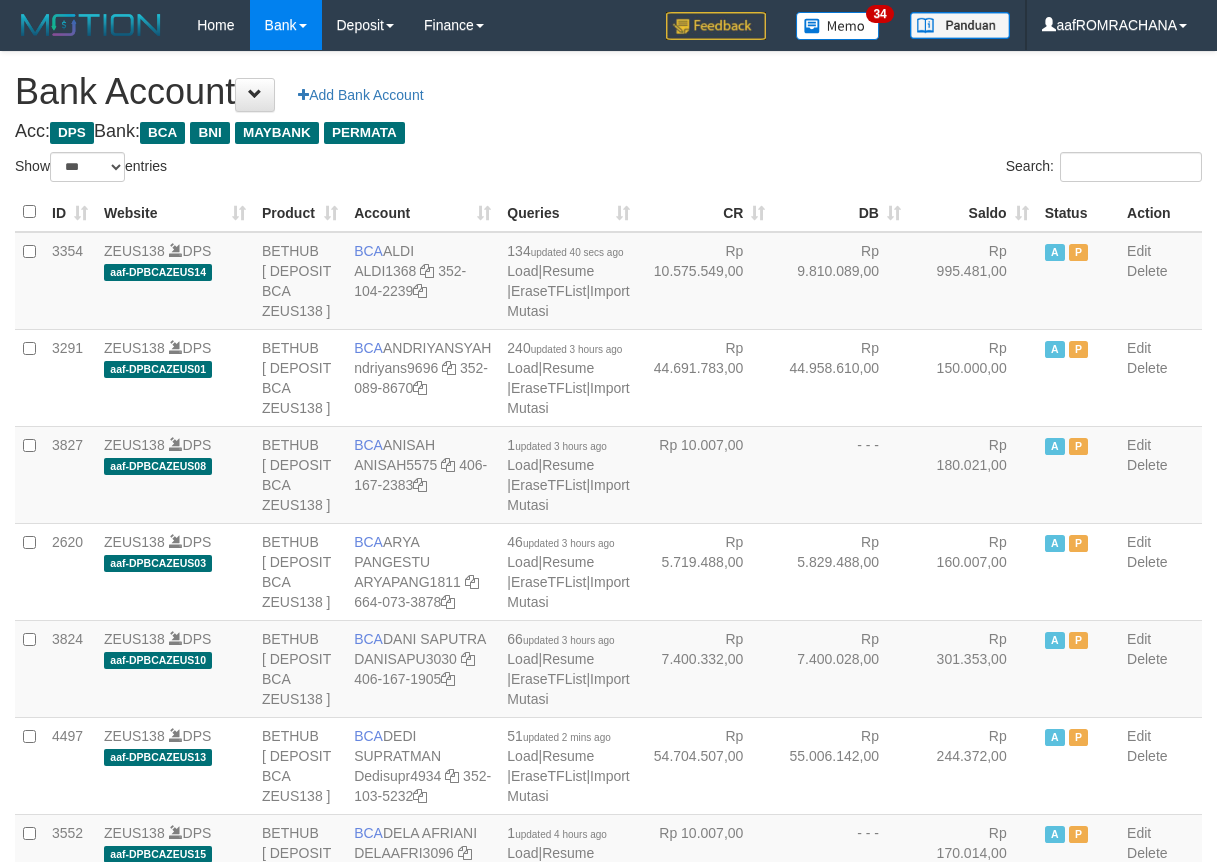 select on "***" 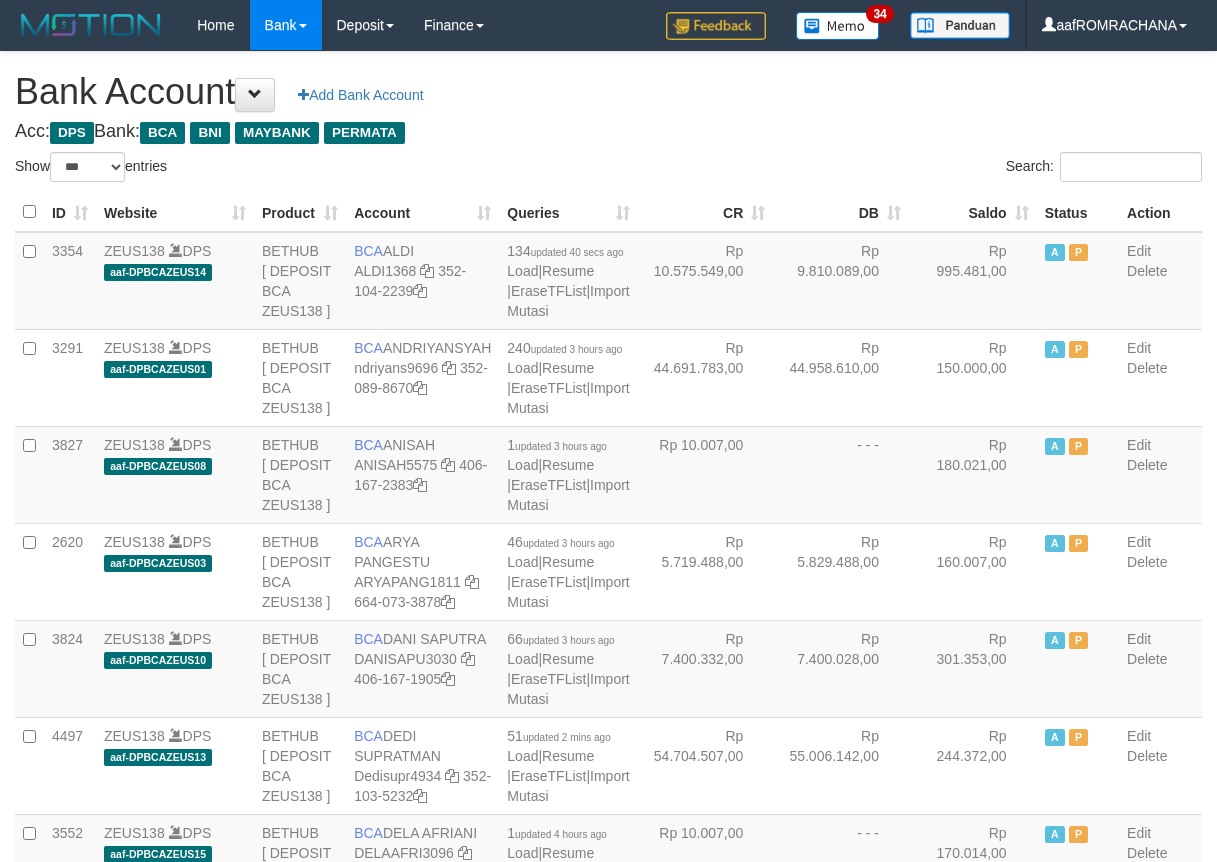 scroll, scrollTop: 0, scrollLeft: 0, axis: both 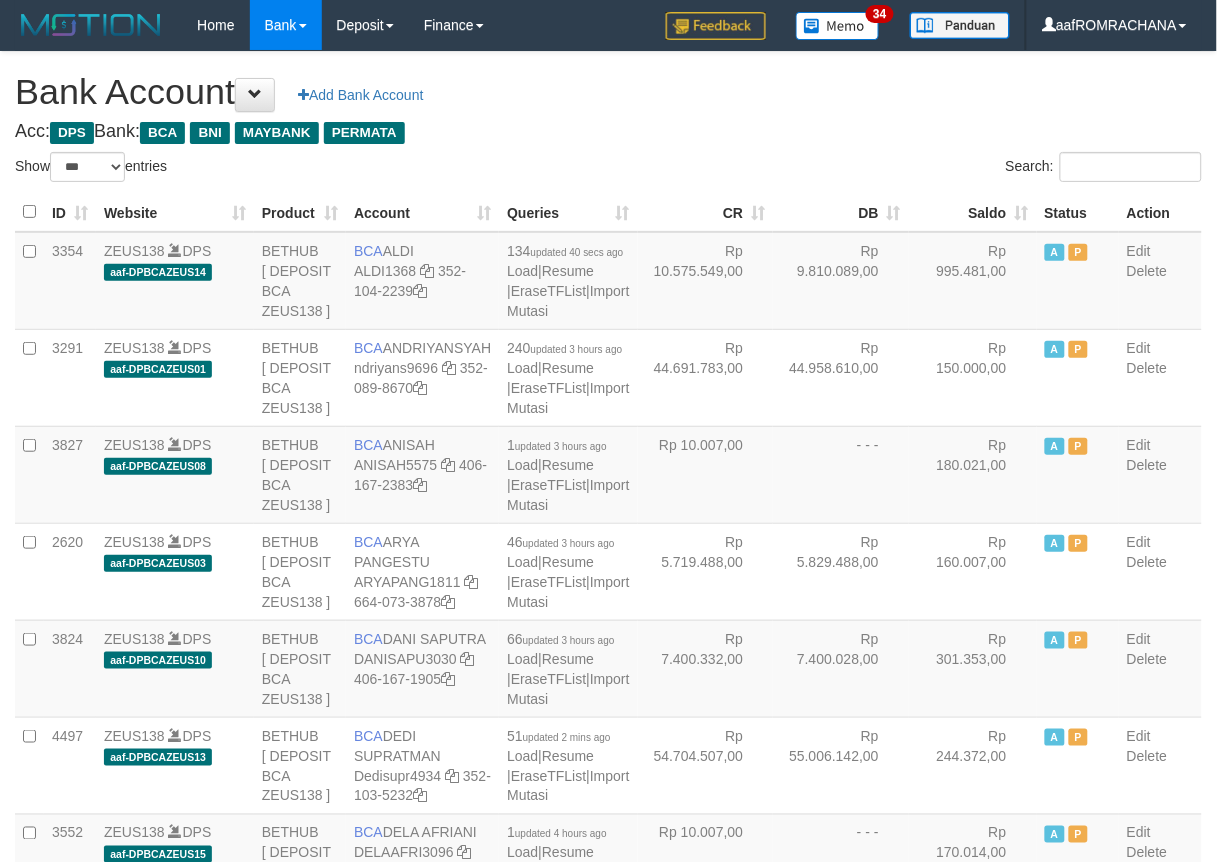 click on "Saldo" at bounding box center (973, 212) 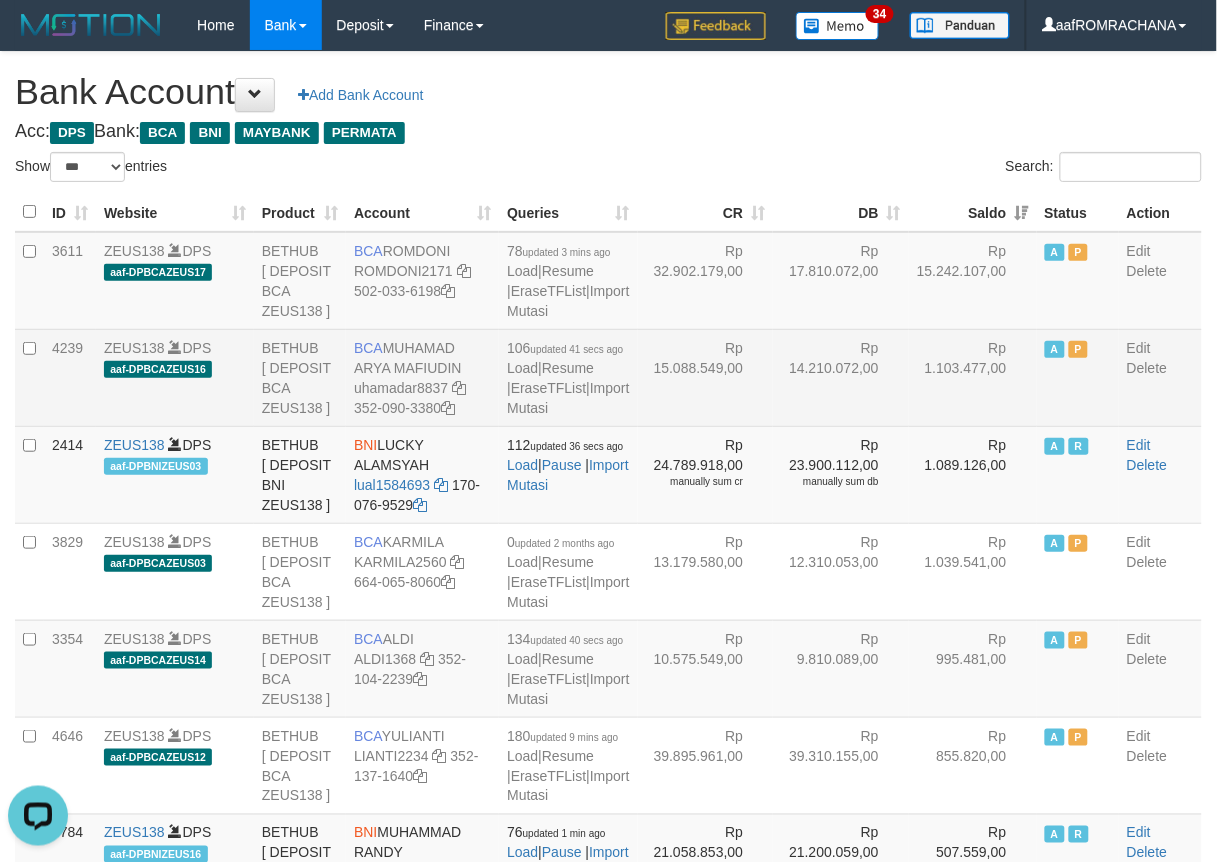 scroll, scrollTop: 0, scrollLeft: 0, axis: both 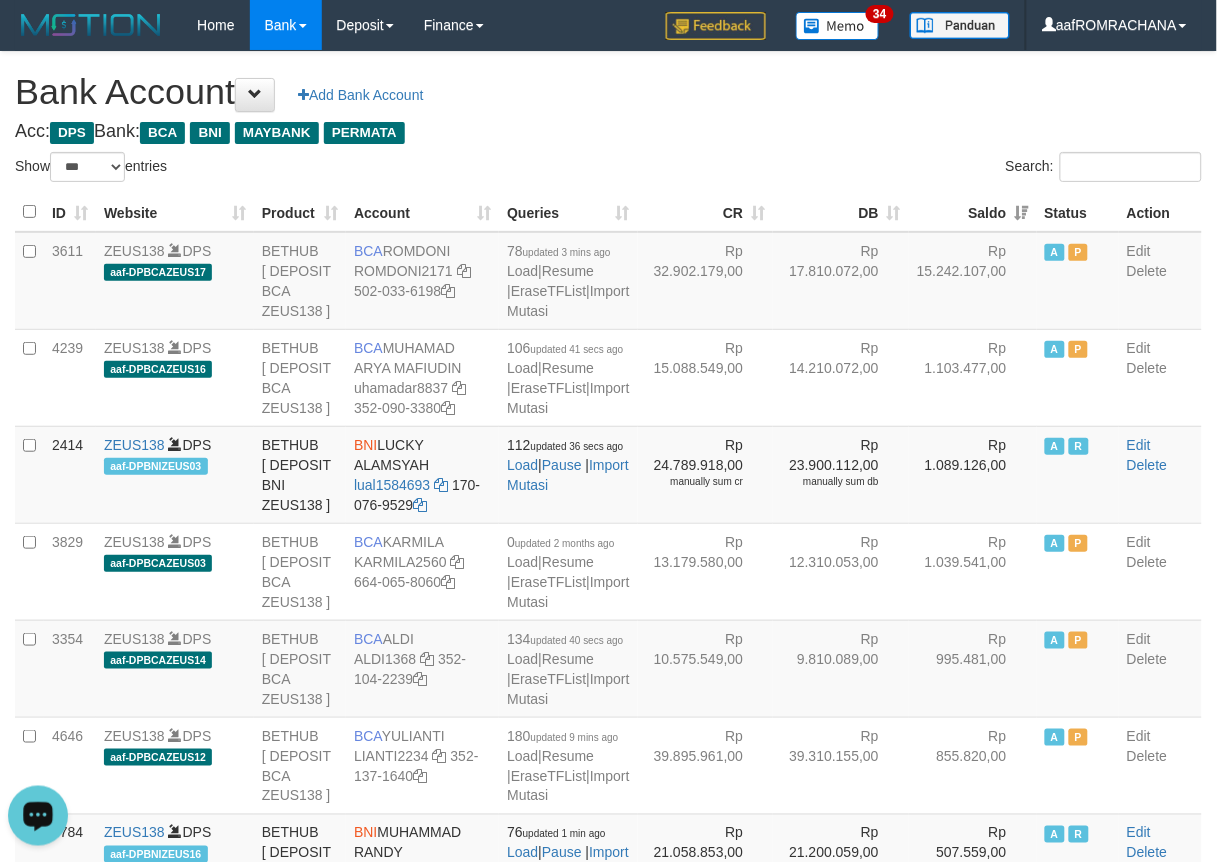 drag, startPoint x: 540, startPoint y: 100, endPoint x: 530, endPoint y: 115, distance: 18.027756 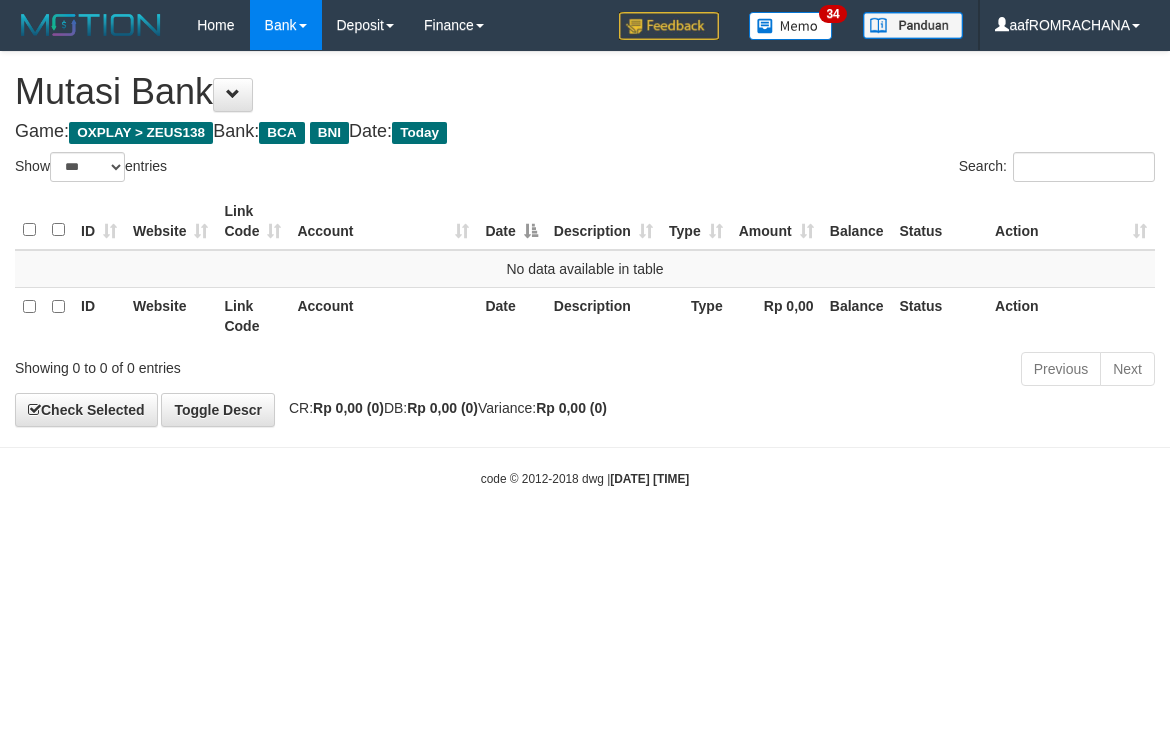 select on "***" 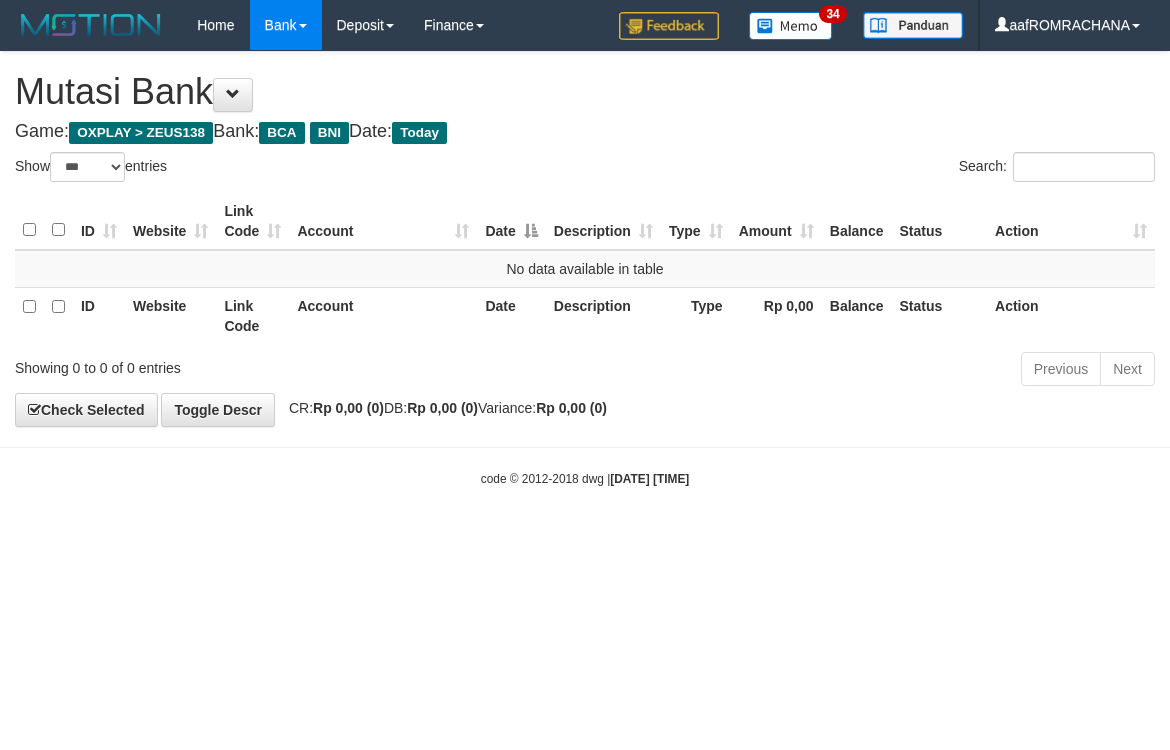 scroll, scrollTop: 0, scrollLeft: 0, axis: both 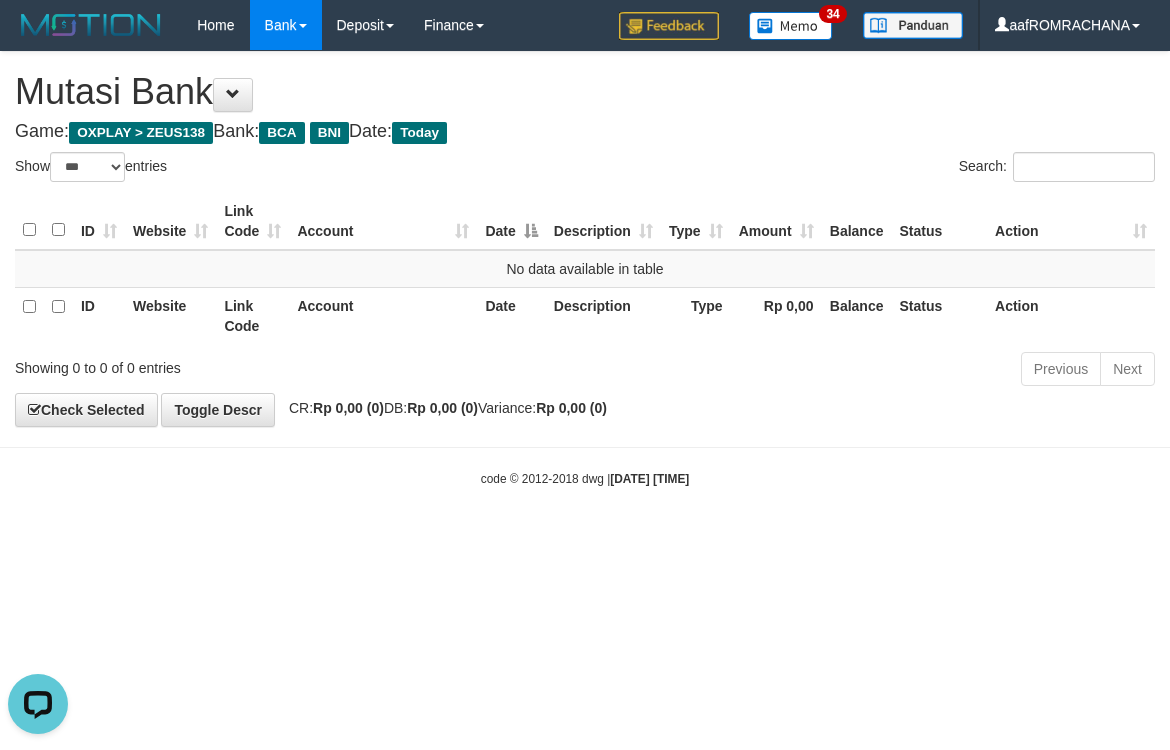 click on "Toggle navigation
Home
Bank
Account List
Load
By Website
Group
[OXPLAY]													ZEUS138
By Load Group (DPS)
Sync" at bounding box center [585, 269] 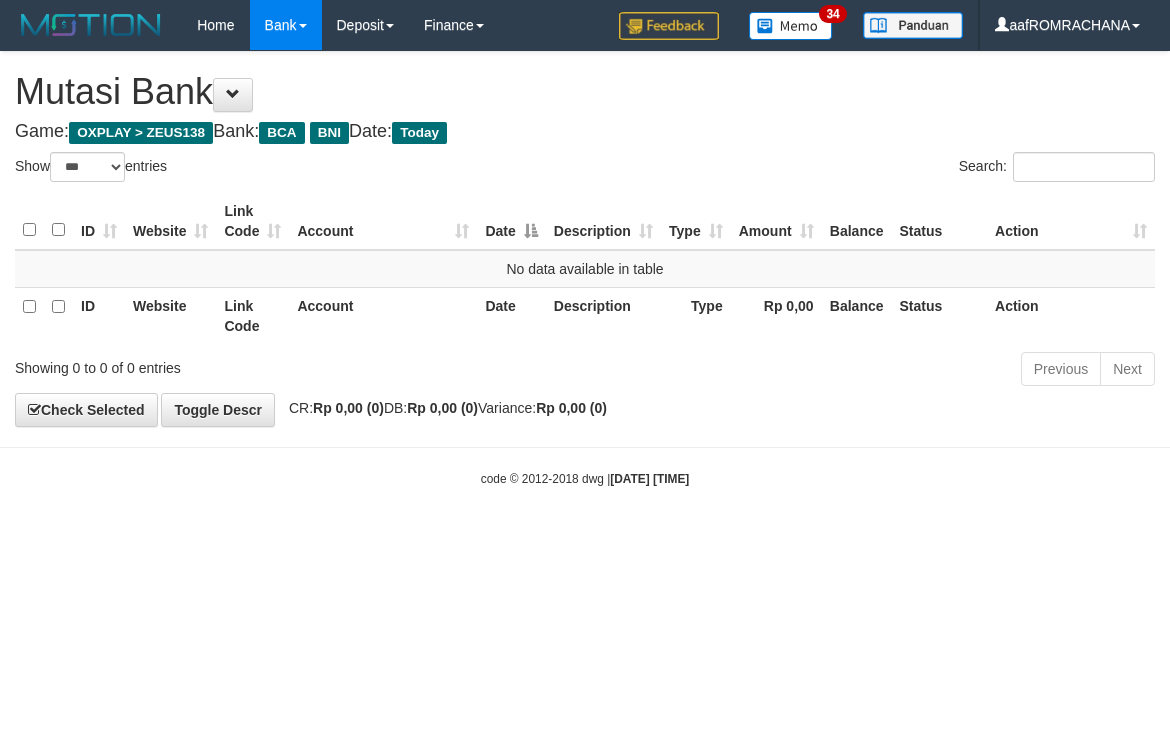 select on "***" 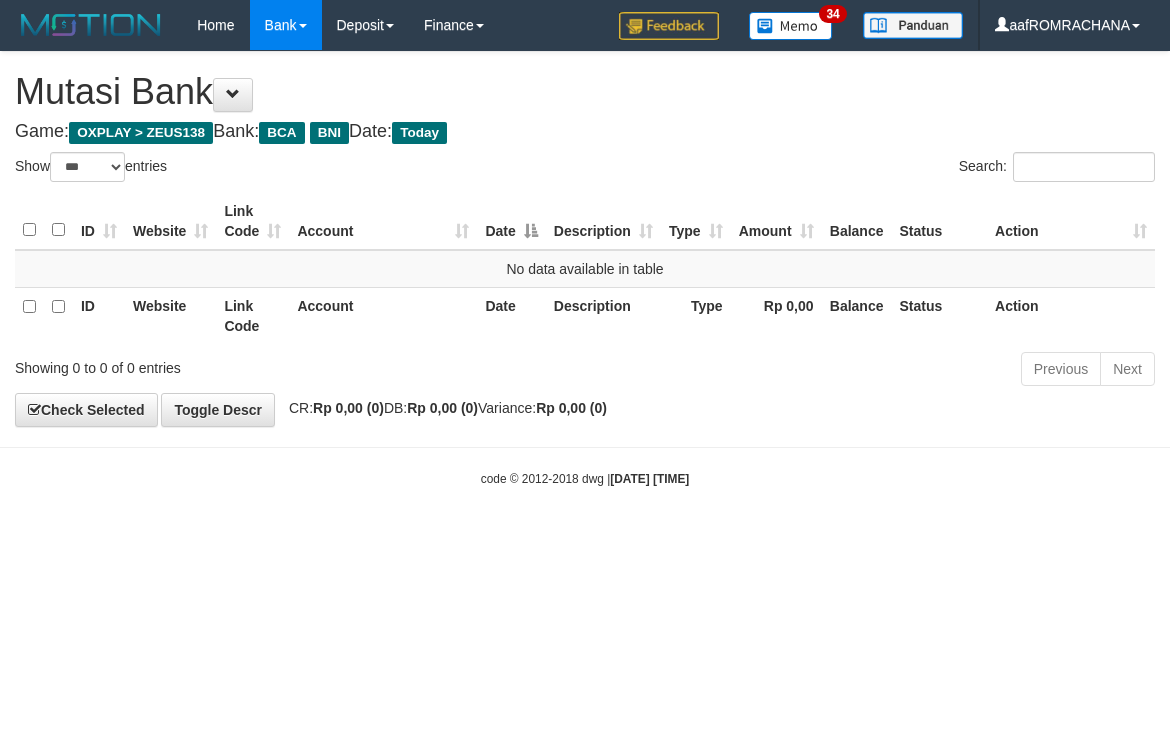 scroll, scrollTop: 0, scrollLeft: 0, axis: both 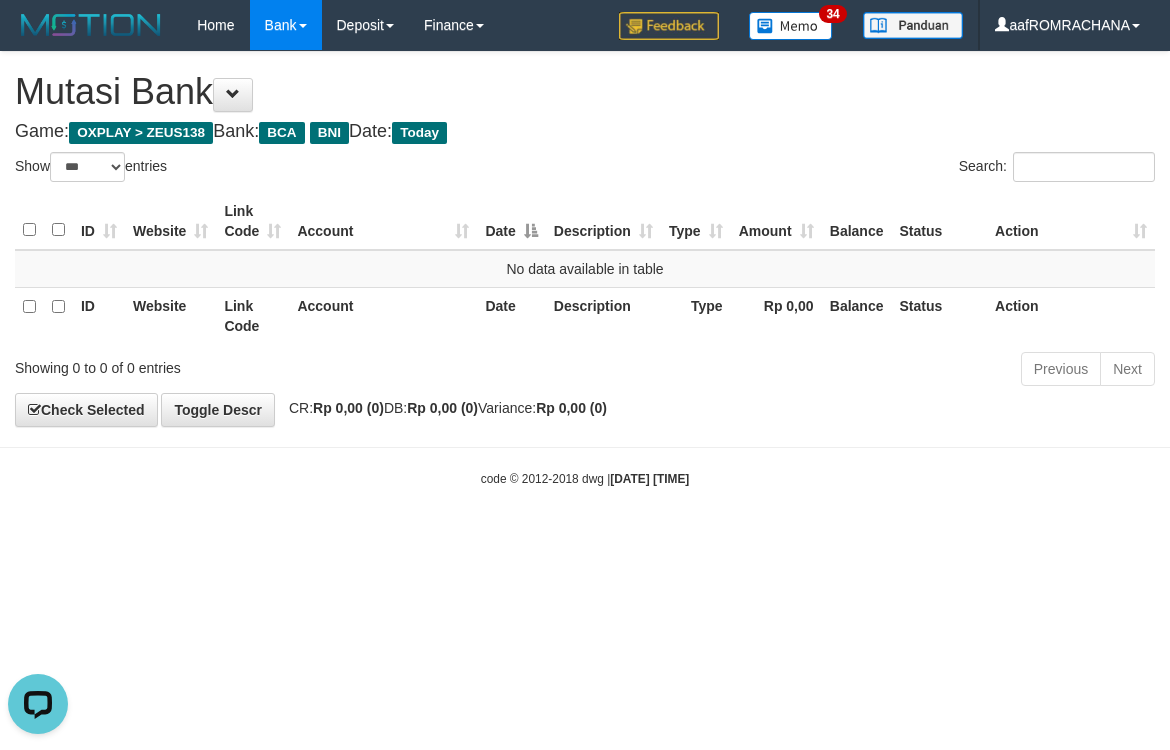 click on "Game:   OXPLAY > ZEUS138    		Bank:   BCA   BNI    		Date:  Today" at bounding box center [585, 132] 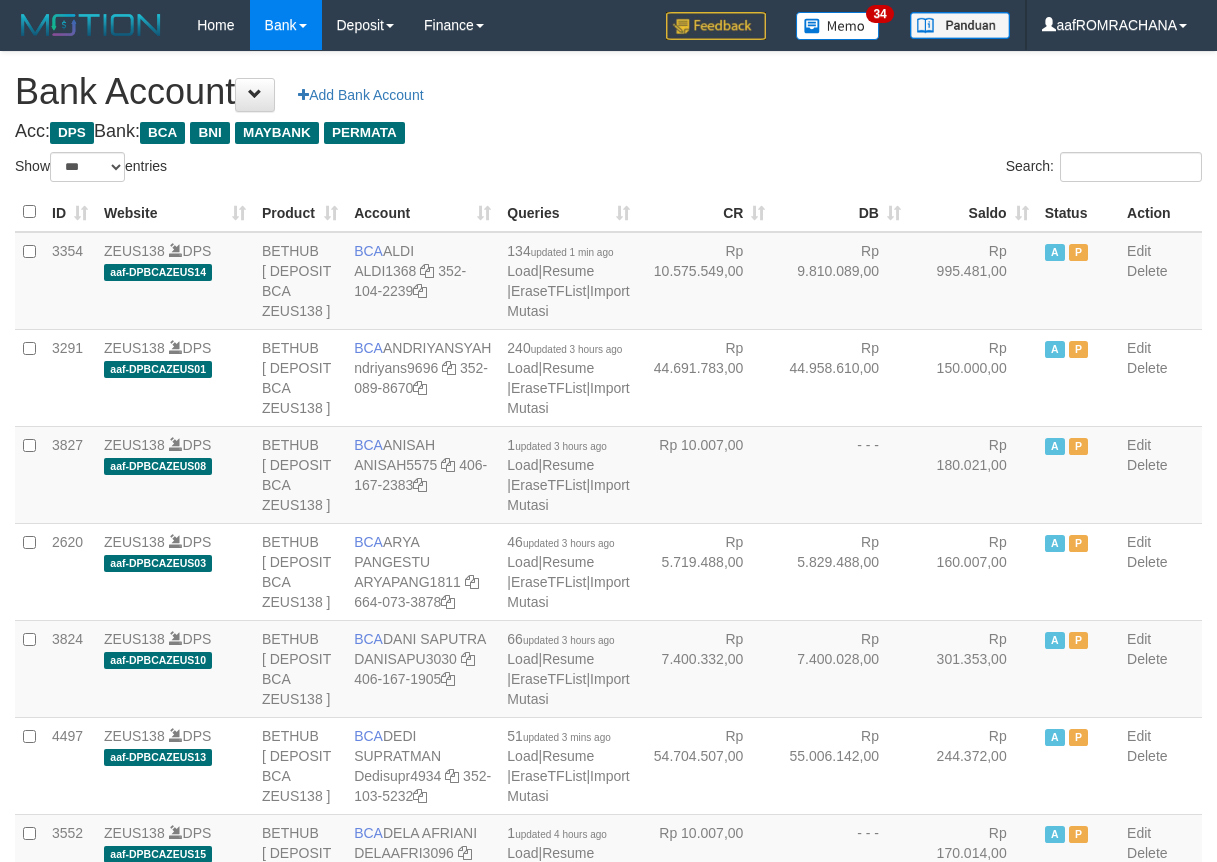 select on "***" 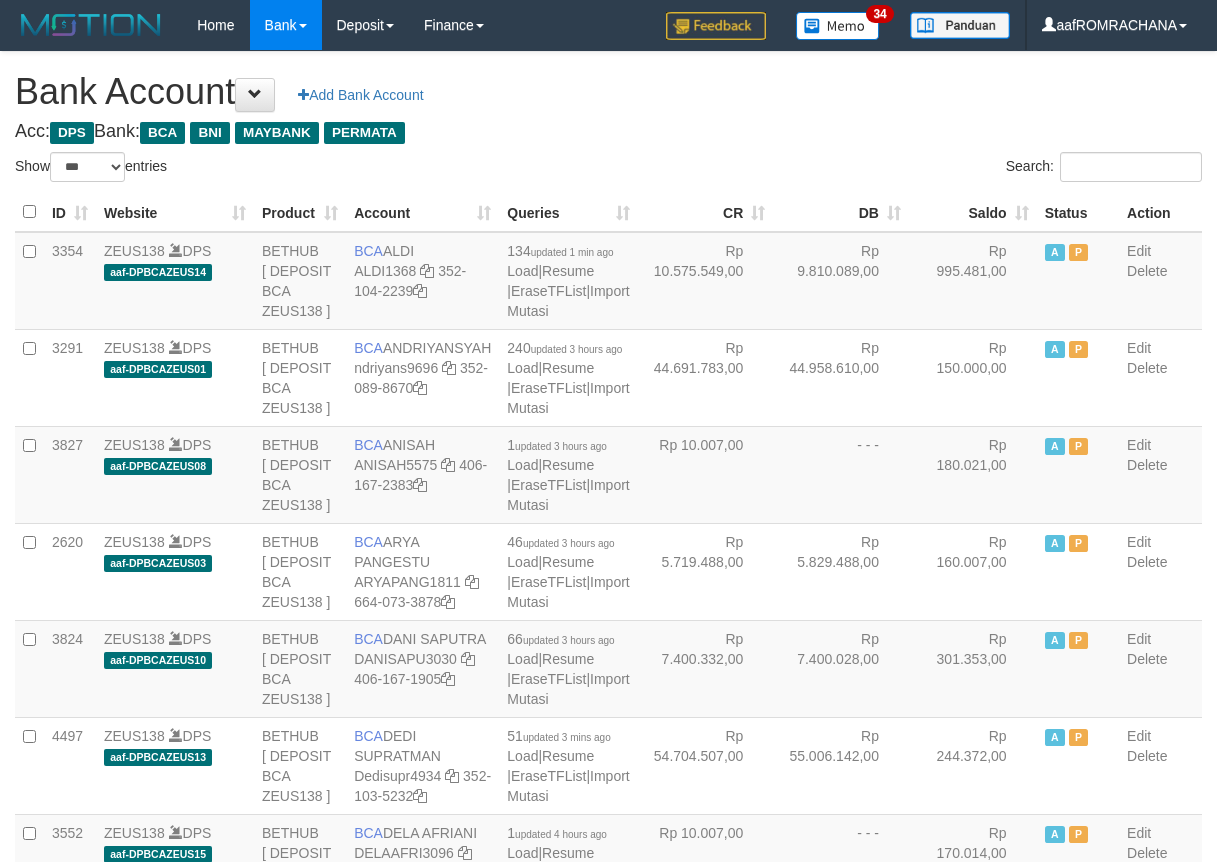 scroll, scrollTop: 0, scrollLeft: 0, axis: both 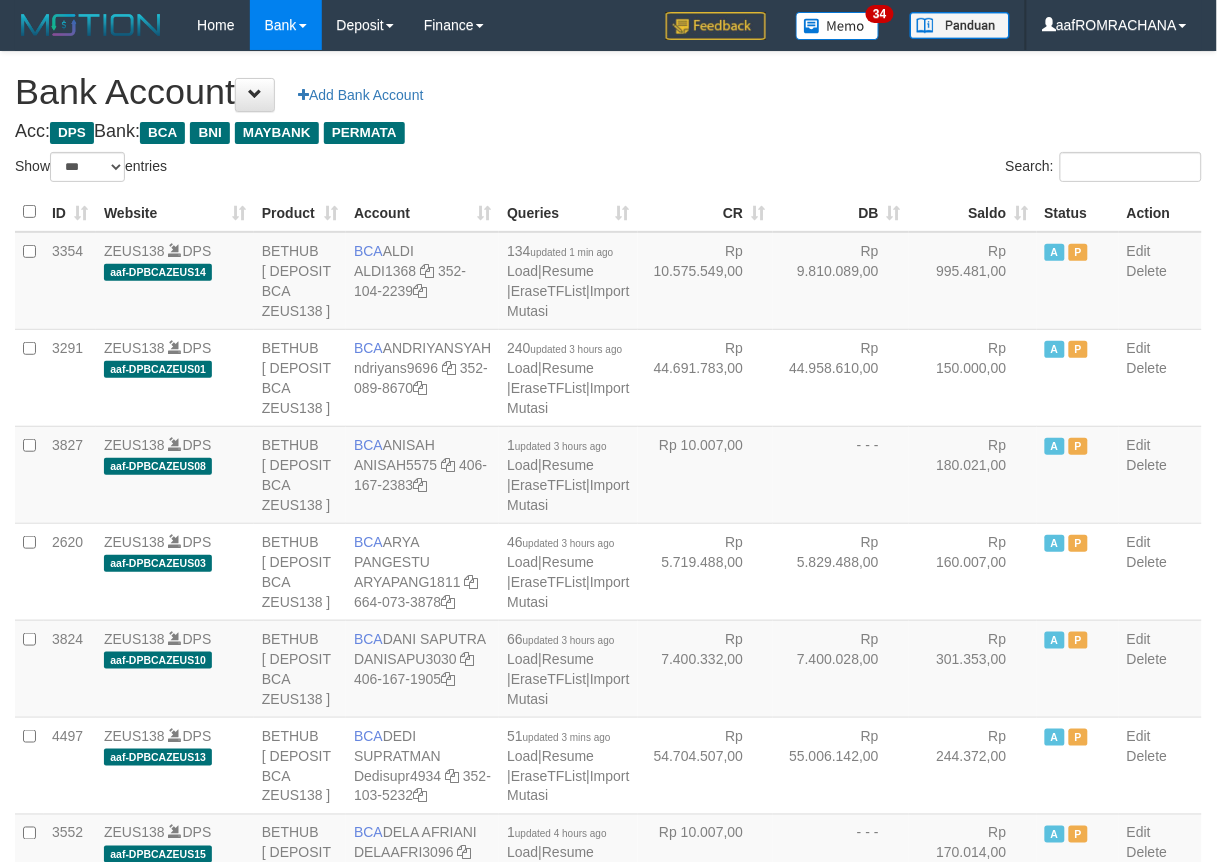 drag, startPoint x: 0, startPoint y: 0, endPoint x: 970, endPoint y: 210, distance: 992.4717 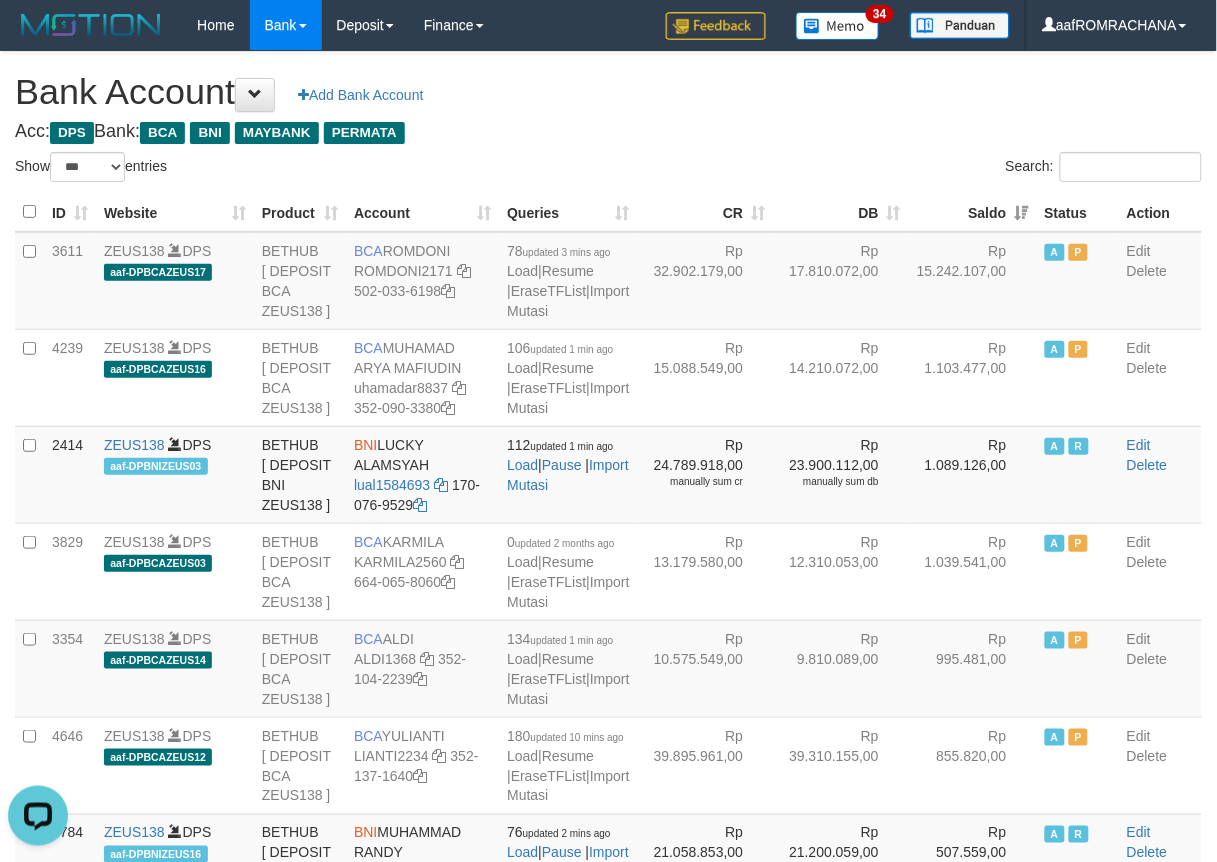 scroll, scrollTop: 0, scrollLeft: 0, axis: both 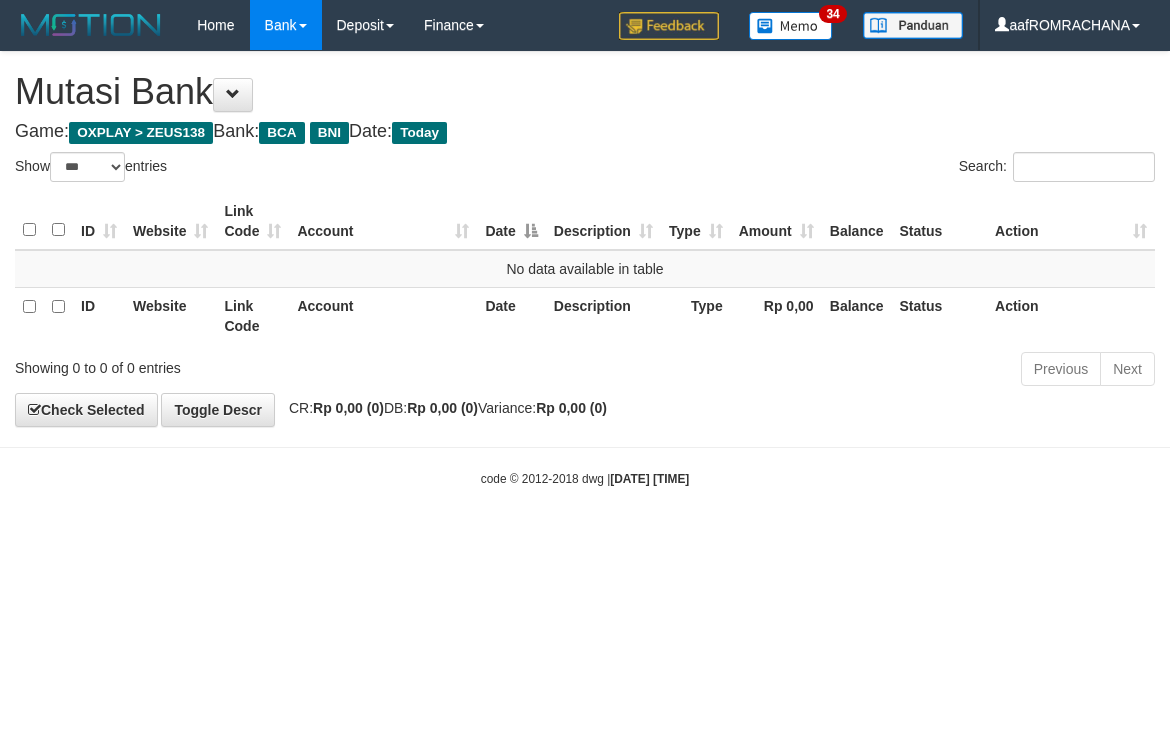 select on "***" 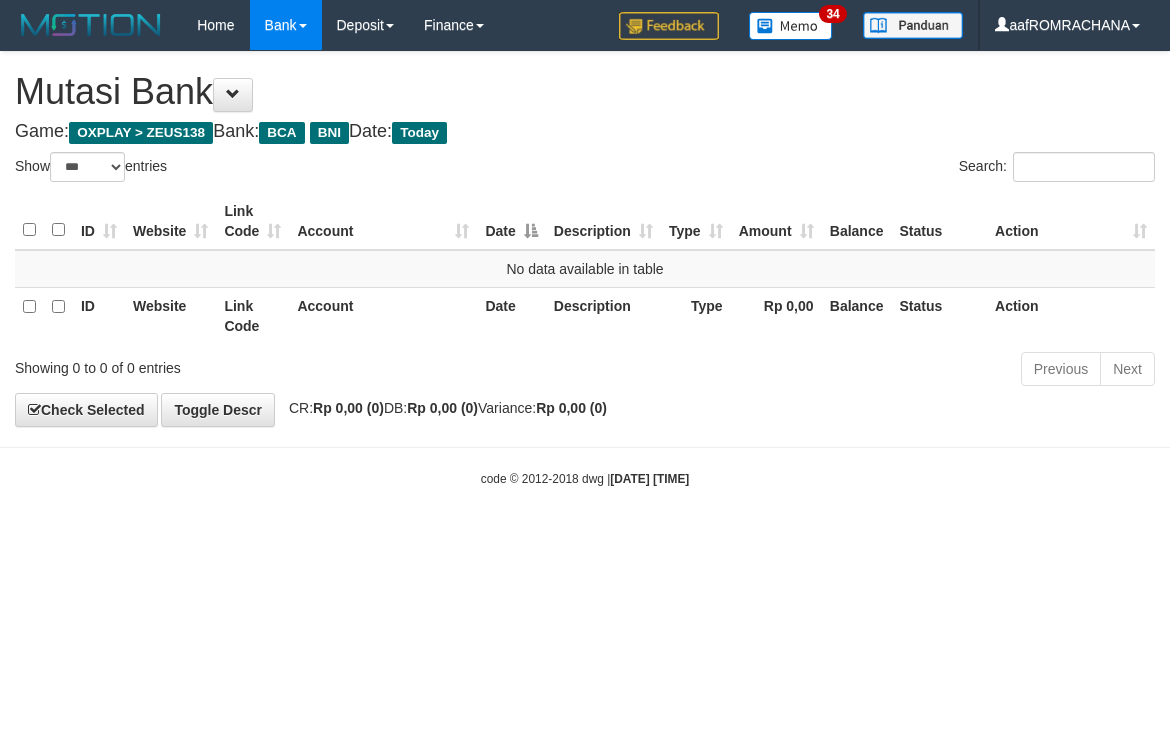scroll, scrollTop: 0, scrollLeft: 0, axis: both 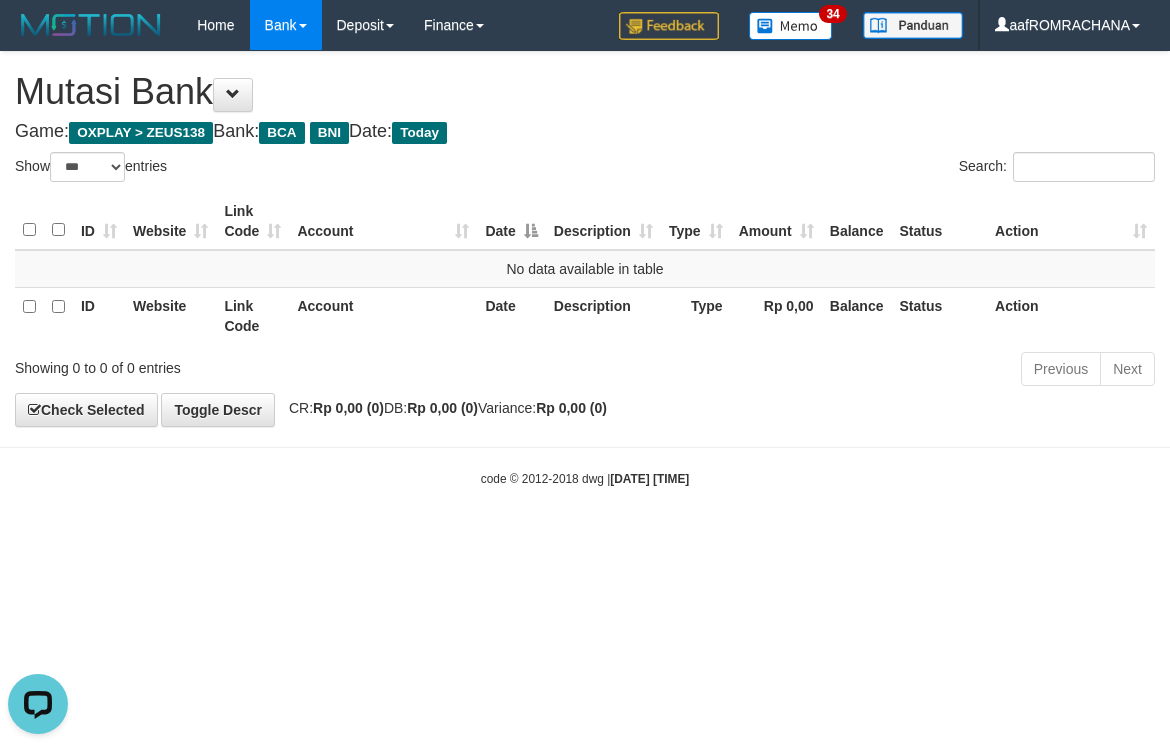 click on "Toggle navigation
Home
Bank
Account List
Load
By Website
Group
[OXPLAY]													ZEUS138
By Load Group (DPS)
Sync" at bounding box center [585, 269] 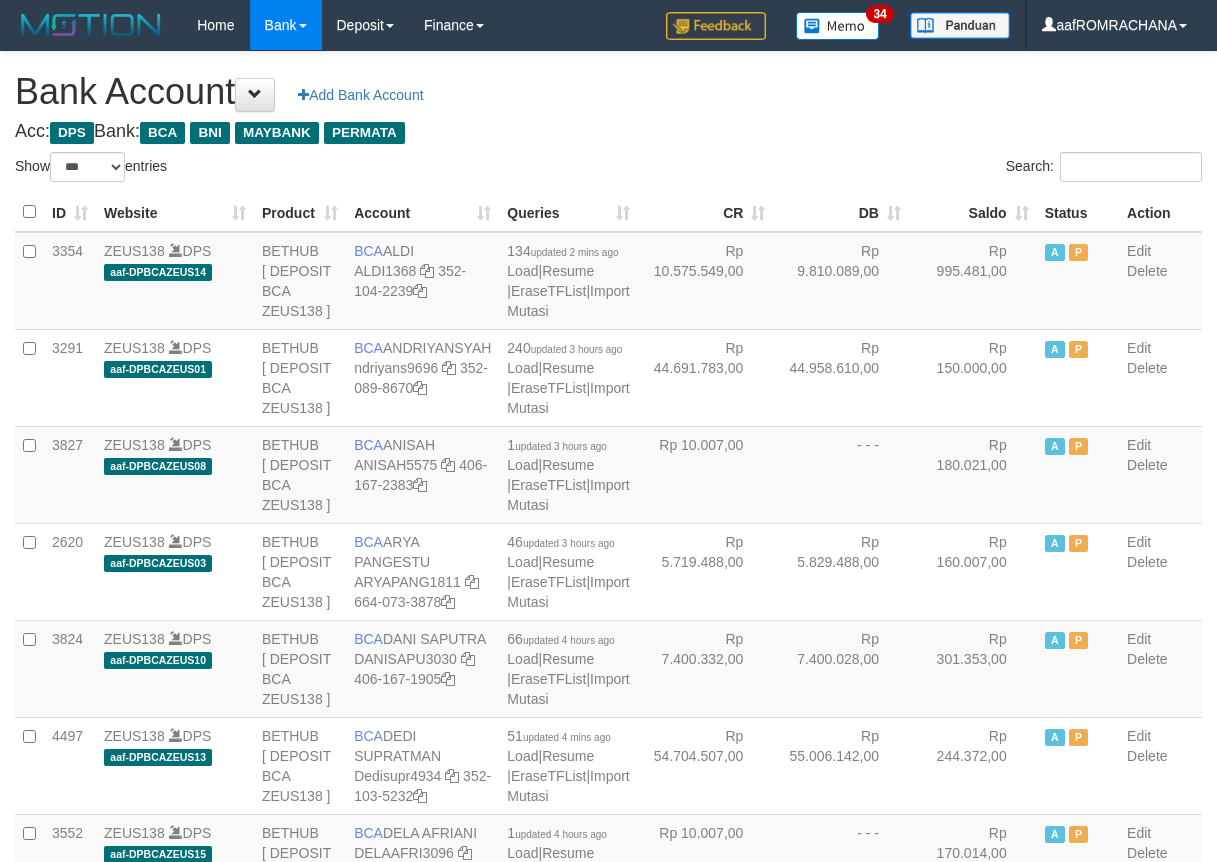 select on "***" 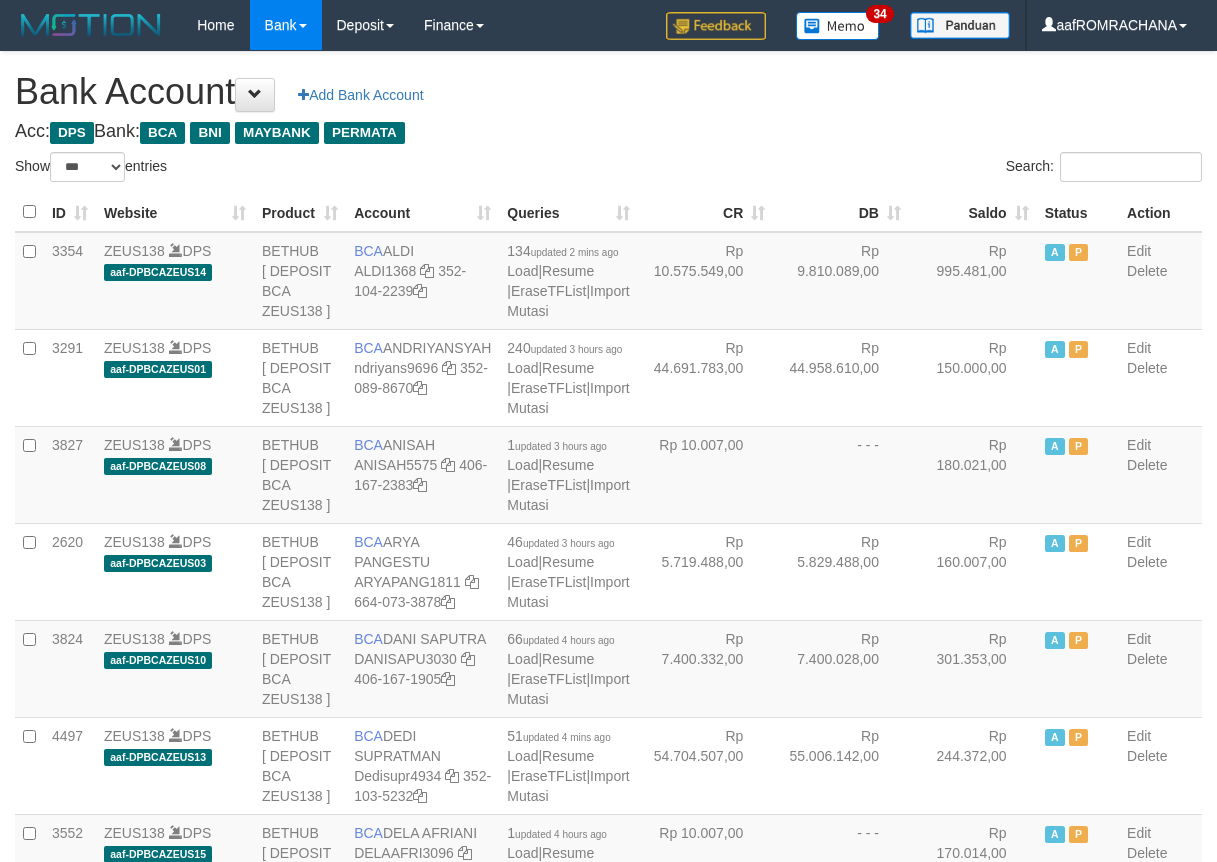 scroll, scrollTop: 0, scrollLeft: 0, axis: both 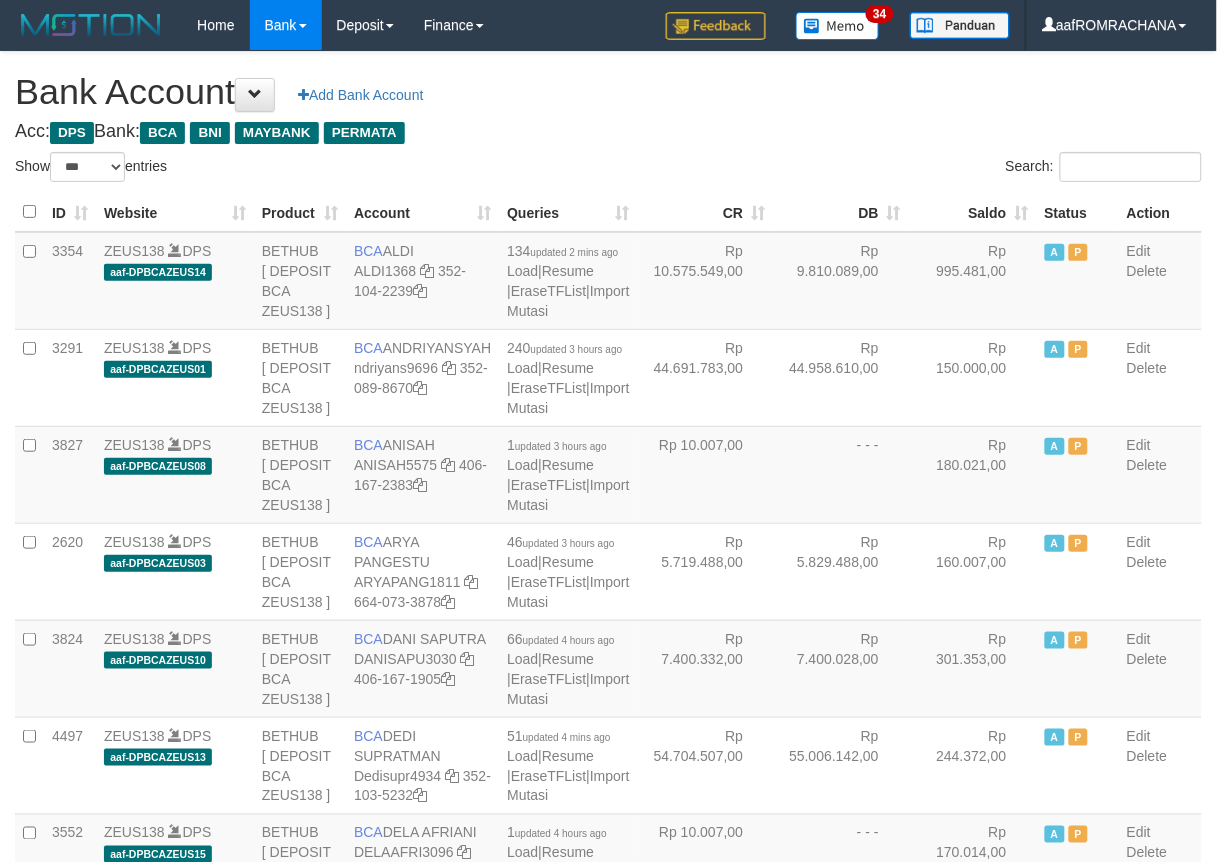 click on "Saldo" at bounding box center (973, 212) 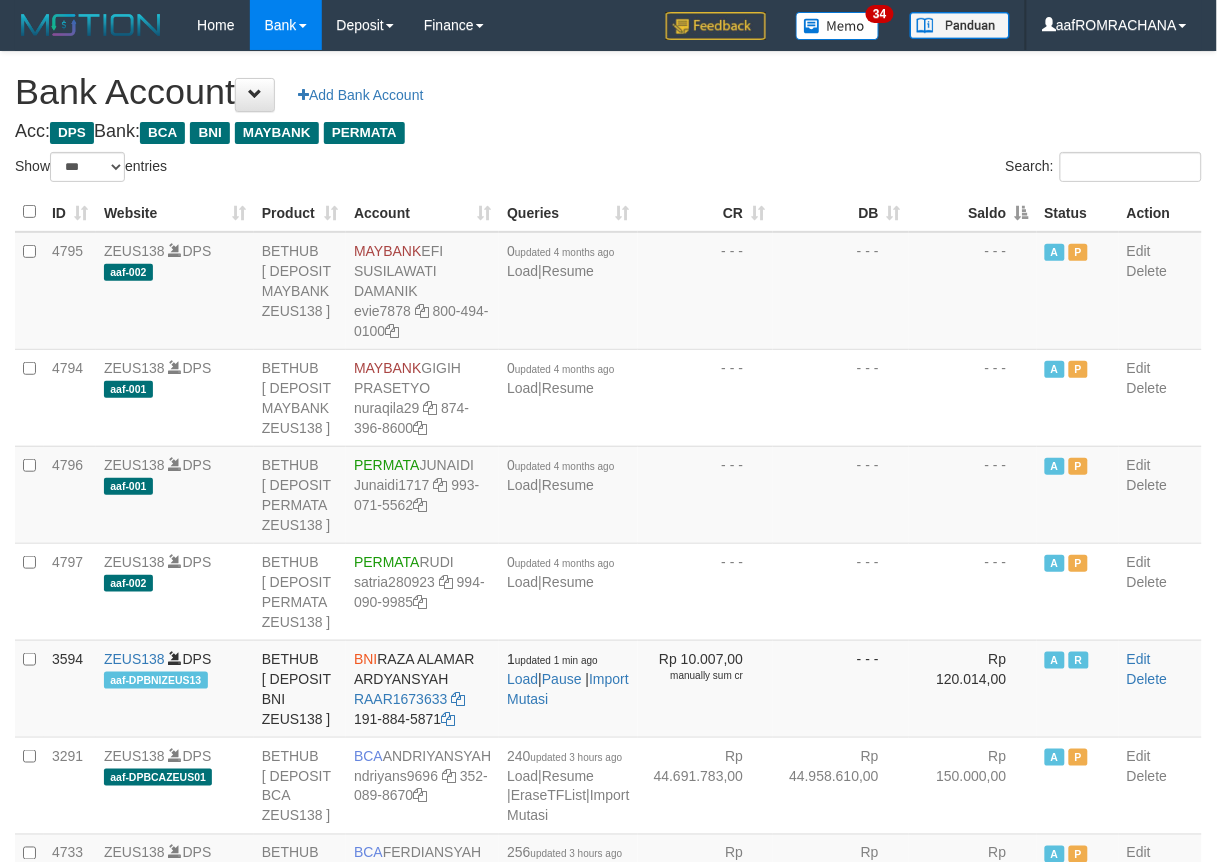 click on "Saldo" at bounding box center (973, 212) 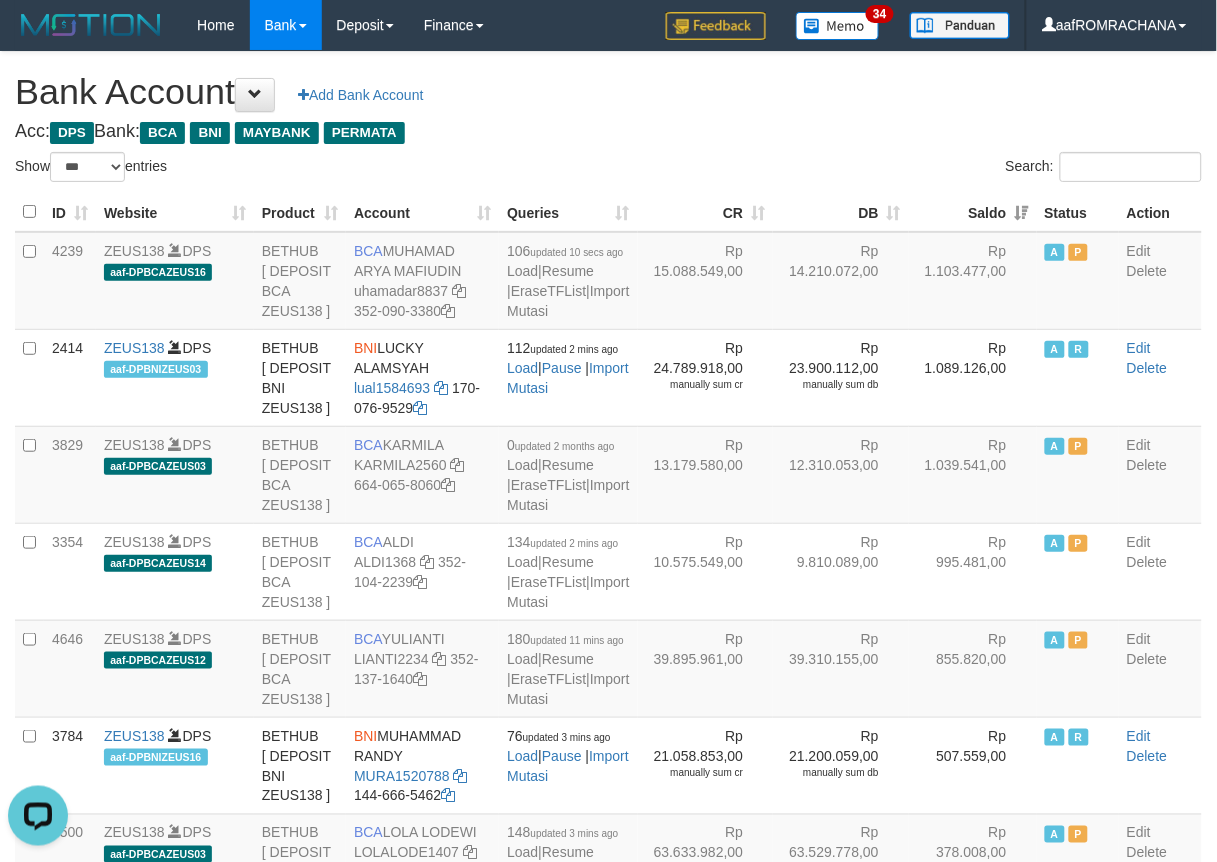 scroll, scrollTop: 0, scrollLeft: 0, axis: both 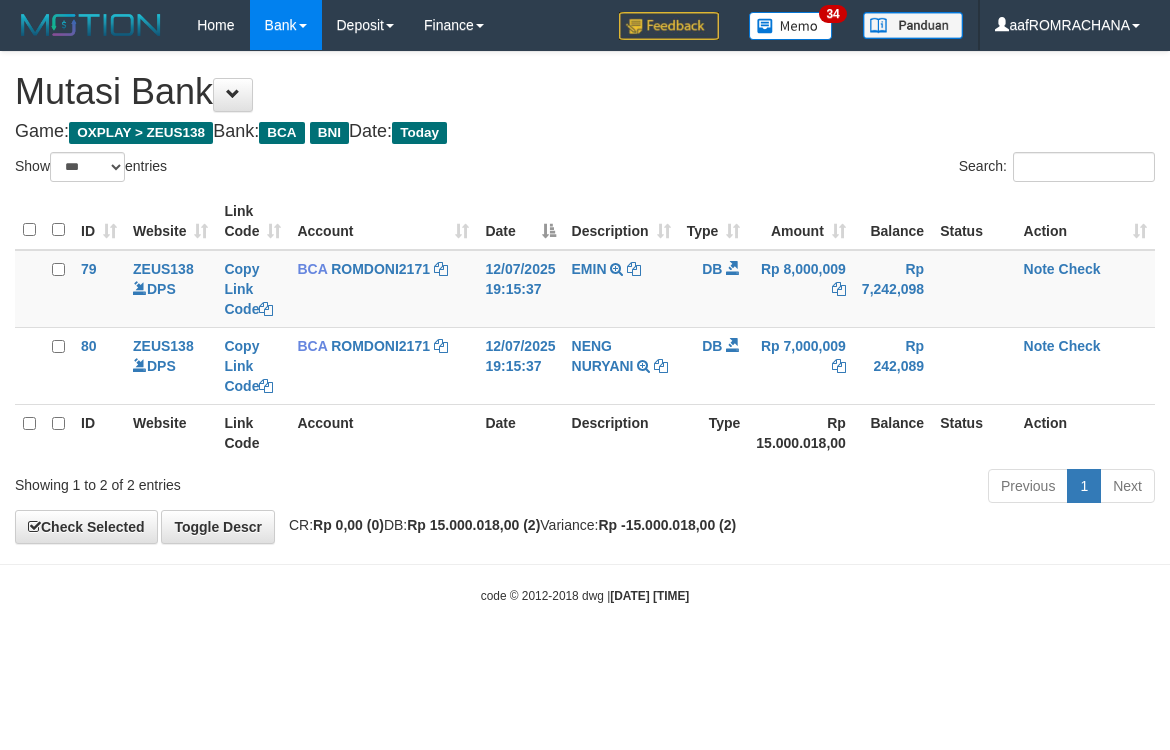select on "***" 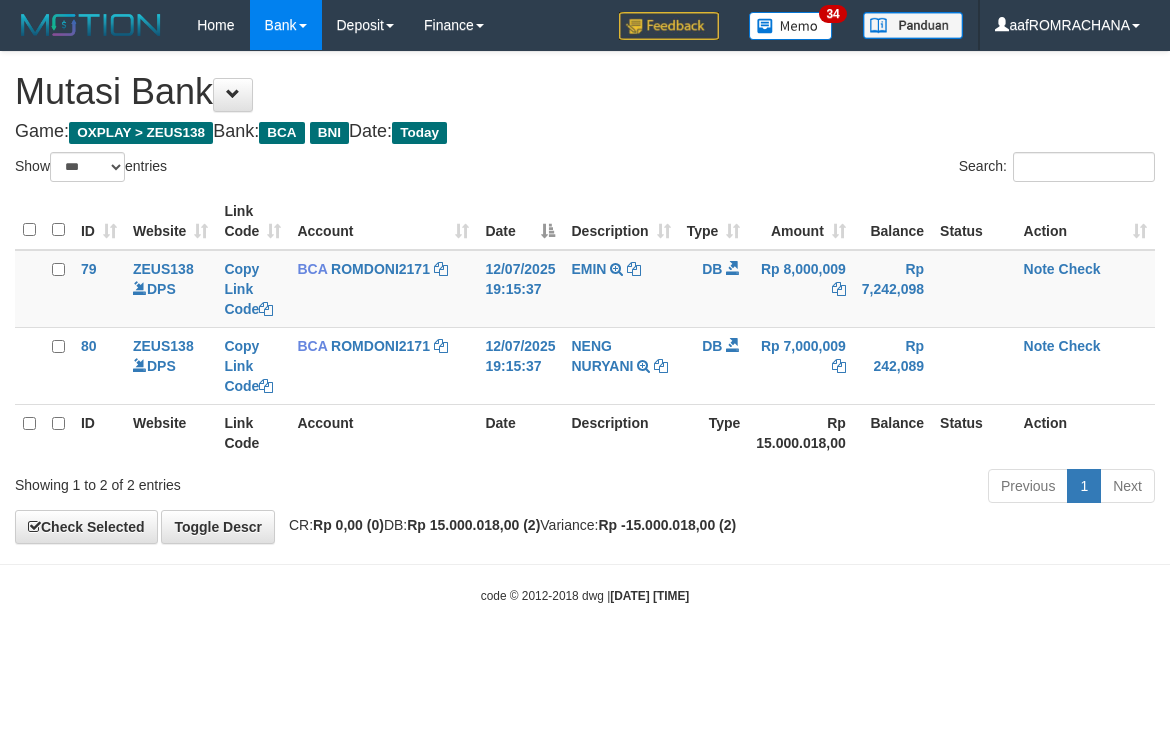 scroll, scrollTop: 0, scrollLeft: 0, axis: both 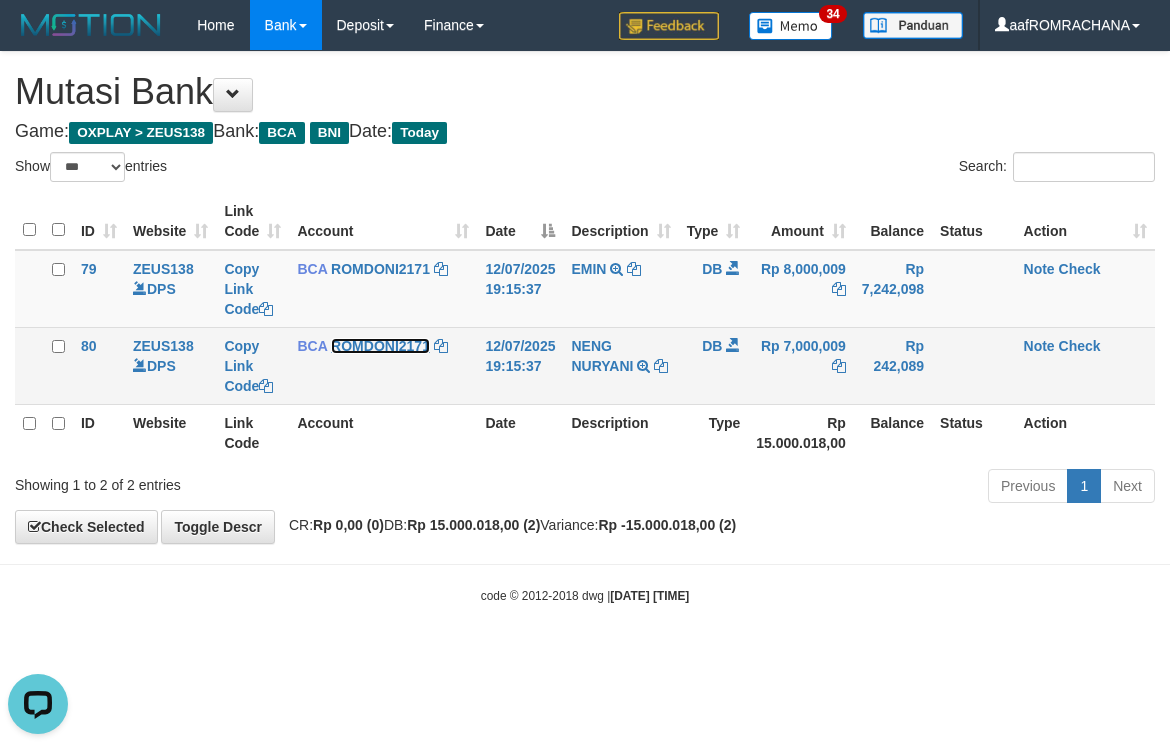 click on "ROMDONI2171" at bounding box center [380, 346] 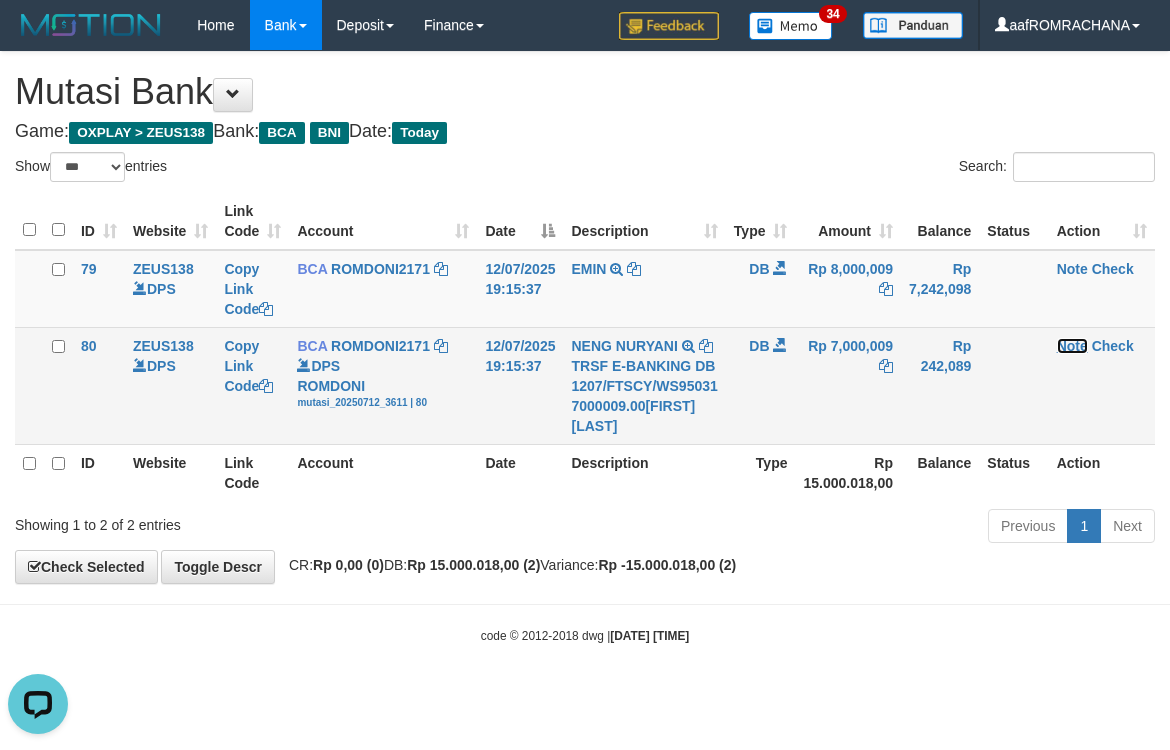 click on "Note" at bounding box center (1072, 346) 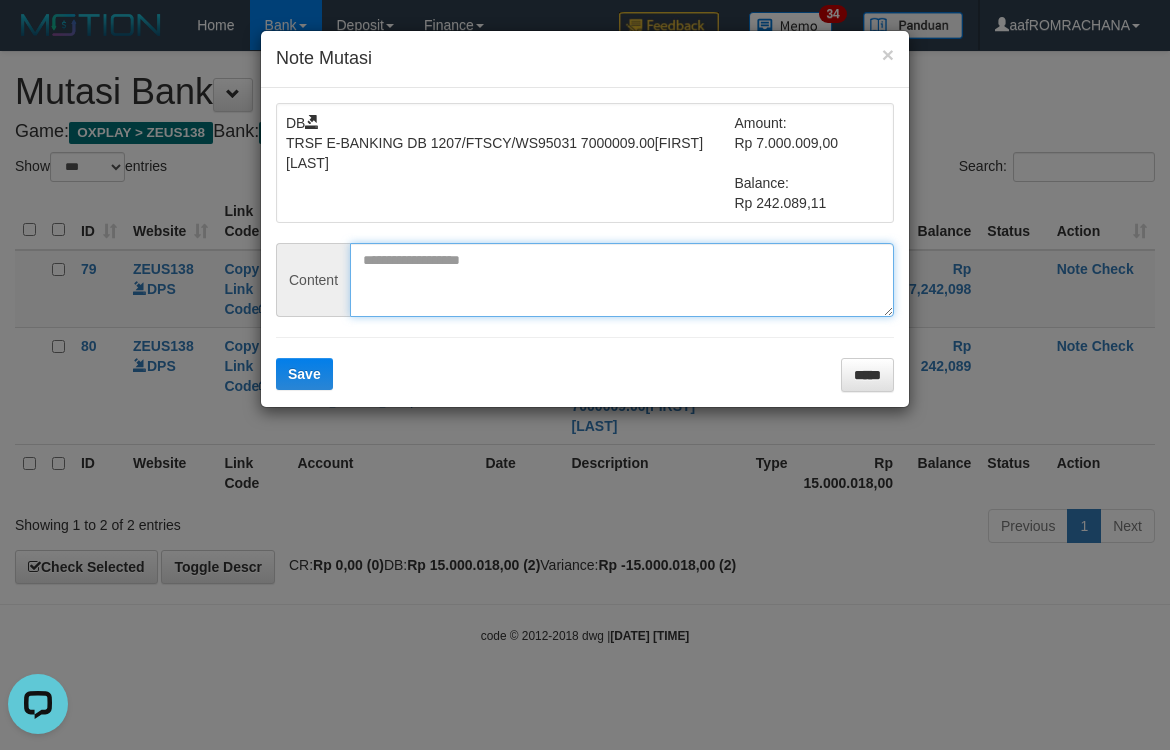 click at bounding box center (622, 280) 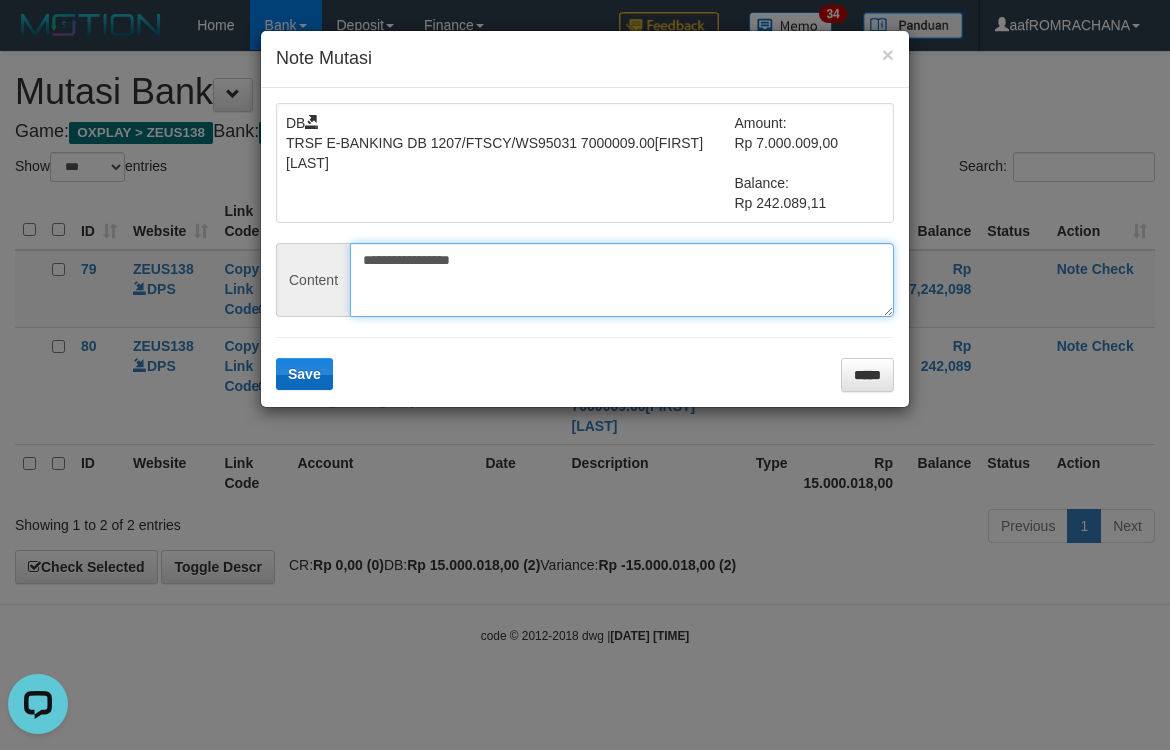 type on "**********" 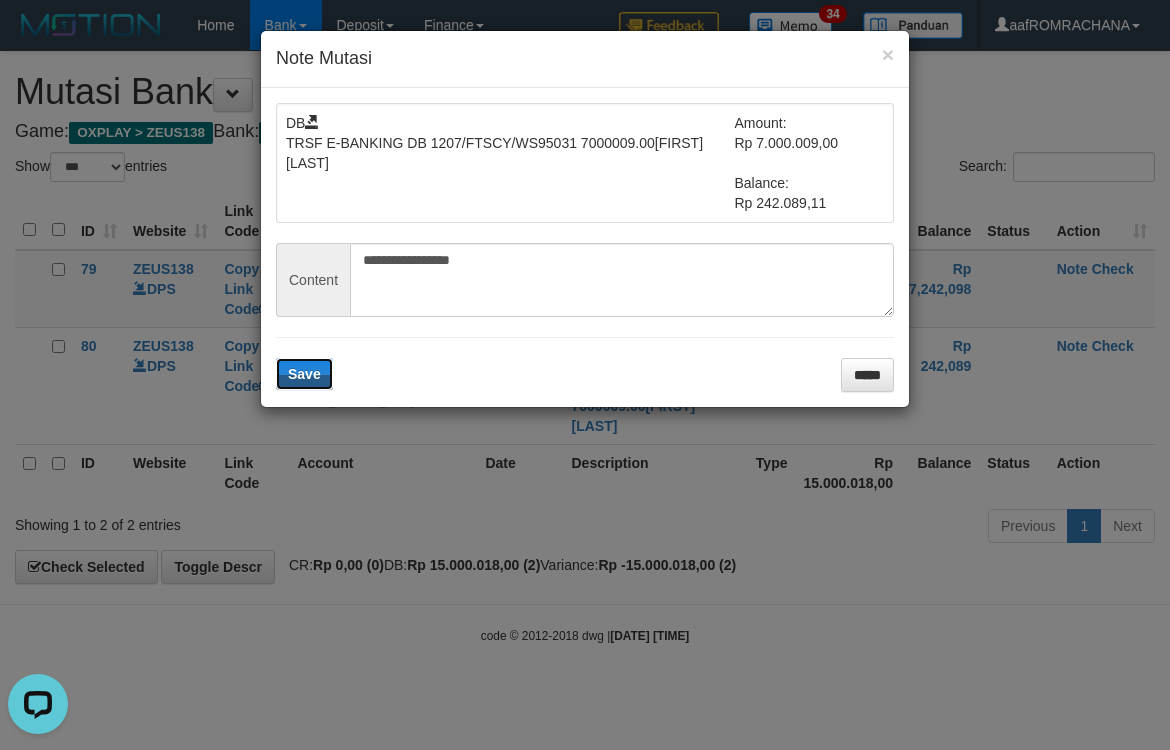 drag, startPoint x: 316, startPoint y: 374, endPoint x: 423, endPoint y: 394, distance: 108.85311 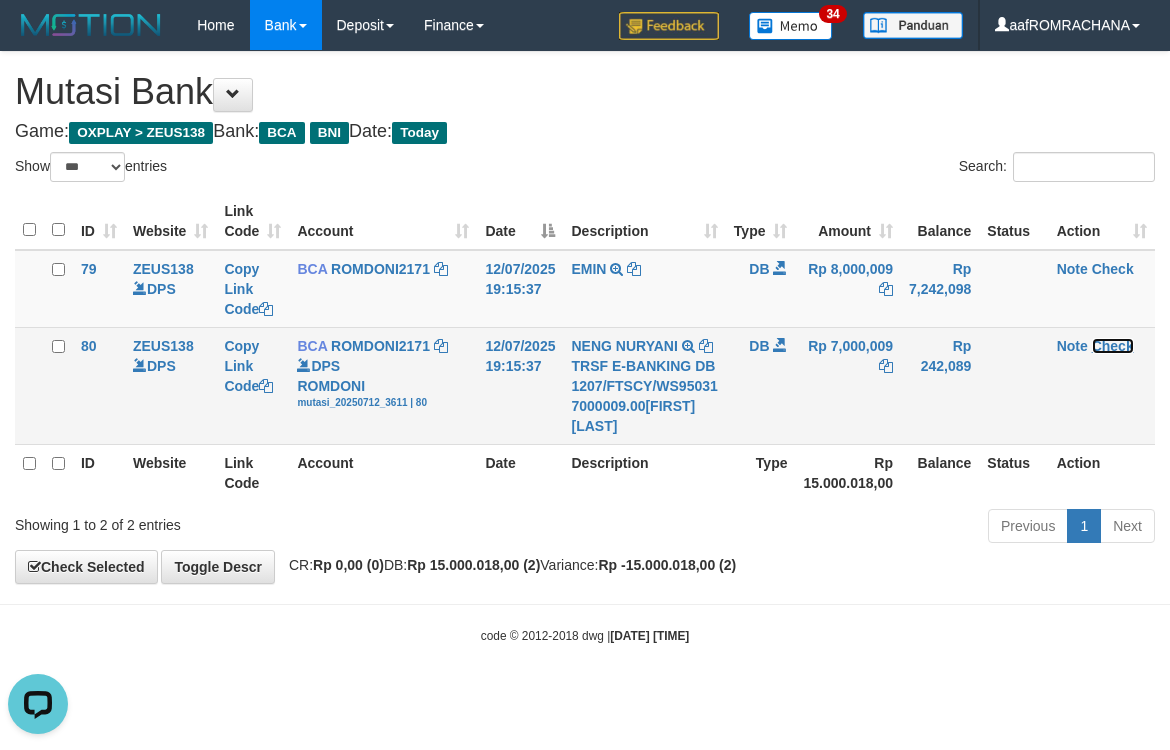 click on "Check" at bounding box center [1113, 346] 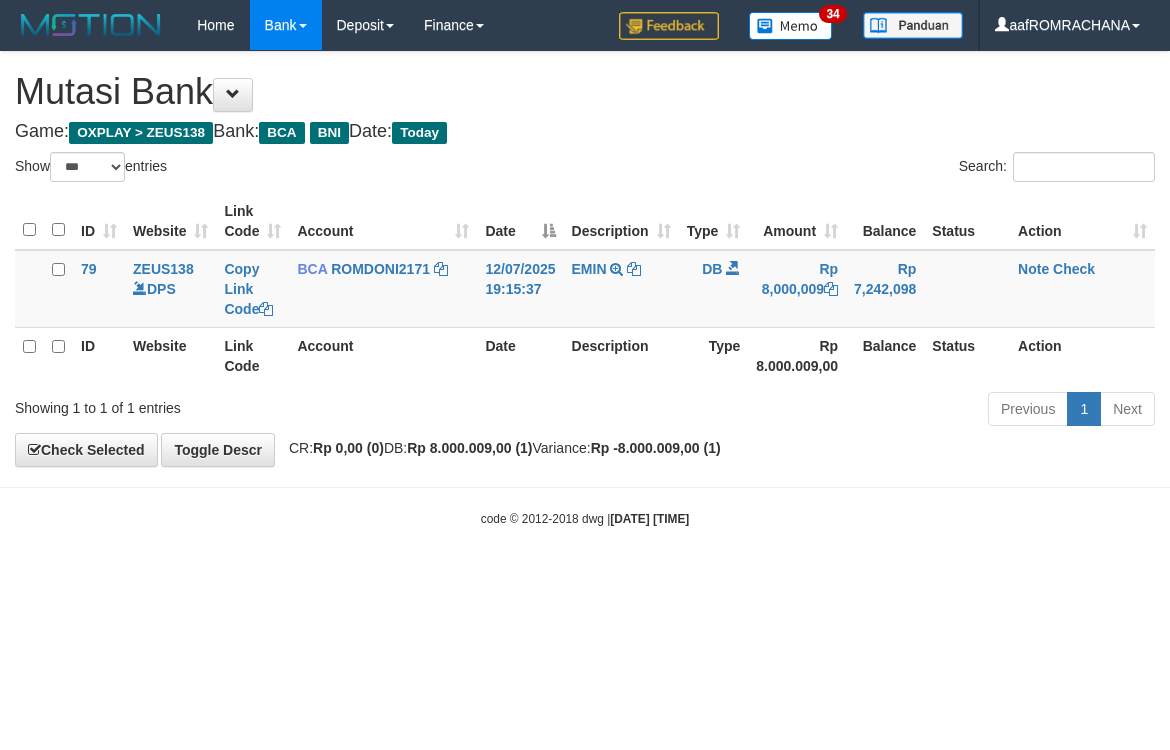 select on "***" 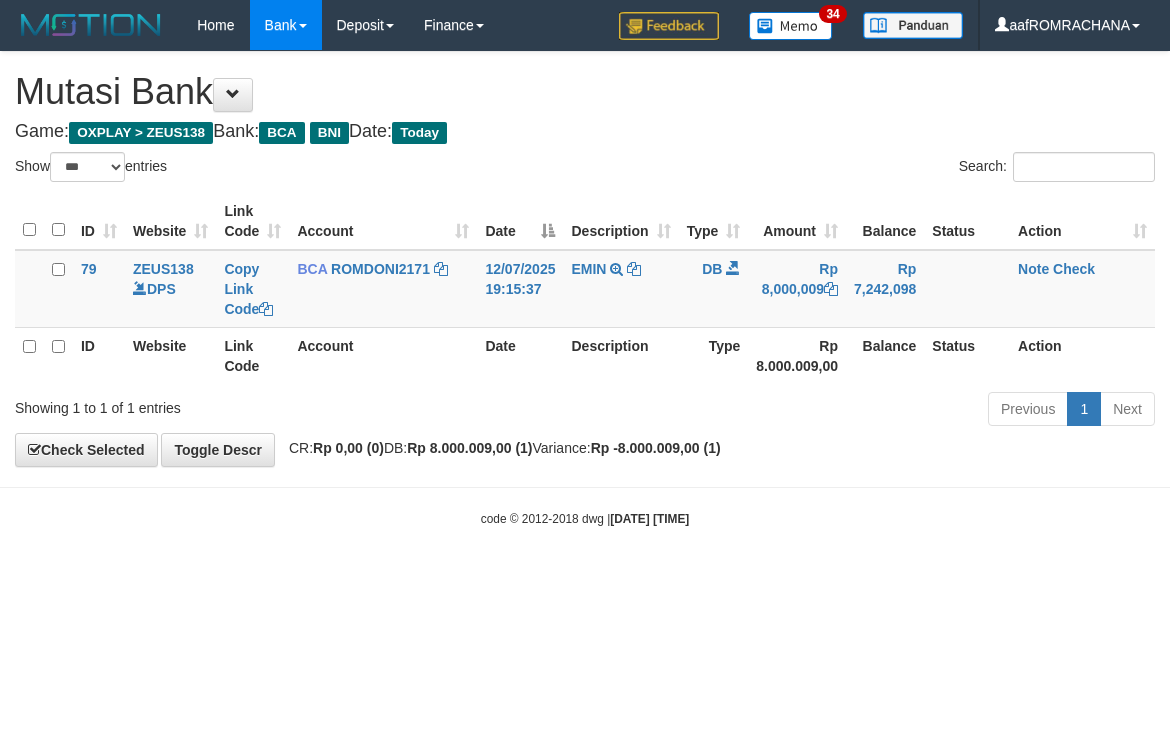 scroll, scrollTop: 0, scrollLeft: 0, axis: both 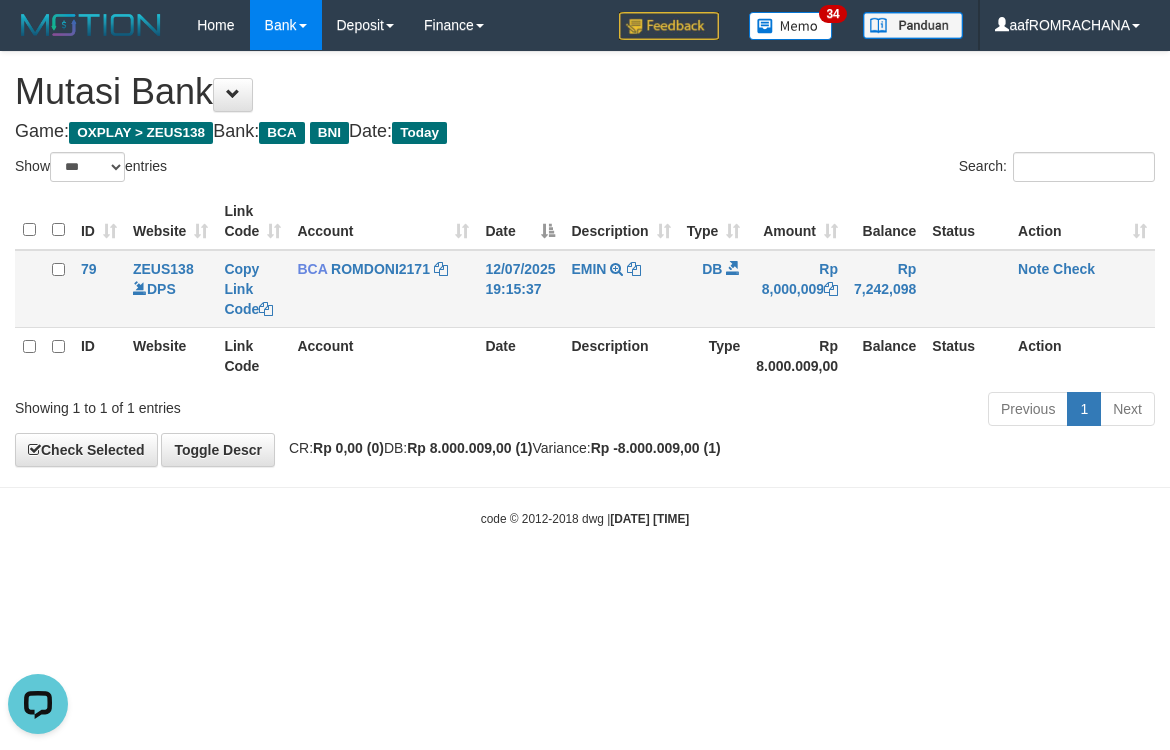 click on "Note
Check" at bounding box center (1082, 289) 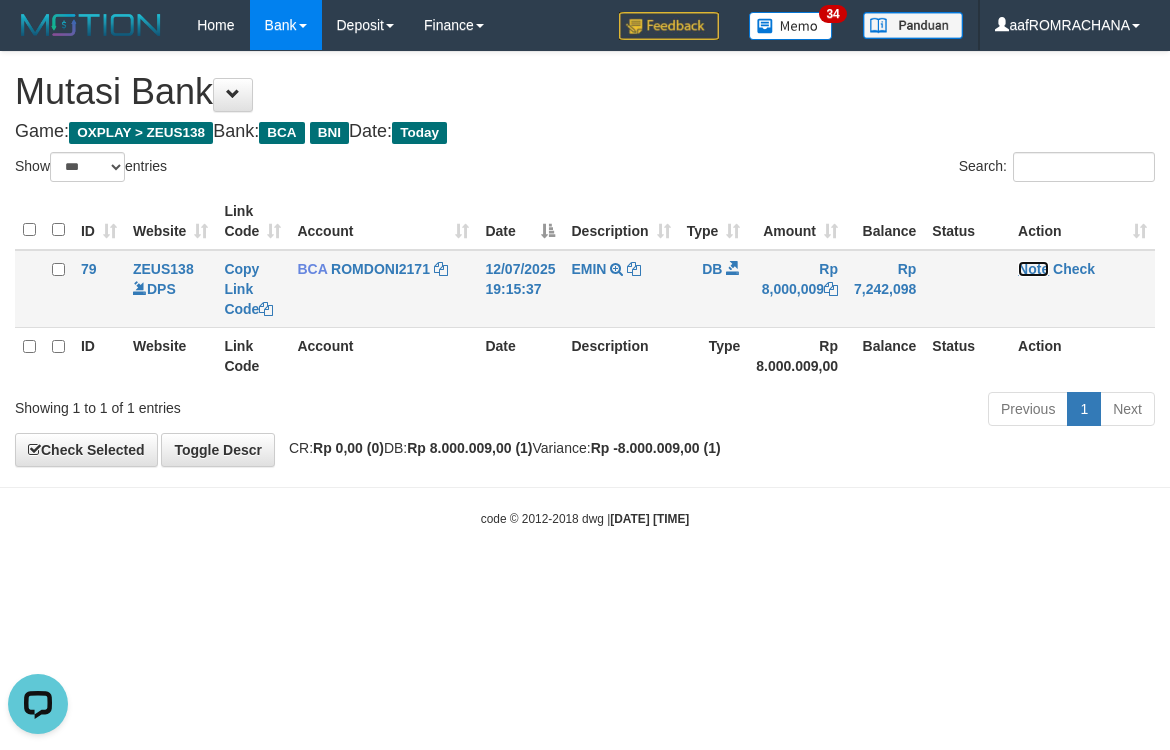 click on "Note" at bounding box center (1033, 269) 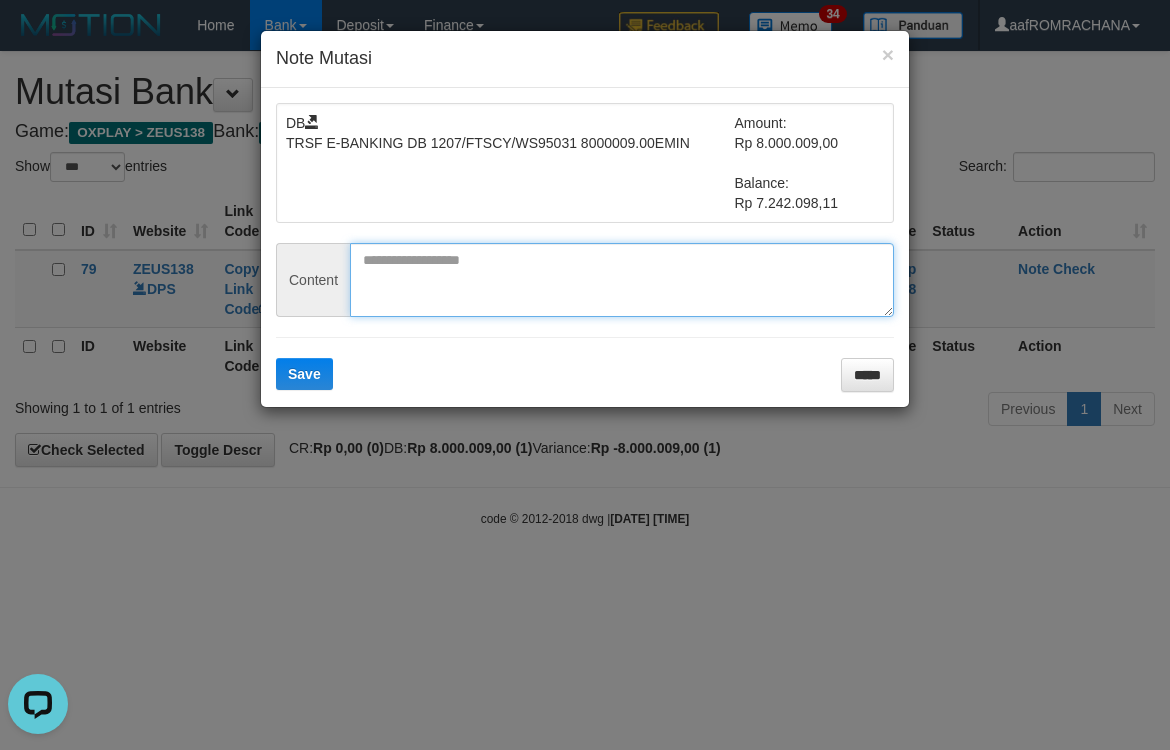 click at bounding box center [622, 280] 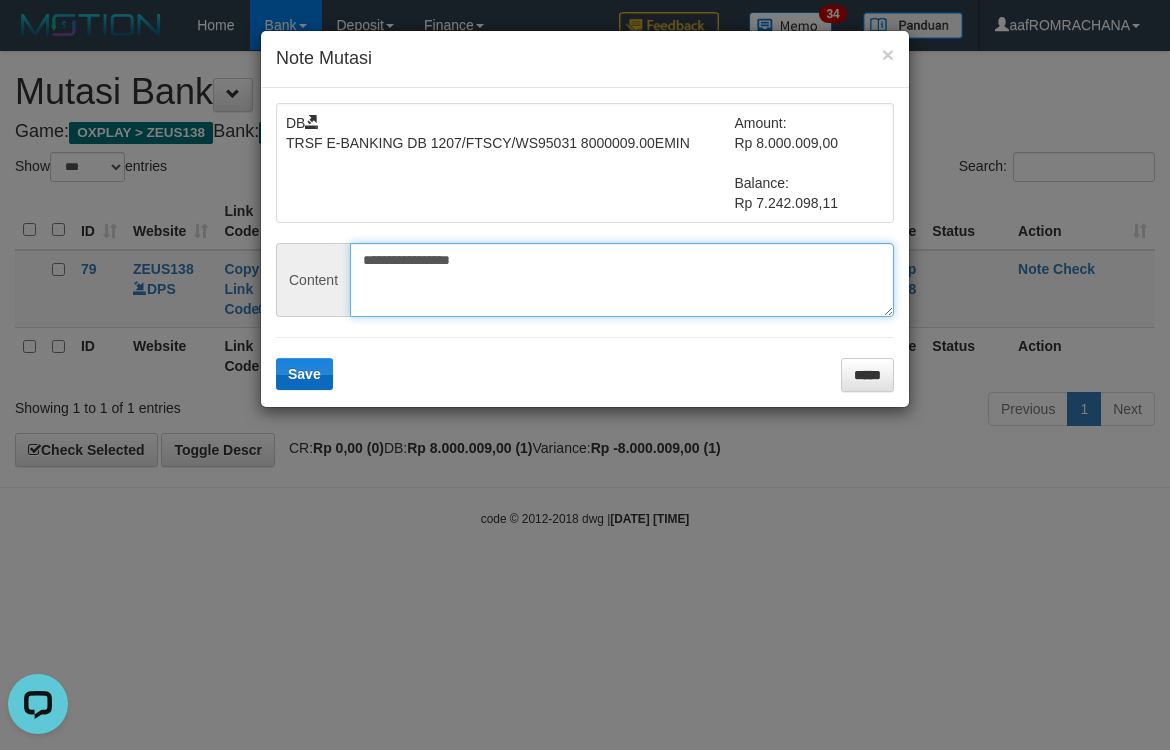 type on "**********" 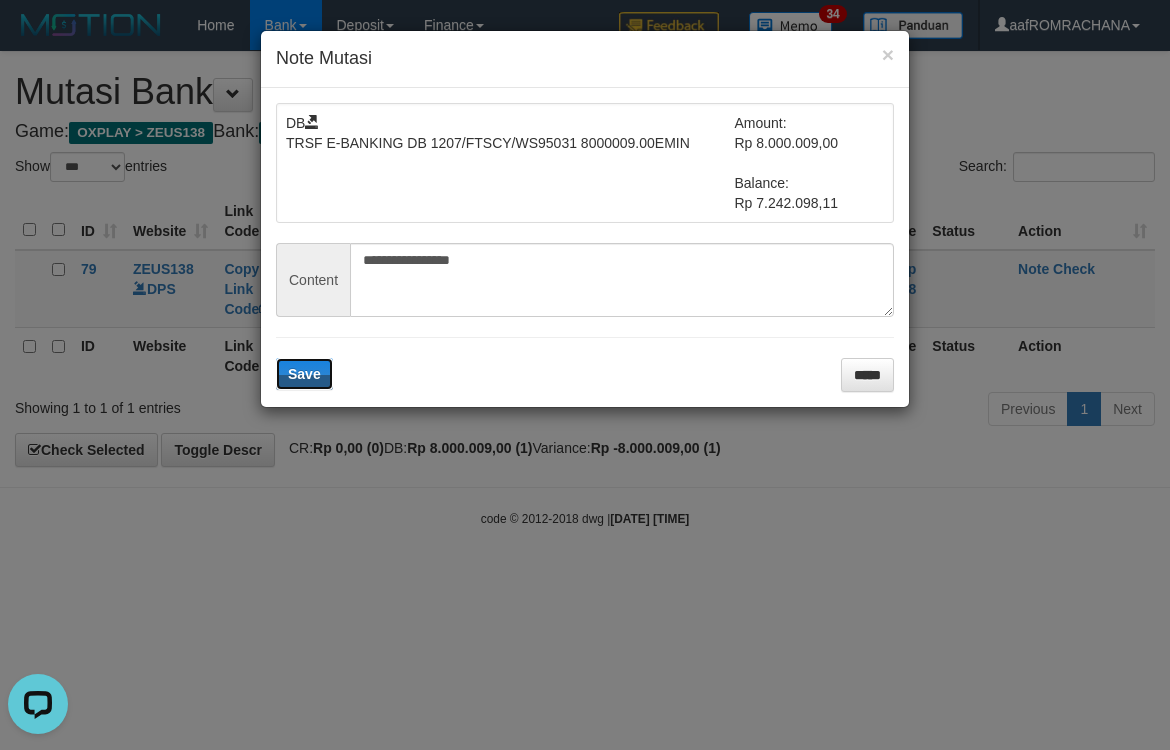 drag, startPoint x: 303, startPoint y: 373, endPoint x: 564, endPoint y: 385, distance: 261.27573 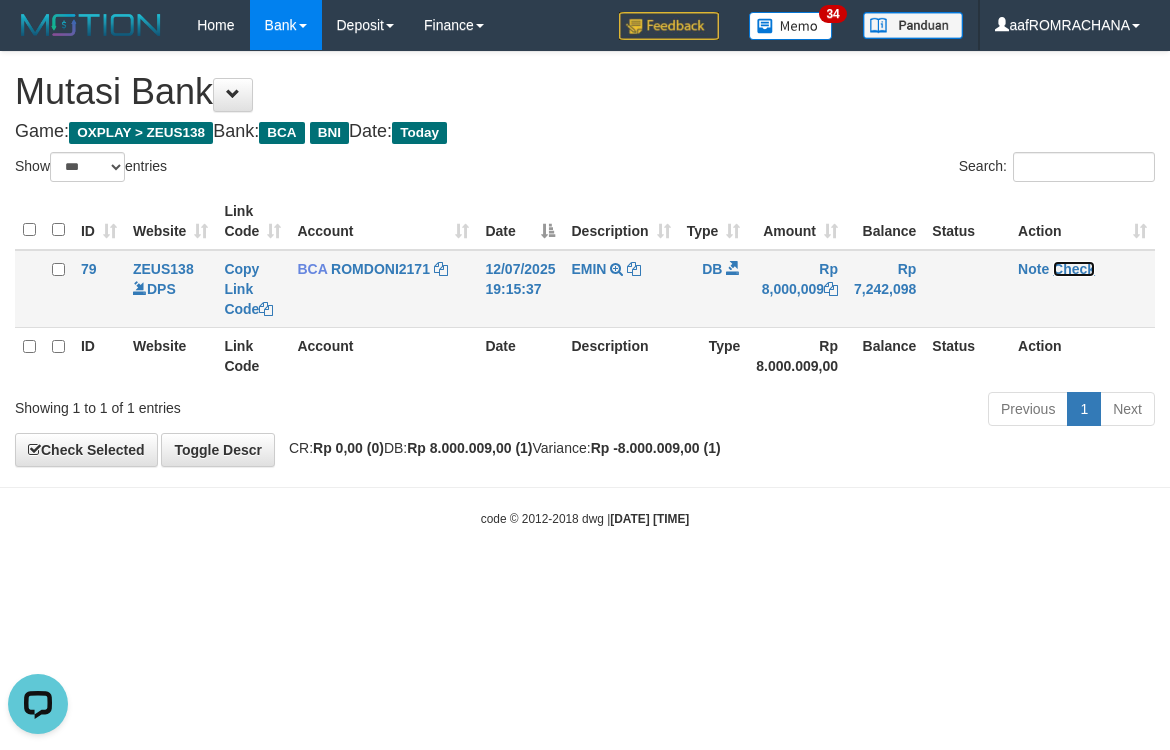 click on "Check" at bounding box center [1074, 269] 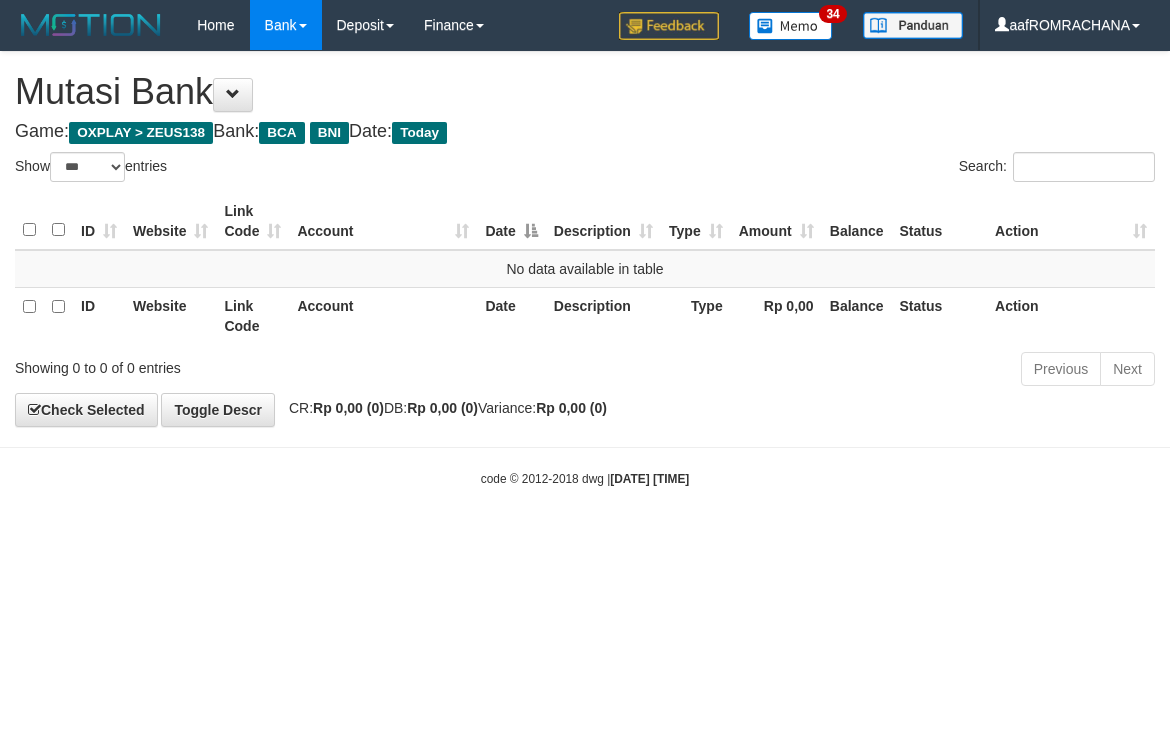 select on "***" 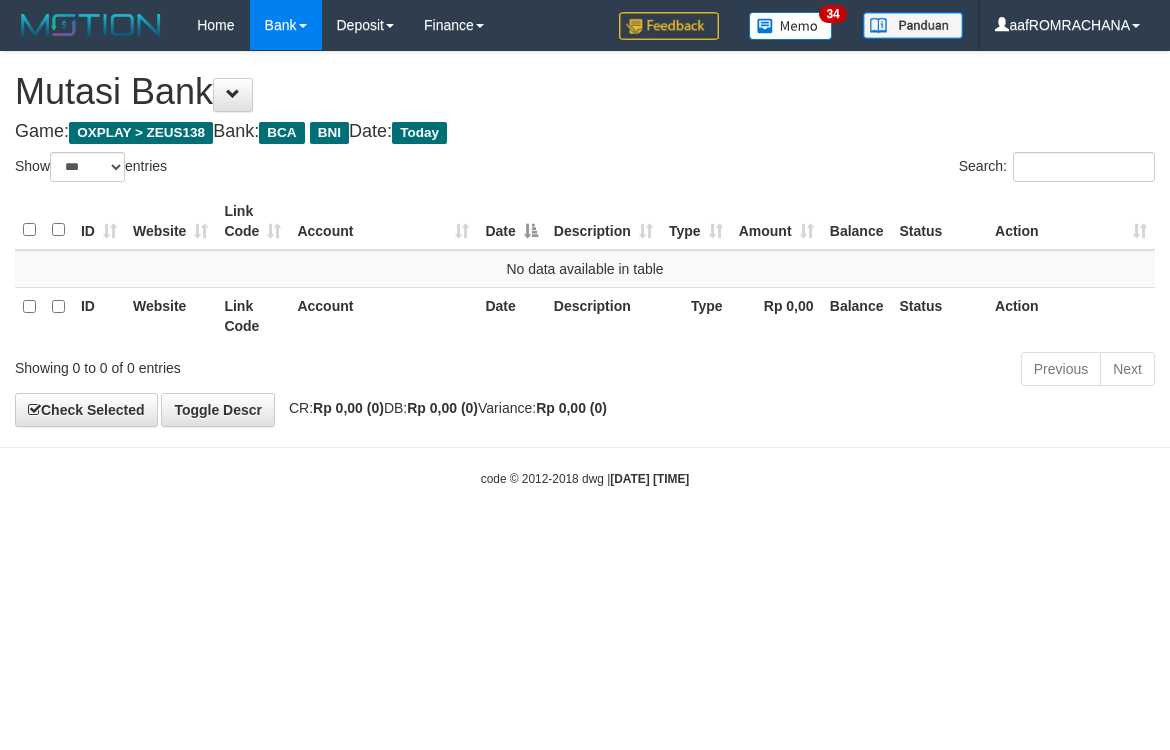 scroll, scrollTop: 0, scrollLeft: 0, axis: both 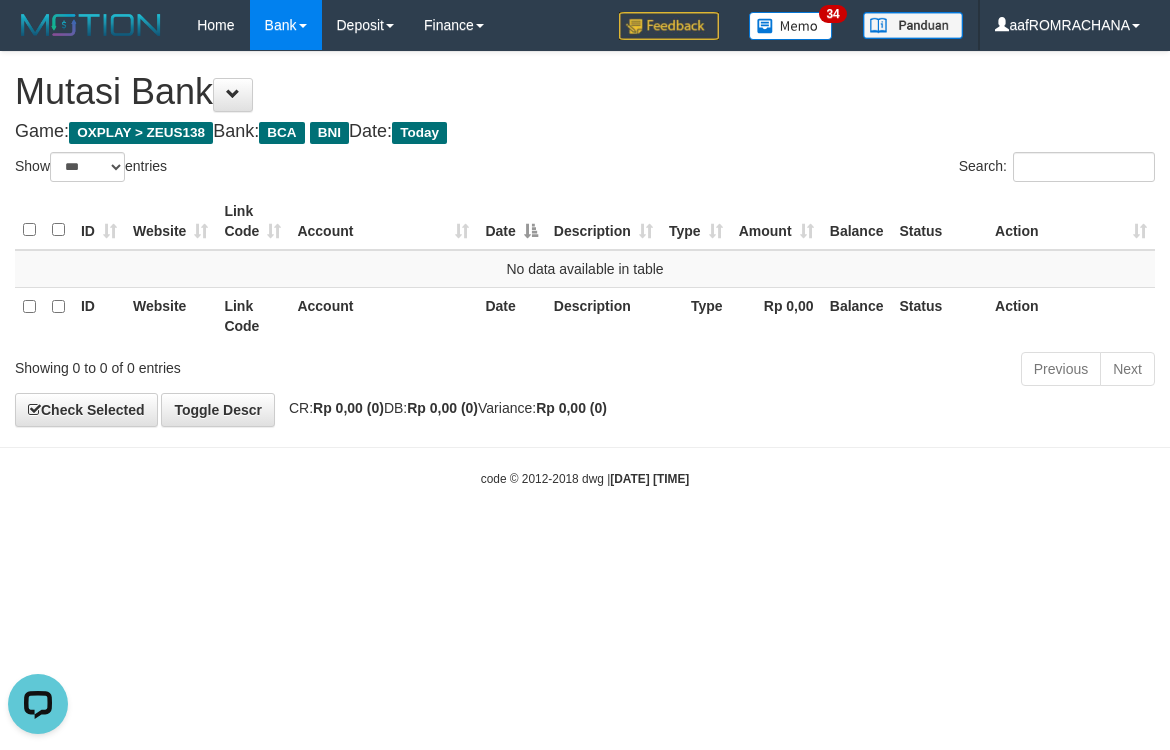 click on "Toggle navigation
Home
Bank
Account List
Load
By Website
Group
[OXPLAY]													ZEUS138
By Load Group (DPS)
Sync" at bounding box center [585, 269] 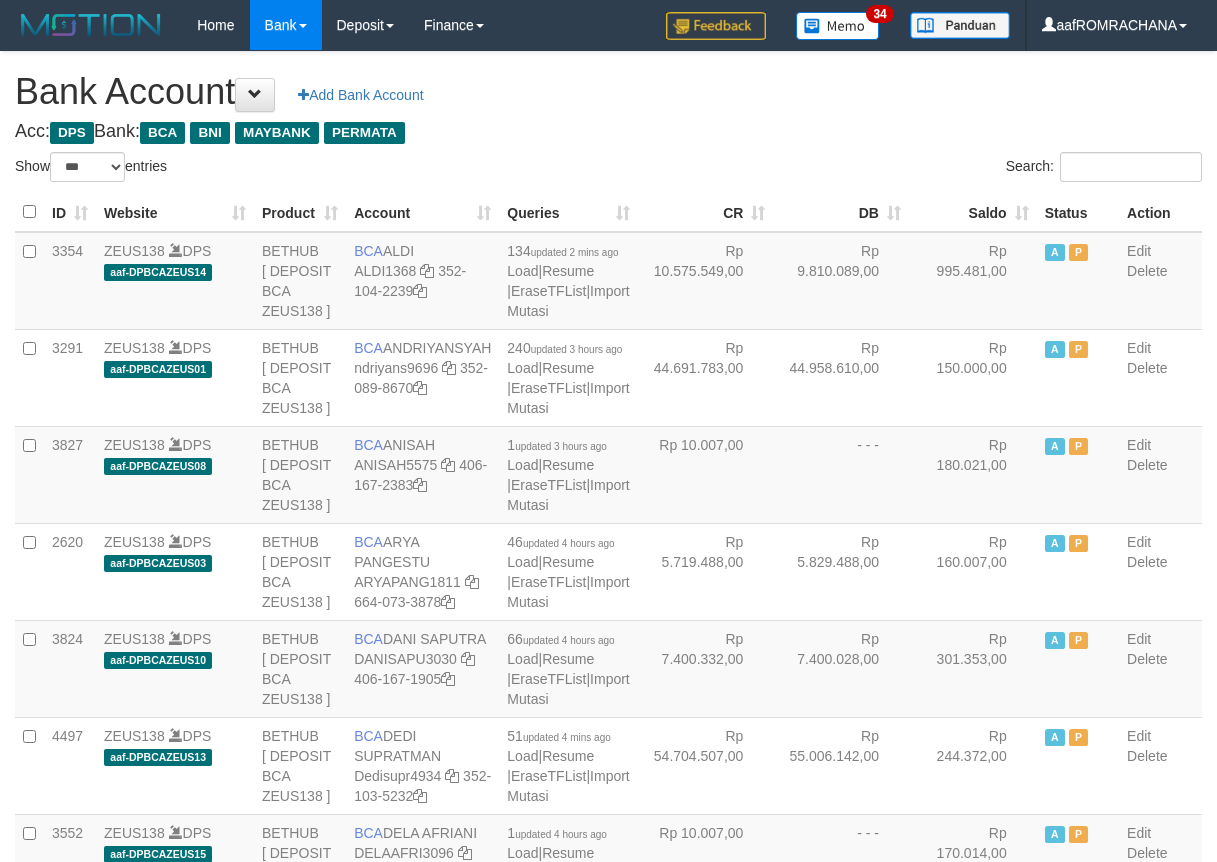 select on "***" 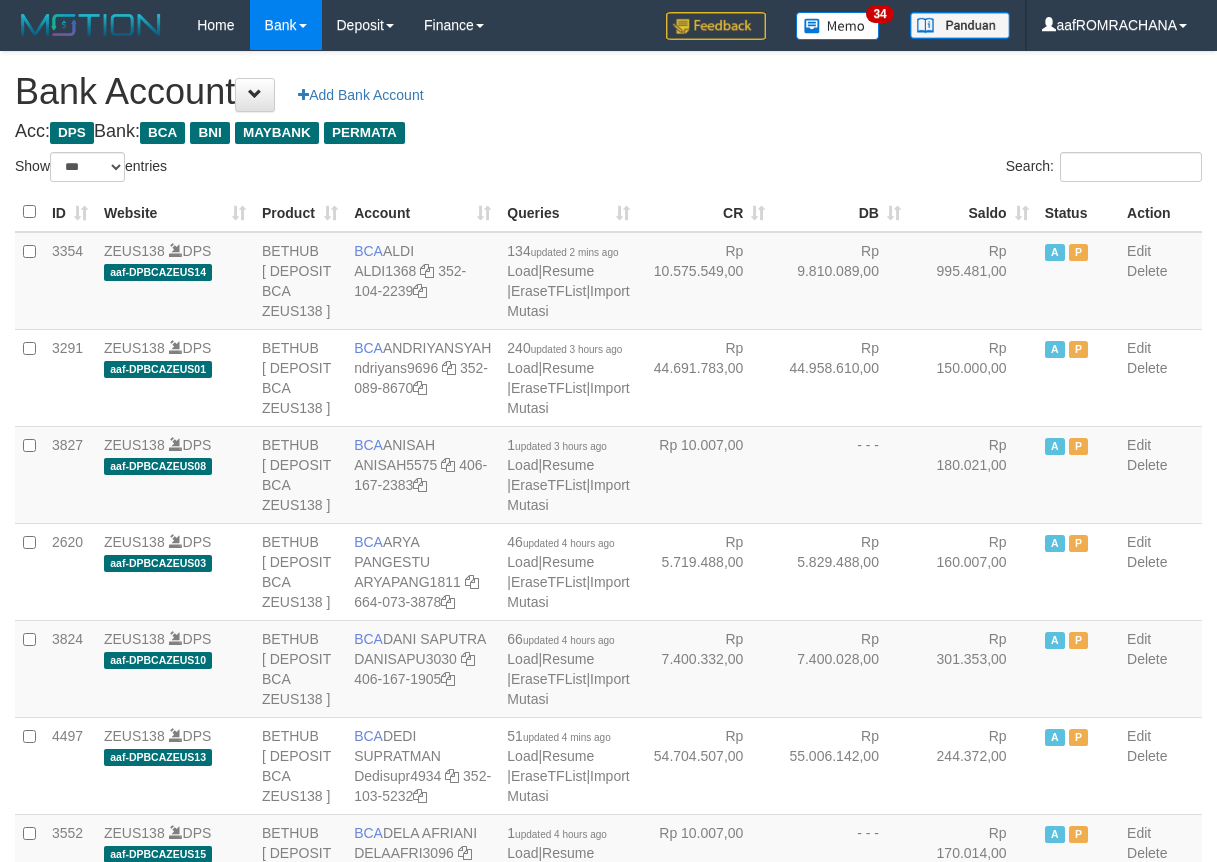 scroll, scrollTop: 0, scrollLeft: 0, axis: both 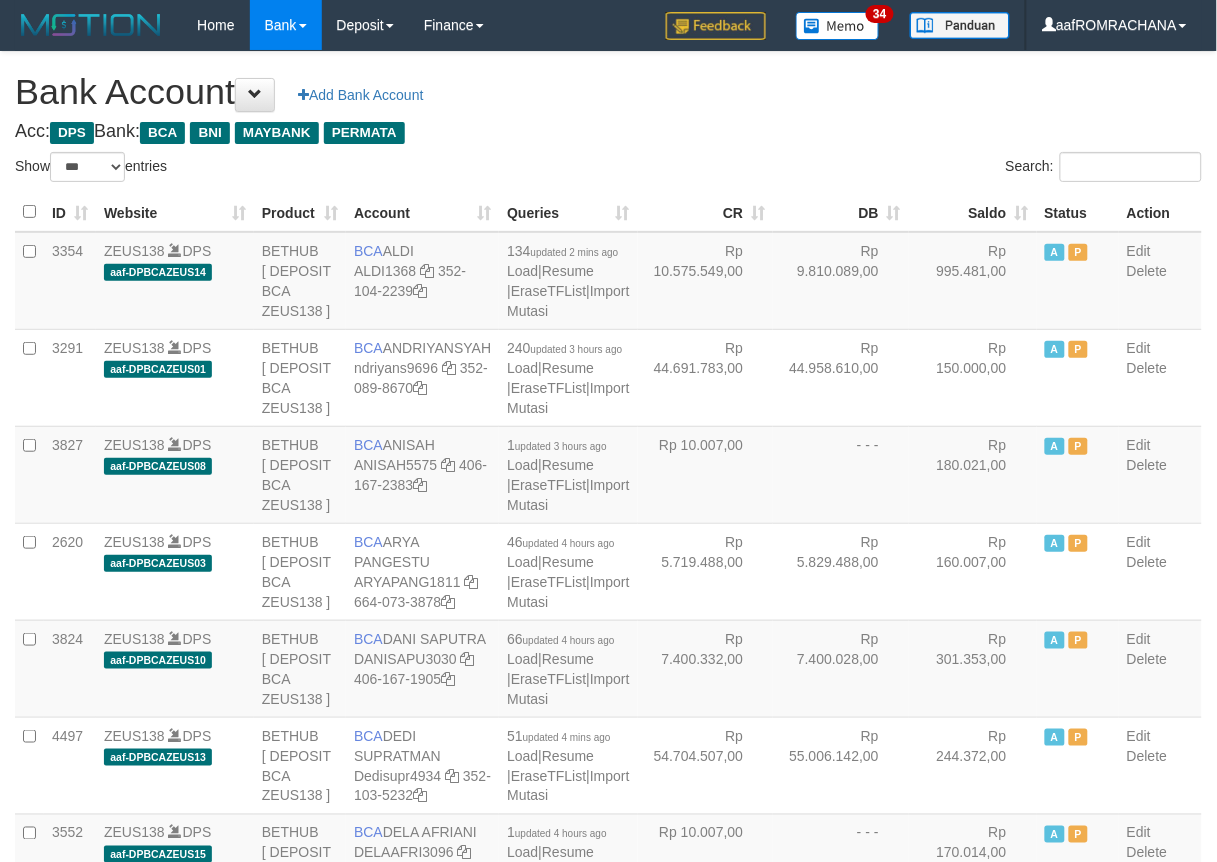 click on "Saldo" at bounding box center (973, 212) 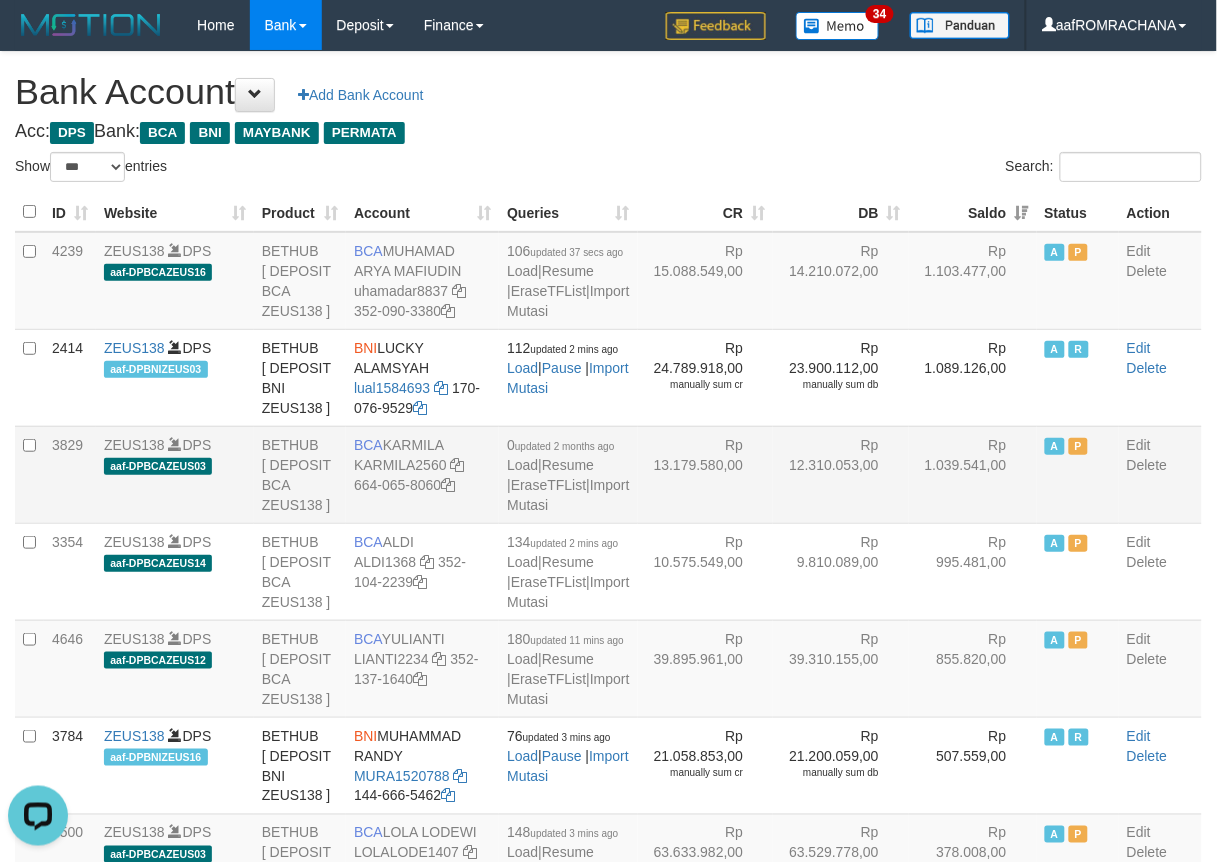 scroll, scrollTop: 0, scrollLeft: 0, axis: both 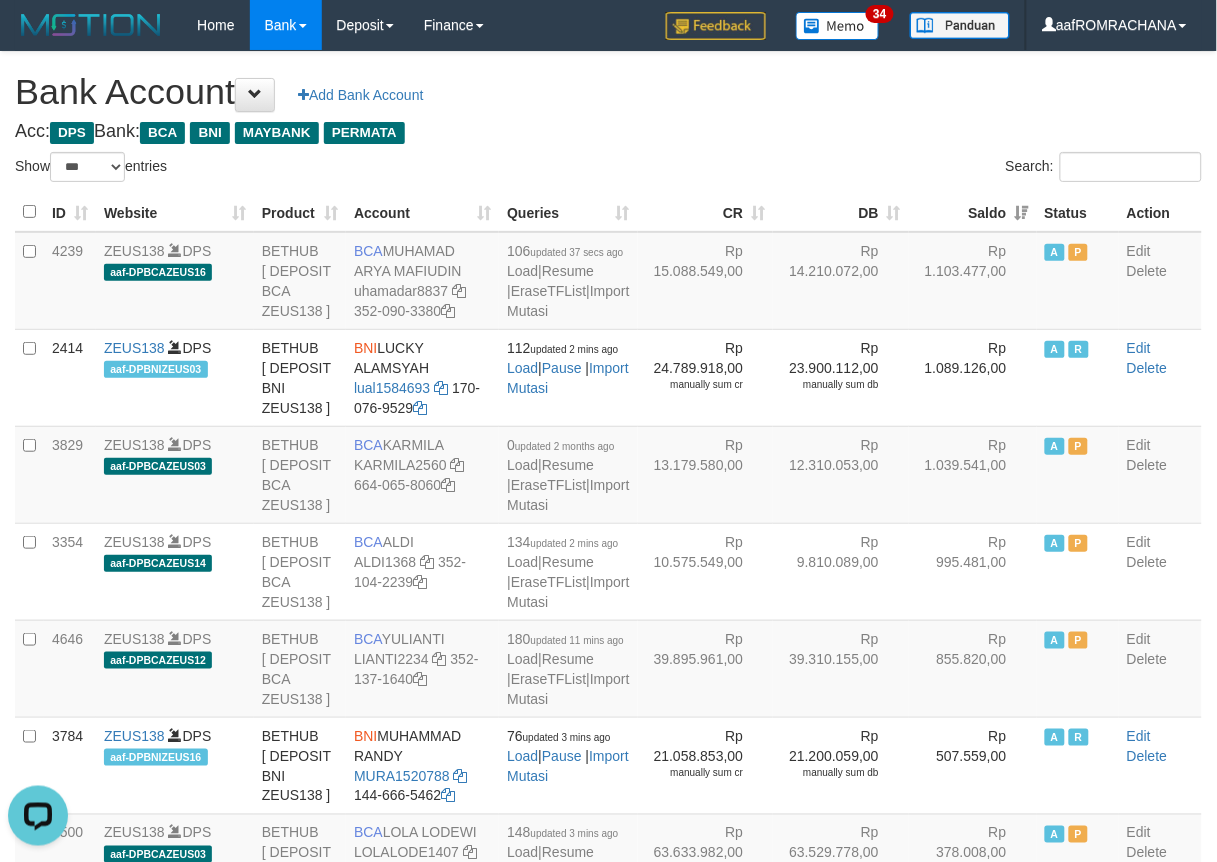 click on "Acc: 										 DPS
Bank:   BCA   BNI   MAYBANK   PERMATA" at bounding box center [608, 132] 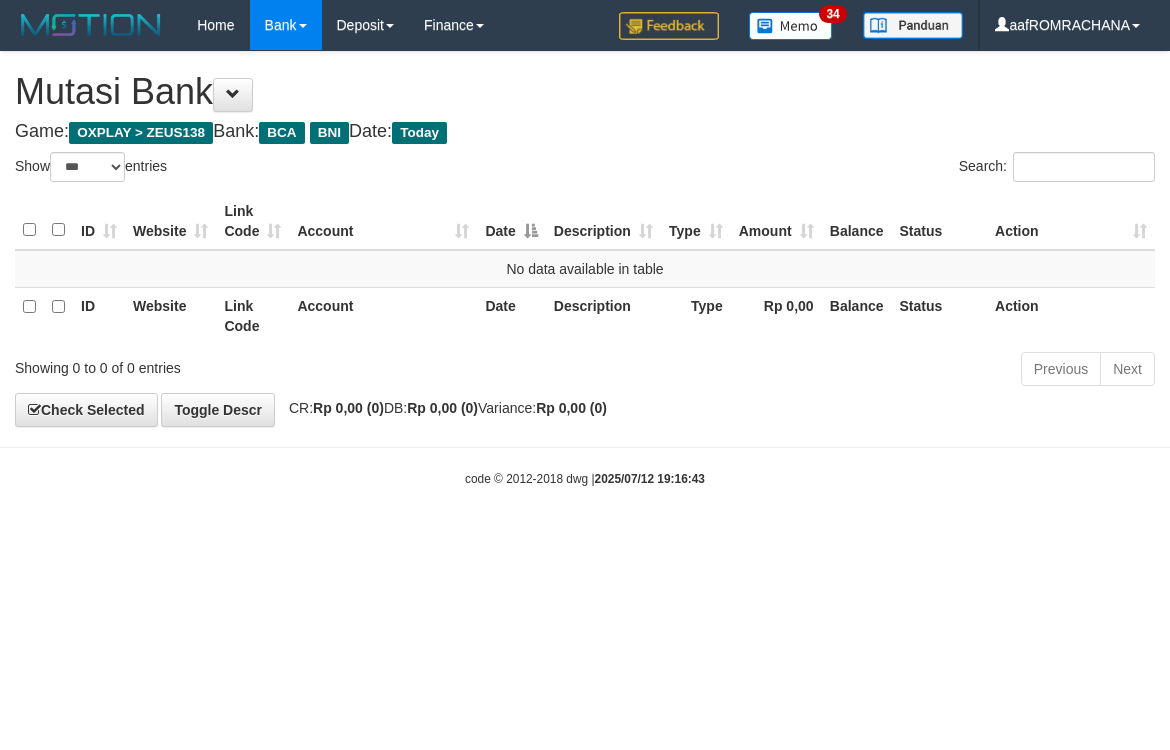 select on "***" 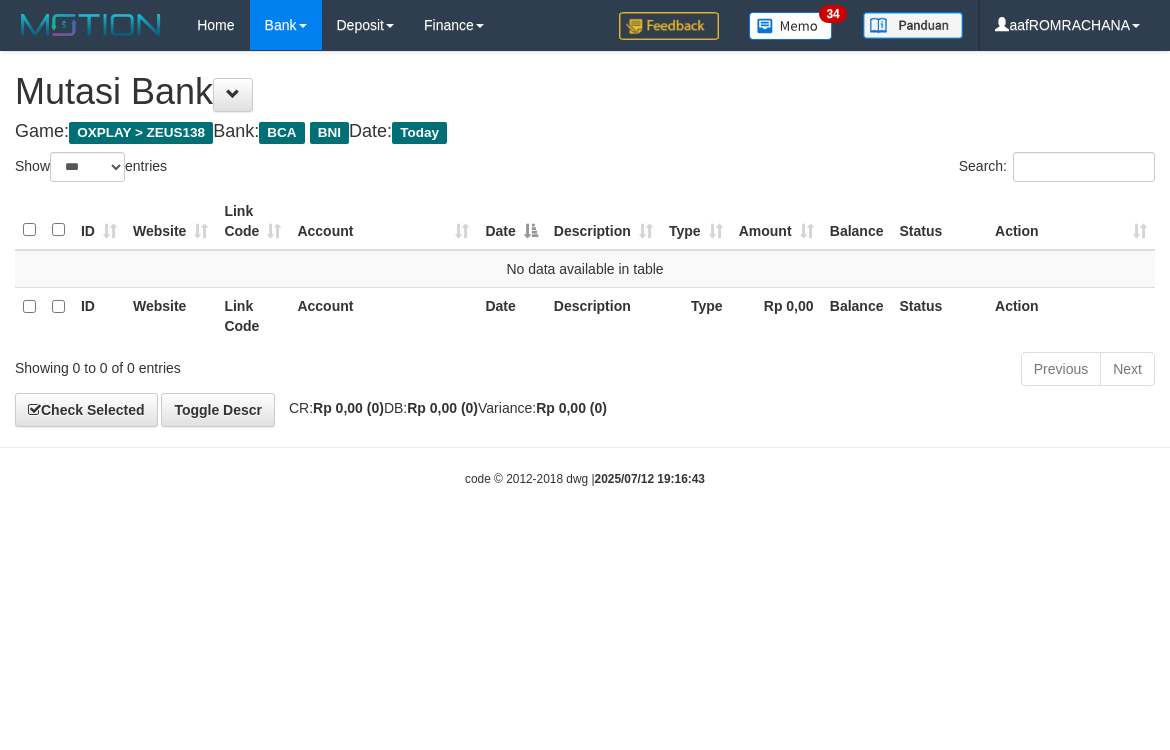 scroll, scrollTop: 0, scrollLeft: 0, axis: both 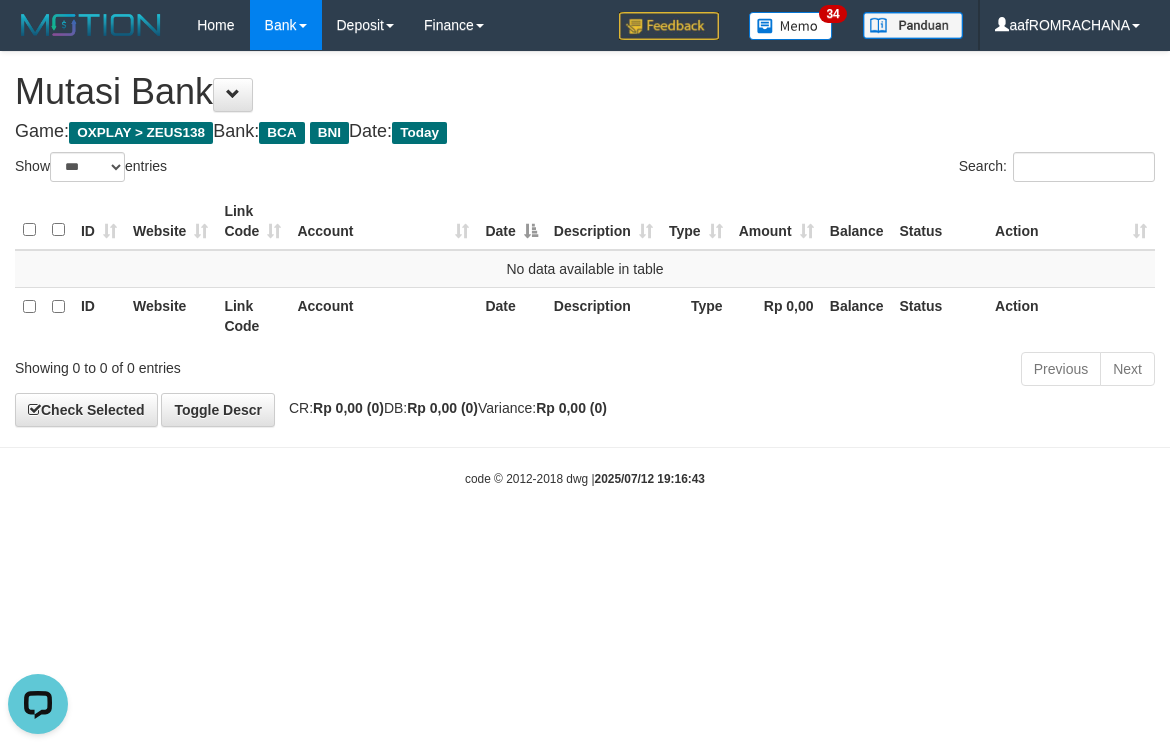 click on "Toggle navigation
Home
Bank
Account List
Load
By Website
Group
[OXPLAY]													ZEUS138
By Load Group (DPS)
Sync" at bounding box center (585, 269) 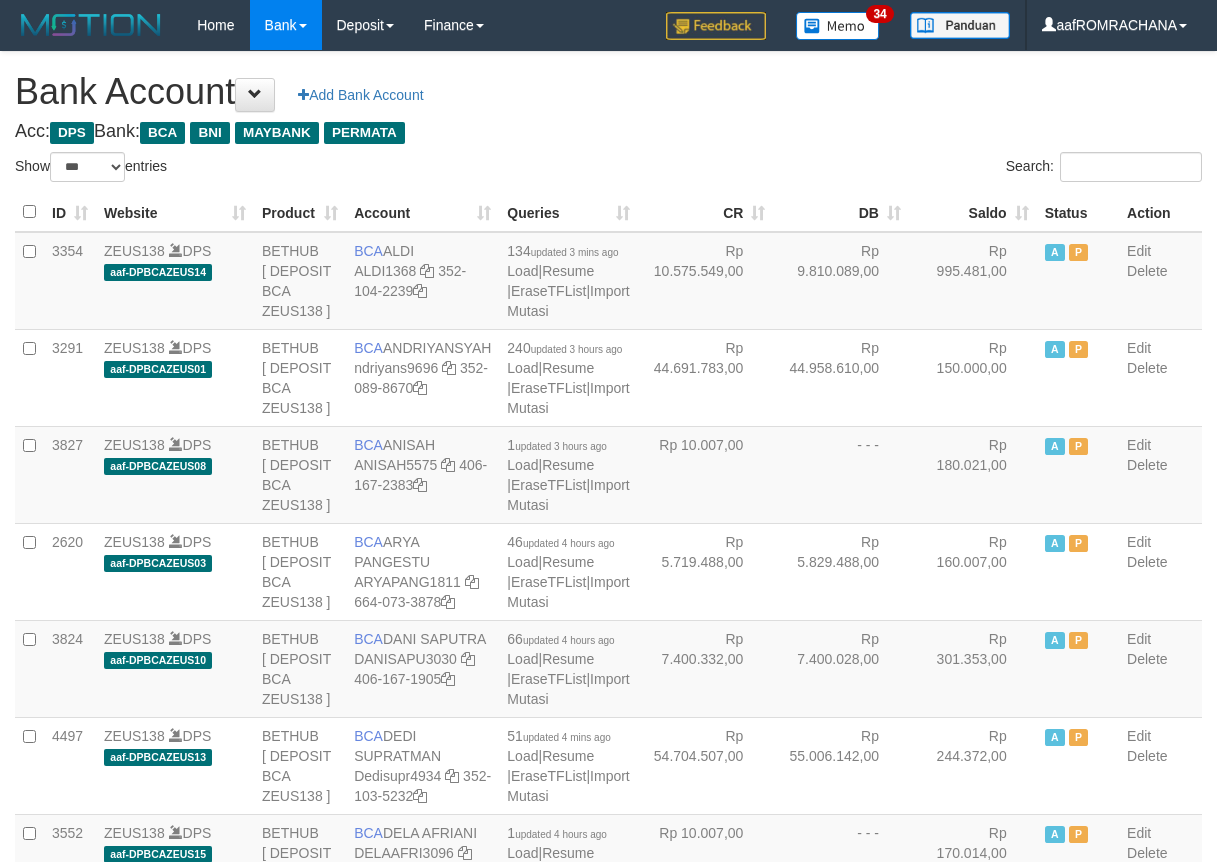select on "***" 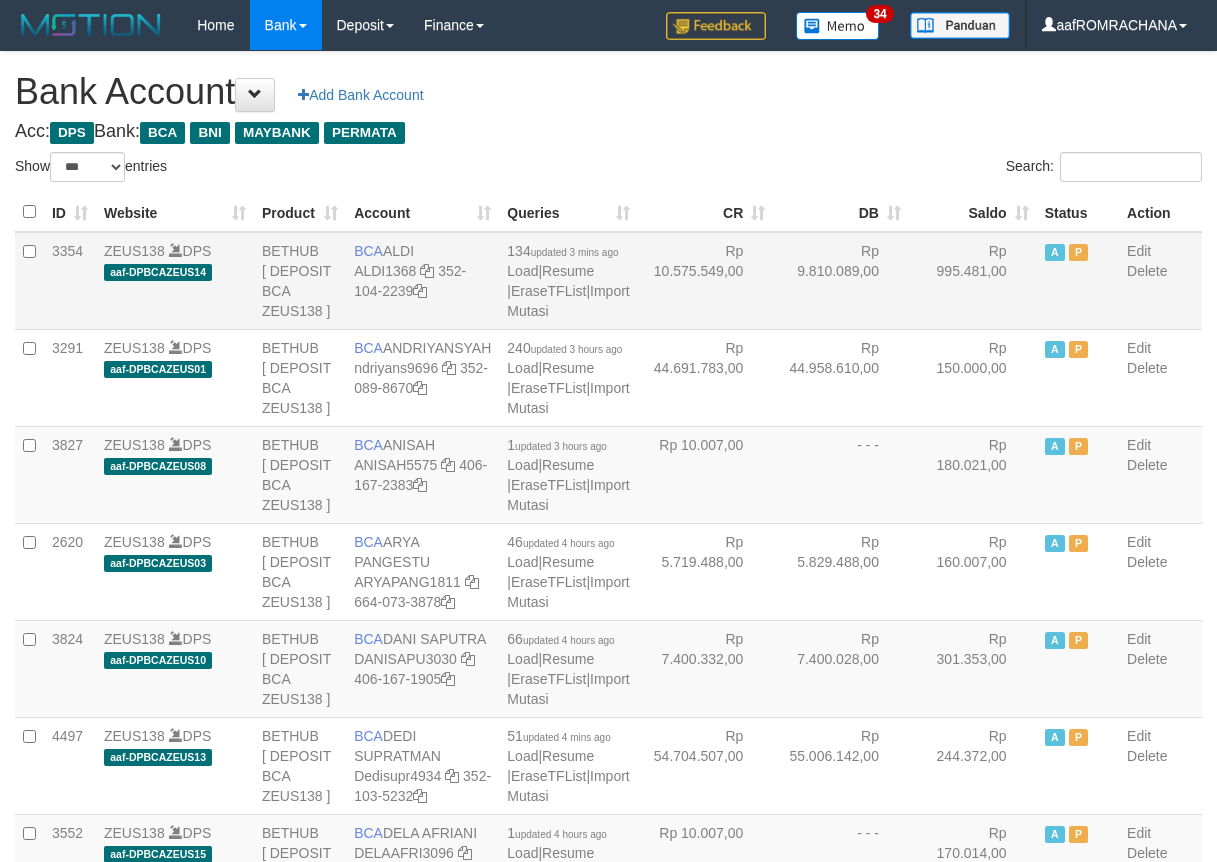 scroll, scrollTop: 0, scrollLeft: 0, axis: both 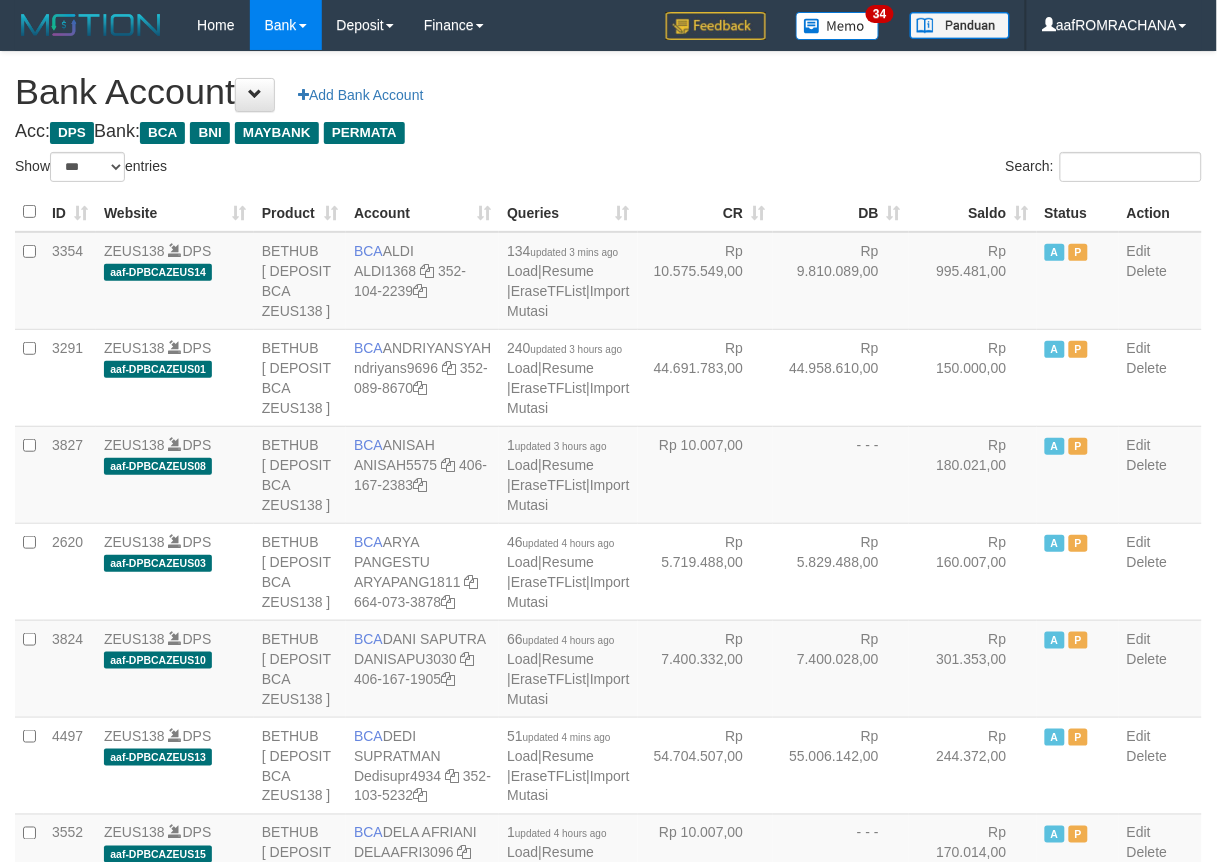 click on "Saldo" at bounding box center (973, 212) 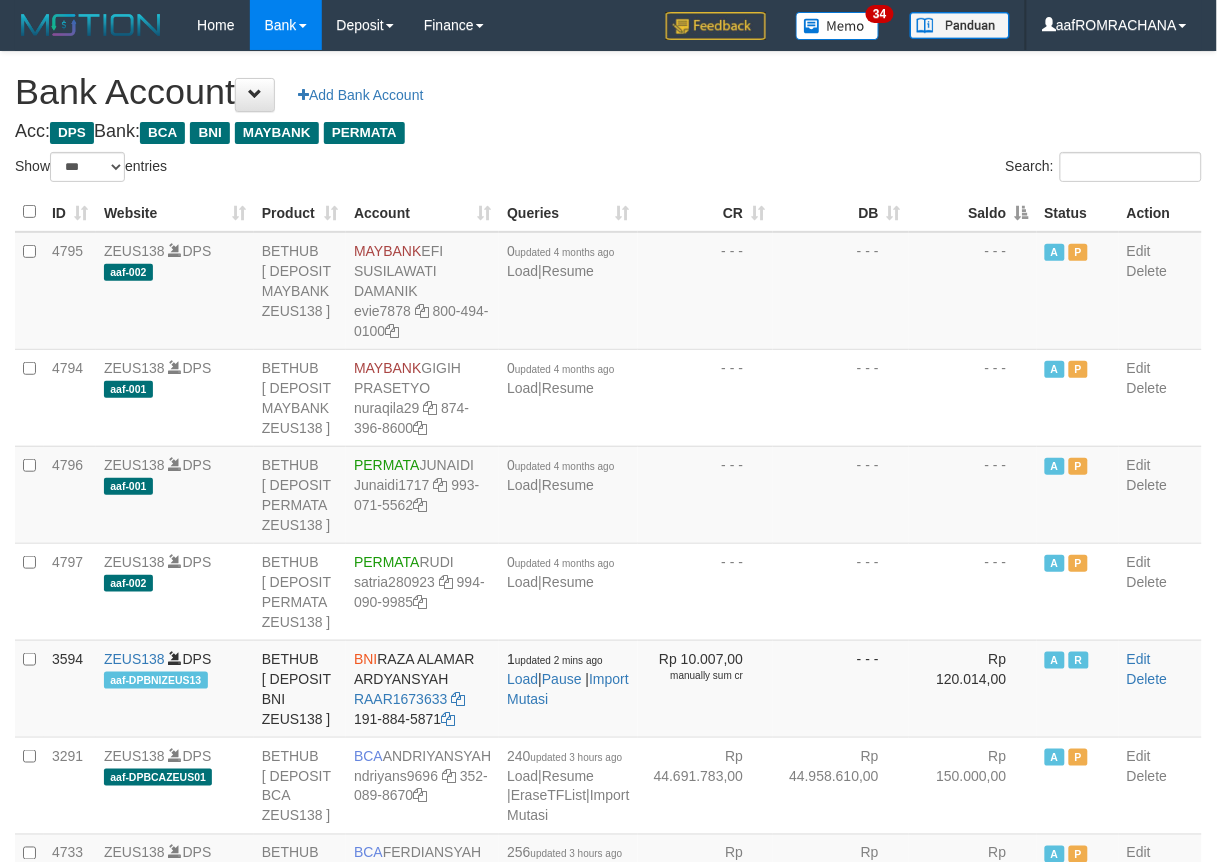 click on "Saldo" at bounding box center (973, 212) 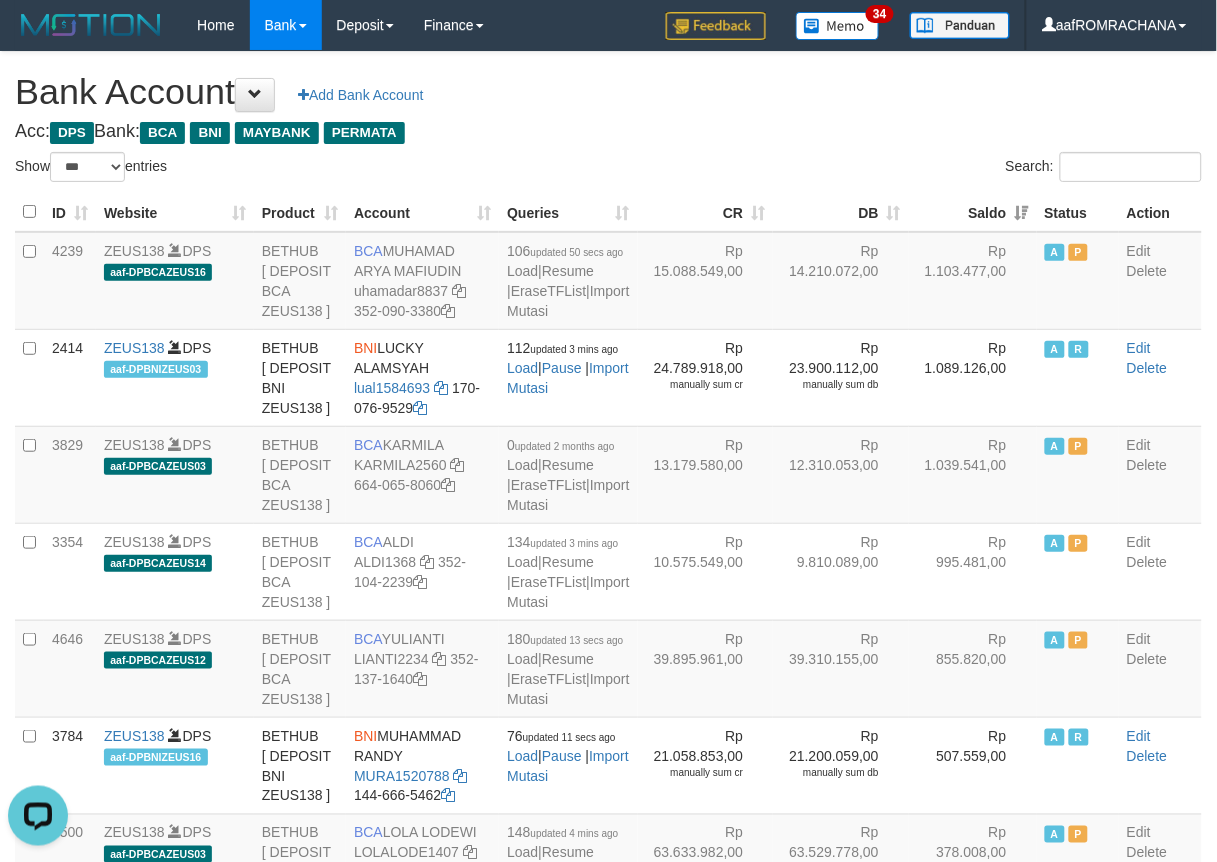 scroll, scrollTop: 0, scrollLeft: 0, axis: both 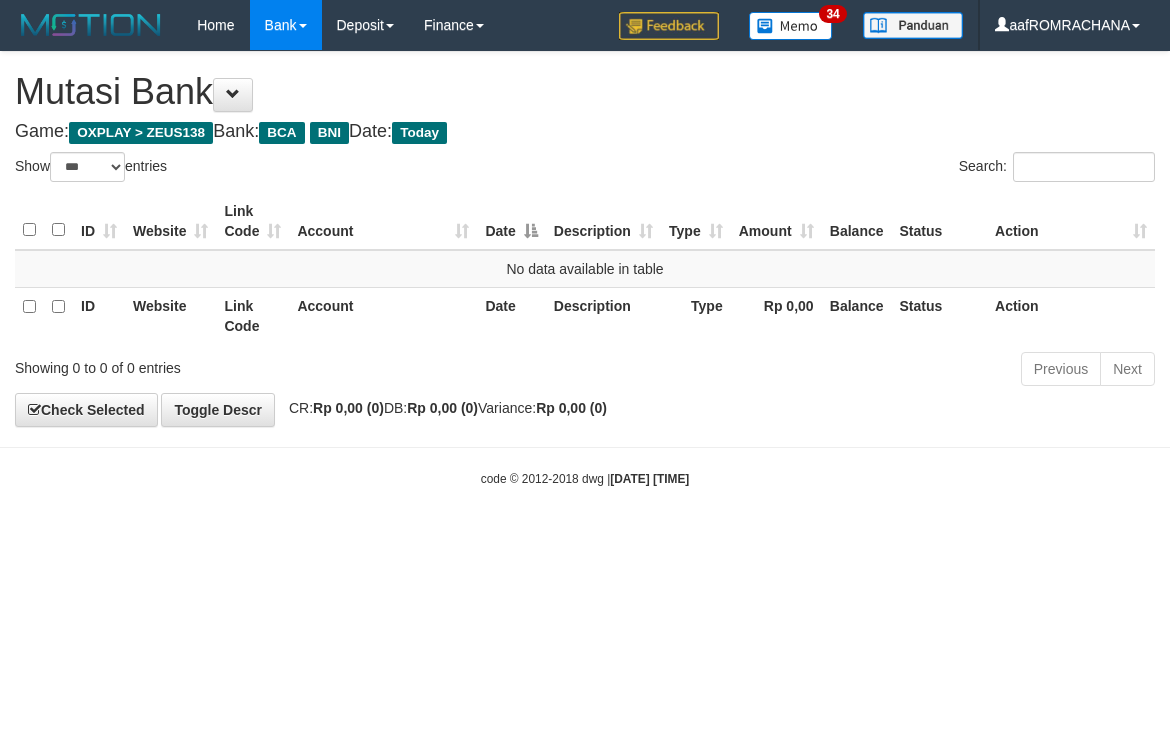 select on "***" 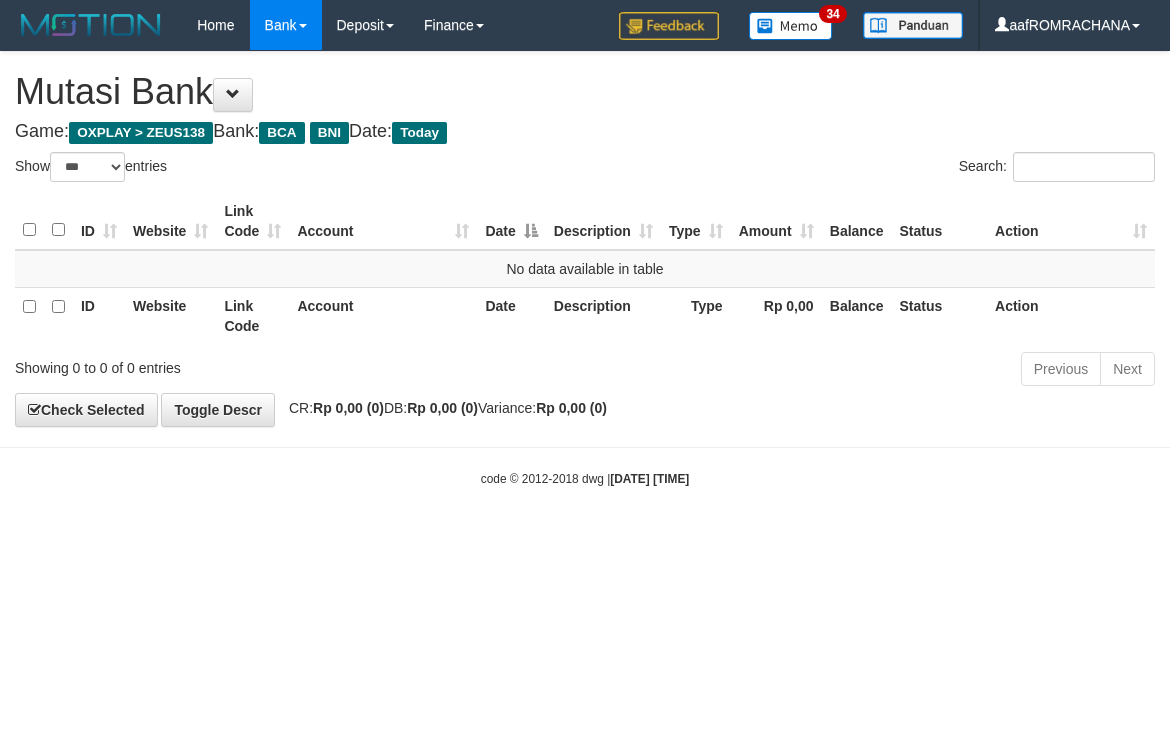 scroll, scrollTop: 0, scrollLeft: 0, axis: both 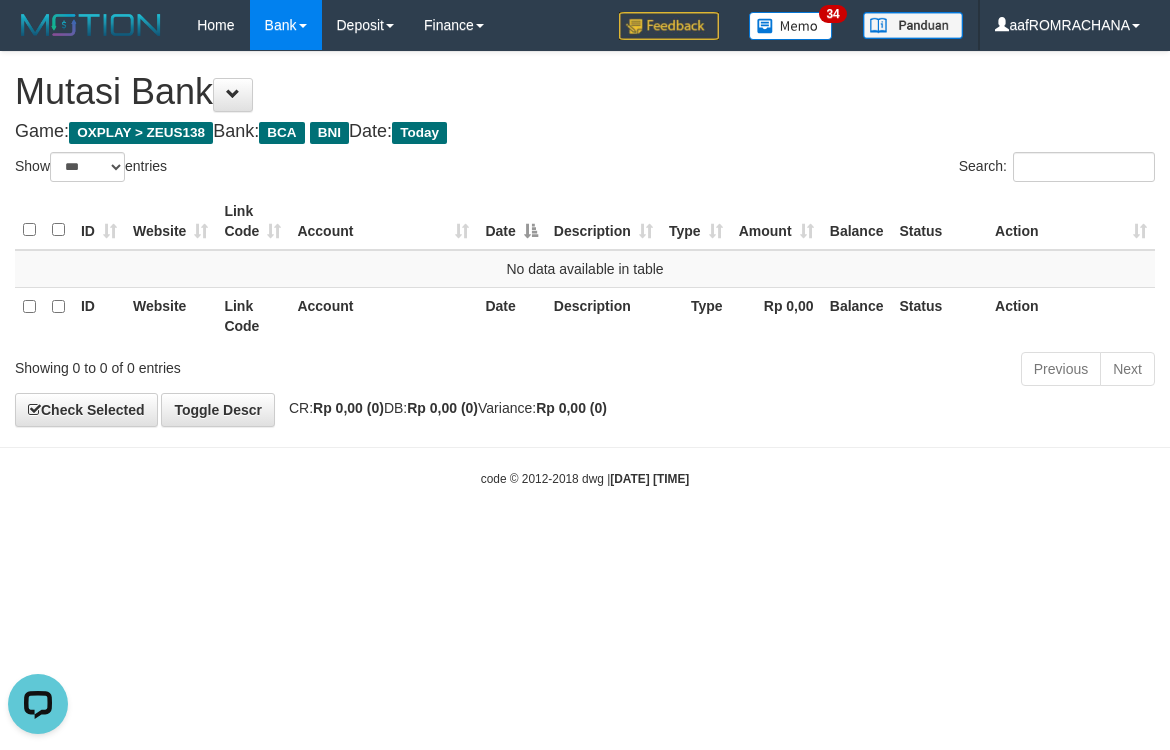 click on "Toggle navigation
Home
Bank
Account List
Load
By Website
Group
[OXPLAY]													ZEUS138
By Load Group (DPS)
Sync" at bounding box center (585, 269) 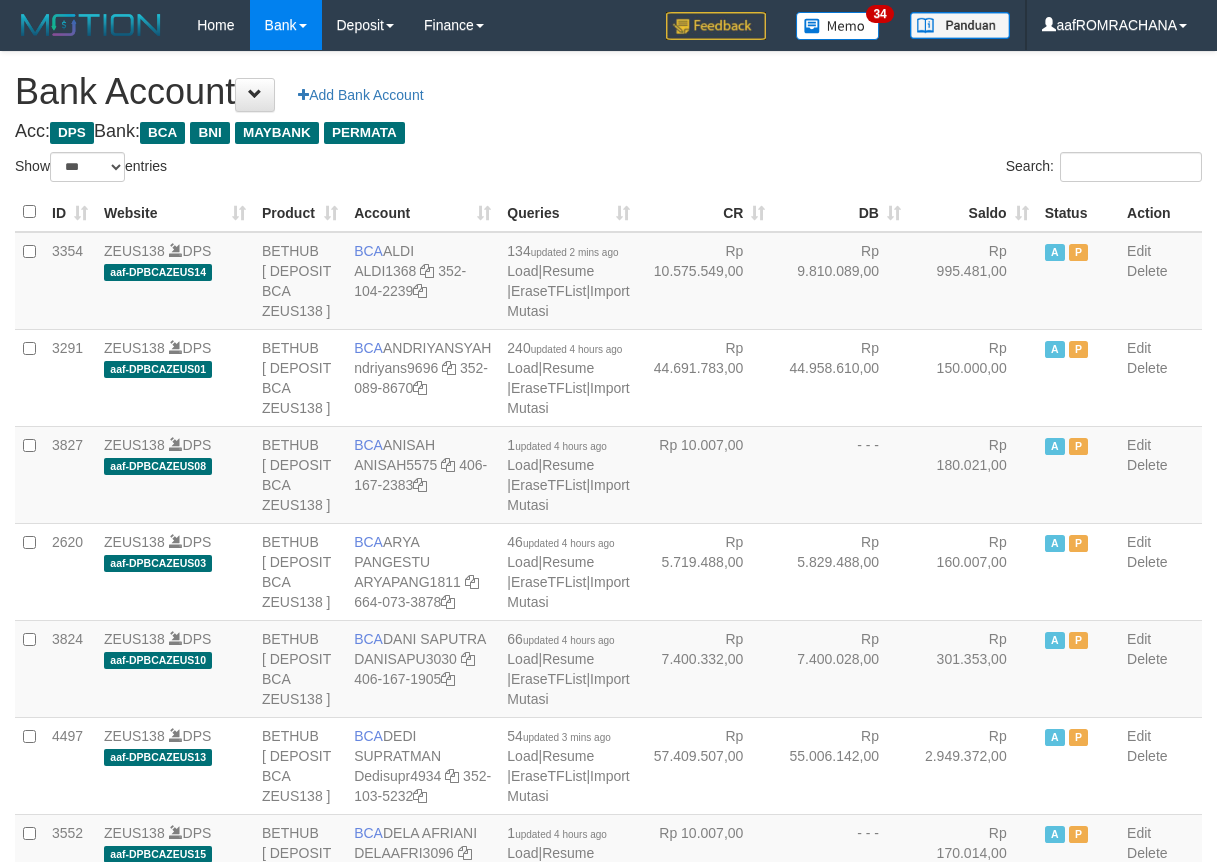 select on "***" 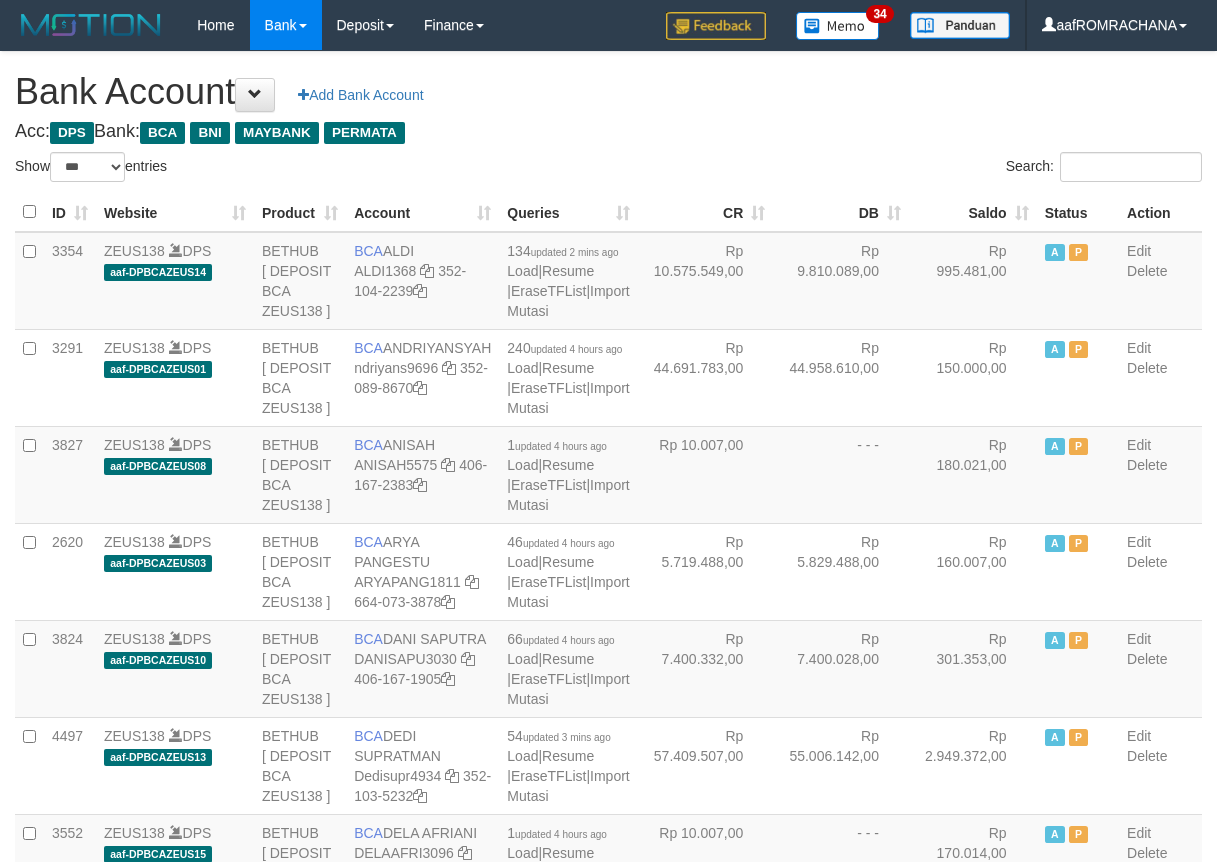scroll, scrollTop: 0, scrollLeft: 0, axis: both 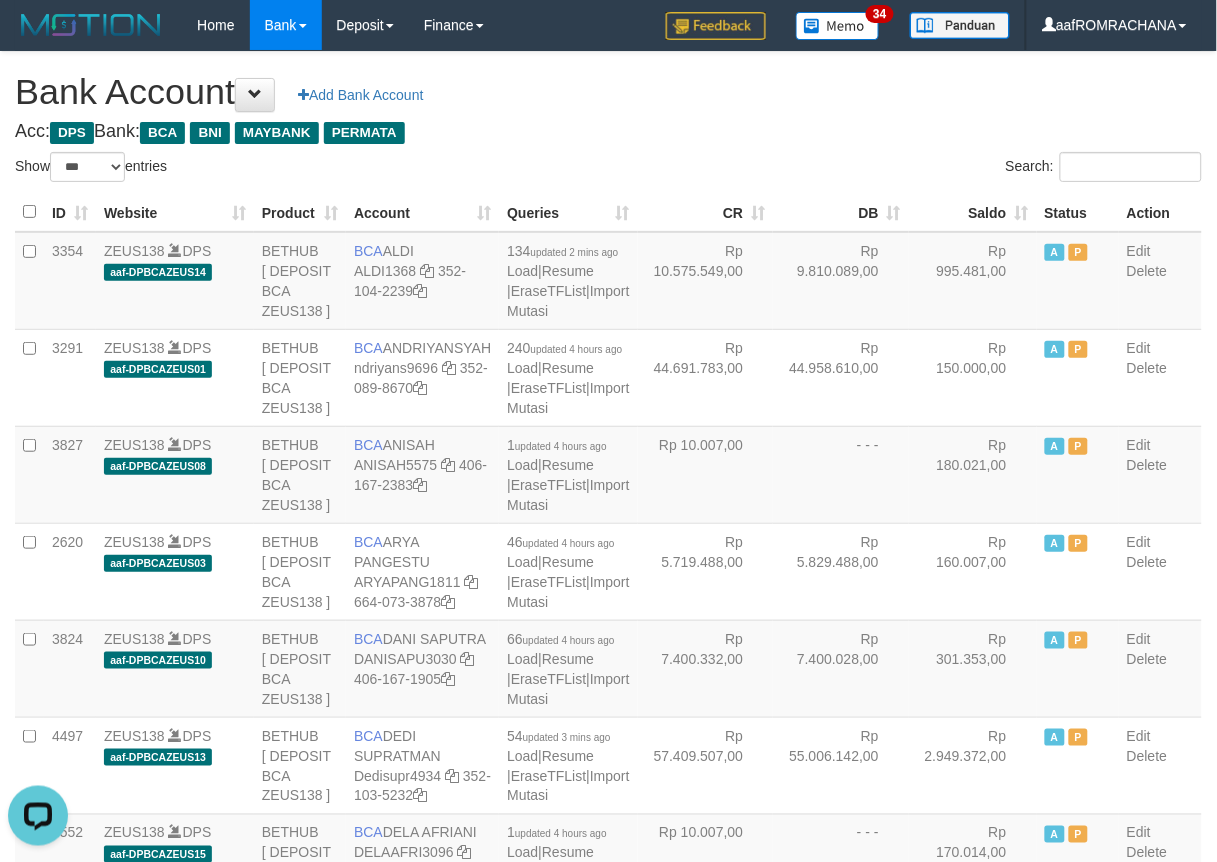 click on "Saldo" at bounding box center [973, 212] 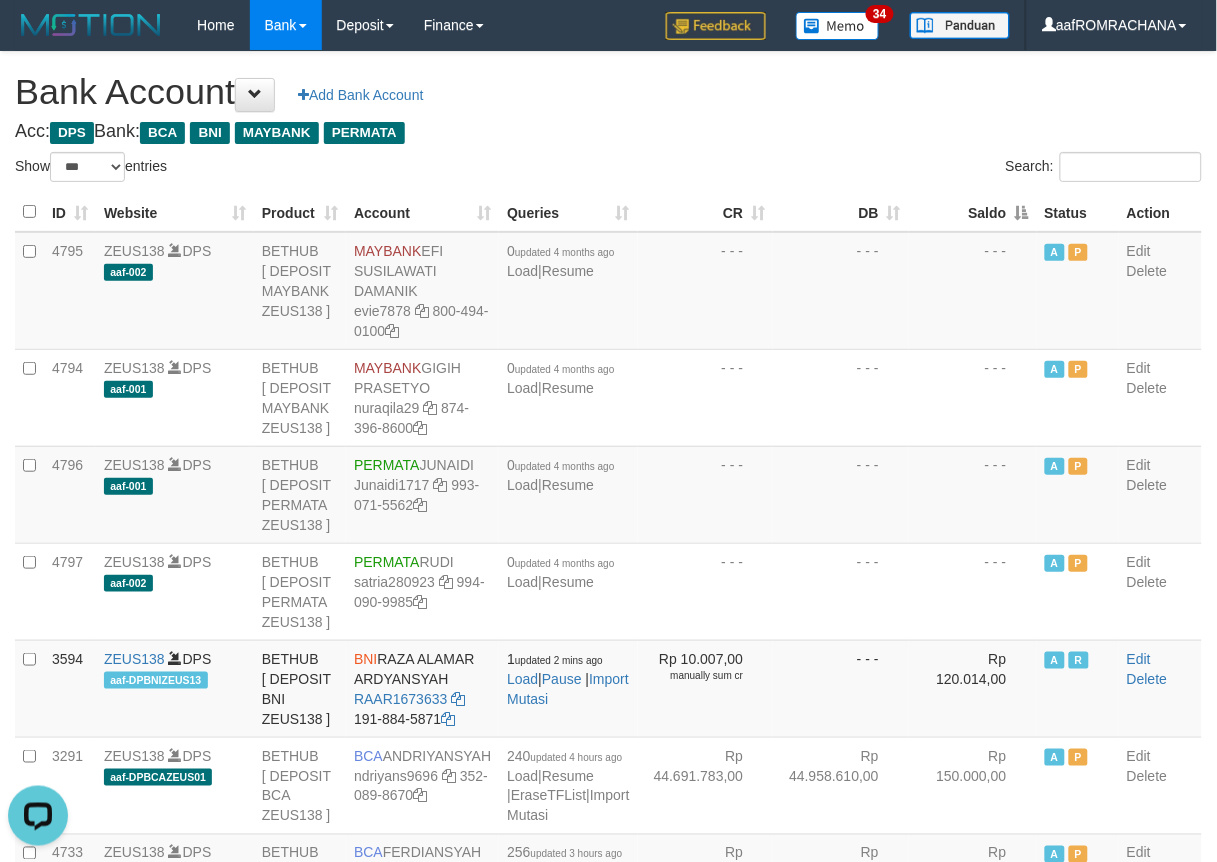 click on "Saldo" at bounding box center (973, 212) 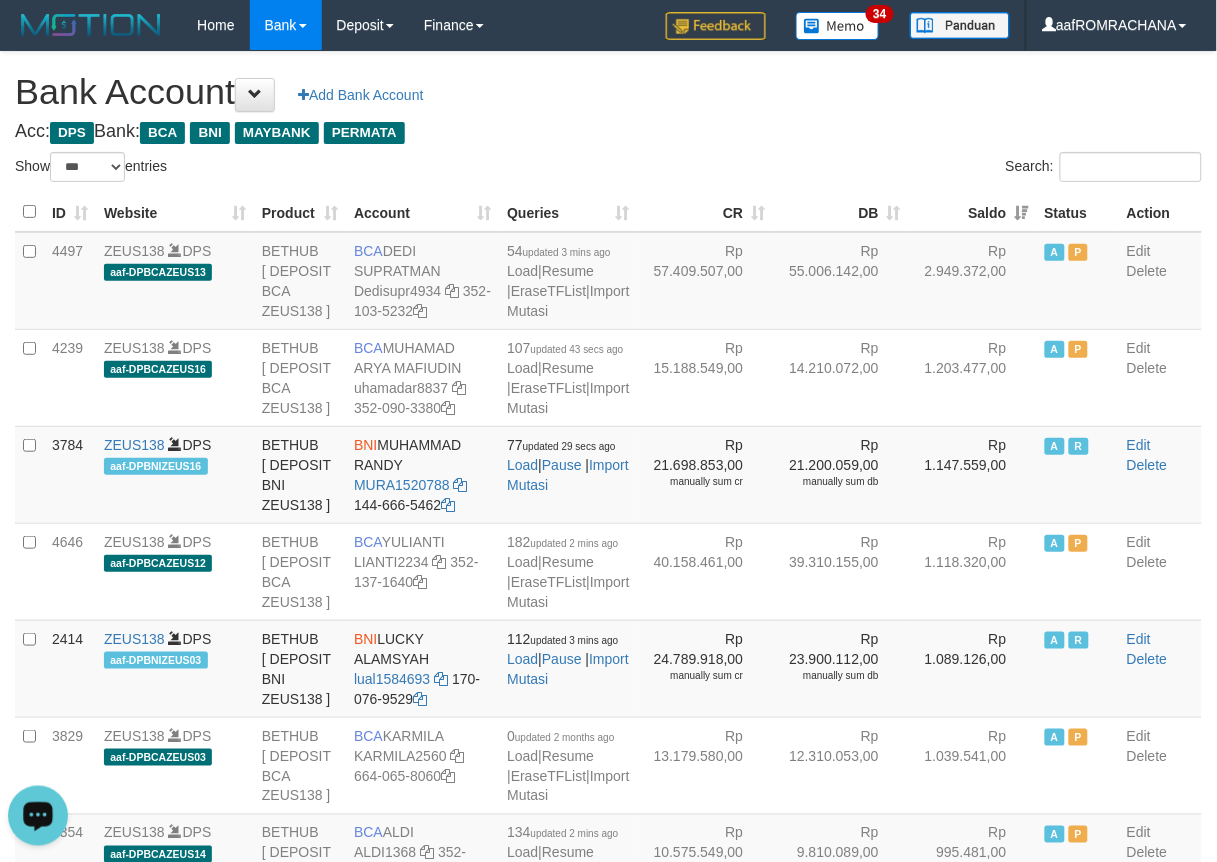 click on "Acc: 										 DPS
Bank:   BCA   BNI   MAYBANK   PERMATA" at bounding box center [608, 132] 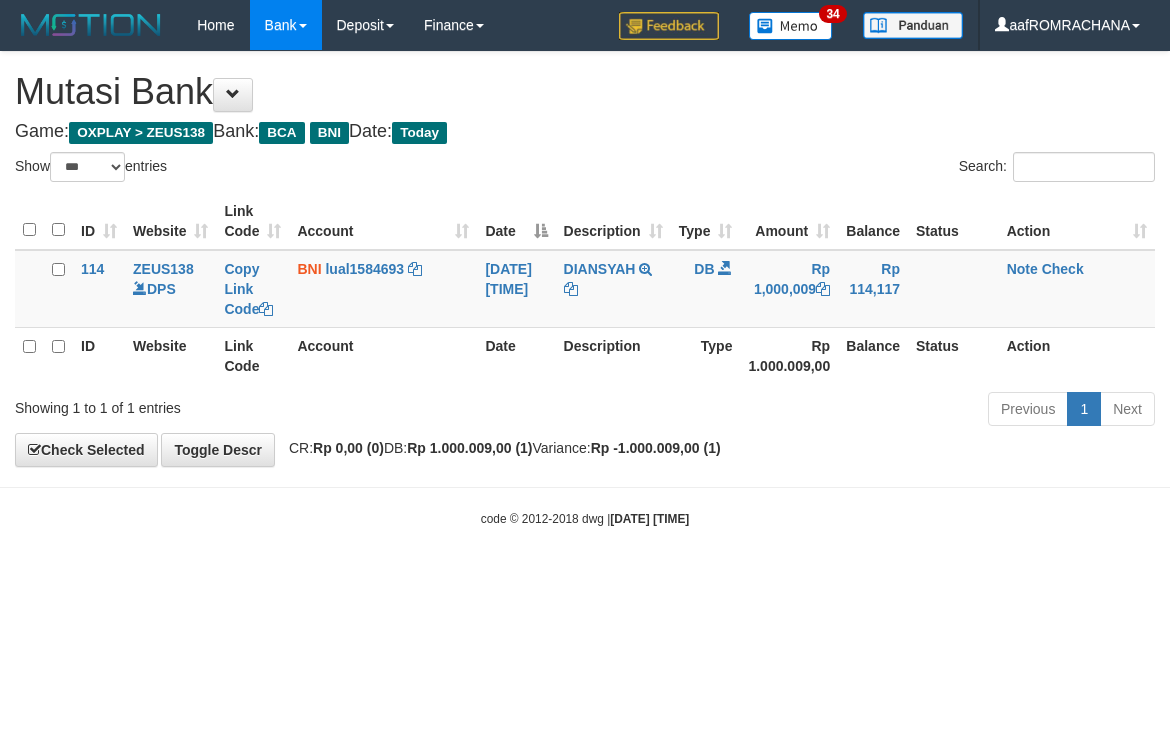 select on "***" 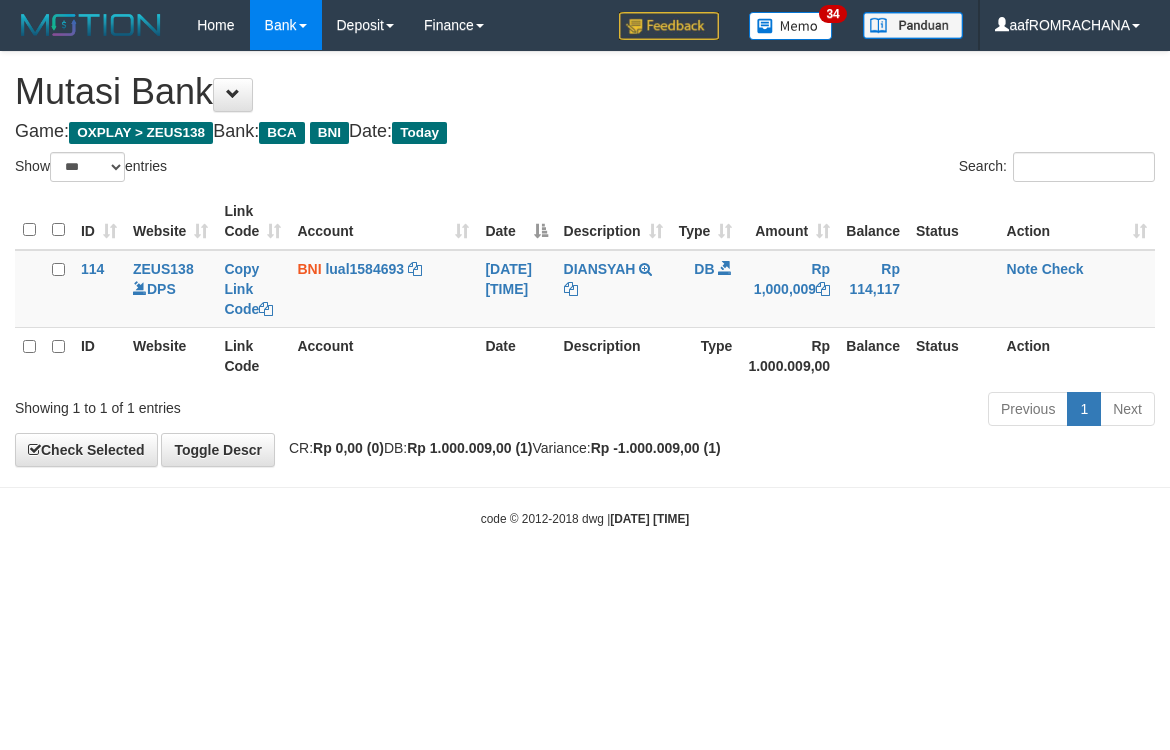 scroll, scrollTop: 0, scrollLeft: 0, axis: both 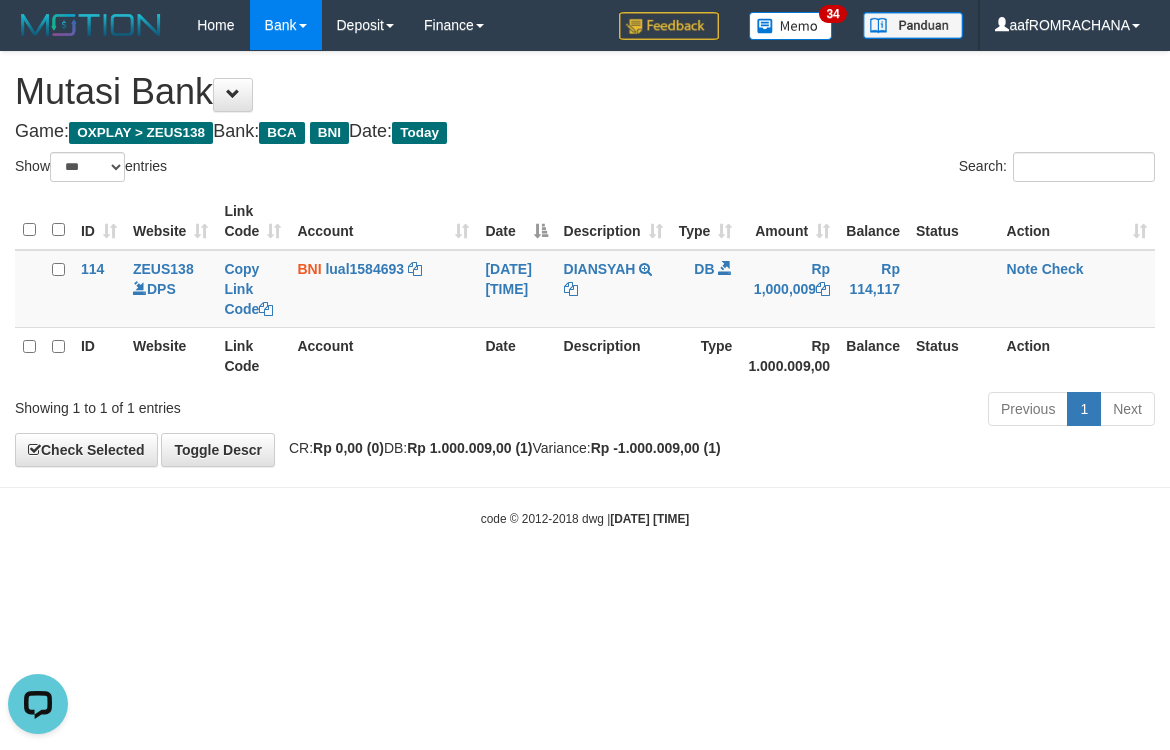 click on "Toggle navigation
Home
Bank
Account List
Load
By Website
Group
[OXPLAY]													ZEUS138
By Load Group (DPS)
Sync" at bounding box center (585, 289) 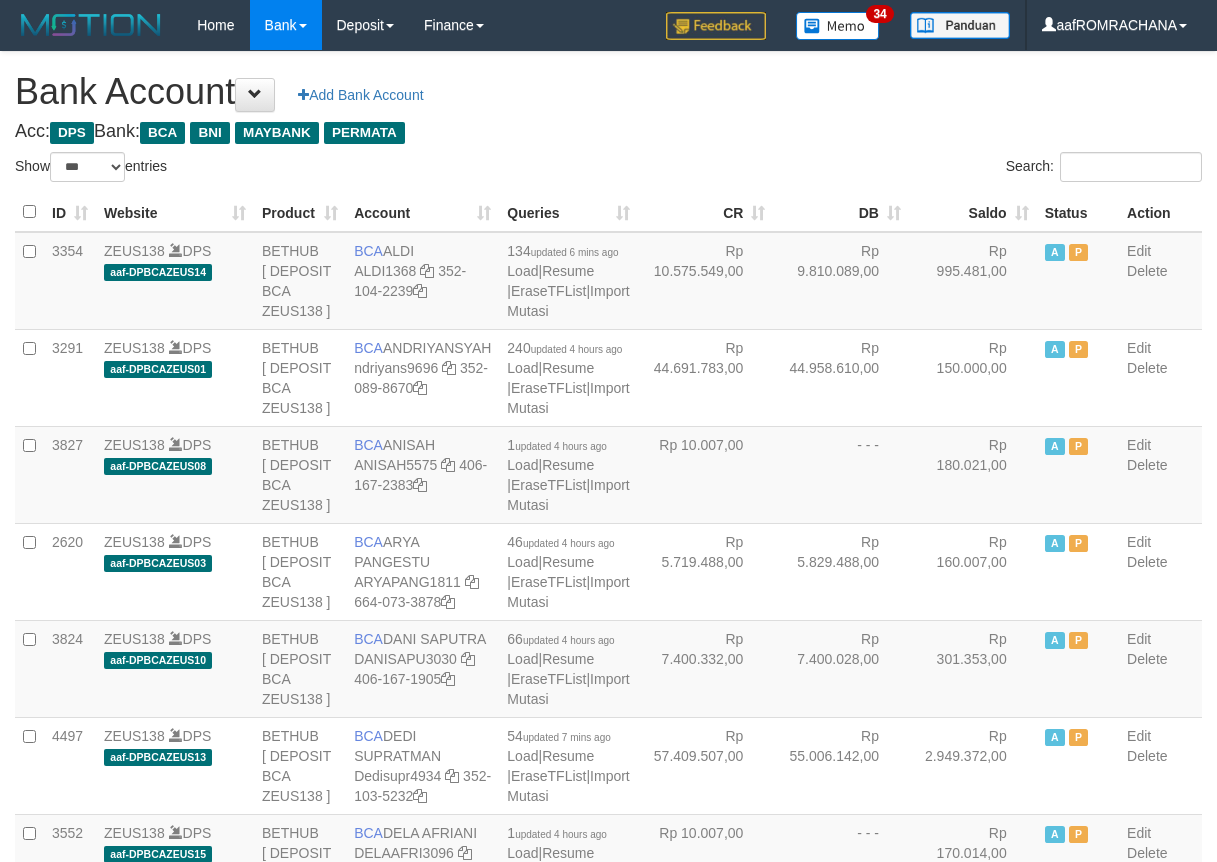 select on "***" 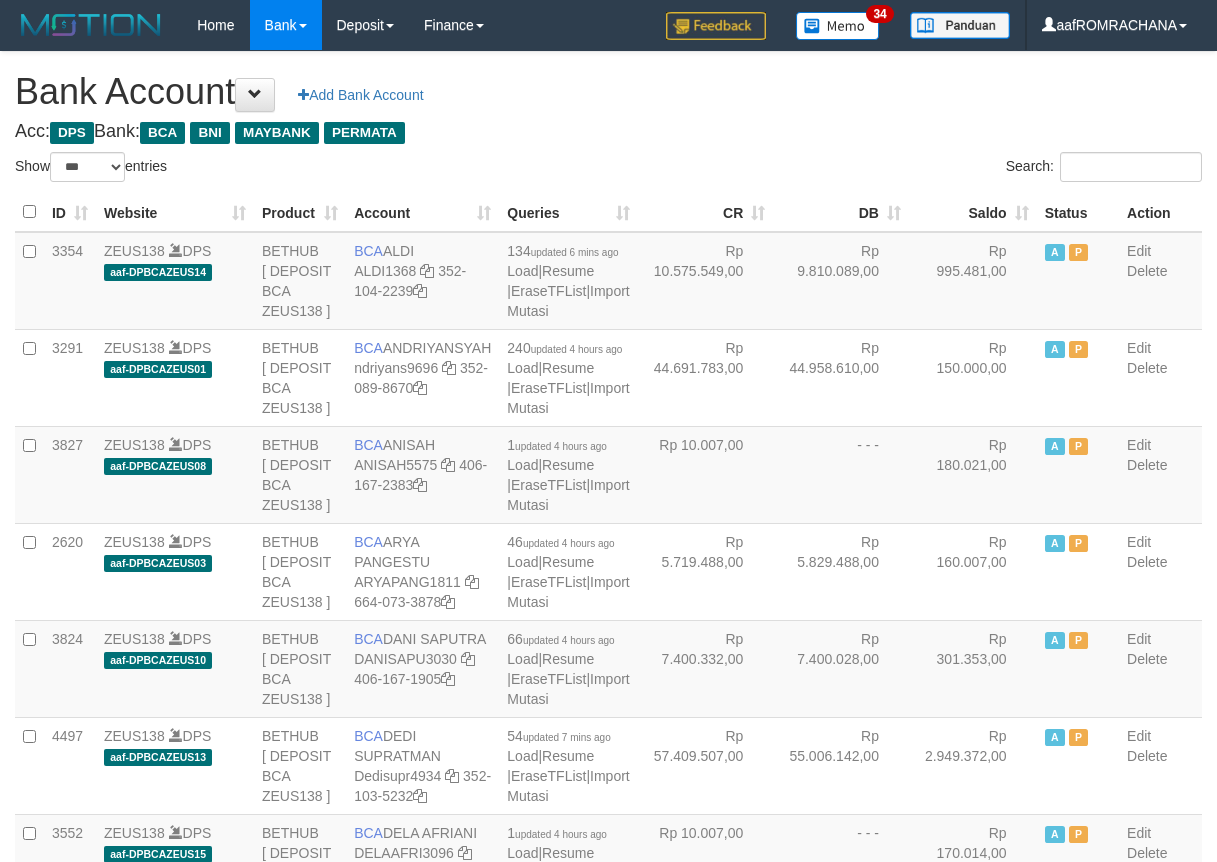 scroll, scrollTop: 0, scrollLeft: 0, axis: both 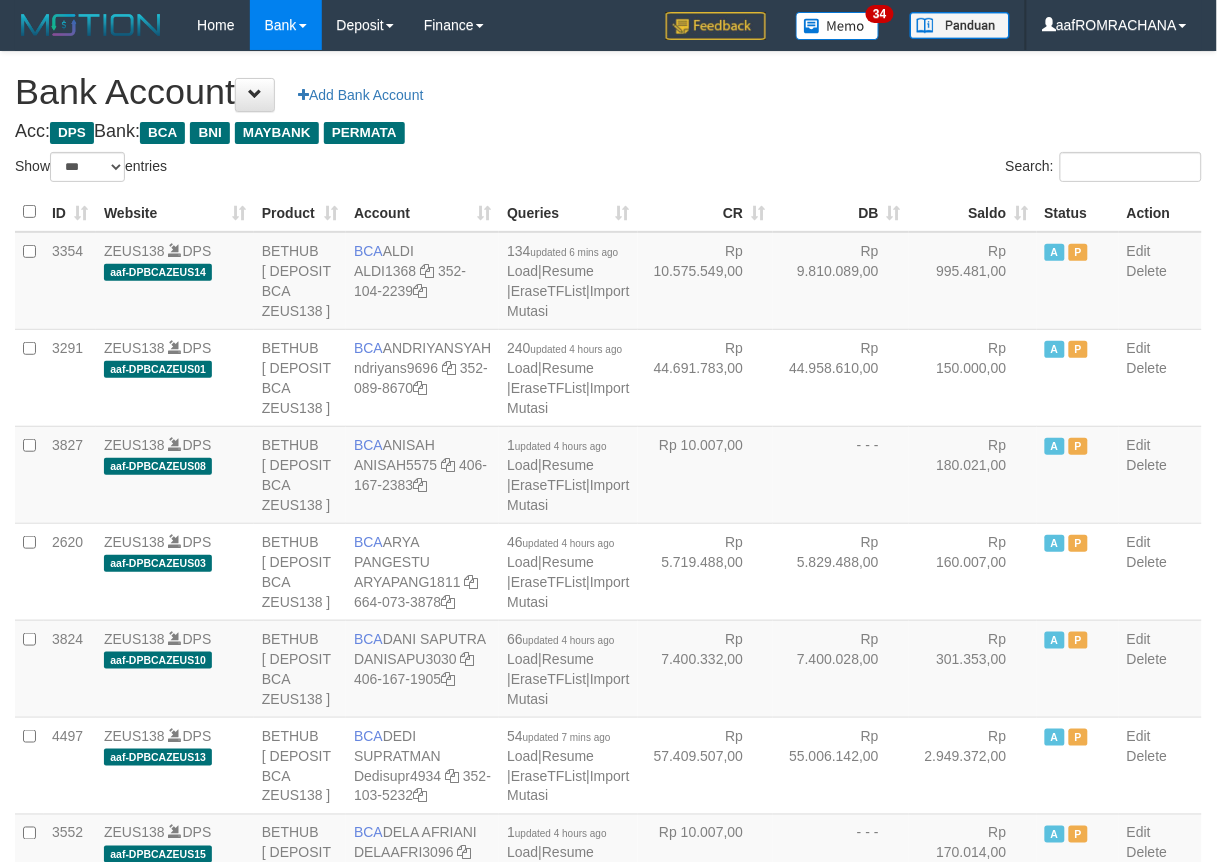 click on "Saldo" at bounding box center [973, 212] 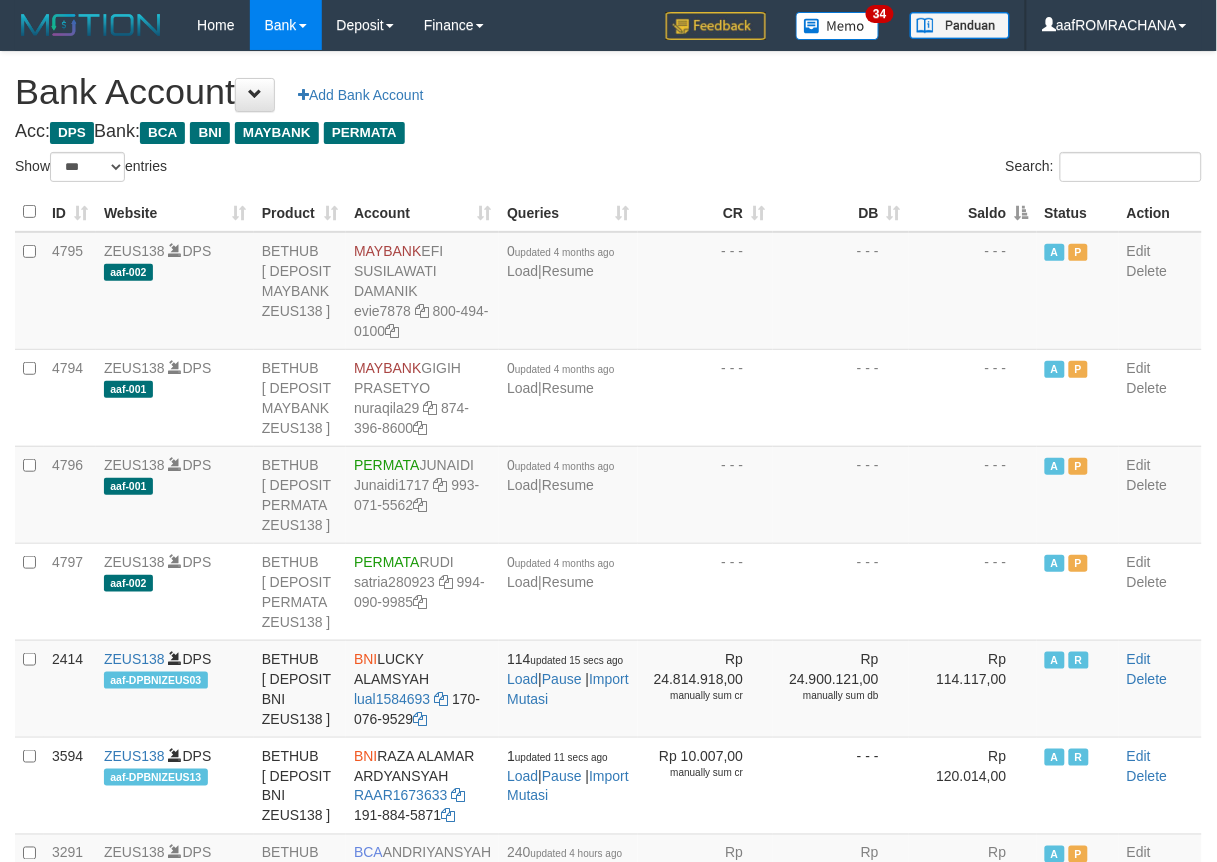 click on "Saldo" at bounding box center (973, 212) 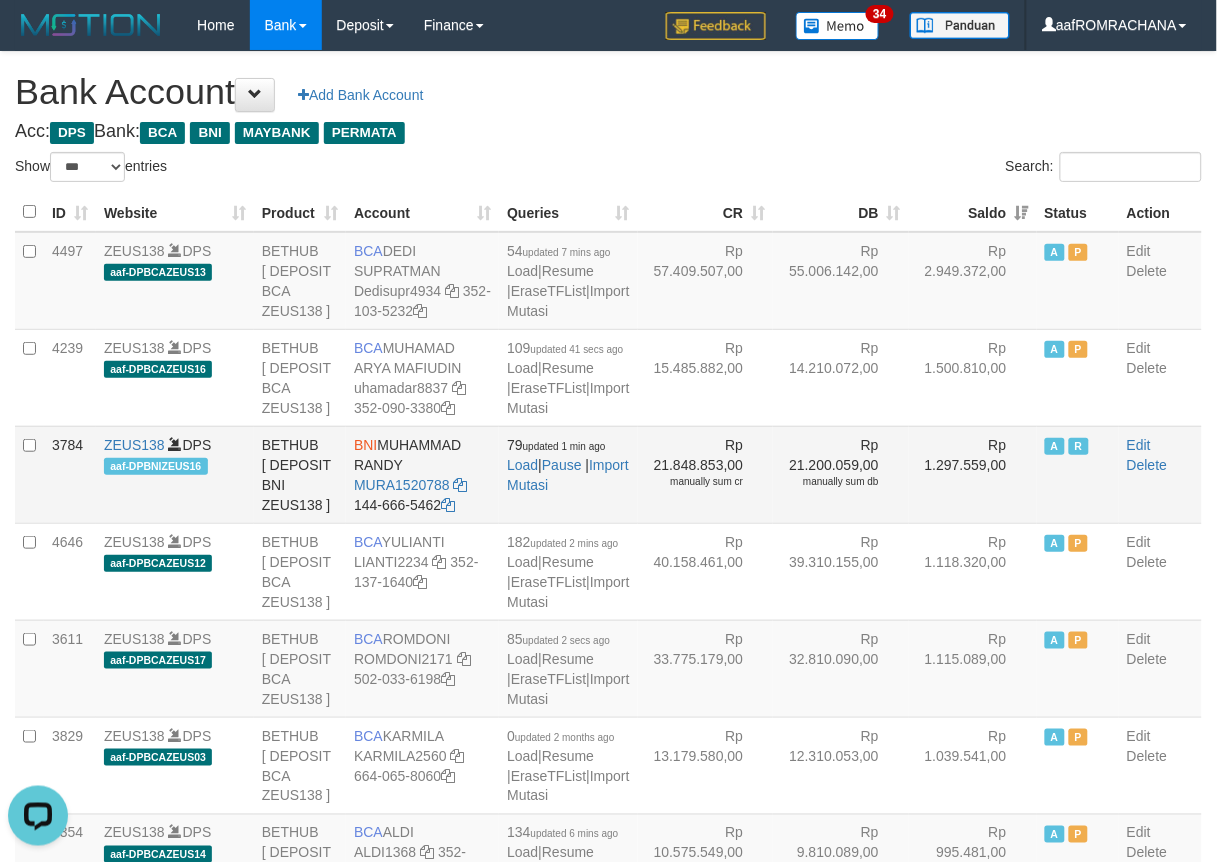scroll, scrollTop: 0, scrollLeft: 0, axis: both 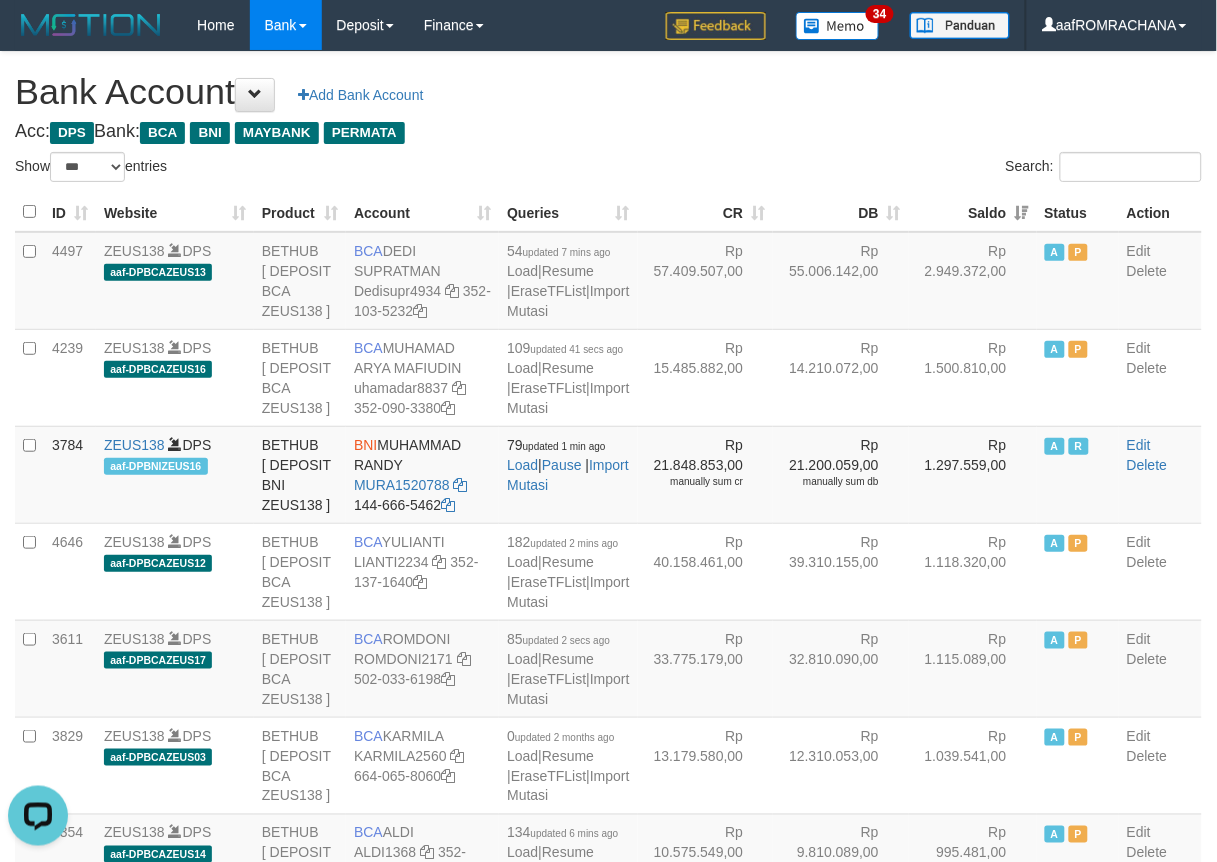 click on "Bank Account
Add Bank Account" at bounding box center (608, 92) 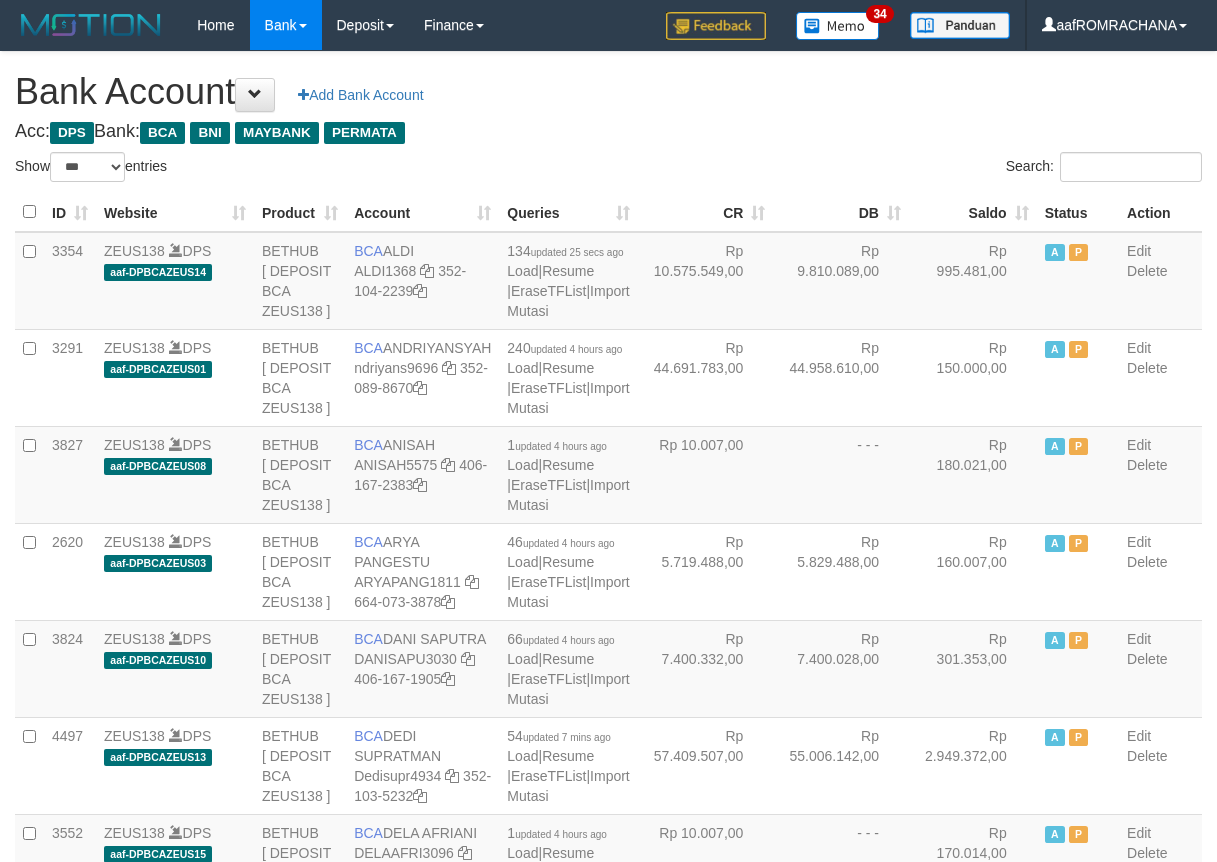 select on "***" 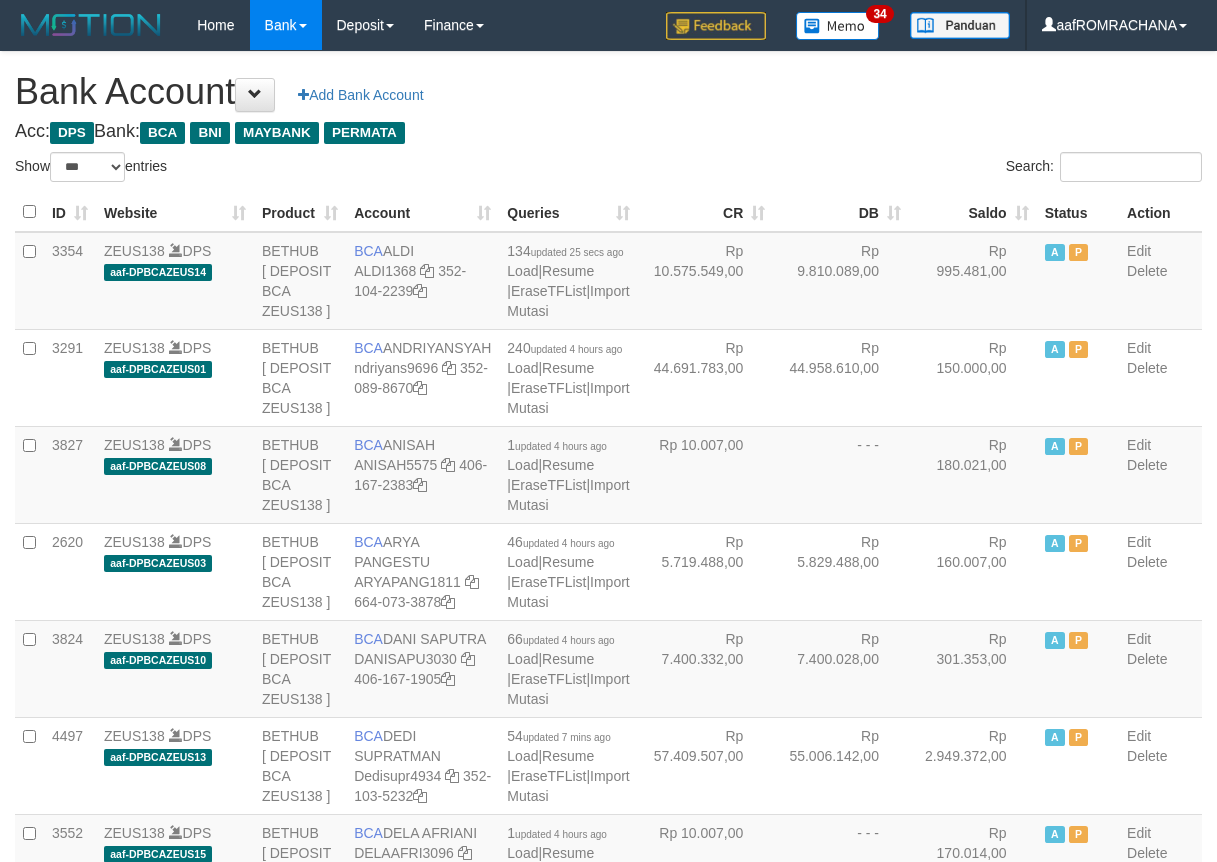 scroll, scrollTop: 0, scrollLeft: 0, axis: both 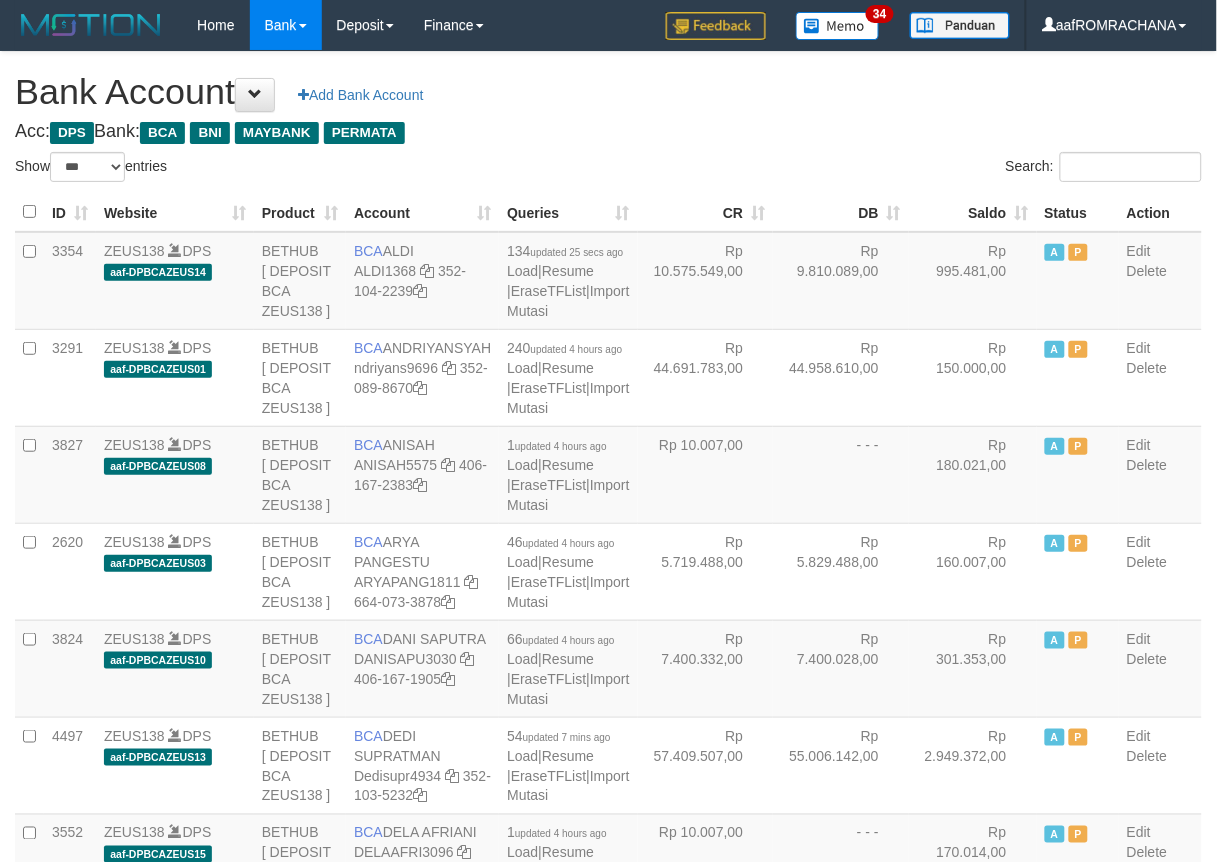 click on "Saldo" at bounding box center [973, 212] 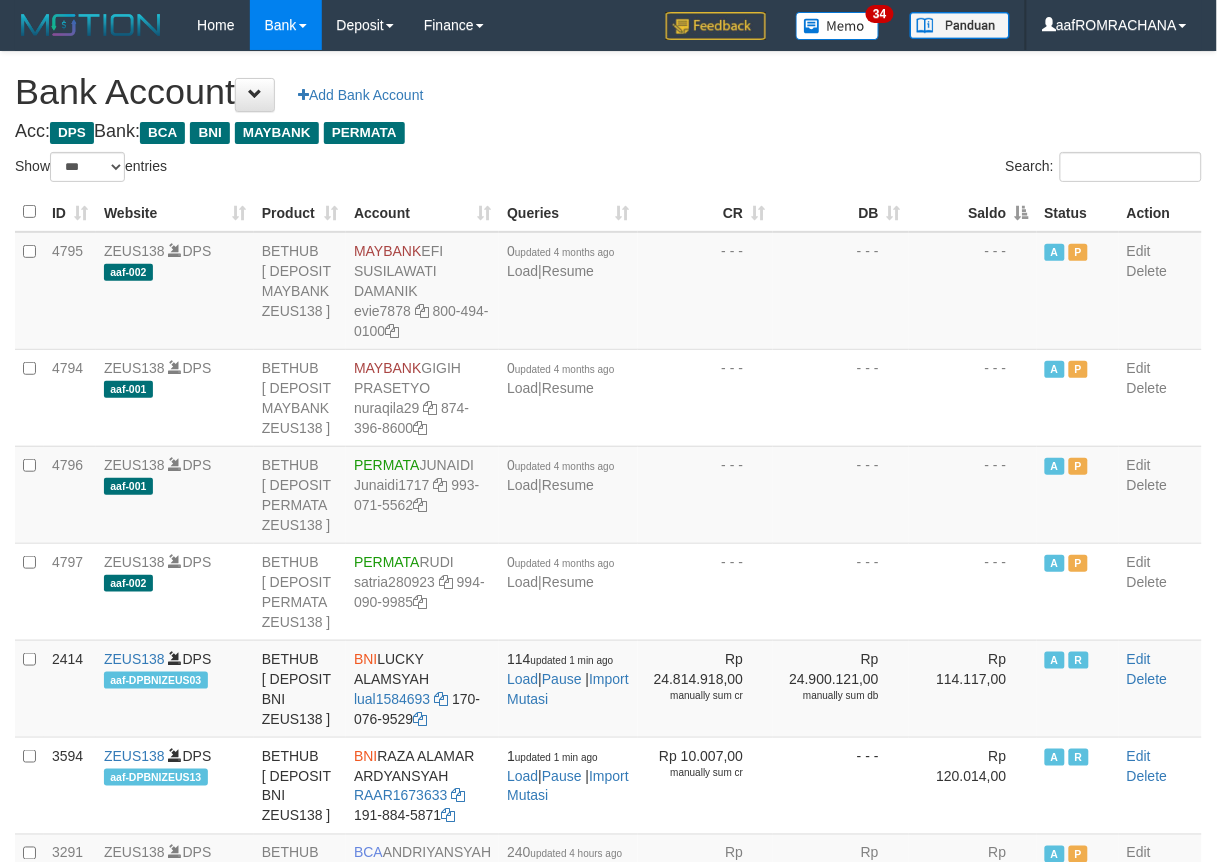 click on "Saldo" at bounding box center (973, 212) 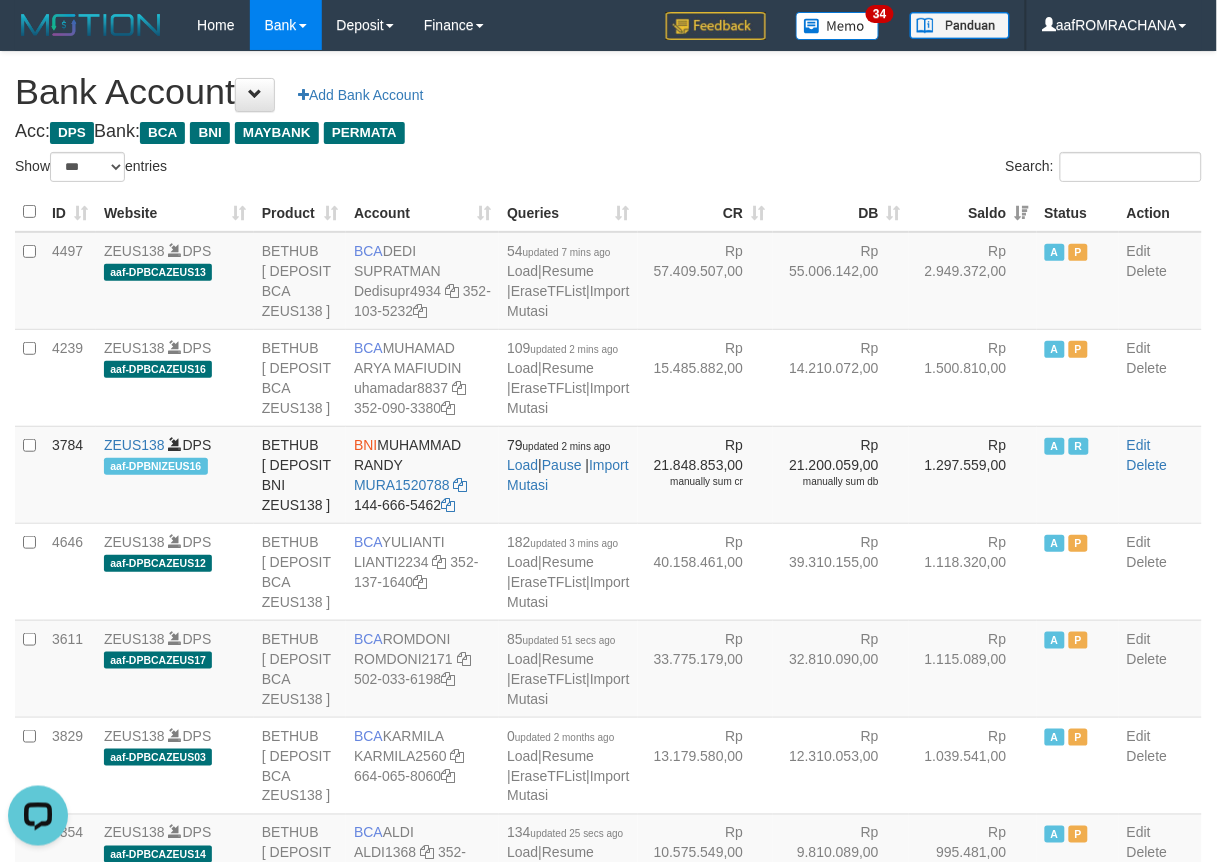 scroll, scrollTop: 0, scrollLeft: 0, axis: both 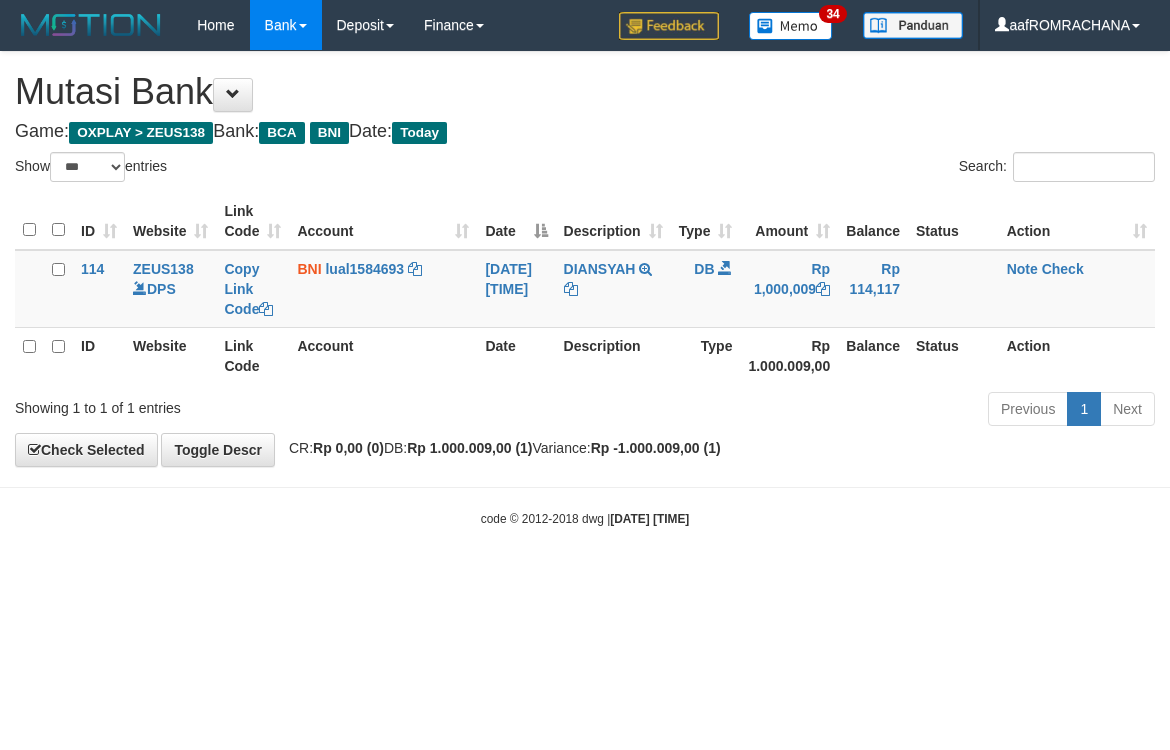 select on "***" 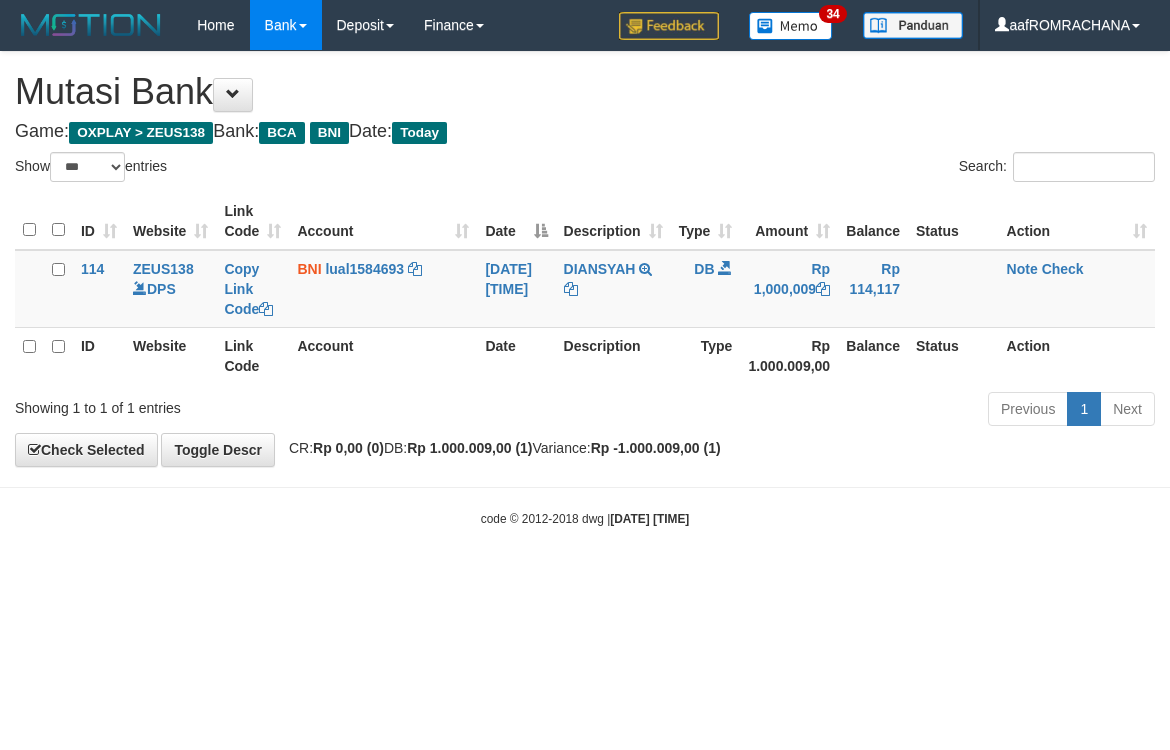 scroll, scrollTop: 0, scrollLeft: 0, axis: both 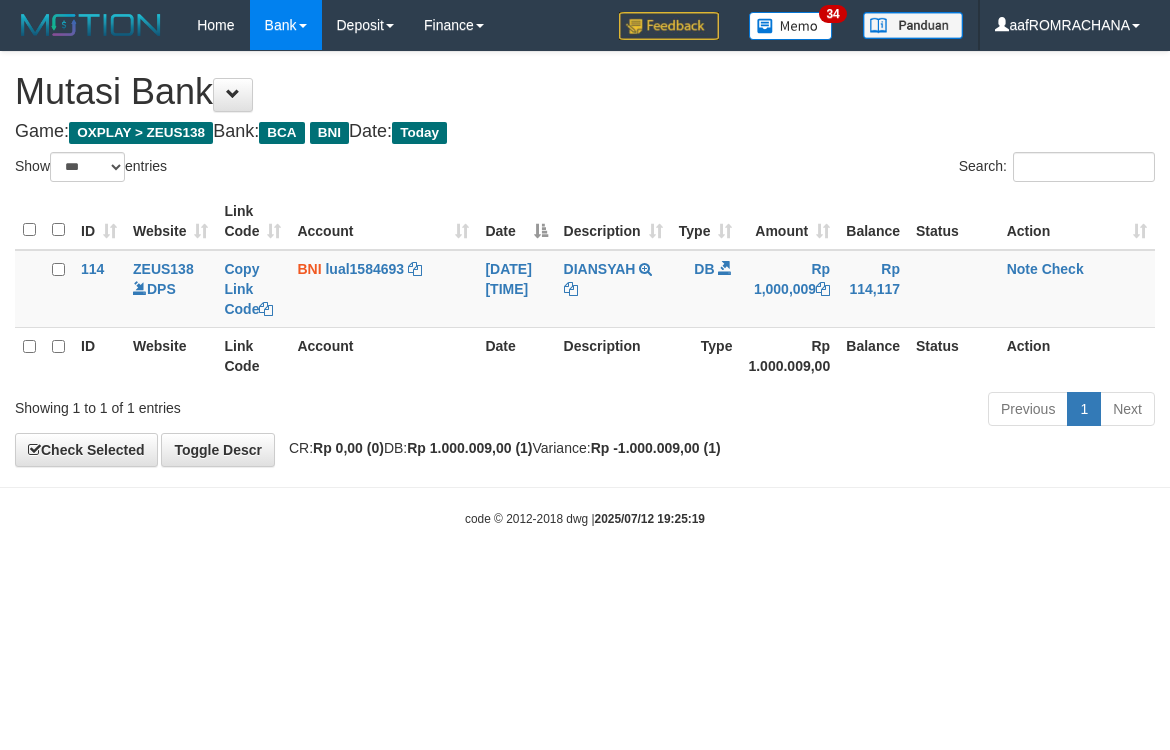 select on "***" 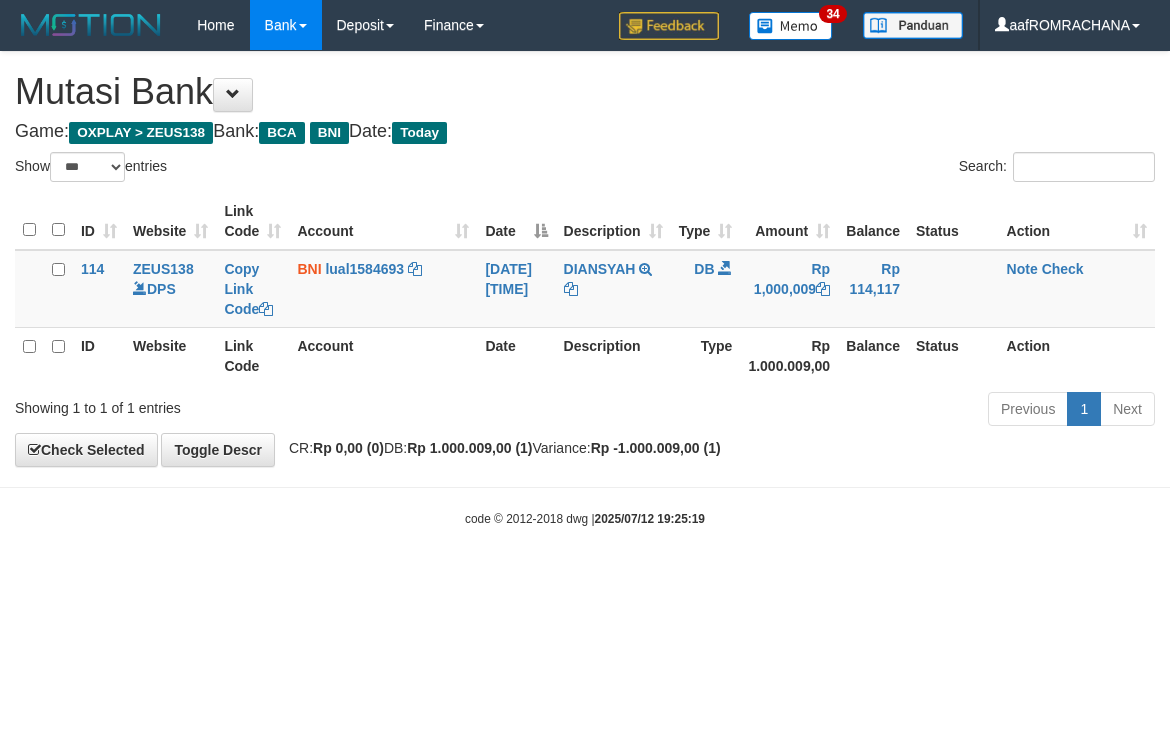scroll, scrollTop: 0, scrollLeft: 0, axis: both 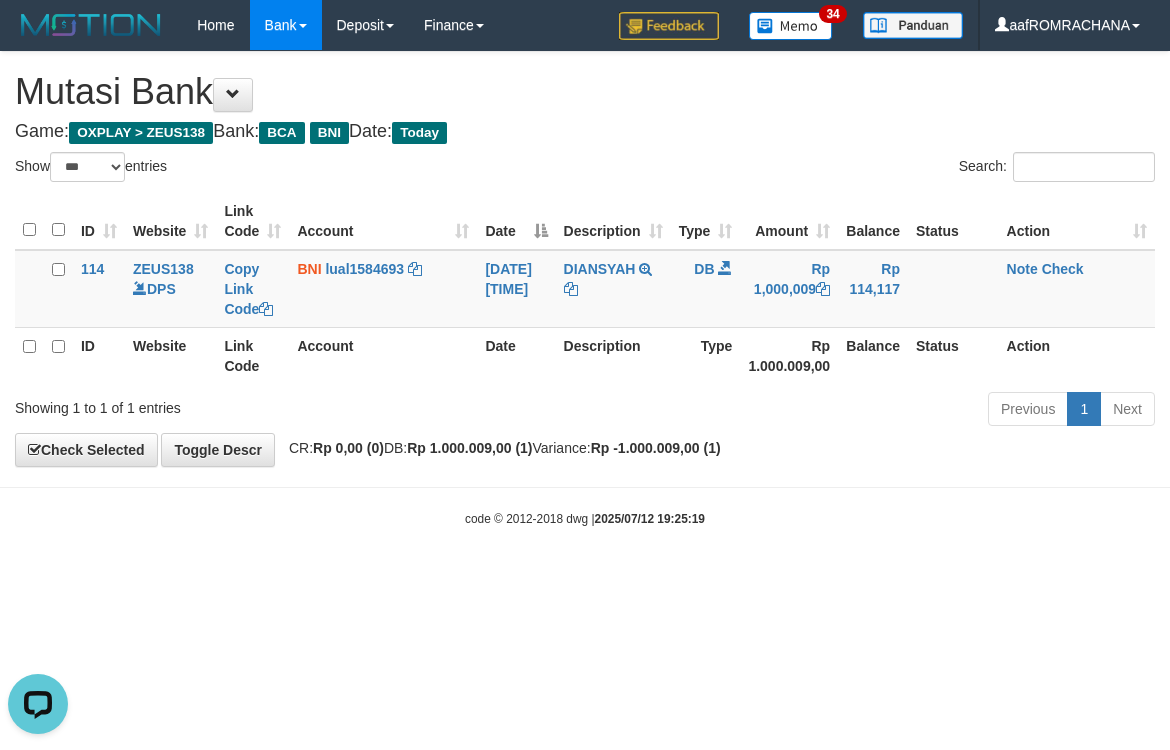 click on "Toggle navigation
Home
Bank
Account List
Load
By Website
Group
[OXPLAY]													ZEUS138
By Load Group (DPS)
Sync" at bounding box center [585, 289] 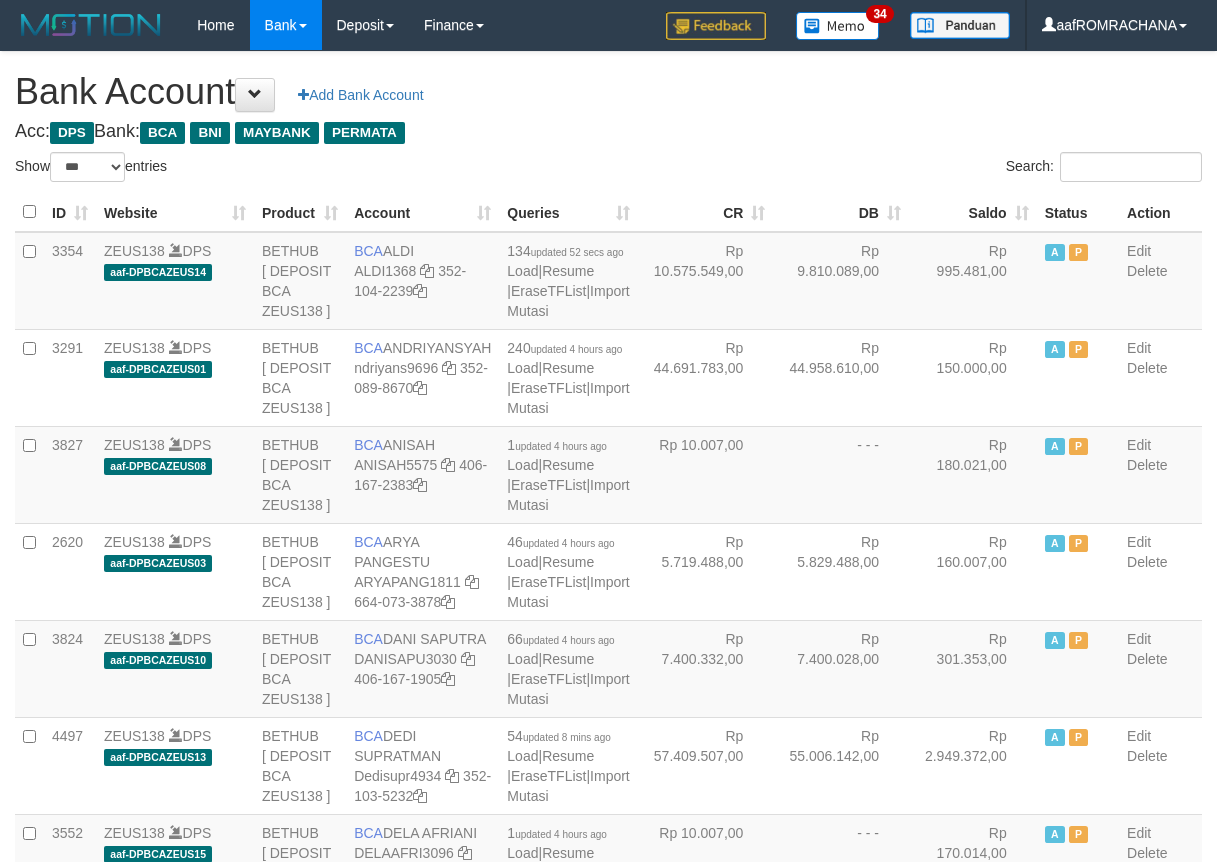 select on "***" 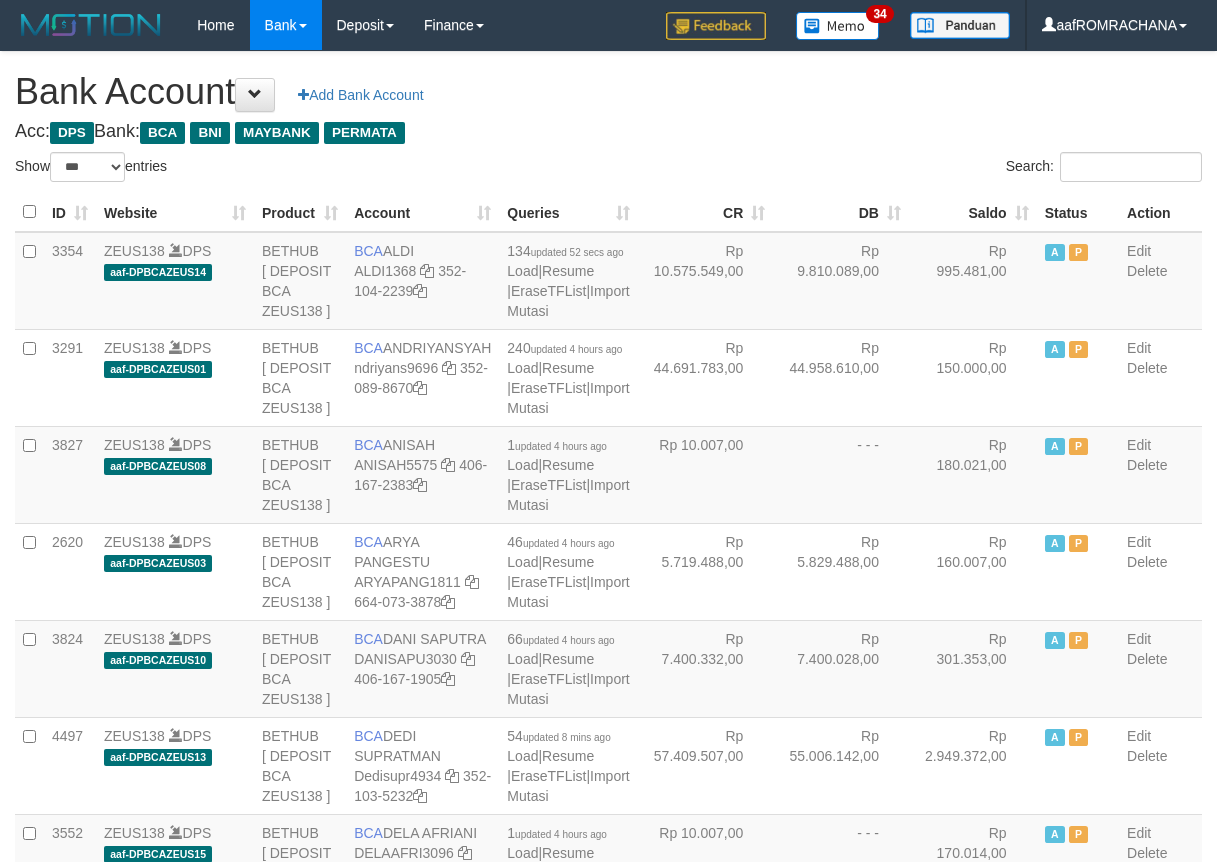 scroll, scrollTop: 0, scrollLeft: 0, axis: both 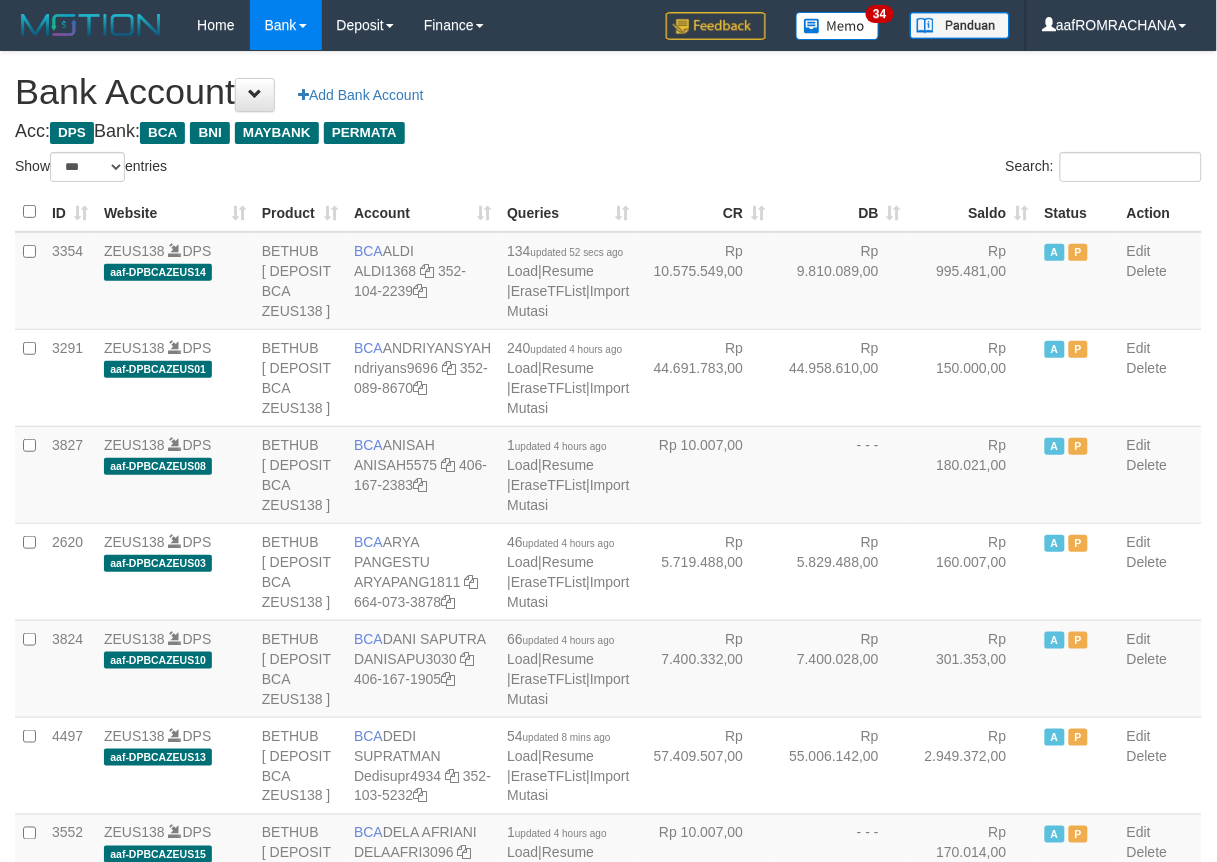 click on "Saldo" at bounding box center (973, 212) 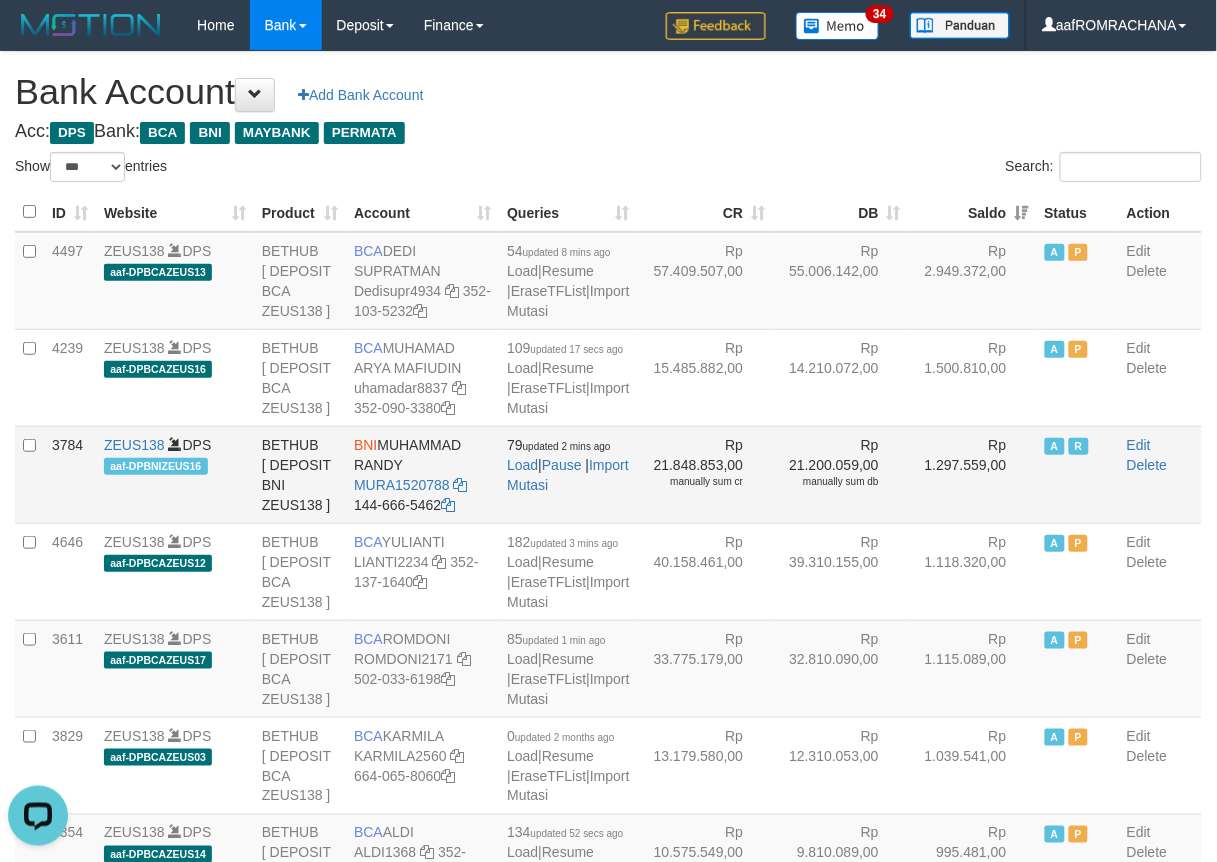 scroll, scrollTop: 0, scrollLeft: 0, axis: both 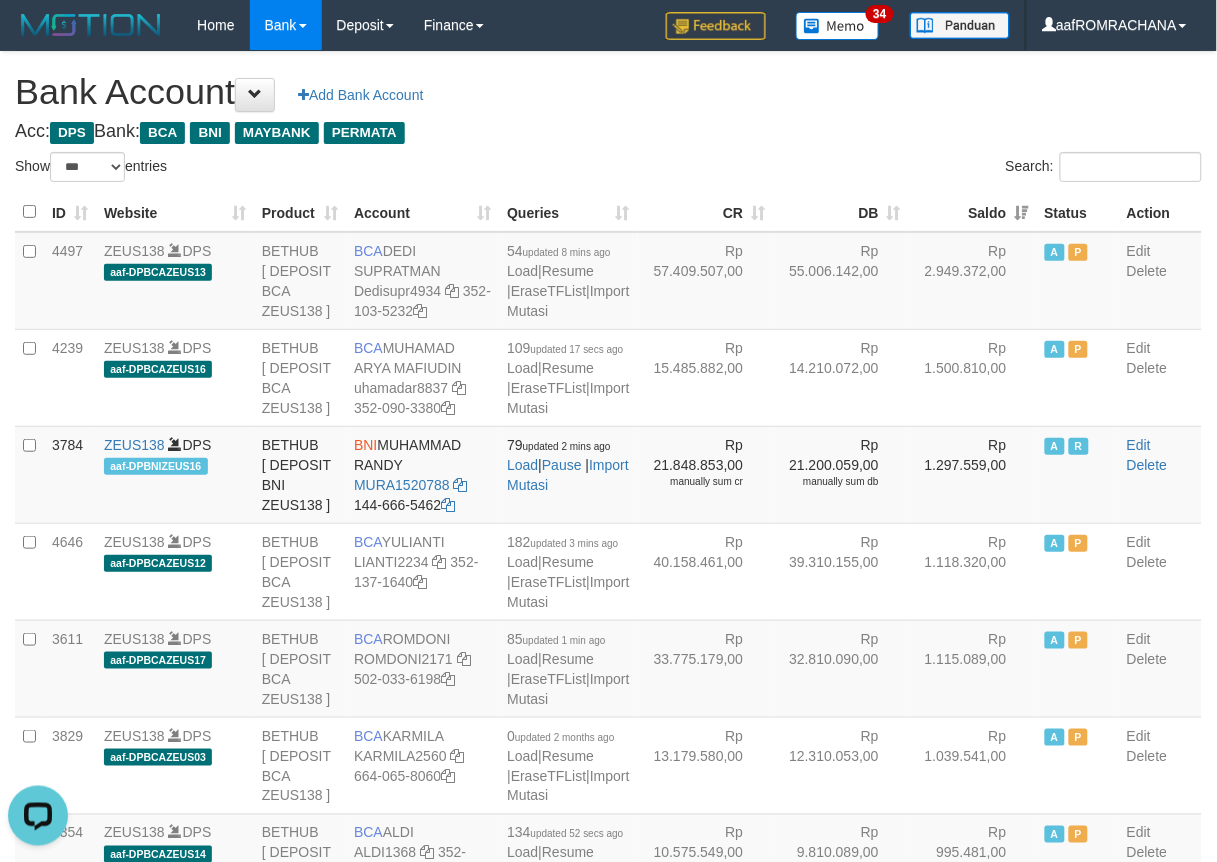 click on "Bank Account
Add Bank Account" at bounding box center [608, 92] 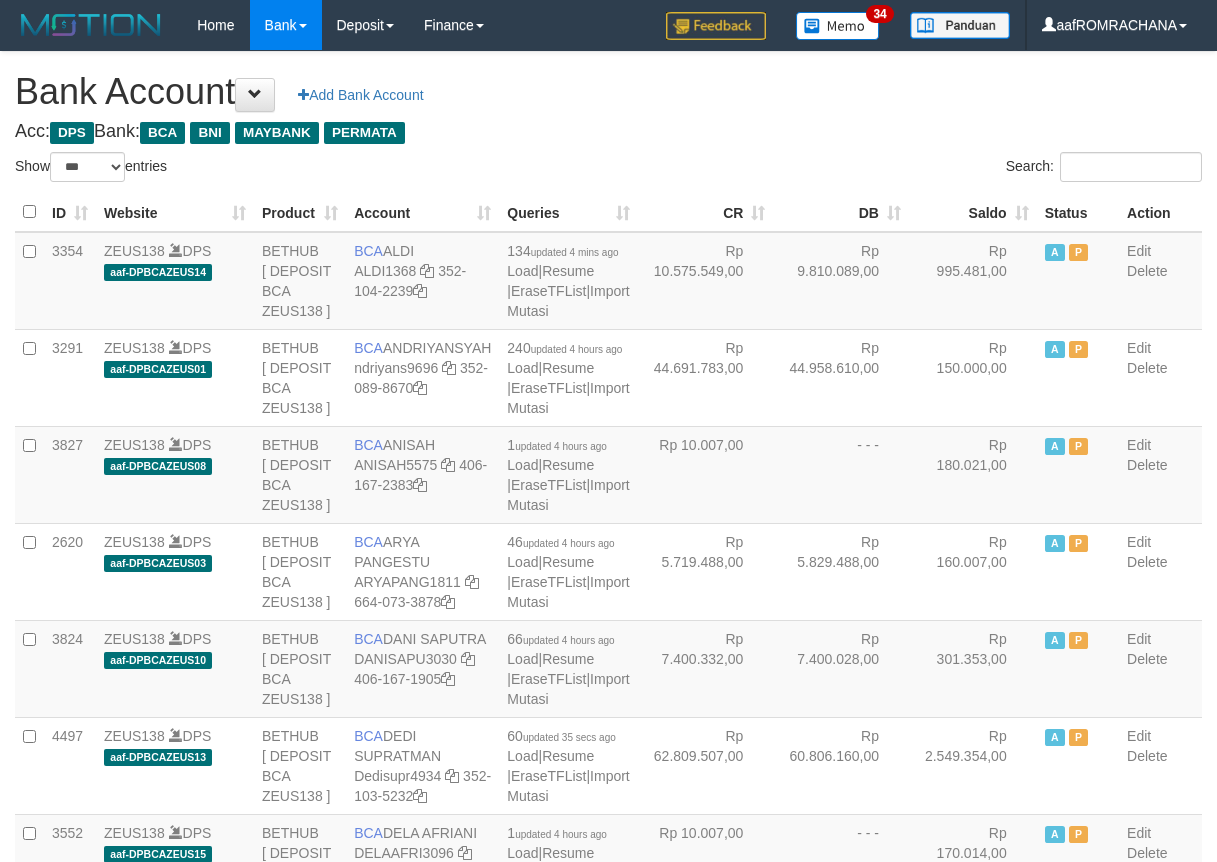 select on "***" 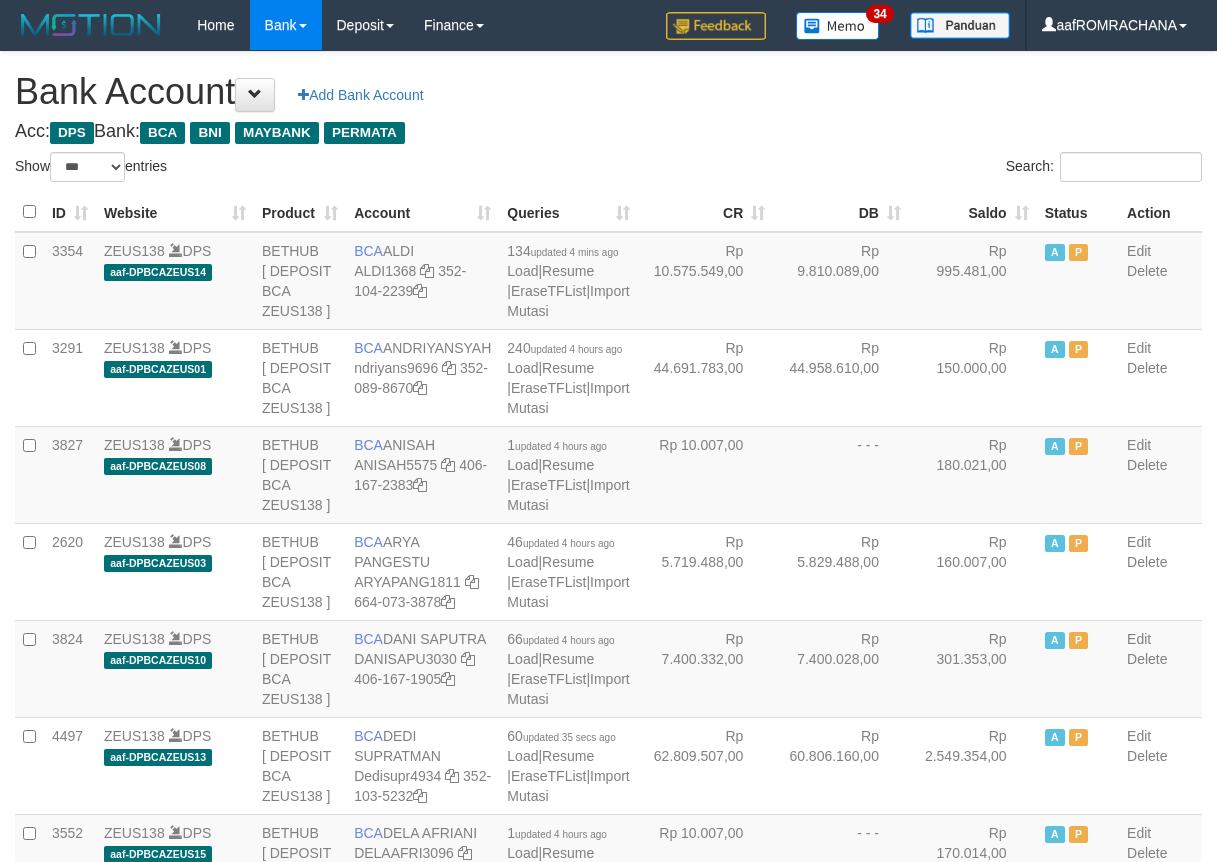 scroll, scrollTop: 0, scrollLeft: 0, axis: both 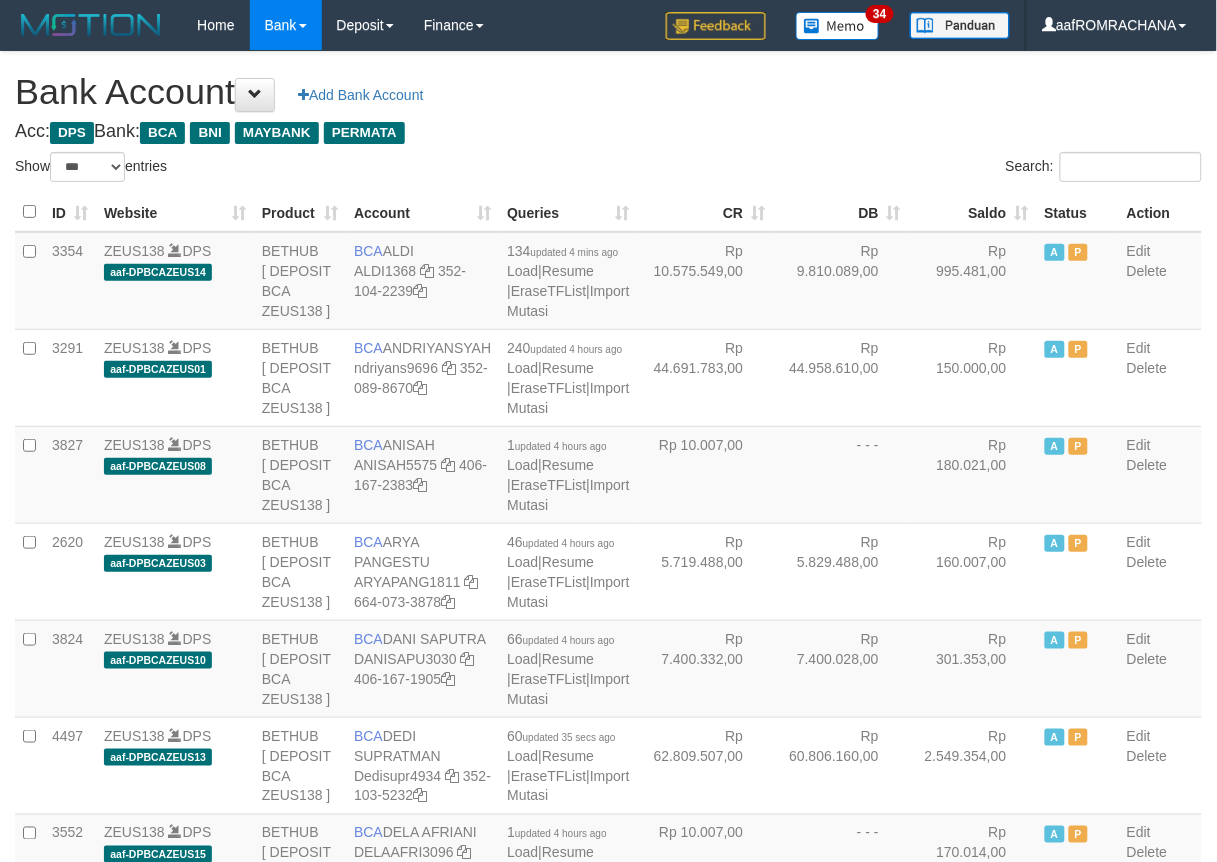click on "Saldo" at bounding box center [973, 212] 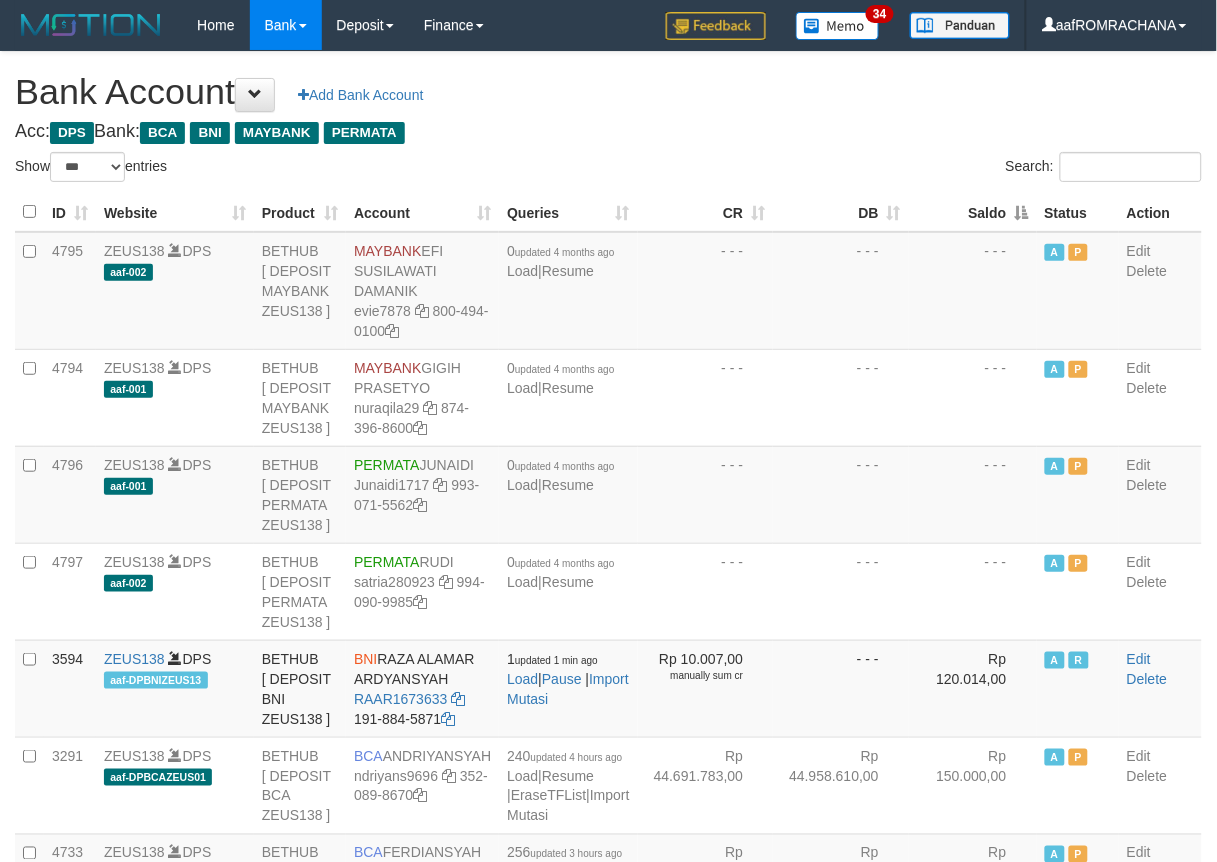 click on "Saldo" at bounding box center (973, 212) 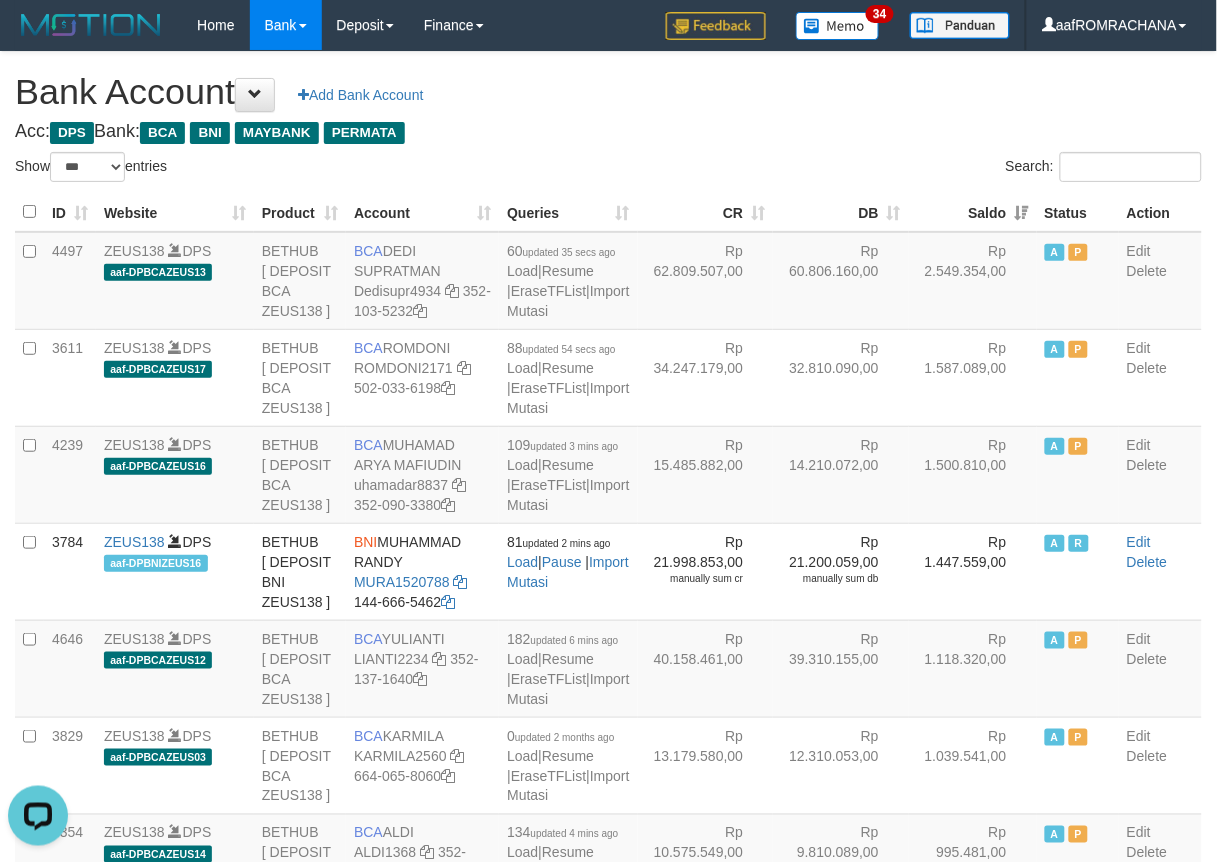scroll, scrollTop: 0, scrollLeft: 0, axis: both 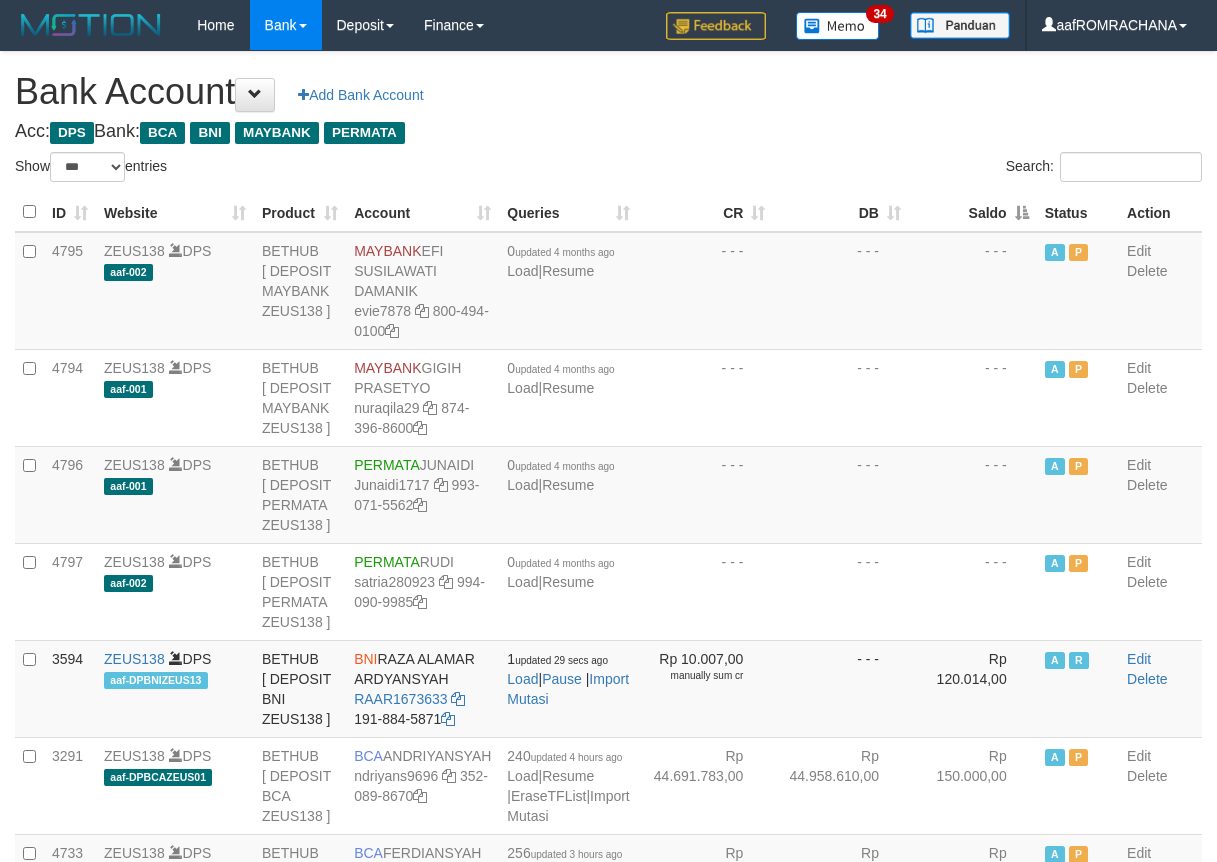select on "***" 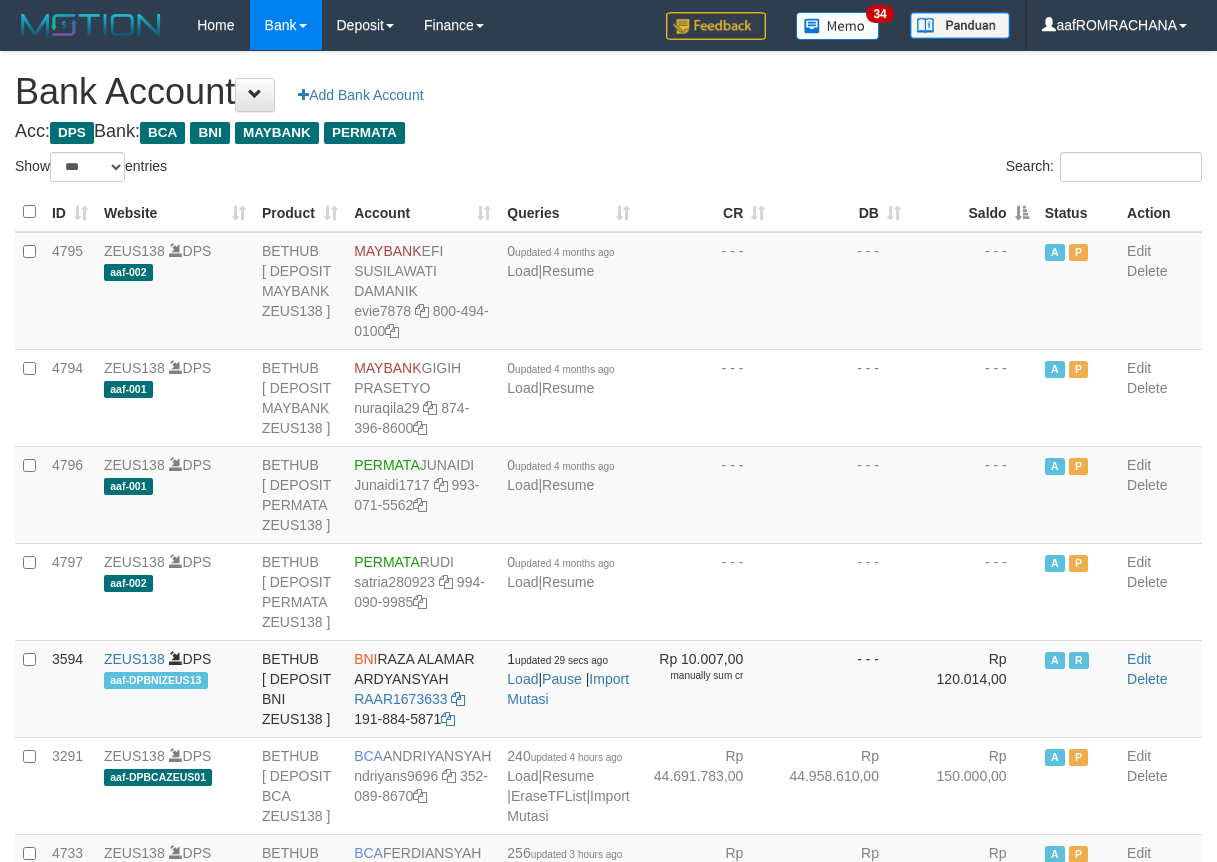click on "Saldo" at bounding box center (973, 212) 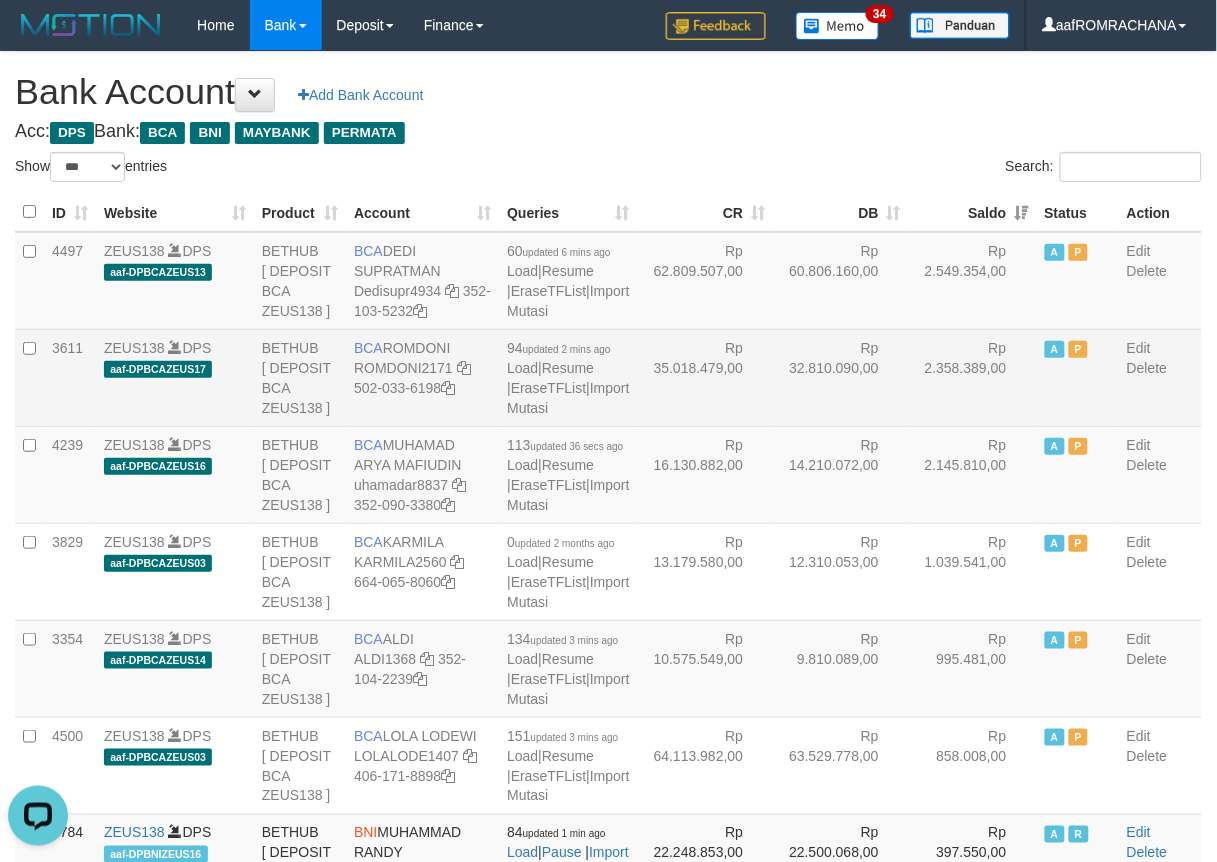 scroll, scrollTop: 0, scrollLeft: 0, axis: both 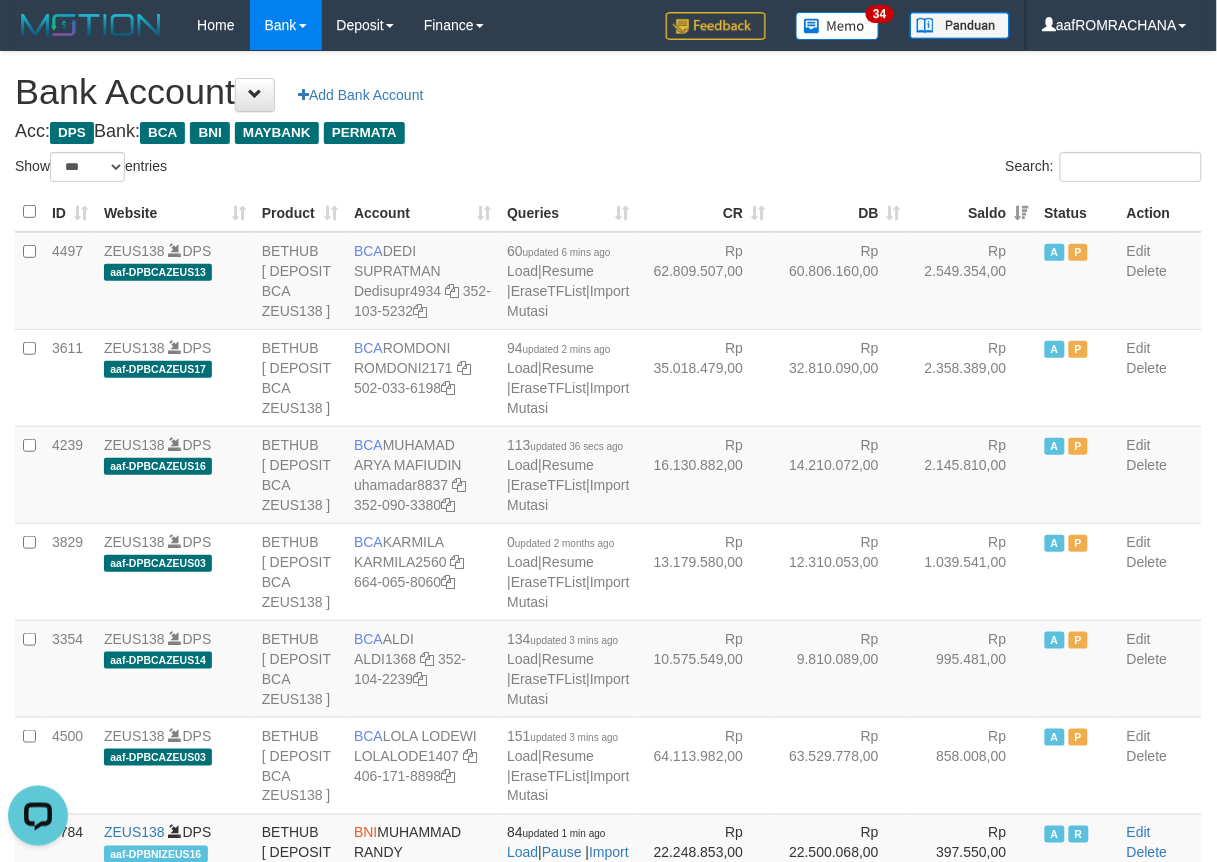 click on "Acc: 										 DPS
Bank:   BCA   BNI   MAYBANK   PERMATA" at bounding box center (608, 132) 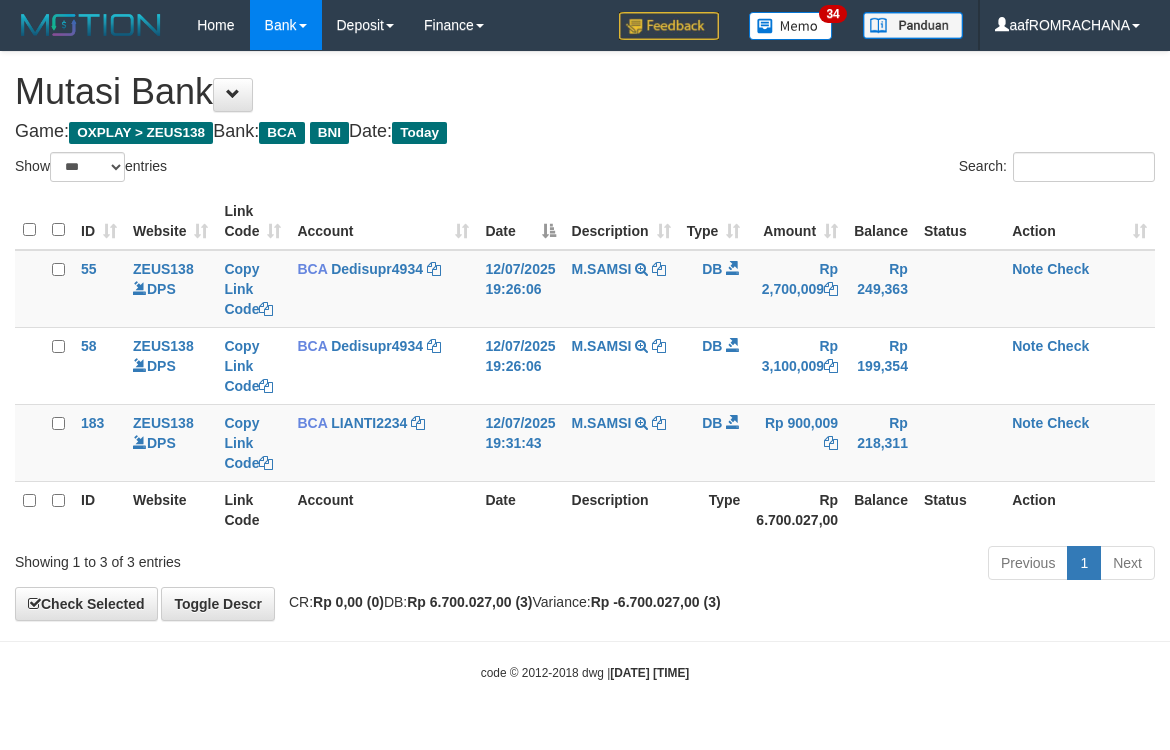select on "***" 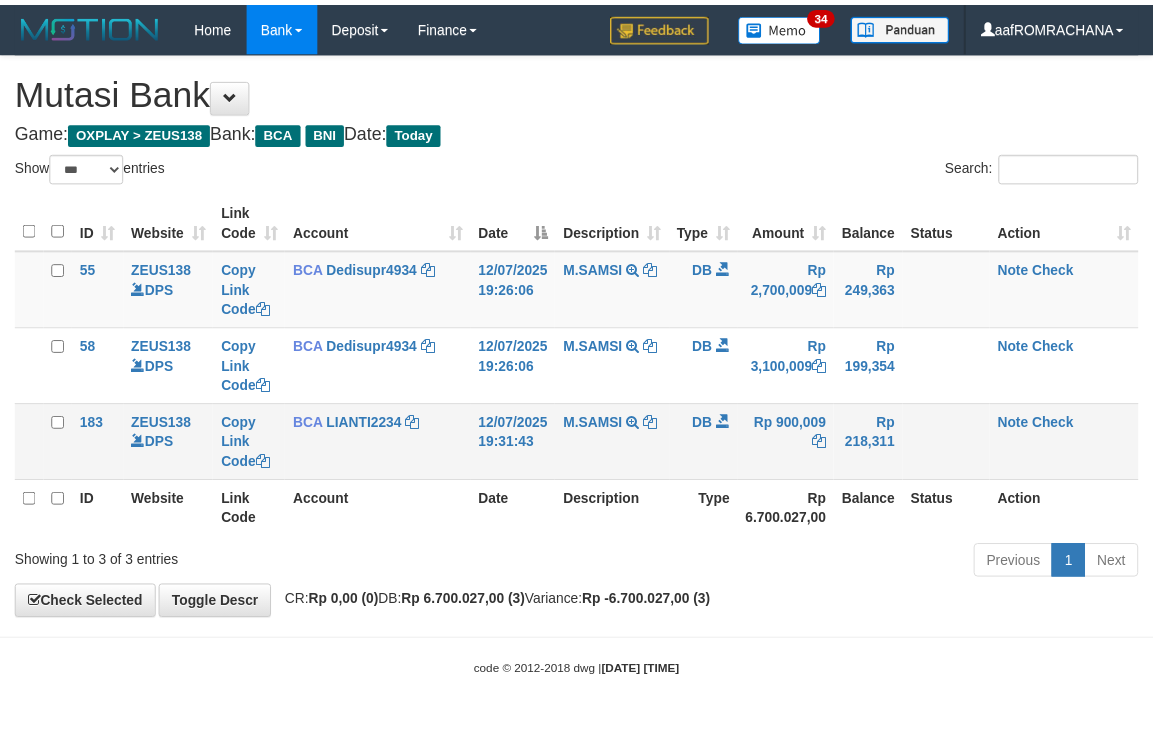 scroll, scrollTop: 0, scrollLeft: 0, axis: both 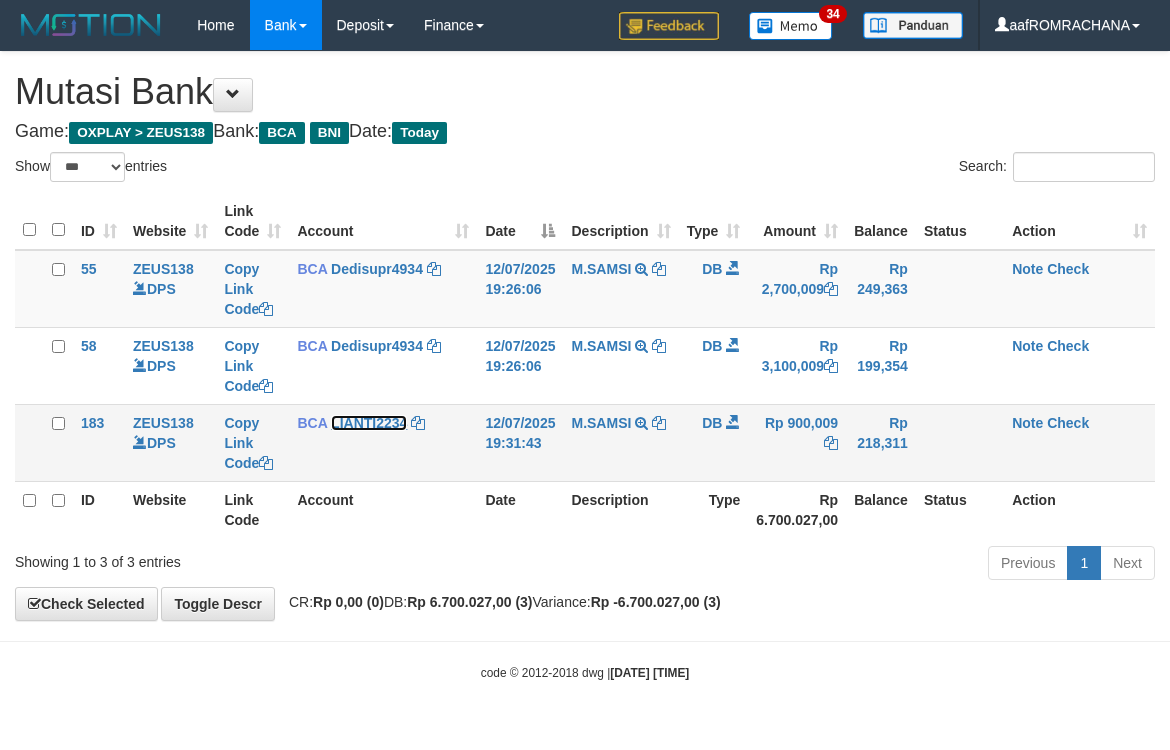 click on "LIANTI2234" at bounding box center (369, 423) 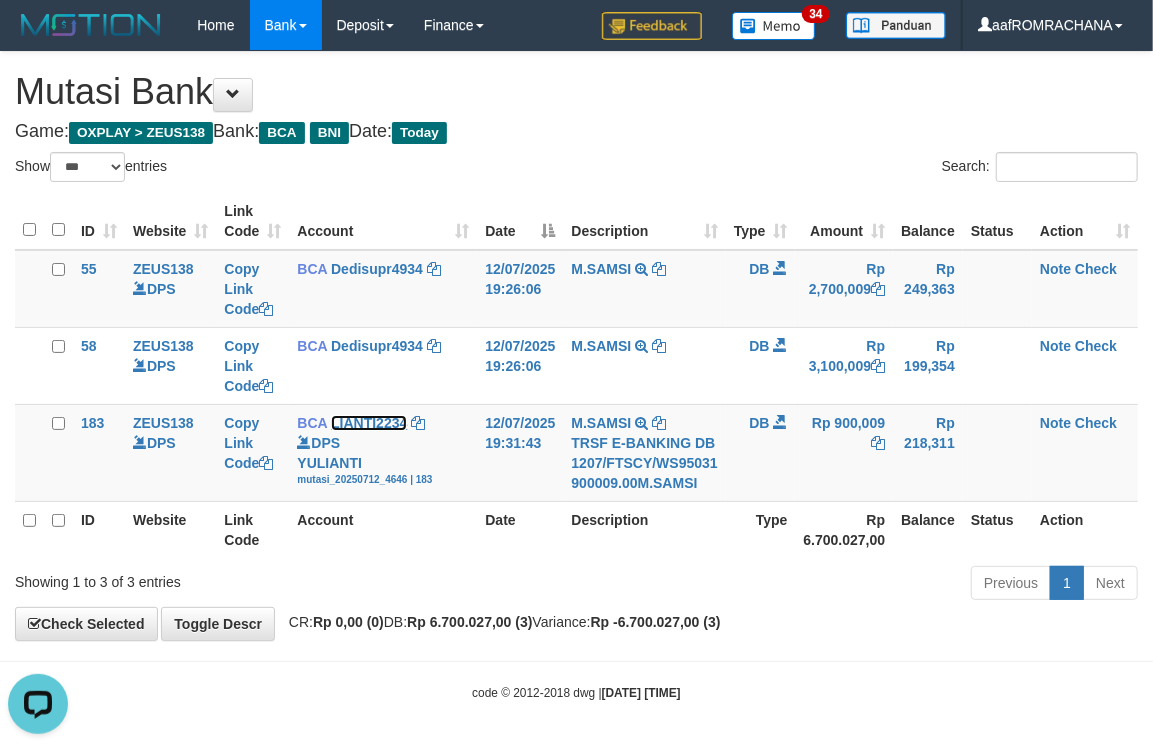 scroll, scrollTop: 0, scrollLeft: 0, axis: both 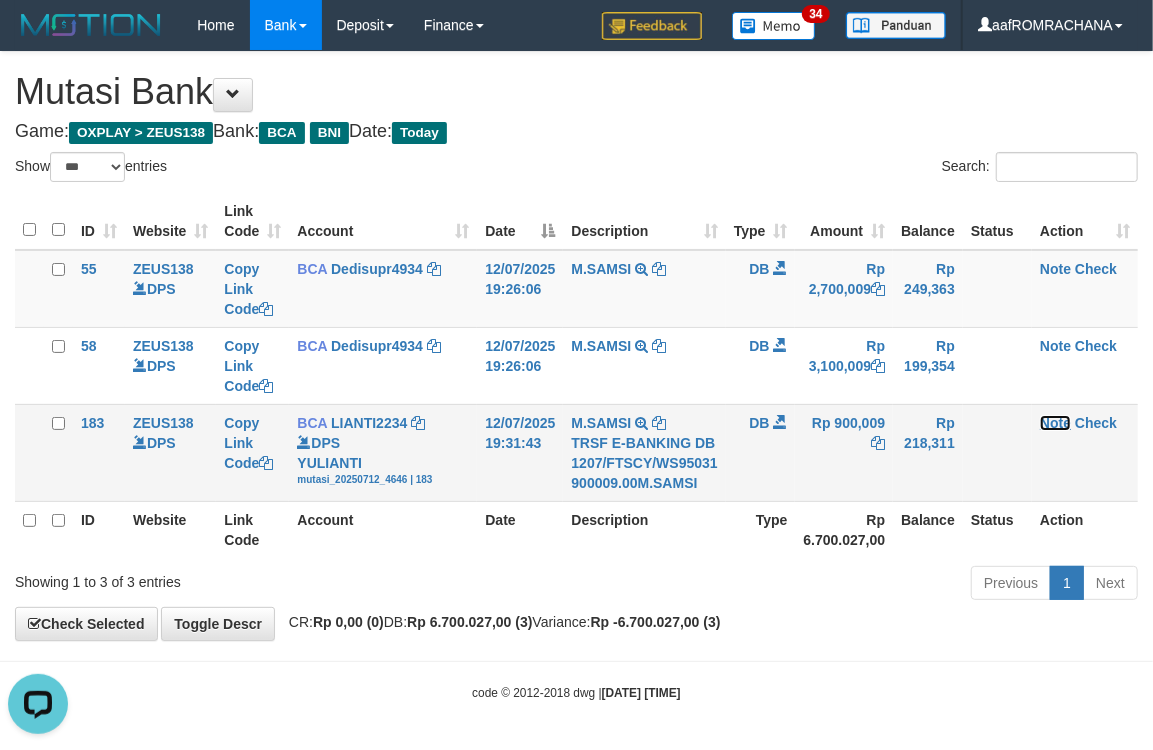 click on "Note" at bounding box center (1055, 423) 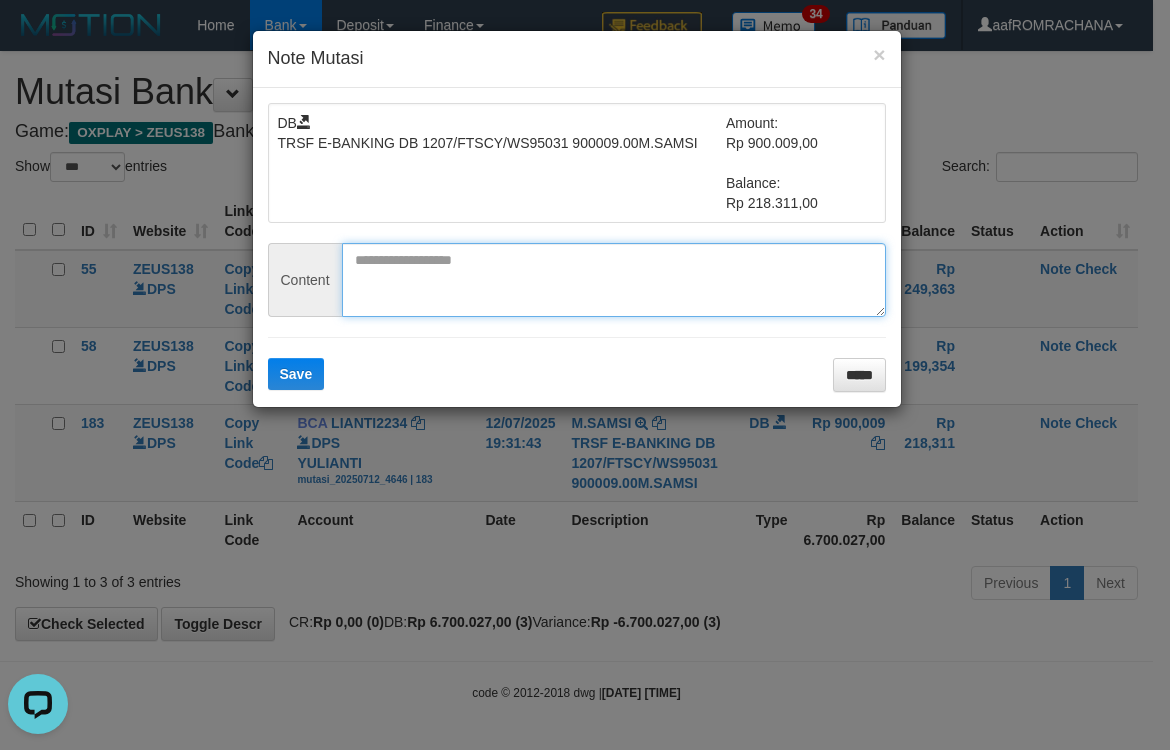 click at bounding box center [614, 280] 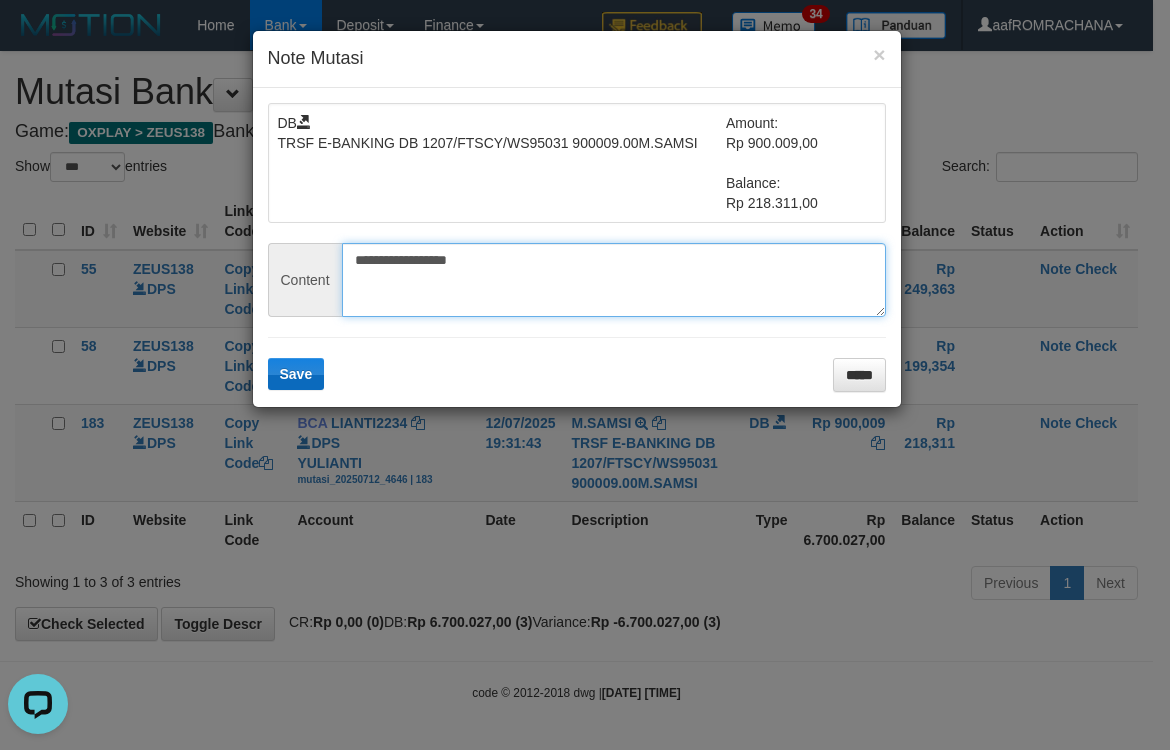 type on "**********" 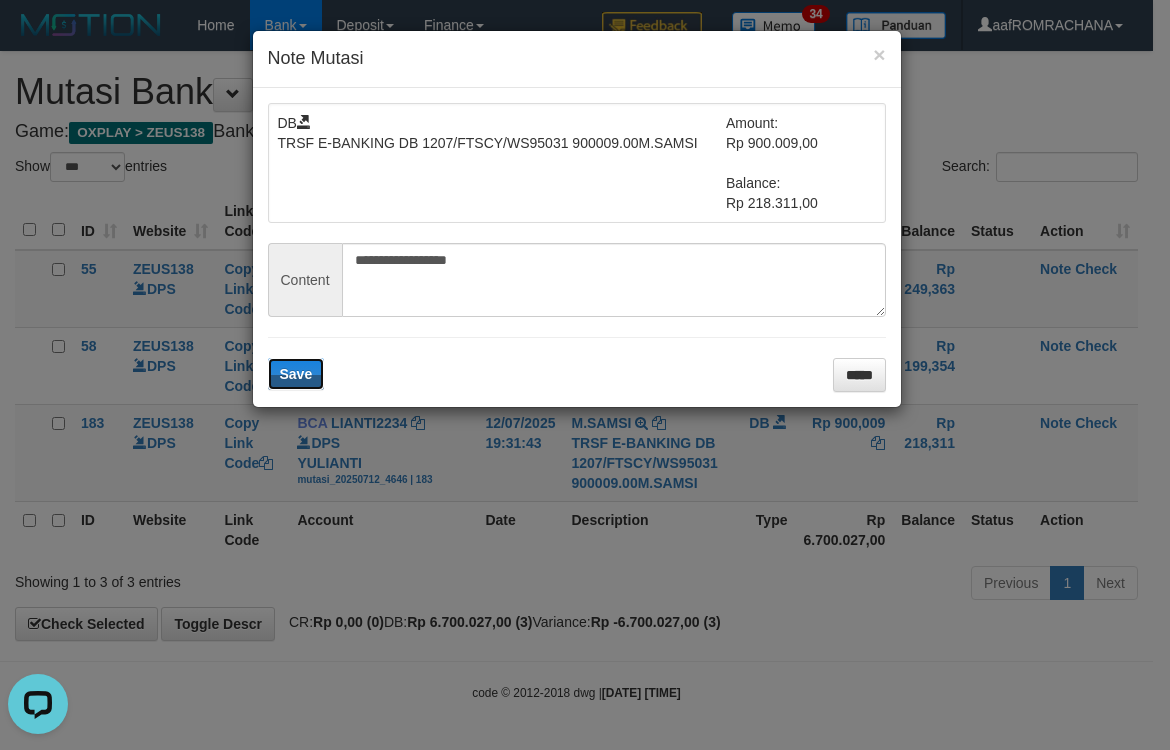 drag, startPoint x: 297, startPoint y: 366, endPoint x: 590, endPoint y: 395, distance: 294.43167 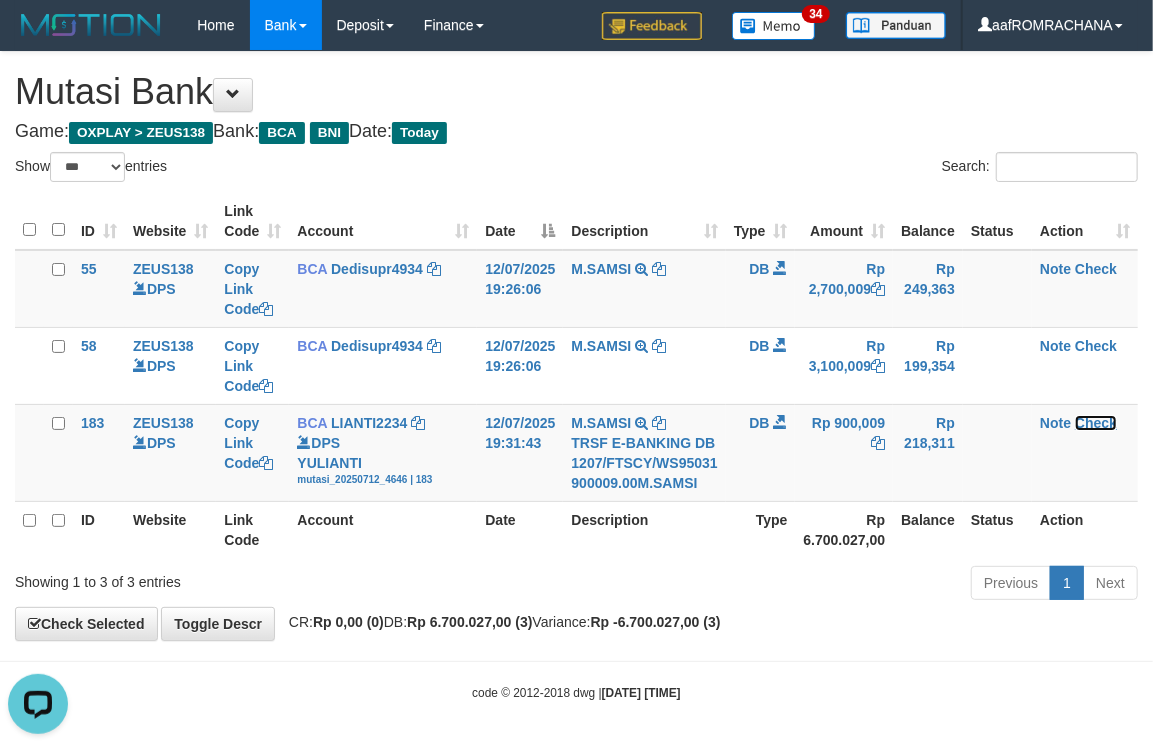 click on "Check" at bounding box center (1096, 423) 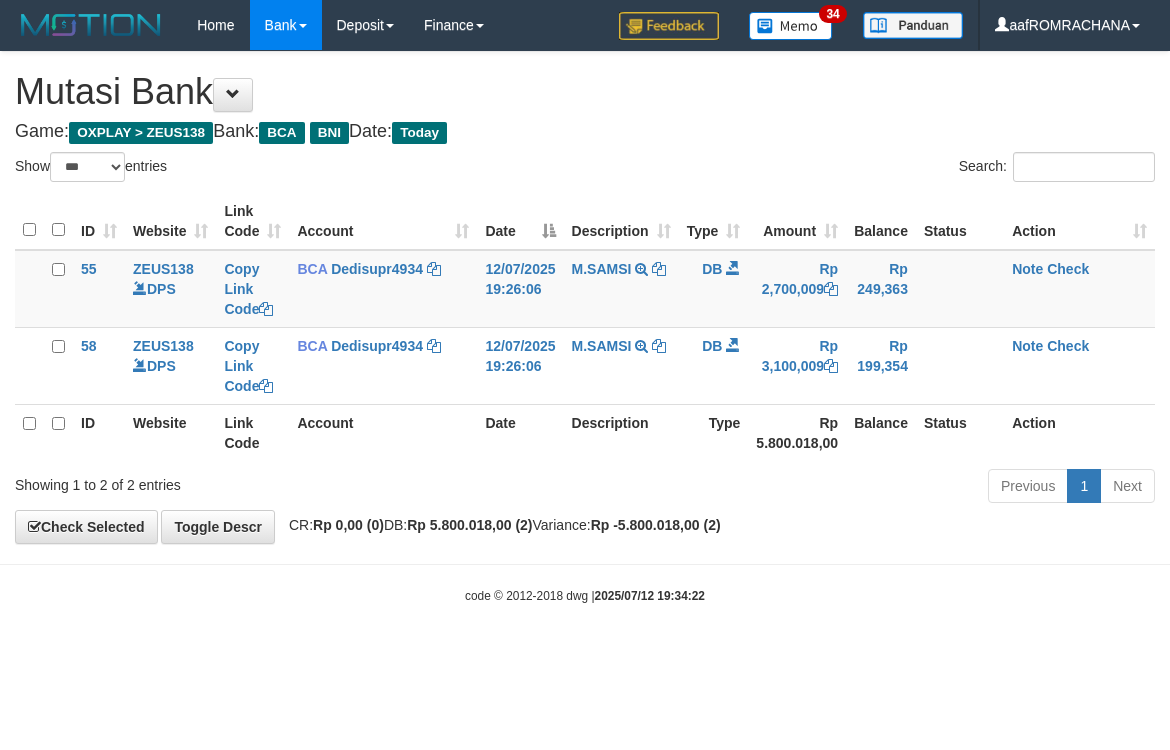 select on "***" 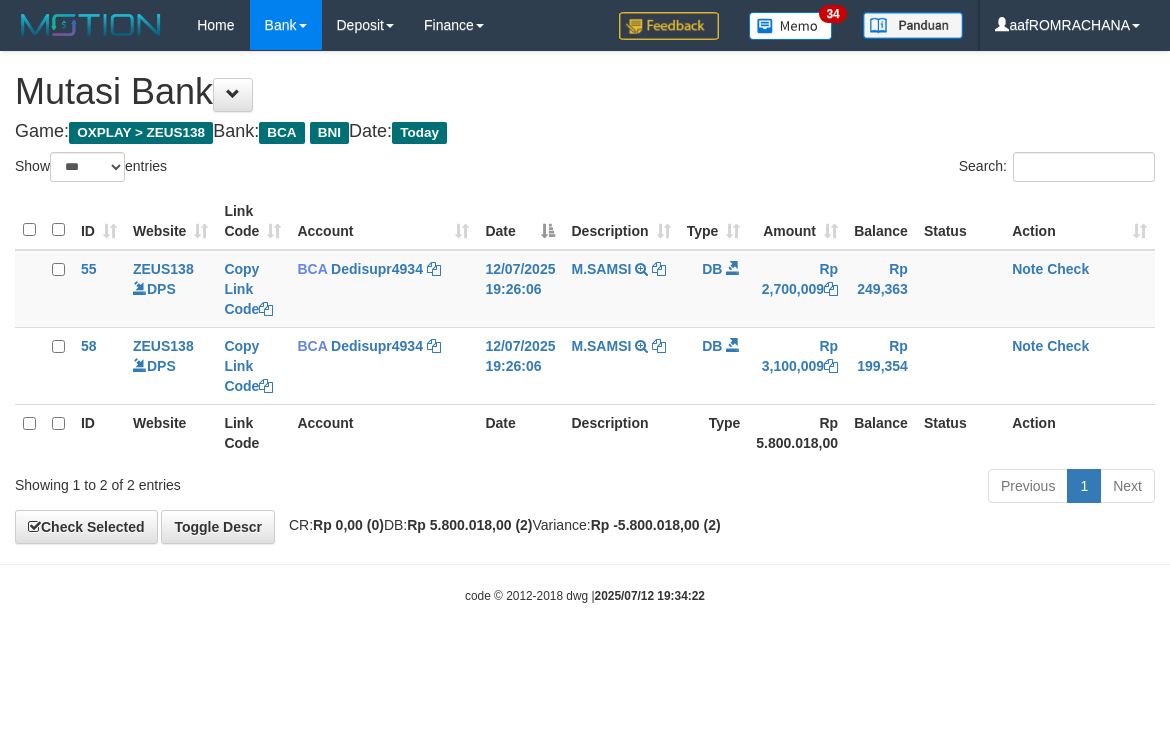 scroll, scrollTop: 0, scrollLeft: 0, axis: both 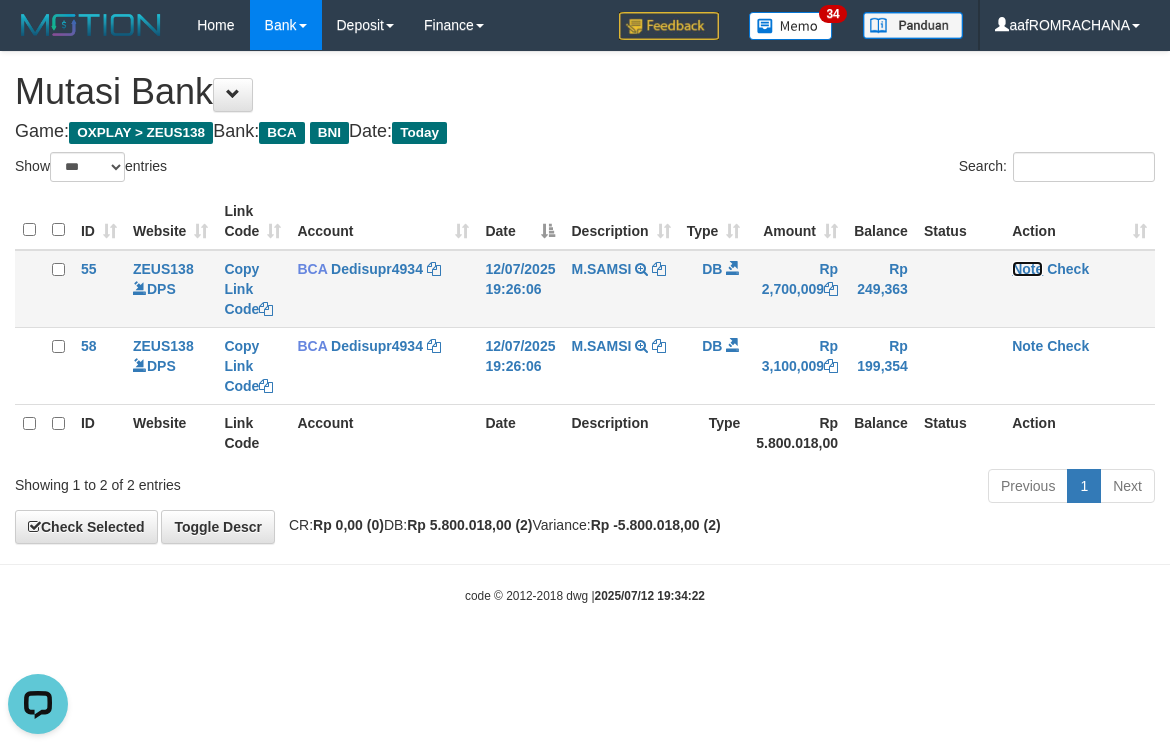 click on "Note" at bounding box center [1027, 269] 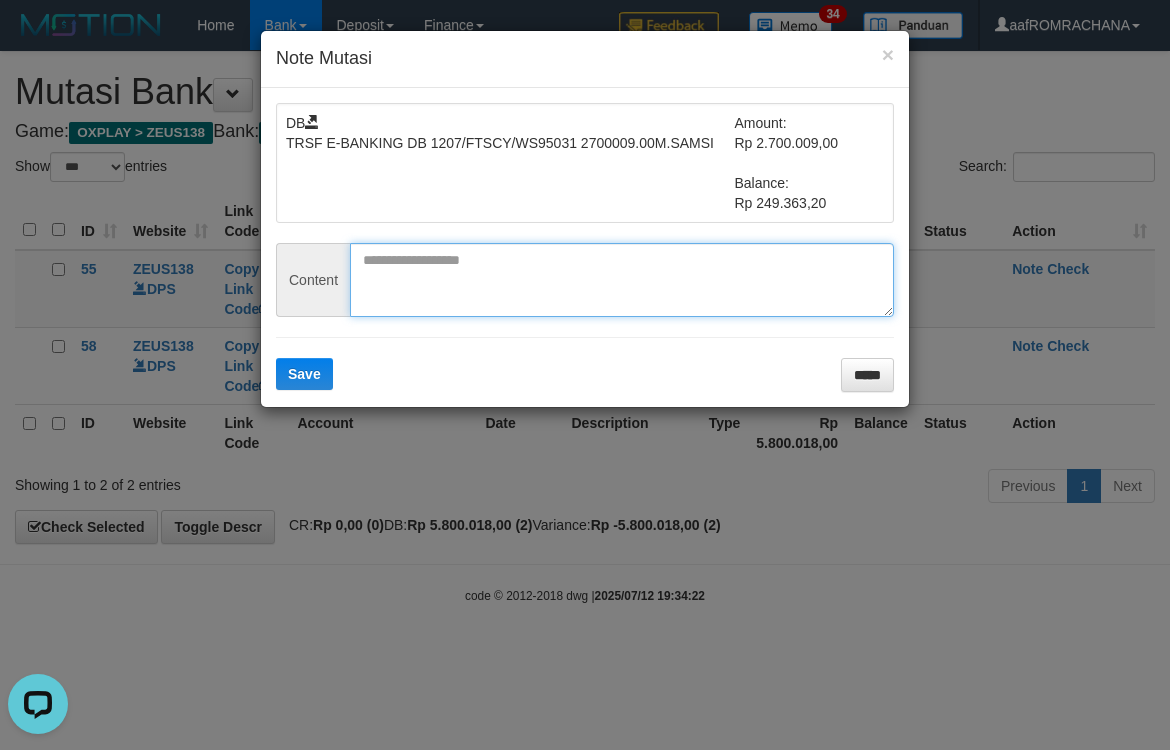 click at bounding box center (622, 280) 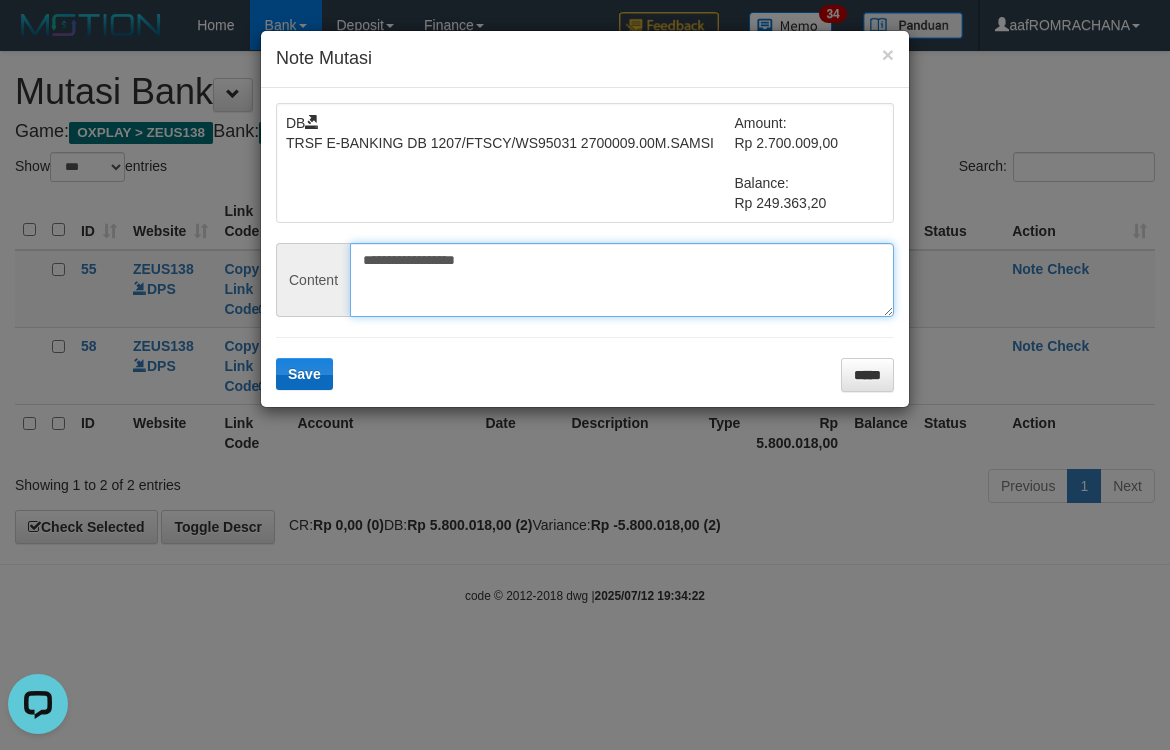 type on "**********" 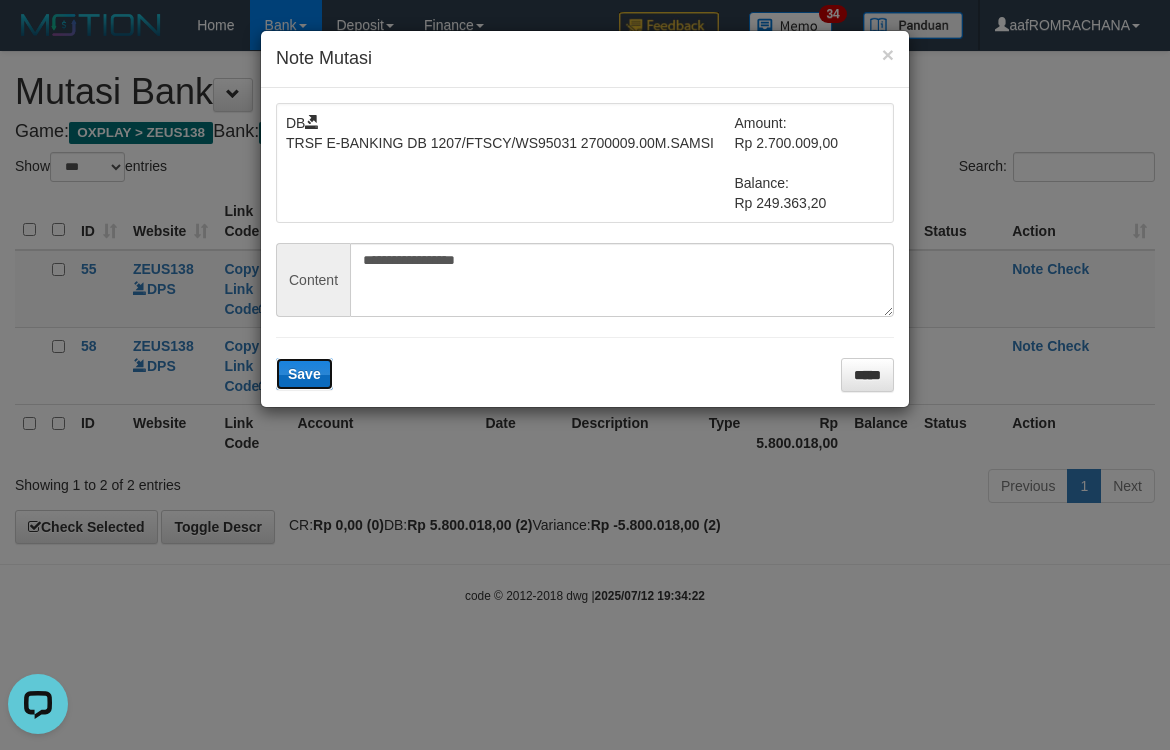 click on "Save" at bounding box center [304, 374] 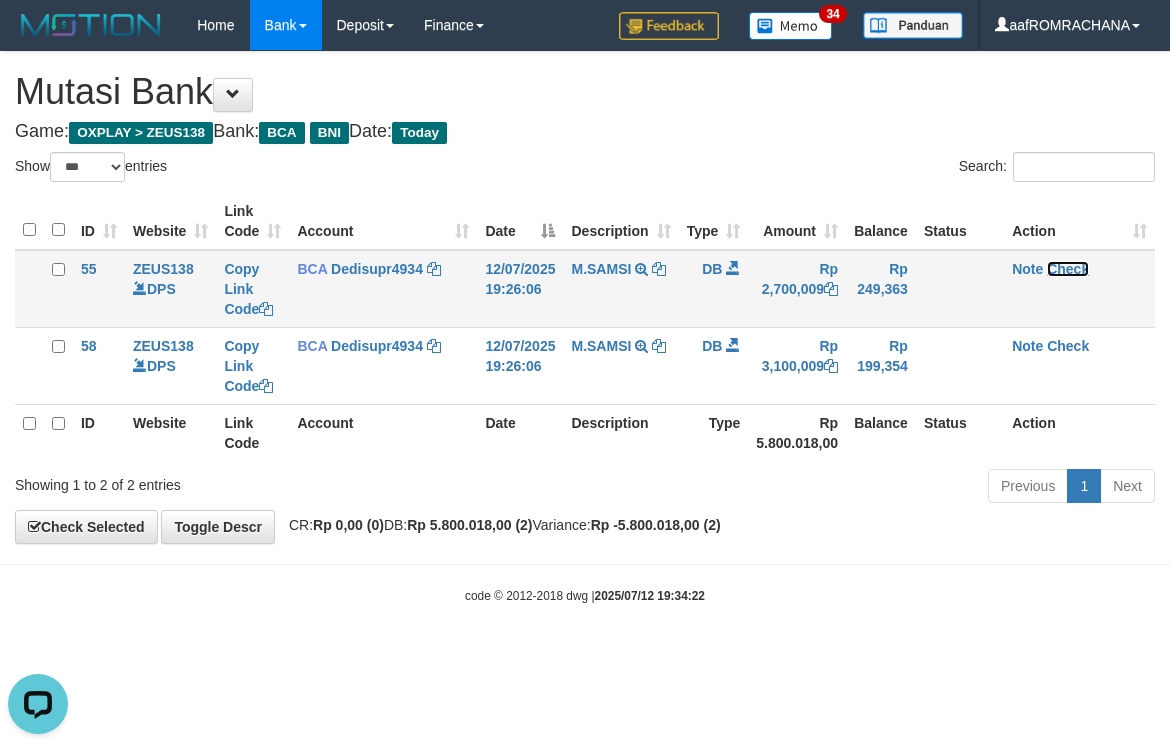 click on "Check" at bounding box center [1068, 269] 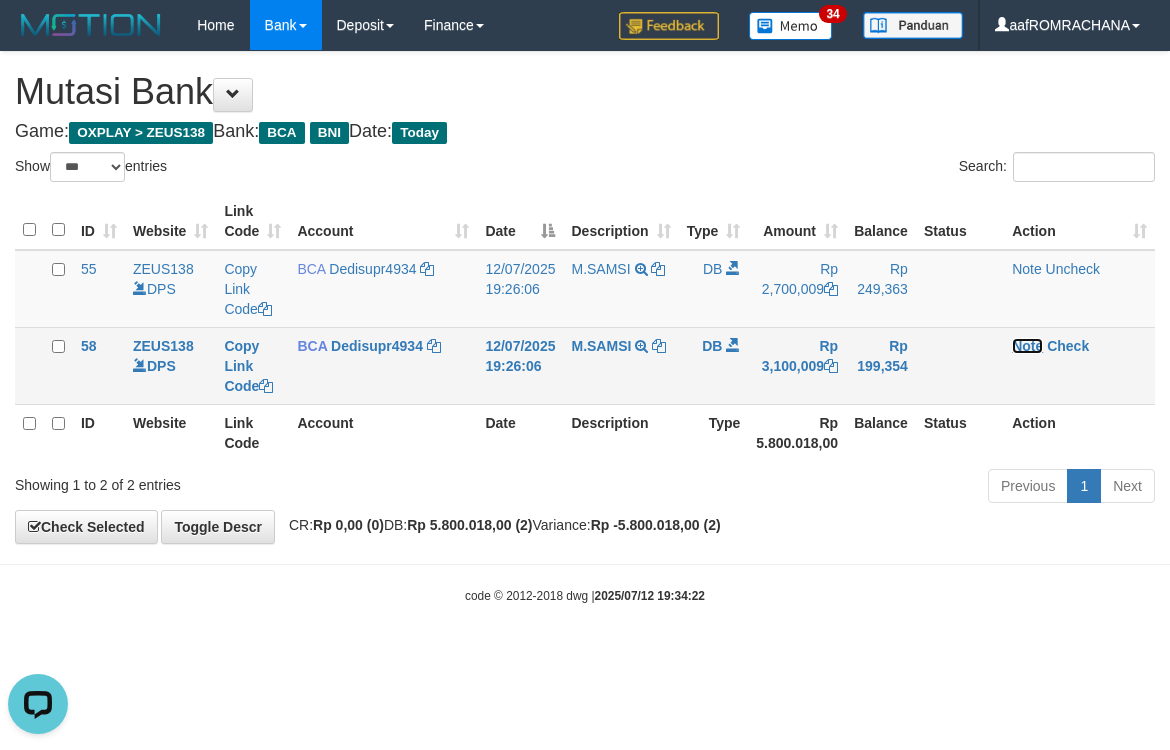 click on "Note" at bounding box center (1027, 346) 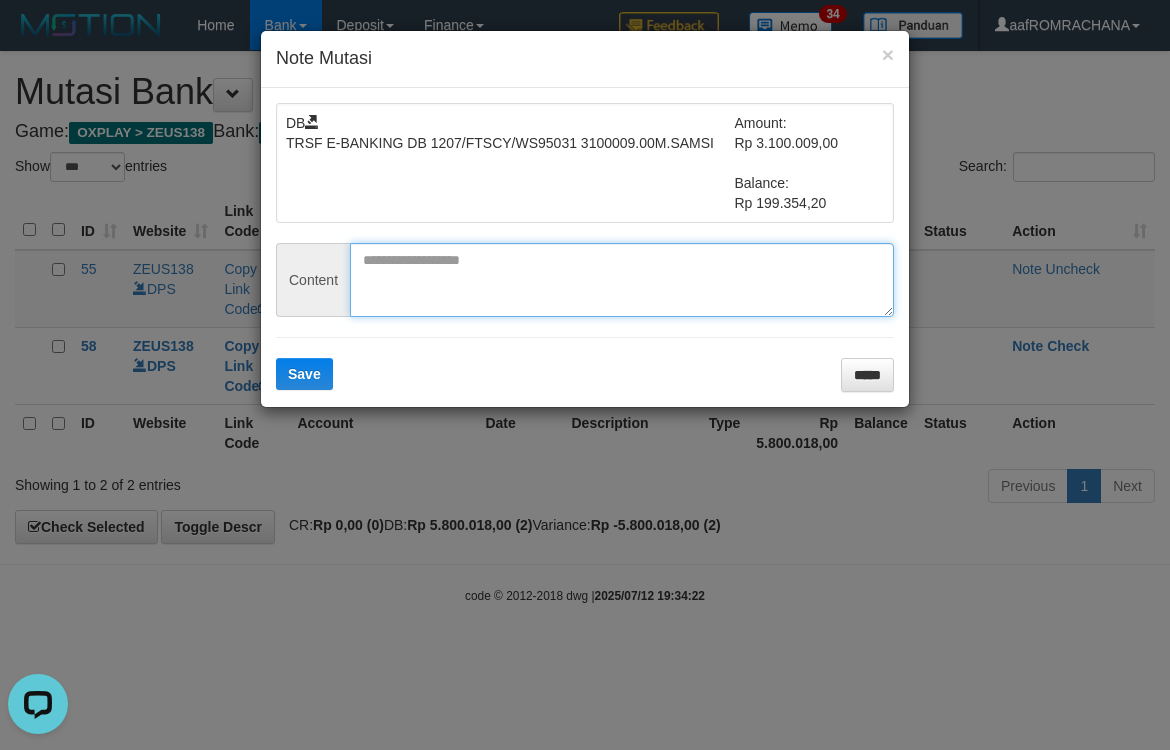 click at bounding box center (622, 280) 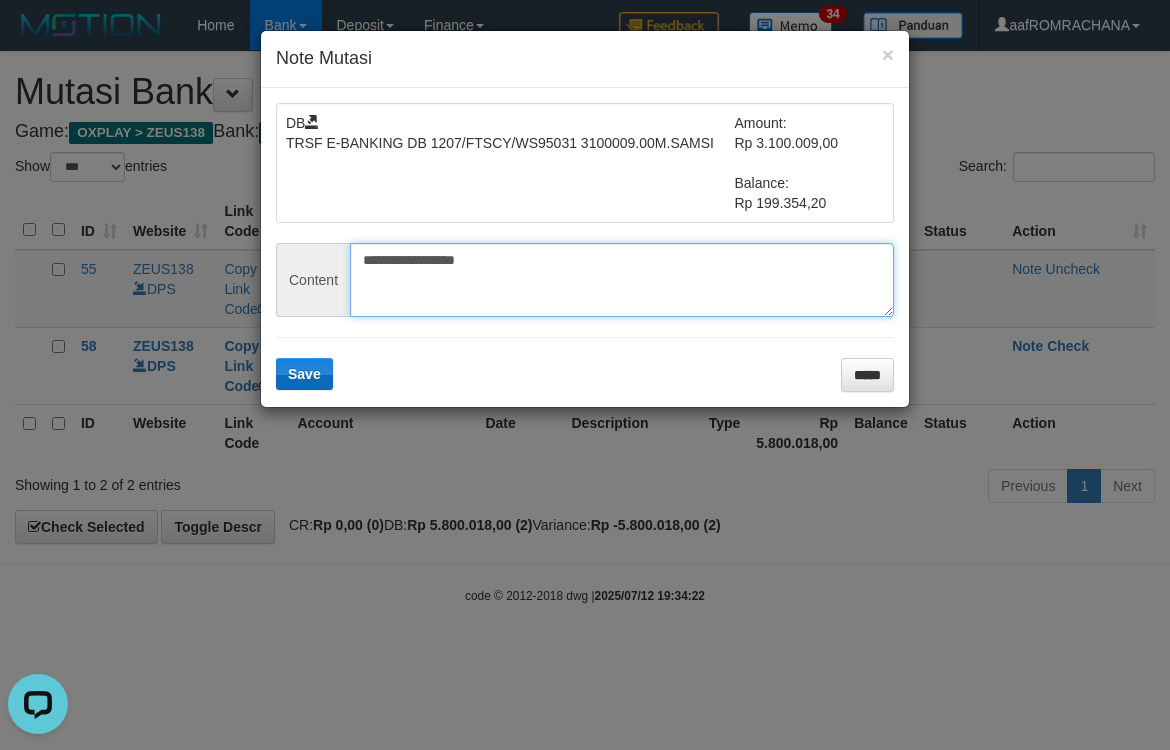 type on "**********" 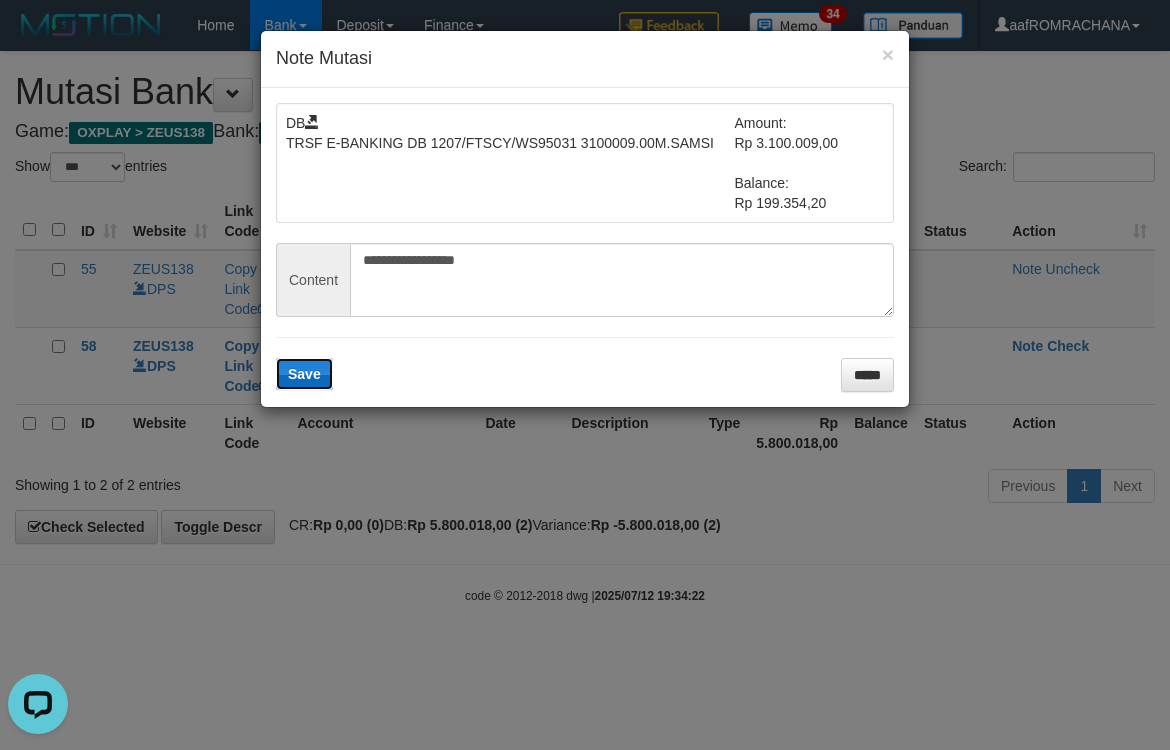 drag, startPoint x: 316, startPoint y: 366, endPoint x: 510, endPoint y: 390, distance: 195.4789 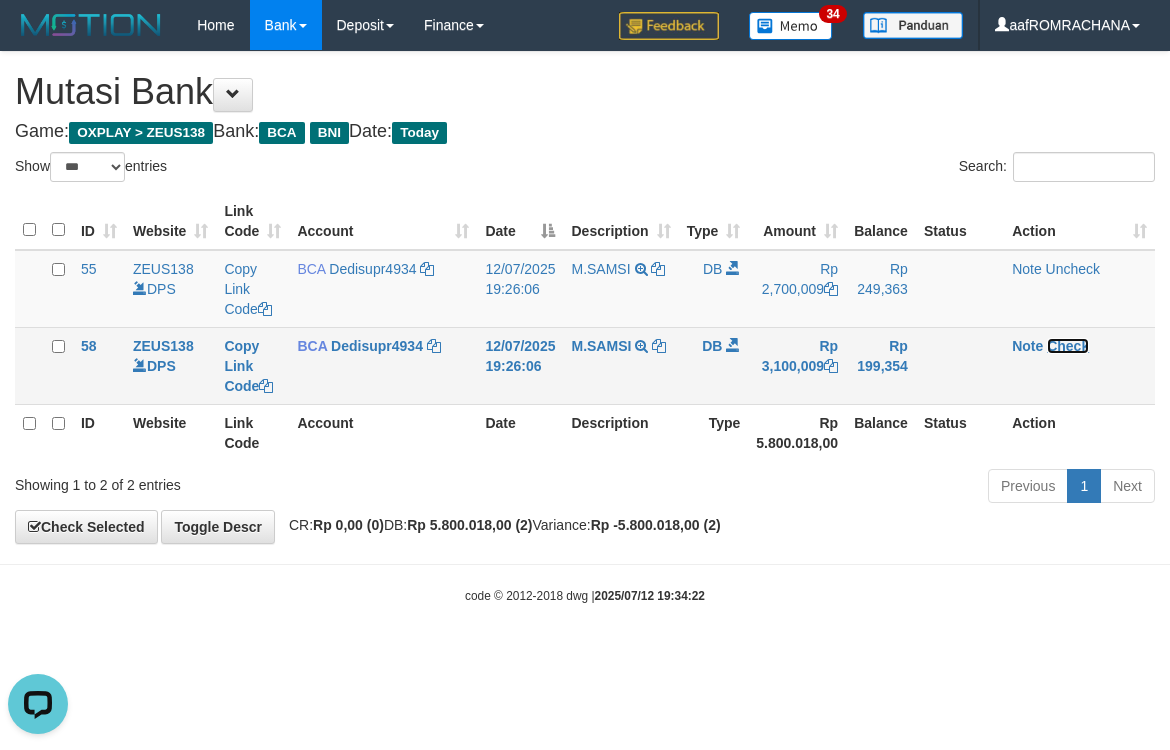click on "Check" at bounding box center [1068, 346] 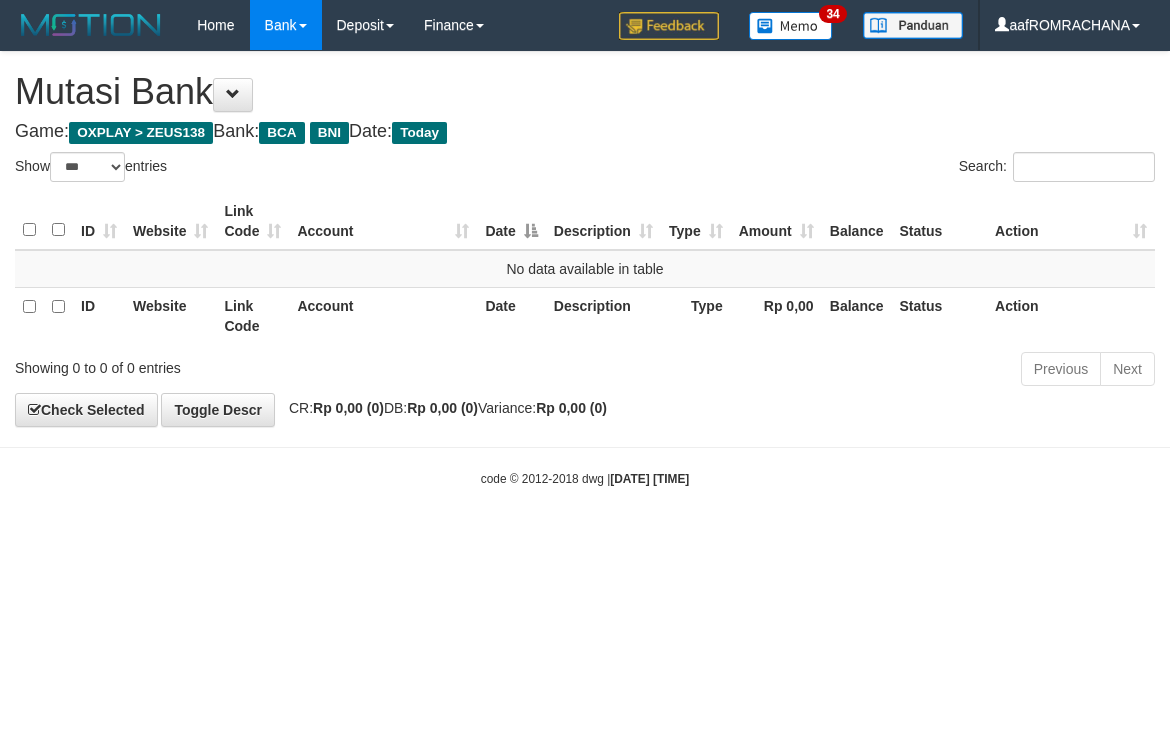 select on "***" 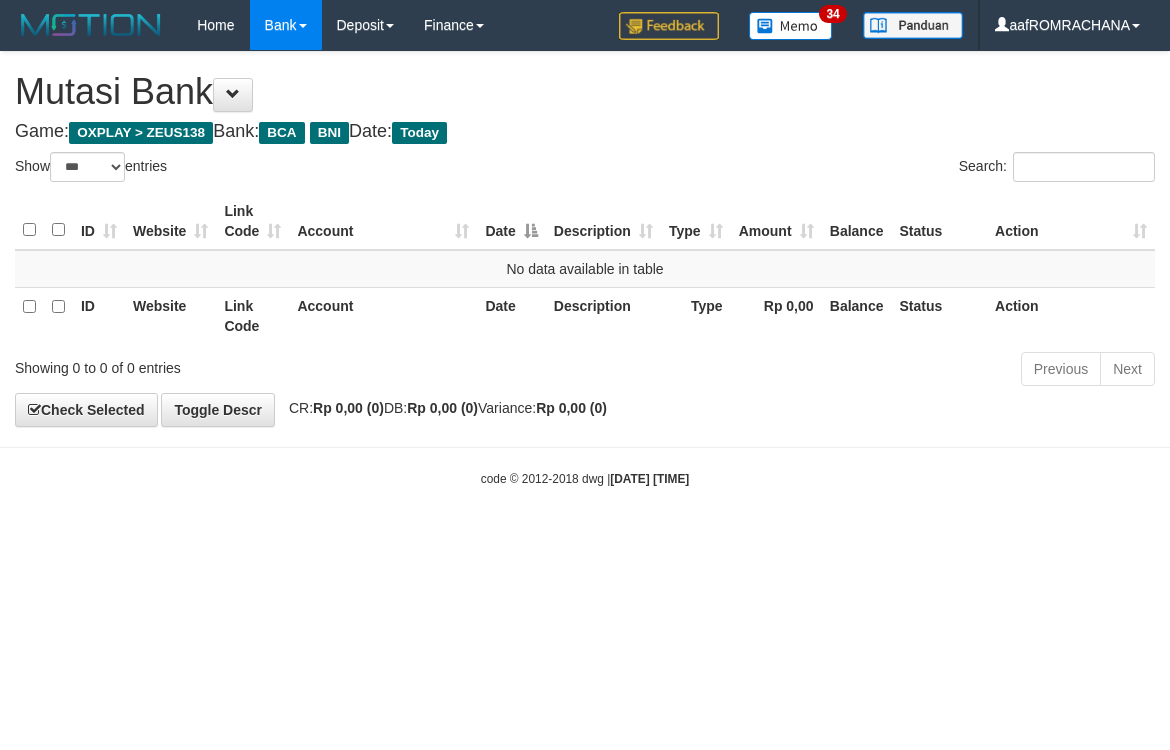 scroll, scrollTop: 0, scrollLeft: 0, axis: both 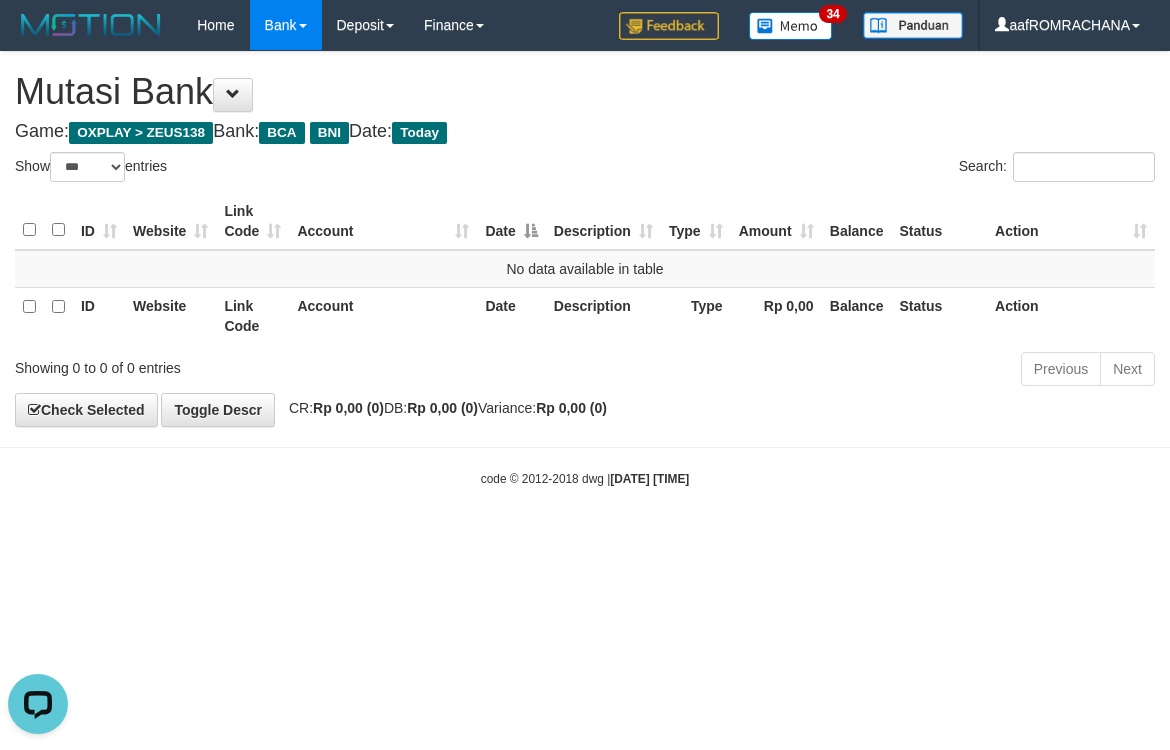 click on "Toggle navigation
Home
Bank
Account List
Load
By Website
Group
[OXPLAY]													ZEUS138
By Load Group (DPS)
Sync" at bounding box center (585, 269) 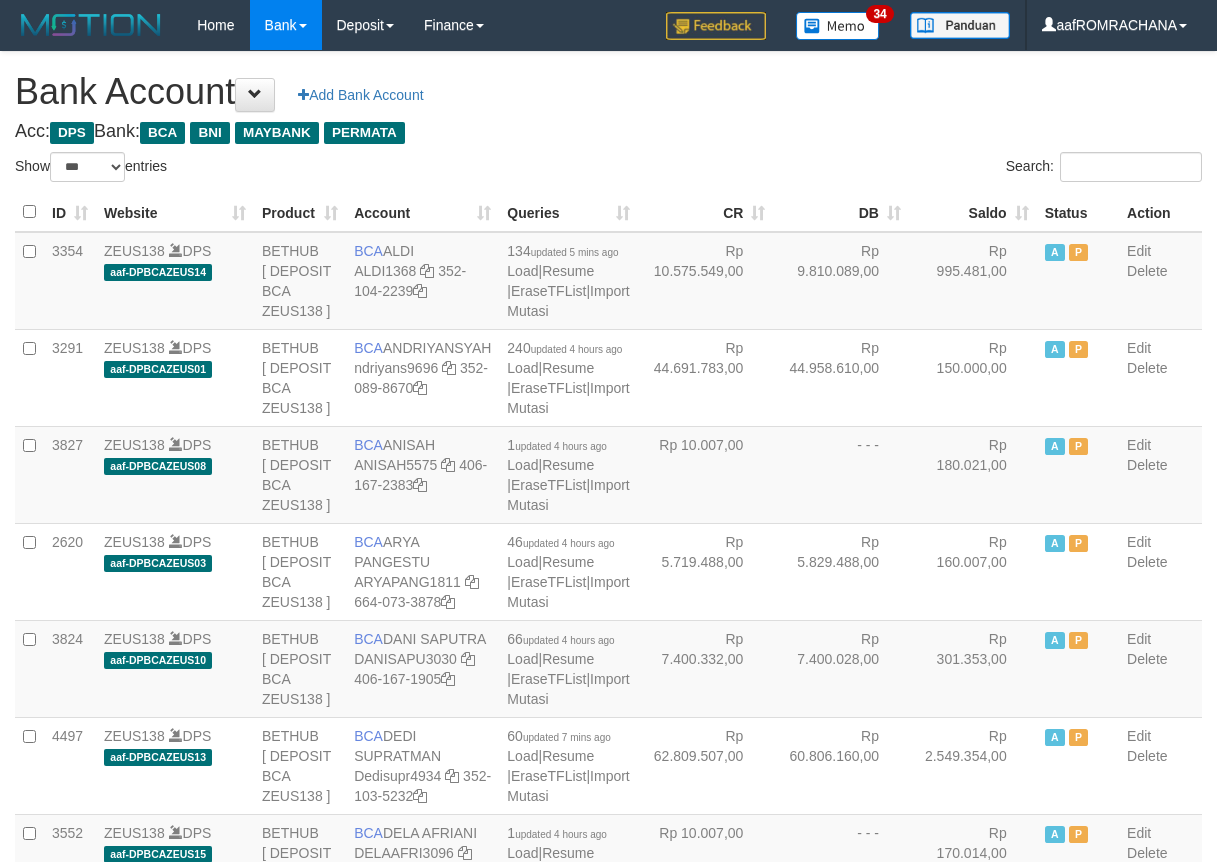 select on "***" 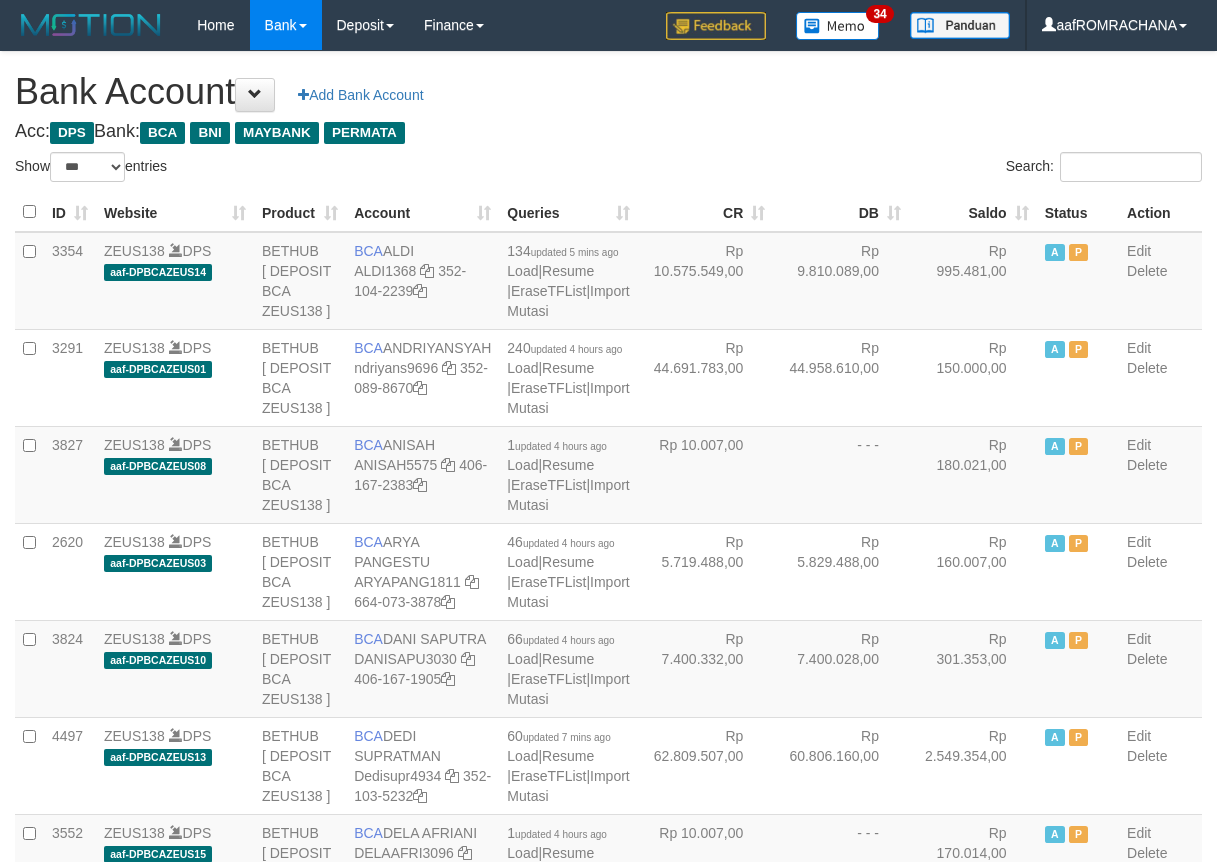 scroll, scrollTop: 0, scrollLeft: 0, axis: both 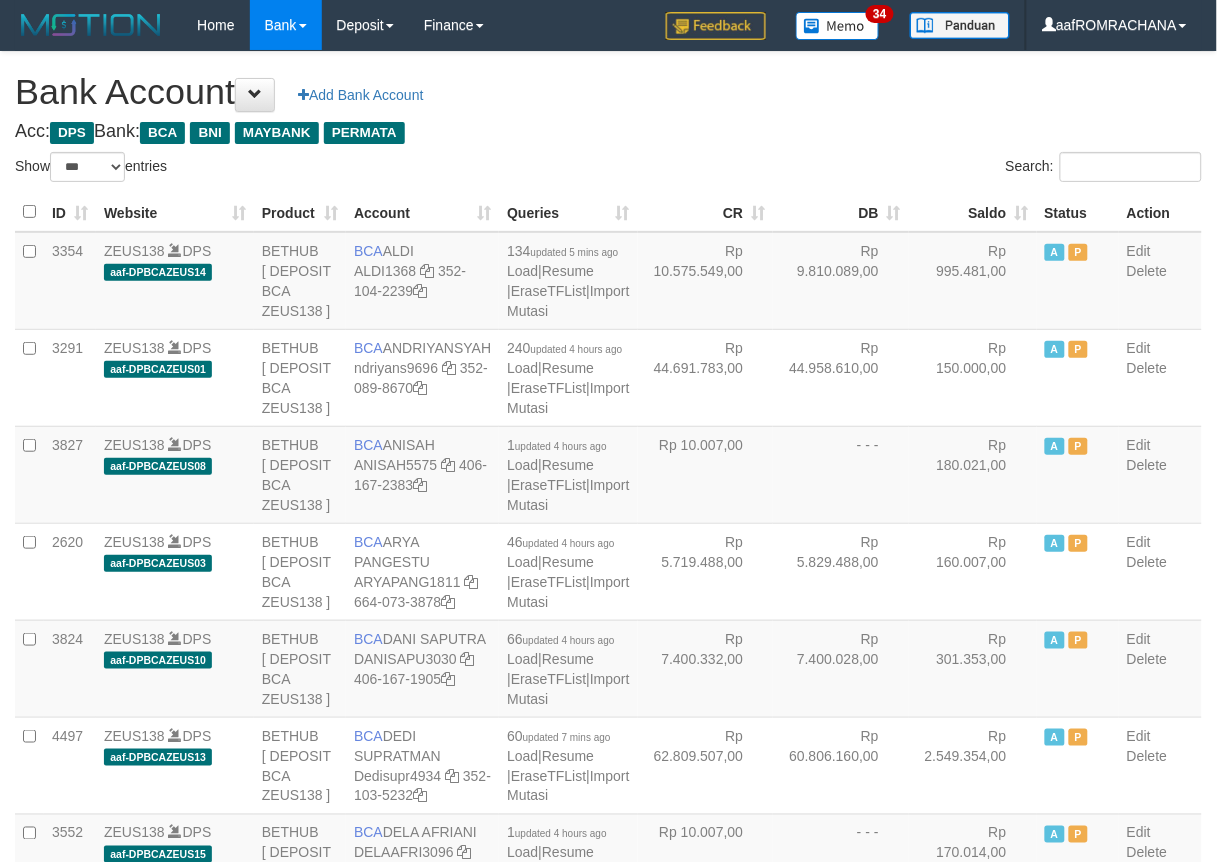 click on "Saldo" at bounding box center [973, 212] 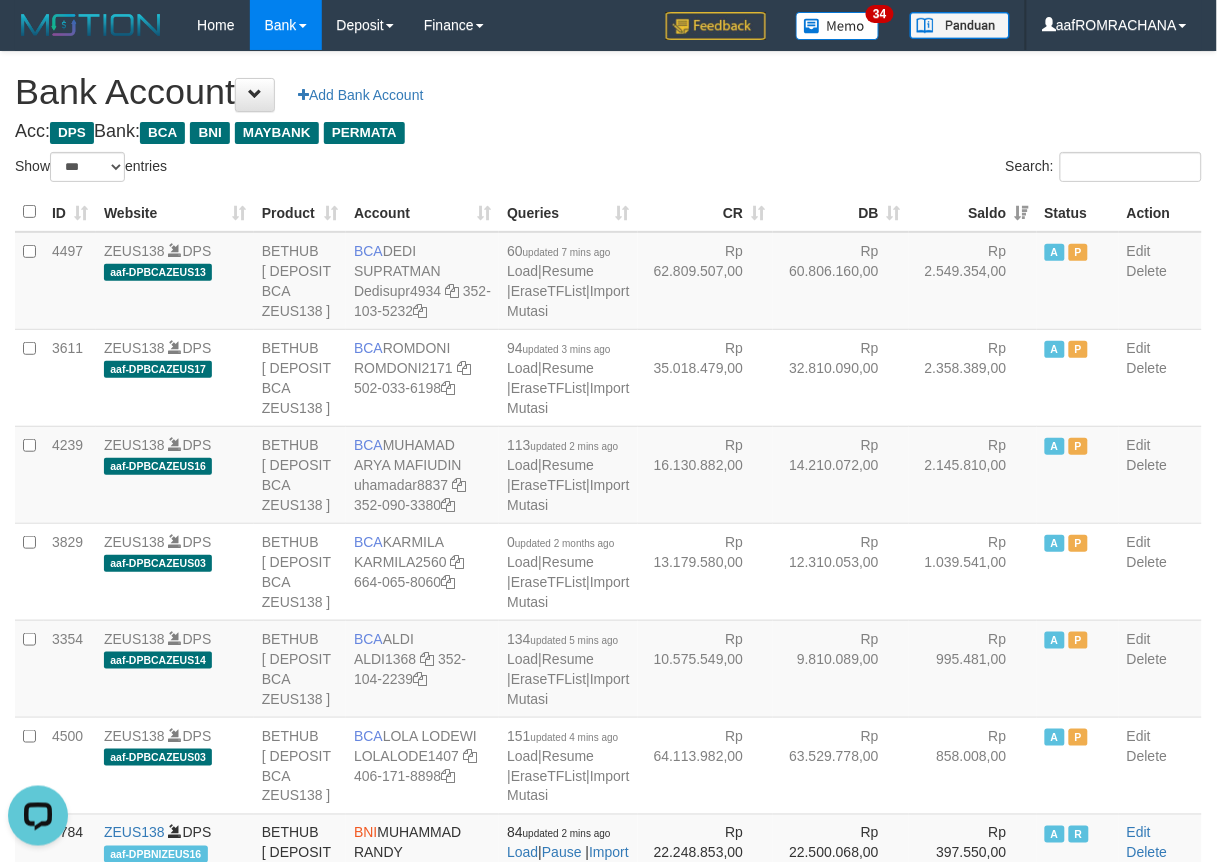 scroll, scrollTop: 0, scrollLeft: 0, axis: both 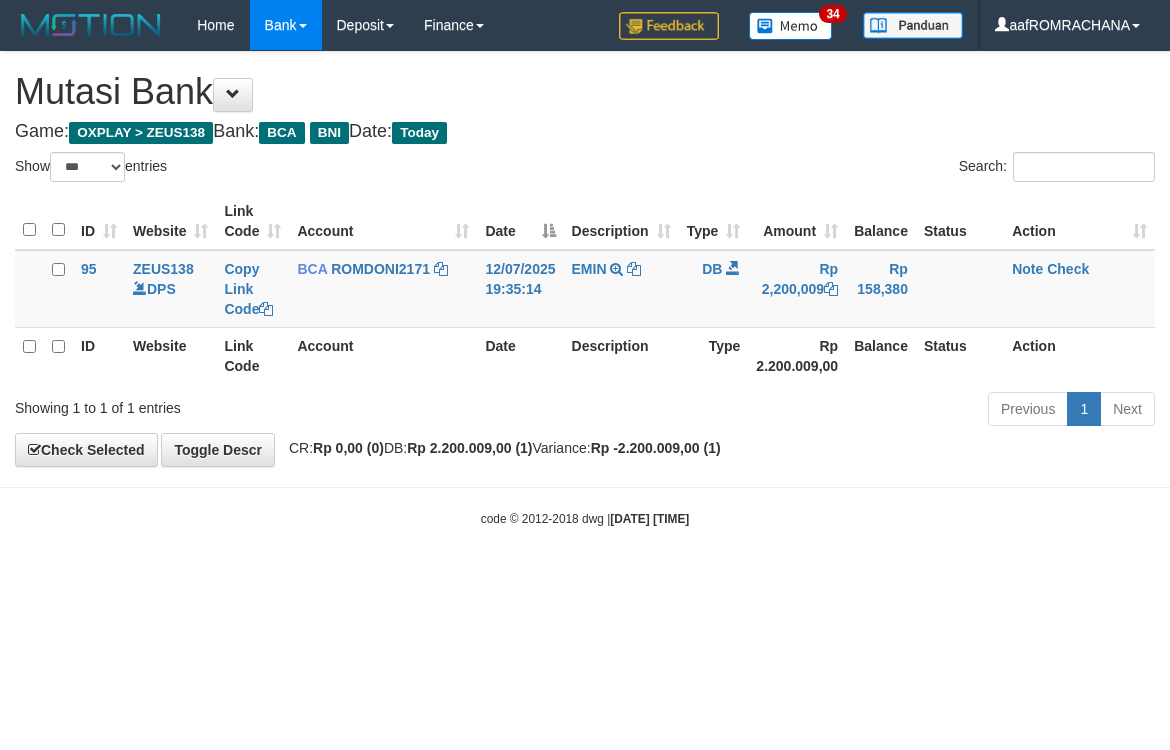 select on "***" 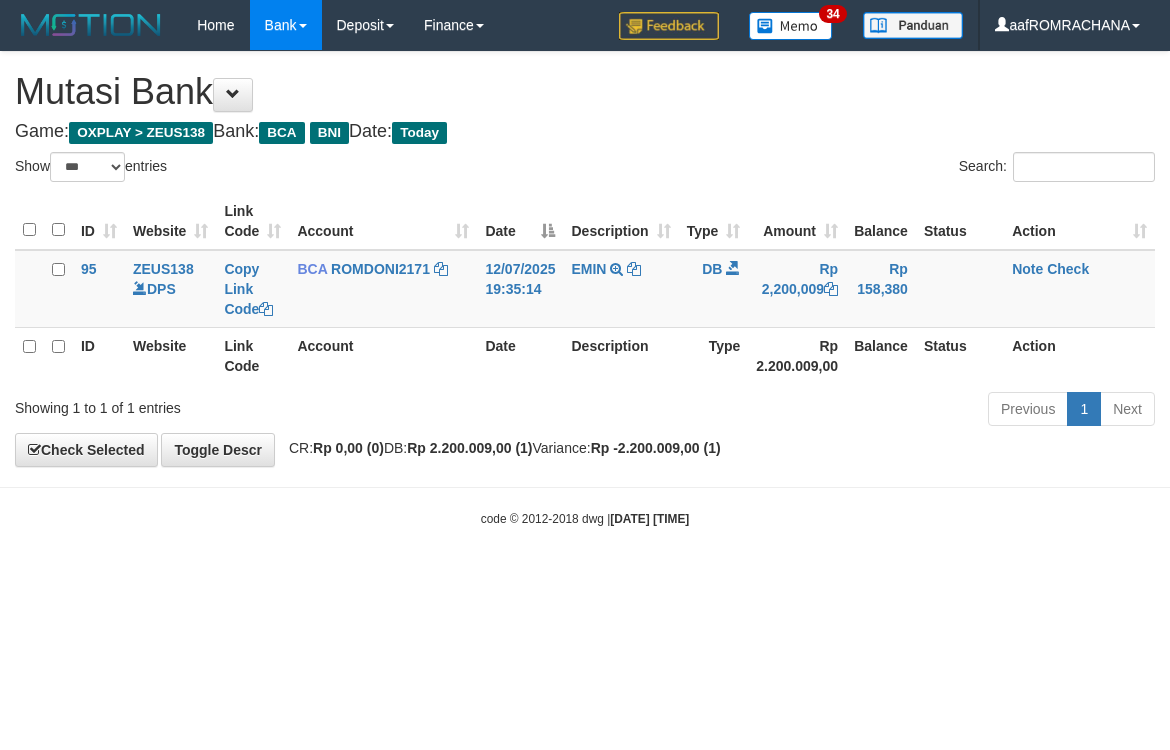 scroll, scrollTop: 0, scrollLeft: 0, axis: both 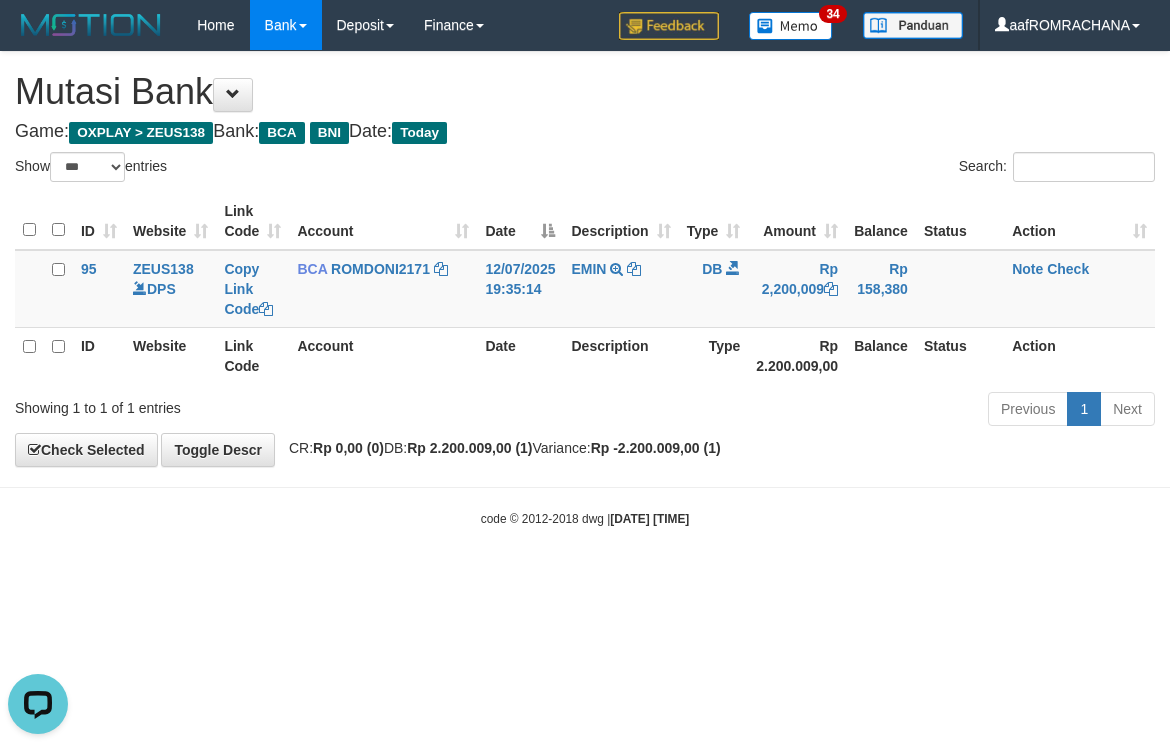 click on "**********" at bounding box center [585, 259] 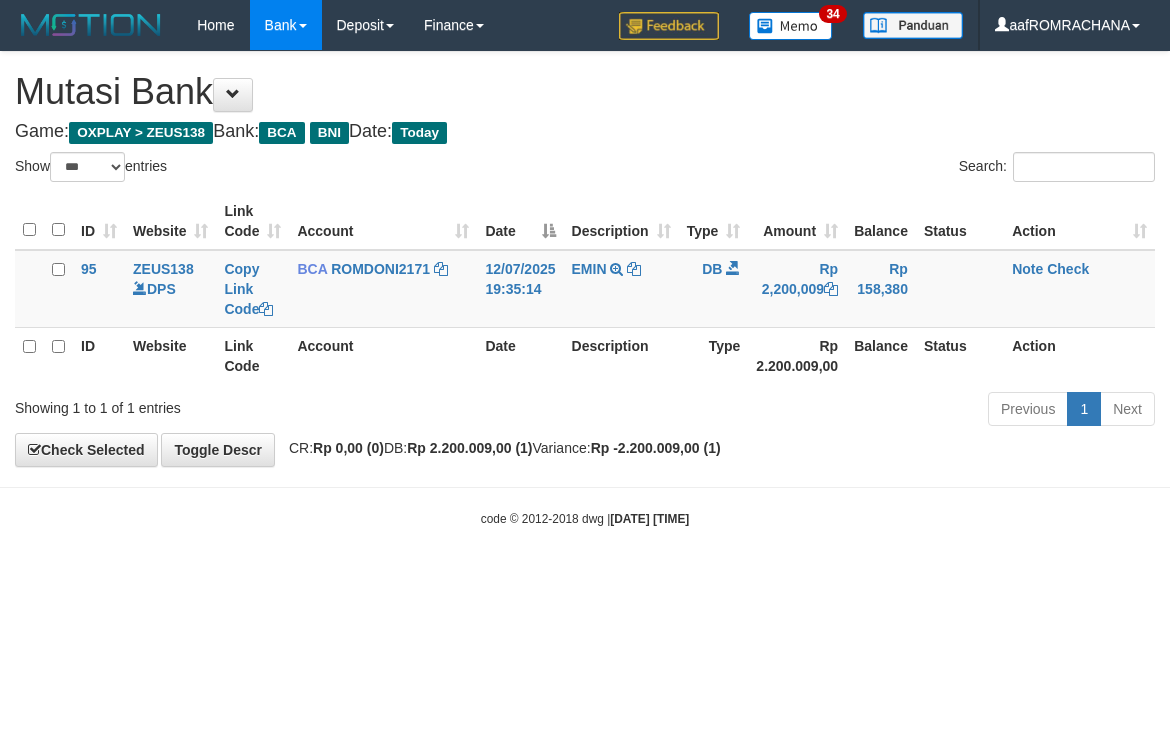 select on "***" 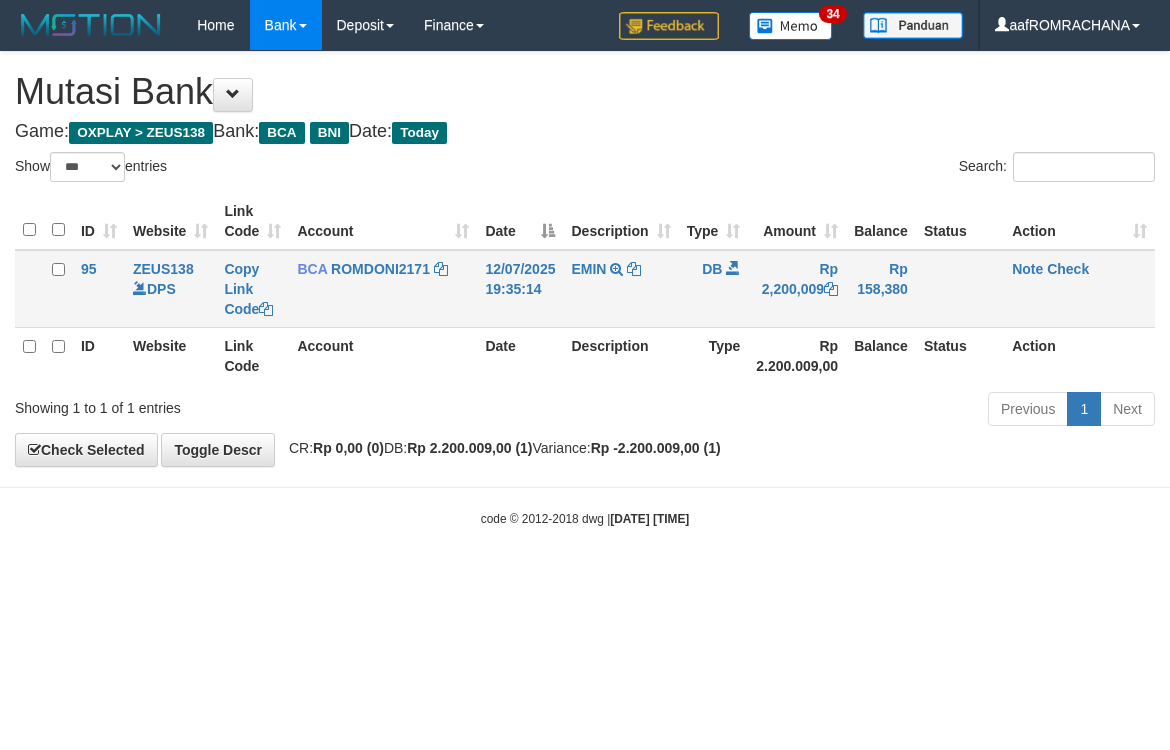 scroll, scrollTop: 0, scrollLeft: 0, axis: both 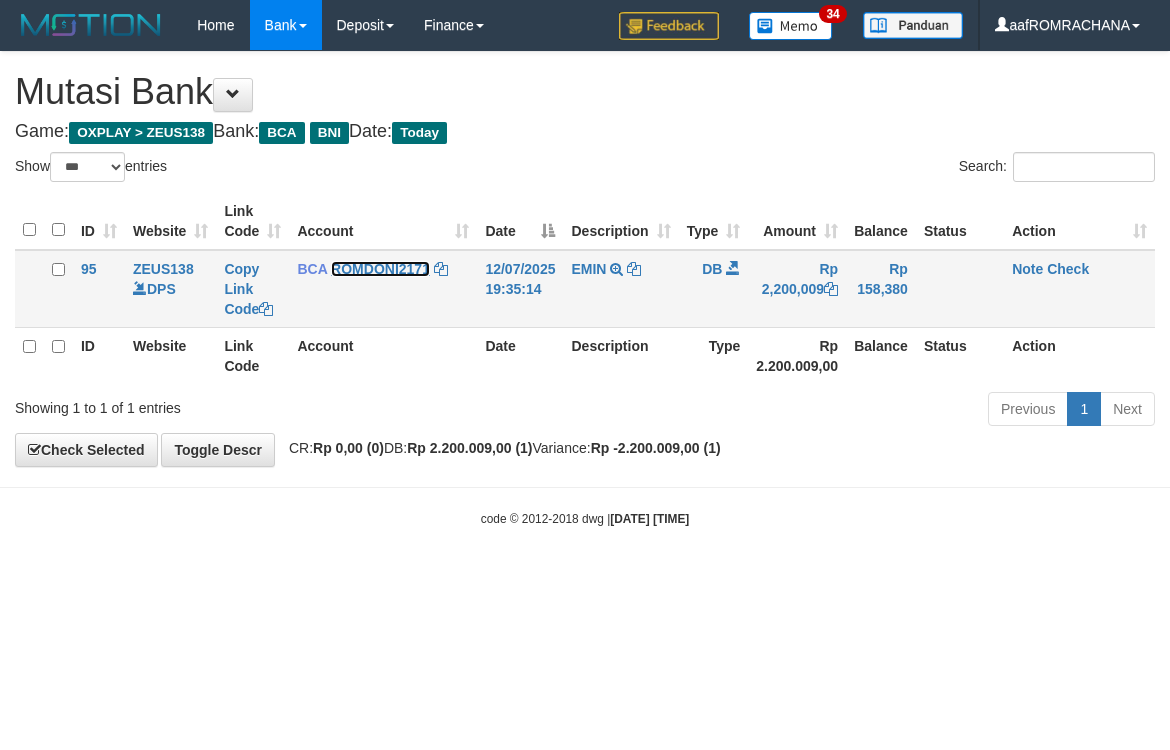 click on "ROMDONI2171" at bounding box center [380, 269] 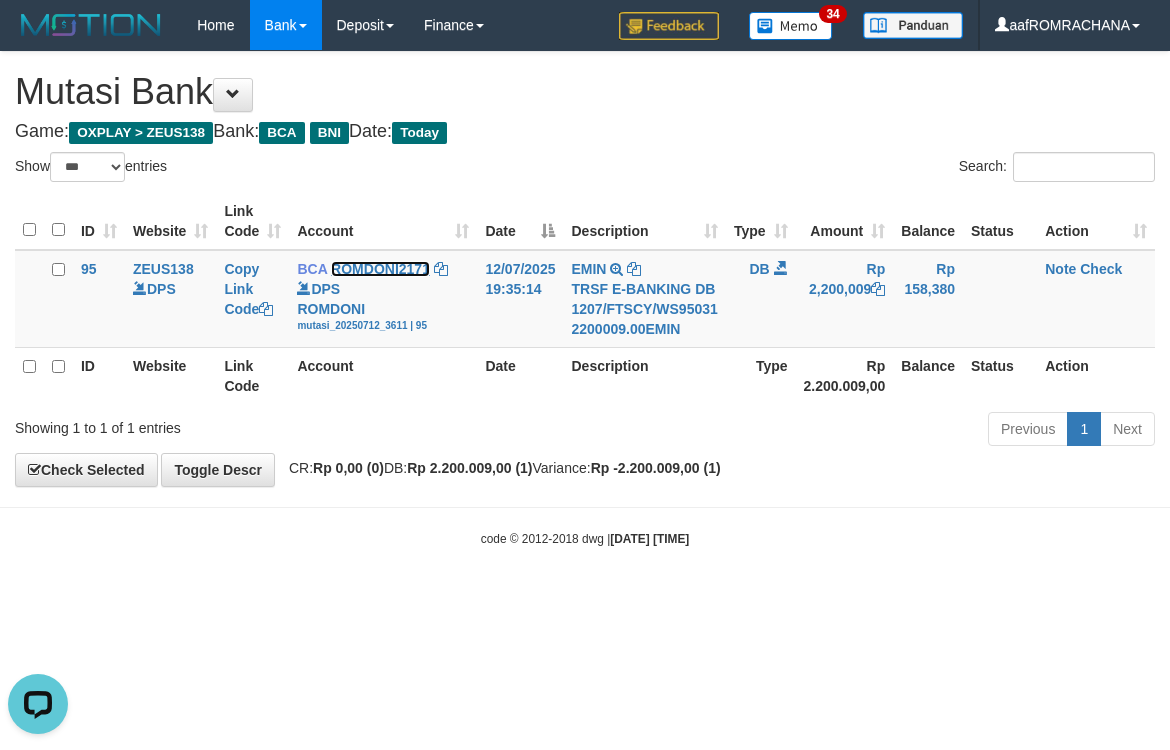 scroll, scrollTop: 0, scrollLeft: 0, axis: both 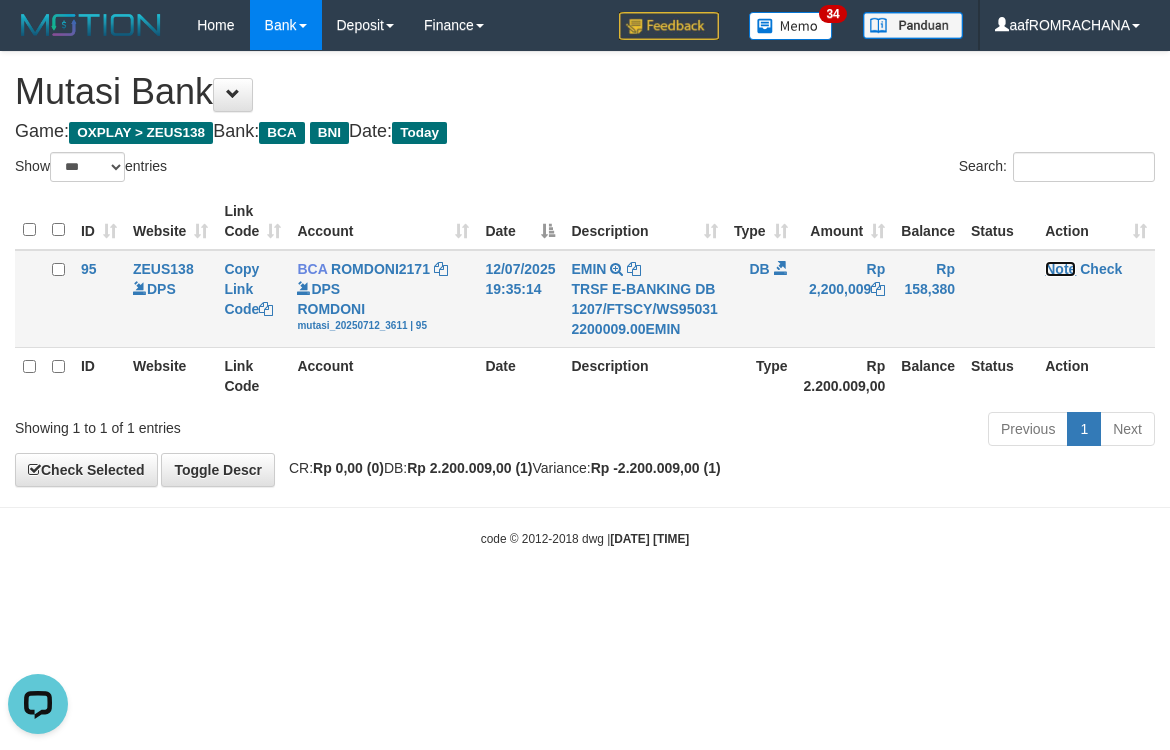click on "Note" at bounding box center (1060, 269) 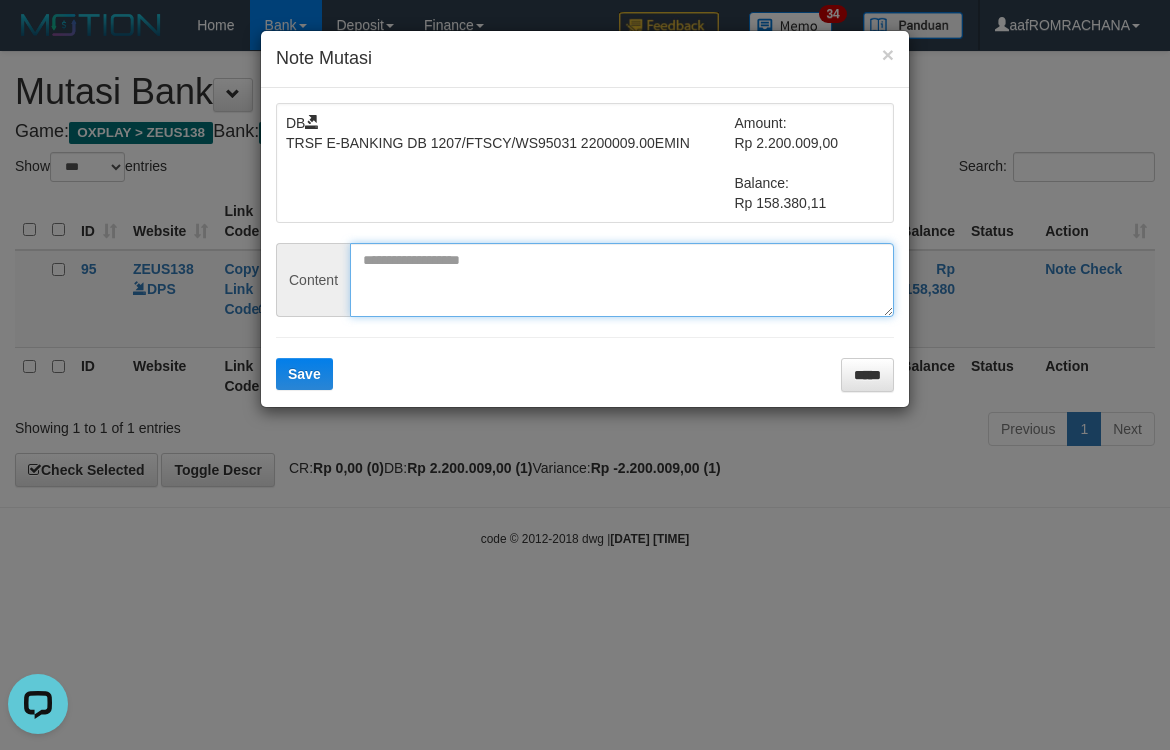 click at bounding box center [622, 280] 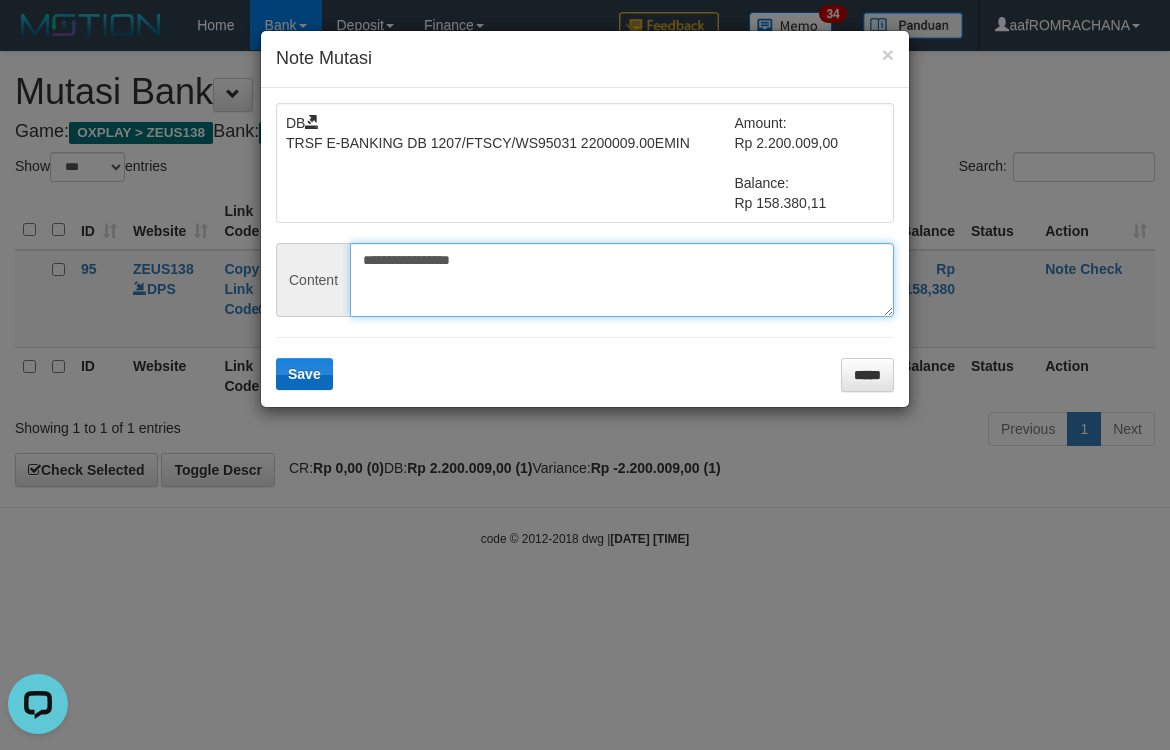 type on "**********" 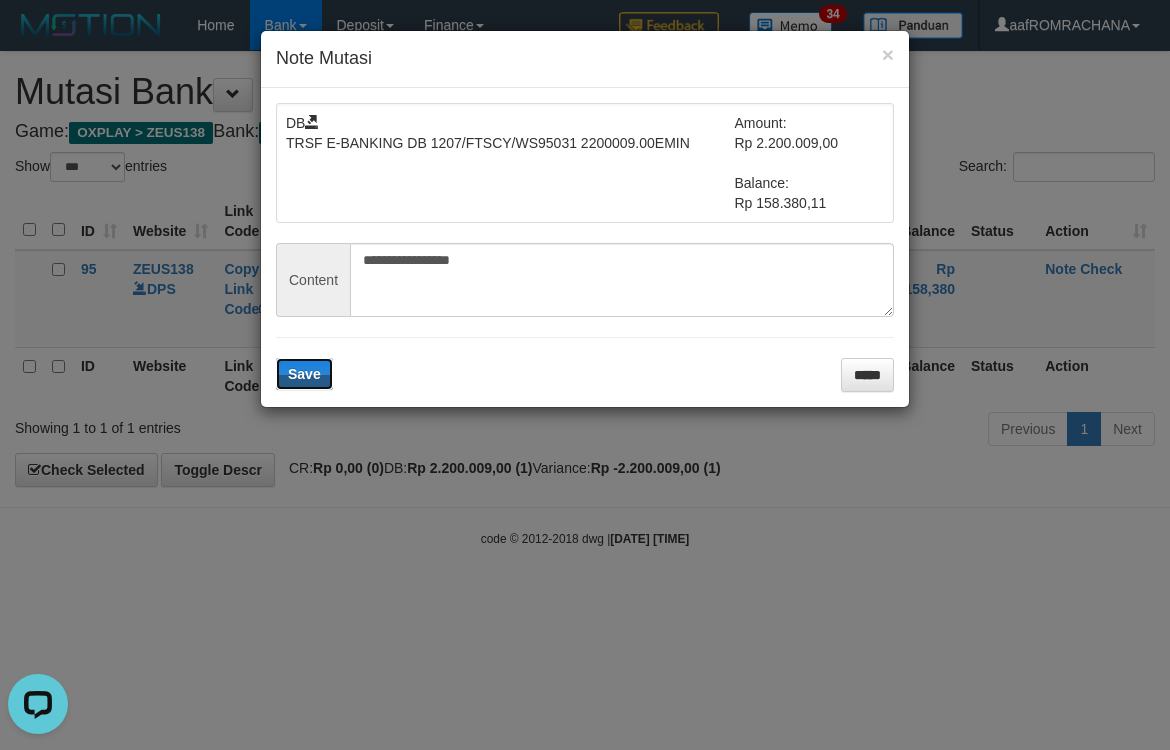 drag, startPoint x: 295, startPoint y: 380, endPoint x: 722, endPoint y: 404, distance: 427.67395 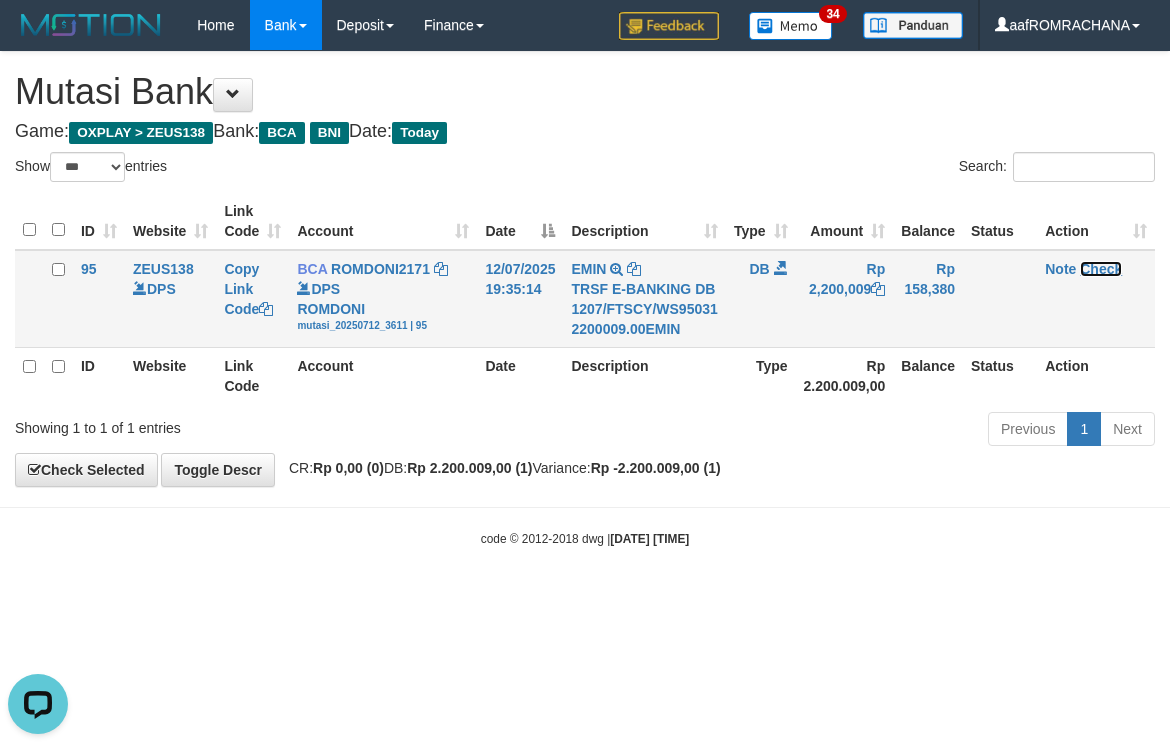 click on "Check" at bounding box center (1101, 269) 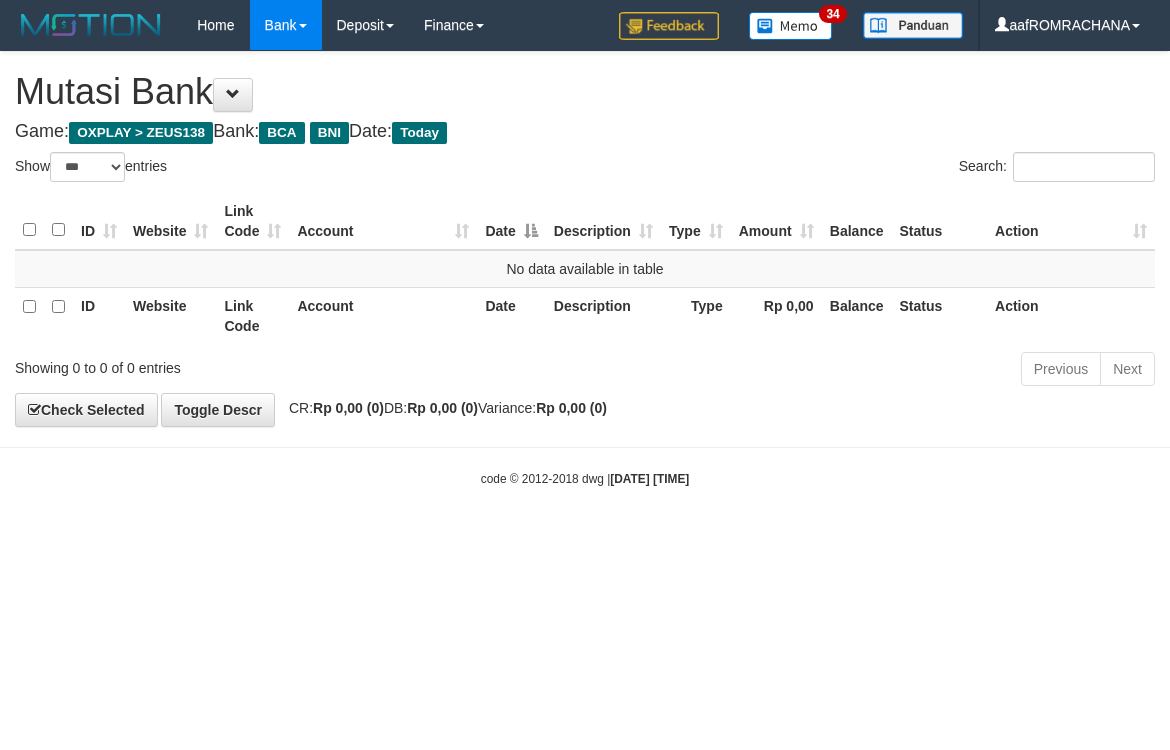 select on "***" 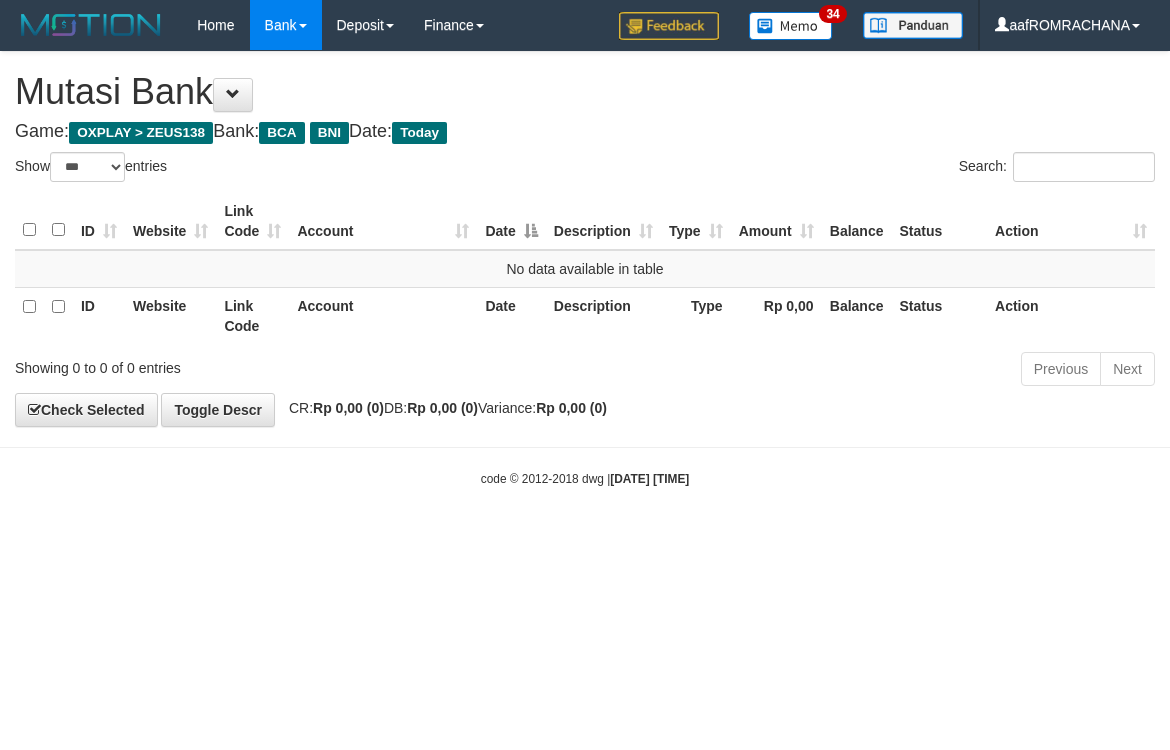 scroll, scrollTop: 0, scrollLeft: 0, axis: both 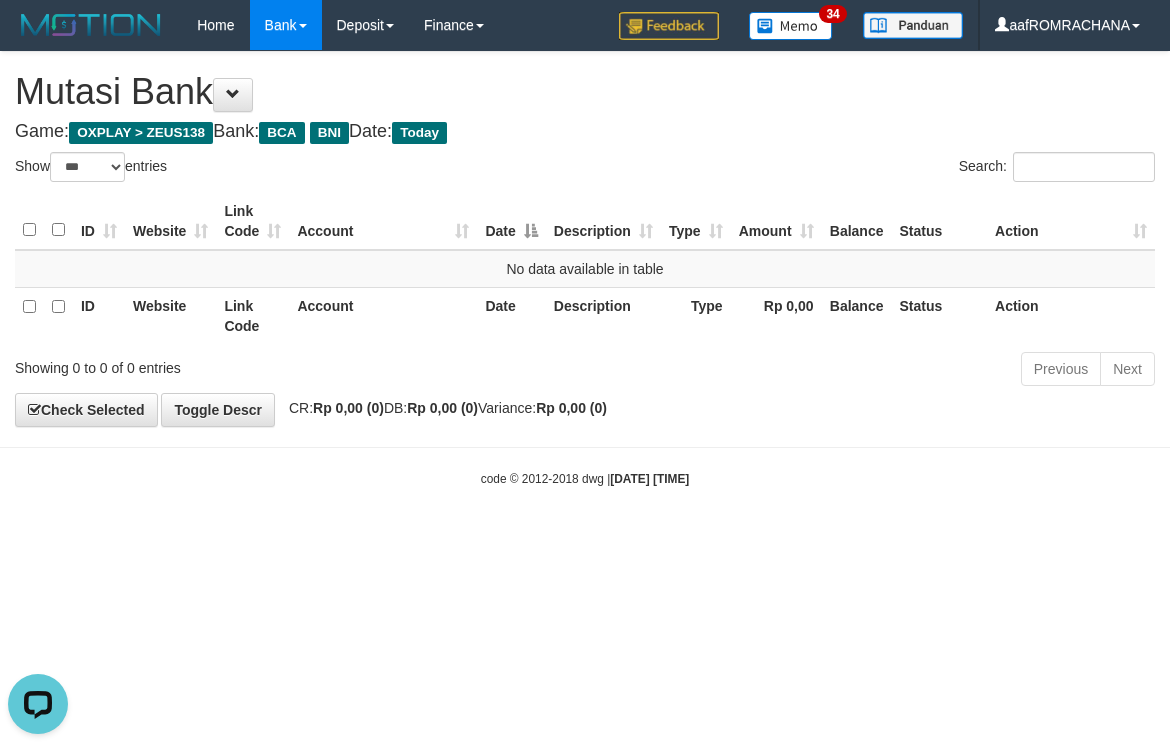 click on "Toggle navigation
Home
Bank
Account List
Load
By Website
Group
[OXPLAY]													ZEUS138
By Load Group (DPS)
Sync" at bounding box center [585, 269] 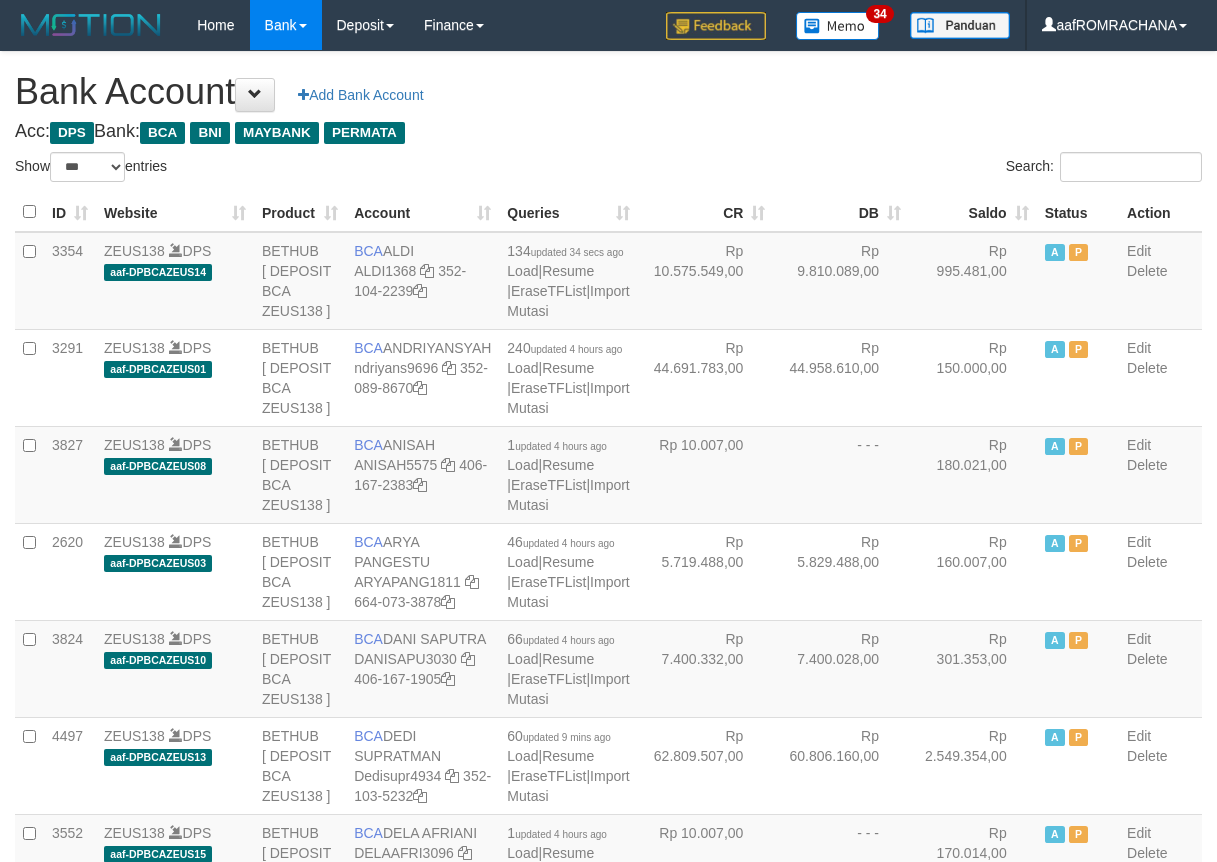 select on "***" 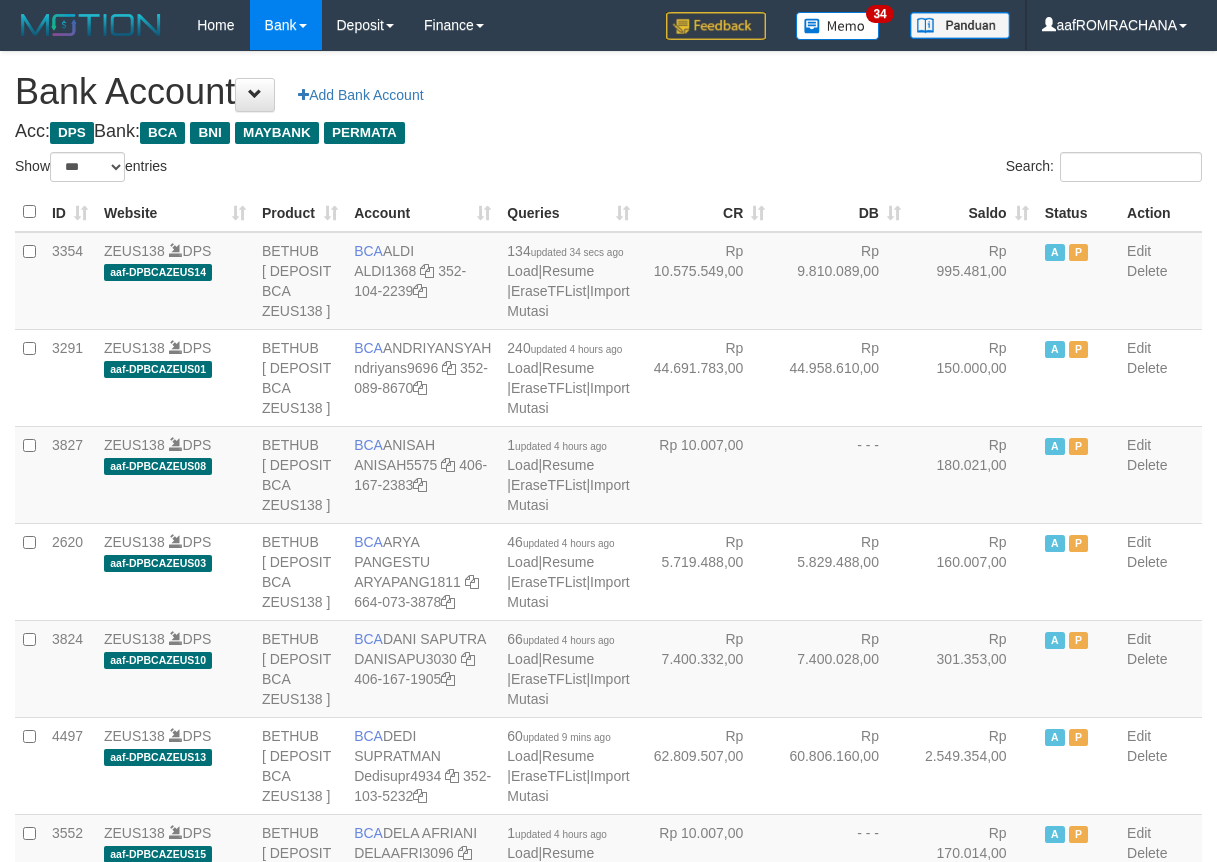 scroll, scrollTop: 0, scrollLeft: 0, axis: both 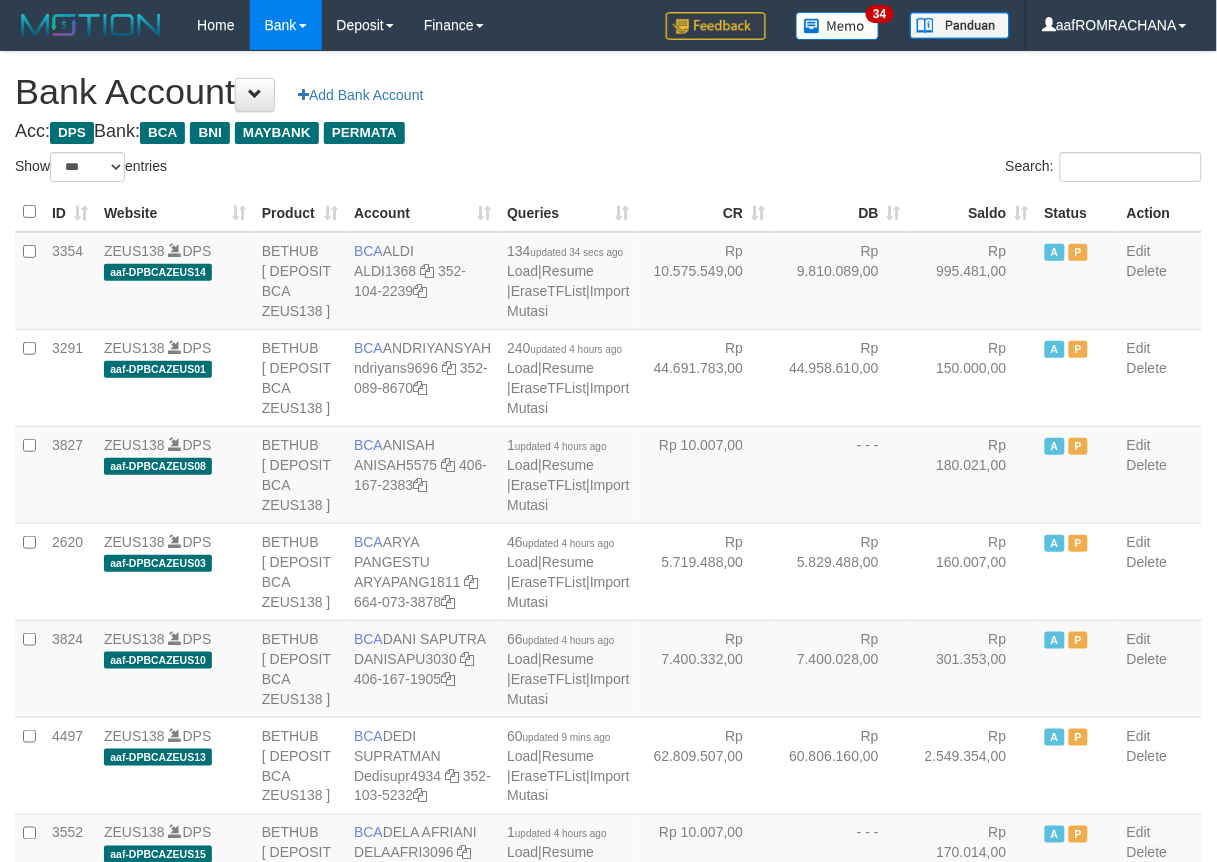 click on "Saldo" at bounding box center (973, 212) 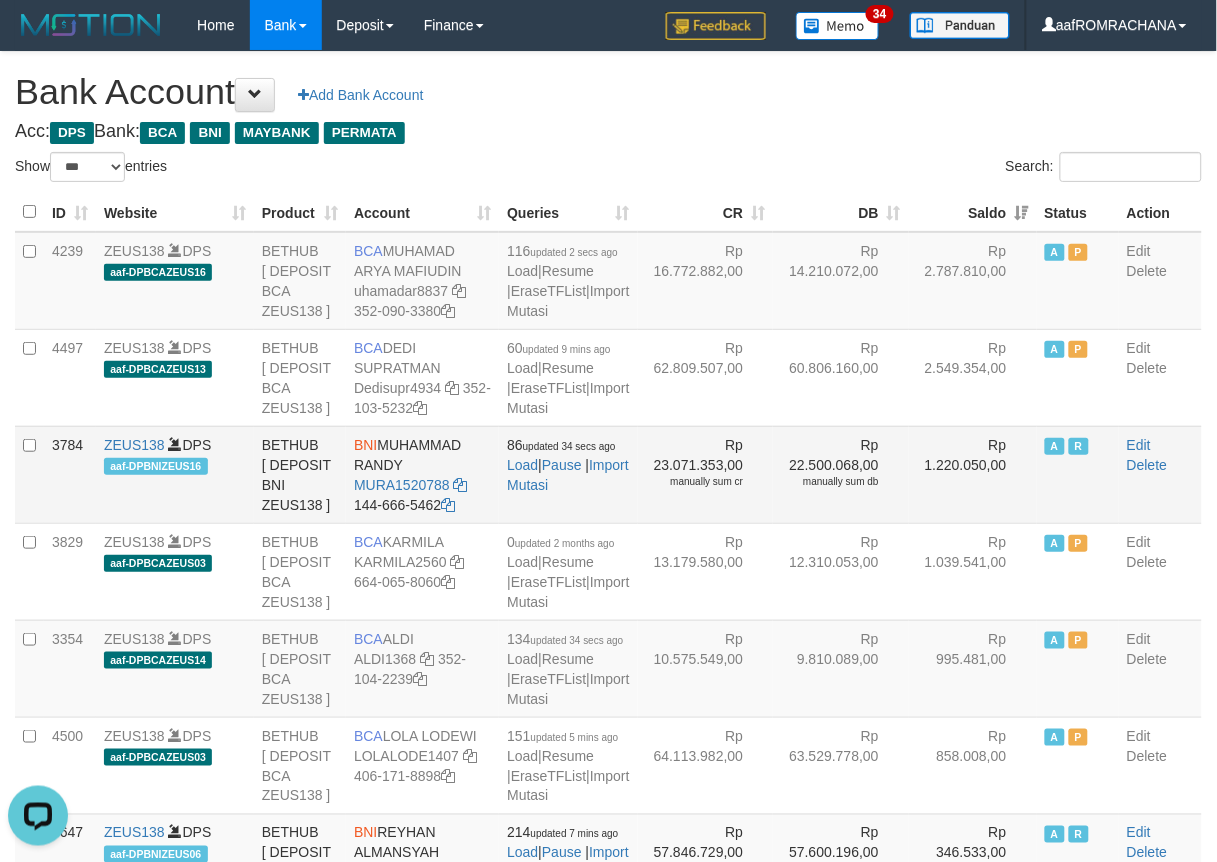 scroll, scrollTop: 0, scrollLeft: 0, axis: both 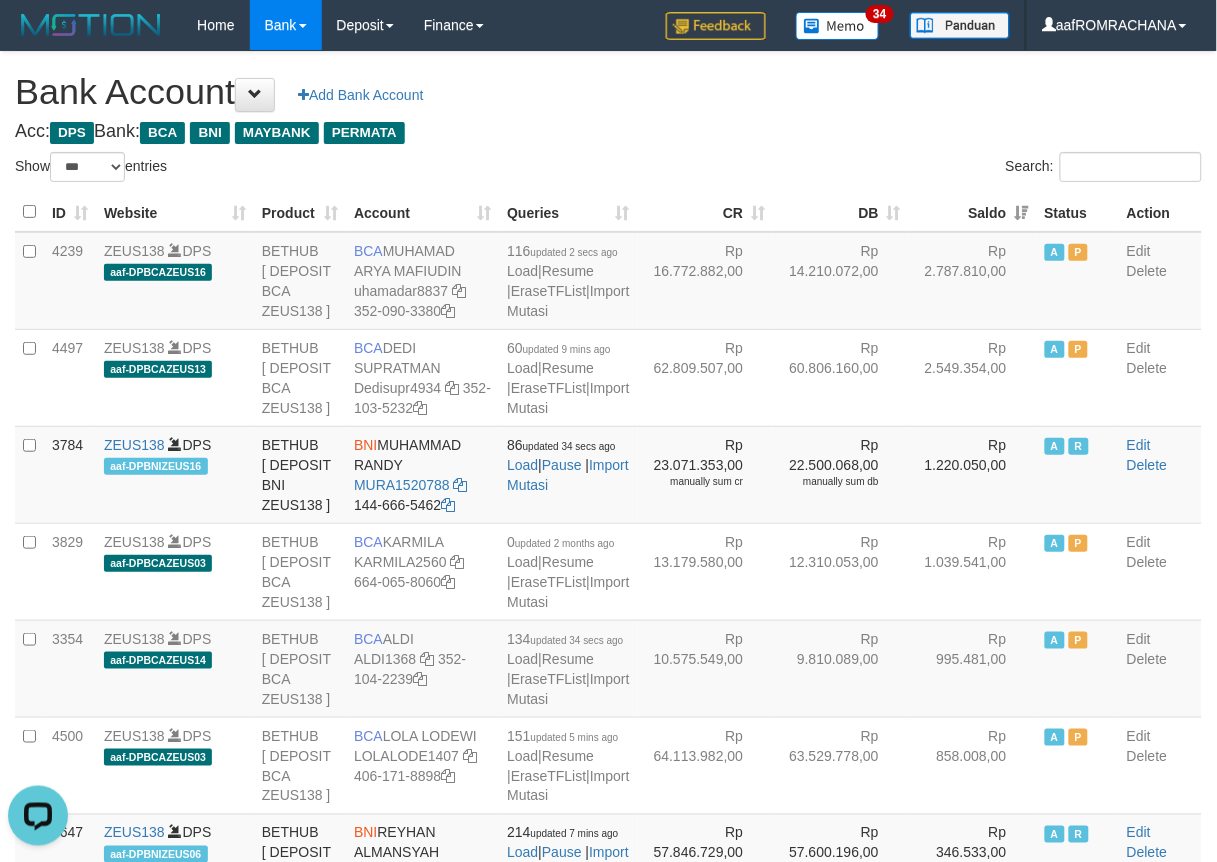 click on "Show  ** ** ** *** ***  entries" at bounding box center (304, 169) 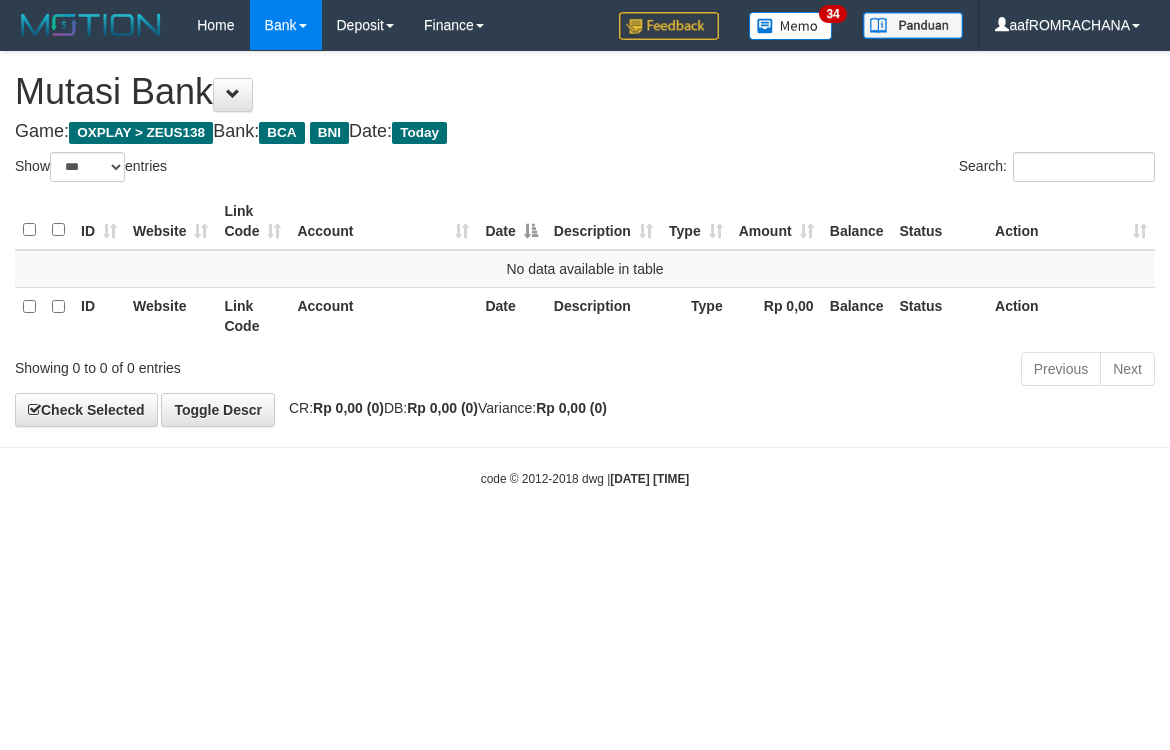 select on "***" 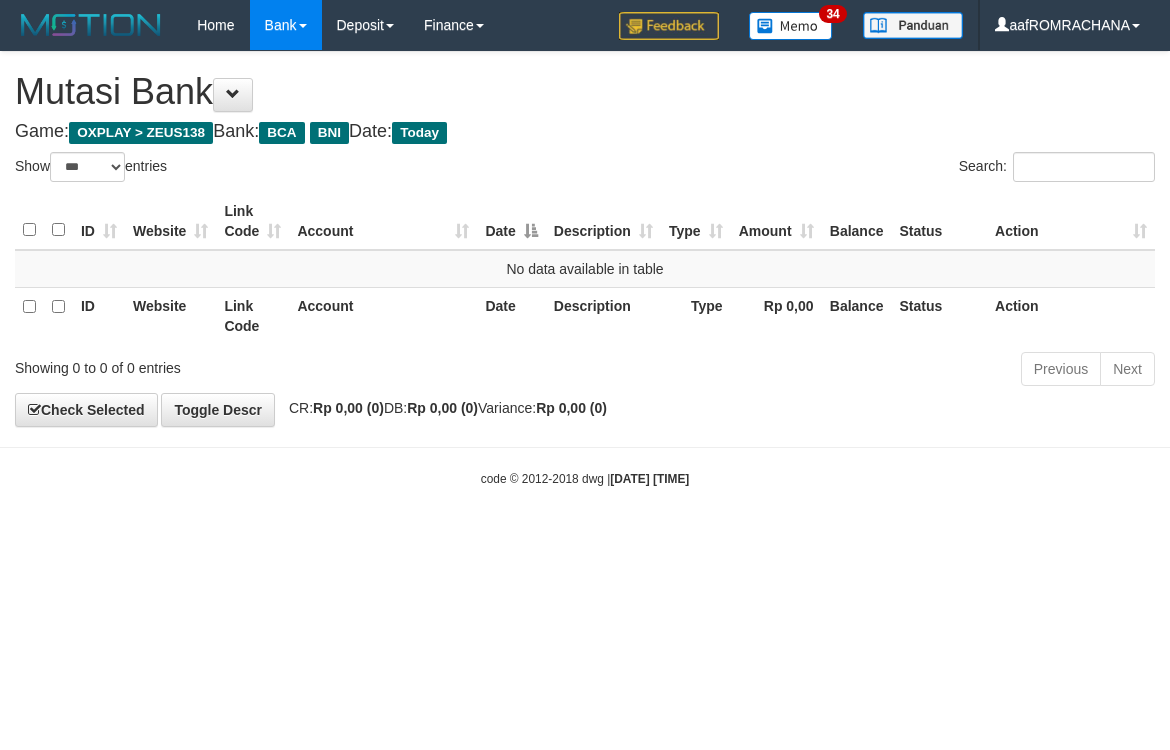 scroll, scrollTop: 0, scrollLeft: 0, axis: both 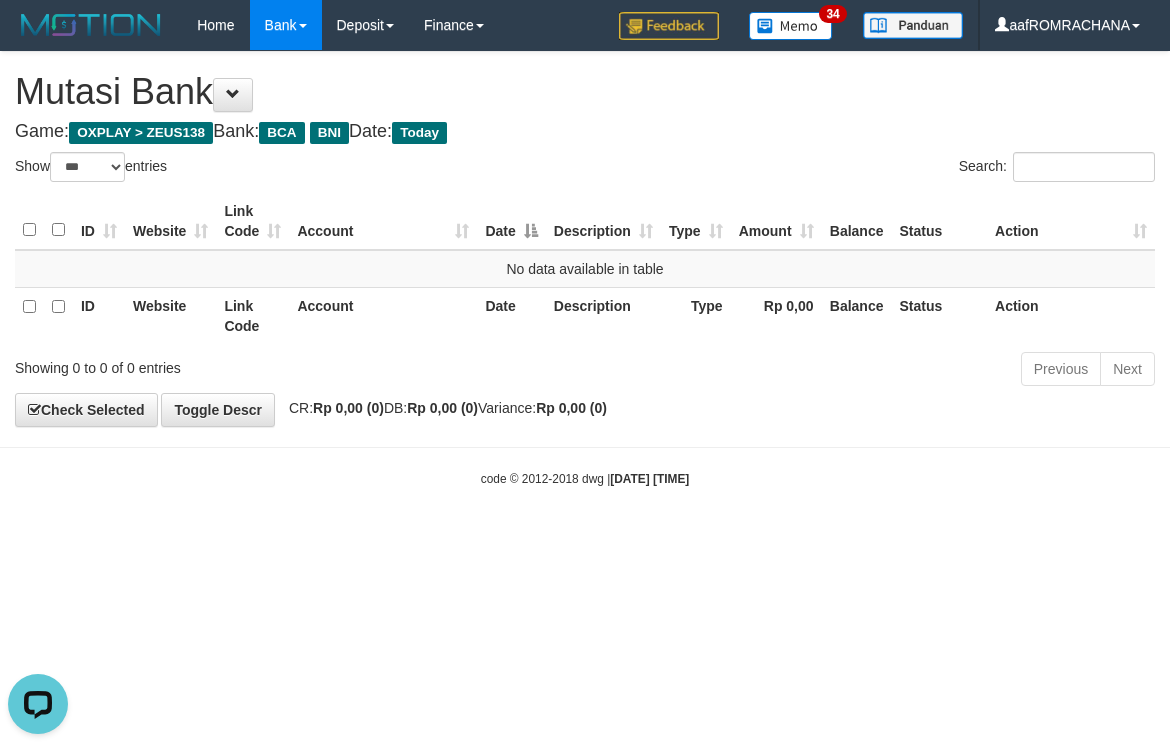 click on "Toggle navigation
Home
Bank
Account List
Load
By Website
Group
[OXPLAY]													ZEUS138
By Load Group (DPS)
Sync" at bounding box center (585, 269) 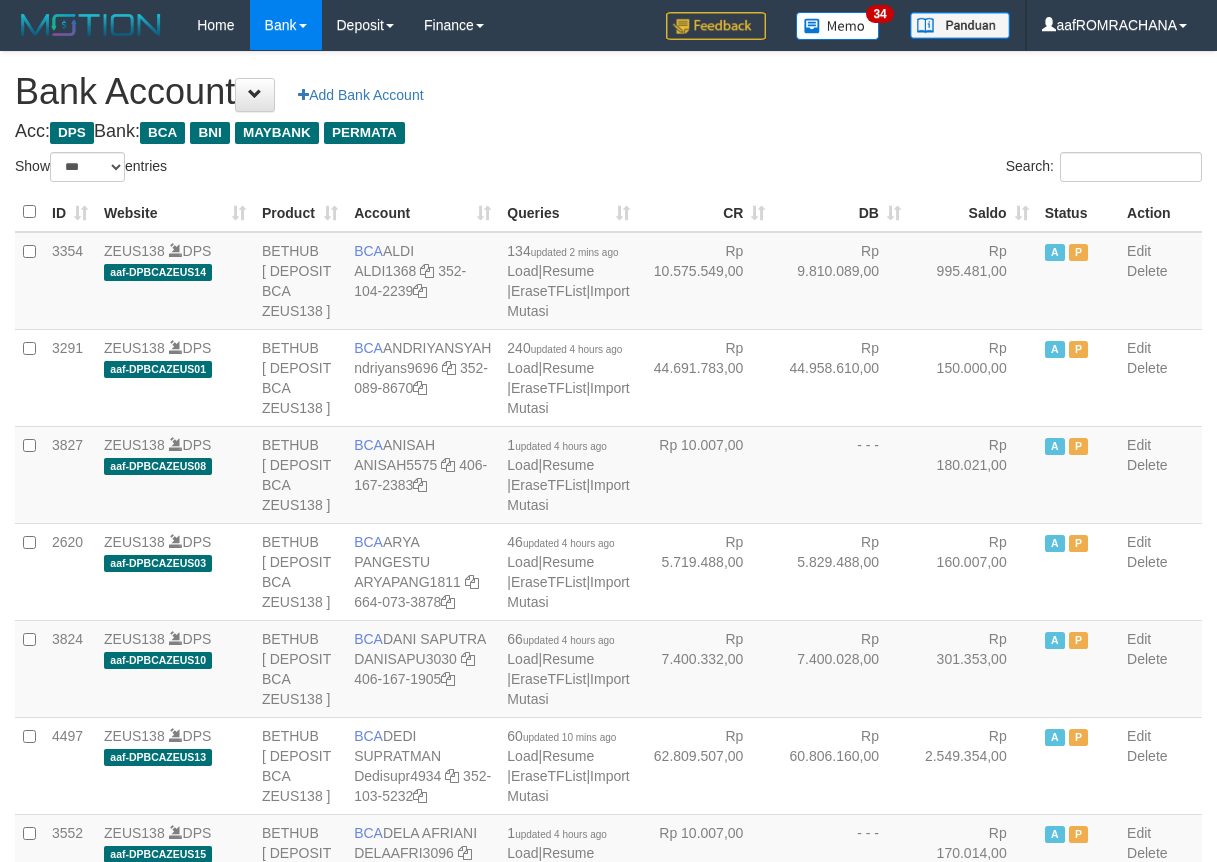 select on "***" 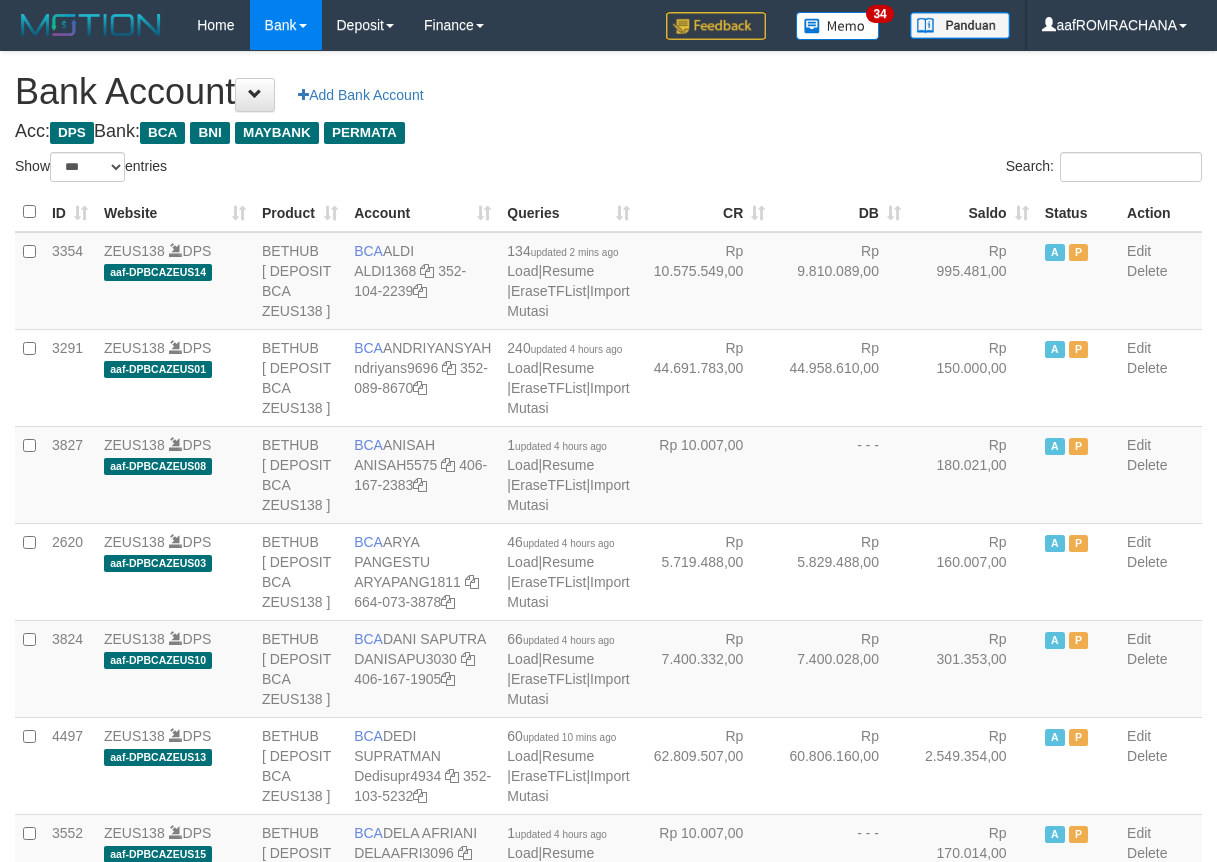 scroll, scrollTop: 0, scrollLeft: 0, axis: both 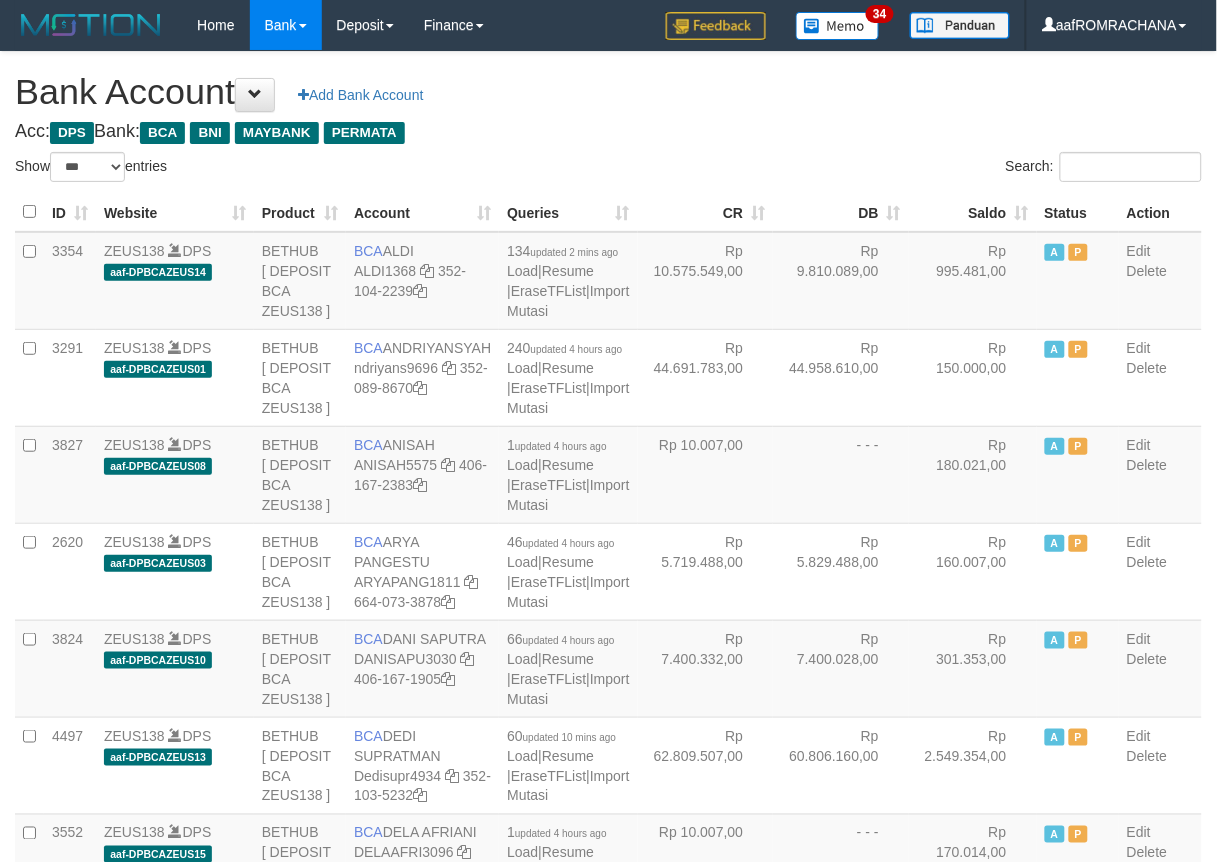 drag, startPoint x: 0, startPoint y: 0, endPoint x: 967, endPoint y: 207, distance: 988.9075 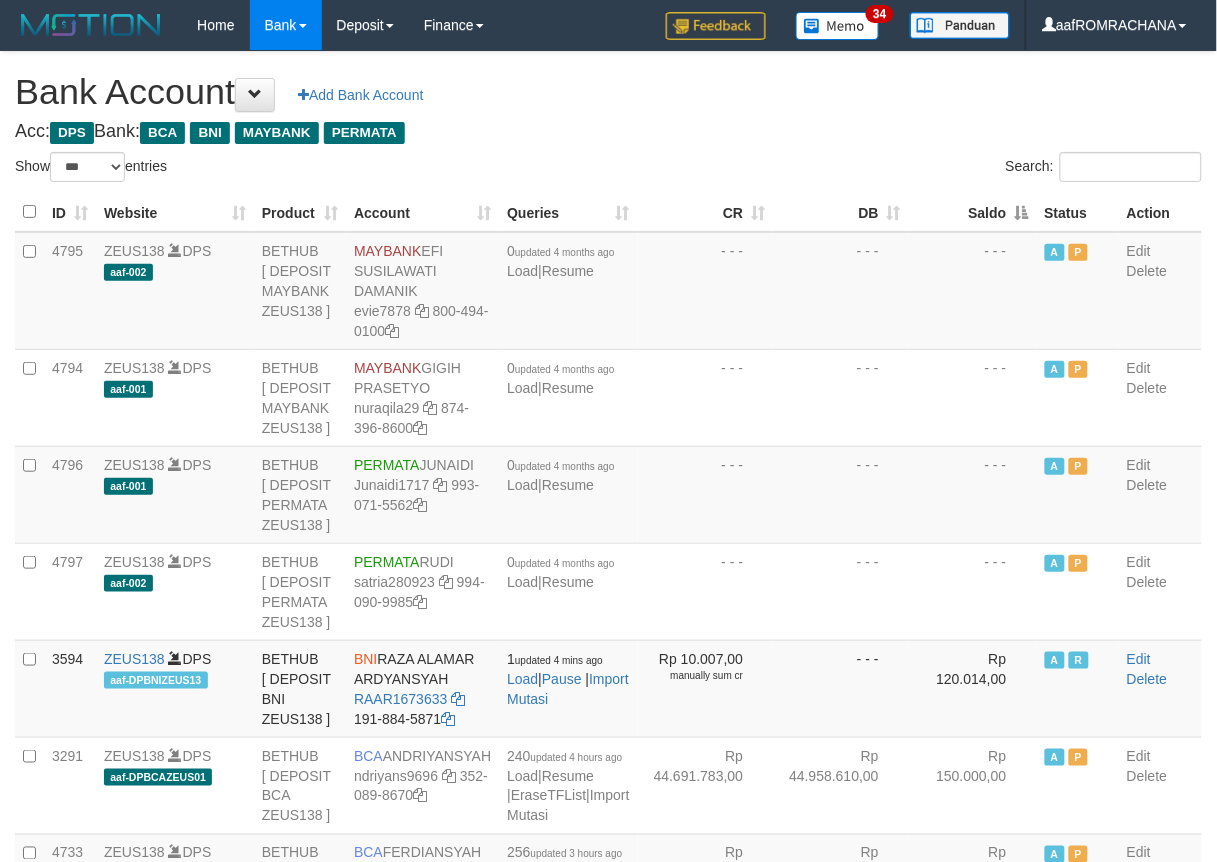 click on "Saldo" at bounding box center [973, 212] 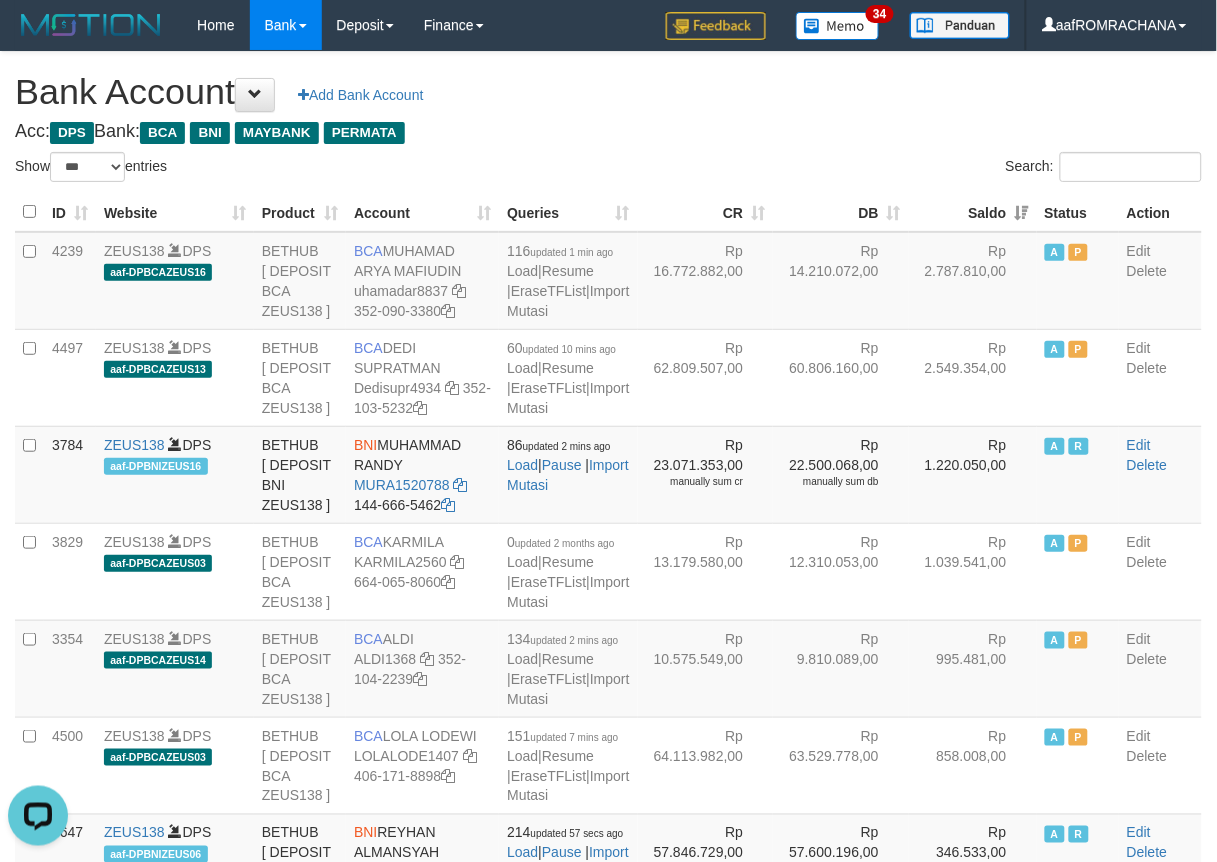 scroll, scrollTop: 0, scrollLeft: 0, axis: both 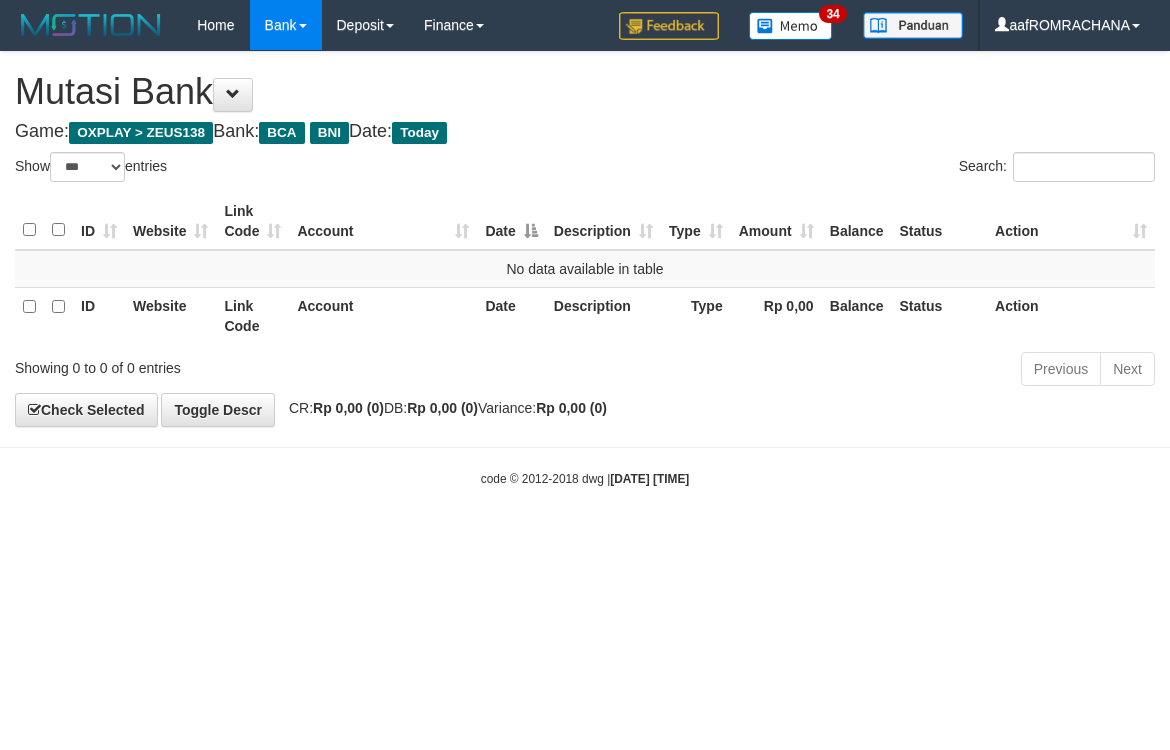 select on "***" 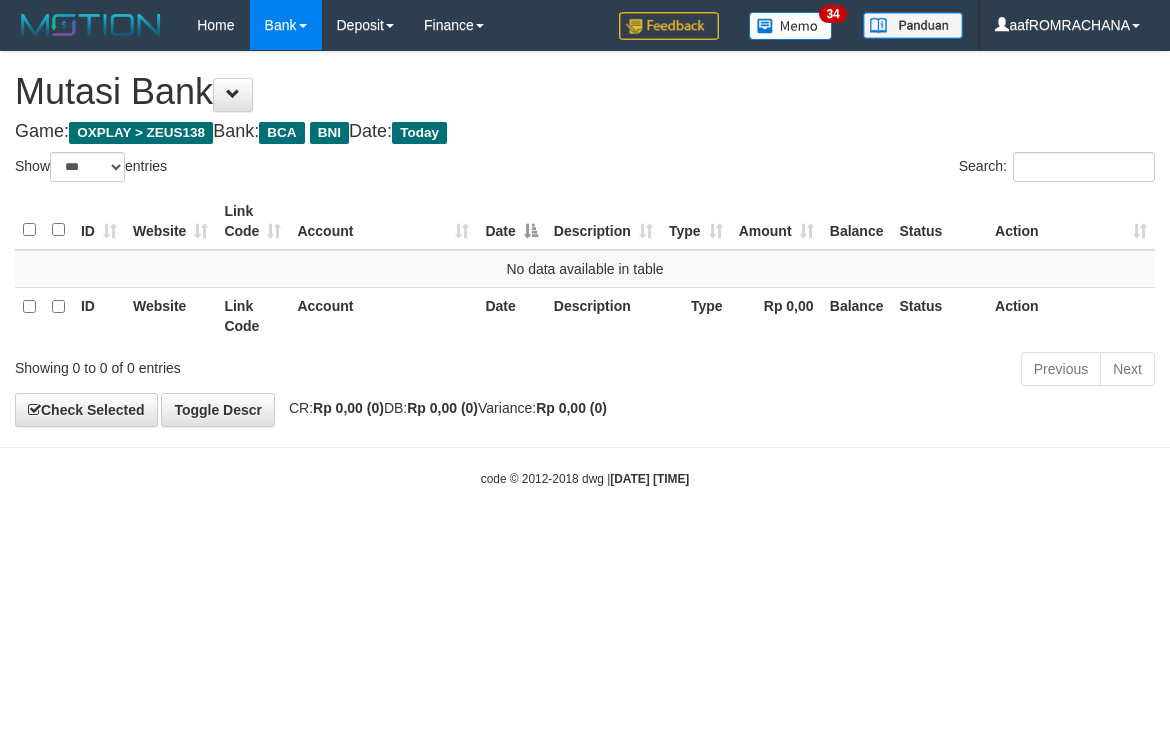 scroll, scrollTop: 0, scrollLeft: 0, axis: both 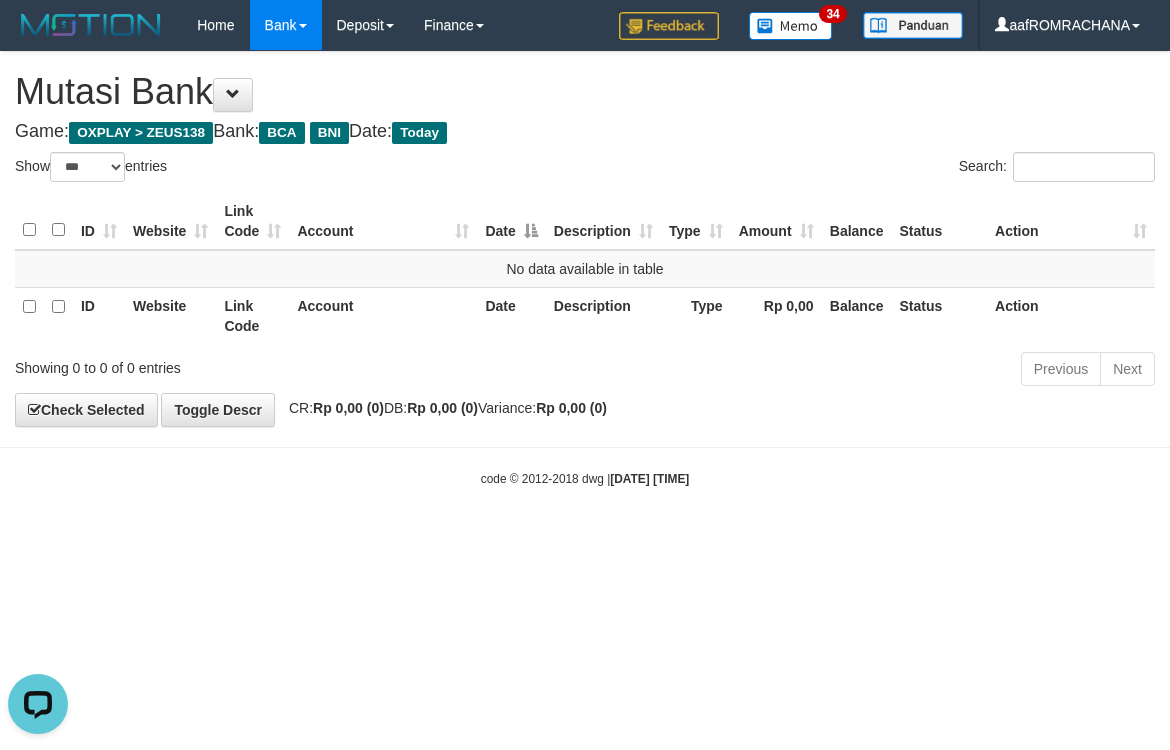 click on "Game:   OXPLAY > ZEUS138    		Bank:   BCA   BNI    		Date:  Today" at bounding box center (585, 132) 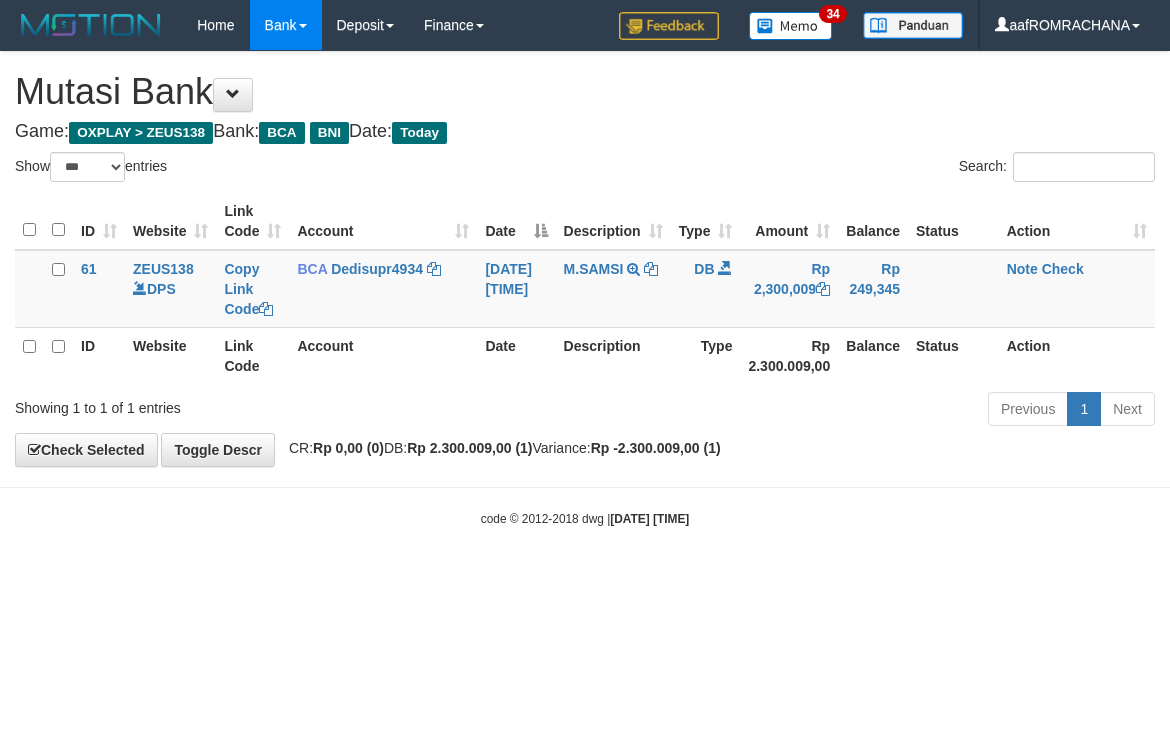 select on "***" 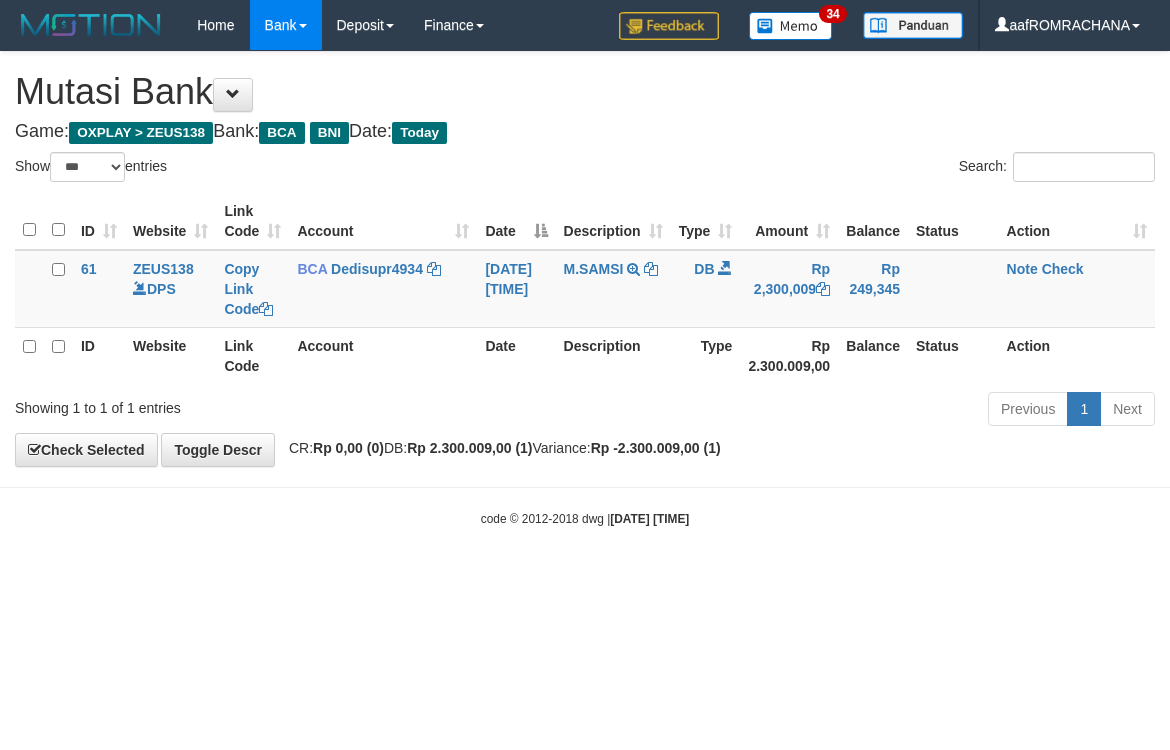 scroll, scrollTop: 0, scrollLeft: 0, axis: both 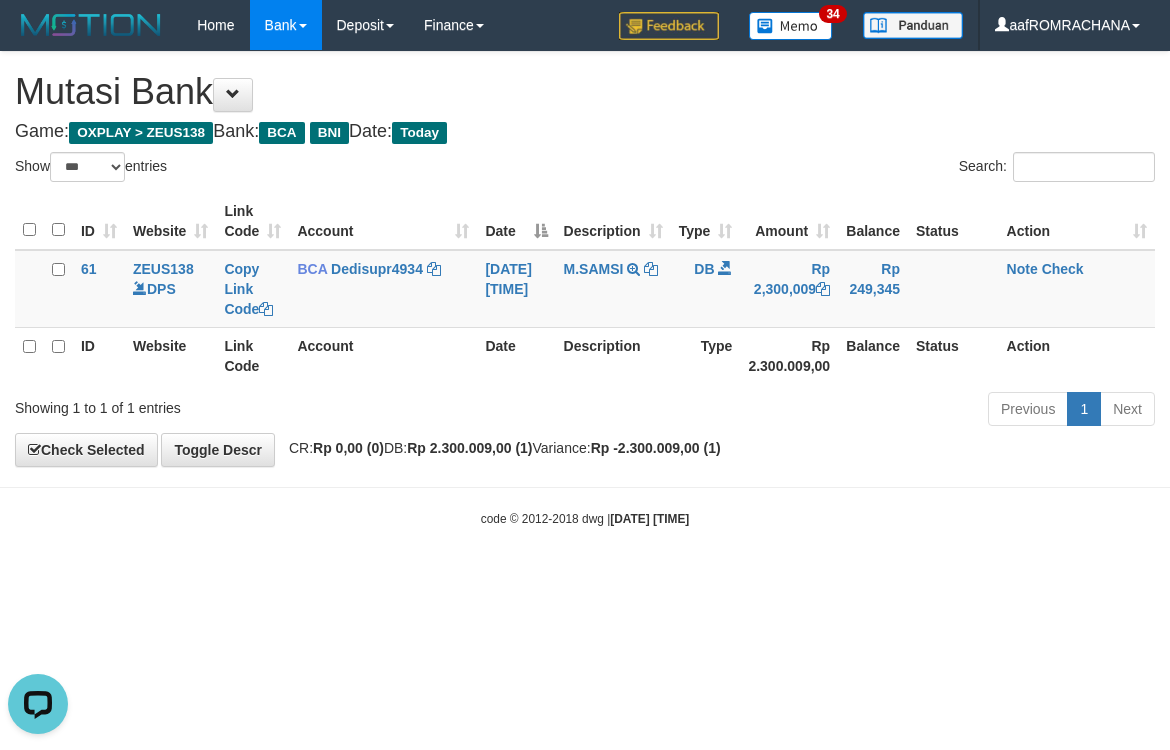 click on "Toggle navigation
Home
Bank
Account List
Load
By Website
Group
[OXPLAY]													ZEUS138
By Load Group (DPS)
Sync" at bounding box center [585, 289] 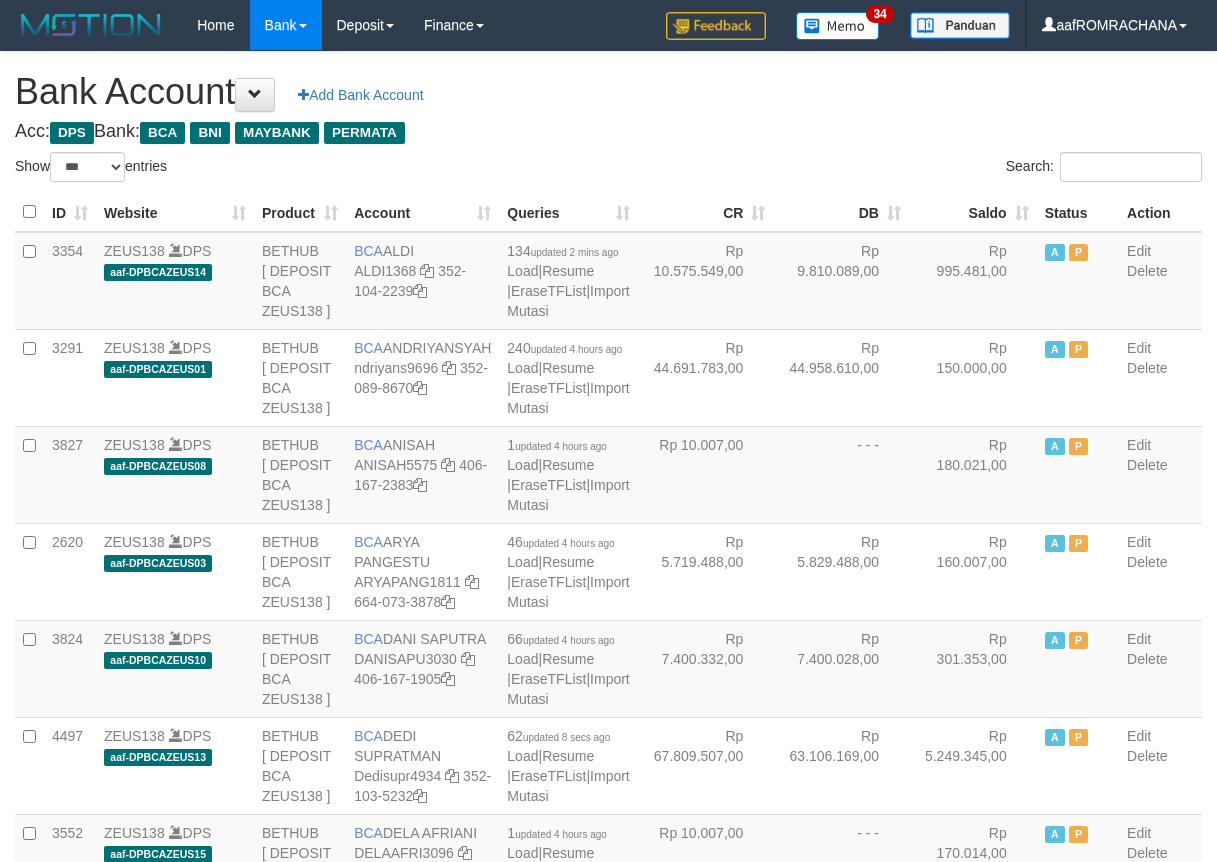 select on "***" 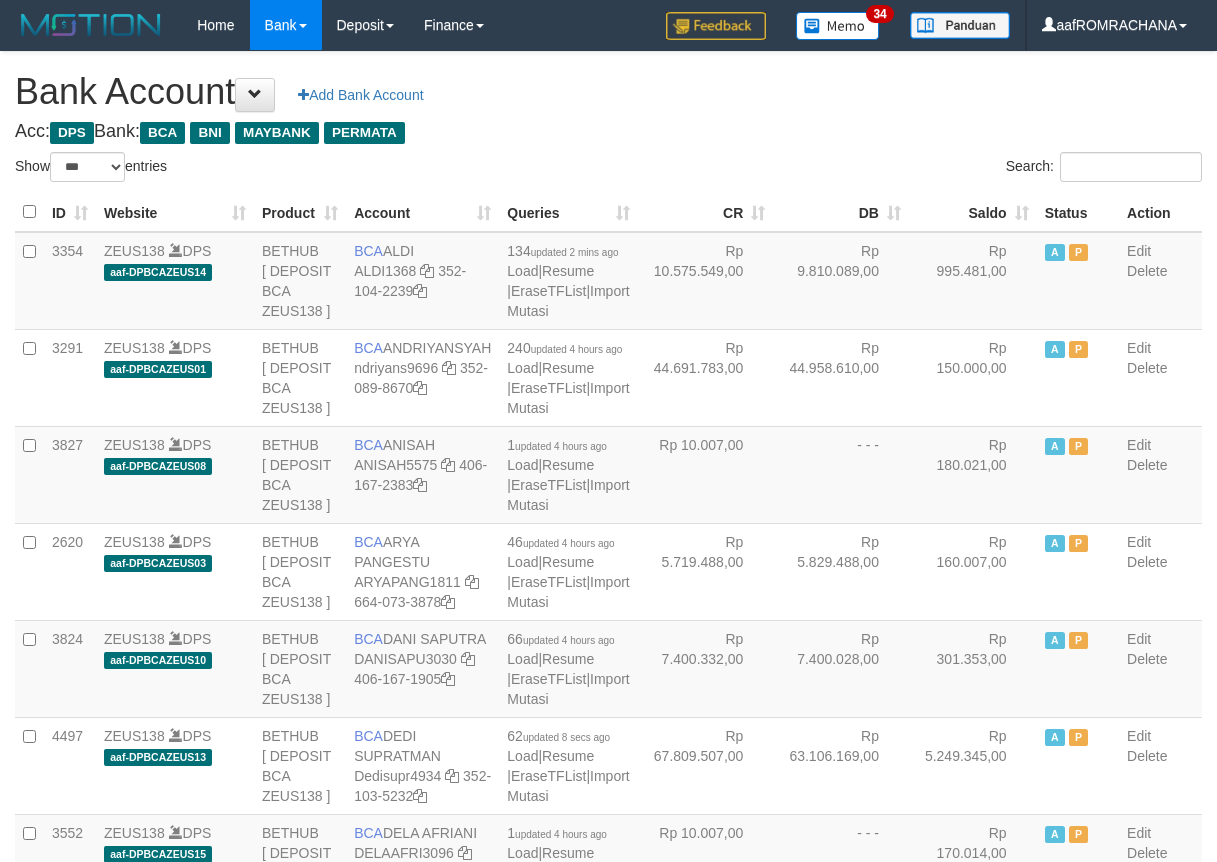 scroll, scrollTop: 0, scrollLeft: 0, axis: both 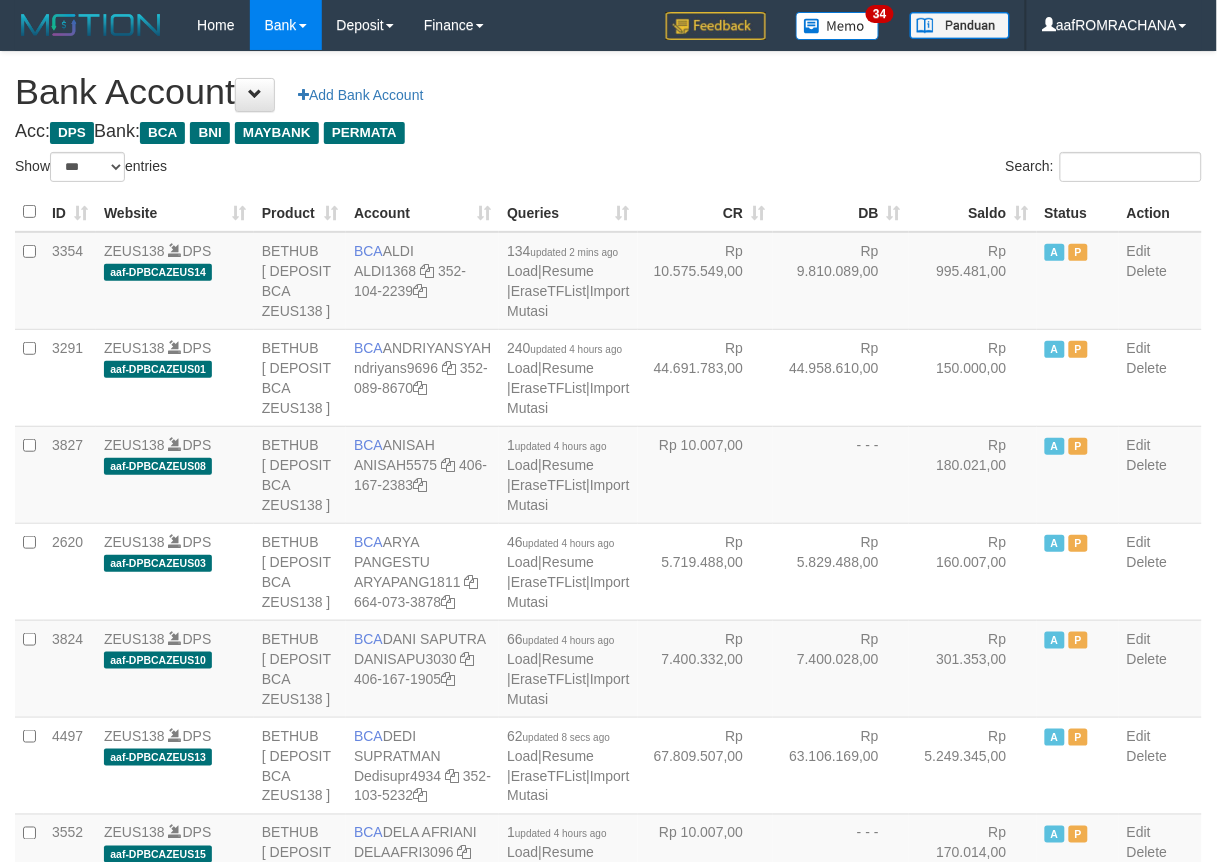 click on "Saldo" at bounding box center [973, 212] 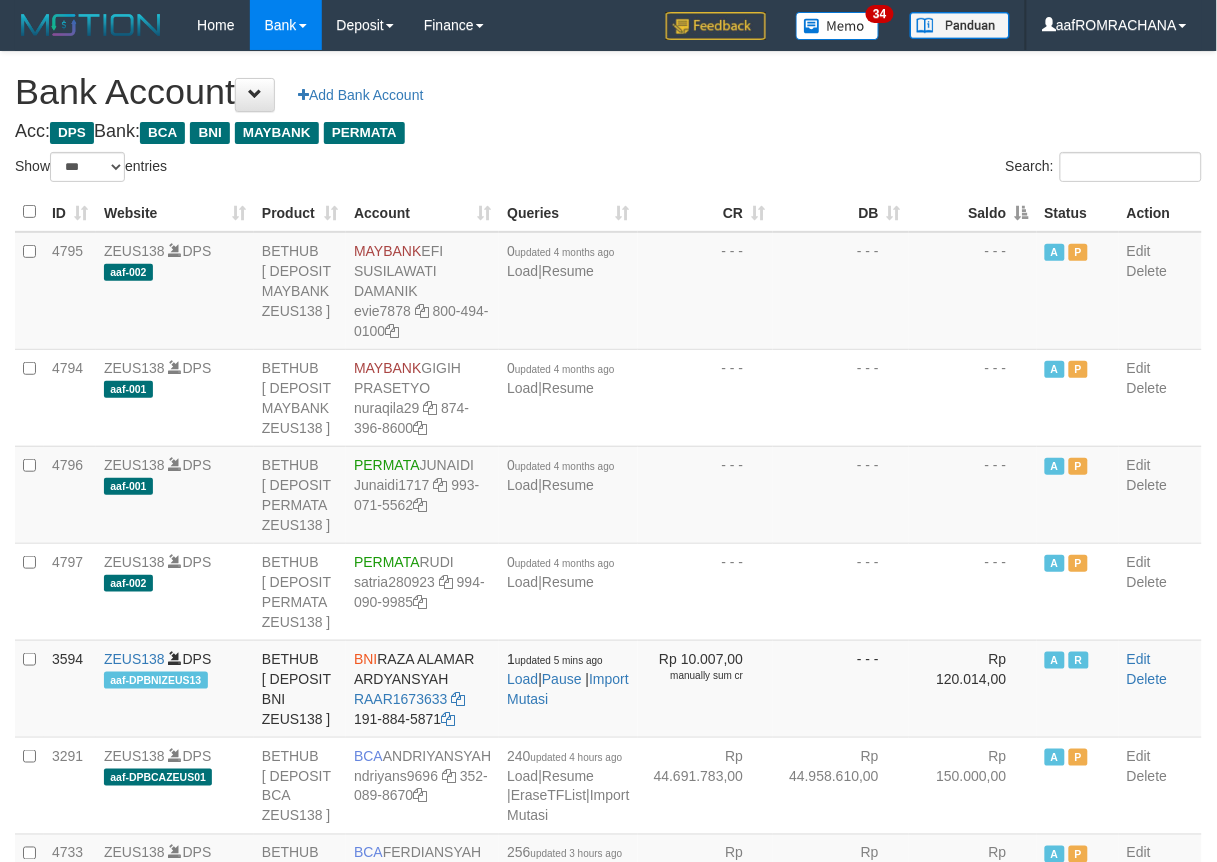 click on "Saldo" at bounding box center (973, 212) 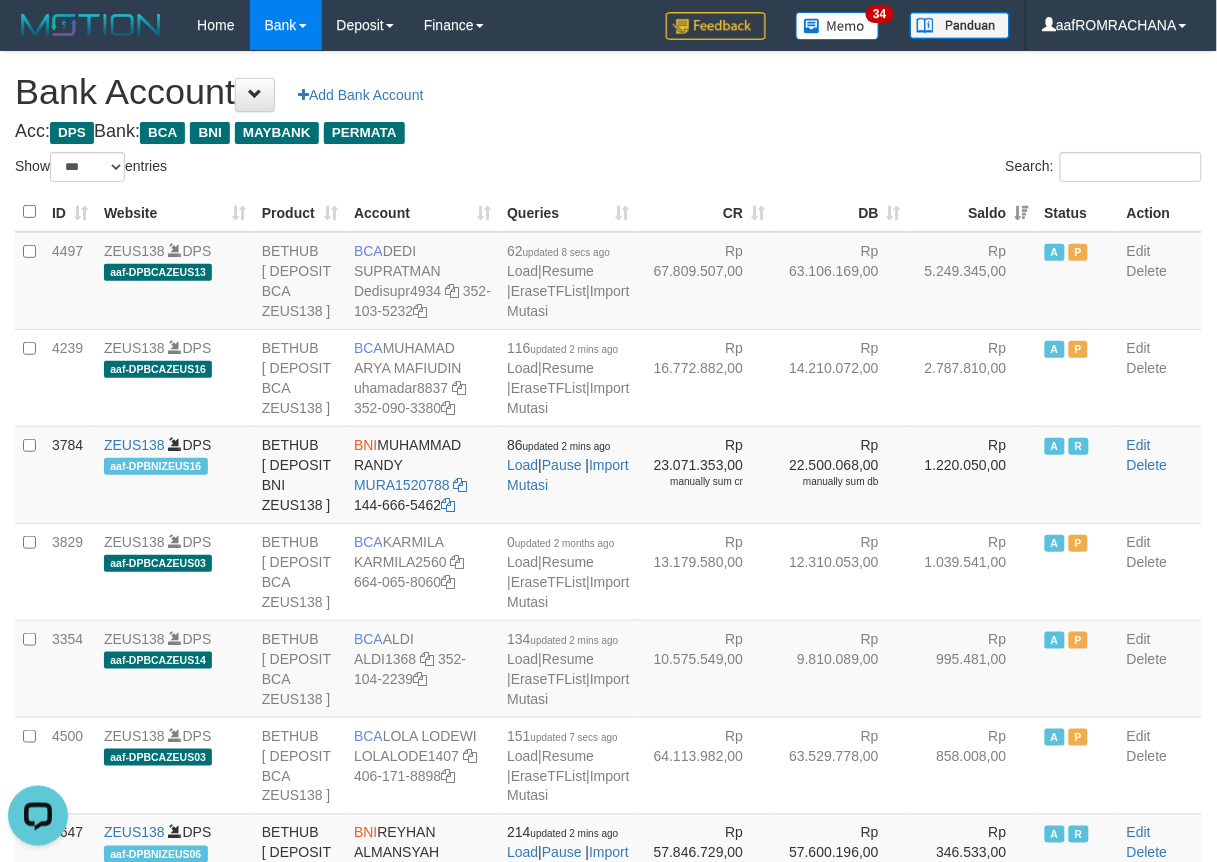 scroll, scrollTop: 0, scrollLeft: 0, axis: both 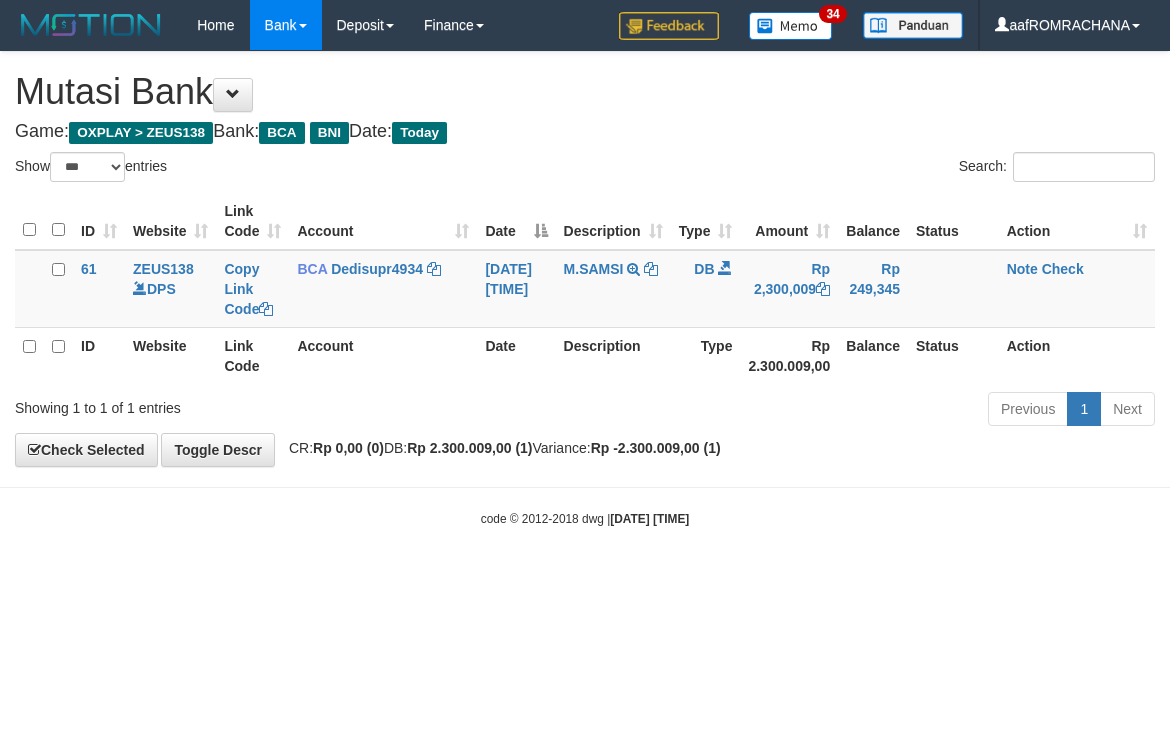 select on "***" 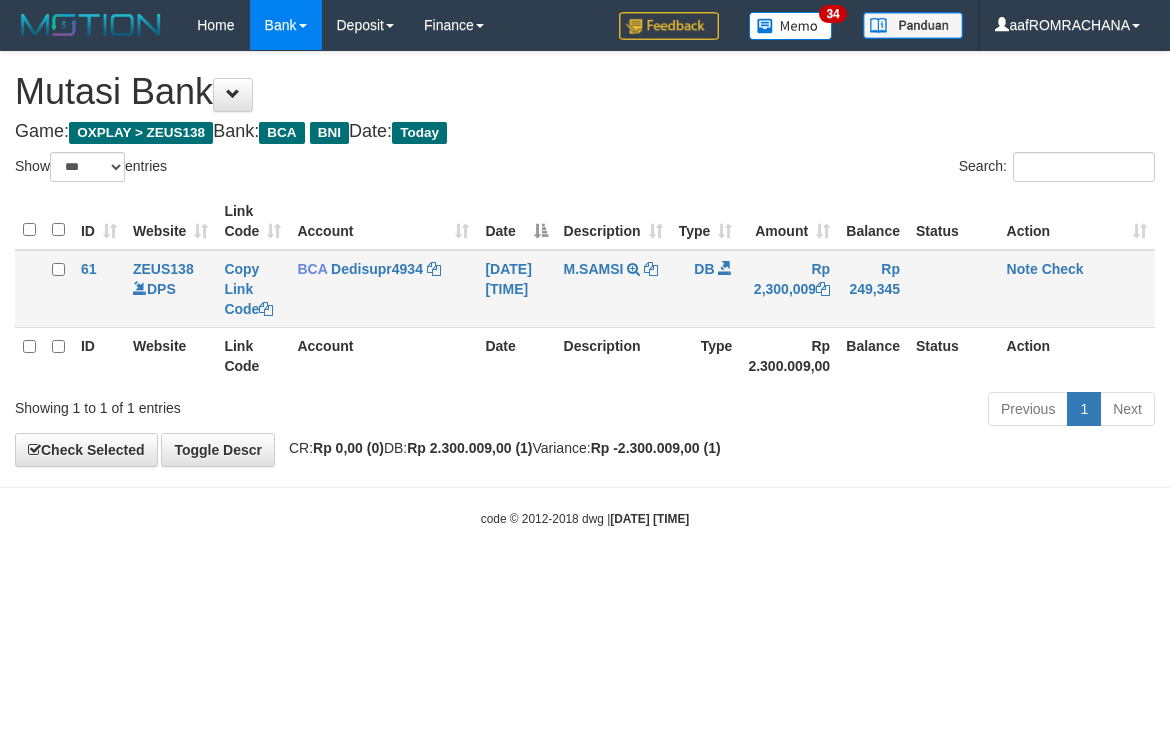 scroll, scrollTop: 0, scrollLeft: 0, axis: both 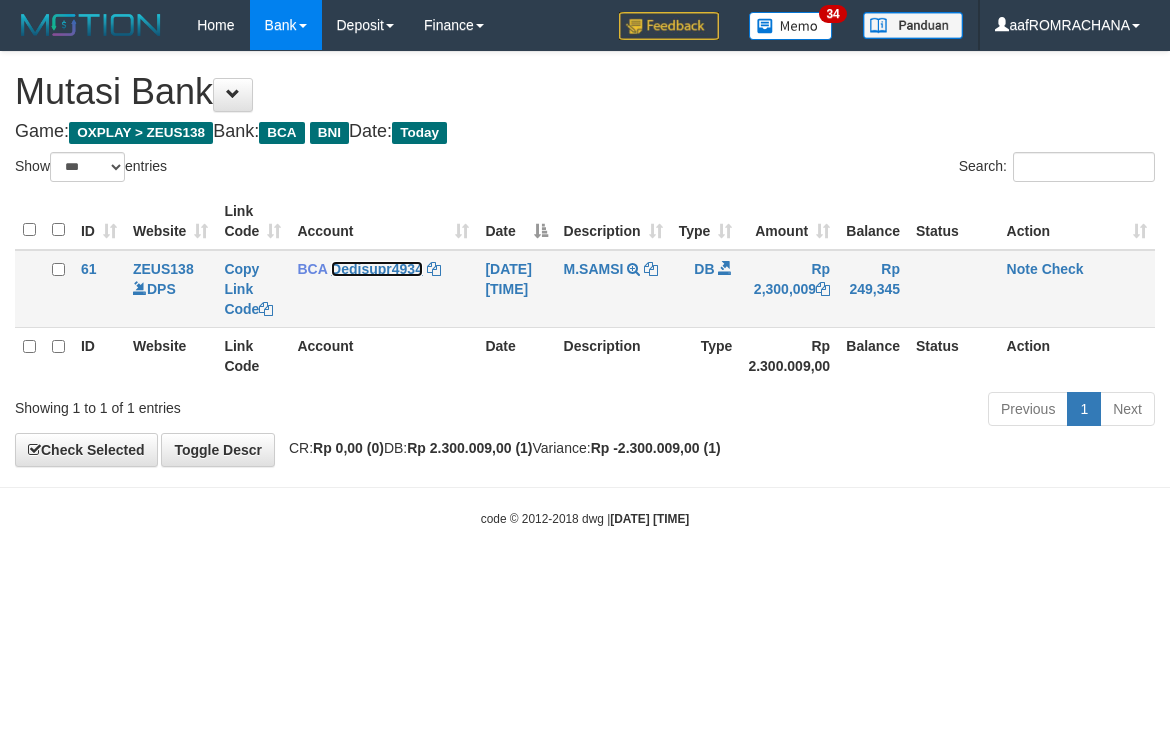 click on "Dedisupr4934" at bounding box center [377, 269] 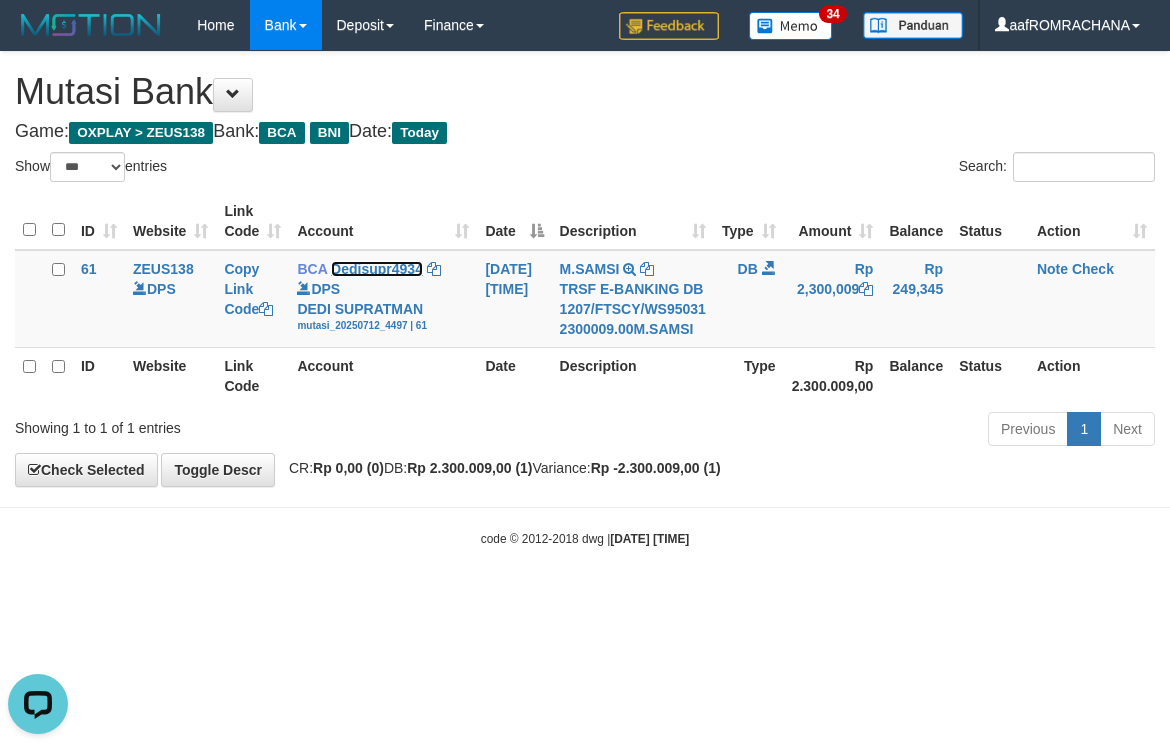 scroll, scrollTop: 0, scrollLeft: 0, axis: both 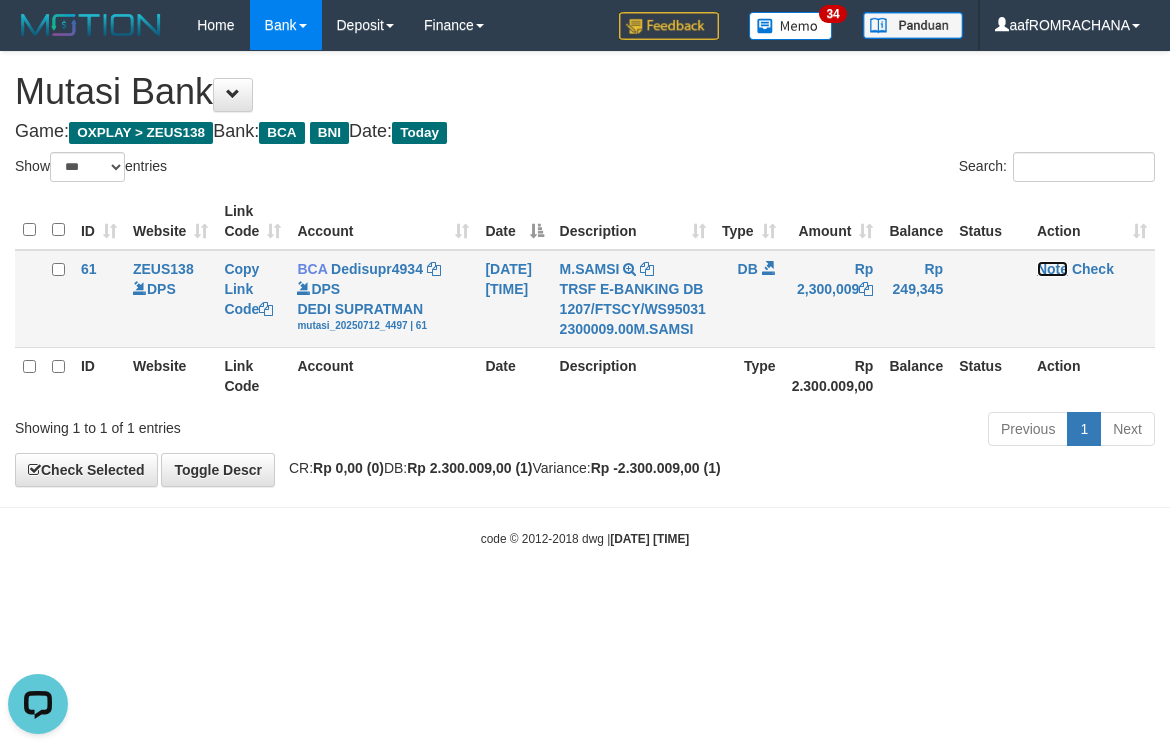 click on "Note" at bounding box center [1052, 269] 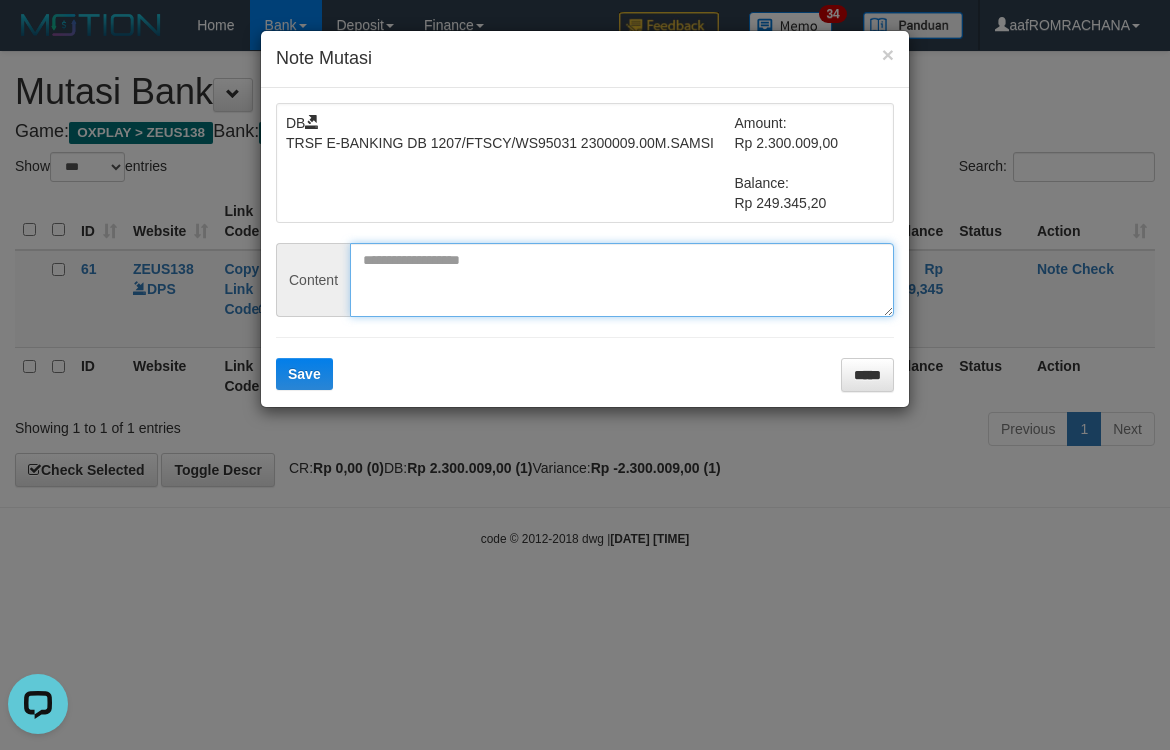 click at bounding box center (622, 280) 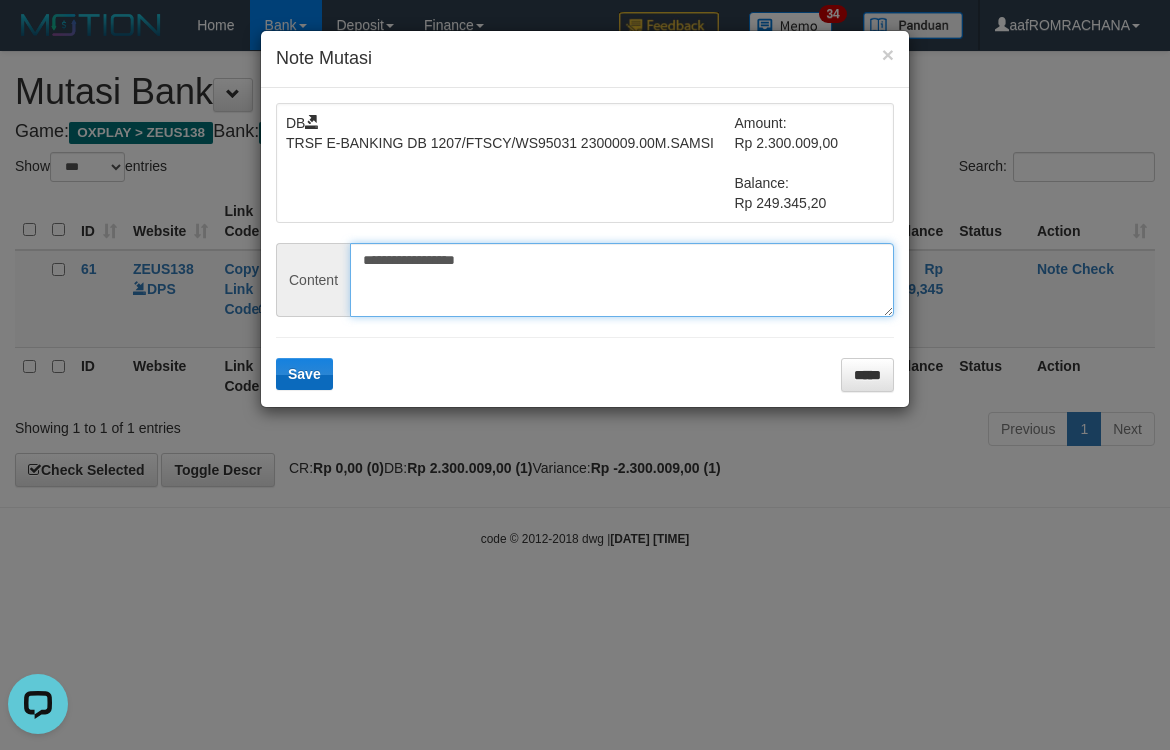 type on "**********" 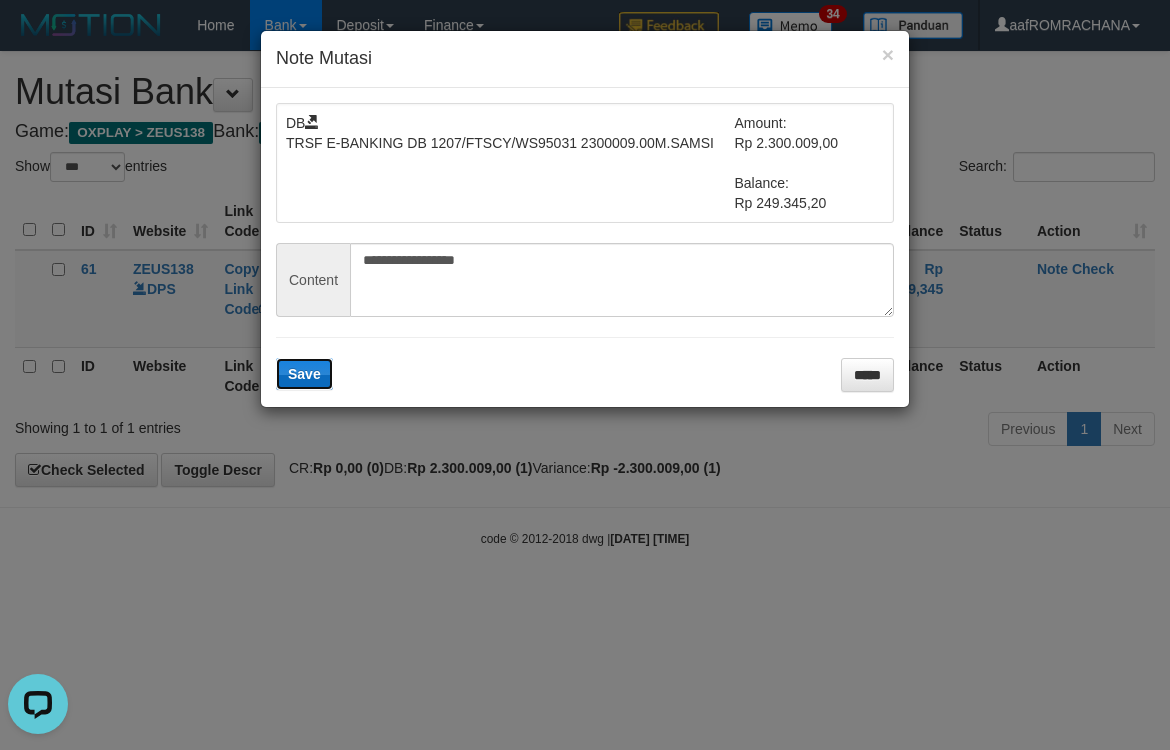 click on "Save" at bounding box center [304, 374] 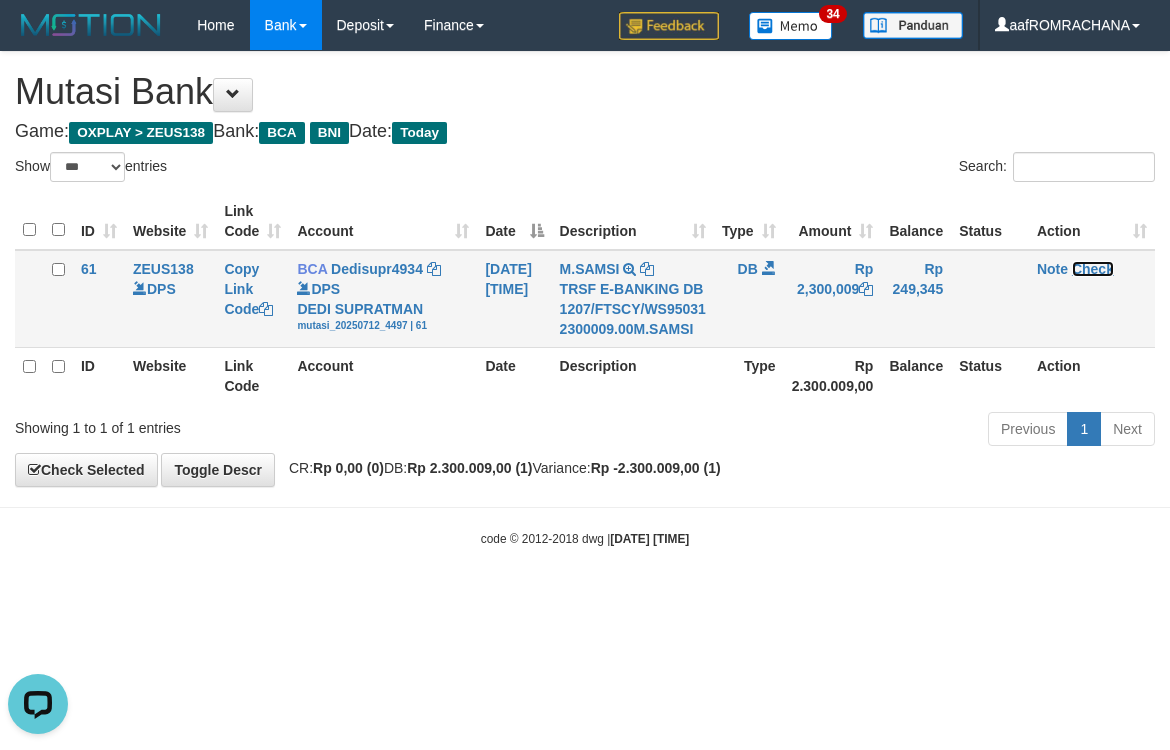 click on "Check" at bounding box center (1093, 269) 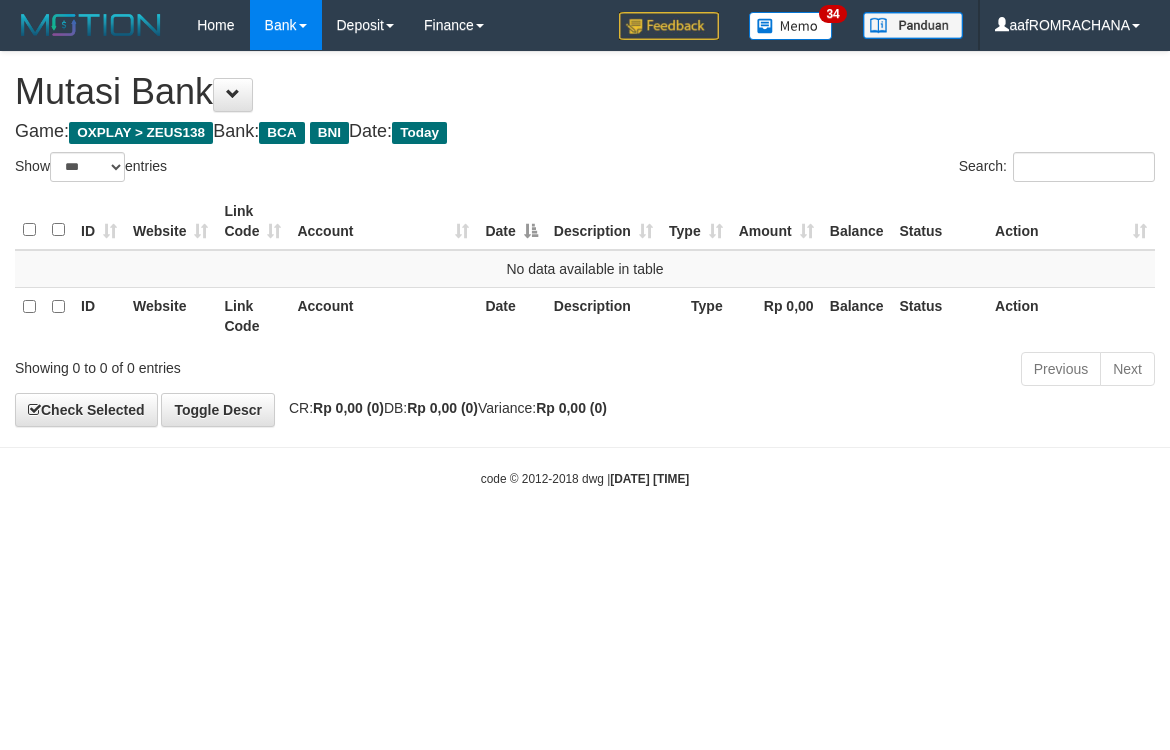select on "***" 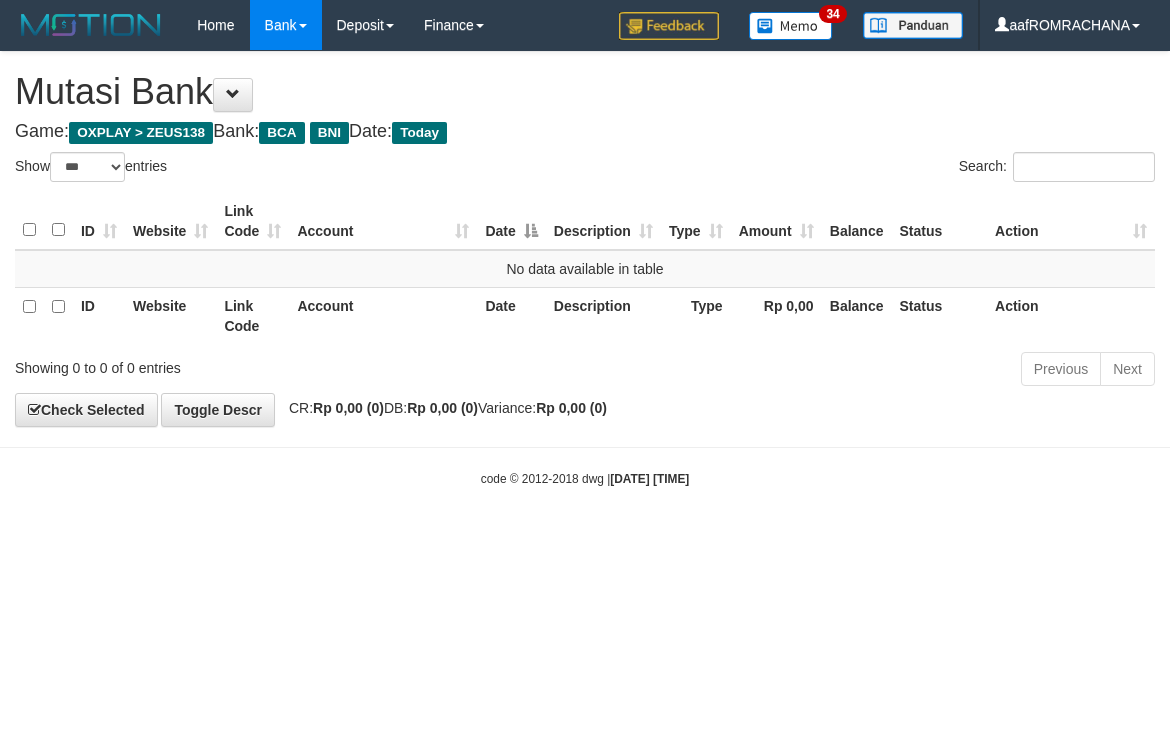 scroll, scrollTop: 0, scrollLeft: 0, axis: both 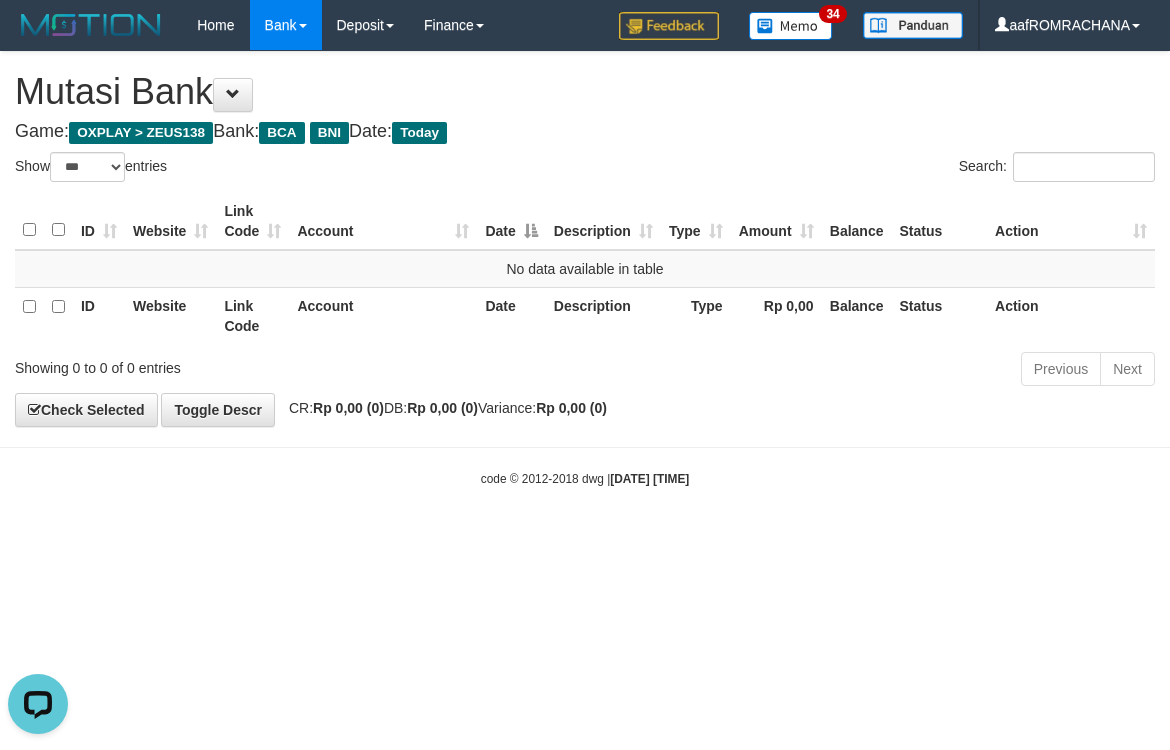 click on "Toggle navigation
Home
Bank
Account List
Load
By Website
Group
[OXPLAY]													ZEUS138
By Load Group (DPS)
Sync" at bounding box center [585, 269] 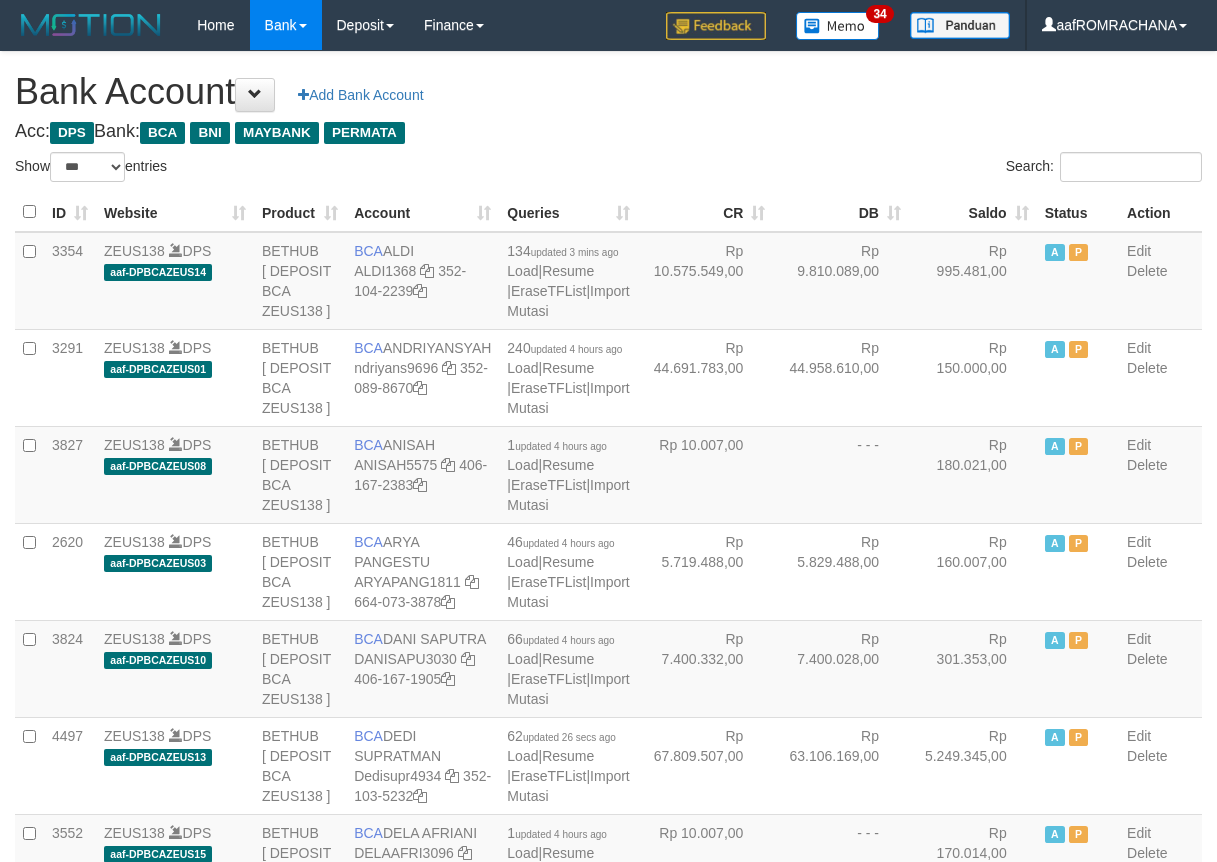 select on "***" 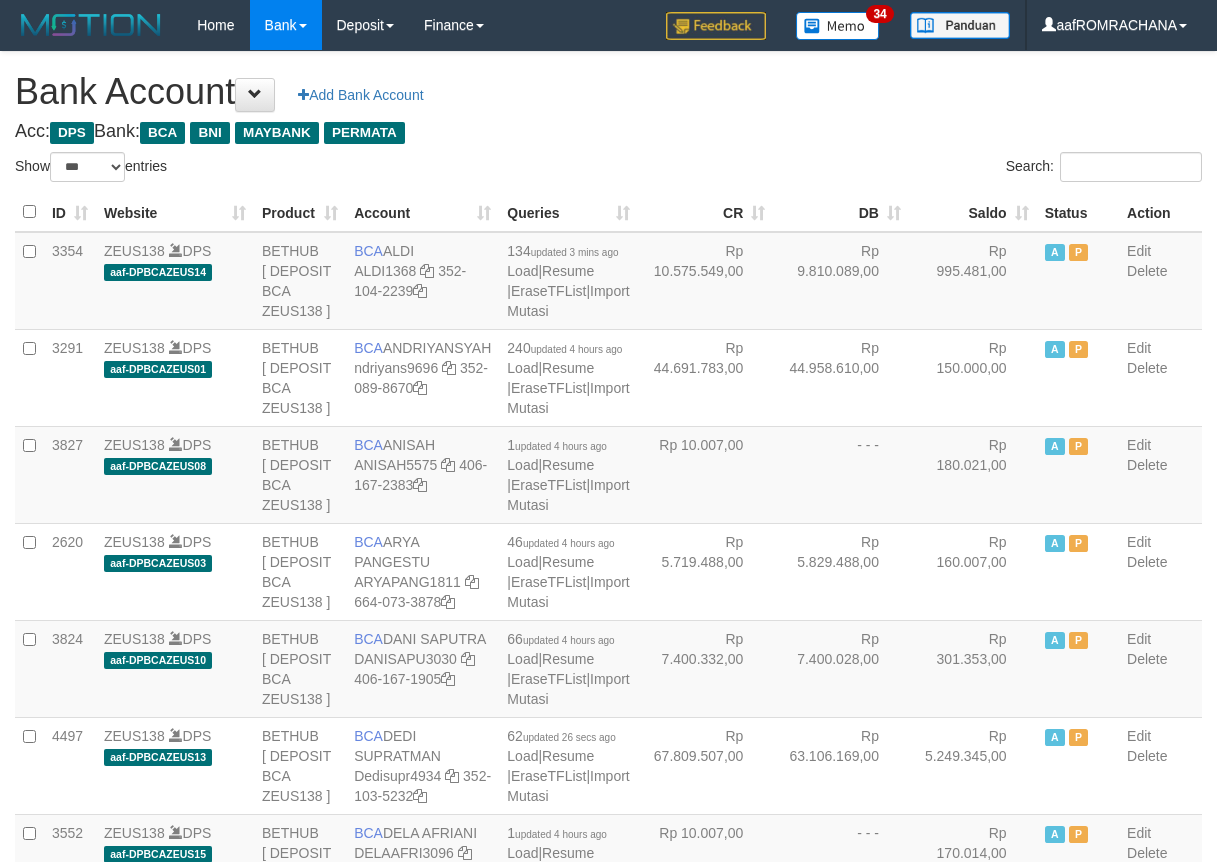 scroll, scrollTop: 0, scrollLeft: 0, axis: both 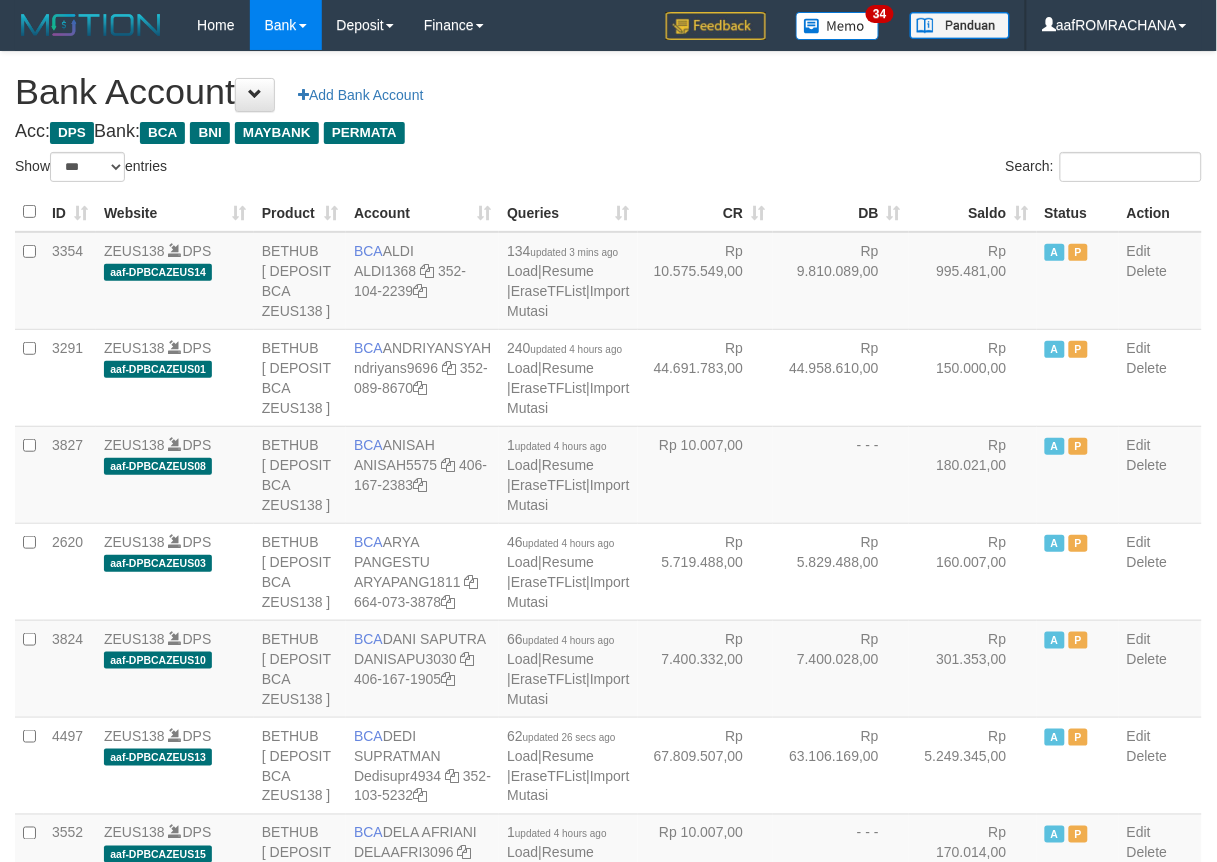 click on "Saldo" at bounding box center (973, 212) 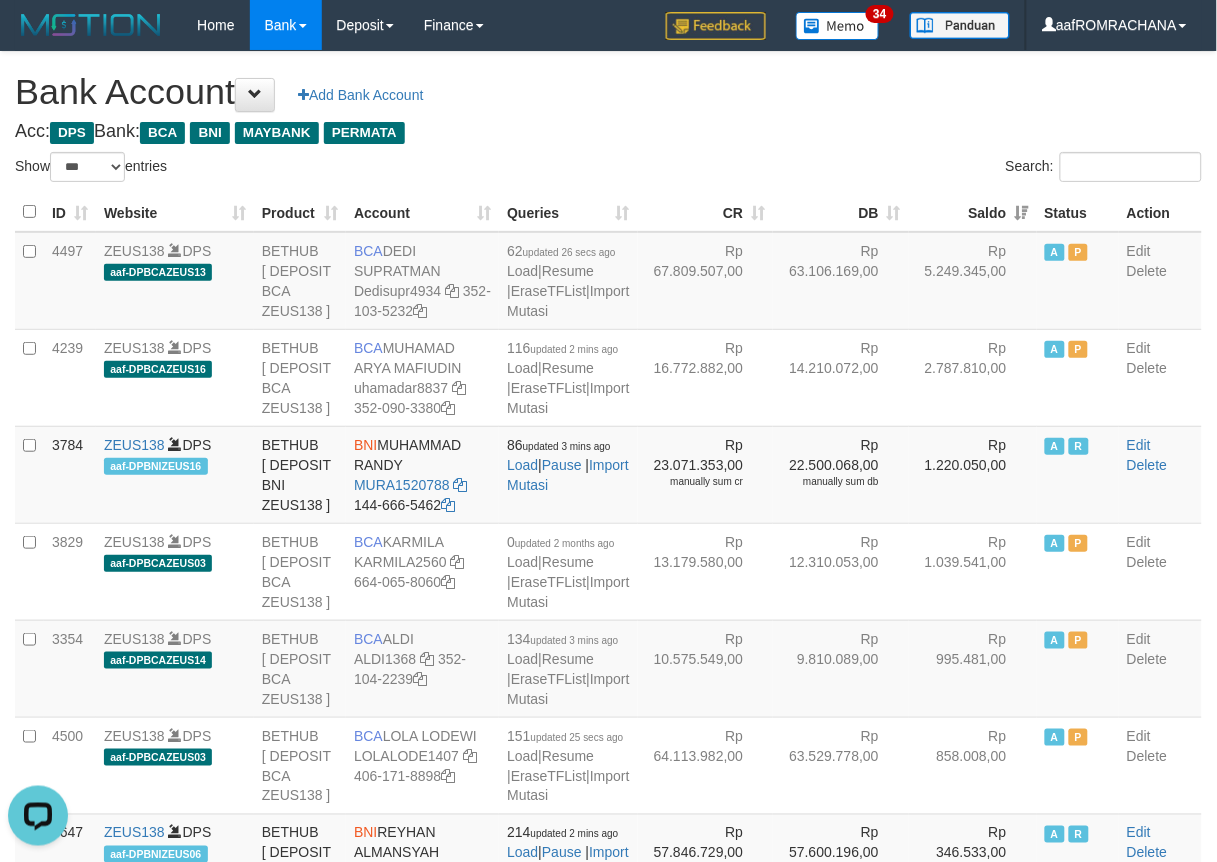 scroll, scrollTop: 0, scrollLeft: 0, axis: both 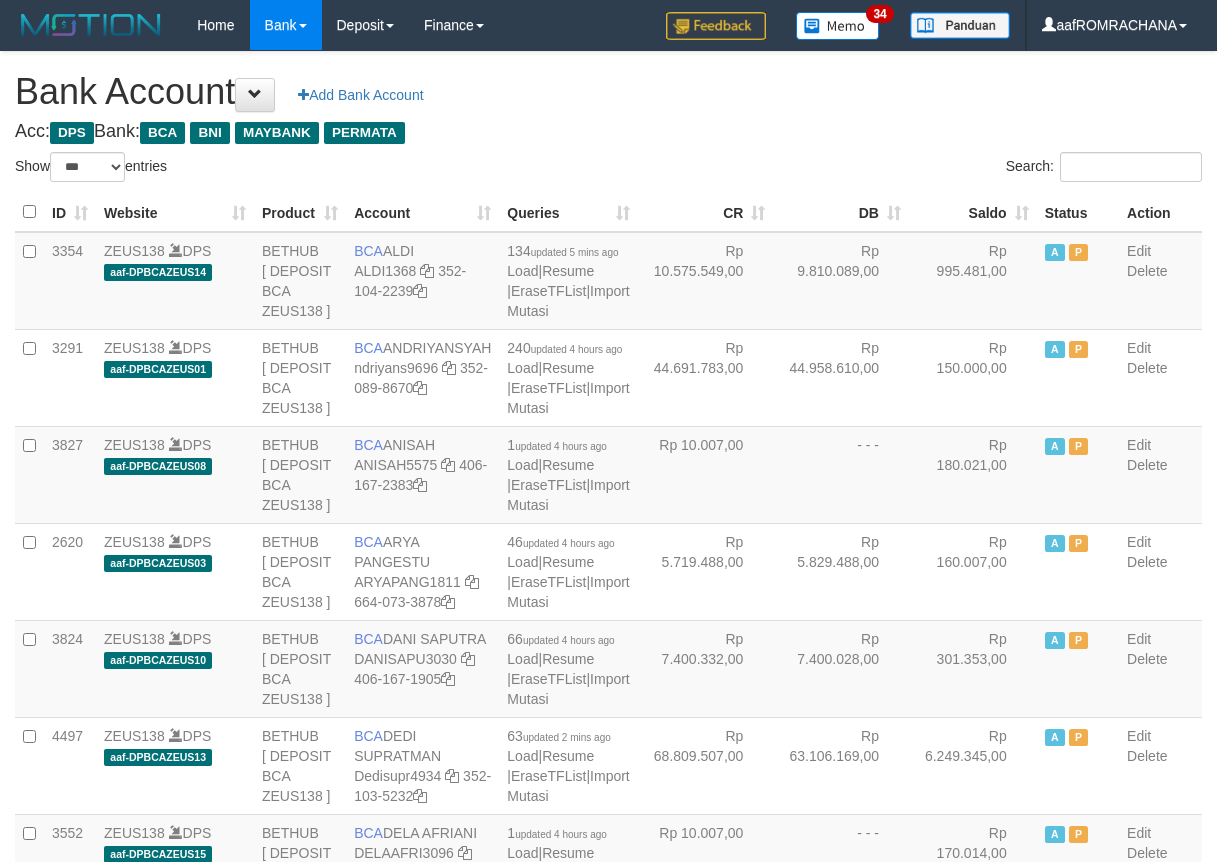 select on "***" 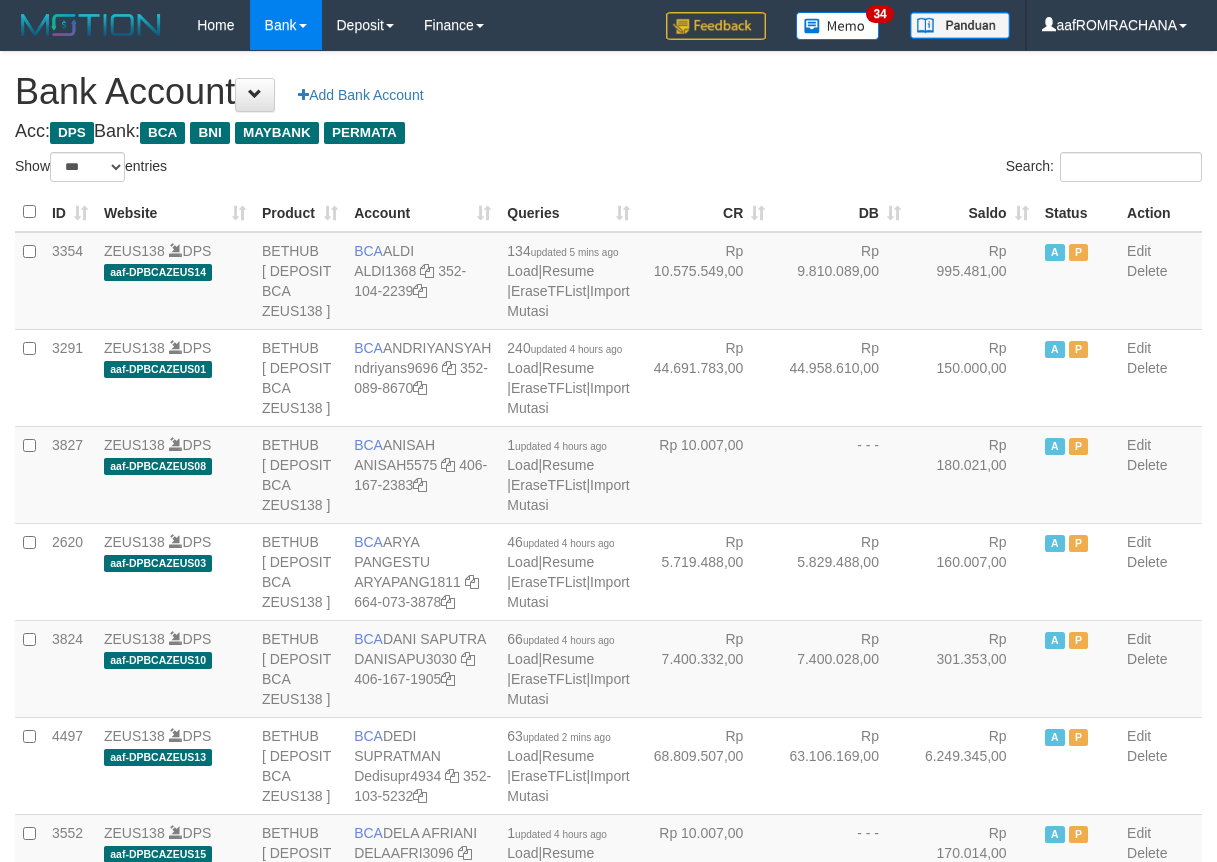 scroll, scrollTop: 0, scrollLeft: 0, axis: both 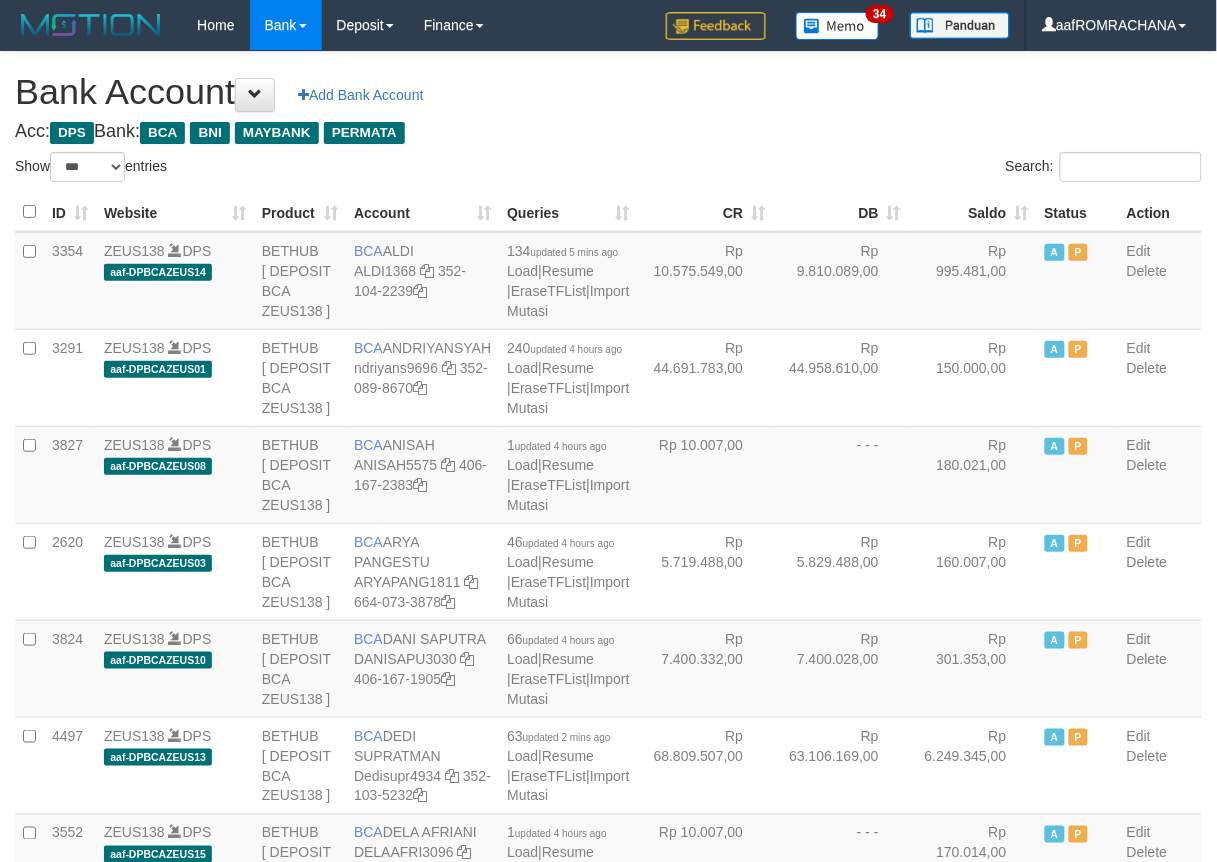 click on "Saldo" at bounding box center [973, 212] 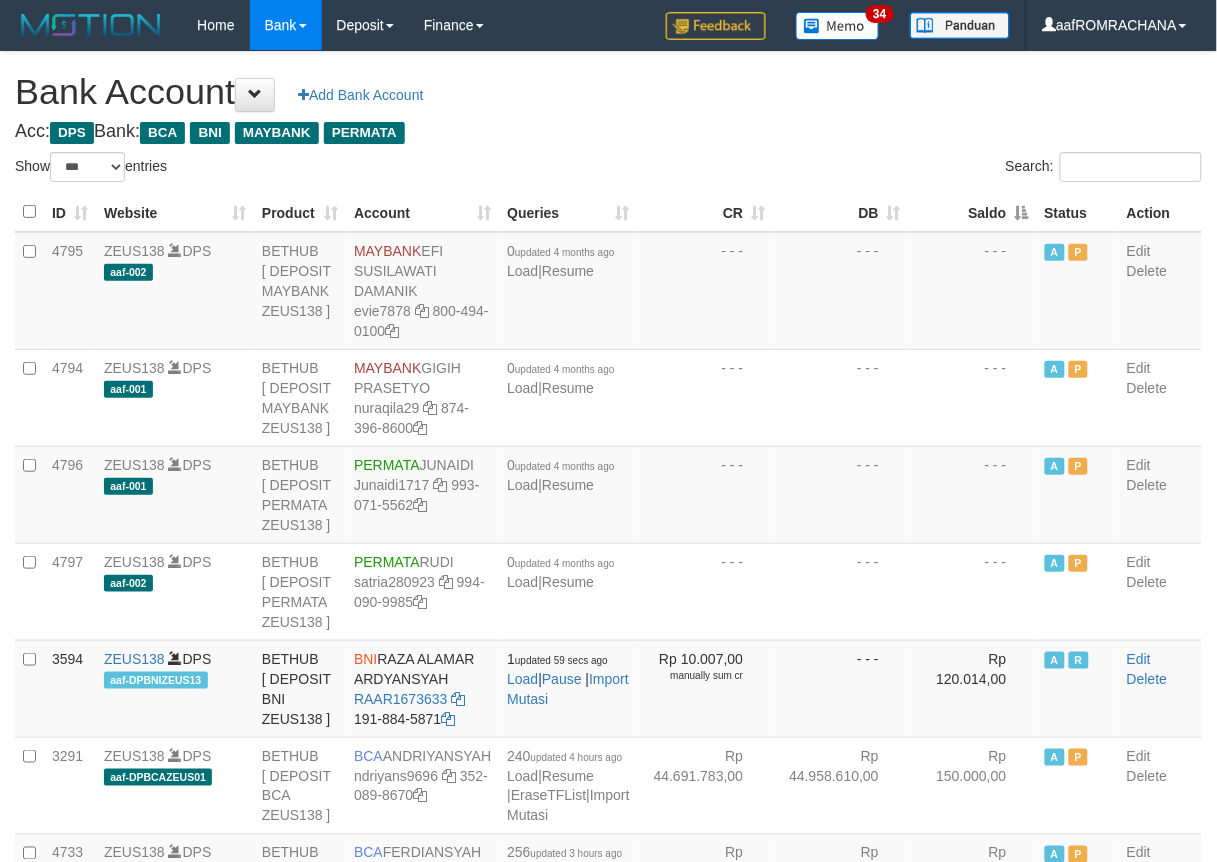 click on "Saldo" at bounding box center (973, 212) 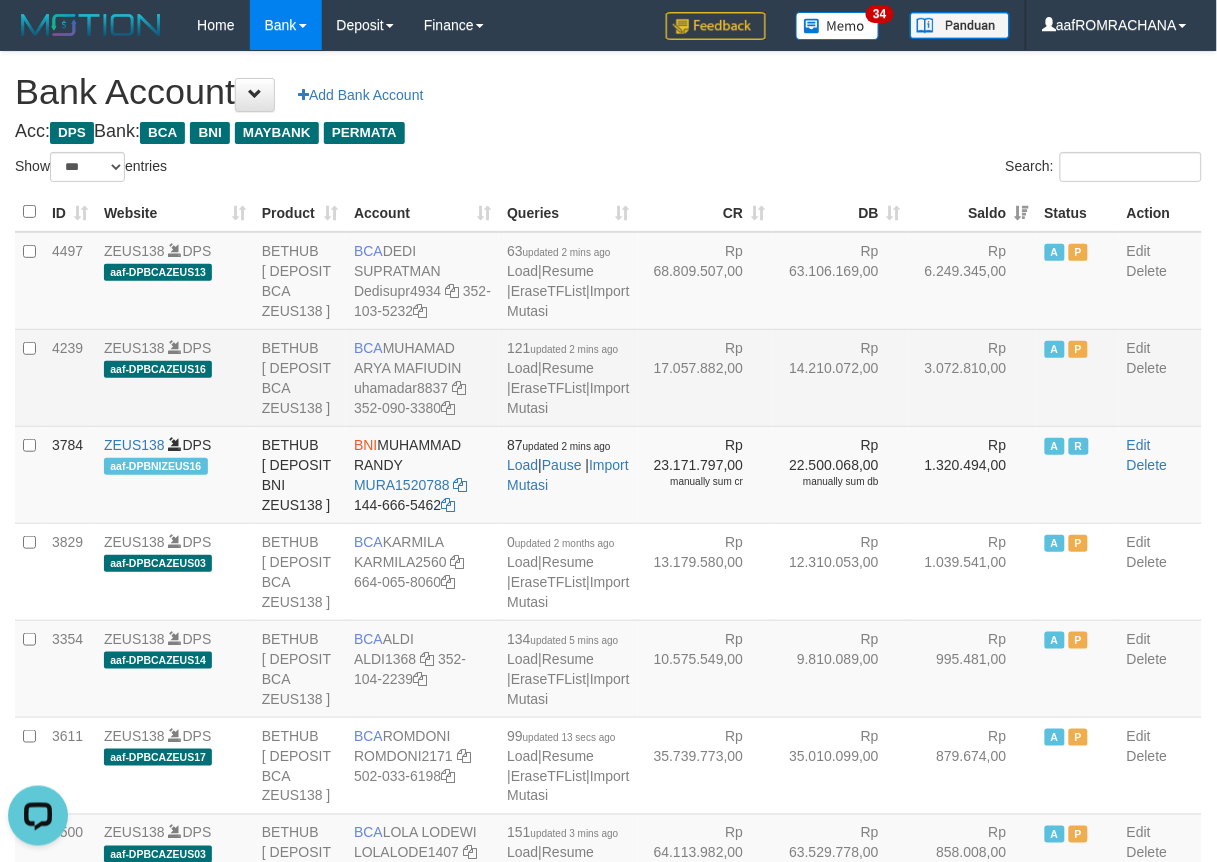 scroll, scrollTop: 0, scrollLeft: 0, axis: both 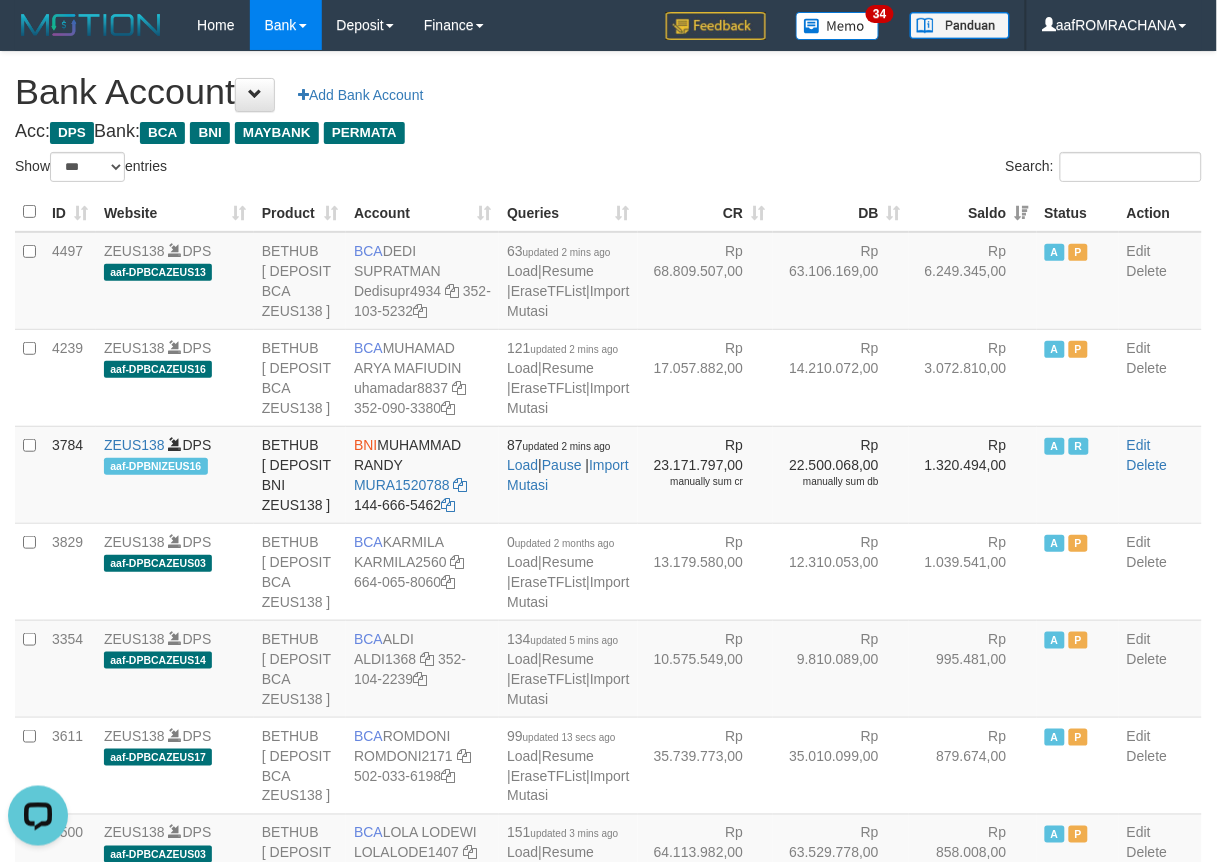 click on "Acc: 										 DPS
Bank:   BCA   BNI   MAYBANK   PERMATA" at bounding box center [608, 132] 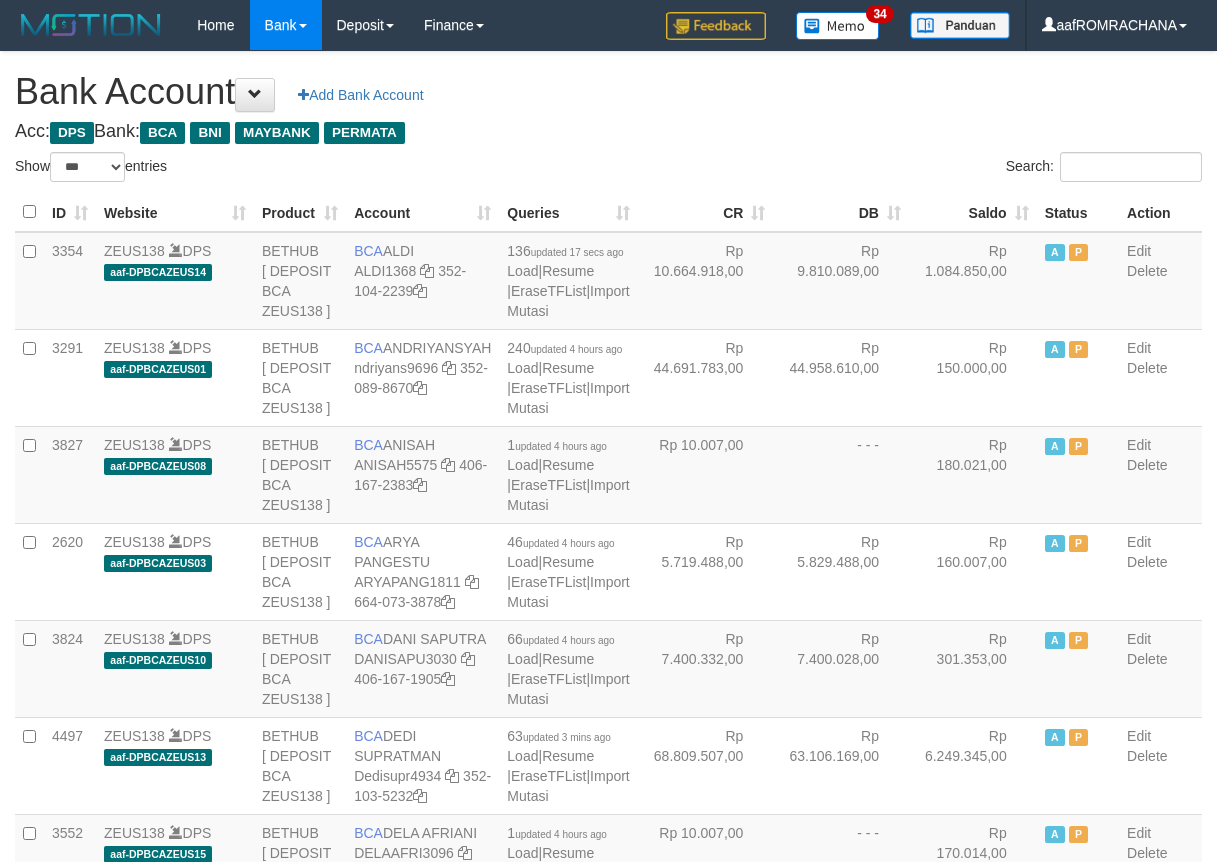 select on "***" 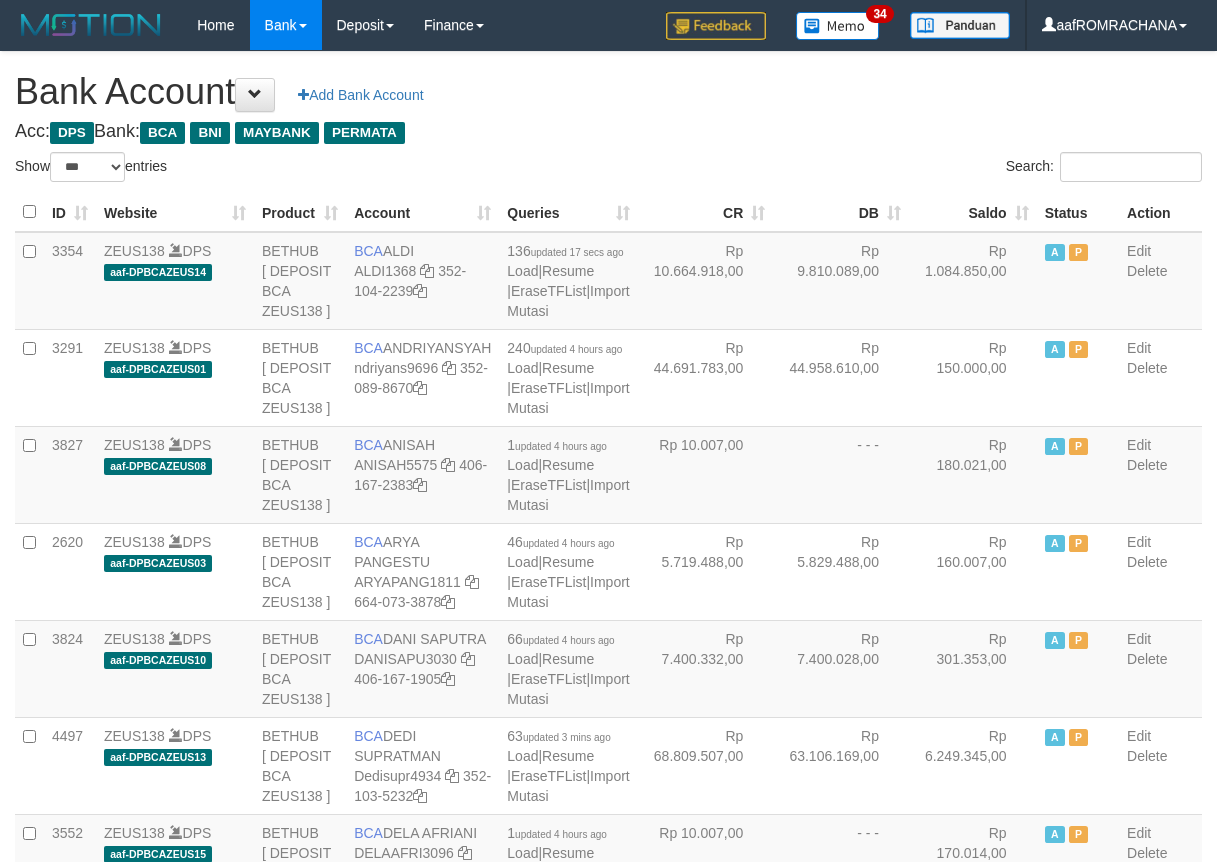 scroll, scrollTop: 0, scrollLeft: 0, axis: both 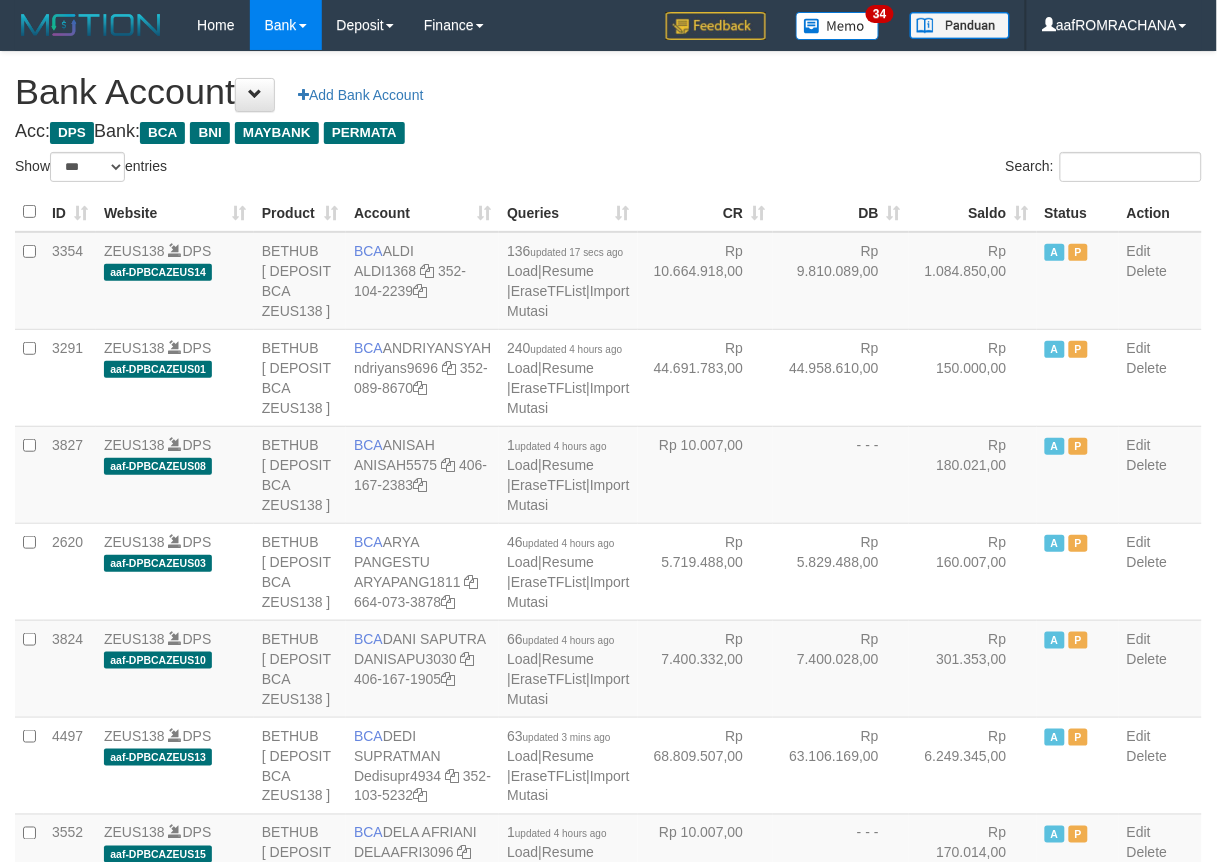 click on "Saldo" at bounding box center (973, 212) 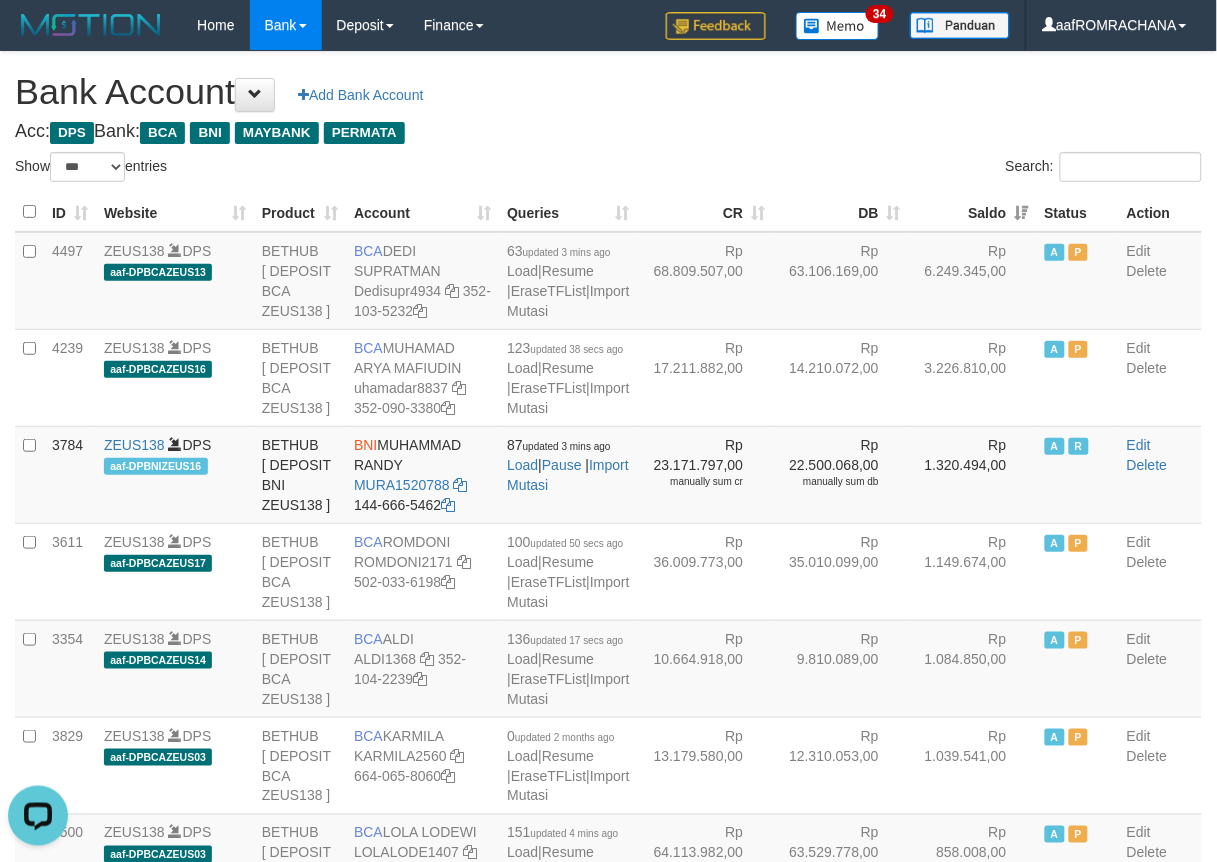 scroll, scrollTop: 0, scrollLeft: 0, axis: both 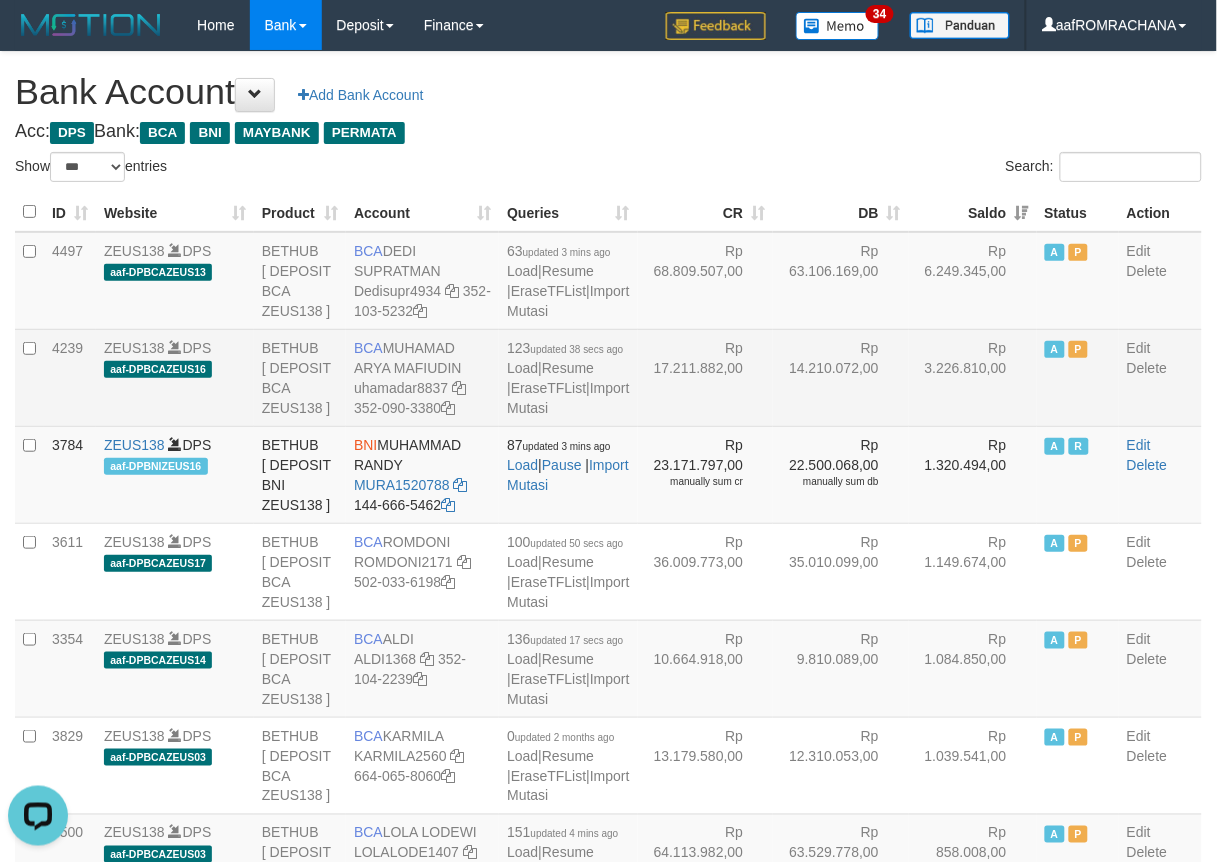 drag, startPoint x: 386, startPoint y: 404, endPoint x: 470, endPoint y: 428, distance: 87.36132 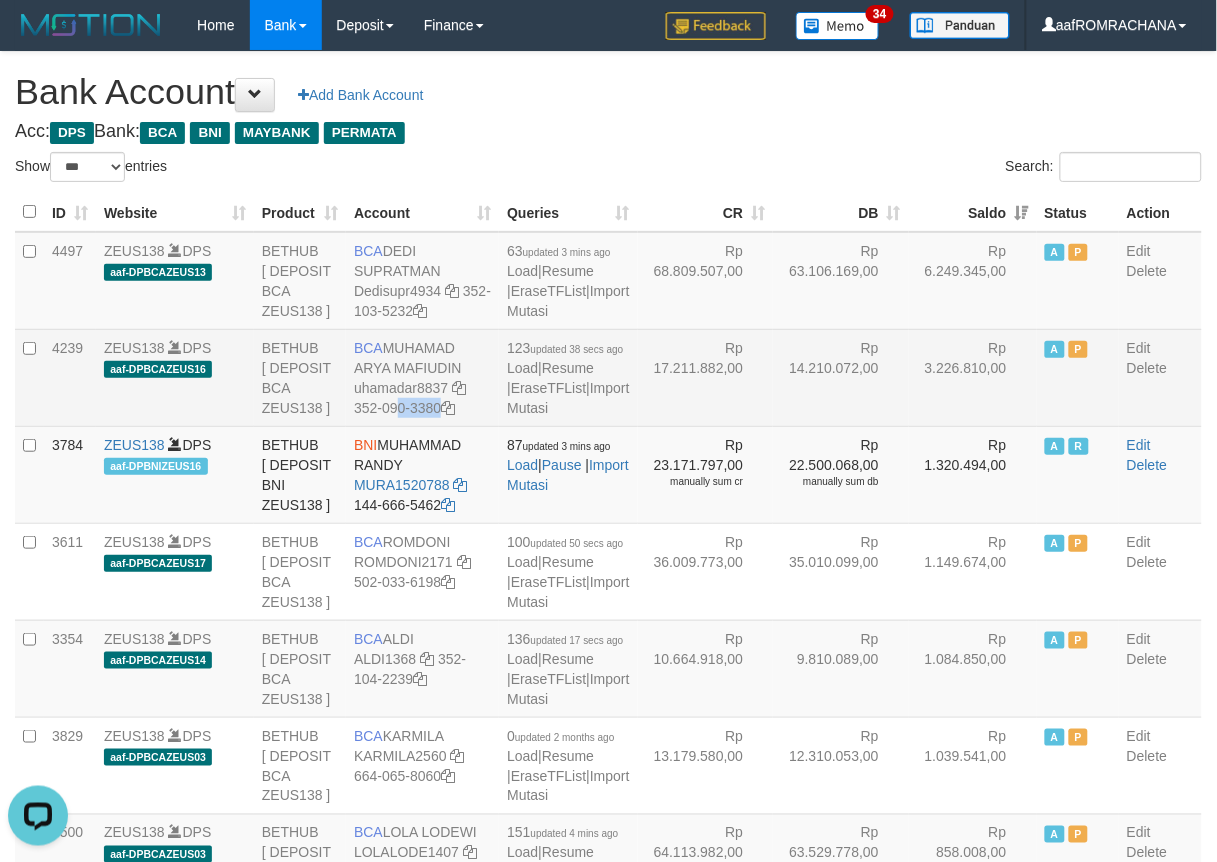 drag, startPoint x: 374, startPoint y: 470, endPoint x: 844, endPoint y: 506, distance: 471.3767 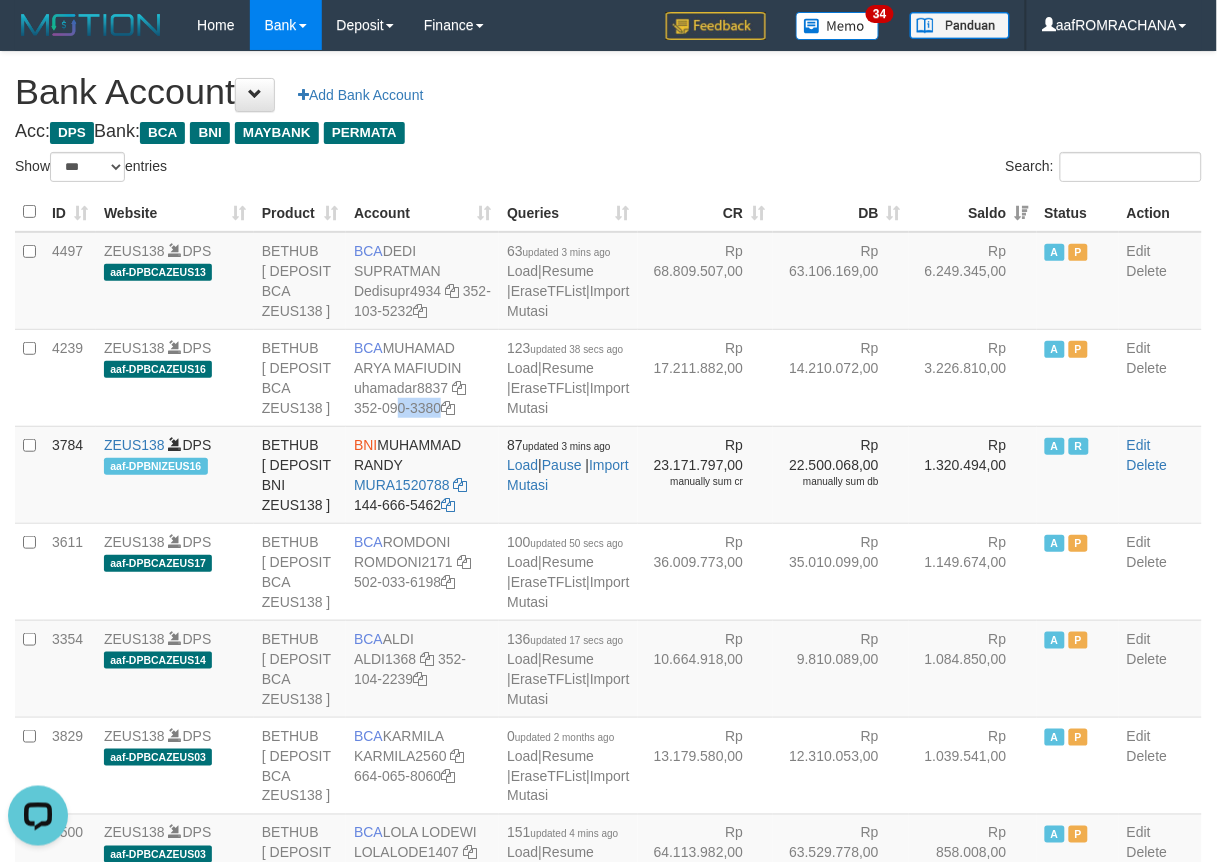 click on "Search:" at bounding box center [913, 169] 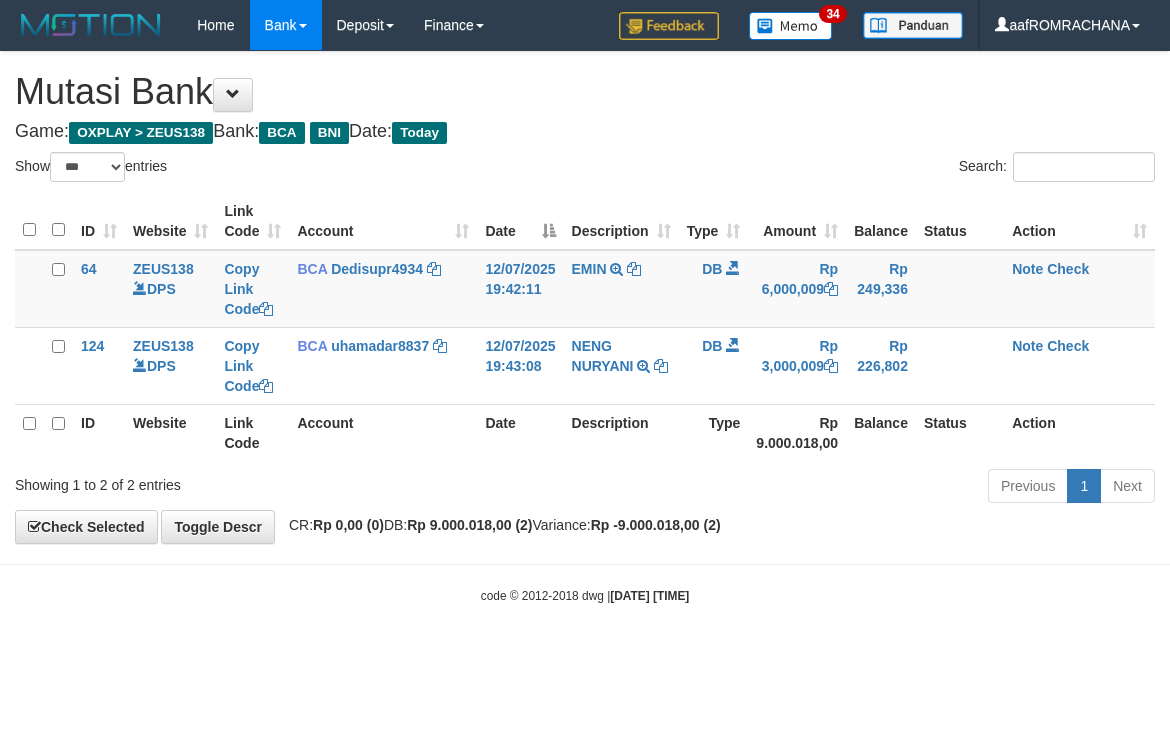 select on "***" 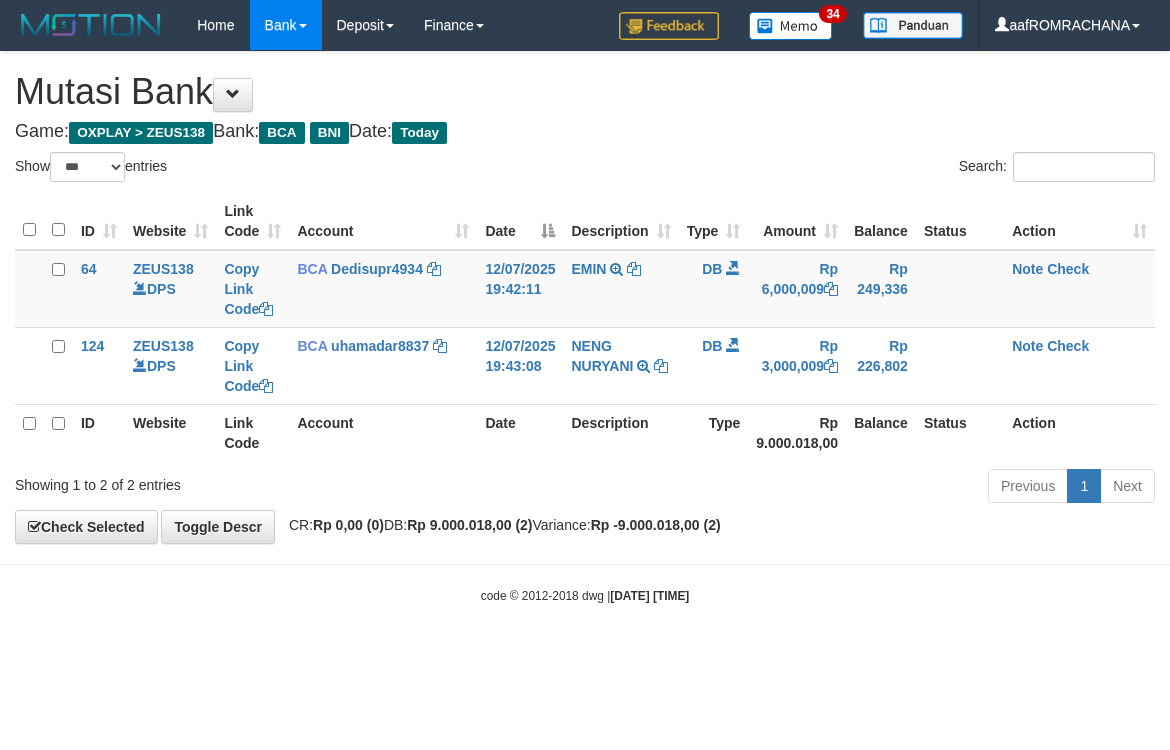 scroll, scrollTop: 0, scrollLeft: 0, axis: both 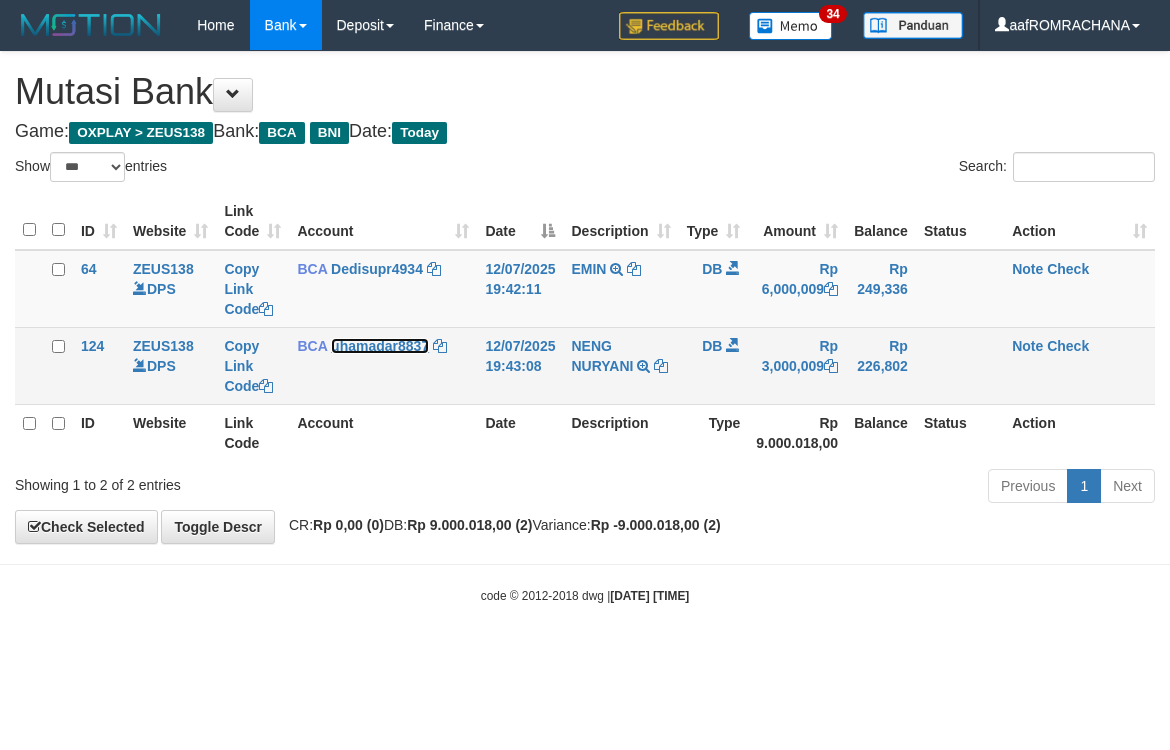 click on "uhamadar8837" at bounding box center [380, 346] 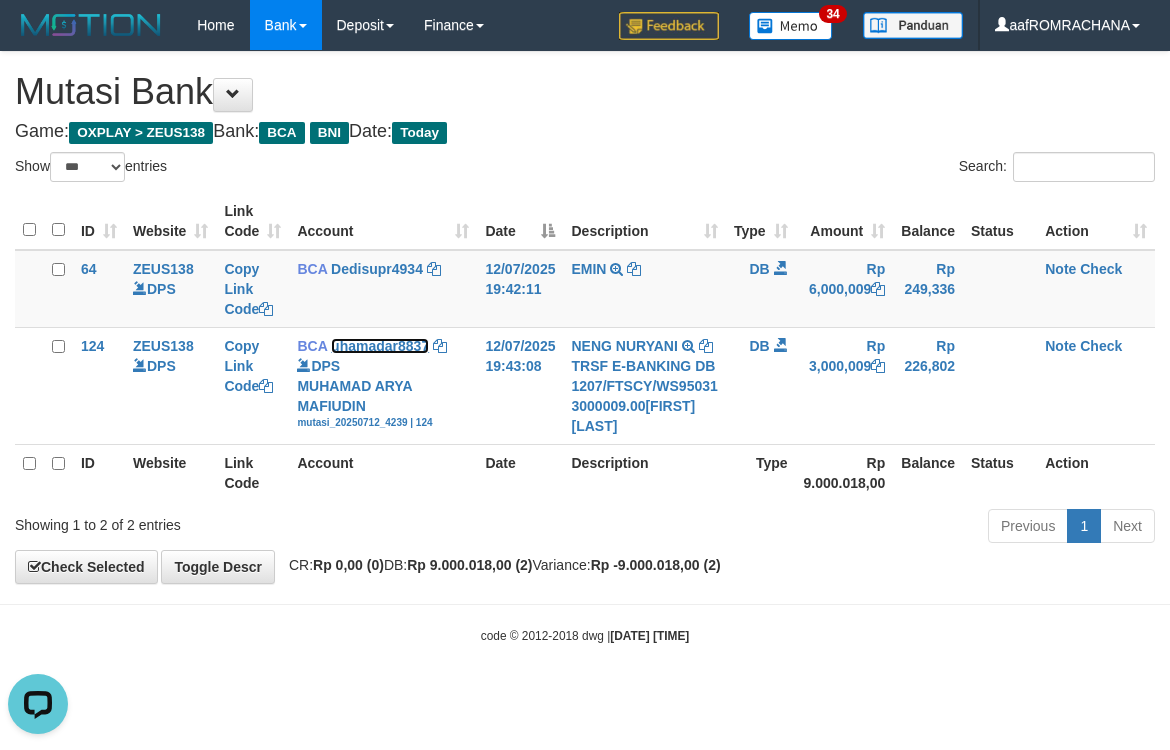 scroll, scrollTop: 0, scrollLeft: 0, axis: both 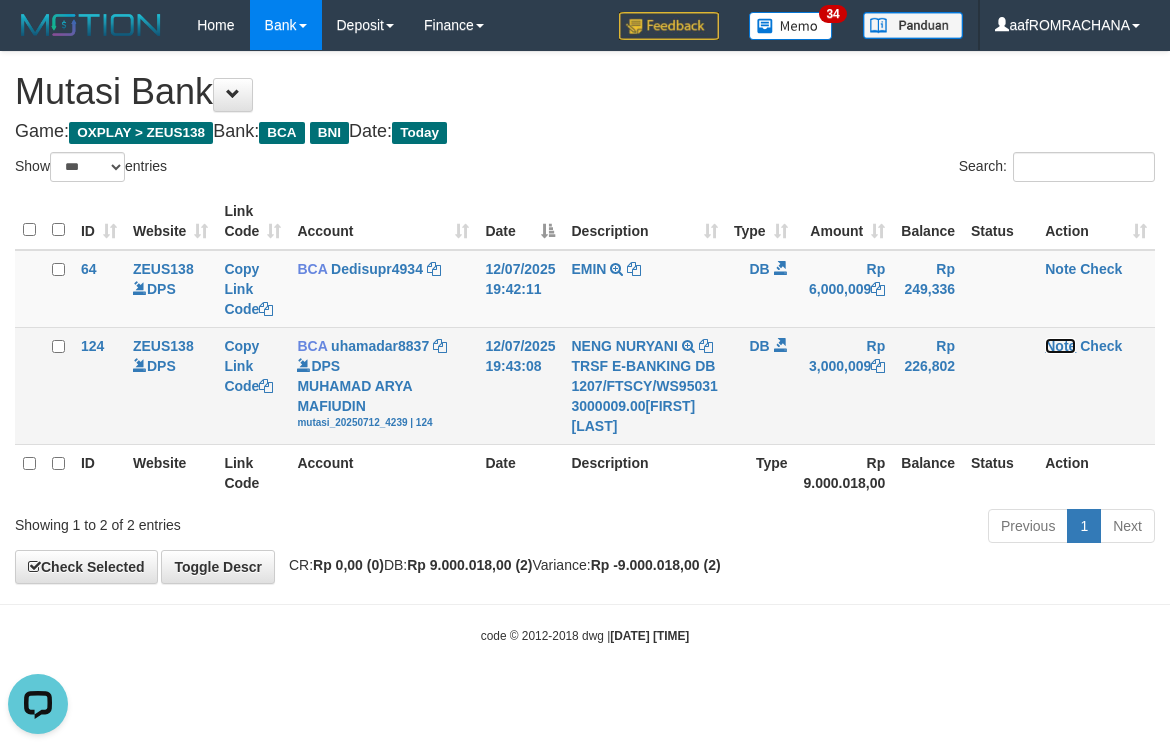 click on "Note" at bounding box center [1060, 346] 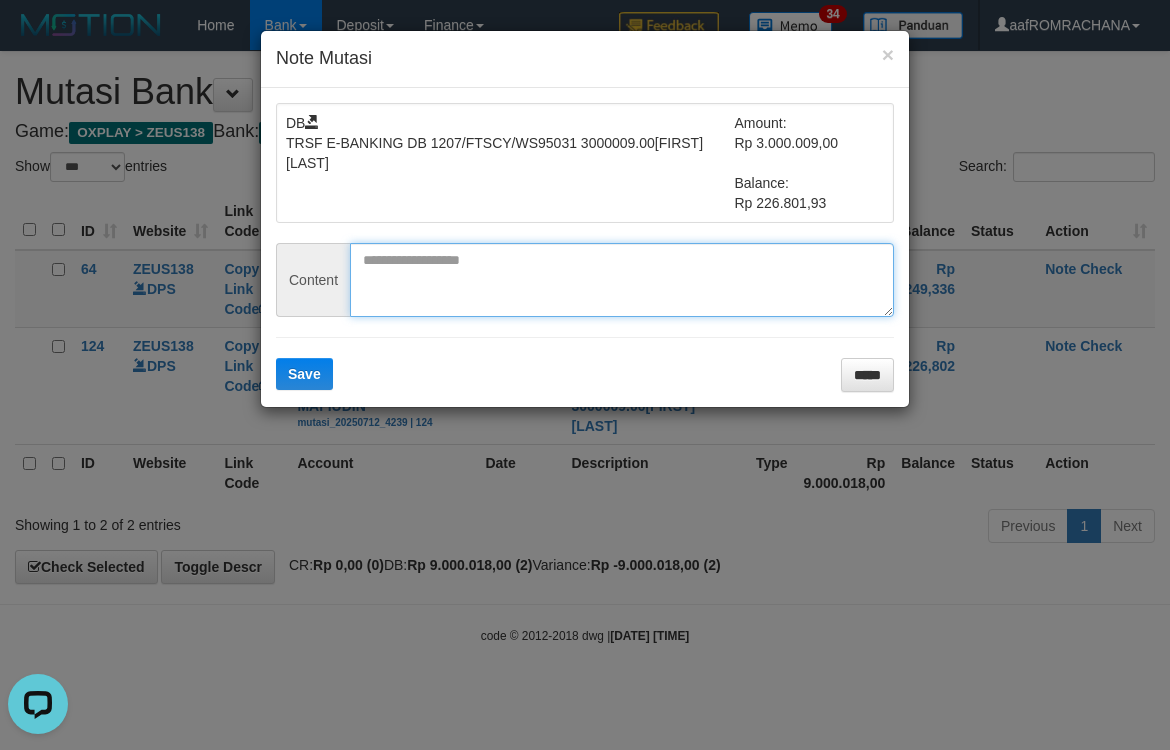 click at bounding box center [622, 280] 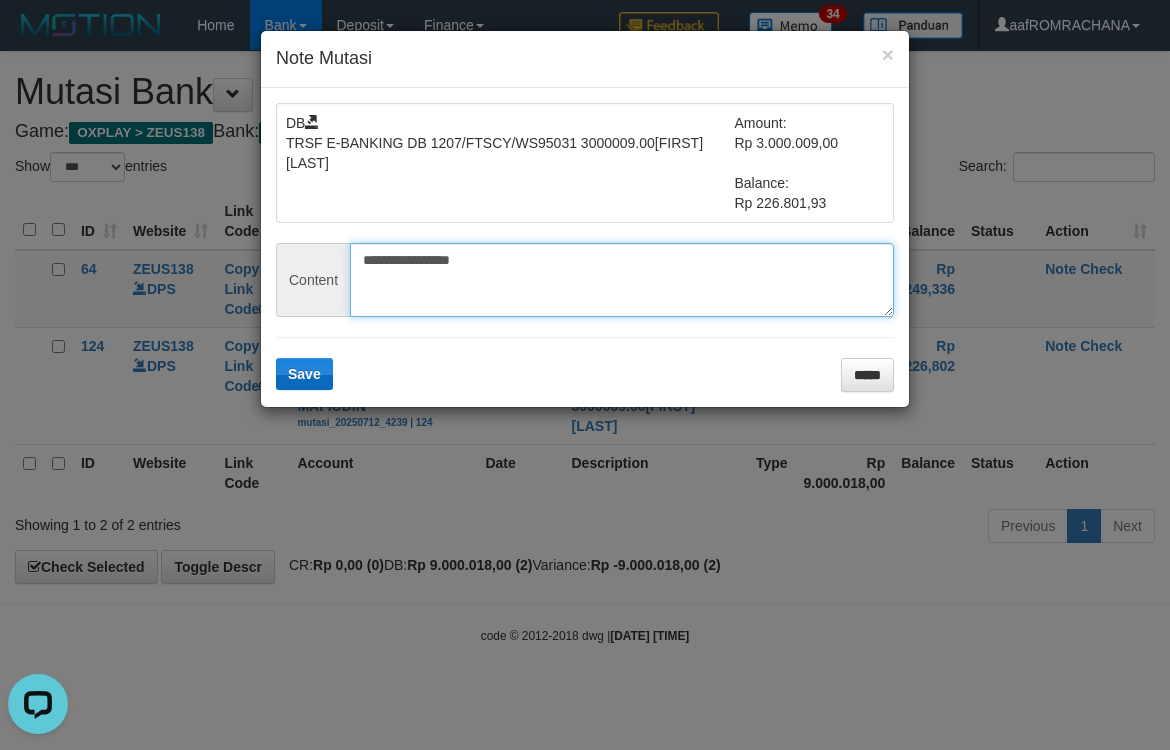 type on "**********" 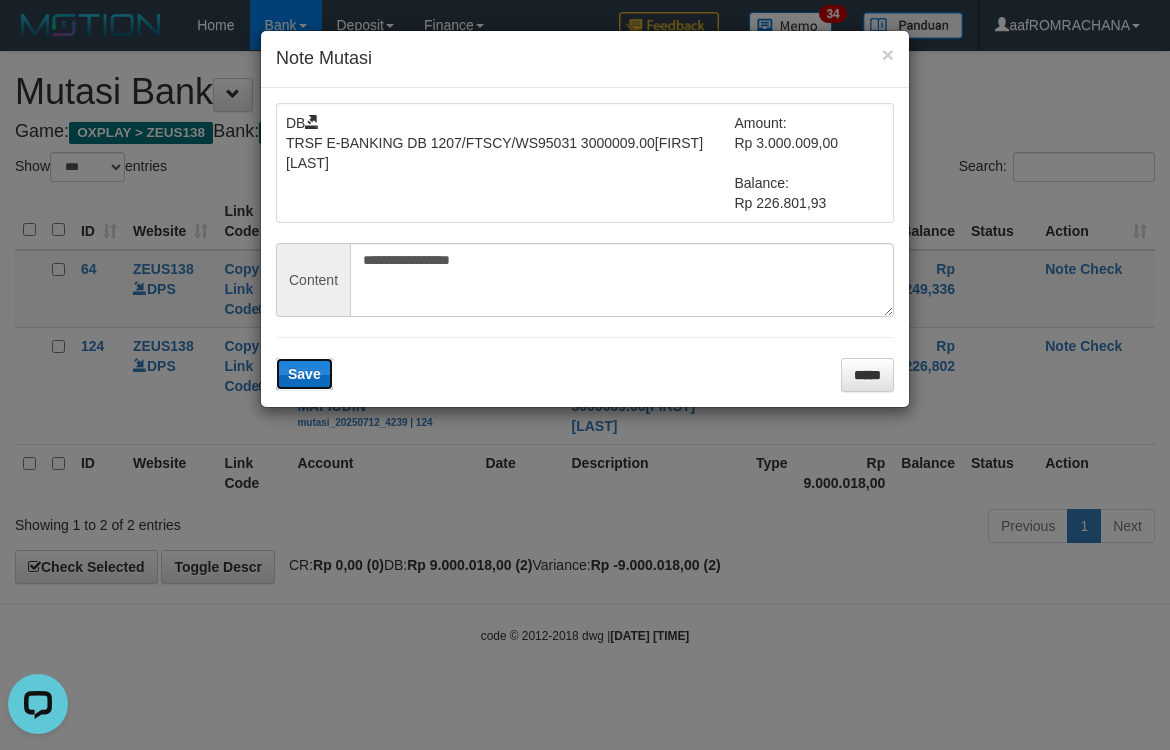 click on "Save" at bounding box center (304, 374) 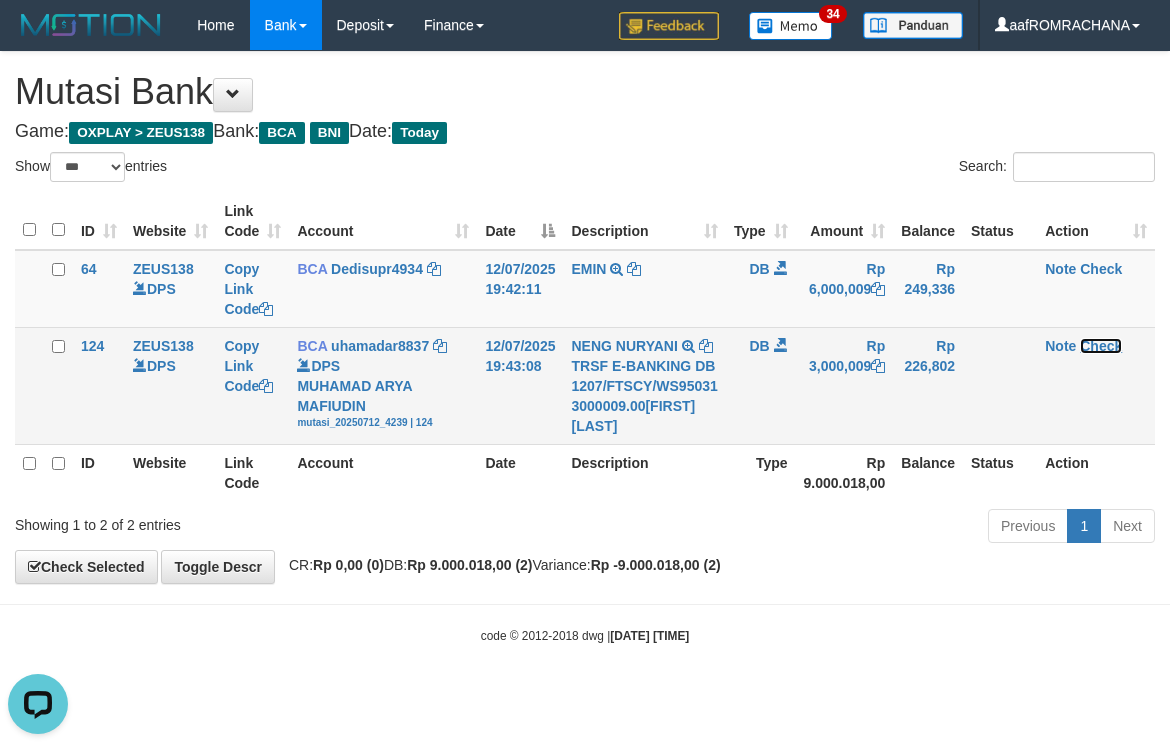 click on "Check" at bounding box center [1101, 346] 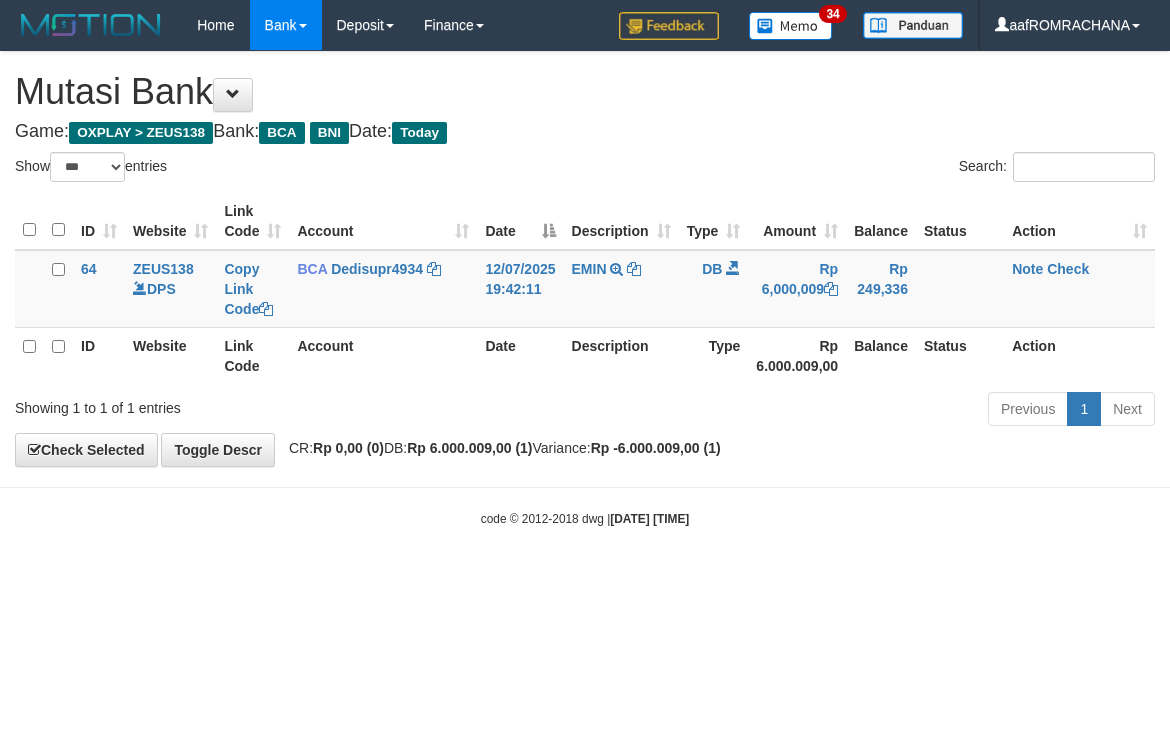 select on "***" 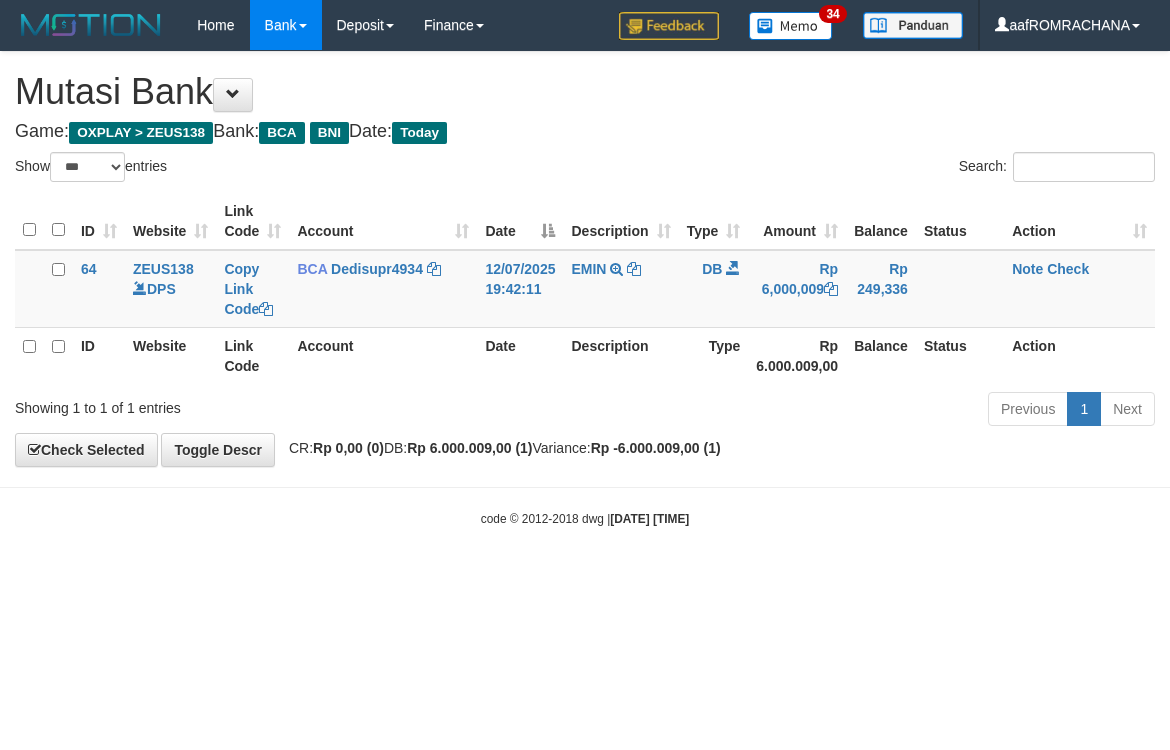 scroll, scrollTop: 0, scrollLeft: 0, axis: both 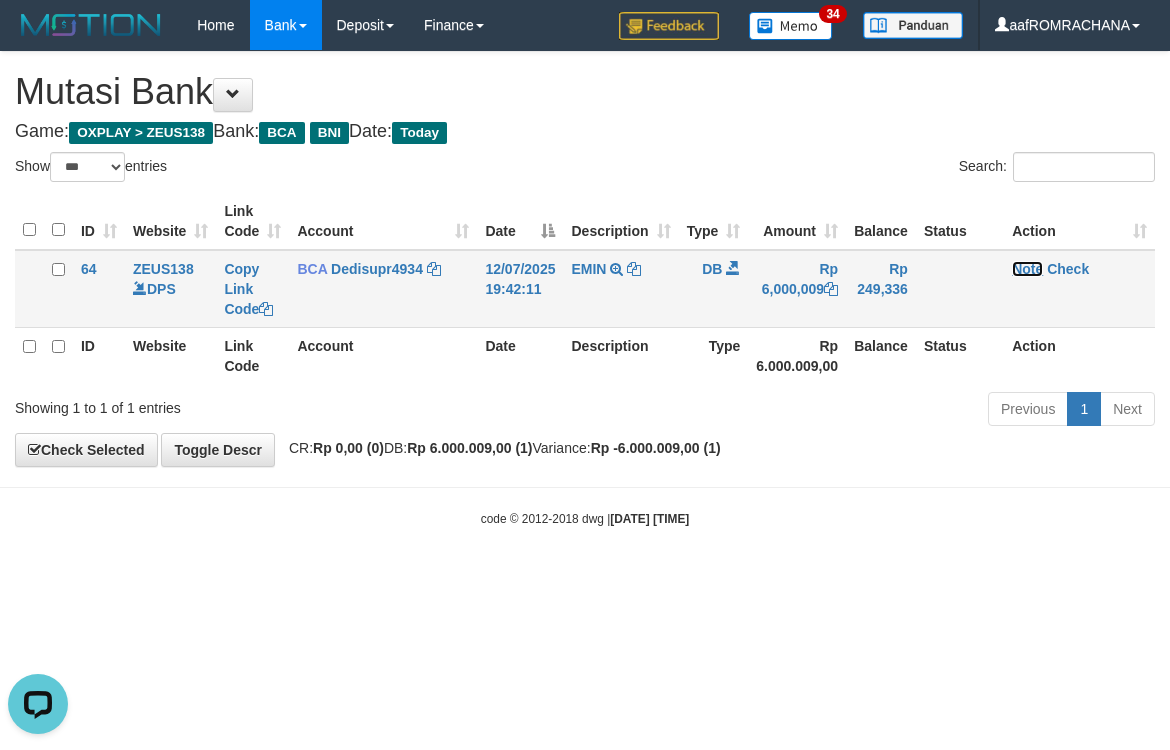 click on "Note" at bounding box center [1027, 269] 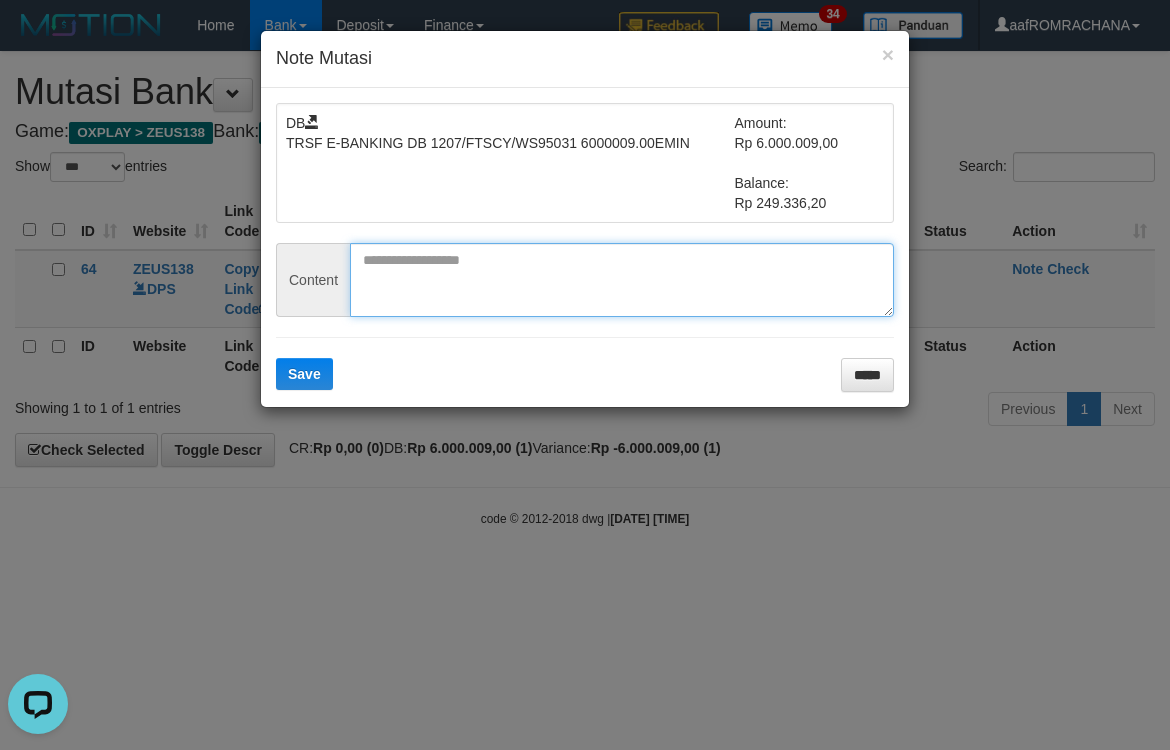 click at bounding box center (622, 280) 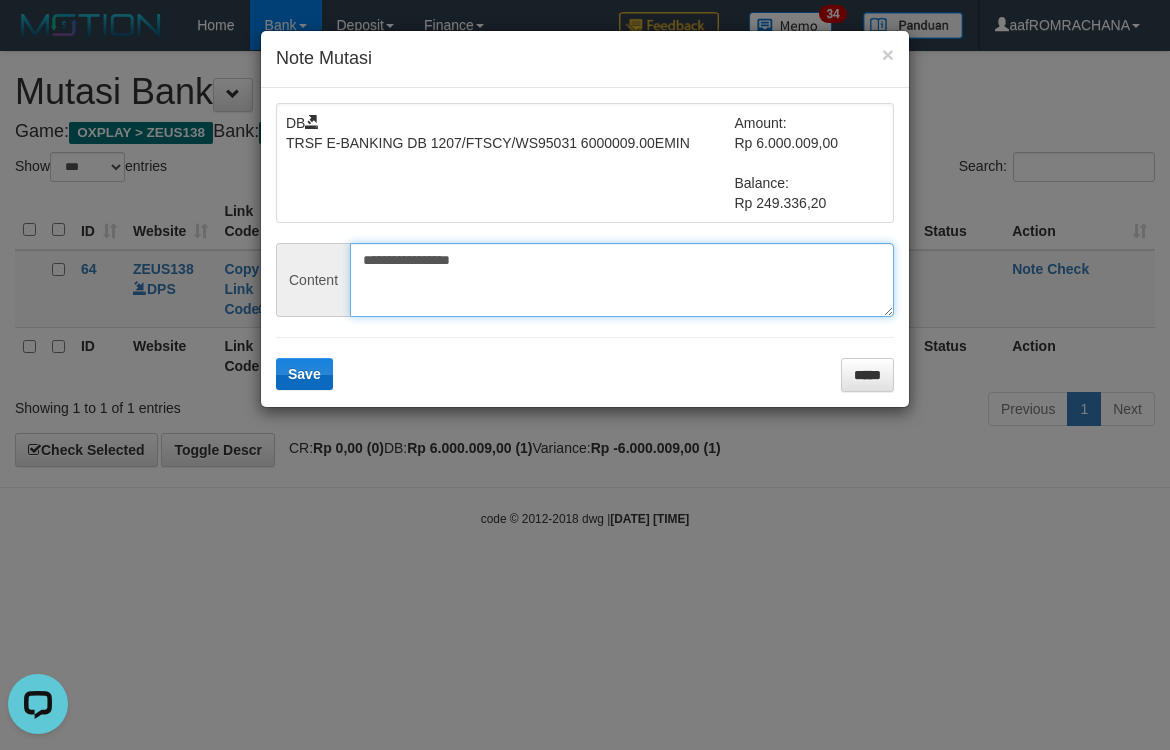 type on "**********" 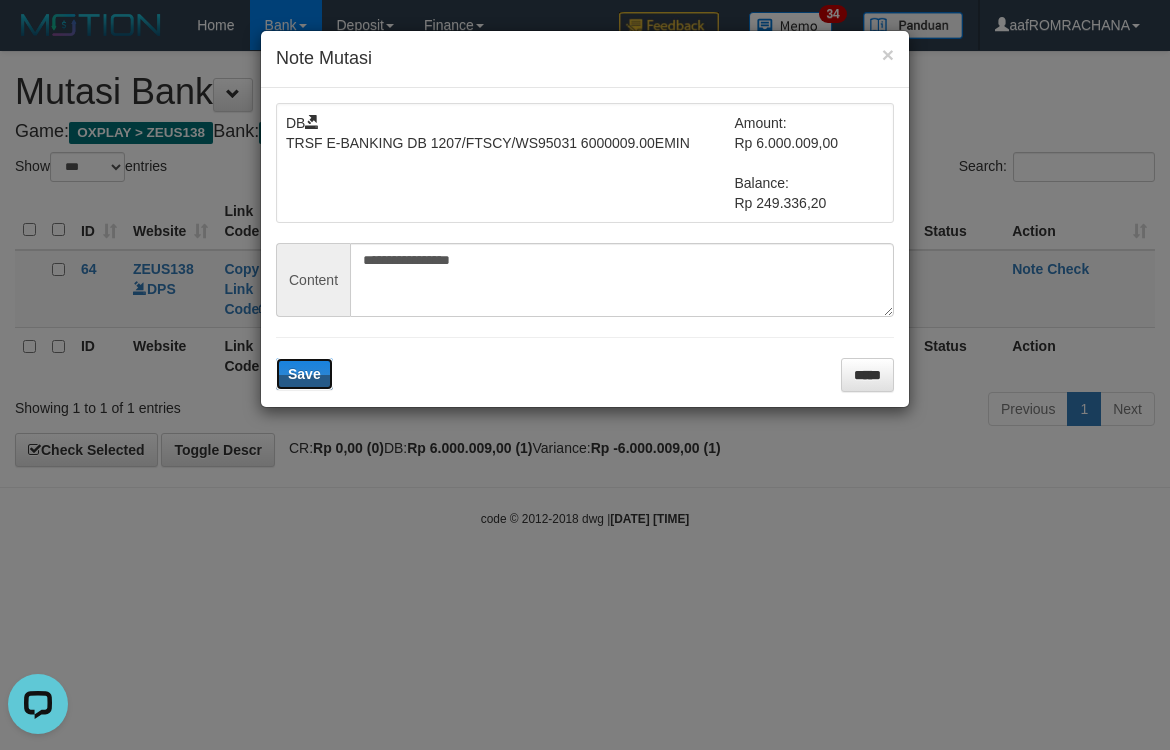 drag, startPoint x: 301, startPoint y: 383, endPoint x: 365, endPoint y: 386, distance: 64.070274 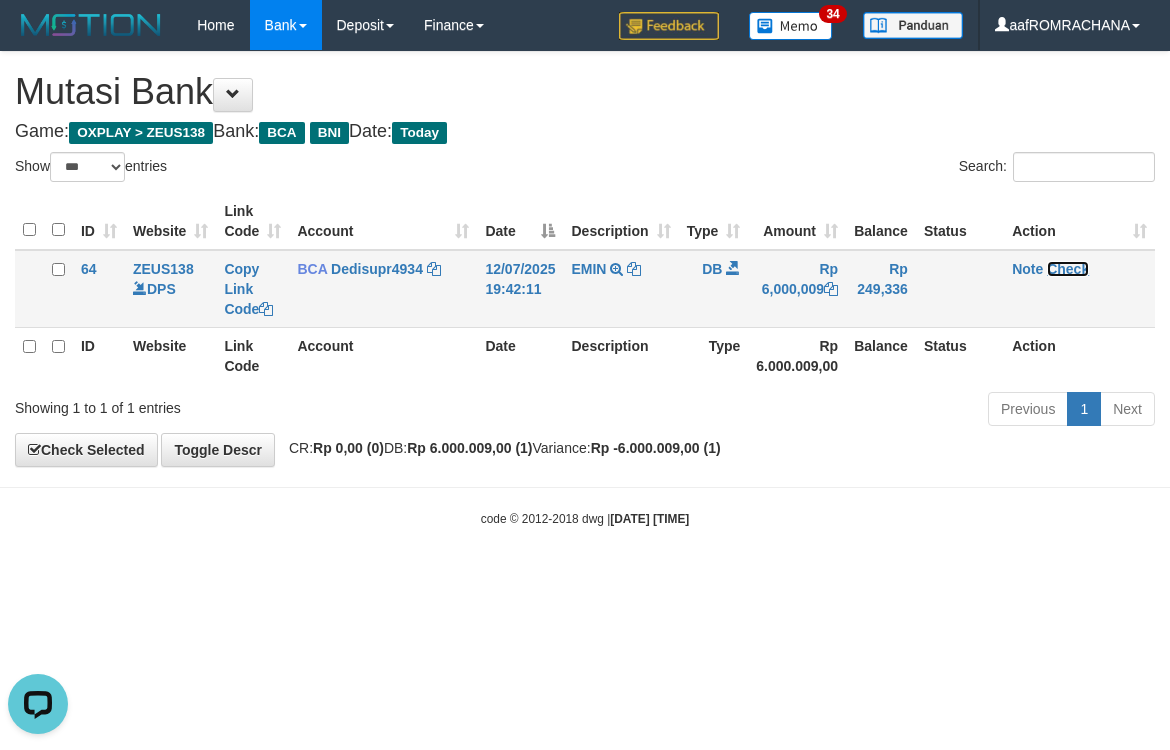 click on "Check" at bounding box center [1068, 269] 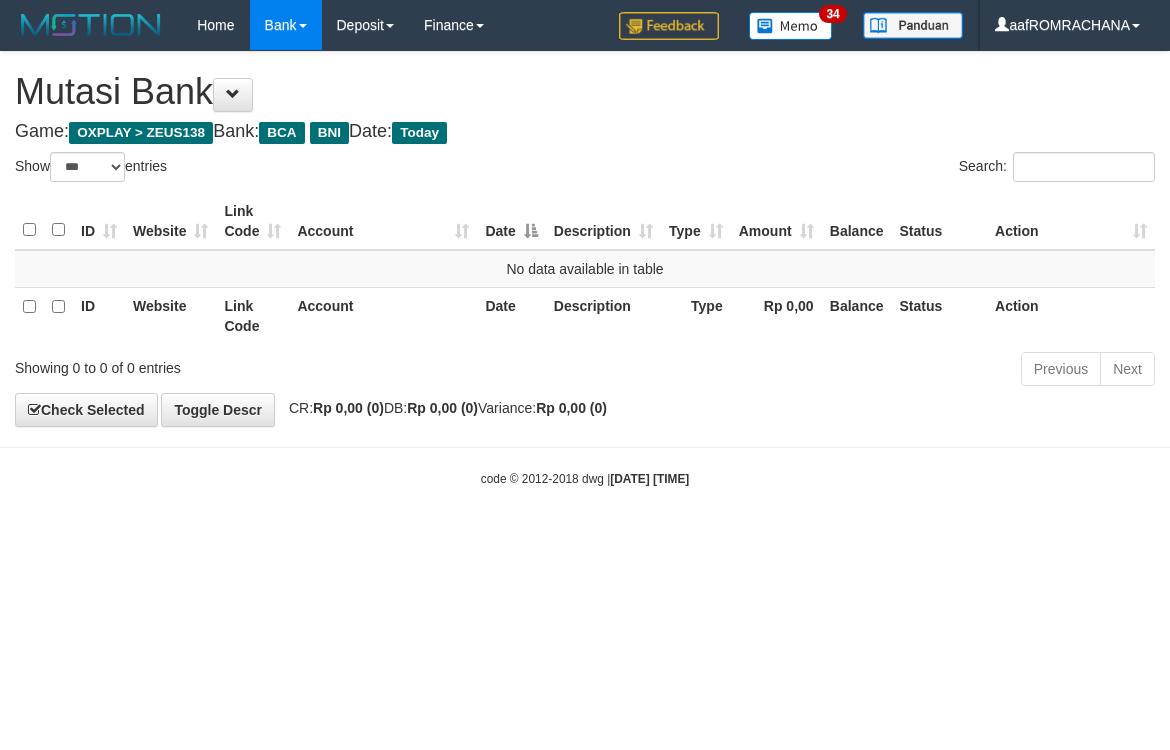 select on "***" 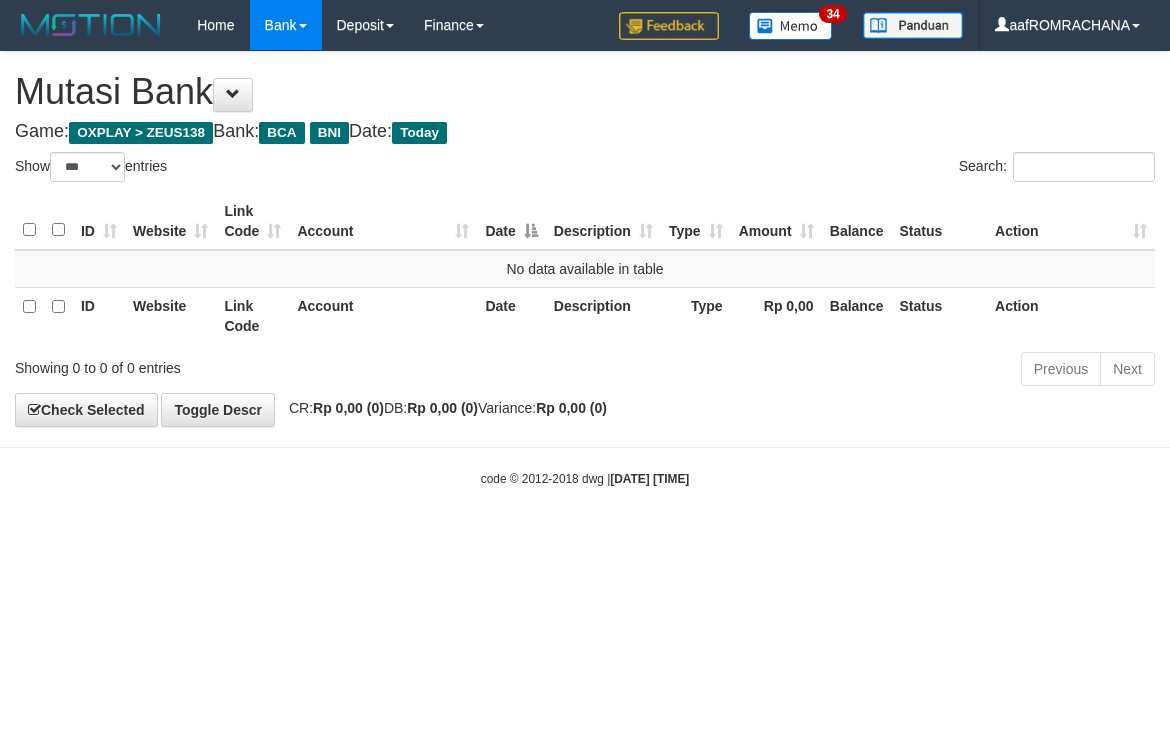 scroll, scrollTop: 0, scrollLeft: 0, axis: both 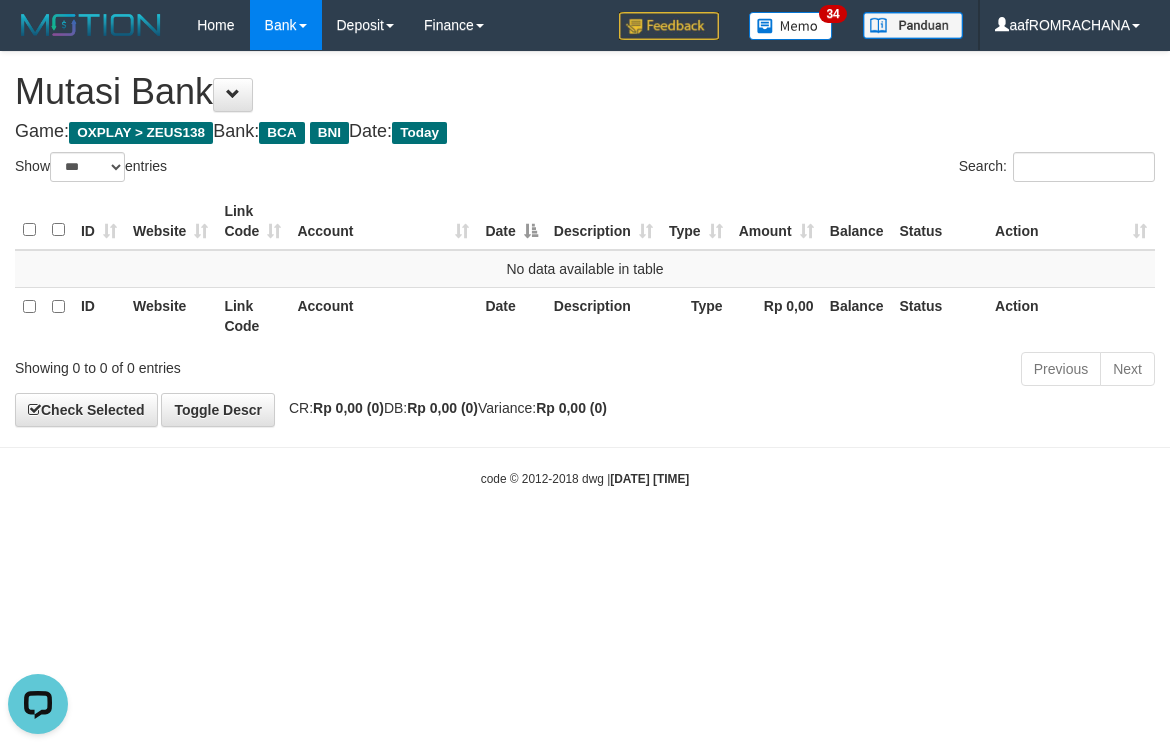 click on "Toggle navigation
Home
Bank
Account List
Load
By Website
Group
[OXPLAY]													ZEUS138
By Load Group (DPS)
Sync" at bounding box center (585, 269) 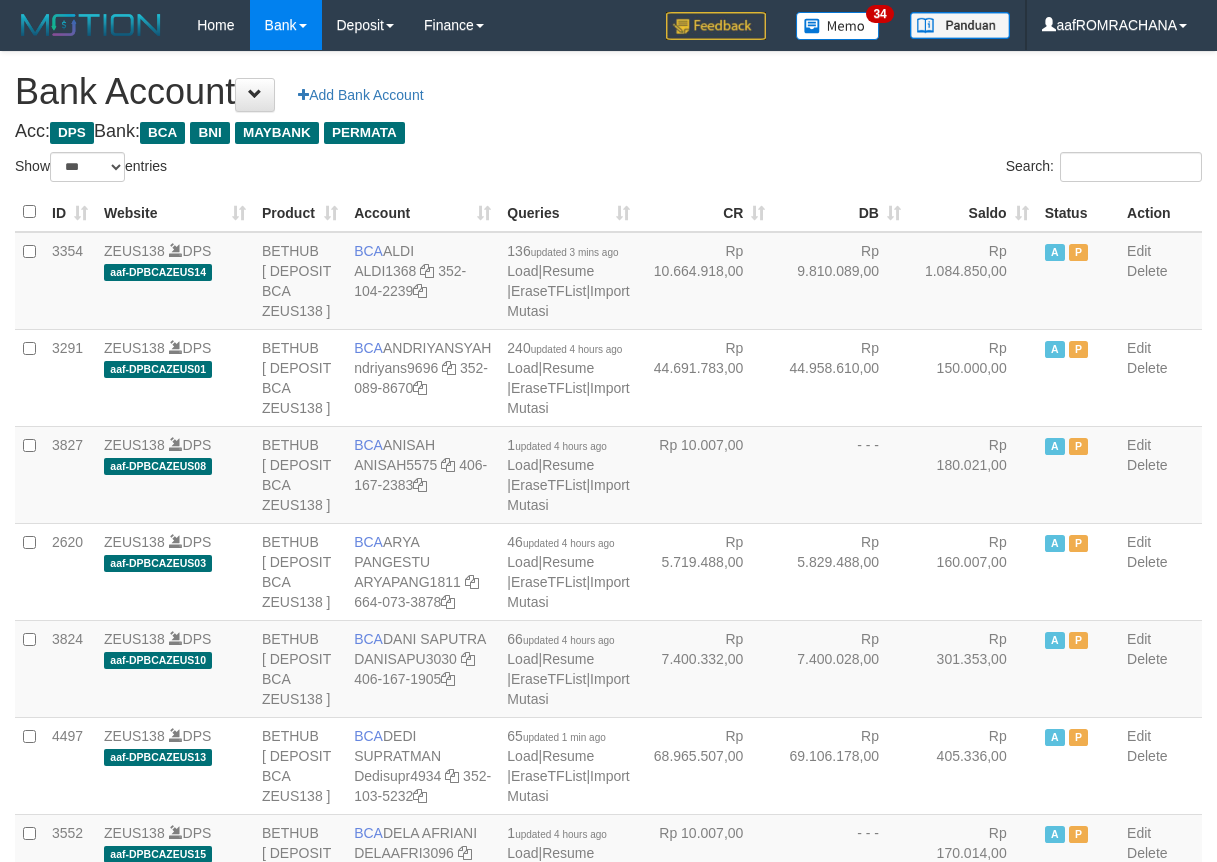 select on "***" 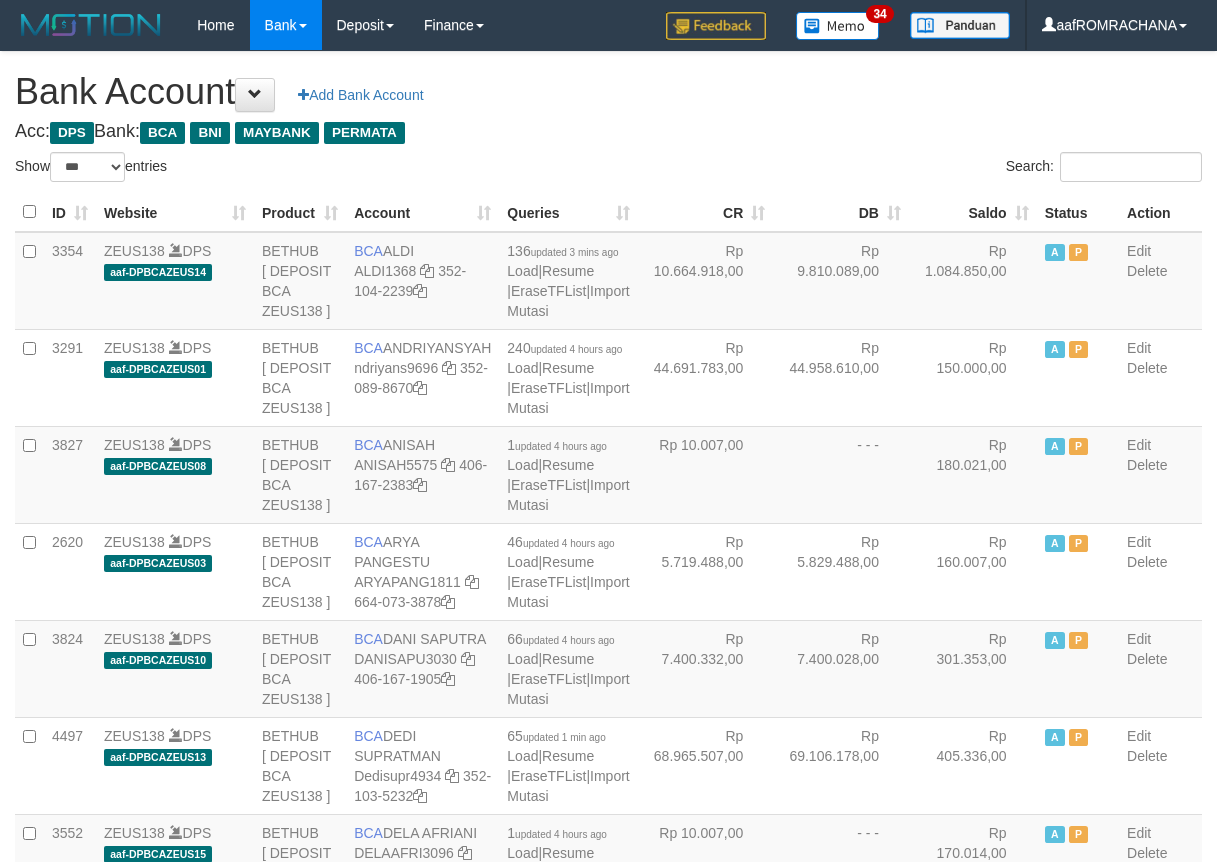 scroll, scrollTop: 0, scrollLeft: 0, axis: both 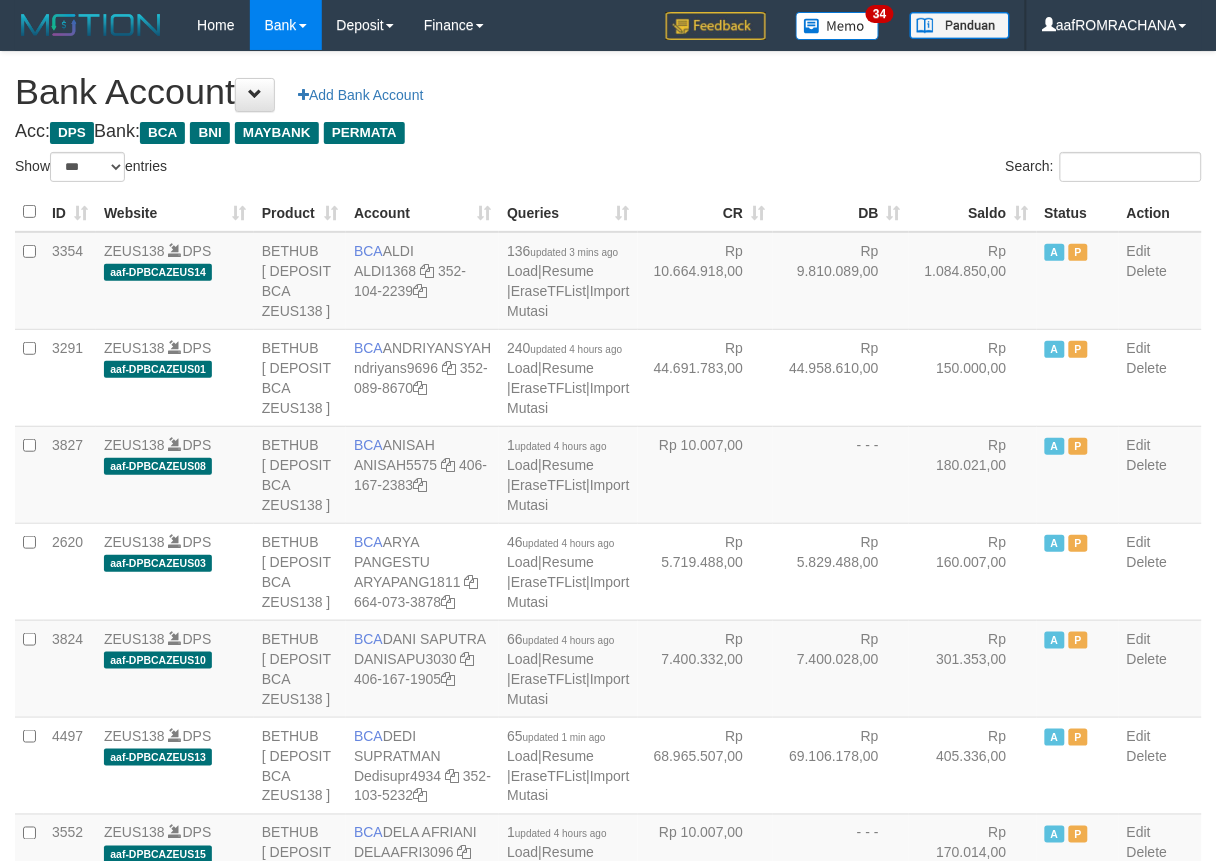 drag, startPoint x: 0, startPoint y: 0, endPoint x: 961, endPoint y: 206, distance: 982.8311 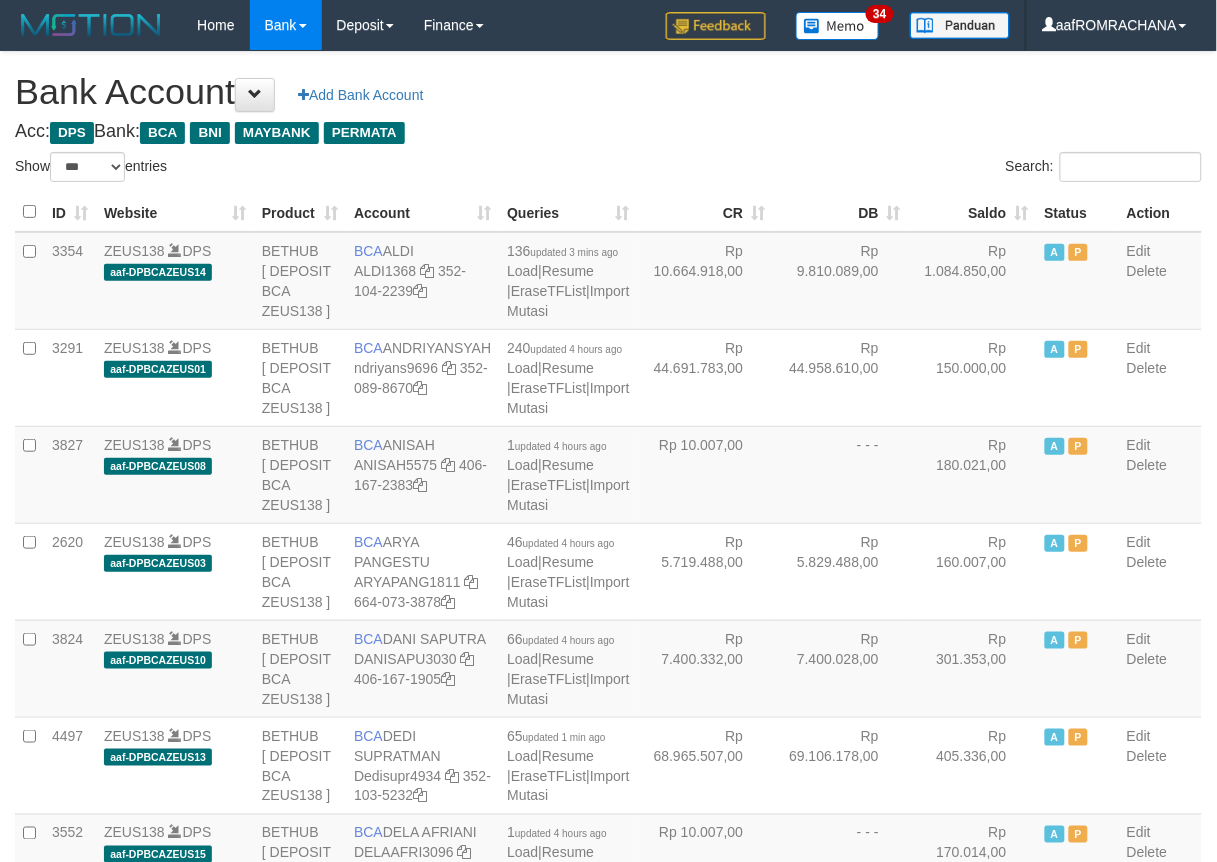 click on "Saldo" at bounding box center (973, 212) 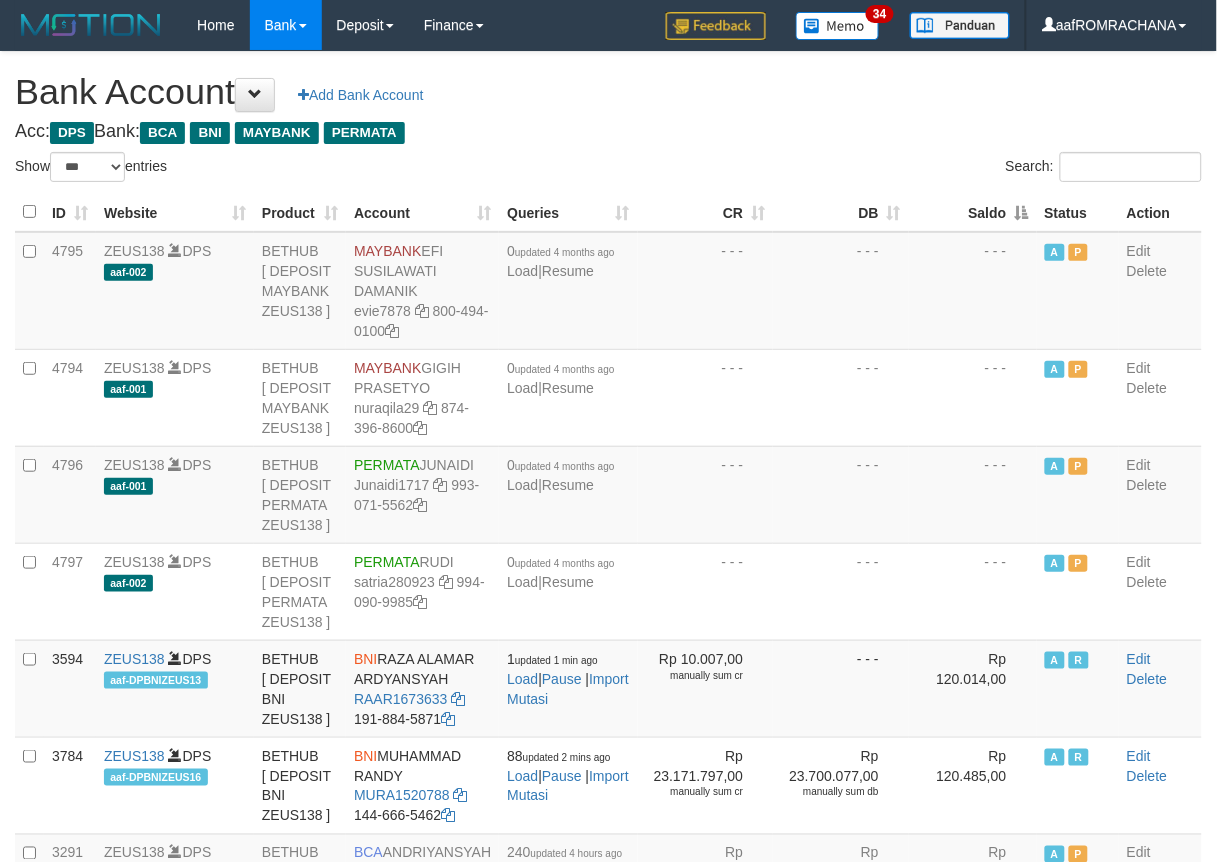 click on "Saldo" at bounding box center (973, 212) 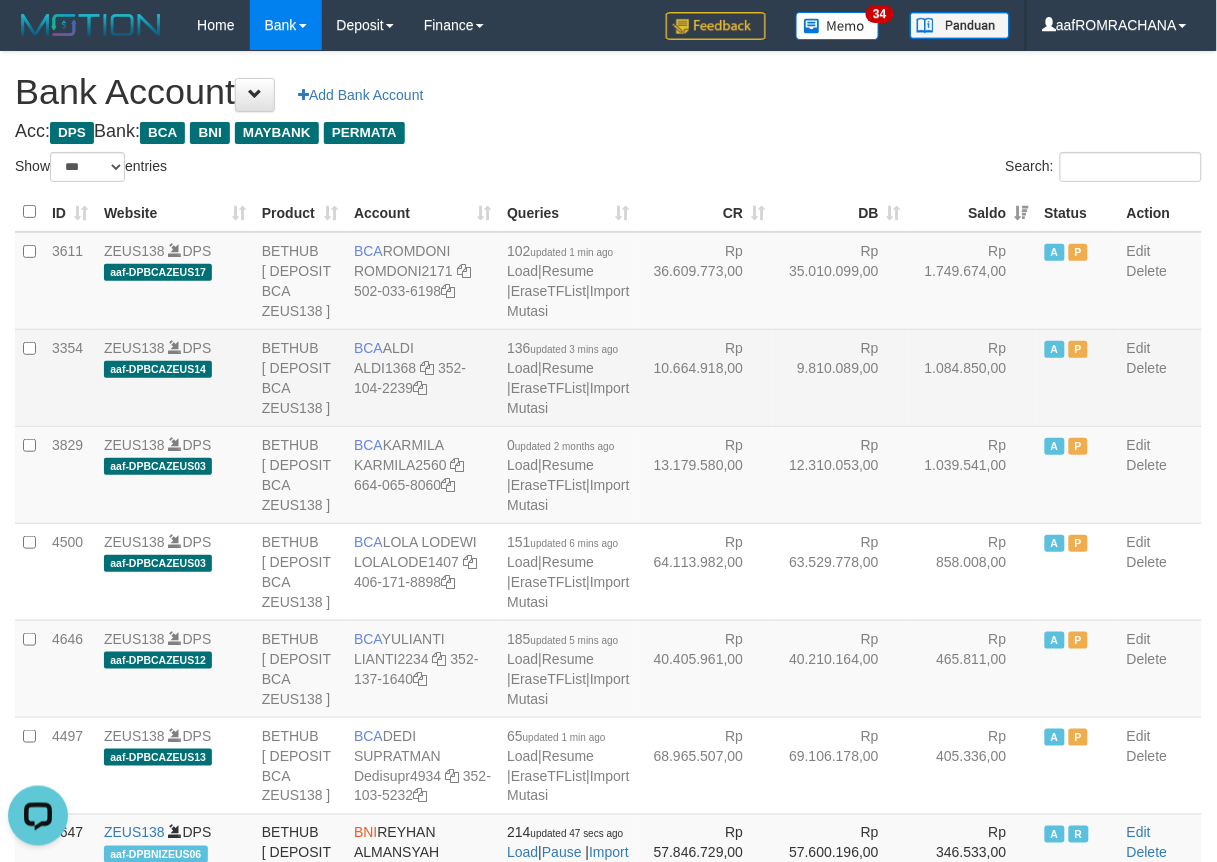 scroll, scrollTop: 0, scrollLeft: 0, axis: both 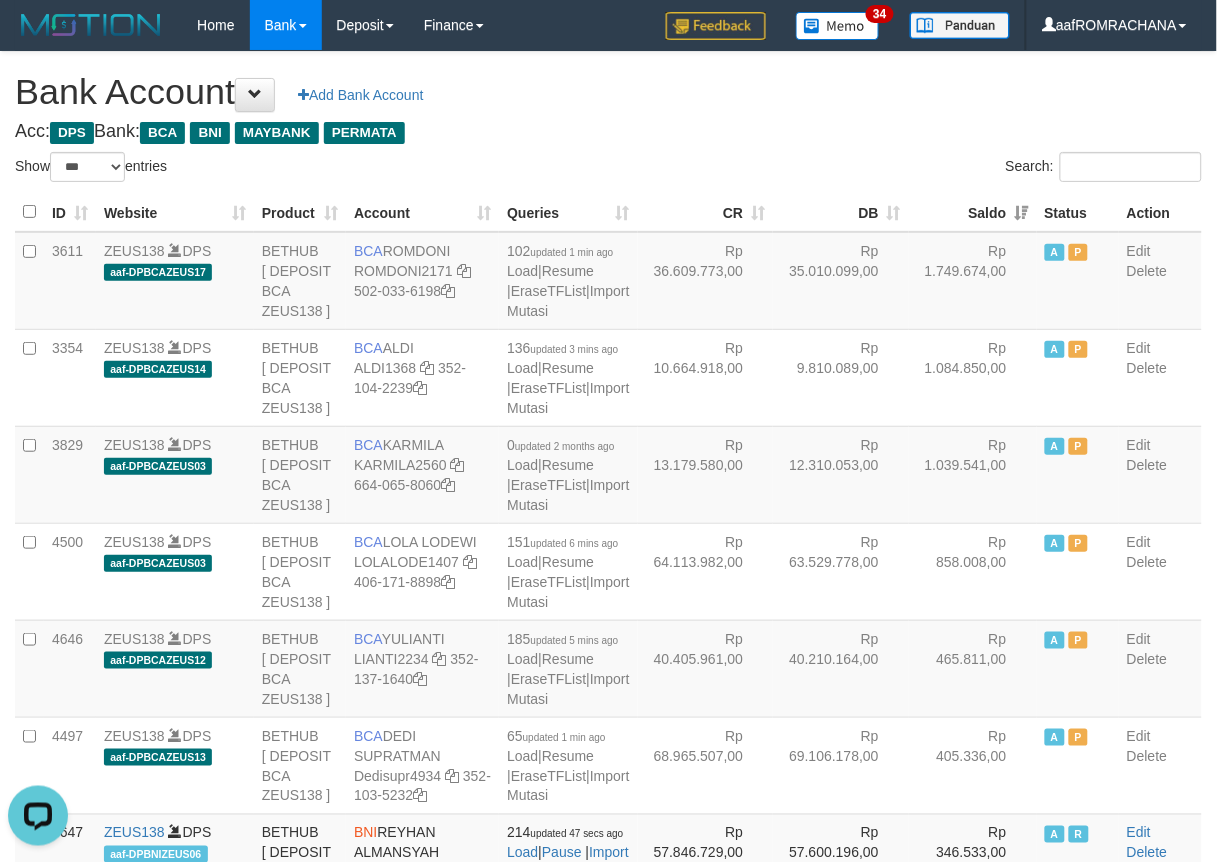 click on "**********" at bounding box center (608, 2047) 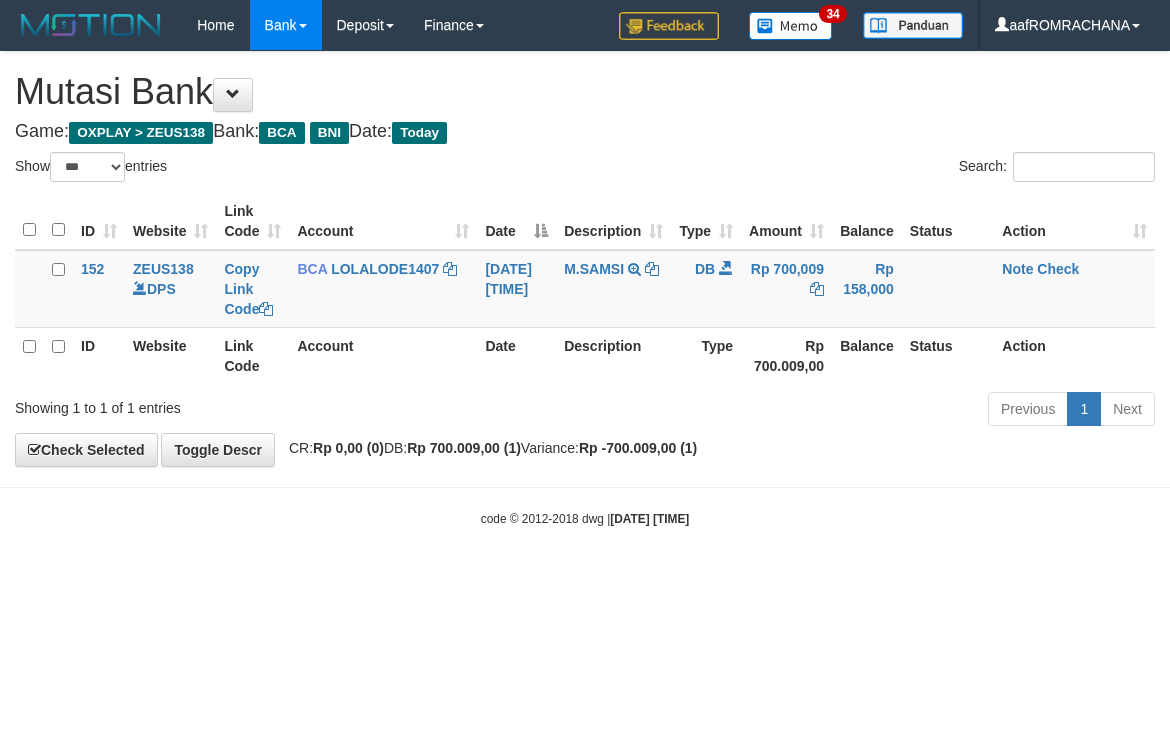 select on "***" 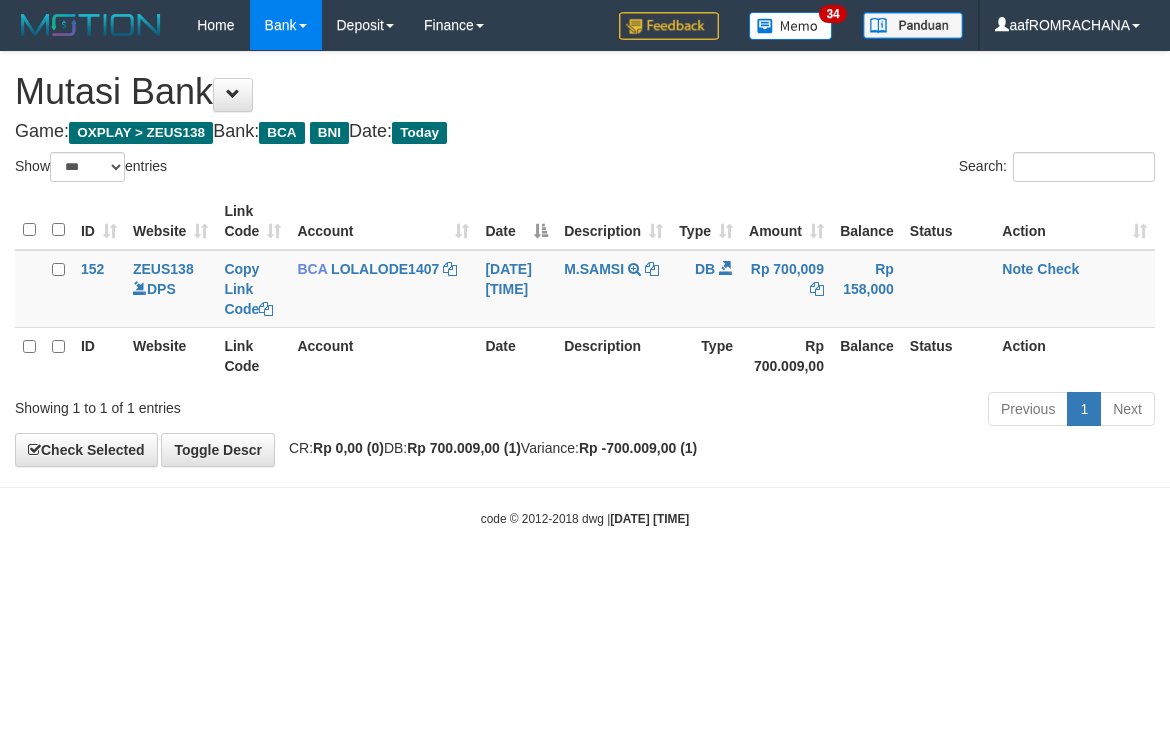 scroll, scrollTop: 0, scrollLeft: 0, axis: both 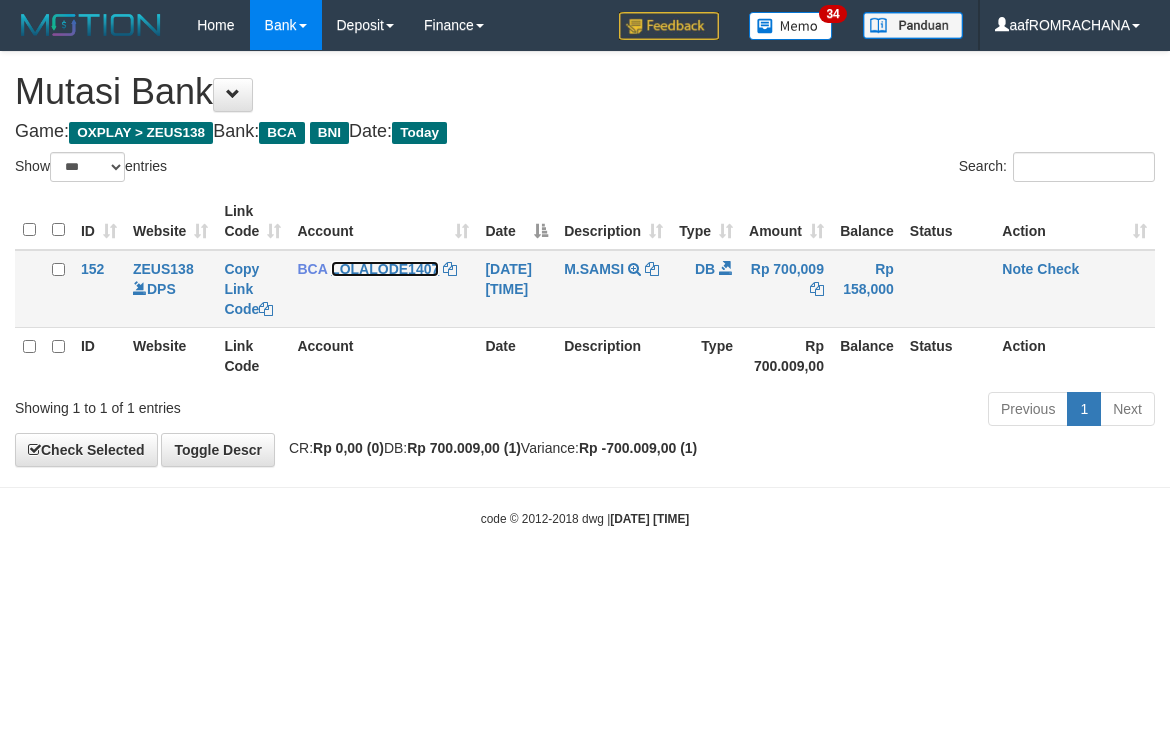 click on "LOLALODE1407" at bounding box center (385, 269) 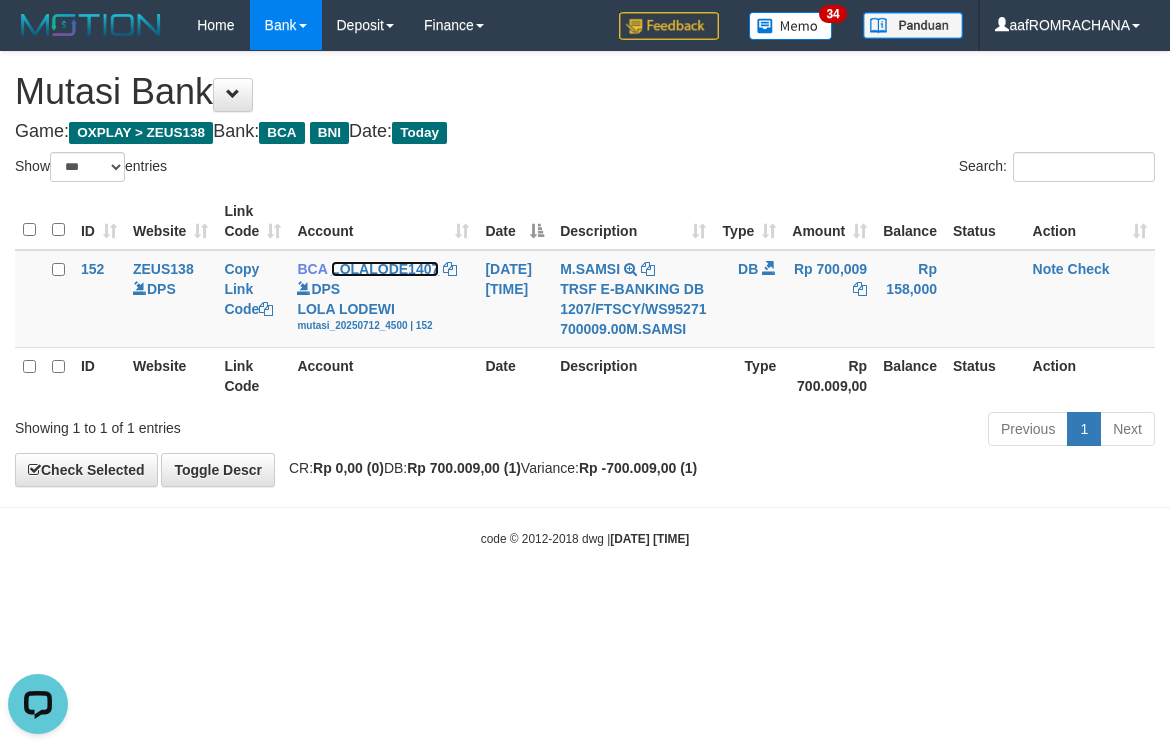 scroll, scrollTop: 0, scrollLeft: 0, axis: both 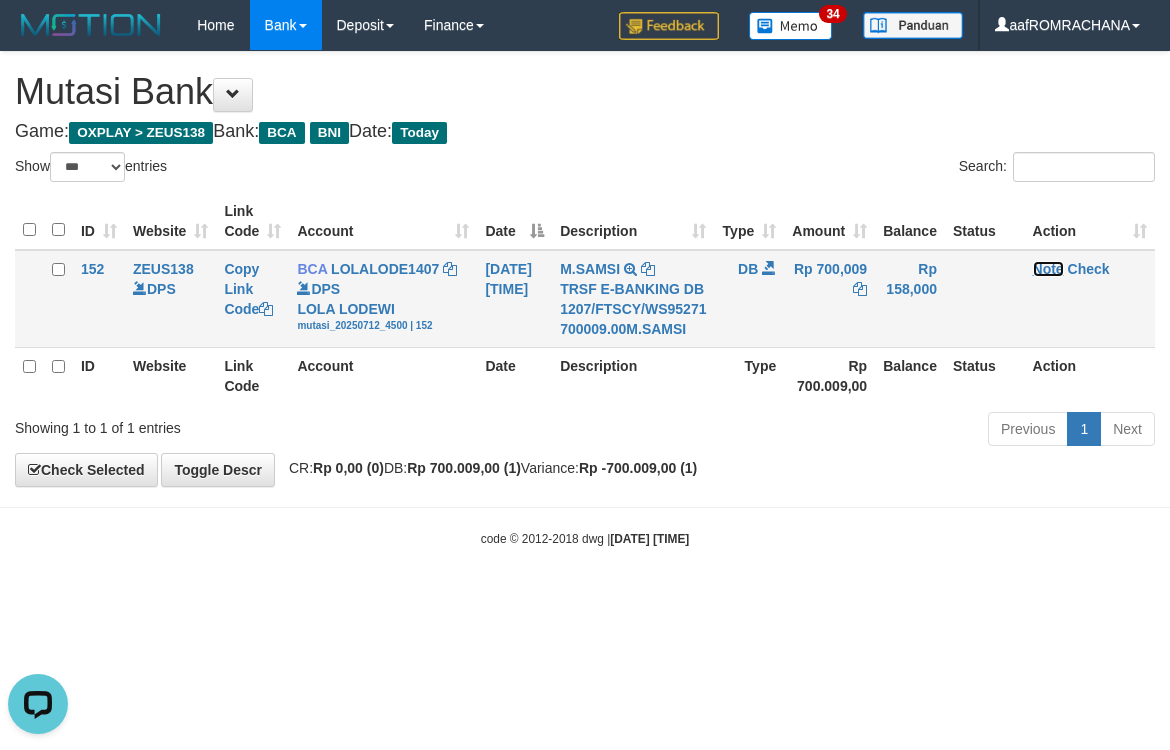 click on "Note" at bounding box center [1048, 269] 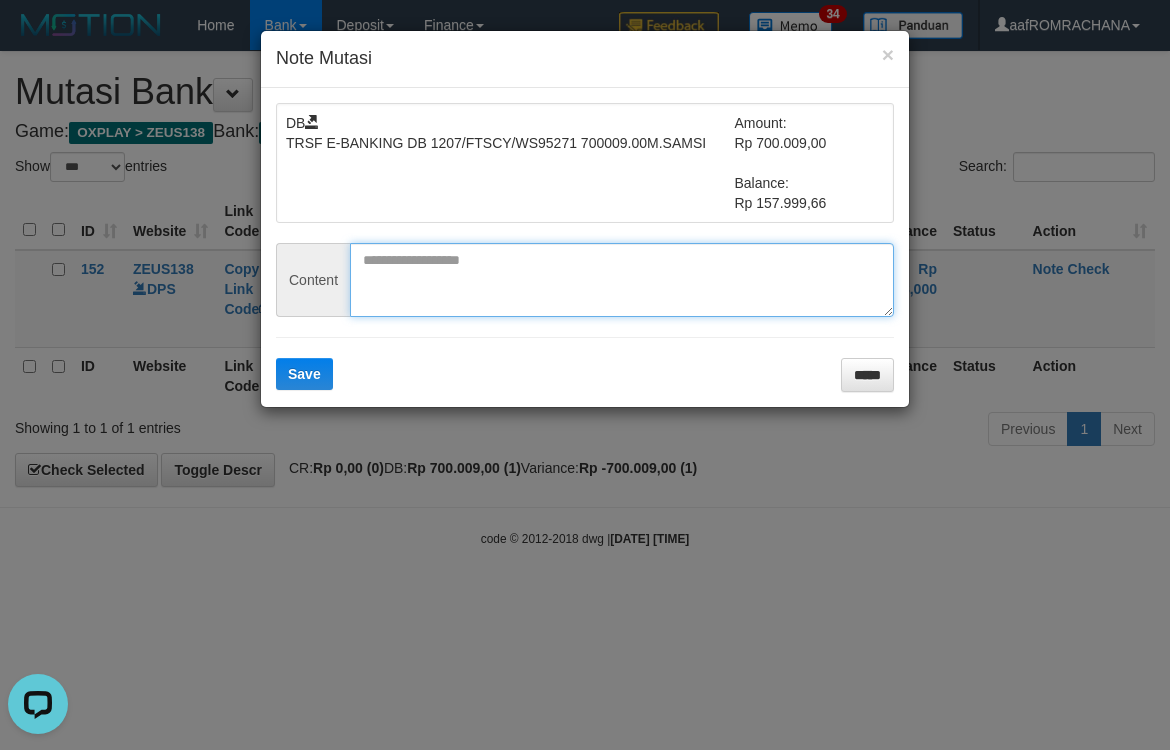 click at bounding box center [622, 280] 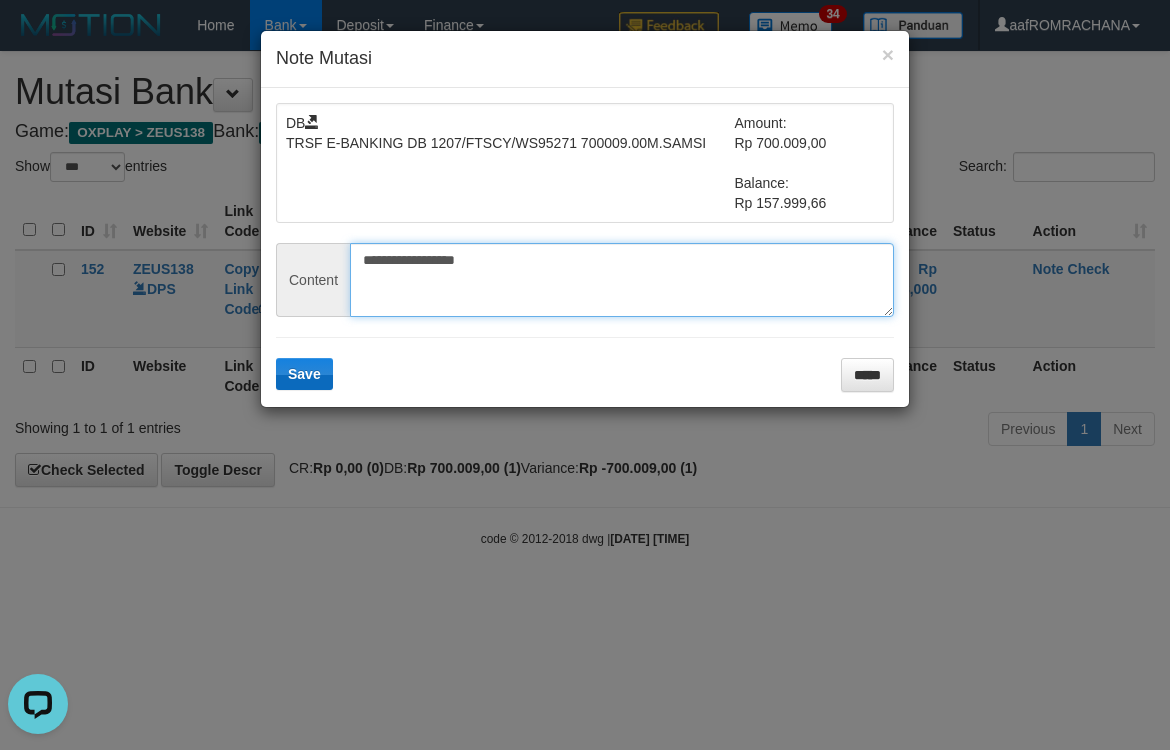 type on "**********" 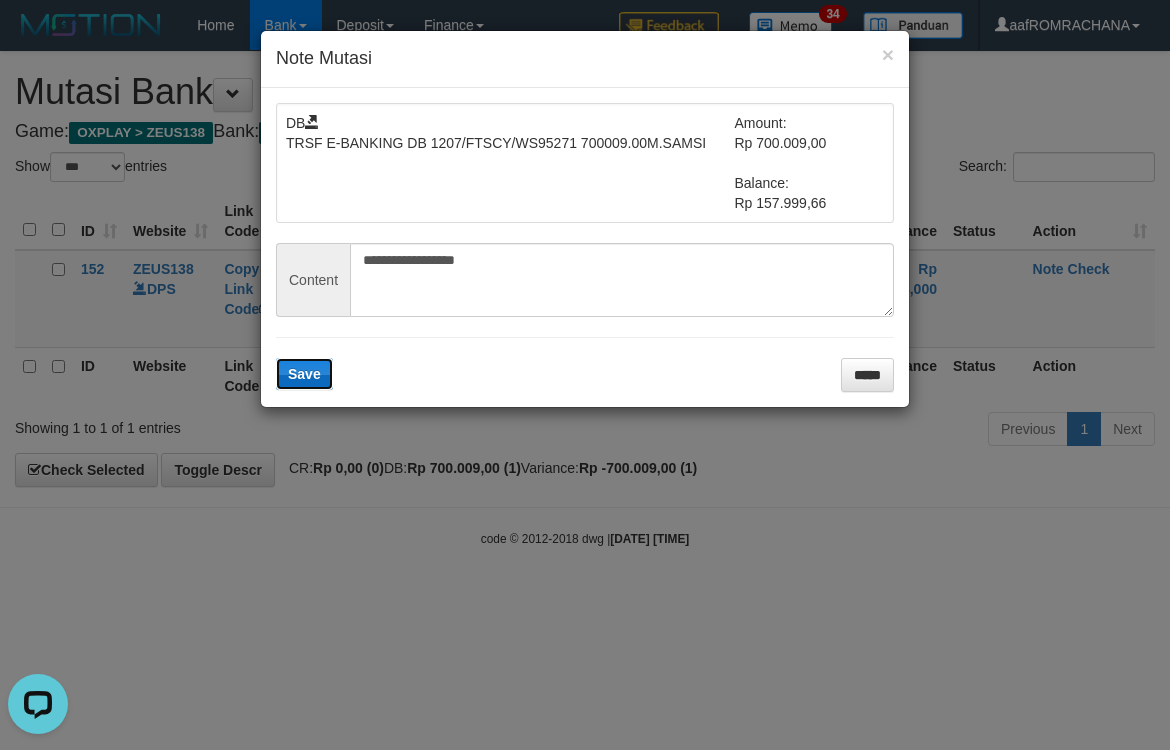 click on "Save" at bounding box center [304, 374] 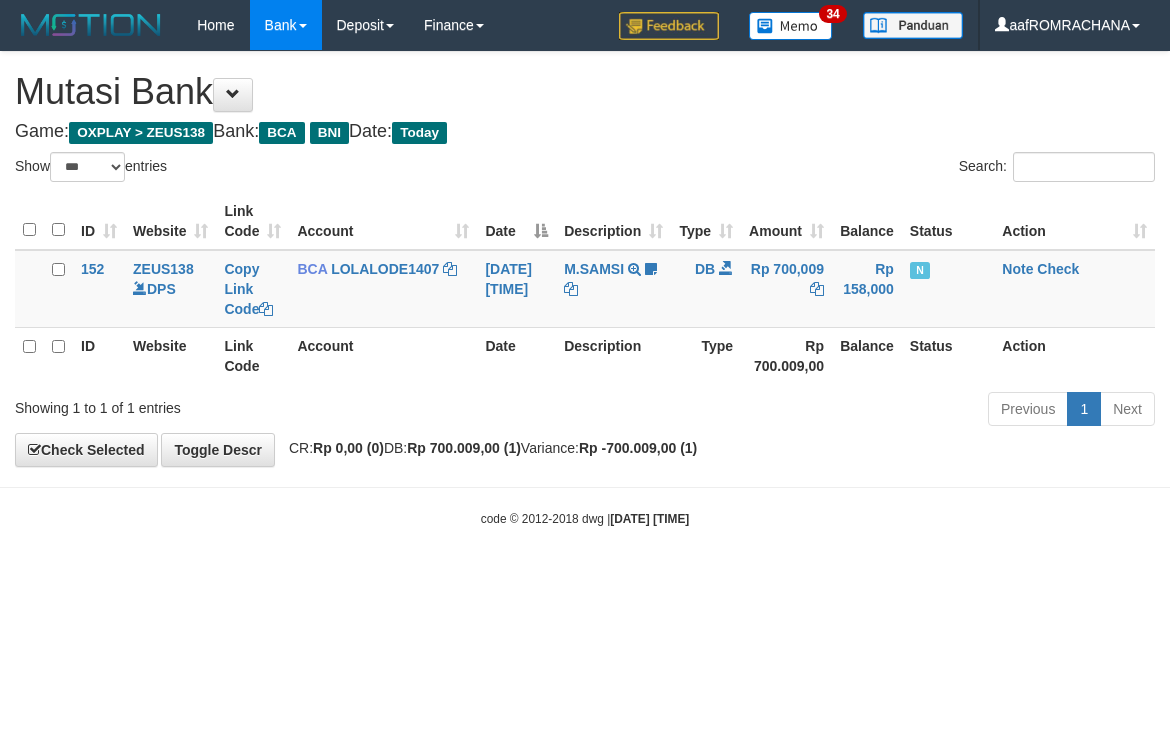select on "***" 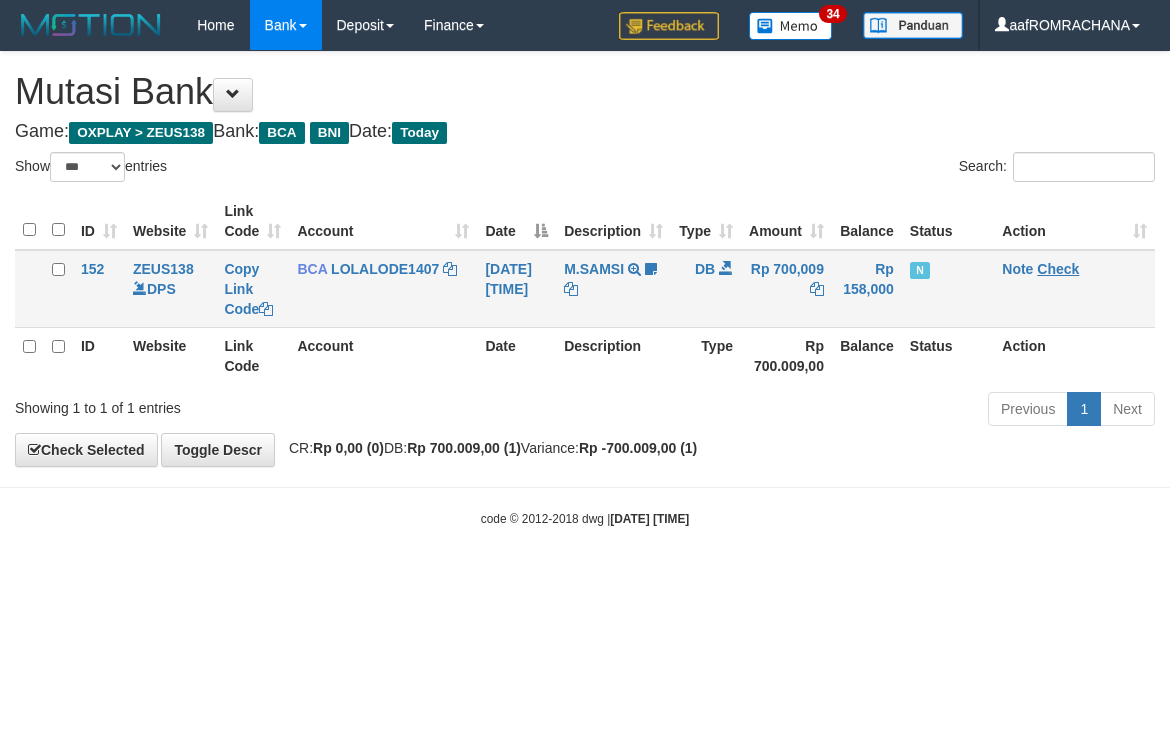 scroll, scrollTop: 0, scrollLeft: 0, axis: both 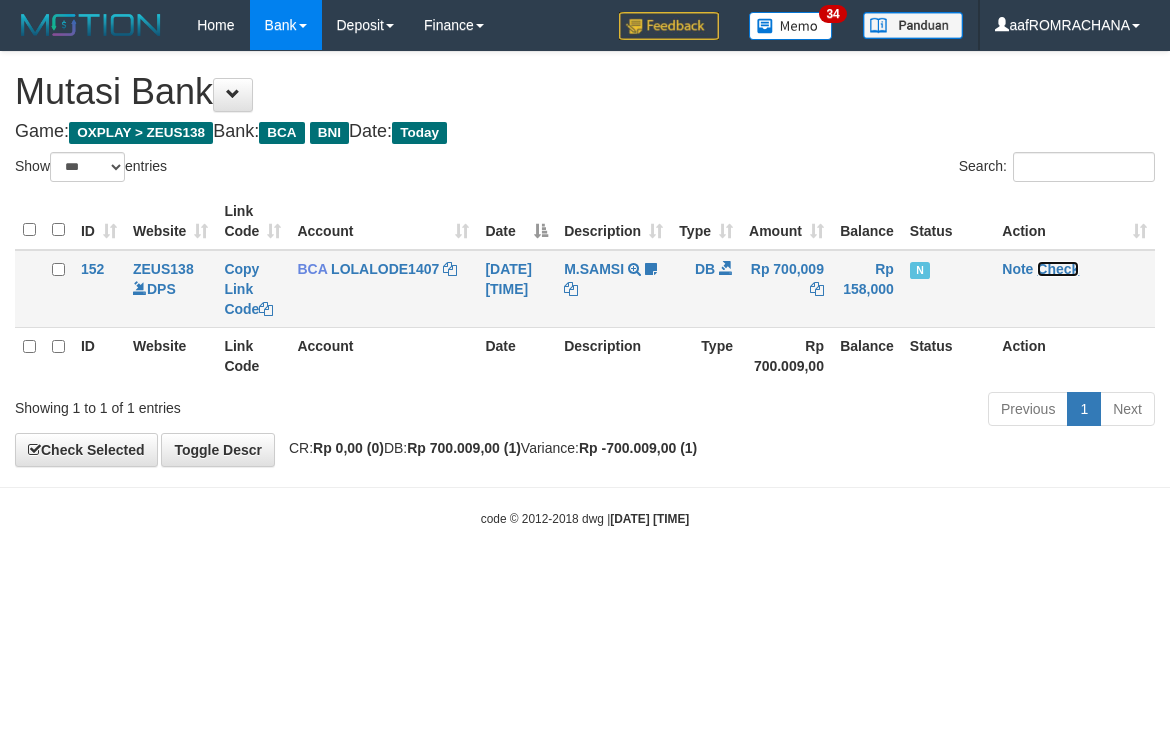 click on "Check" at bounding box center (1058, 269) 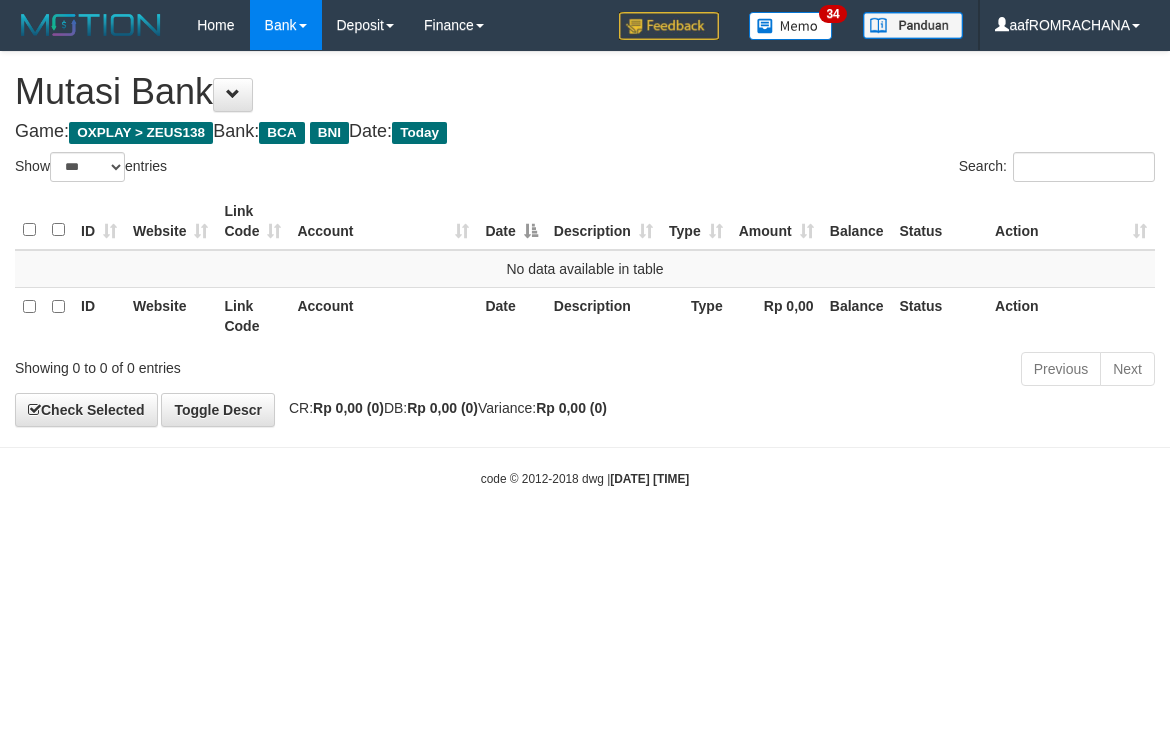 select on "***" 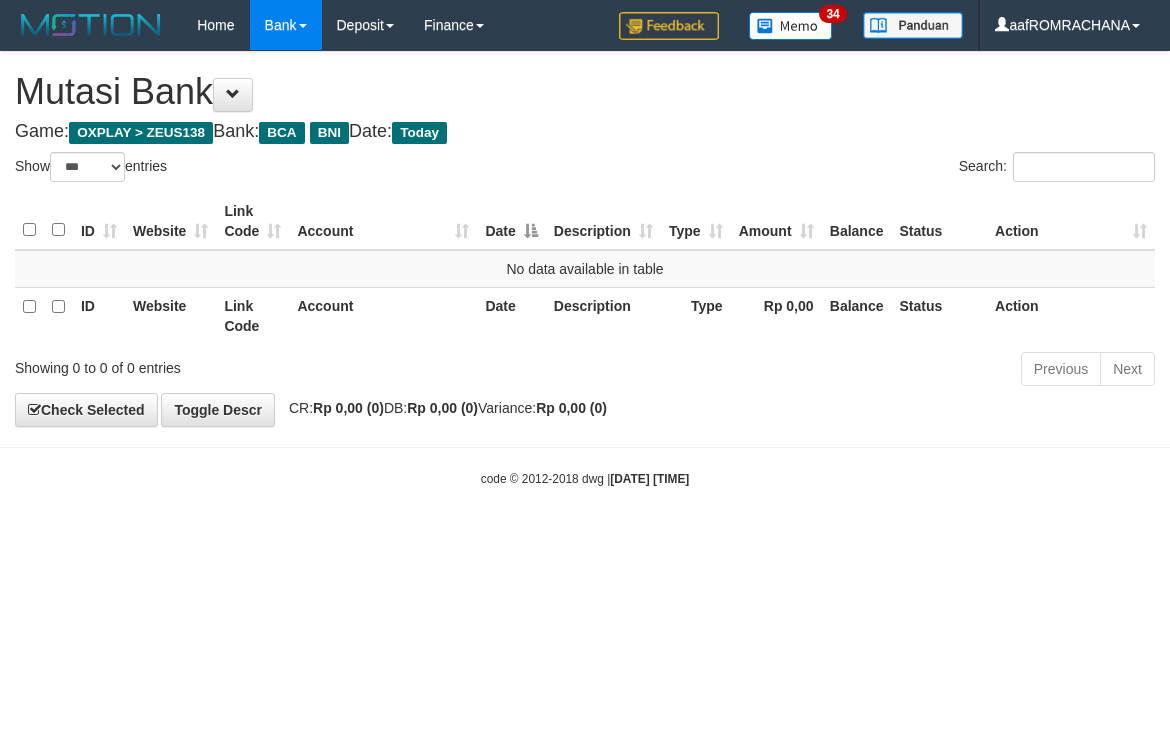 scroll, scrollTop: 0, scrollLeft: 0, axis: both 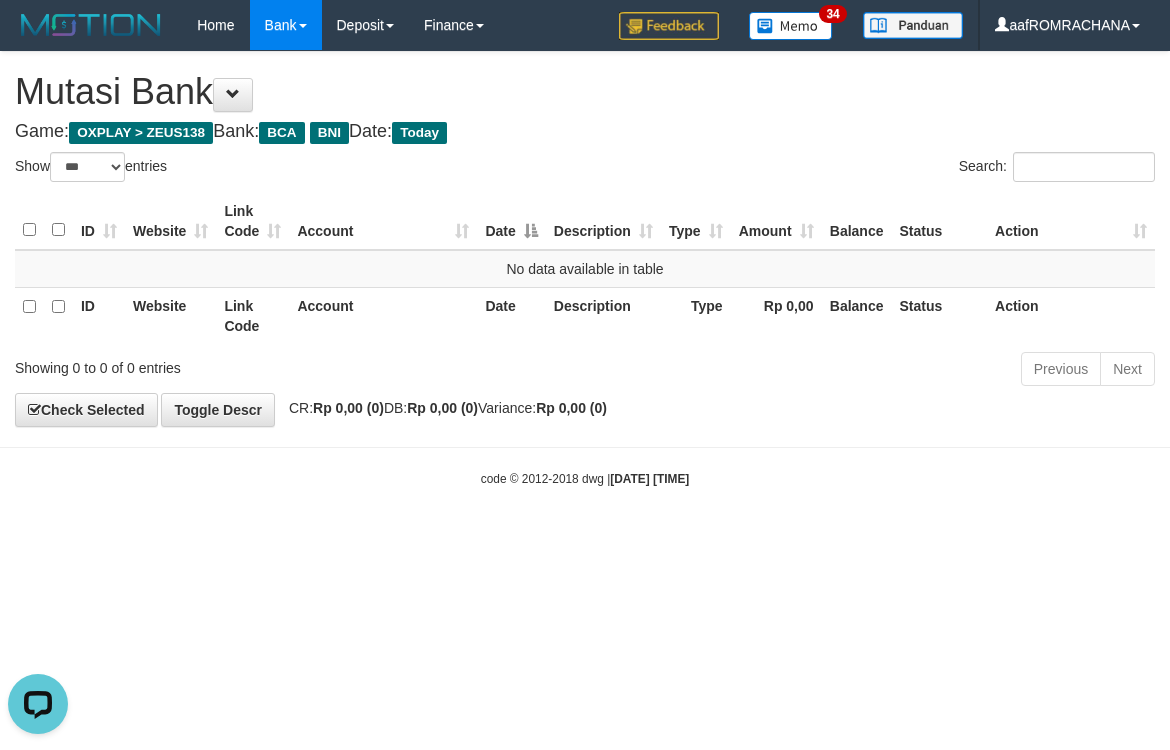 click on "Game:   OXPLAY > ZEUS138    		Bank:   BCA   BNI    		Date:  Today" at bounding box center [585, 132] 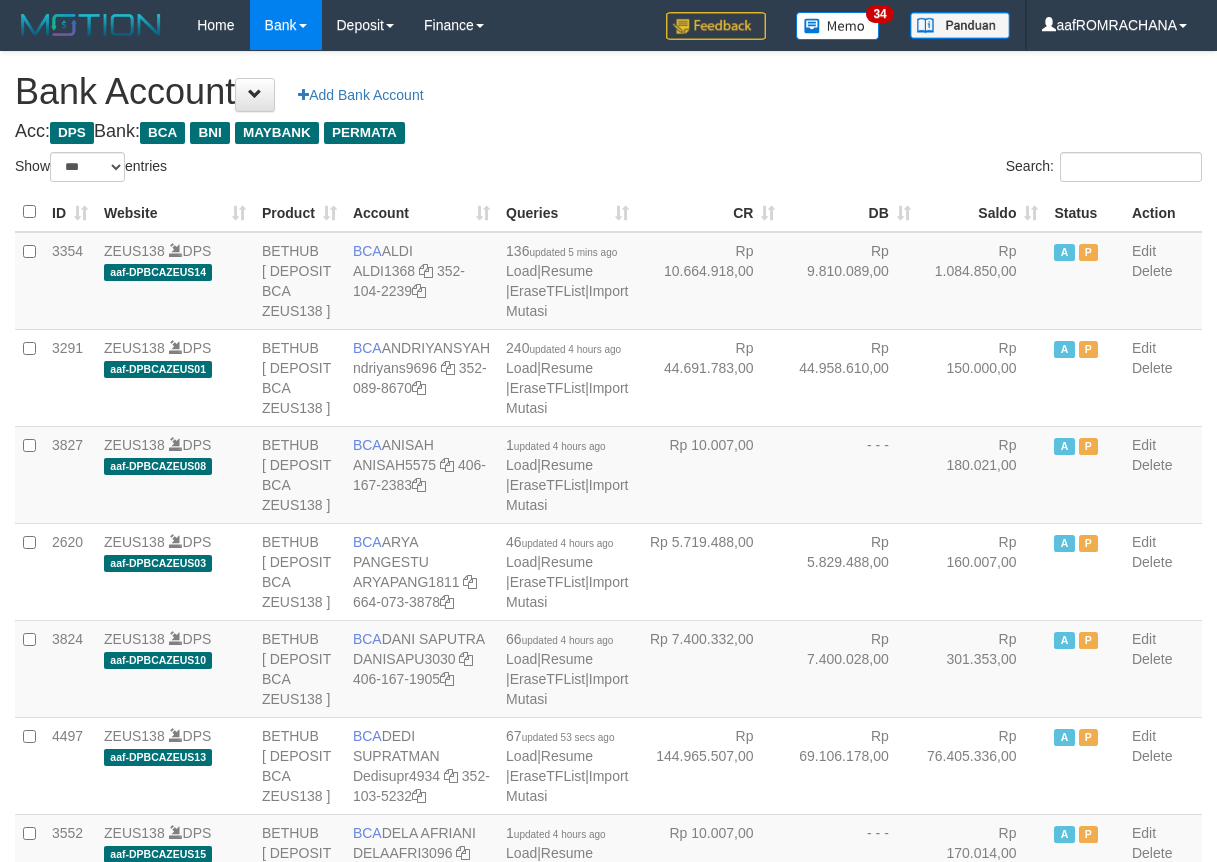 select on "***" 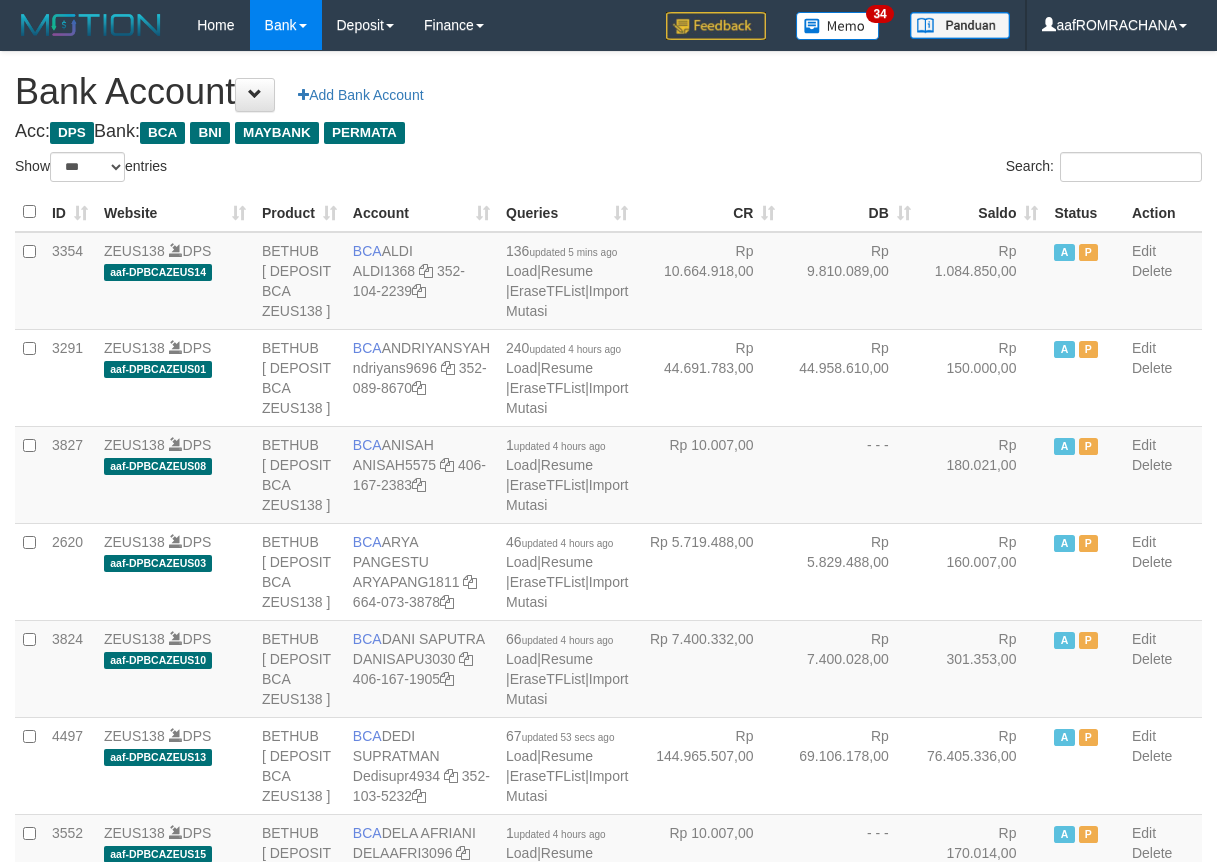 scroll, scrollTop: 0, scrollLeft: 0, axis: both 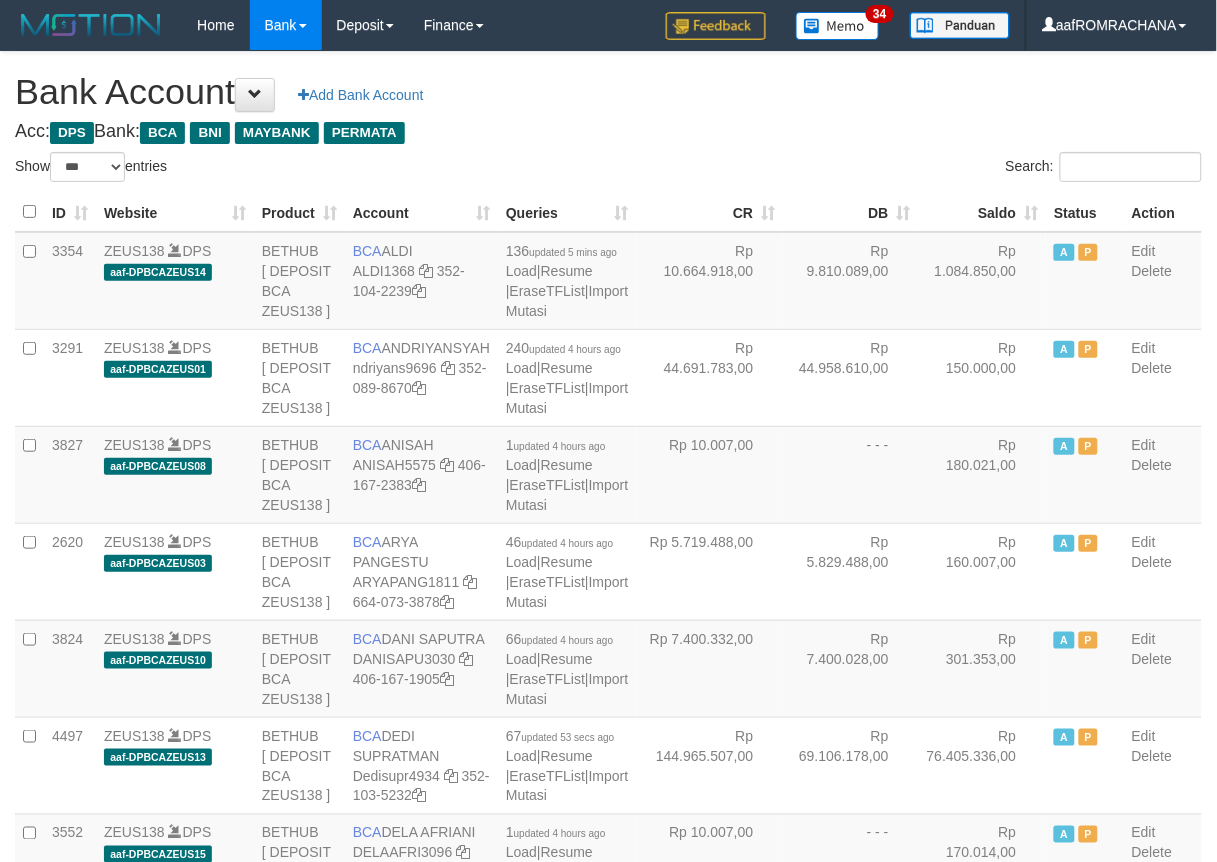drag, startPoint x: 0, startPoint y: 0, endPoint x: 946, endPoint y: 204, distance: 967.74585 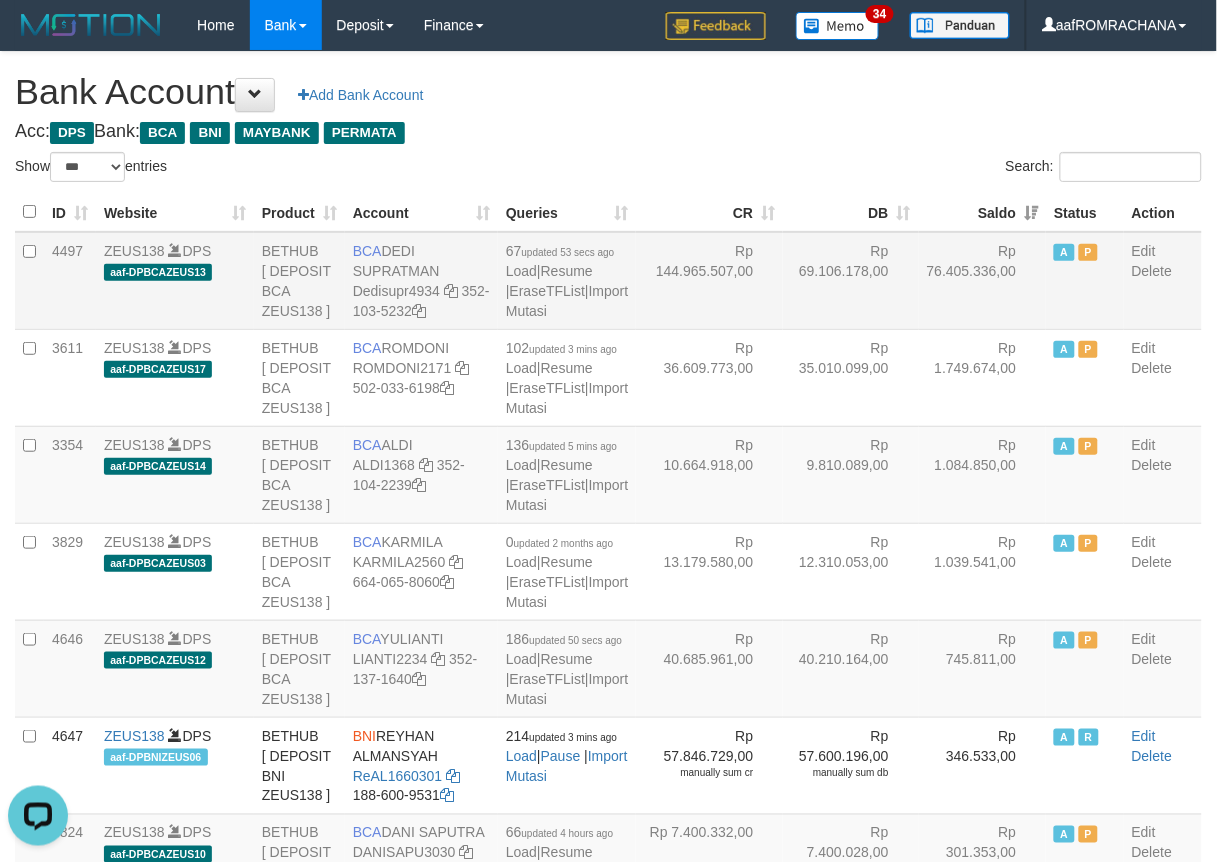 scroll, scrollTop: 0, scrollLeft: 0, axis: both 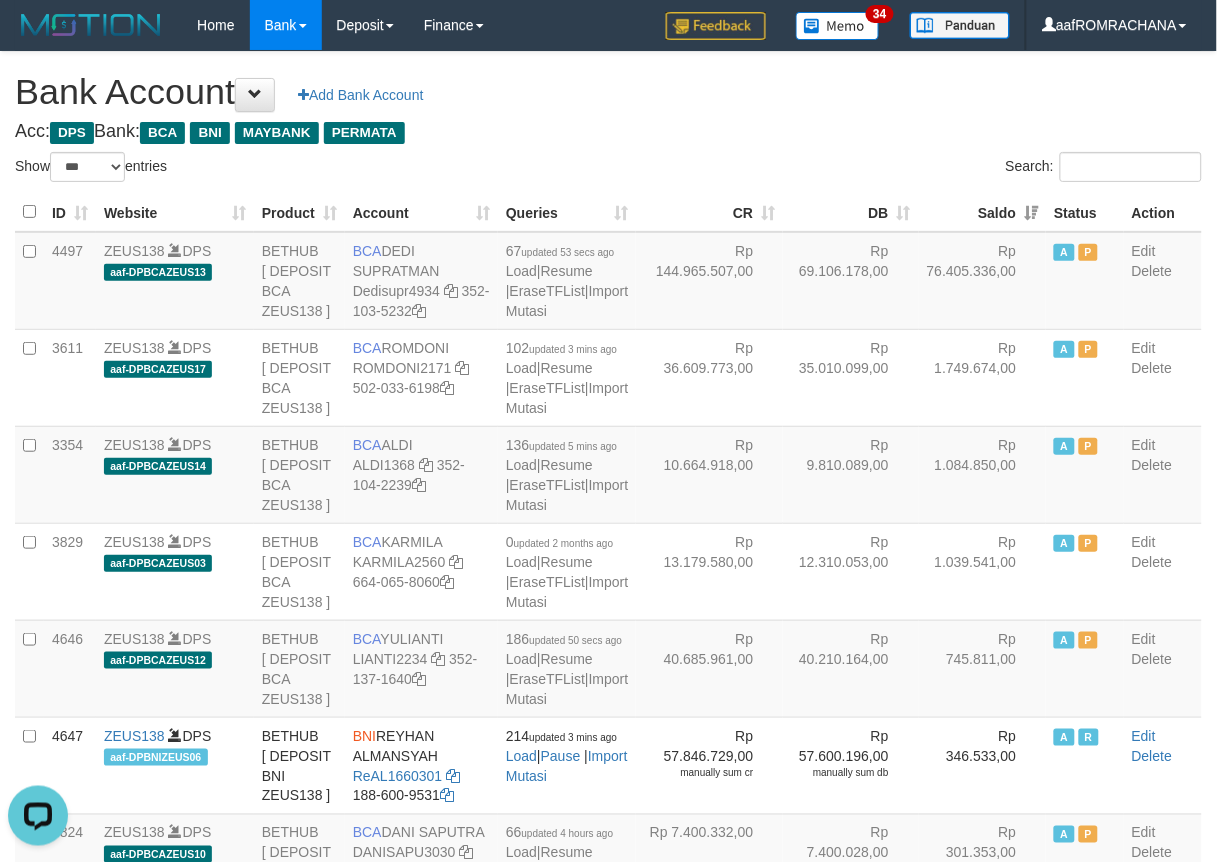 copy on "352-103-5232" 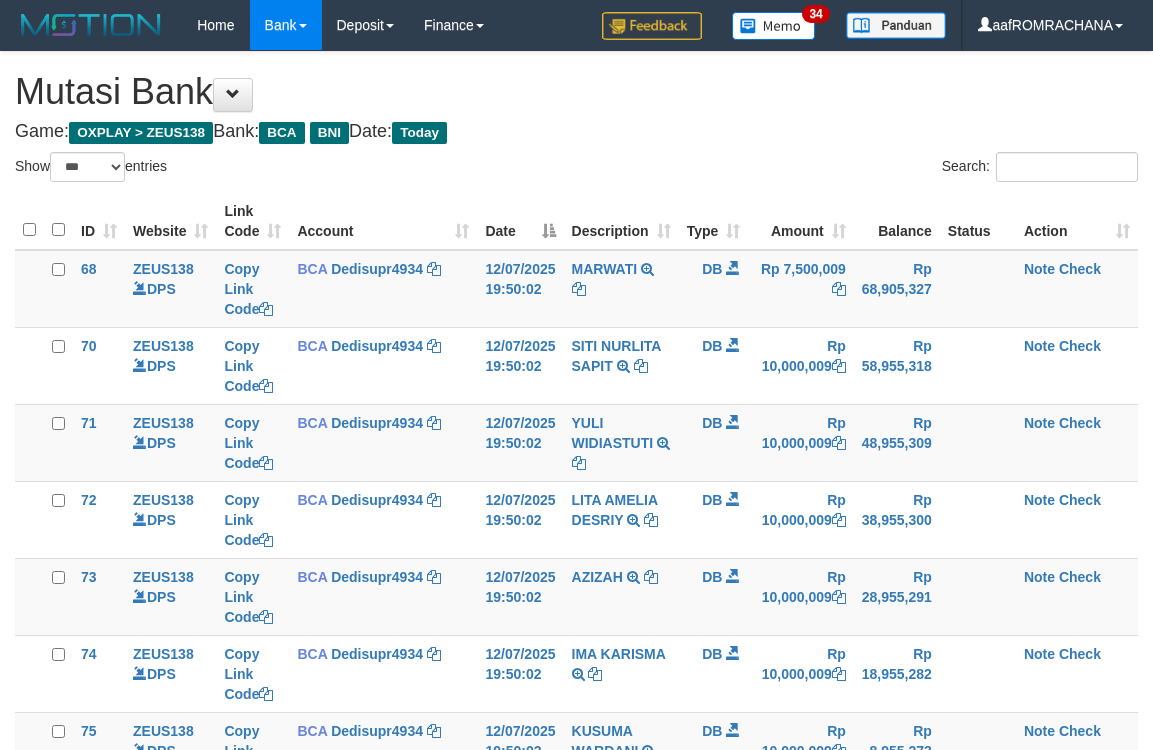 select on "***" 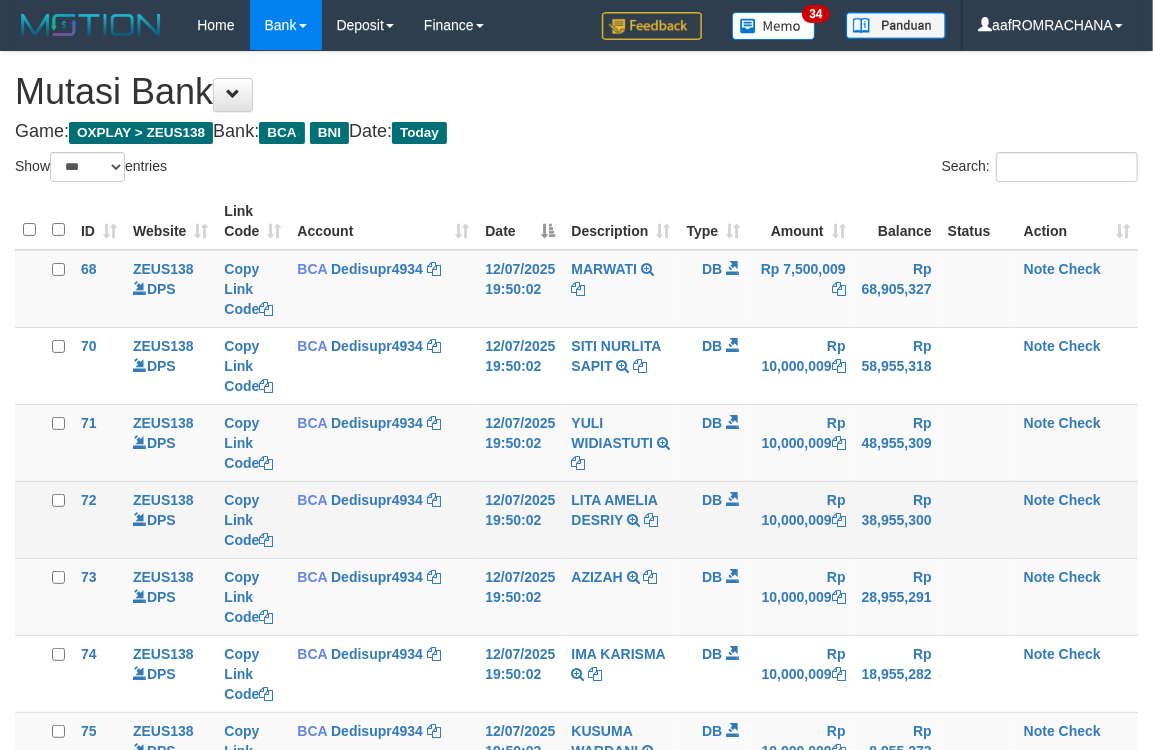 scroll, scrollTop: 152, scrollLeft: 0, axis: vertical 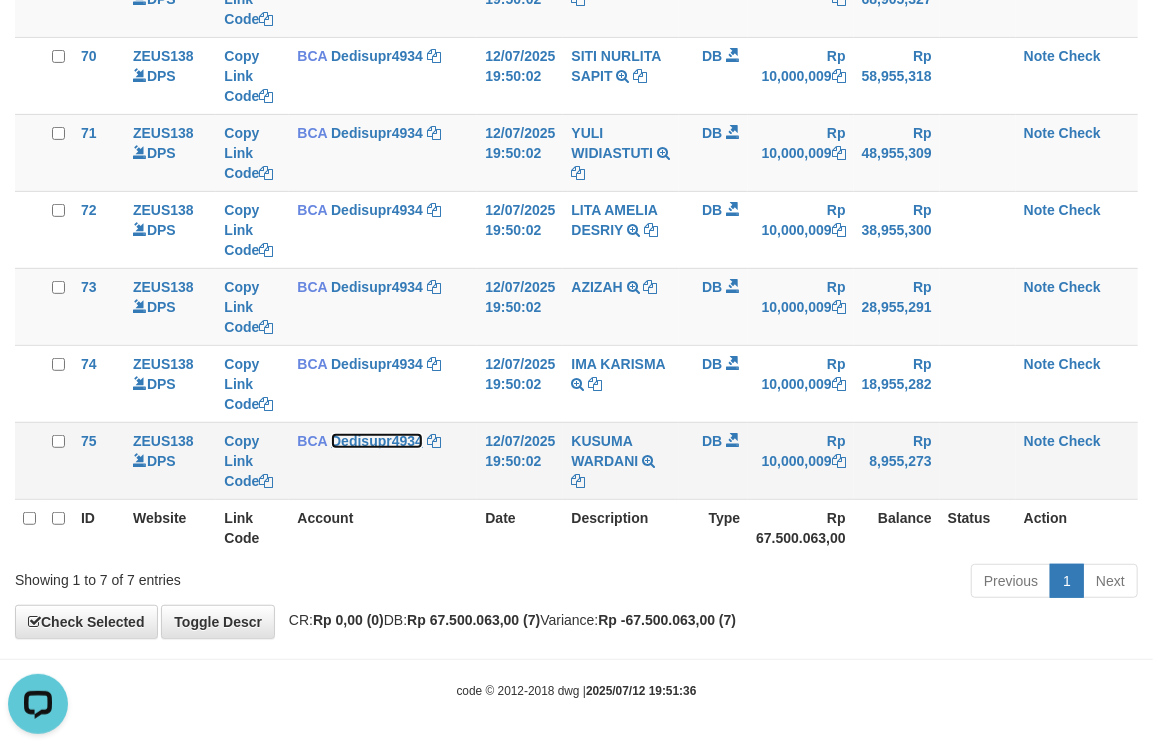 click on "Dedisupr4934" at bounding box center (377, 441) 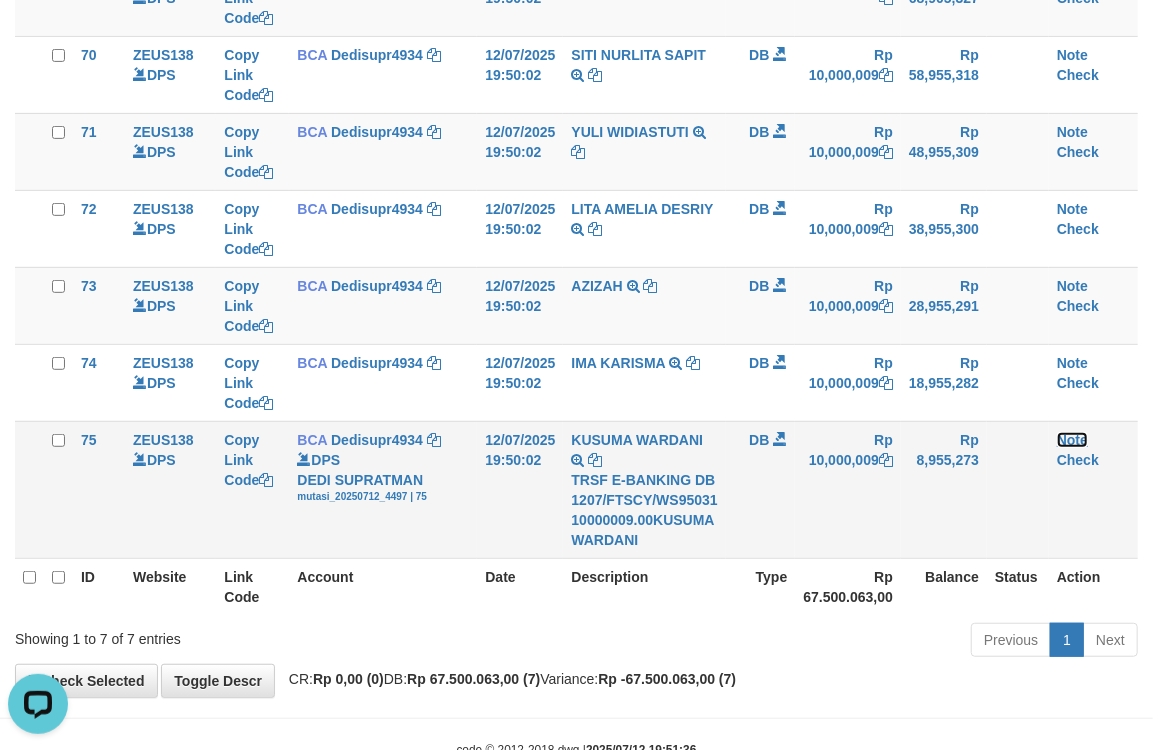 click on "Note" at bounding box center [1072, 440] 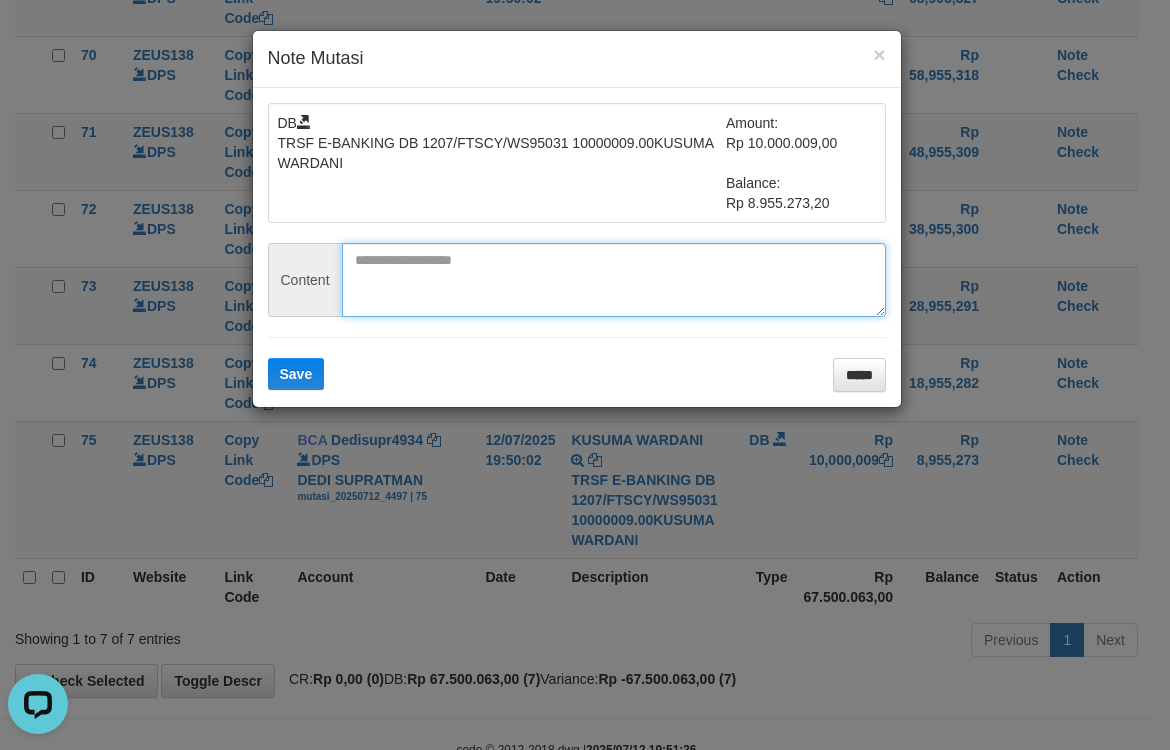 click at bounding box center [614, 280] 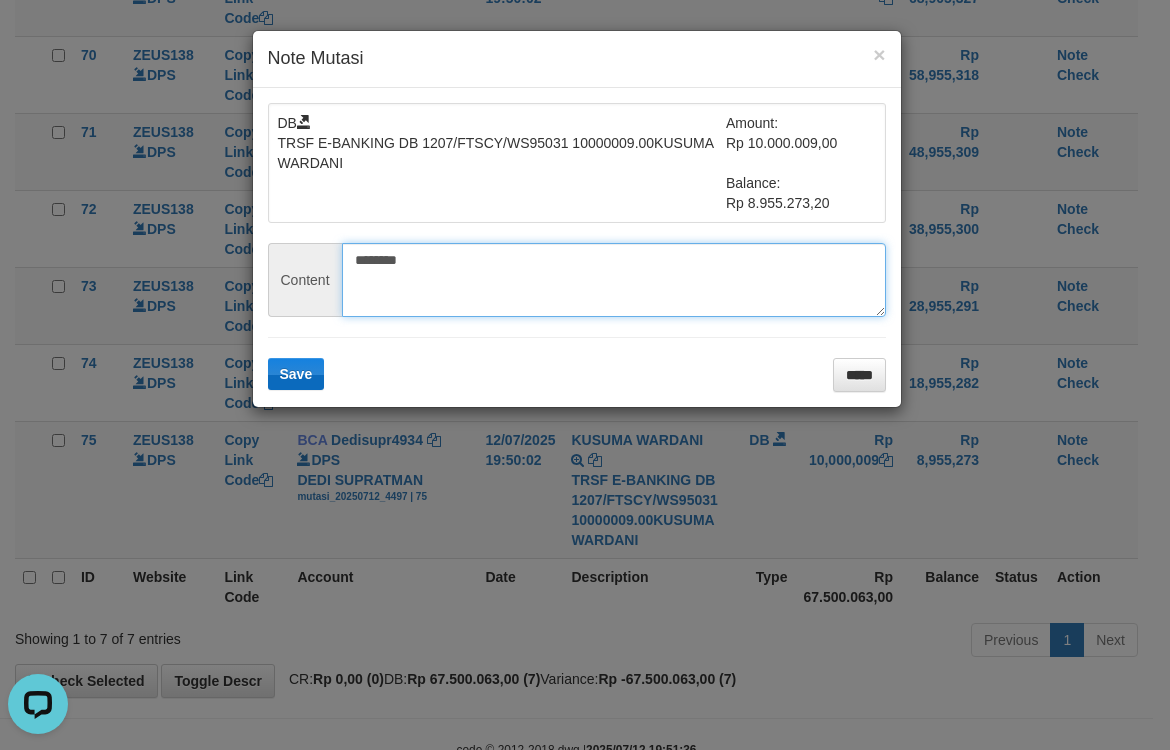 type on "********" 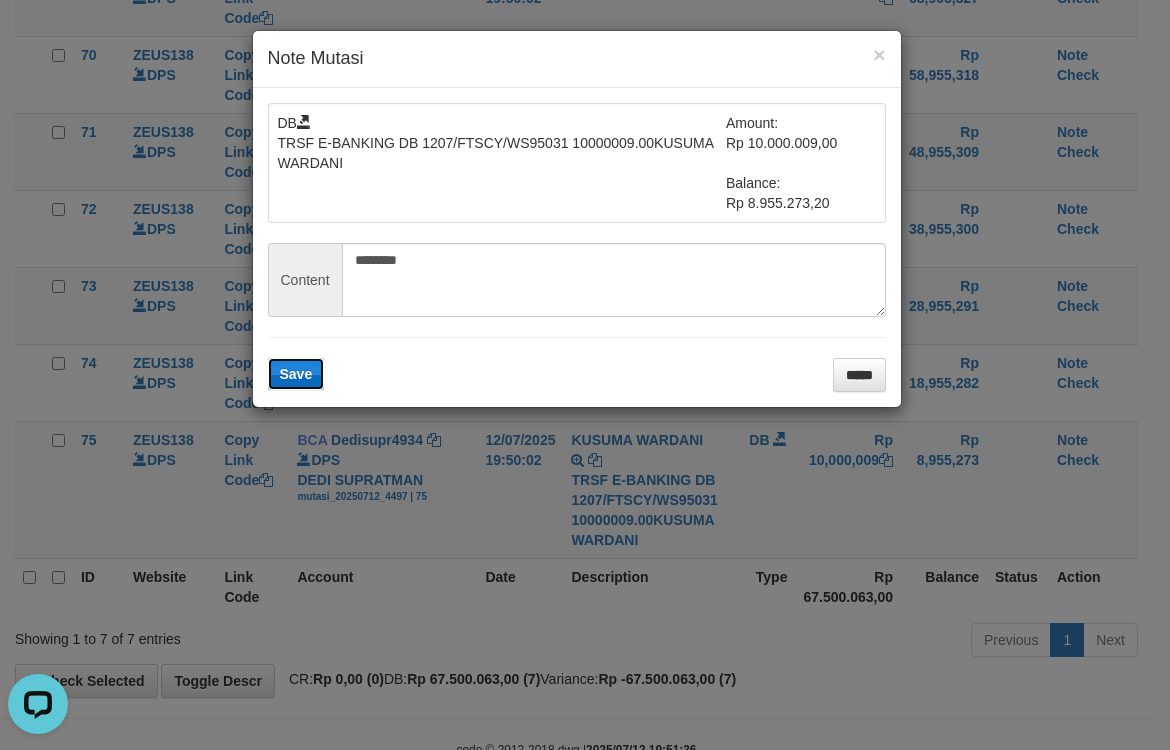 click on "Save" at bounding box center [296, 374] 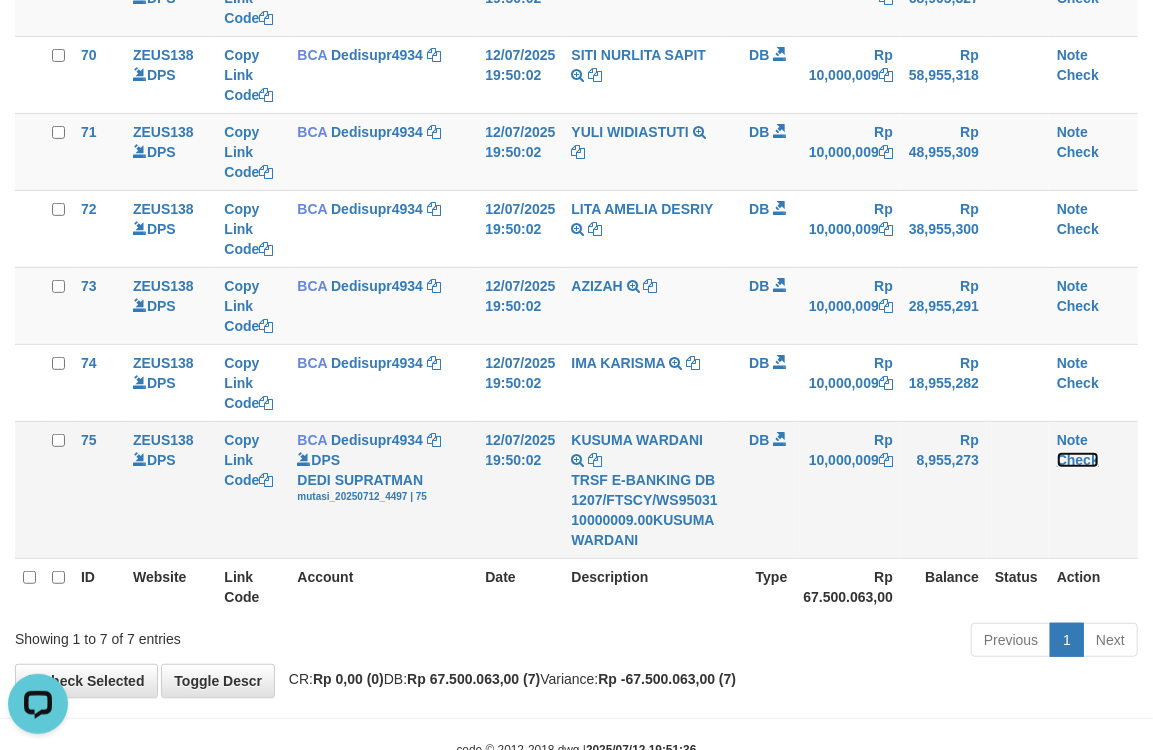 click on "Check" at bounding box center (1078, 460) 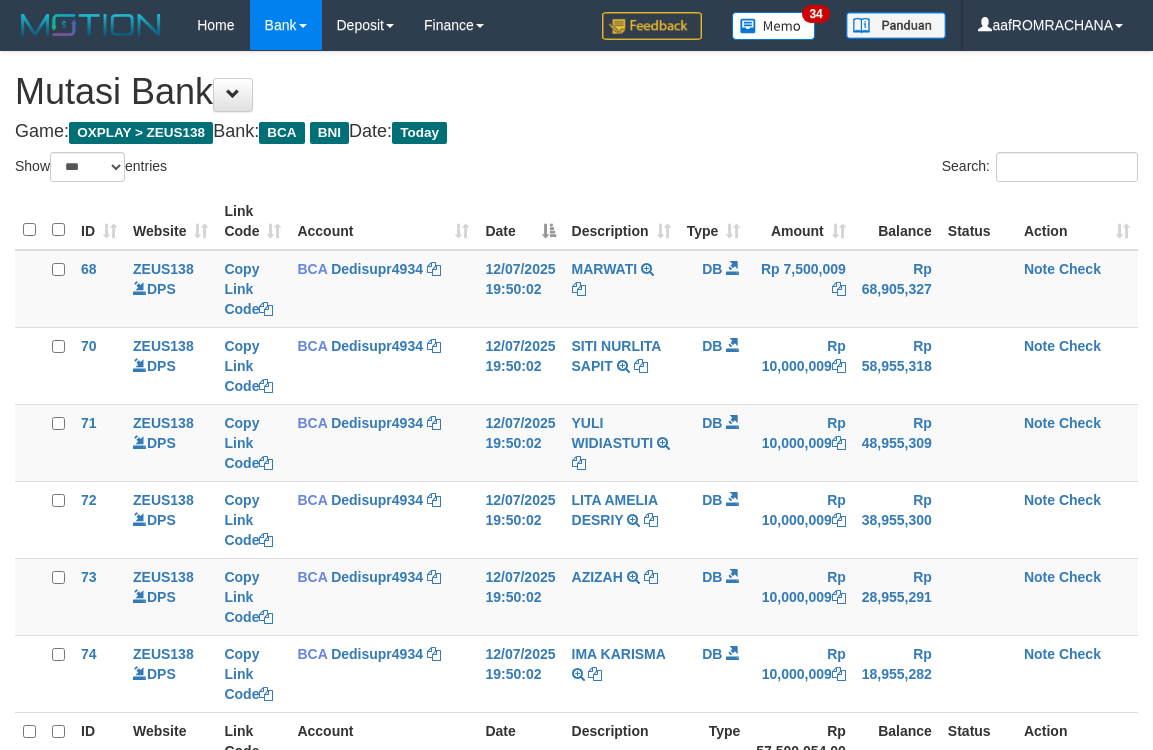 select on "***" 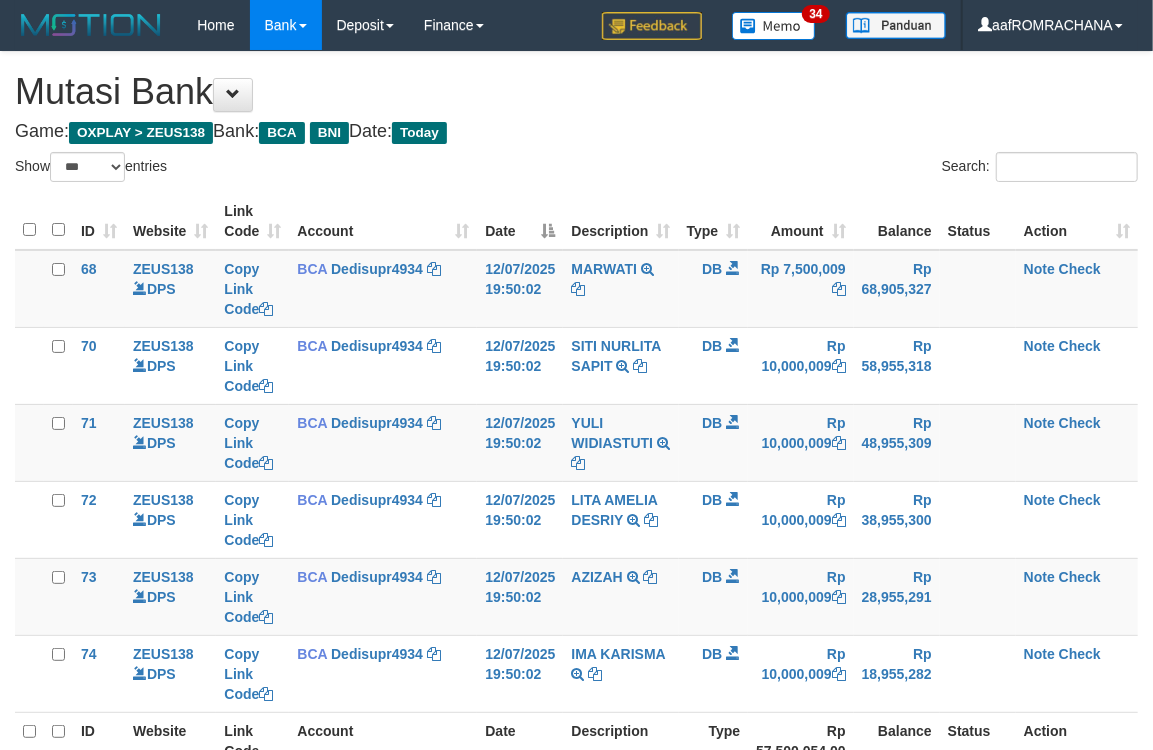 scroll, scrollTop: 214, scrollLeft: 0, axis: vertical 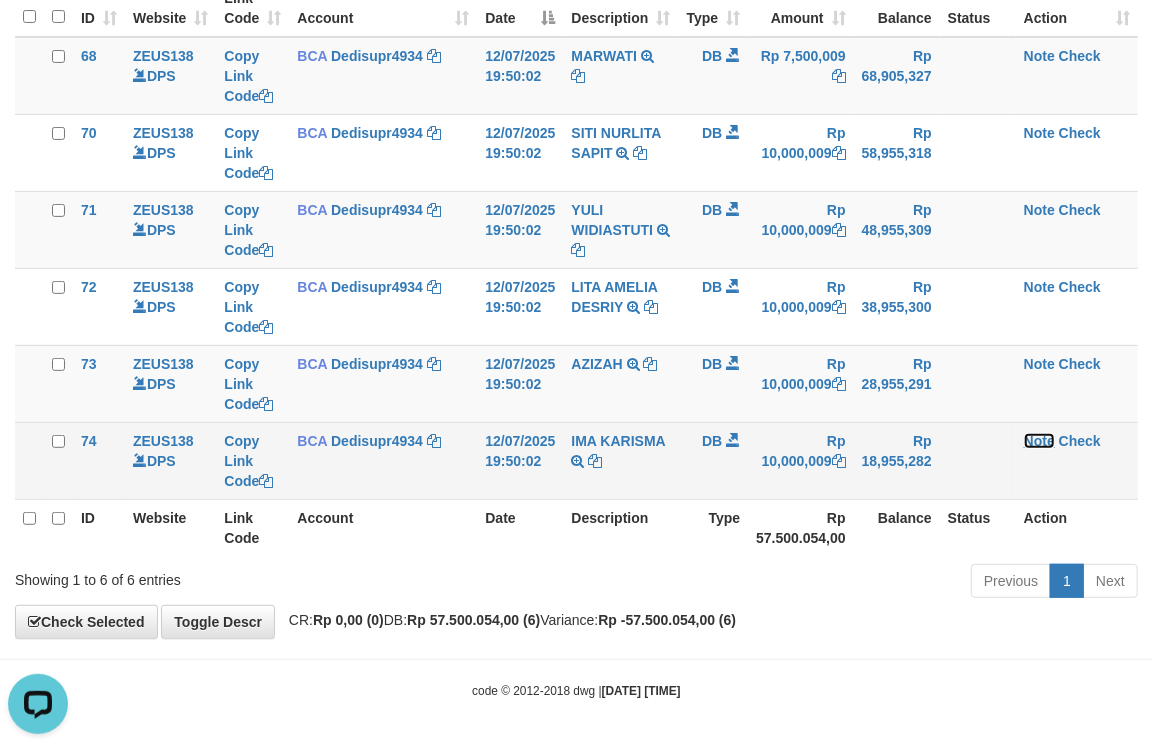 click on "Note" at bounding box center [1039, 441] 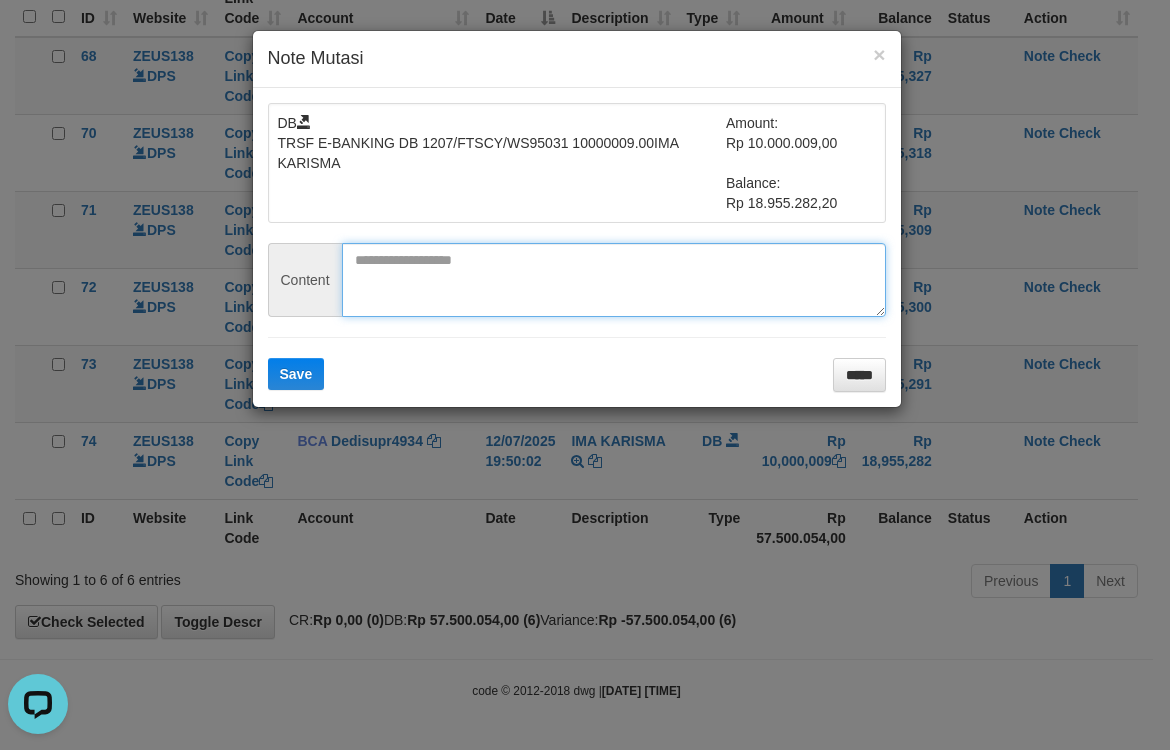 click at bounding box center [614, 280] 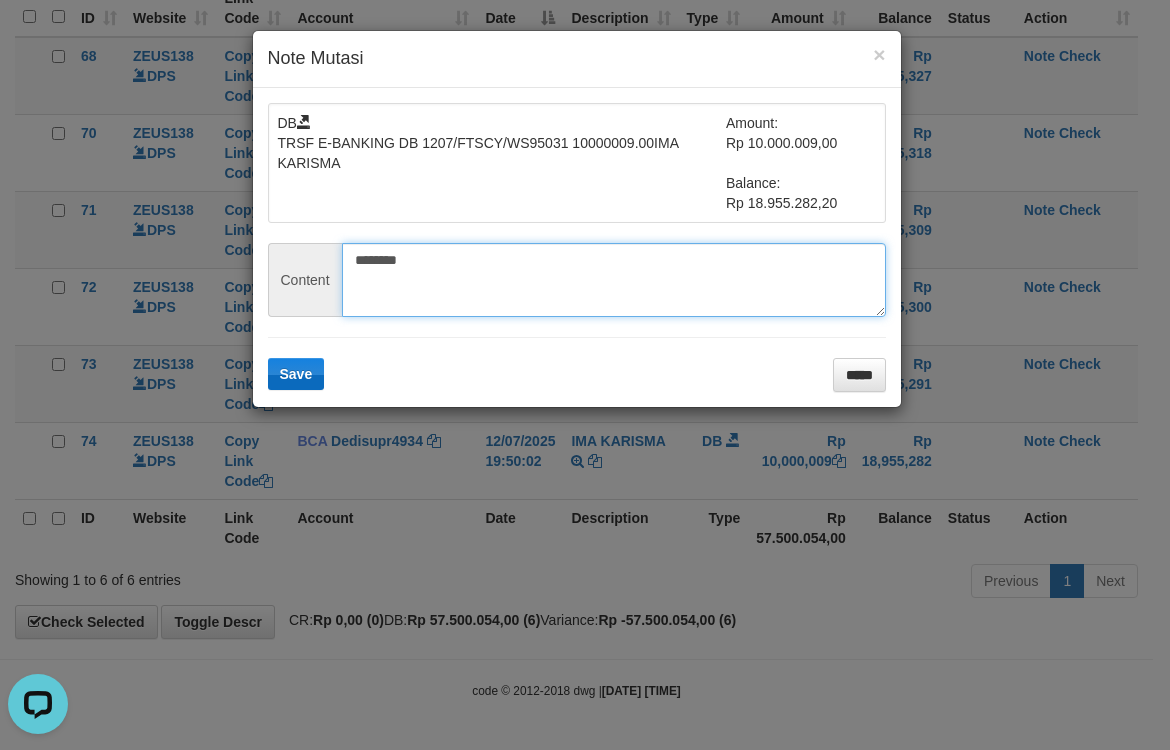 type on "********" 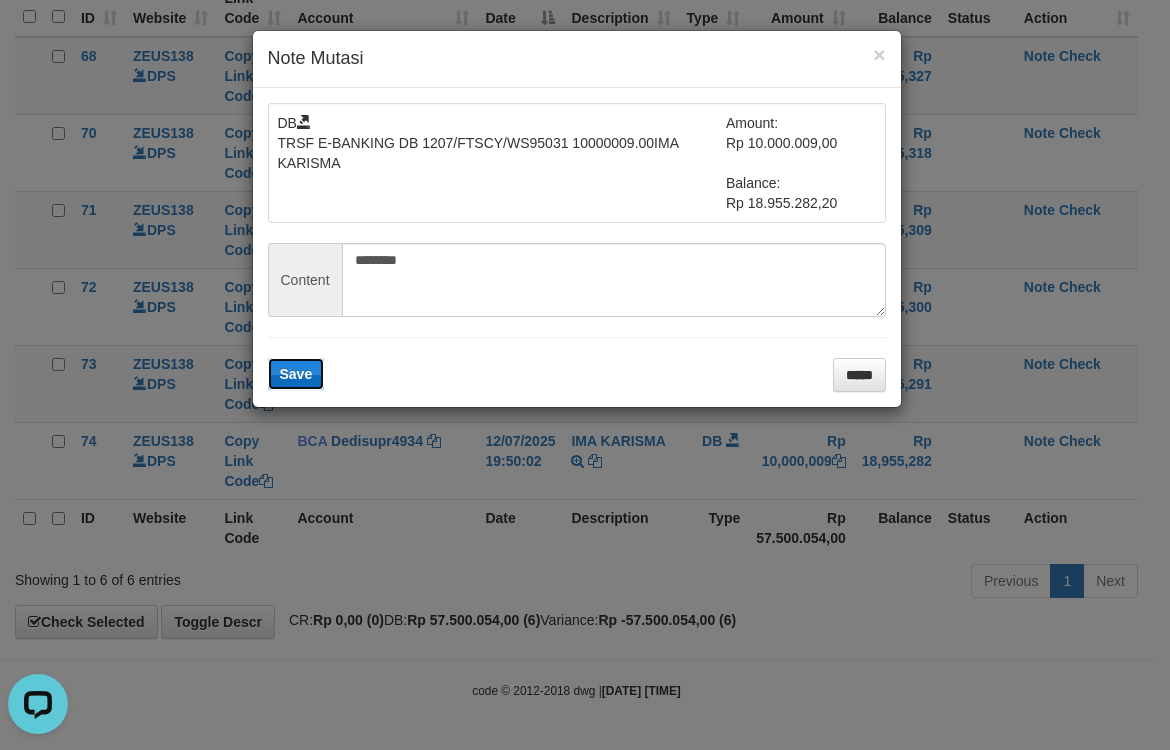 drag, startPoint x: 295, startPoint y: 362, endPoint x: 772, endPoint y: 405, distance: 478.93423 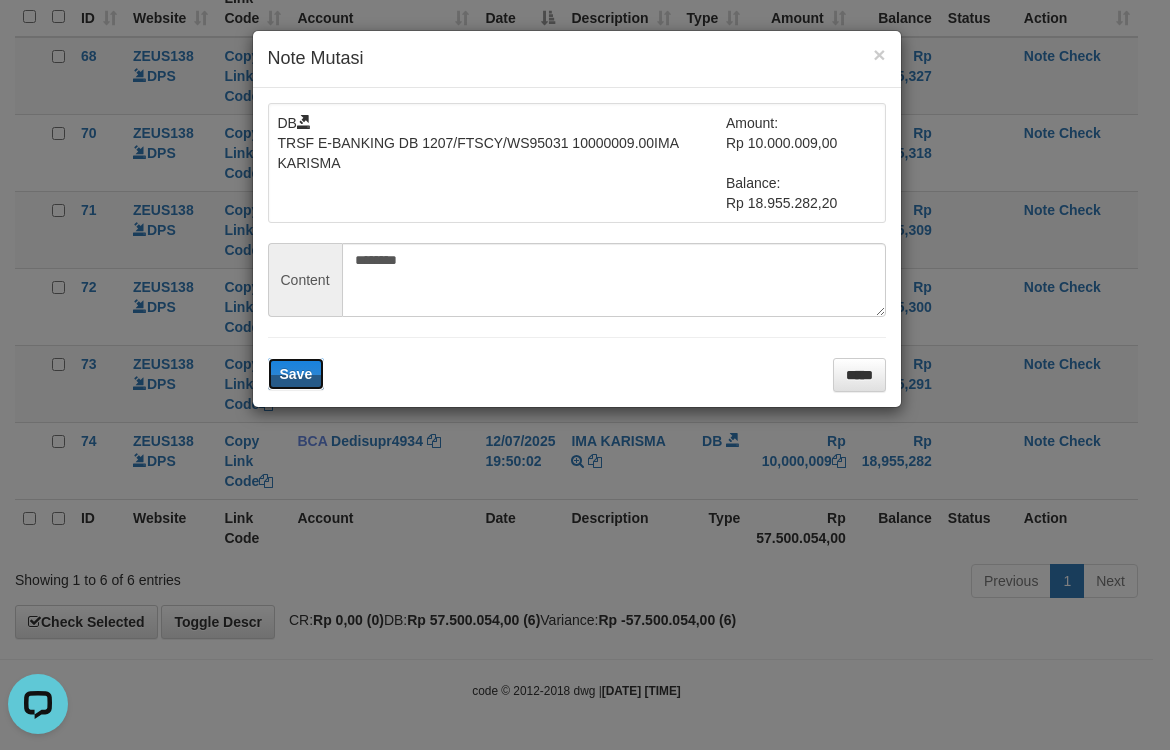 click on "Save" at bounding box center (296, 374) 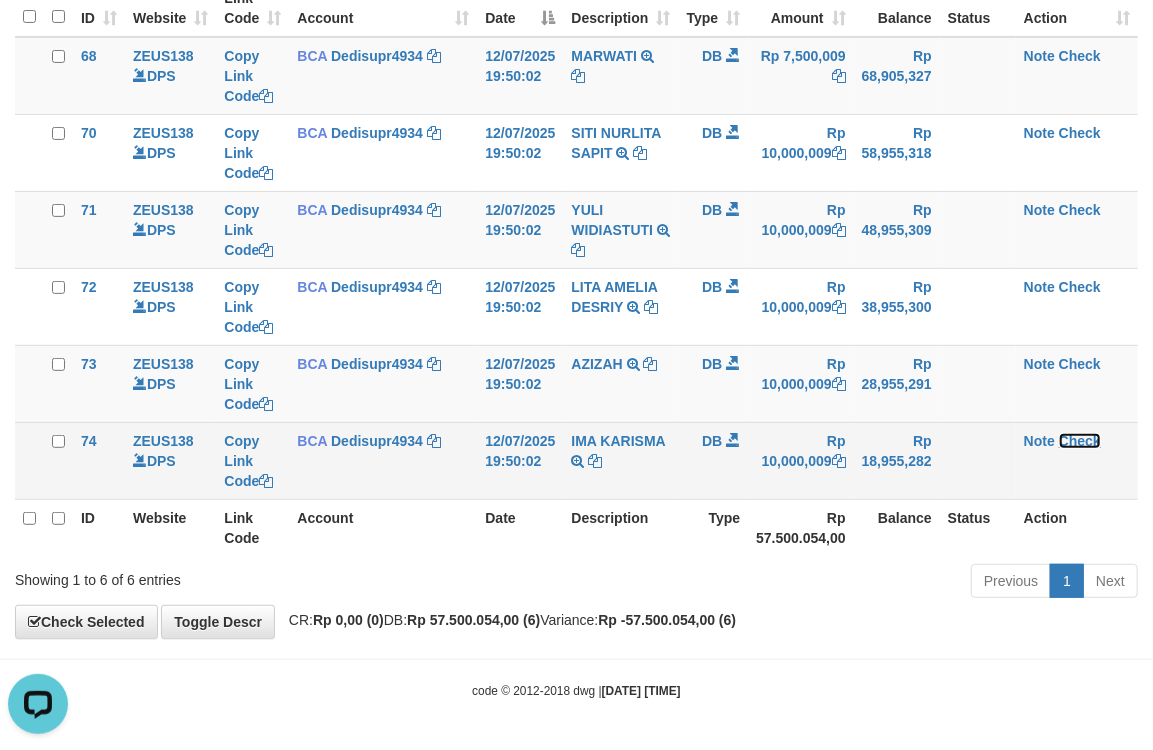 click on "Check" at bounding box center [1080, 441] 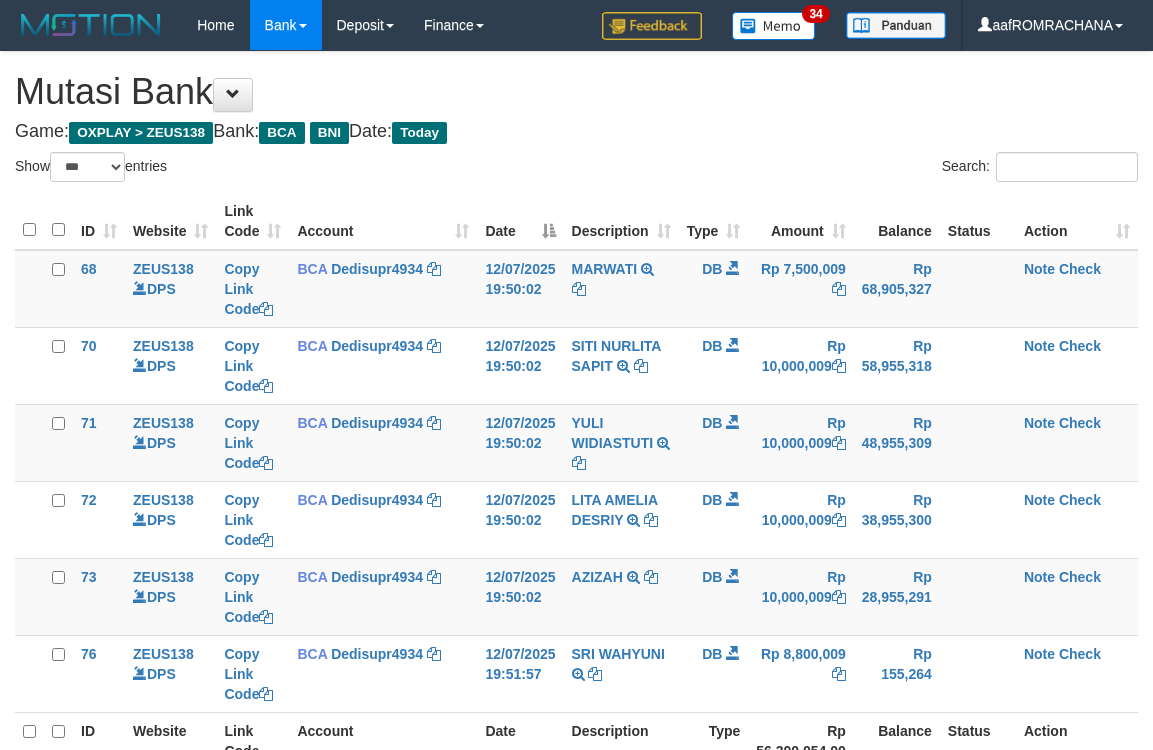 select on "***" 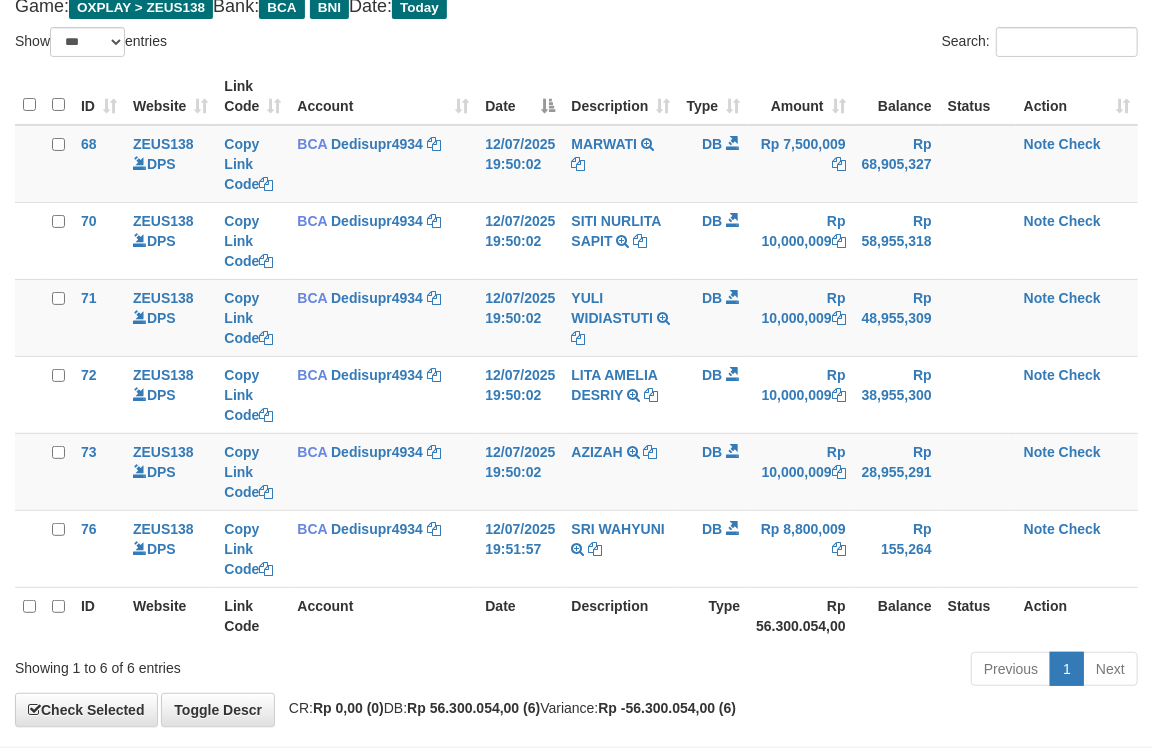 scroll, scrollTop: 214, scrollLeft: 0, axis: vertical 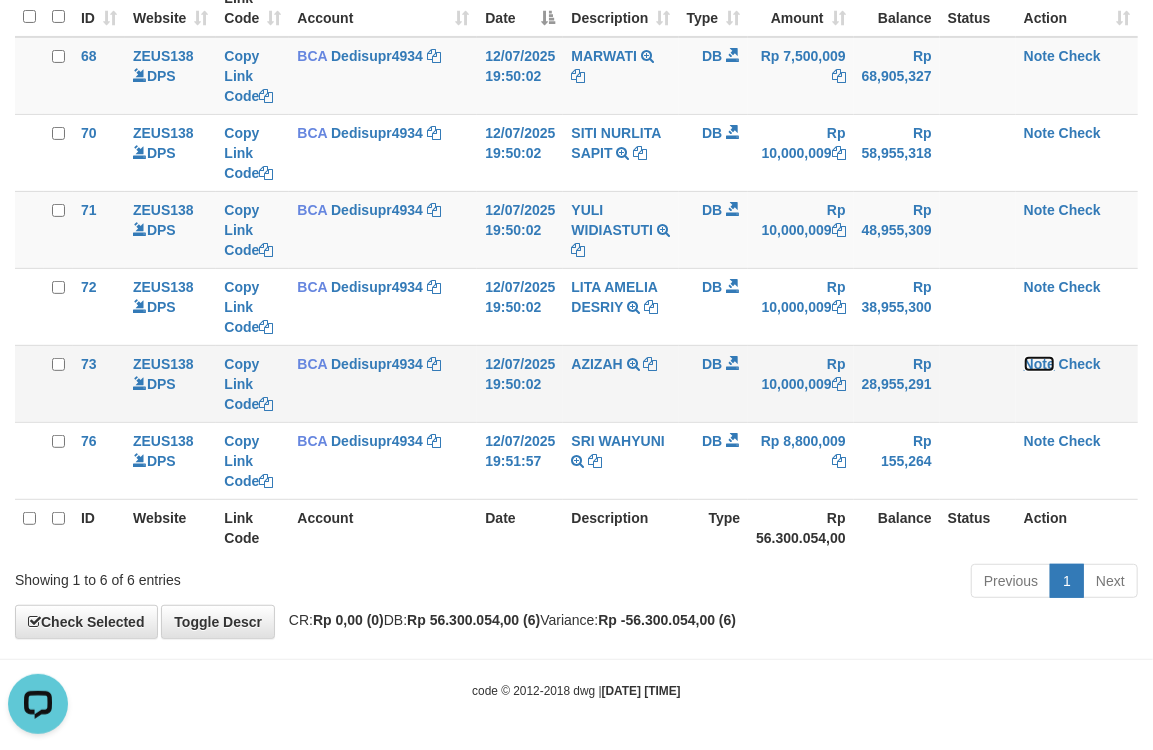 click on "Note" at bounding box center (1039, 364) 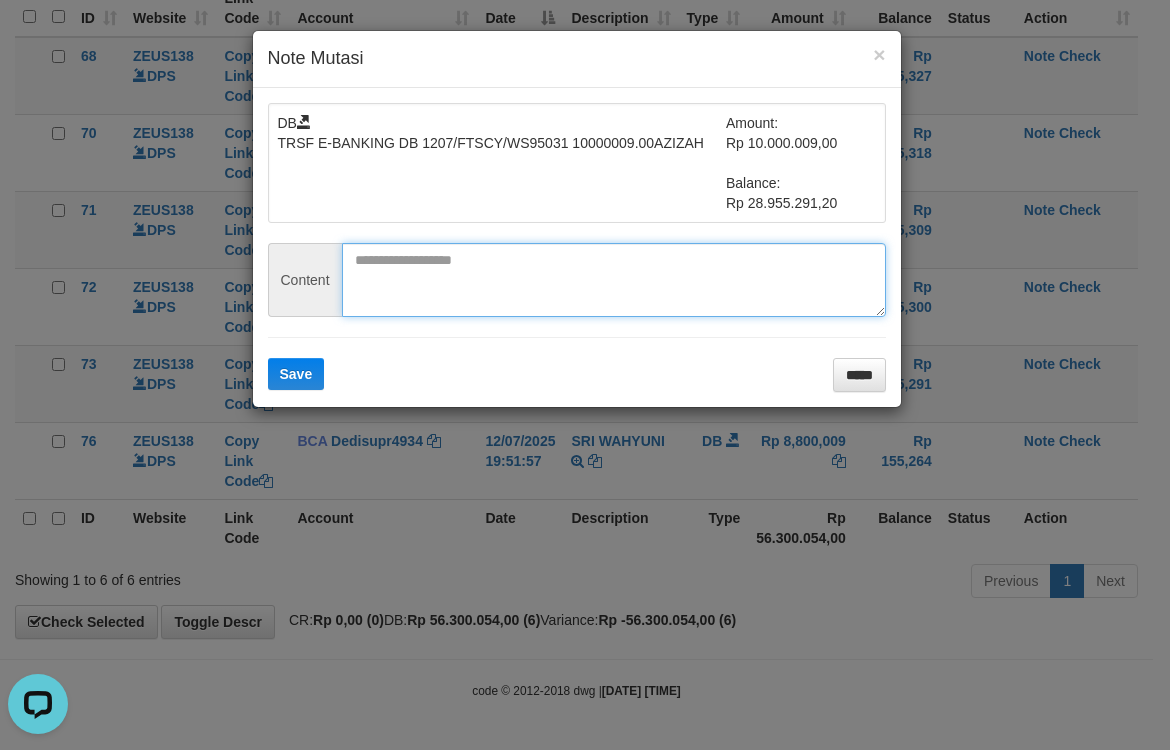 click at bounding box center (614, 280) 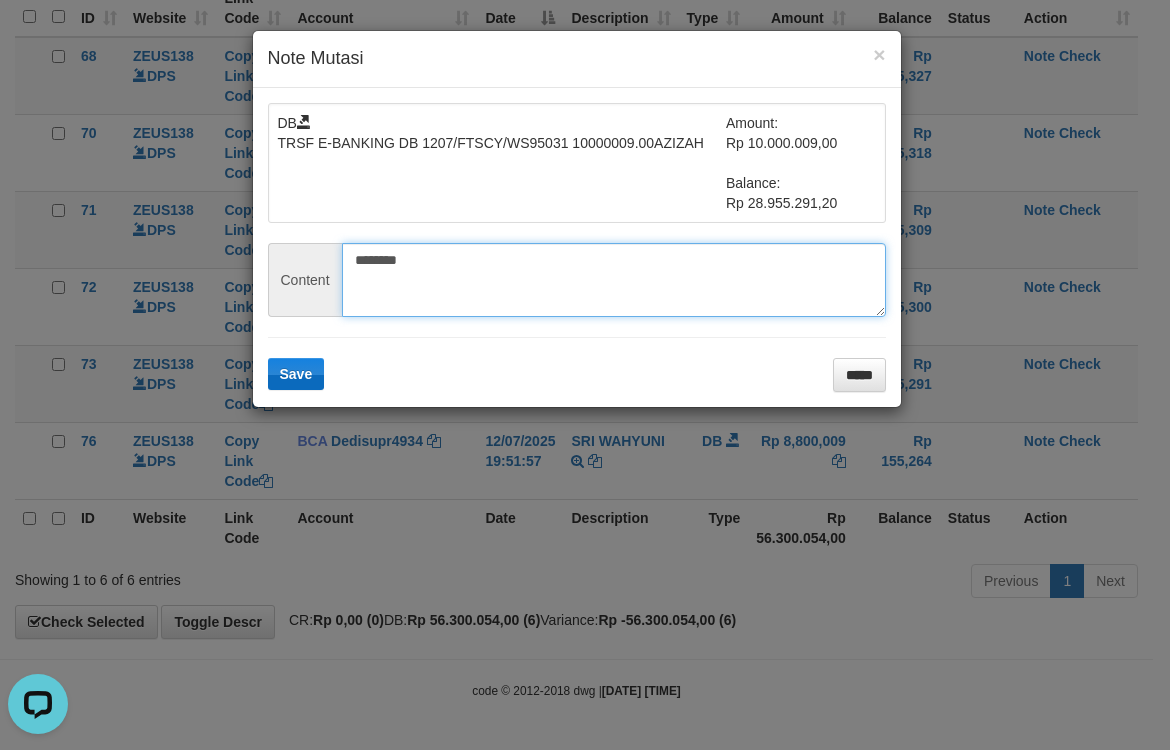 type on "********" 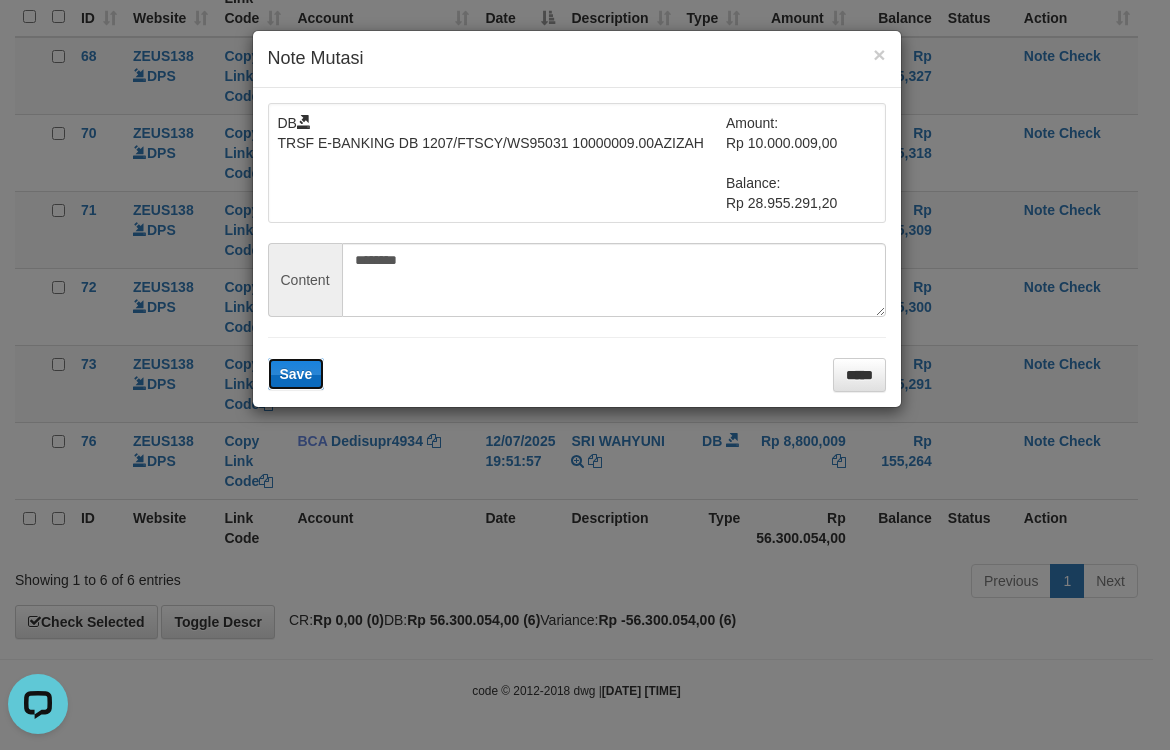 drag, startPoint x: 294, startPoint y: 371, endPoint x: 768, endPoint y: 406, distance: 475.29044 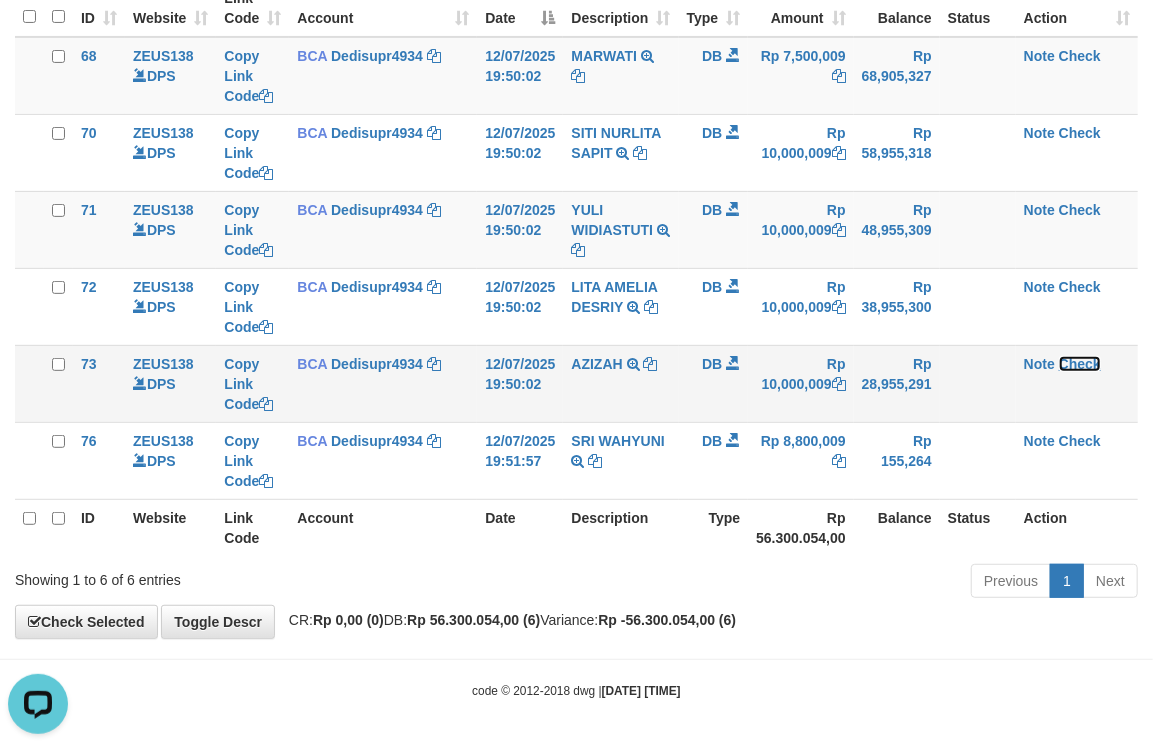 click on "Check" at bounding box center [1080, 364] 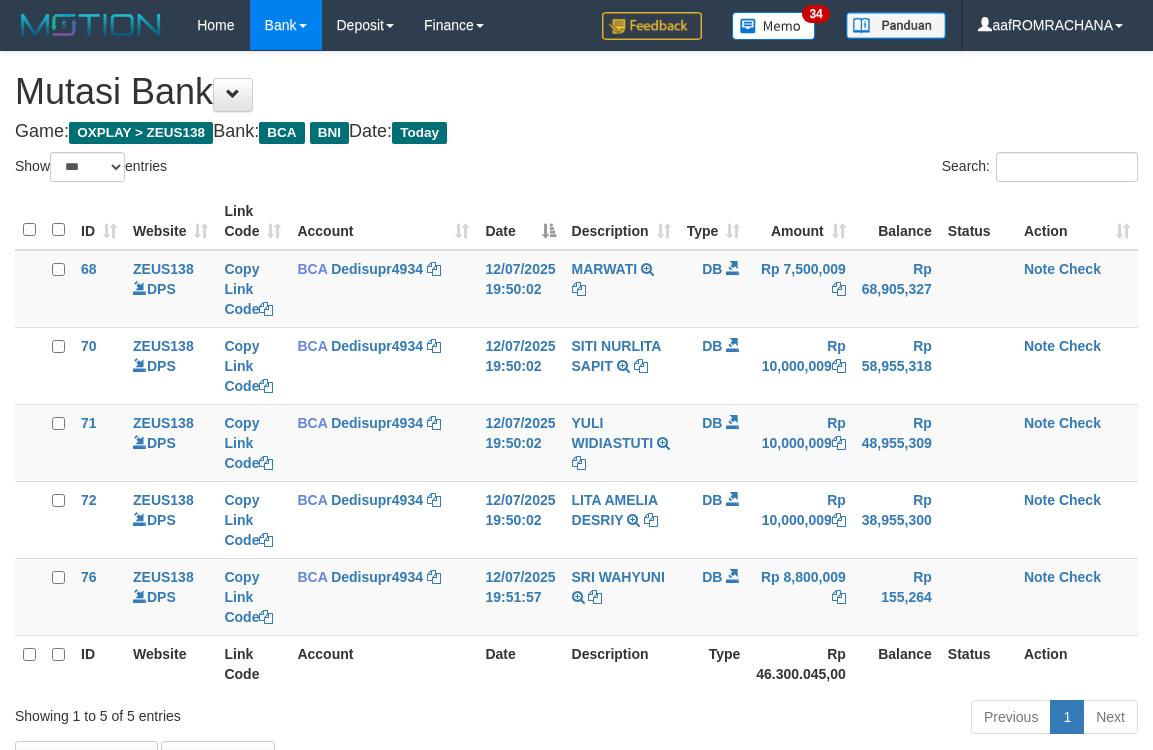 select on "***" 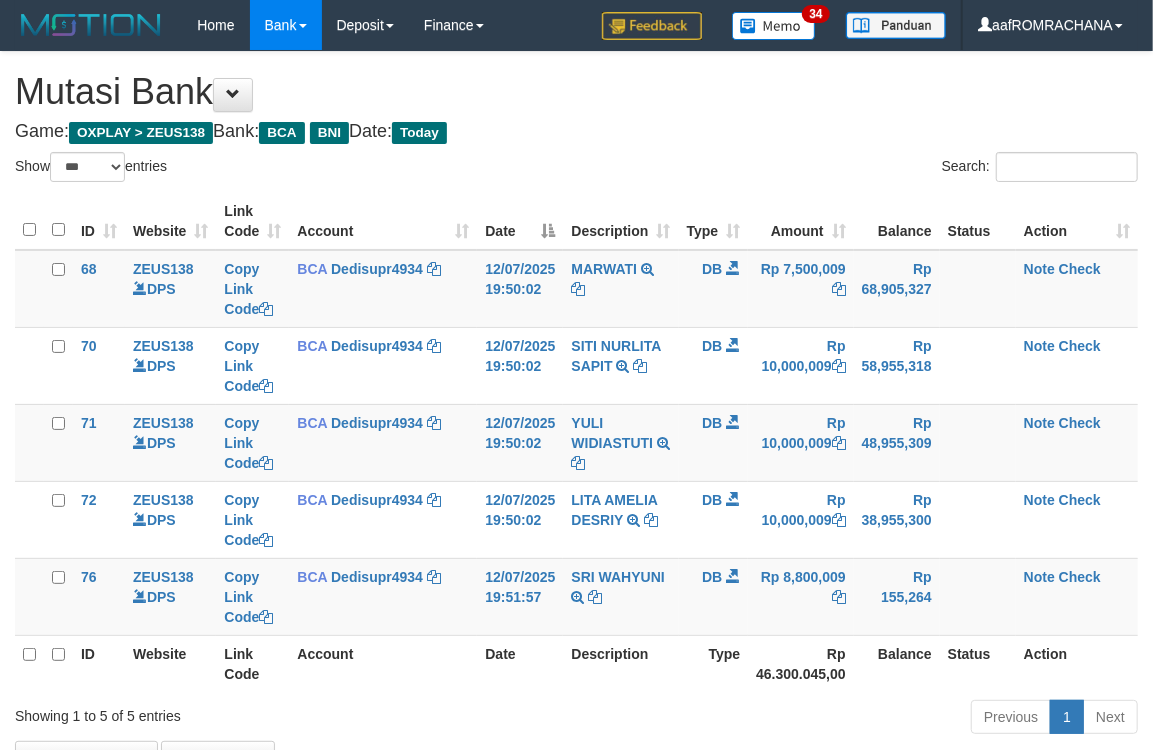 scroll, scrollTop: 136, scrollLeft: 0, axis: vertical 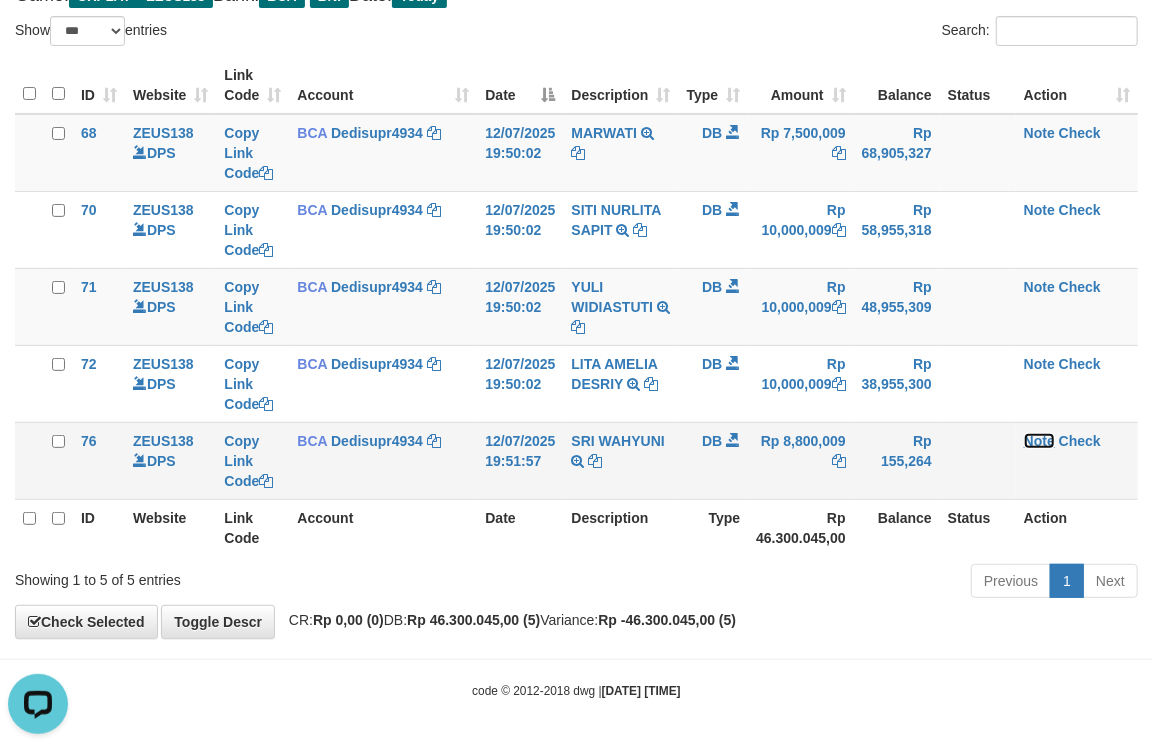 click on "Note" at bounding box center (1039, 441) 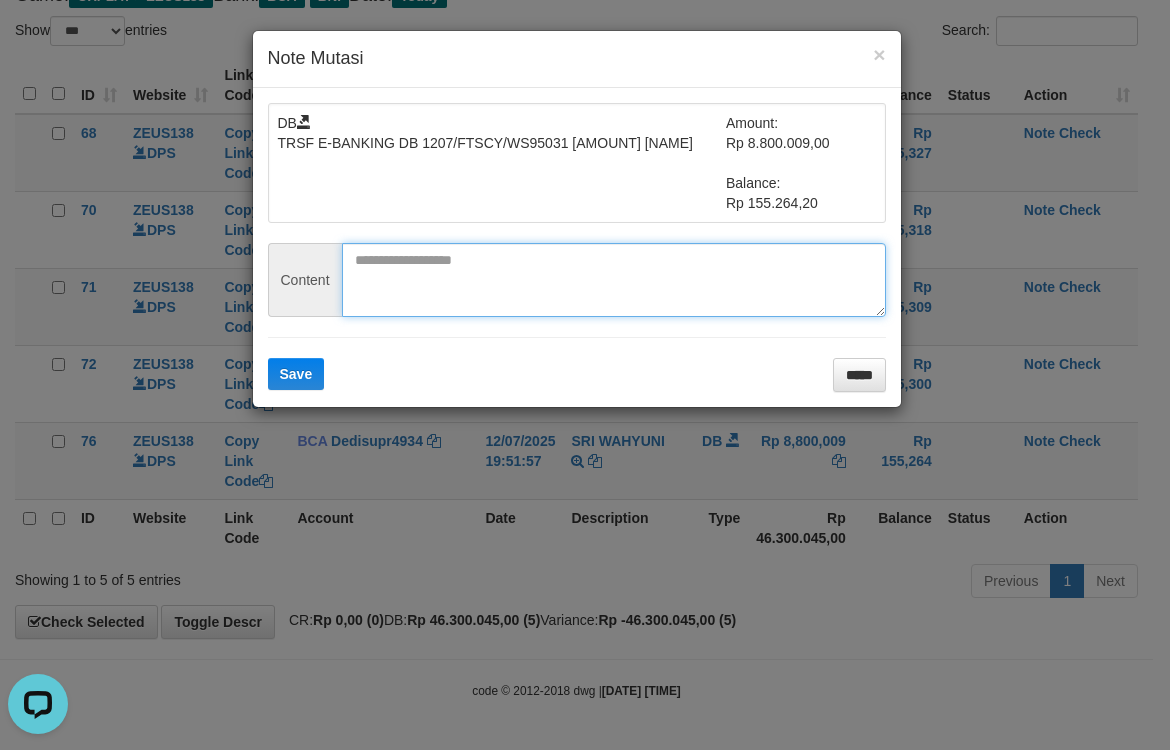 click at bounding box center [614, 280] 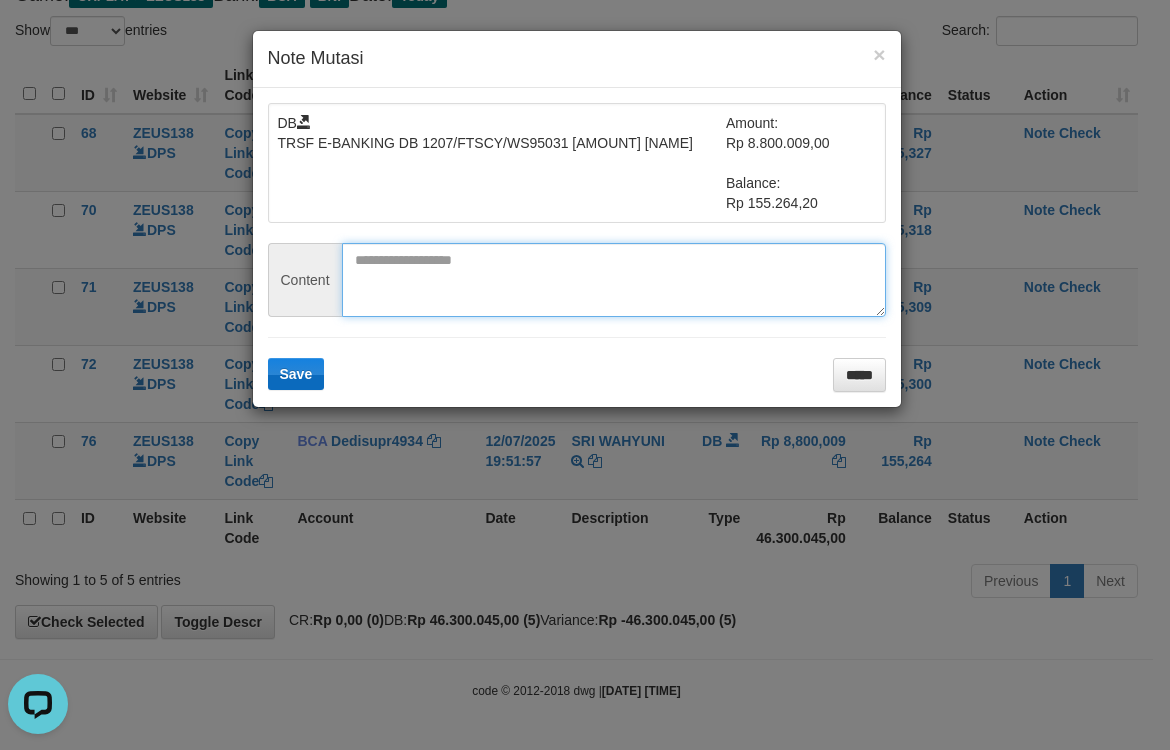 paste on "*********" 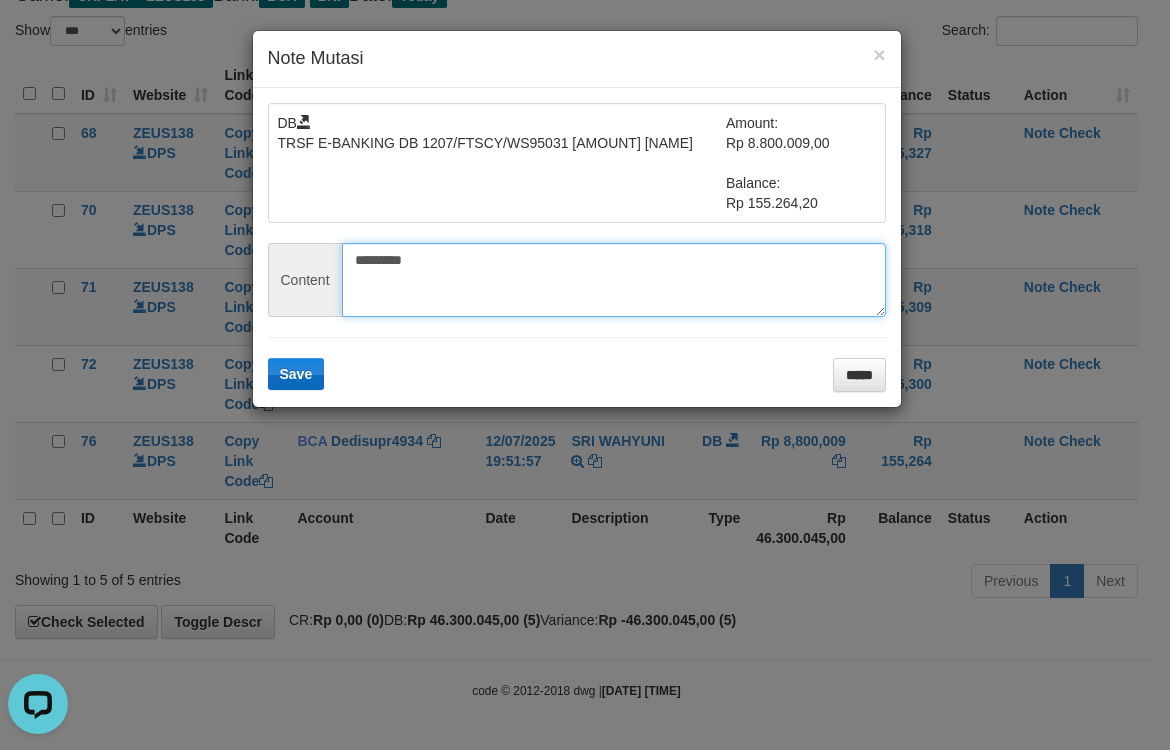type on "*********" 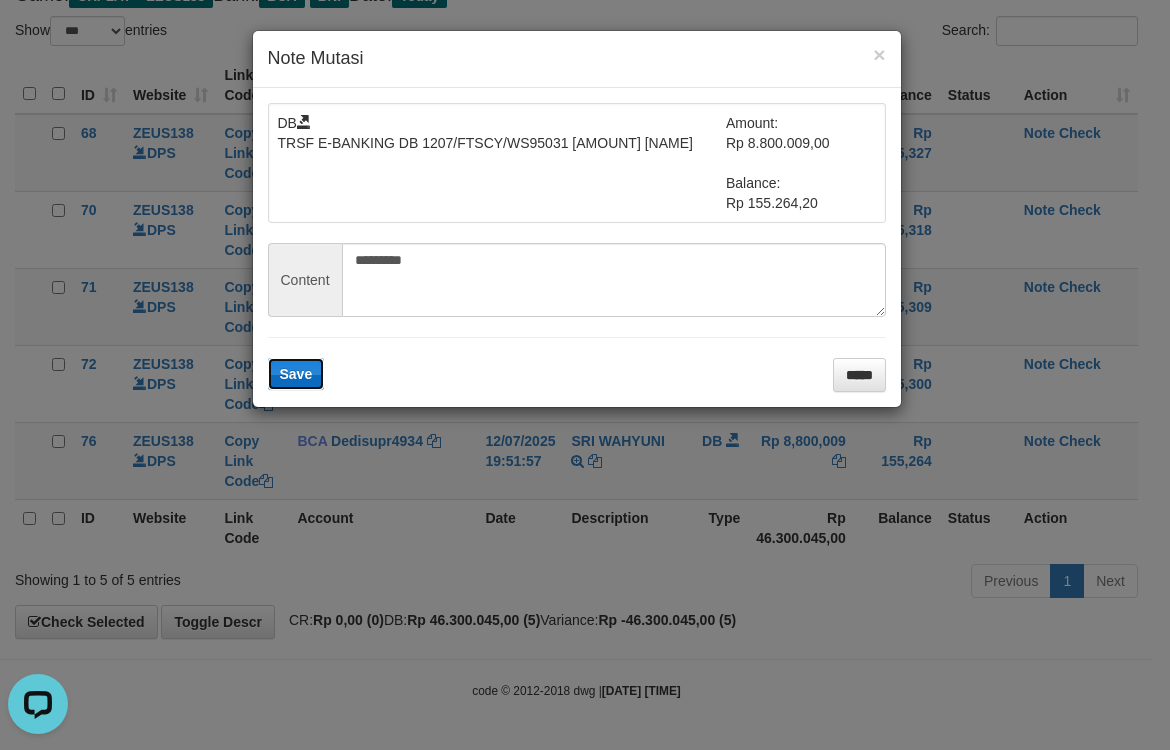 click on "Save" at bounding box center [296, 374] 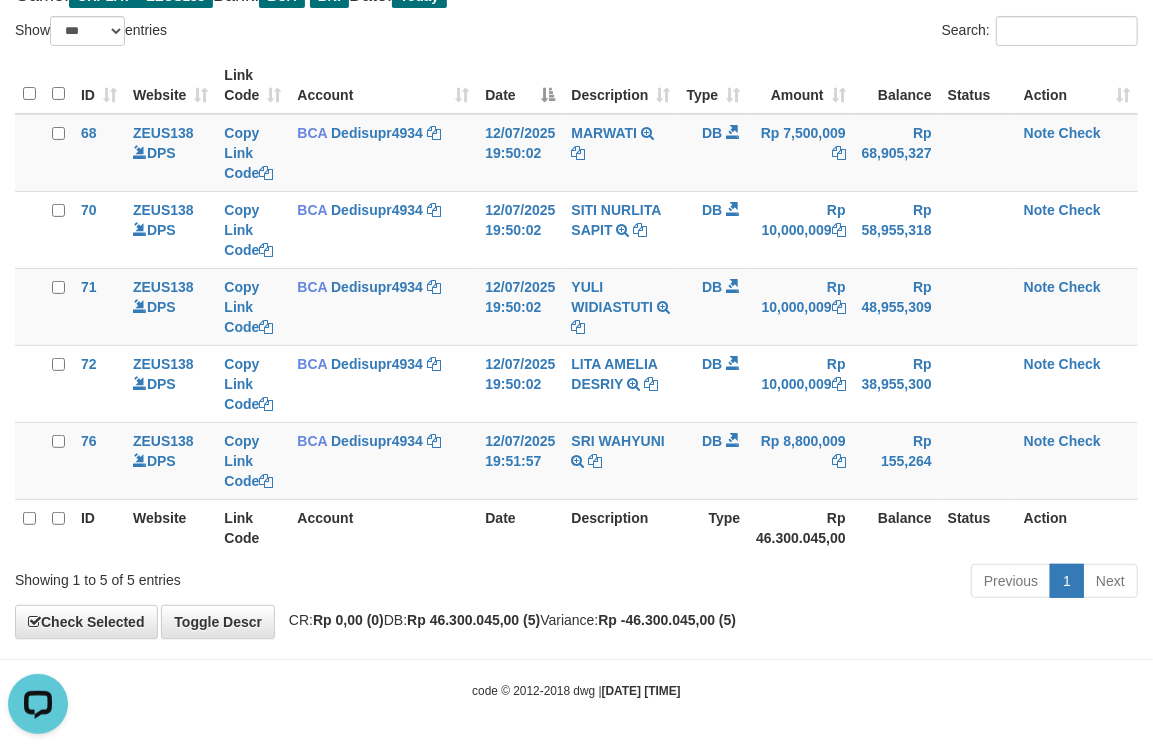 click on "Note
Check" at bounding box center [1077, 460] 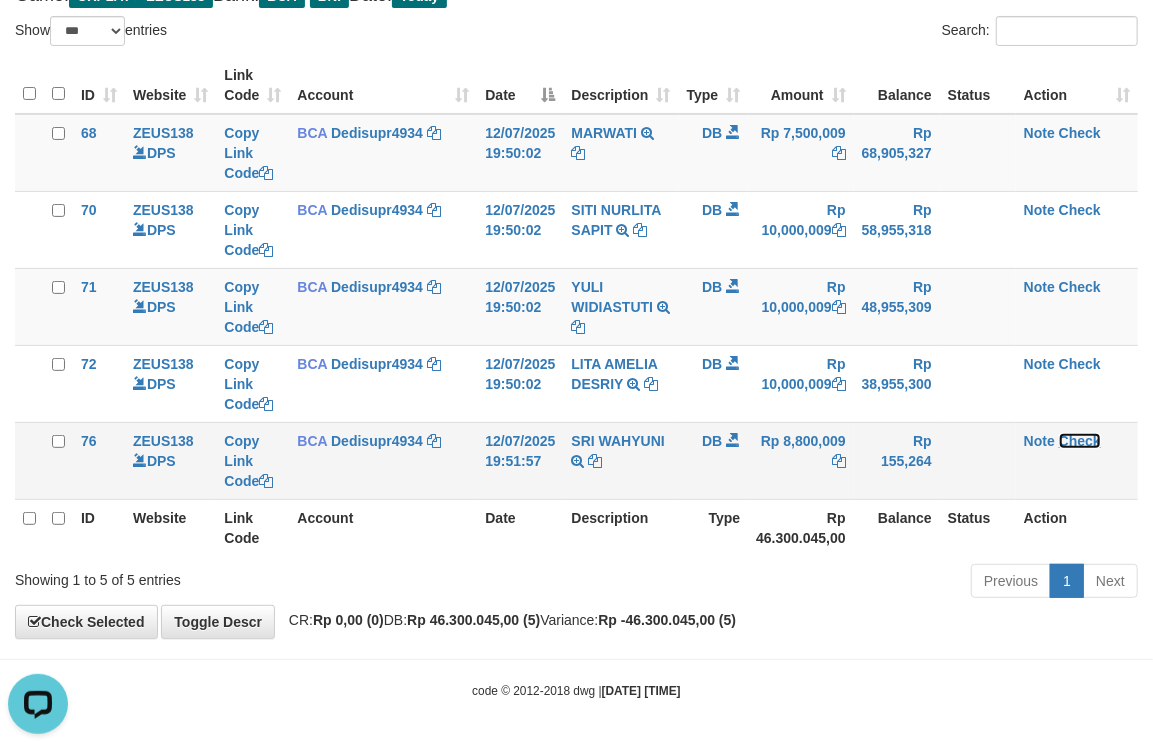 click on "Check" at bounding box center (1080, 441) 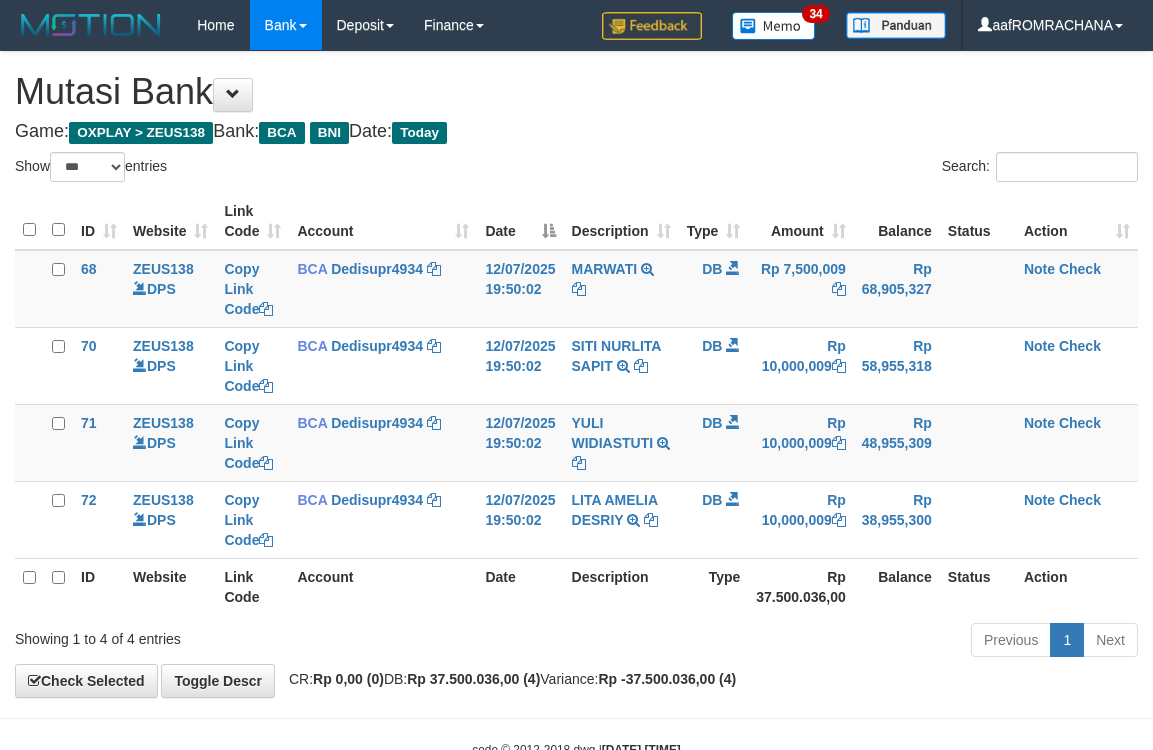select on "***" 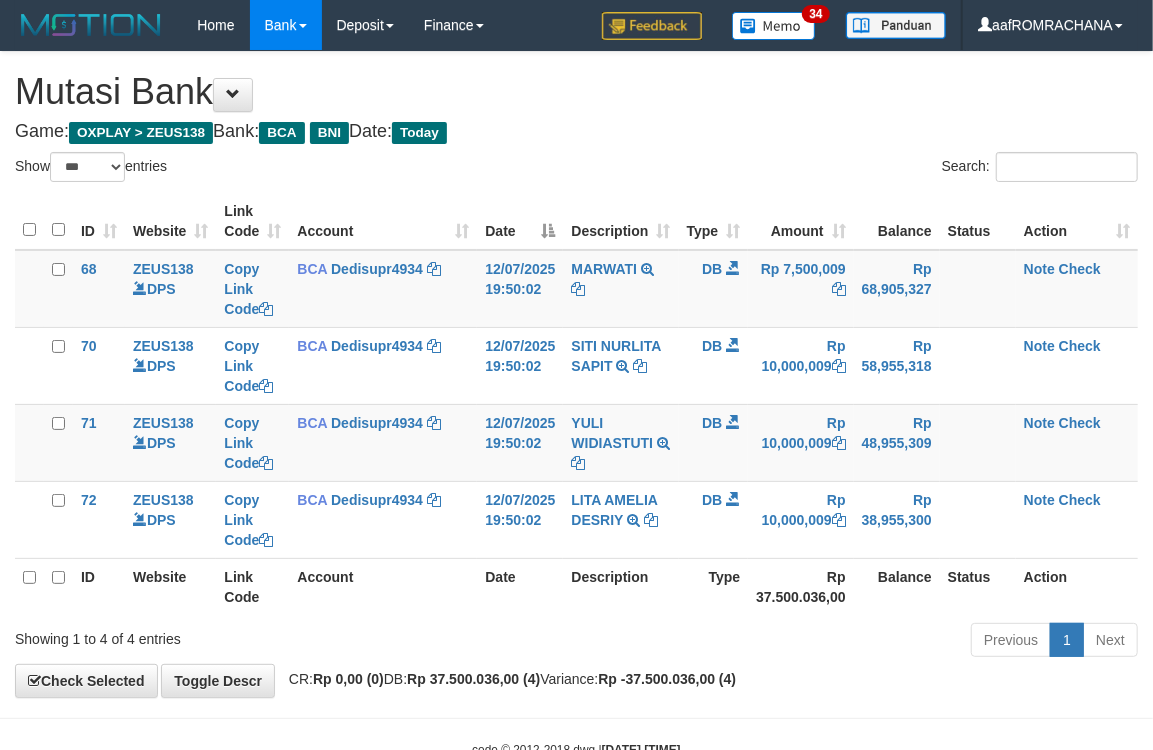 scroll, scrollTop: 60, scrollLeft: 0, axis: vertical 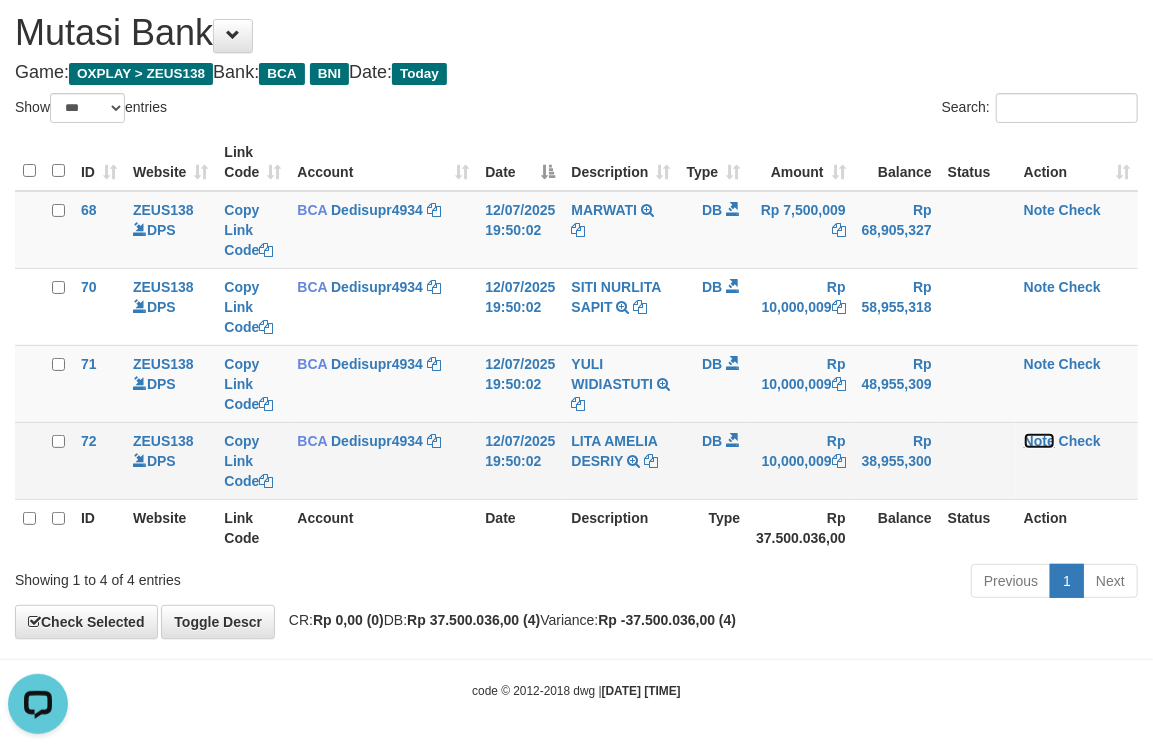 click on "Note" at bounding box center [1039, 441] 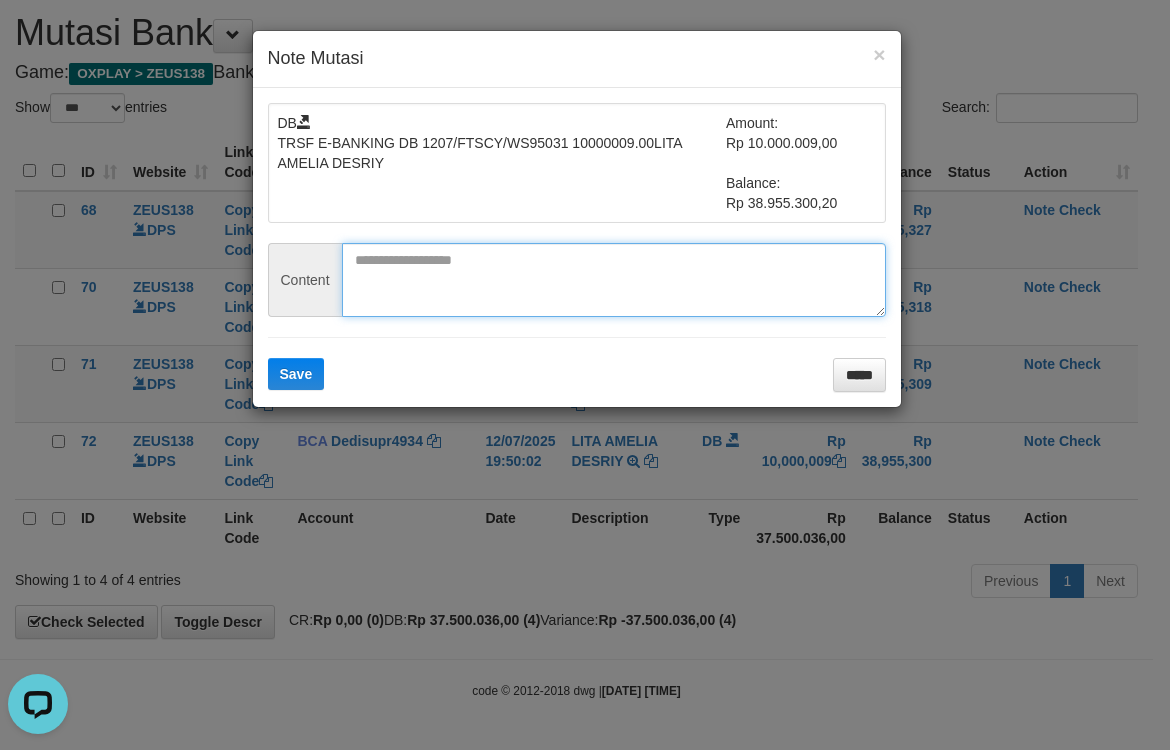 click at bounding box center (614, 280) 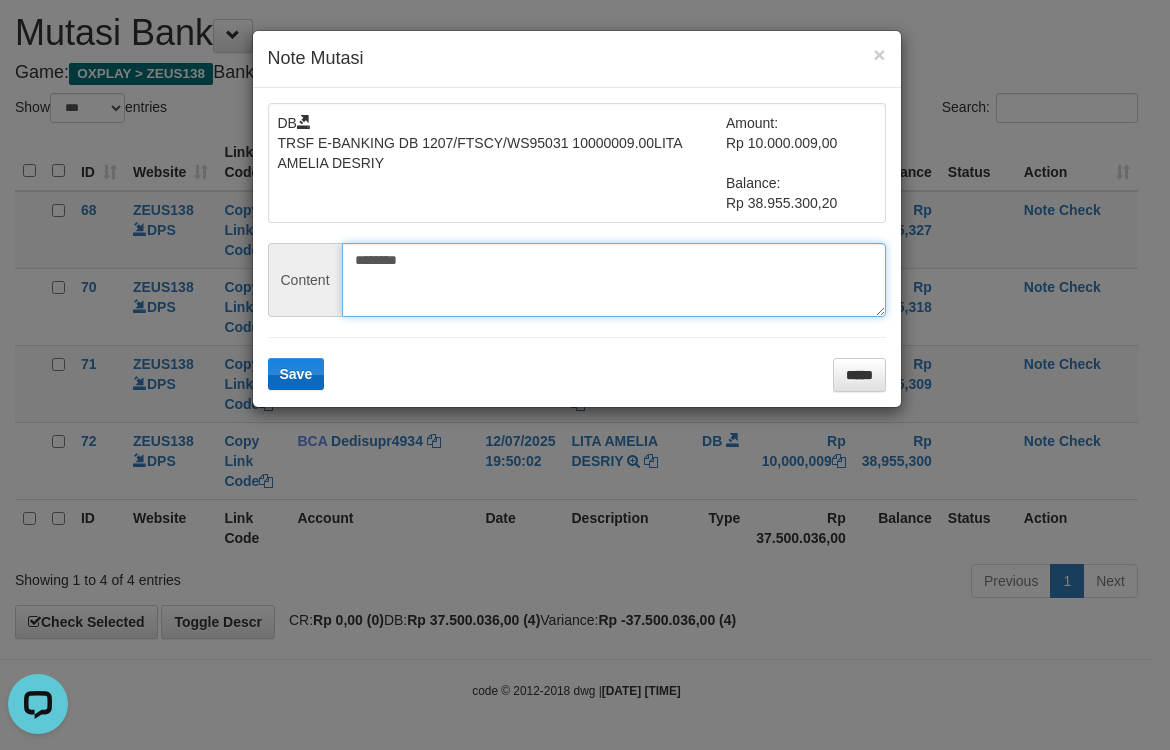 type on "********" 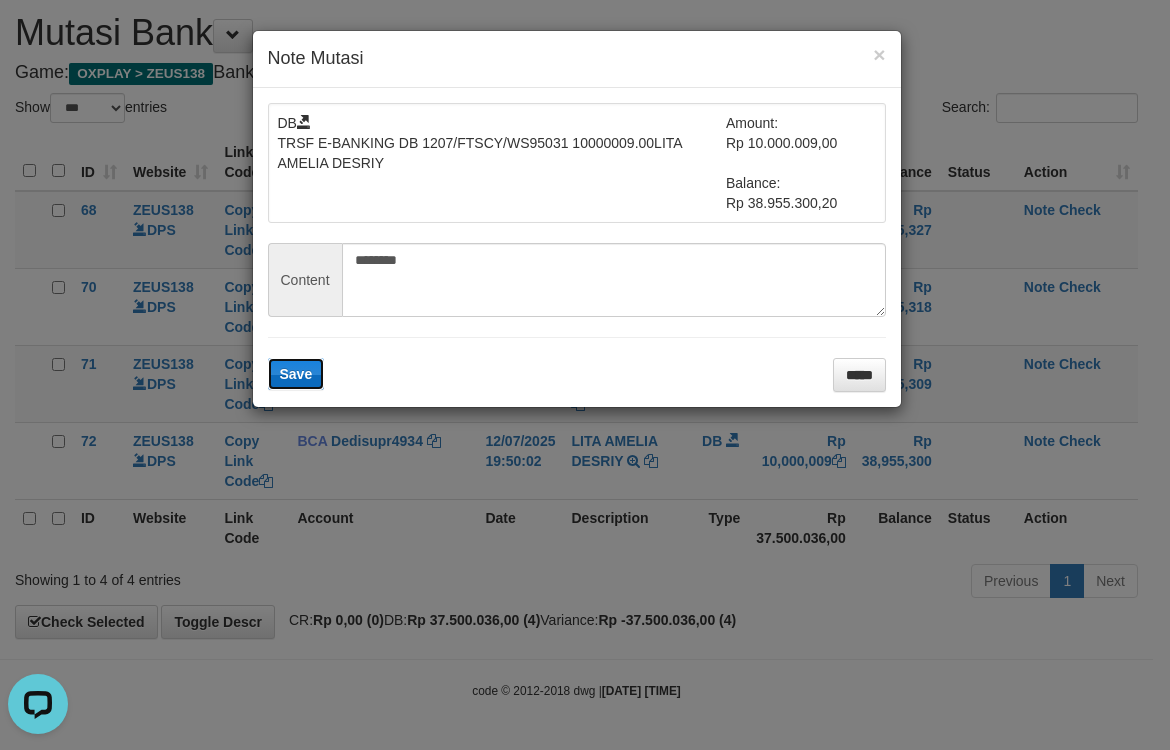 click on "Save" at bounding box center (296, 374) 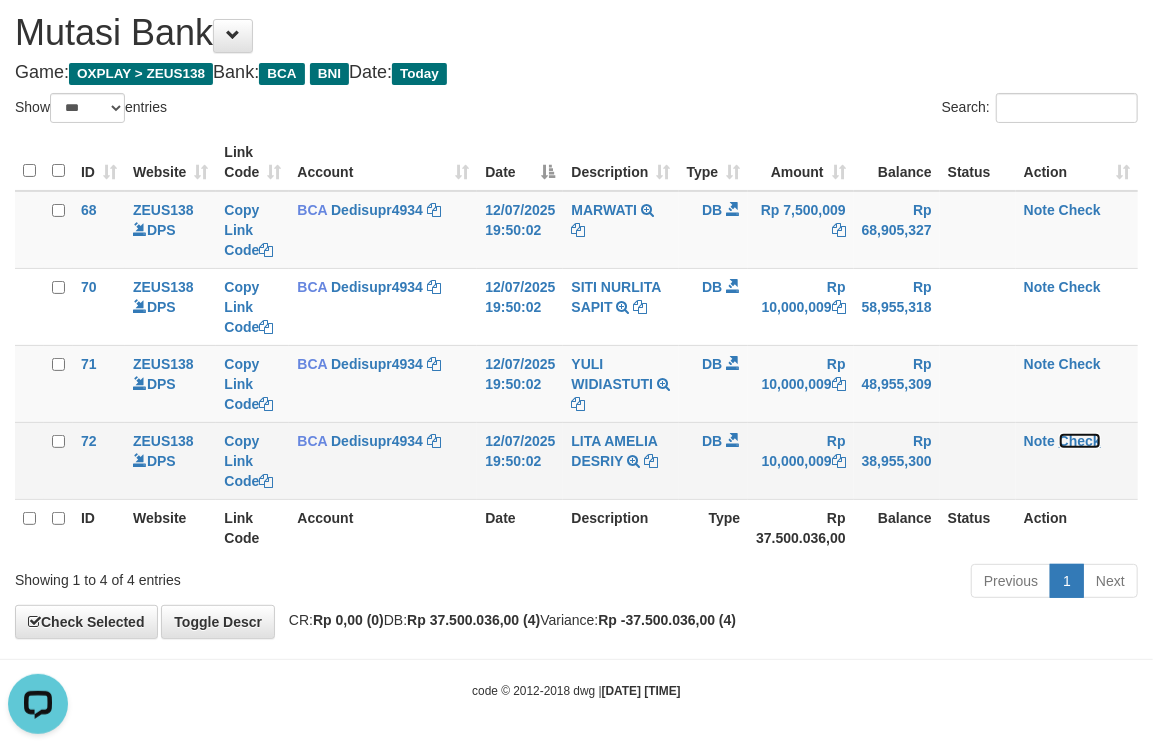 click on "Check" at bounding box center (1080, 441) 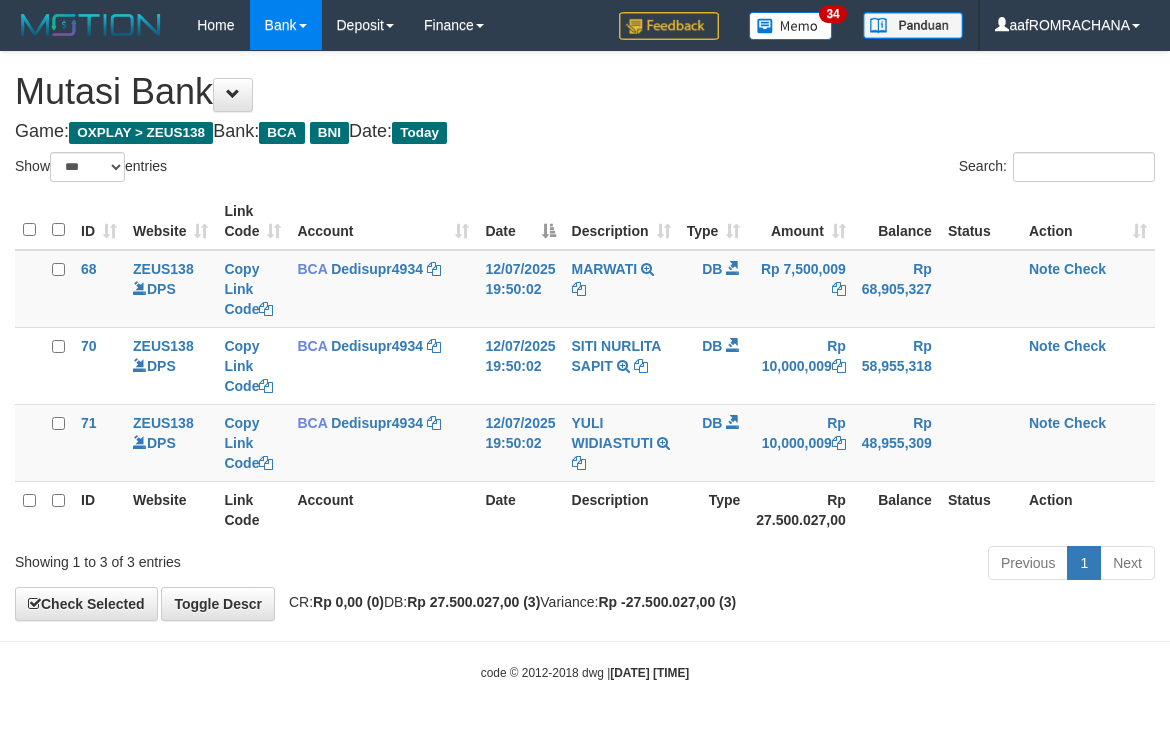 select on "***" 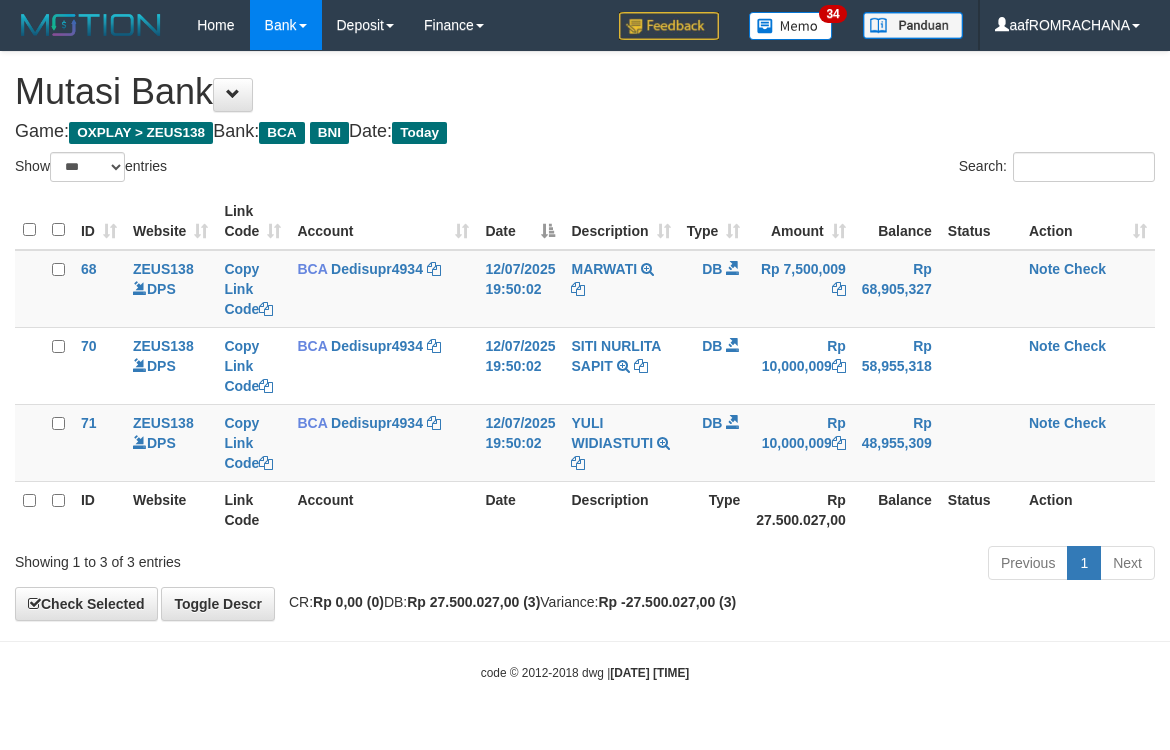 scroll, scrollTop: 0, scrollLeft: 0, axis: both 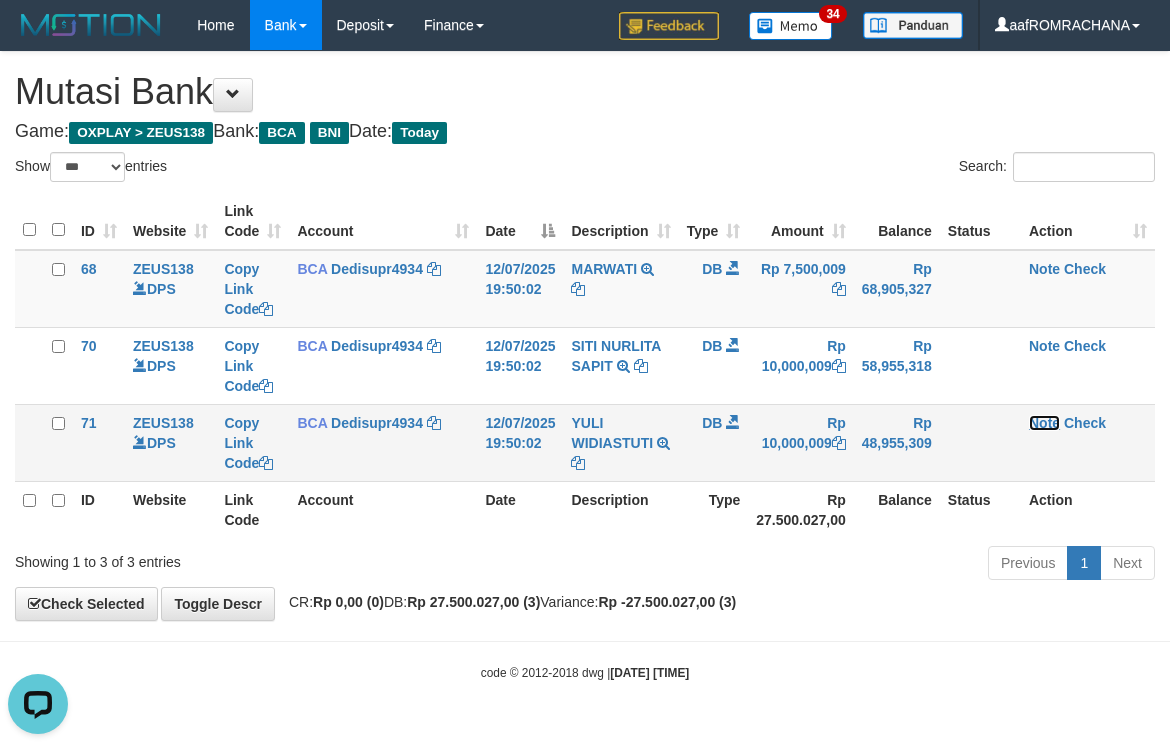 click on "Note" at bounding box center [1044, 423] 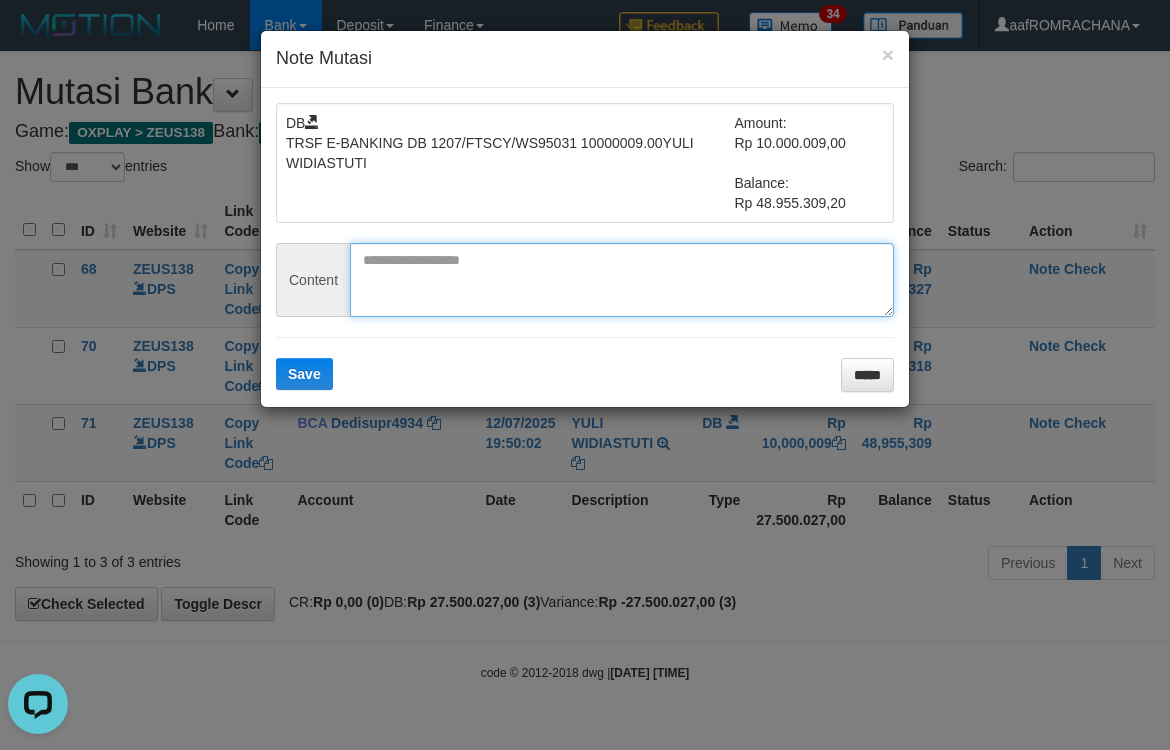 click at bounding box center [622, 280] 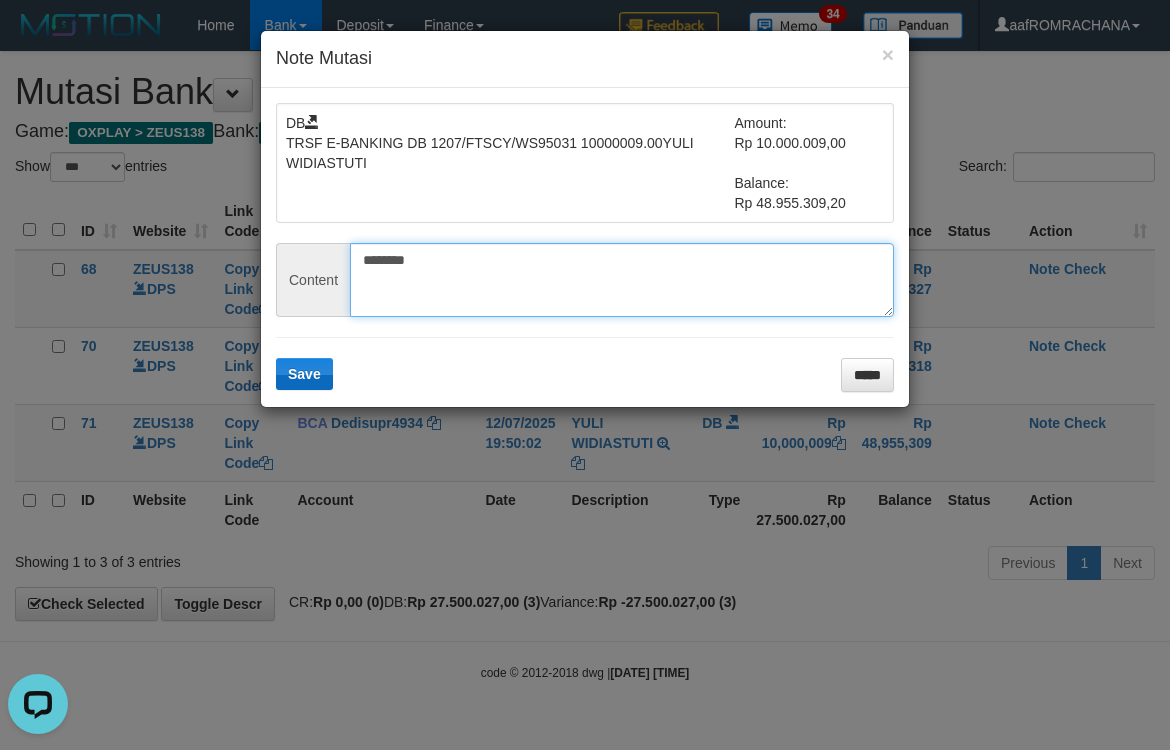 type on "********" 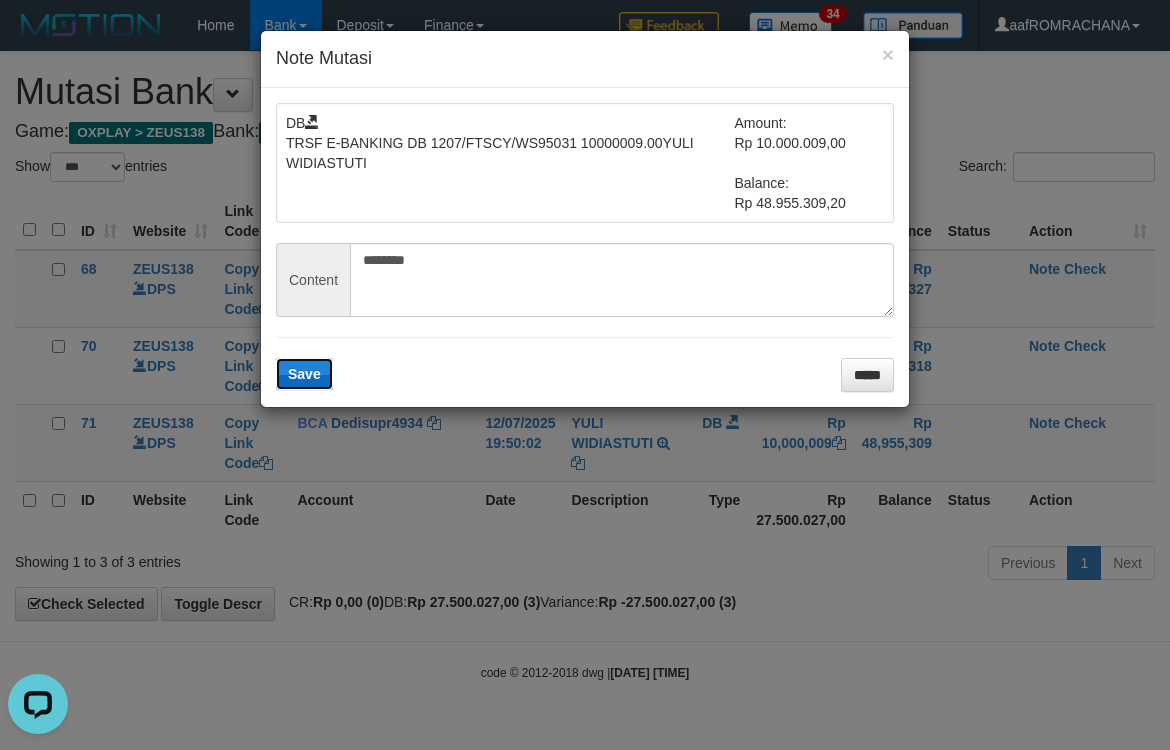 click on "Save" at bounding box center (304, 374) 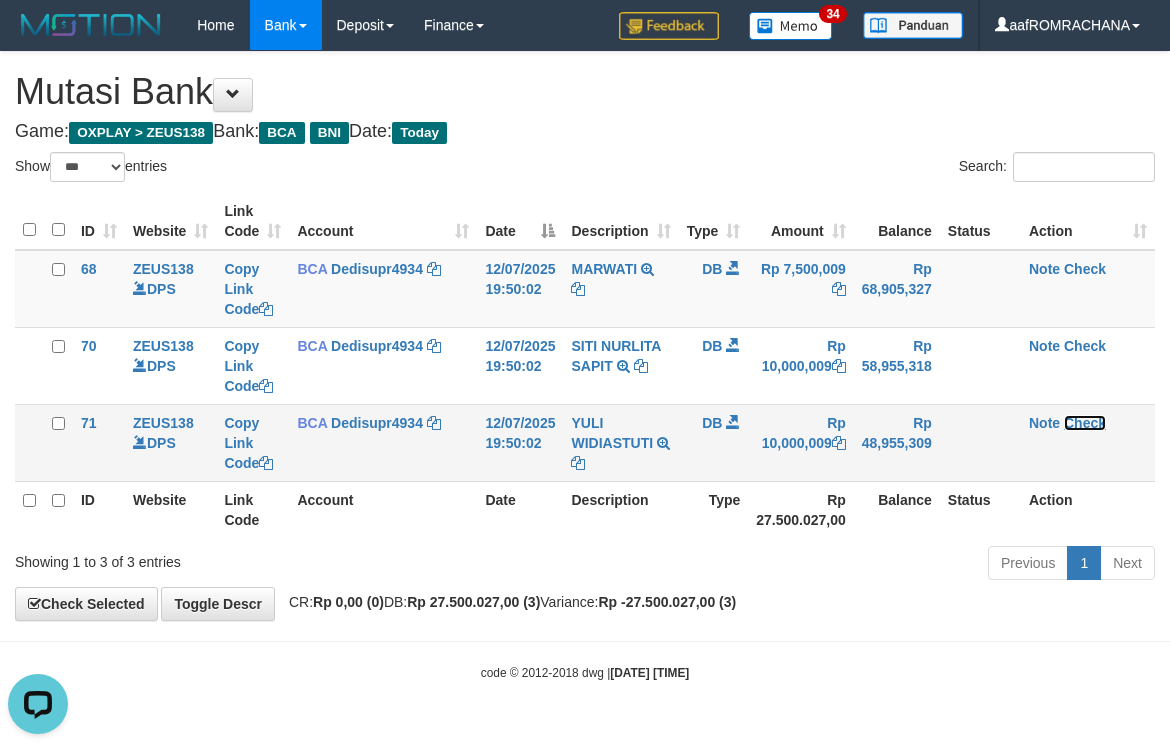 click on "Check" at bounding box center (1085, 423) 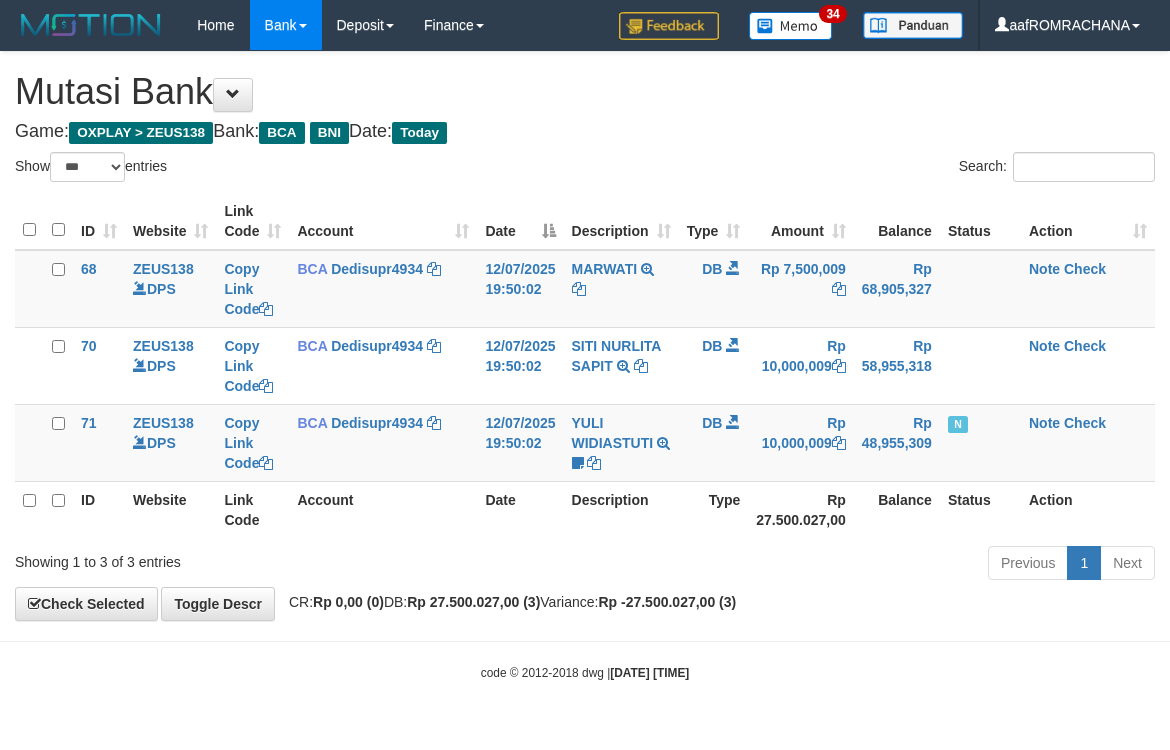 select on "***" 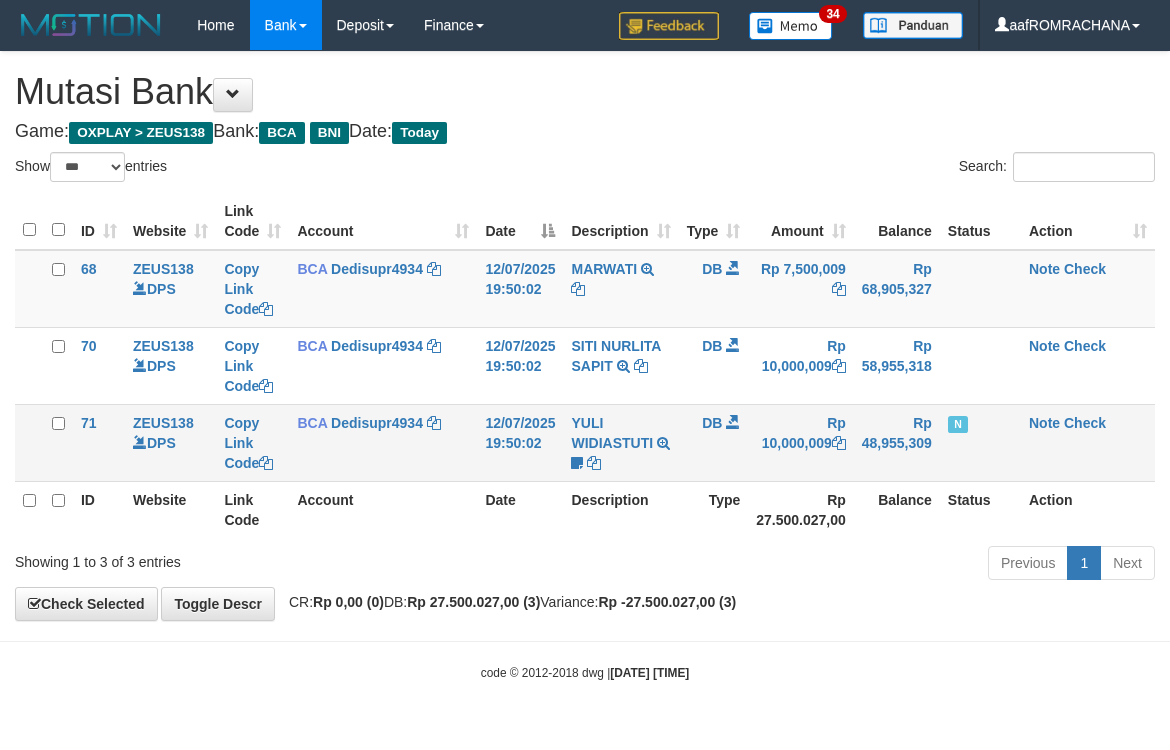 scroll, scrollTop: 0, scrollLeft: 0, axis: both 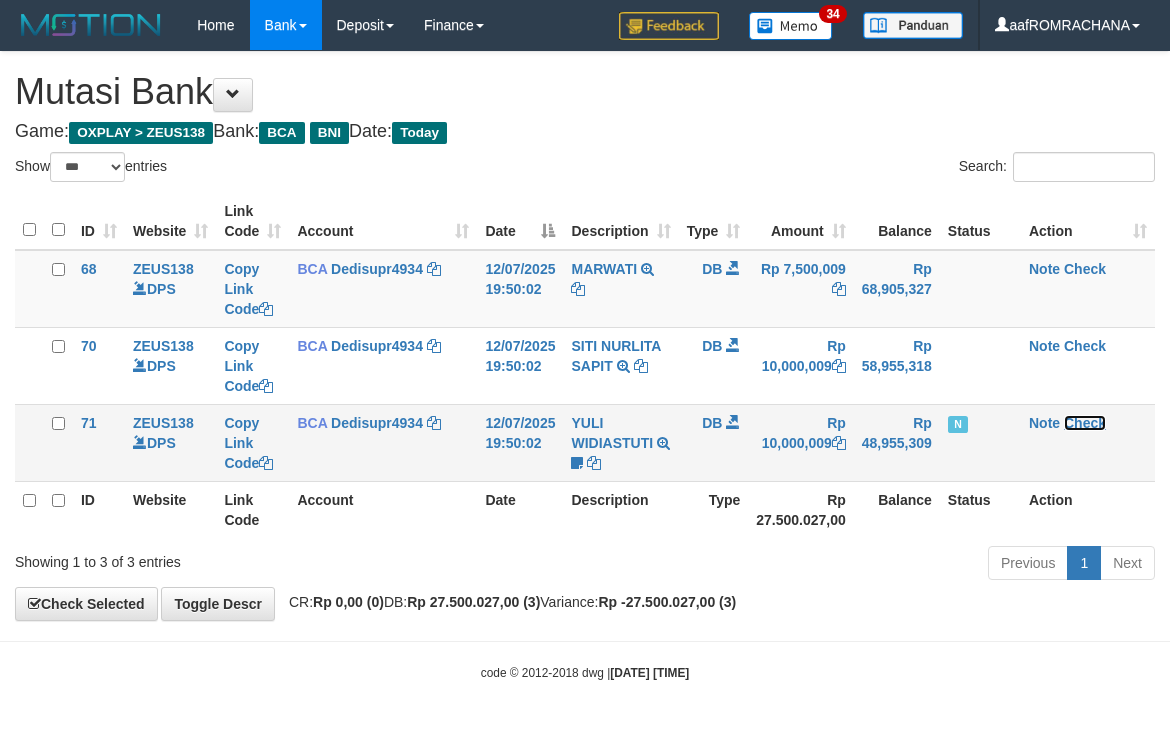 click on "Check" at bounding box center [1085, 423] 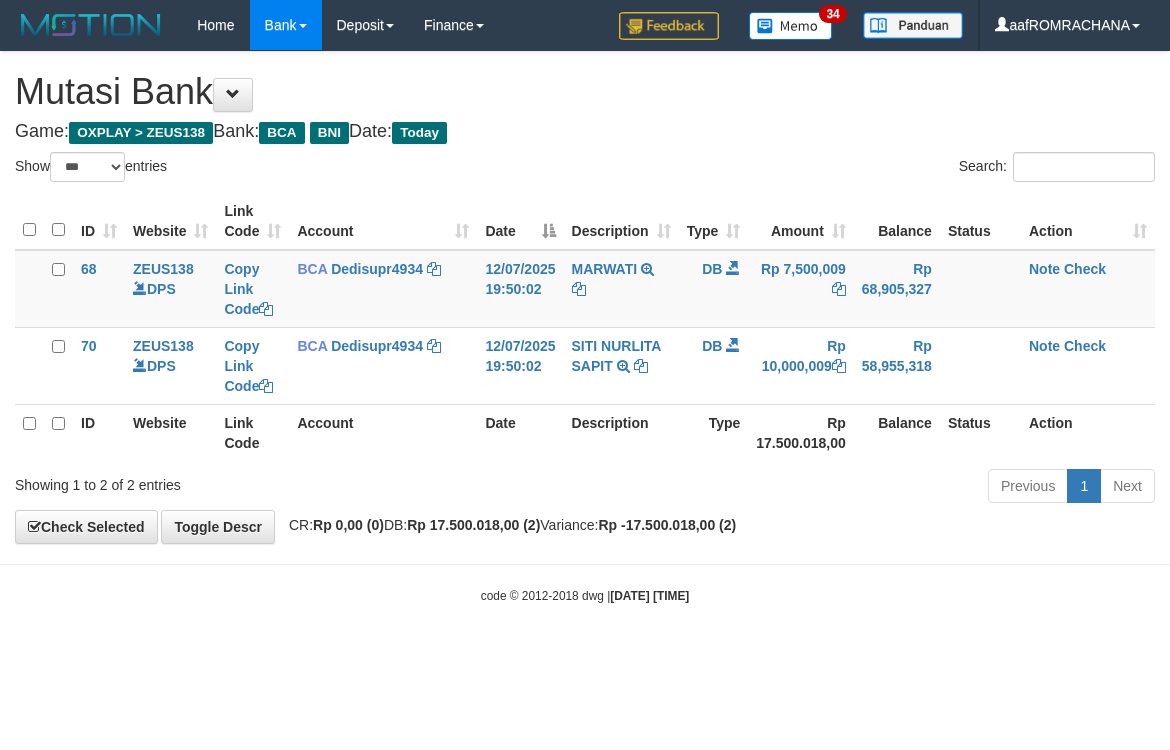 select on "***" 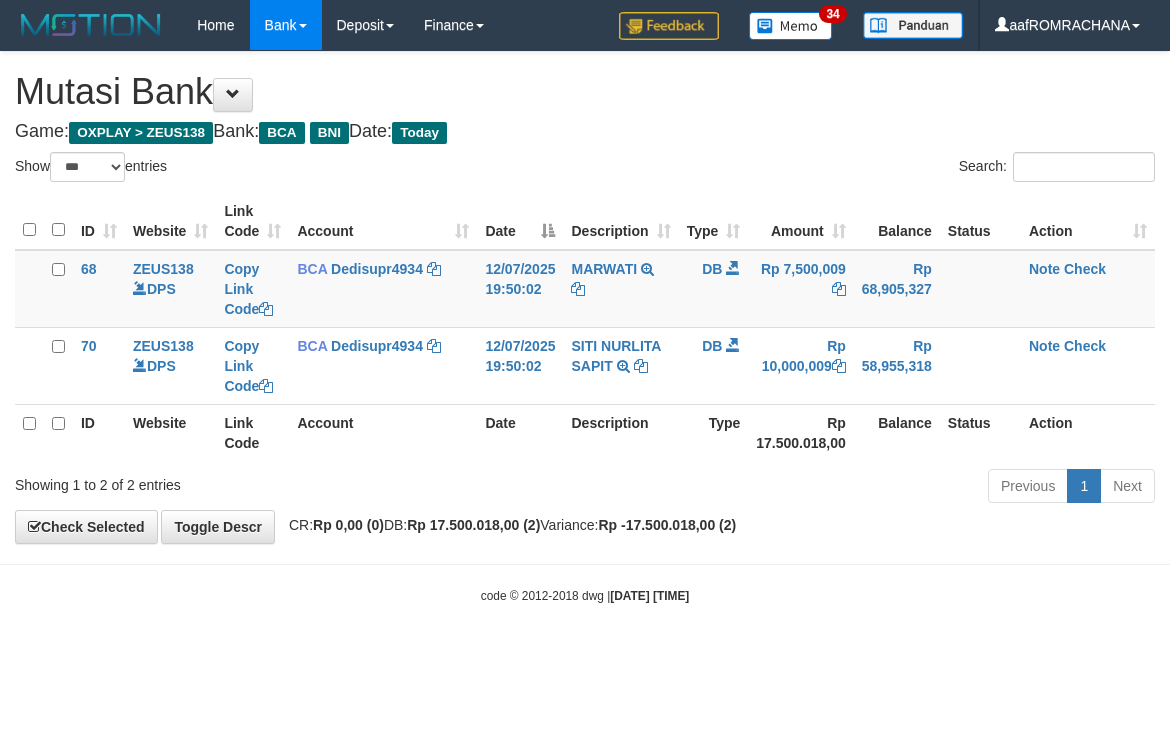 scroll, scrollTop: 0, scrollLeft: 0, axis: both 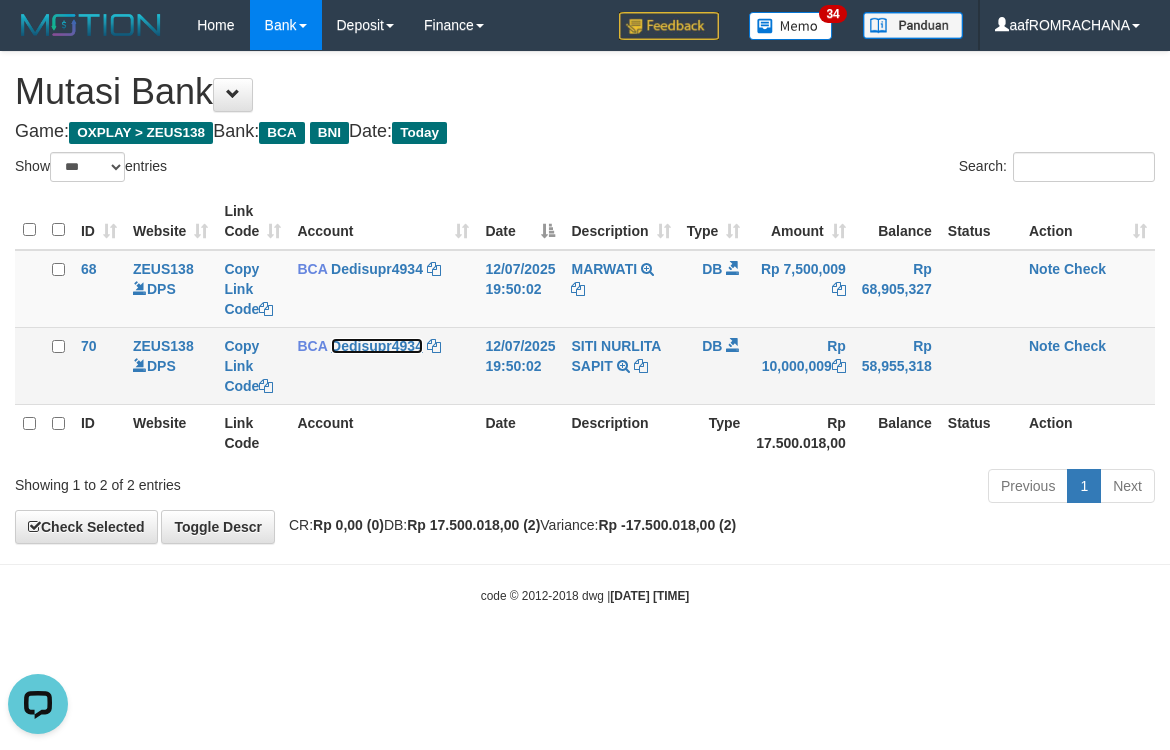 click on "Dedisupr4934" at bounding box center (377, 346) 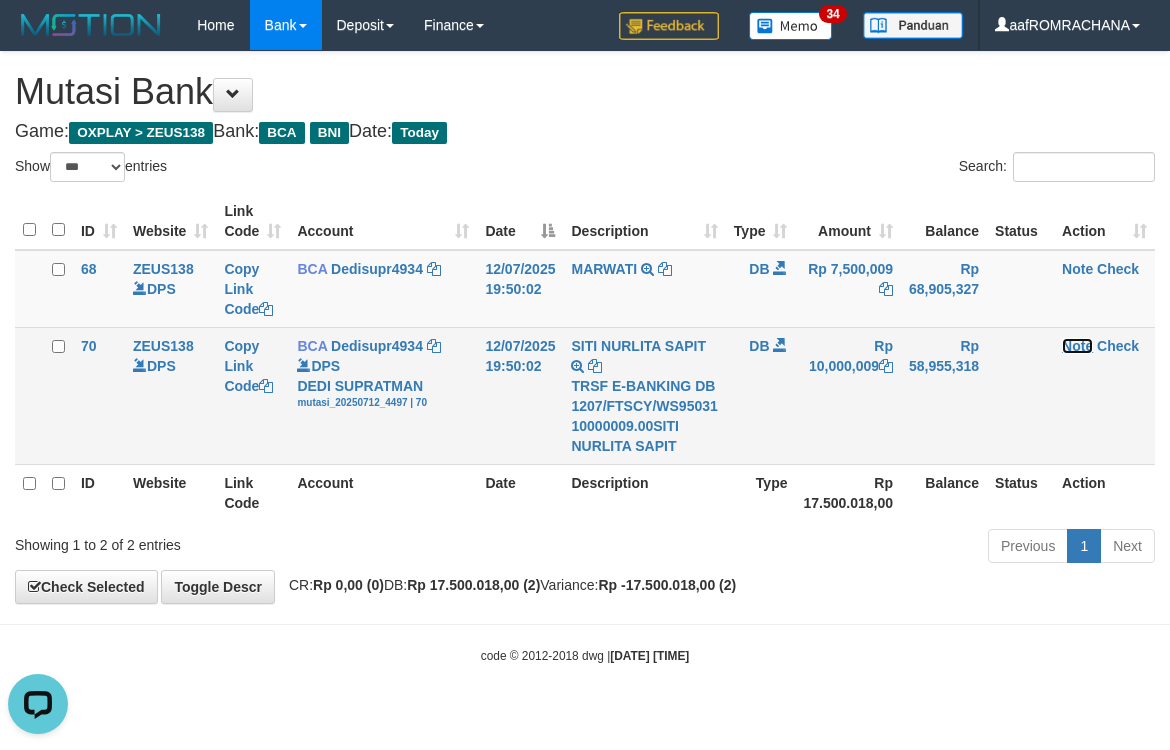 click on "Note" at bounding box center (1077, 346) 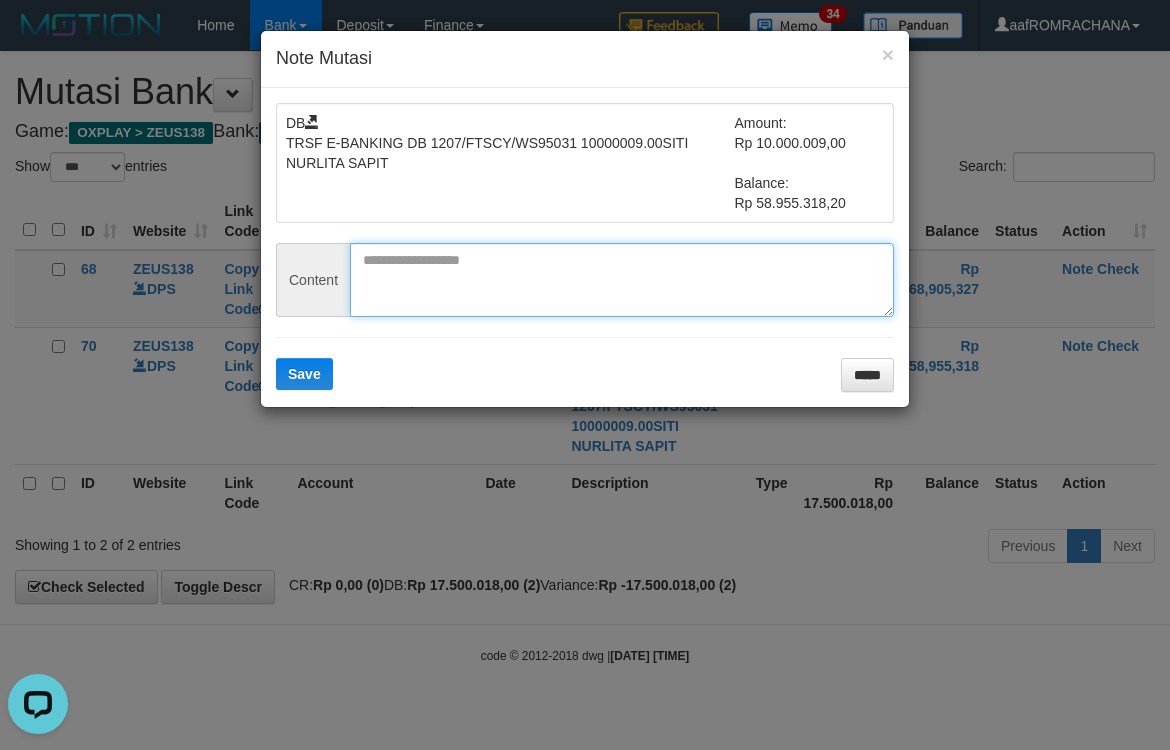 click at bounding box center (622, 280) 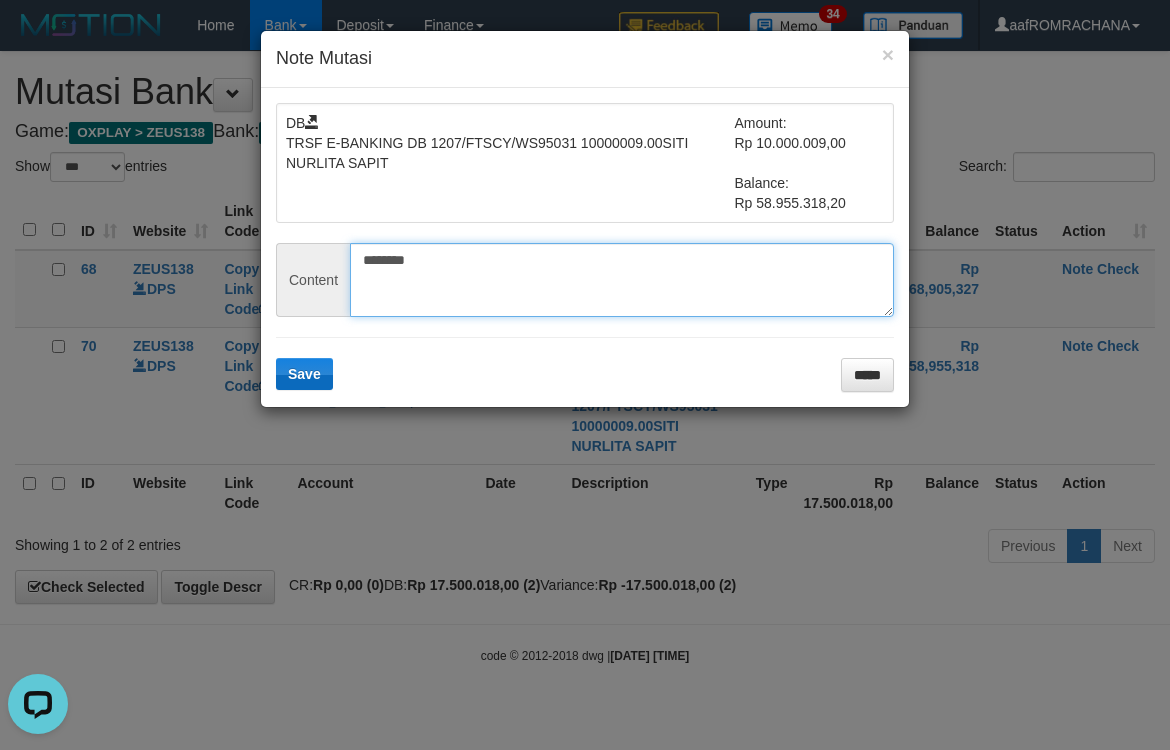type on "********" 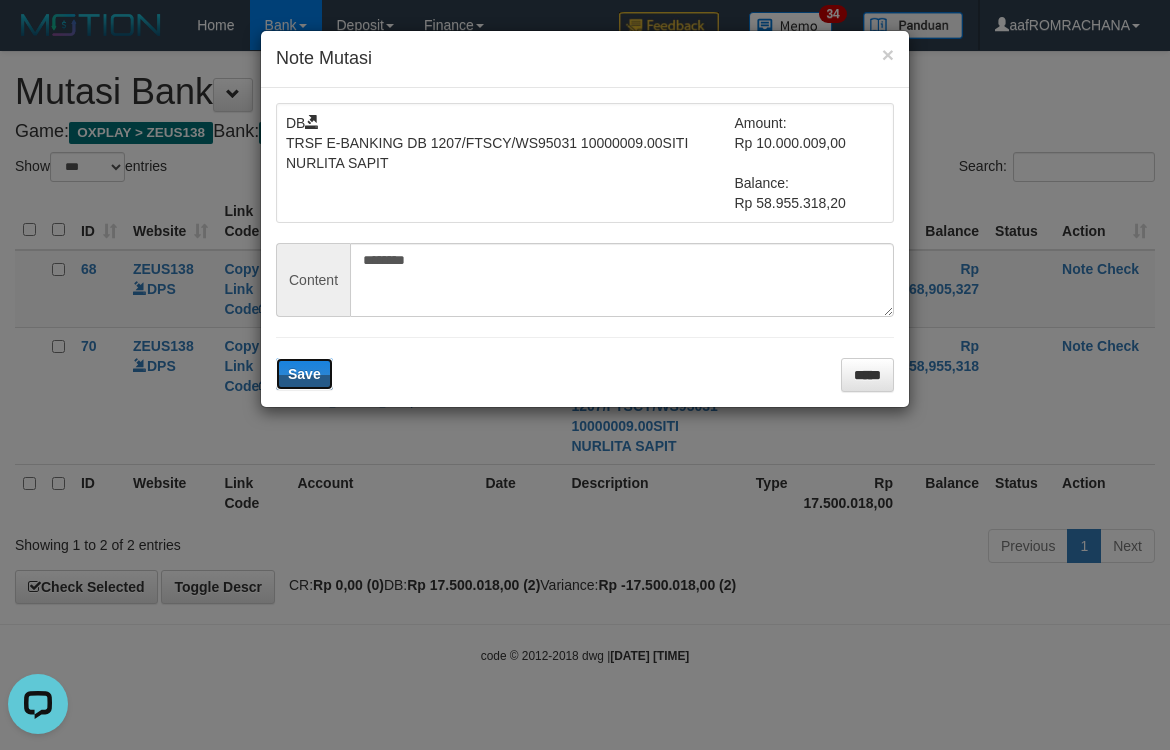 drag, startPoint x: 311, startPoint y: 373, endPoint x: 790, endPoint y: 410, distance: 480.42688 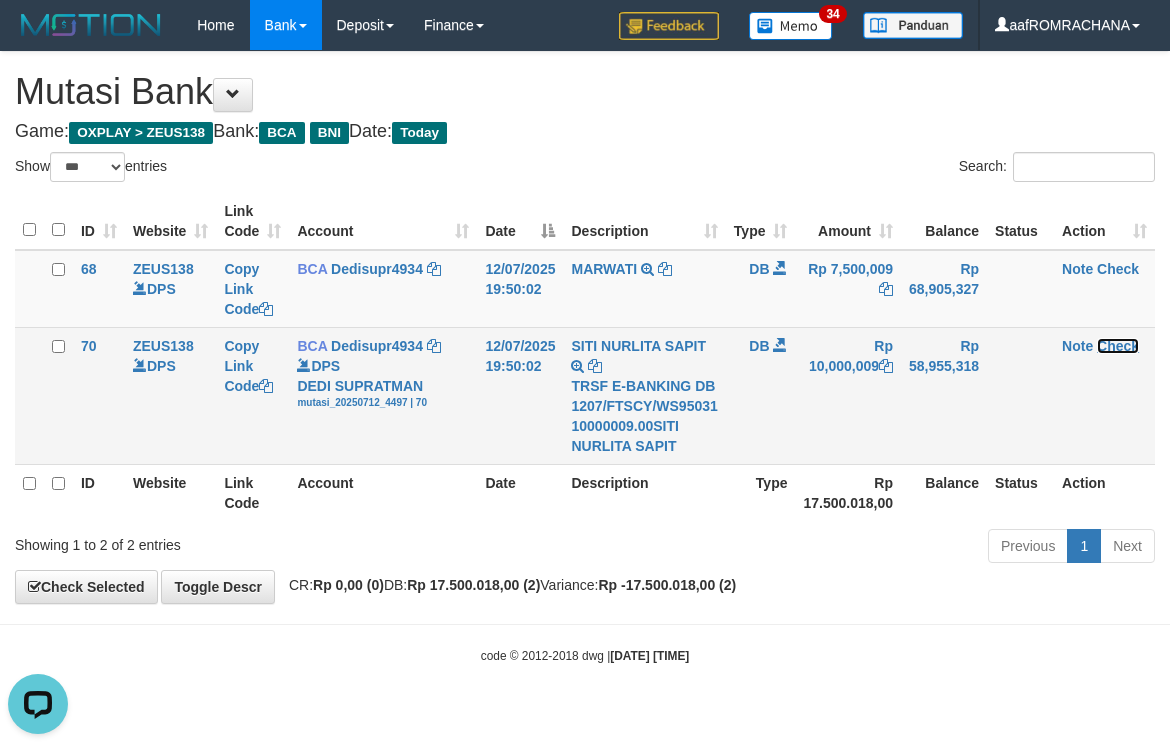 click on "Check" at bounding box center [1118, 346] 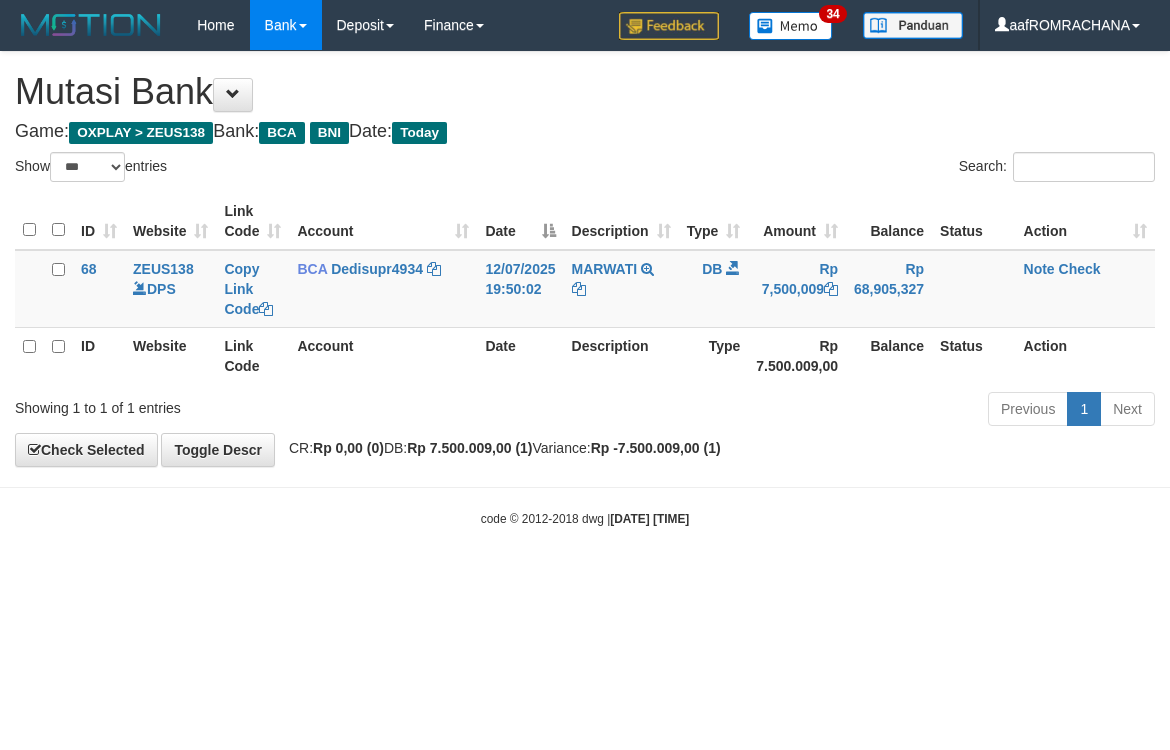 select on "***" 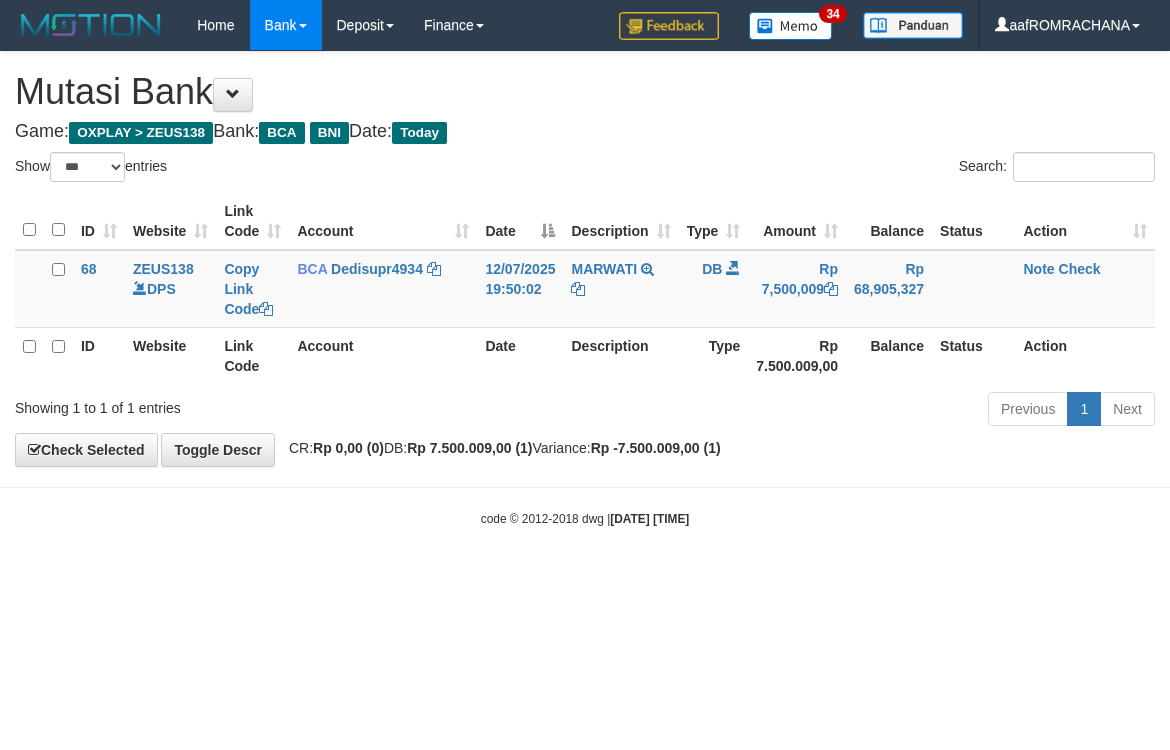 scroll, scrollTop: 0, scrollLeft: 0, axis: both 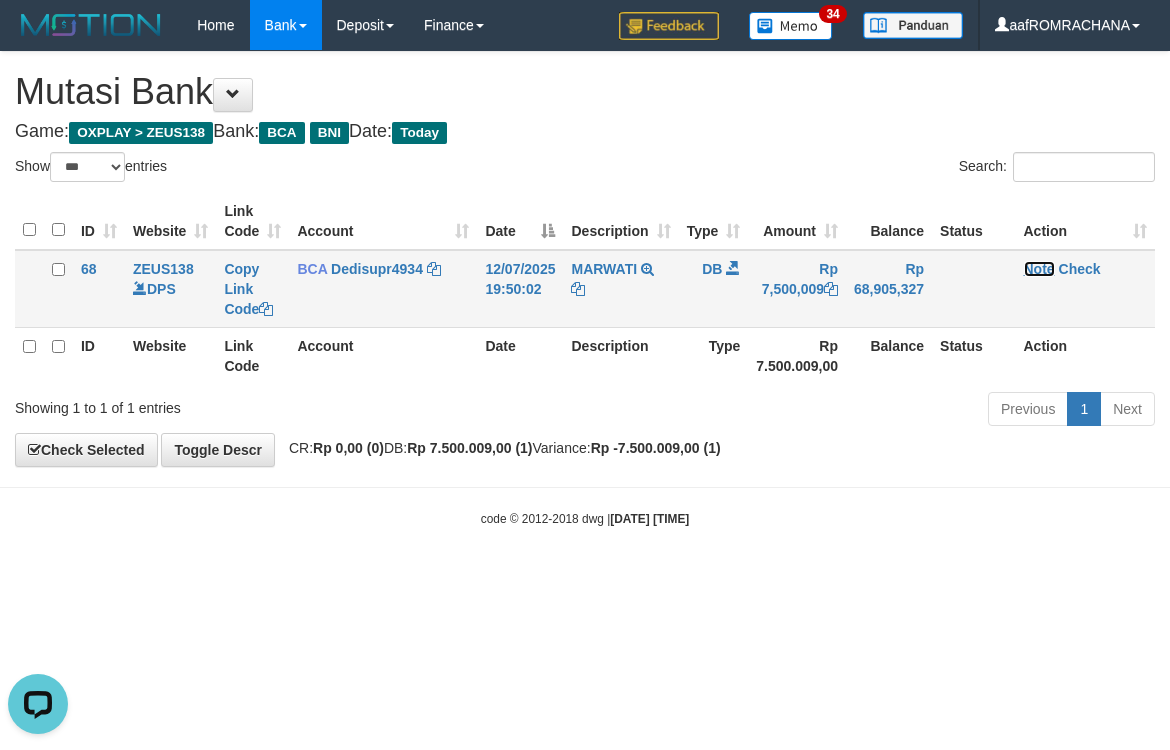click on "Note" at bounding box center [1039, 269] 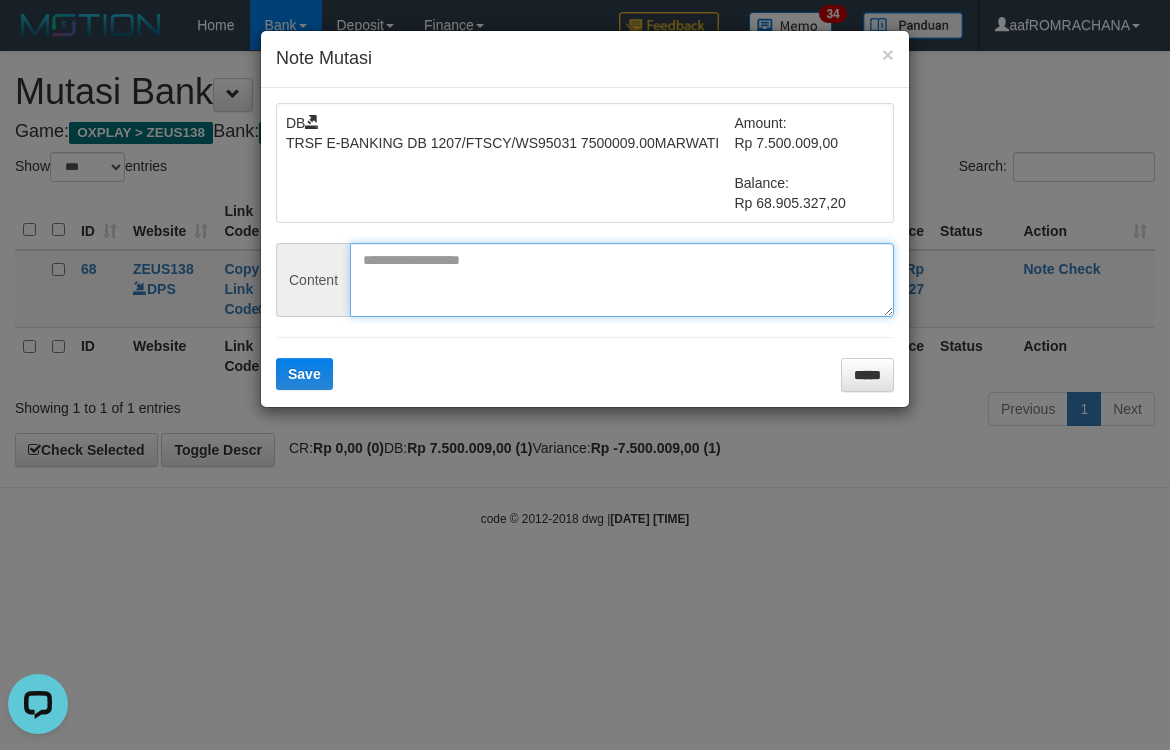 click at bounding box center [622, 280] 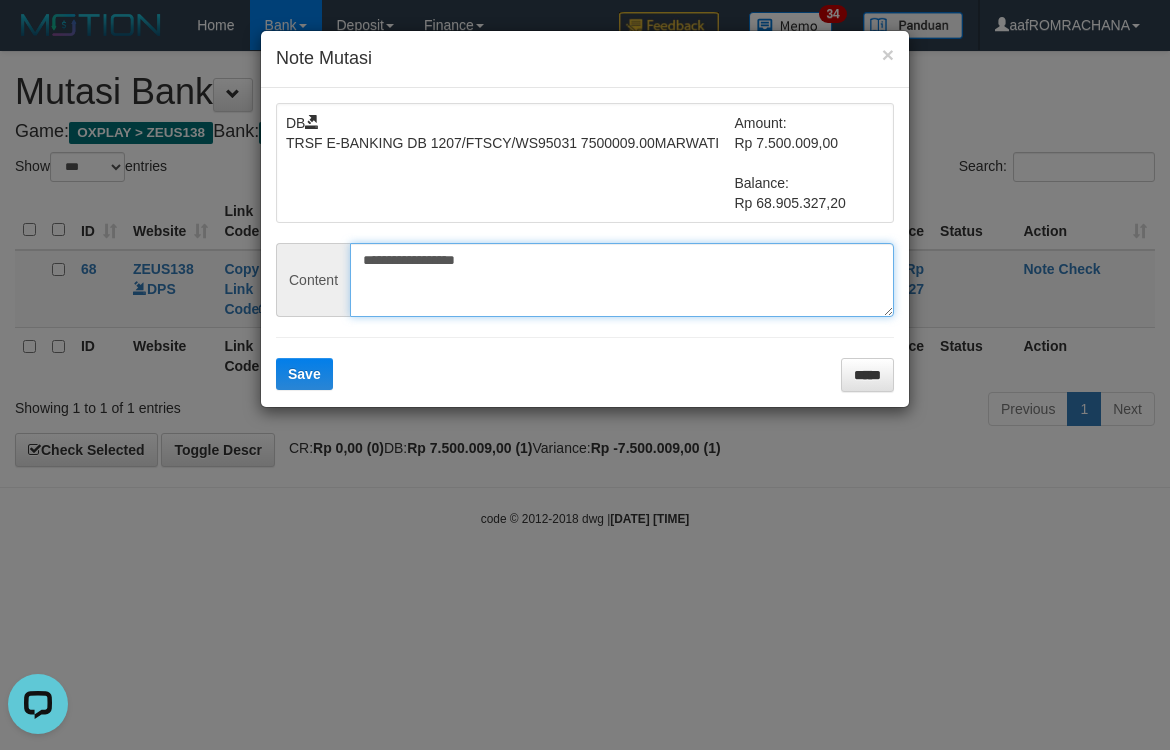 type on "**********" 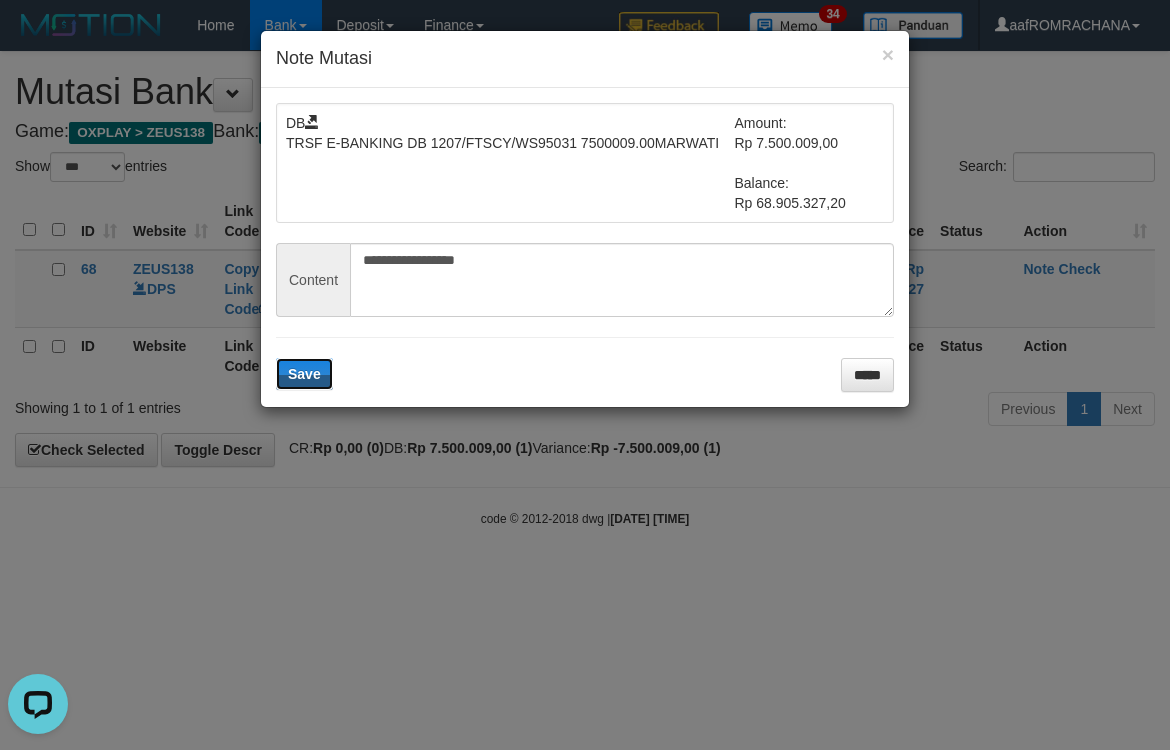 click on "Save" at bounding box center (304, 374) 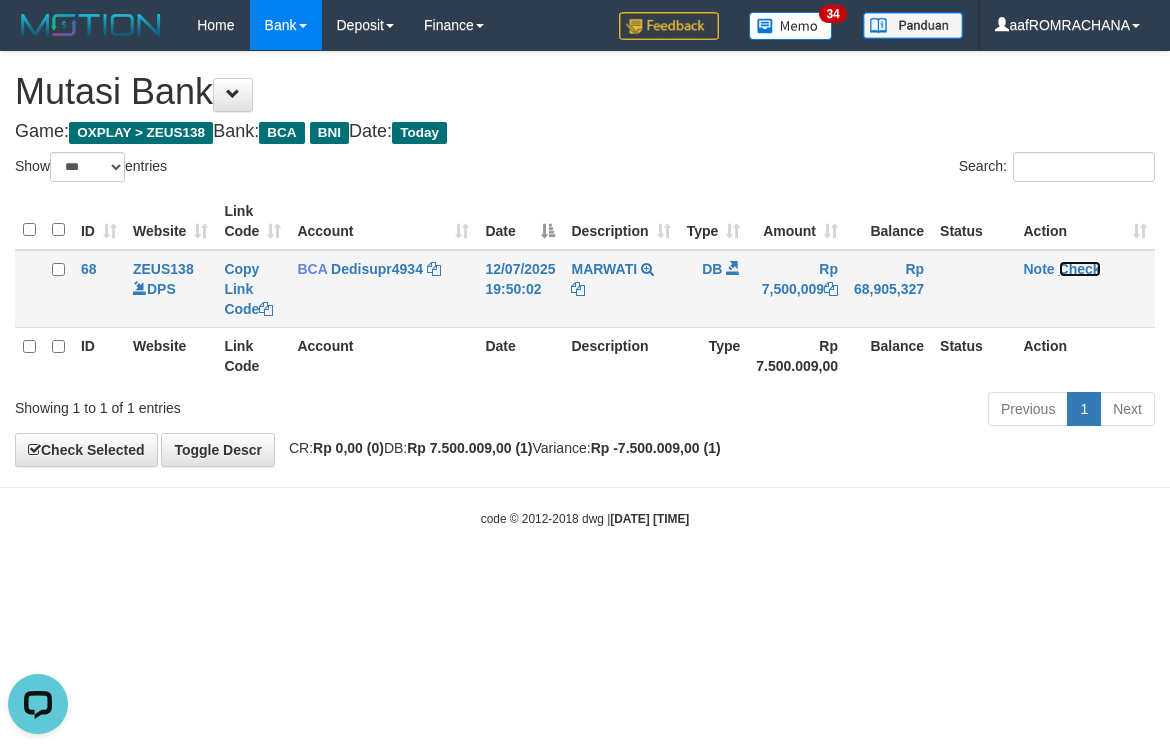 click on "Check" at bounding box center (1080, 269) 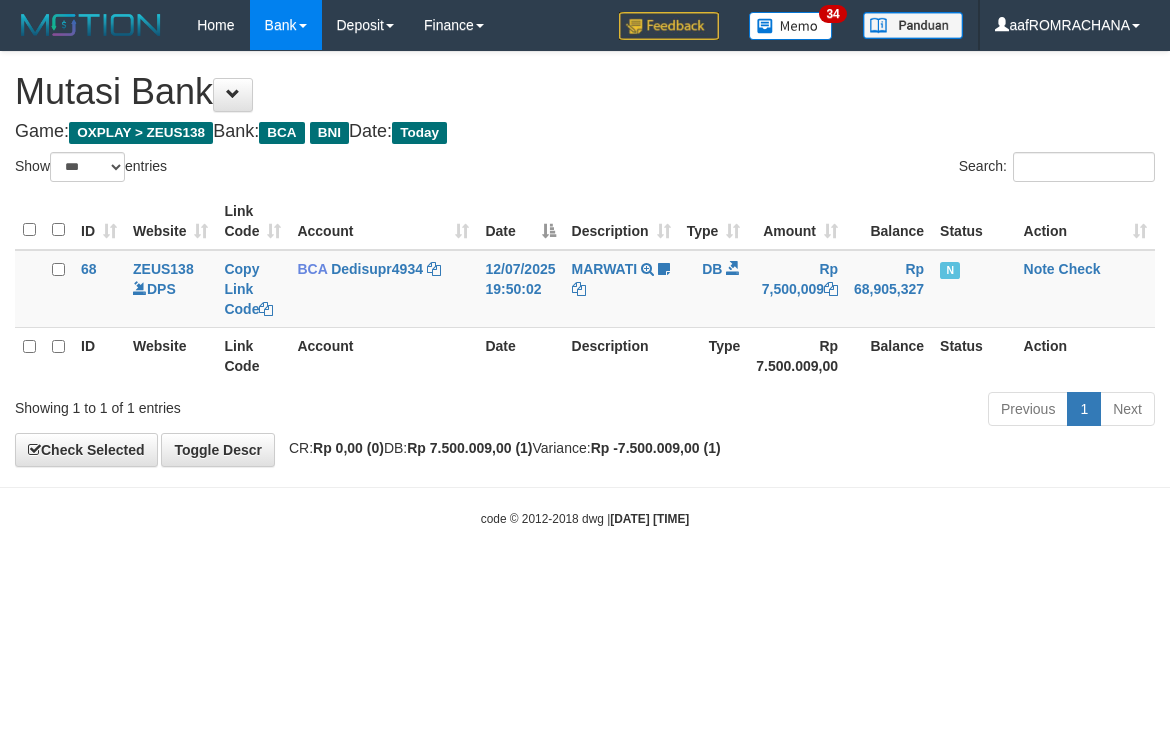 select on "***" 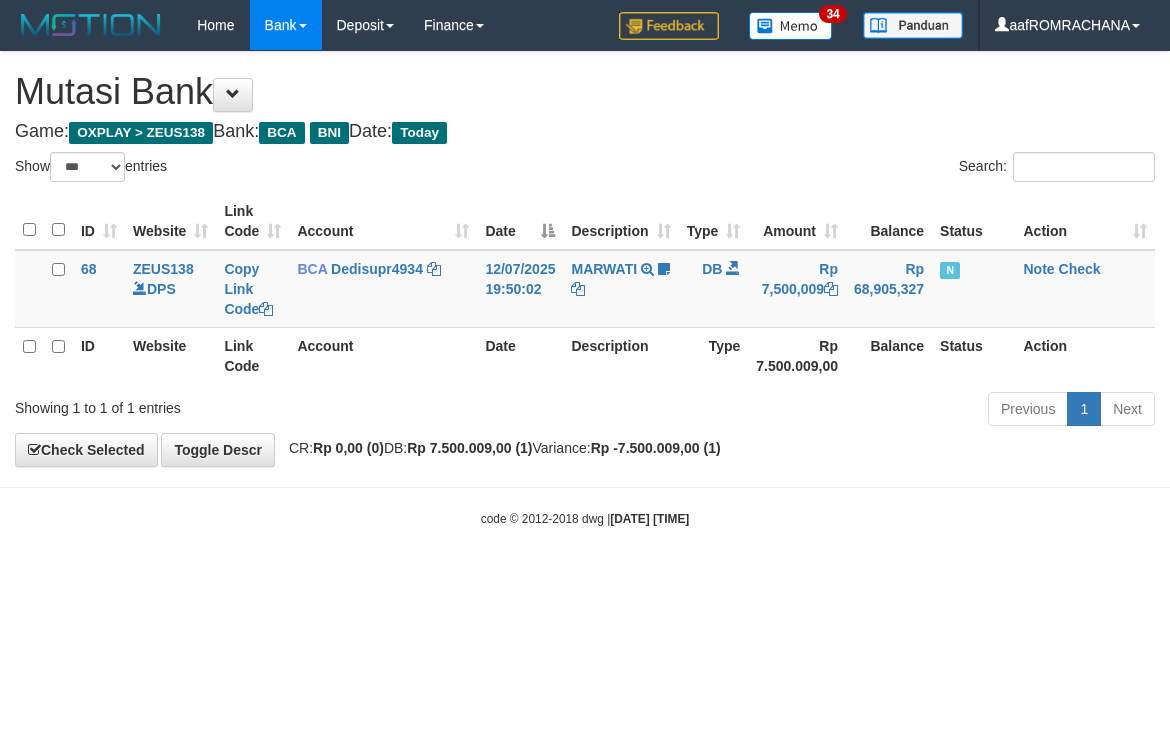 scroll, scrollTop: 0, scrollLeft: 0, axis: both 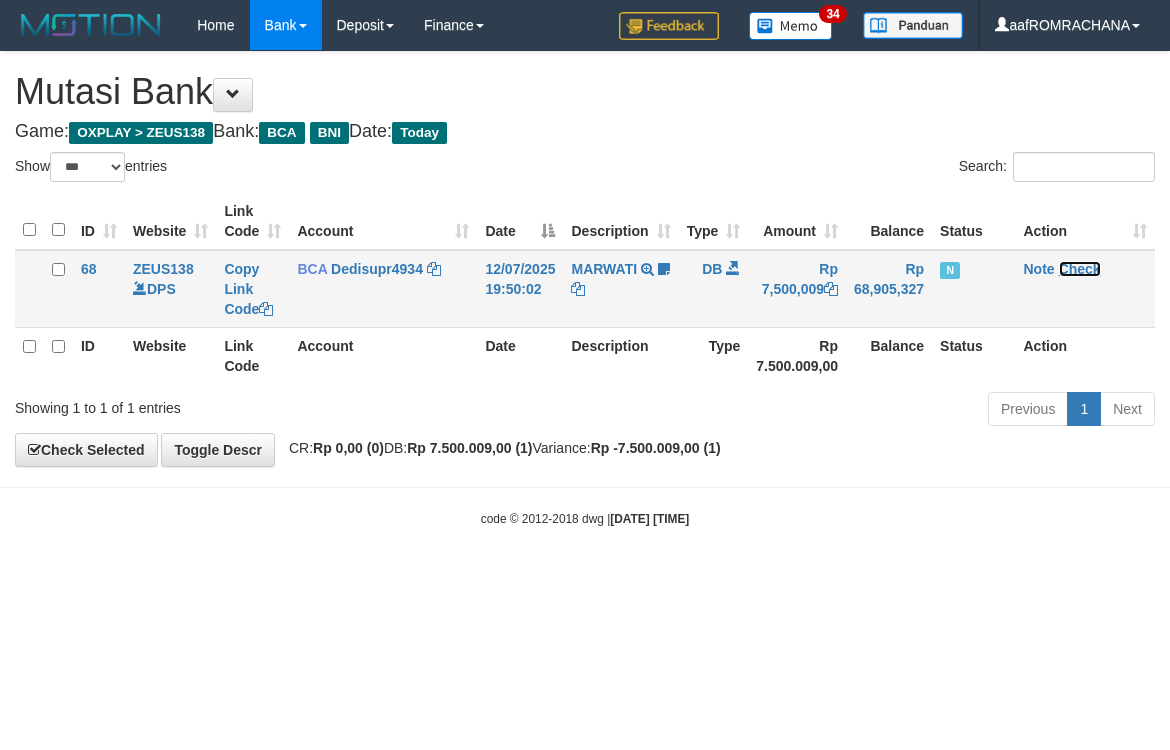 click on "Check" at bounding box center [1080, 269] 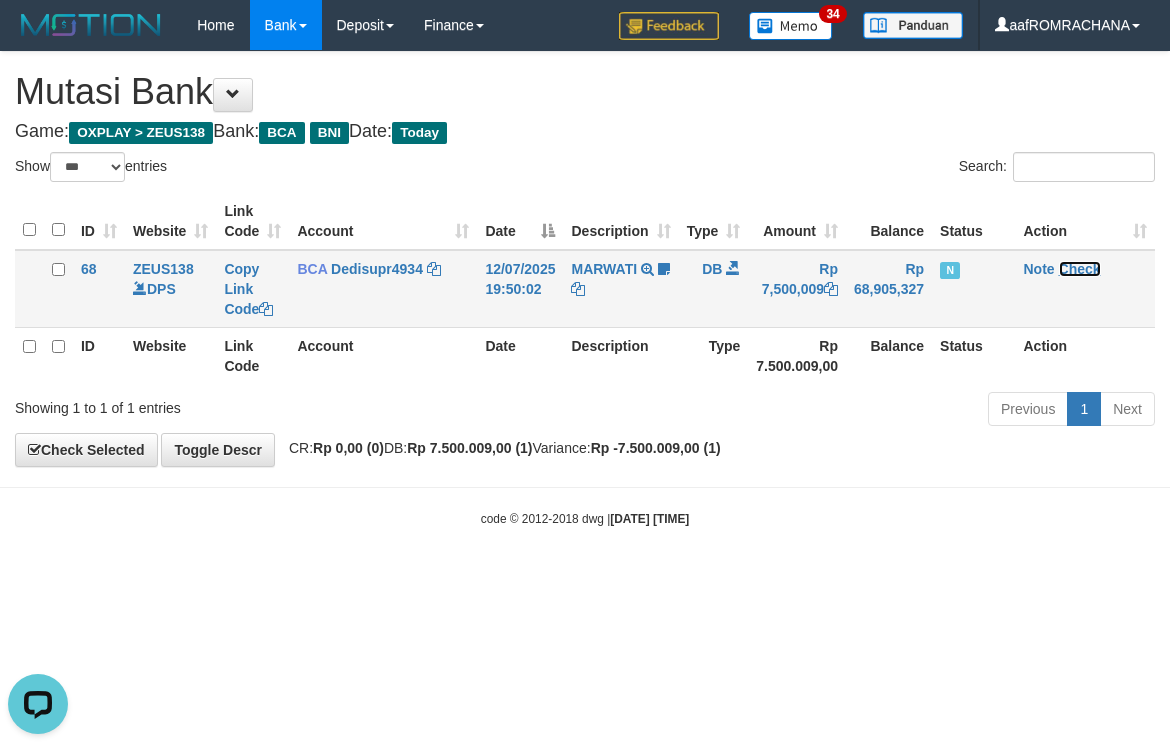 scroll, scrollTop: 0, scrollLeft: 0, axis: both 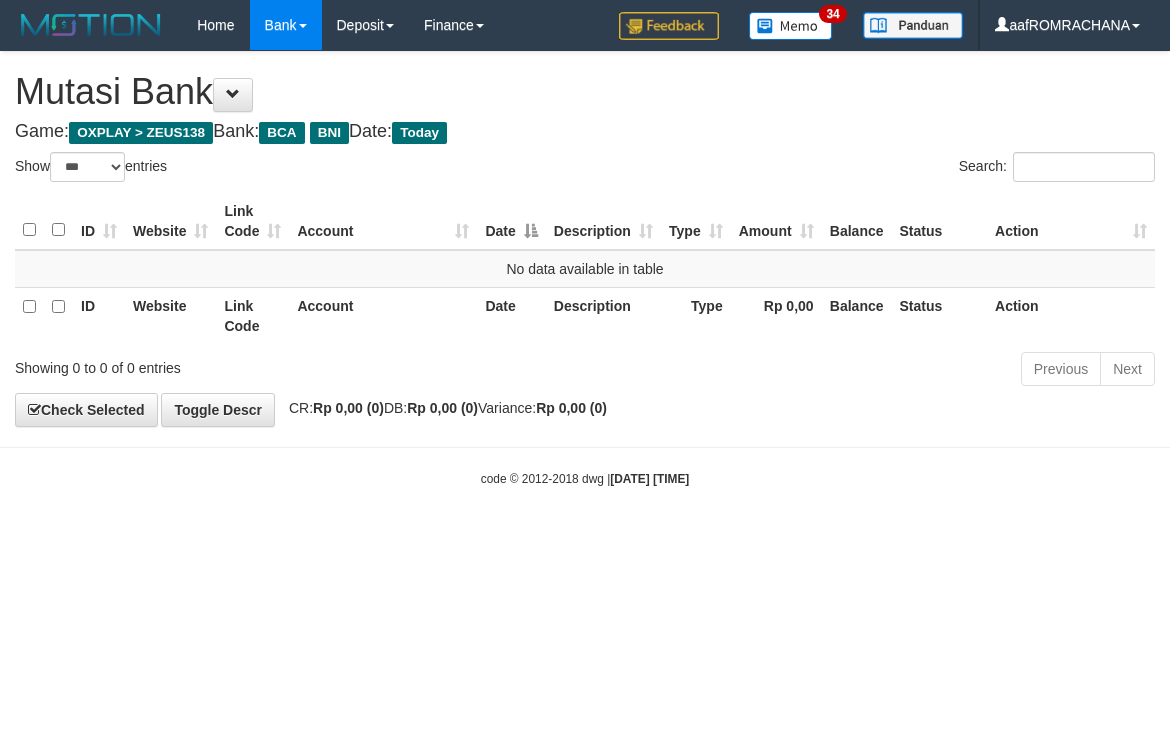 select on "***" 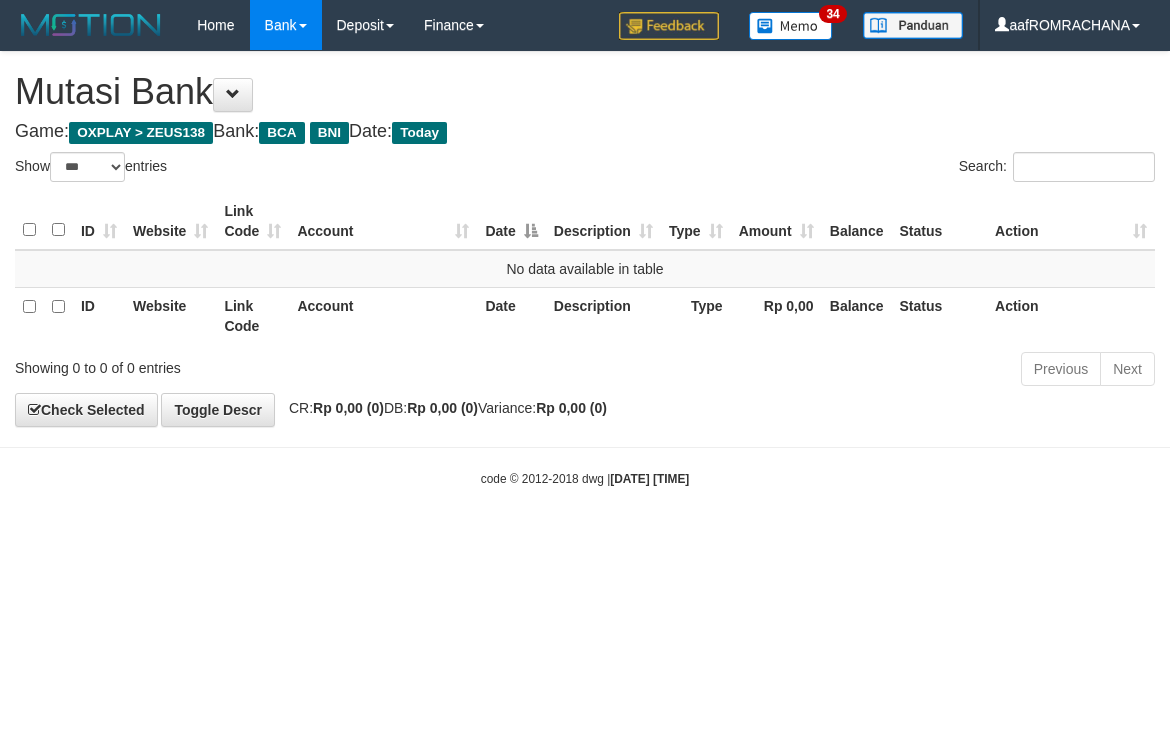 scroll, scrollTop: 0, scrollLeft: 0, axis: both 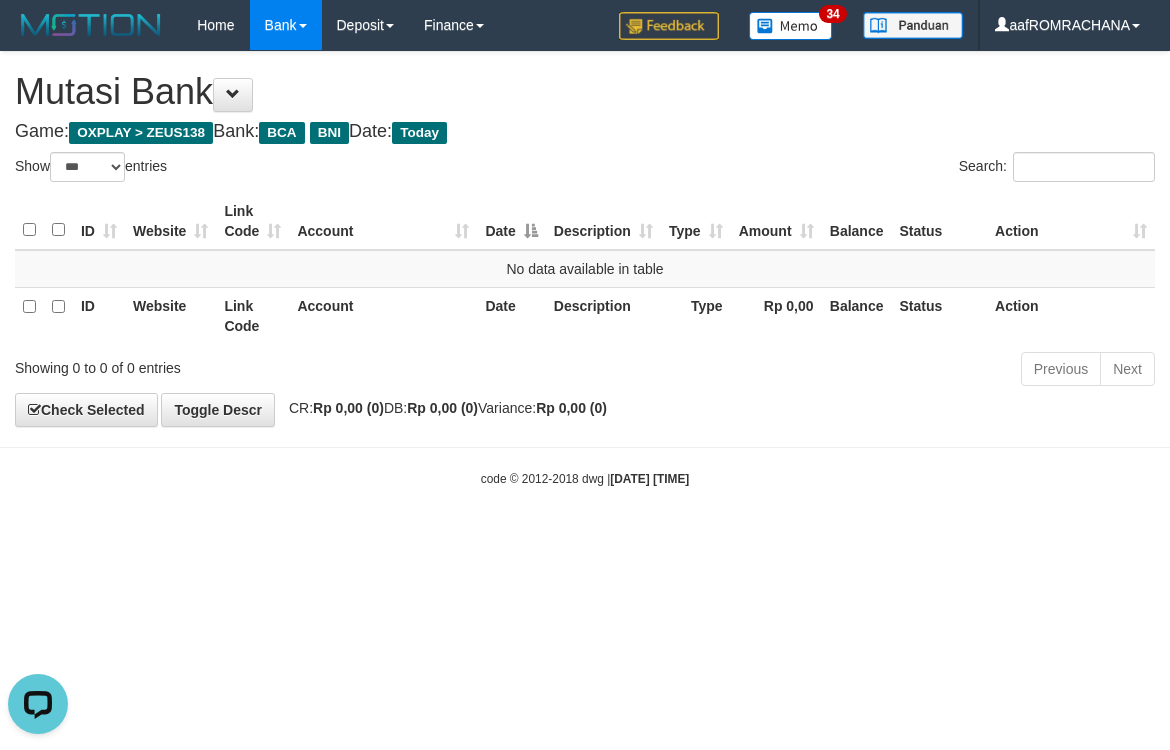 click on "Toggle navigation
Home
Bank
Account List
Load
By Website
Group
[OXPLAY]													ZEUS138
By Load Group (DPS)" at bounding box center (585, 269) 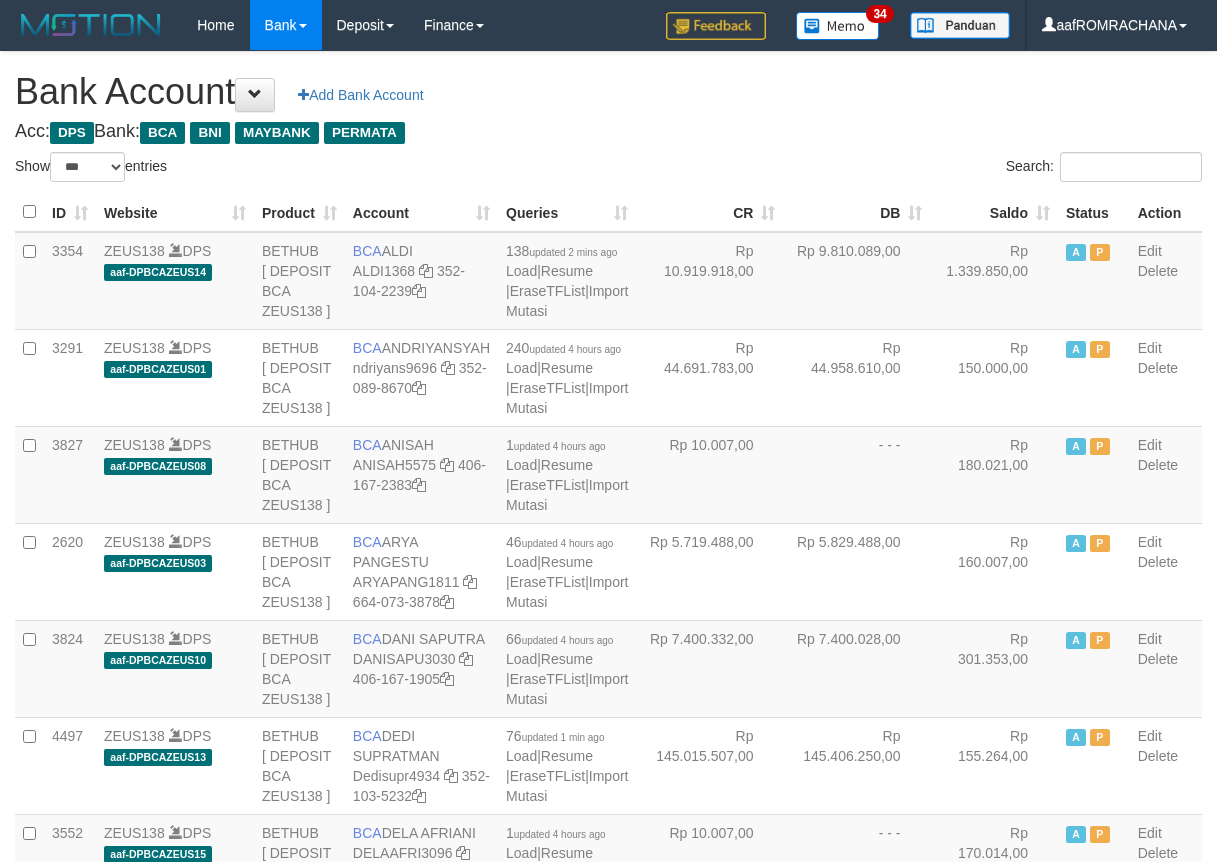 select on "***" 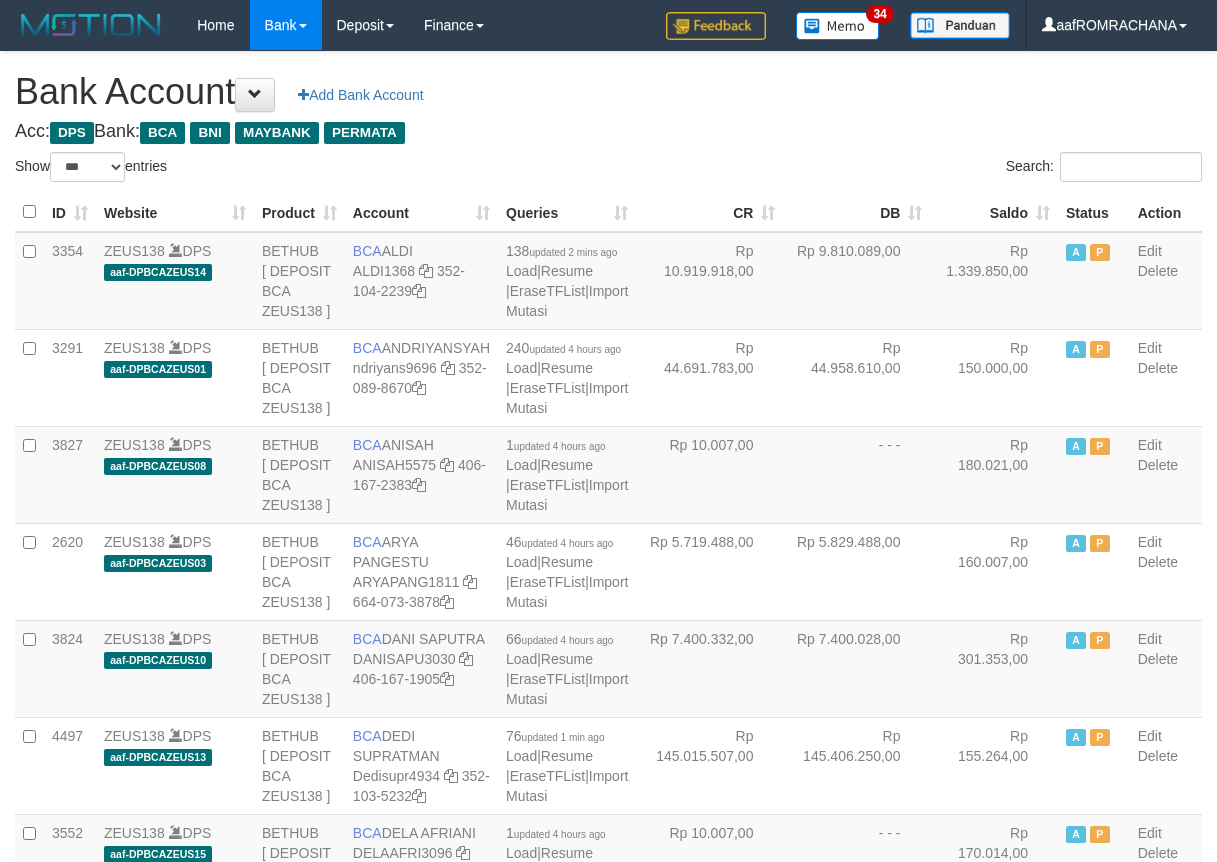 scroll, scrollTop: 0, scrollLeft: 0, axis: both 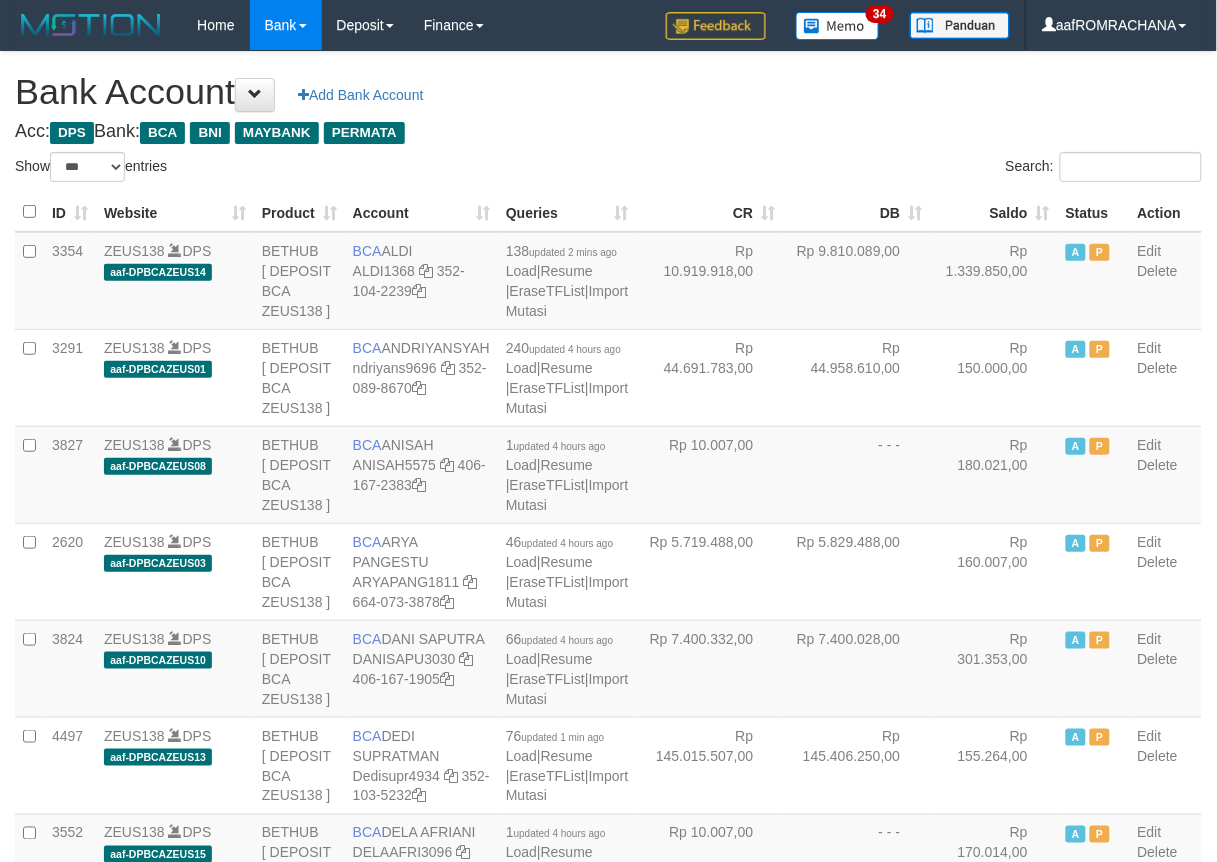 click on "Saldo" at bounding box center [994, 212] 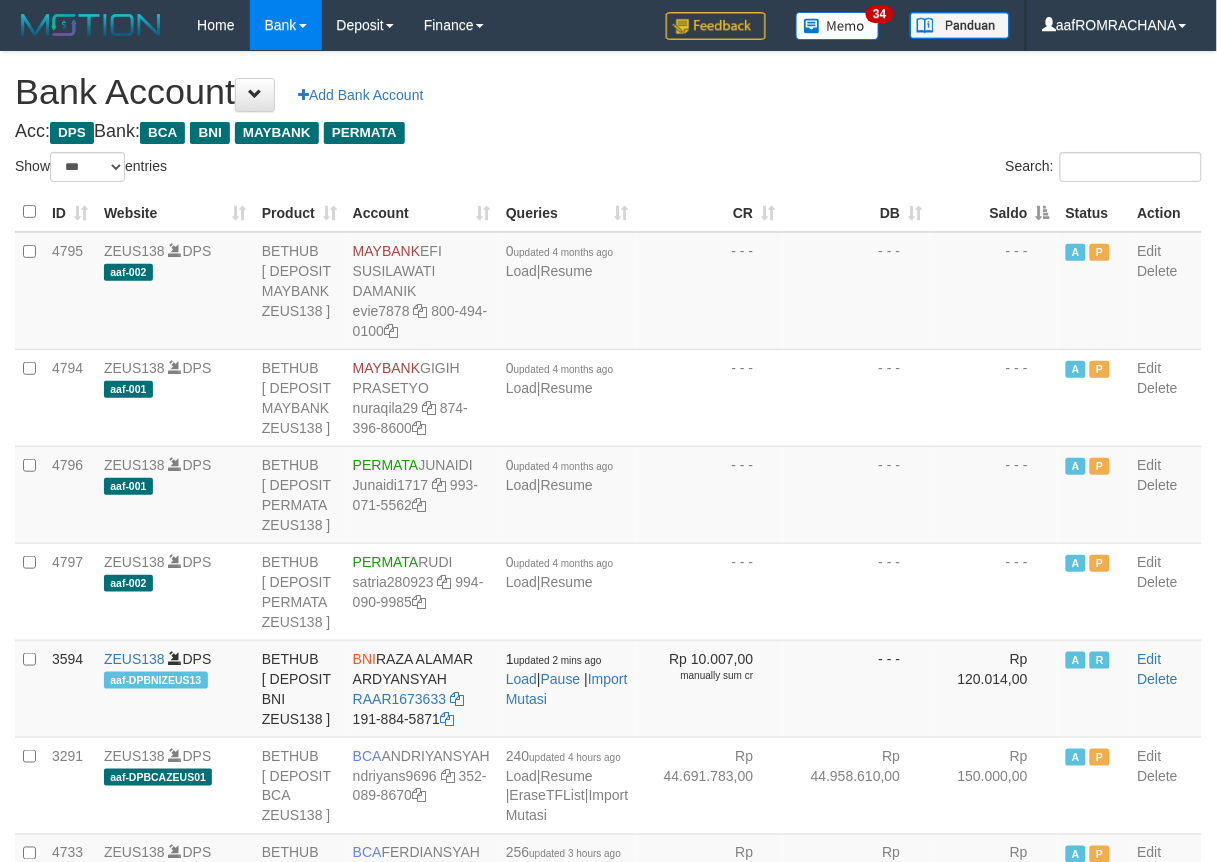 click on "Saldo" at bounding box center (994, 212) 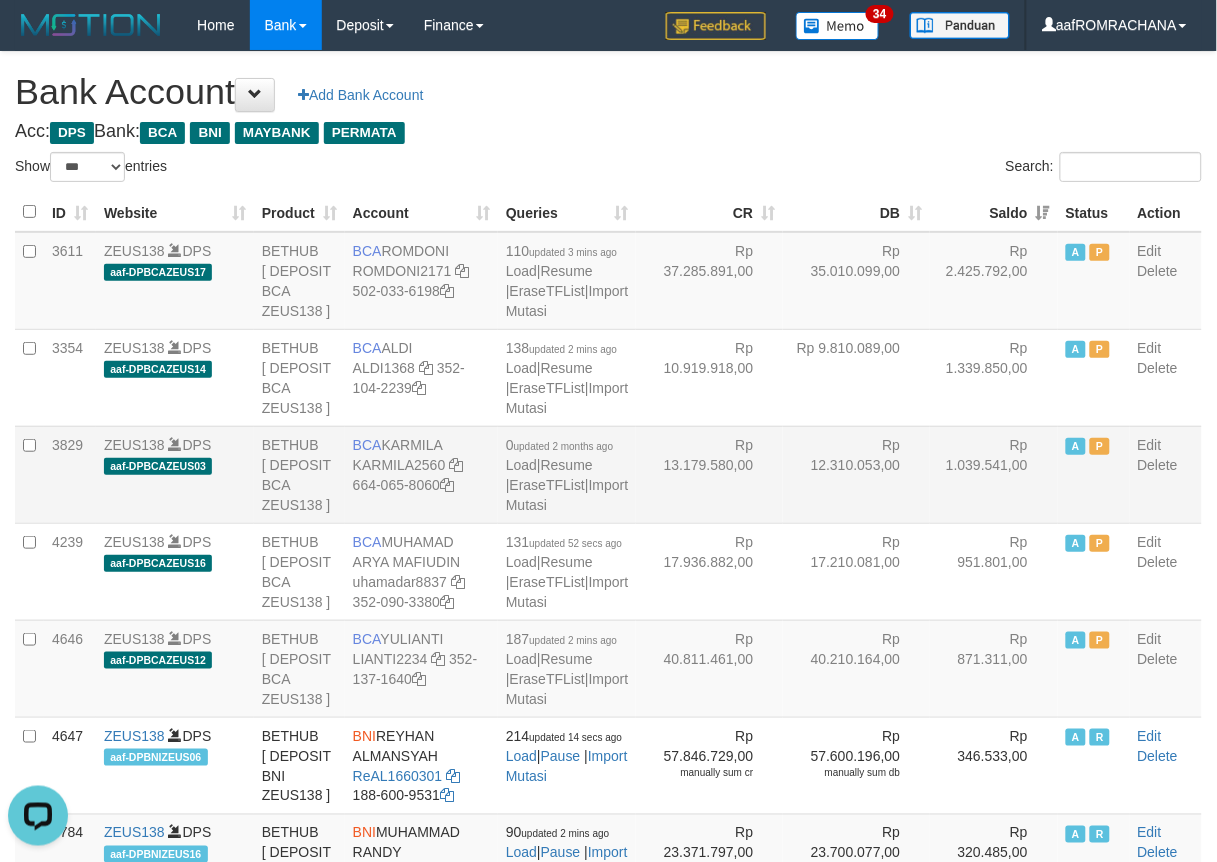 scroll, scrollTop: 0, scrollLeft: 0, axis: both 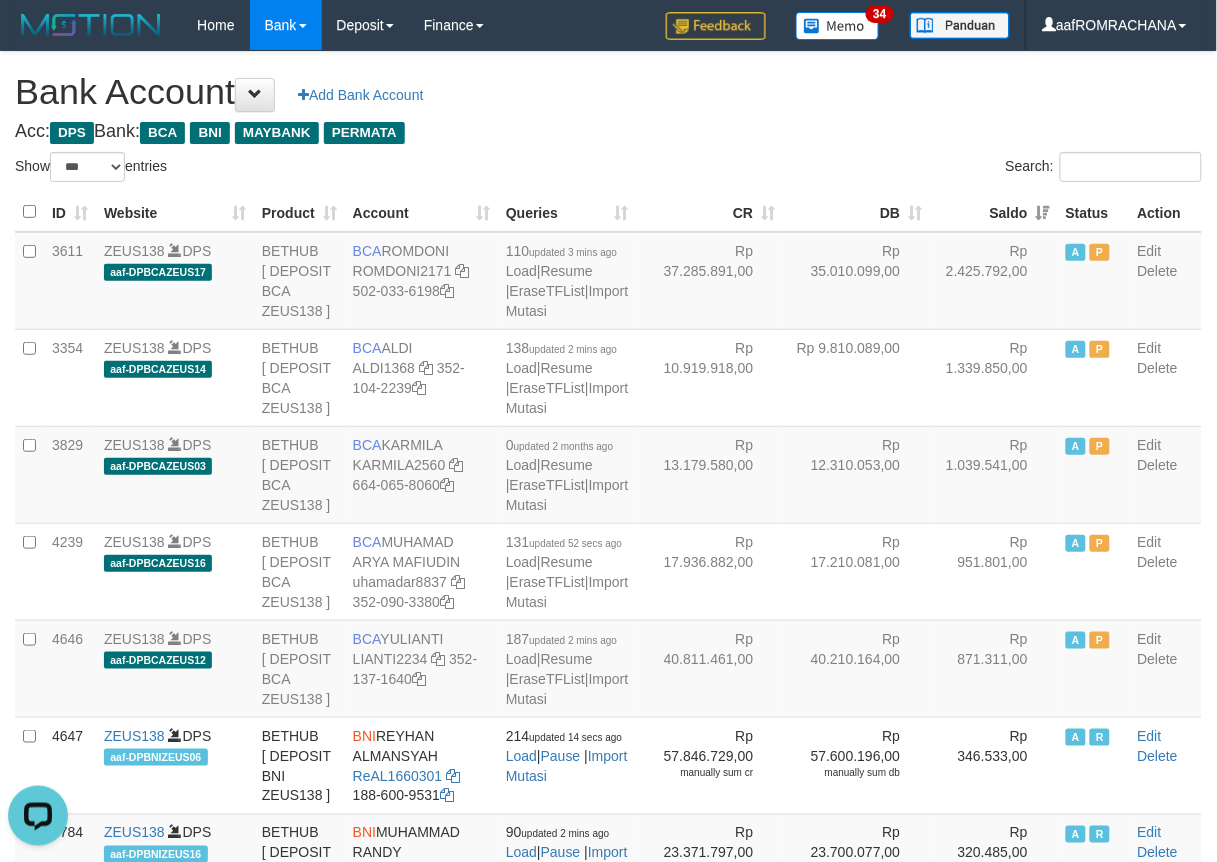 click on "Acc: 										 DPS
Bank:   BCA   BNI   MAYBANK   PERMATA" at bounding box center (608, 132) 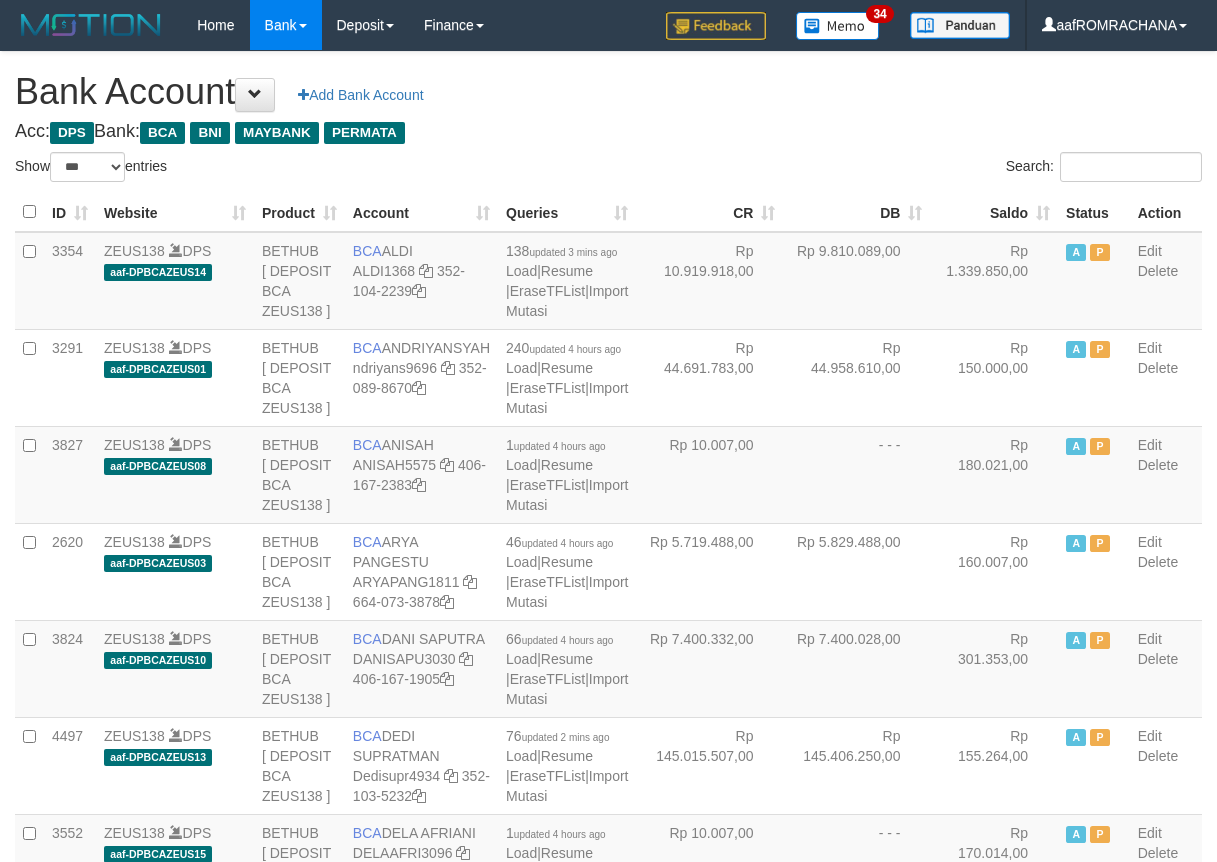 select on "***" 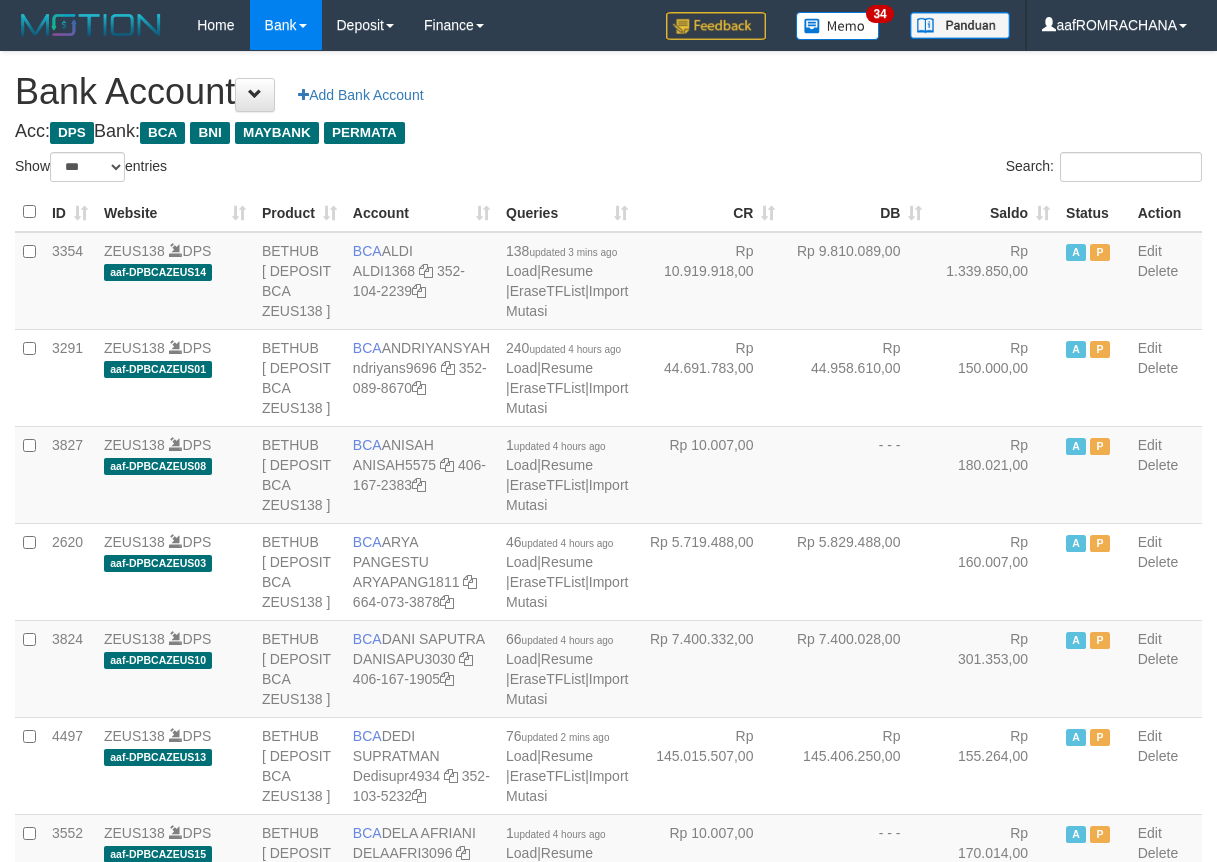 scroll, scrollTop: 0, scrollLeft: 0, axis: both 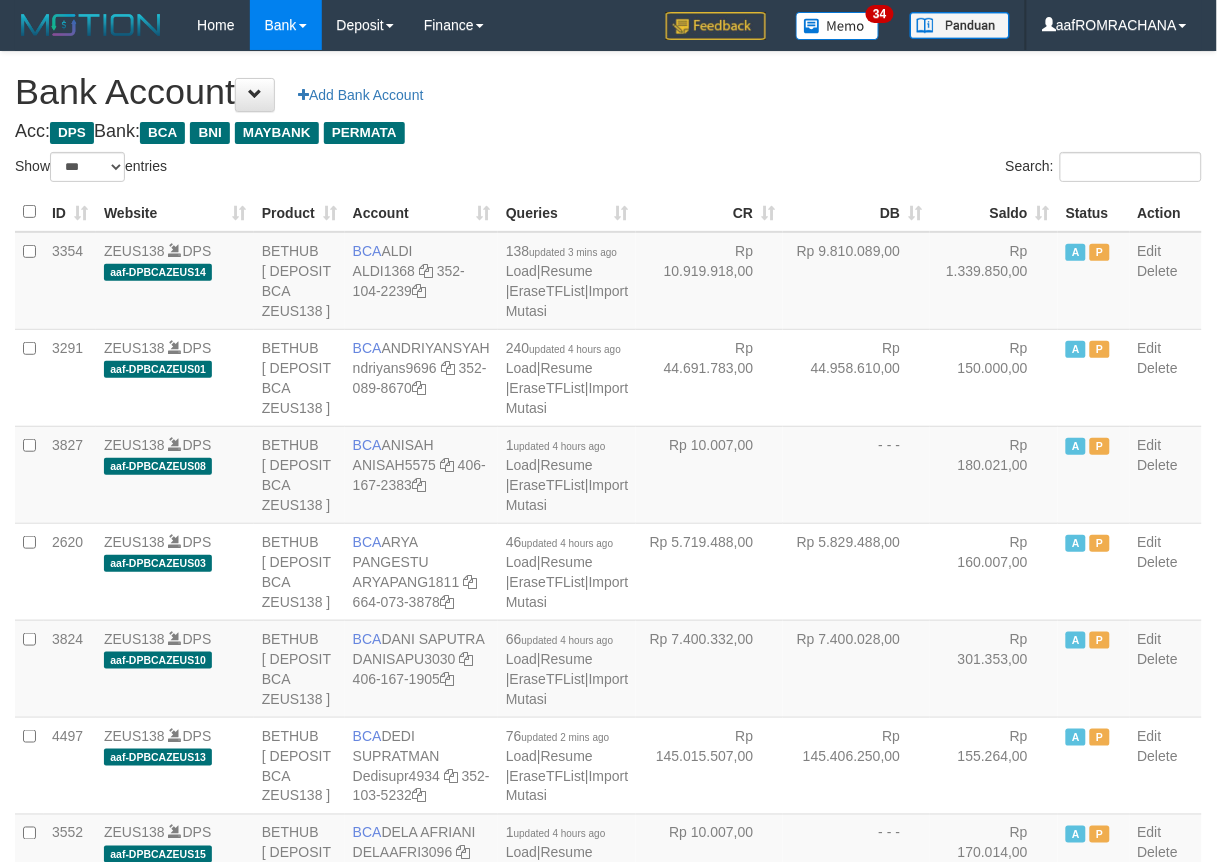 click on "Saldo" at bounding box center [994, 212] 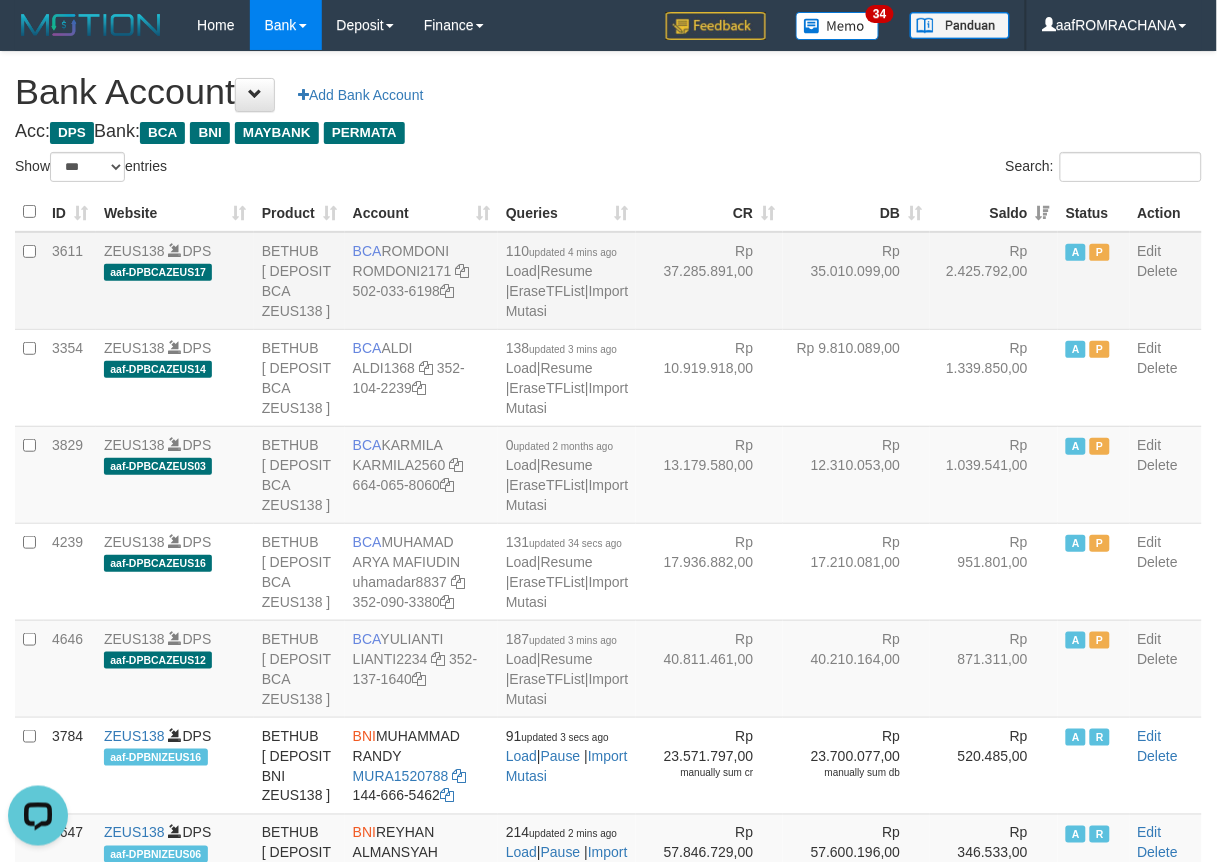 scroll, scrollTop: 0, scrollLeft: 0, axis: both 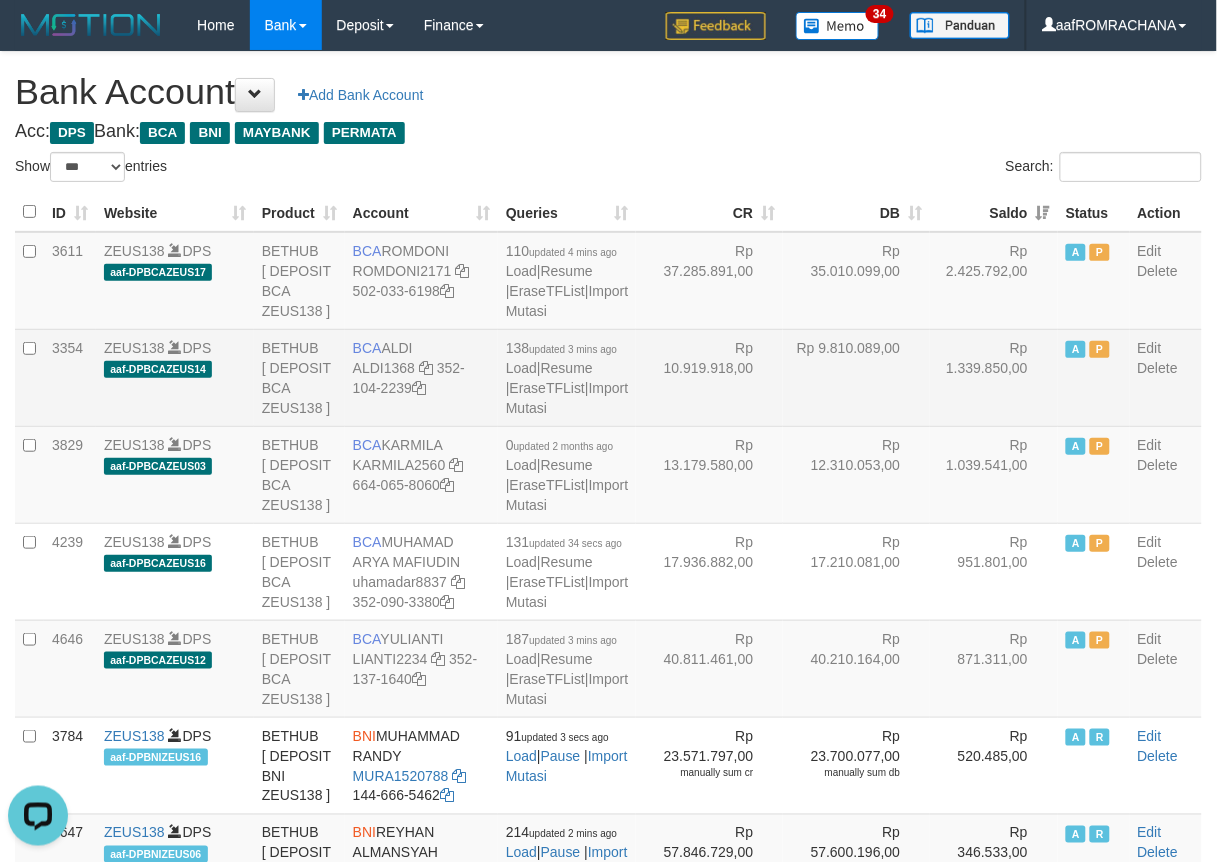 drag, startPoint x: 378, startPoint y: 401, endPoint x: 430, endPoint y: 403, distance: 52.03845 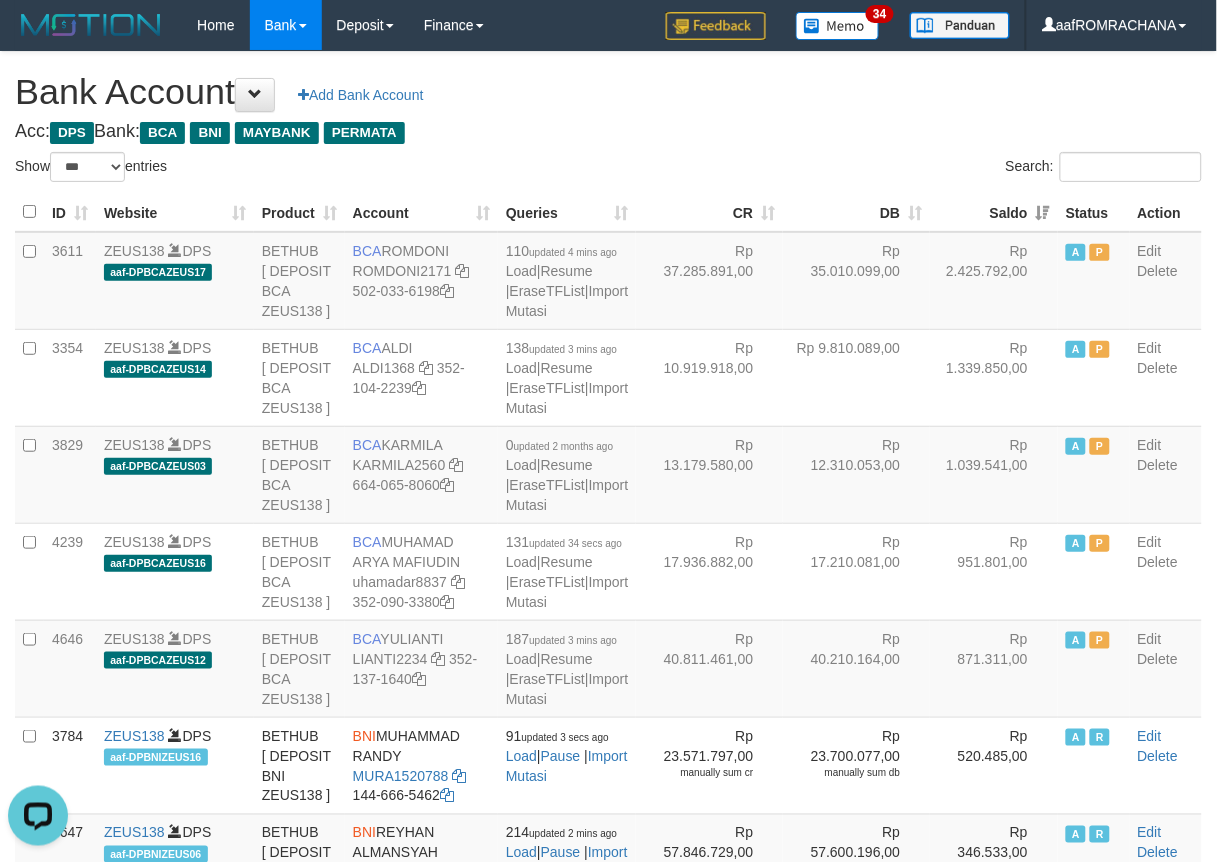 click on "**********" at bounding box center [608, 2047] 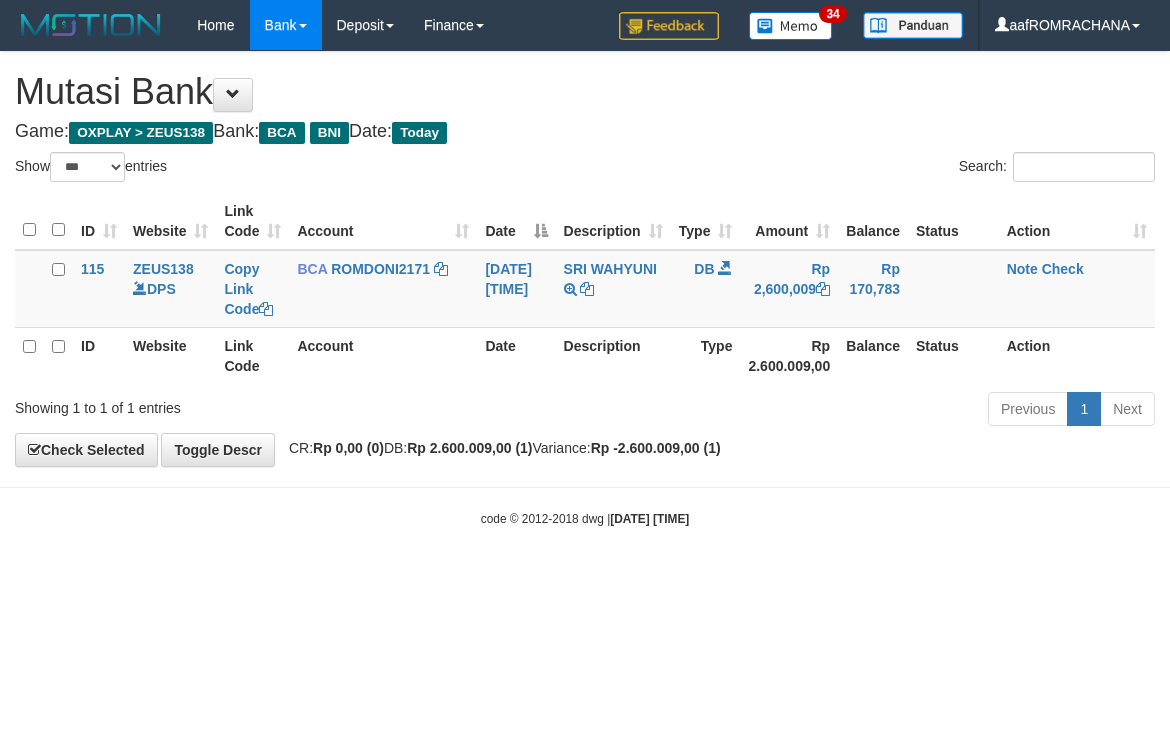 select on "***" 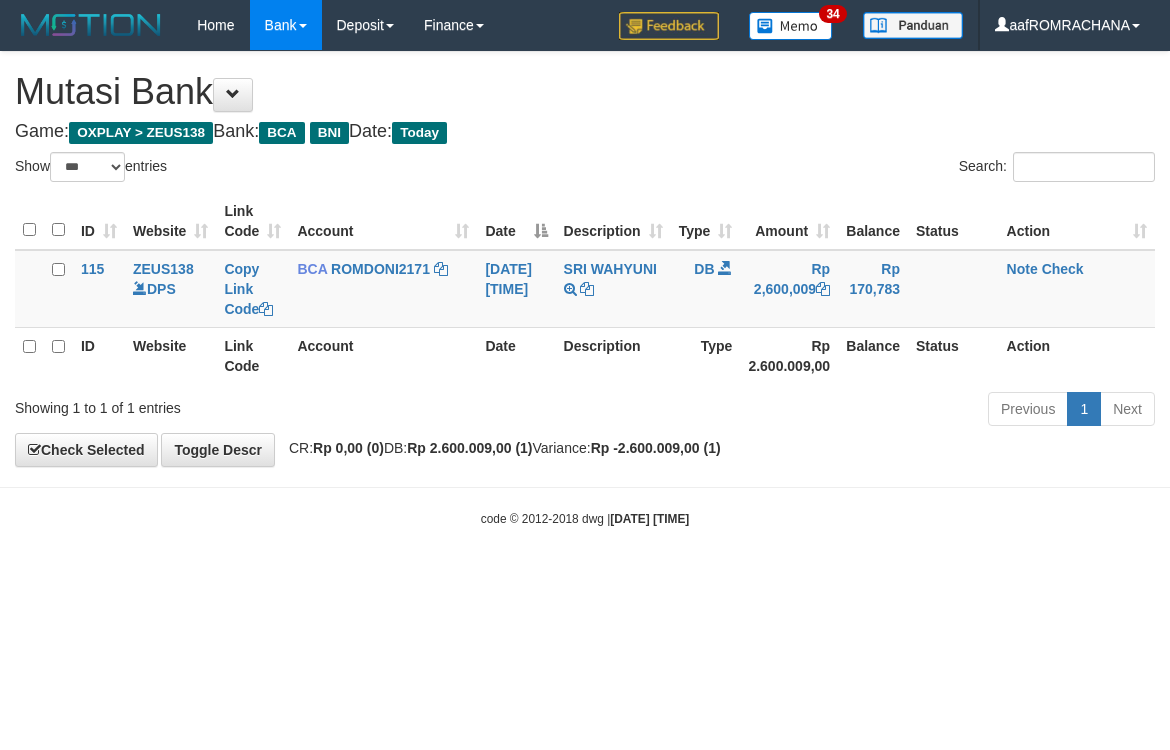scroll, scrollTop: 0, scrollLeft: 0, axis: both 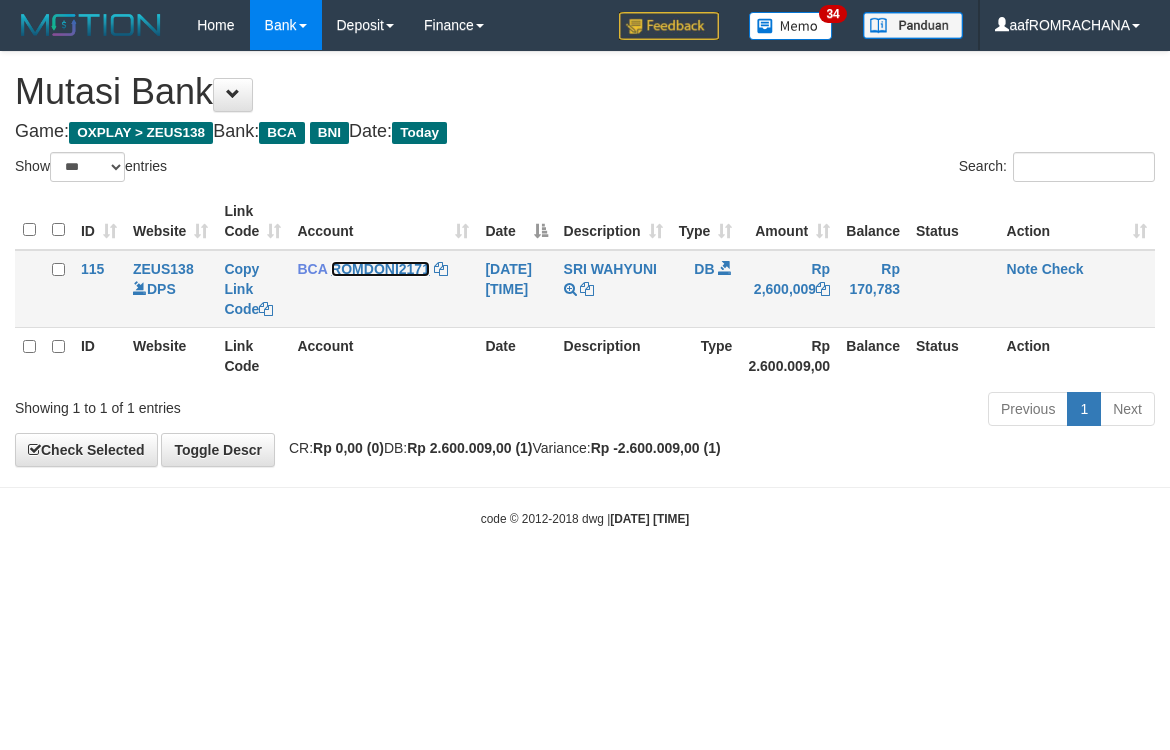 click on "ROMDONI2171" at bounding box center (380, 269) 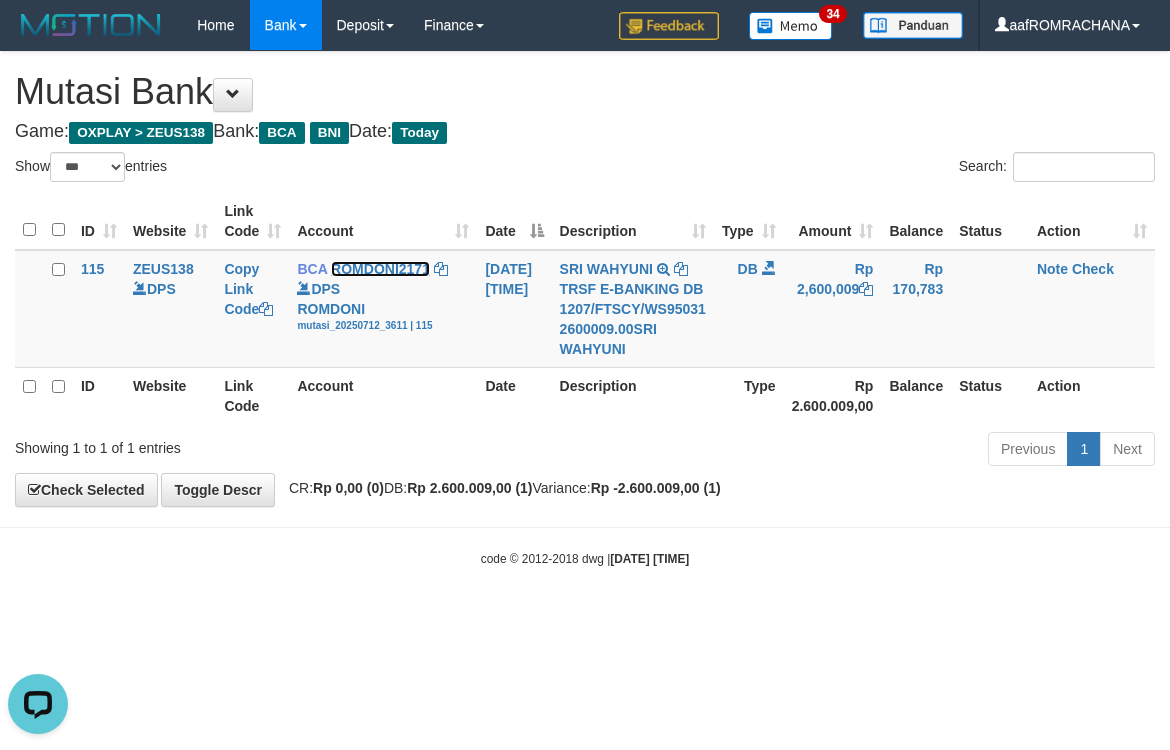 scroll, scrollTop: 0, scrollLeft: 0, axis: both 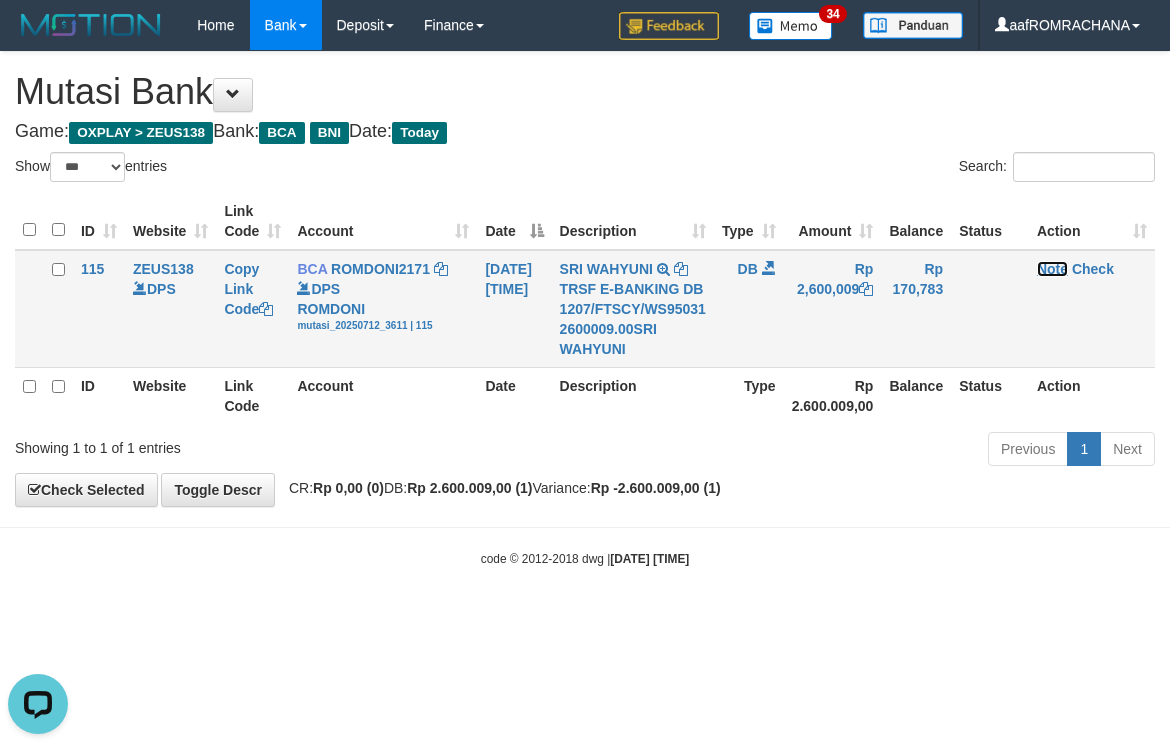 click on "Note" at bounding box center (1052, 269) 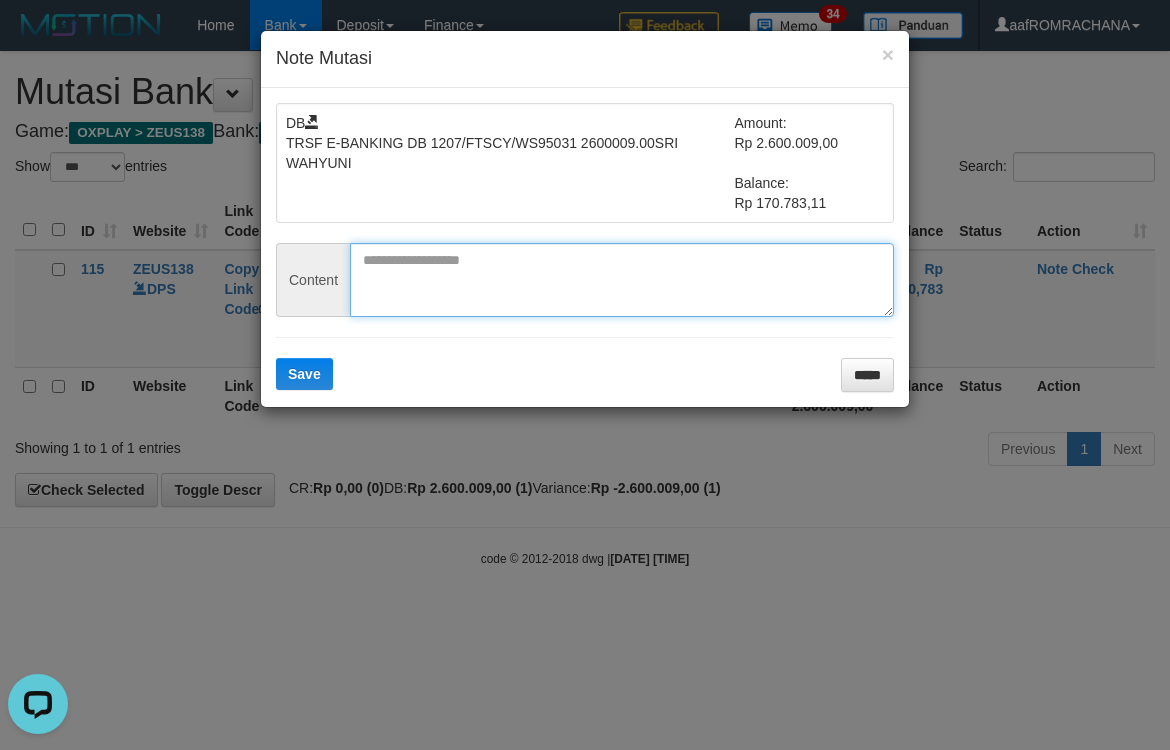 click at bounding box center (622, 280) 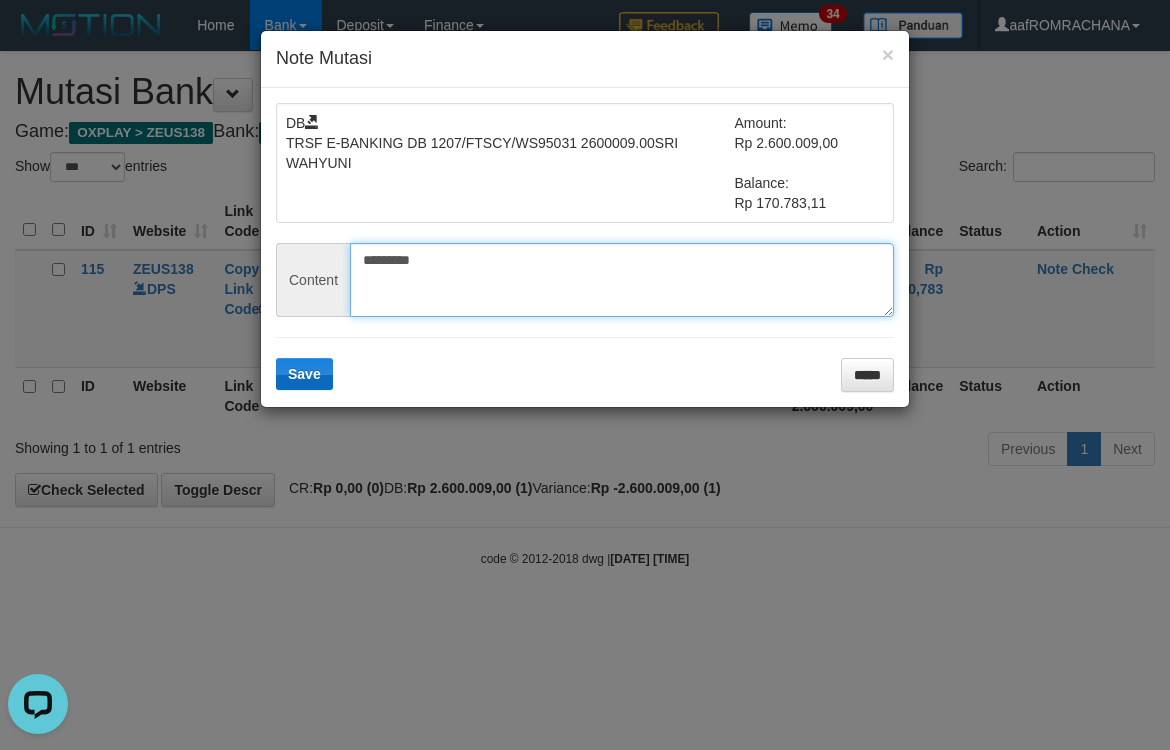 type on "*********" 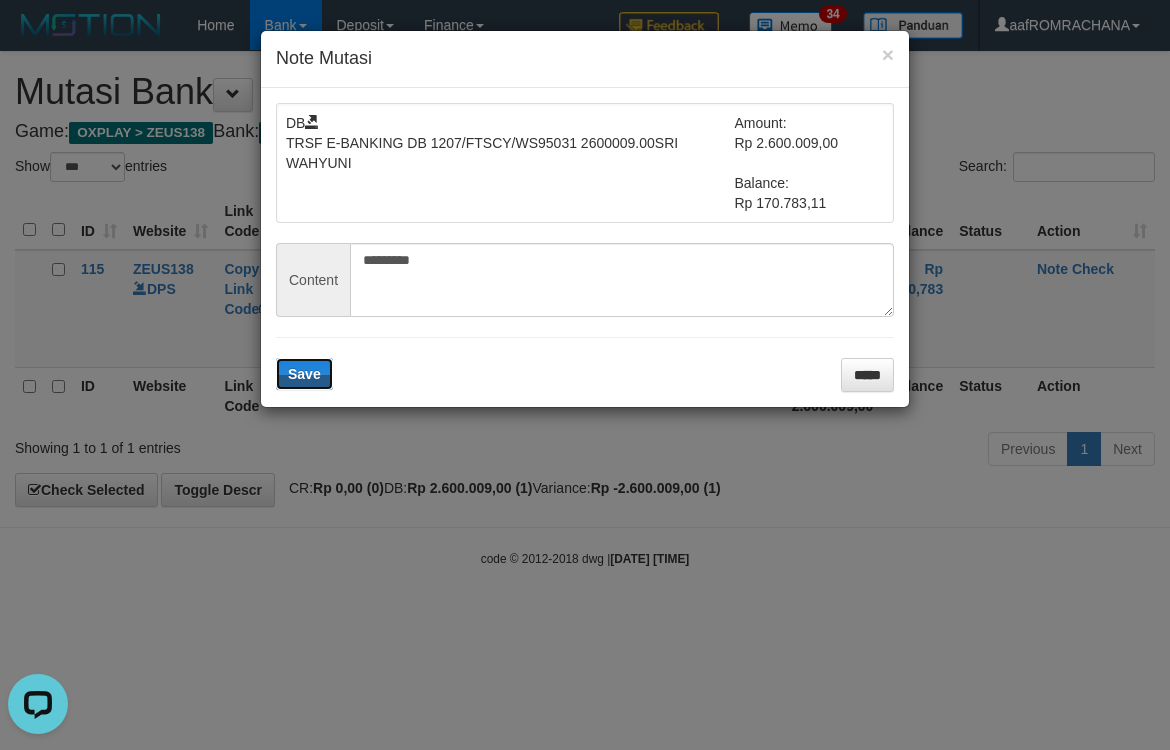 drag, startPoint x: 298, startPoint y: 372, endPoint x: 702, endPoint y: 388, distance: 404.3167 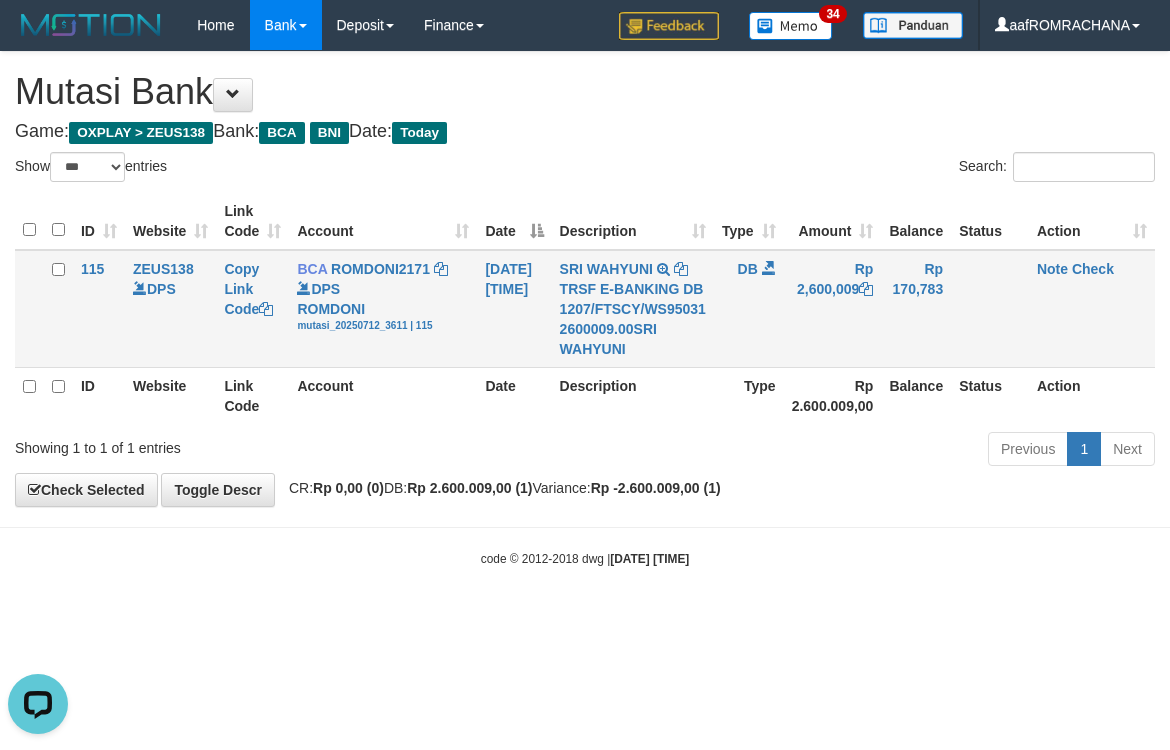 click on "Note
Check" at bounding box center [1092, 309] 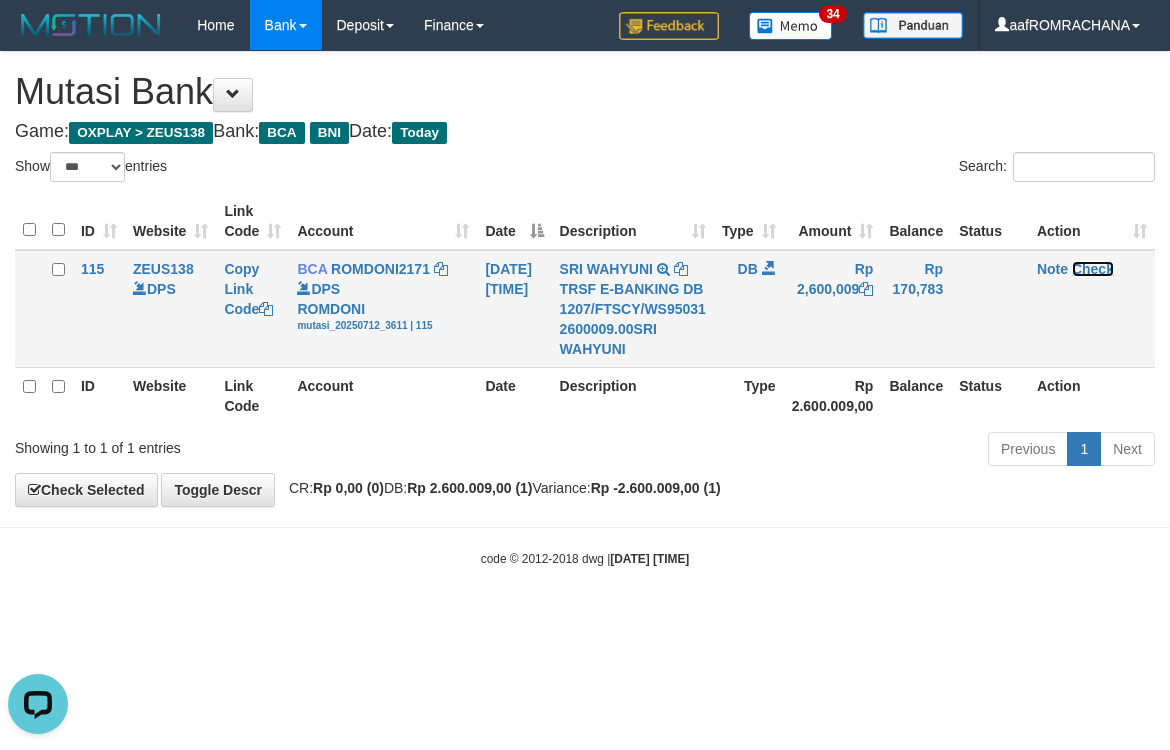 click on "Check" at bounding box center (1093, 269) 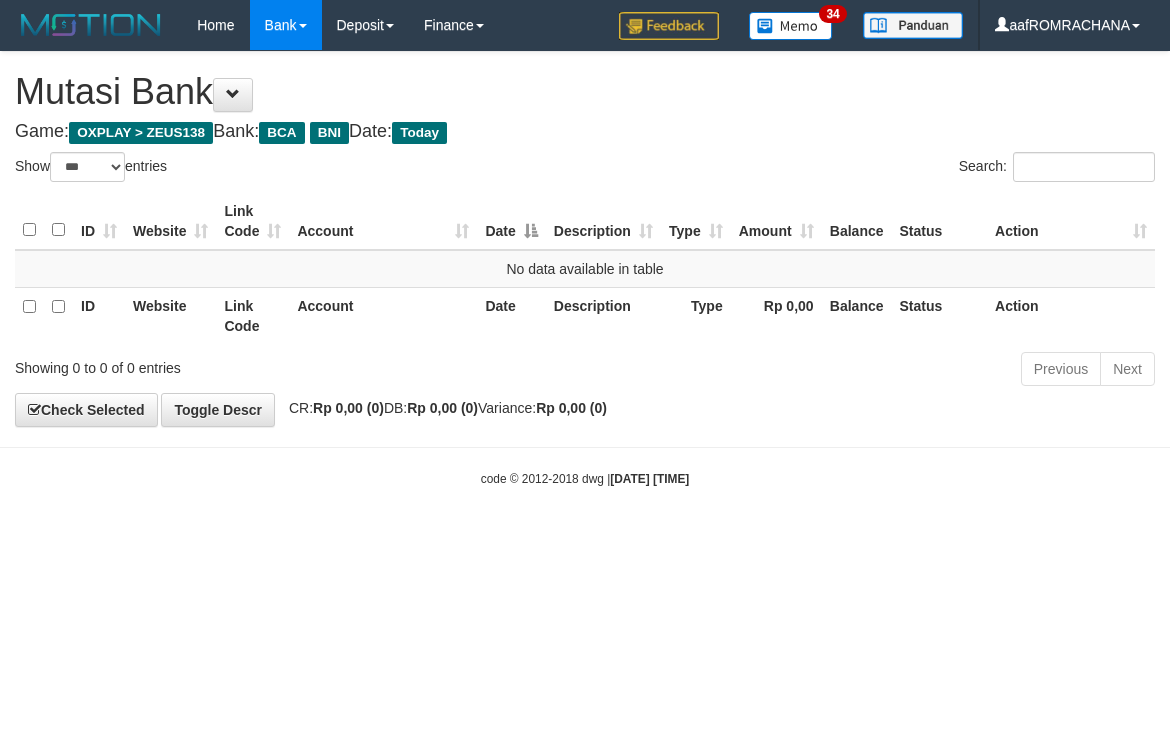 select on "***" 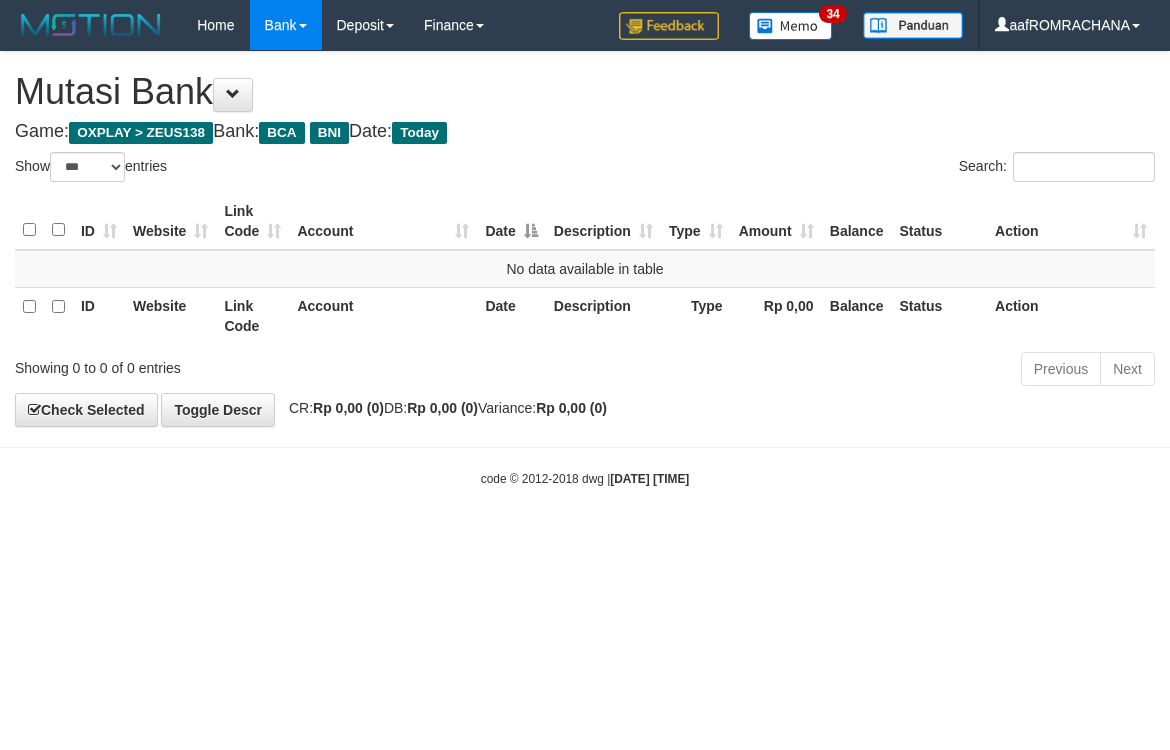 scroll, scrollTop: 0, scrollLeft: 0, axis: both 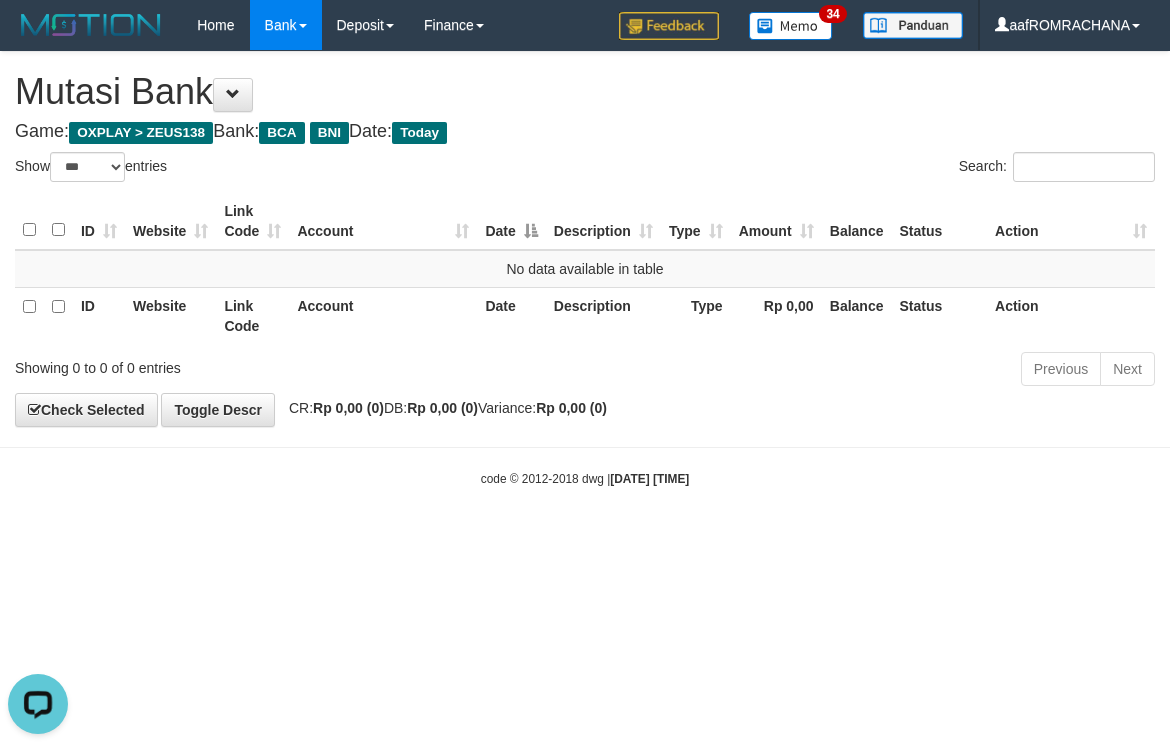 click on "Toggle navigation
Home
Bank
Account List
Load
By Website
Group
[OXPLAY]													ZEUS138
By Load Group (DPS)
Sync" at bounding box center [585, 269] 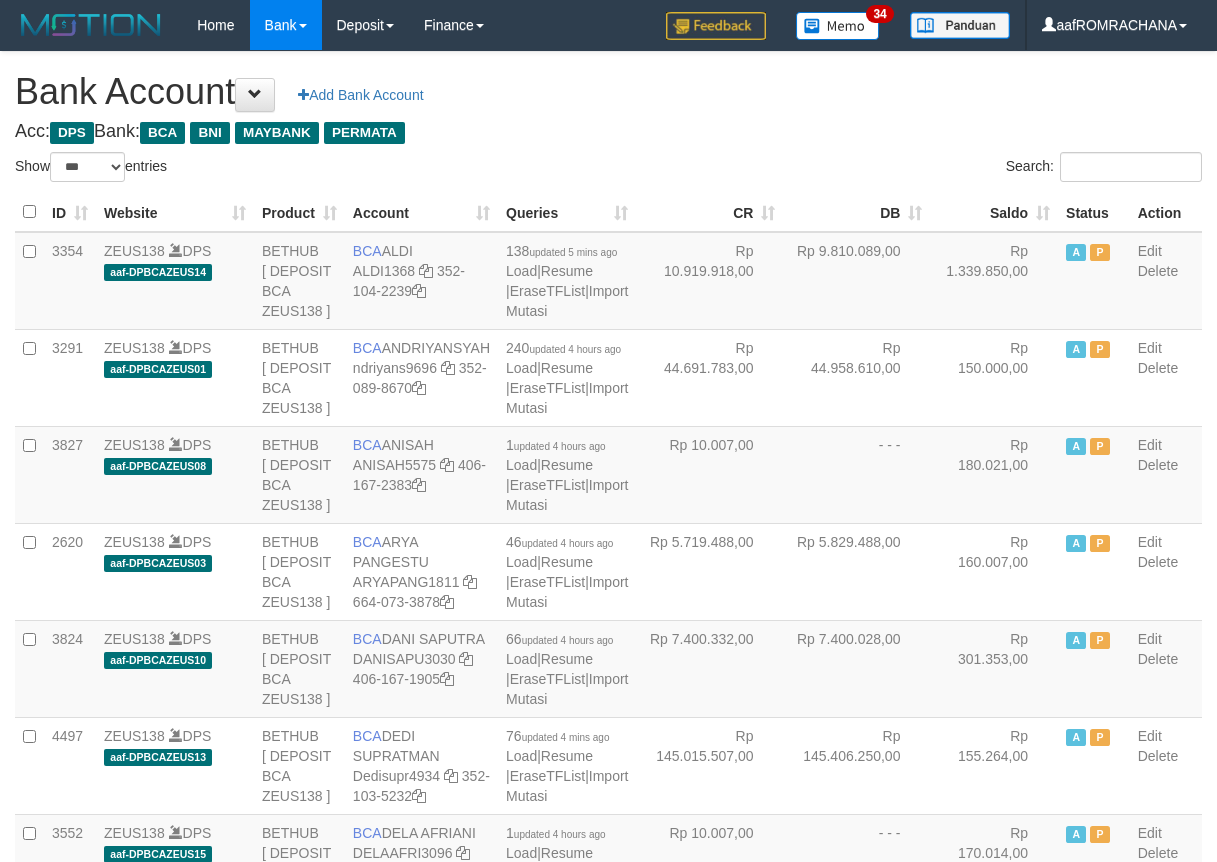 select on "***" 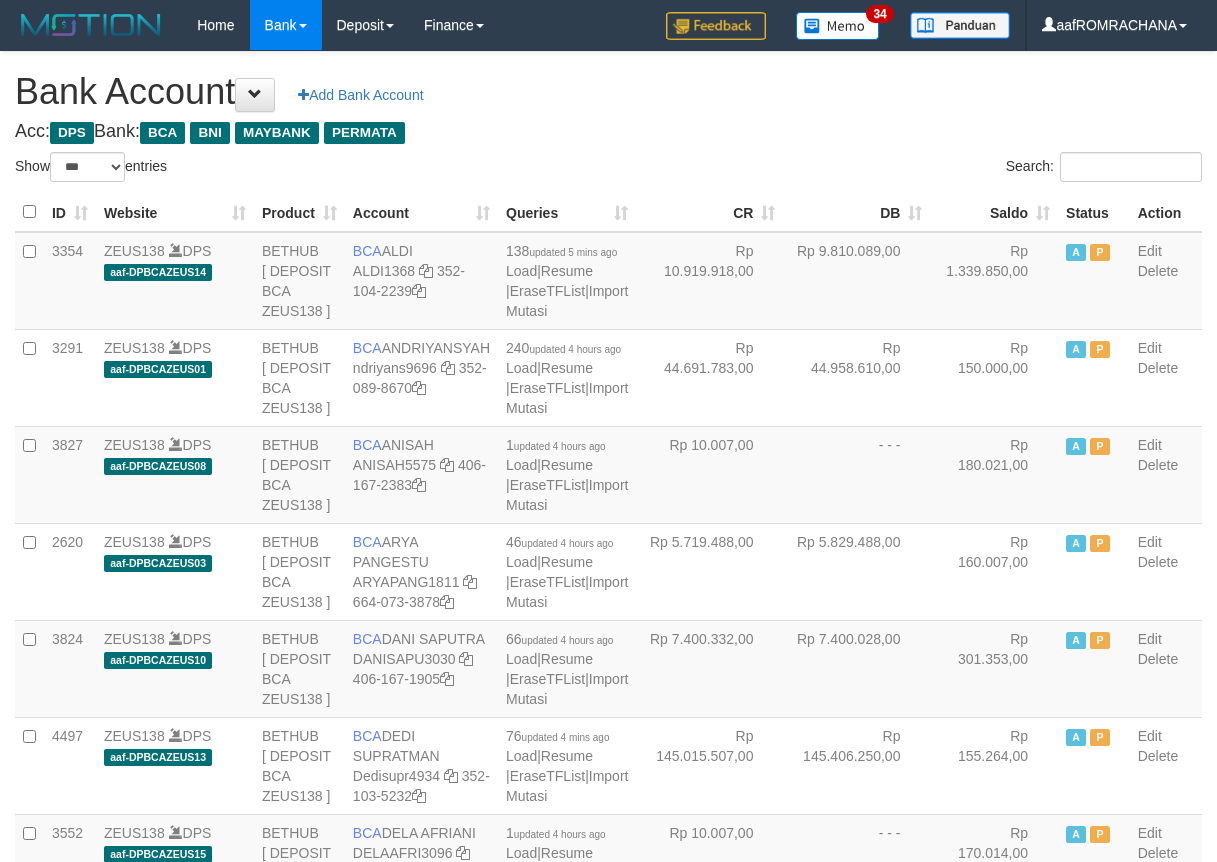 scroll, scrollTop: 0, scrollLeft: 0, axis: both 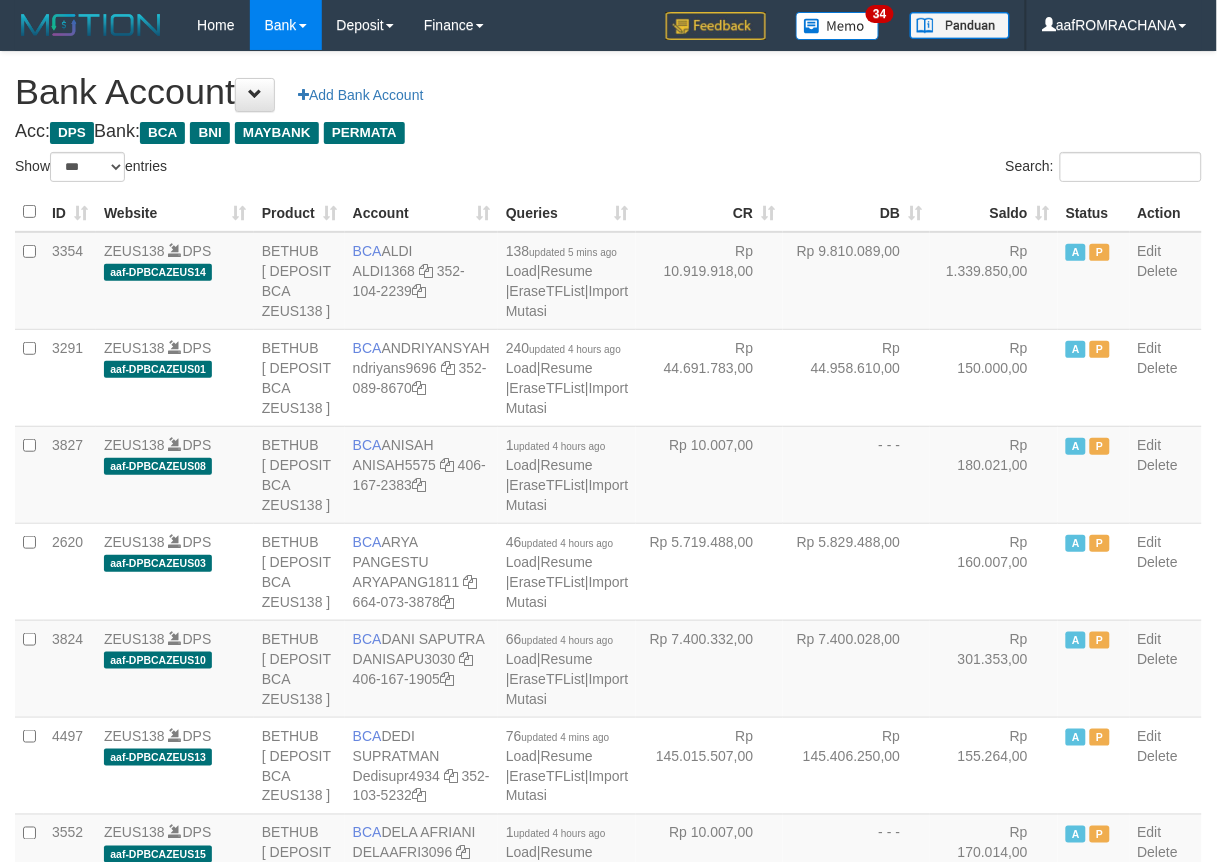 click on "Saldo" at bounding box center (994, 212) 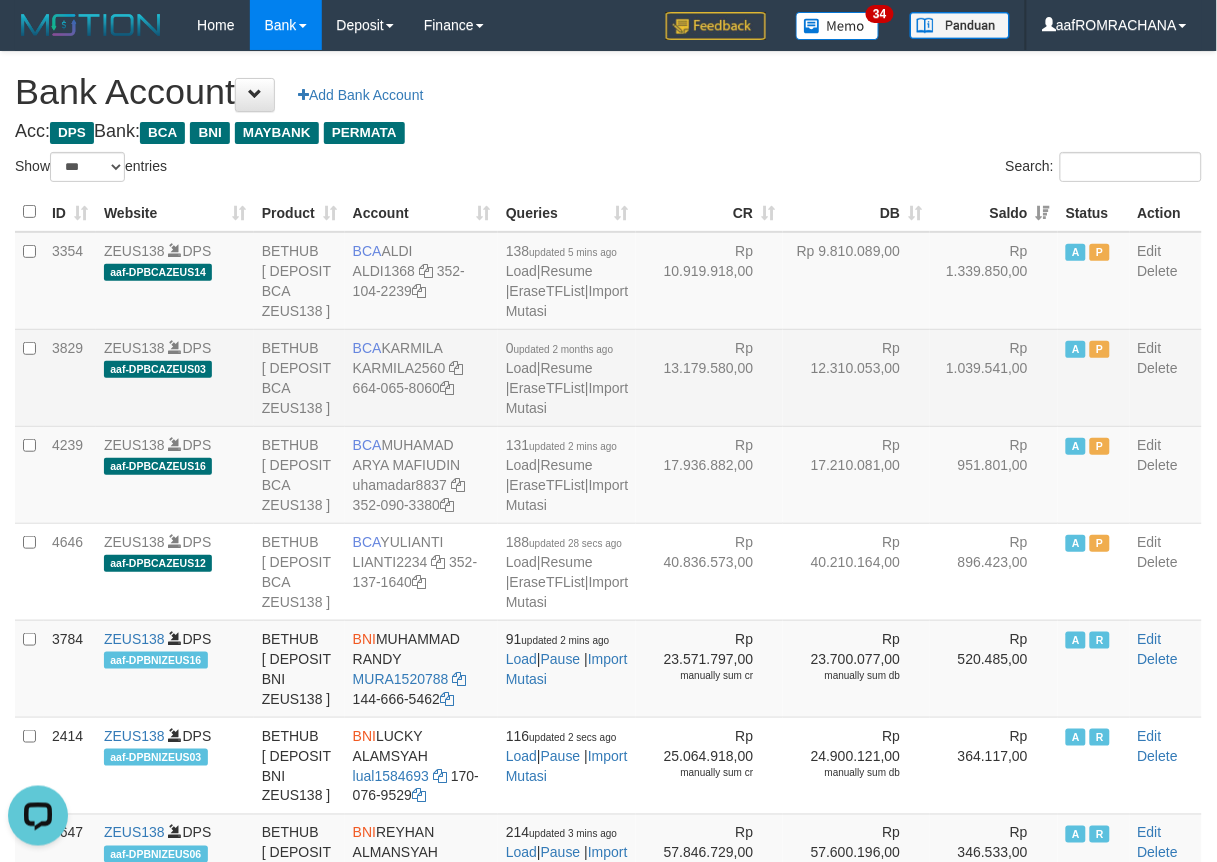 scroll, scrollTop: 0, scrollLeft: 0, axis: both 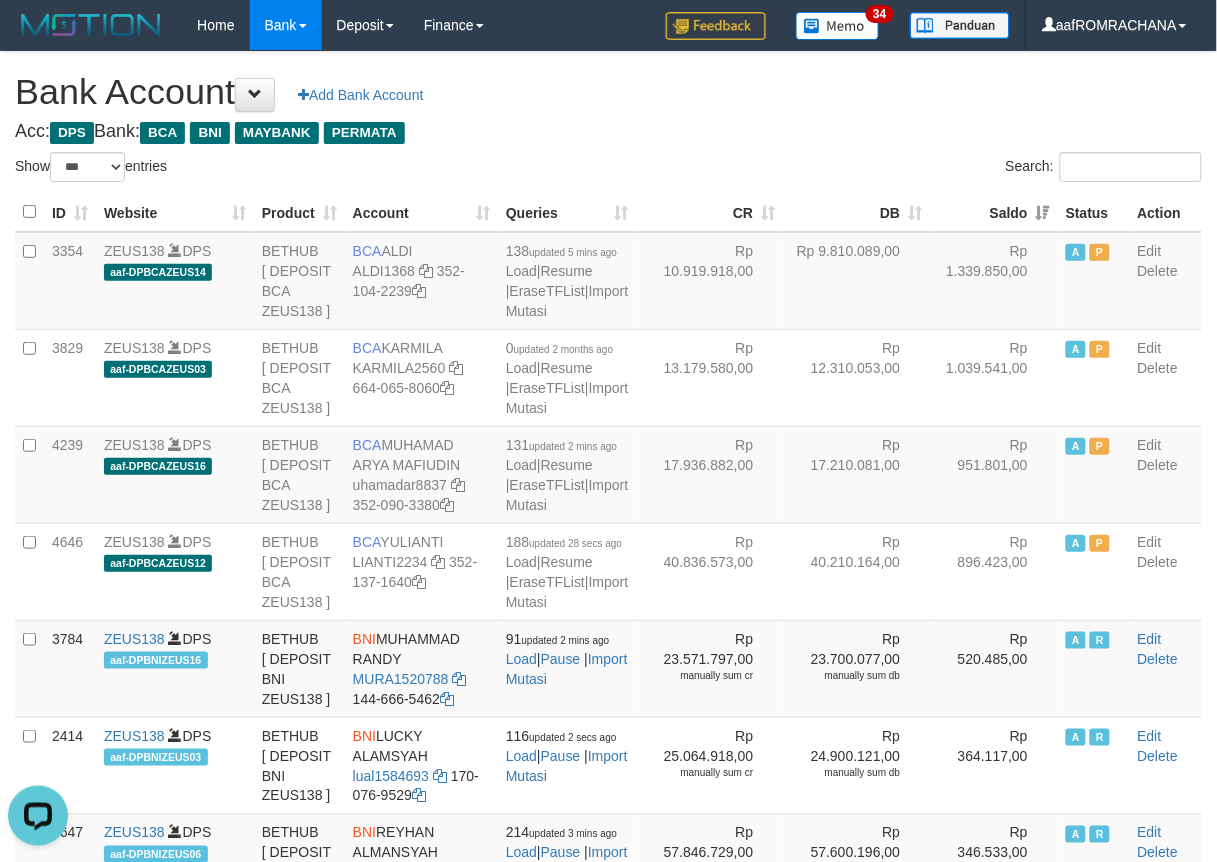click on "Bank Account
Add Bank Account" at bounding box center (608, 92) 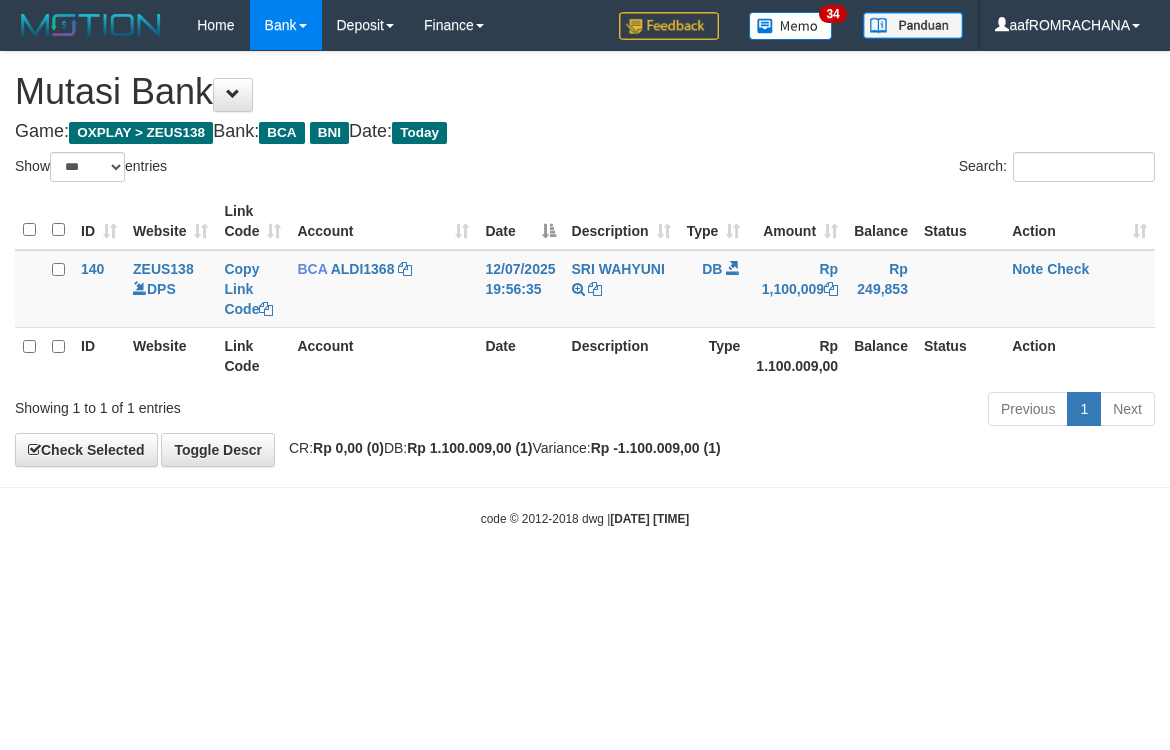 select on "***" 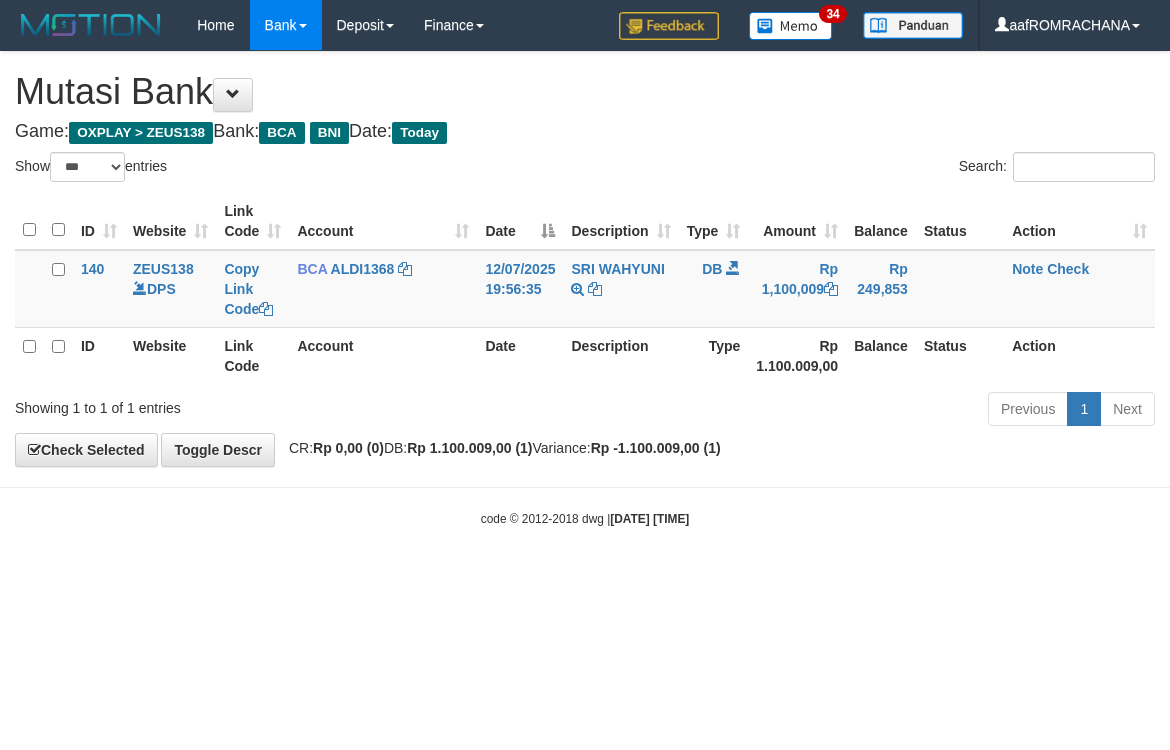 scroll, scrollTop: 0, scrollLeft: 0, axis: both 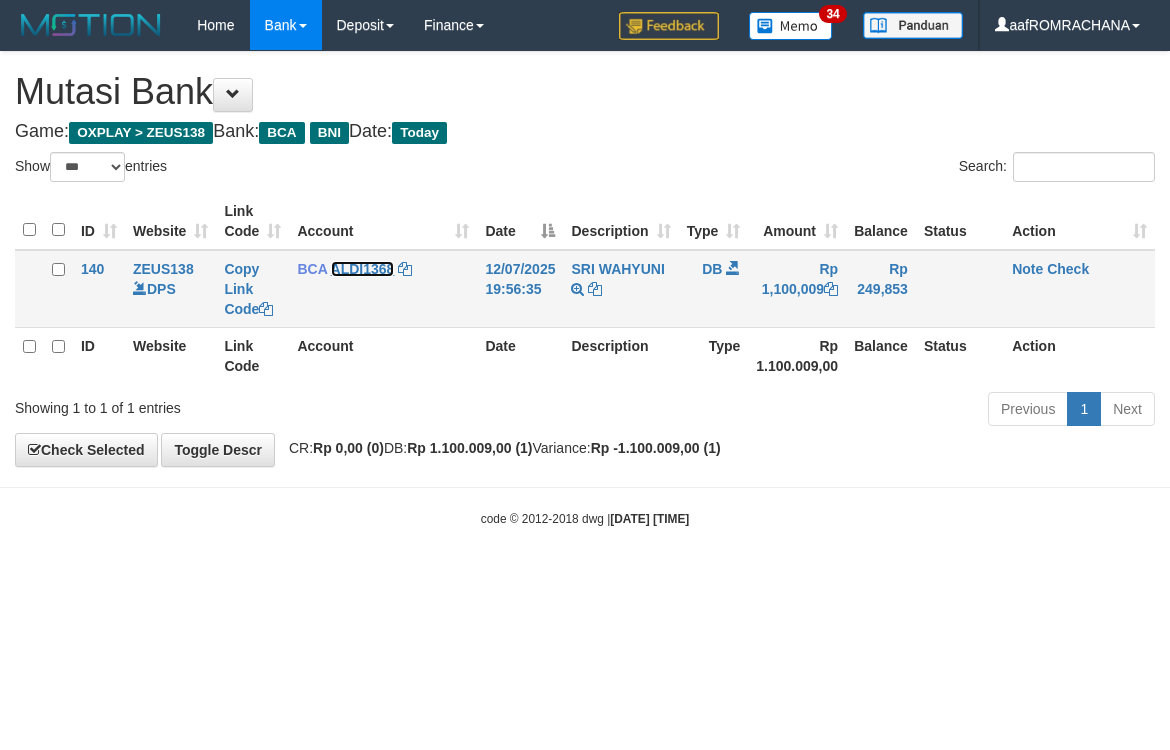 click on "ALDI1368" at bounding box center (363, 269) 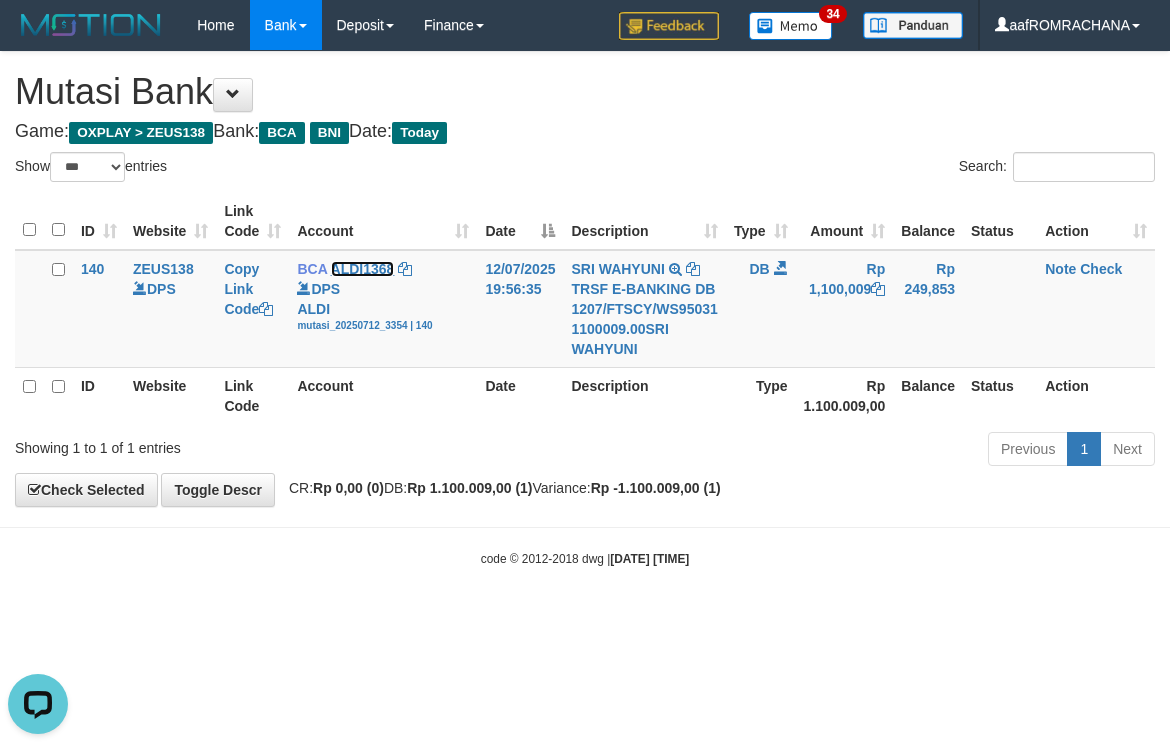 scroll, scrollTop: 0, scrollLeft: 0, axis: both 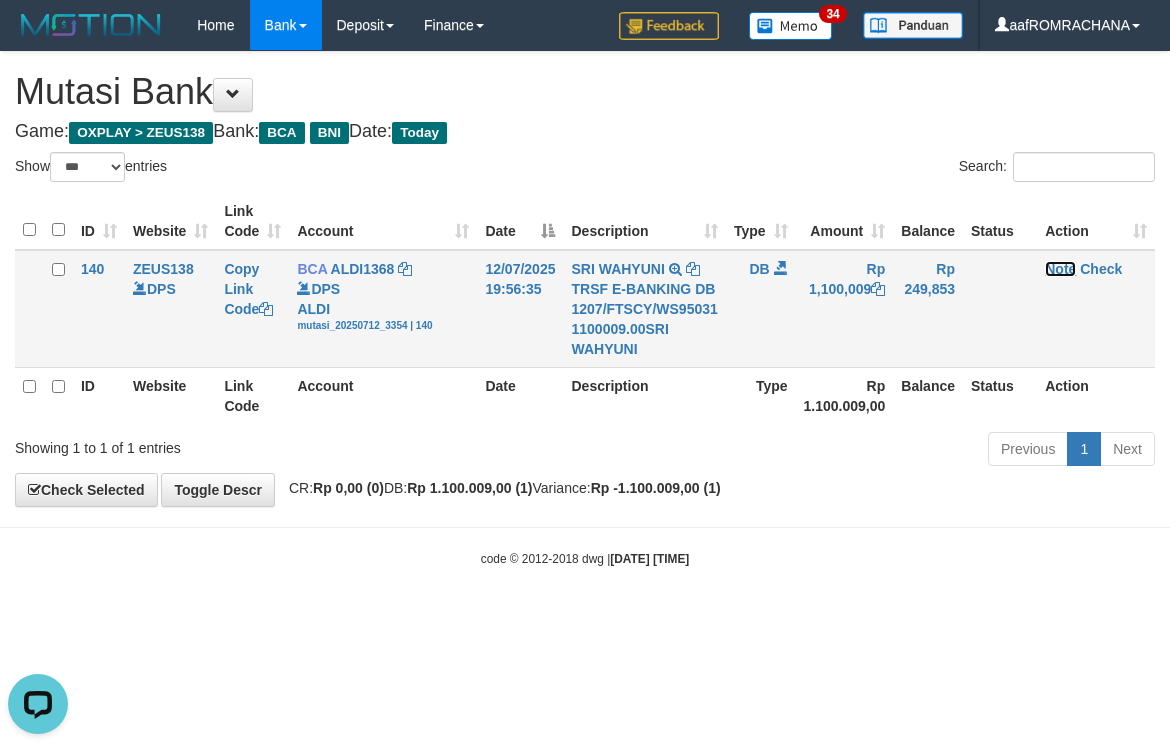 click on "Note" at bounding box center [1060, 269] 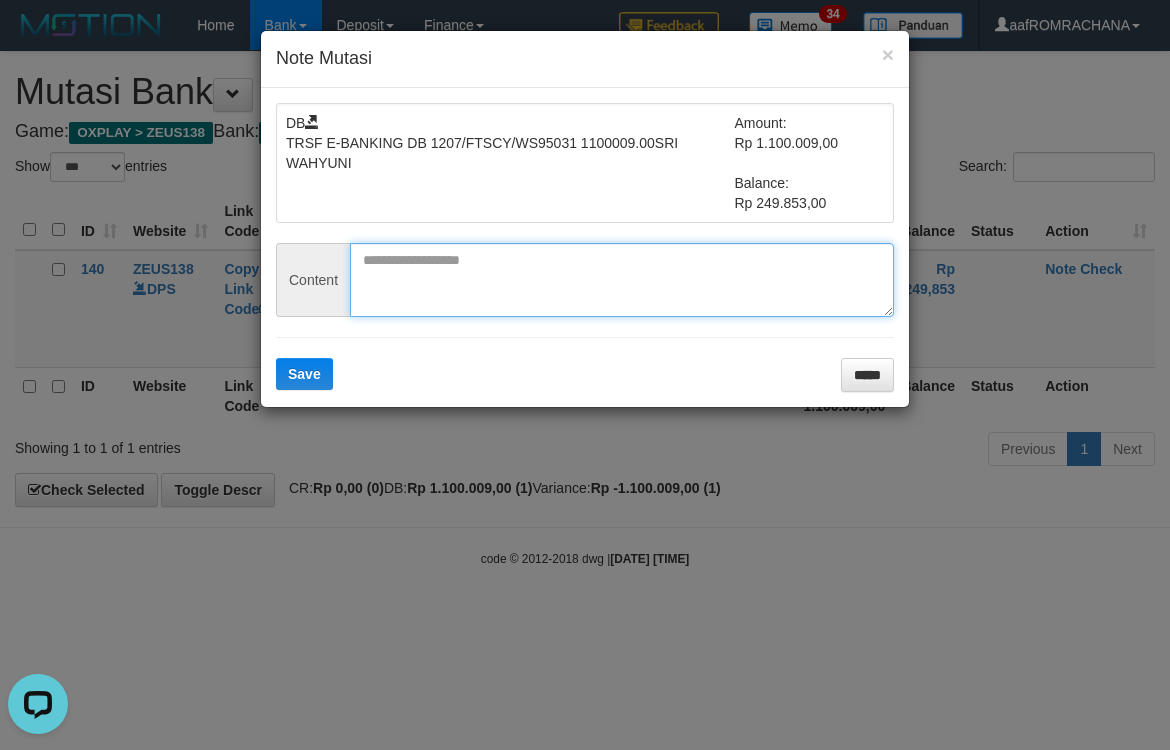 click at bounding box center (622, 280) 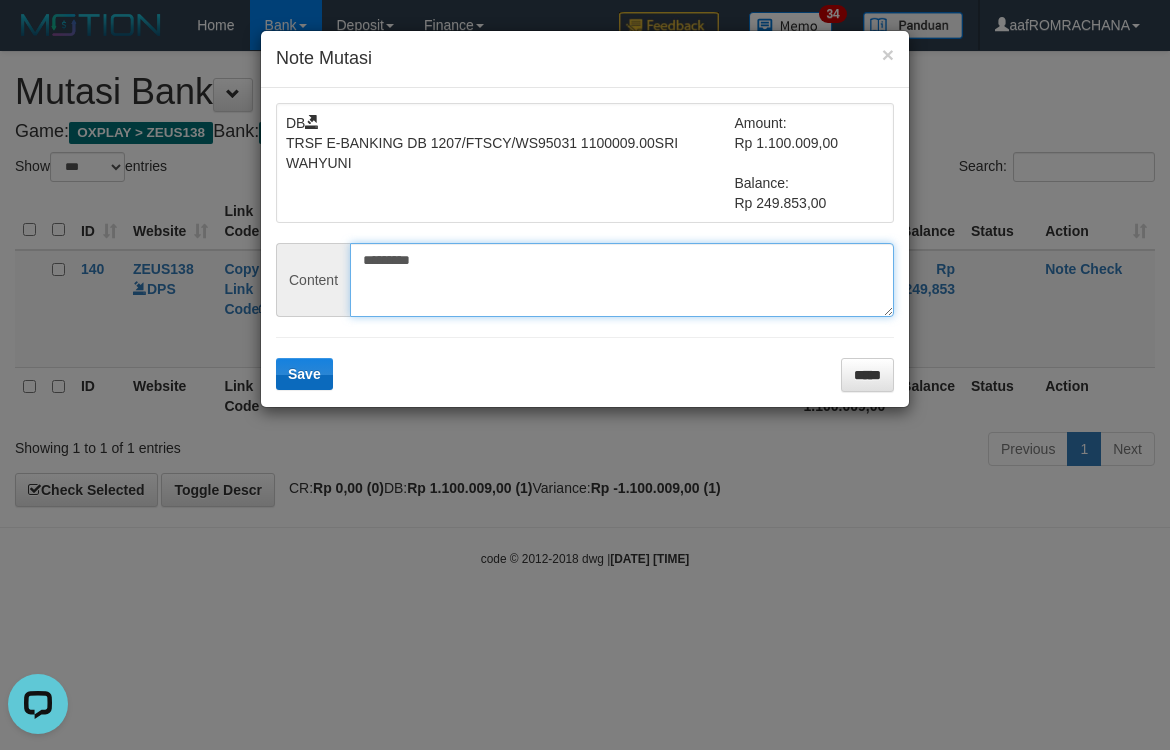 type on "*********" 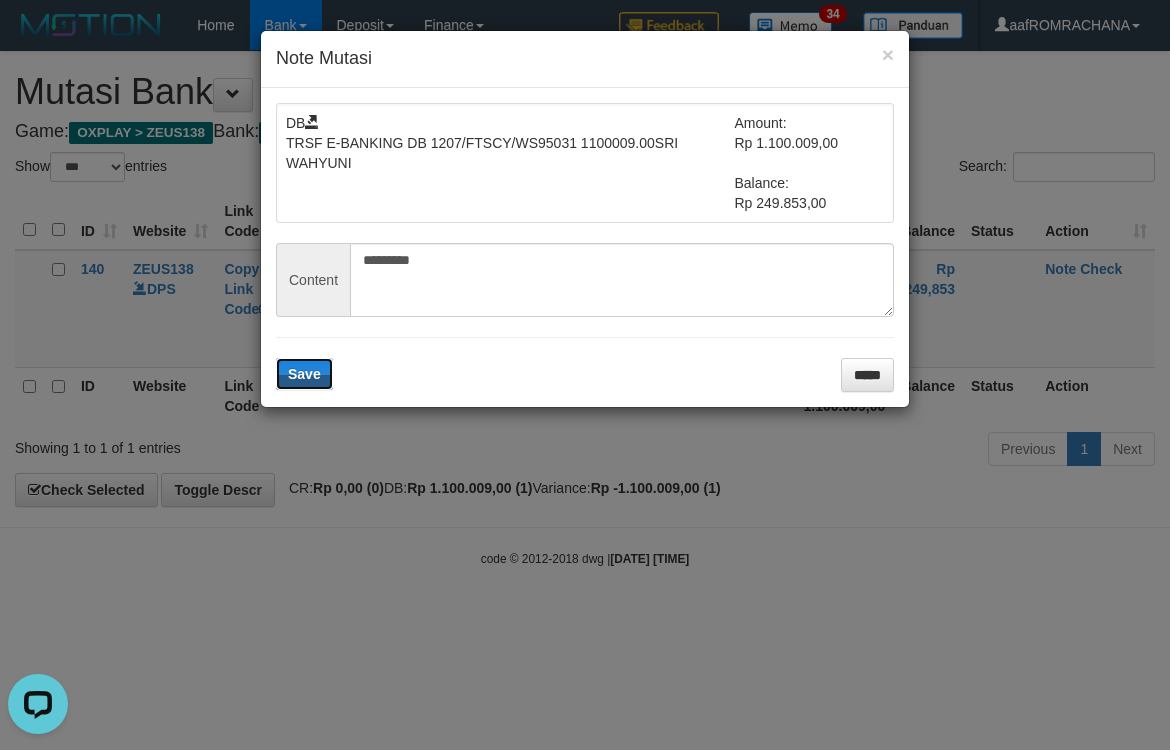 drag, startPoint x: 305, startPoint y: 376, endPoint x: 398, endPoint y: 384, distance: 93.34345 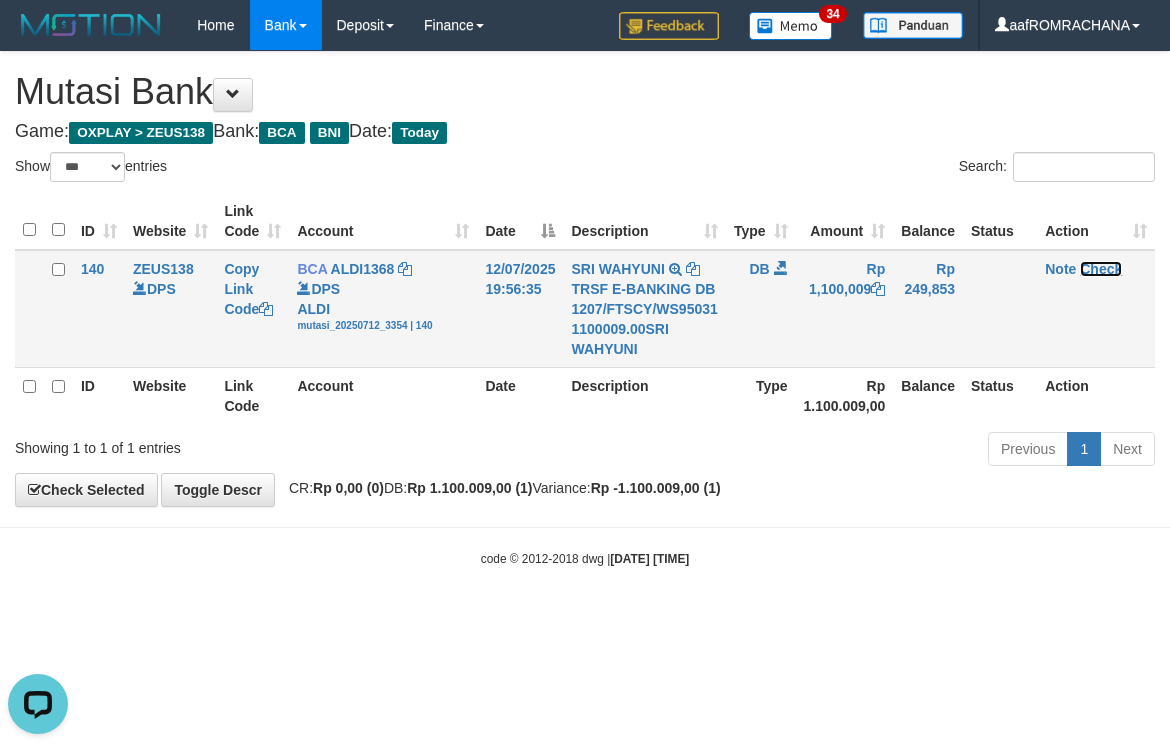 click on "Check" at bounding box center [1101, 269] 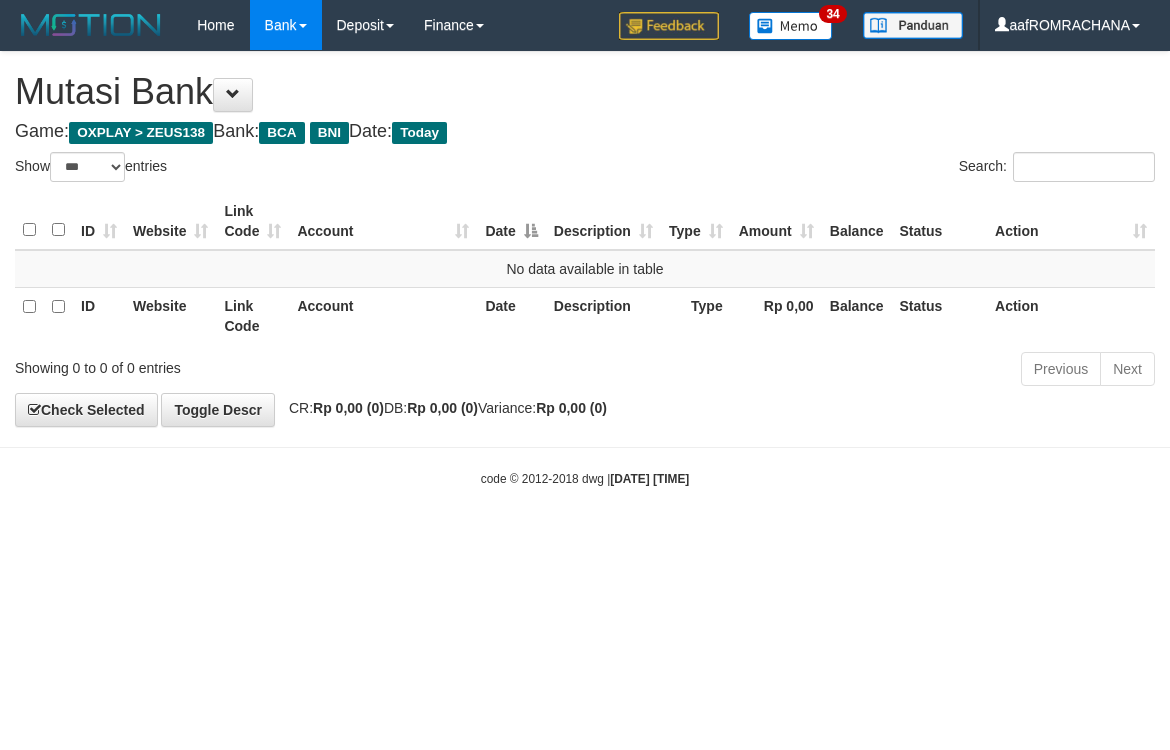 select on "***" 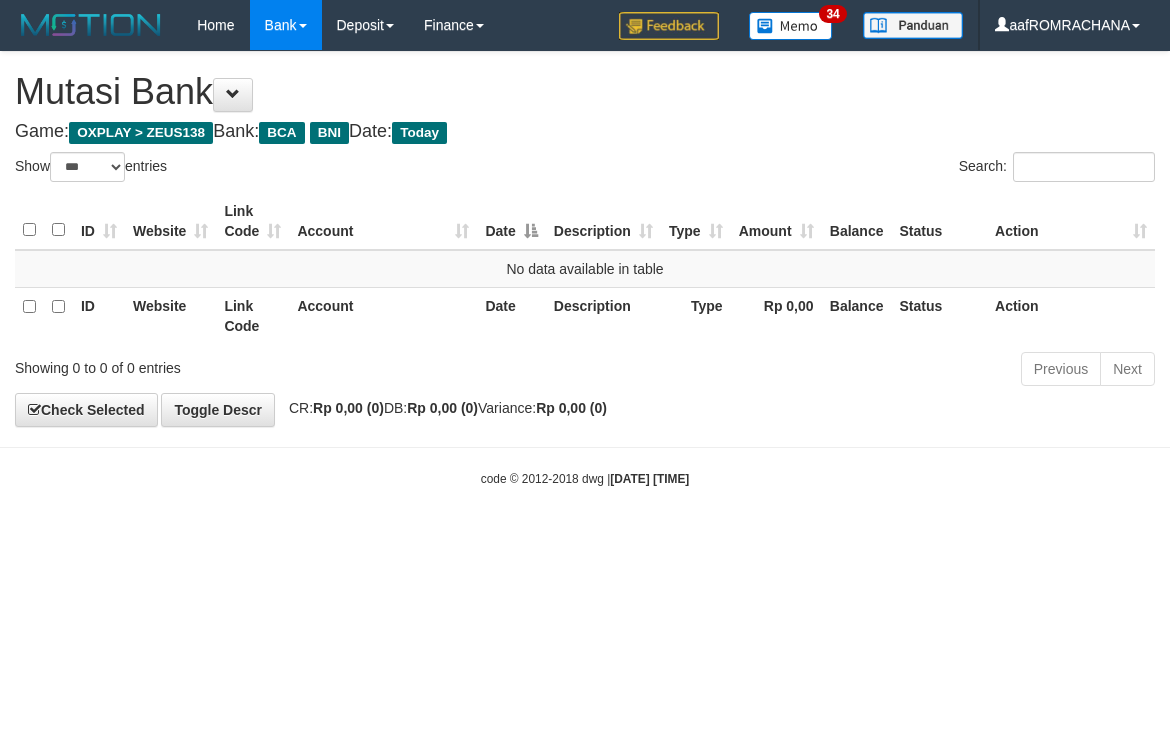 scroll, scrollTop: 0, scrollLeft: 0, axis: both 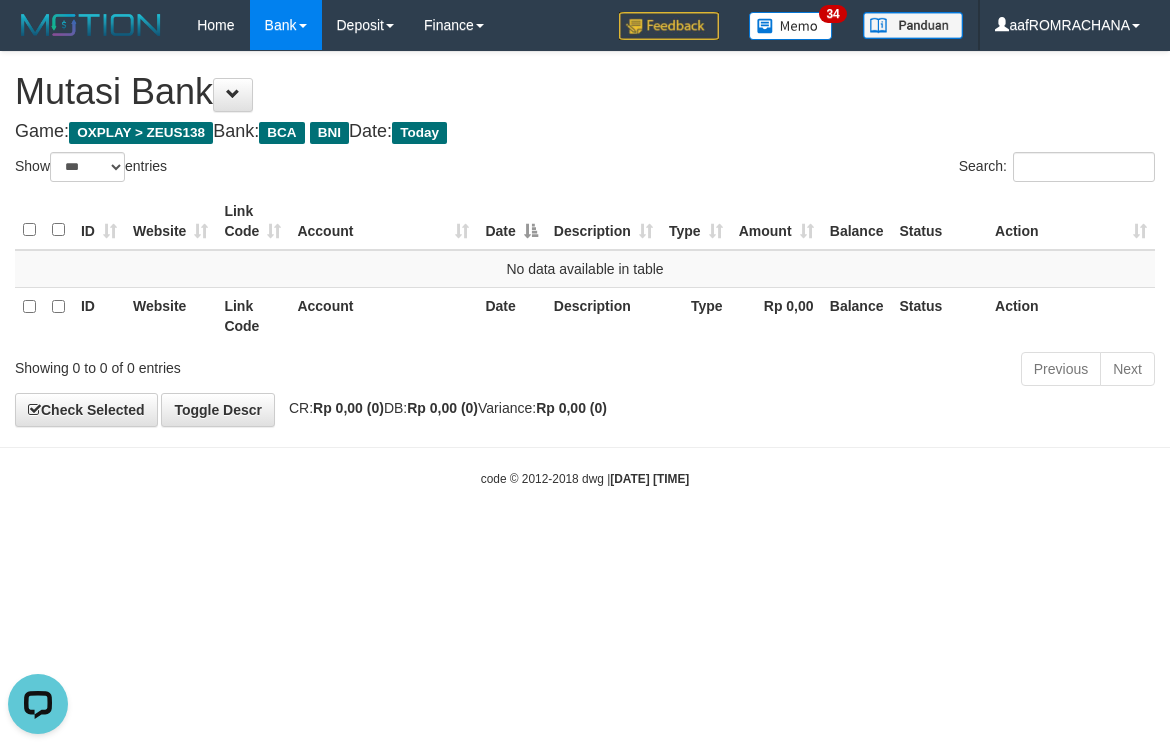 click on "Toggle navigation
Home
Bank
Account List
Load
By Website
Group
[OXPLAY]													ZEUS138
By Load Group (DPS)
Sync" at bounding box center [585, 269] 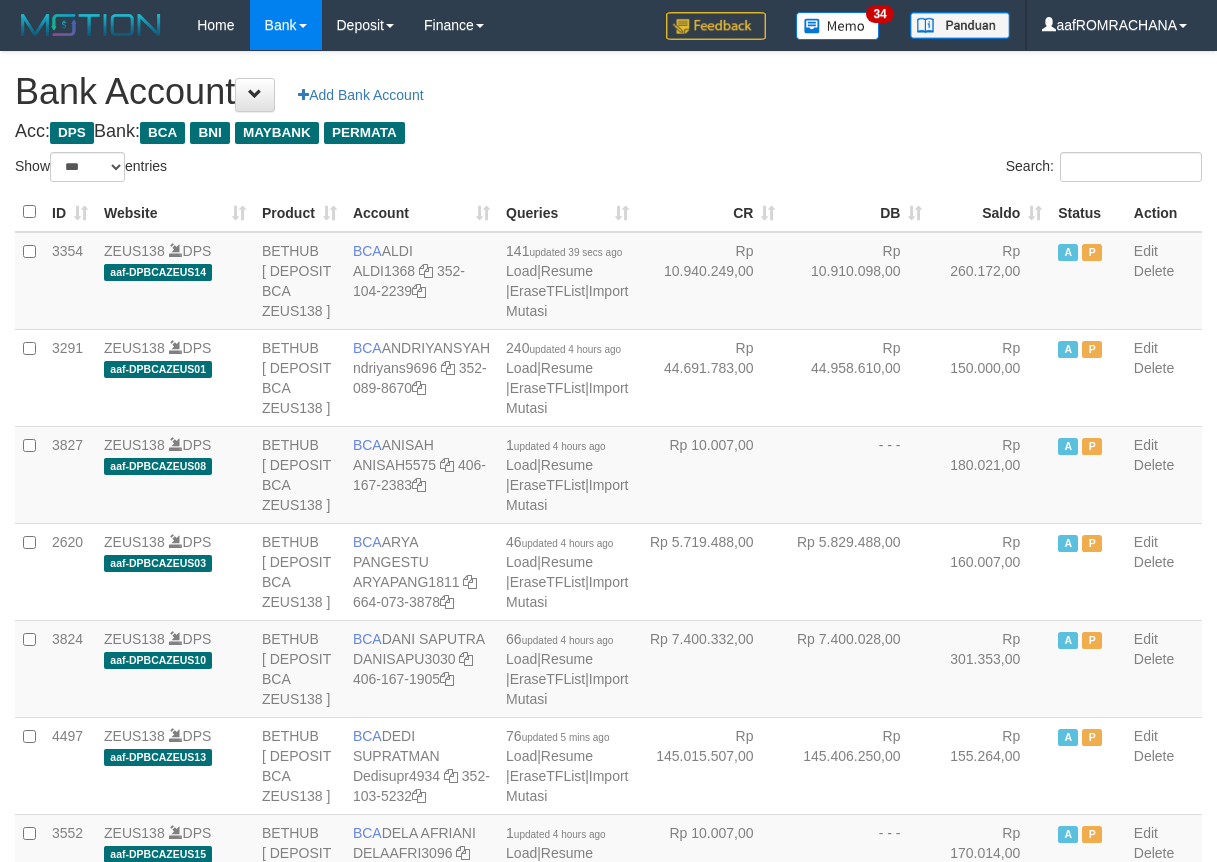select on "***" 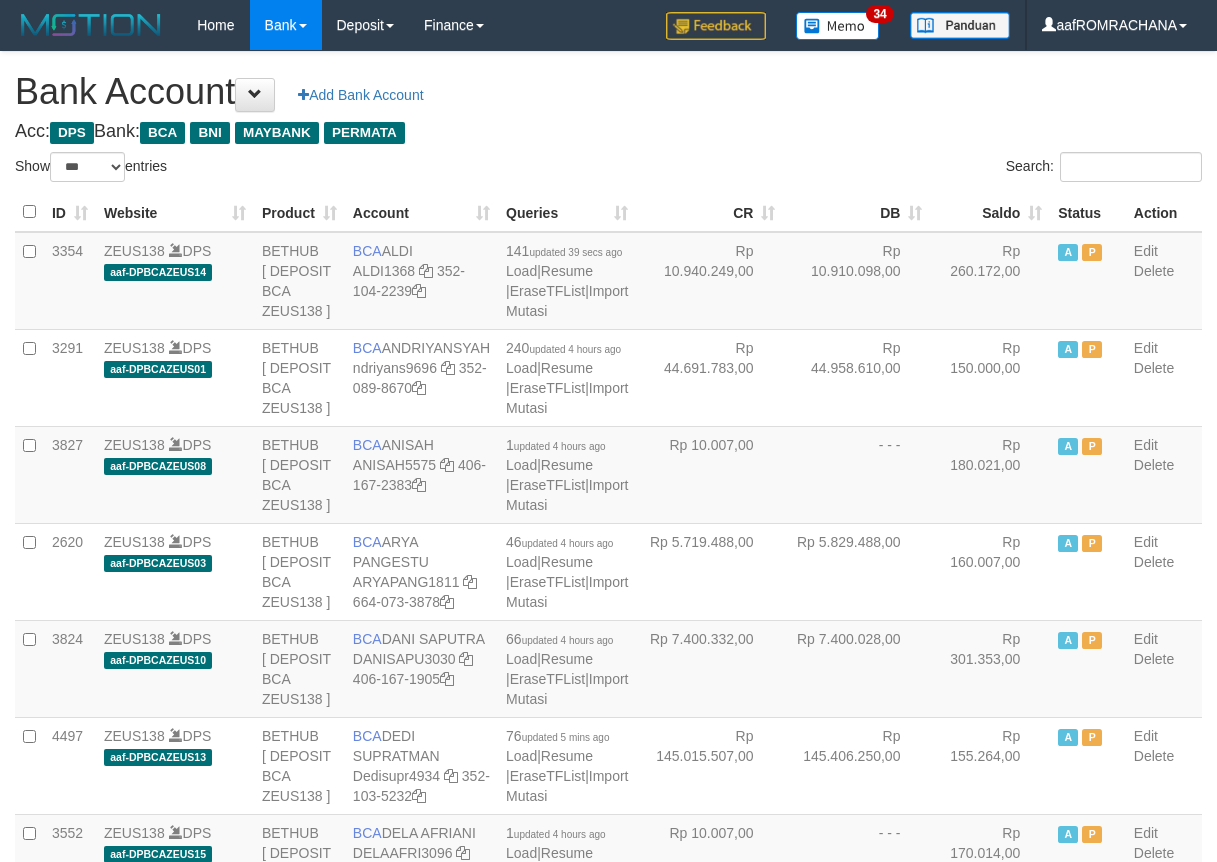 scroll, scrollTop: 0, scrollLeft: 0, axis: both 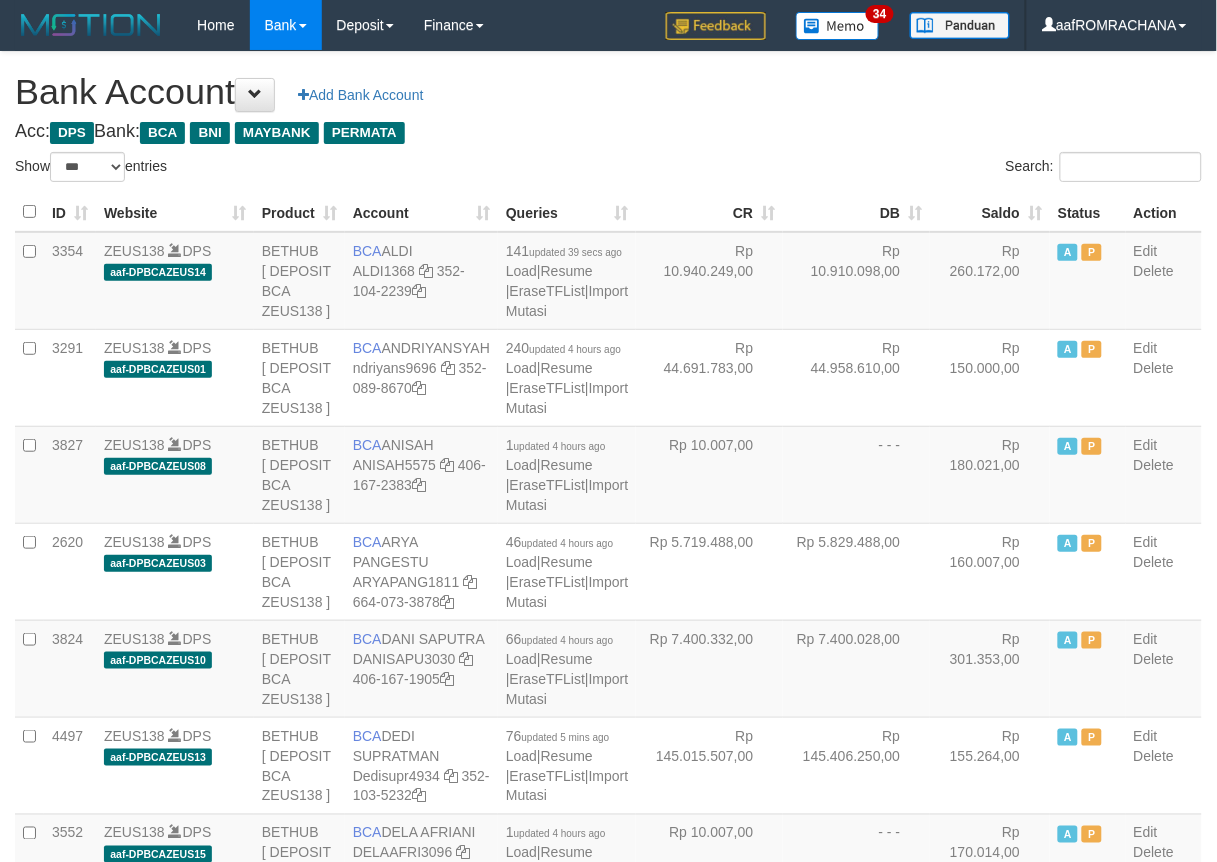 click on "Saldo" at bounding box center [990, 212] 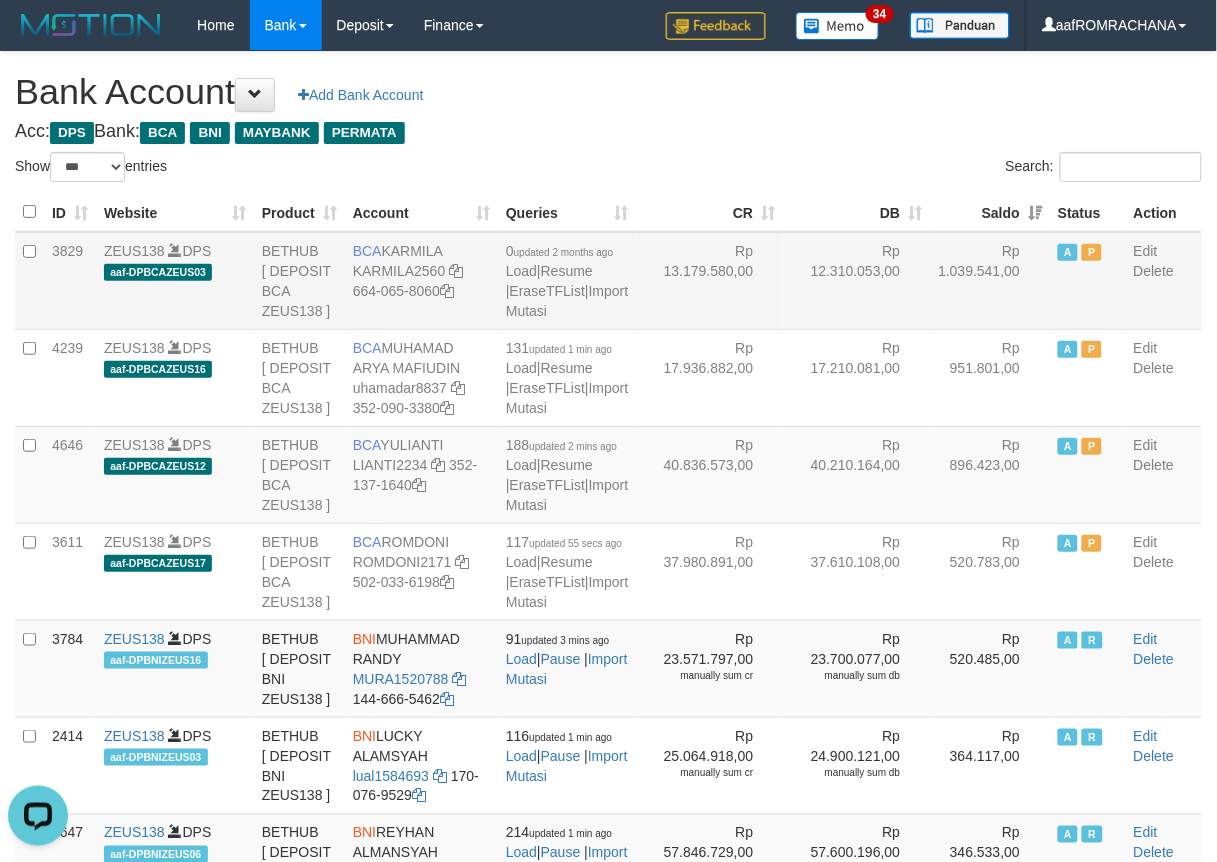 scroll, scrollTop: 0, scrollLeft: 0, axis: both 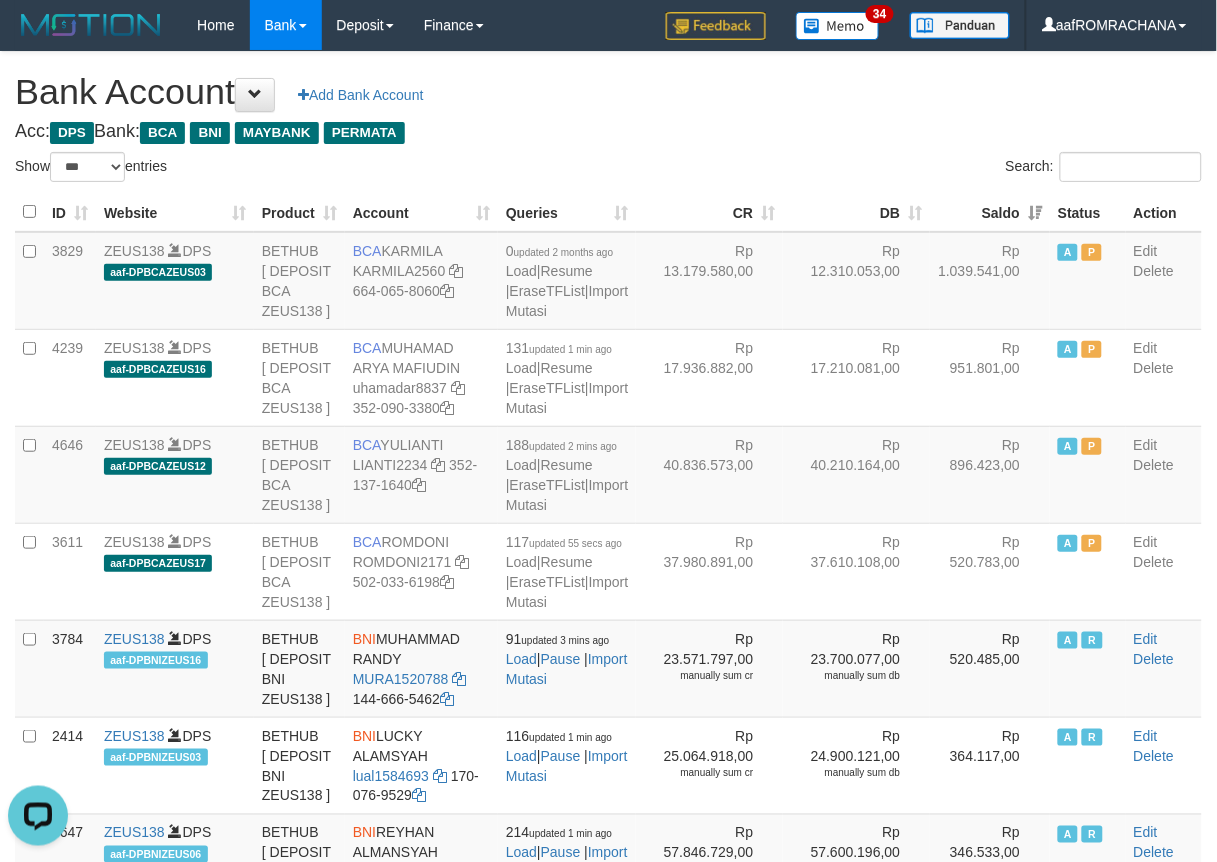 click on "Acc: 										 DPS
Bank:   BCA   BNI   MAYBANK   PERMATA" at bounding box center [608, 132] 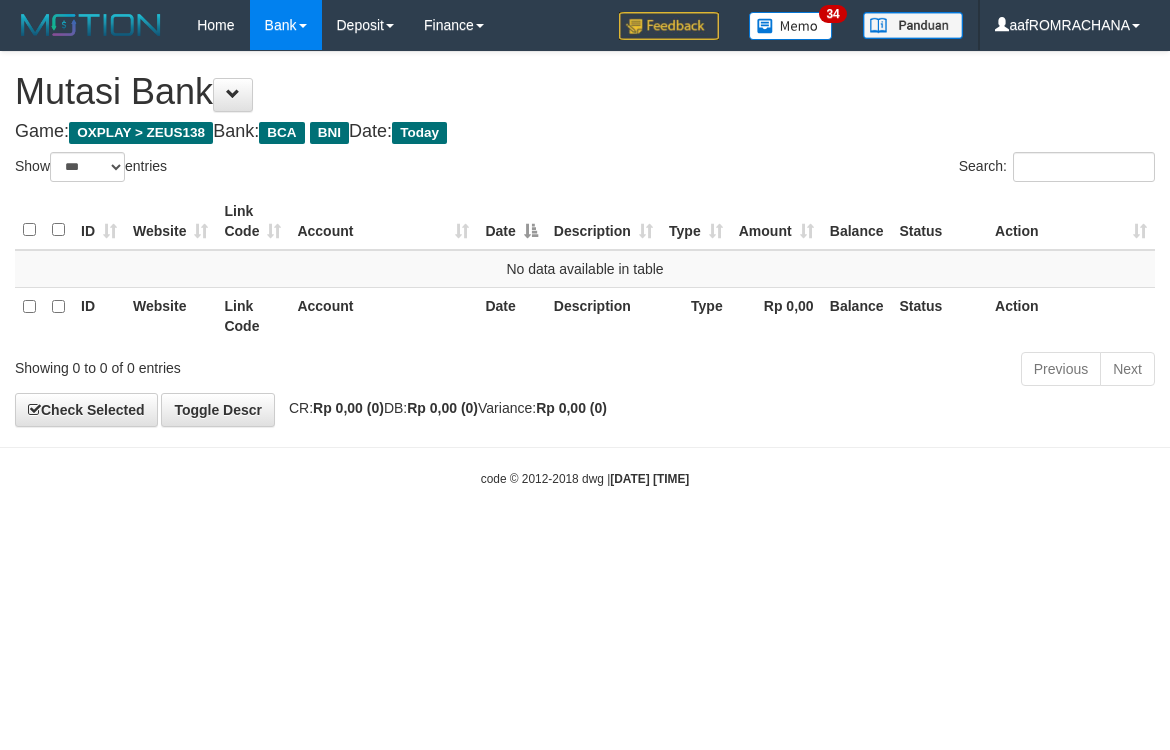 select on "***" 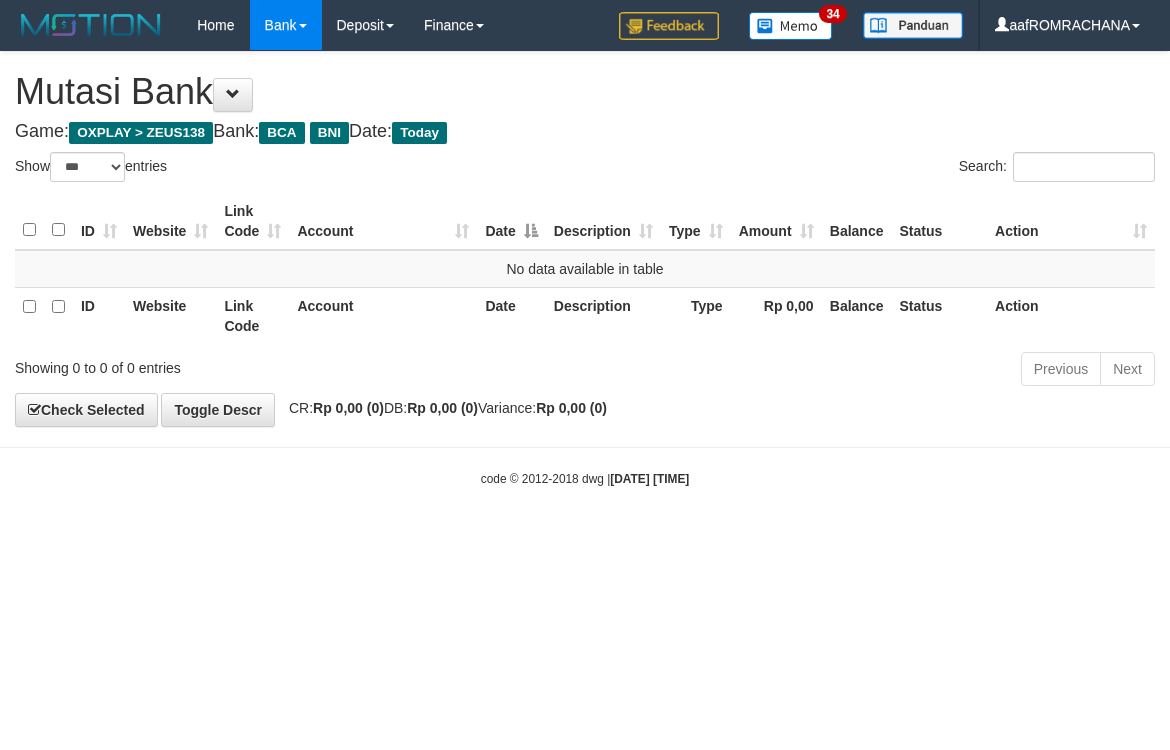 scroll, scrollTop: 0, scrollLeft: 0, axis: both 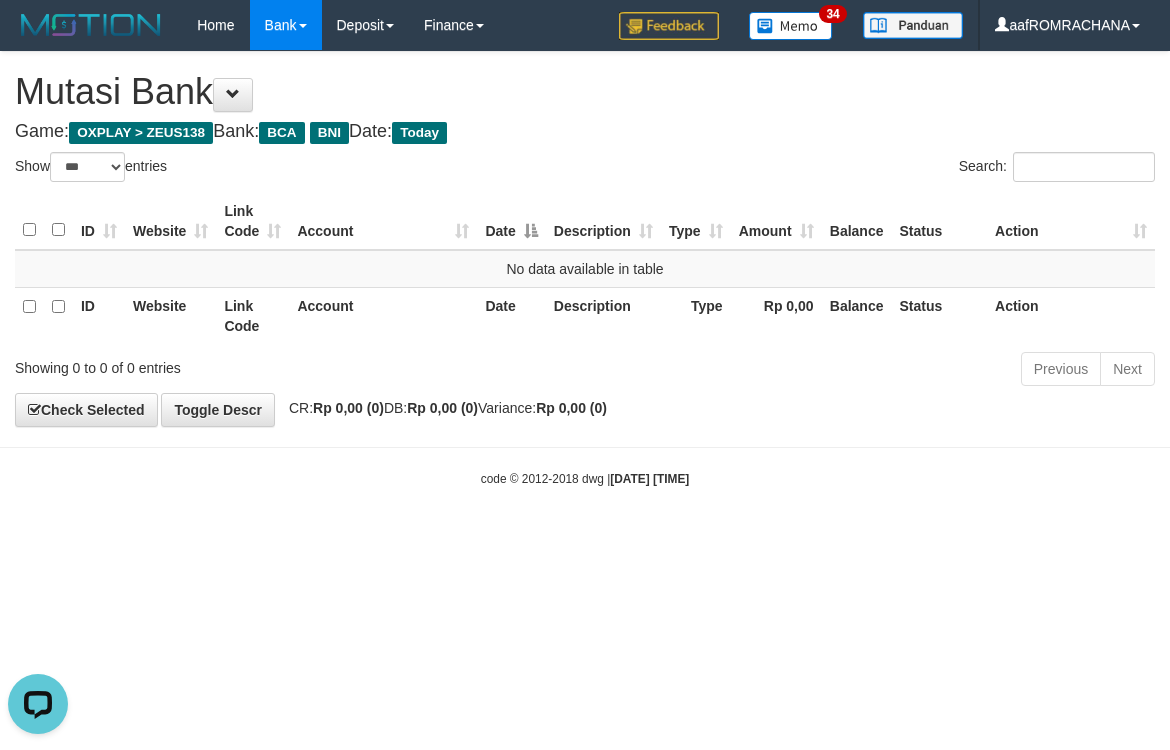 click on "Toggle navigation
Home
Bank
Account List
Load
By Website
Group
[OXPLAY]													ZEUS138
By Load Group (DPS)
Sync" at bounding box center [585, 269] 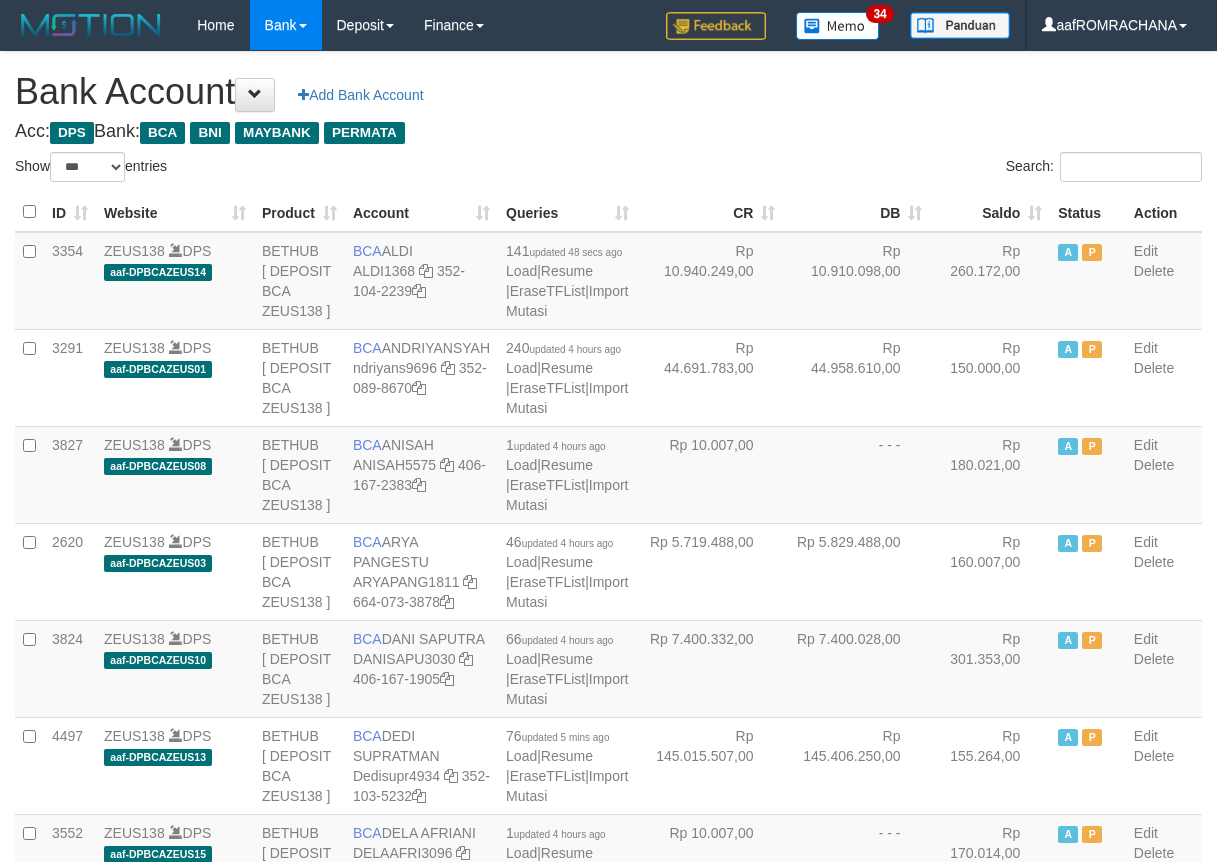 select on "***" 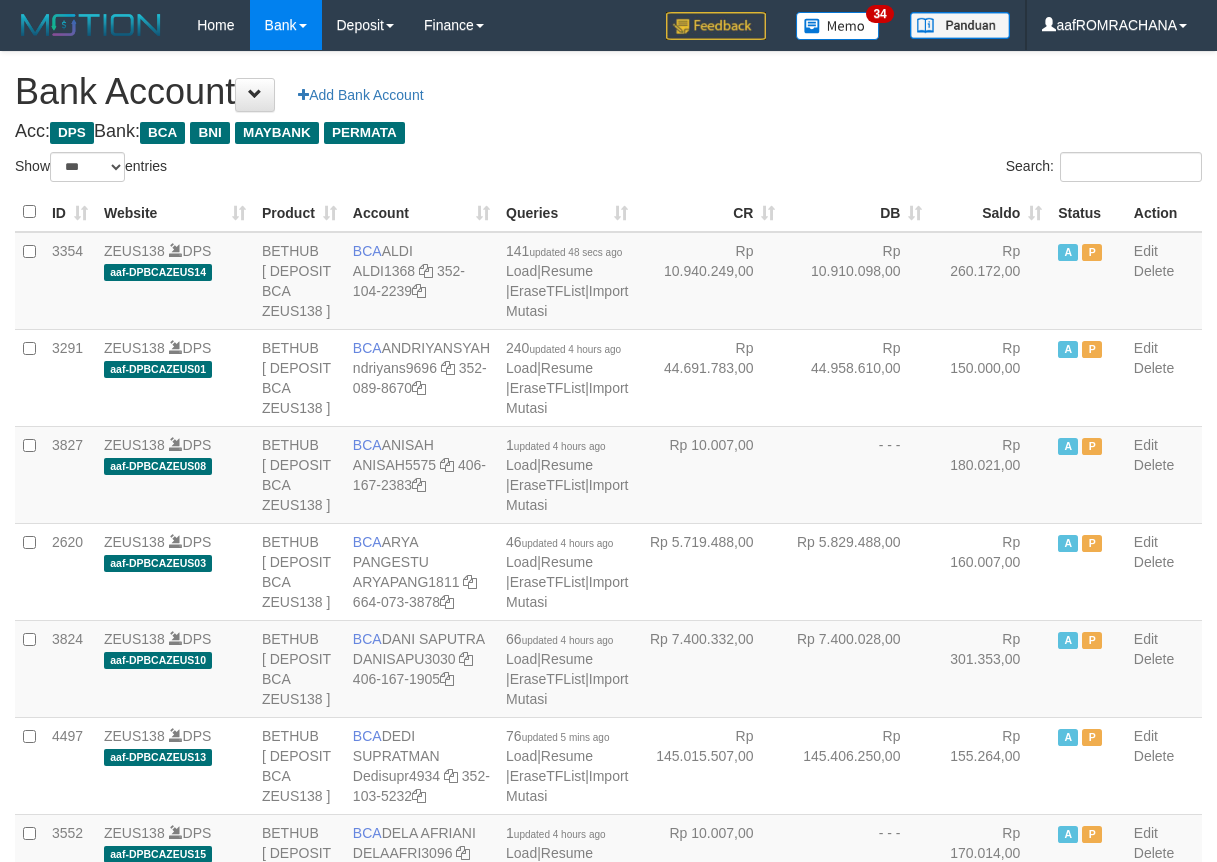 scroll, scrollTop: 0, scrollLeft: 0, axis: both 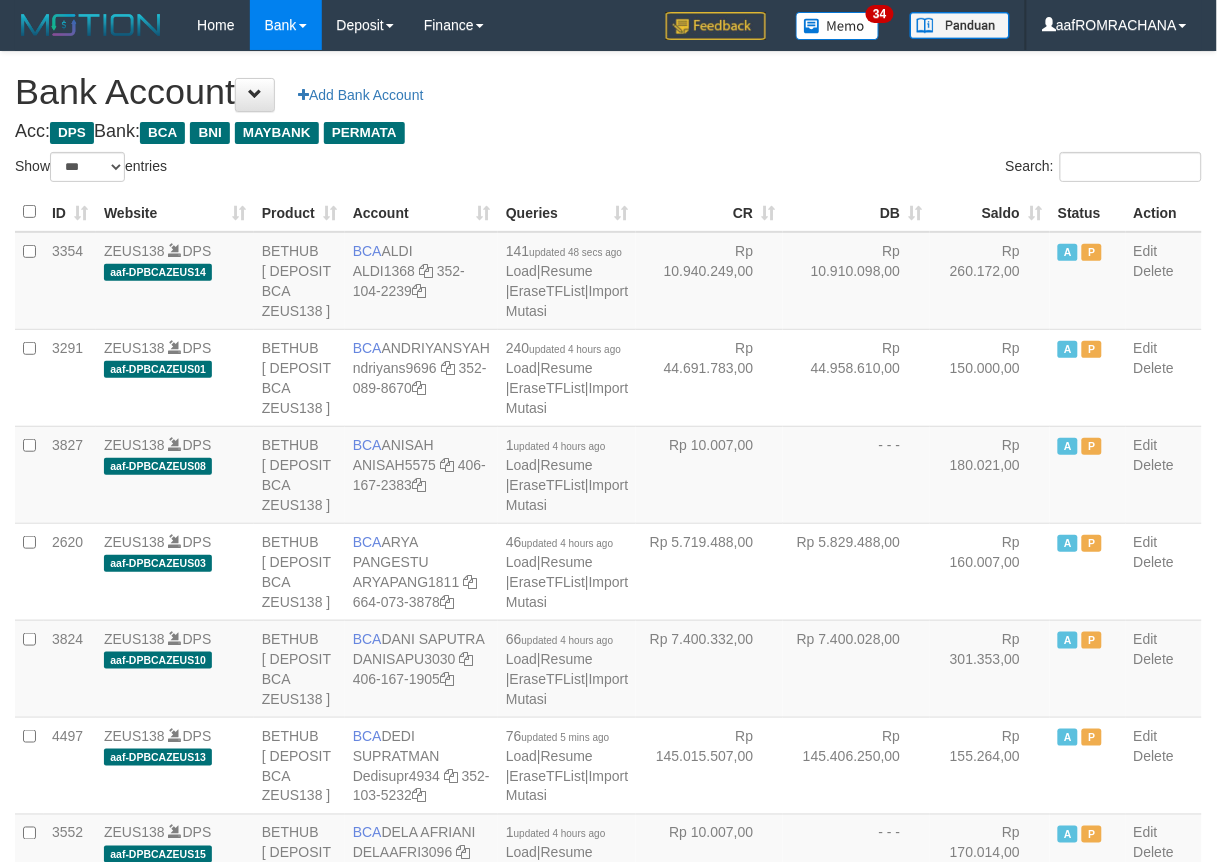 click on "Saldo" at bounding box center (990, 212) 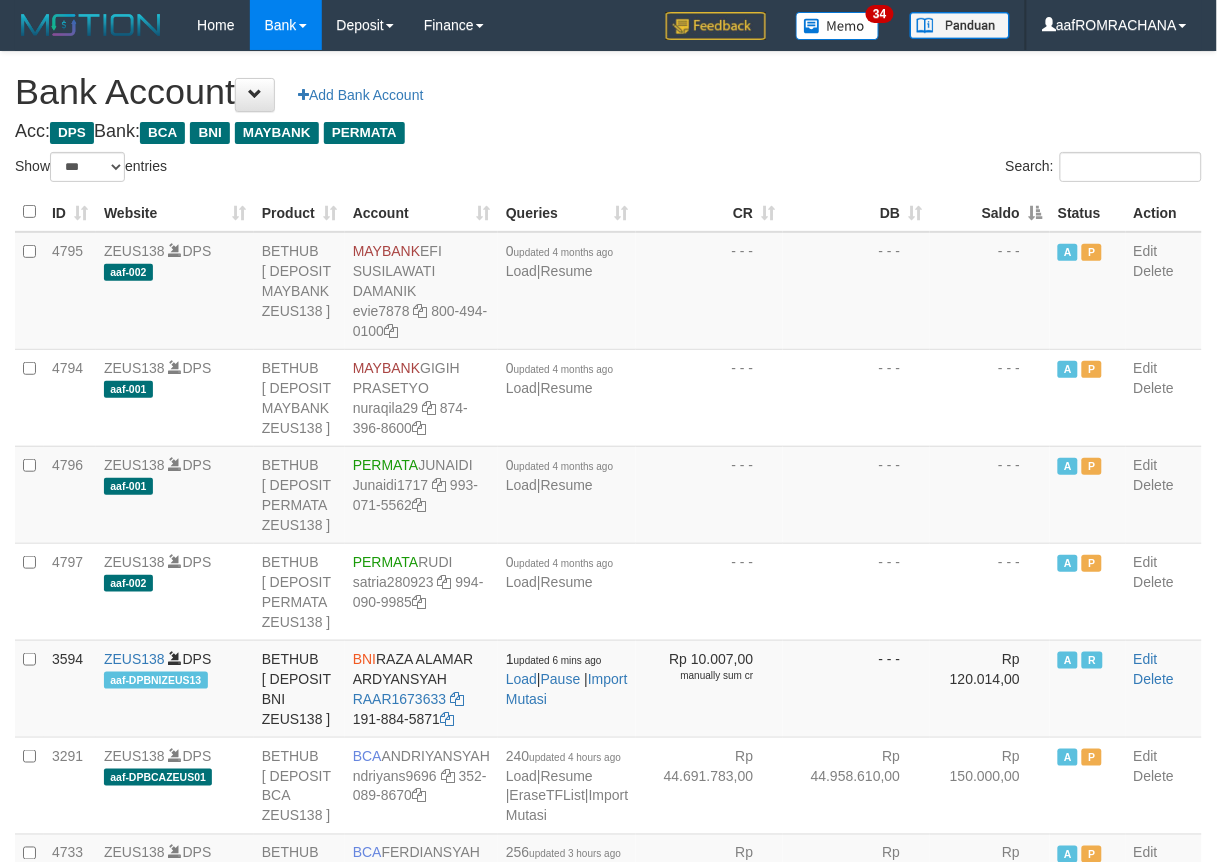 click on "Saldo" at bounding box center (990, 212) 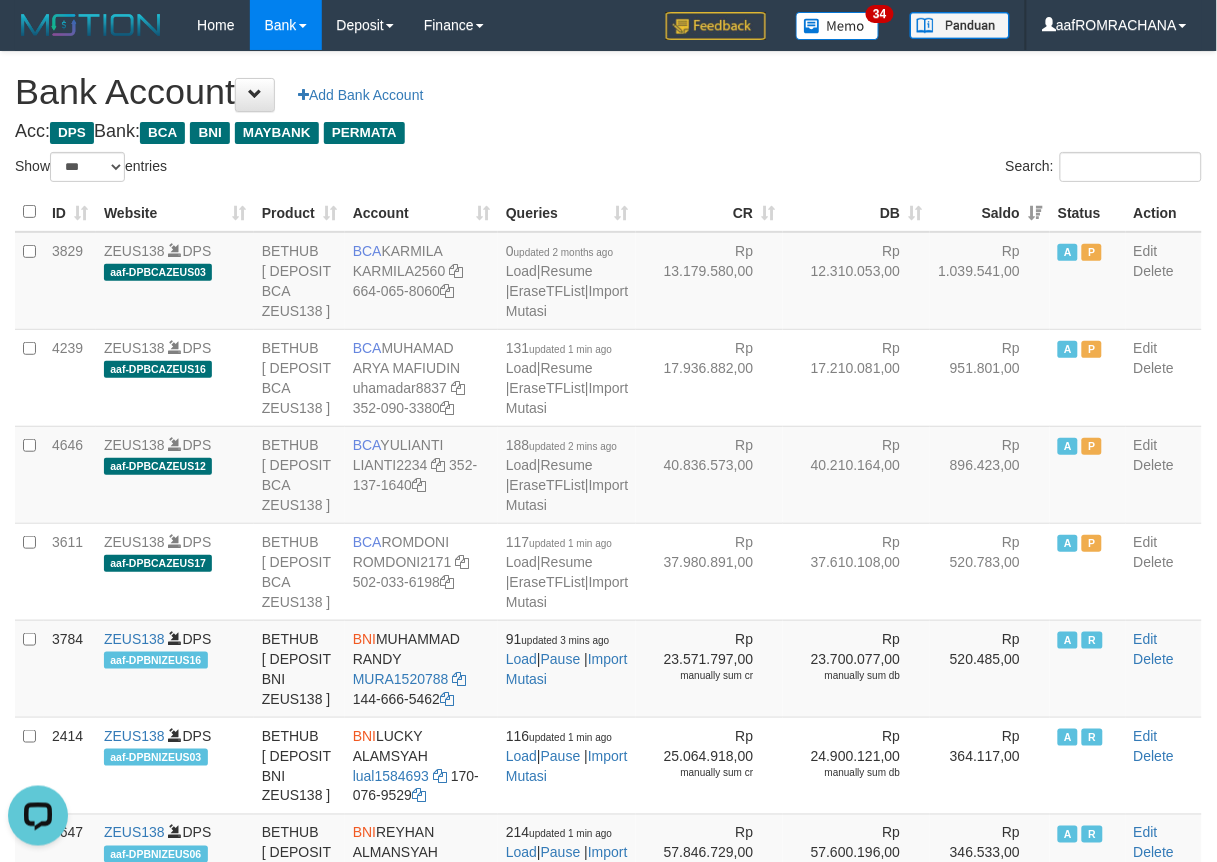 scroll, scrollTop: 0, scrollLeft: 0, axis: both 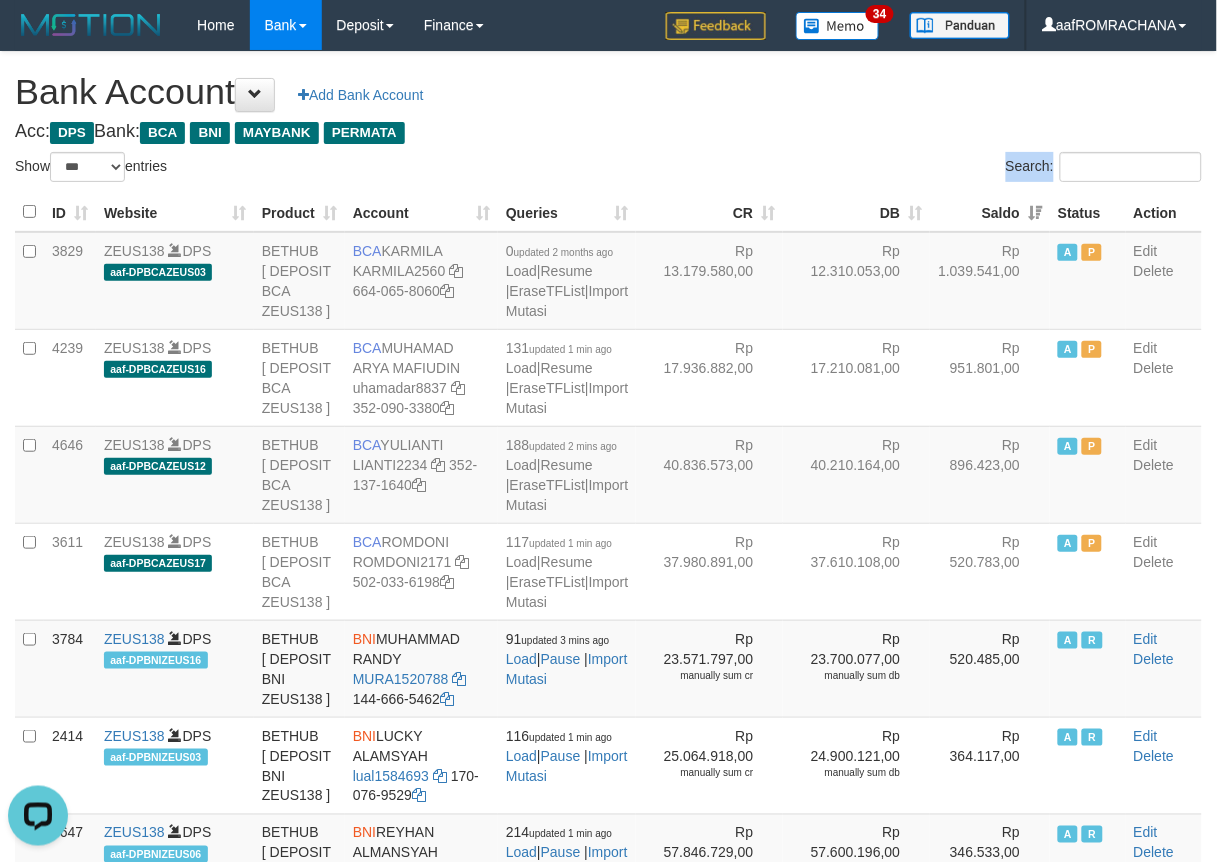 click on "Show  ** ** ** *** ***  entries Search:
ID Website Product Account Queries CR DB Saldo Status Action
3829
ZEUS138
DPS
aaf-DPBCAZEUS03
BETHUB
[ DEPOSIT BCA ZEUS138 ]
BCA
KARMILA
KARMILA2560
664-065-8060
0  updated 2 months ago
Load
|
Resume
|
EraseTFList
|
Import Mutasi" at bounding box center [608, 2098] 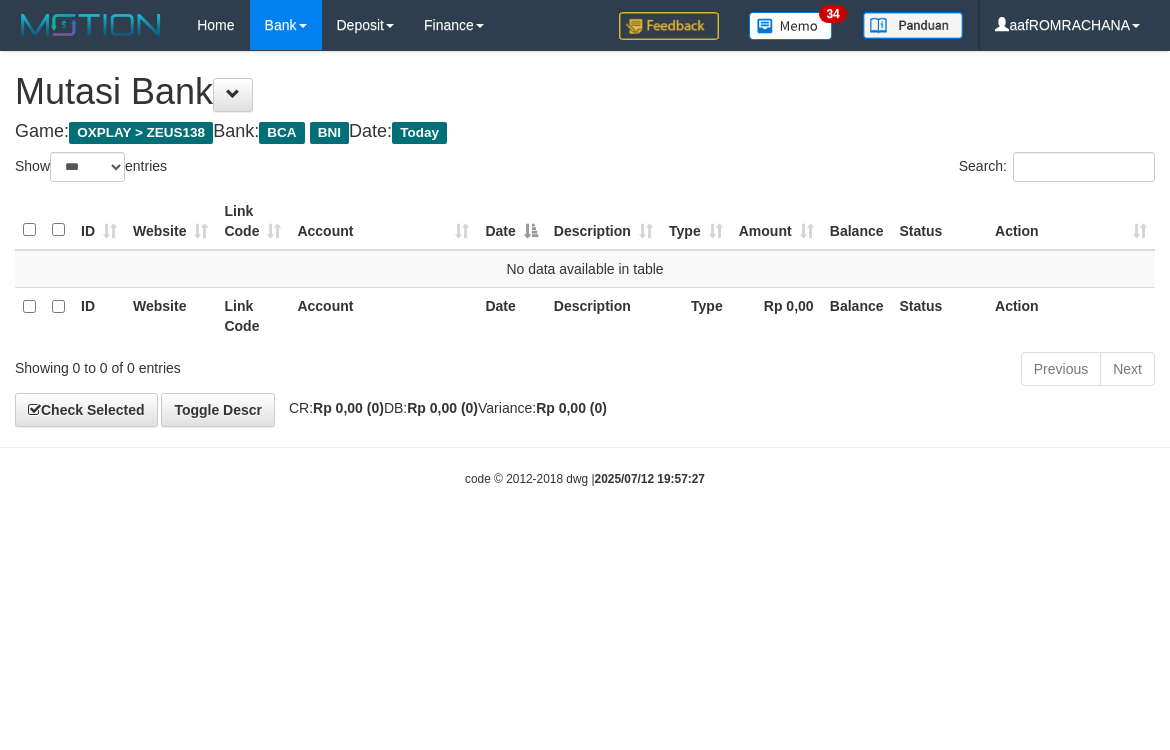 select on "***" 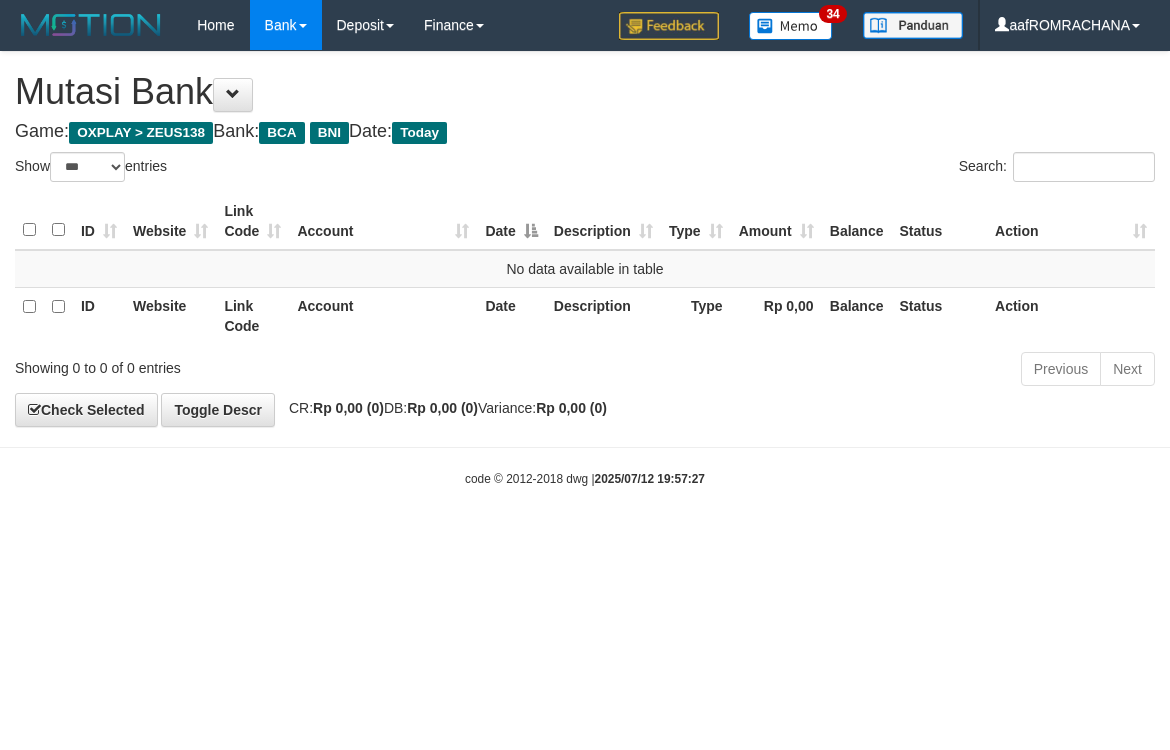 scroll, scrollTop: 0, scrollLeft: 0, axis: both 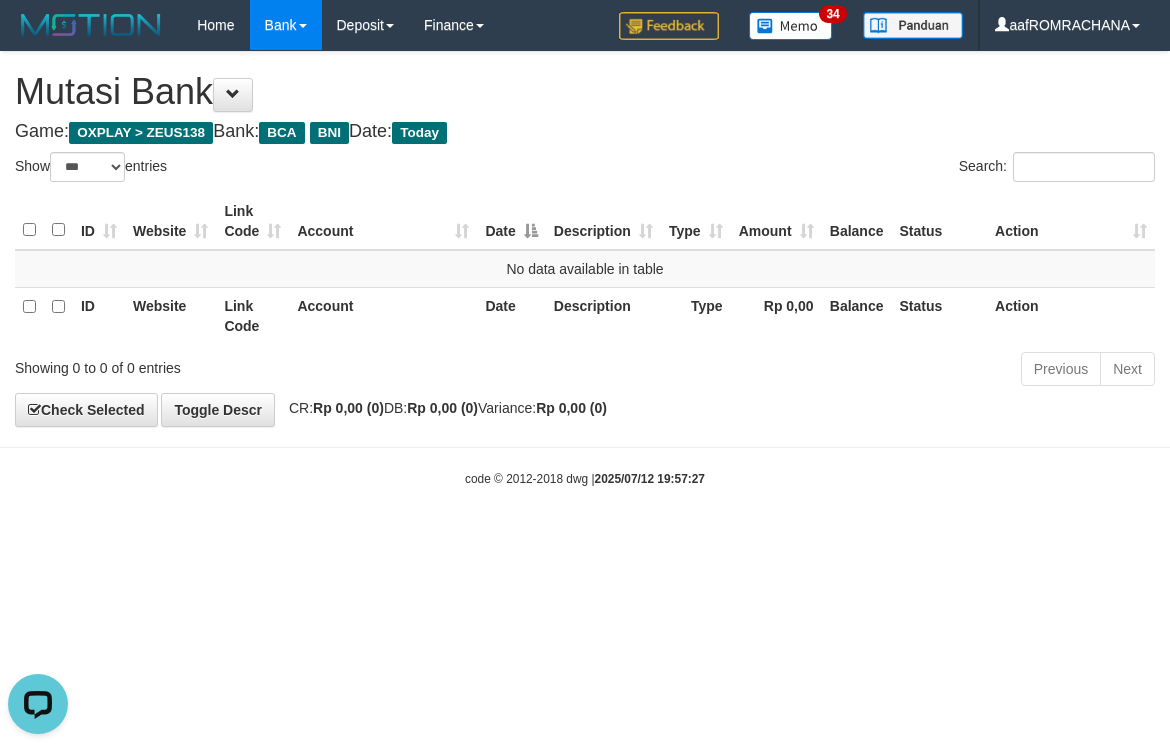 click on "Toggle navigation
Home
Bank
Account List
Load
By Website
Group
[OXPLAY]													ZEUS138
By Load Group (DPS)
Sync" at bounding box center (585, 269) 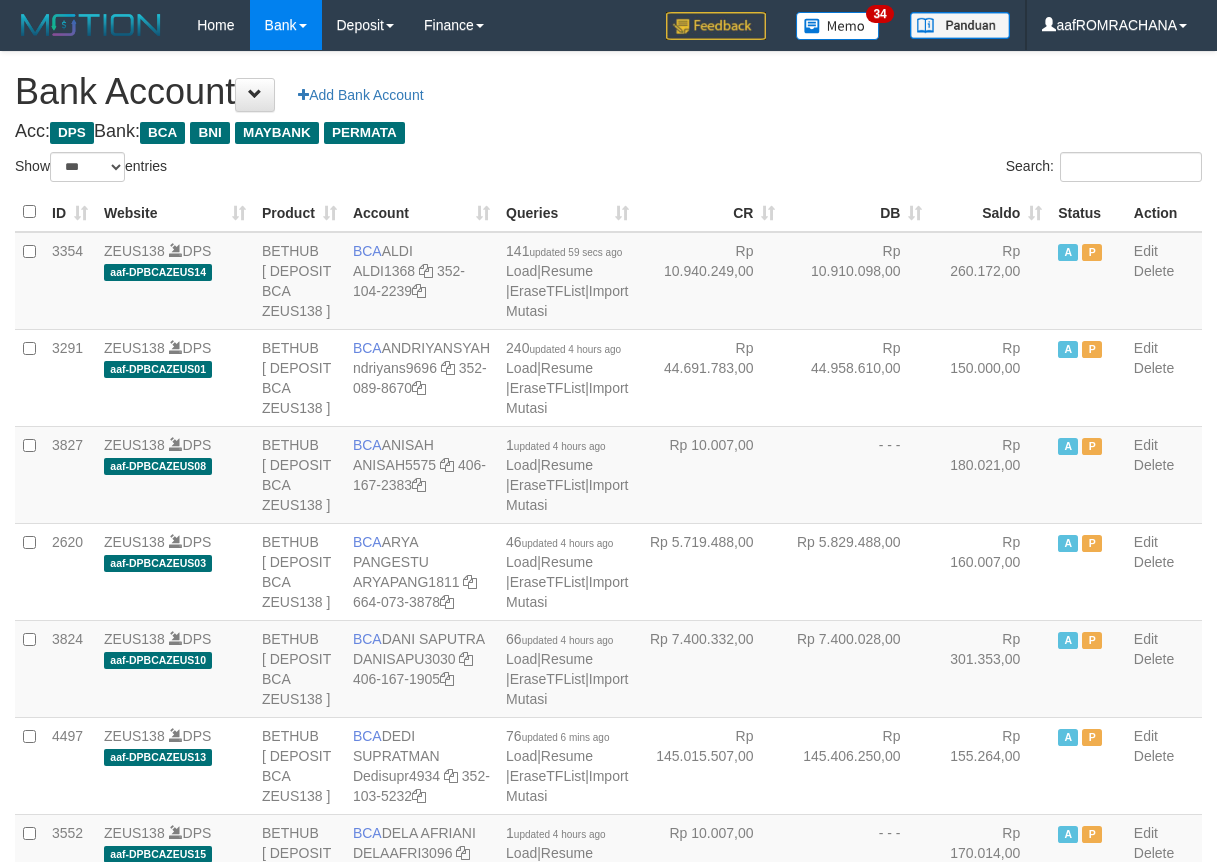 select on "***" 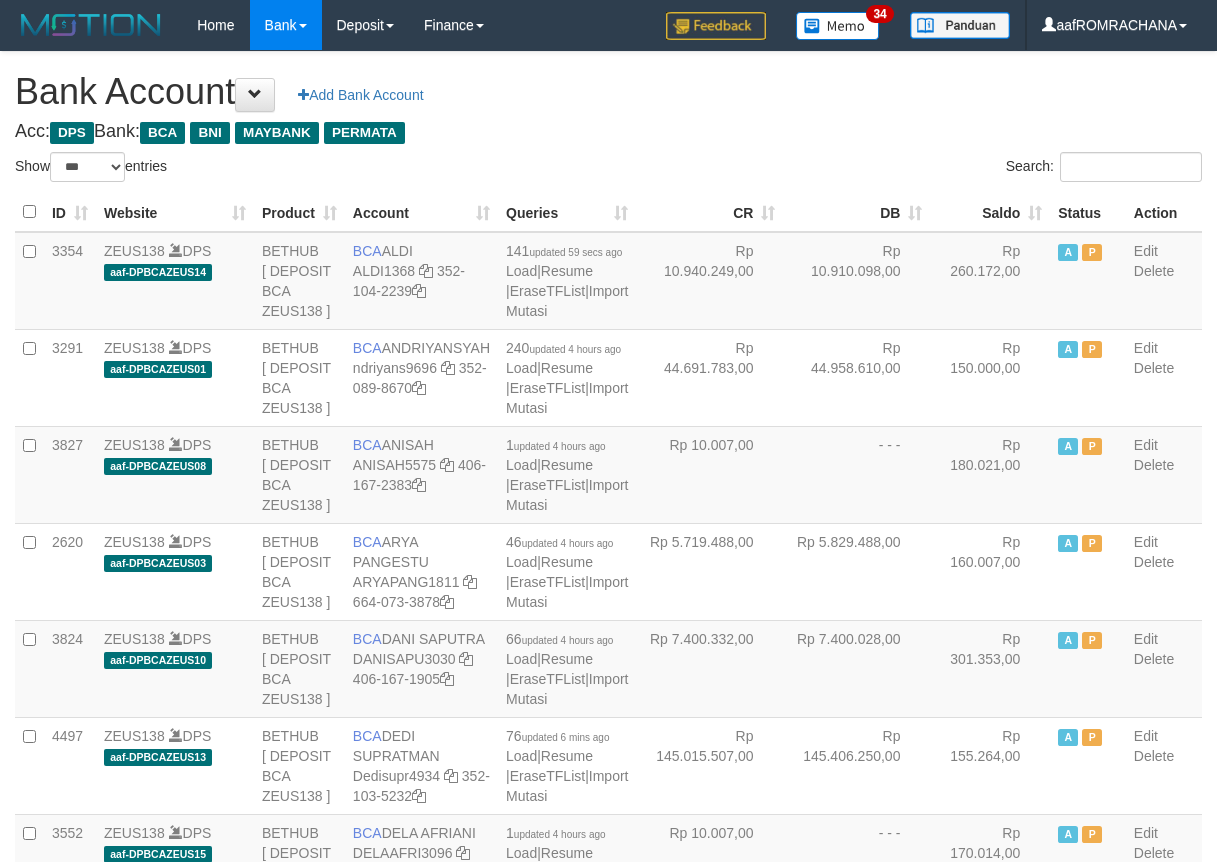 scroll, scrollTop: 0, scrollLeft: 0, axis: both 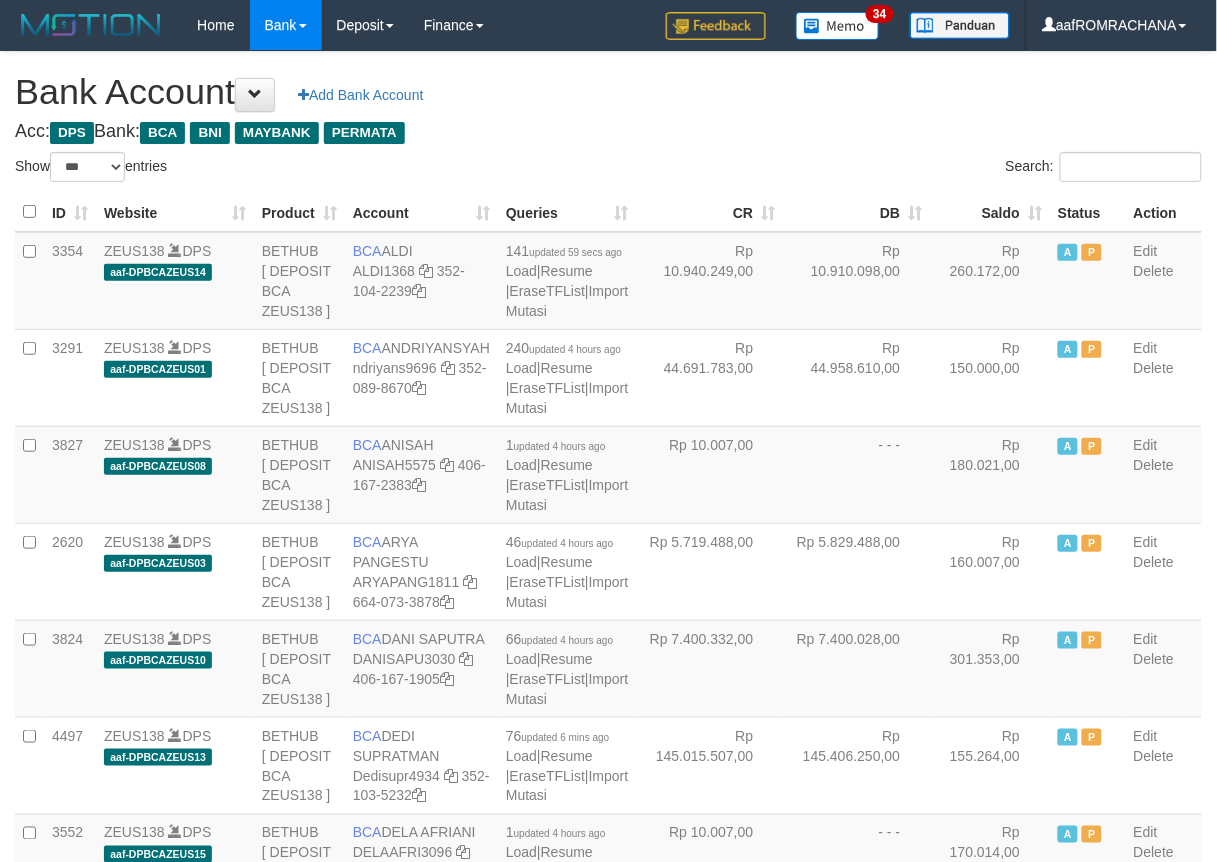 click on "Saldo" at bounding box center [990, 212] 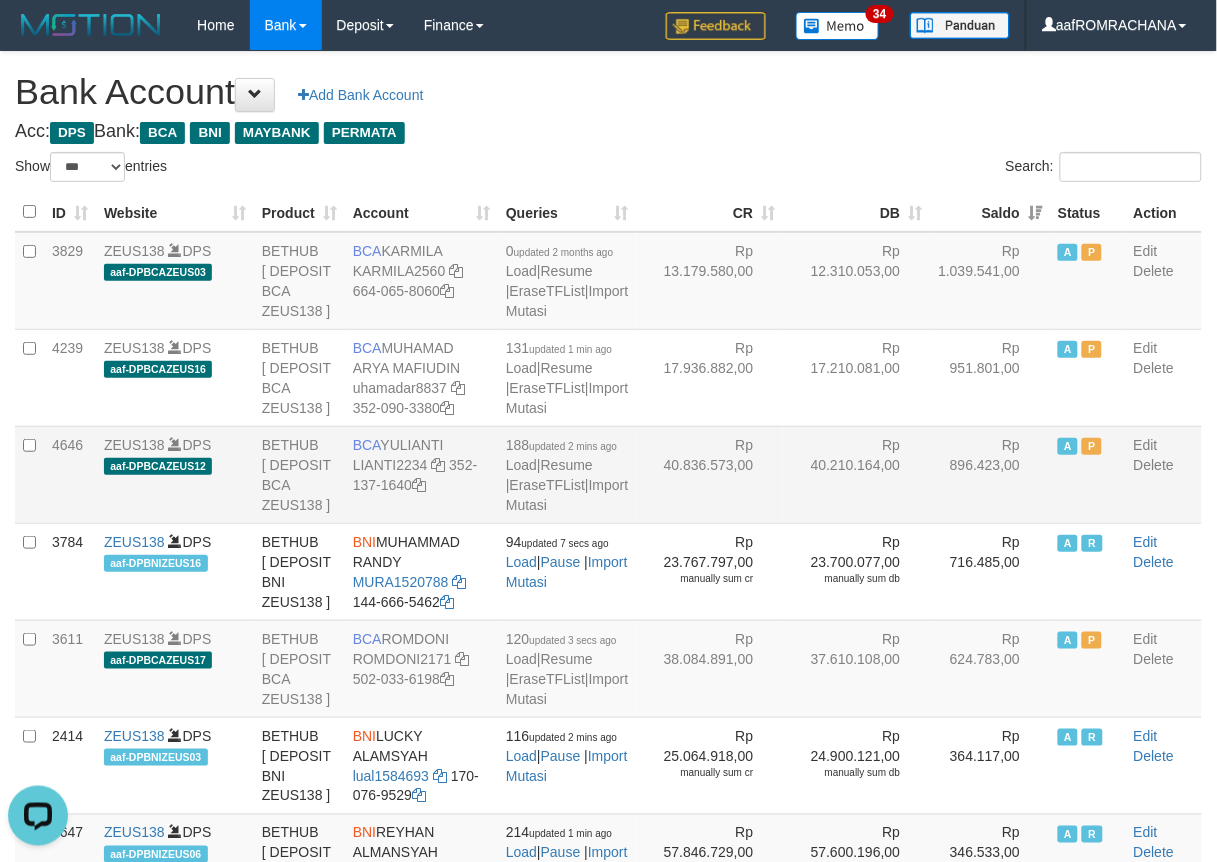 scroll, scrollTop: 0, scrollLeft: 0, axis: both 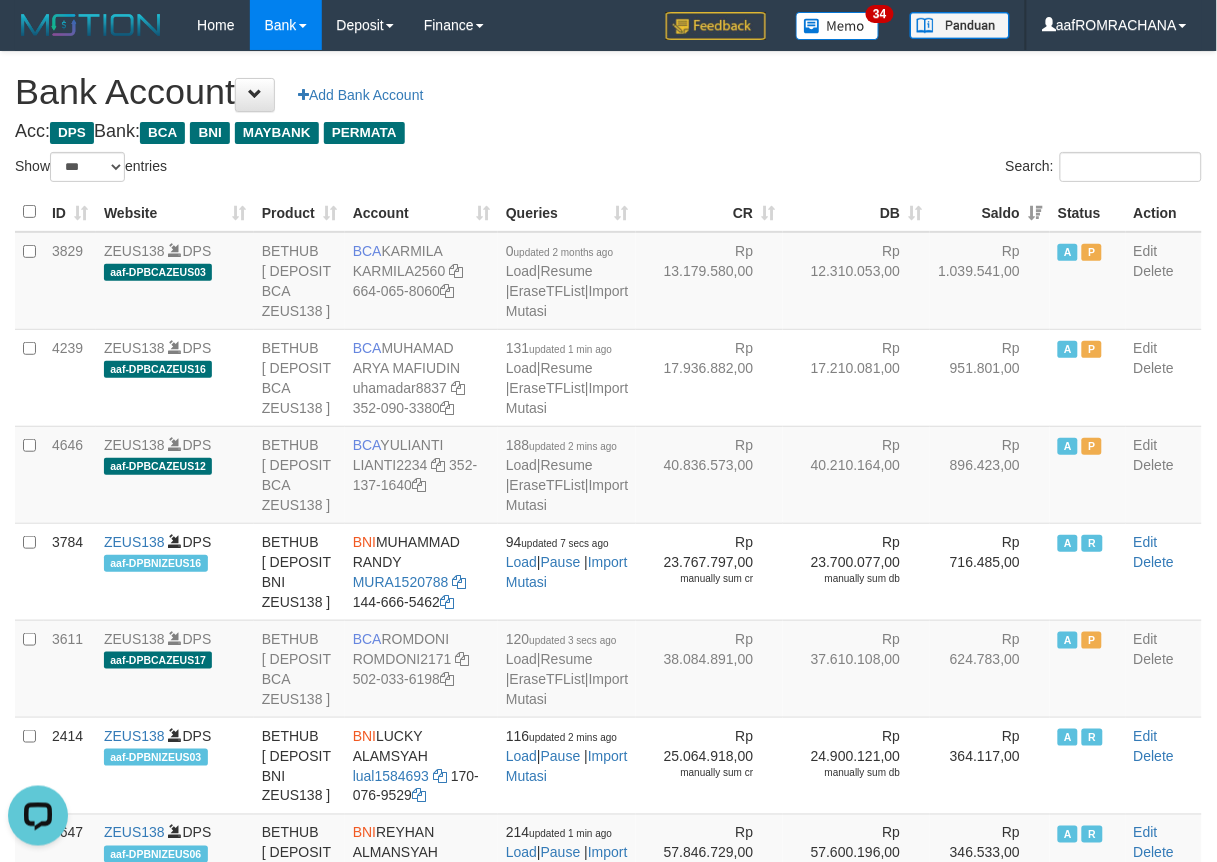 click on "Acc: 										 DPS
Bank:   BCA   BNI   MAYBANK   PERMATA" at bounding box center (608, 132) 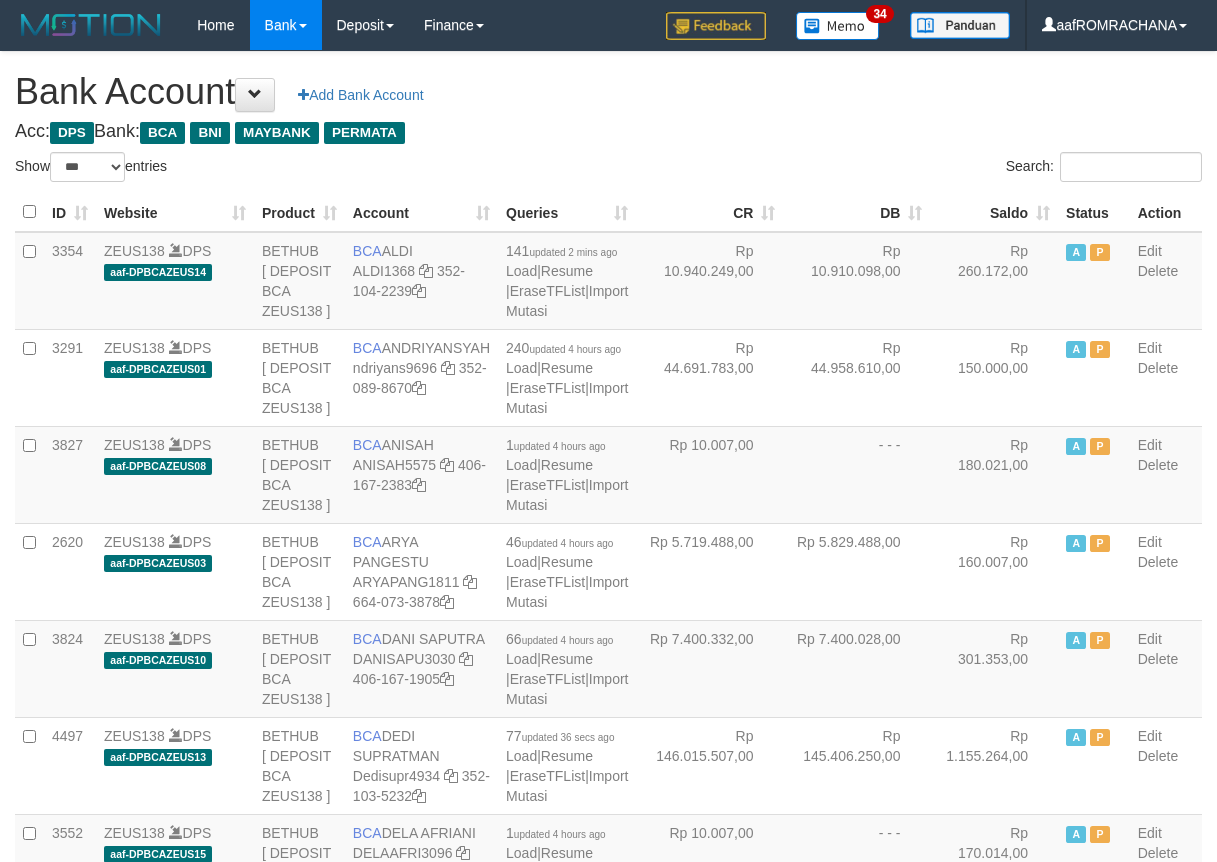 select on "***" 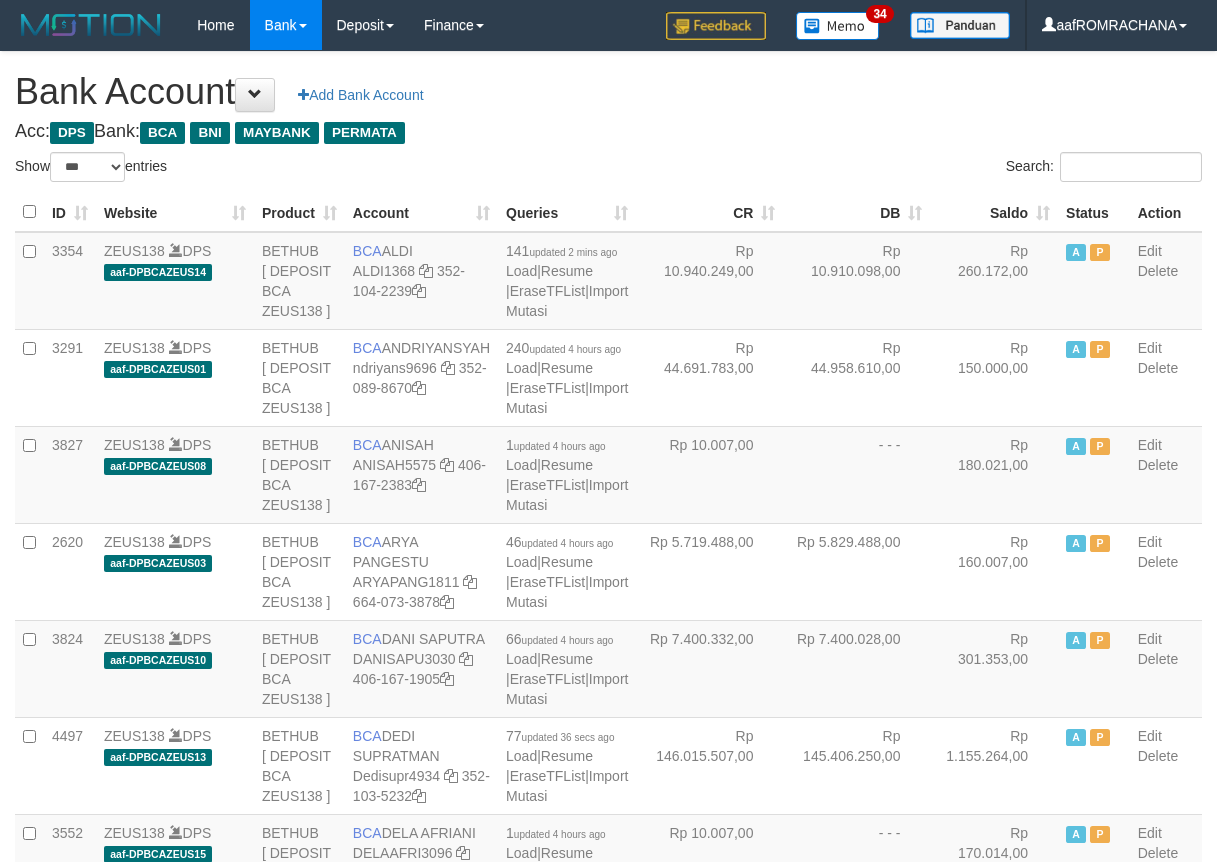 scroll, scrollTop: 0, scrollLeft: 0, axis: both 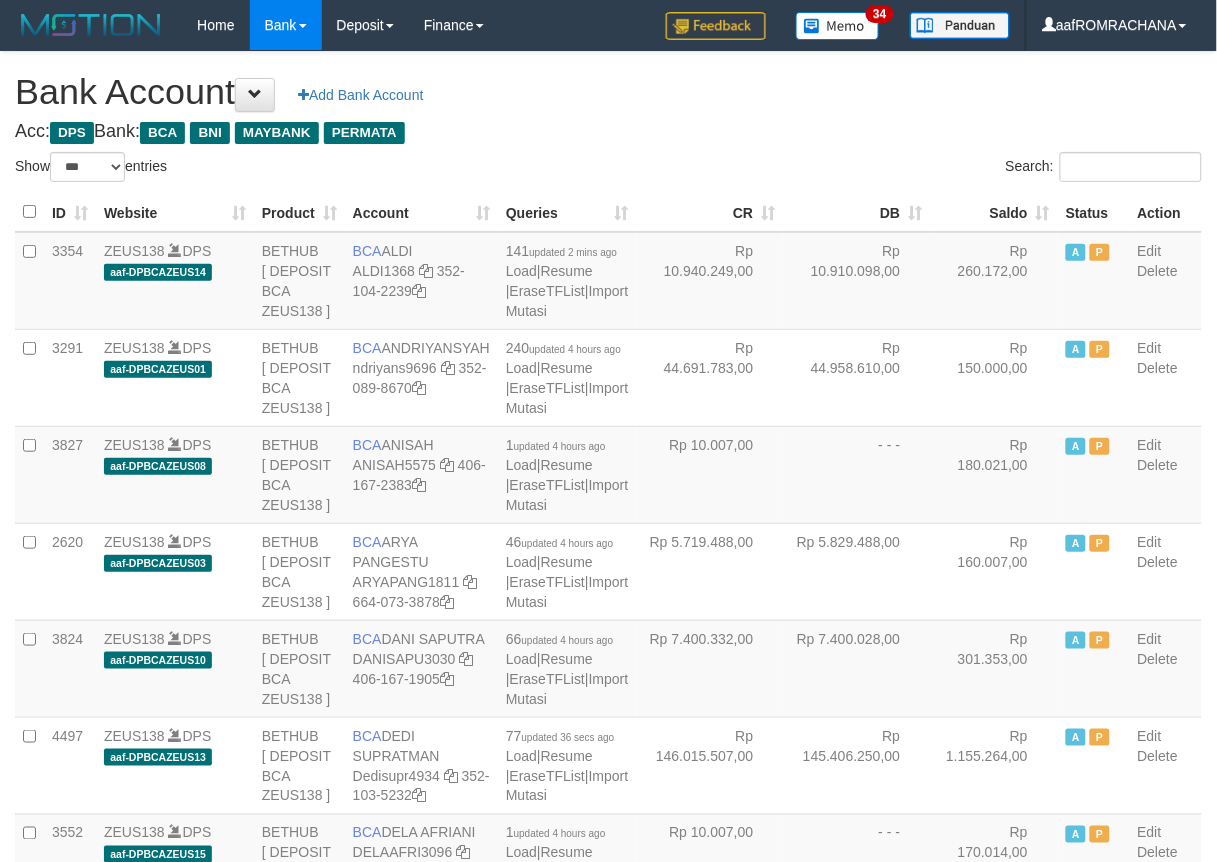 click on "Saldo" at bounding box center (994, 212) 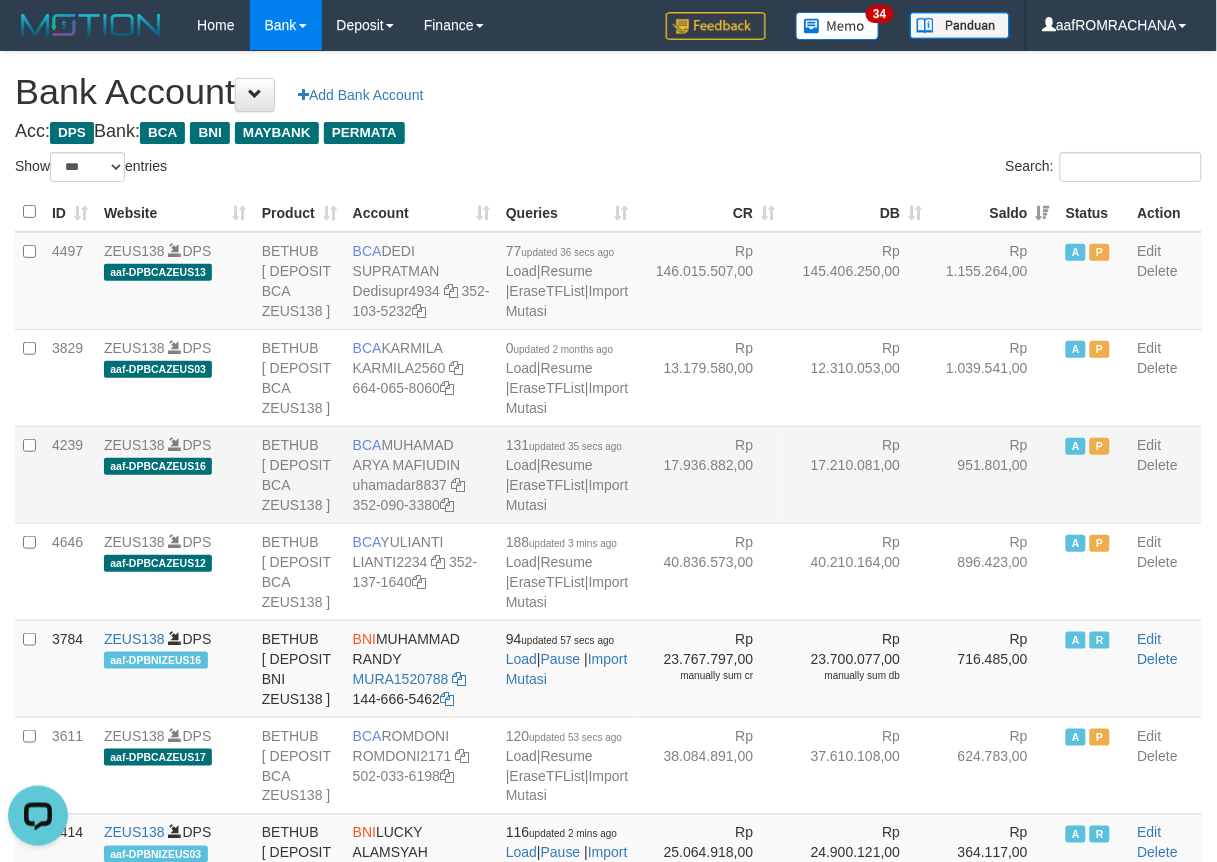scroll, scrollTop: 0, scrollLeft: 0, axis: both 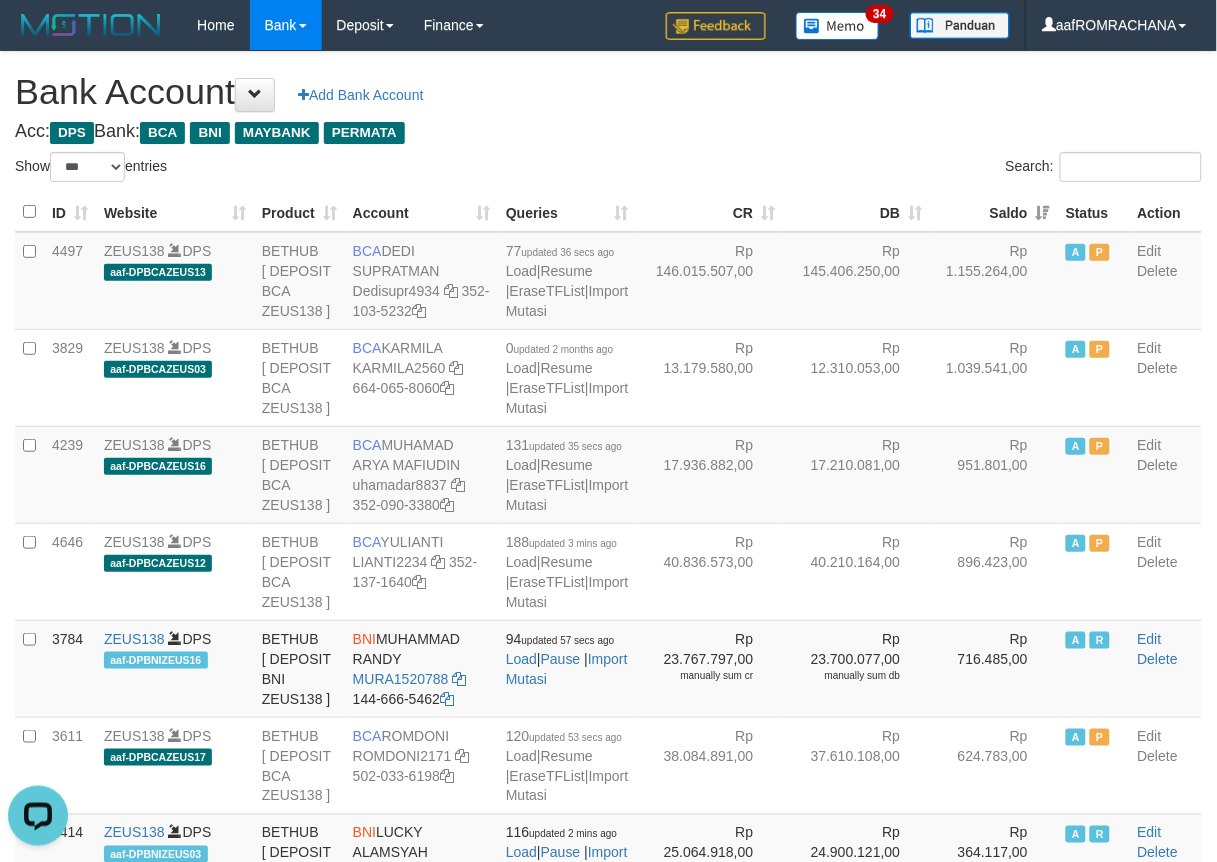 click on "**********" at bounding box center (608, 2047) 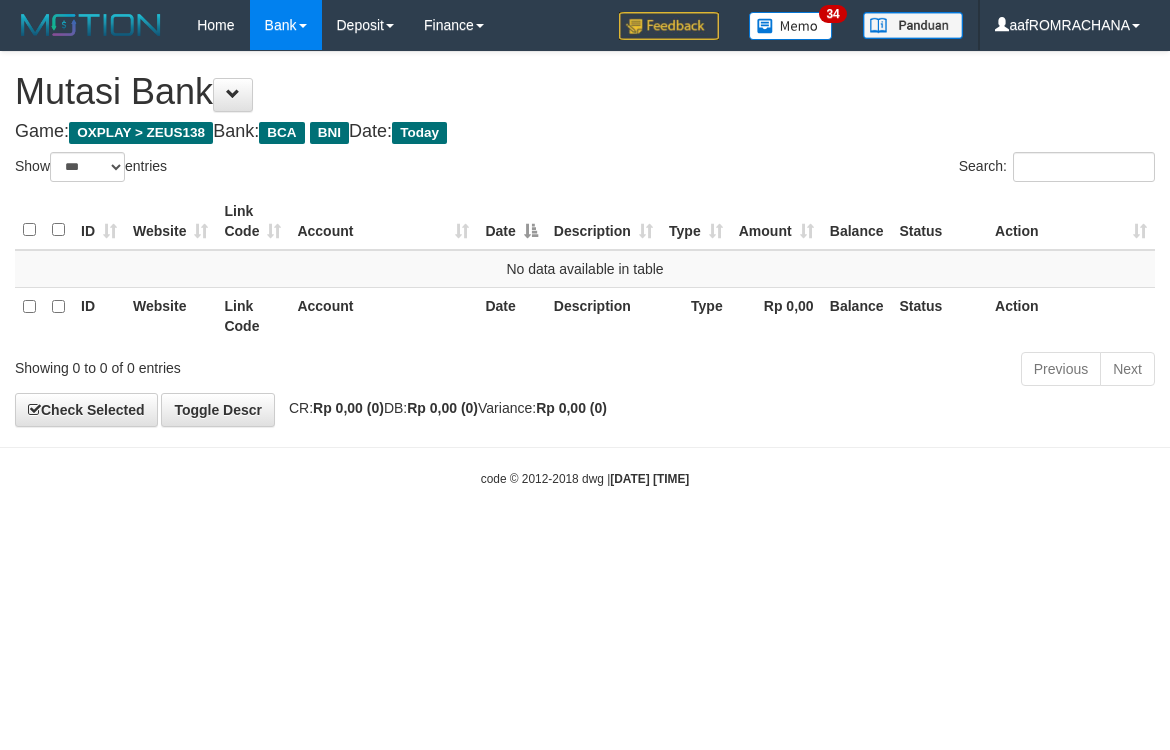 select on "***" 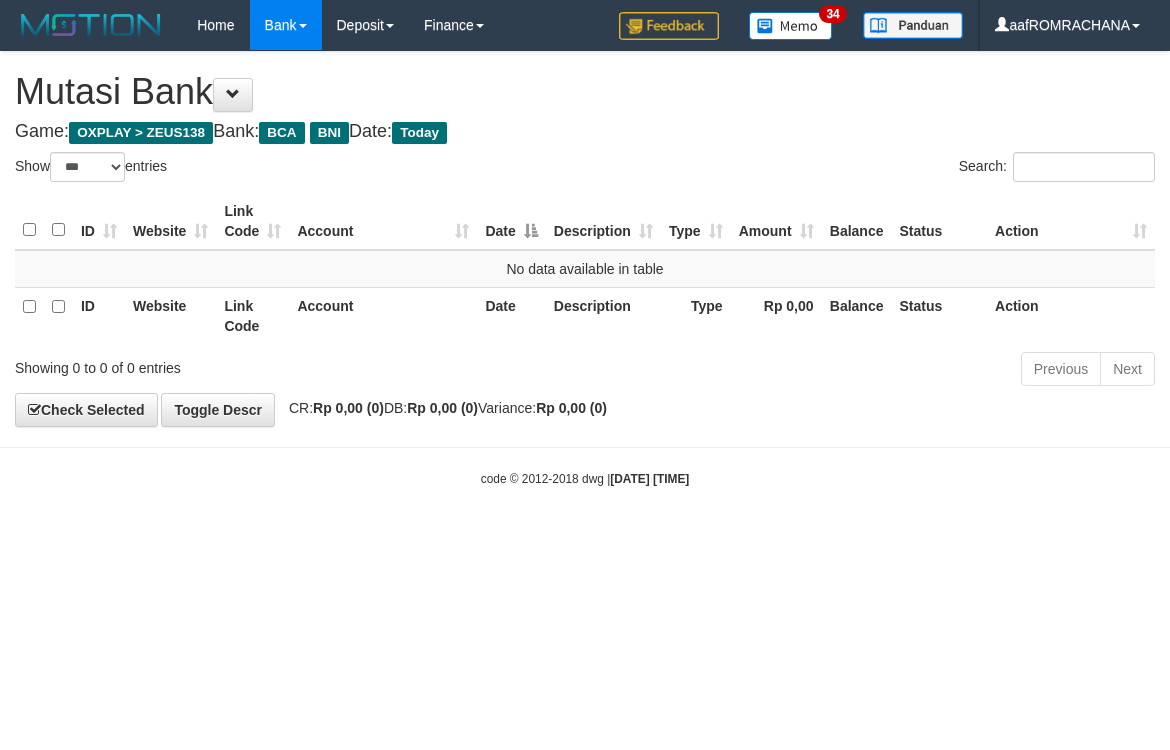scroll, scrollTop: 0, scrollLeft: 0, axis: both 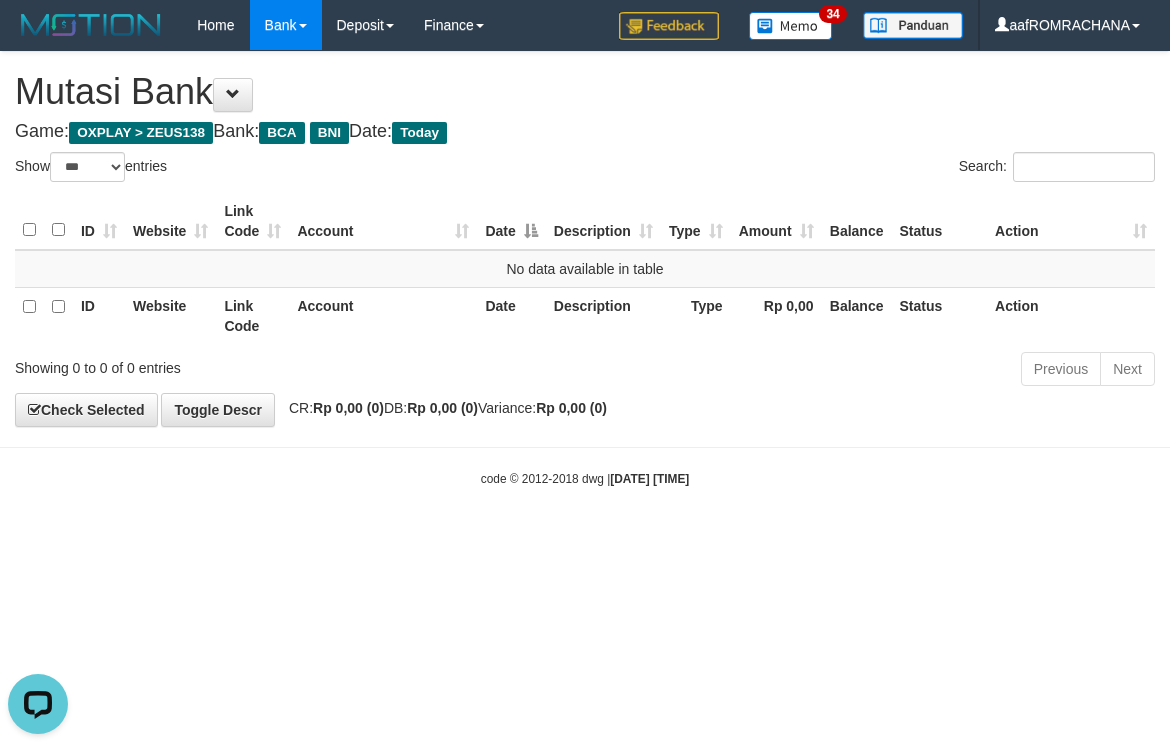 click on "Toggle navigation
Home
Bank
Account List
Load
By Website
Group
[OXPLAY]													ZEUS138
By Load Group (DPS)
Sync" at bounding box center (585, 269) 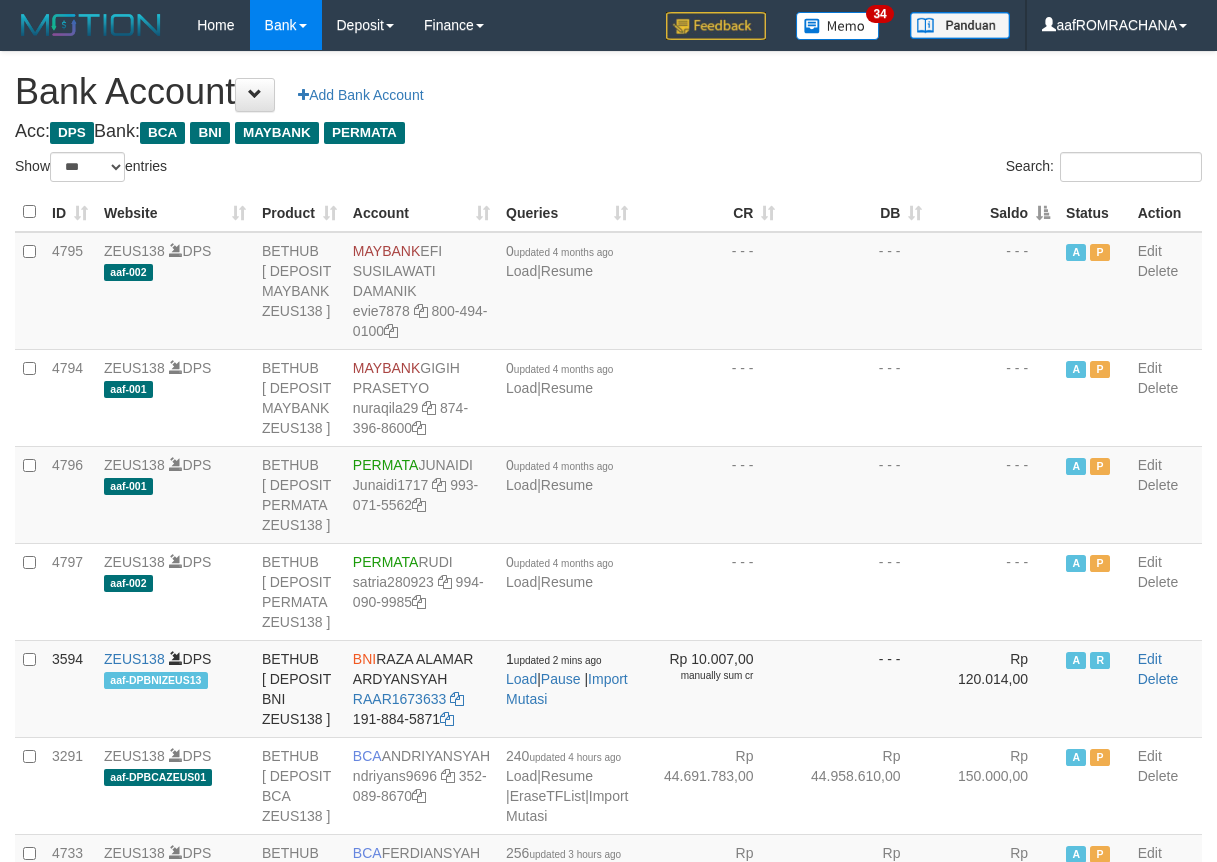 select on "***" 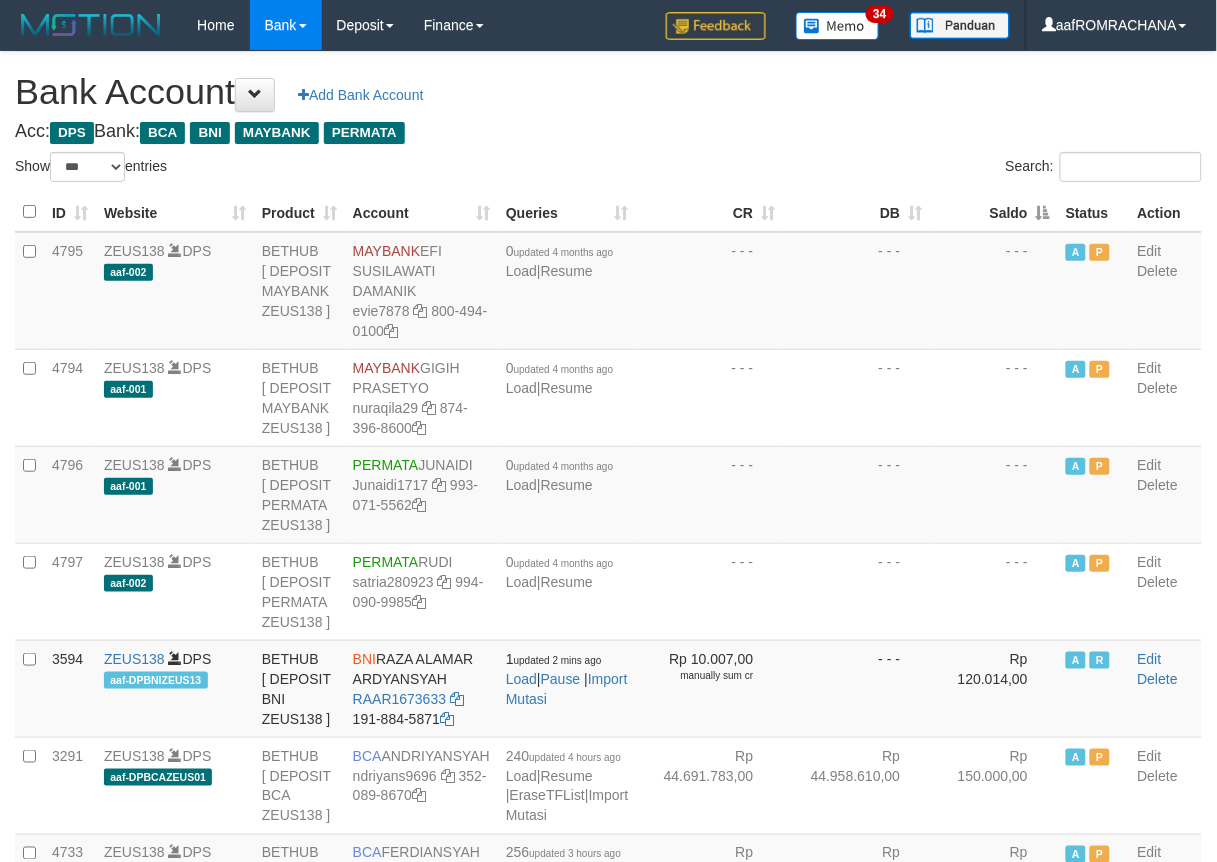 click on "Saldo" at bounding box center (994, 212) 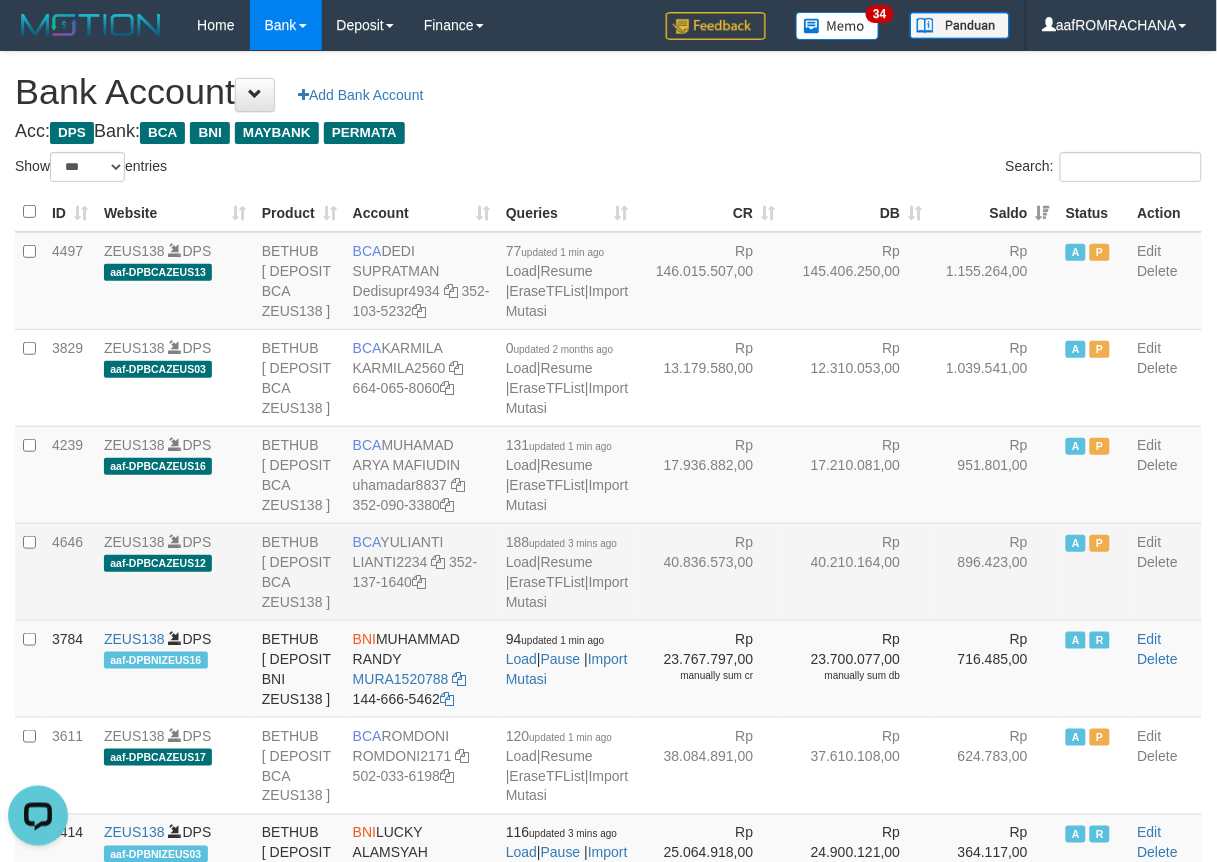 scroll, scrollTop: 0, scrollLeft: 0, axis: both 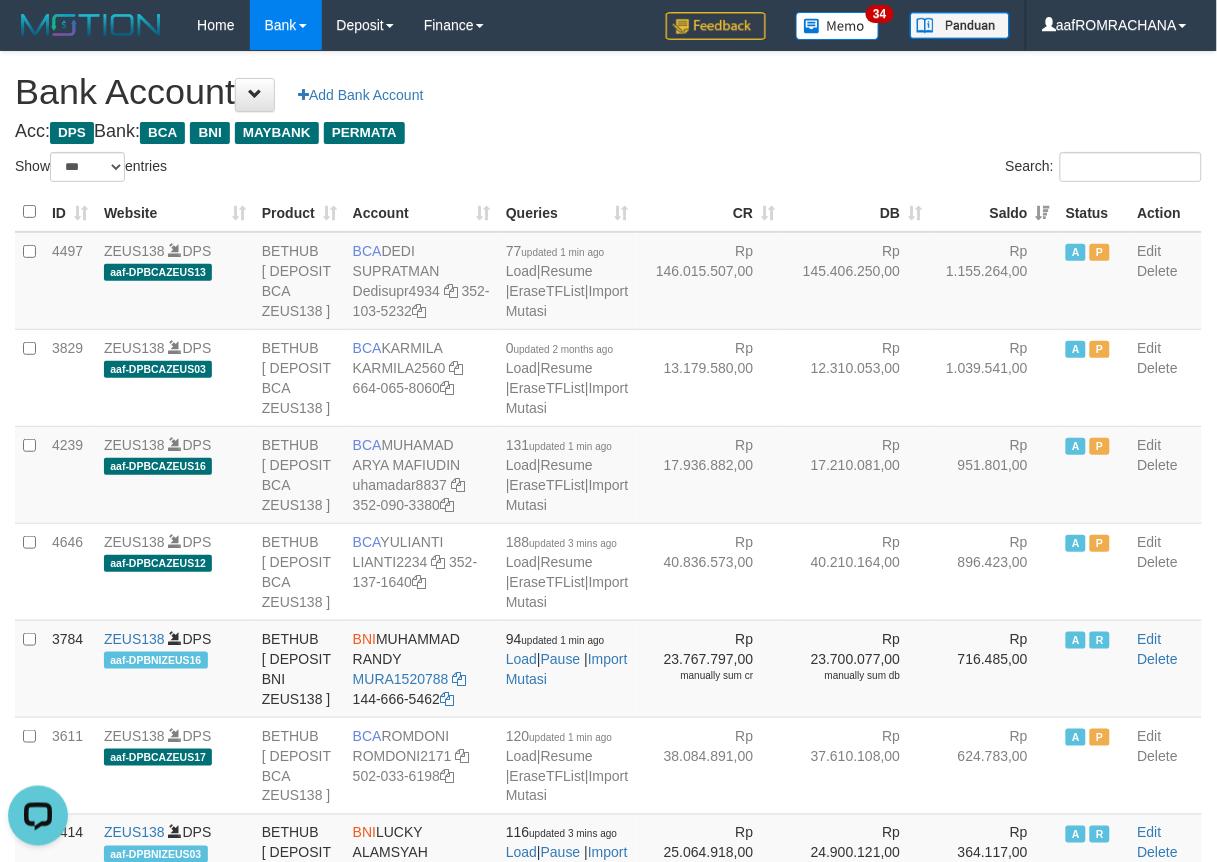 click on "**********" at bounding box center (608, 2047) 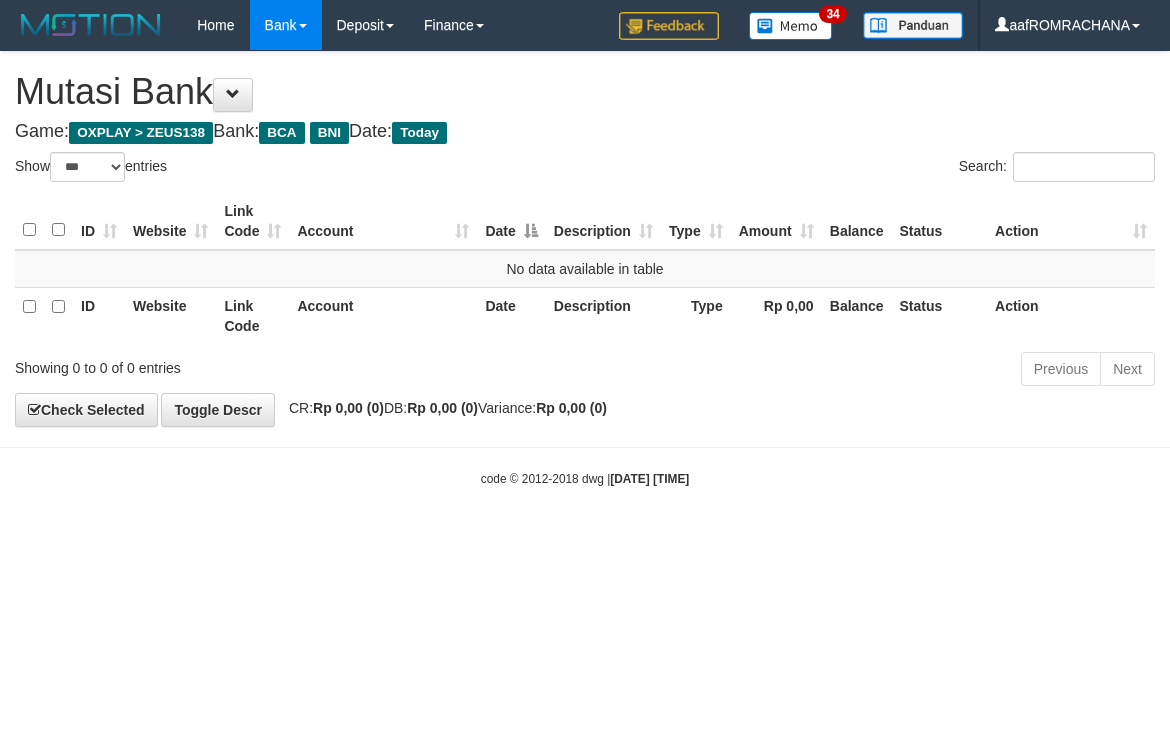 select on "***" 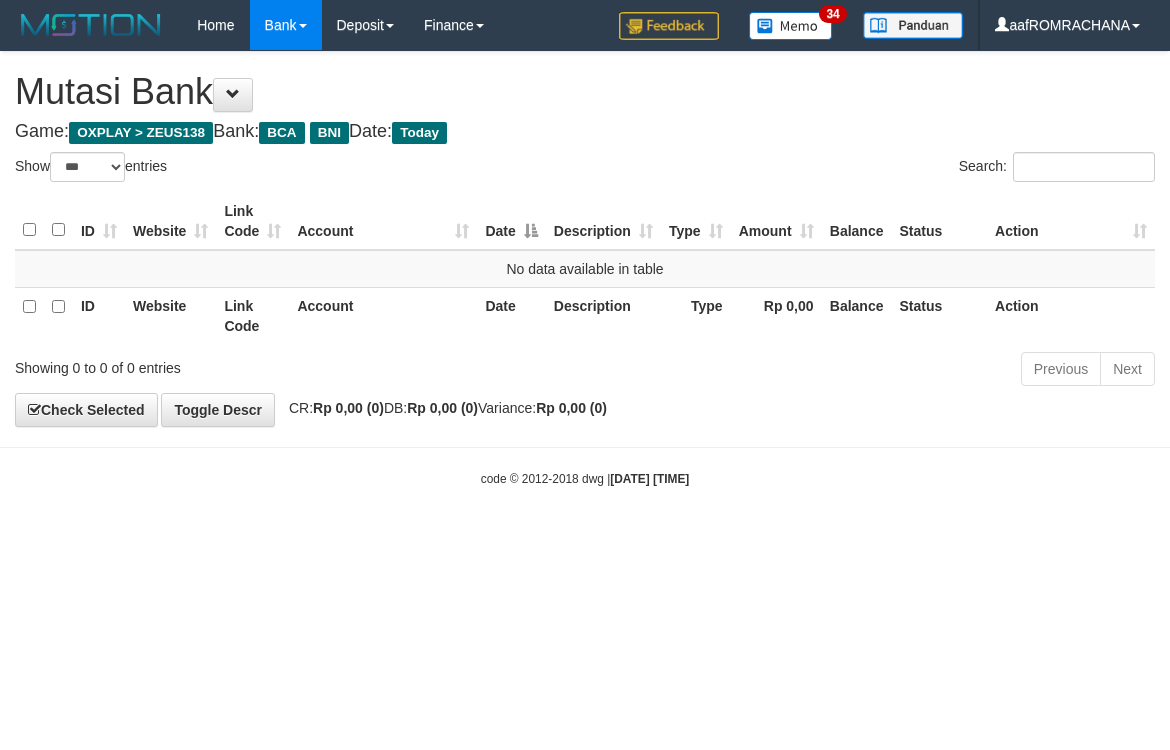 scroll, scrollTop: 0, scrollLeft: 0, axis: both 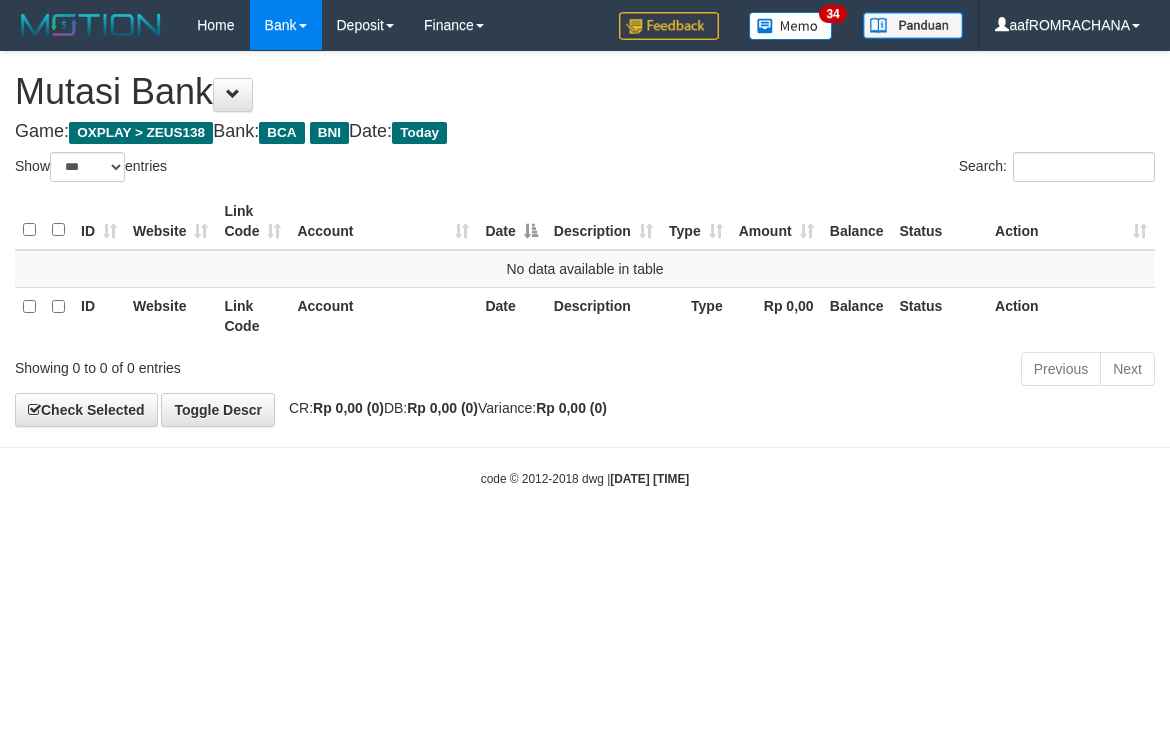 select on "***" 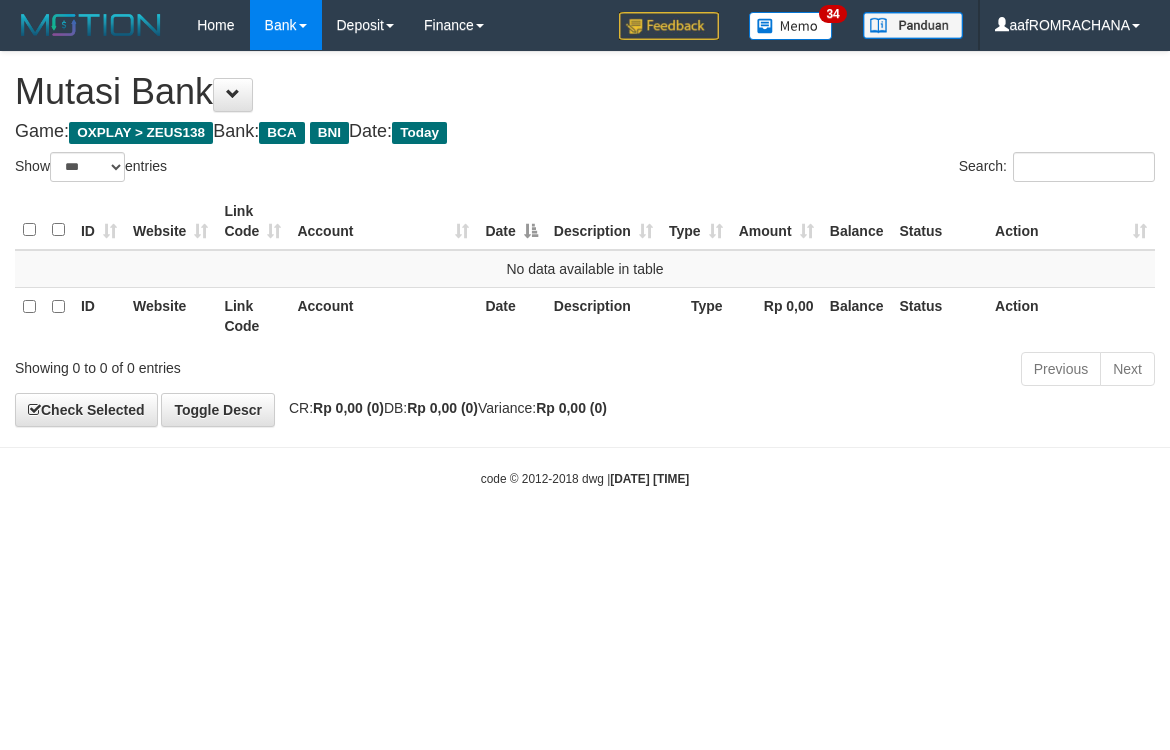 scroll, scrollTop: 0, scrollLeft: 0, axis: both 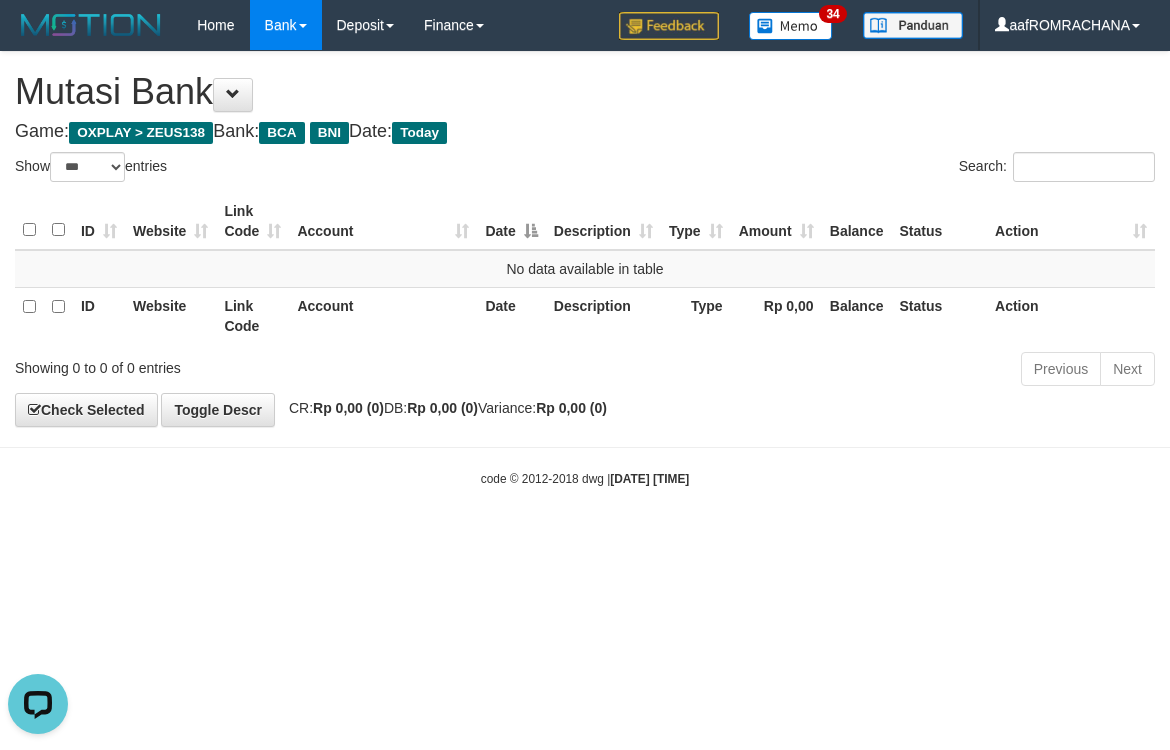 click on "Toggle navigation
Home
Bank
Account List
Load
By Website
Group
[OXPLAY]													ZEUS138
By Load Group (DPS)
Sync" at bounding box center (585, 269) 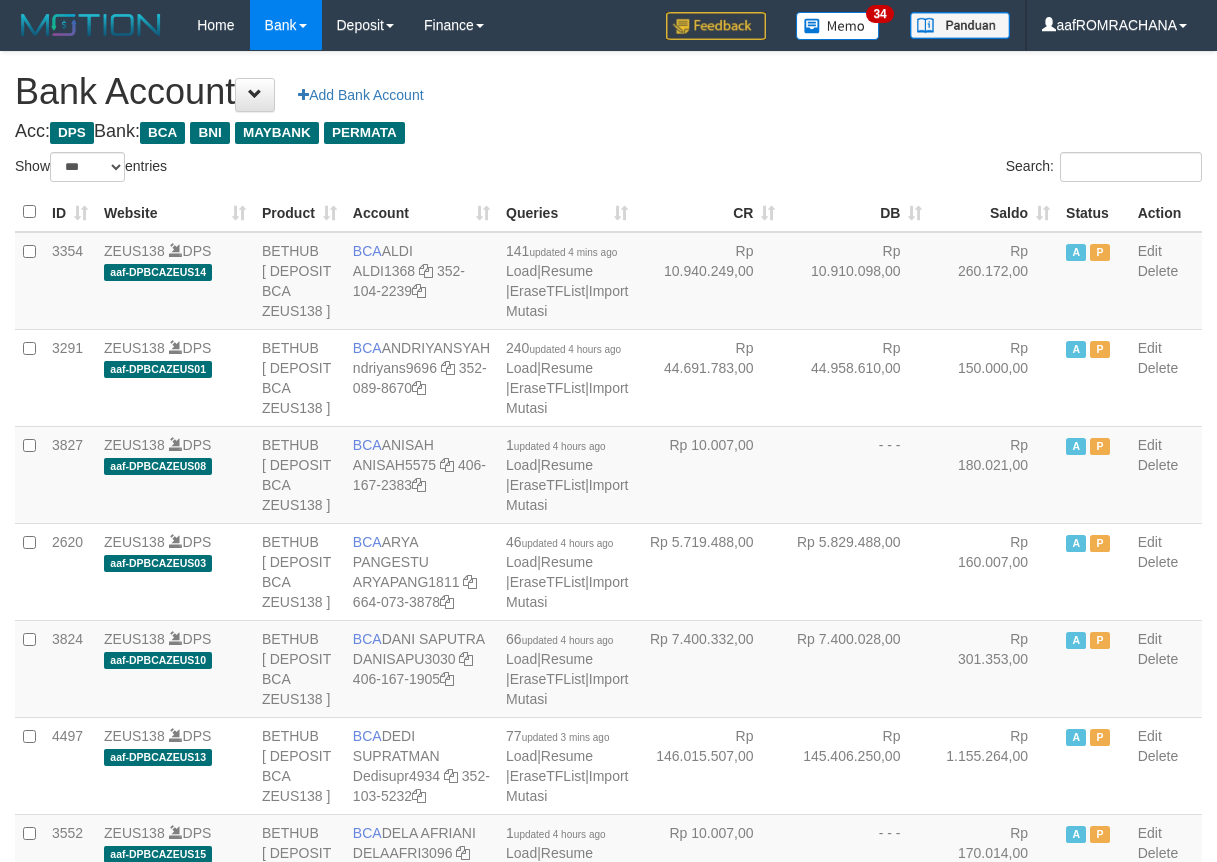 select on "***" 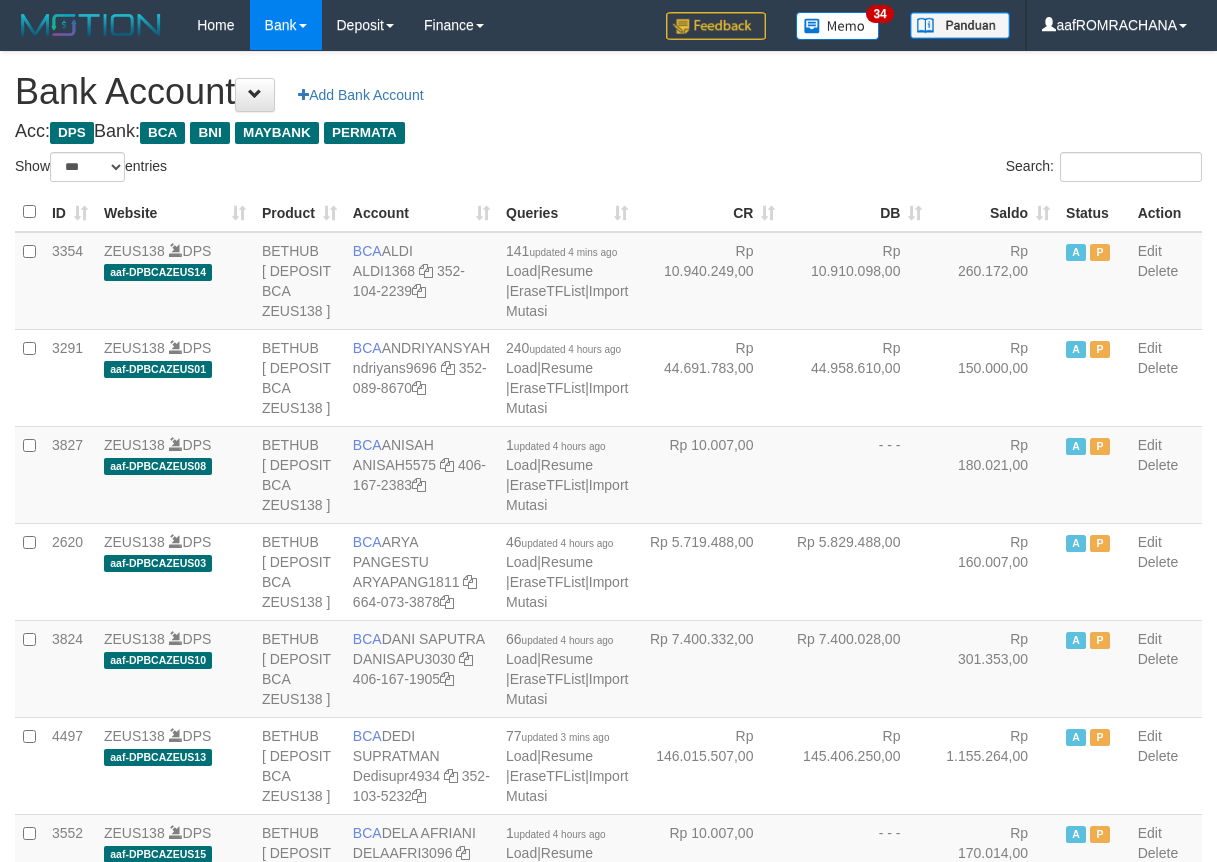 scroll, scrollTop: 0, scrollLeft: 0, axis: both 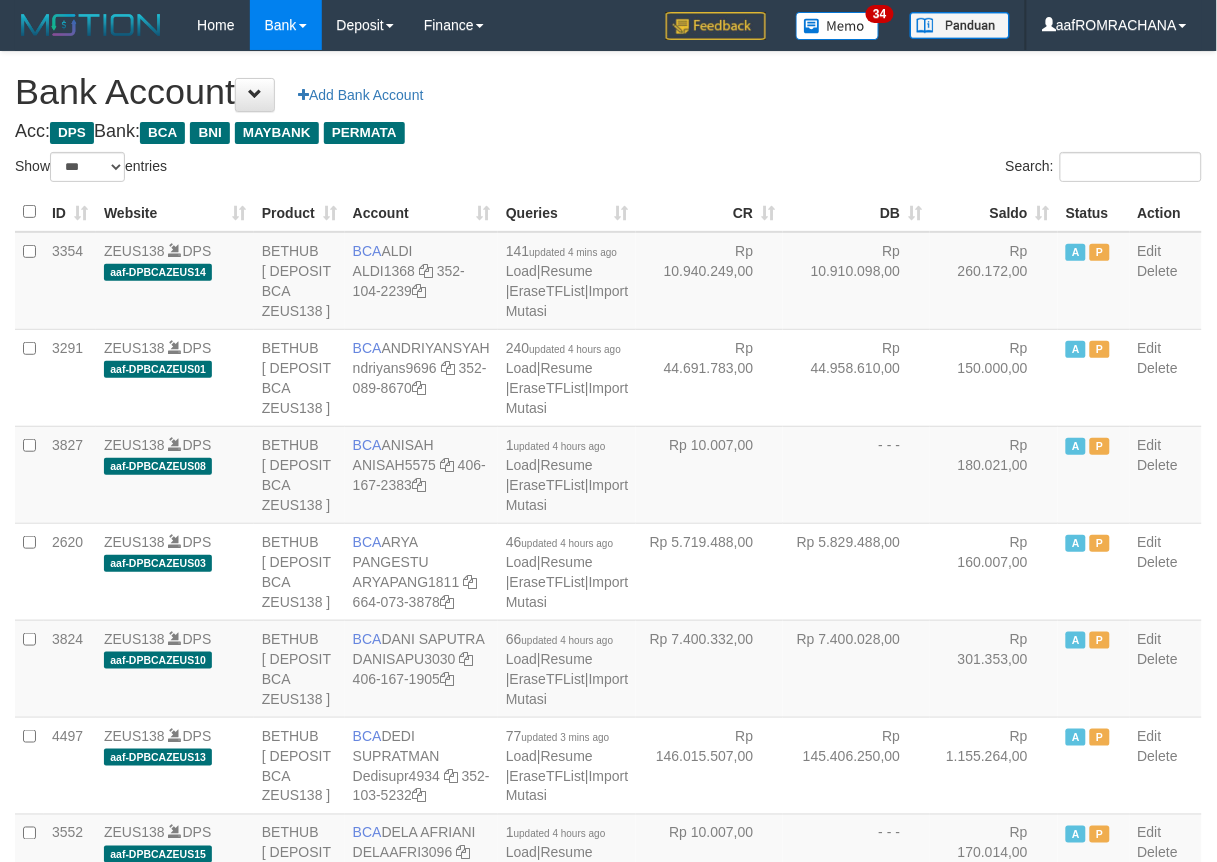 click on "Saldo" at bounding box center (994, 212) 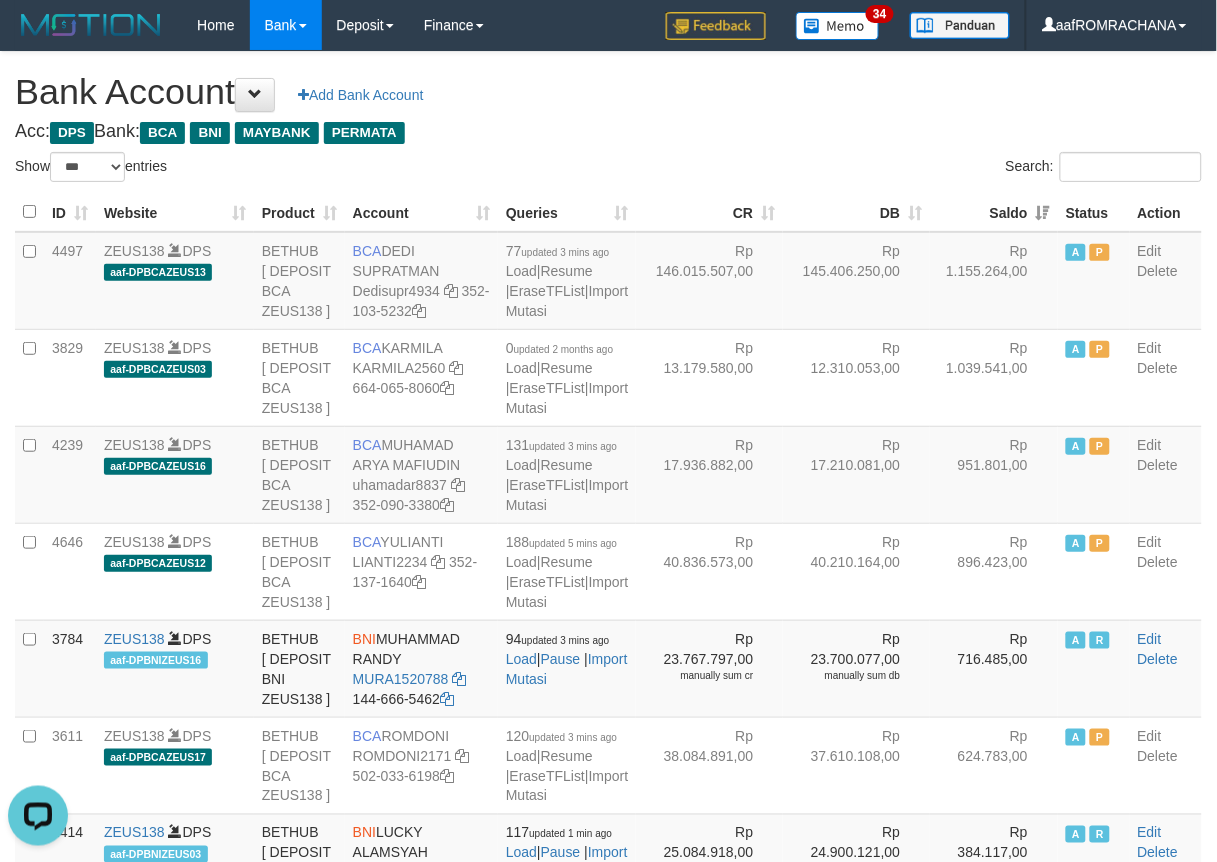 scroll, scrollTop: 0, scrollLeft: 0, axis: both 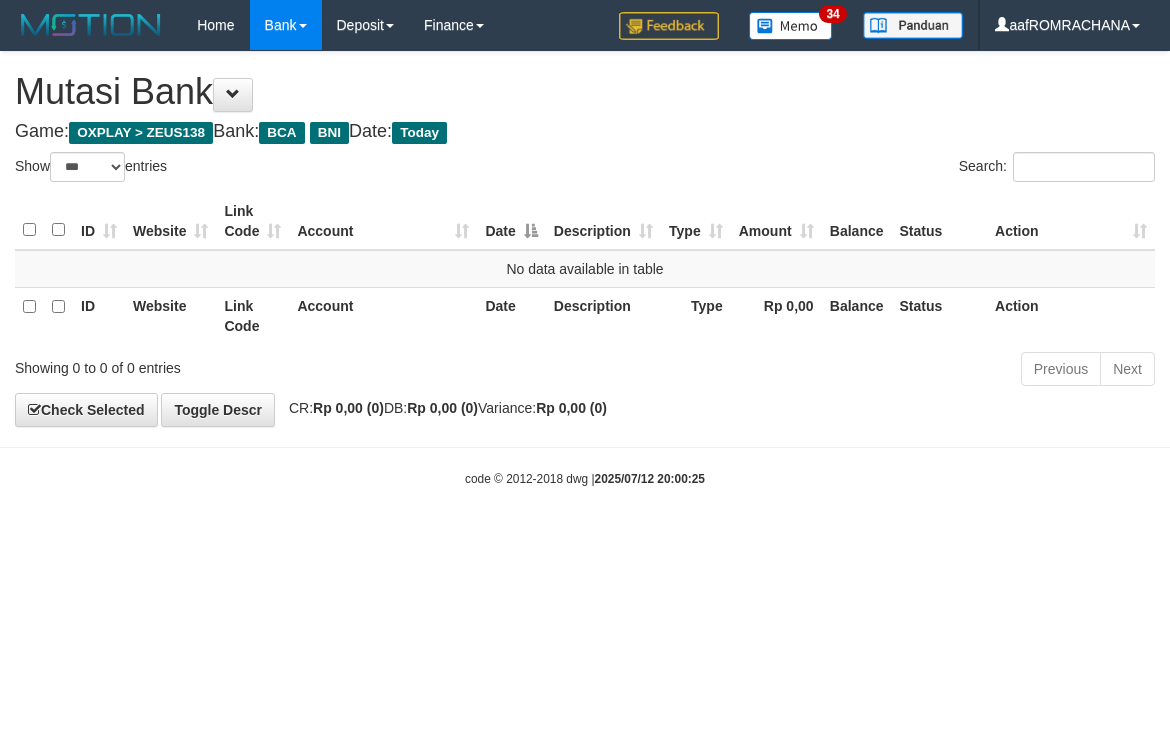select on "***" 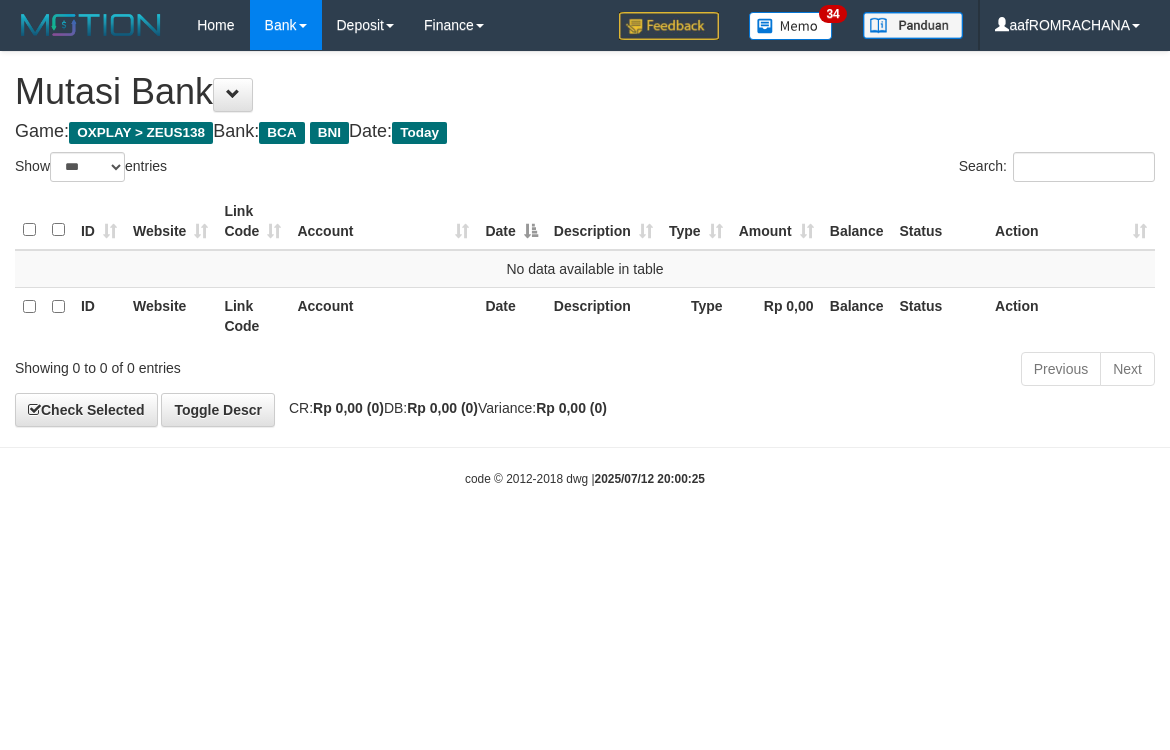 scroll, scrollTop: 0, scrollLeft: 0, axis: both 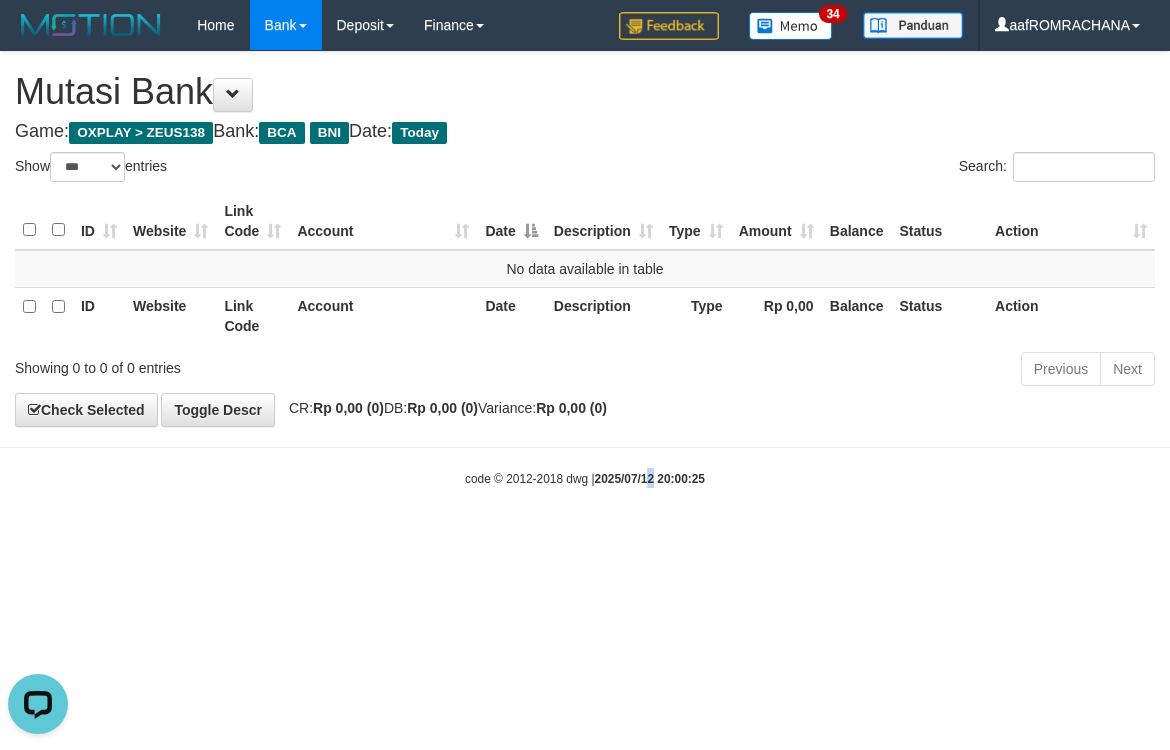 click on "Toggle navigation
Home
Bank
Account List
Load
By Website
Group
[OXPLAY]													ZEUS138
By Load Group (DPS)" at bounding box center (585, 269) 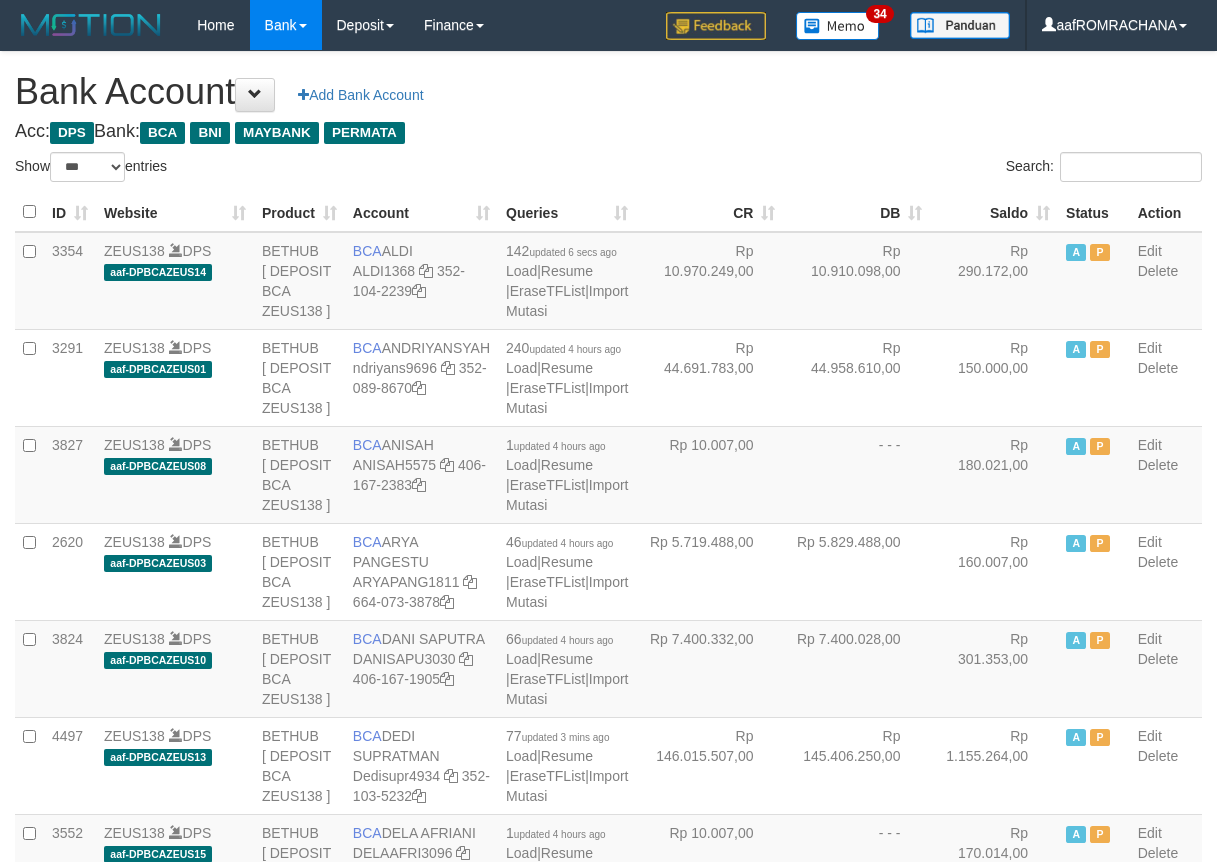 select on "***" 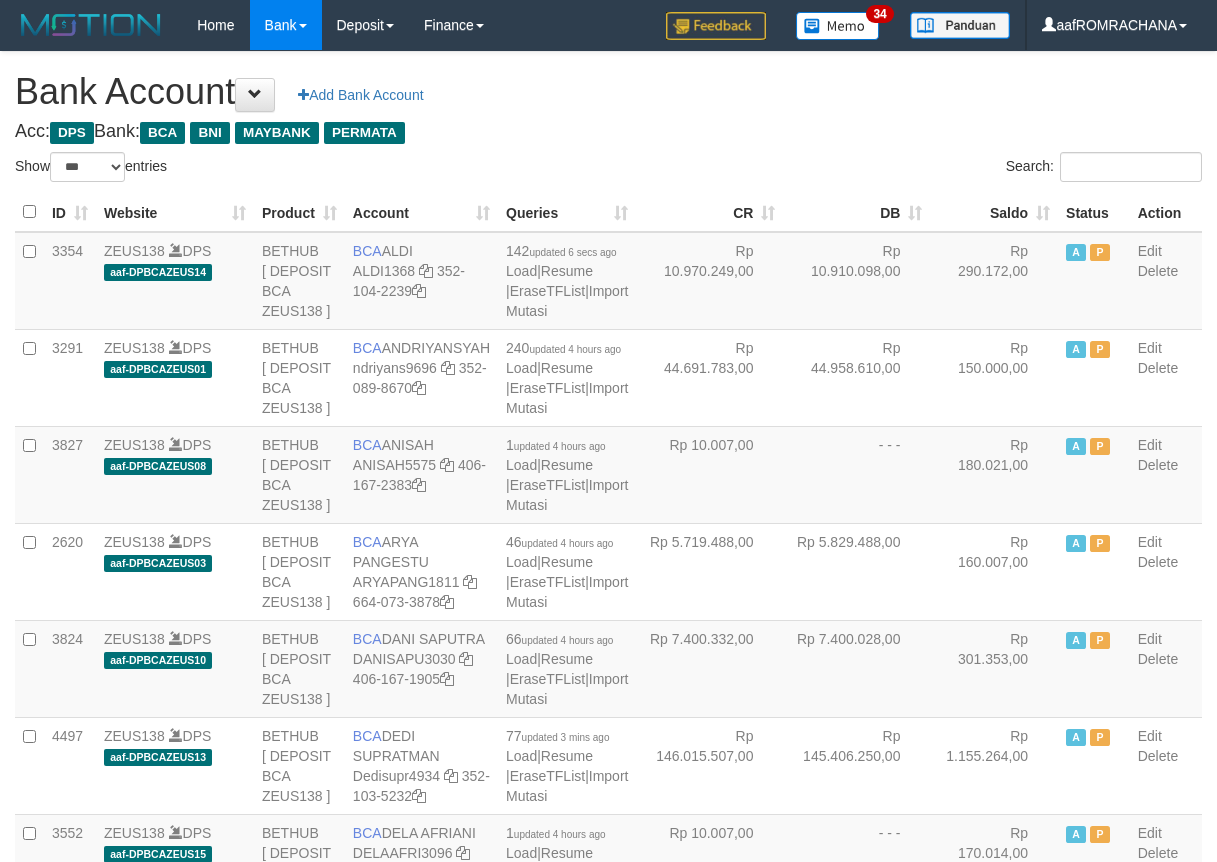 scroll, scrollTop: 0, scrollLeft: 0, axis: both 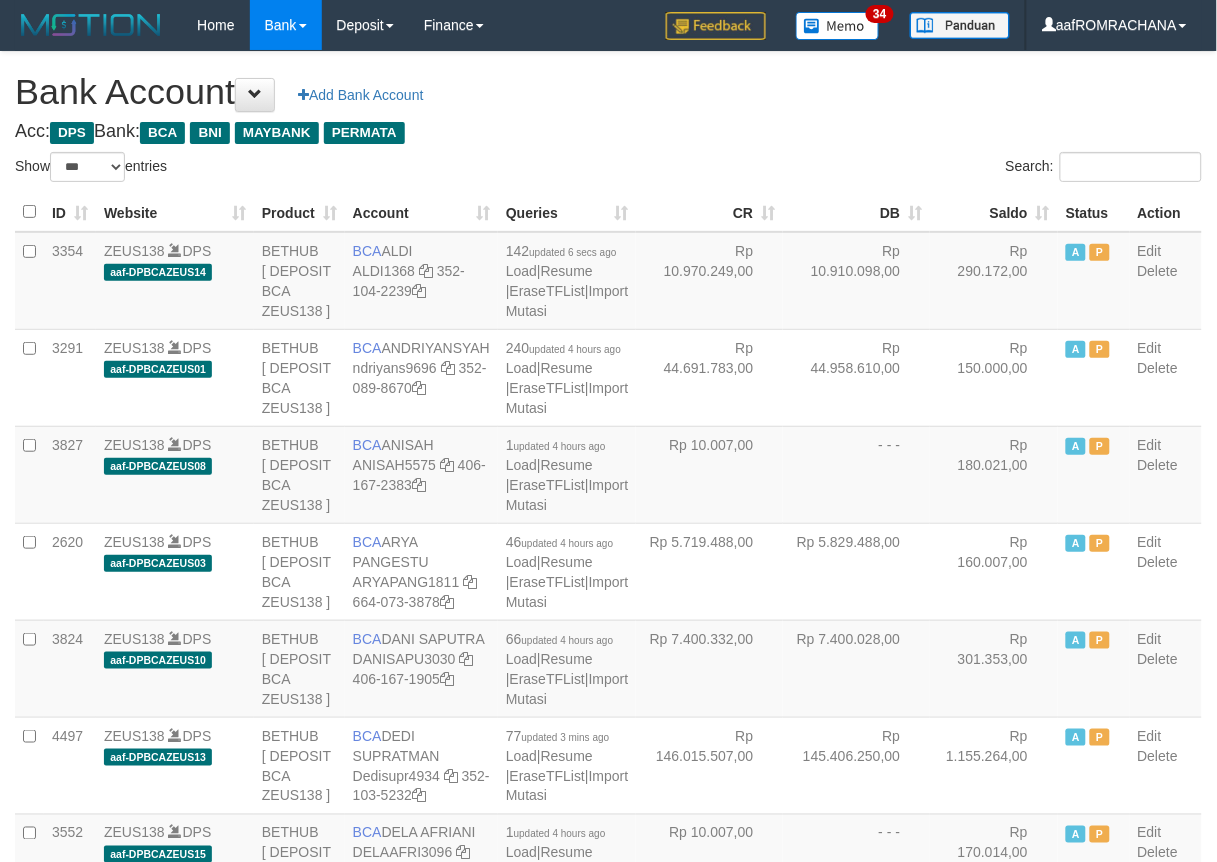 drag, startPoint x: 0, startPoint y: 0, endPoint x: 971, endPoint y: 212, distance: 993.8737 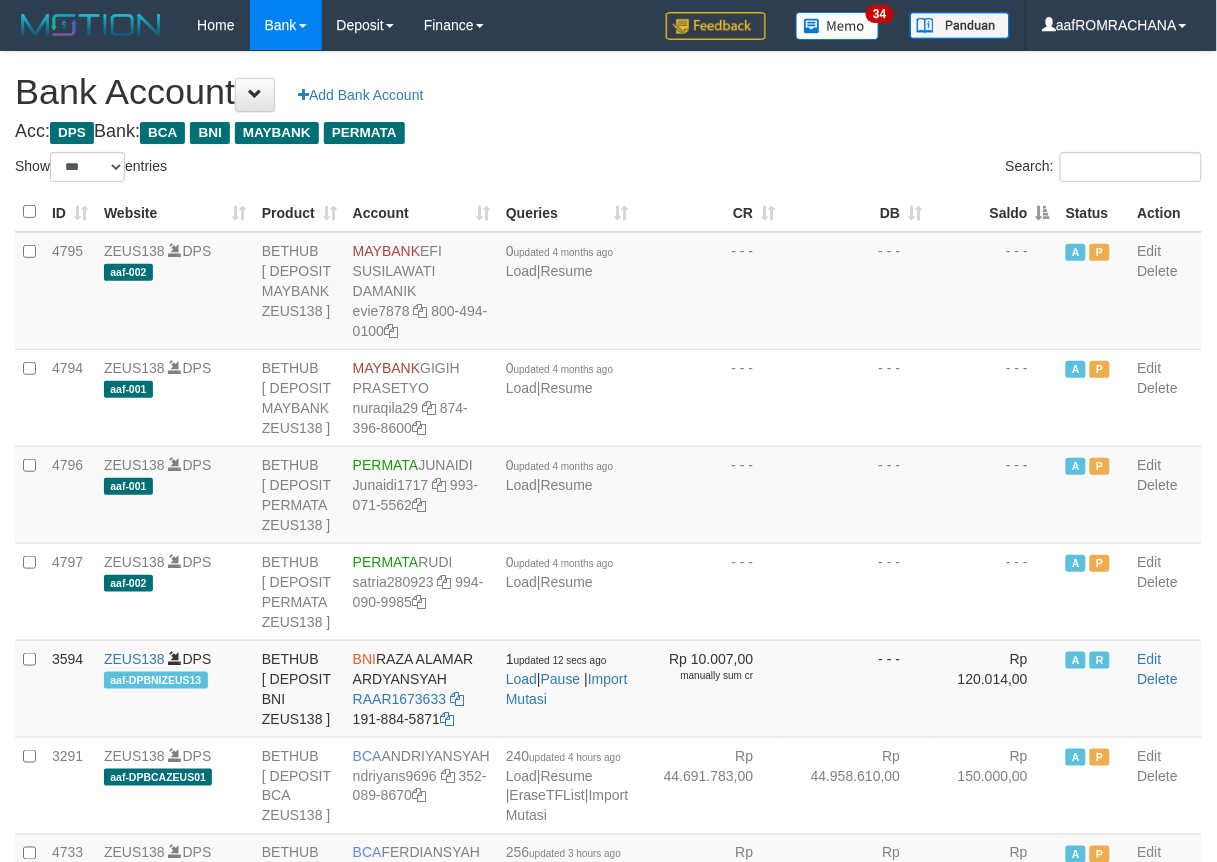 click on "Saldo" at bounding box center [994, 212] 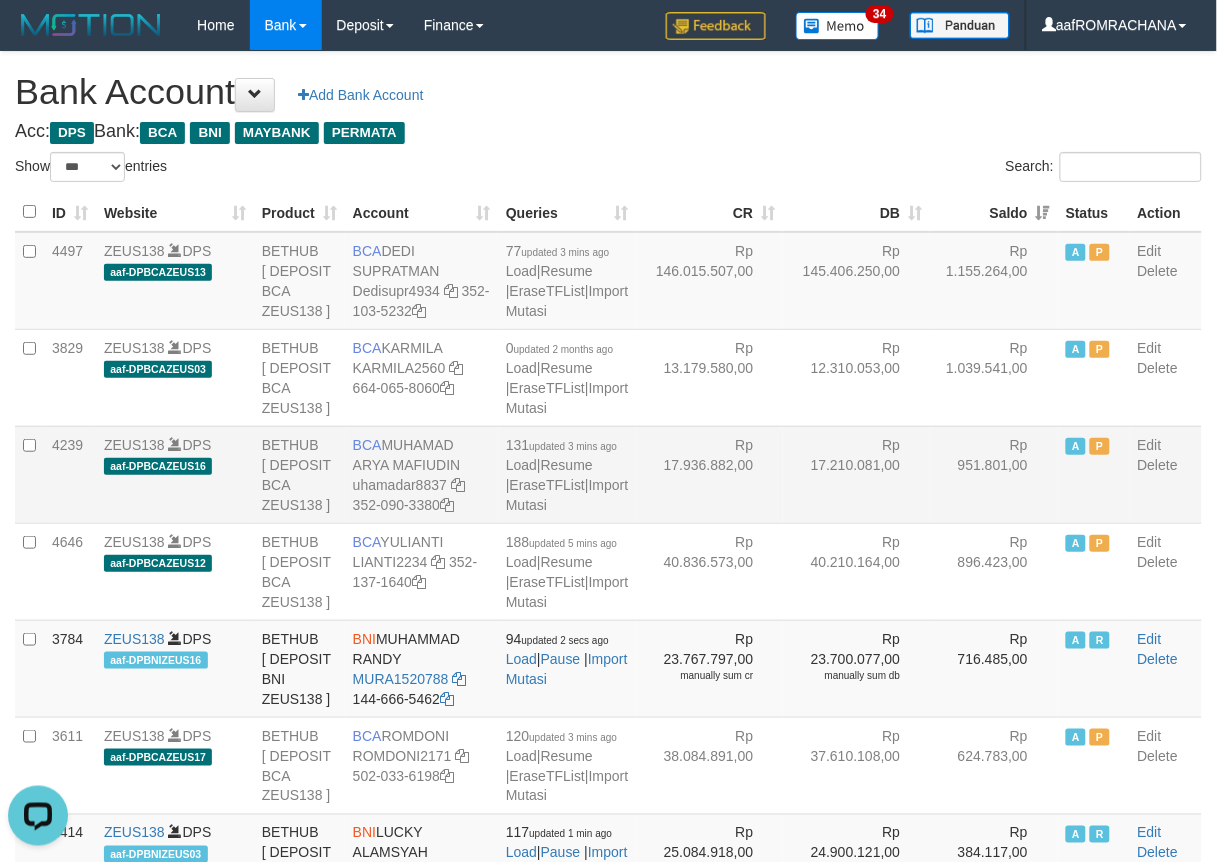 scroll, scrollTop: 0, scrollLeft: 0, axis: both 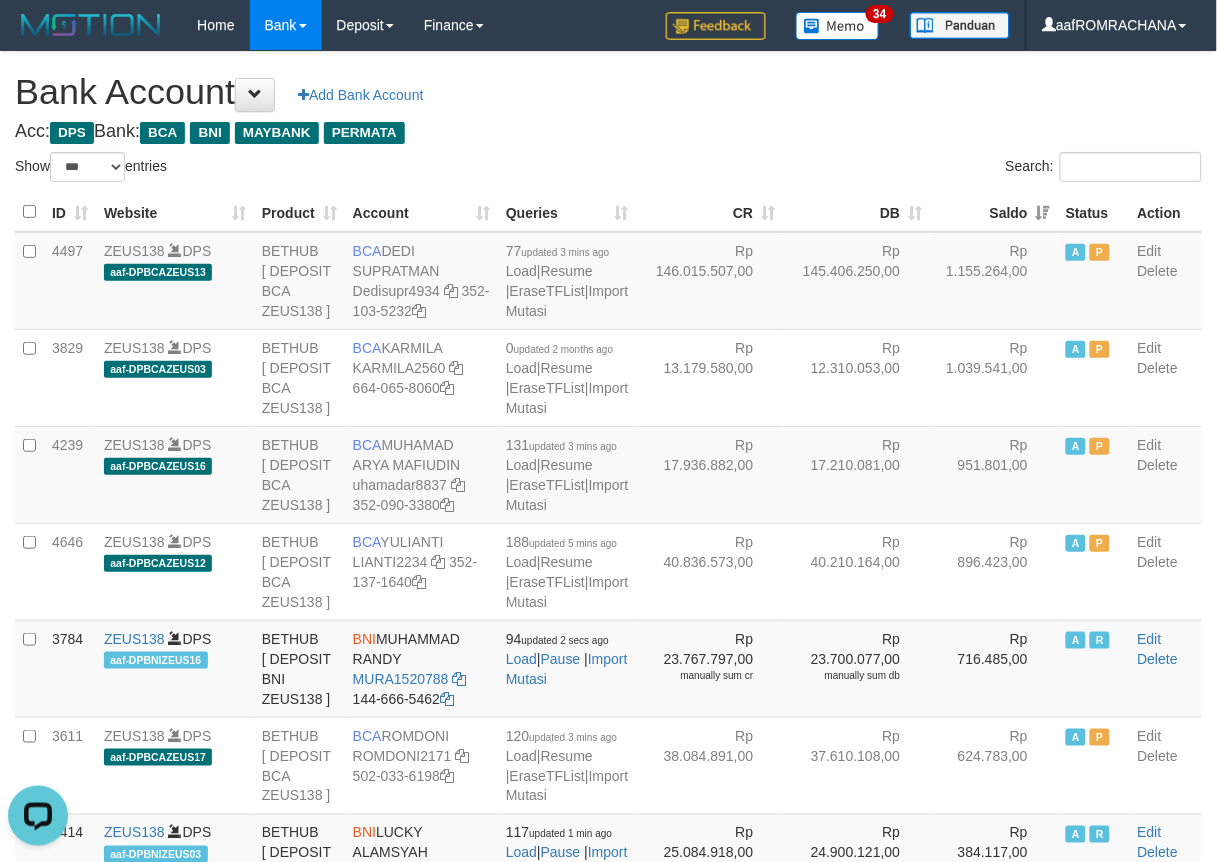 click on "**********" at bounding box center [608, 2047] 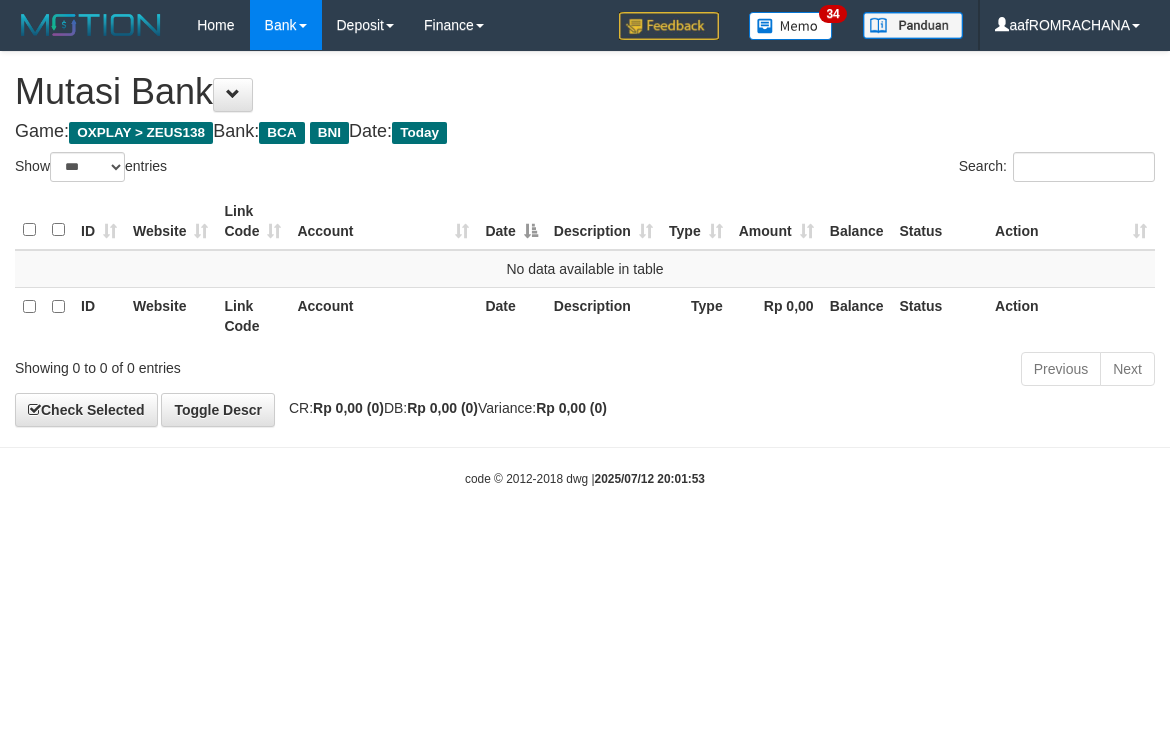 select on "***" 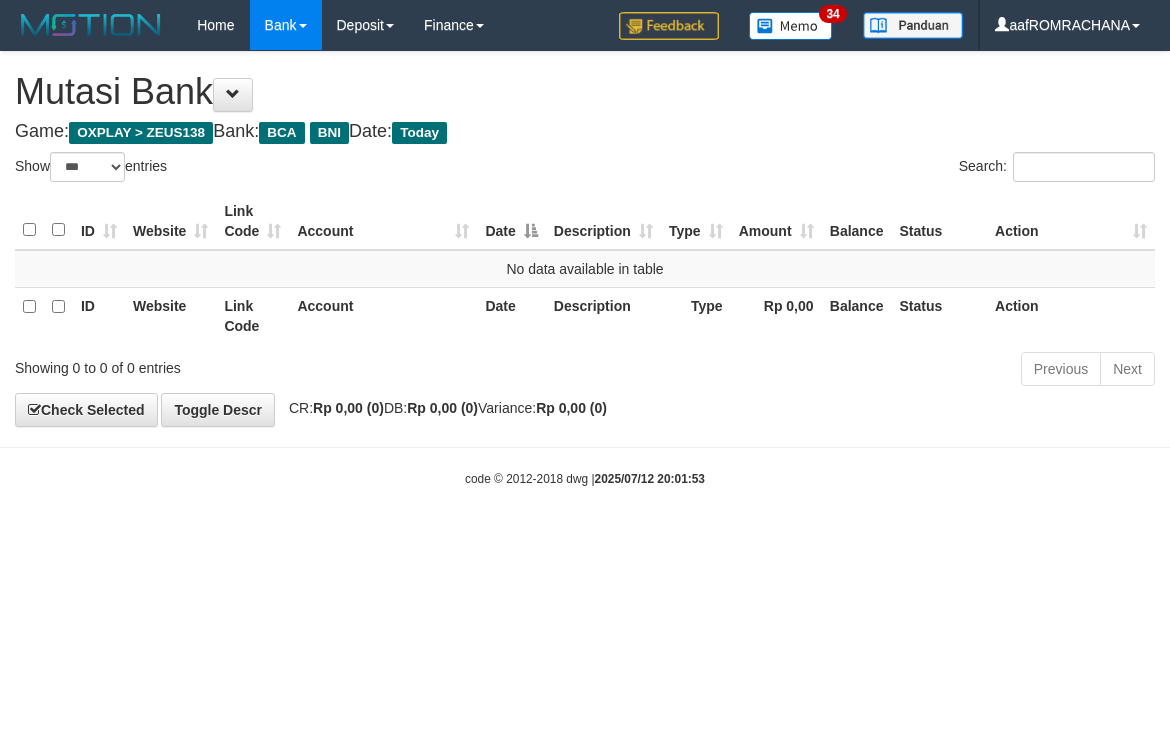 scroll, scrollTop: 0, scrollLeft: 0, axis: both 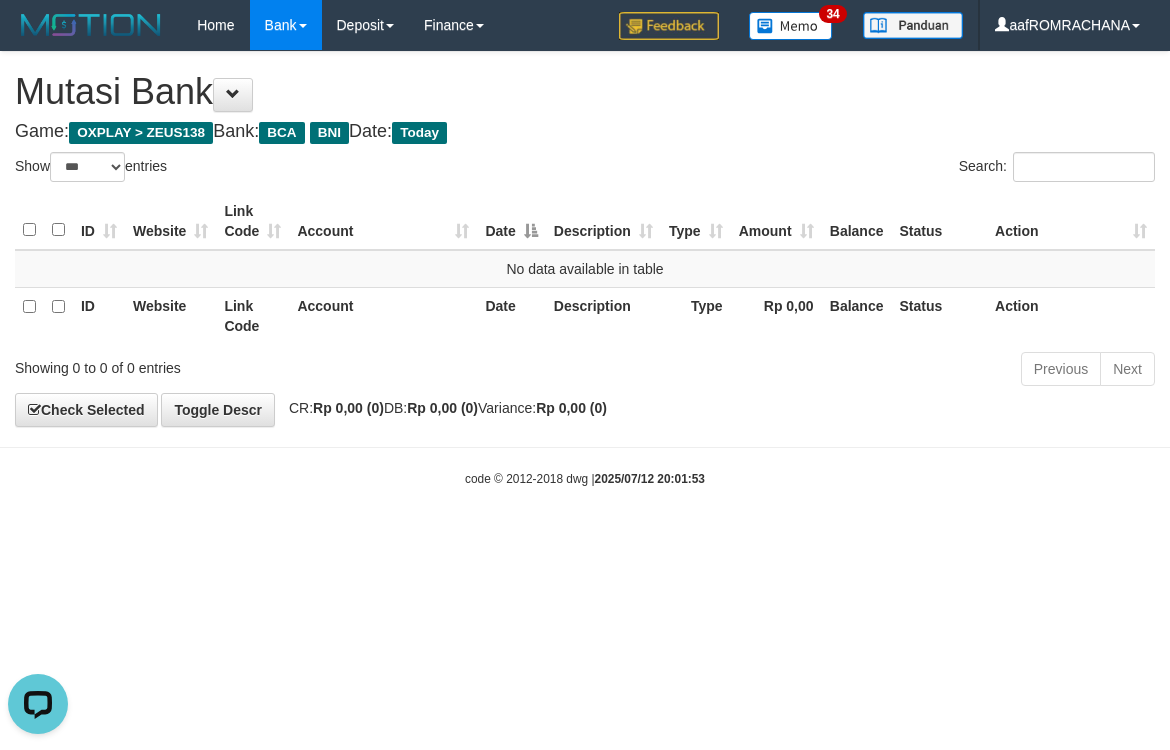click on "Toggle navigation
Home
Bank
Account List
Load
By Website
Group
[OXPLAY]													ZEUS138
By Load Group (DPS)" at bounding box center (585, 269) 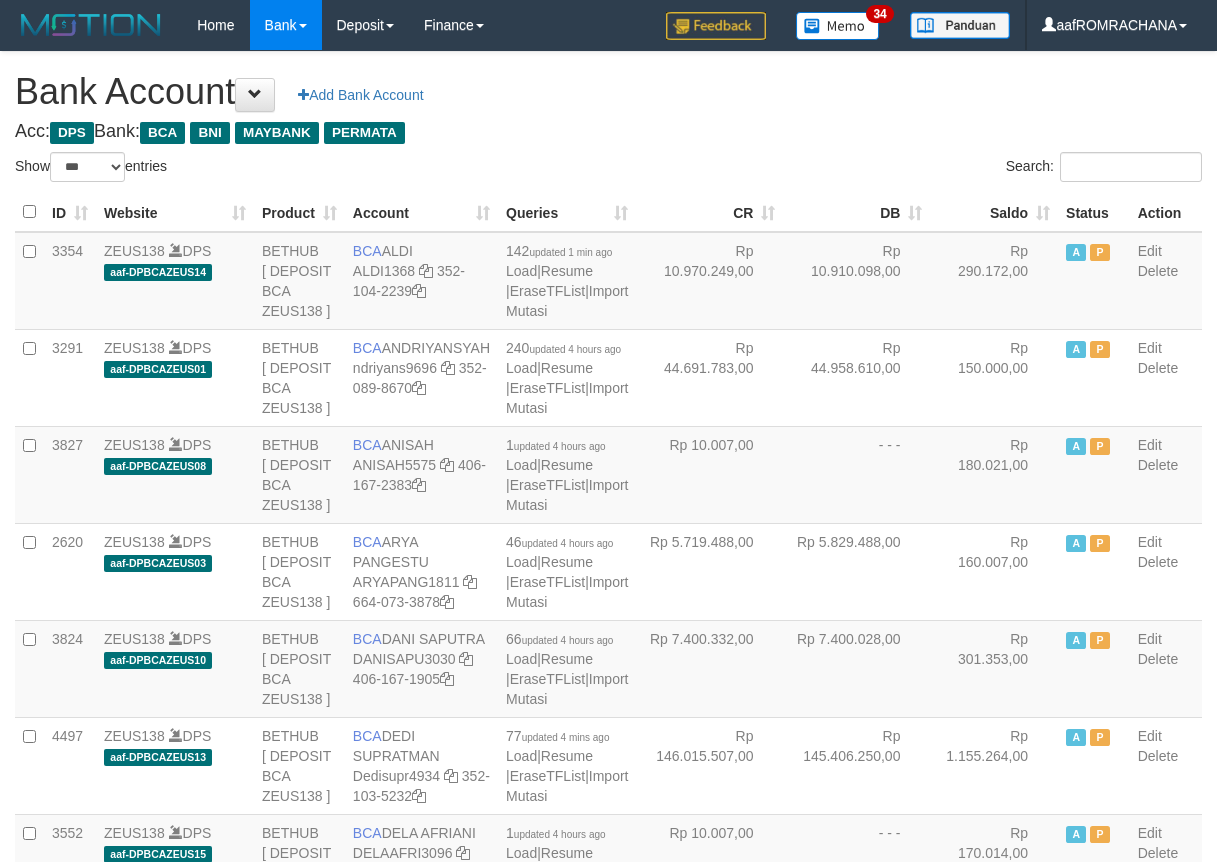 select on "***" 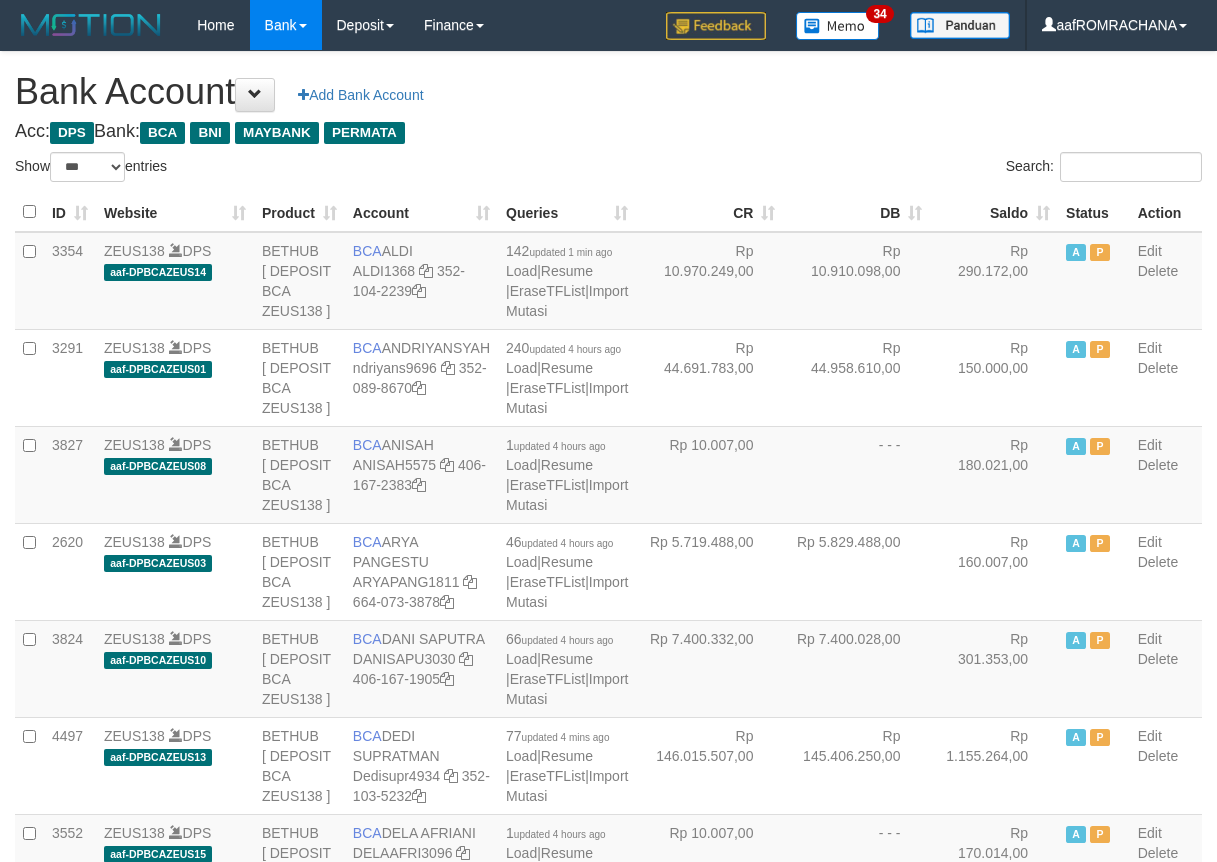 scroll, scrollTop: 0, scrollLeft: 0, axis: both 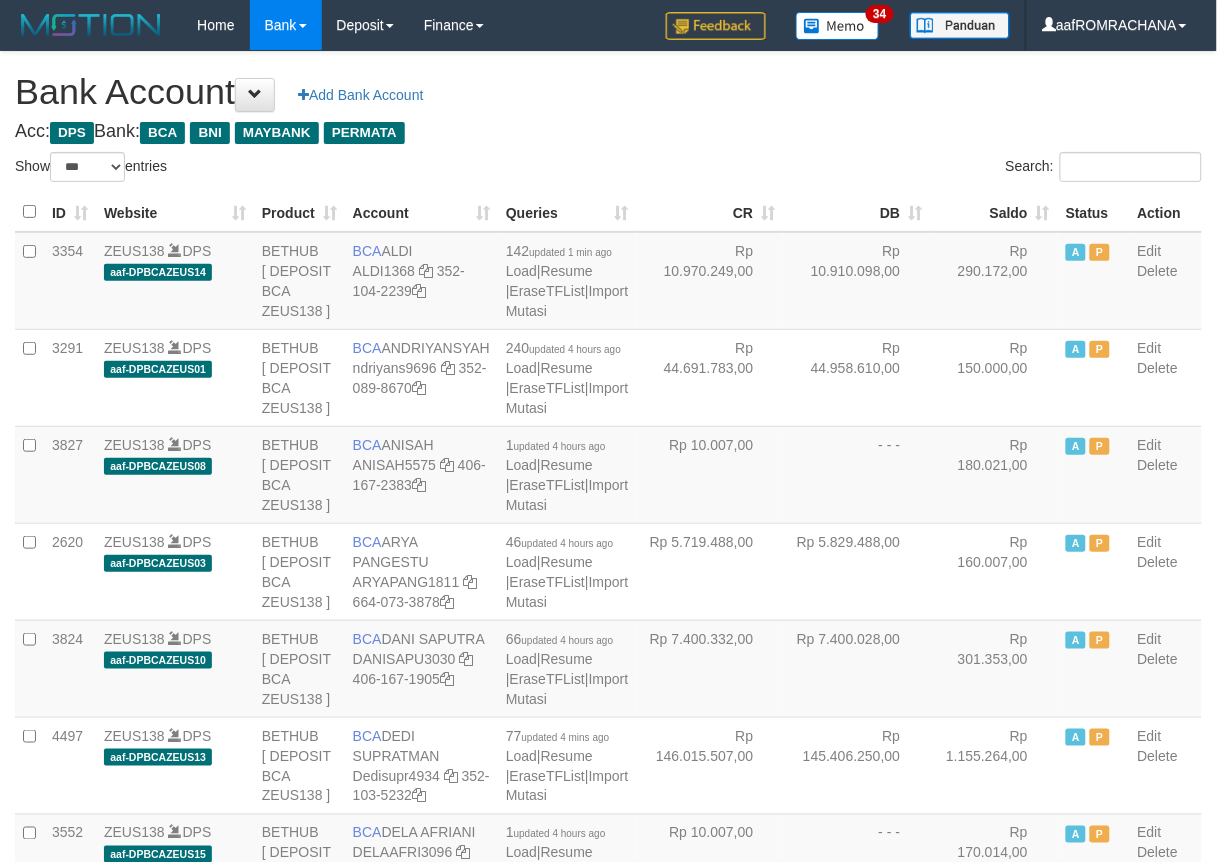 click on "Saldo" at bounding box center [994, 212] 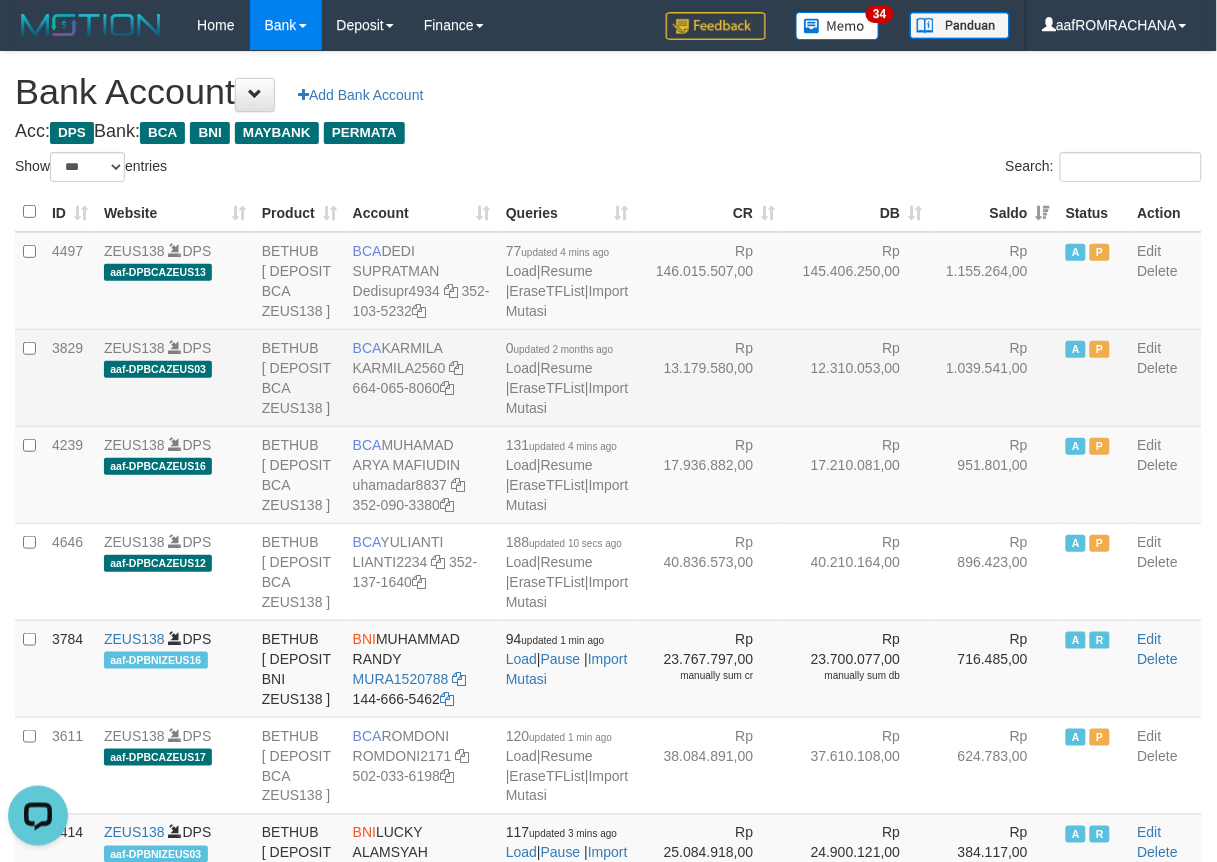 scroll, scrollTop: 0, scrollLeft: 0, axis: both 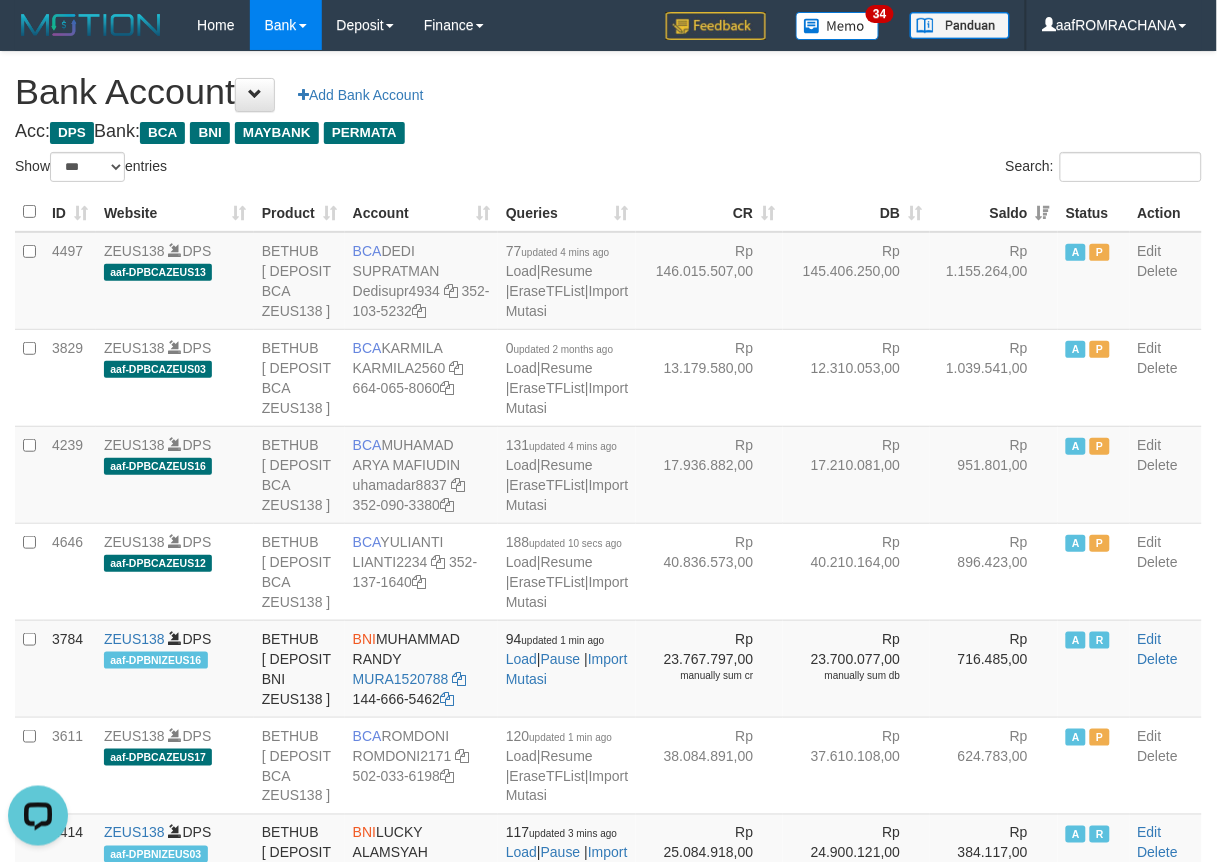 click on "Bank Account
Add Bank Account" at bounding box center [608, 92] 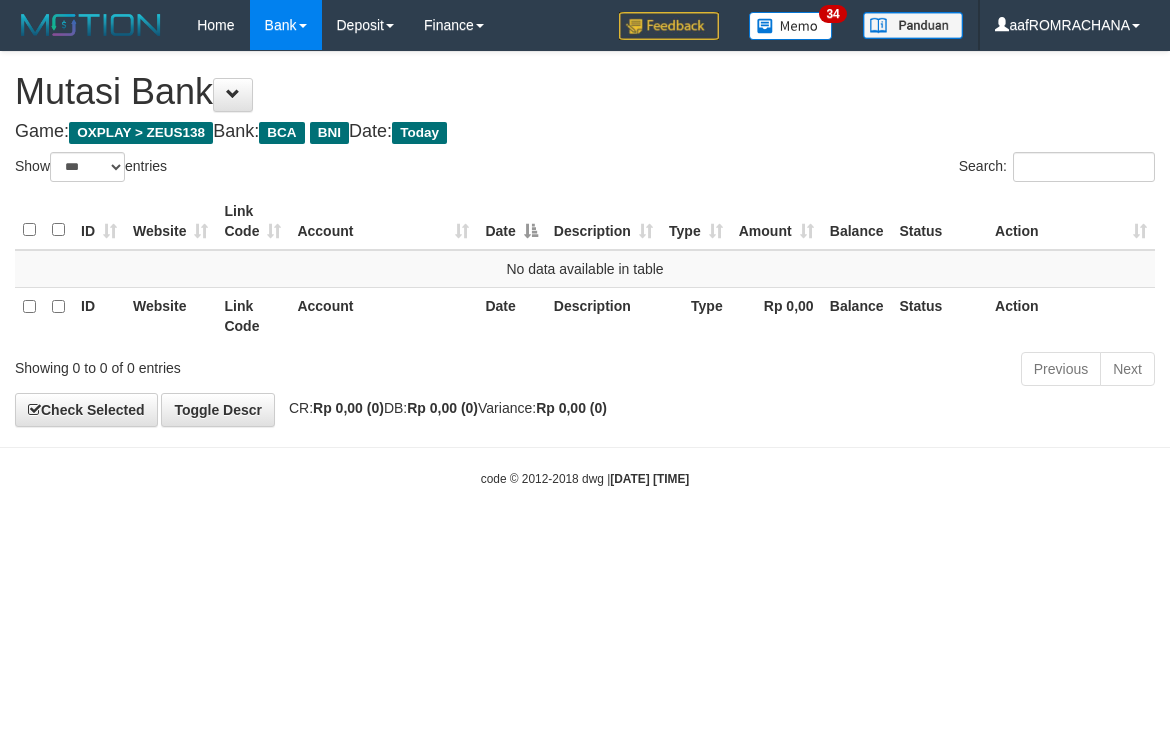 select on "***" 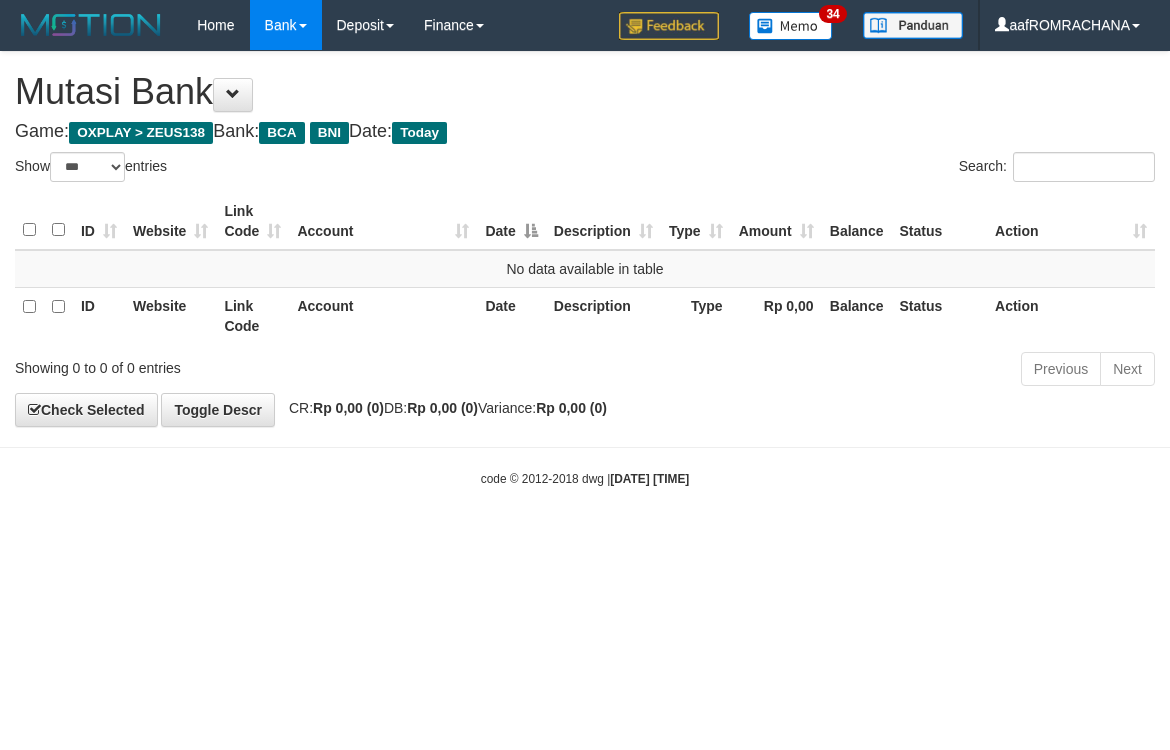 scroll, scrollTop: 0, scrollLeft: 0, axis: both 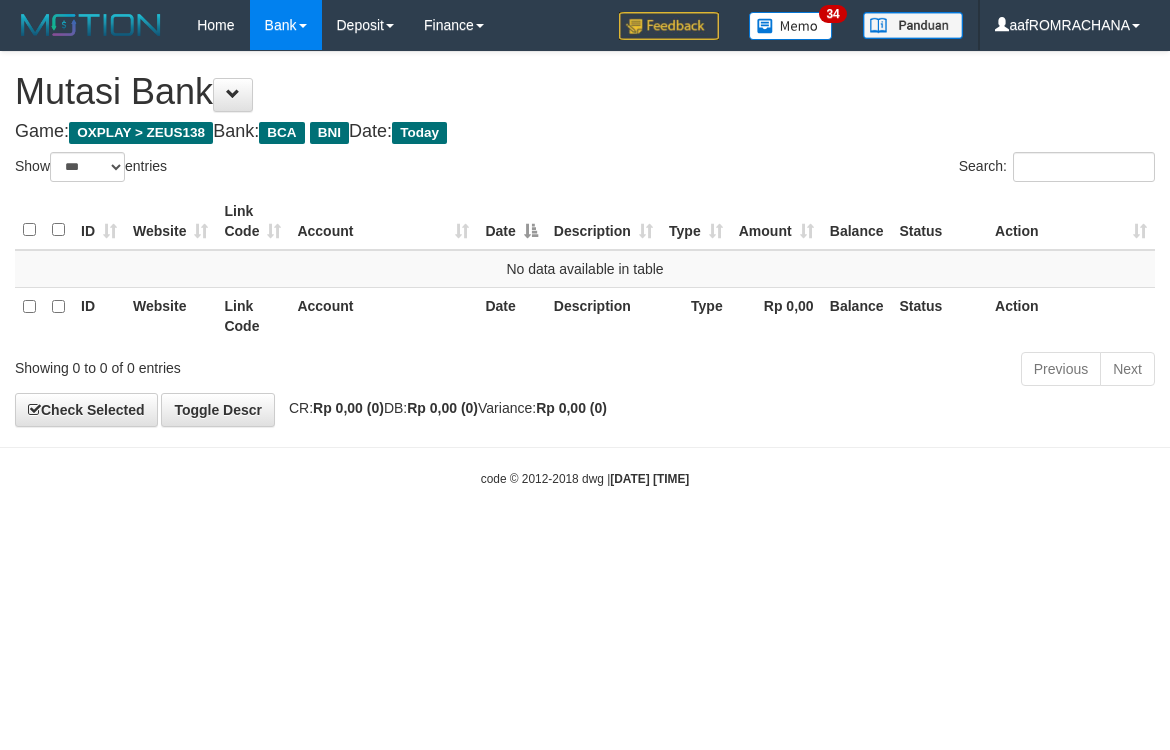select on "***" 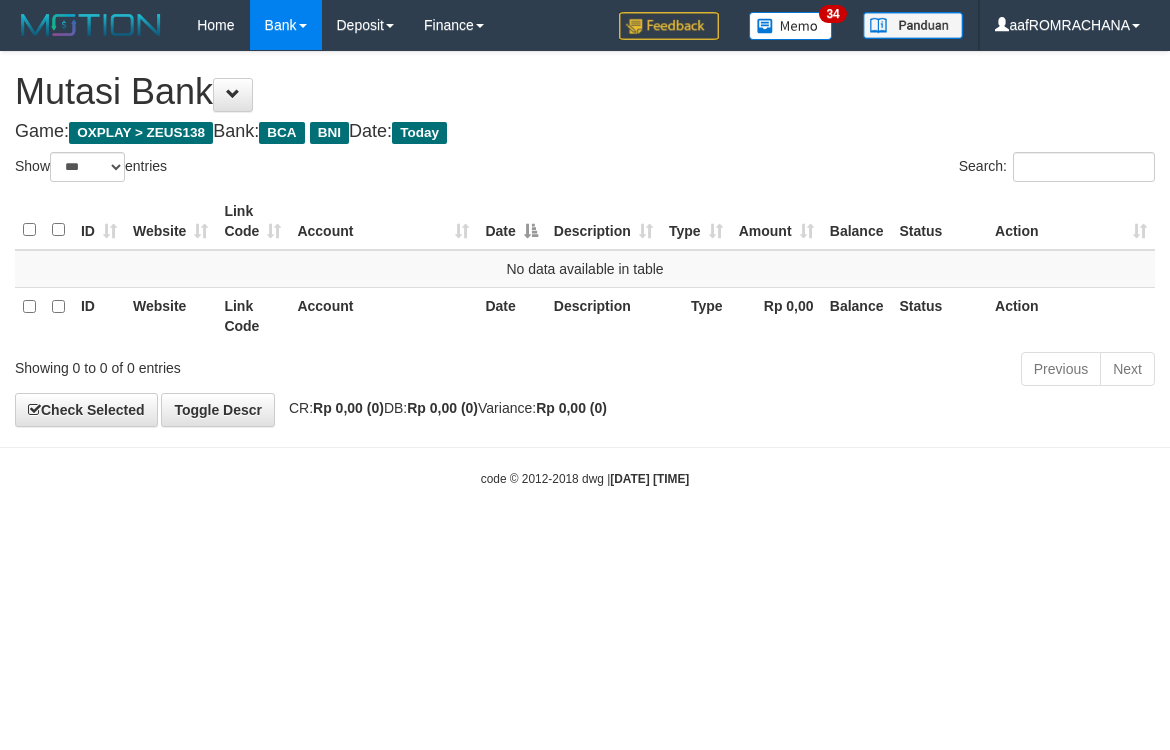 scroll, scrollTop: 0, scrollLeft: 0, axis: both 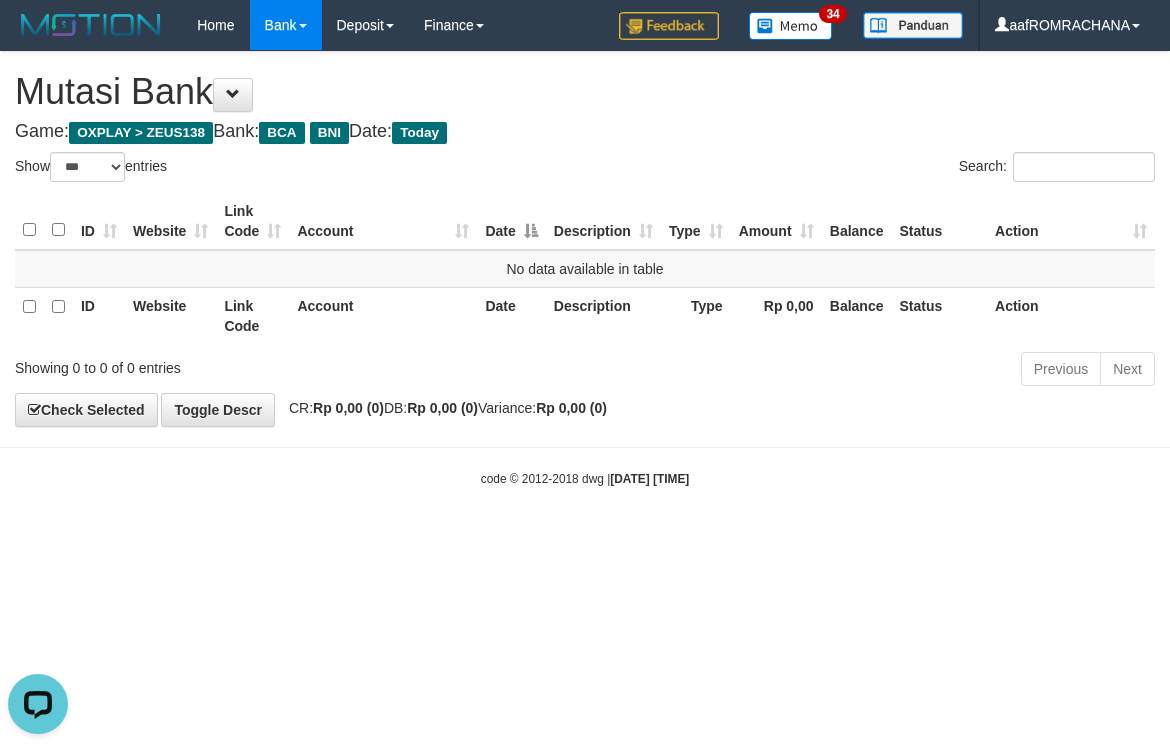 click on "Toggle navigation
Home
Bank
Account List
Load
By Website
Group
[OXPLAY]													ZEUS138
By Load Group (DPS)
Sync" at bounding box center [585, 269] 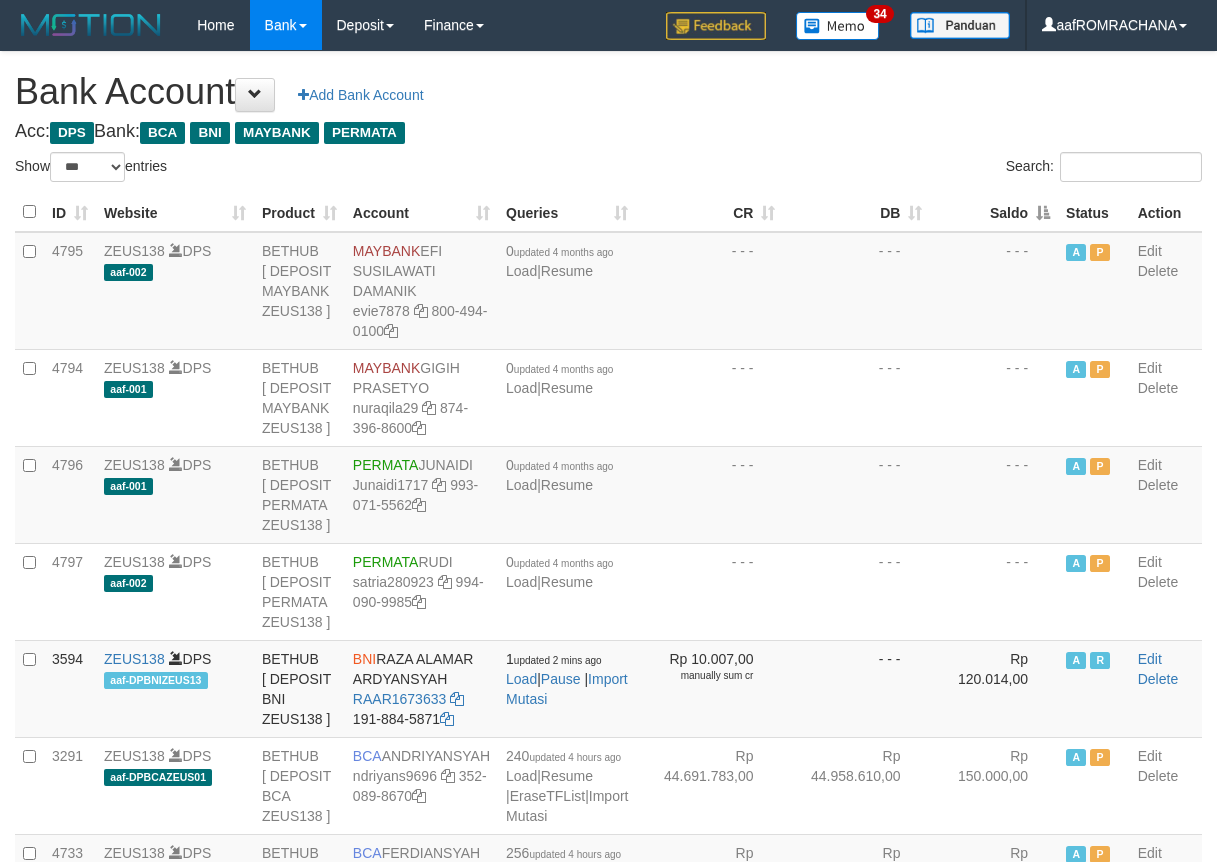 select on "***" 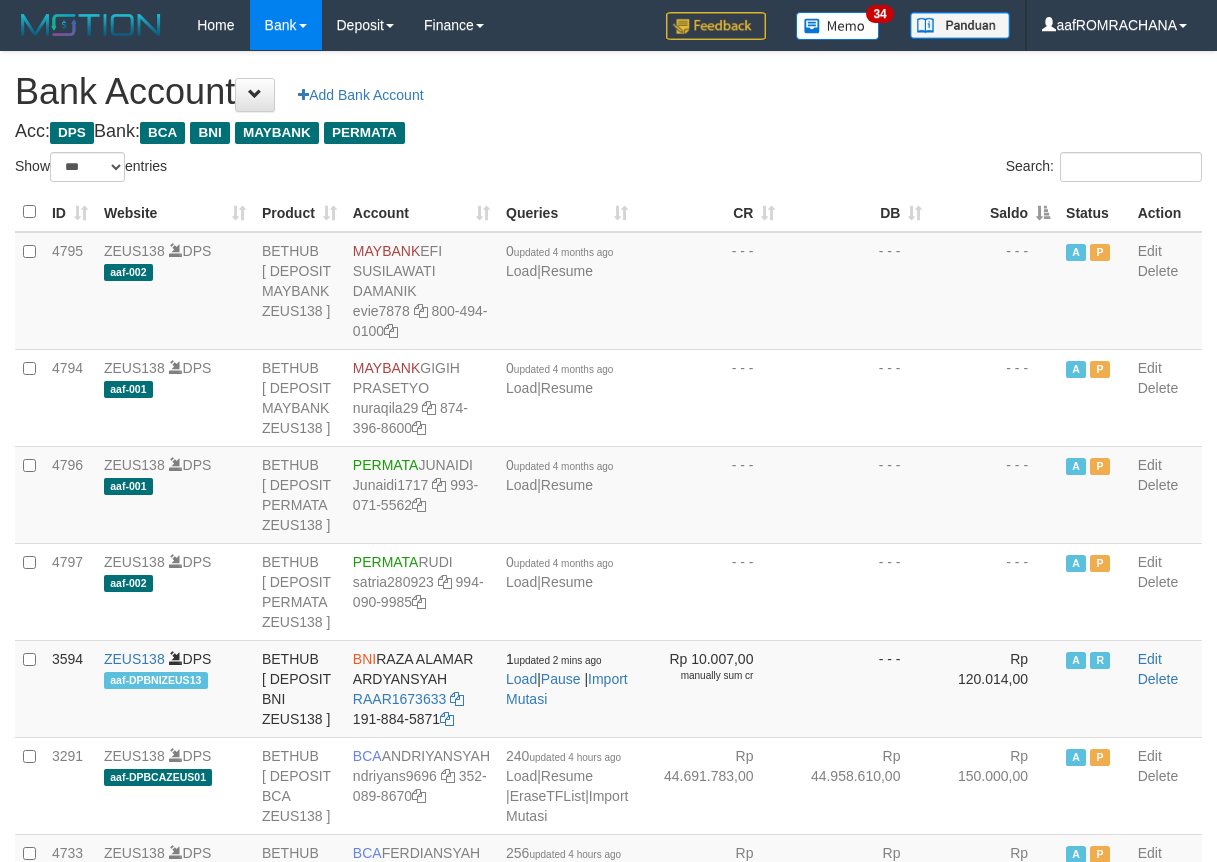 scroll, scrollTop: 0, scrollLeft: 0, axis: both 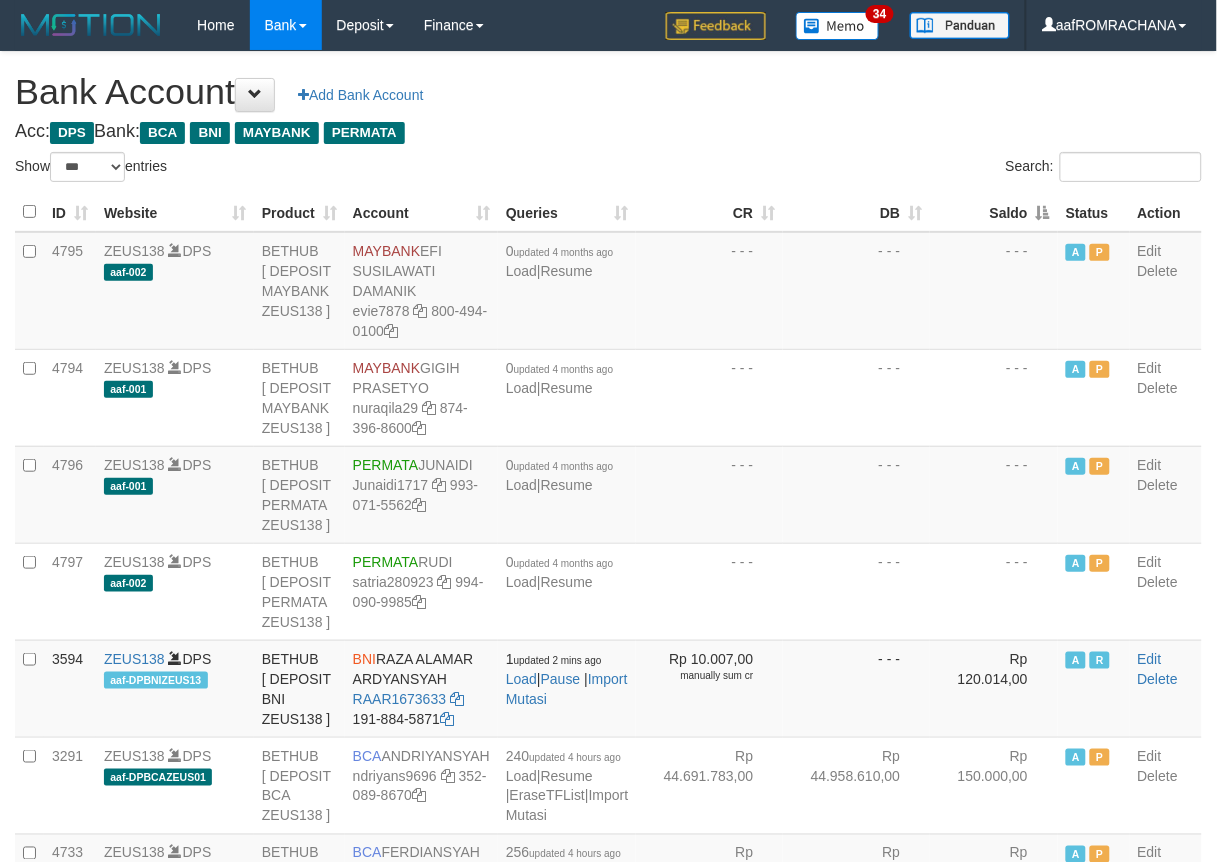 click on "Saldo" at bounding box center (994, 212) 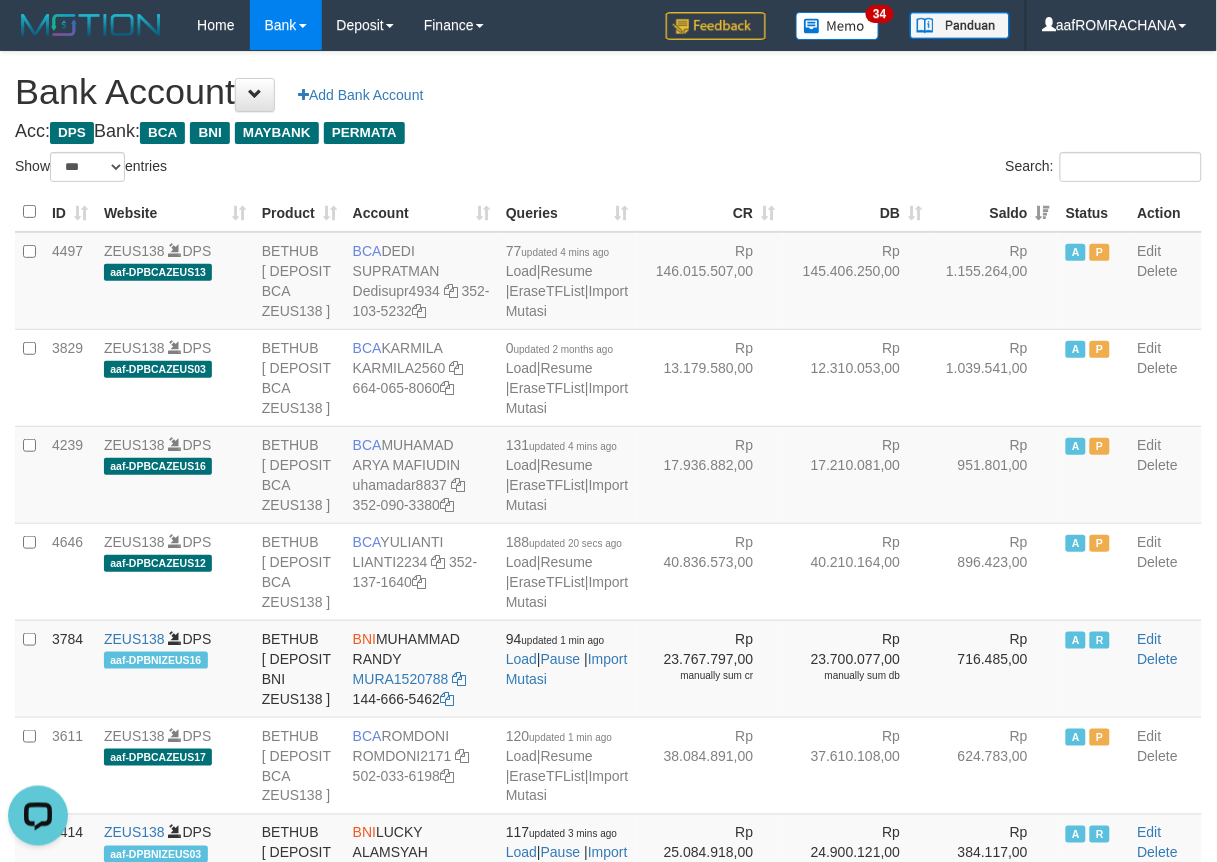 scroll, scrollTop: 0, scrollLeft: 0, axis: both 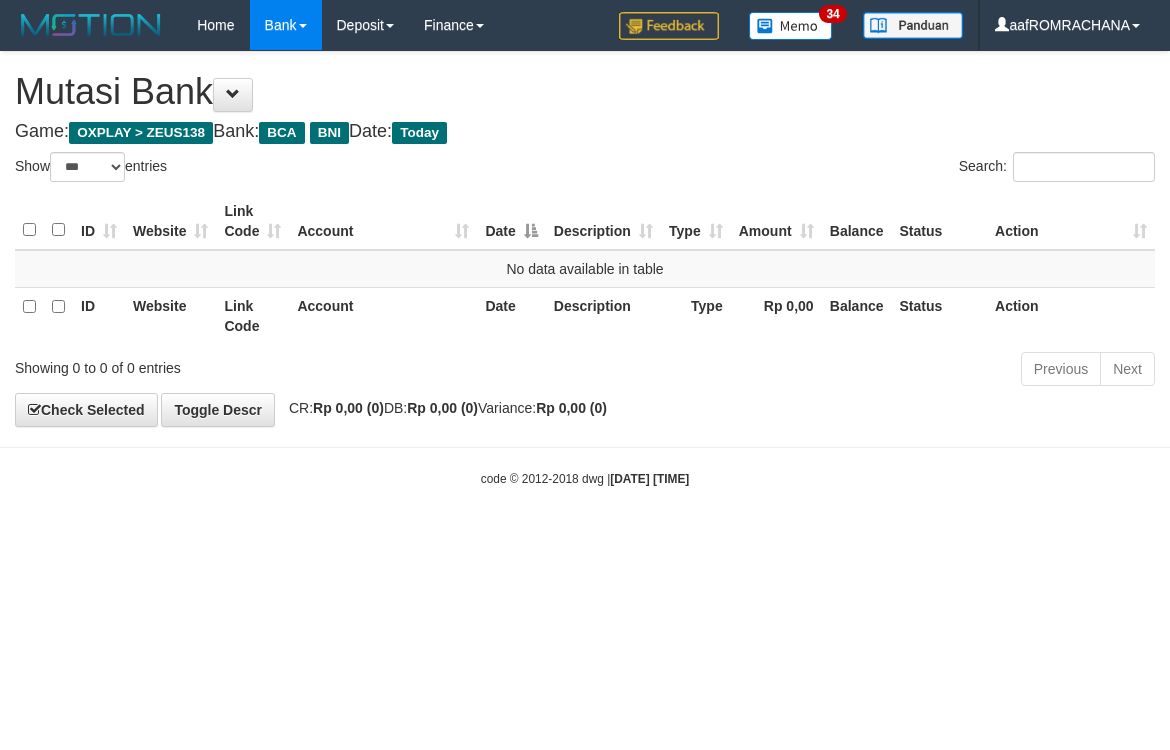 select on "***" 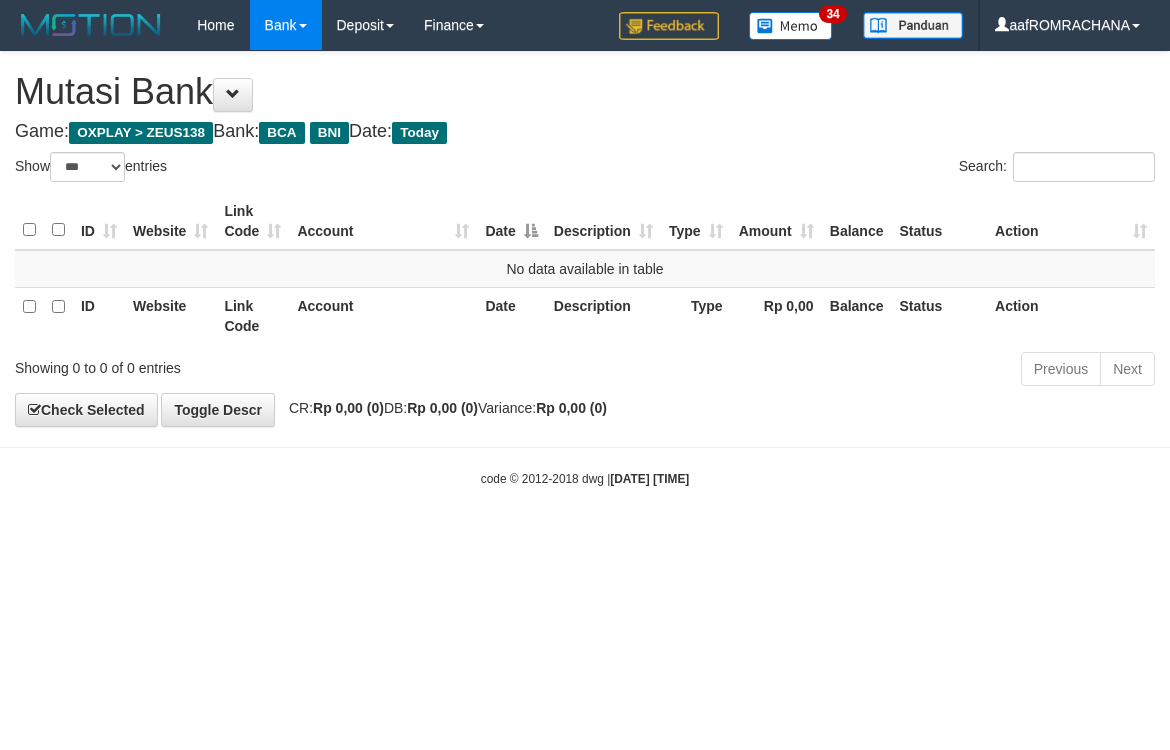 scroll, scrollTop: 0, scrollLeft: 0, axis: both 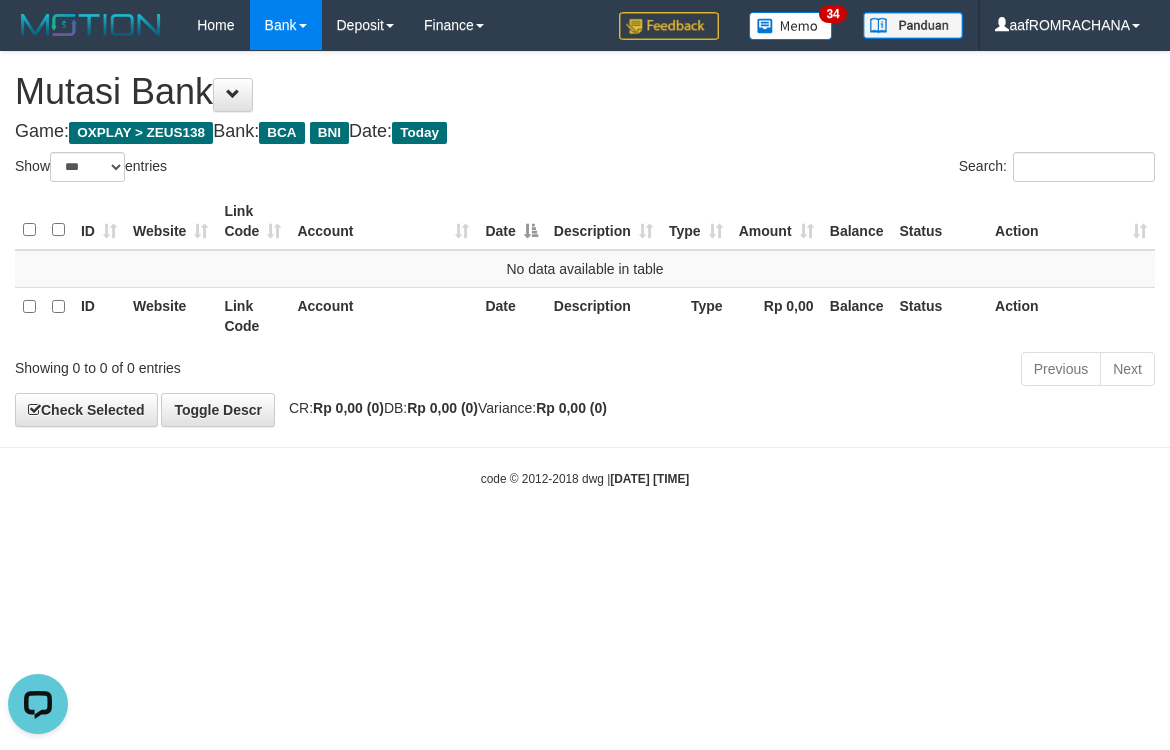 click on "Toggle navigation
Home
Bank
Account List
Load
By Website
Group
[OXPLAY]													ZEUS138
By Load Group (DPS)
Sync" at bounding box center [585, 269] 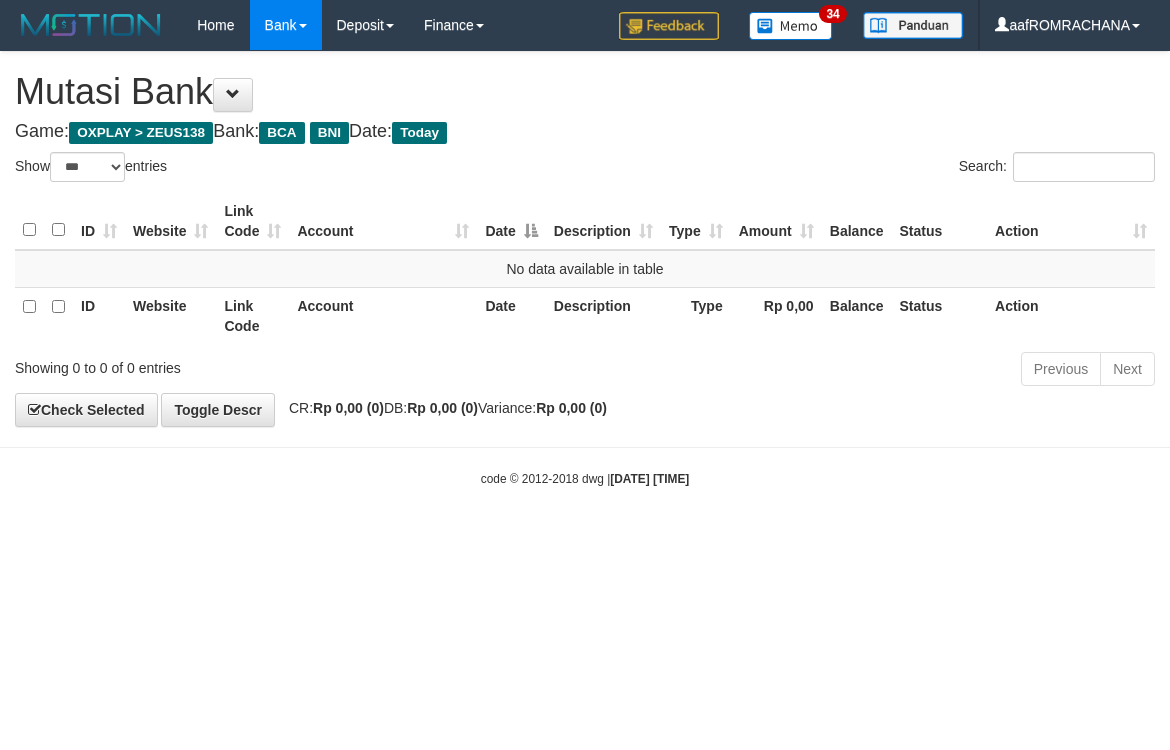 select on "***" 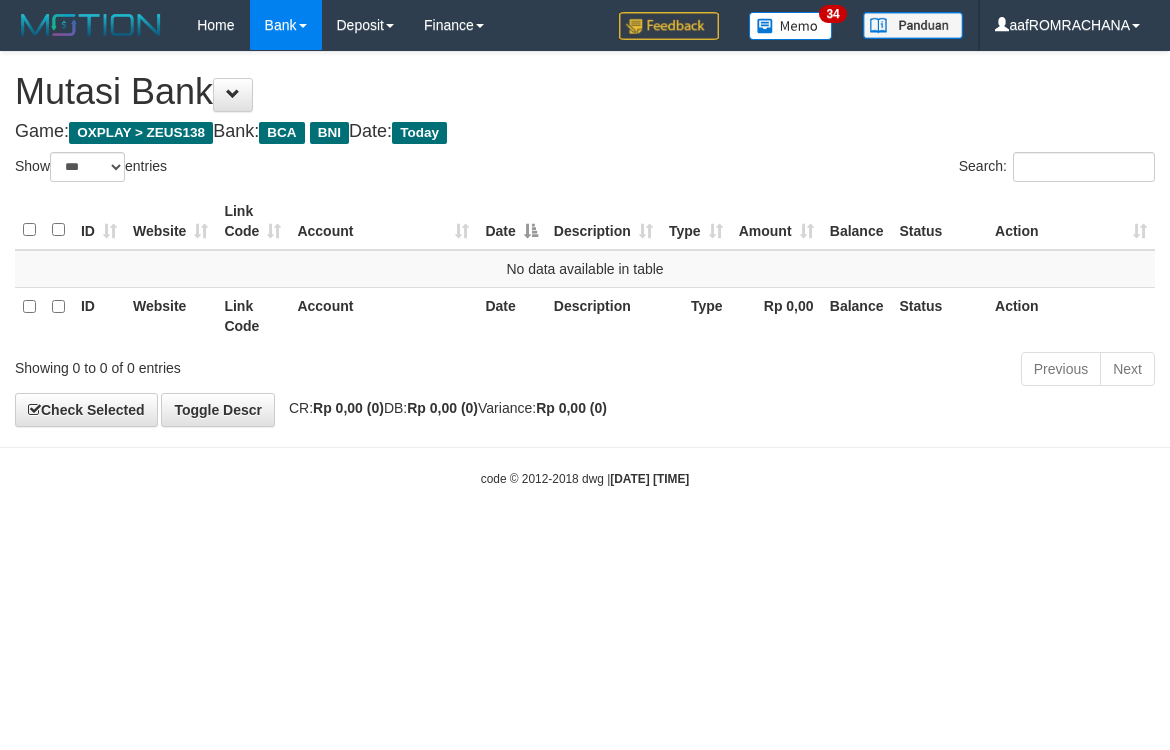 scroll, scrollTop: 0, scrollLeft: 0, axis: both 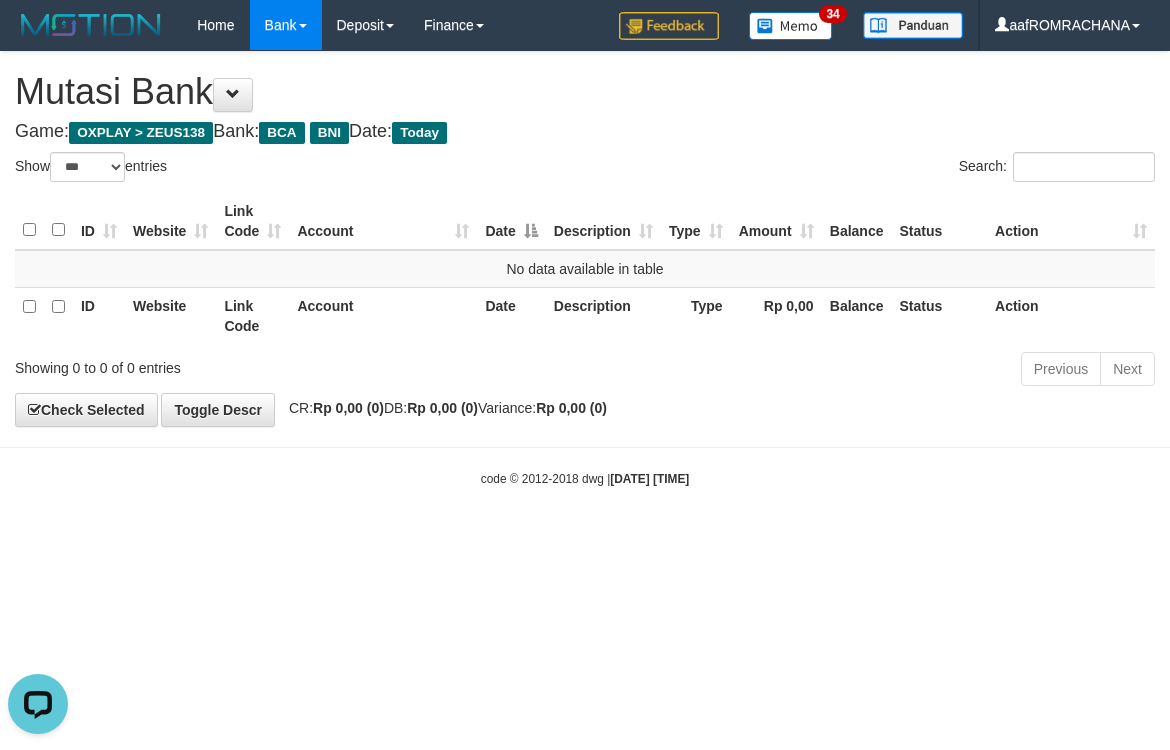 click on "Game:   OXPLAY > ZEUS138    		Bank:   BCA   BNI    		Date:  Today" at bounding box center [585, 132] 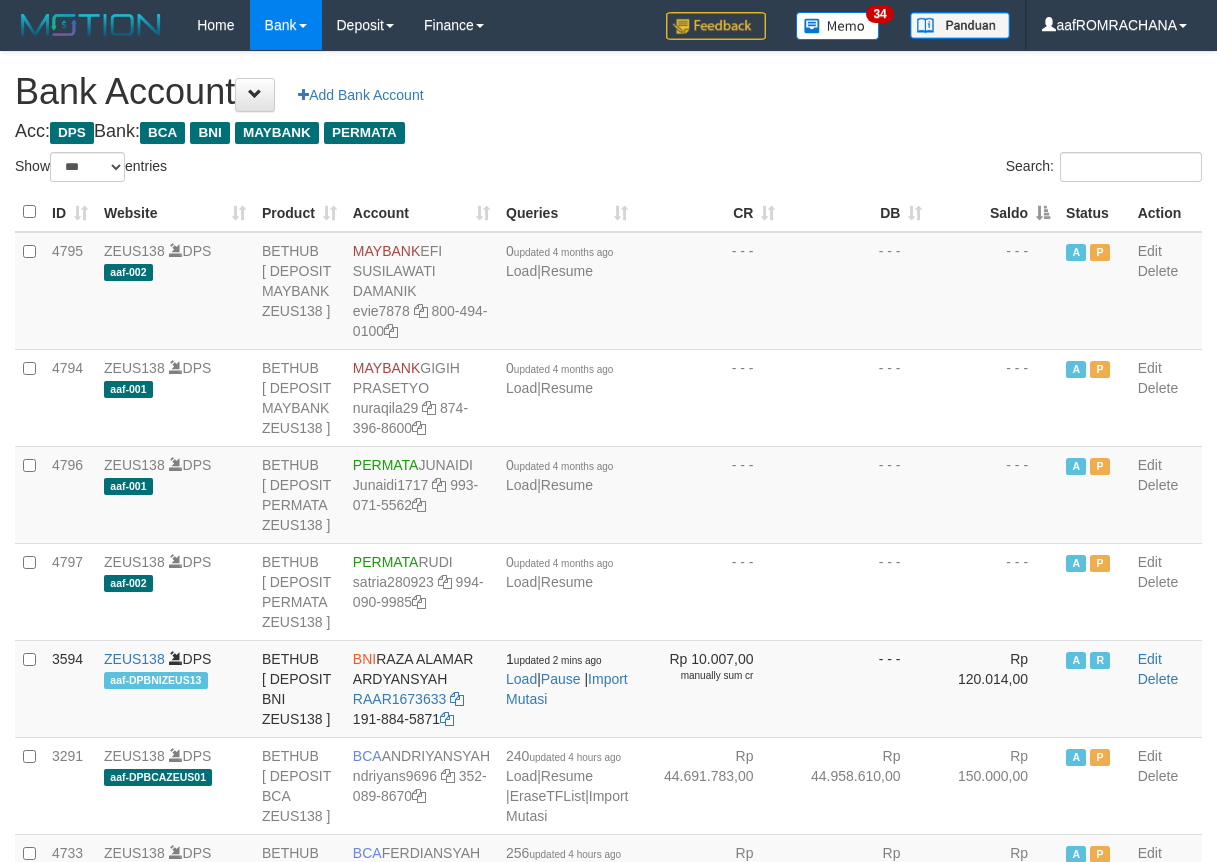 select on "***" 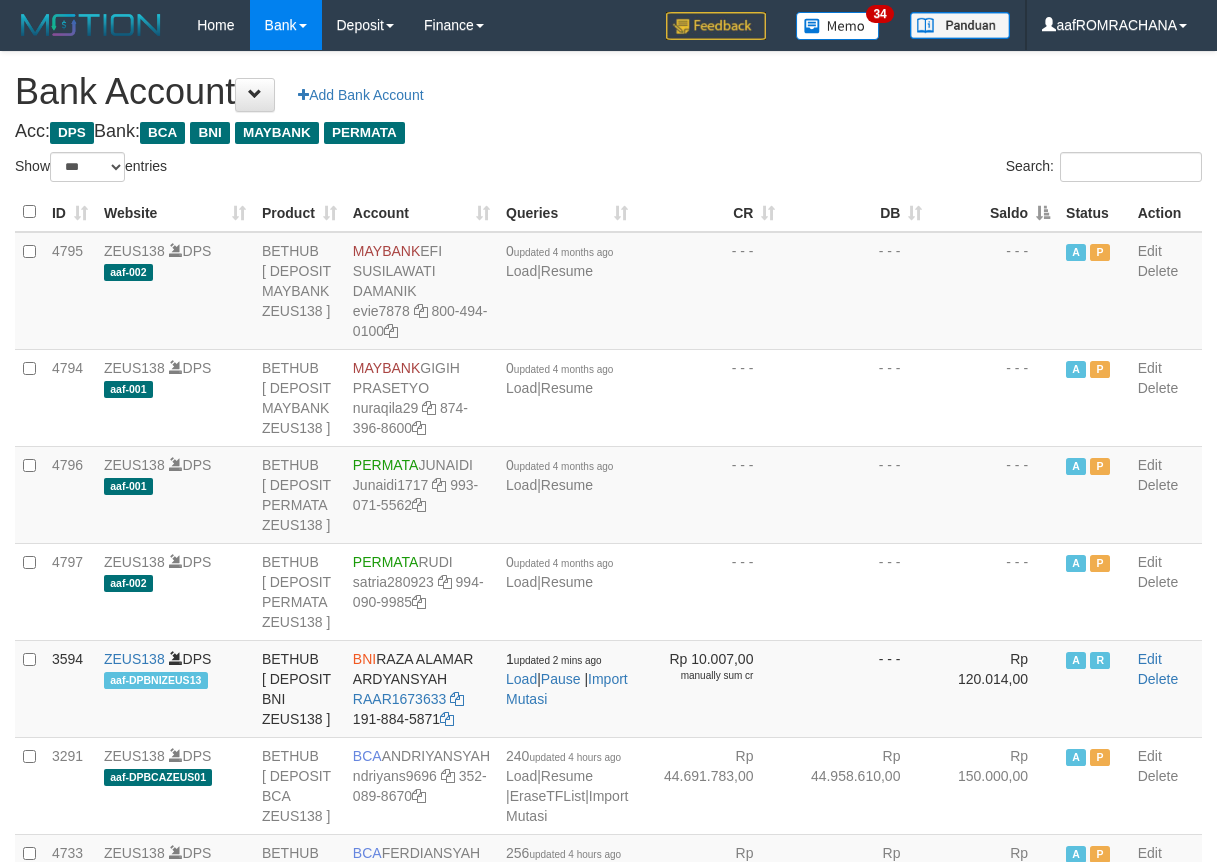 scroll, scrollTop: 0, scrollLeft: 0, axis: both 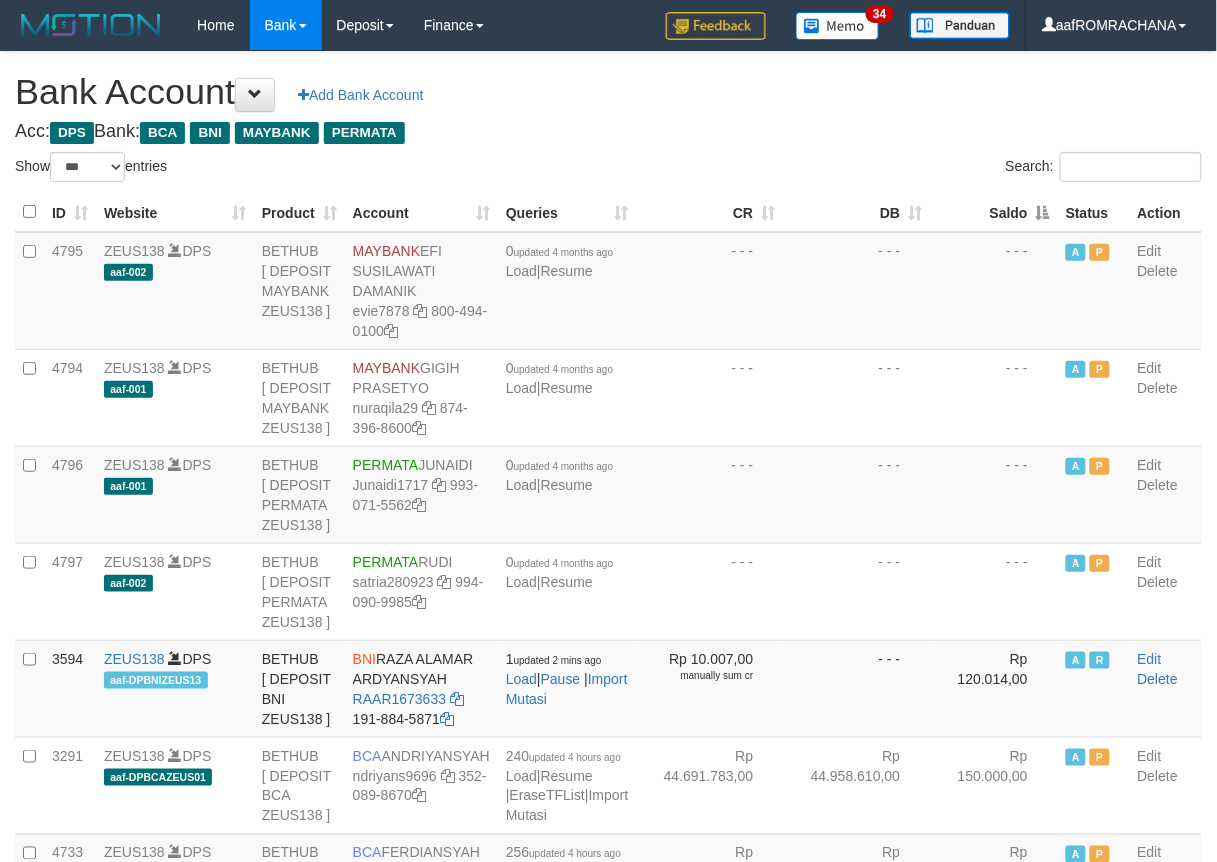 click on "Saldo" at bounding box center (994, 212) 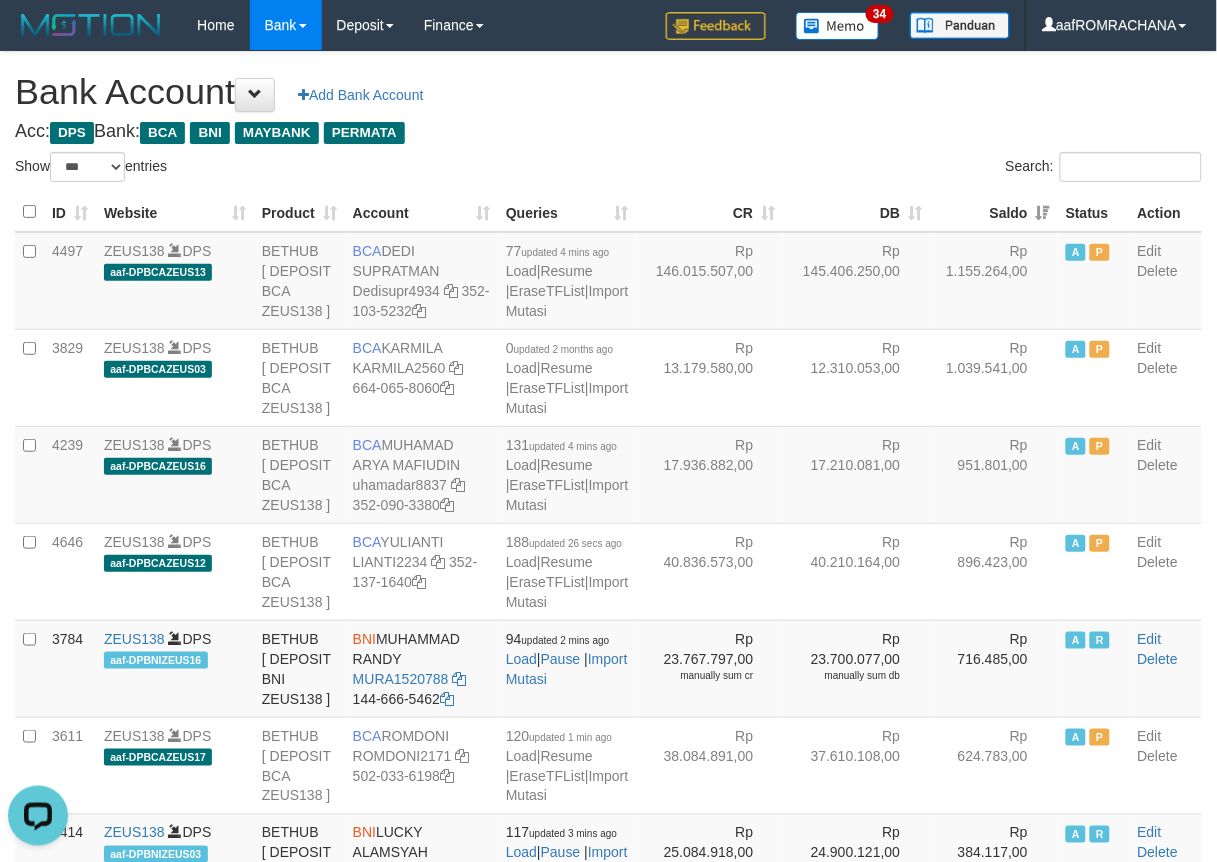 scroll, scrollTop: 0, scrollLeft: 0, axis: both 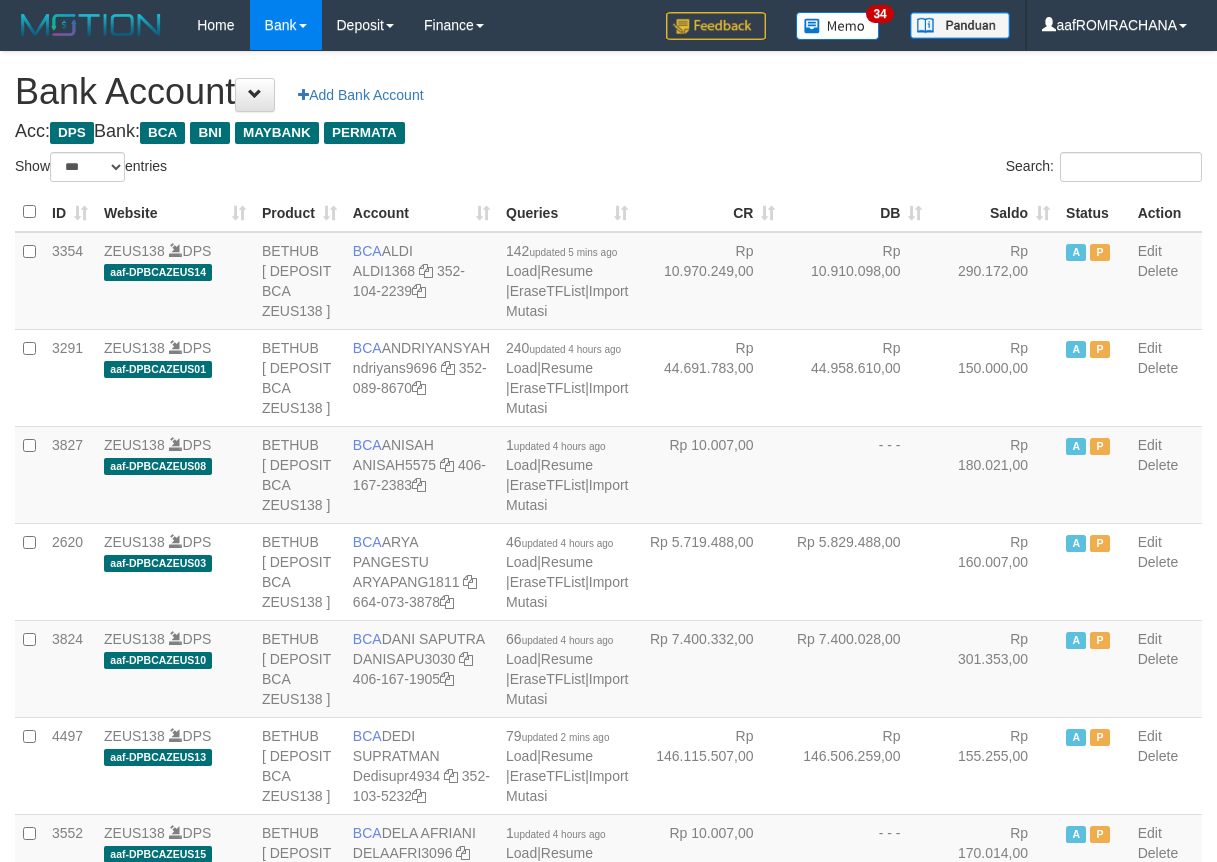 select on "***" 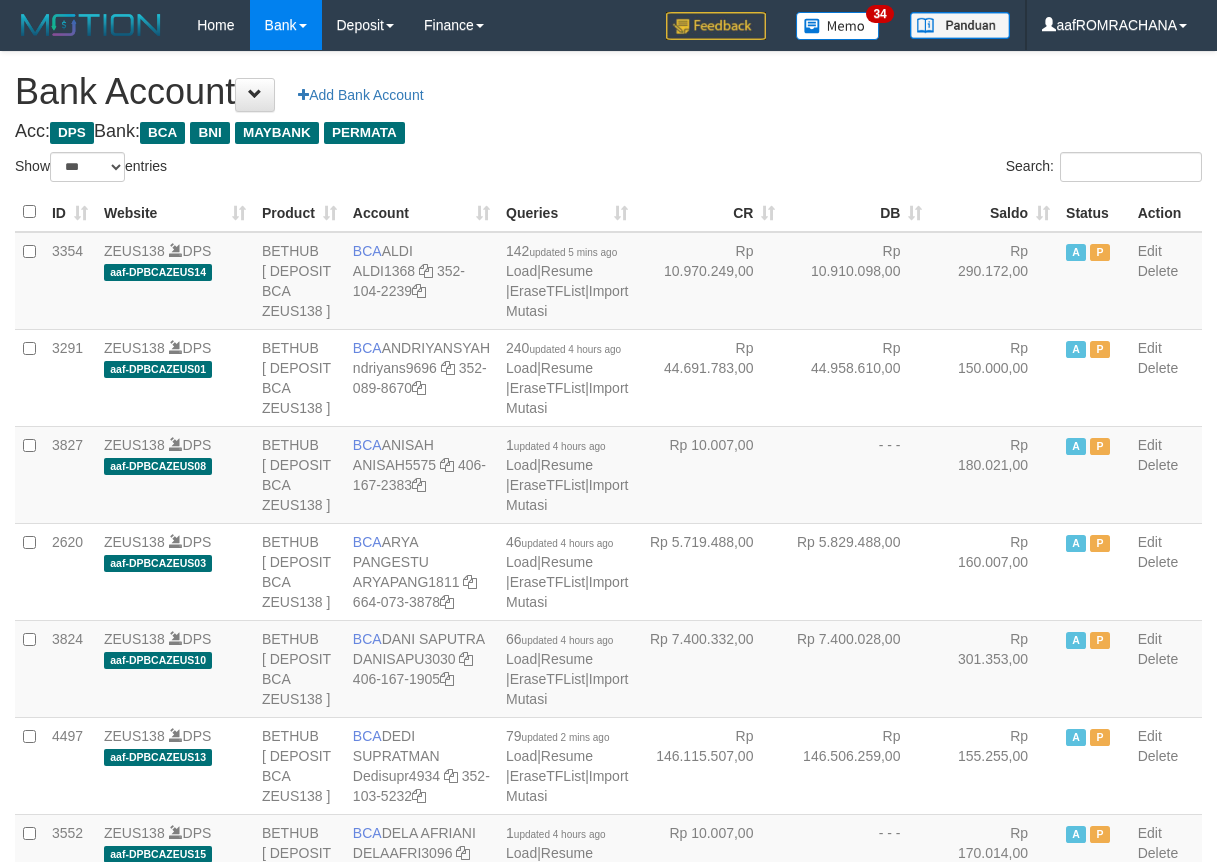 scroll, scrollTop: 0, scrollLeft: 0, axis: both 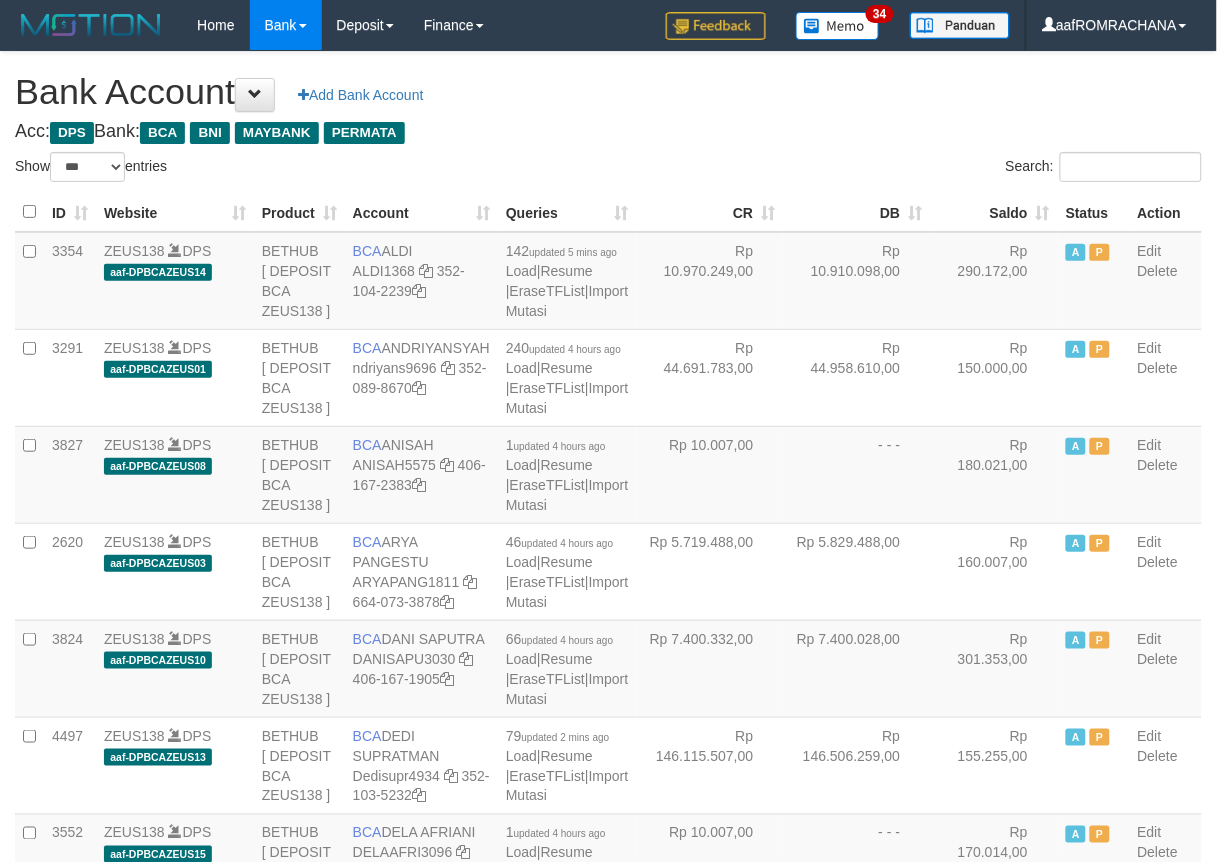 click on "Saldo" at bounding box center [994, 212] 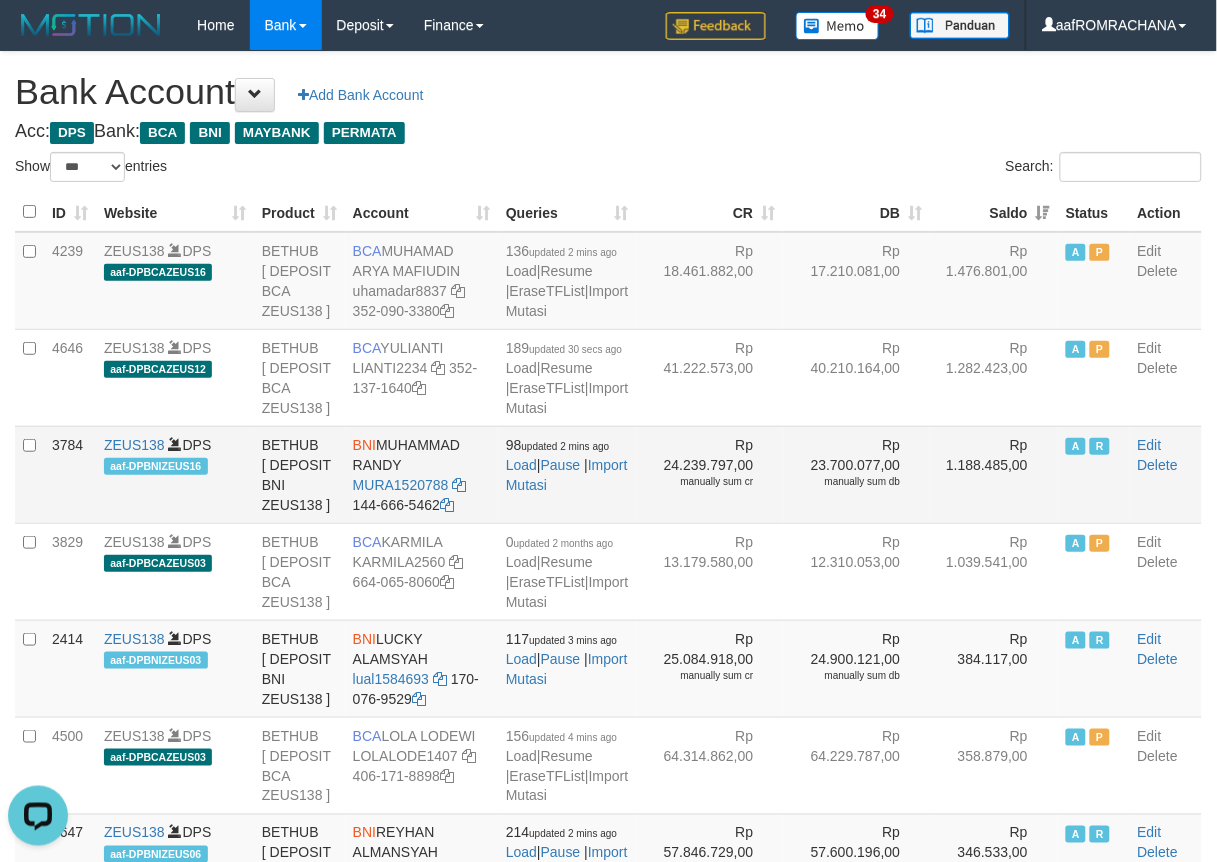 scroll, scrollTop: 0, scrollLeft: 0, axis: both 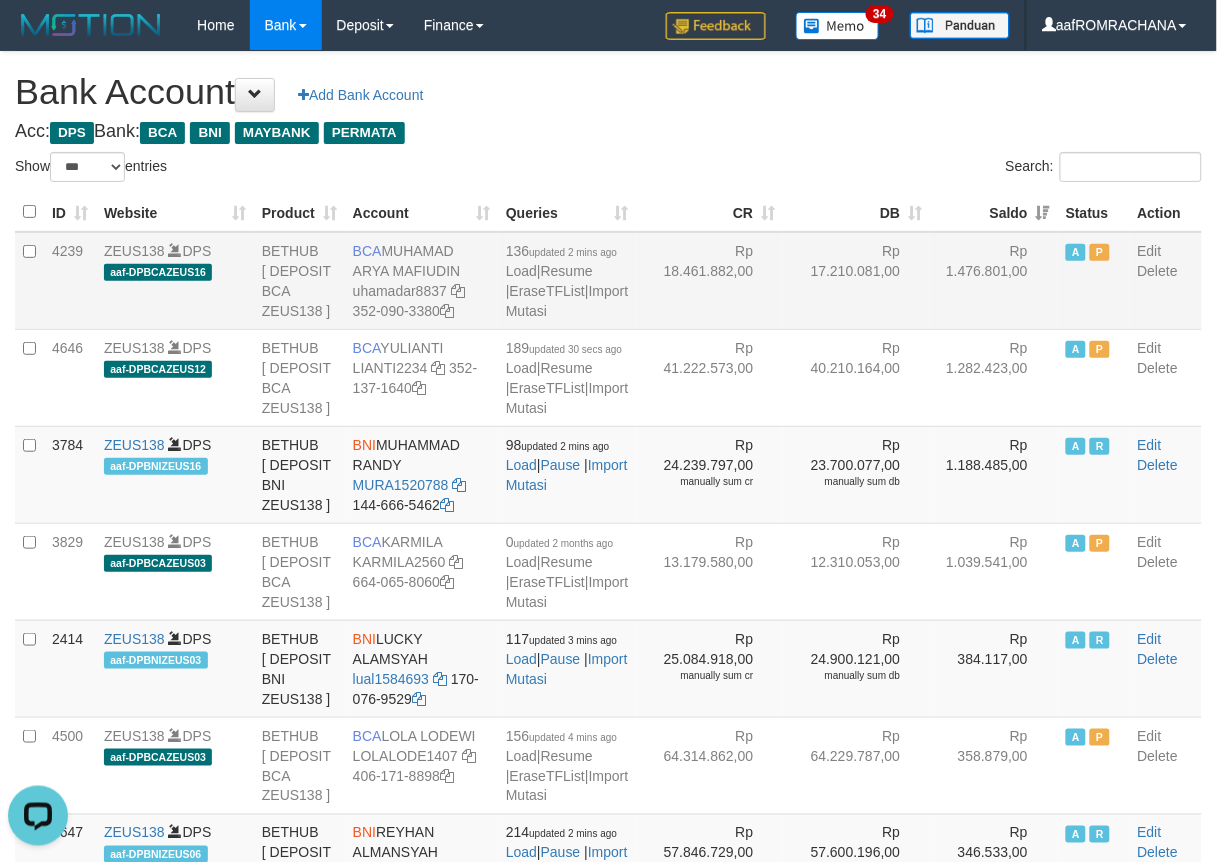 drag, startPoint x: 384, startPoint y: 246, endPoint x: 463, endPoint y: 272, distance: 83.1685 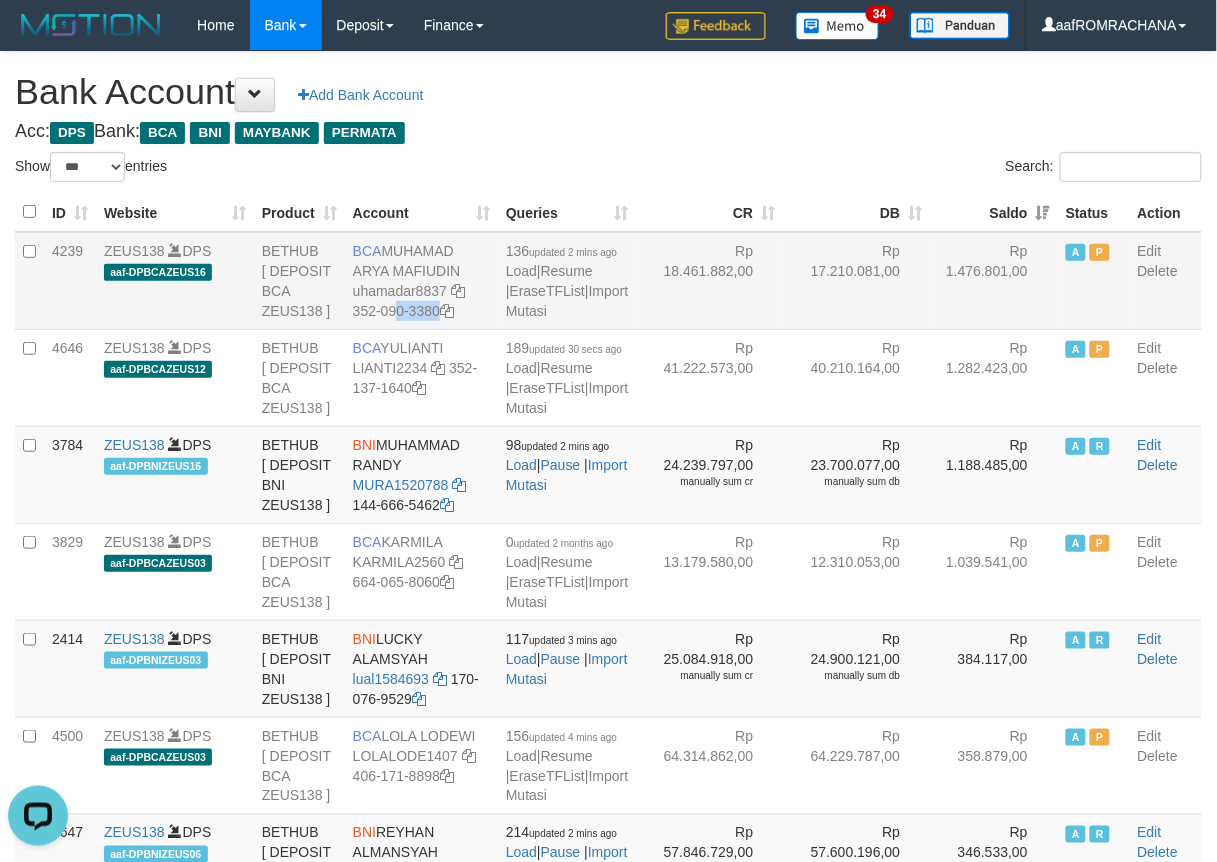 drag, startPoint x: 372, startPoint y: 313, endPoint x: 565, endPoint y: 381, distance: 204.62894 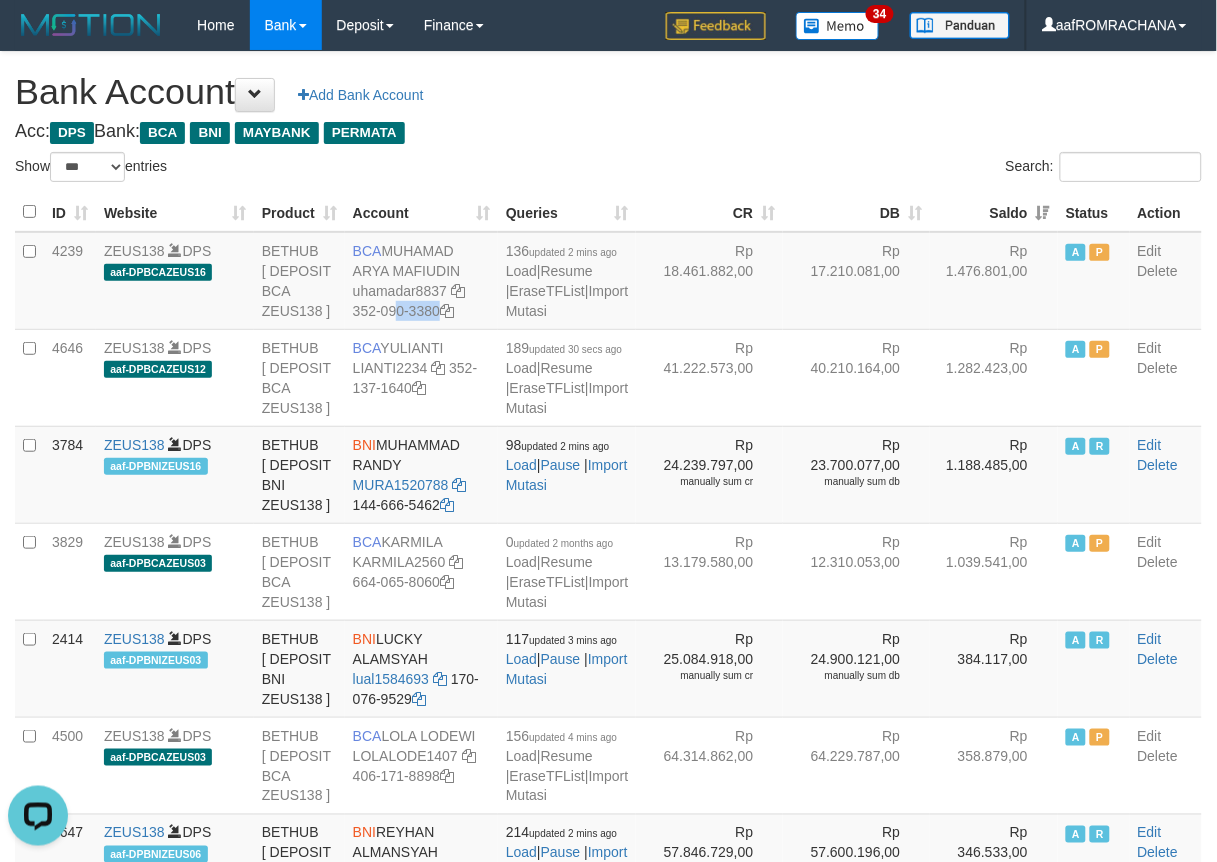 copy on "352-090-3380" 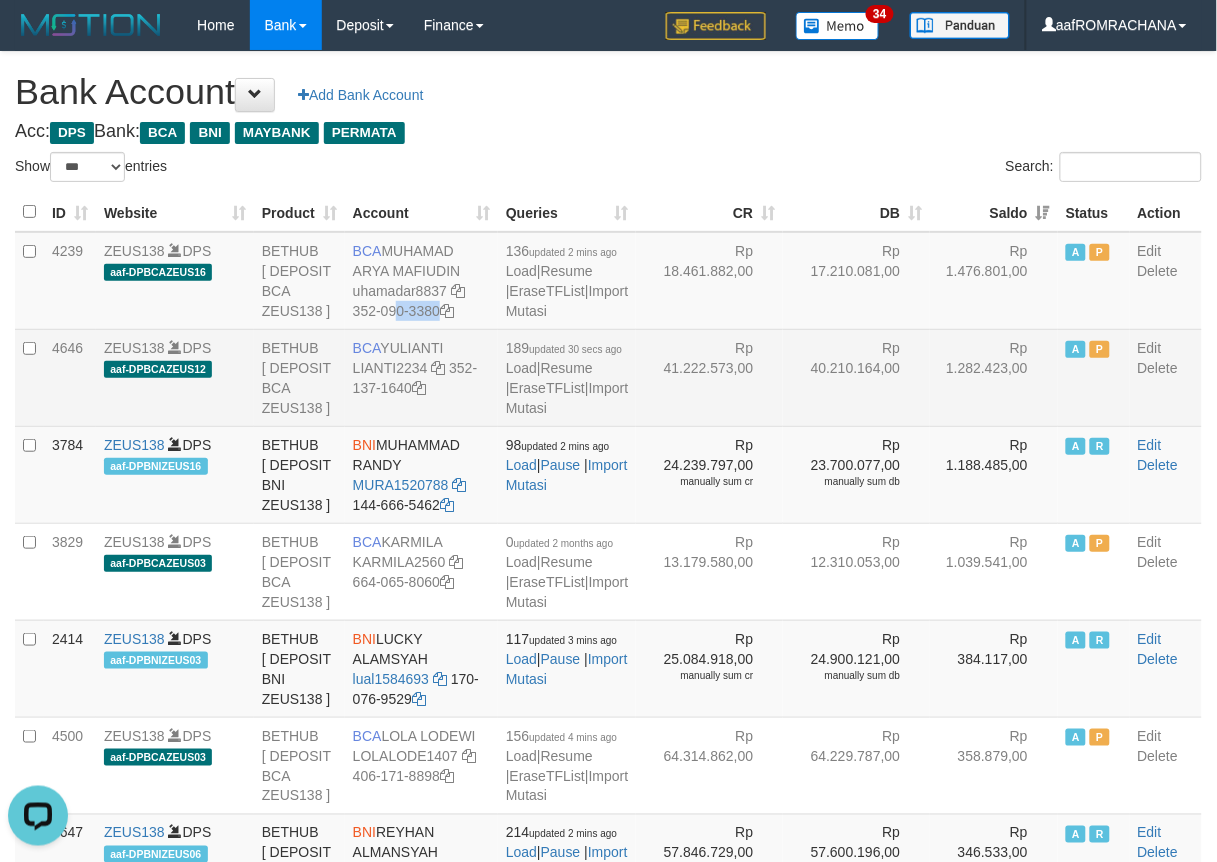 drag, startPoint x: 385, startPoint y: 406, endPoint x: 438, endPoint y: 410, distance: 53.15073 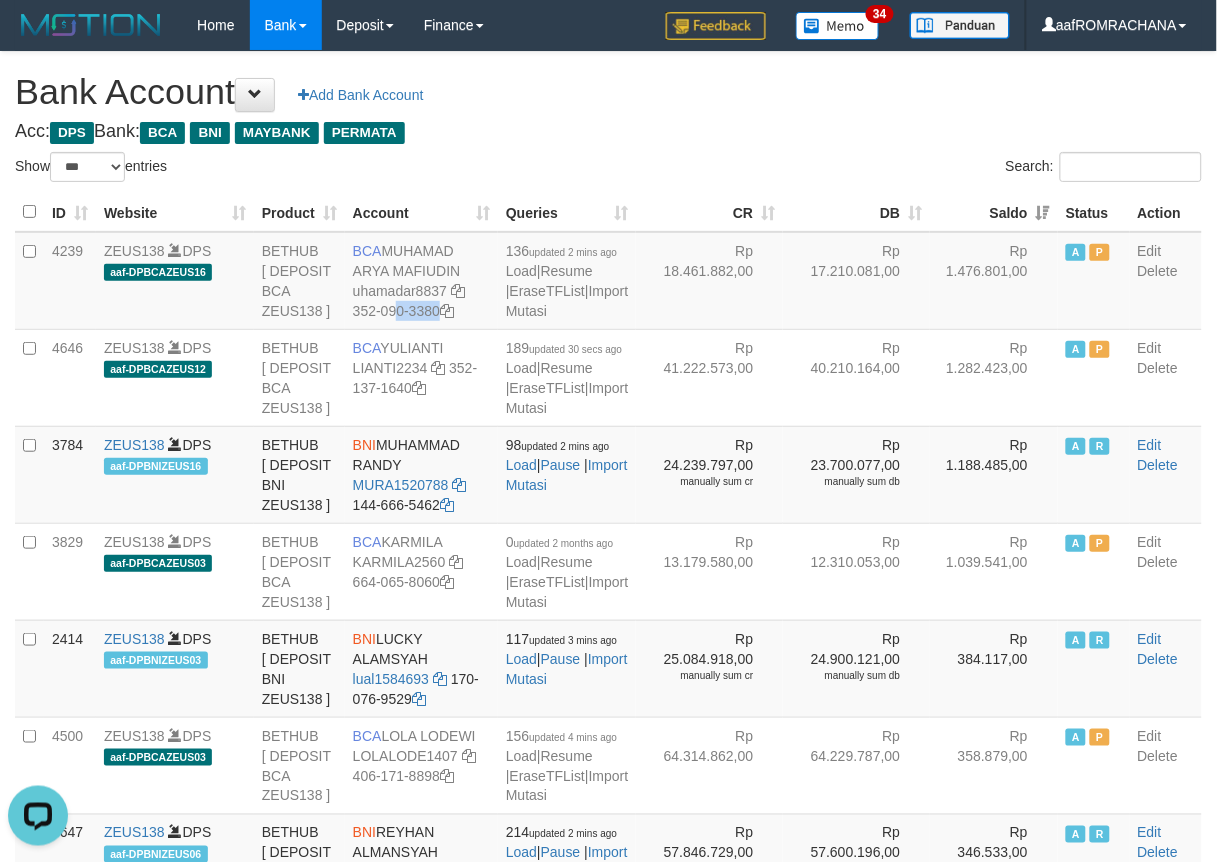 copy on "352-137-1640" 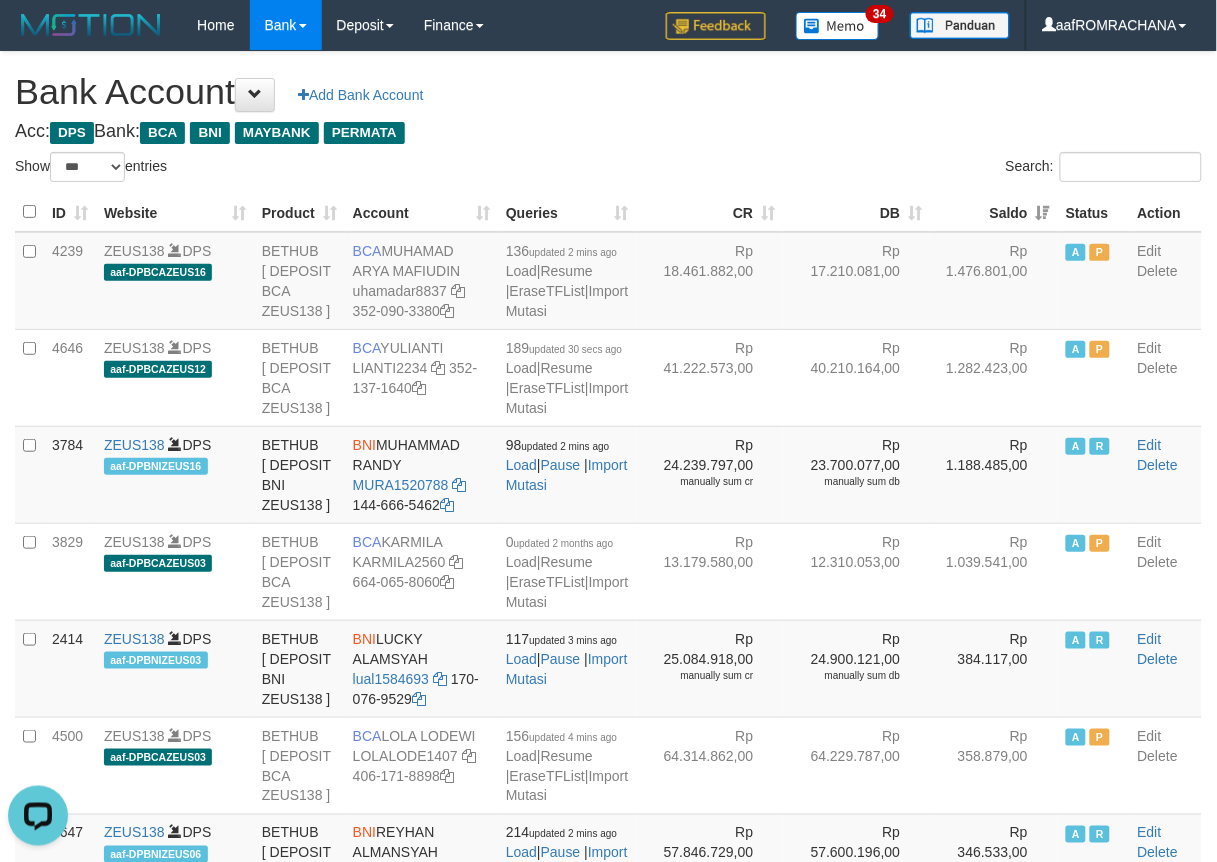 click on "Acc: 										 DPS
Bank:   BCA   BNI   MAYBANK   PERMATA" at bounding box center (608, 132) 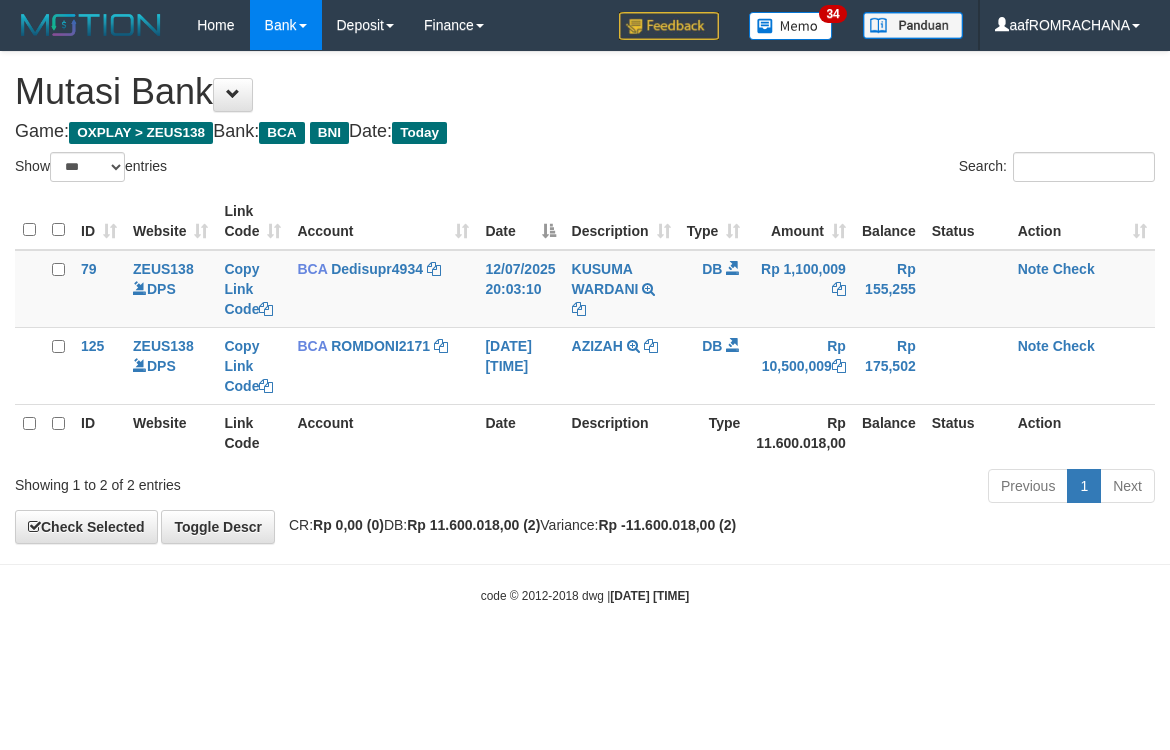 select on "***" 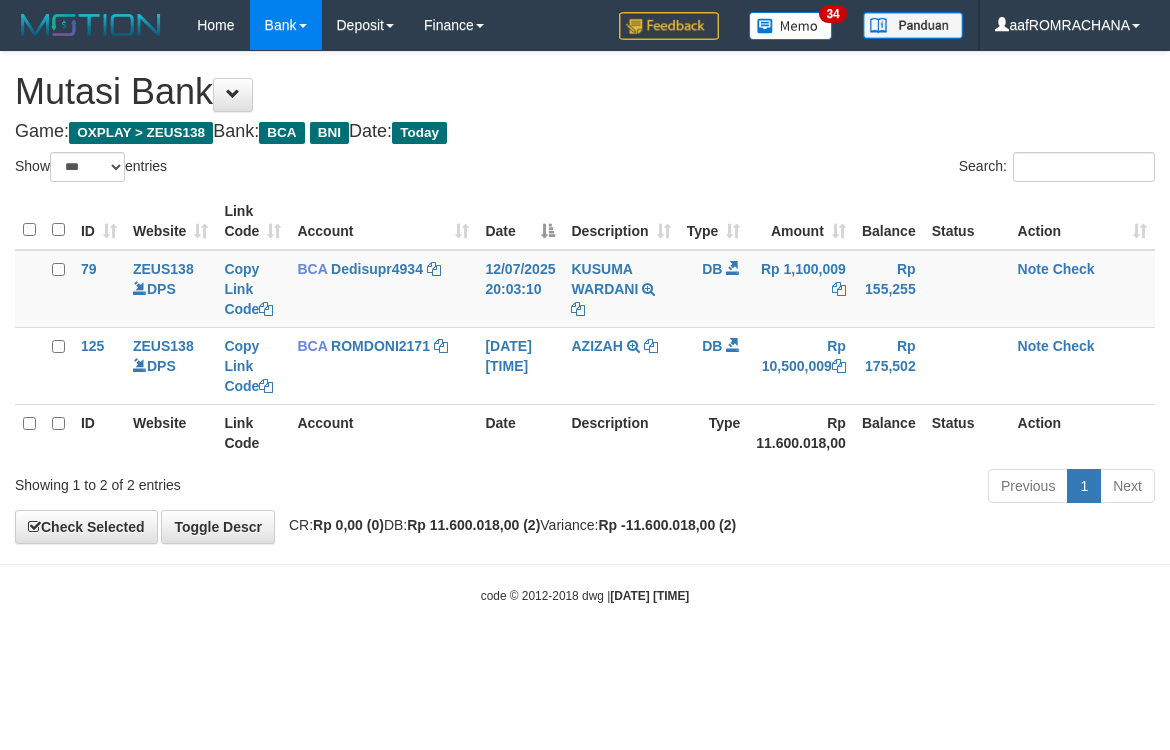 scroll, scrollTop: 0, scrollLeft: 0, axis: both 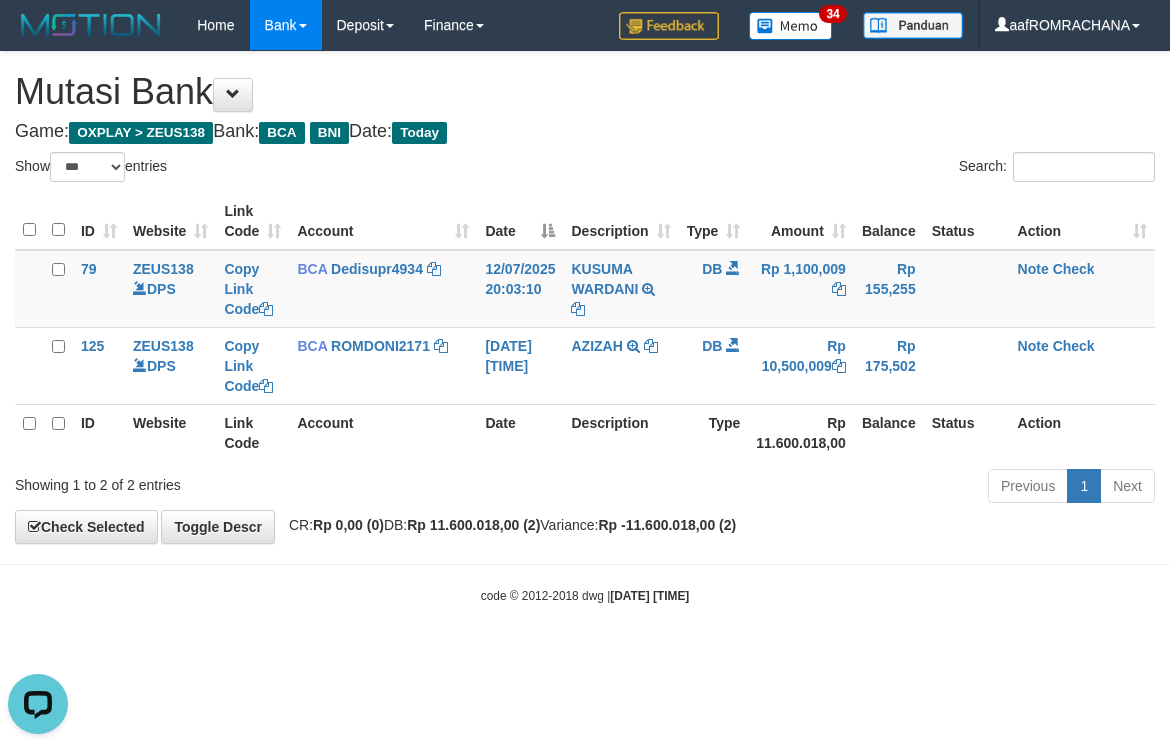 drag, startPoint x: 593, startPoint y: 642, endPoint x: 516, endPoint y: 564, distance: 109.60383 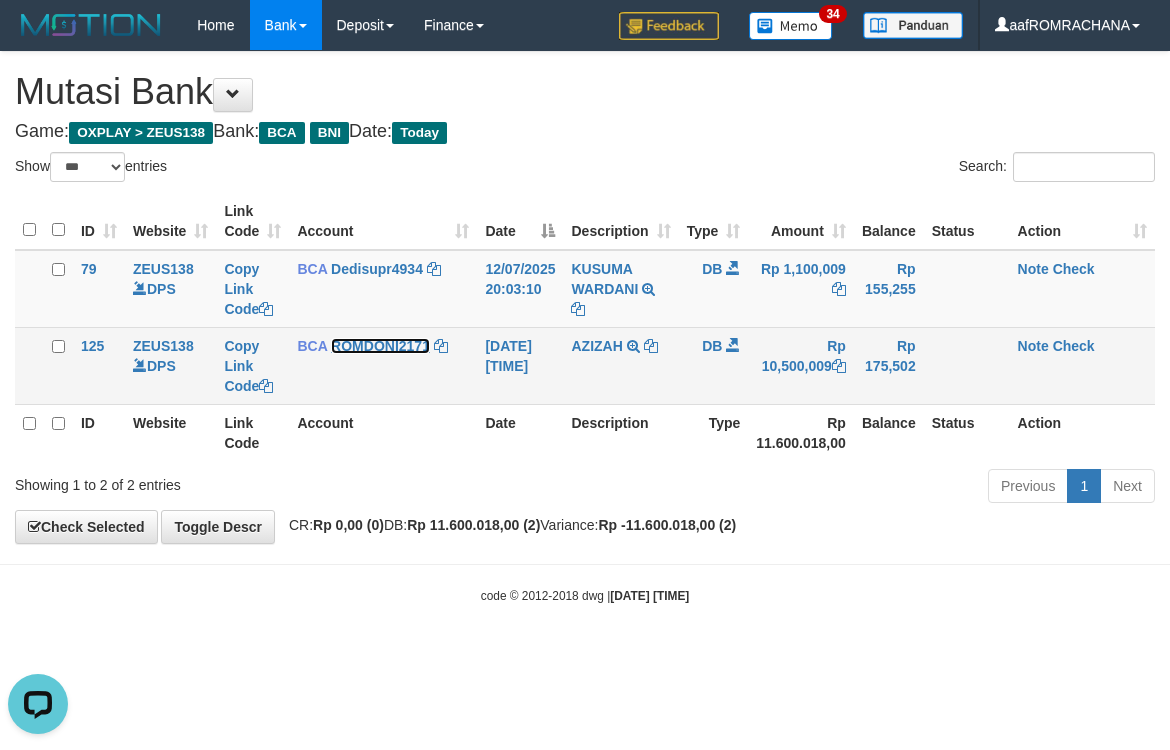 click on "ROMDONI2171" at bounding box center (380, 346) 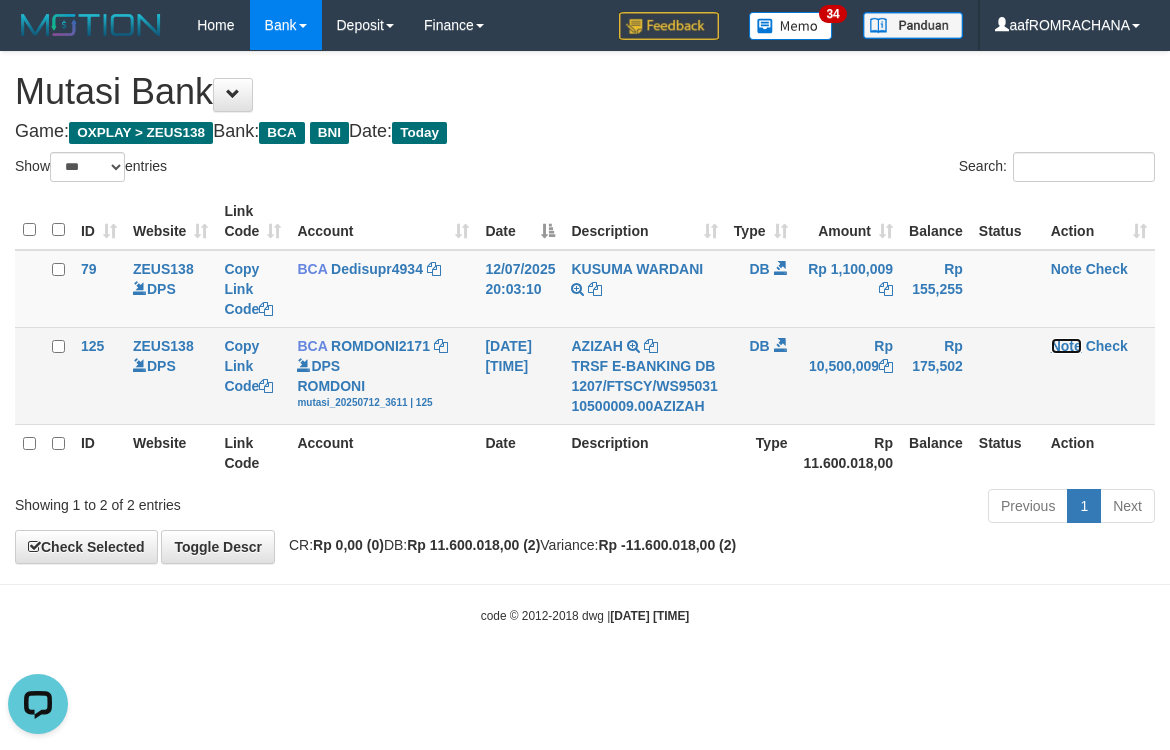 click on "Note" at bounding box center [1066, 346] 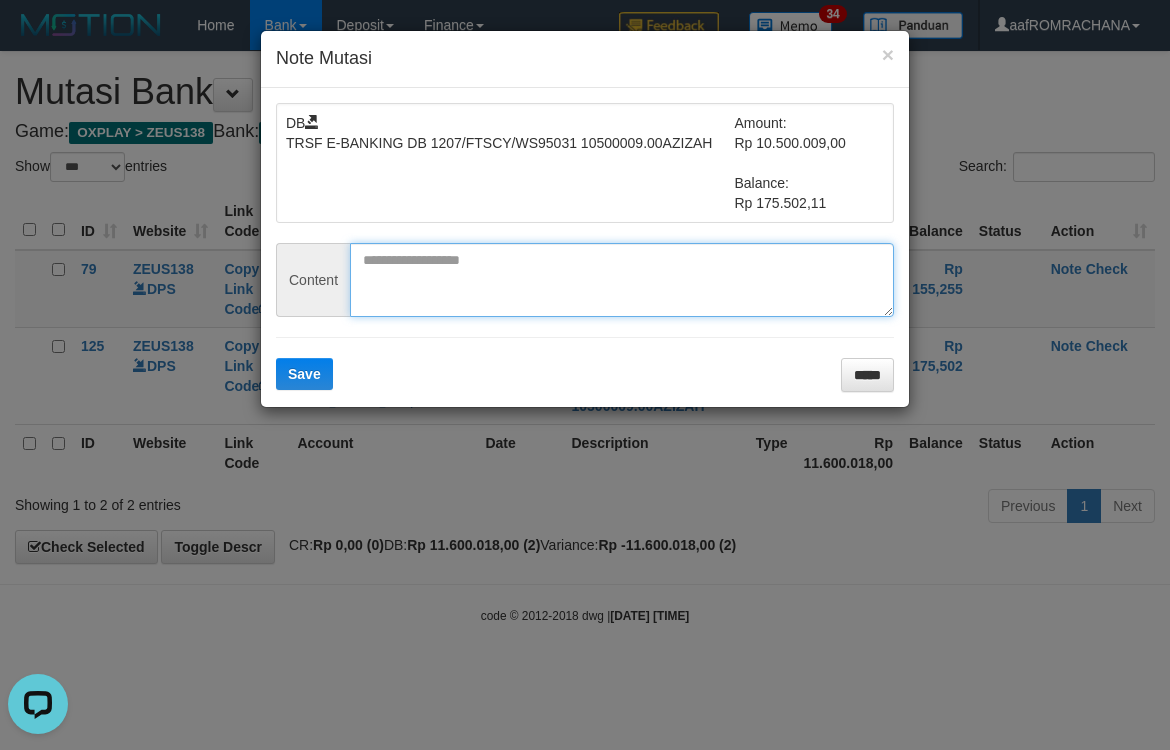 click at bounding box center [622, 280] 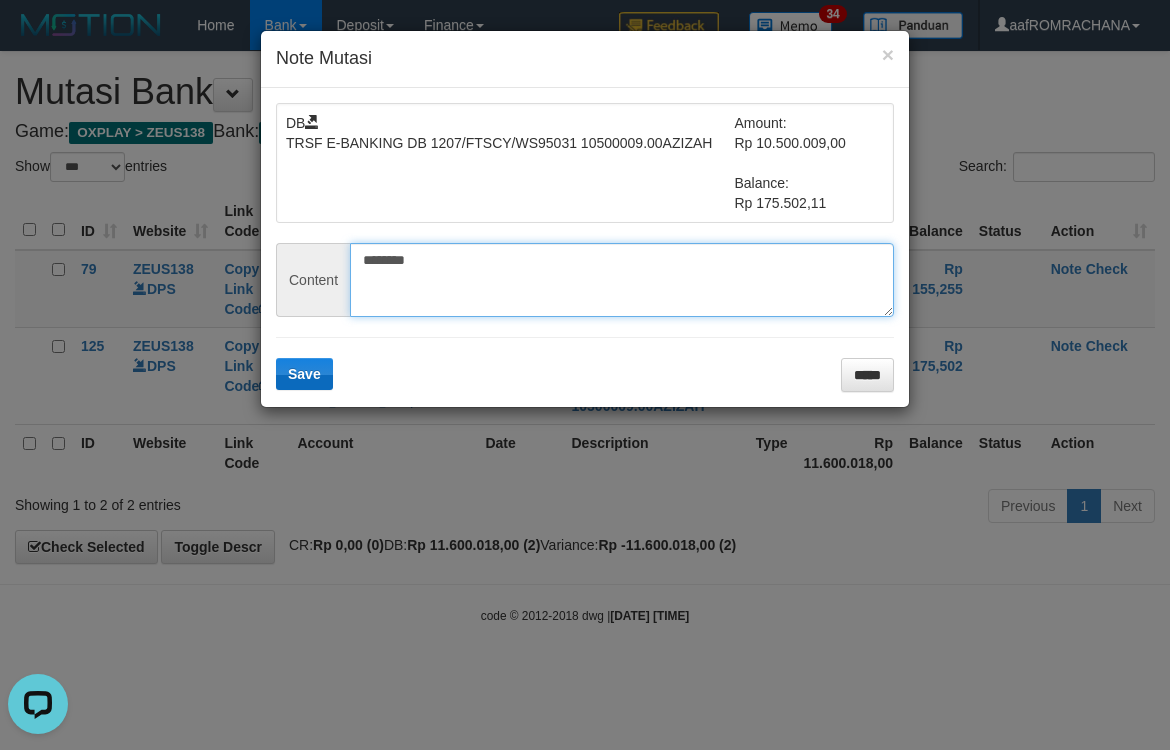 type on "********" 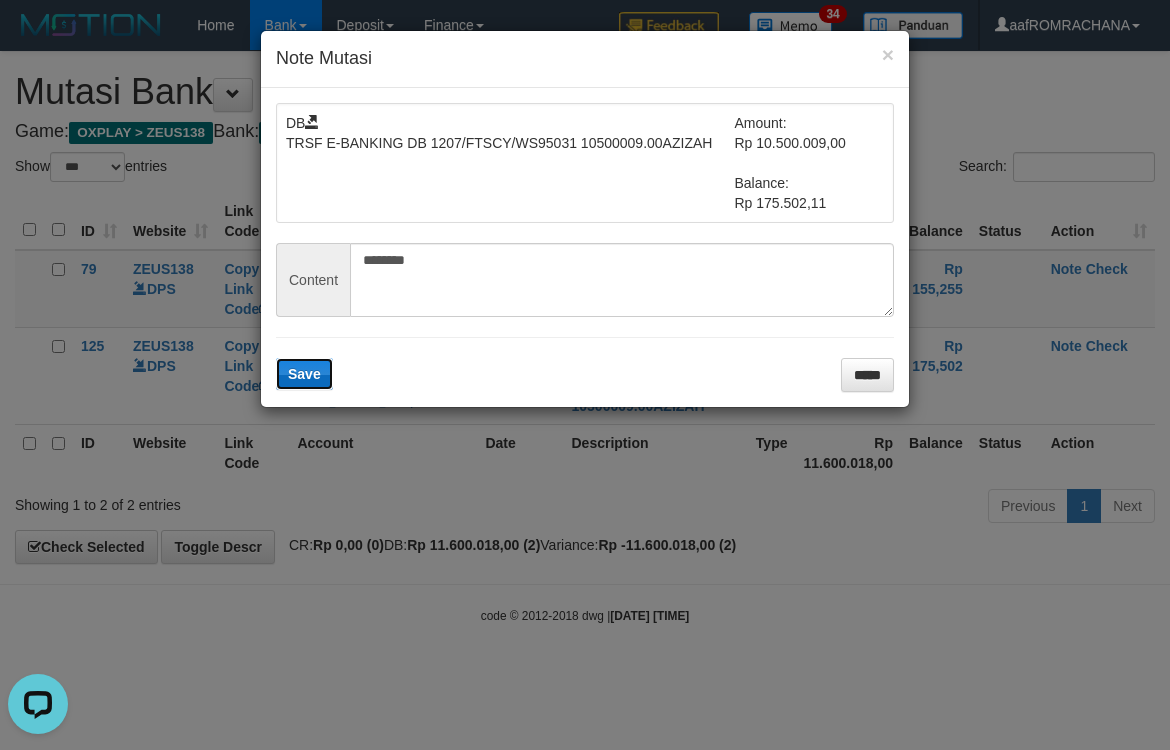 drag, startPoint x: 307, startPoint y: 374, endPoint x: 493, endPoint y: 387, distance: 186.45375 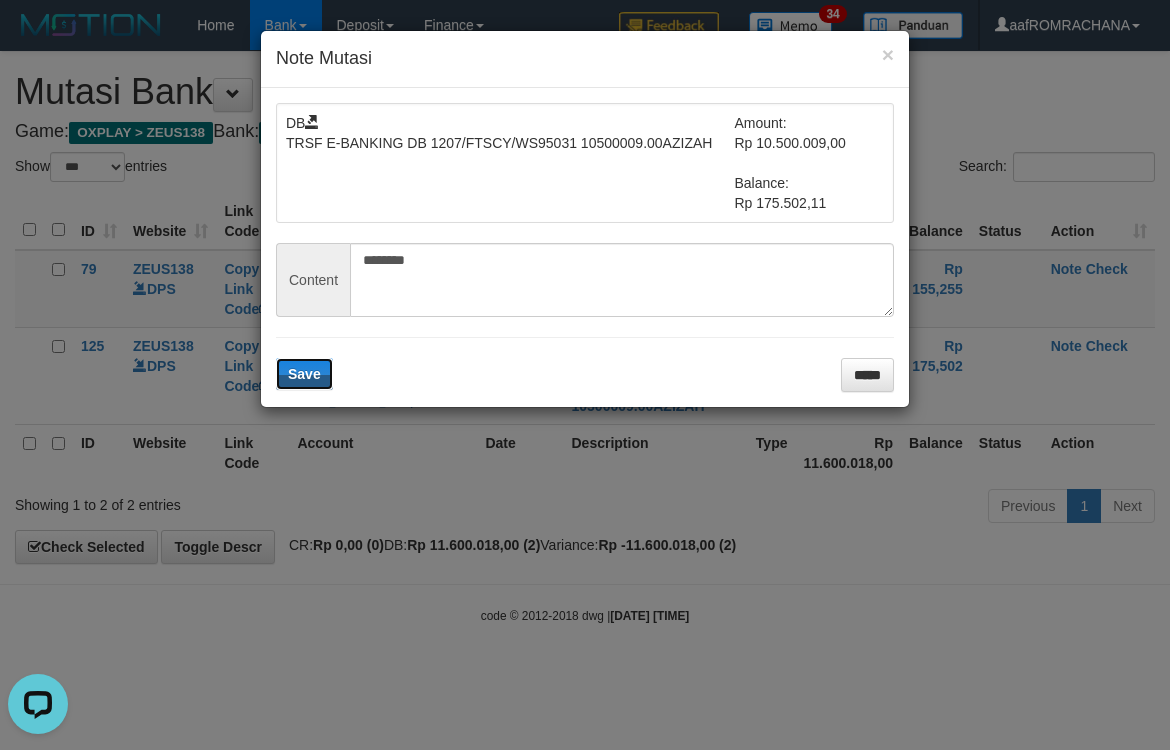 click on "Save" at bounding box center (304, 374) 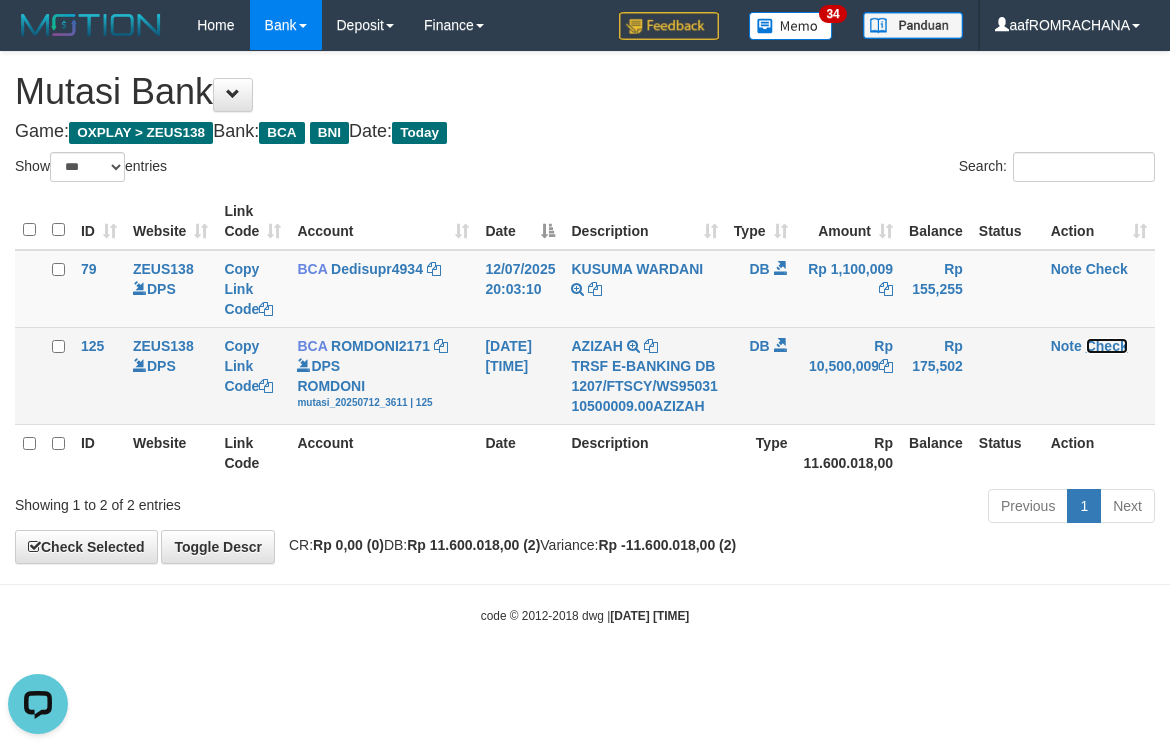 click on "Check" at bounding box center (1107, 346) 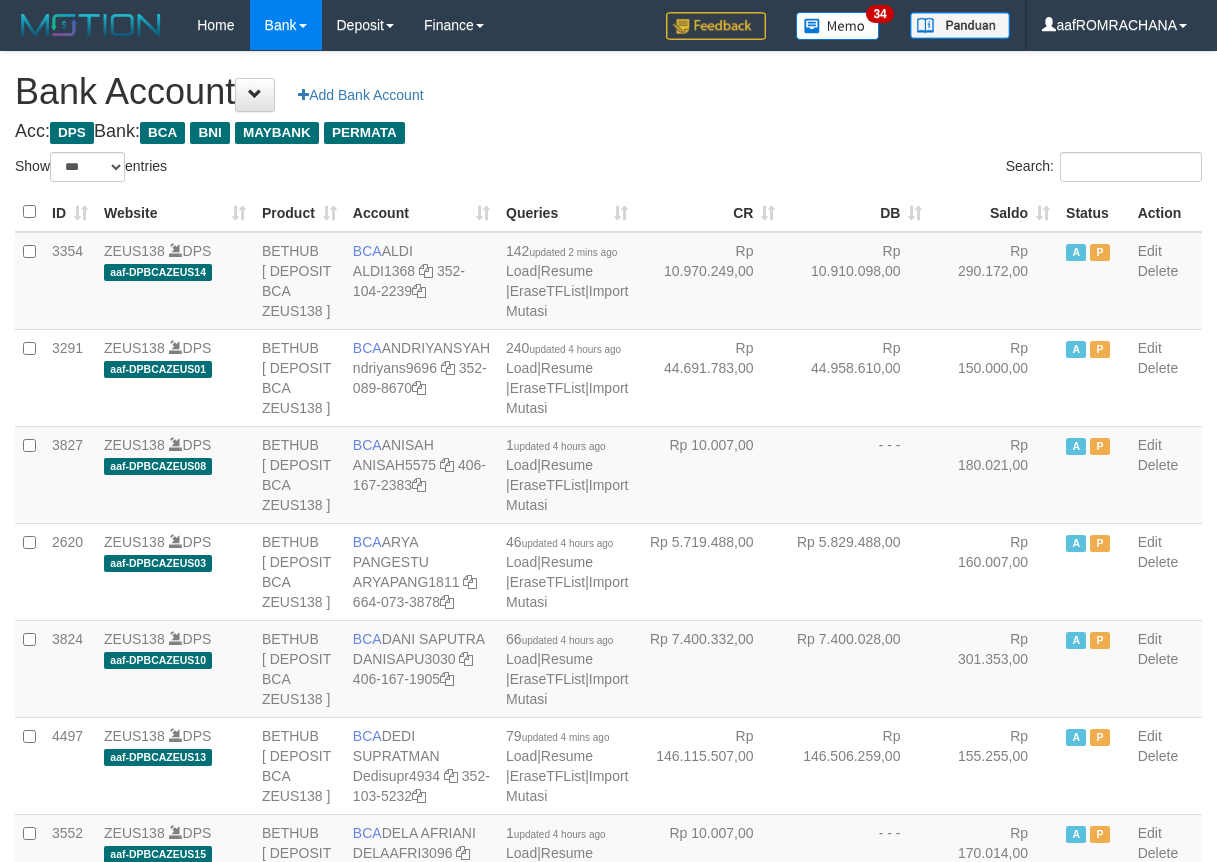 select on "***" 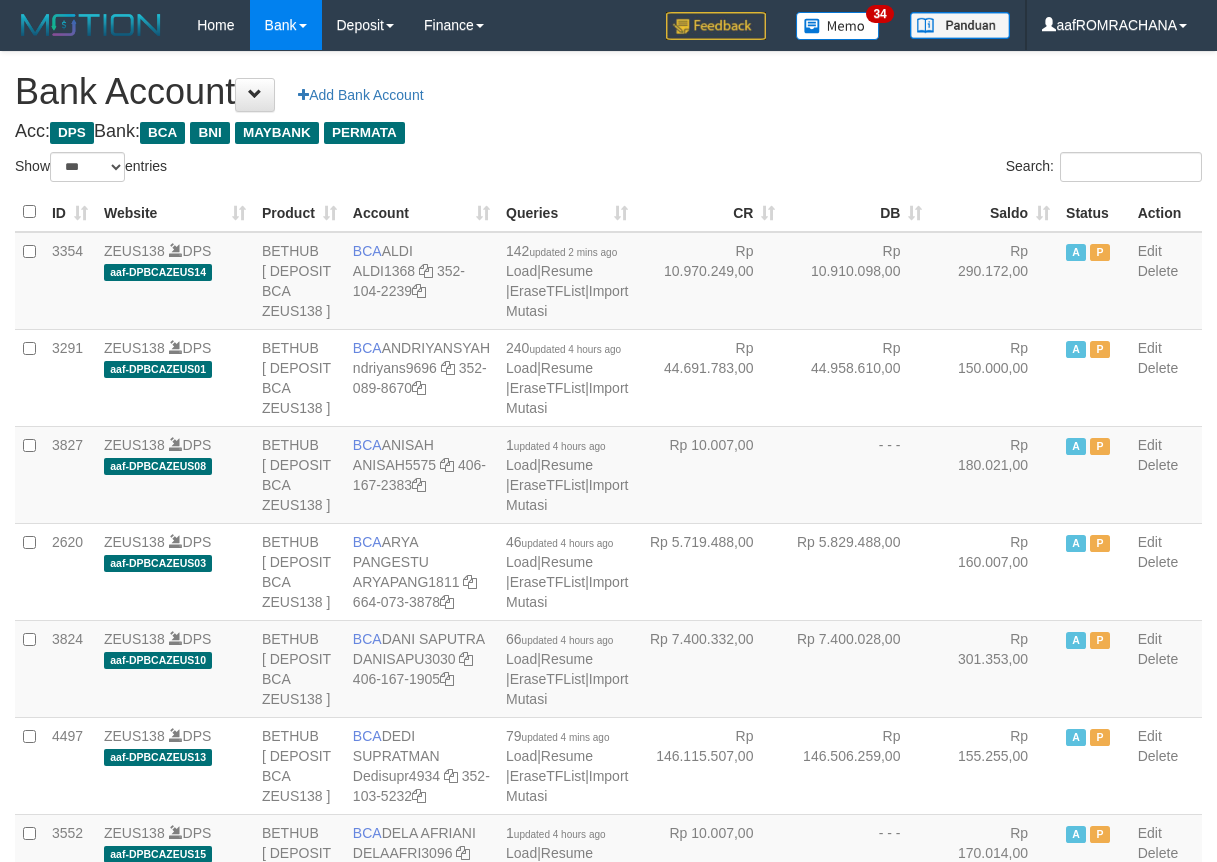 scroll, scrollTop: 0, scrollLeft: 0, axis: both 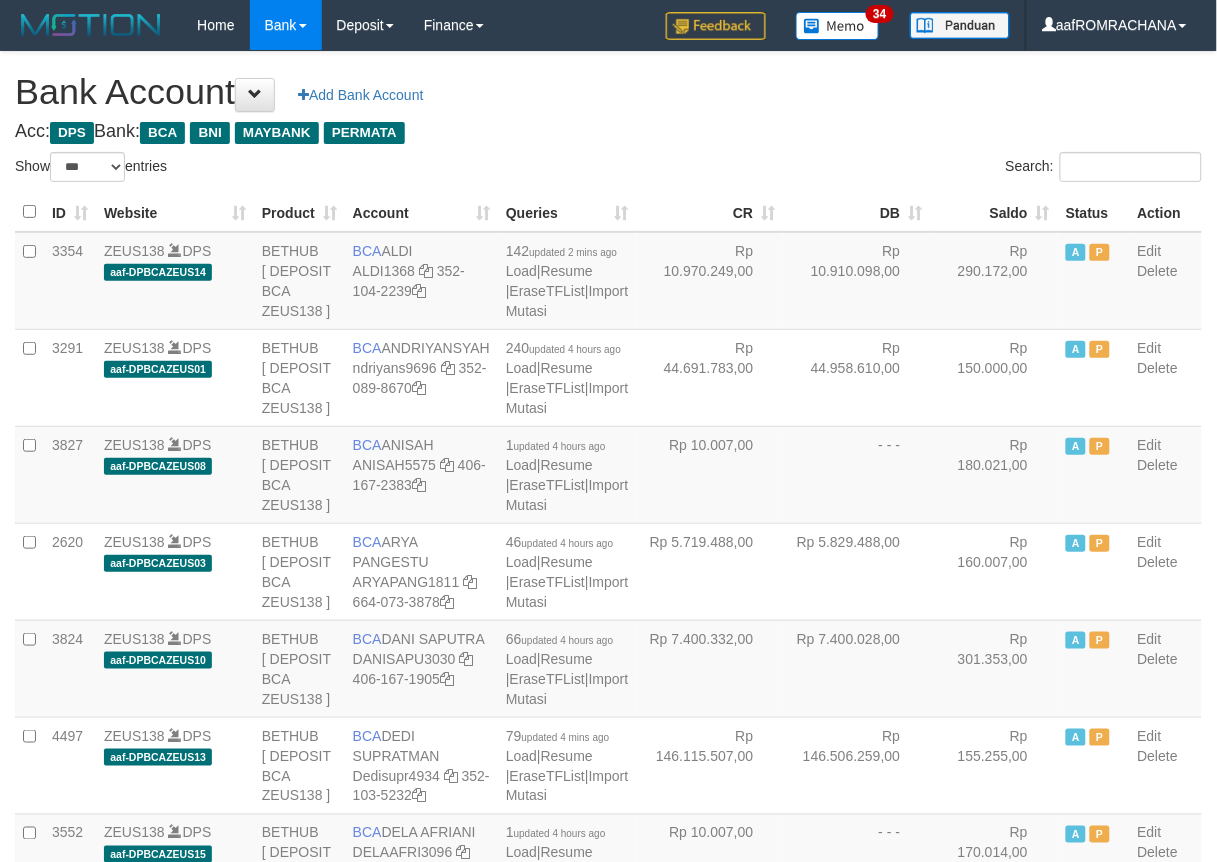 click on "Saldo" at bounding box center (994, 212) 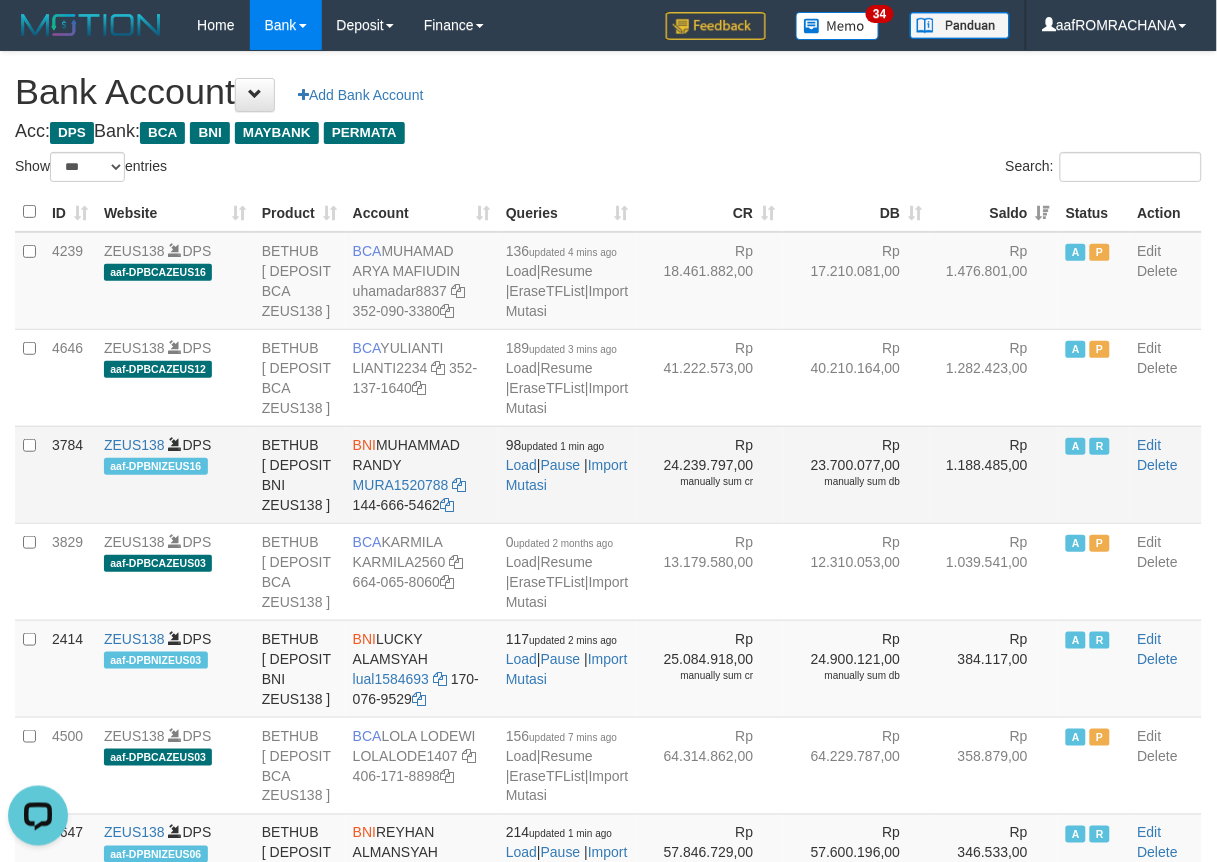scroll, scrollTop: 0, scrollLeft: 0, axis: both 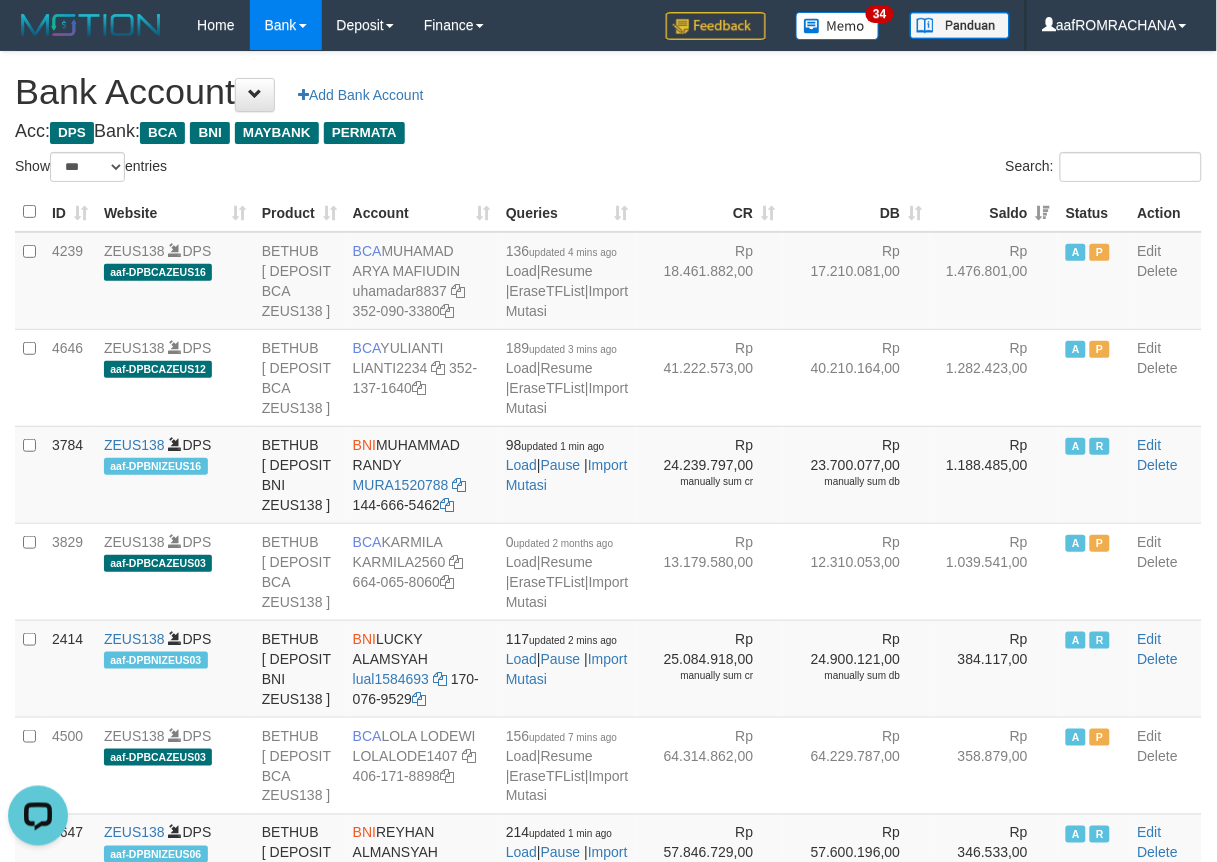 click on "**********" at bounding box center [608, 2047] 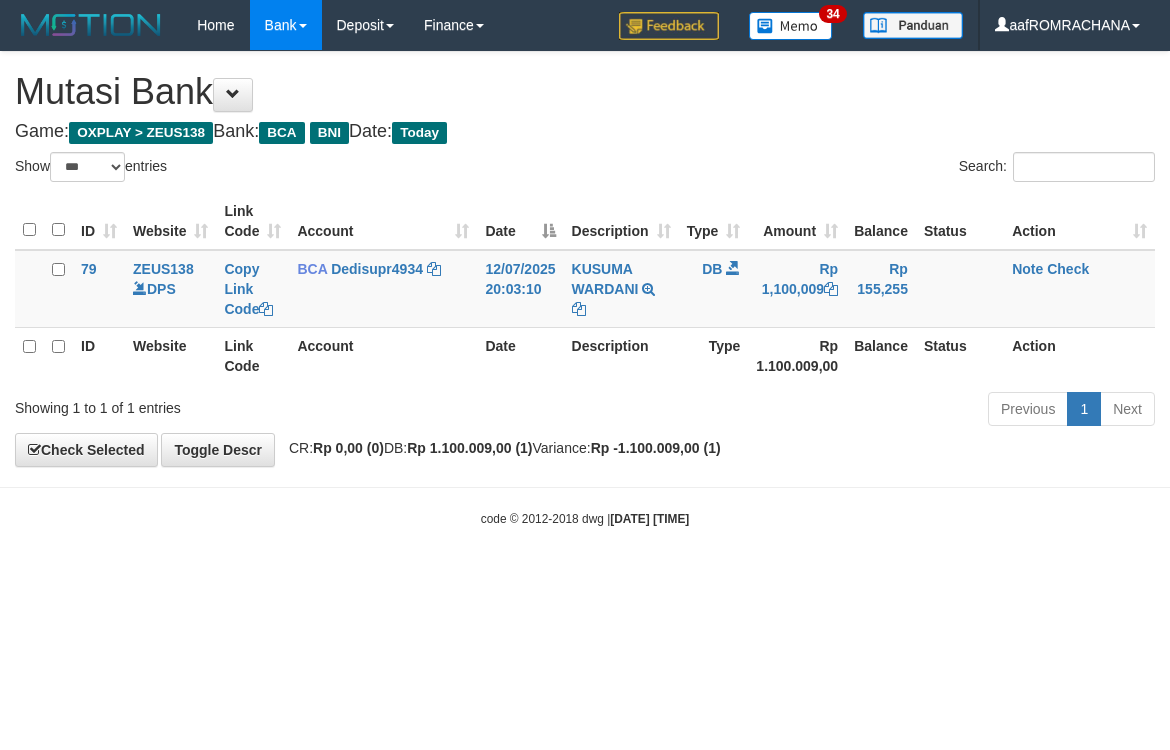 select on "***" 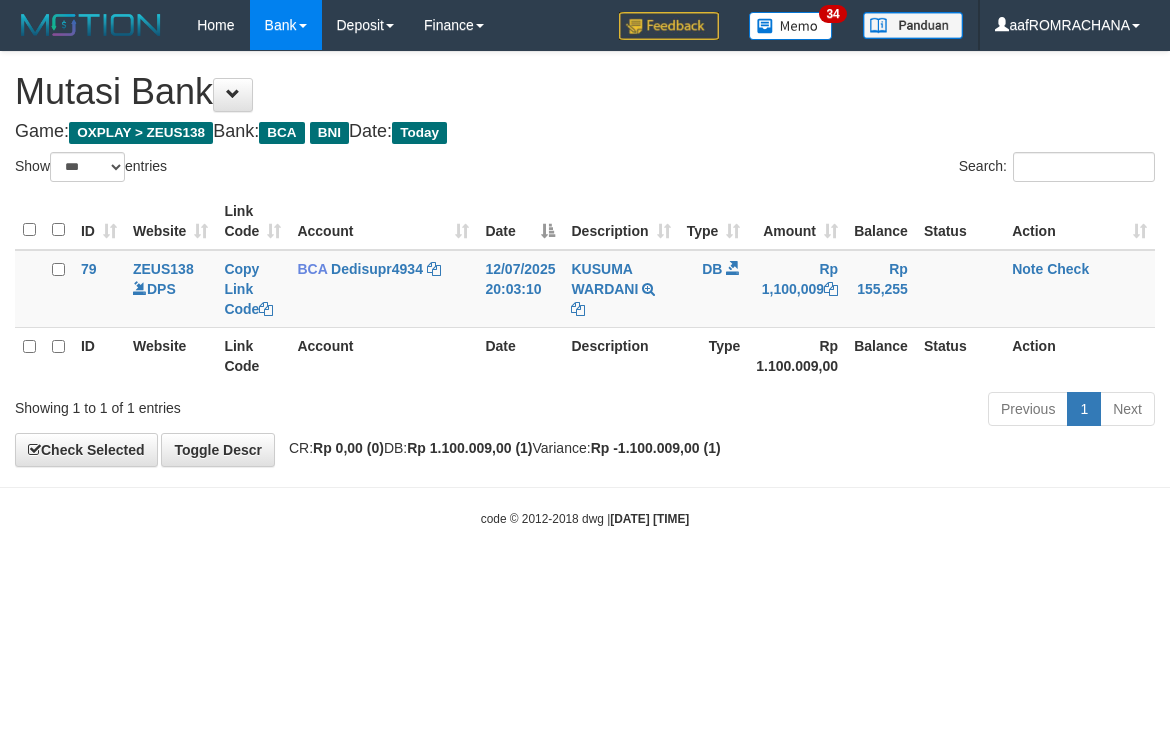 scroll, scrollTop: 0, scrollLeft: 0, axis: both 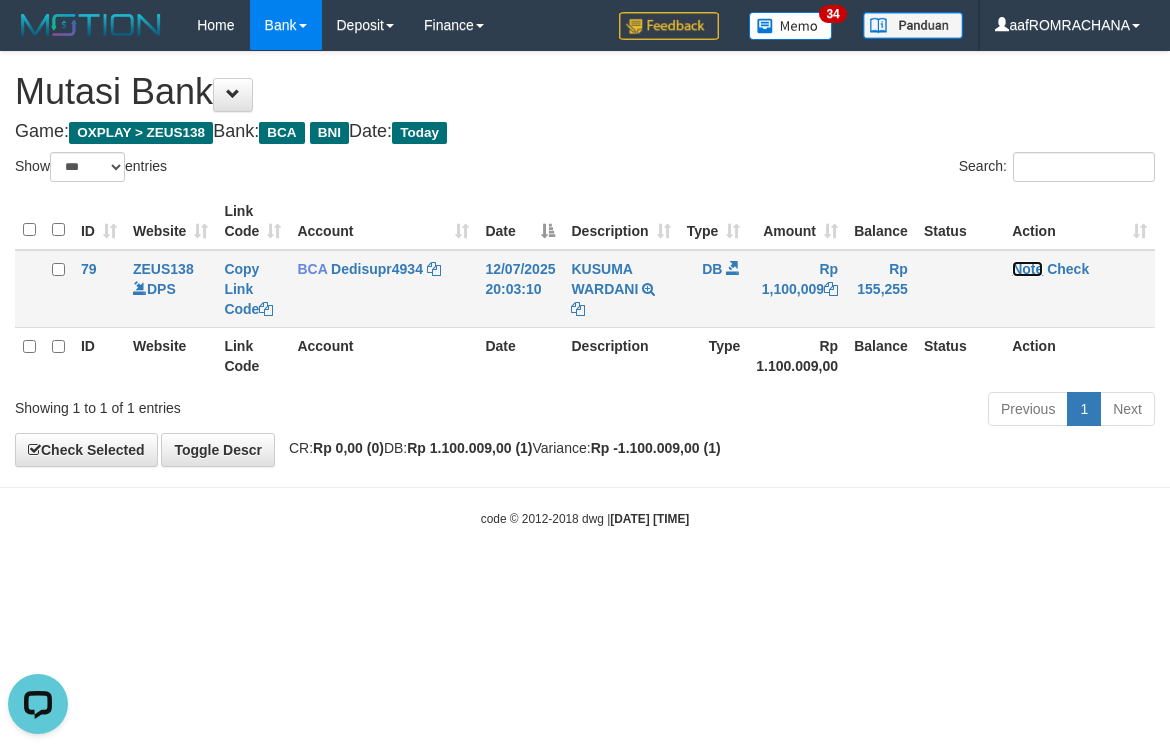 click on "Note" at bounding box center (1027, 269) 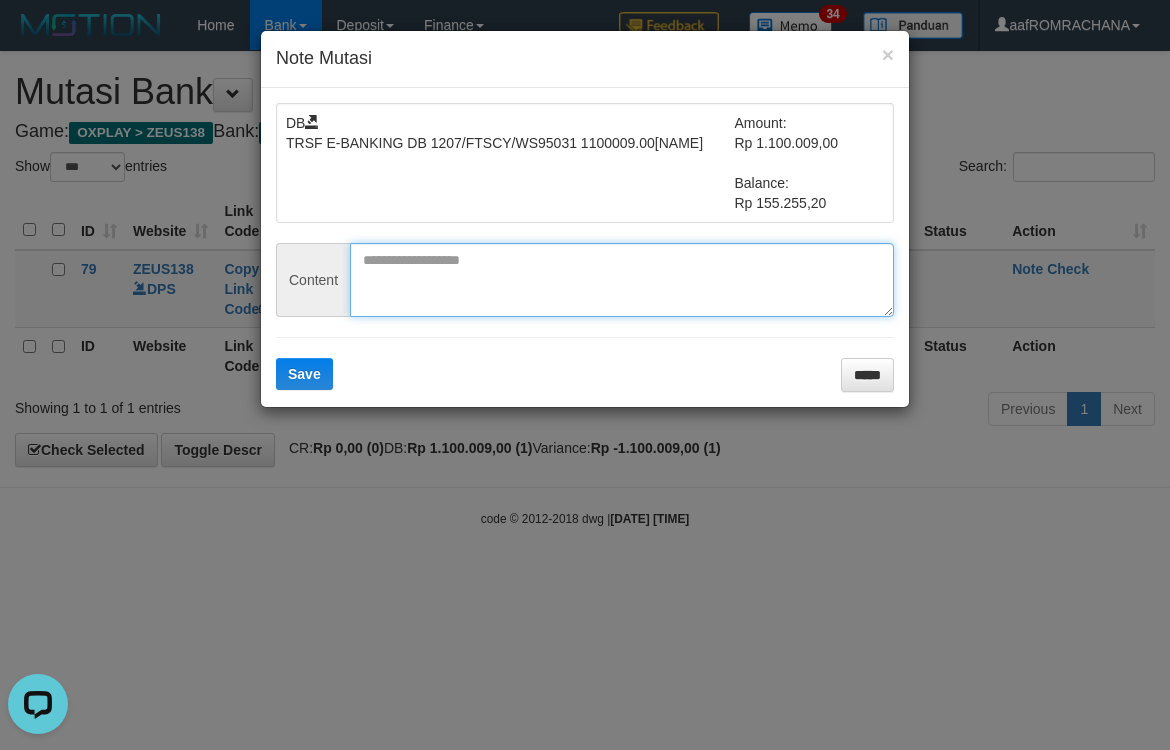 click at bounding box center (622, 280) 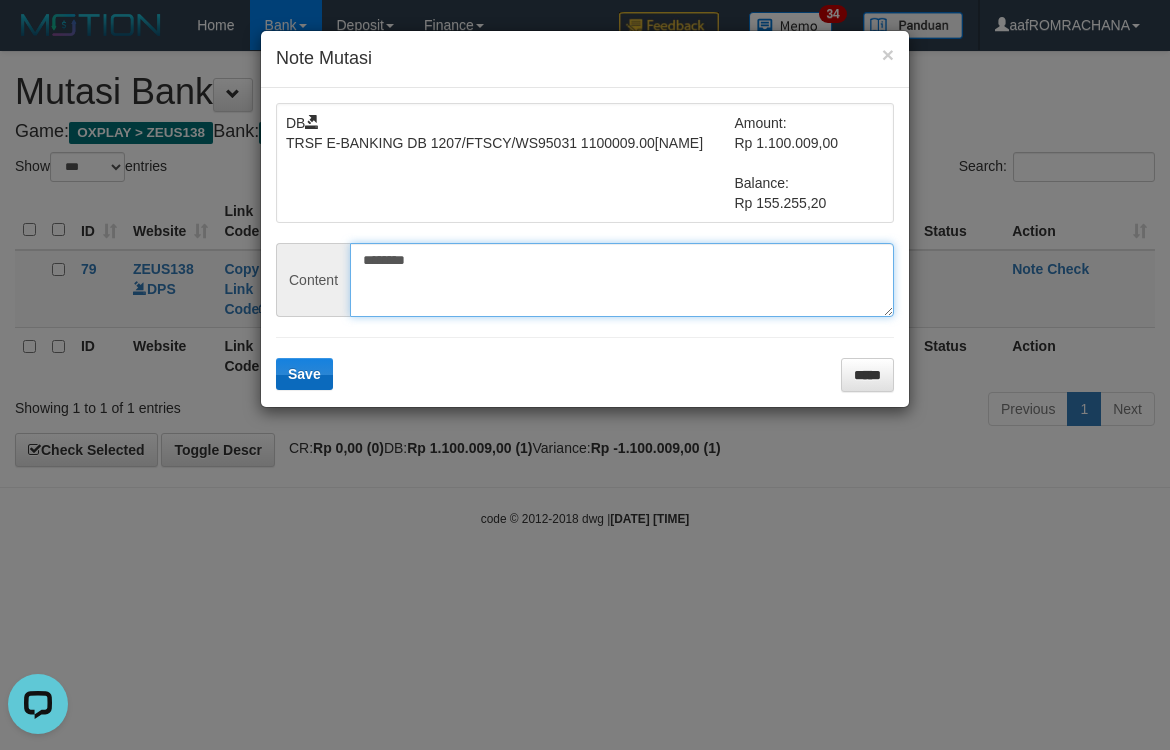 type on "********" 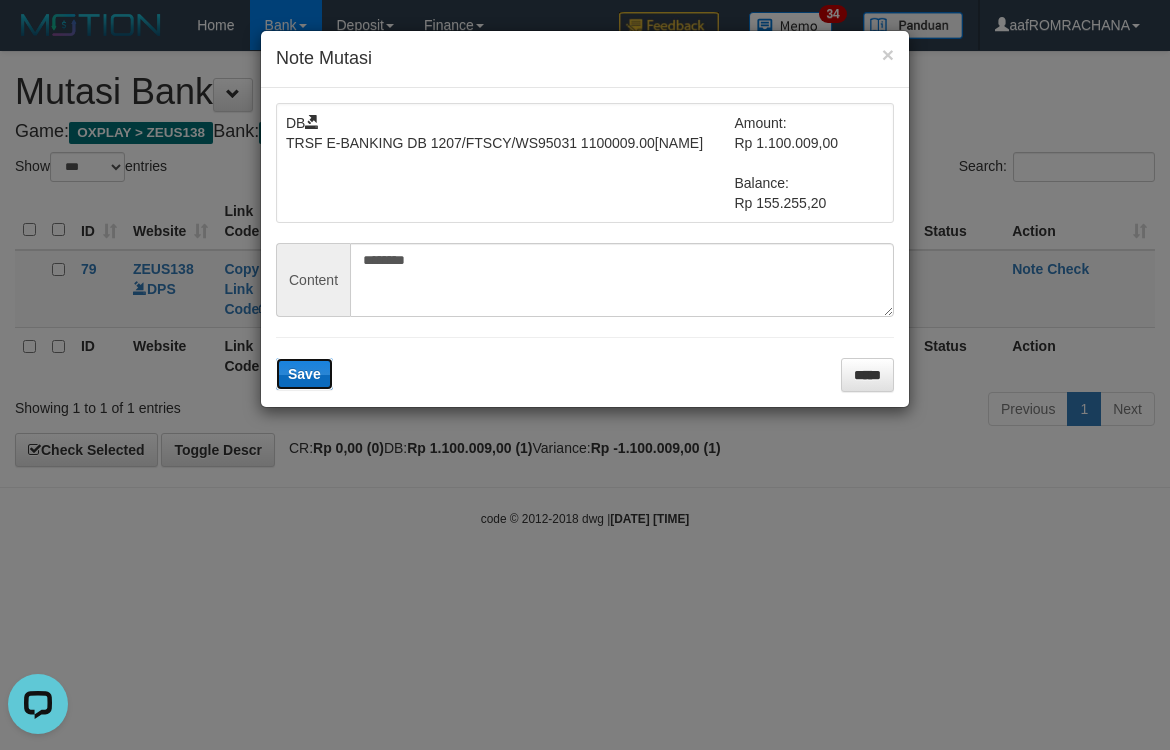 click on "Save" at bounding box center (304, 374) 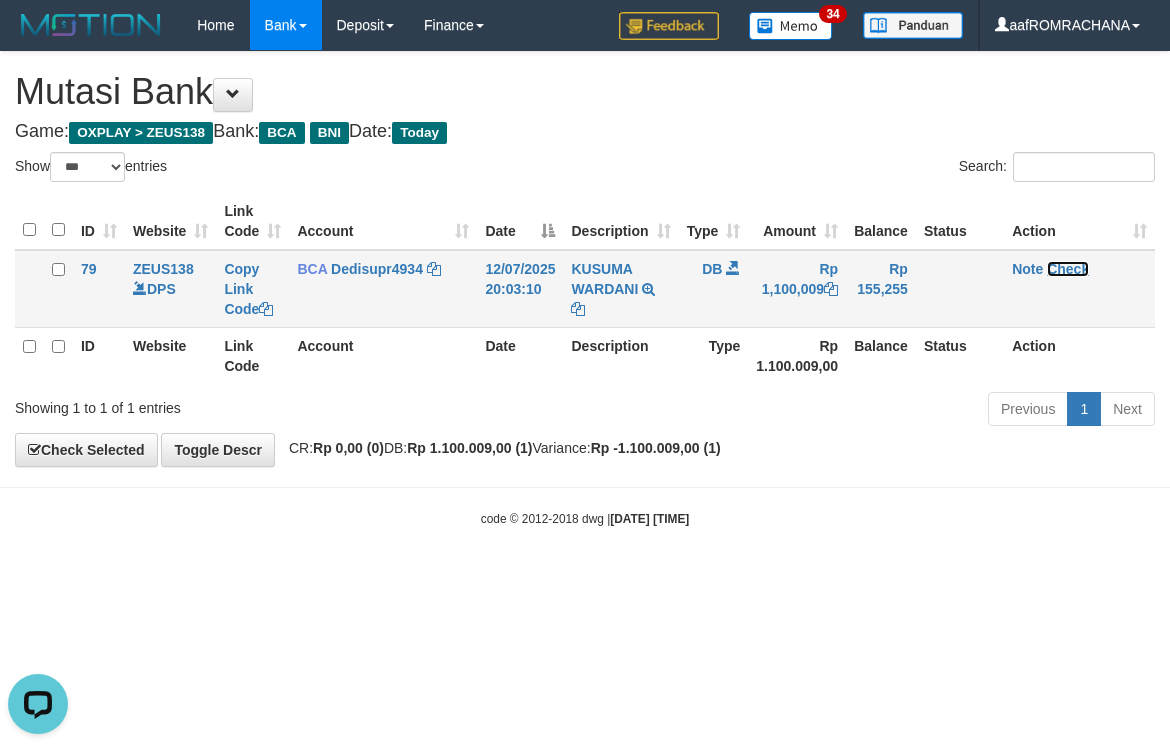 click on "Check" at bounding box center (1068, 269) 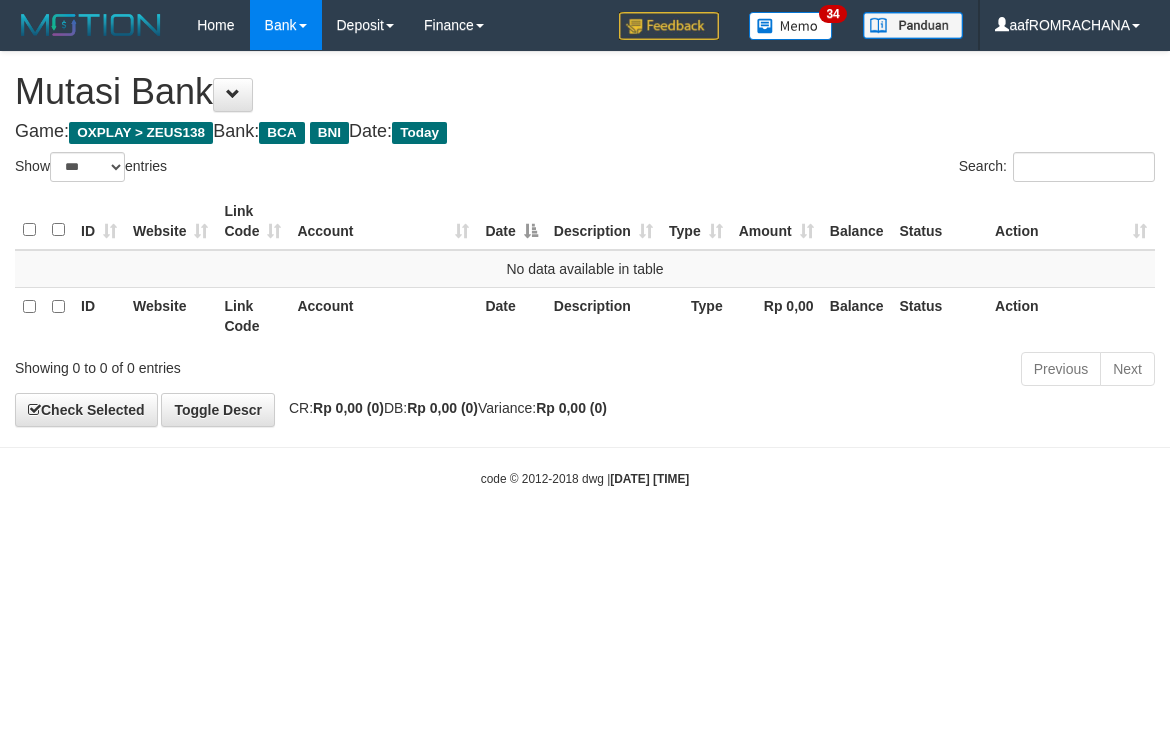 select on "***" 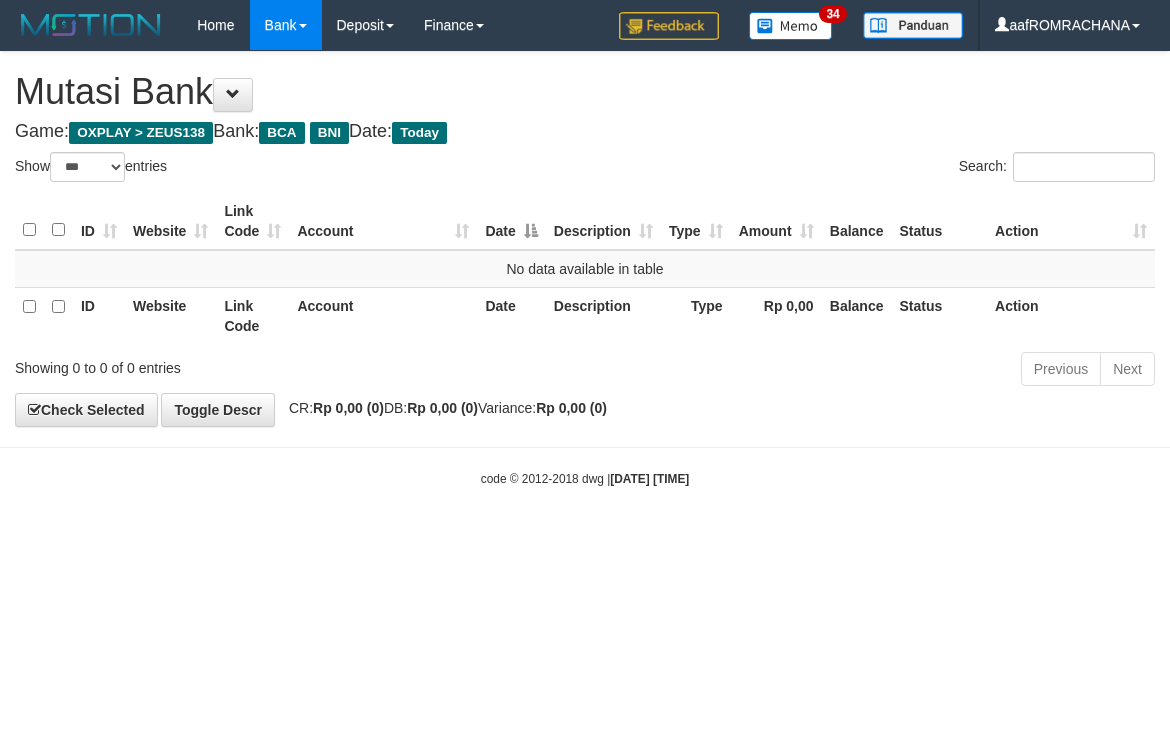 scroll, scrollTop: 0, scrollLeft: 0, axis: both 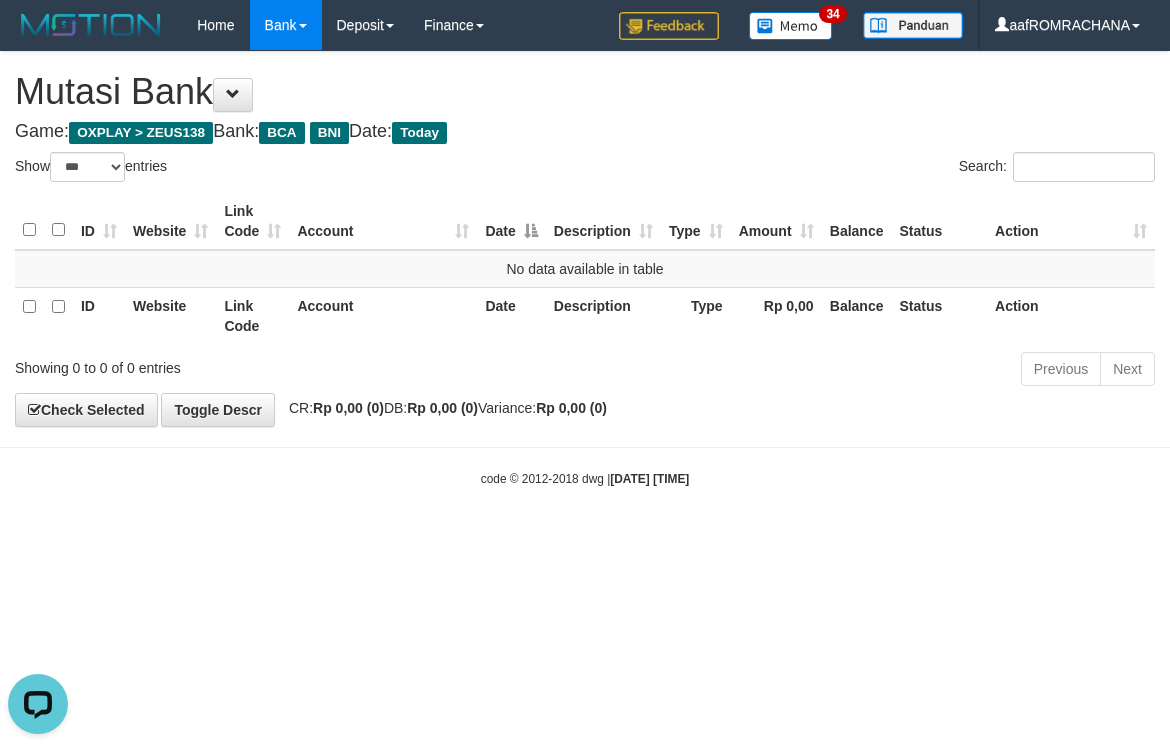 click on "Toggle navigation
Home
Bank
Account List
Load
By Website
Group
[OXPLAY]													ZEUS138
By Load Group (DPS)
Sync" at bounding box center [585, 269] 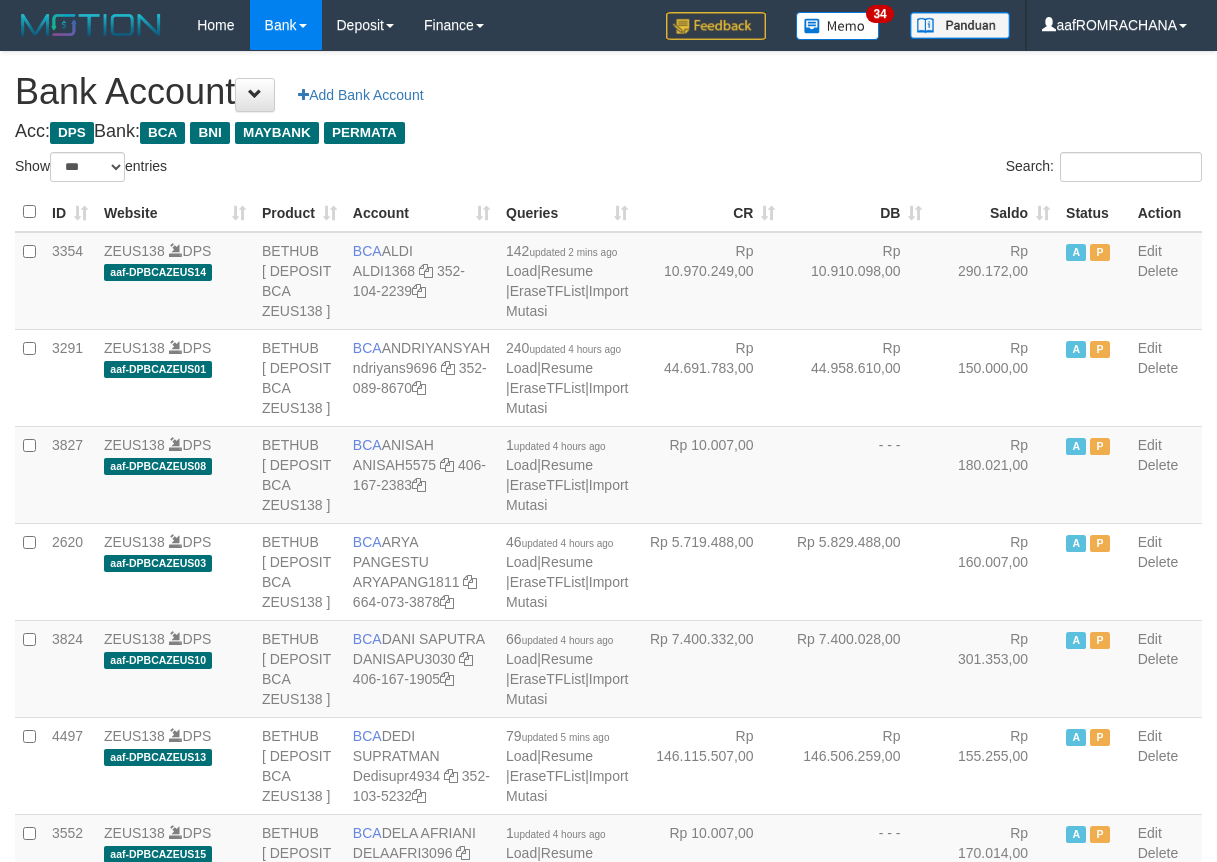 select on "***" 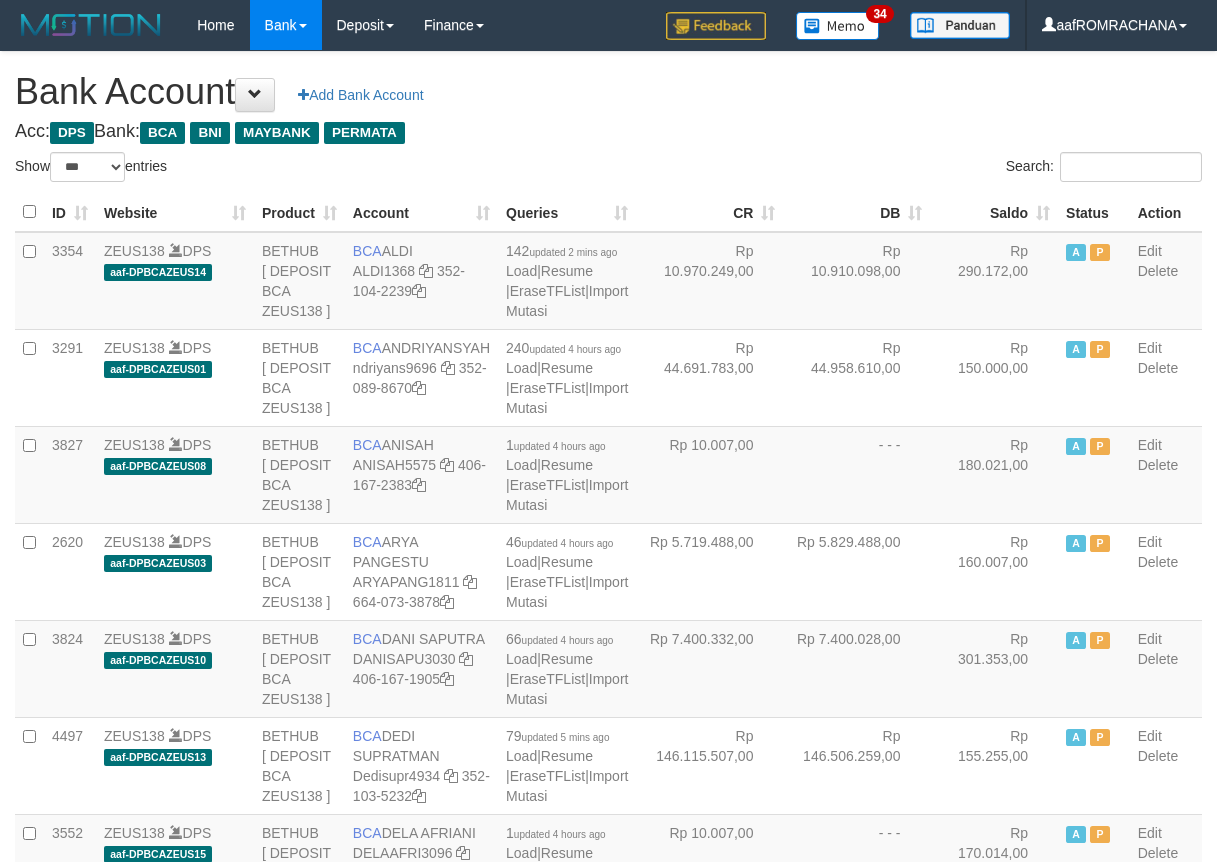 scroll, scrollTop: 0, scrollLeft: 0, axis: both 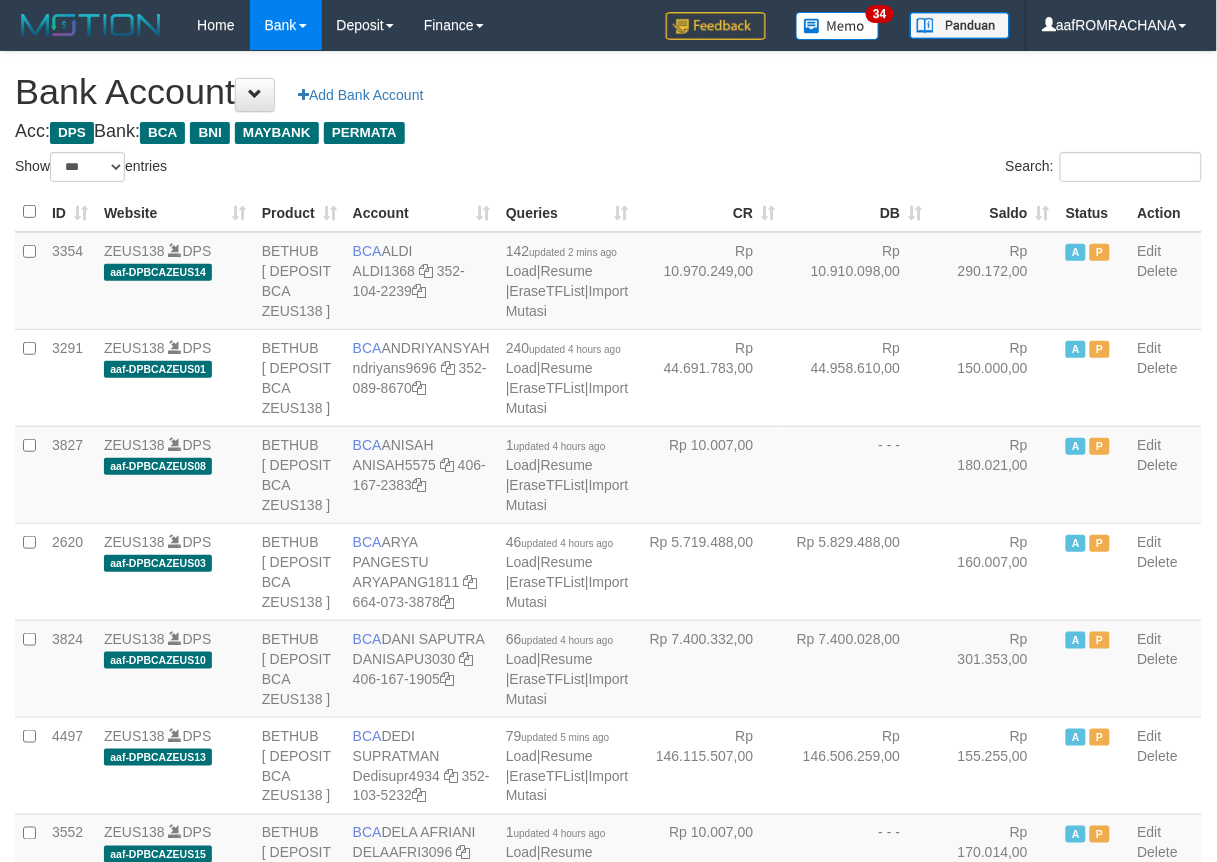 click on "Saldo" at bounding box center (994, 212) 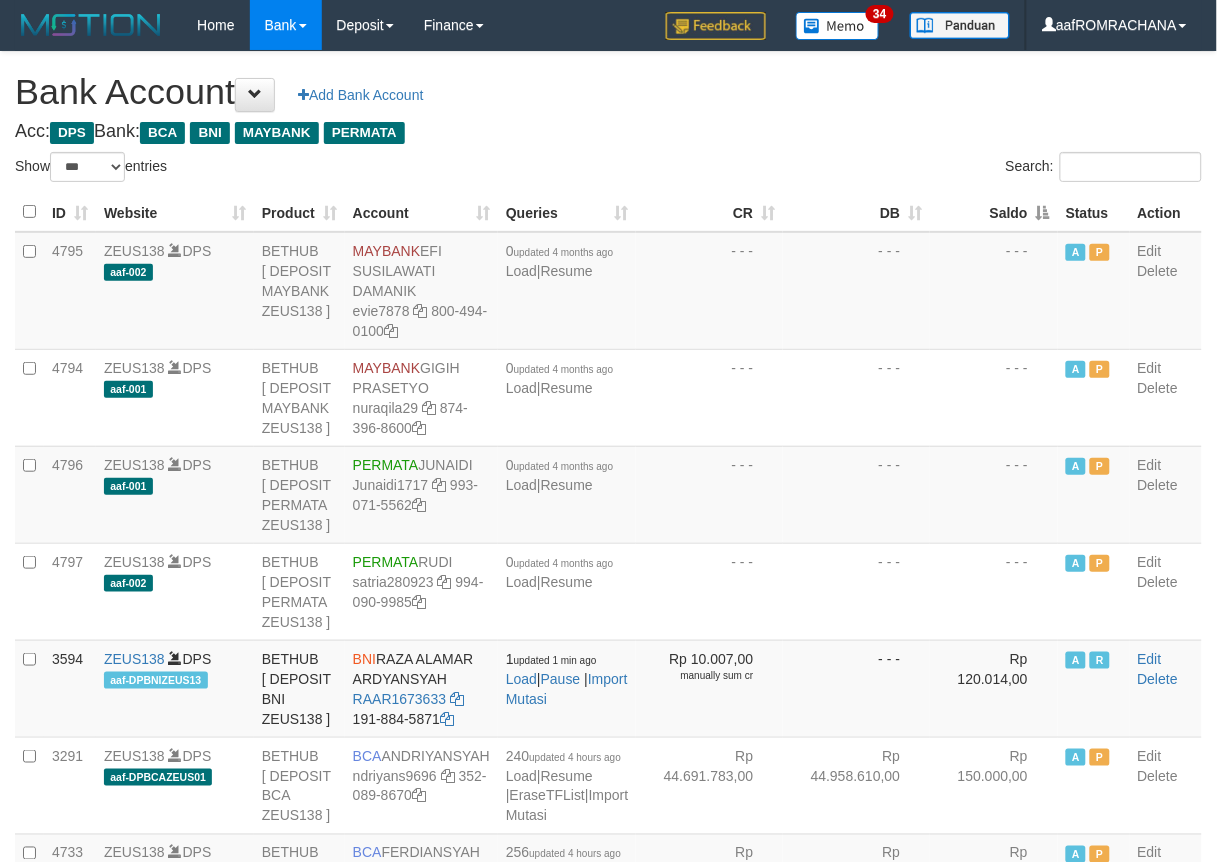 click on "Saldo" at bounding box center (994, 212) 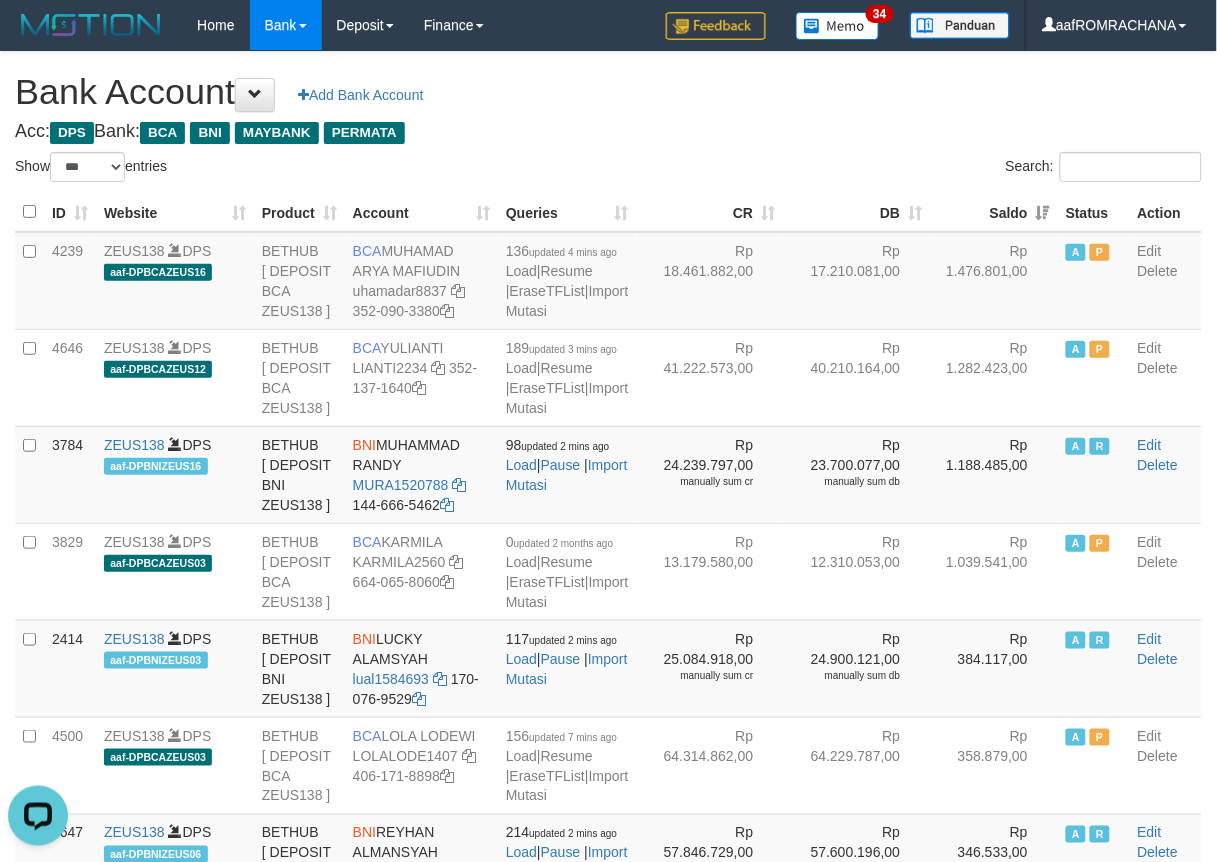 scroll, scrollTop: 0, scrollLeft: 0, axis: both 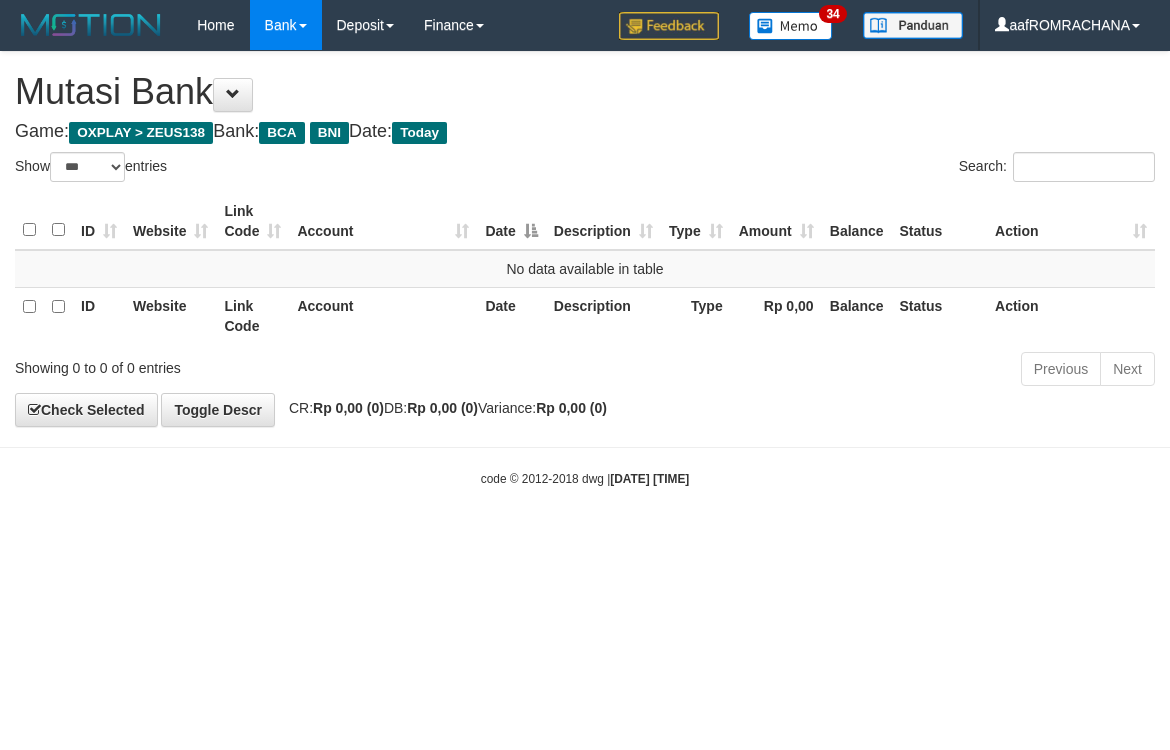 select on "***" 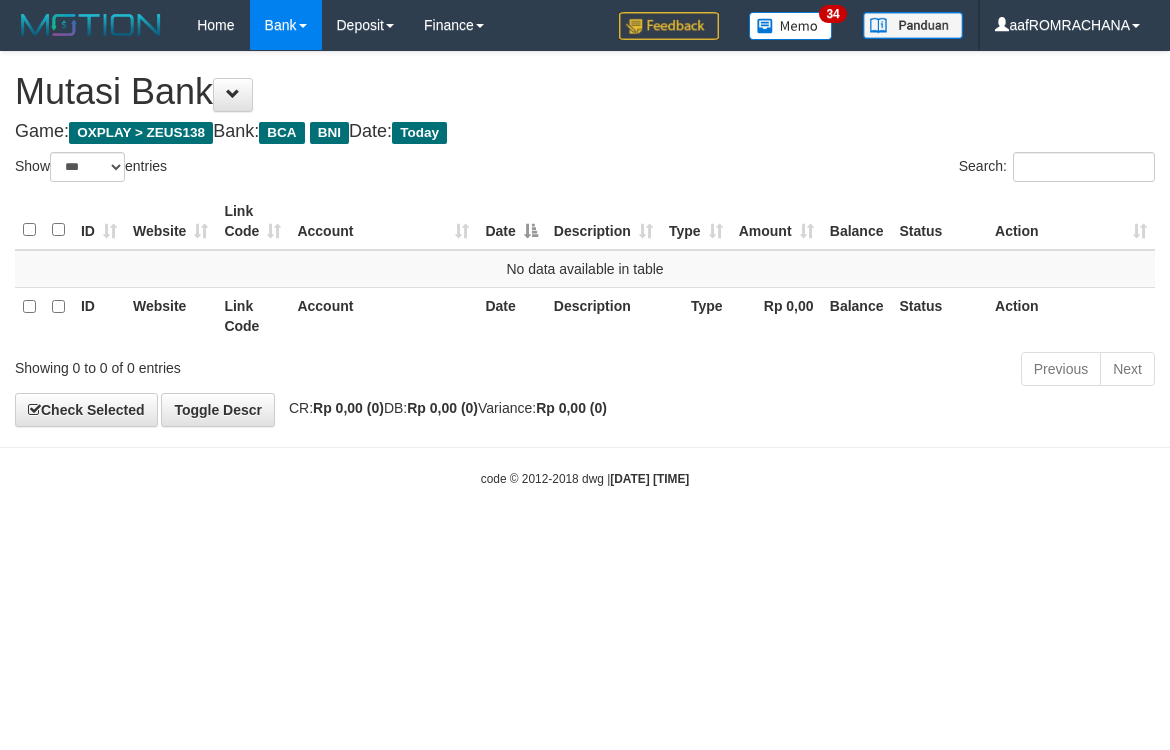 scroll, scrollTop: 0, scrollLeft: 0, axis: both 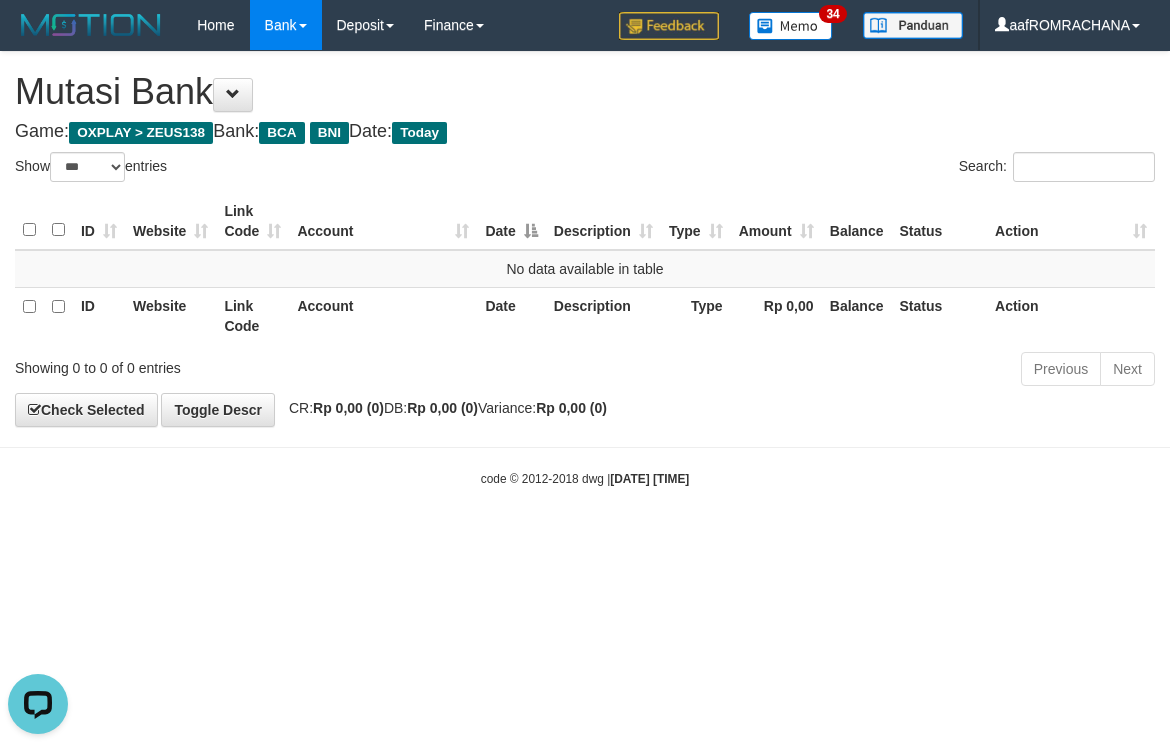 click on "Toggle navigation
Home
Bank
Account List
Load
By Website
Group
[OXPLAY]													ZEUS138
By Load Group (DPS)
Sync" at bounding box center [585, 269] 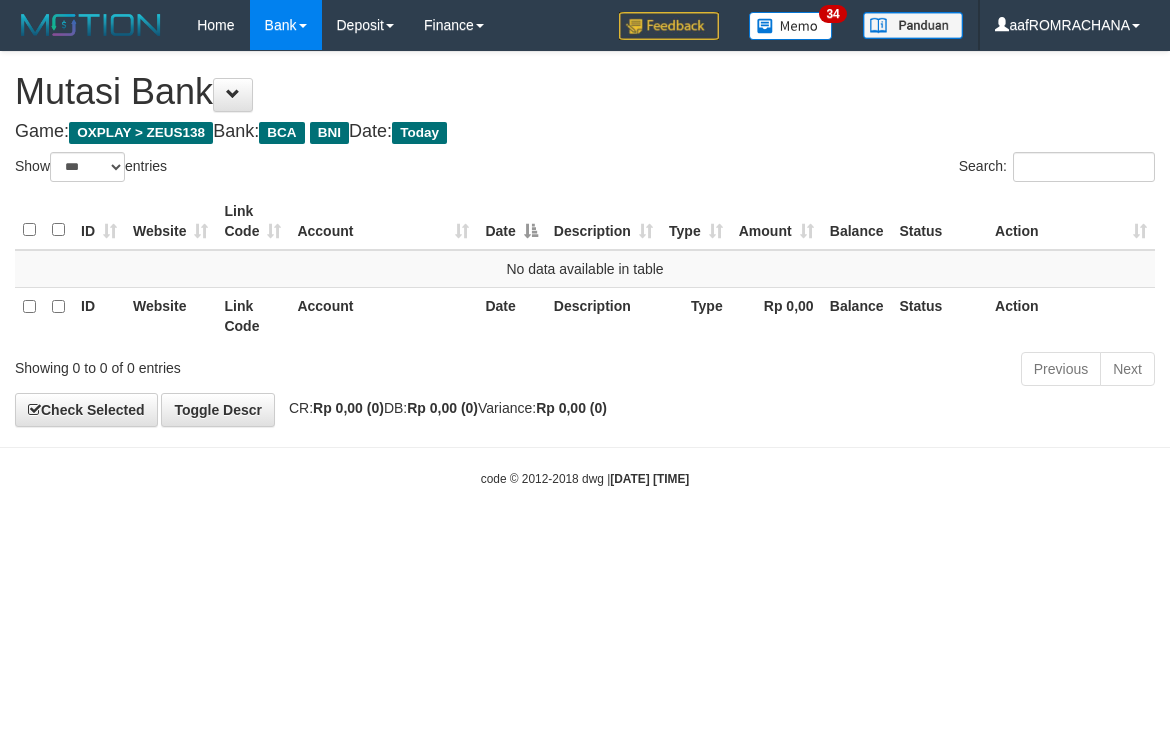 select on "***" 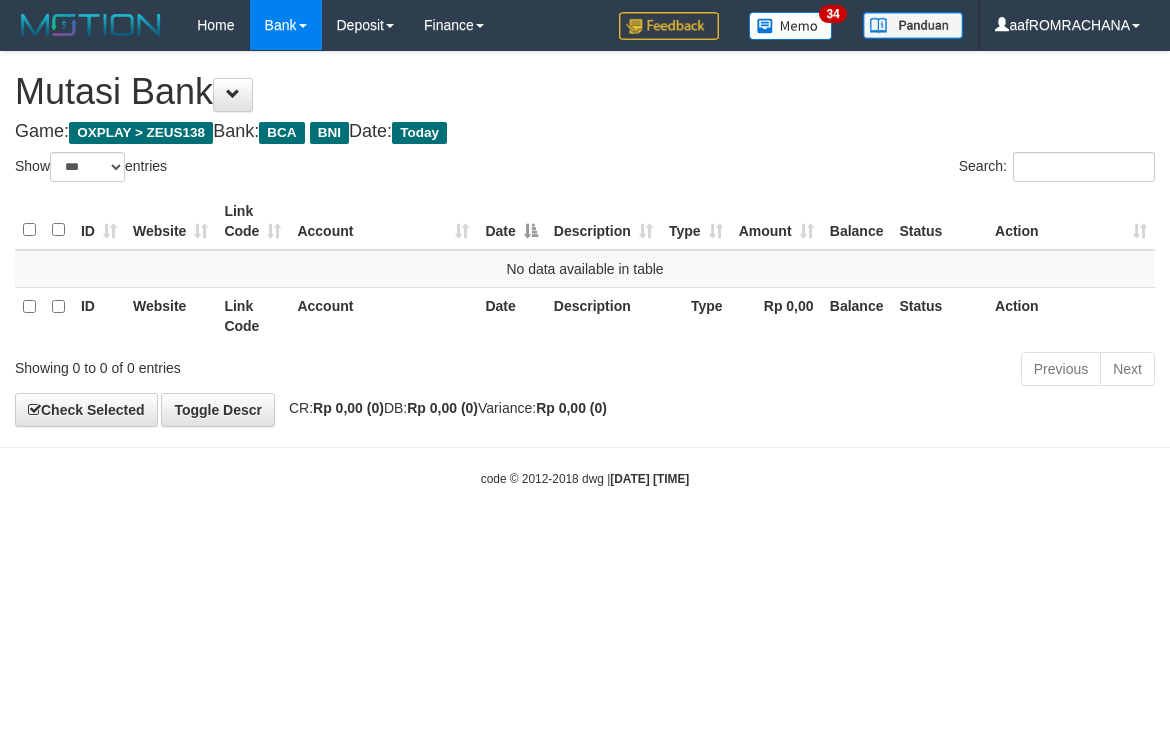 scroll, scrollTop: 0, scrollLeft: 0, axis: both 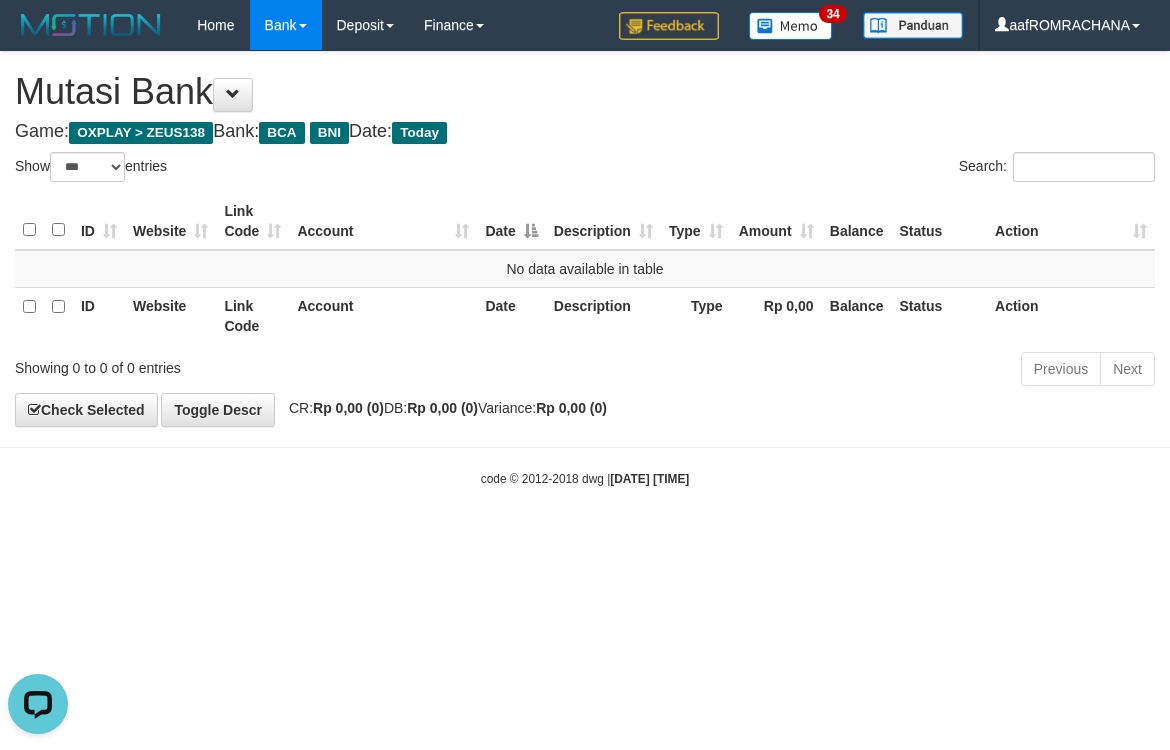 click on "Toggle navigation
Home
Bank
Account List
Load
By Website
Group
[OXPLAY]													ZEUS138
By Load Group (DPS)
Sync" at bounding box center (585, 269) 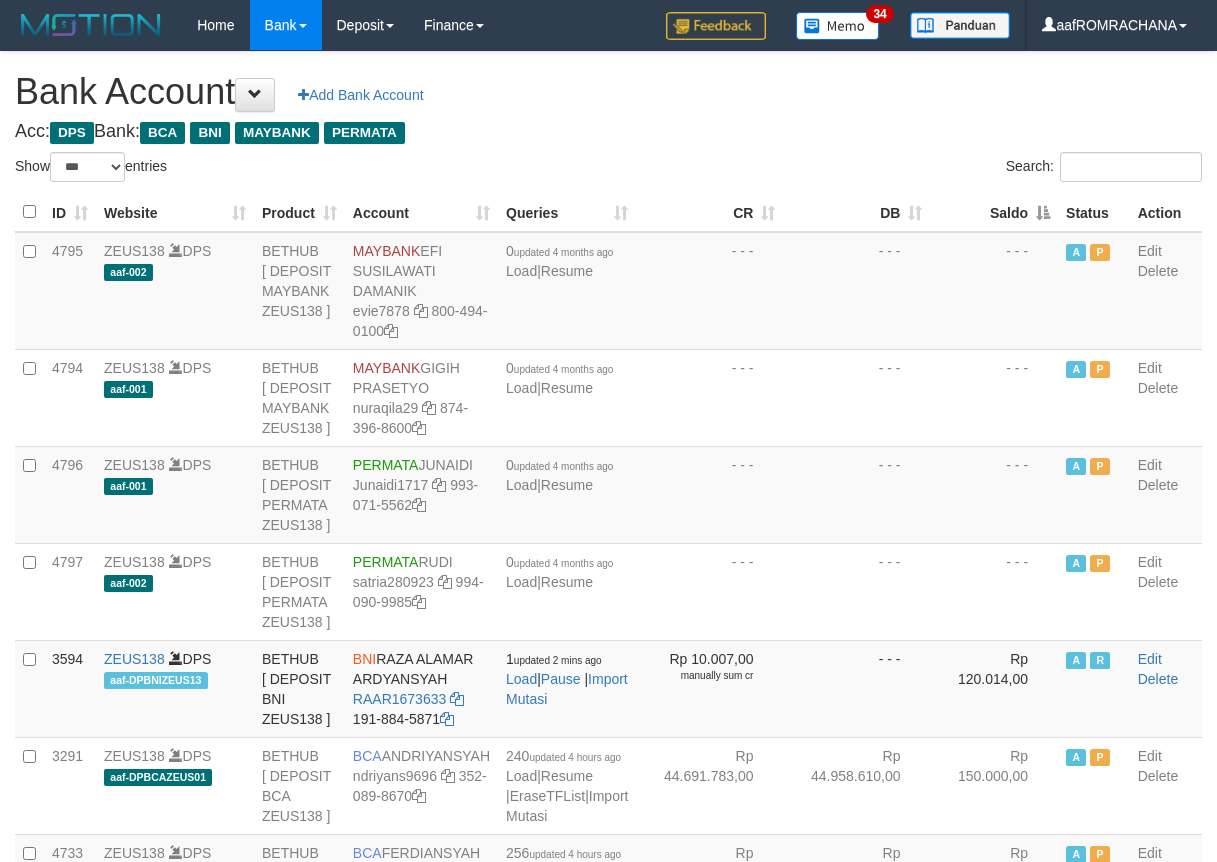 select on "***" 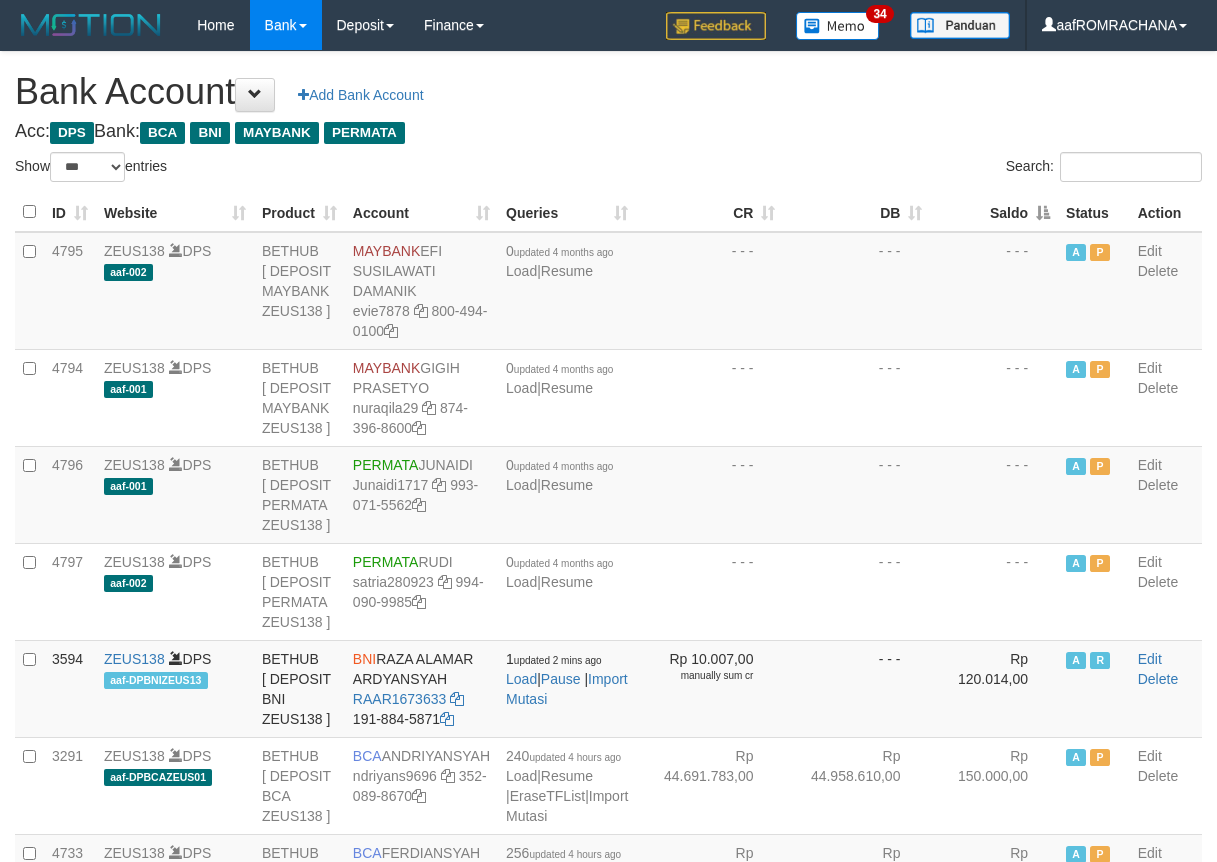 scroll, scrollTop: 0, scrollLeft: 0, axis: both 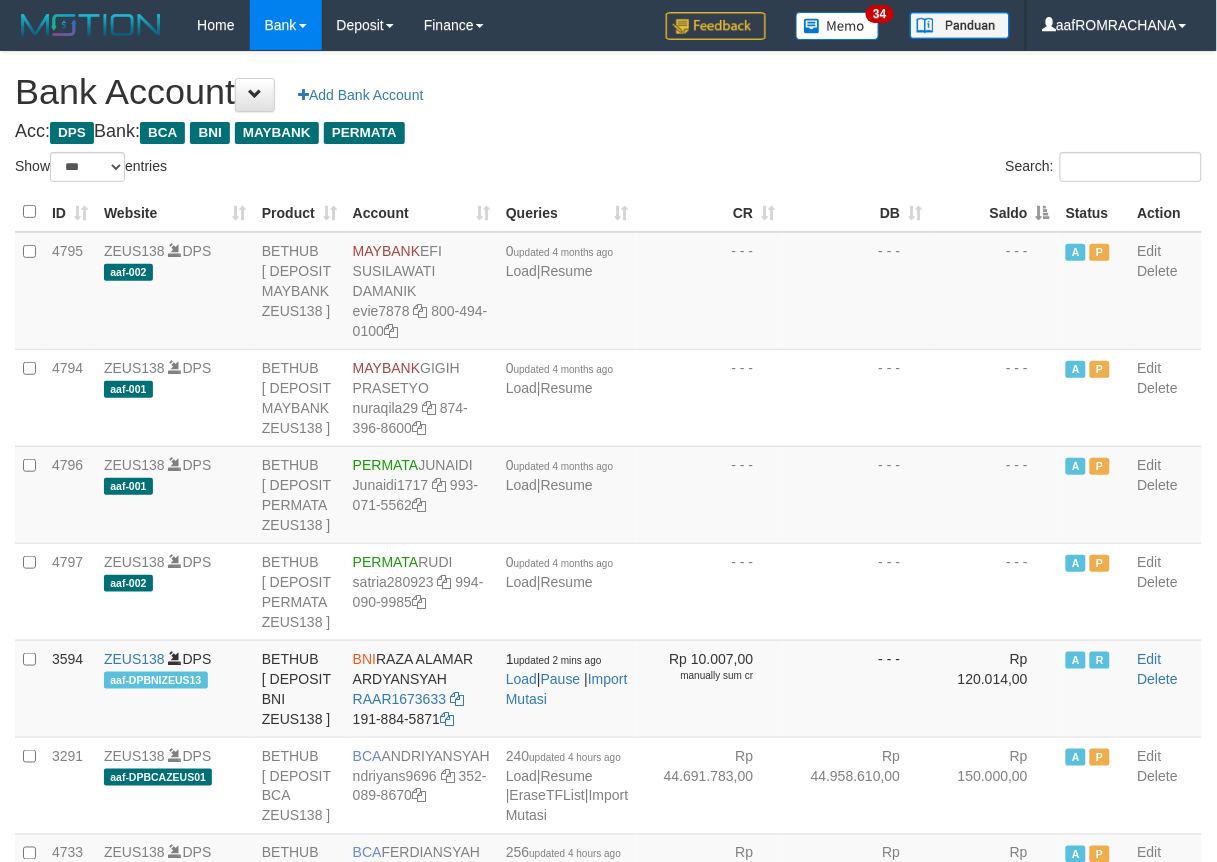 click on "Saldo" 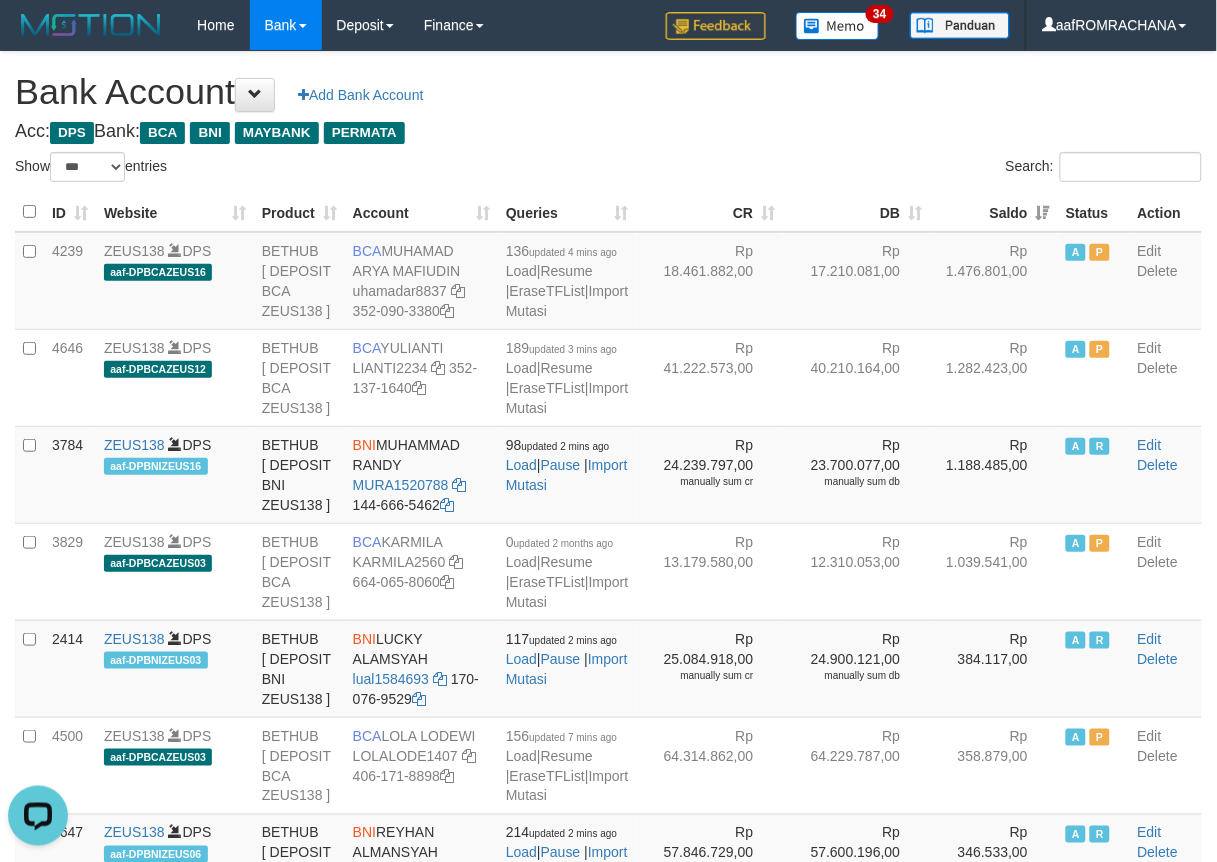 scroll, scrollTop: 0, scrollLeft: 0, axis: both 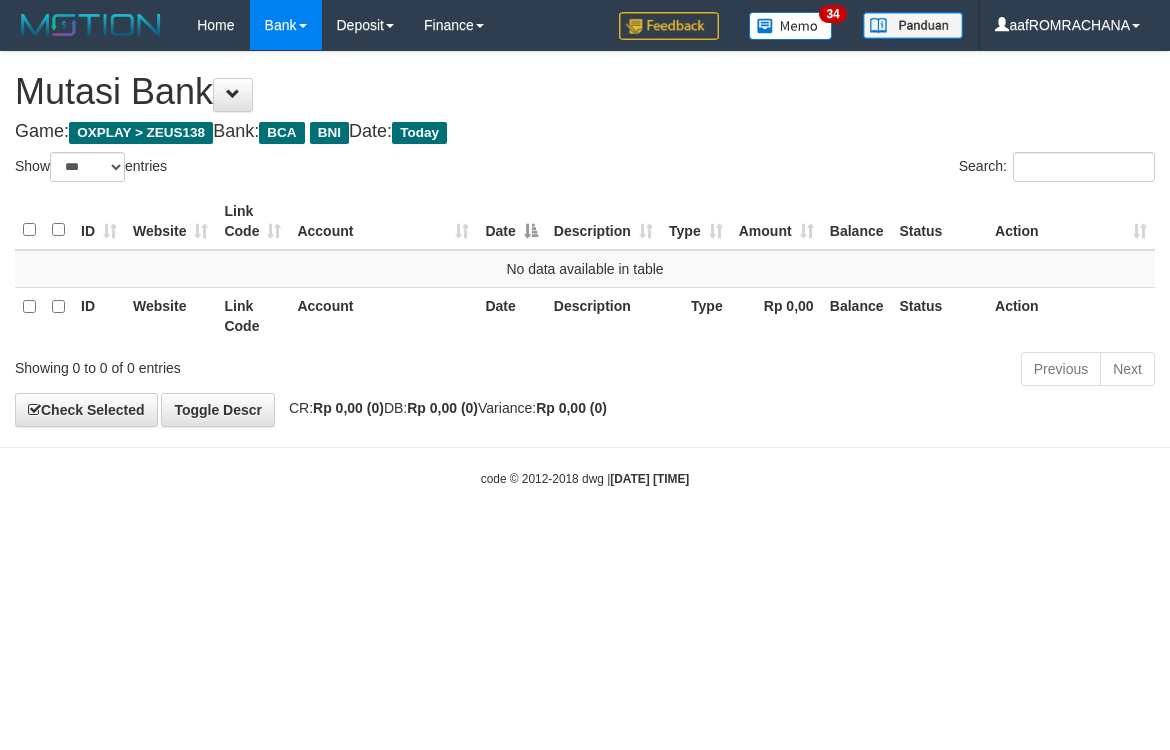 select on "***" 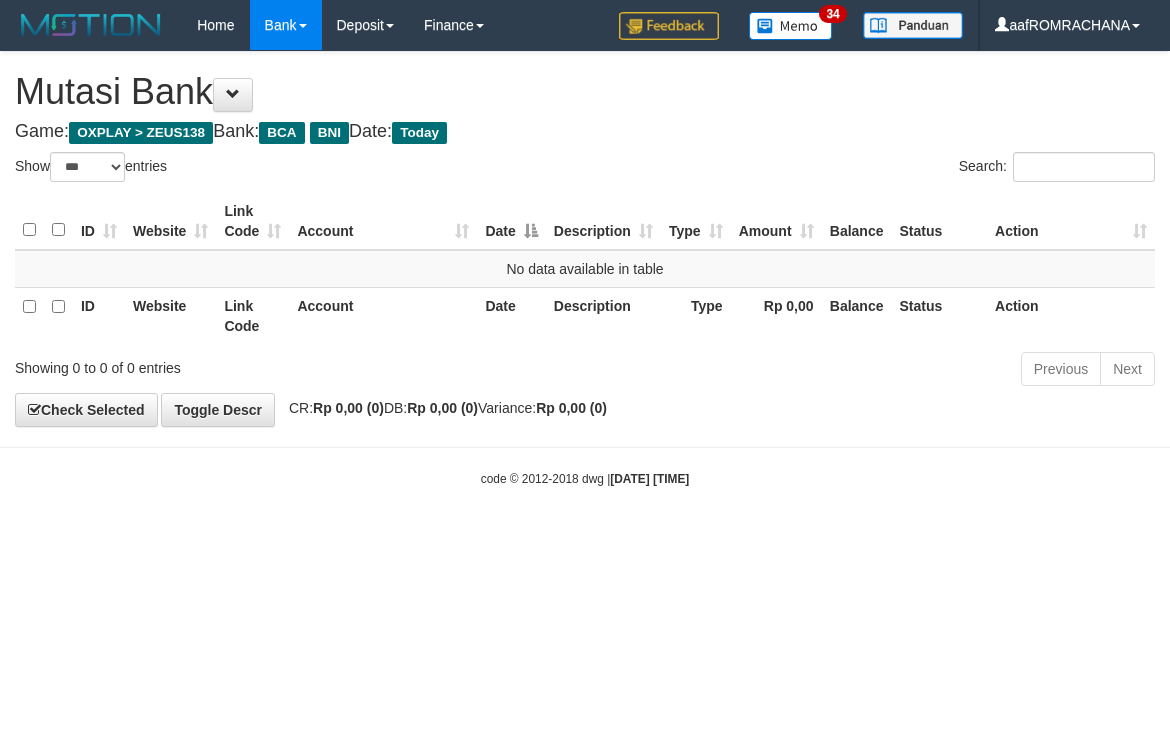 scroll, scrollTop: 0, scrollLeft: 0, axis: both 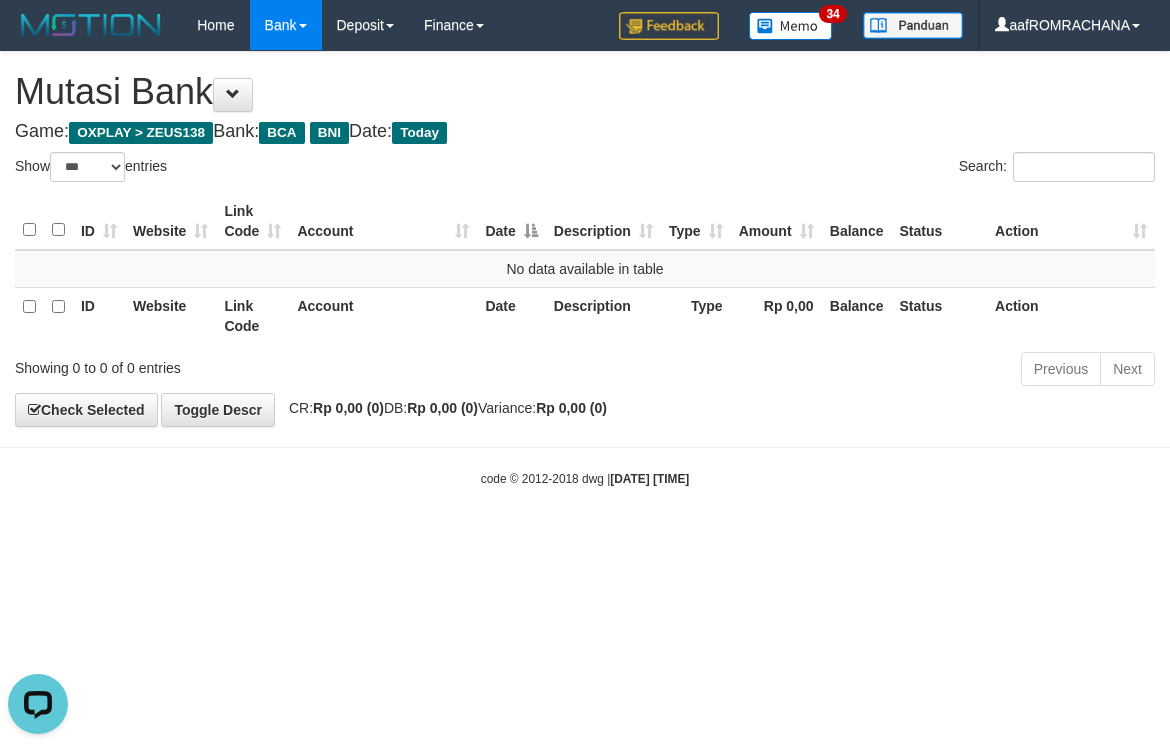 click on "Toggle navigation
Home
Bank
Account List
Load
By Website
Group
[OXPLAY]													ZEUS138
By Load Group (DPS)
Sync" at bounding box center [585, 269] 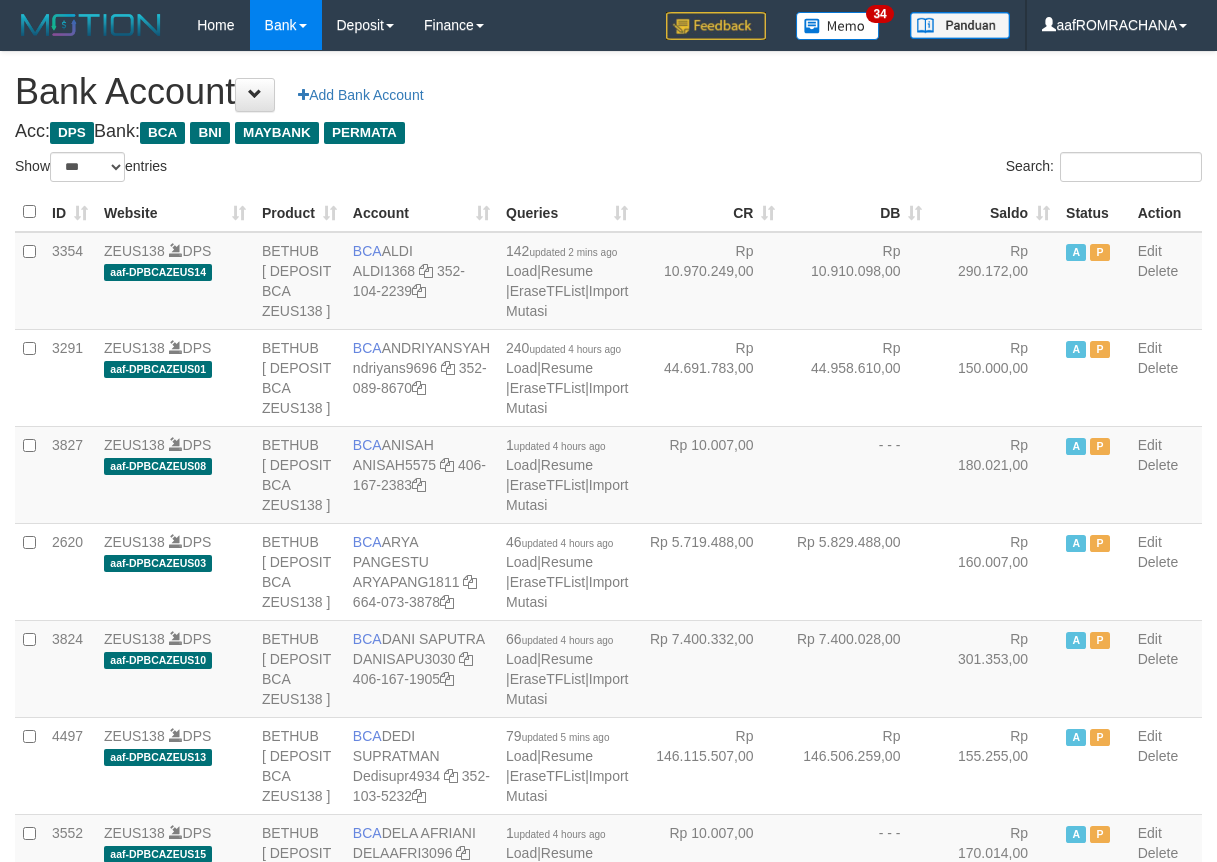 select on "***" 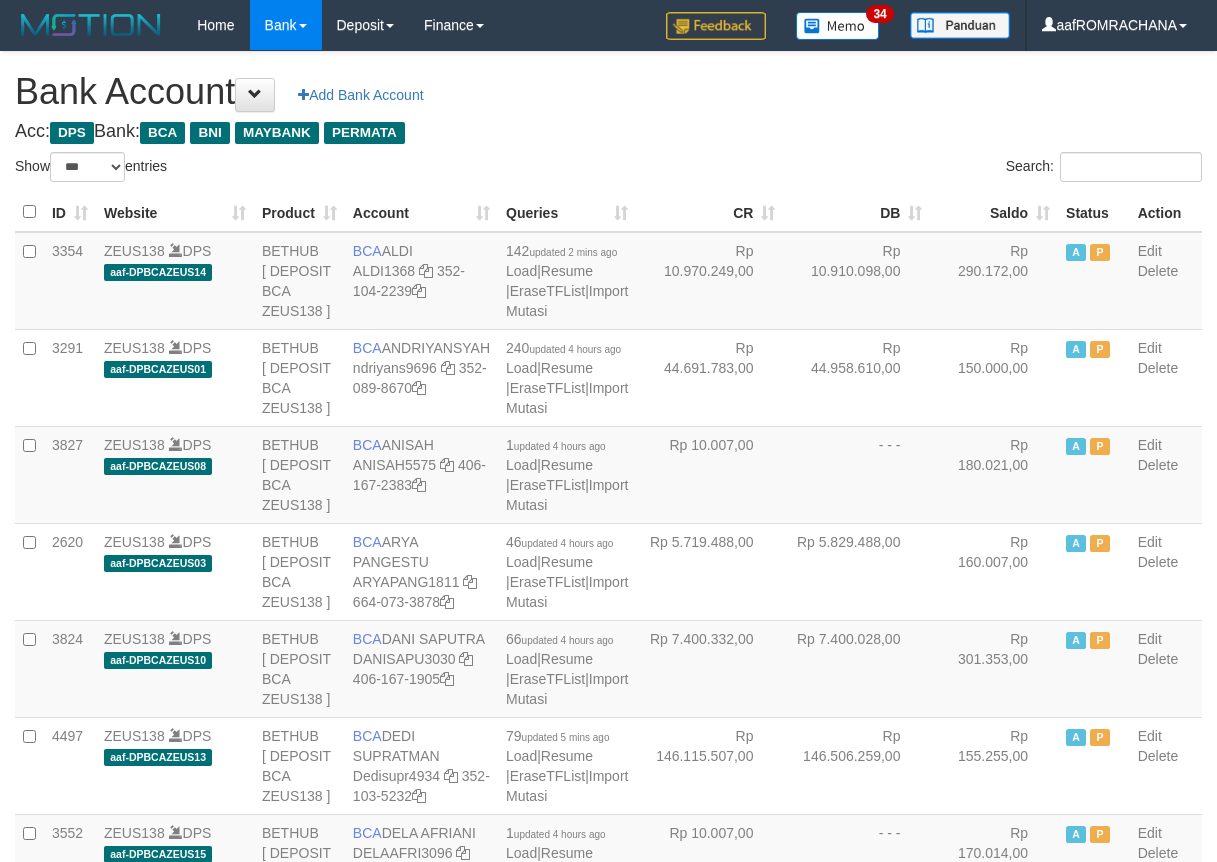 scroll, scrollTop: 0, scrollLeft: 0, axis: both 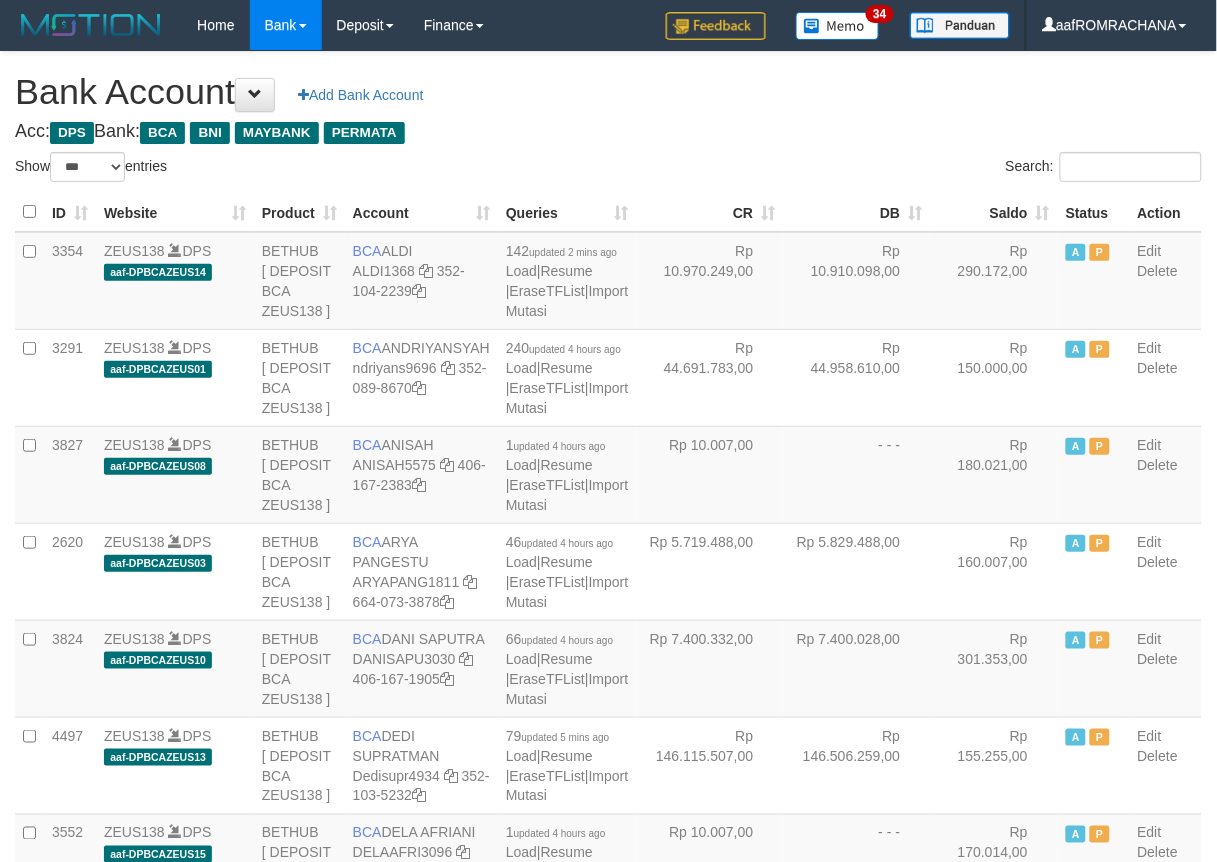 click on "Saldo" at bounding box center [994, 212] 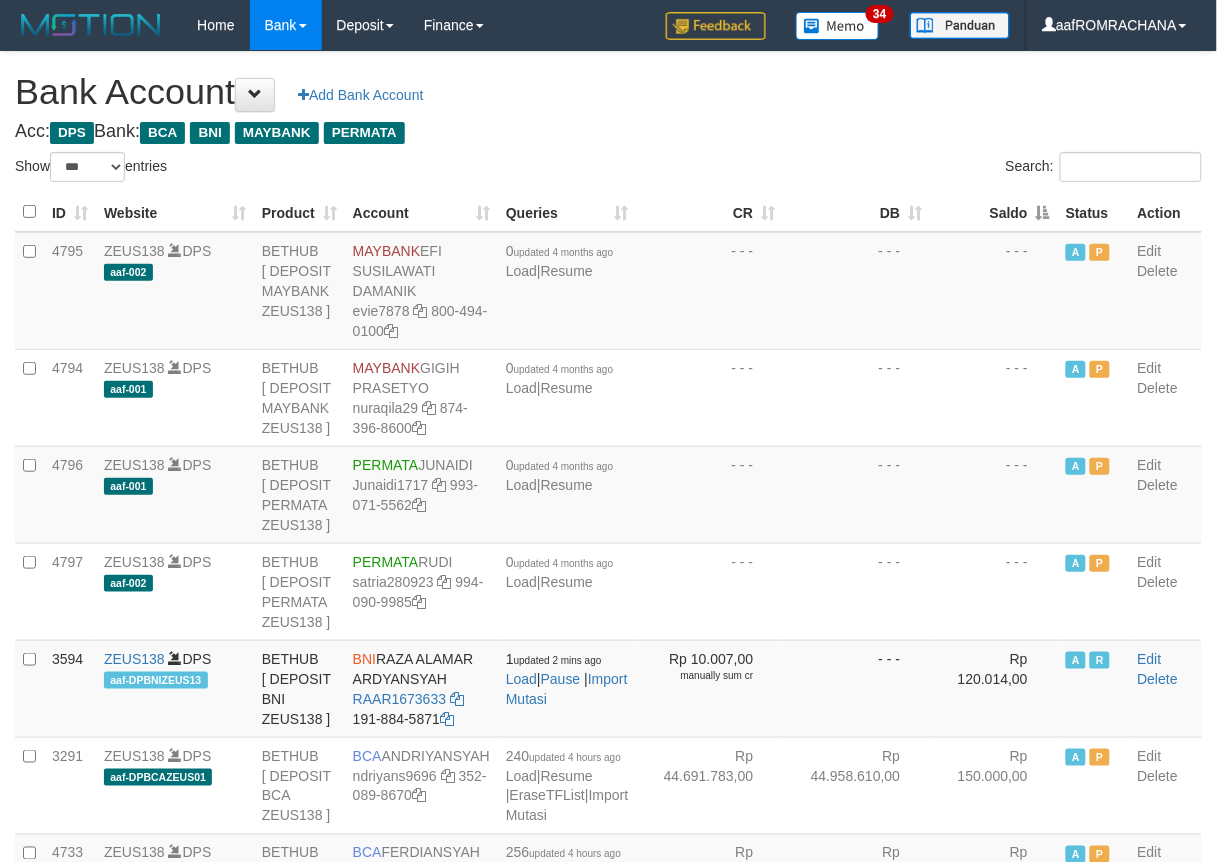 click on "Saldo" at bounding box center [994, 212] 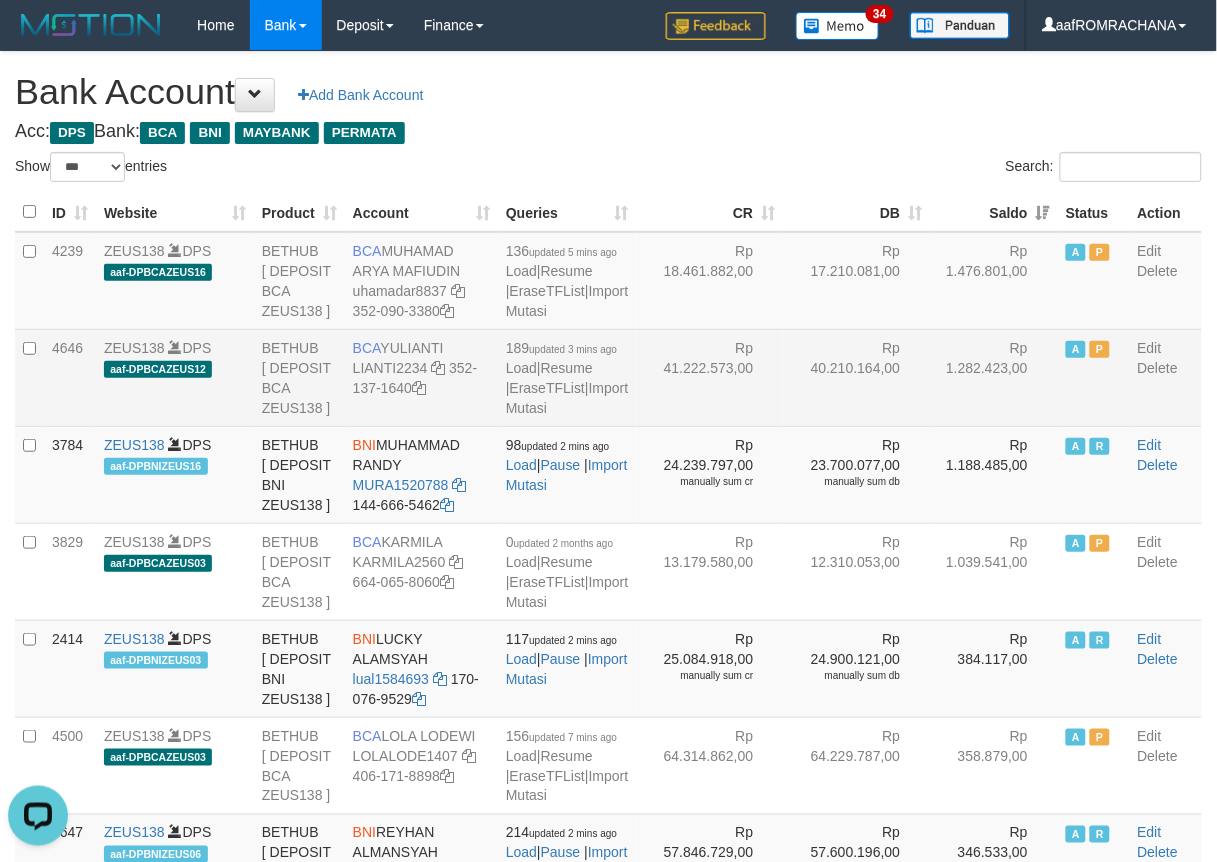 scroll, scrollTop: 0, scrollLeft: 0, axis: both 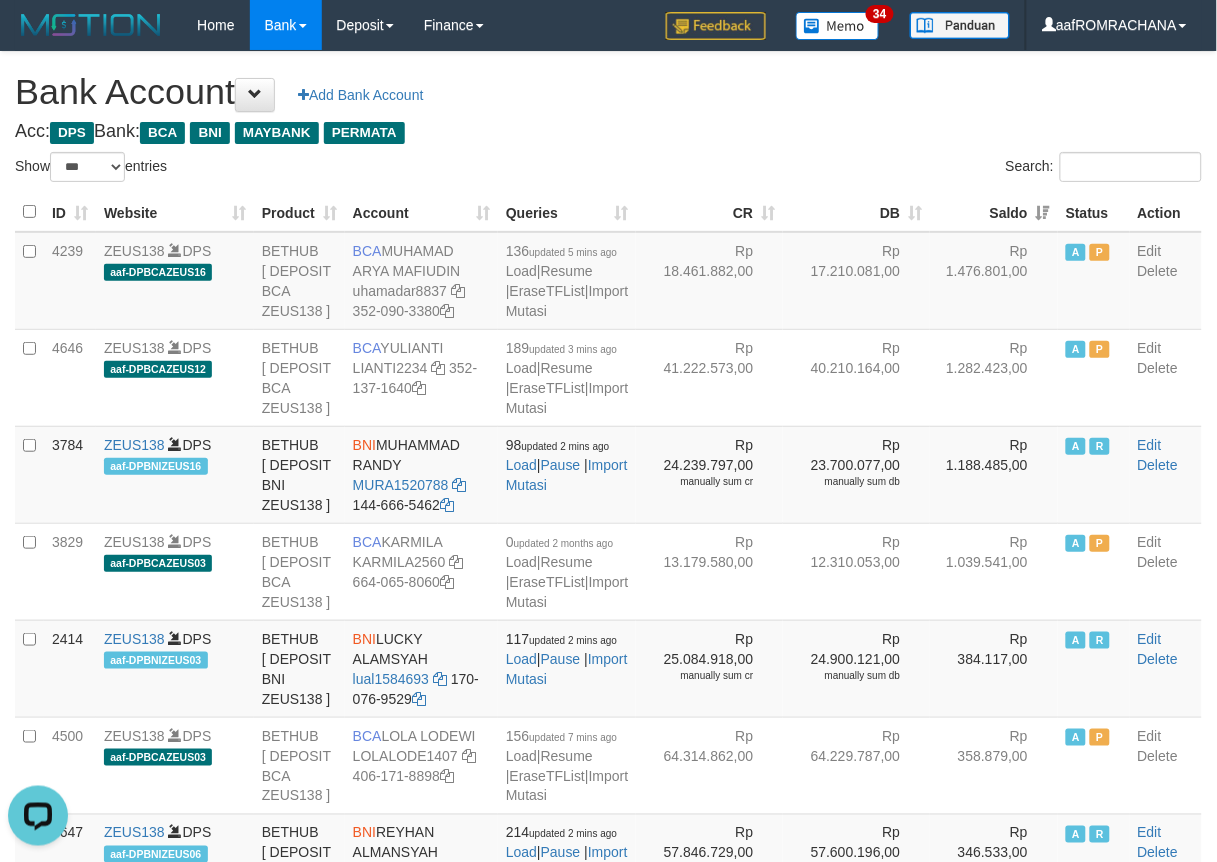 click on "Bank Account
Add Bank Account" at bounding box center (608, 92) 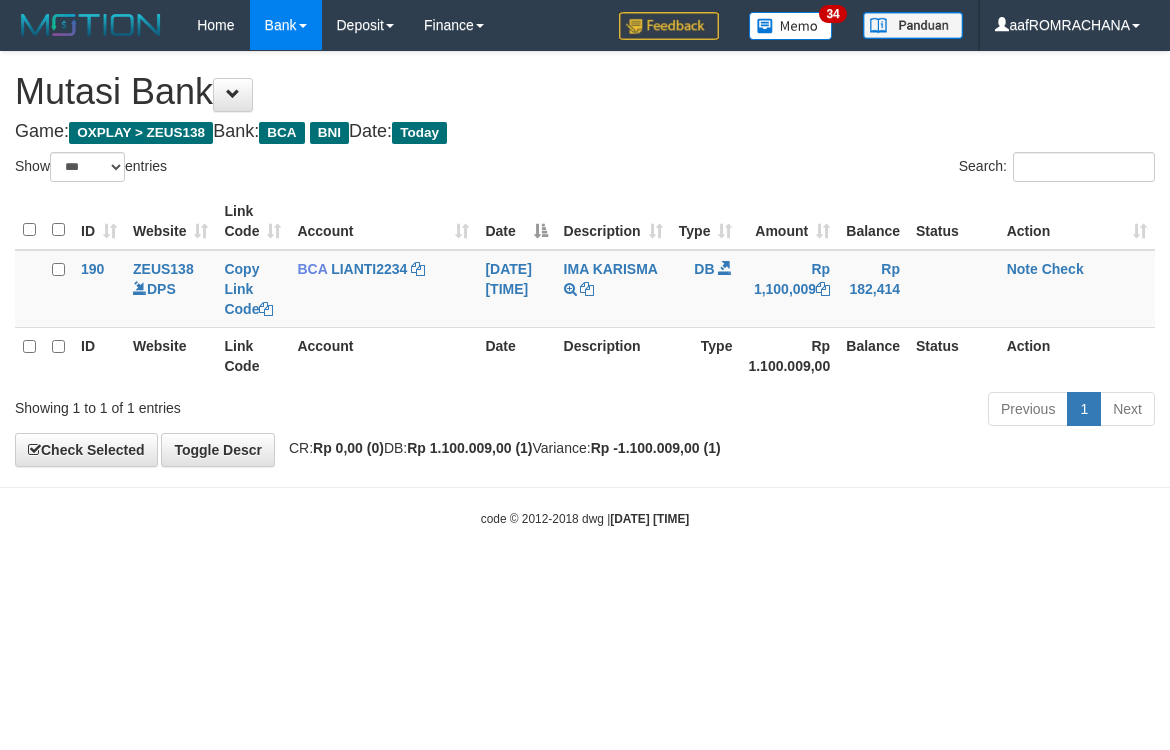 select on "***" 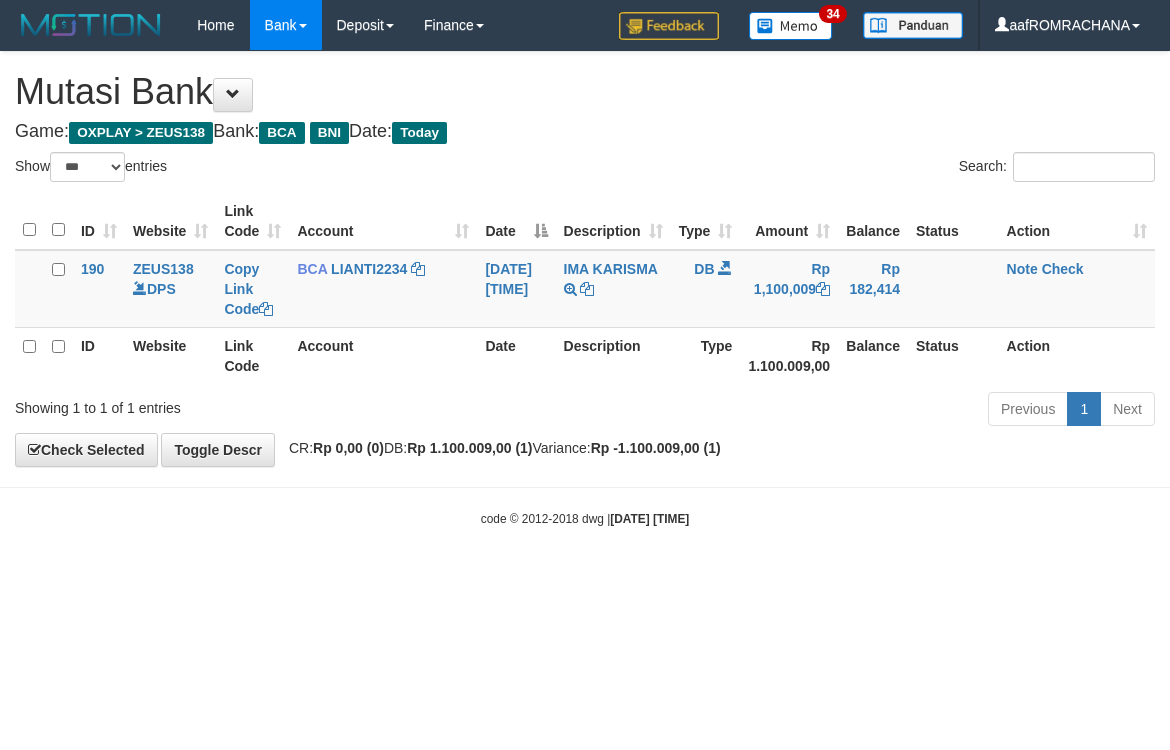 scroll, scrollTop: 0, scrollLeft: 0, axis: both 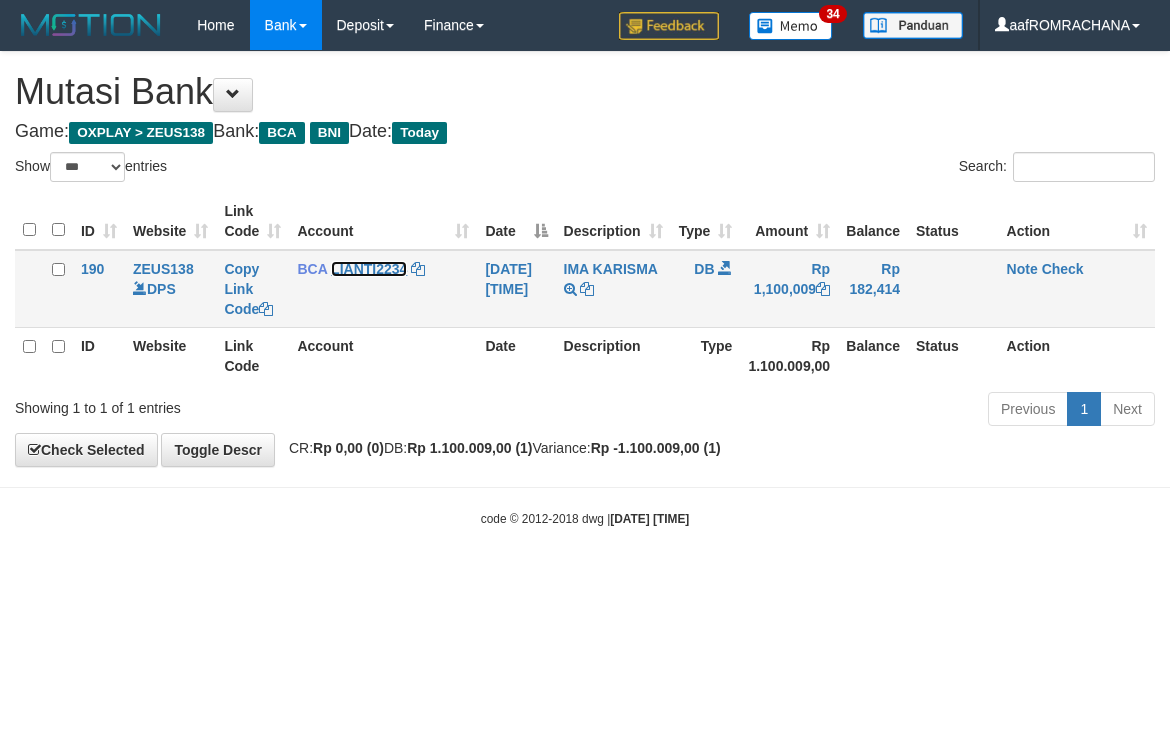 click on "LIANTI2234" at bounding box center [369, 269] 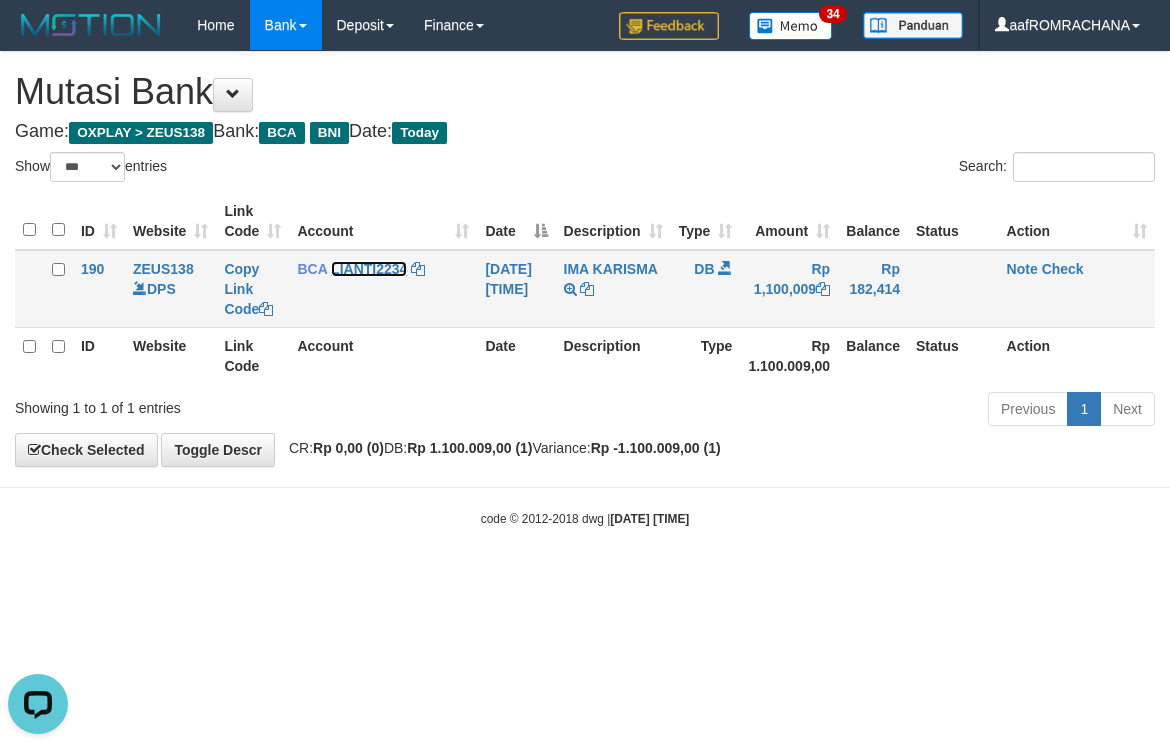 scroll, scrollTop: 0, scrollLeft: 0, axis: both 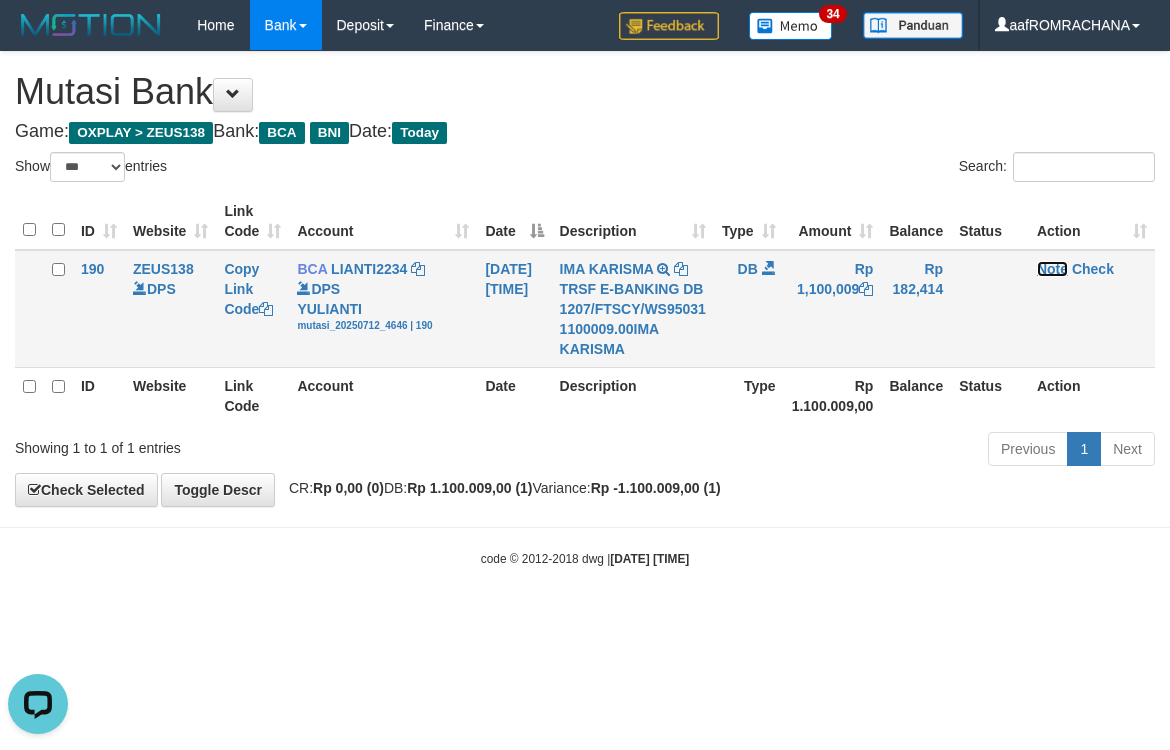 click on "Note" at bounding box center [1052, 269] 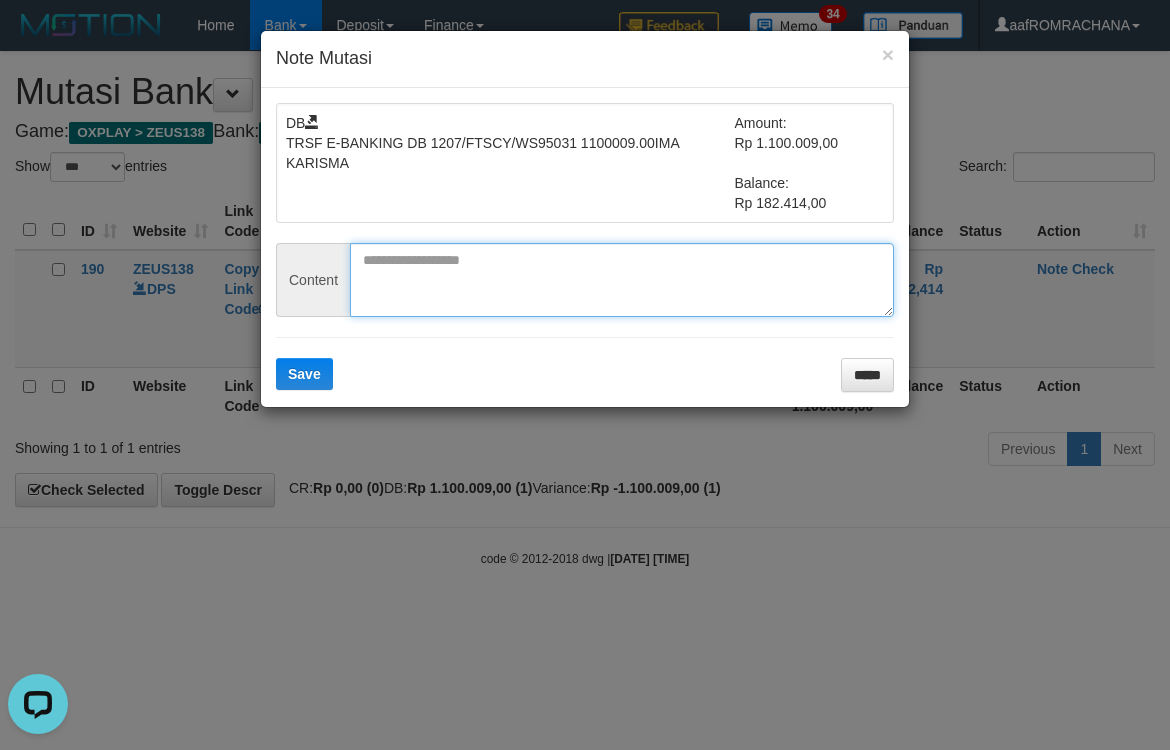 click at bounding box center (622, 280) 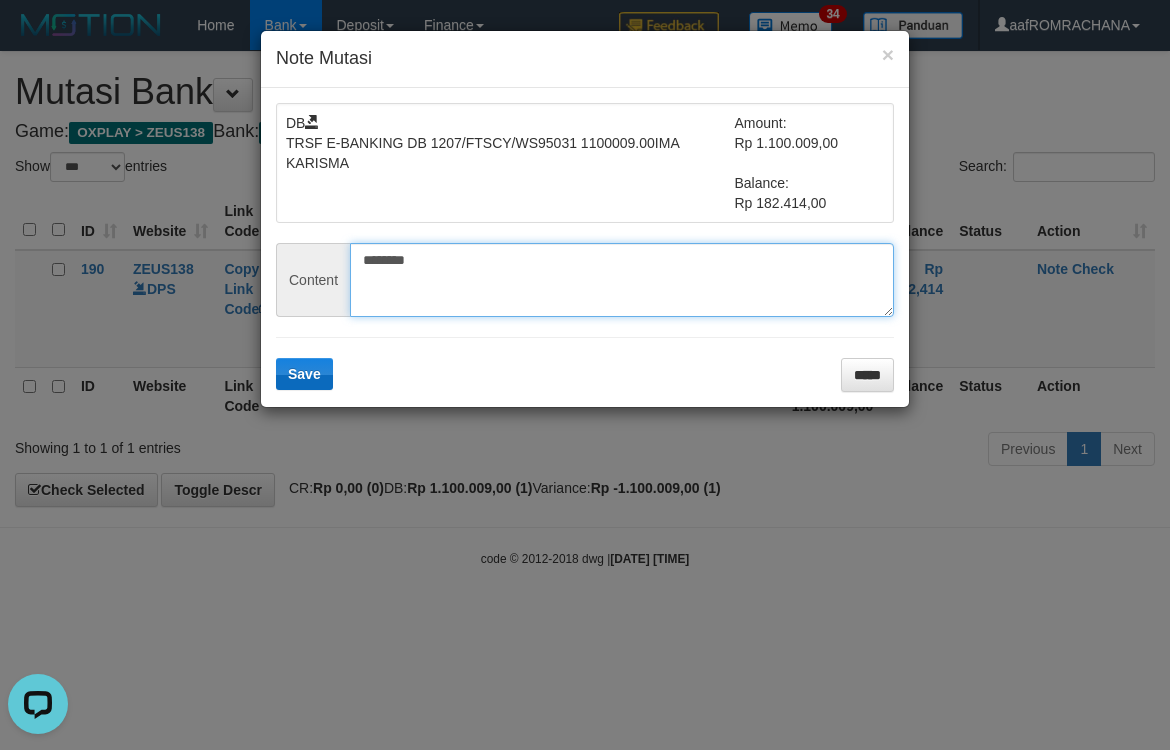 type on "********" 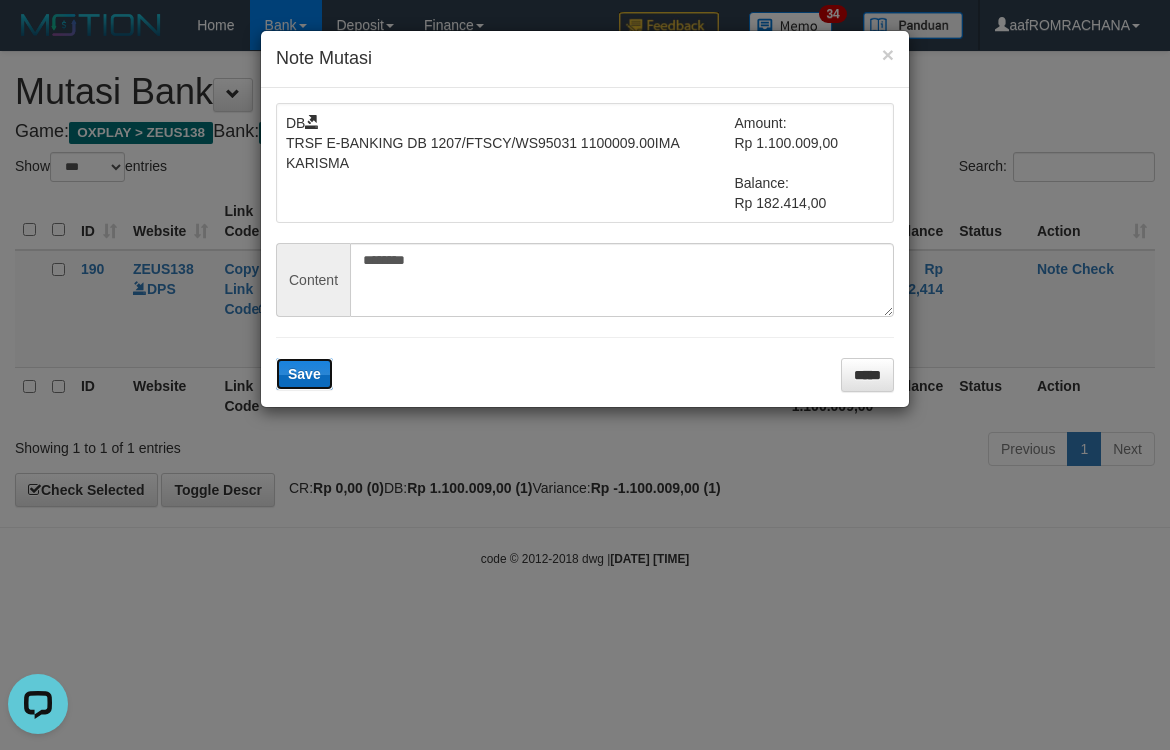 drag, startPoint x: 298, startPoint y: 372, endPoint x: 752, endPoint y: 388, distance: 454.28186 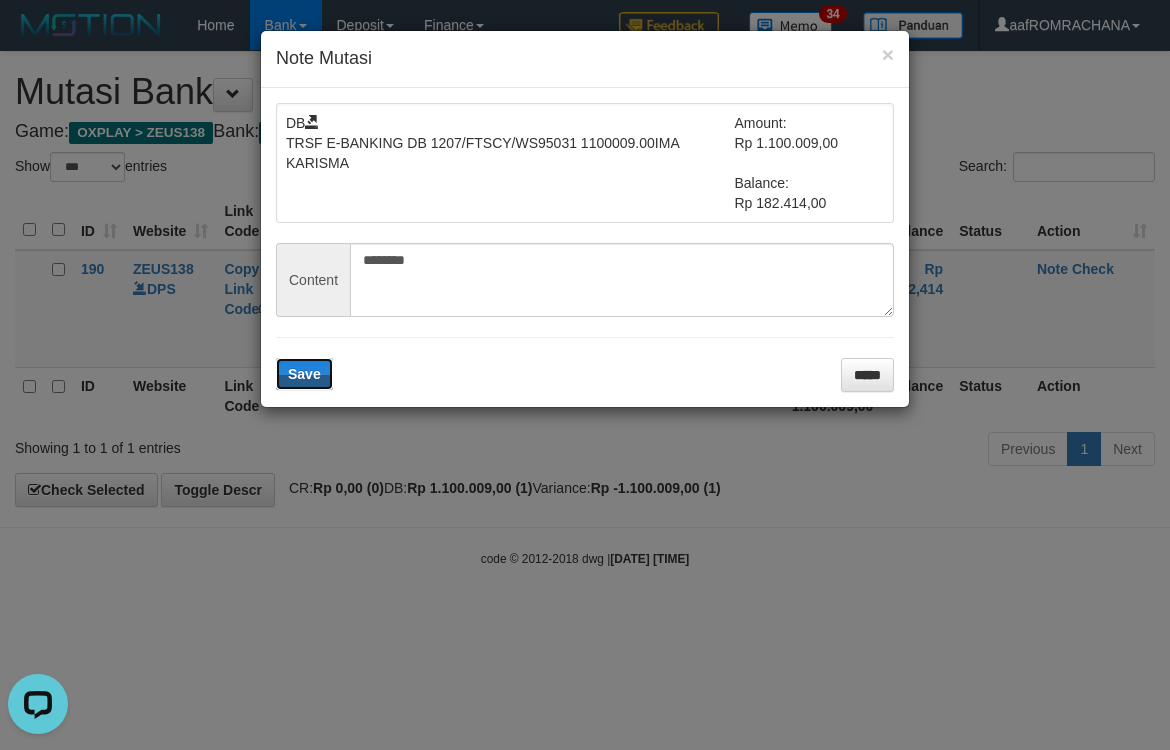 click on "Save" at bounding box center (304, 374) 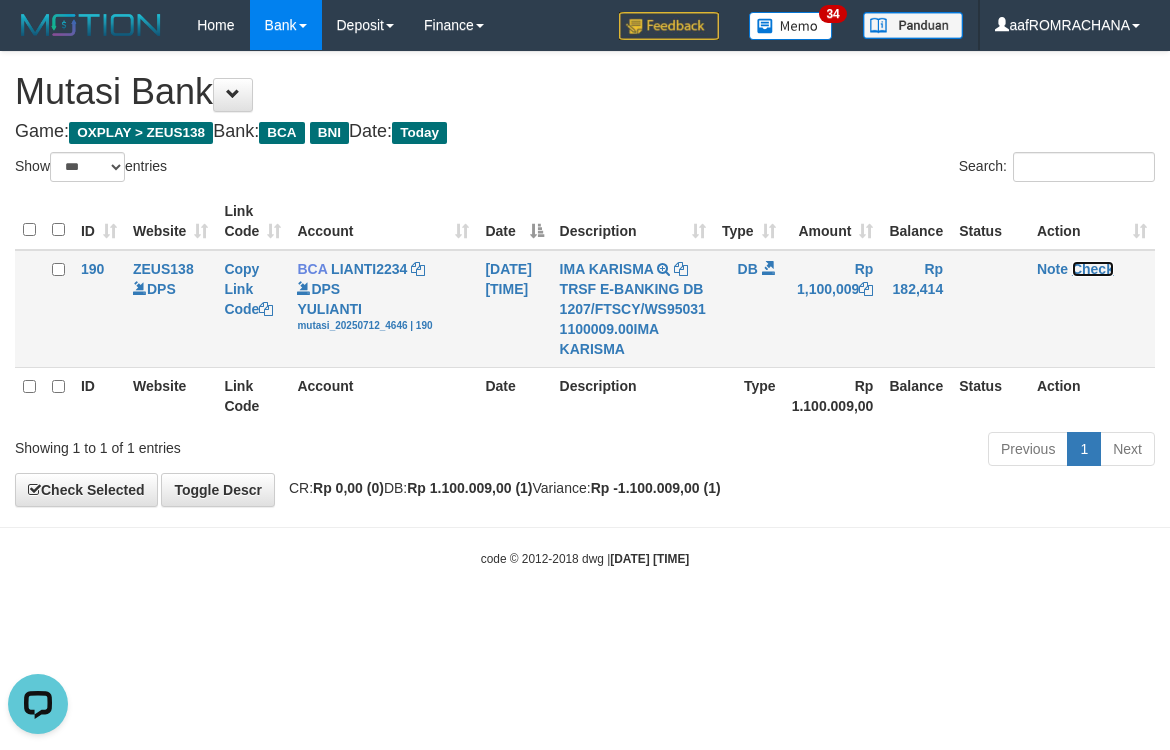click on "Check" at bounding box center (1093, 269) 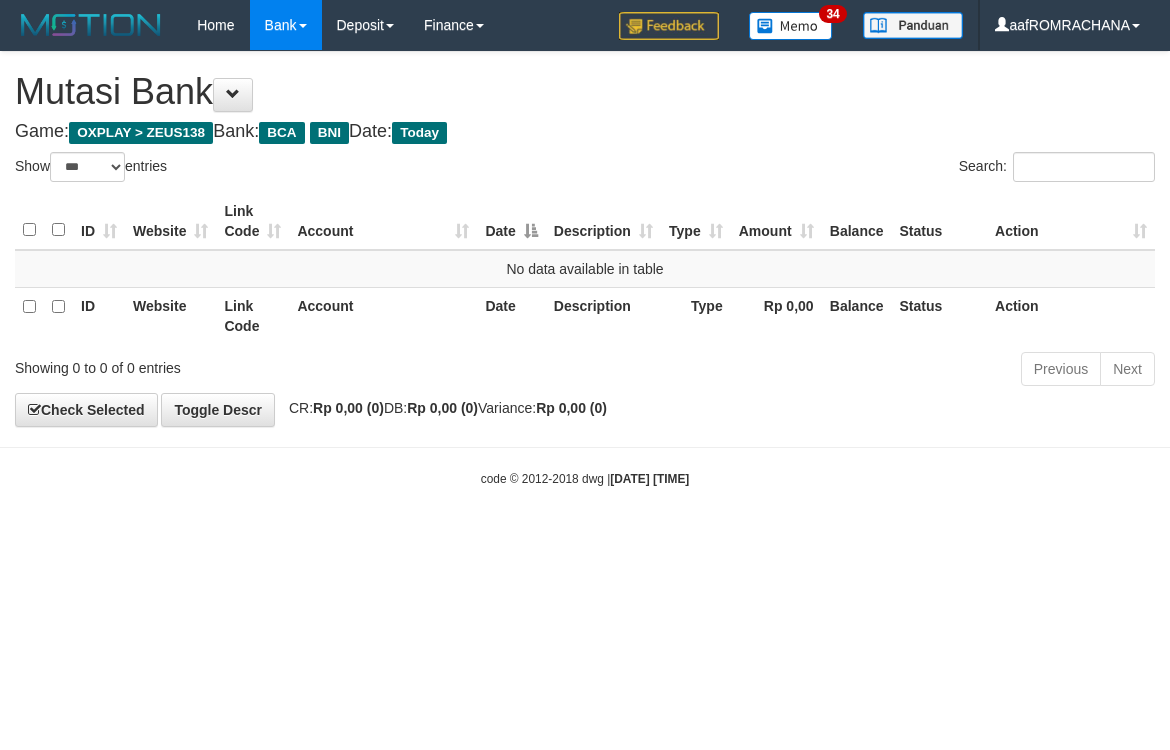 select on "***" 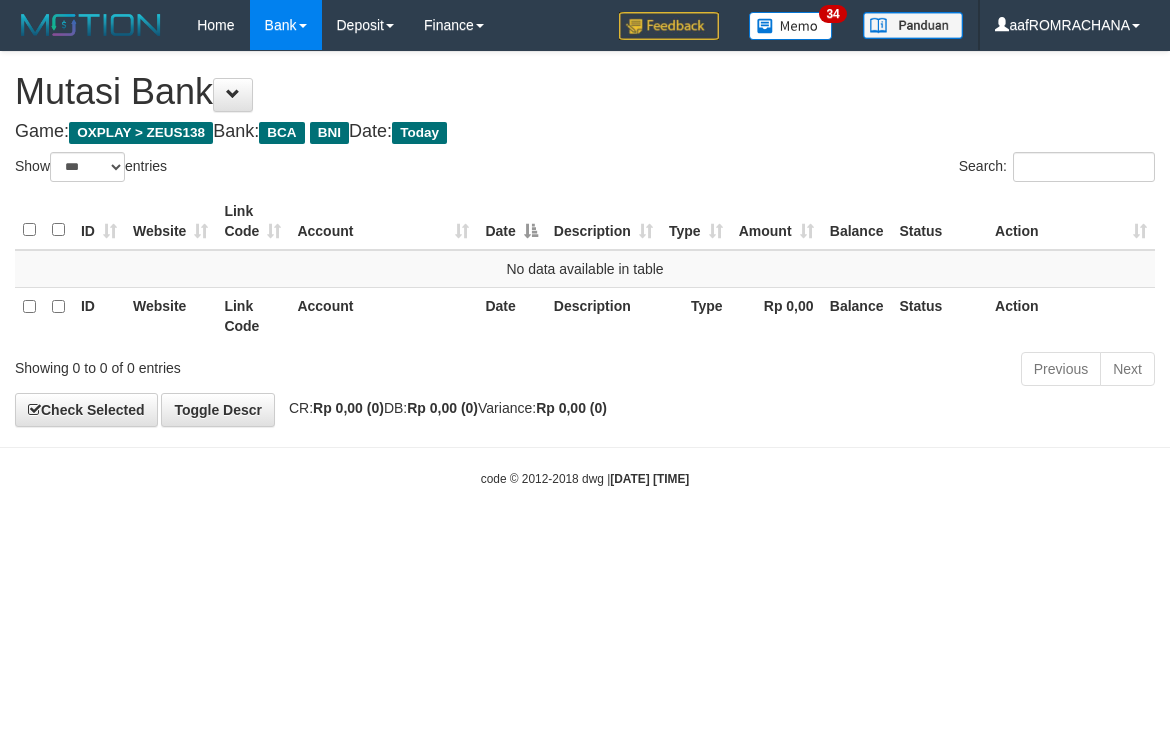 scroll, scrollTop: 0, scrollLeft: 0, axis: both 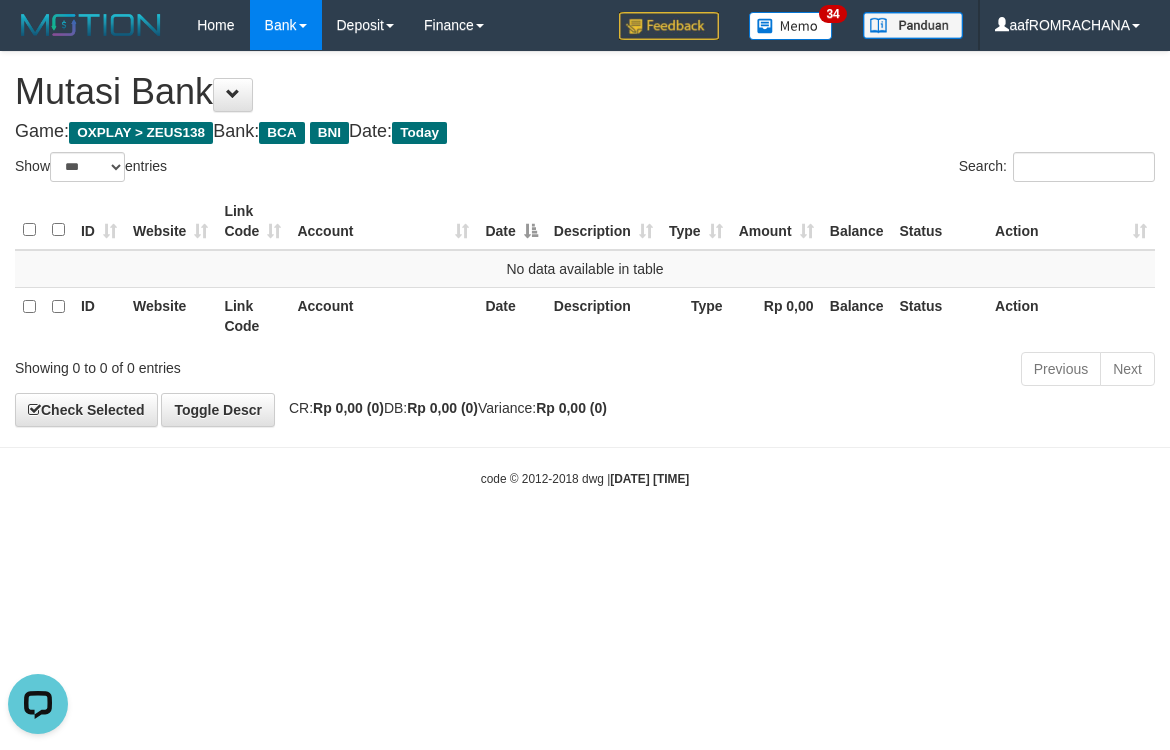 click on "Toggle navigation
Home
Bank
Account List
Load
By Website
Group
[OXPLAY]													ZEUS138
By Load Group (DPS)
Sync" at bounding box center [585, 269] 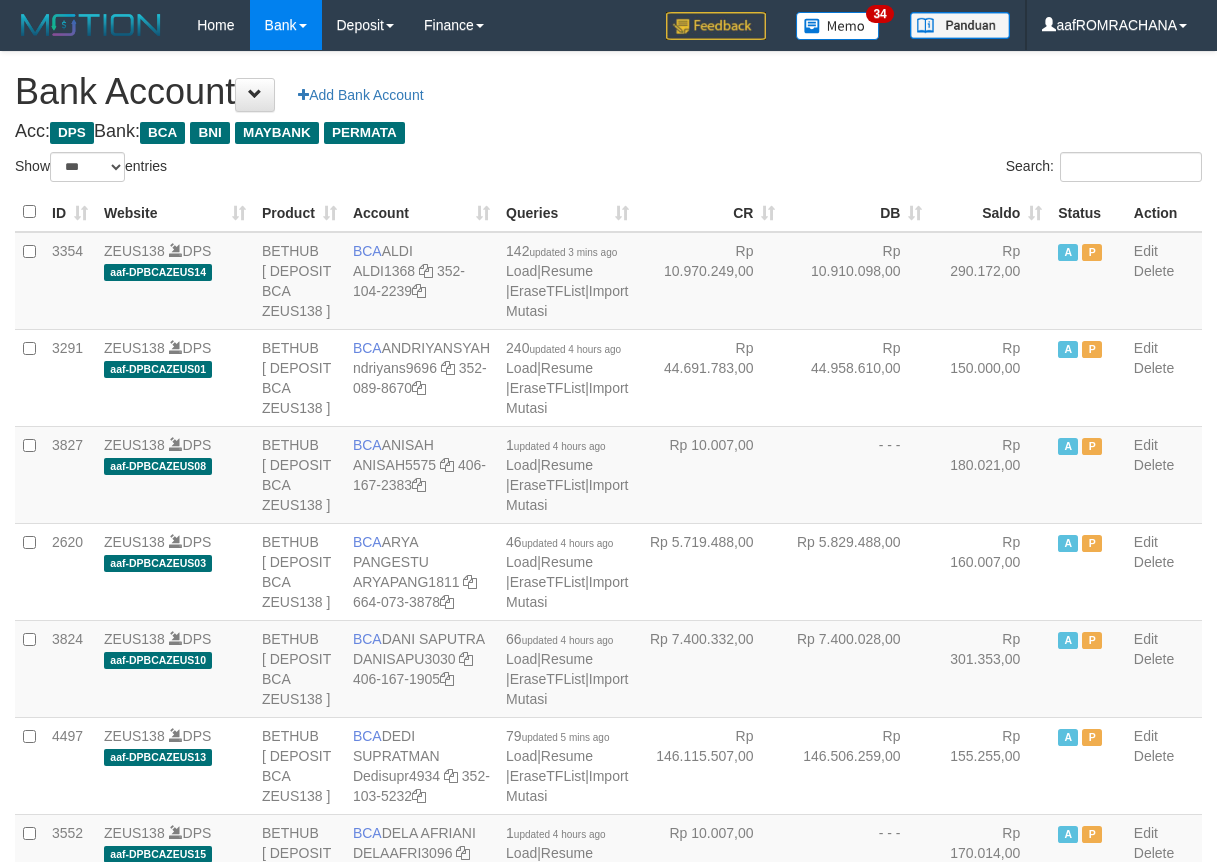 select on "***" 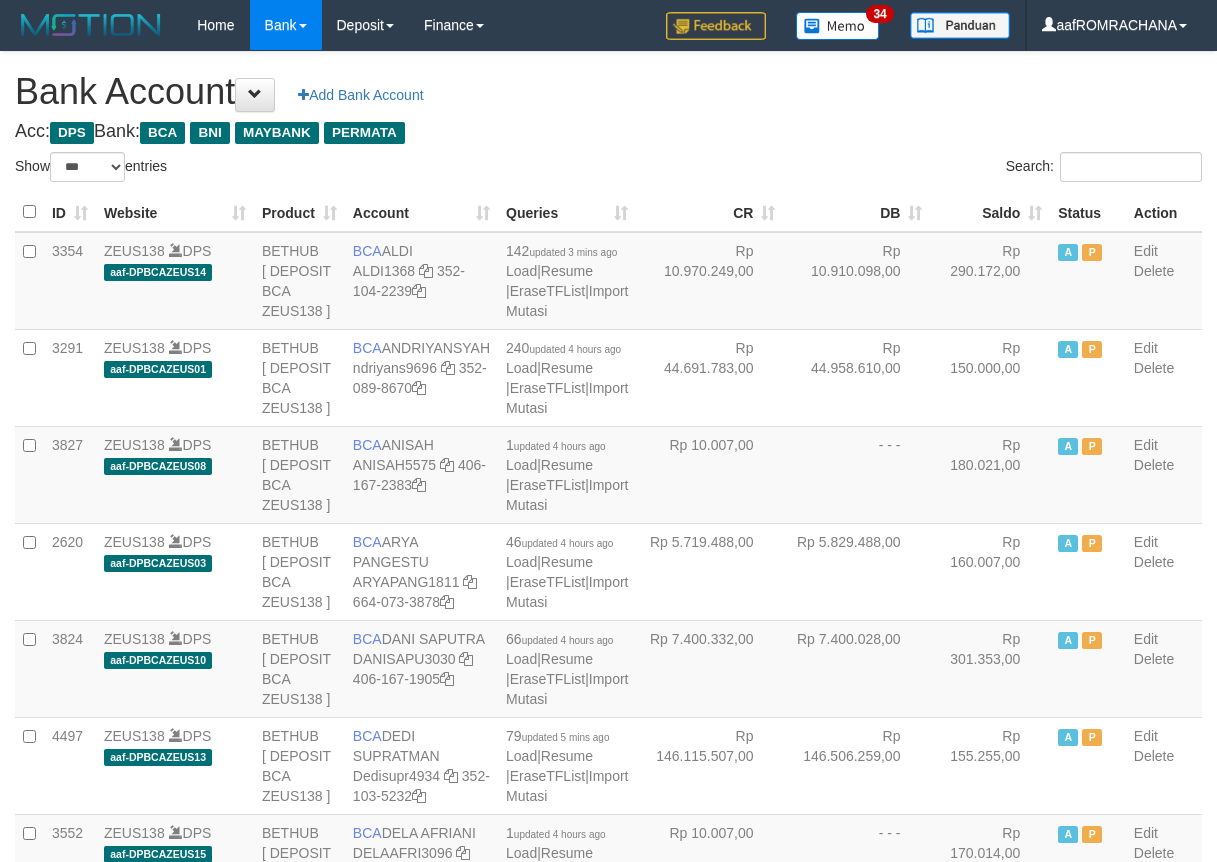 scroll, scrollTop: 0, scrollLeft: 0, axis: both 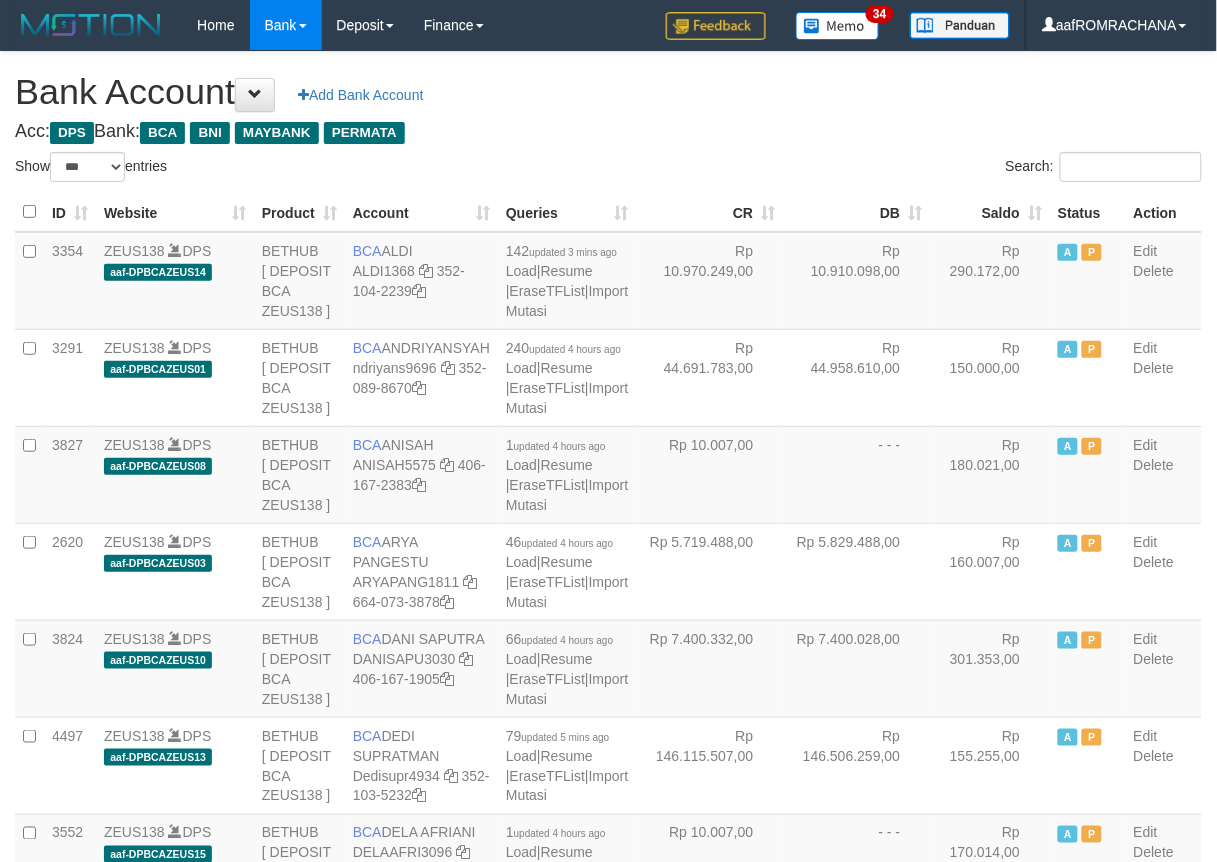 drag, startPoint x: 0, startPoint y: 0, endPoint x: 953, endPoint y: 205, distance: 974.79944 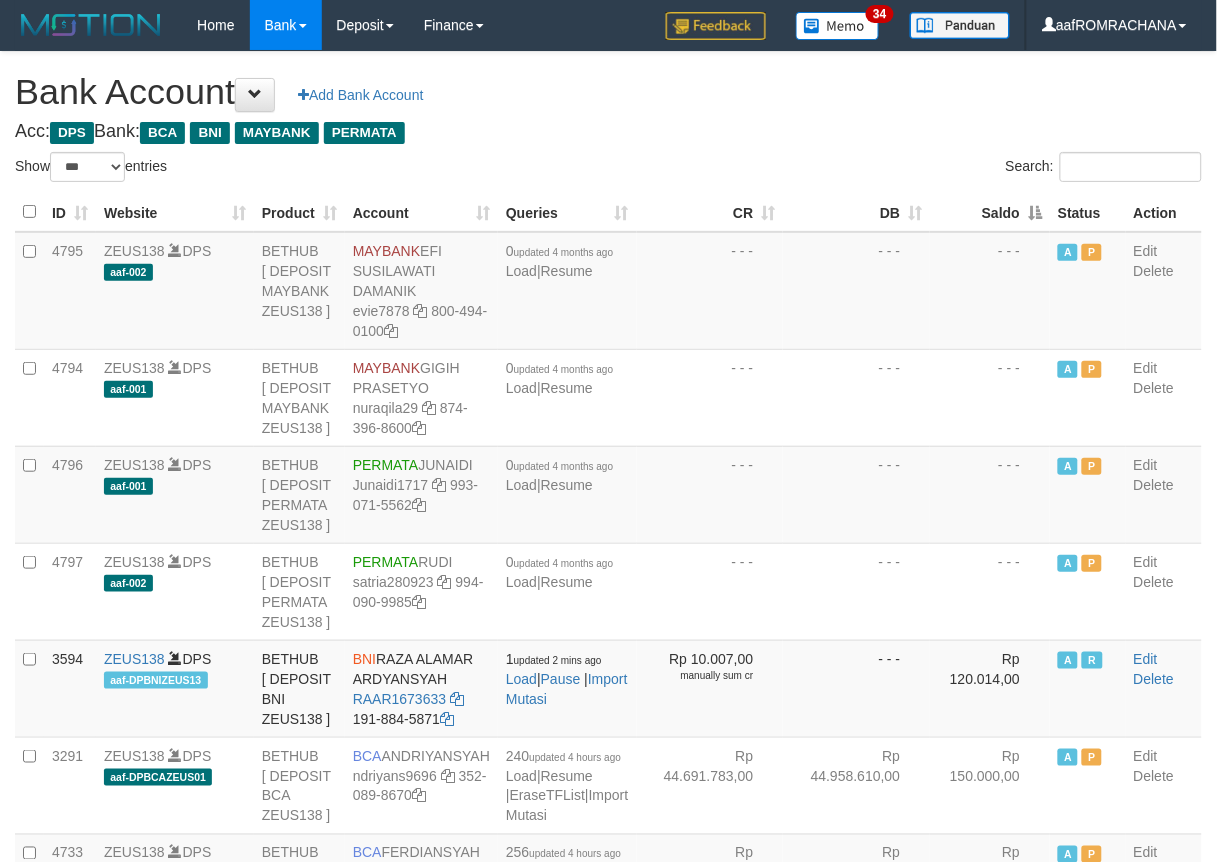 click on "Saldo" at bounding box center (990, 212) 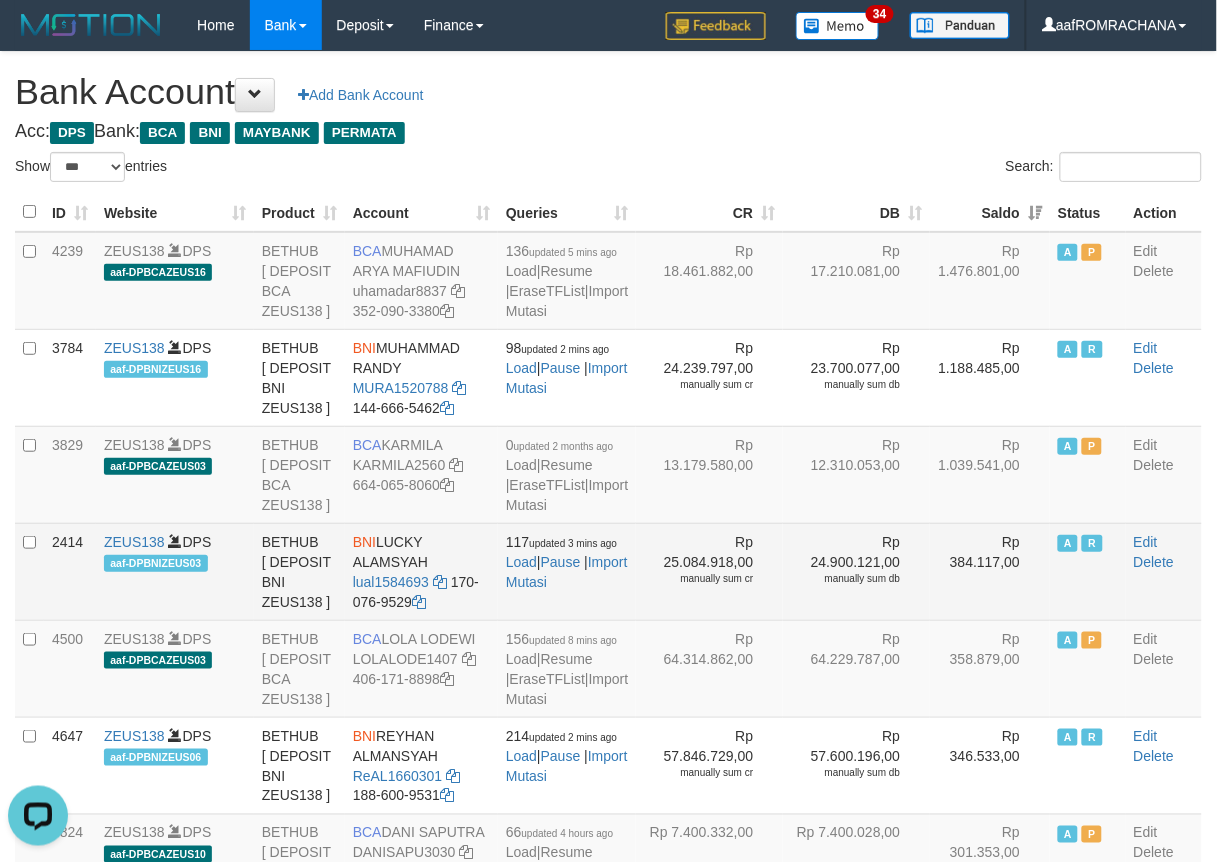 scroll, scrollTop: 0, scrollLeft: 0, axis: both 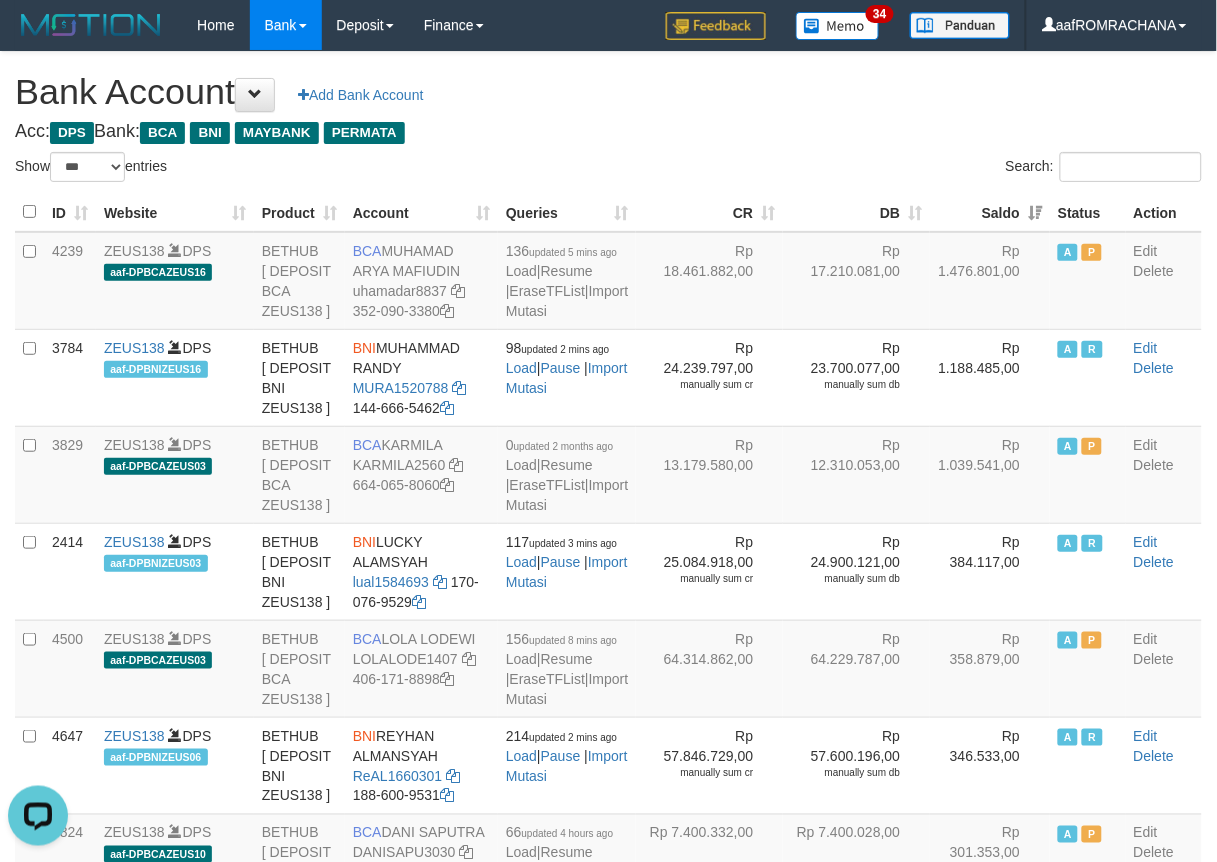 click on "Bank Account
Add Bank Account" at bounding box center (608, 92) 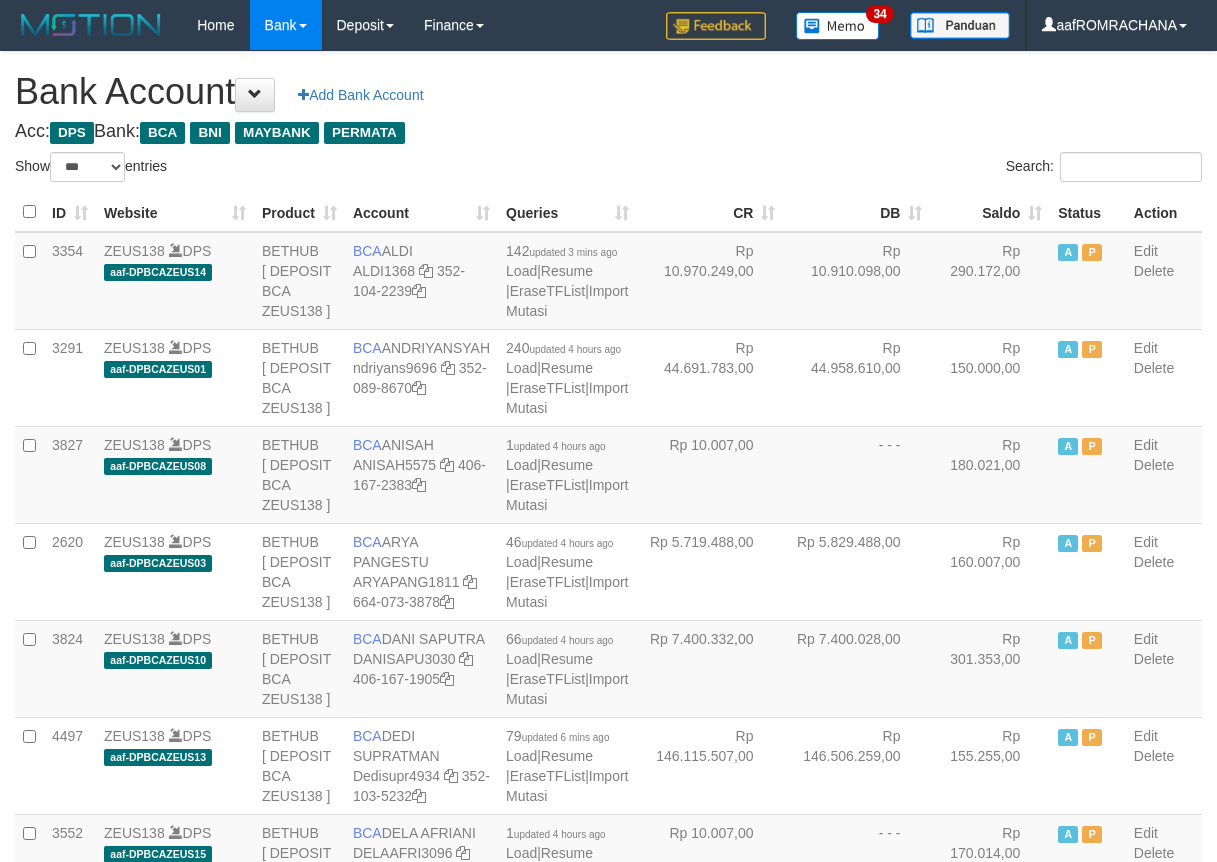 select on "***" 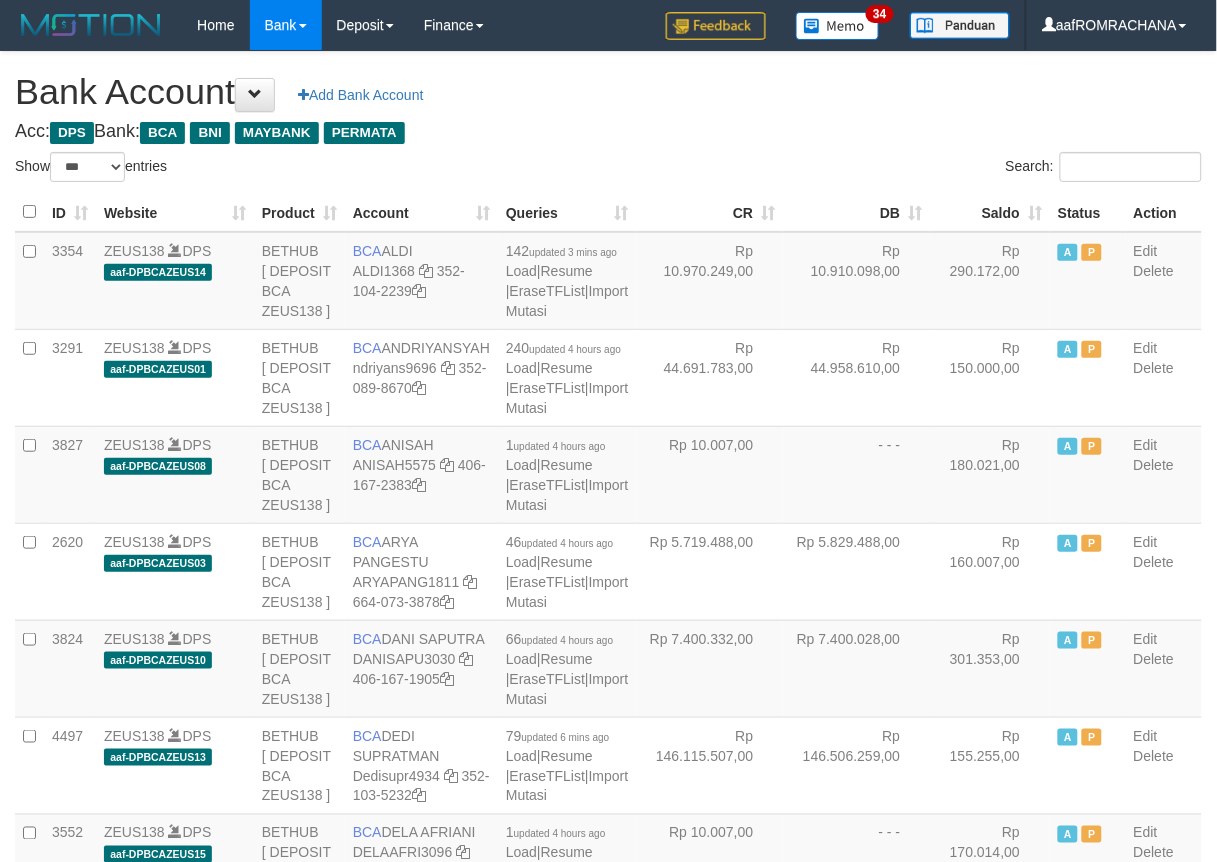 click on "Saldo" at bounding box center [990, 212] 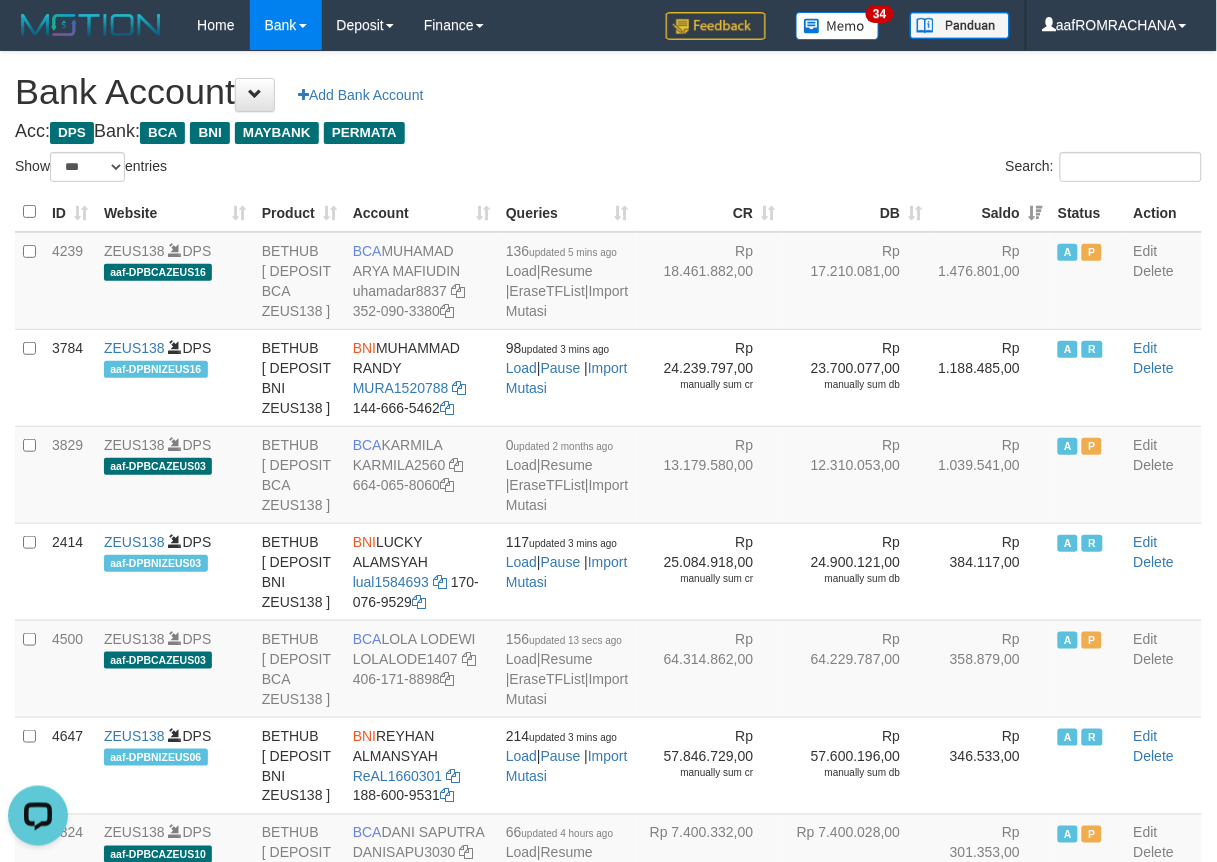scroll, scrollTop: 0, scrollLeft: 0, axis: both 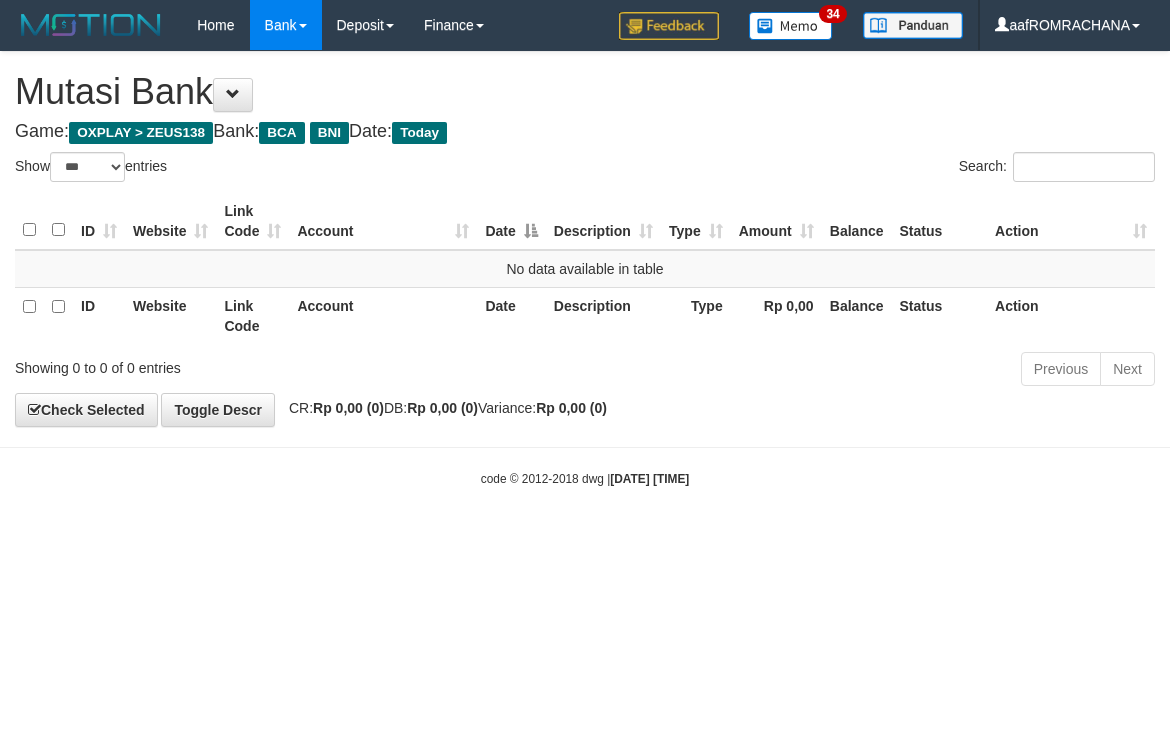select on "***" 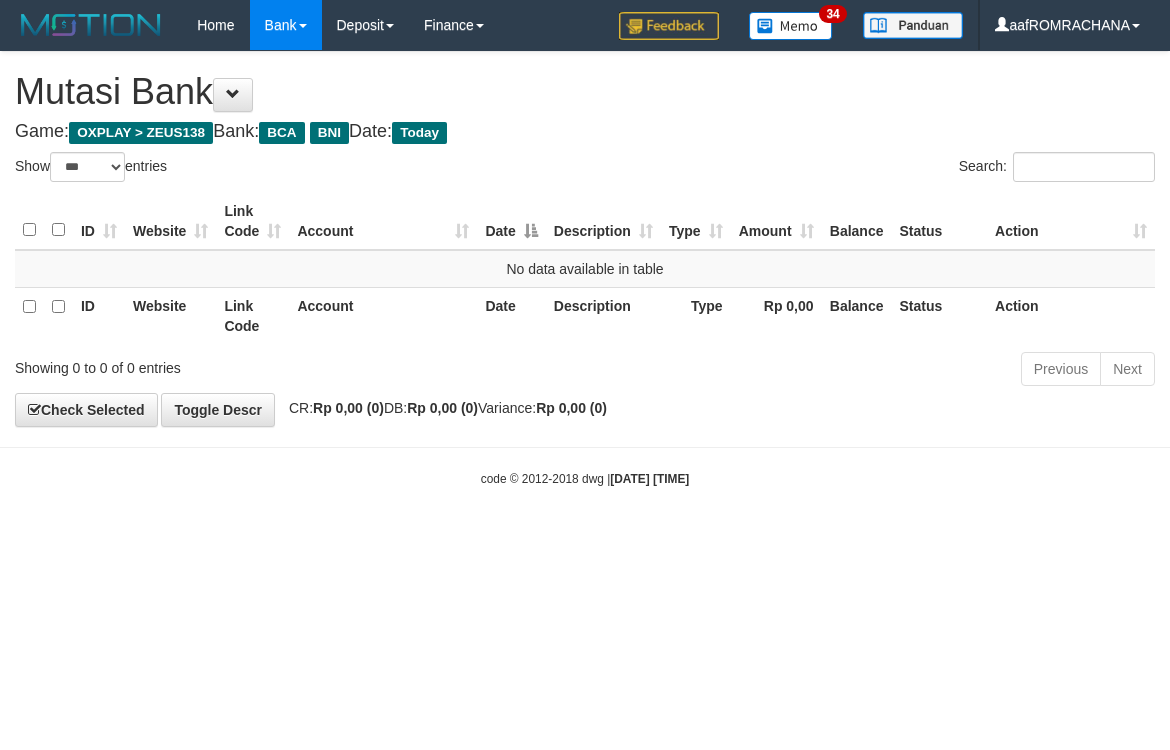 scroll, scrollTop: 0, scrollLeft: 0, axis: both 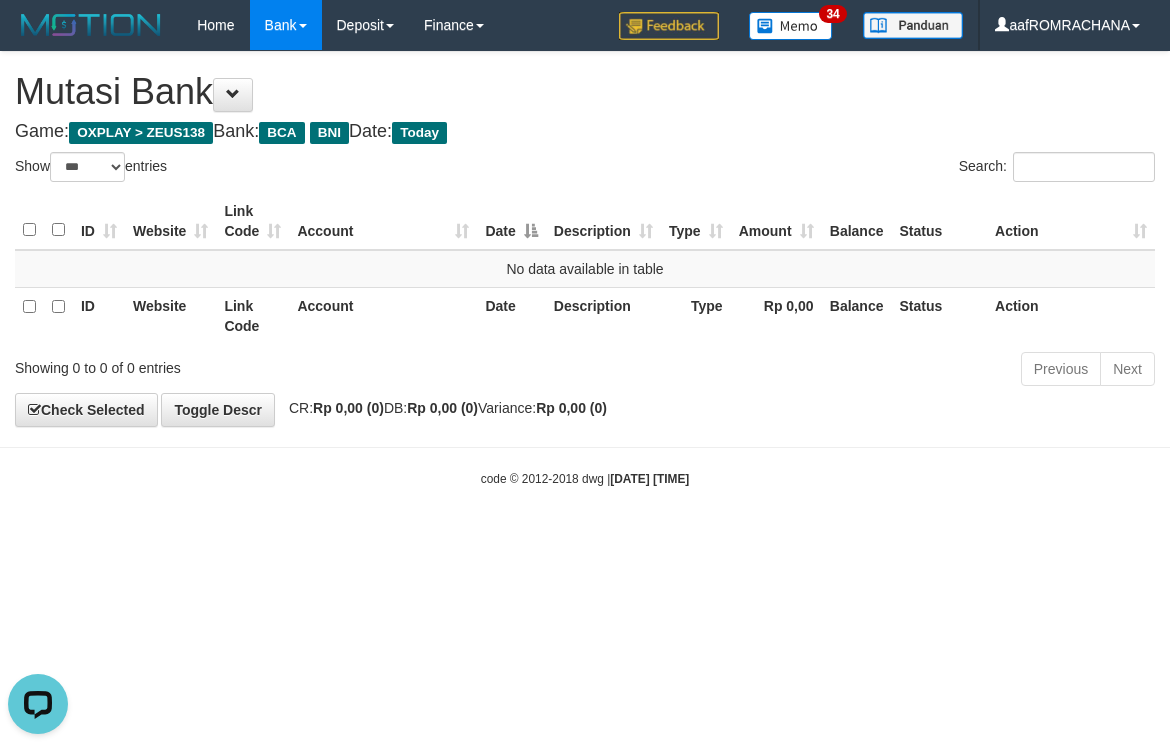click on "code © 2012-2018 dwg |  [DATE] [TIME]" at bounding box center (585, 478) 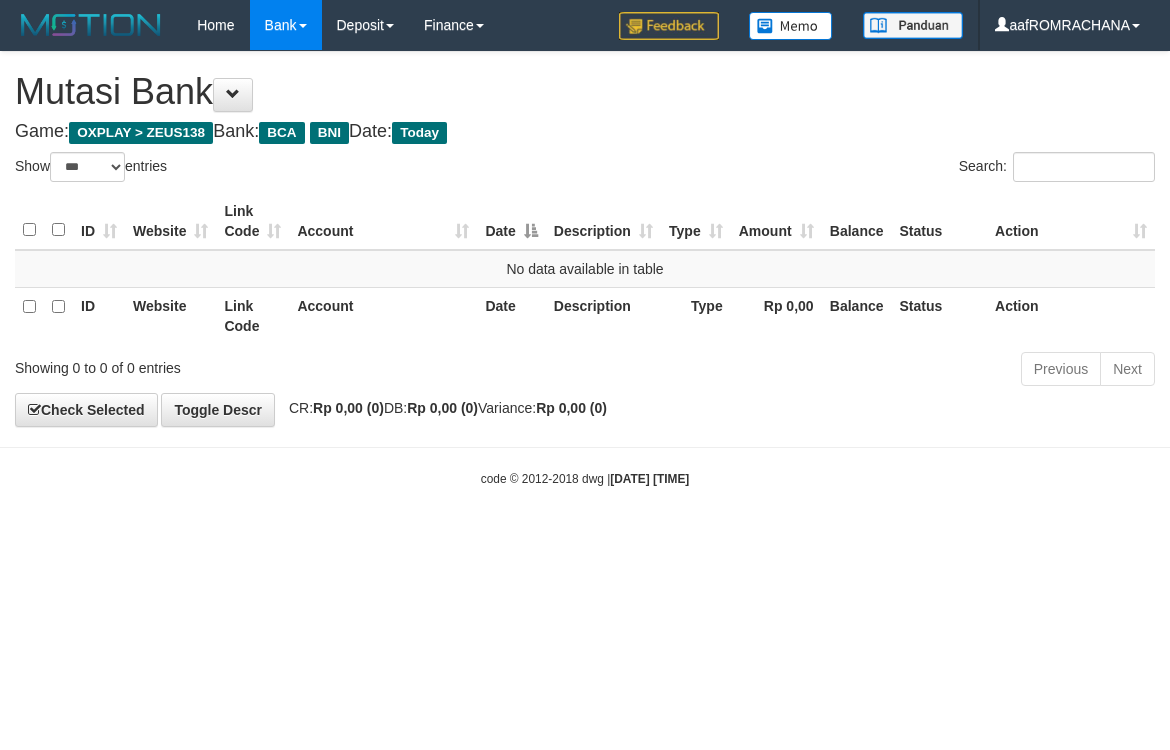 select on "***" 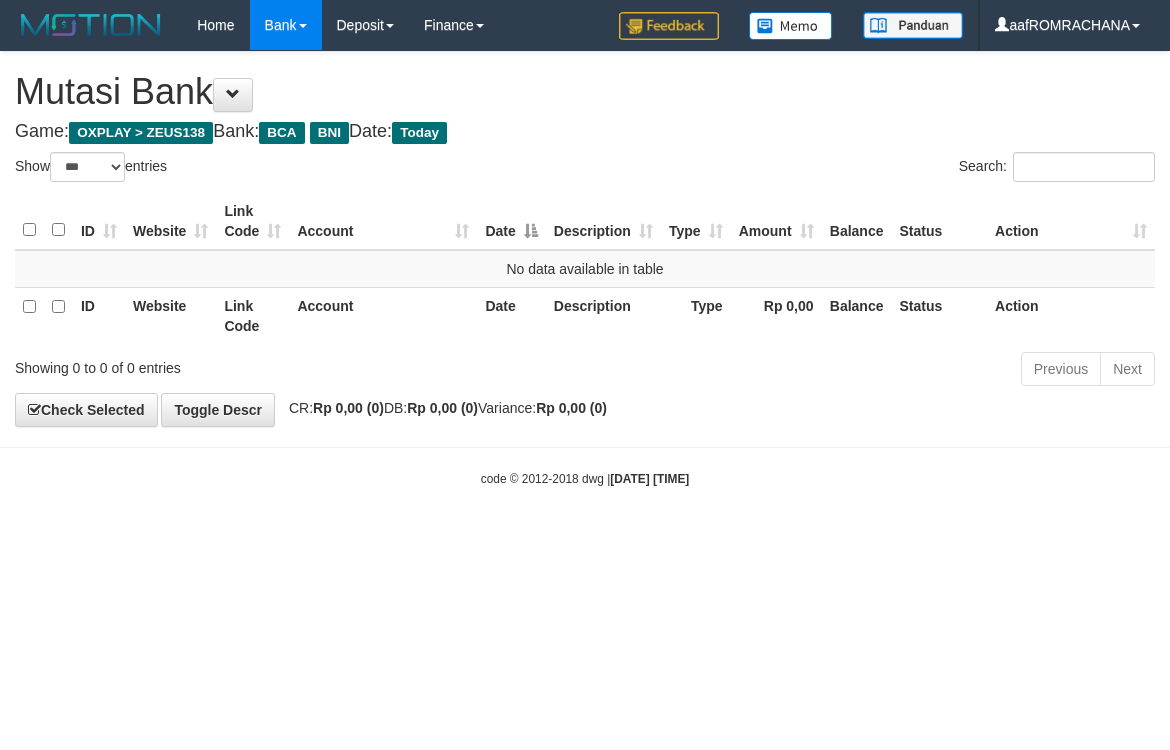 scroll, scrollTop: 0, scrollLeft: 0, axis: both 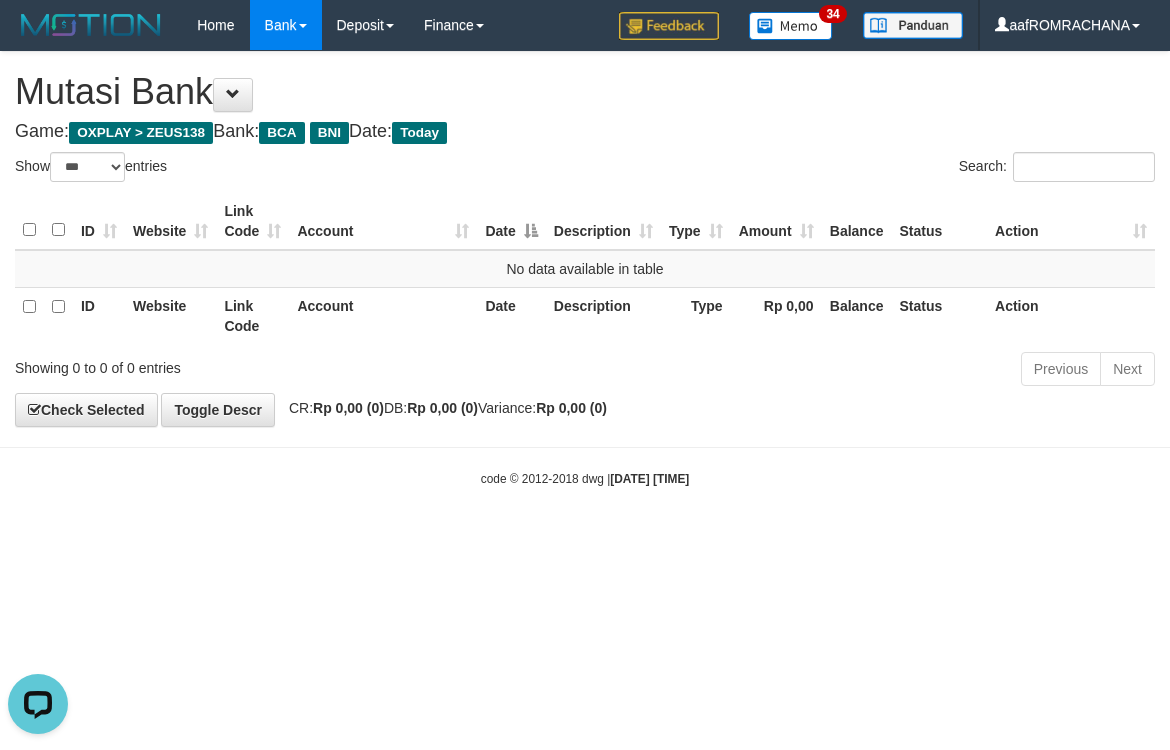 click on "Toggle navigation
Home
Bank
Account List
Load
By Website
Group
[OXPLAY]													ZEUS138
By Load Group (DPS)
Sync" at bounding box center [585, 269] 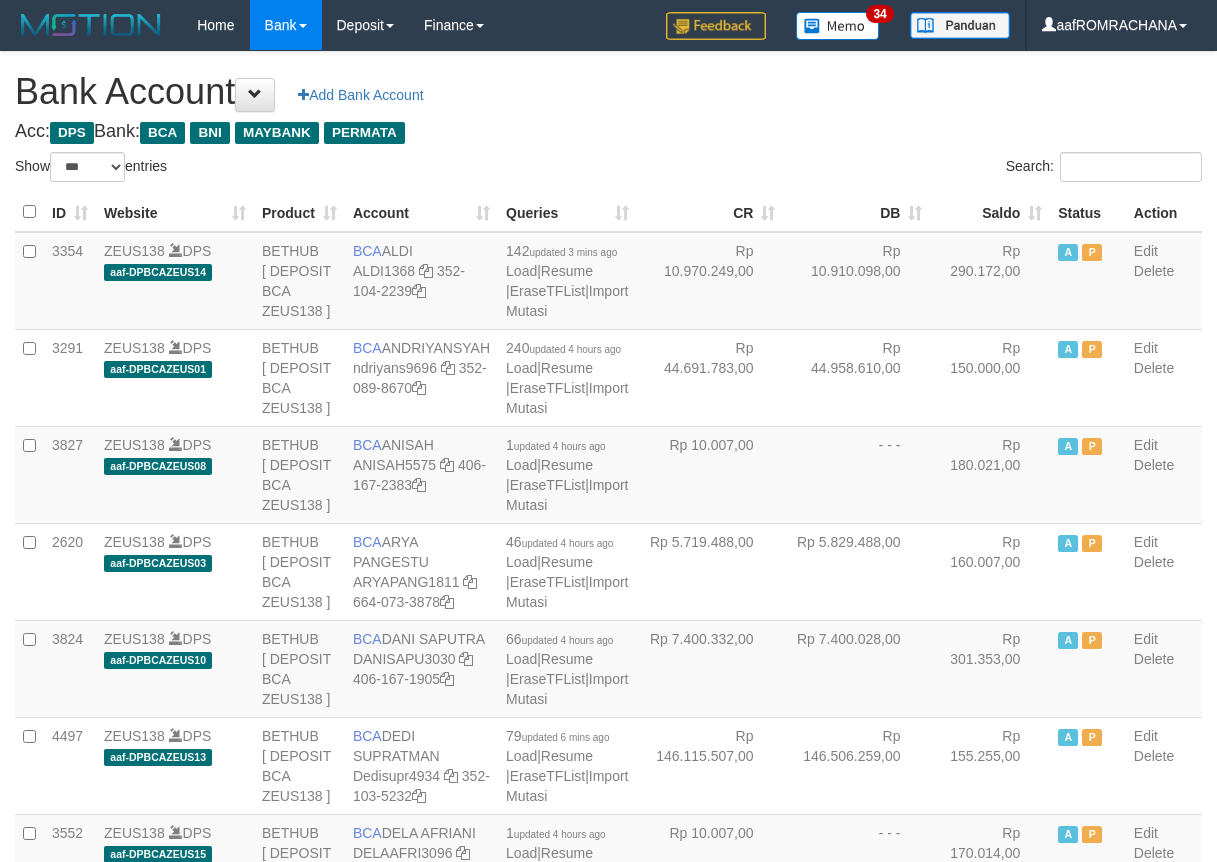 select on "***" 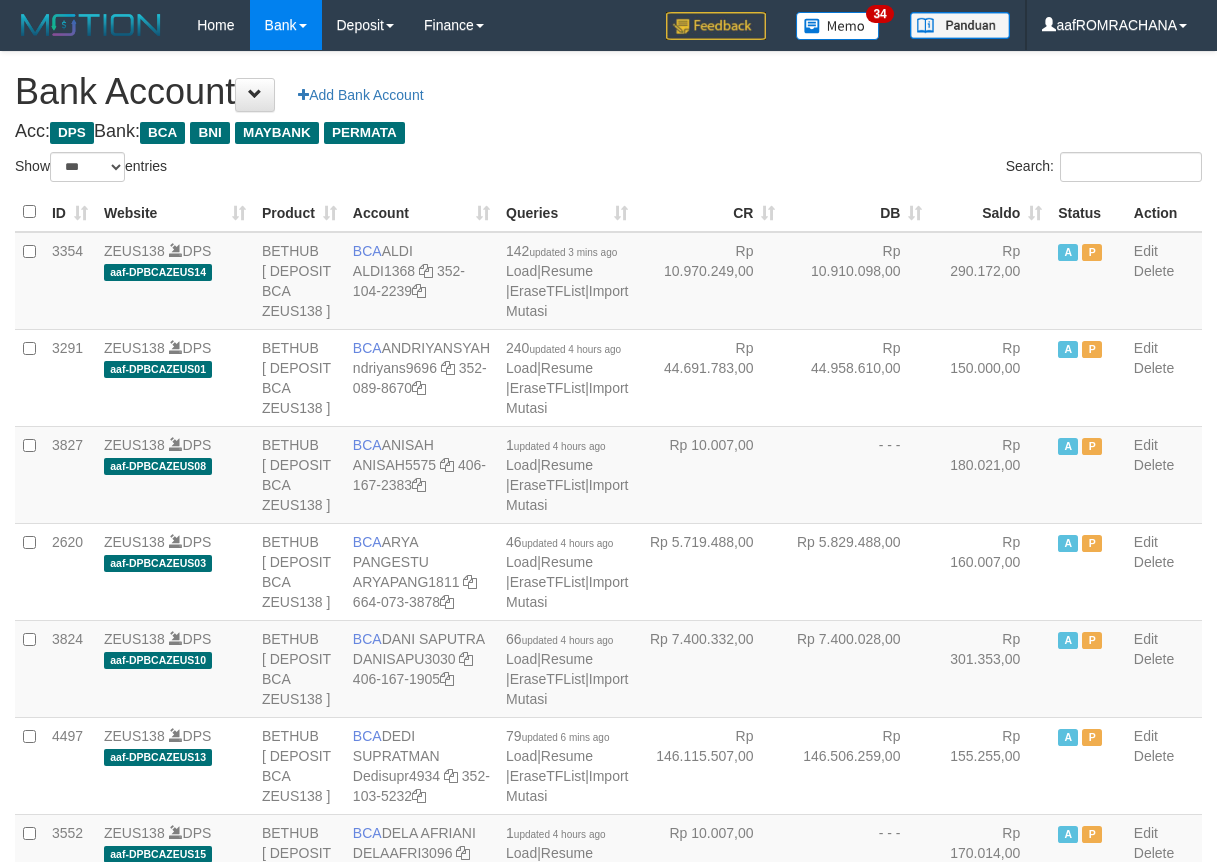 scroll, scrollTop: 0, scrollLeft: 0, axis: both 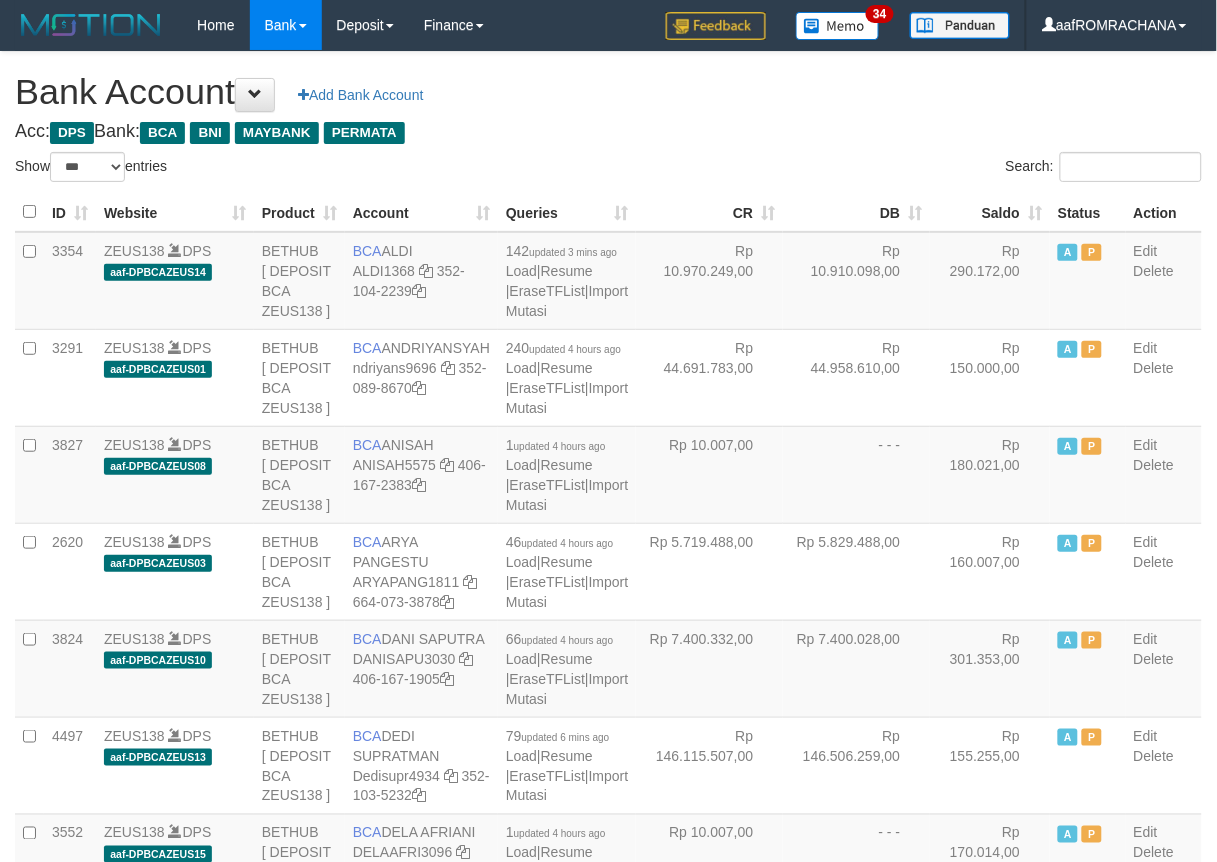 click on "Saldo" at bounding box center [990, 212] 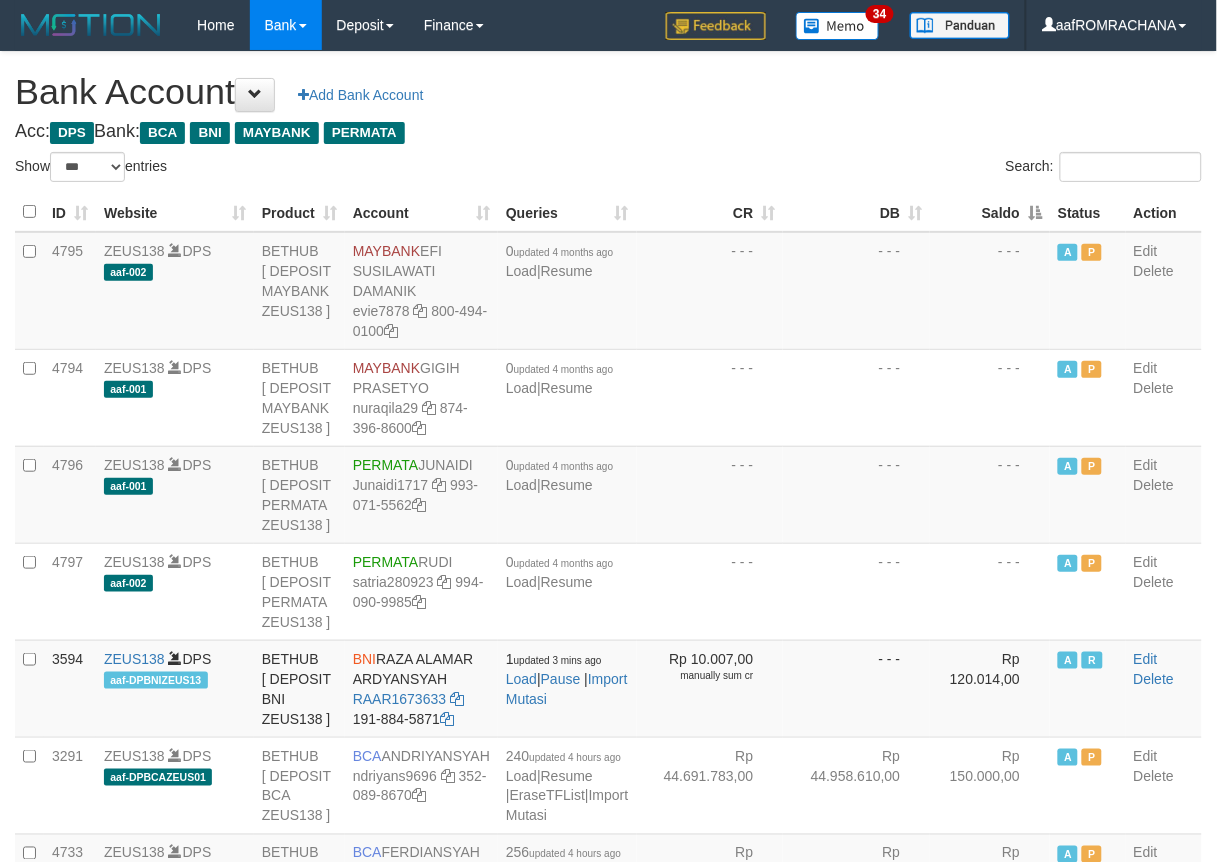 click on "Saldo" at bounding box center [990, 212] 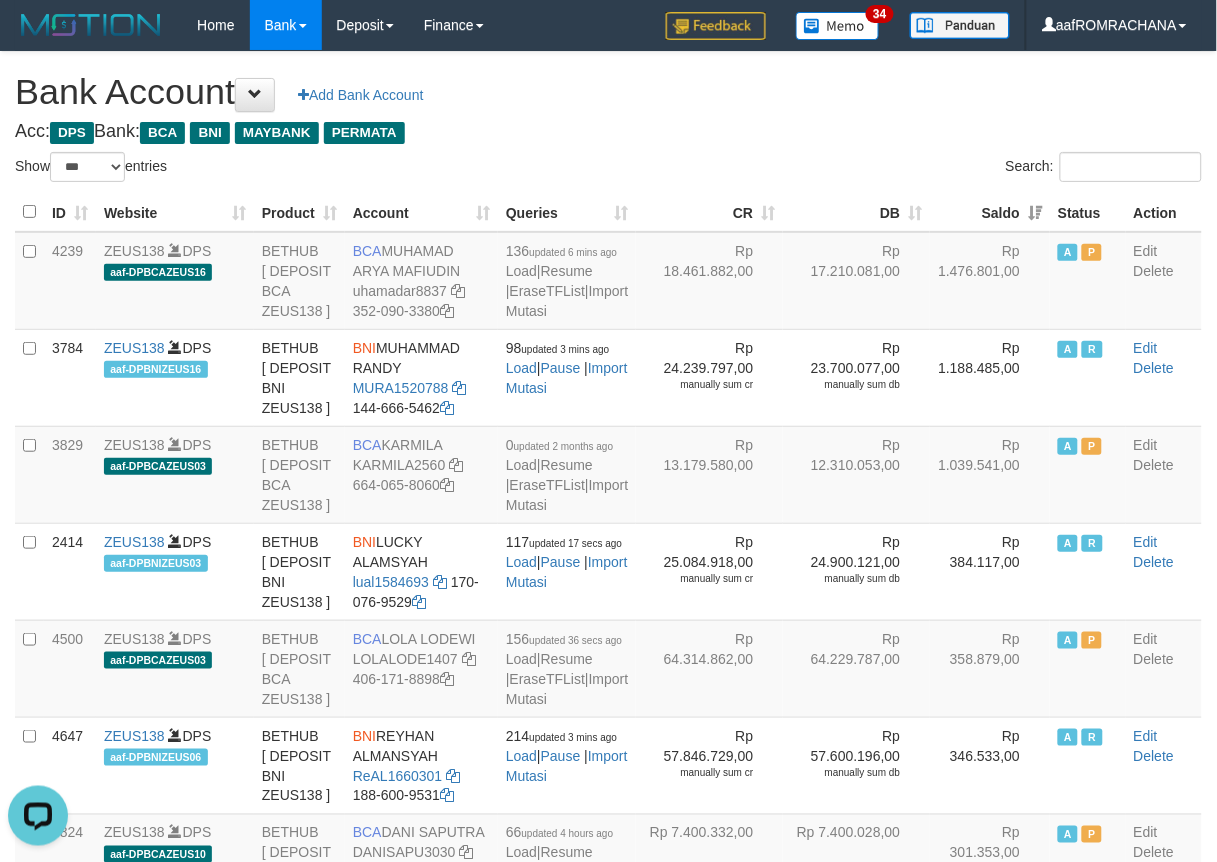 scroll, scrollTop: 0, scrollLeft: 0, axis: both 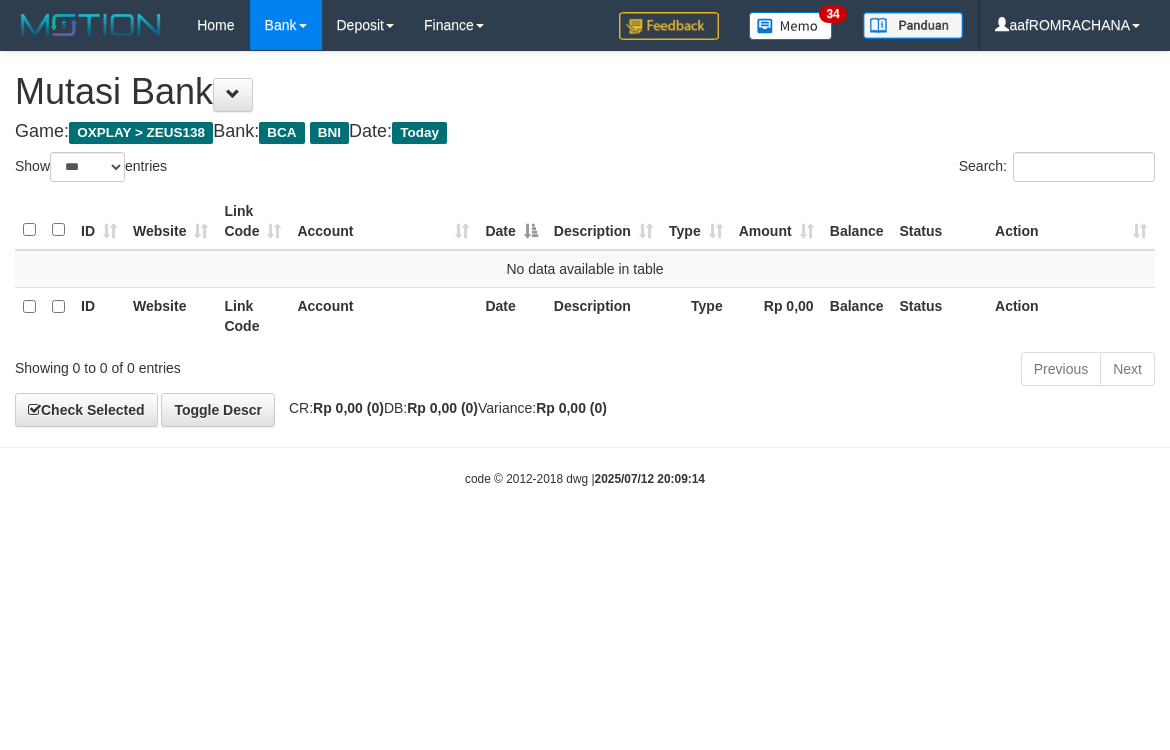 select on "***" 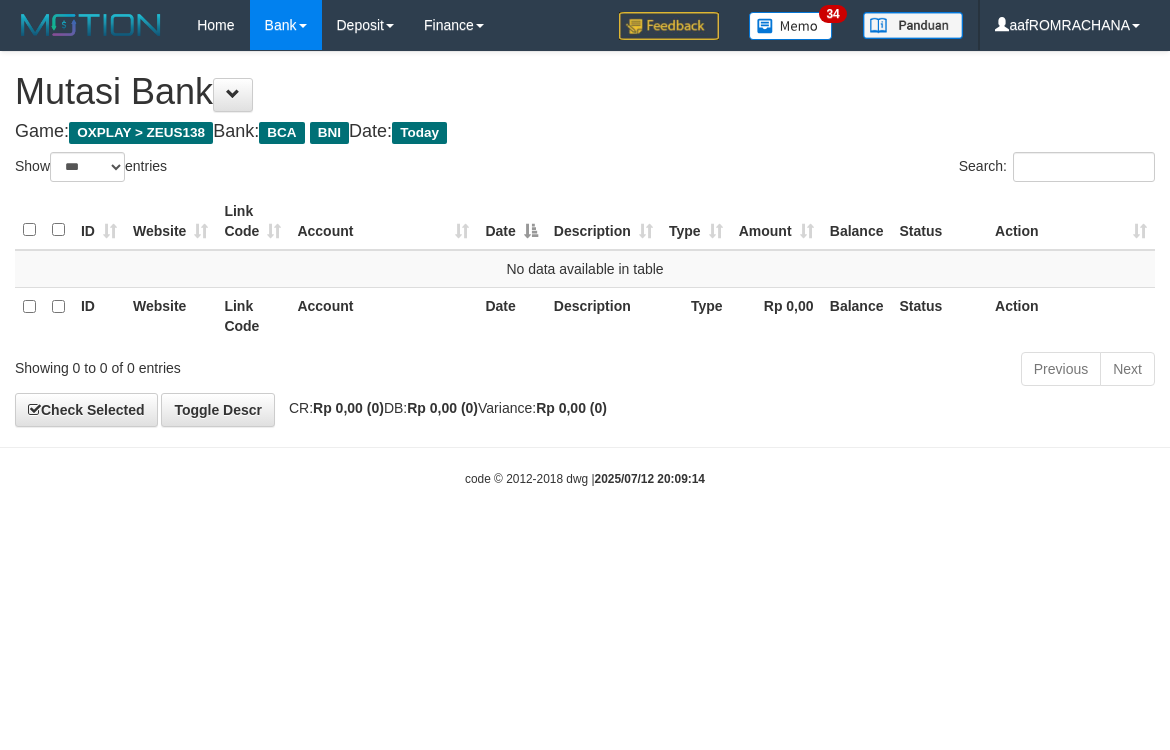 scroll, scrollTop: 0, scrollLeft: 0, axis: both 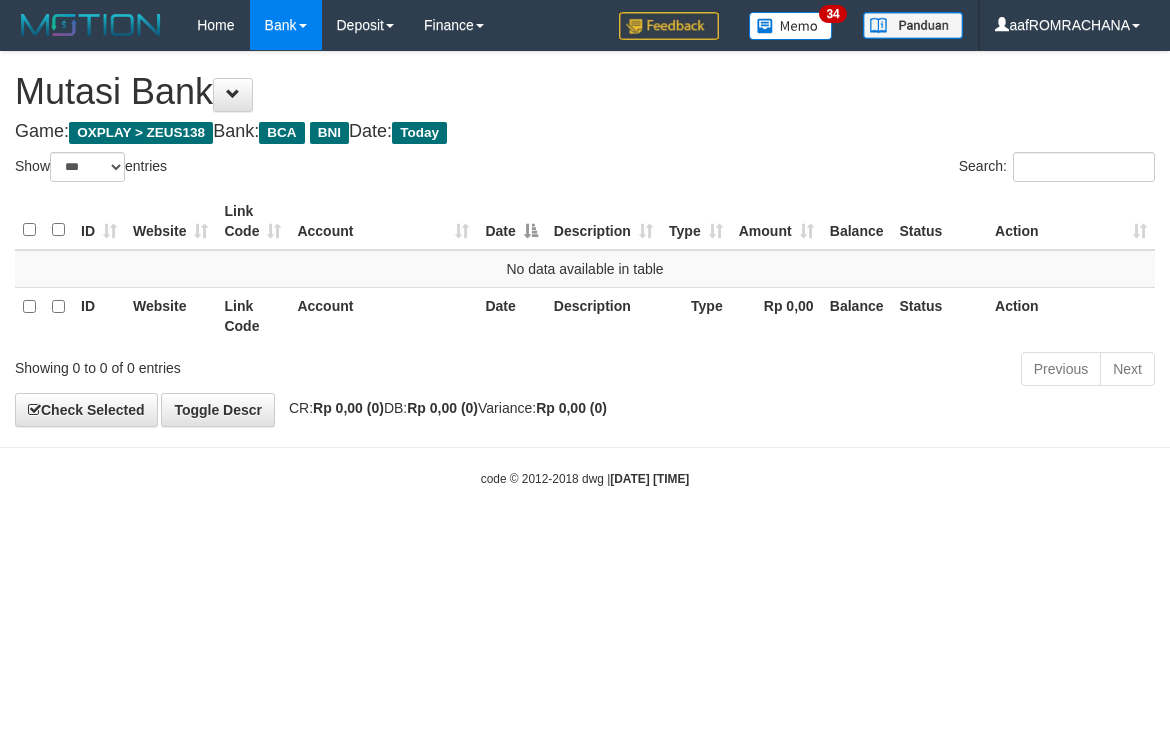 select on "***" 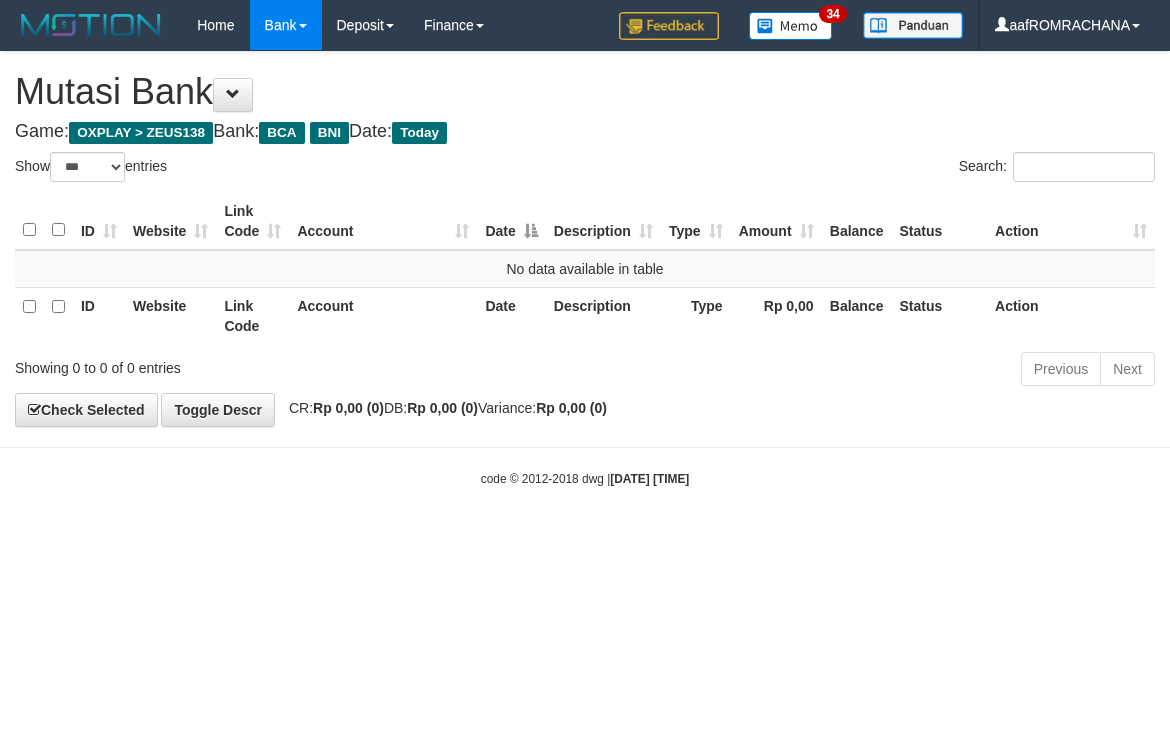 scroll, scrollTop: 0, scrollLeft: 0, axis: both 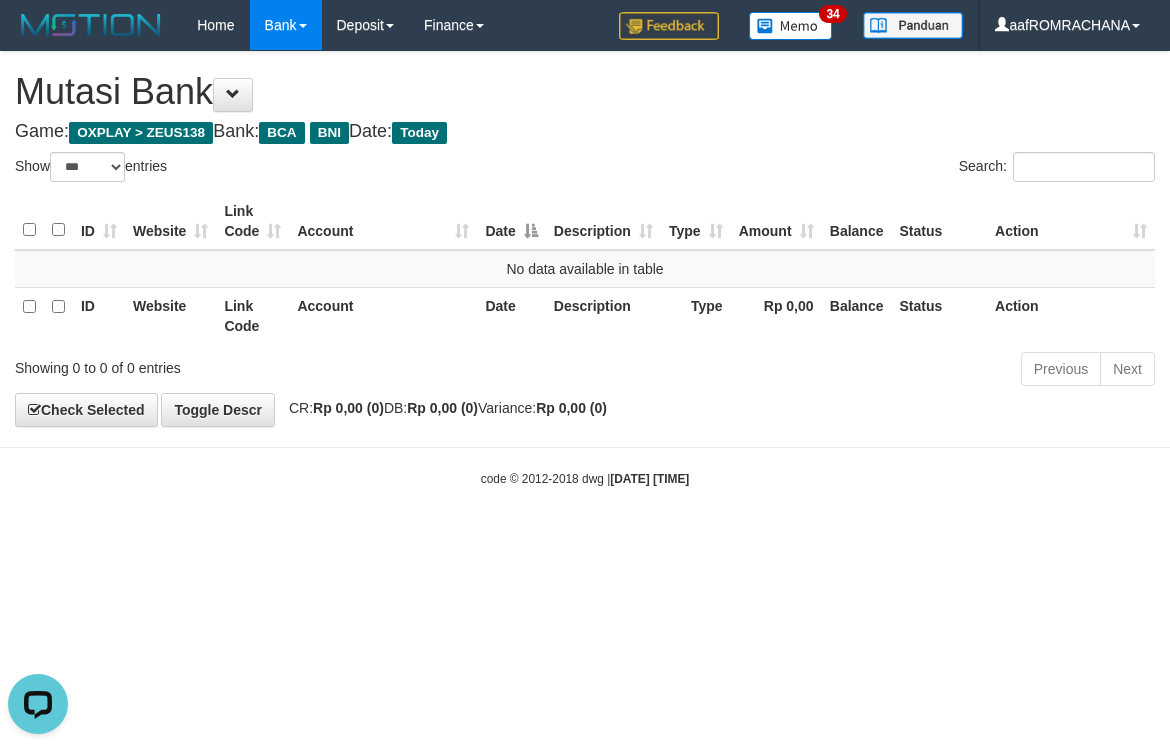 click on "Toggle navigation
Home
Bank
Account List
Load
By Website
Group
[OXPLAY]													ZEUS138
By Load Group (DPS)" at bounding box center [585, 269] 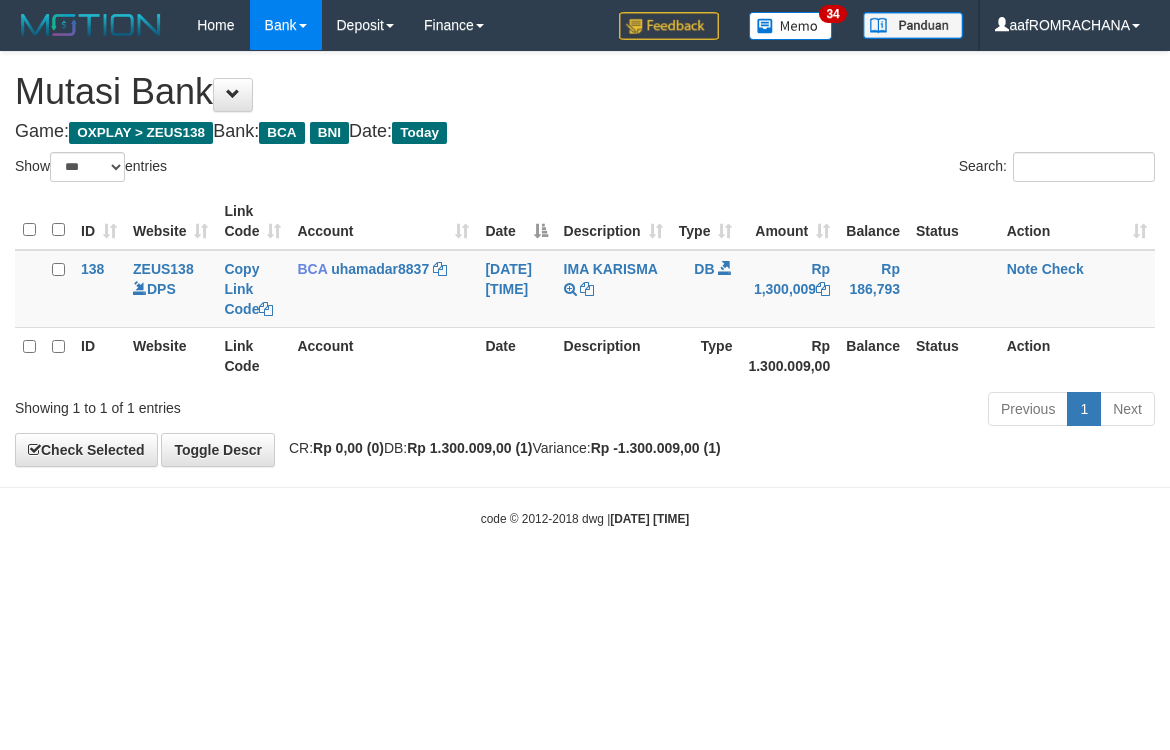 select on "***" 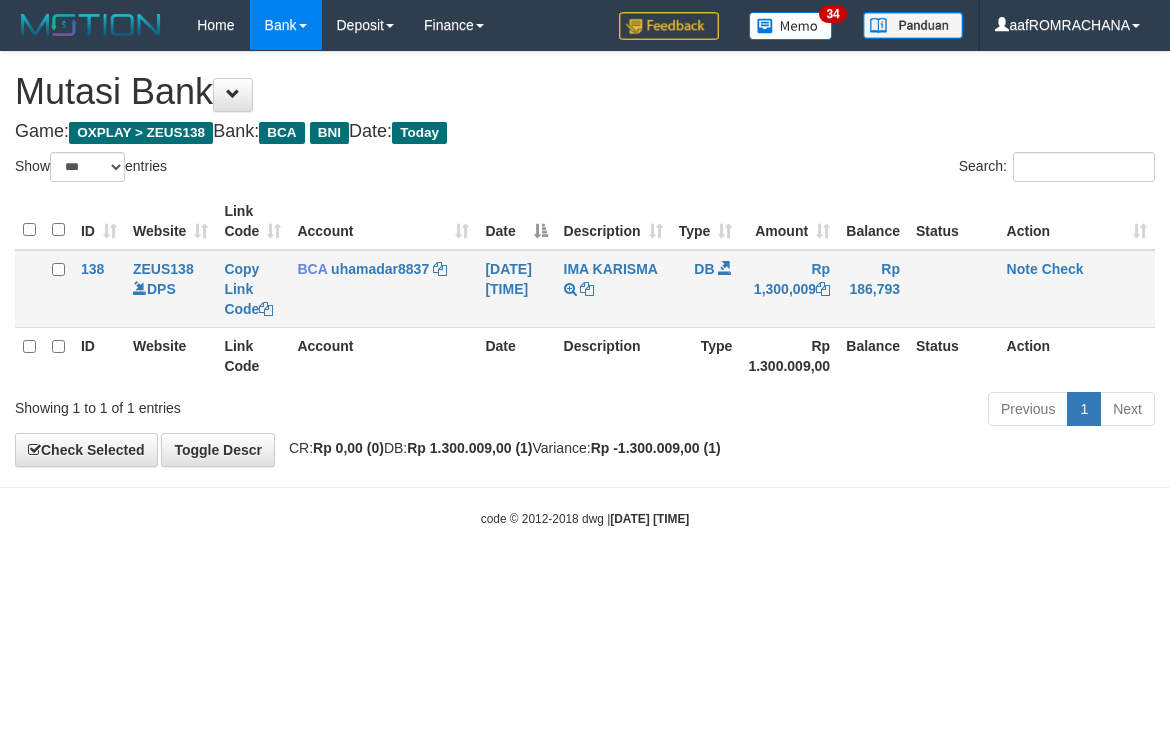 scroll, scrollTop: 0, scrollLeft: 0, axis: both 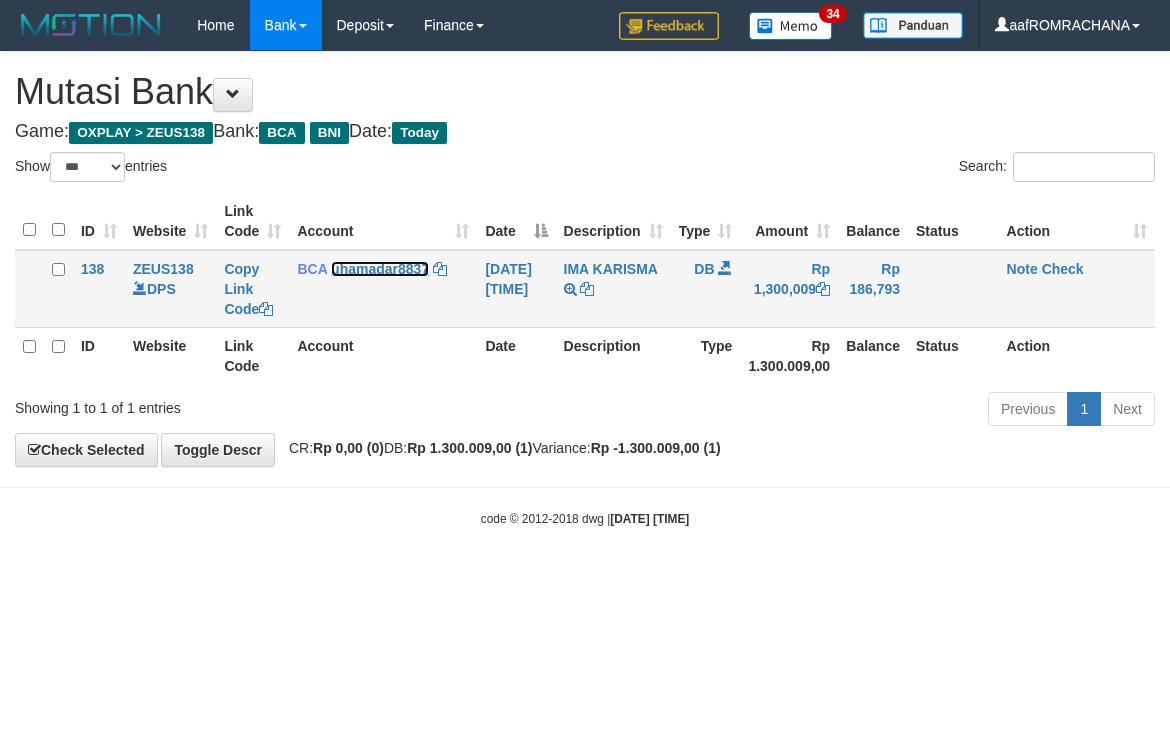 click on "uhamadar8837" at bounding box center [380, 269] 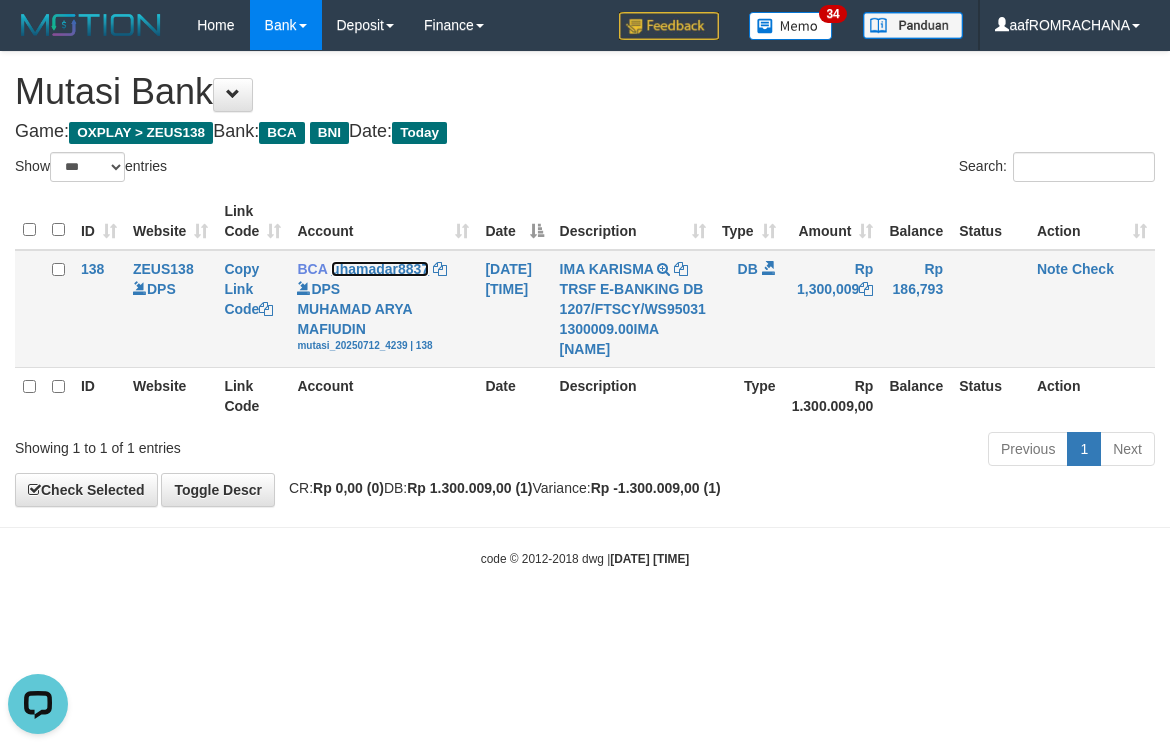 scroll, scrollTop: 0, scrollLeft: 0, axis: both 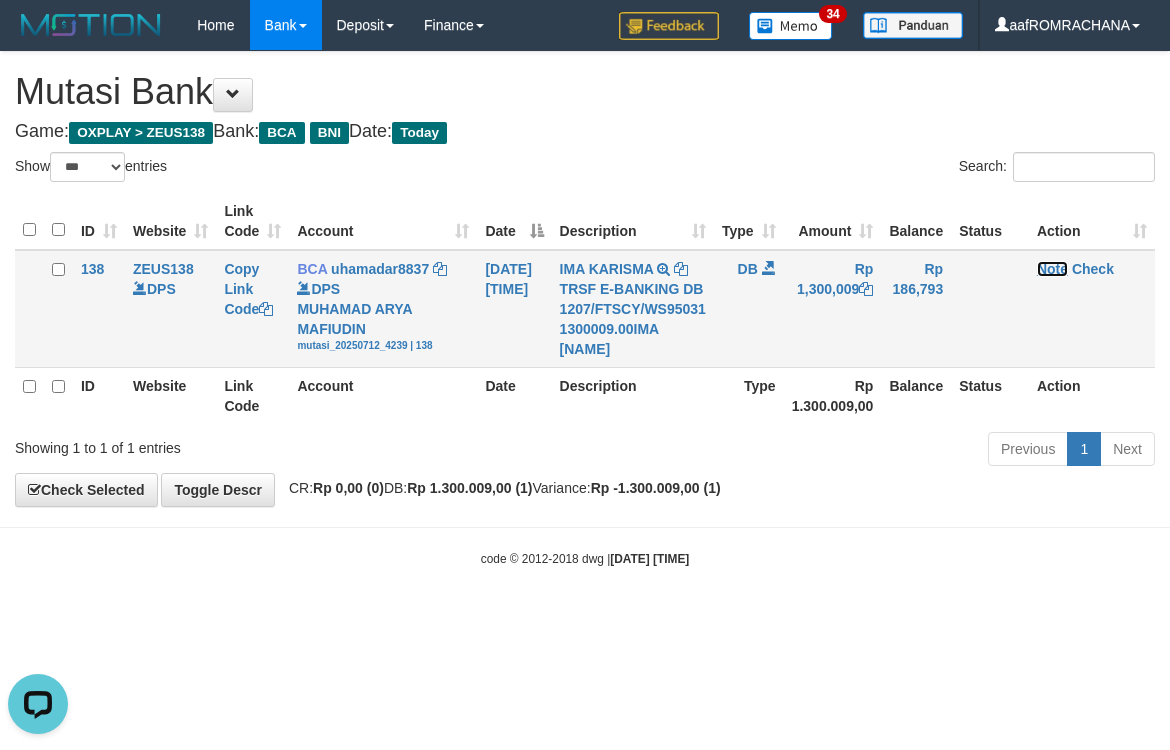 click on "Note" at bounding box center [1052, 269] 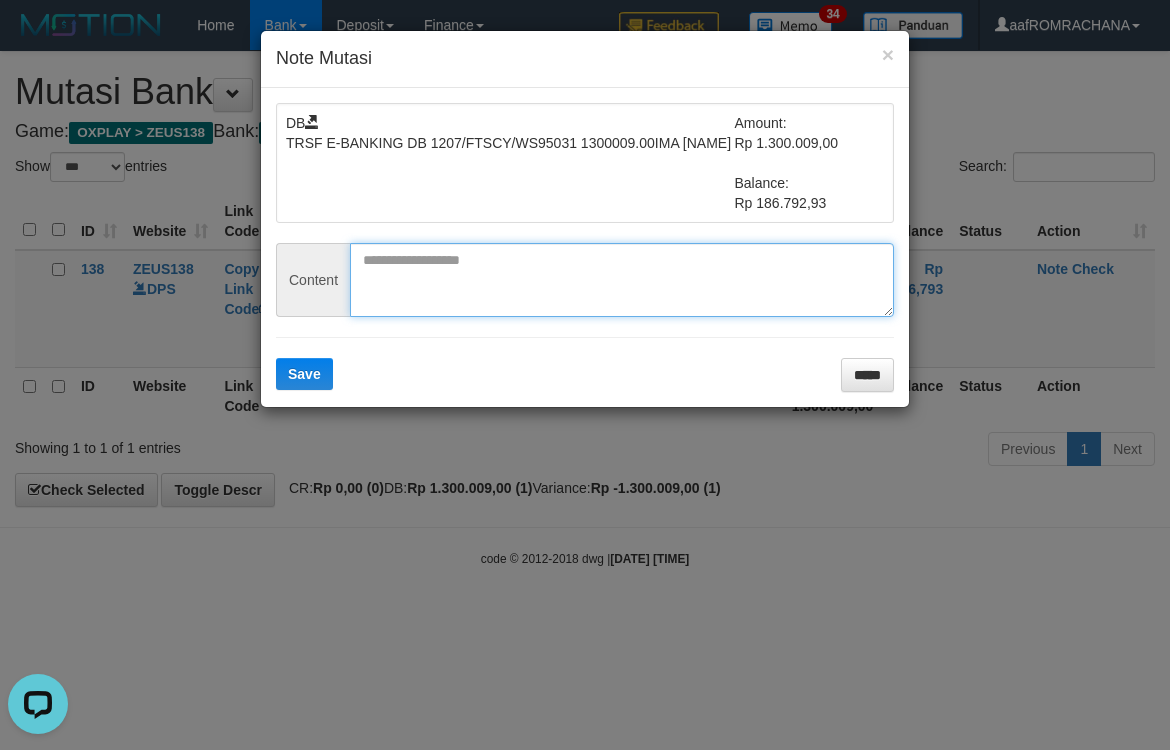 click at bounding box center [622, 280] 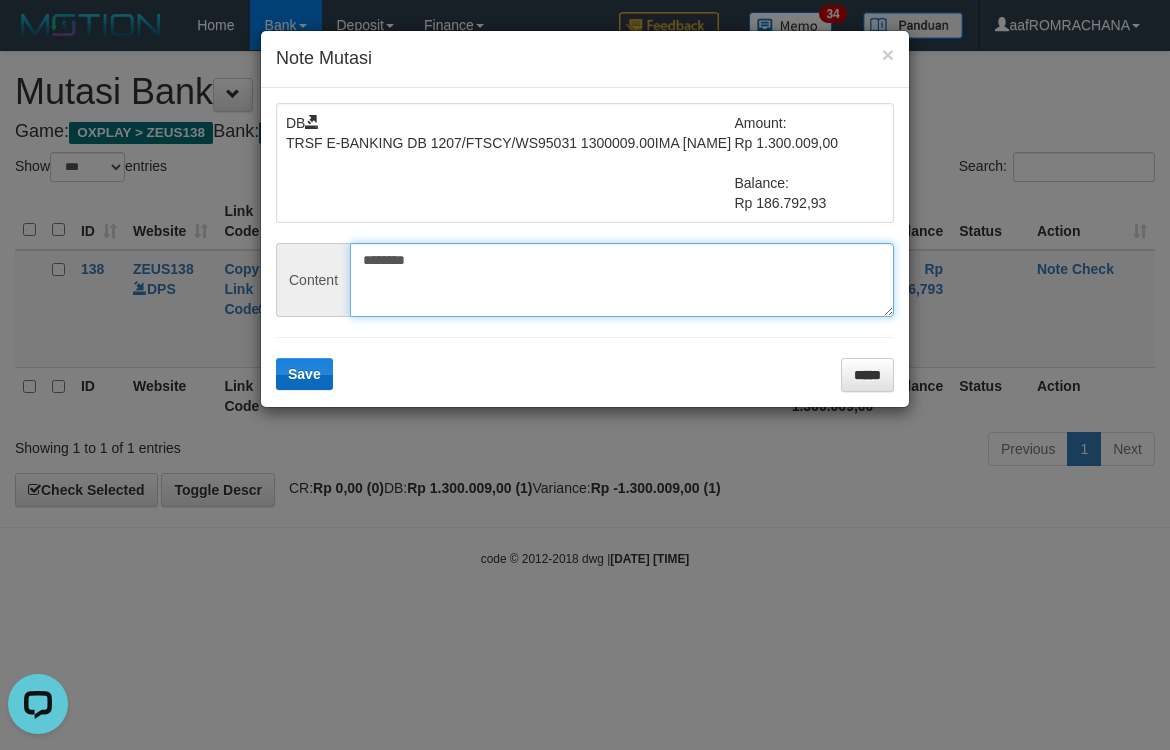 type on "********" 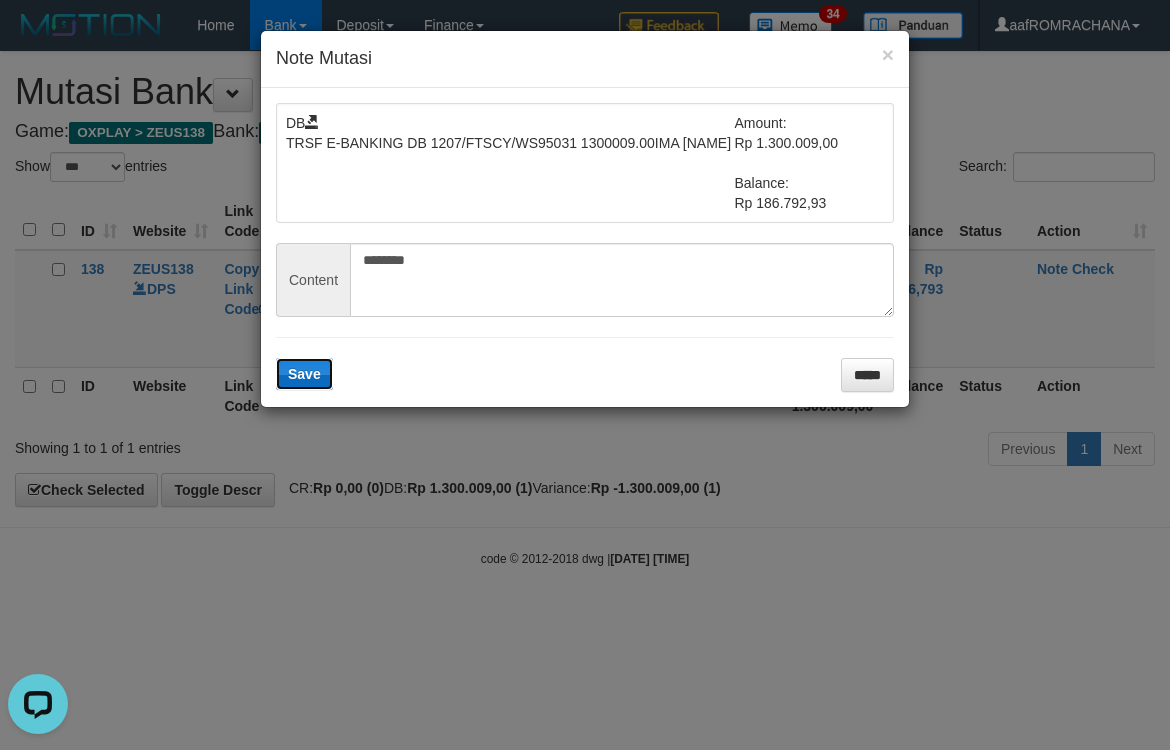 click on "Save" at bounding box center (304, 374) 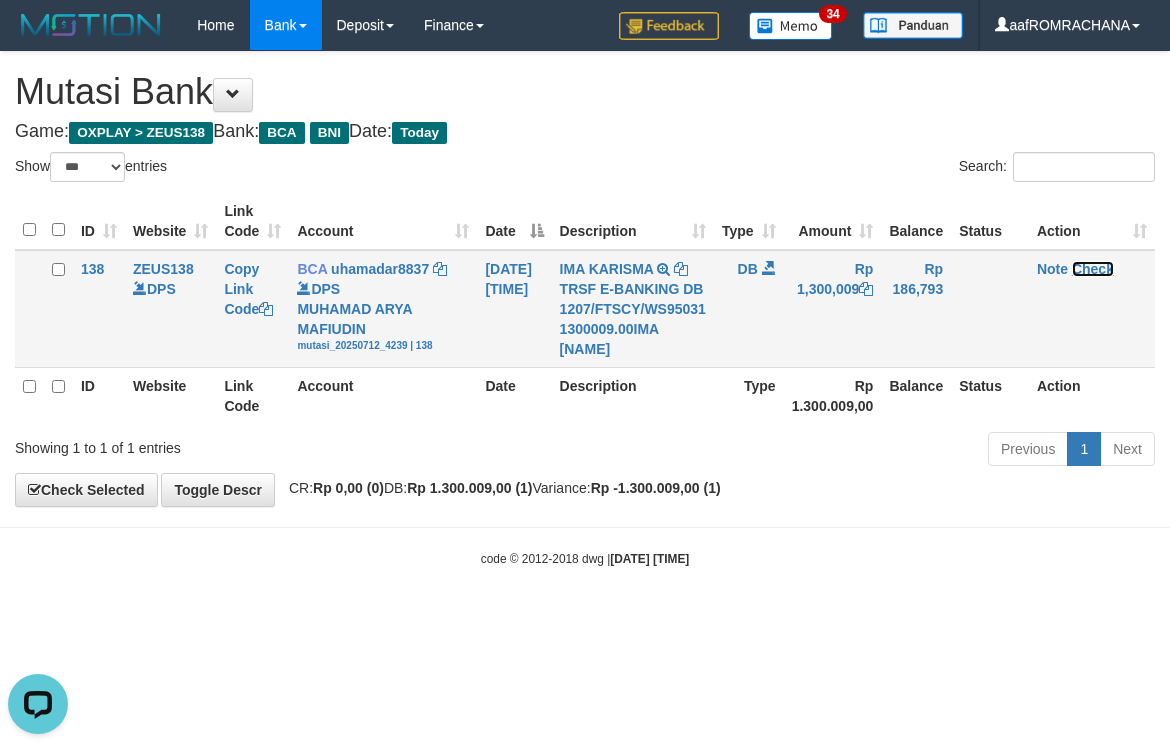click on "Check" at bounding box center [1093, 269] 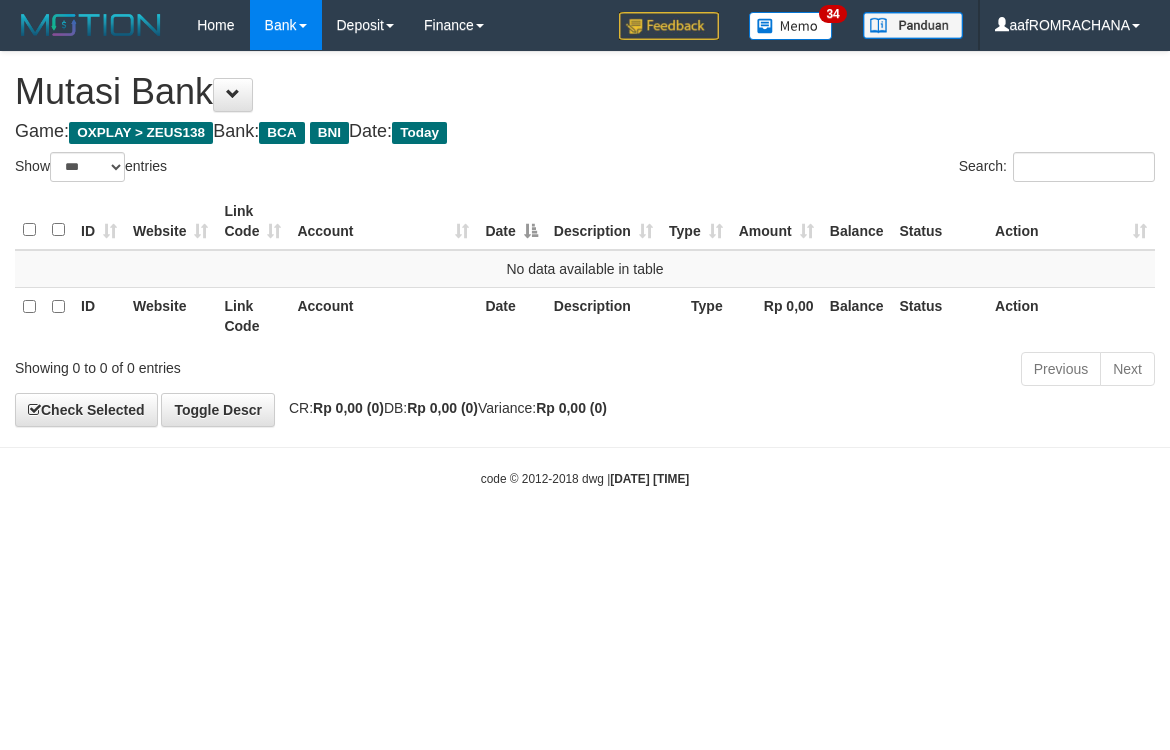 select on "***" 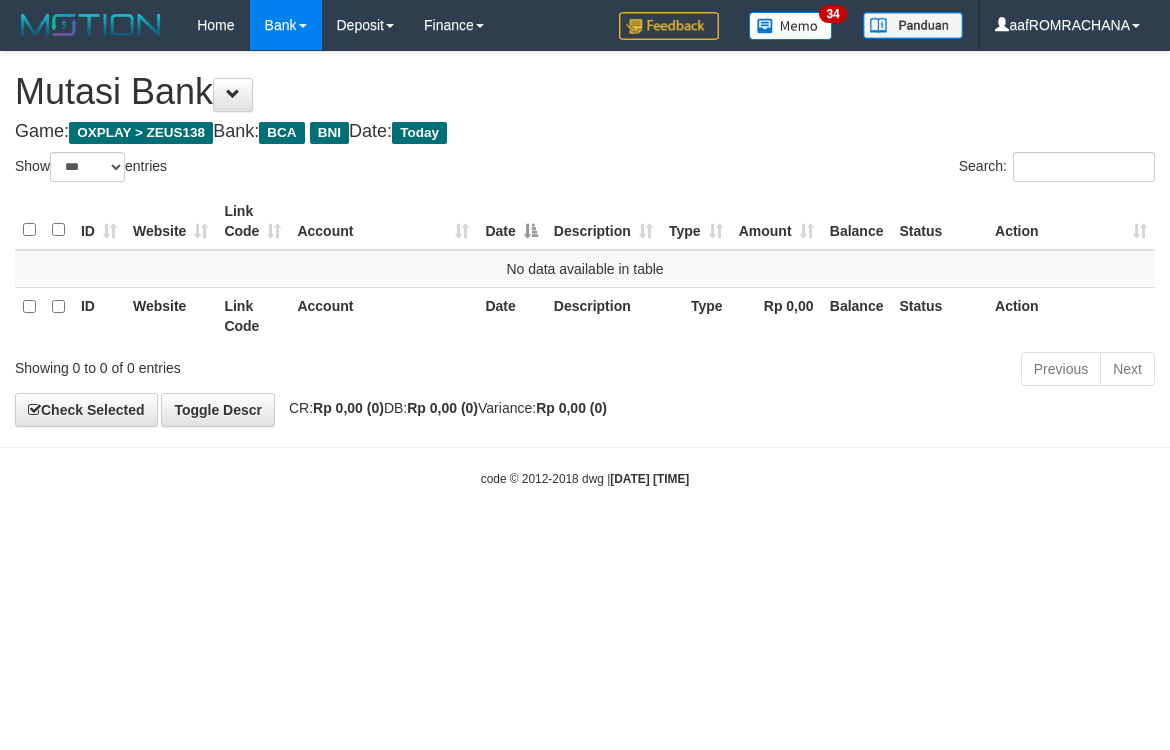 scroll, scrollTop: 0, scrollLeft: 0, axis: both 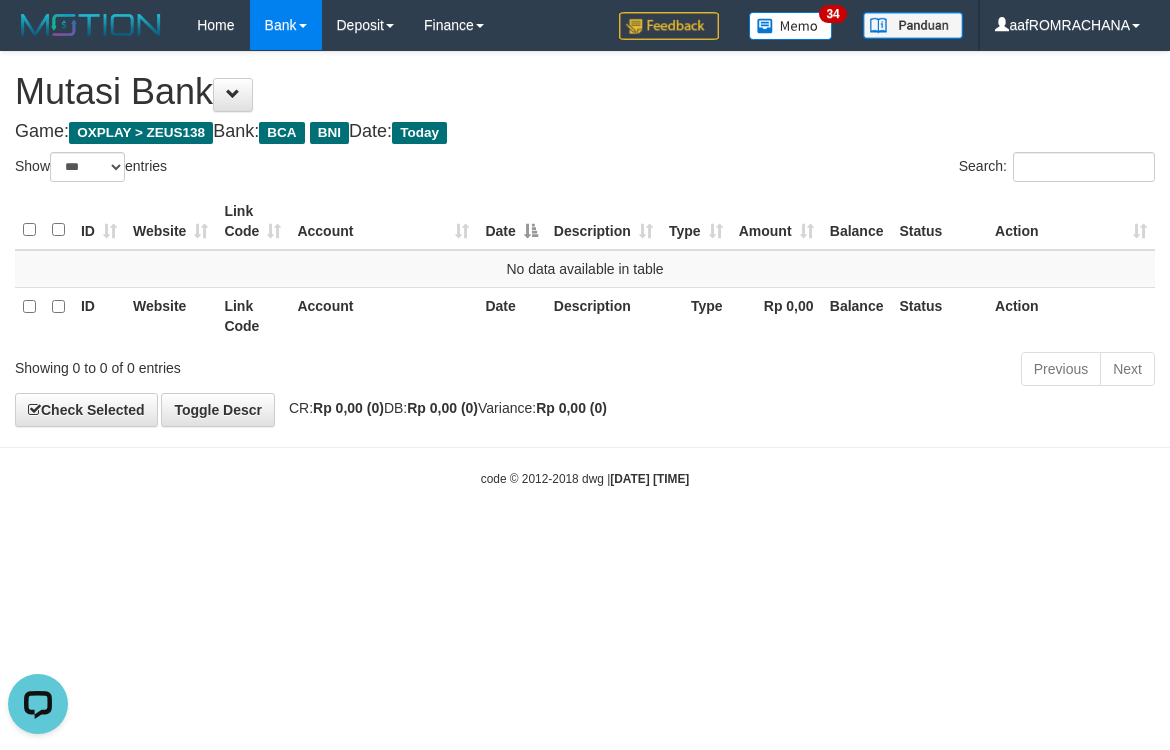 click on "Toggle navigation
Home
Bank
Account List
Load
By Website
Group
[OXPLAY]													ZEUS138
By Load Group (DPS)
Sync" at bounding box center [585, 269] 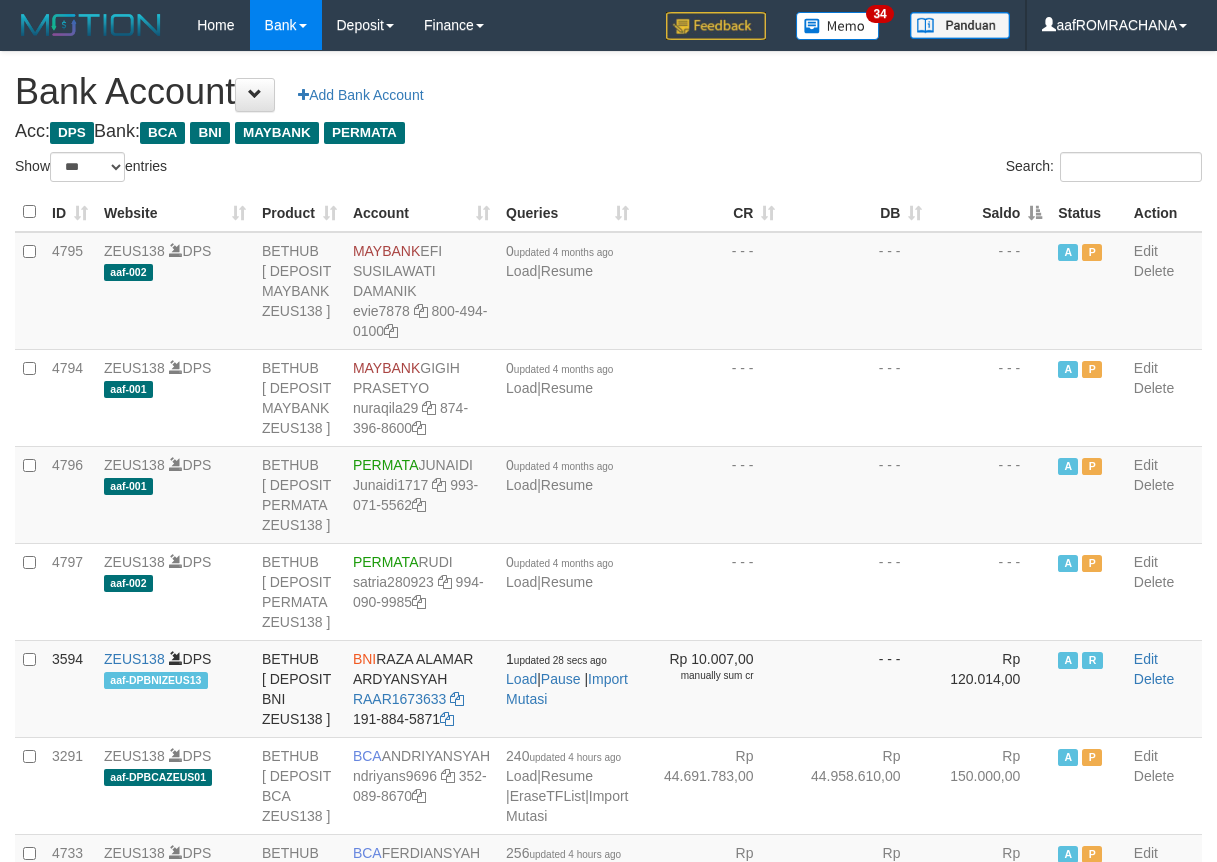 select on "***" 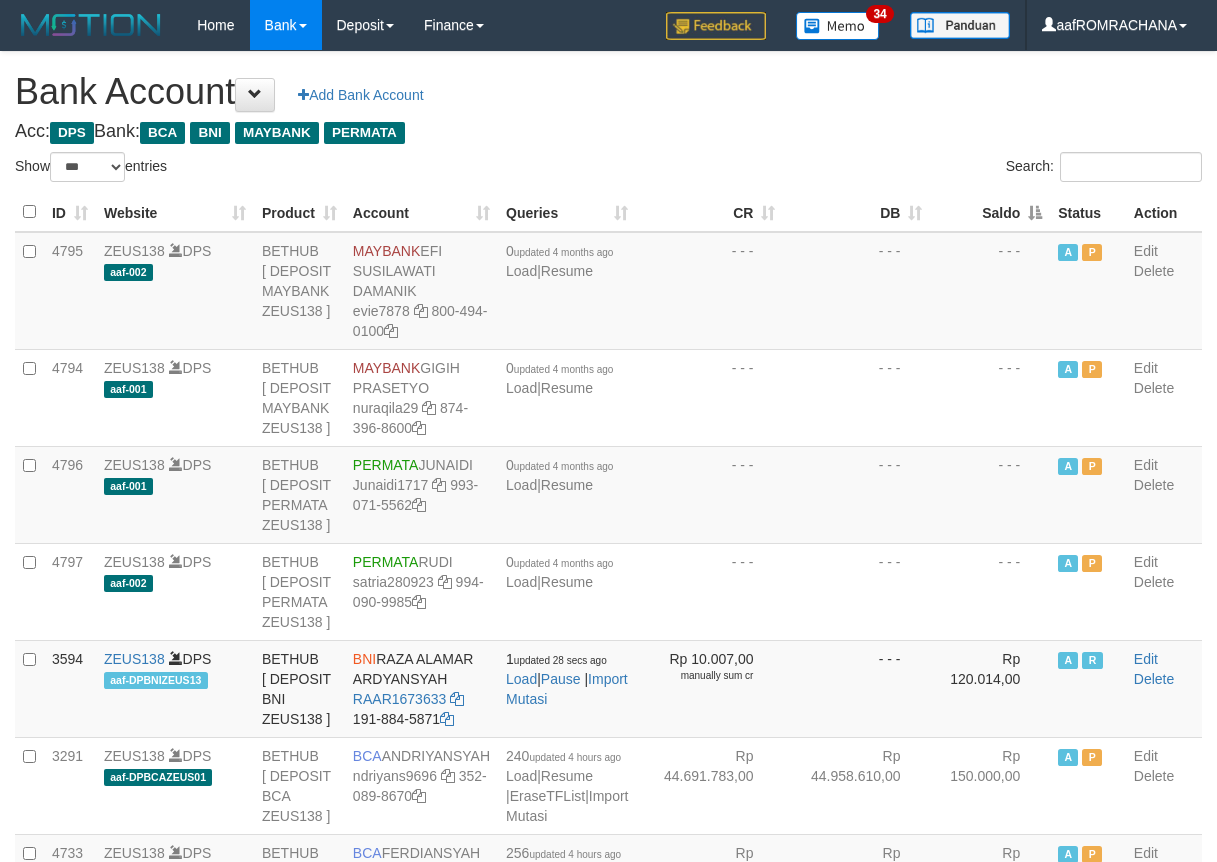 scroll, scrollTop: 0, scrollLeft: 0, axis: both 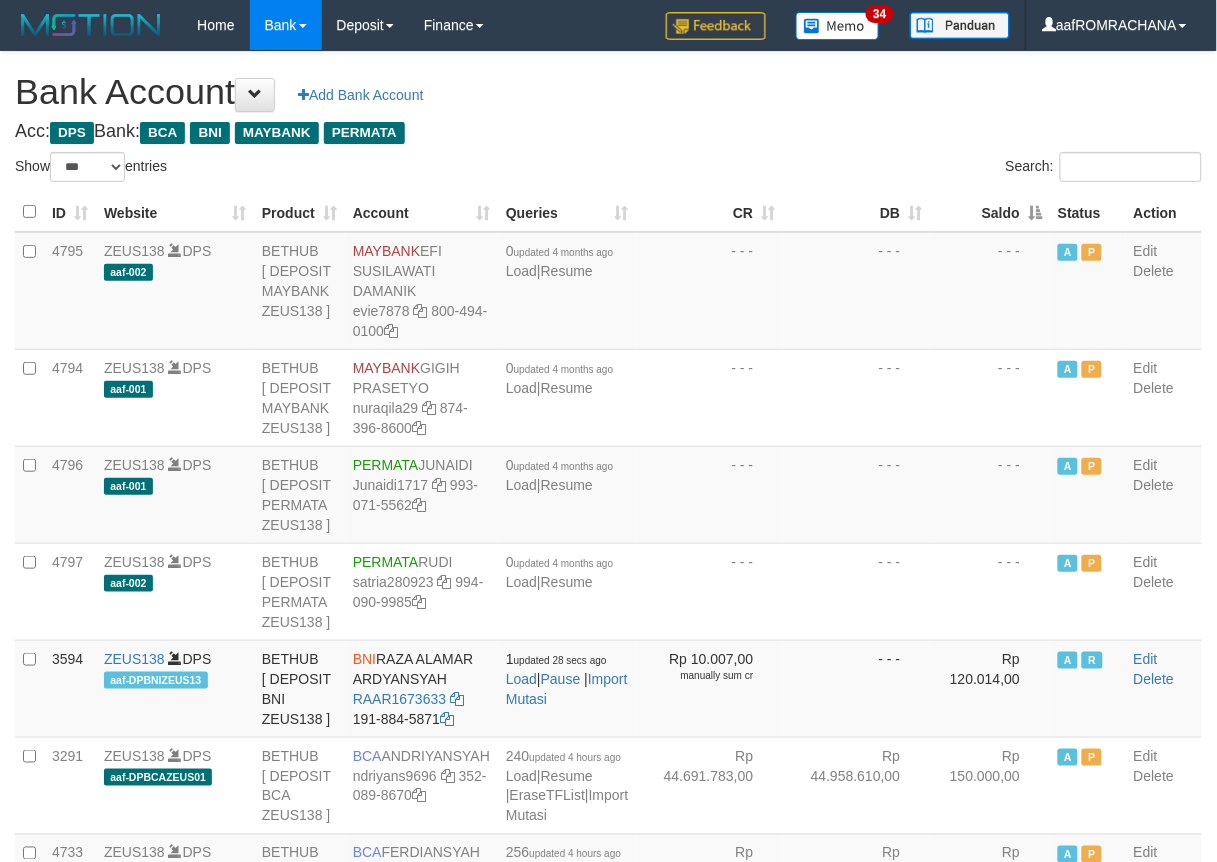 click on "Saldo" at bounding box center (990, 212) 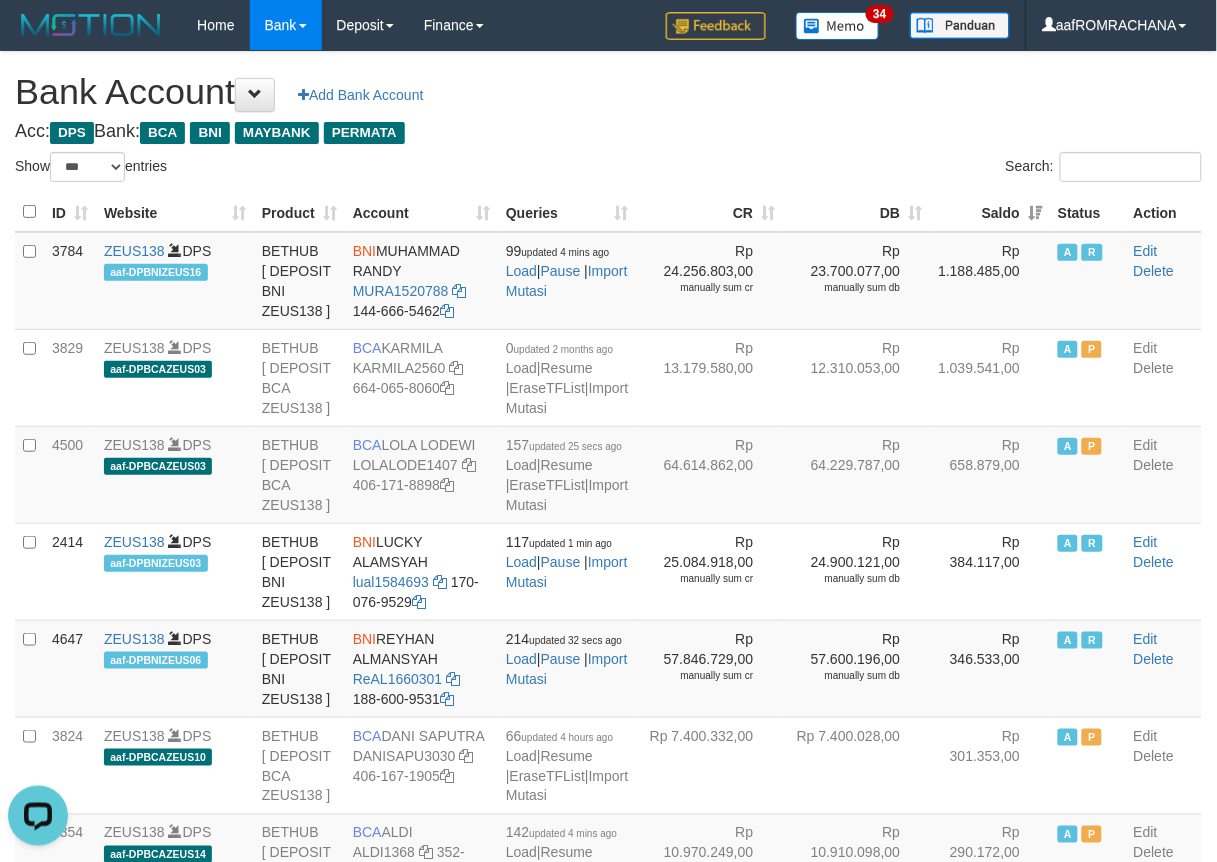 scroll, scrollTop: 0, scrollLeft: 0, axis: both 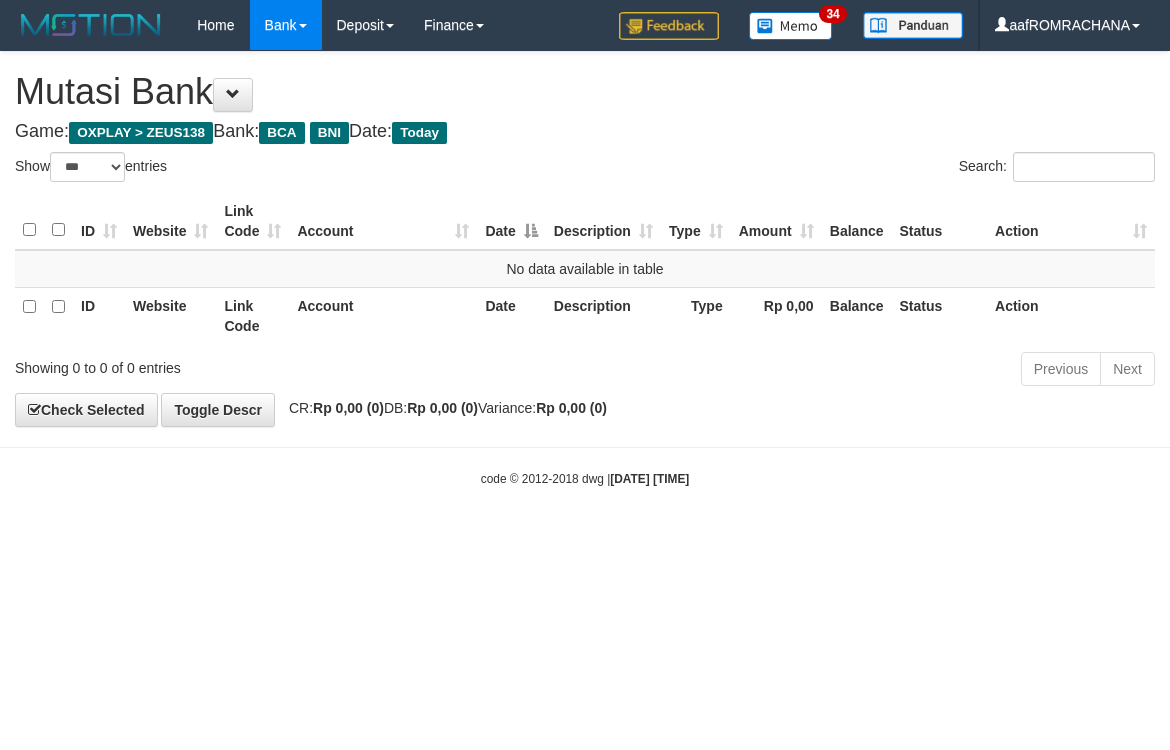 select on "***" 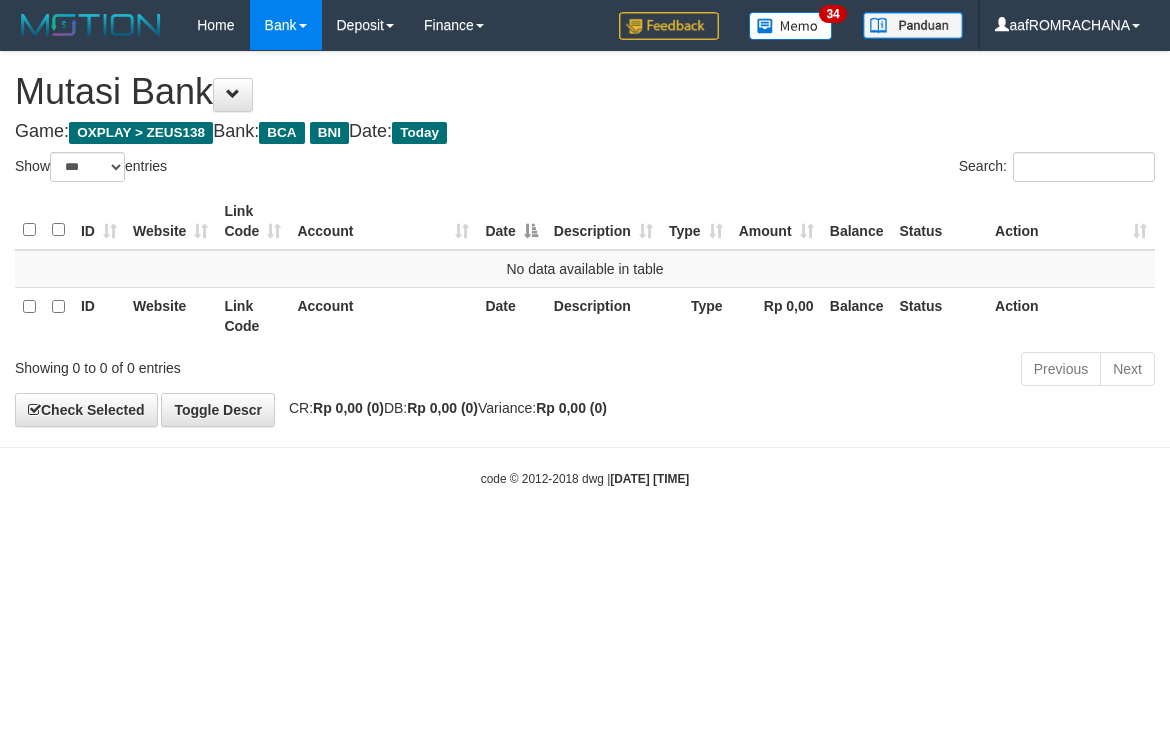 scroll, scrollTop: 0, scrollLeft: 0, axis: both 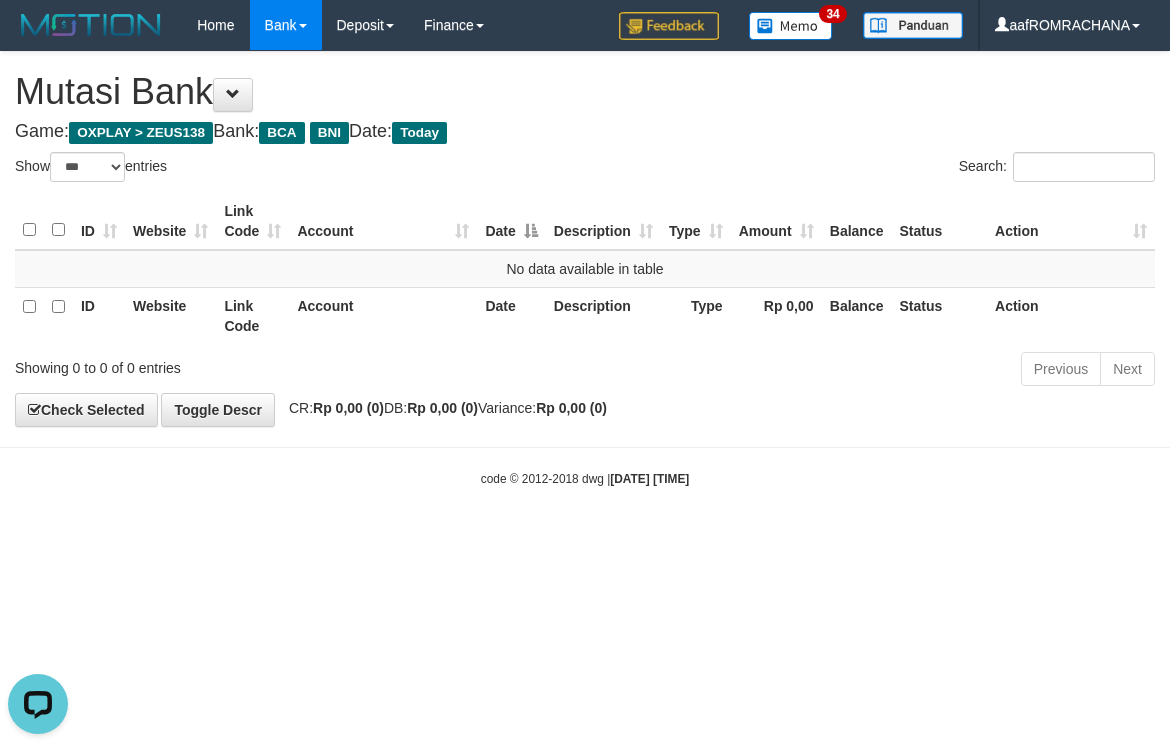 click on "Toggle navigation
Home
Bank
Account List
Load
By Website
Group
[OXPLAY]													ZEUS138
By Load Group (DPS)
Sync" at bounding box center (585, 269) 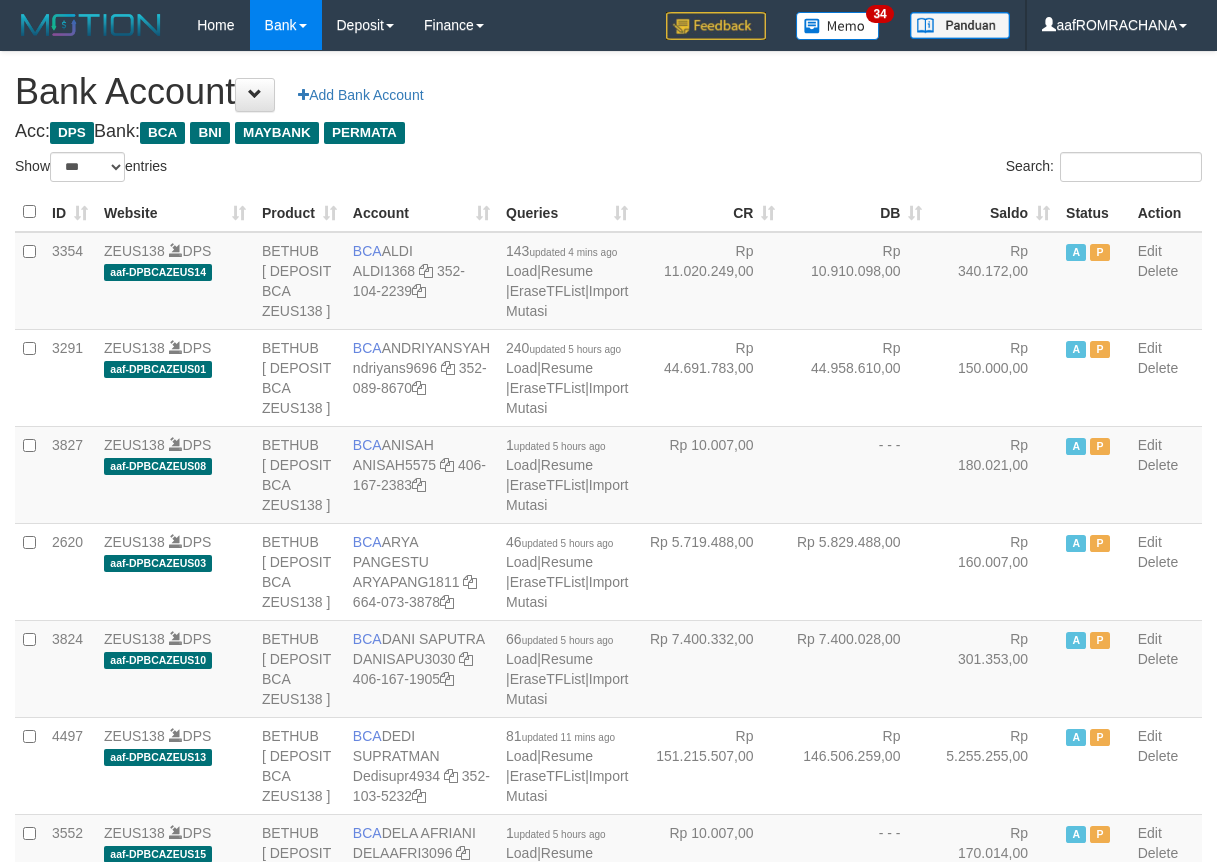 select on "***" 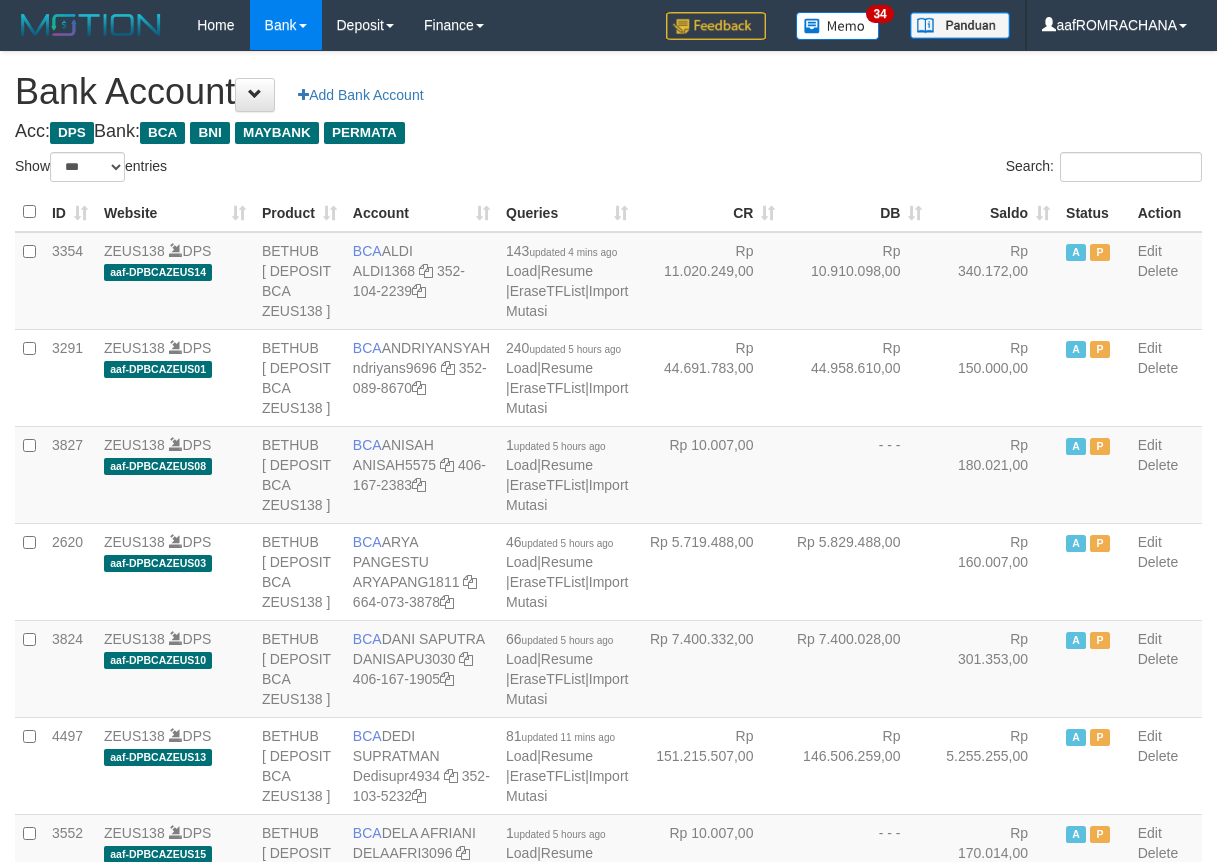scroll, scrollTop: 0, scrollLeft: 0, axis: both 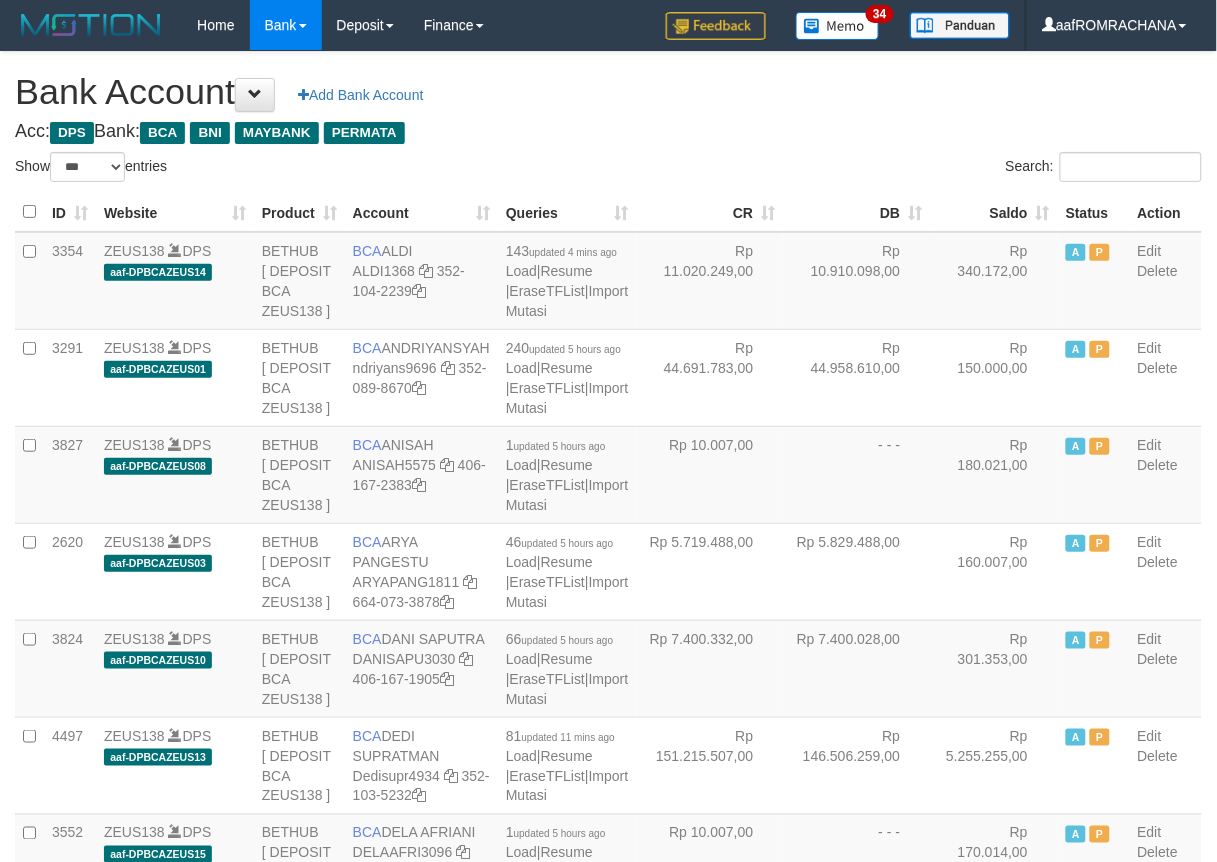 click on "Saldo" at bounding box center (994, 212) 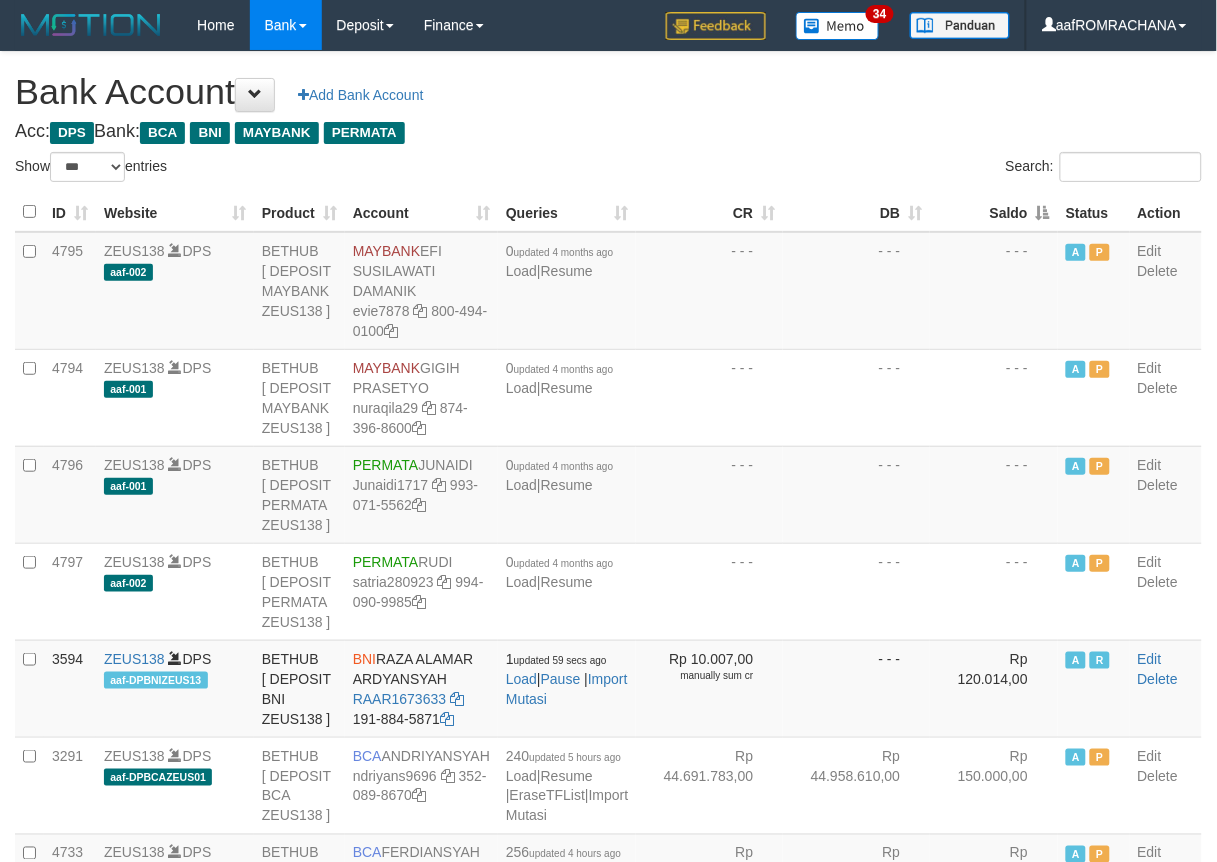 click on "Saldo" at bounding box center (994, 212) 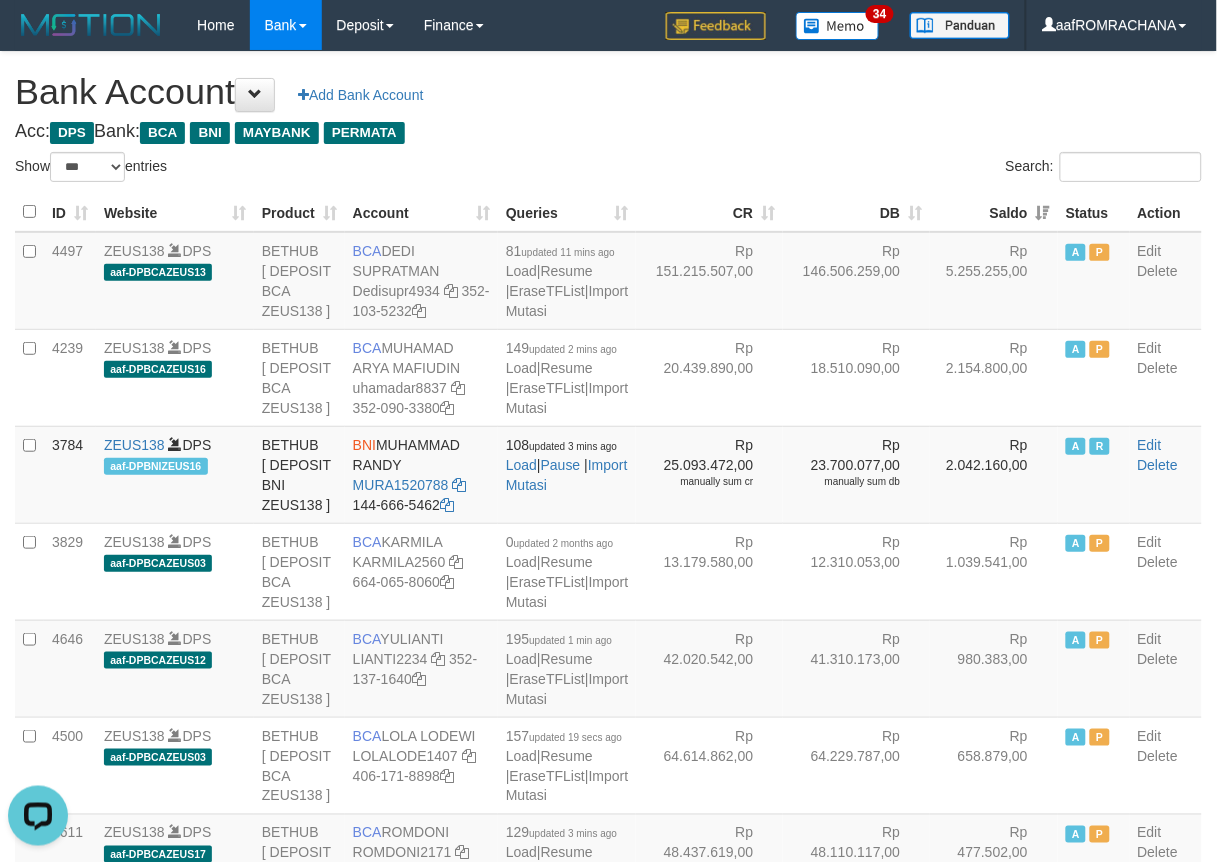 scroll, scrollTop: 0, scrollLeft: 0, axis: both 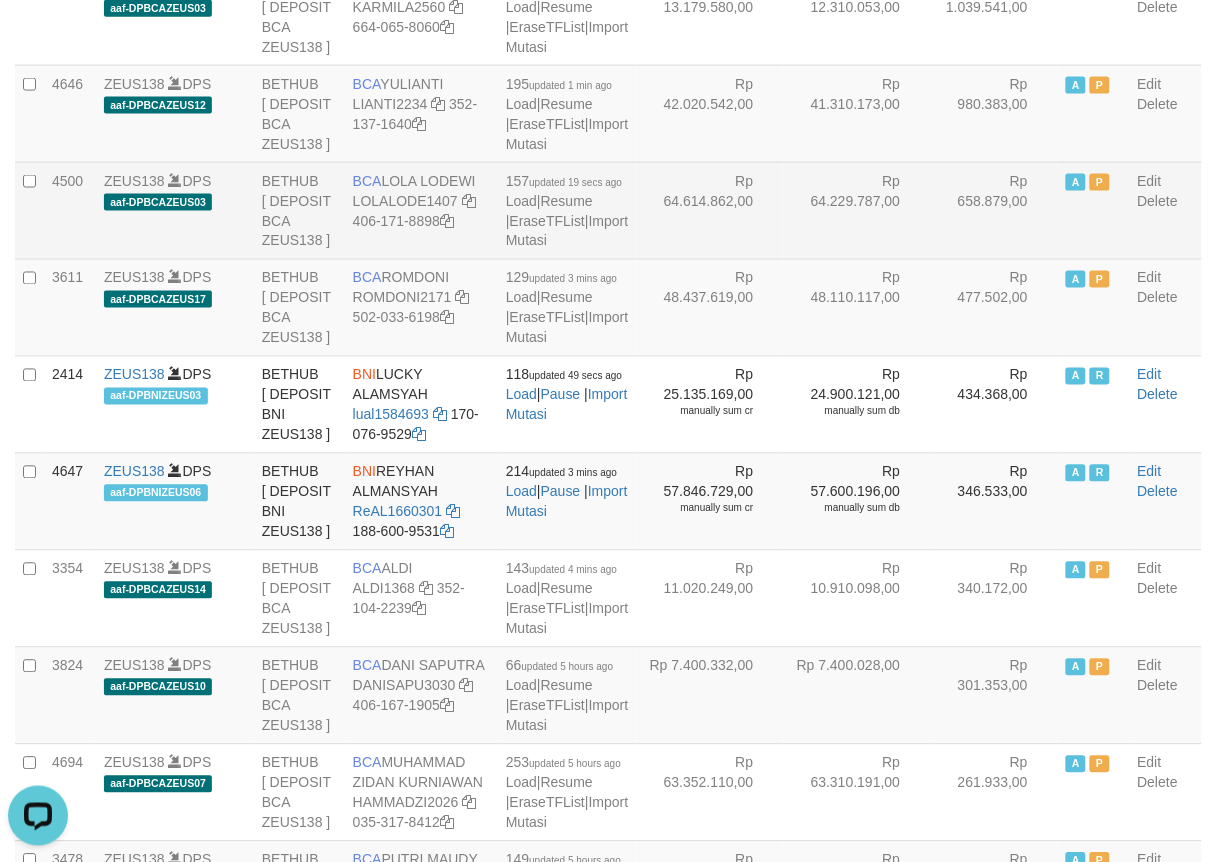 drag, startPoint x: 384, startPoint y: 454, endPoint x: 433, endPoint y: 473, distance: 52.554733 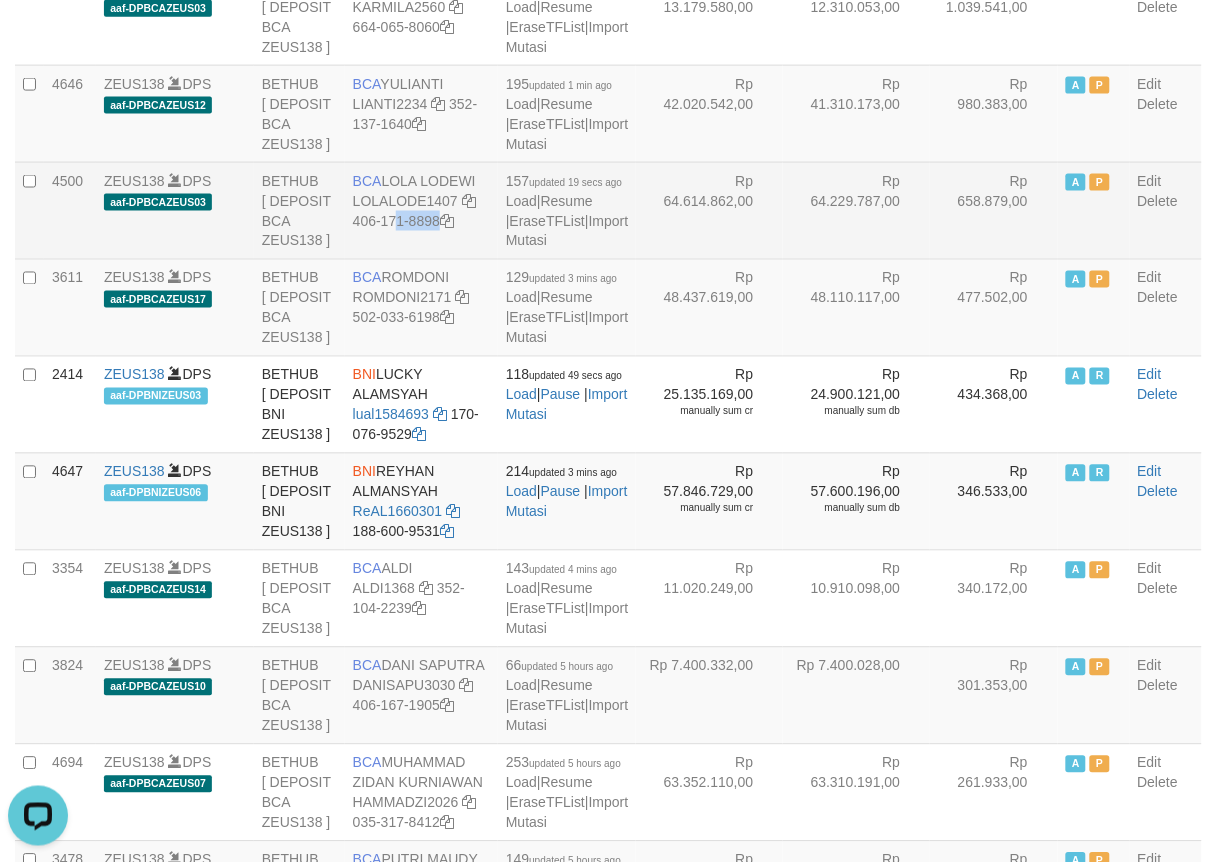 drag, startPoint x: 368, startPoint y: 520, endPoint x: 383, endPoint y: 534, distance: 20.518284 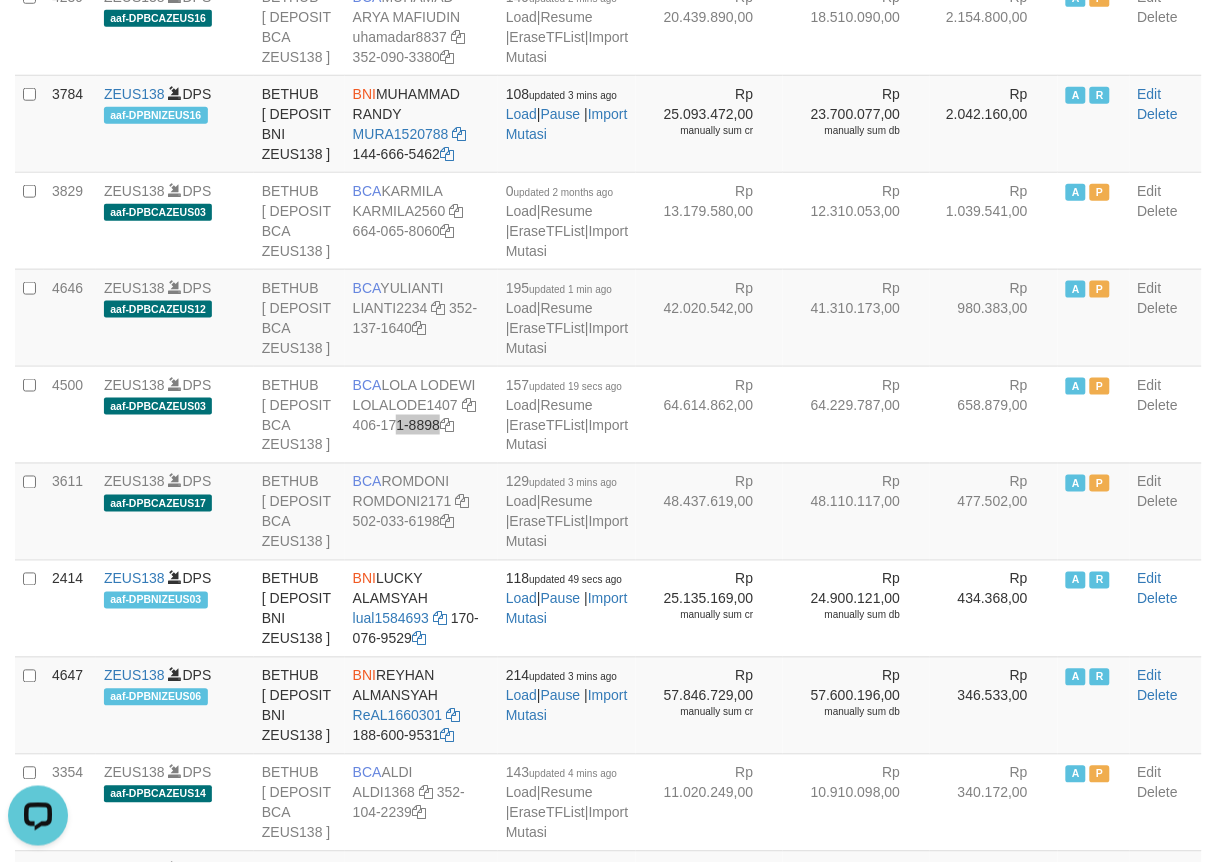 scroll, scrollTop: 0, scrollLeft: 0, axis: both 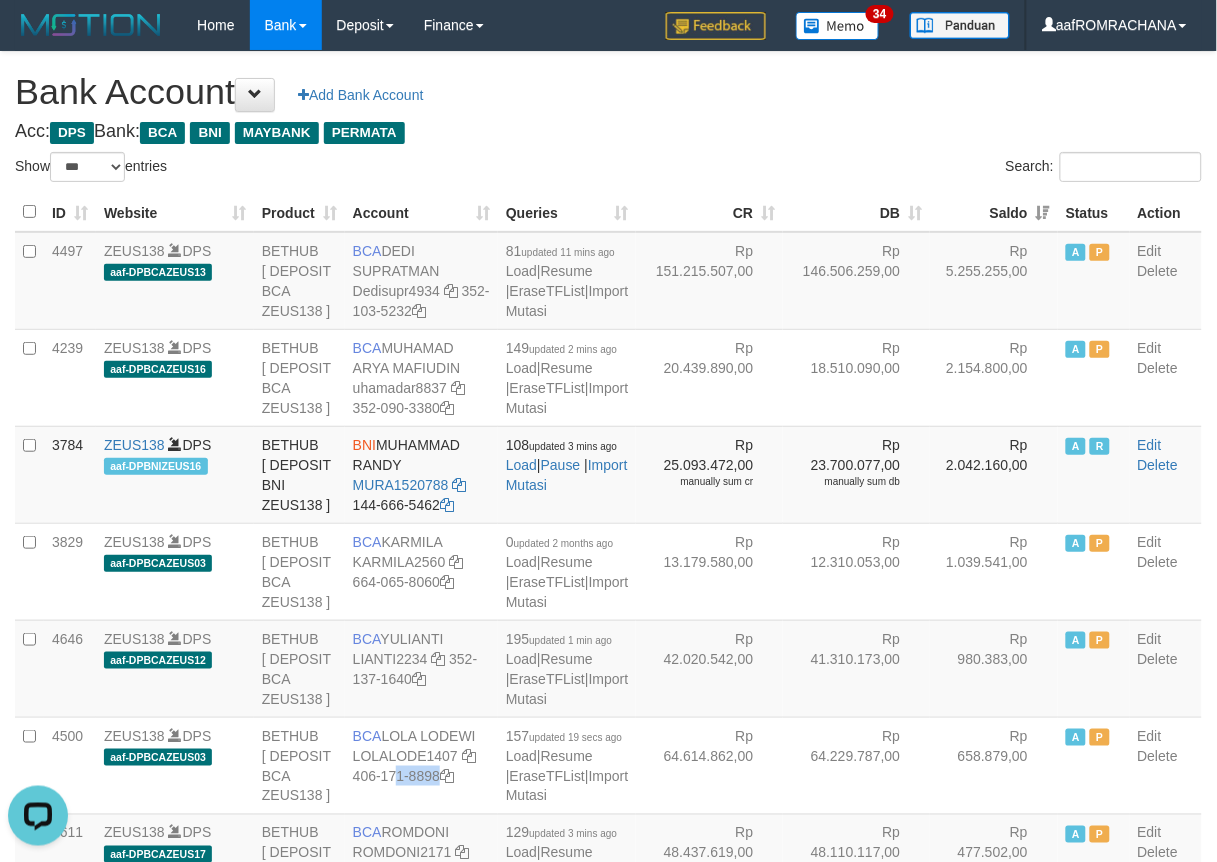 click on "Bank Account
Add Bank Account" at bounding box center [608, 92] 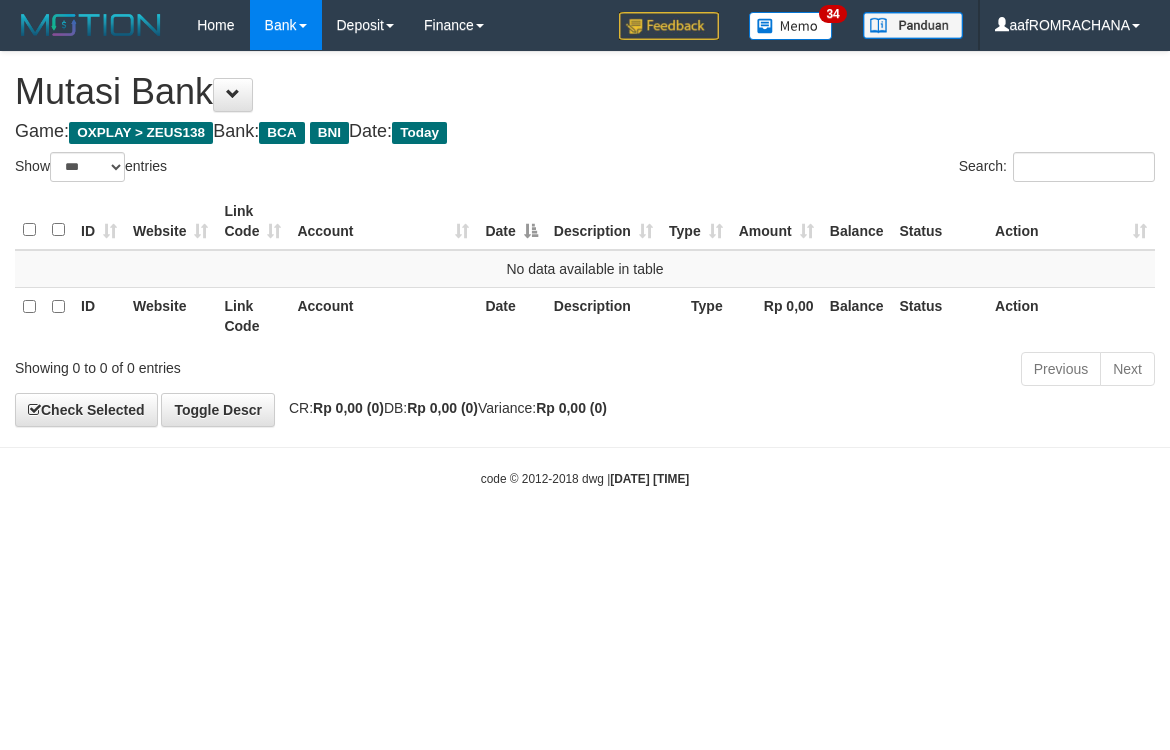 select on "***" 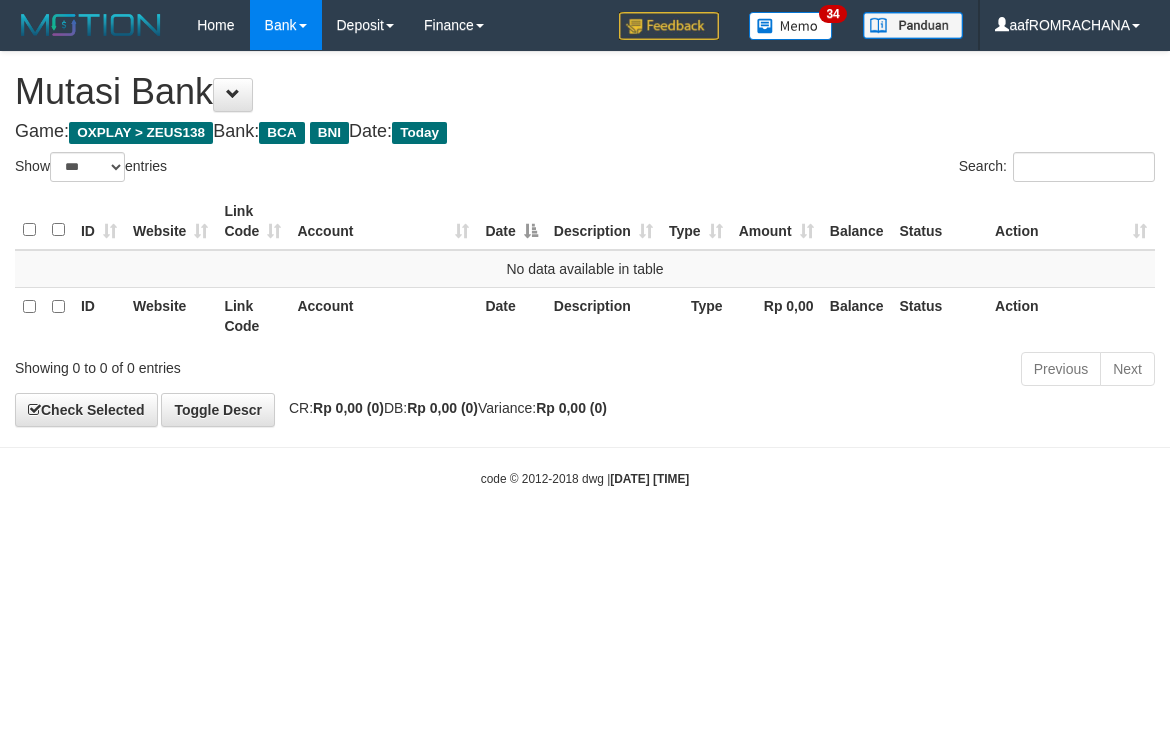 scroll, scrollTop: 0, scrollLeft: 0, axis: both 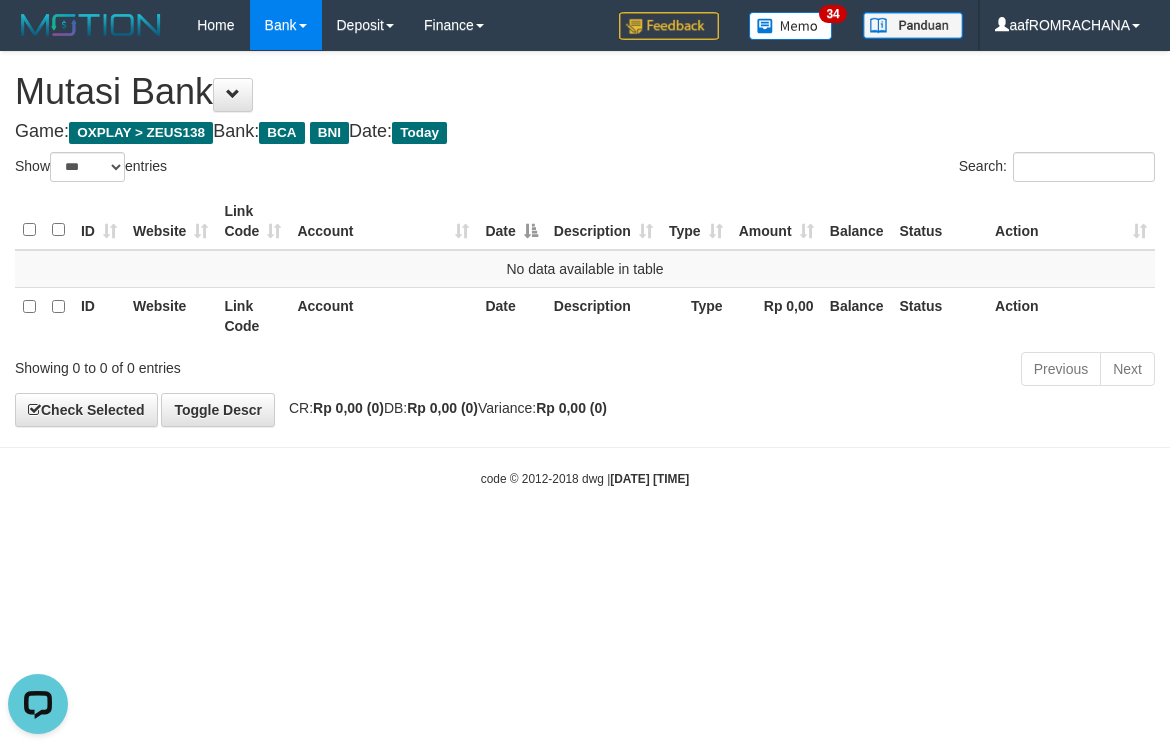 click on "**********" at bounding box center (585, 239) 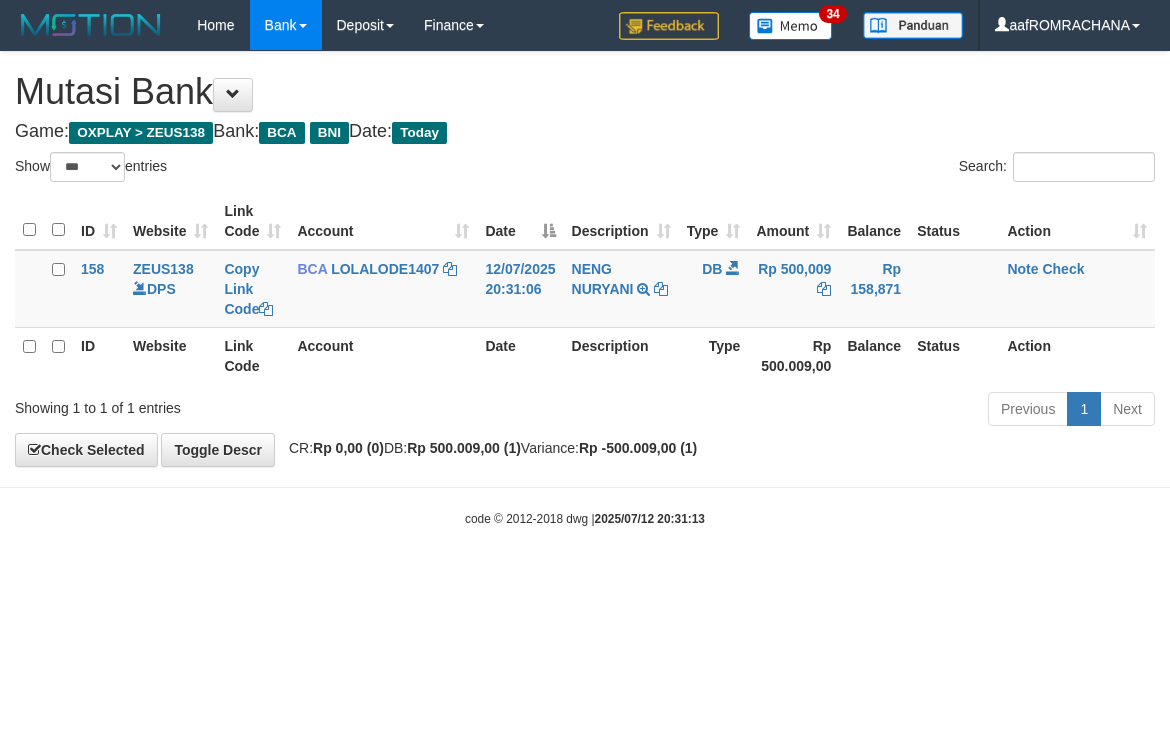 select on "***" 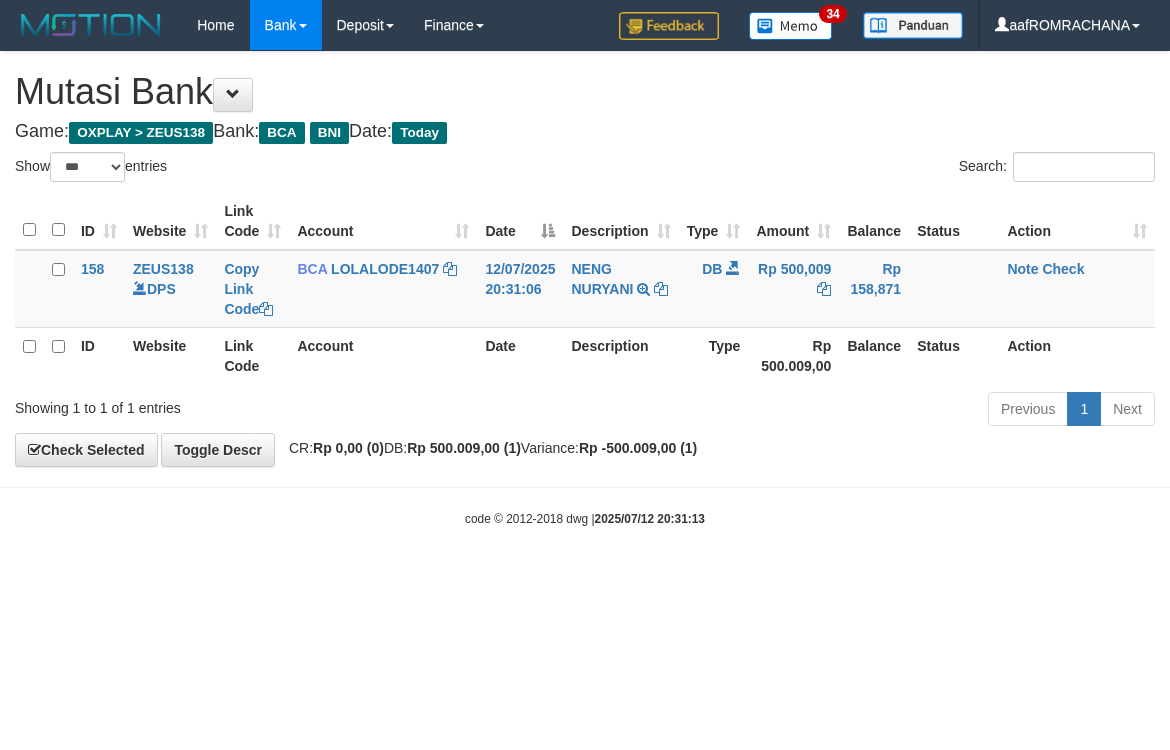 scroll, scrollTop: 0, scrollLeft: 0, axis: both 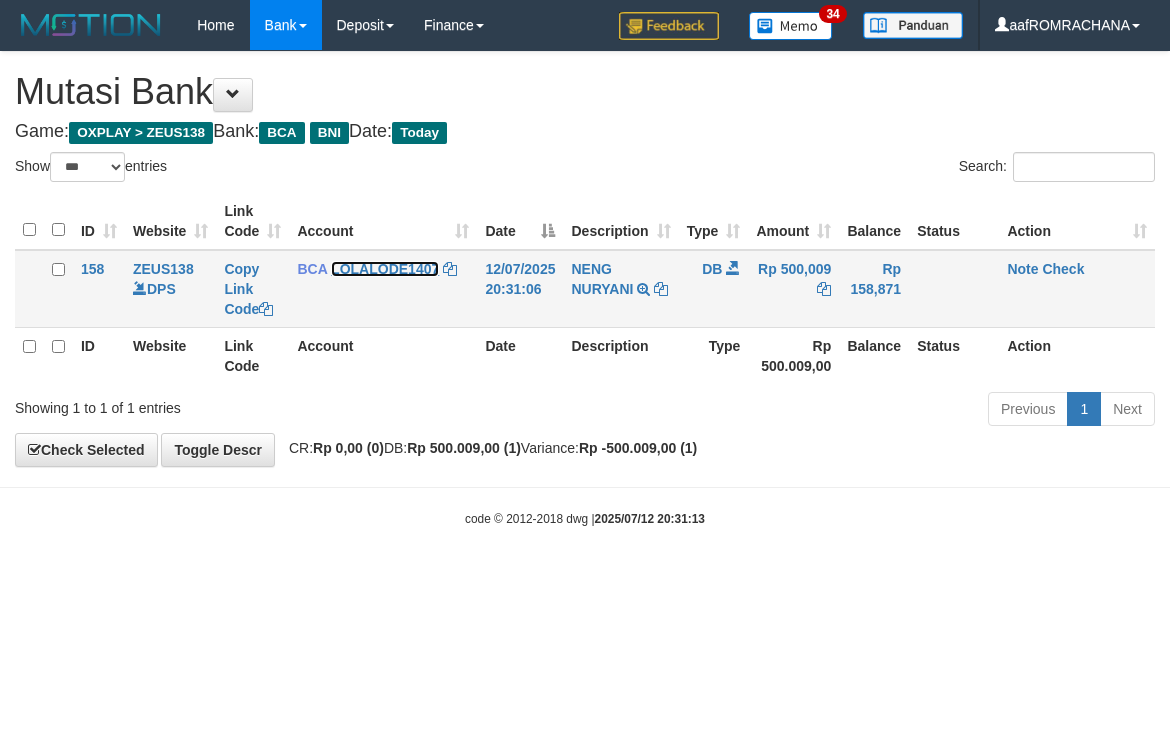 click on "LOLALODE1407" at bounding box center [385, 269] 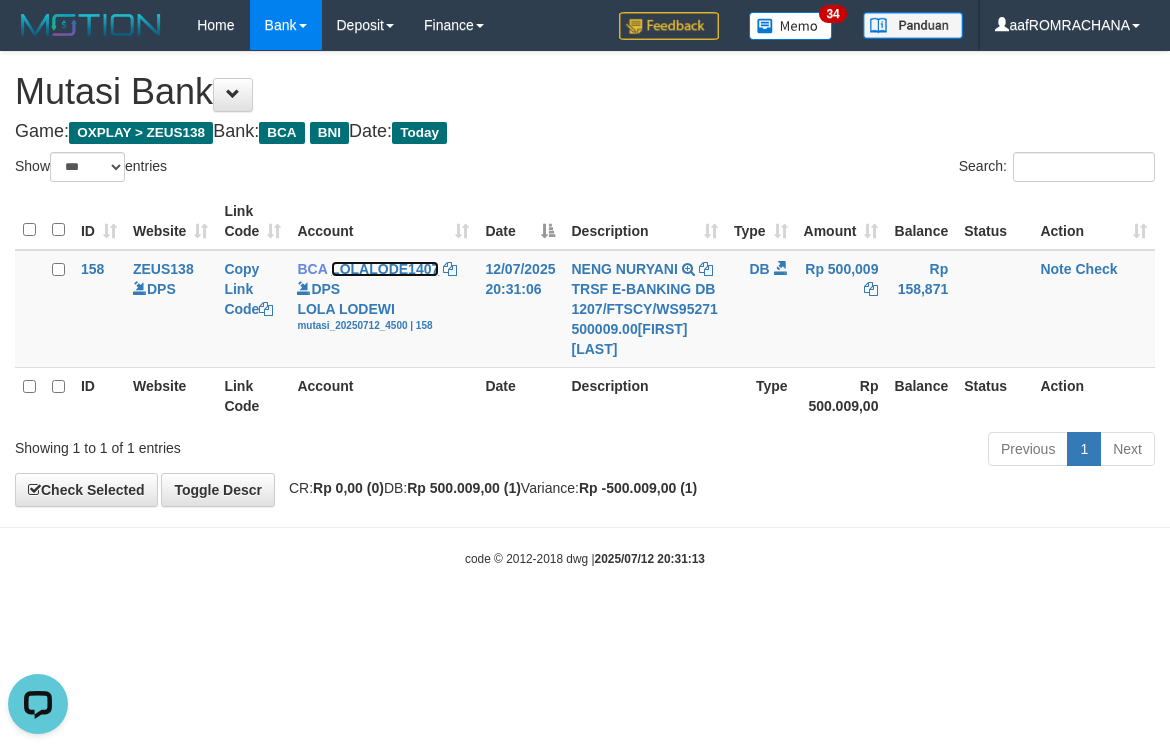 scroll, scrollTop: 0, scrollLeft: 0, axis: both 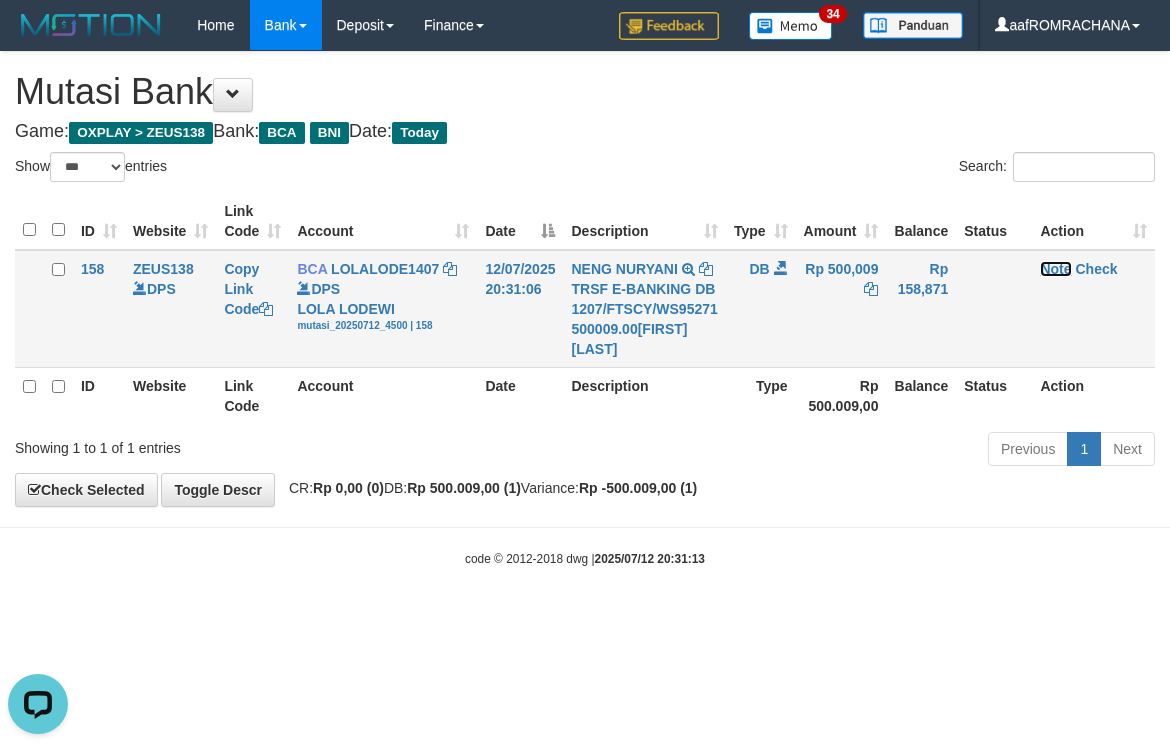 click on "Note" at bounding box center [1055, 269] 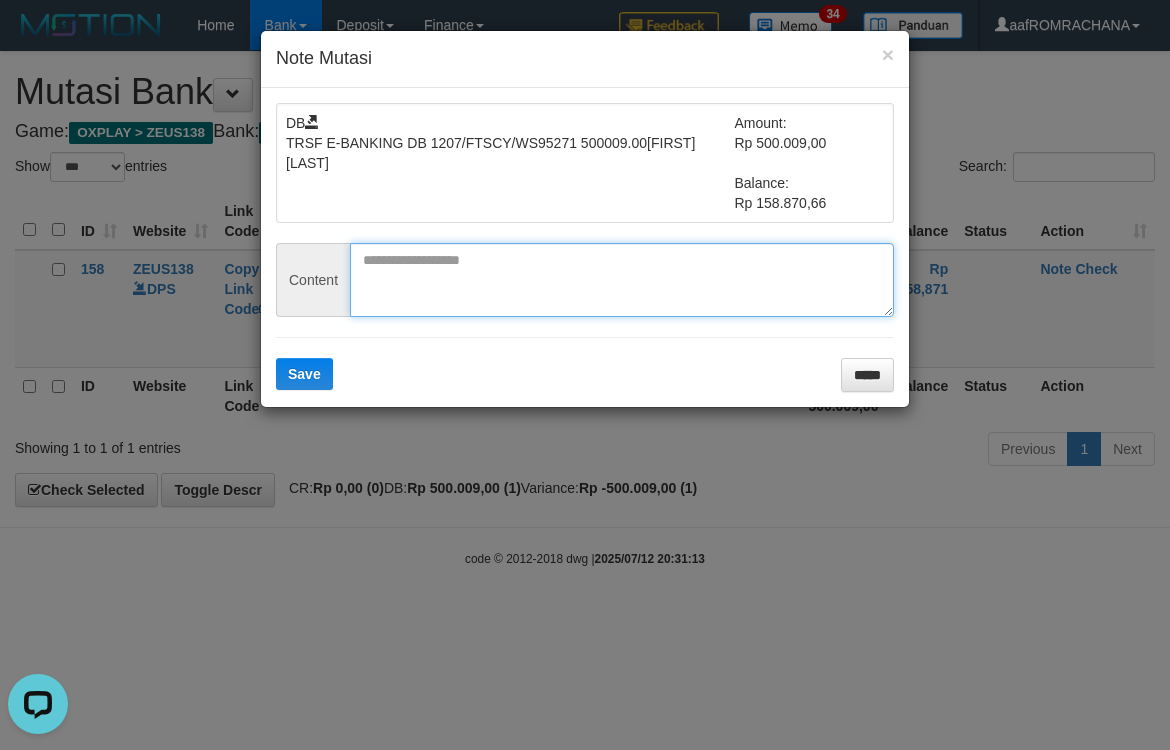 click at bounding box center [622, 280] 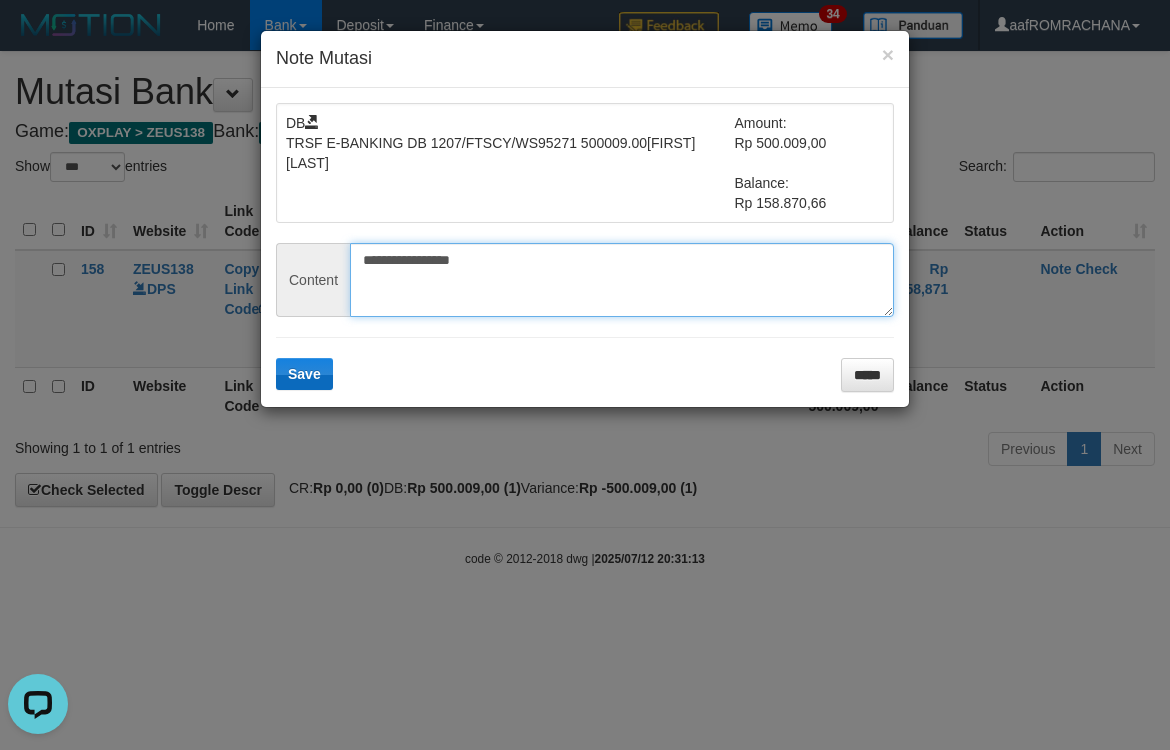 type on "**********" 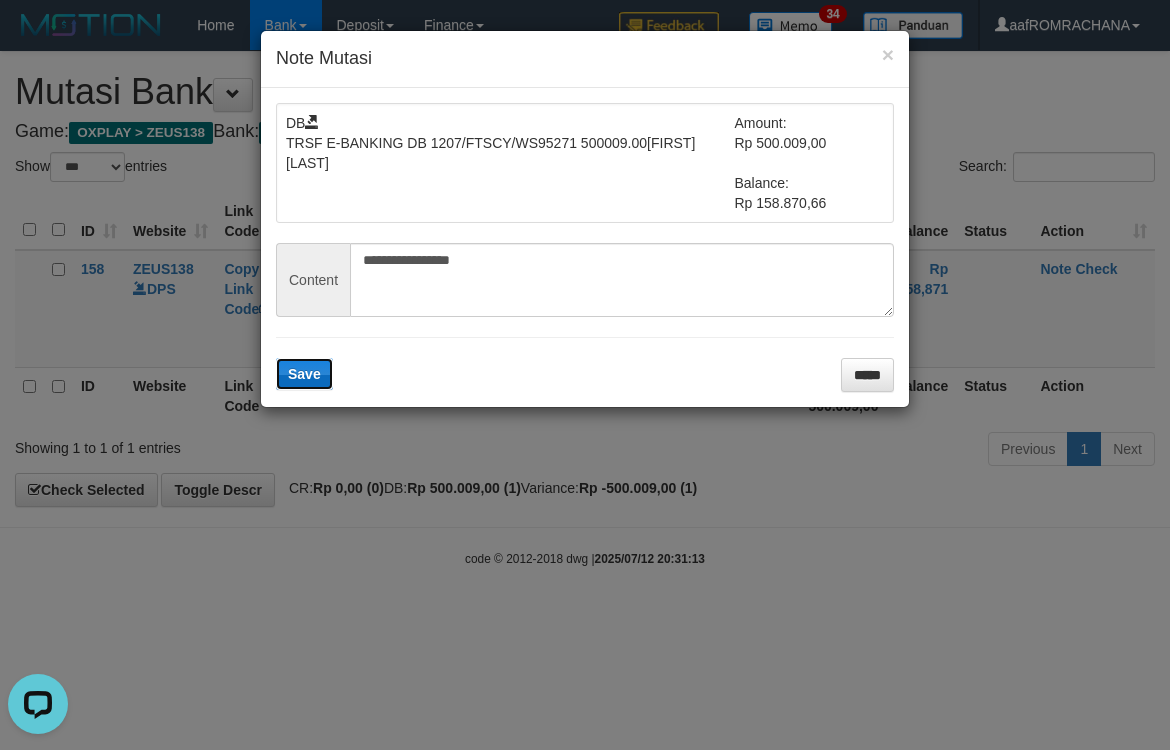 click on "Save" at bounding box center [304, 374] 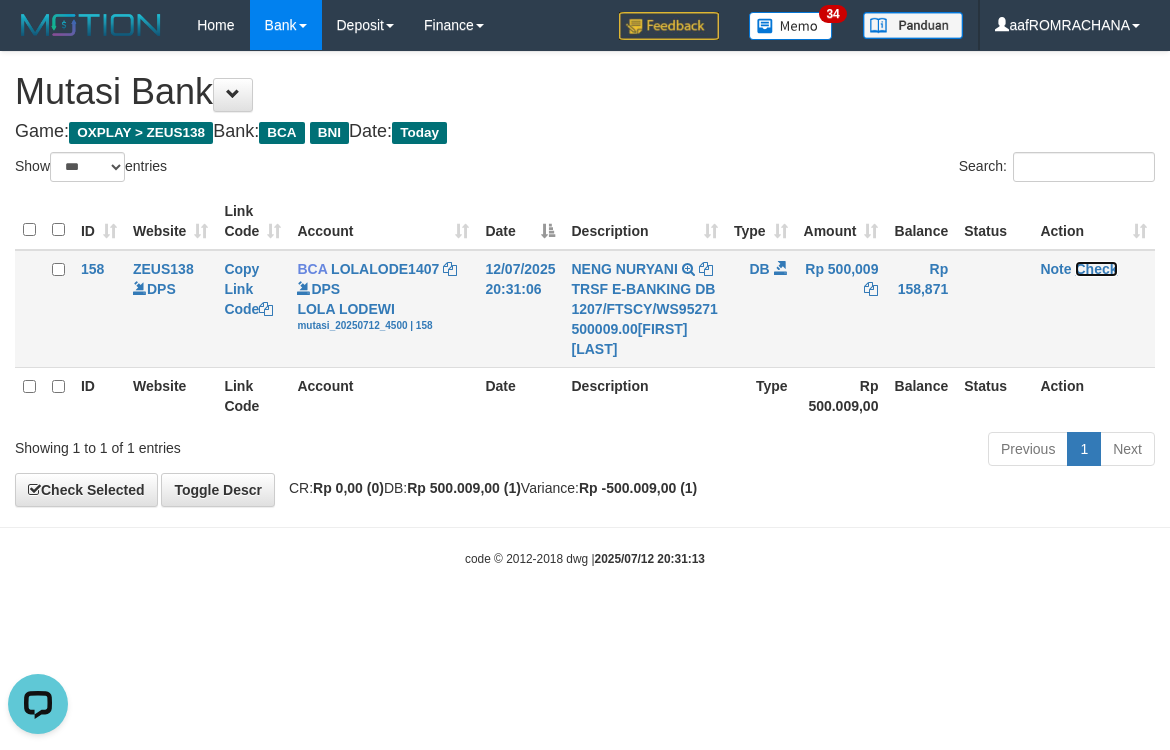 click on "Check" at bounding box center (1096, 269) 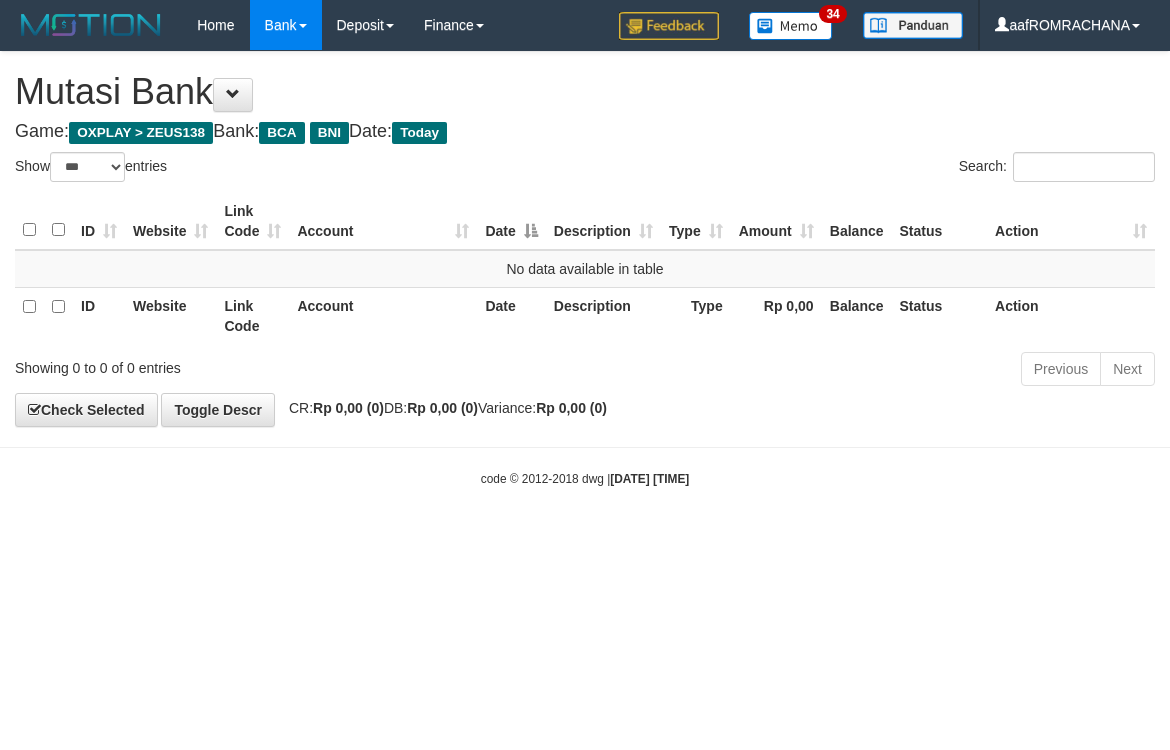 select on "***" 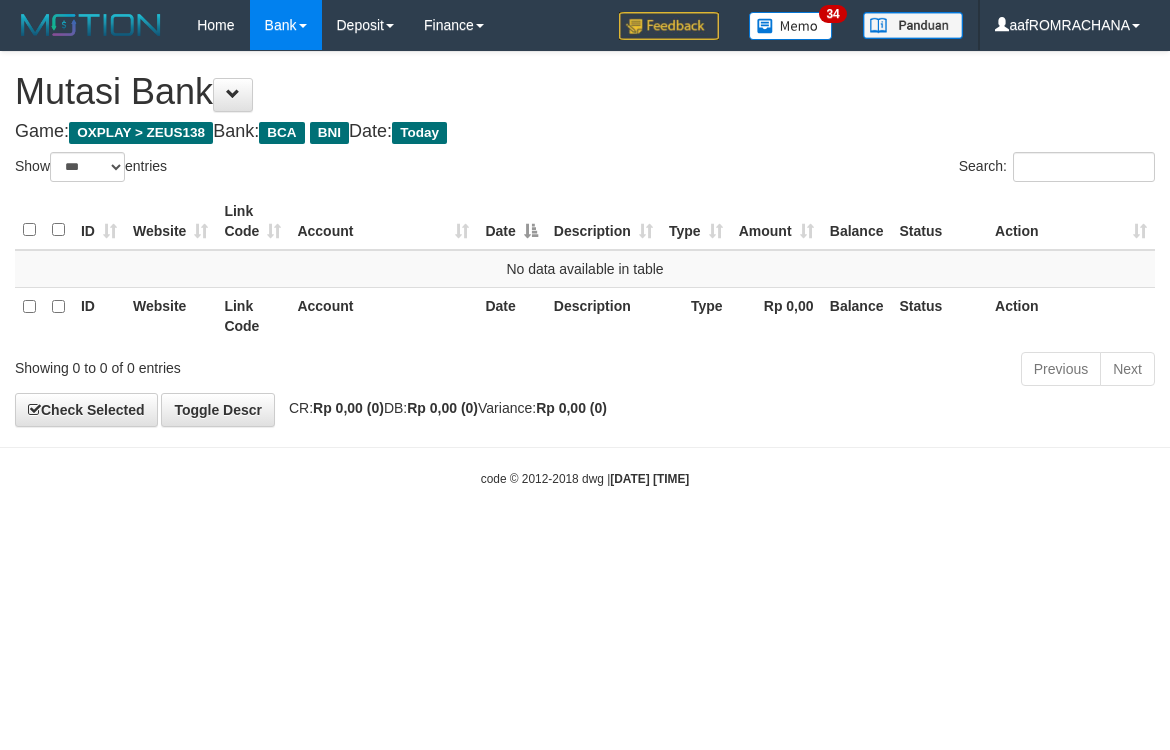 scroll, scrollTop: 0, scrollLeft: 0, axis: both 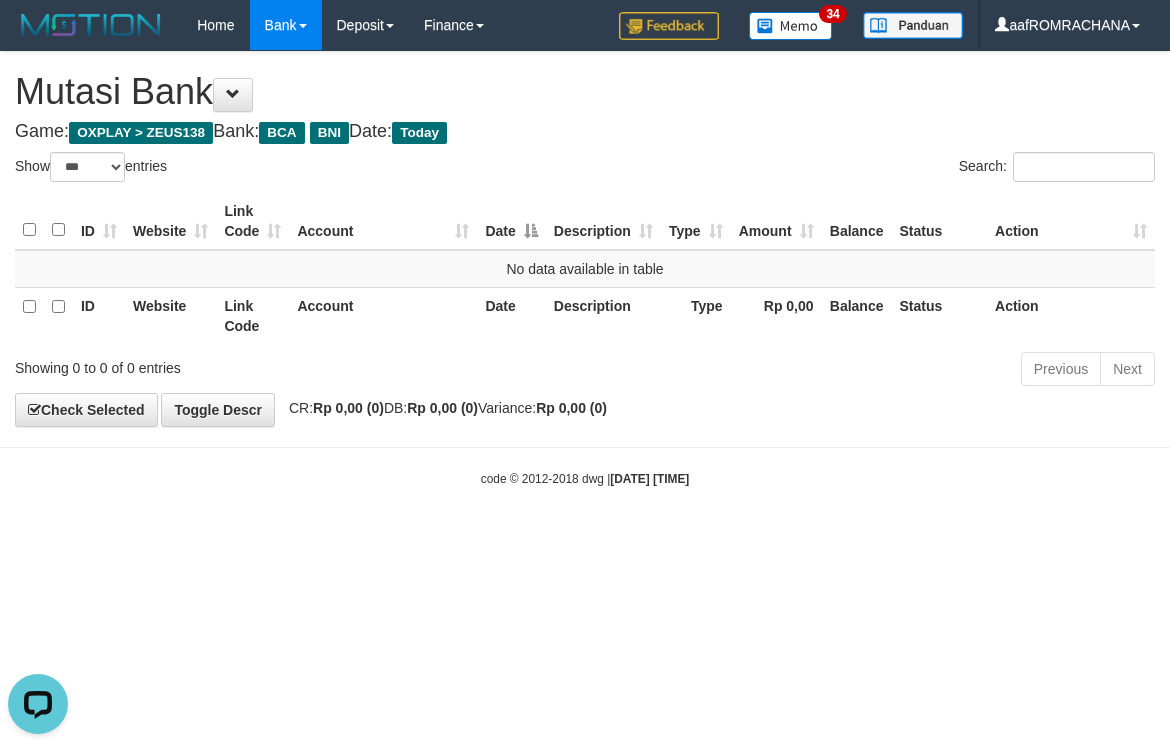 click on "Toggle navigation
Home
Bank
Account List
Load
By Website
Group
[OXPLAY]													ZEUS138
By Load Group (DPS)
Sync" at bounding box center [585, 269] 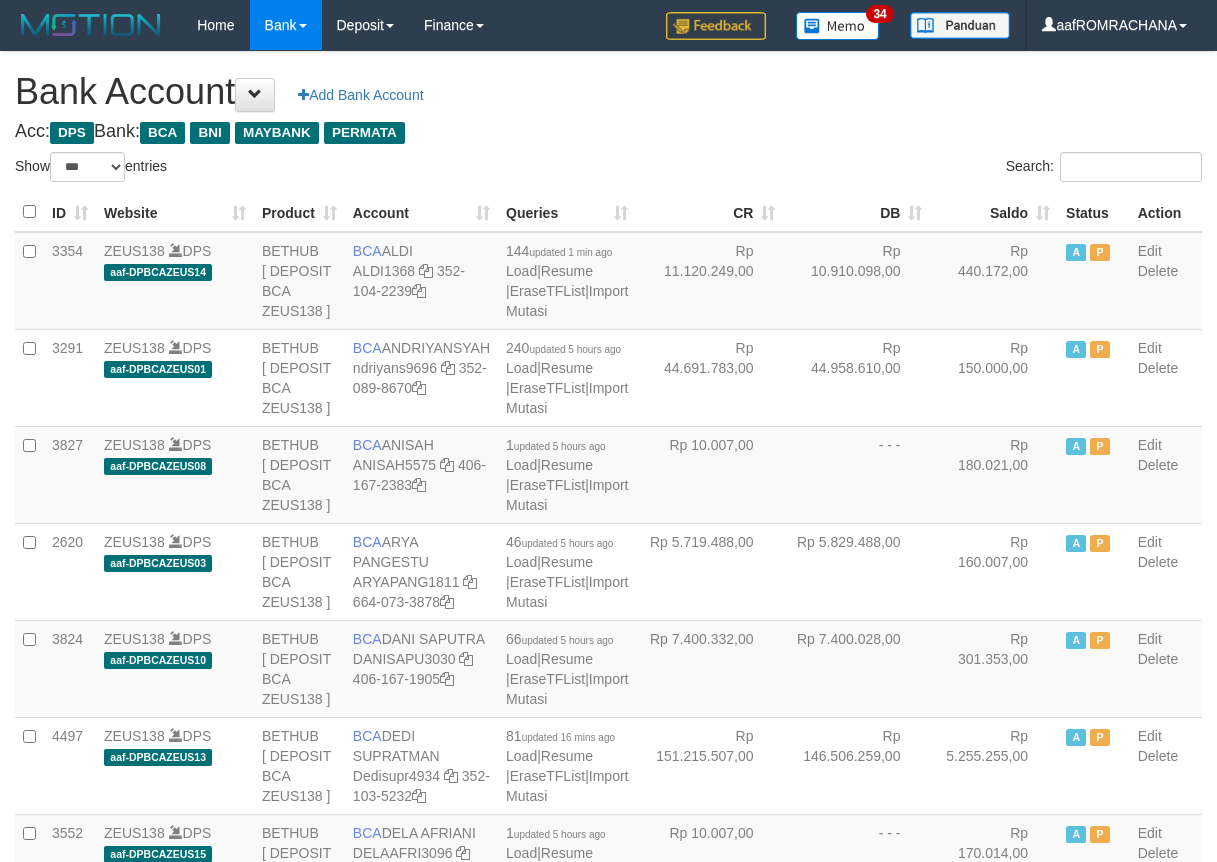 select on "***" 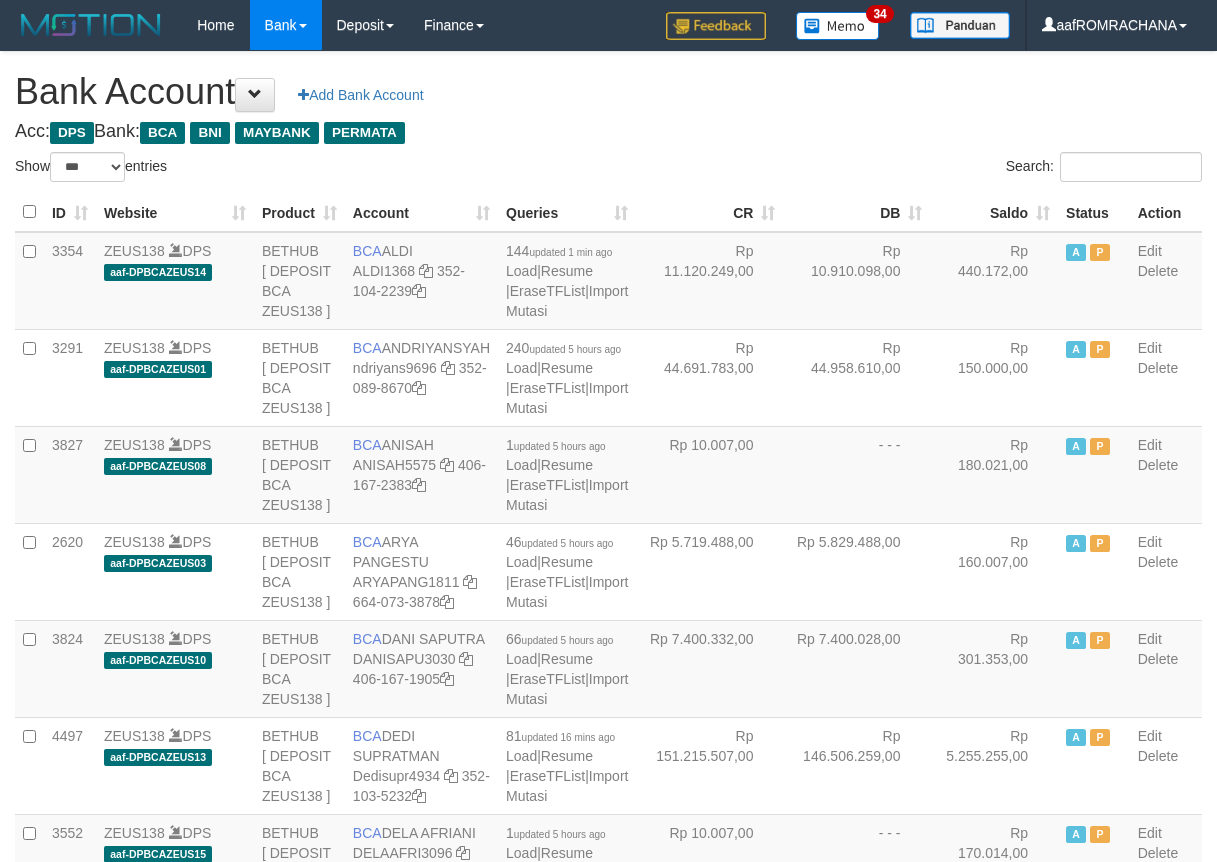 scroll, scrollTop: 0, scrollLeft: 0, axis: both 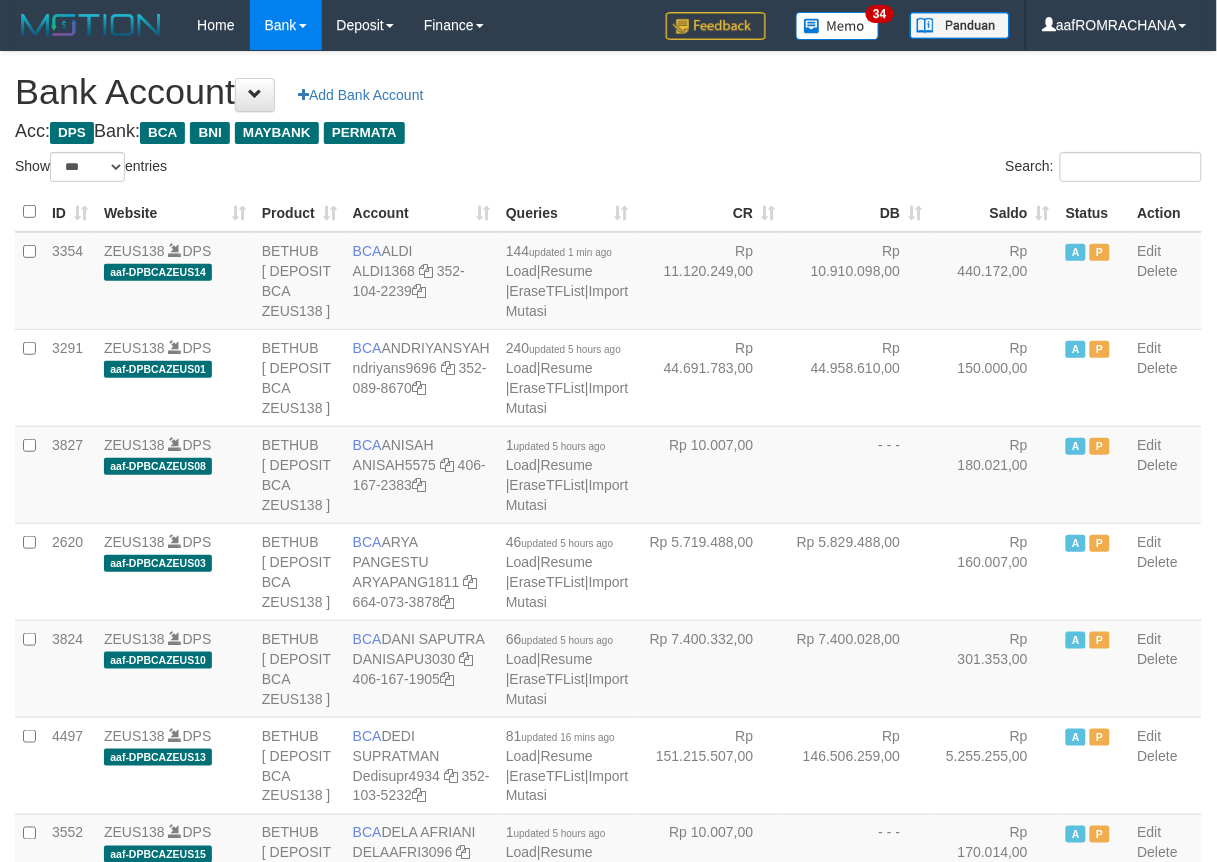 click on "Saldo" at bounding box center (994, 212) 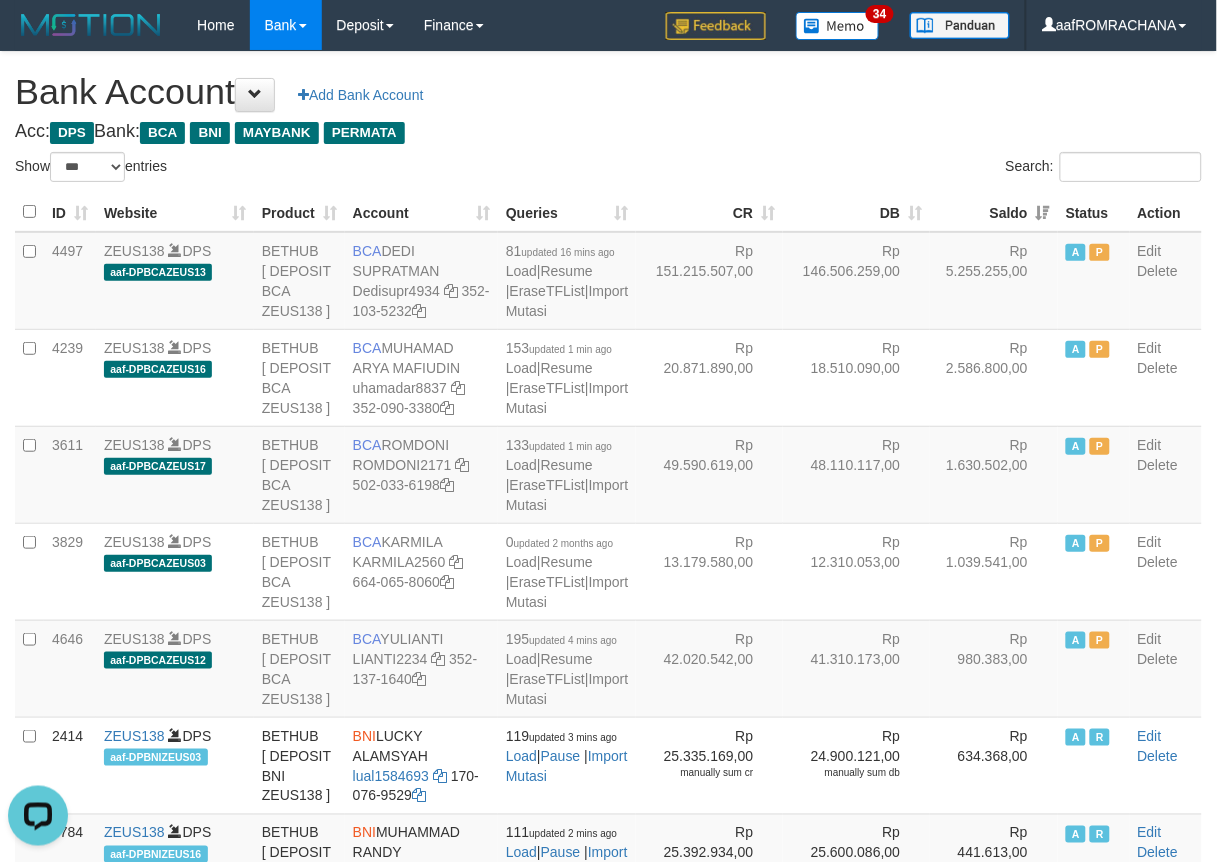 scroll, scrollTop: 0, scrollLeft: 0, axis: both 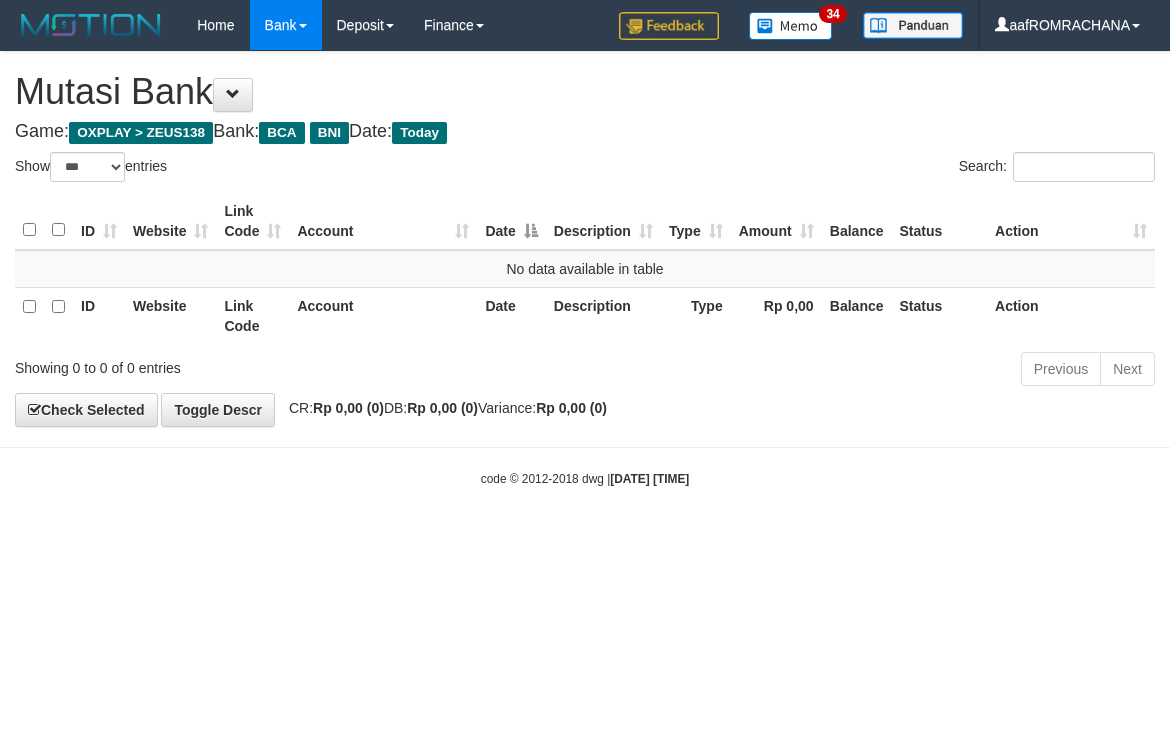 select on "***" 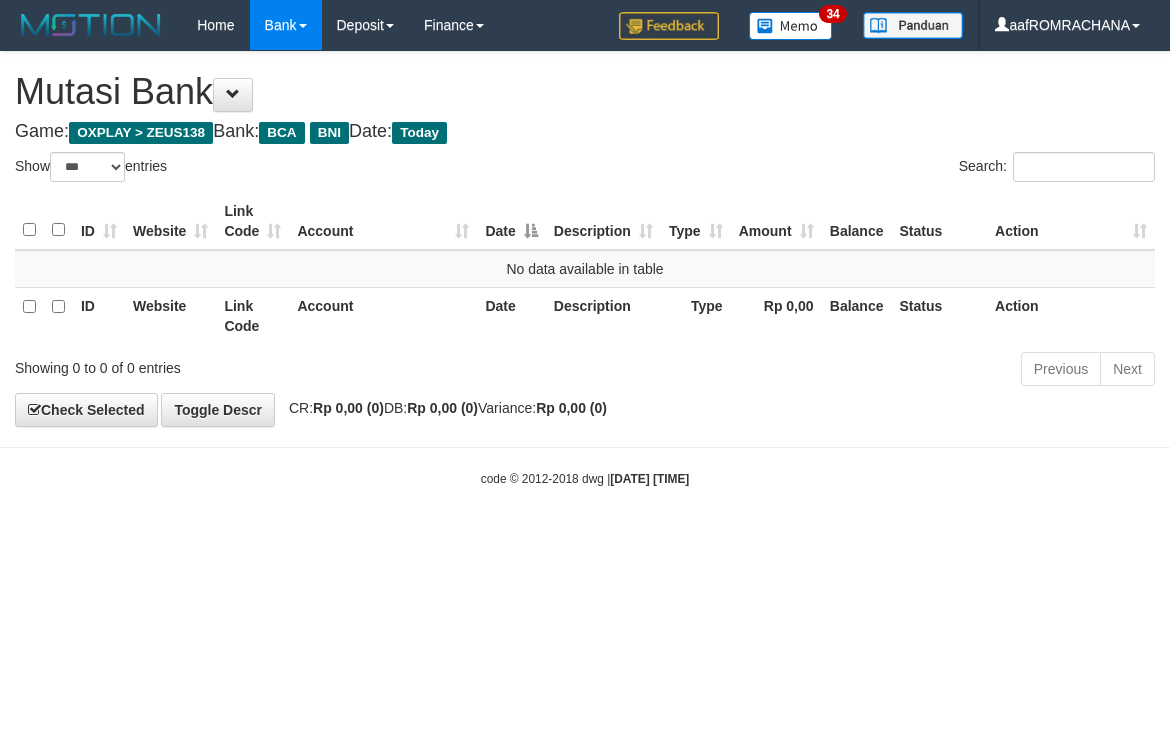 scroll, scrollTop: 0, scrollLeft: 0, axis: both 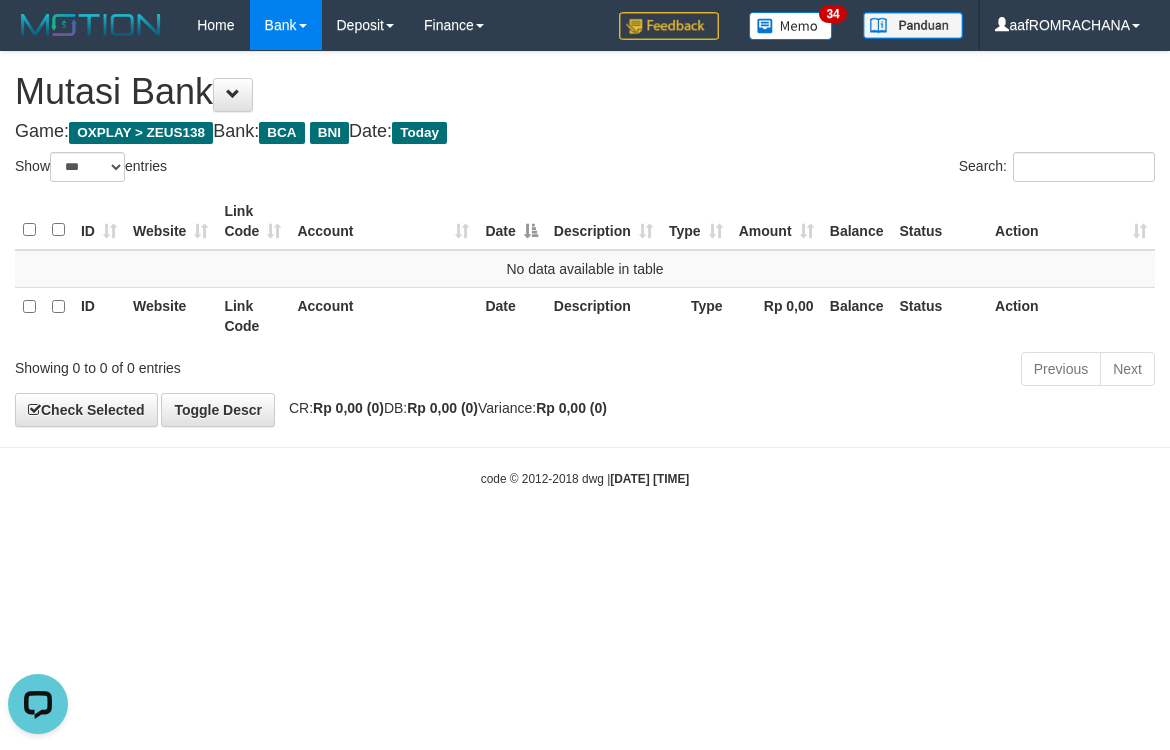 click on "Toggle navigation
Home
Bank
Account List
Load
By Website
Group
[OXPLAY]													ZEUS138
By Load Group (DPS)
Sync" at bounding box center [585, 269] 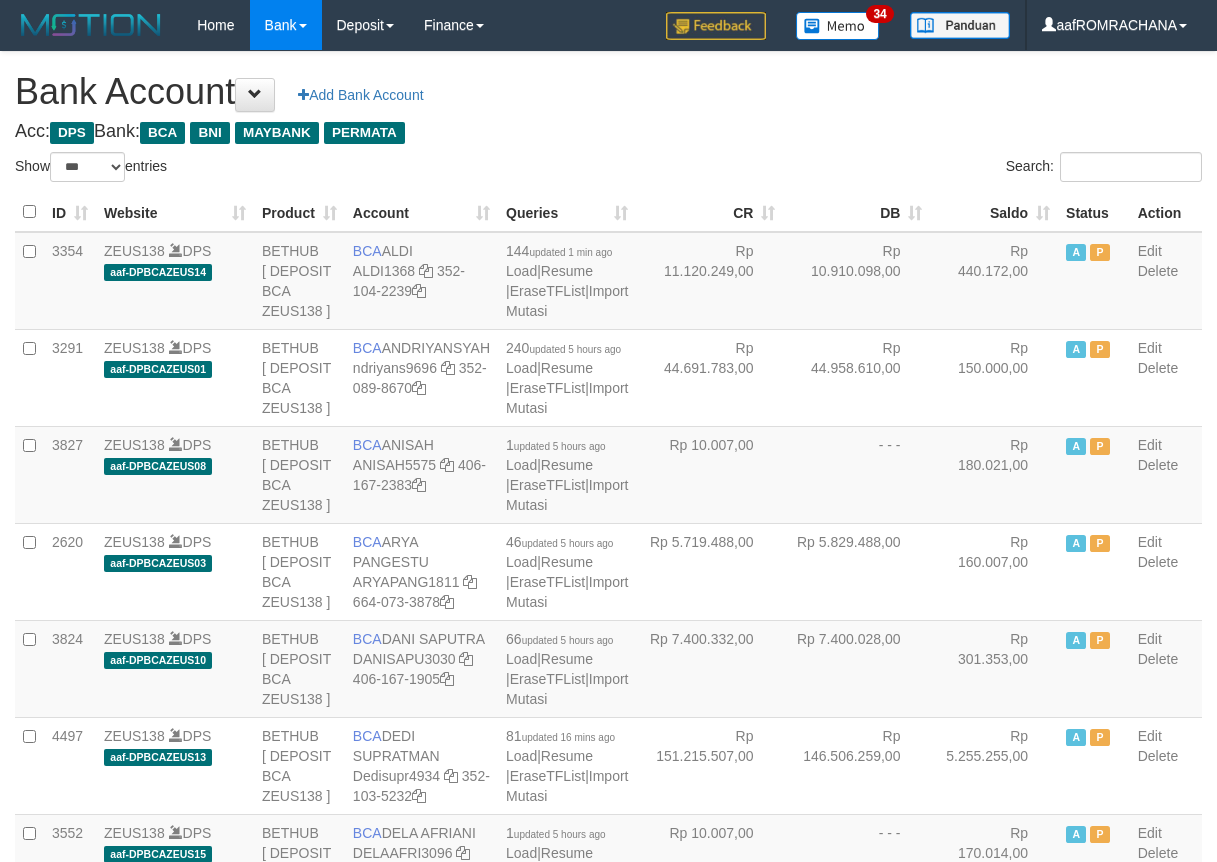 select on "***" 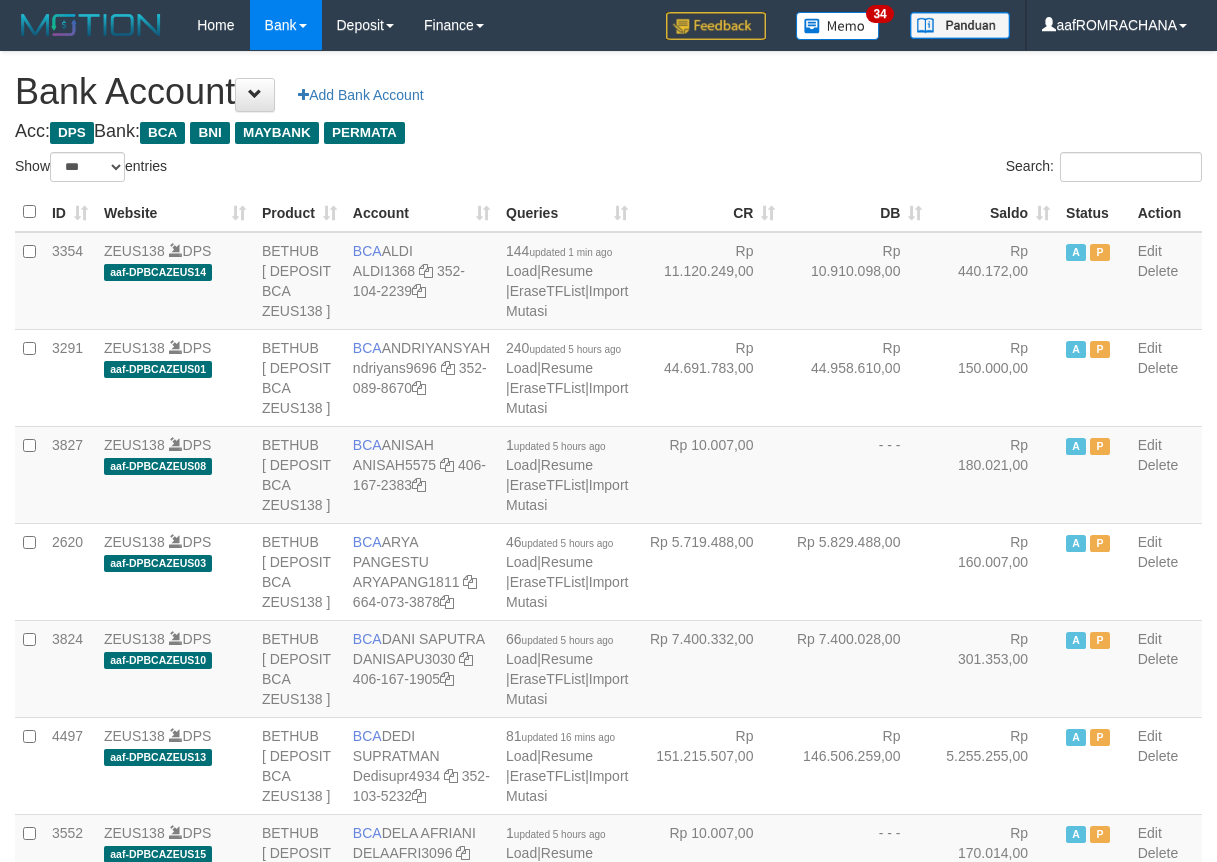 scroll, scrollTop: 0, scrollLeft: 0, axis: both 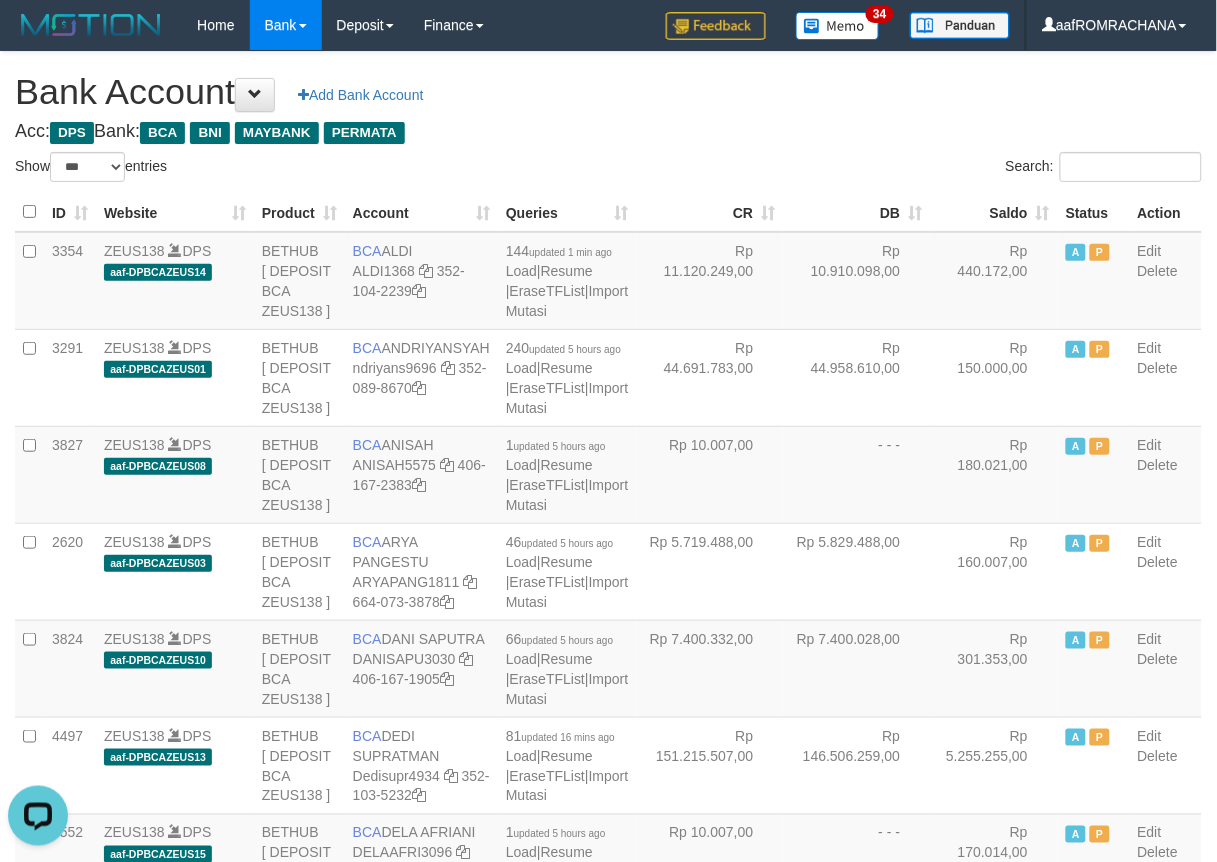 click on "Bank Account
Add Bank Account" 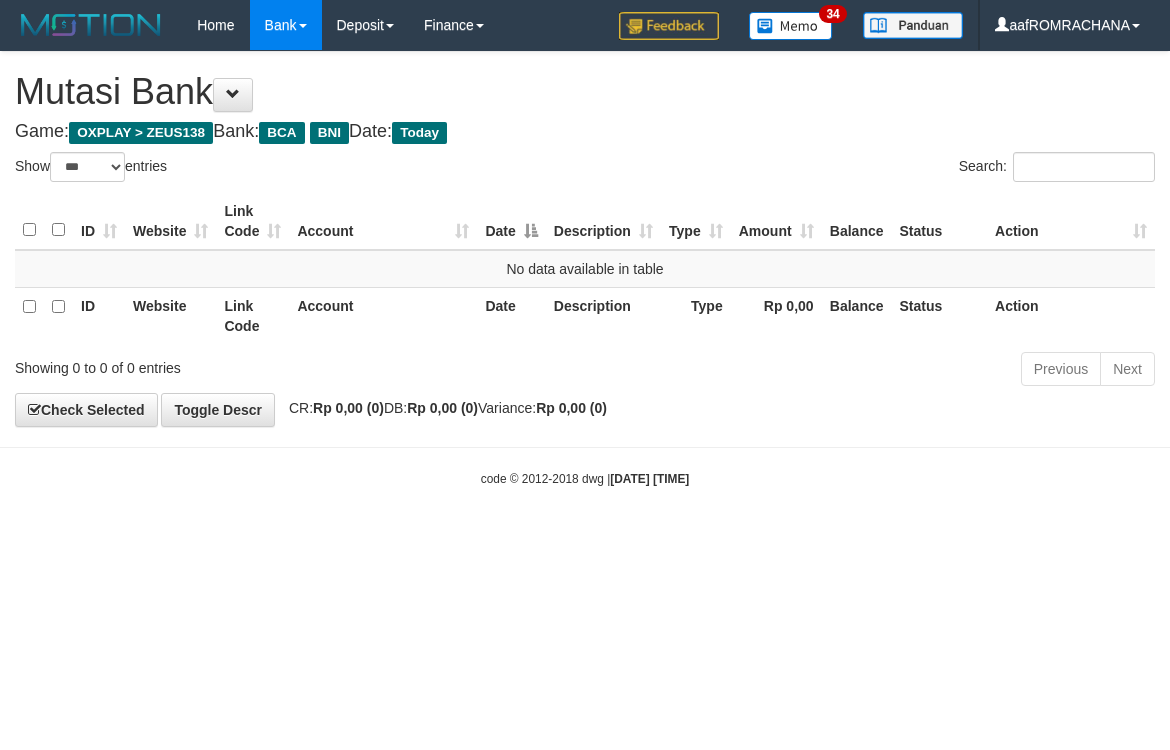 select on "***" 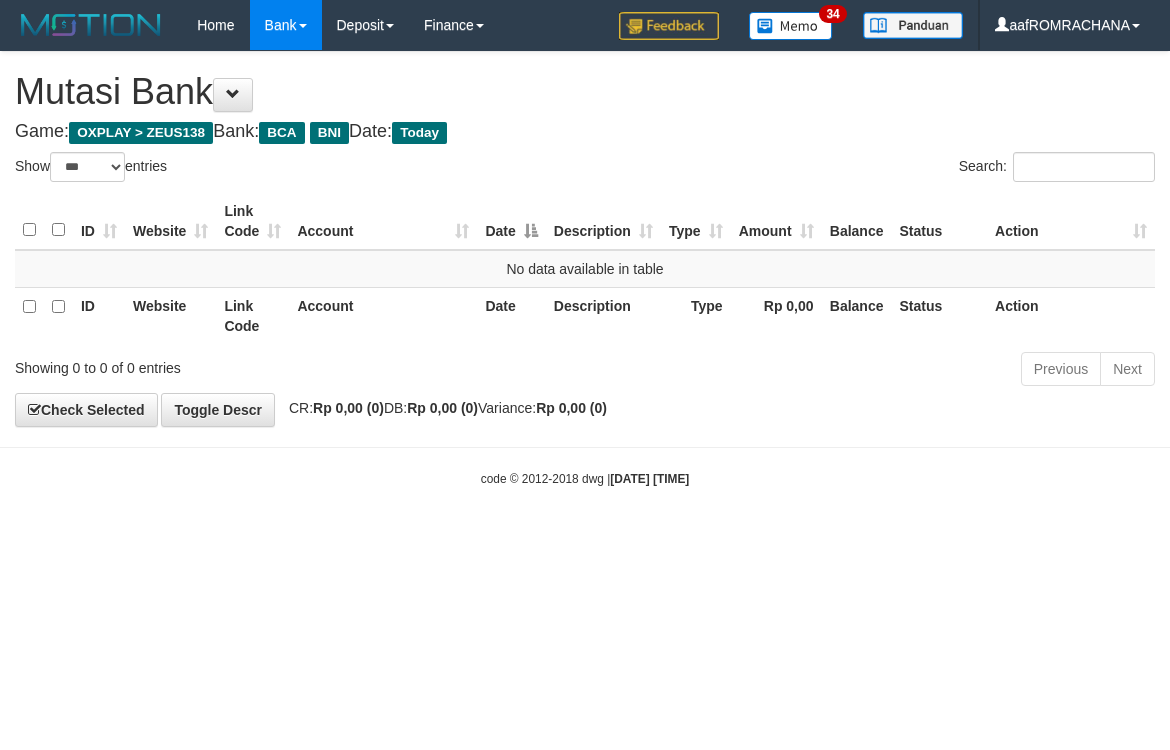 scroll, scrollTop: 0, scrollLeft: 0, axis: both 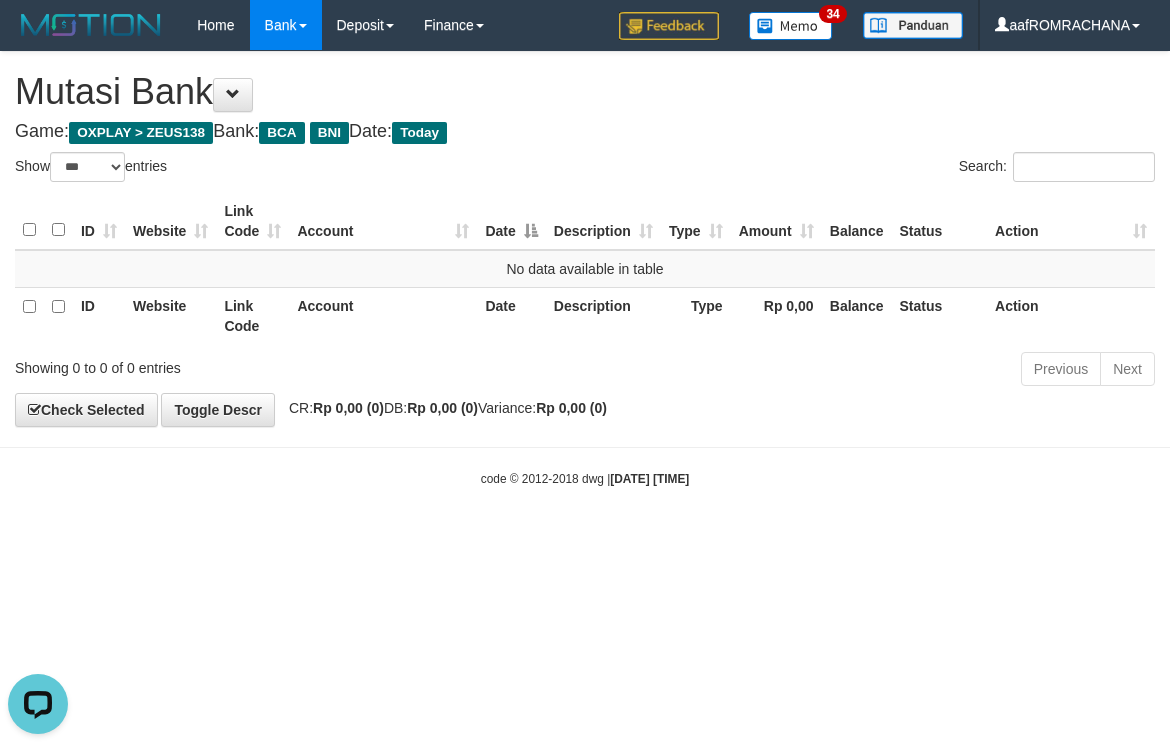 click on "Toggle navigation
Home
Bank
Account List
Load
By Website
Group
[OXPLAY]													ZEUS138
By Load Group (DPS)
Sync" at bounding box center [585, 269] 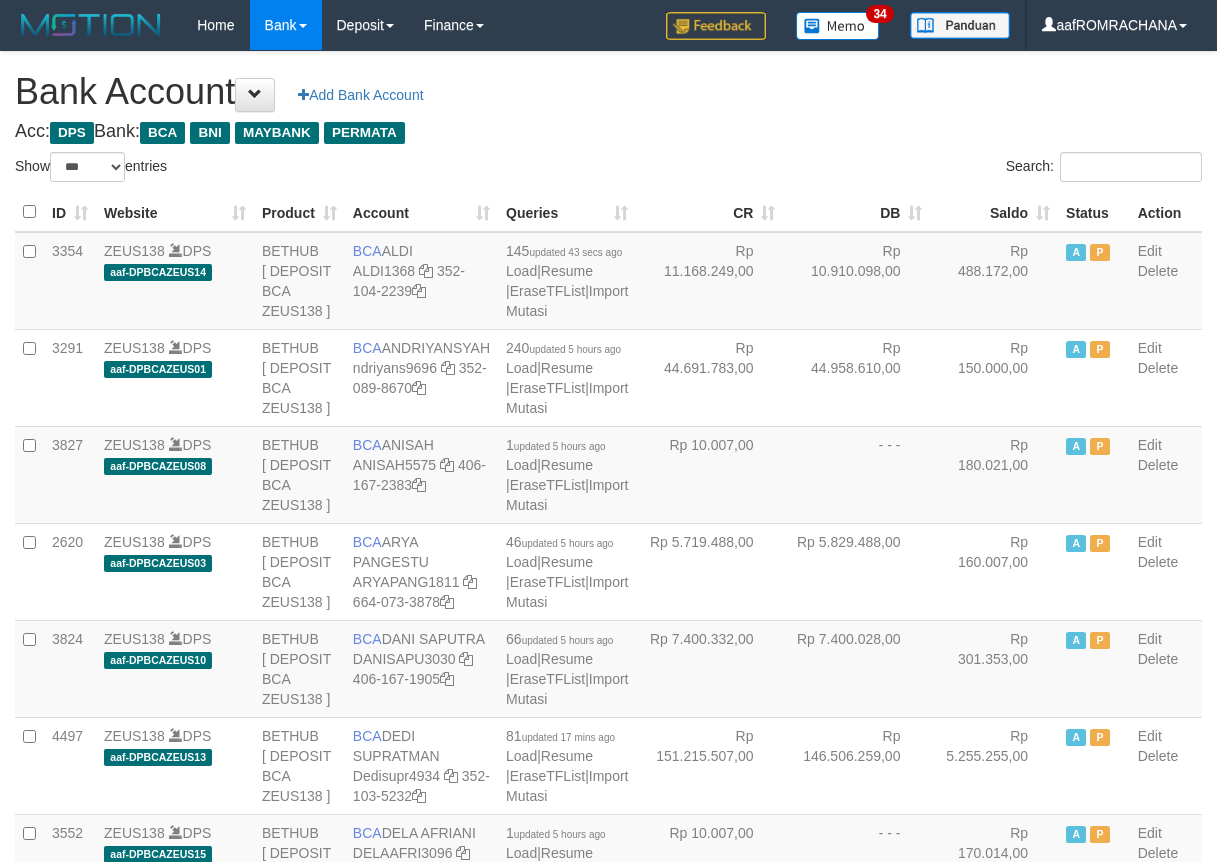 select on "***" 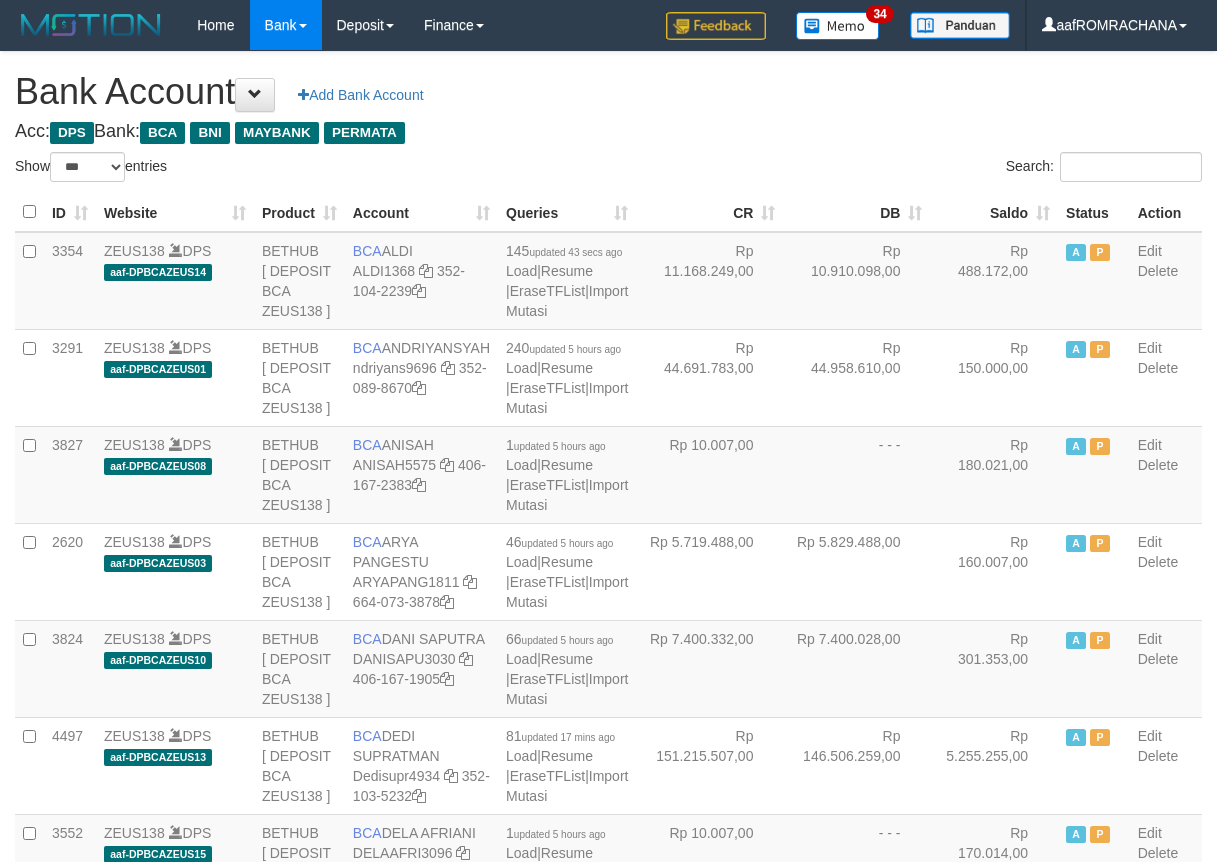 scroll, scrollTop: 0, scrollLeft: 0, axis: both 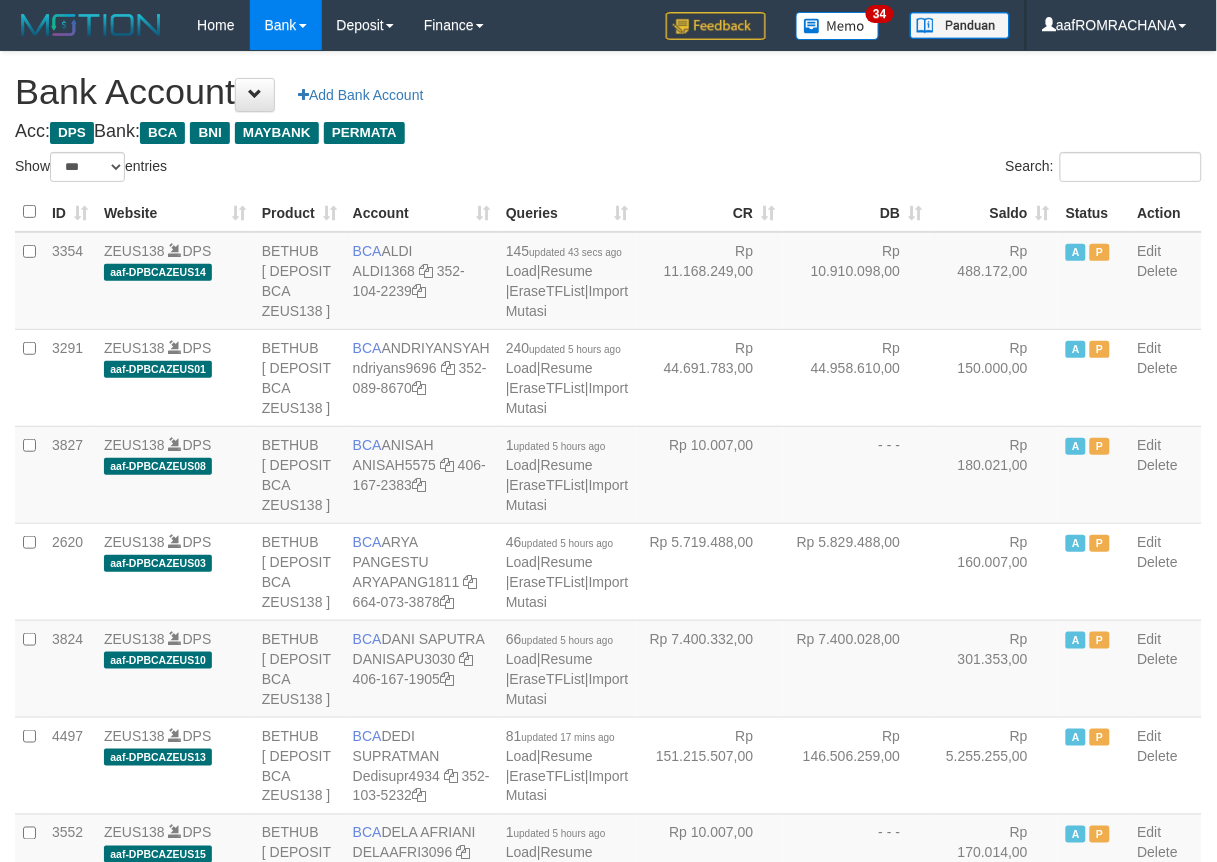 click on "Saldo" at bounding box center (994, 212) 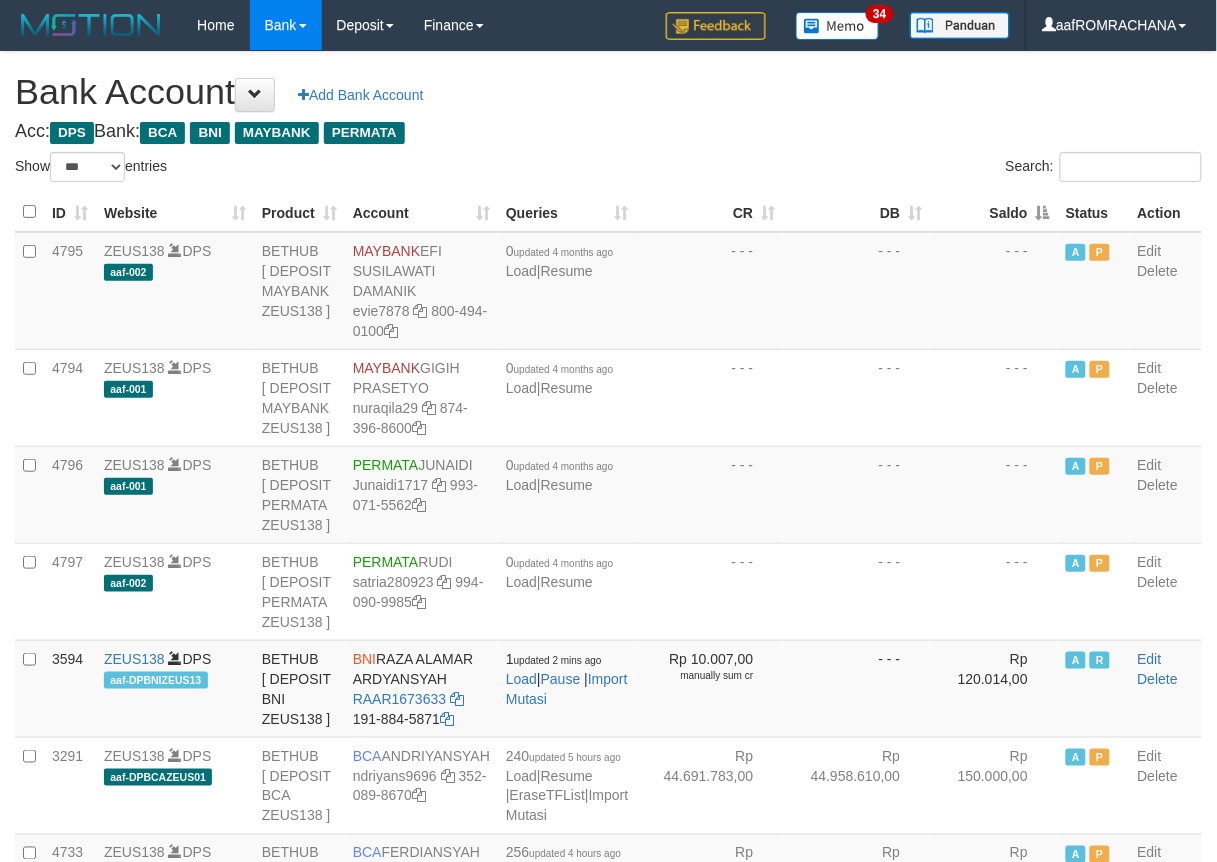 click on "Saldo" at bounding box center [994, 212] 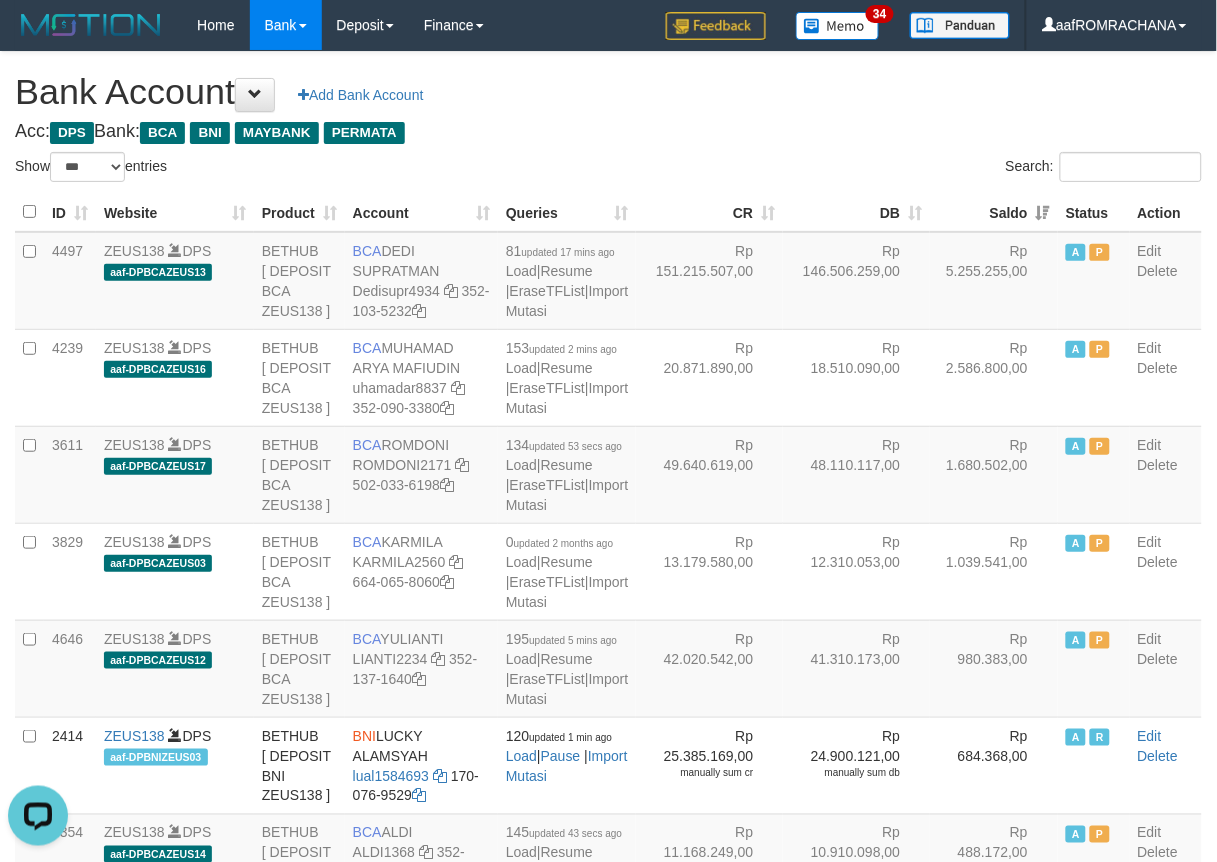 scroll, scrollTop: 0, scrollLeft: 0, axis: both 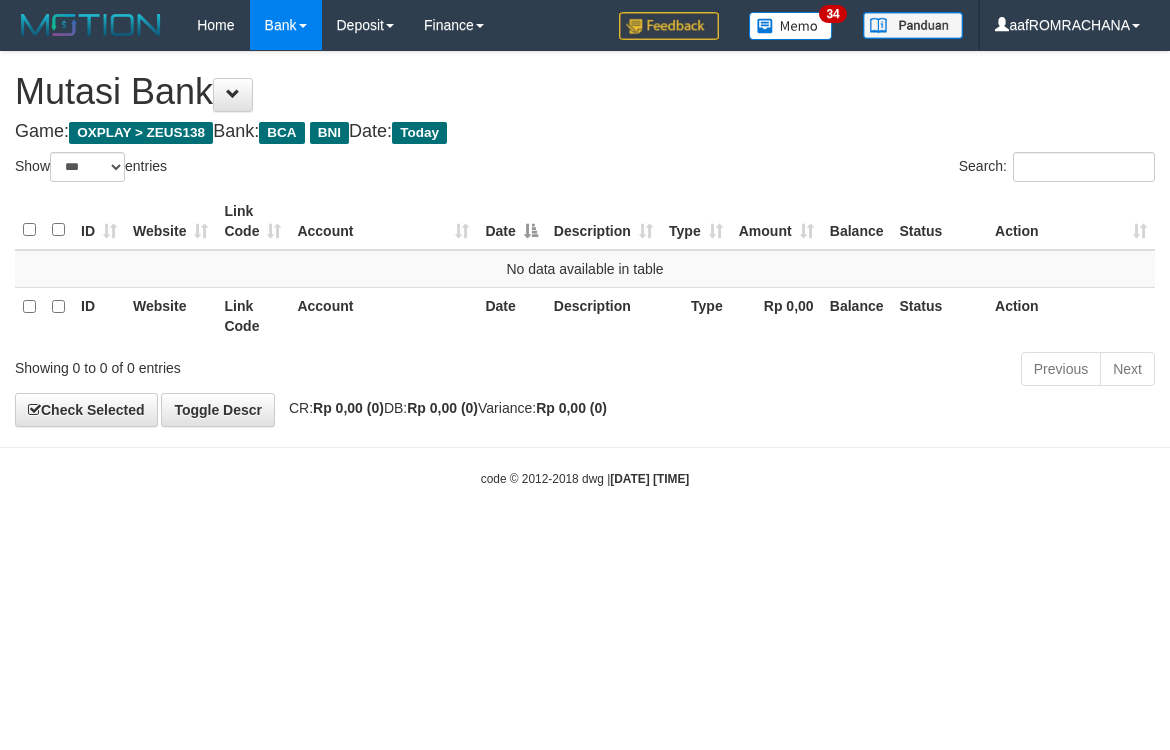 select on "***" 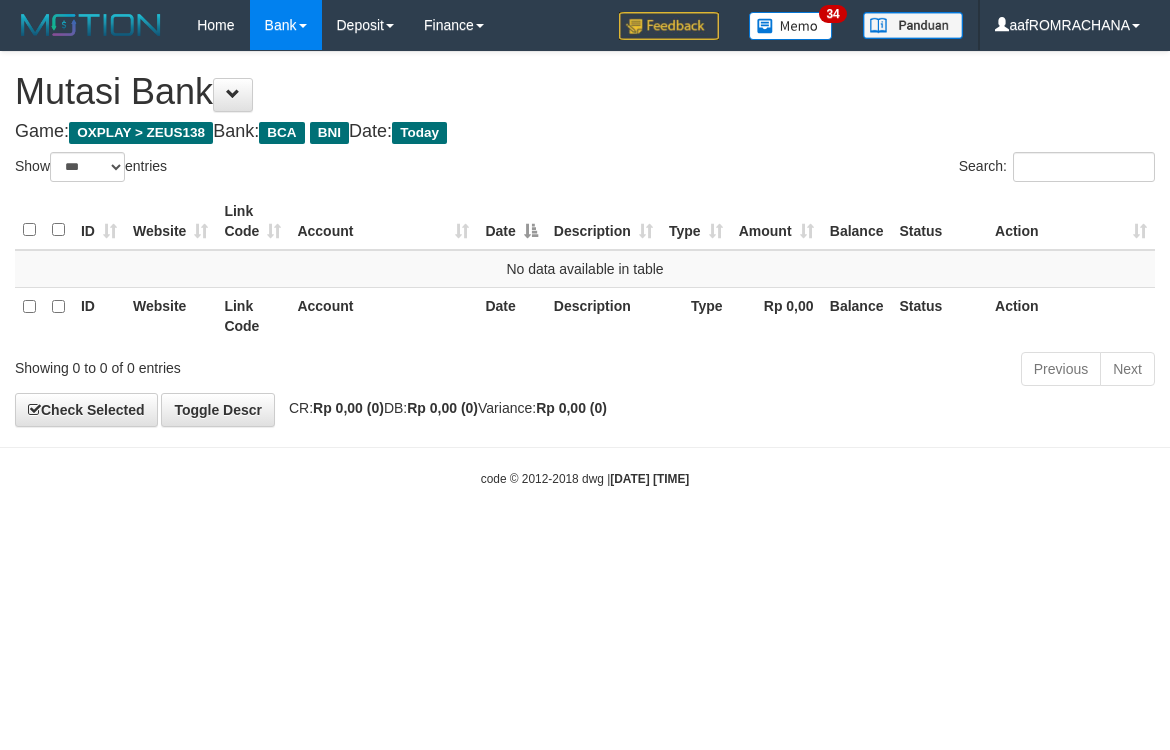 scroll, scrollTop: 0, scrollLeft: 0, axis: both 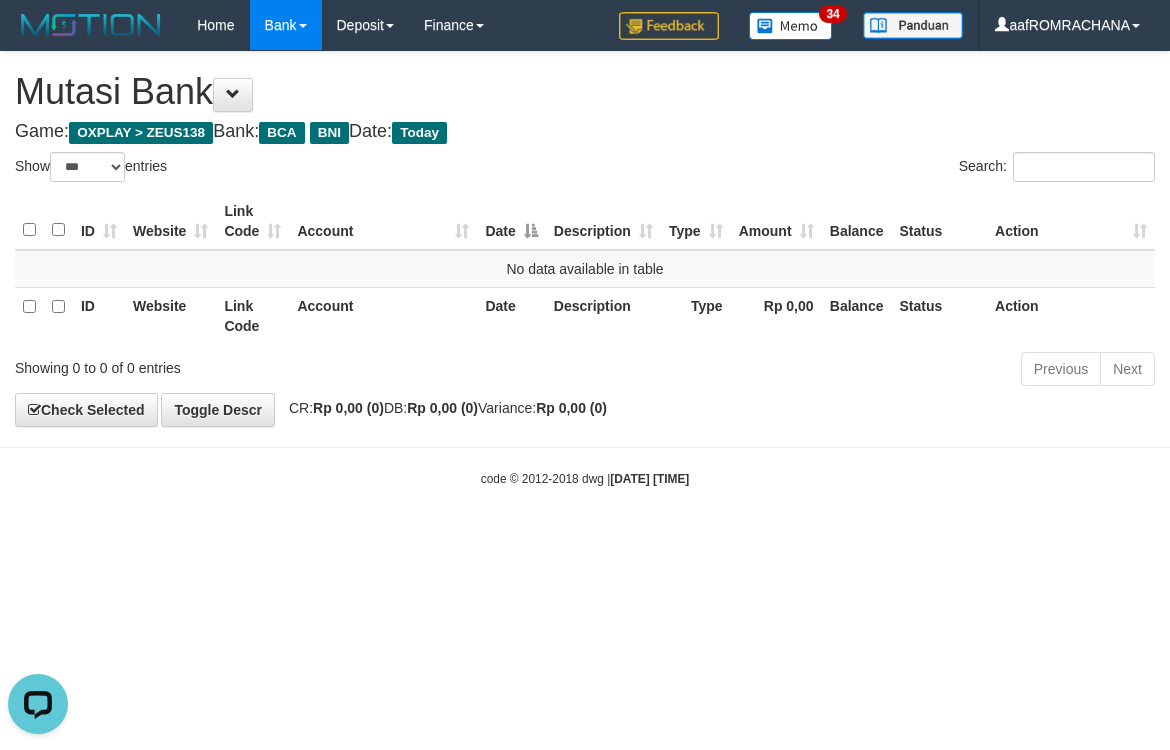 click on "Toggle navigation
Home
Bank
Account List
Load
By Website
Group
[OXPLAY]													ZEUS138
By Load Group (DPS)
Sync" at bounding box center (585, 269) 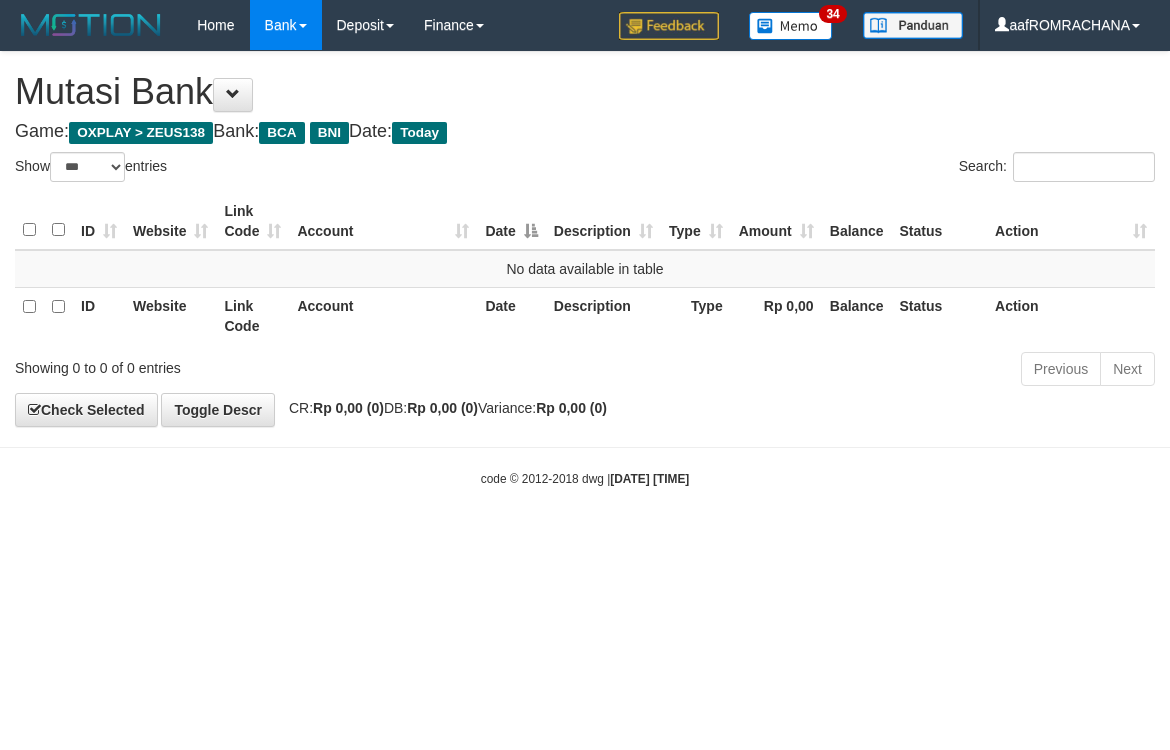 select on "***" 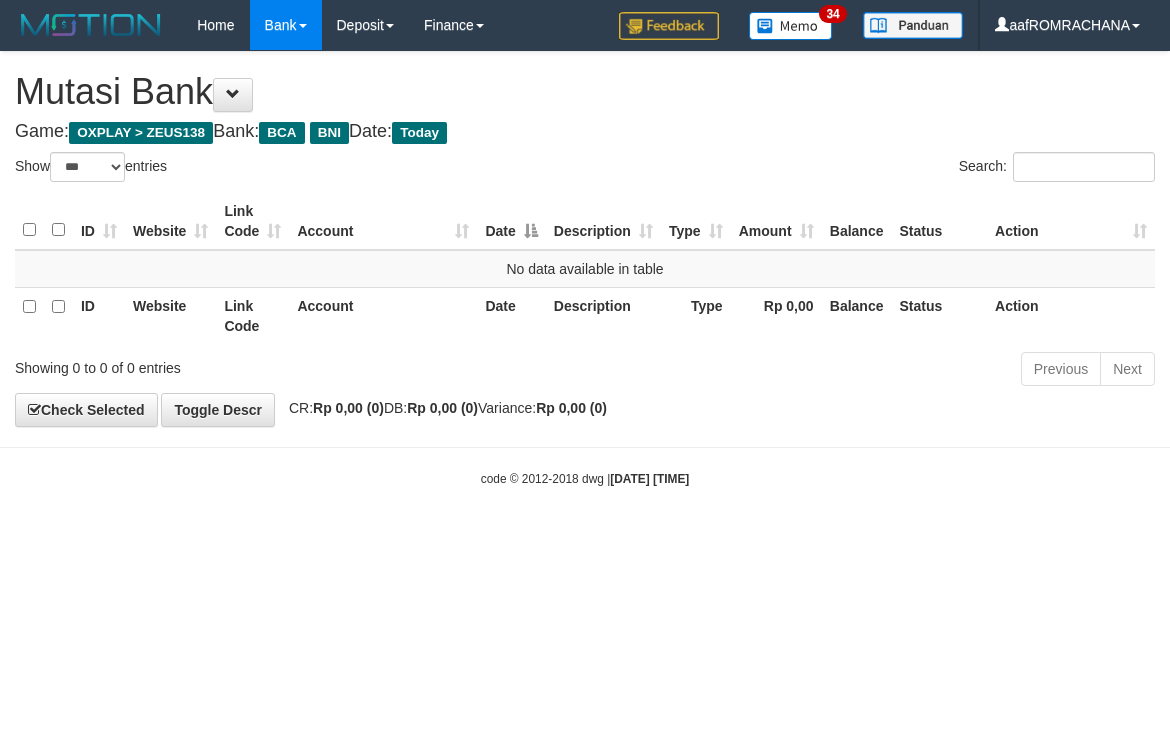 scroll, scrollTop: 0, scrollLeft: 0, axis: both 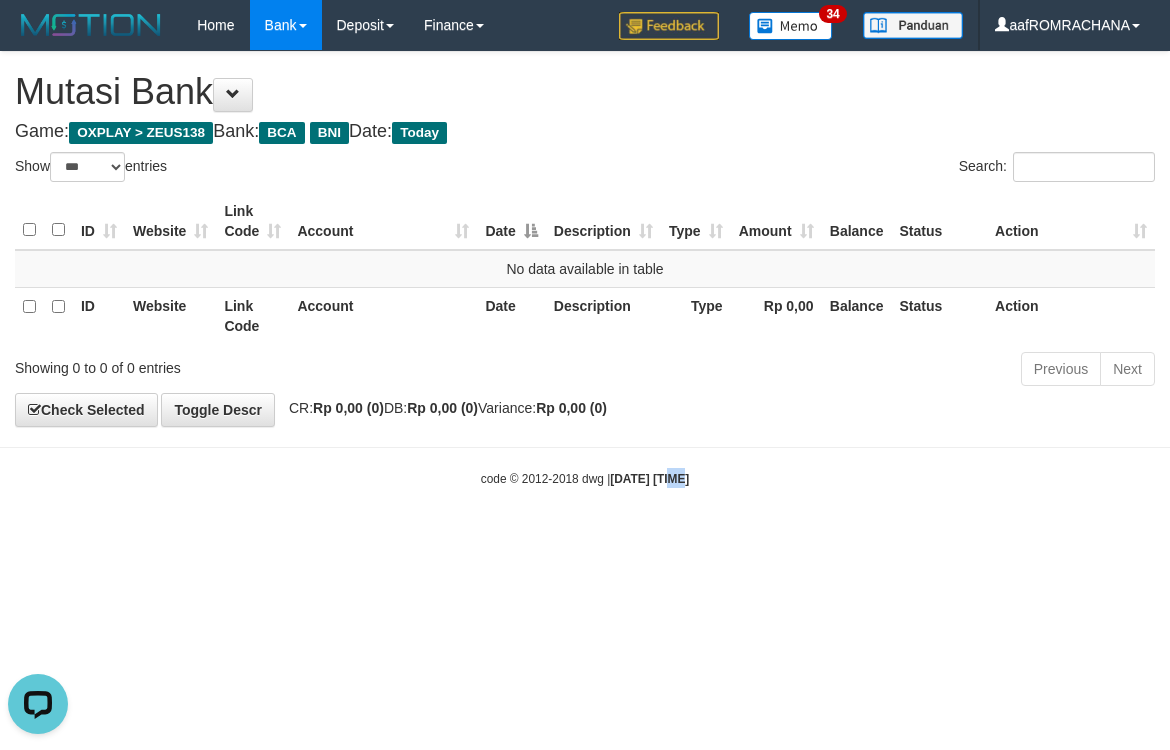 drag, startPoint x: 663, startPoint y: 588, endPoint x: 652, endPoint y: 590, distance: 11.18034 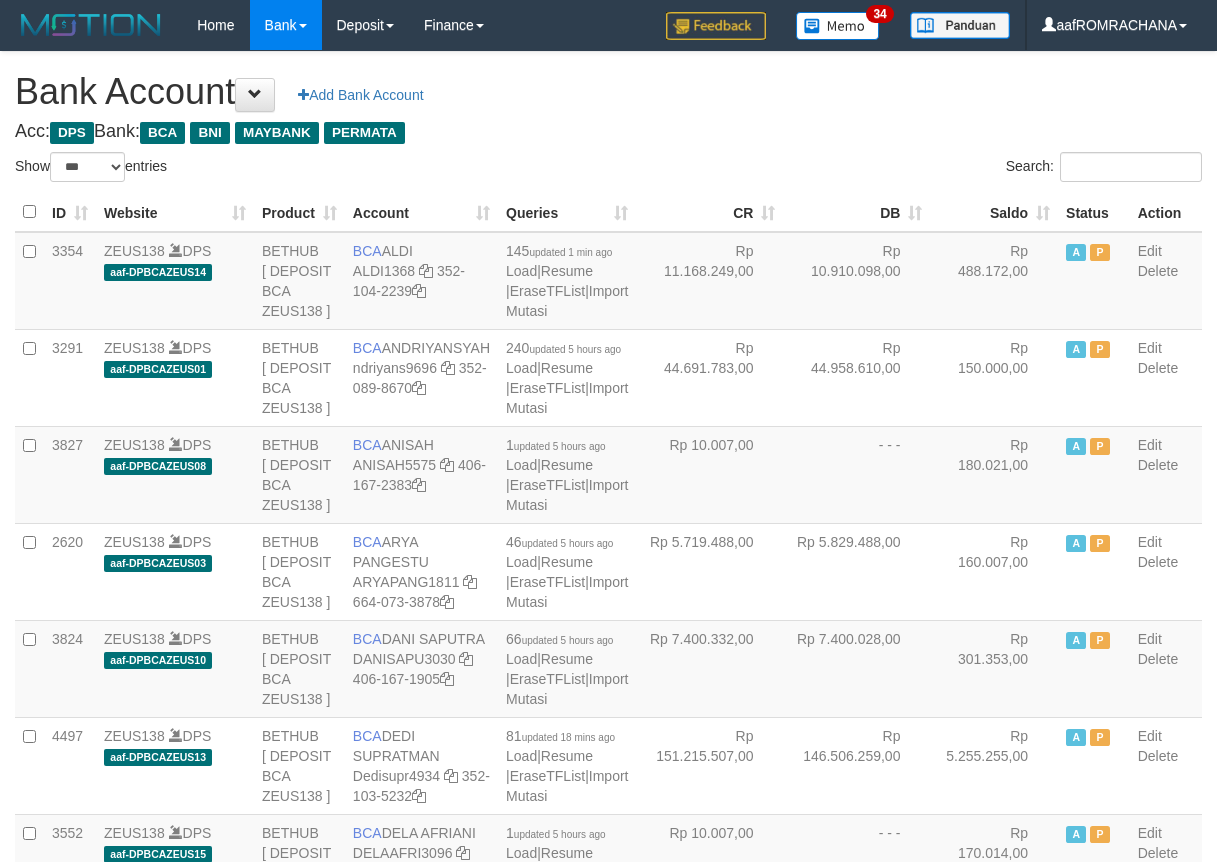 select on "***" 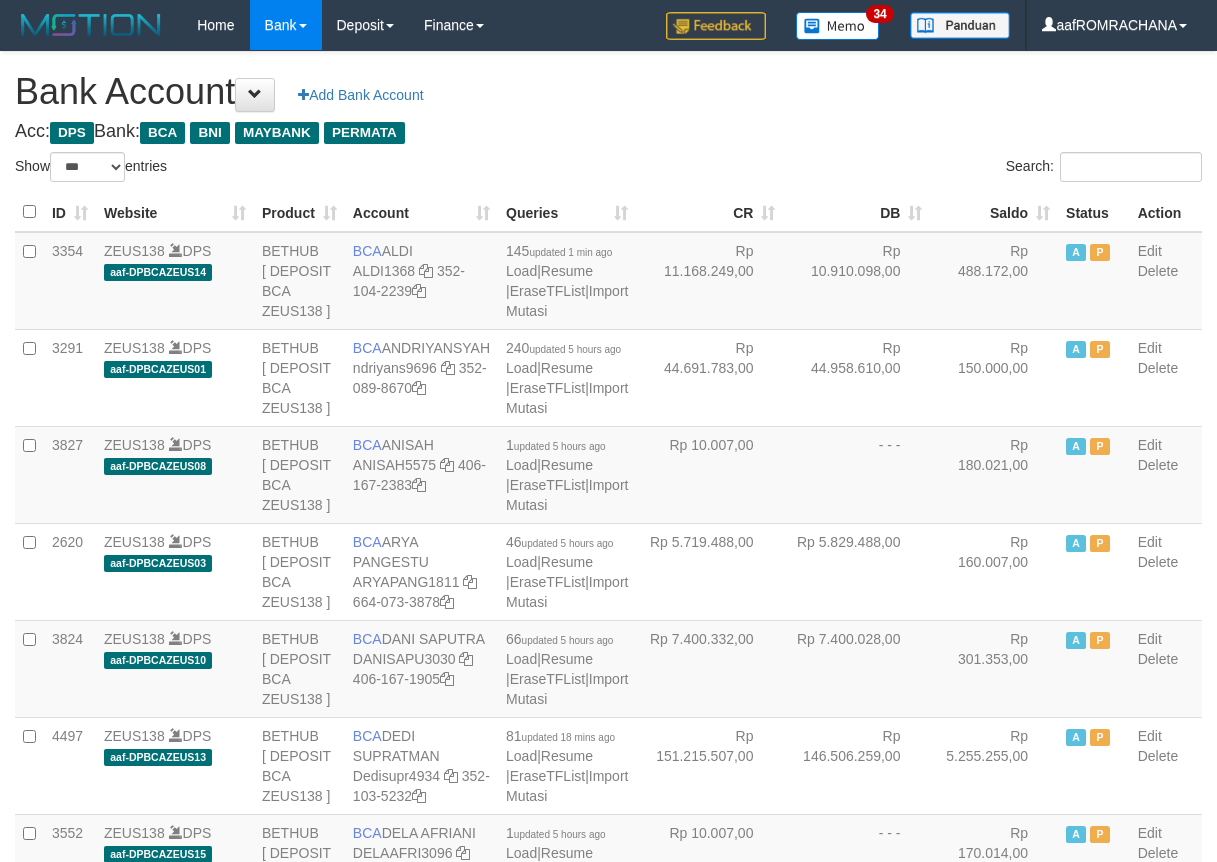 scroll, scrollTop: 0, scrollLeft: 0, axis: both 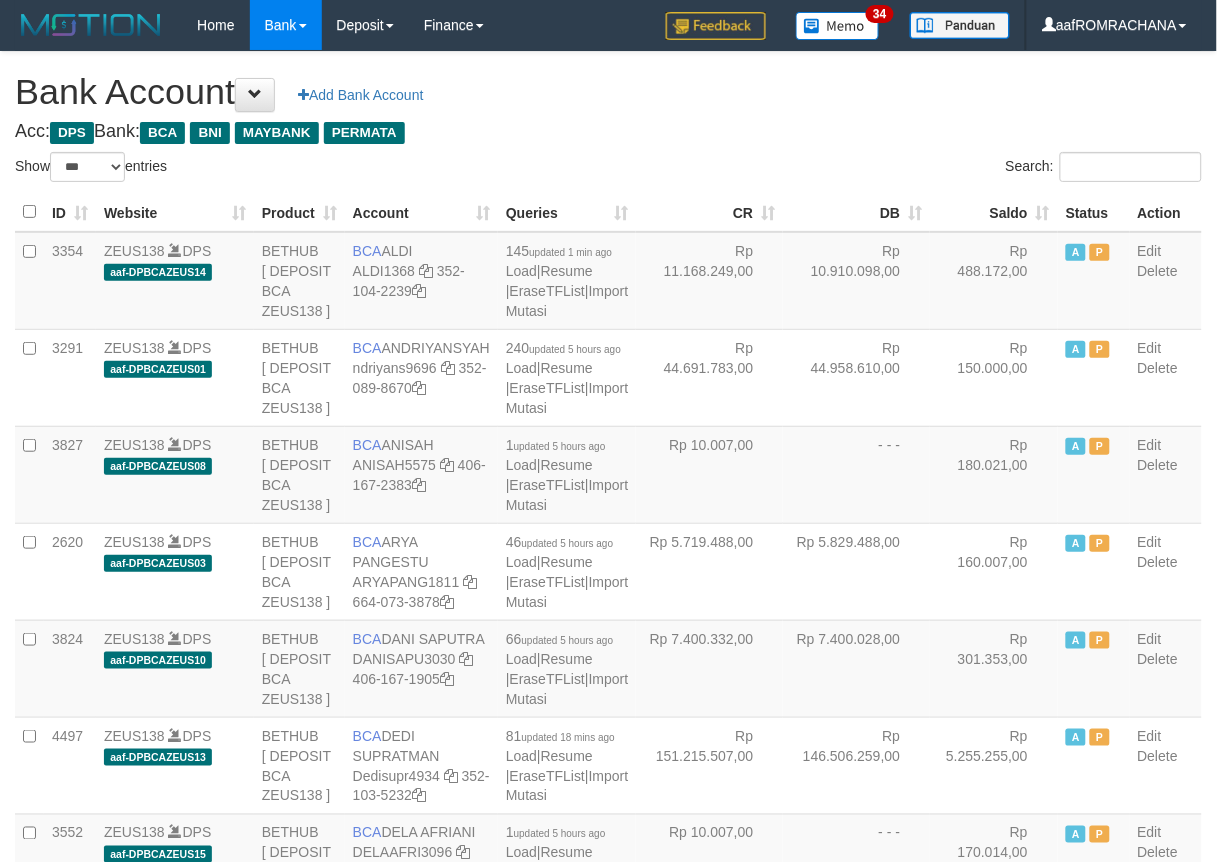 click on "Saldo" at bounding box center [994, 212] 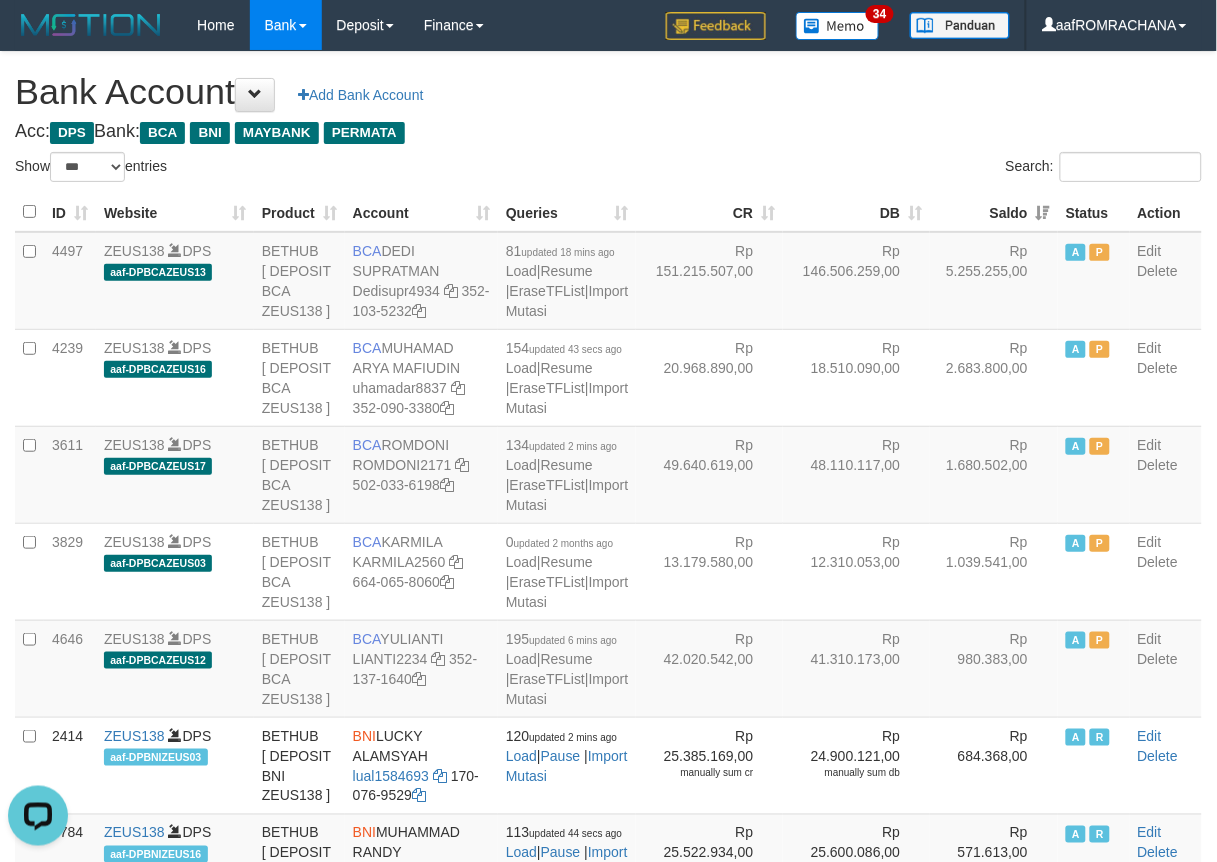 scroll, scrollTop: 0, scrollLeft: 0, axis: both 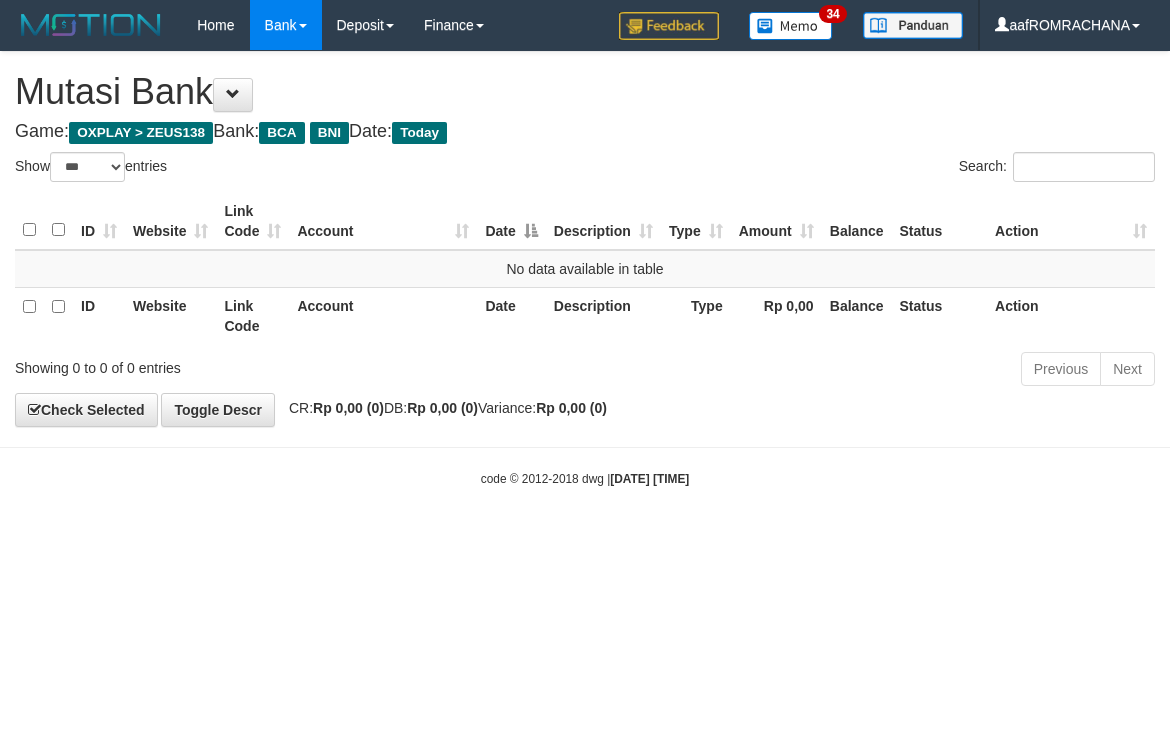 select on "***" 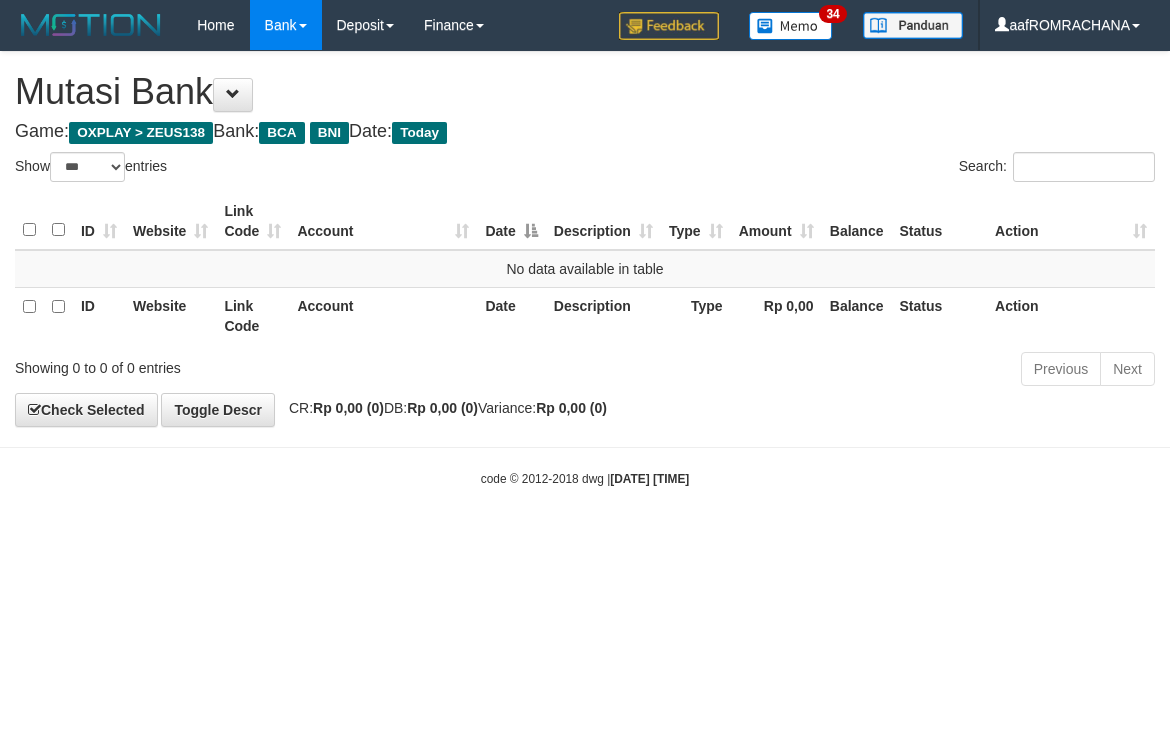scroll, scrollTop: 0, scrollLeft: 0, axis: both 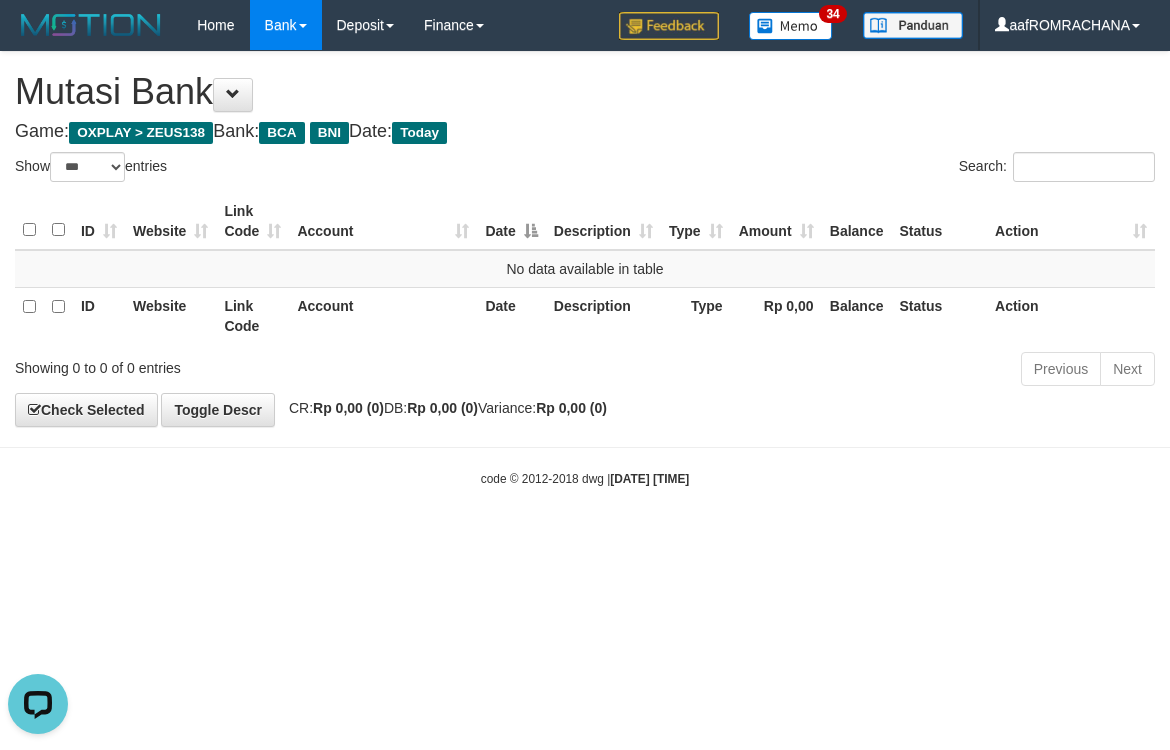 click on "Toggle navigation
Home
Bank
Account List
Load
By Website
Group
[OXPLAY]													ZEUS138
By Load Group (DPS)
Sync" at bounding box center (585, 269) 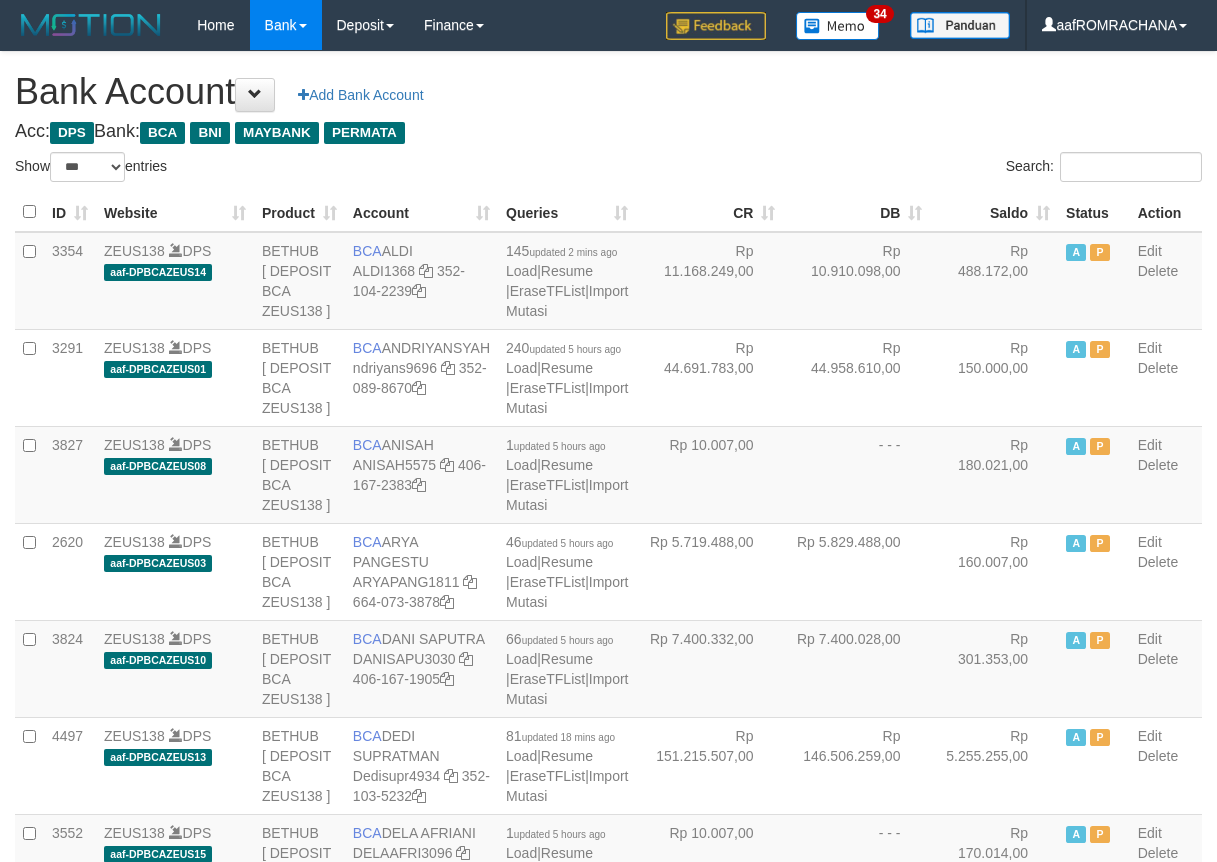 select on "***" 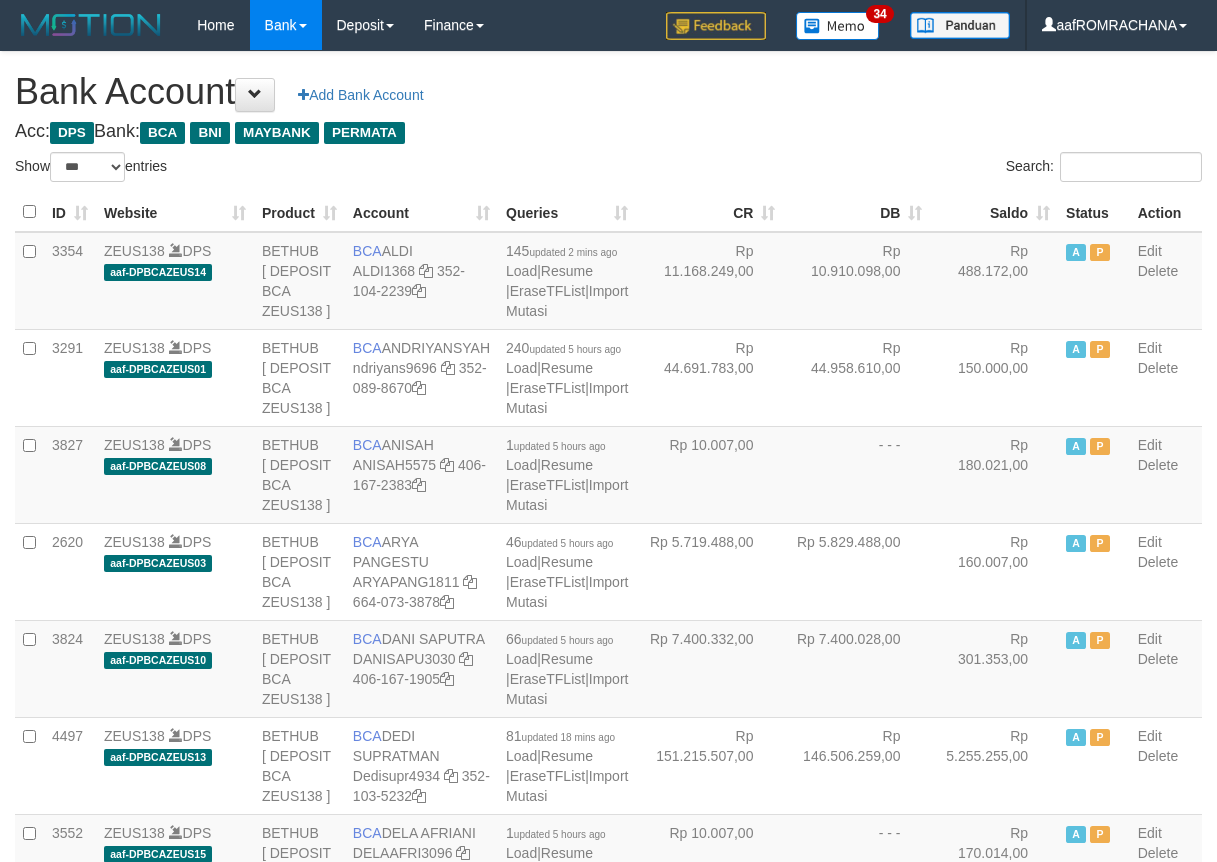 scroll, scrollTop: 0, scrollLeft: 0, axis: both 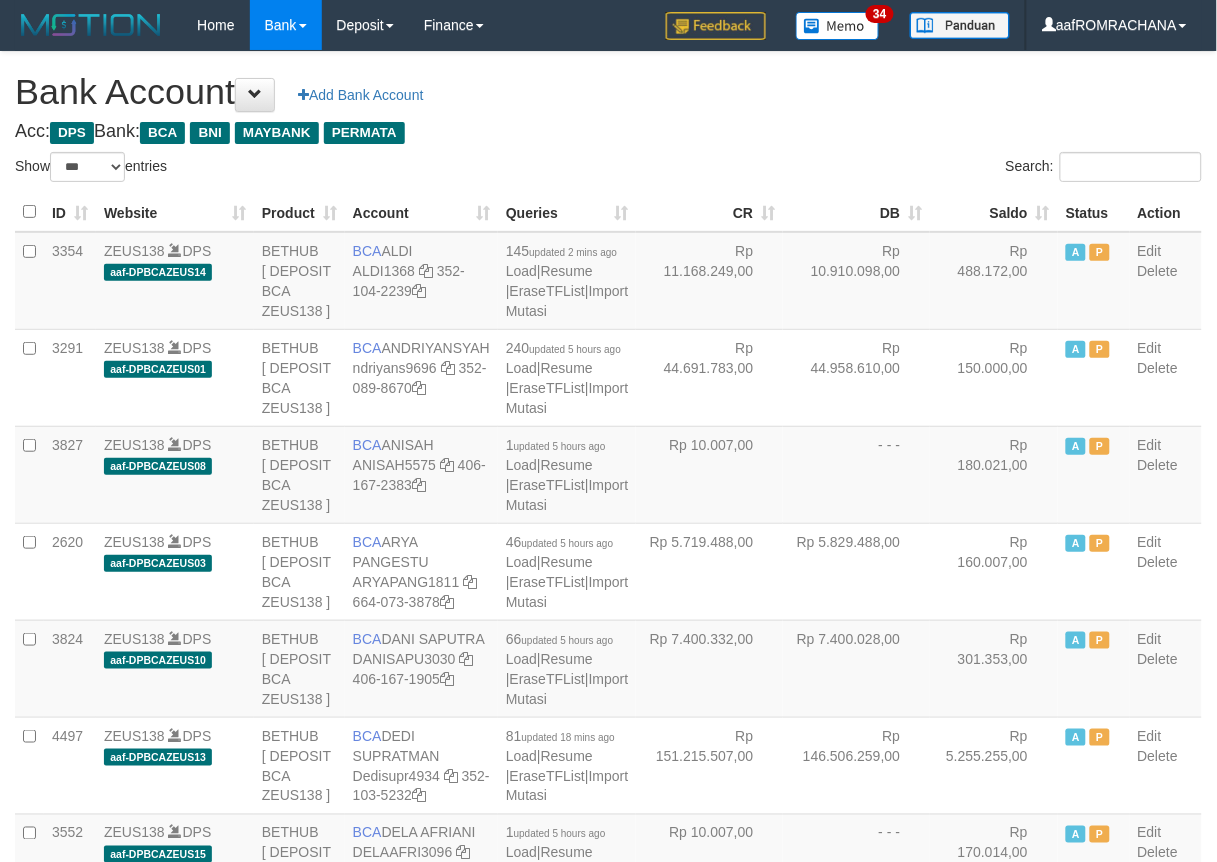 click on "Saldo" at bounding box center [994, 212] 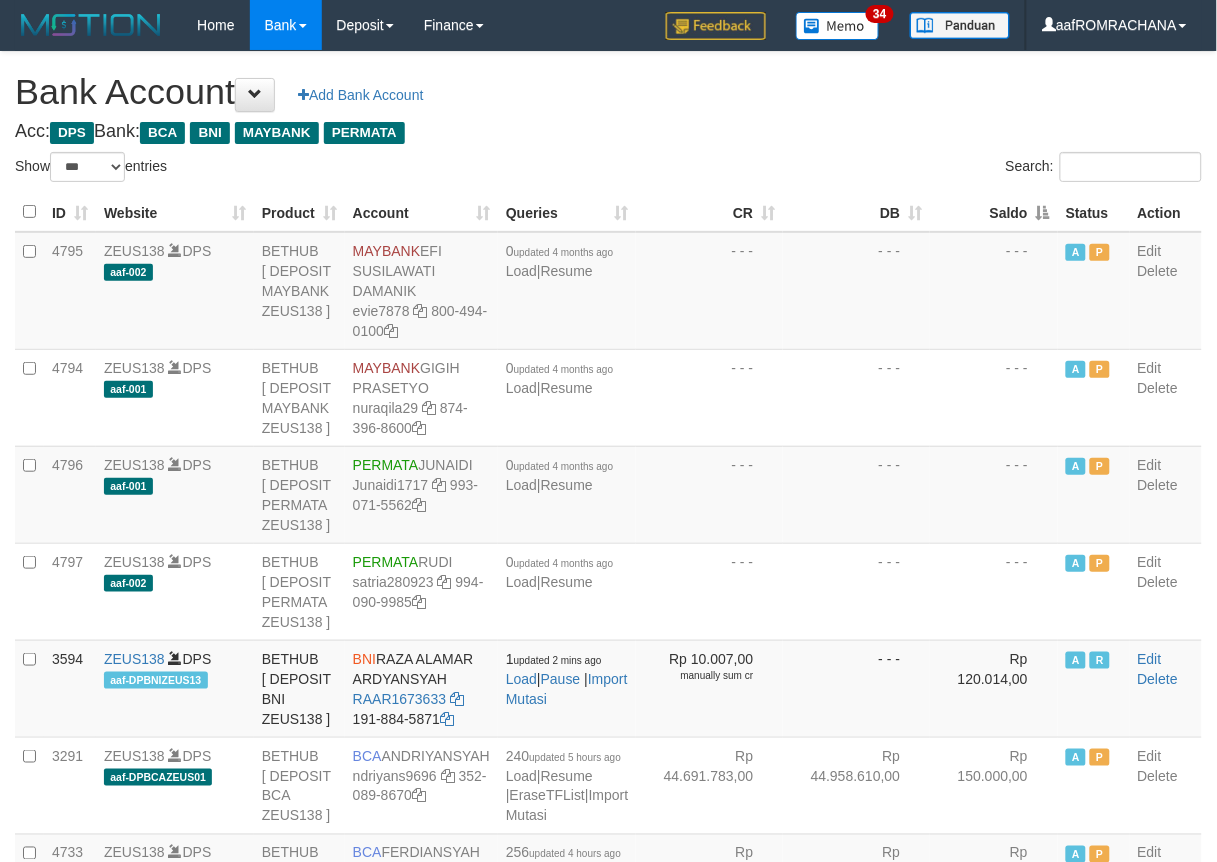 click on "Saldo" at bounding box center (994, 212) 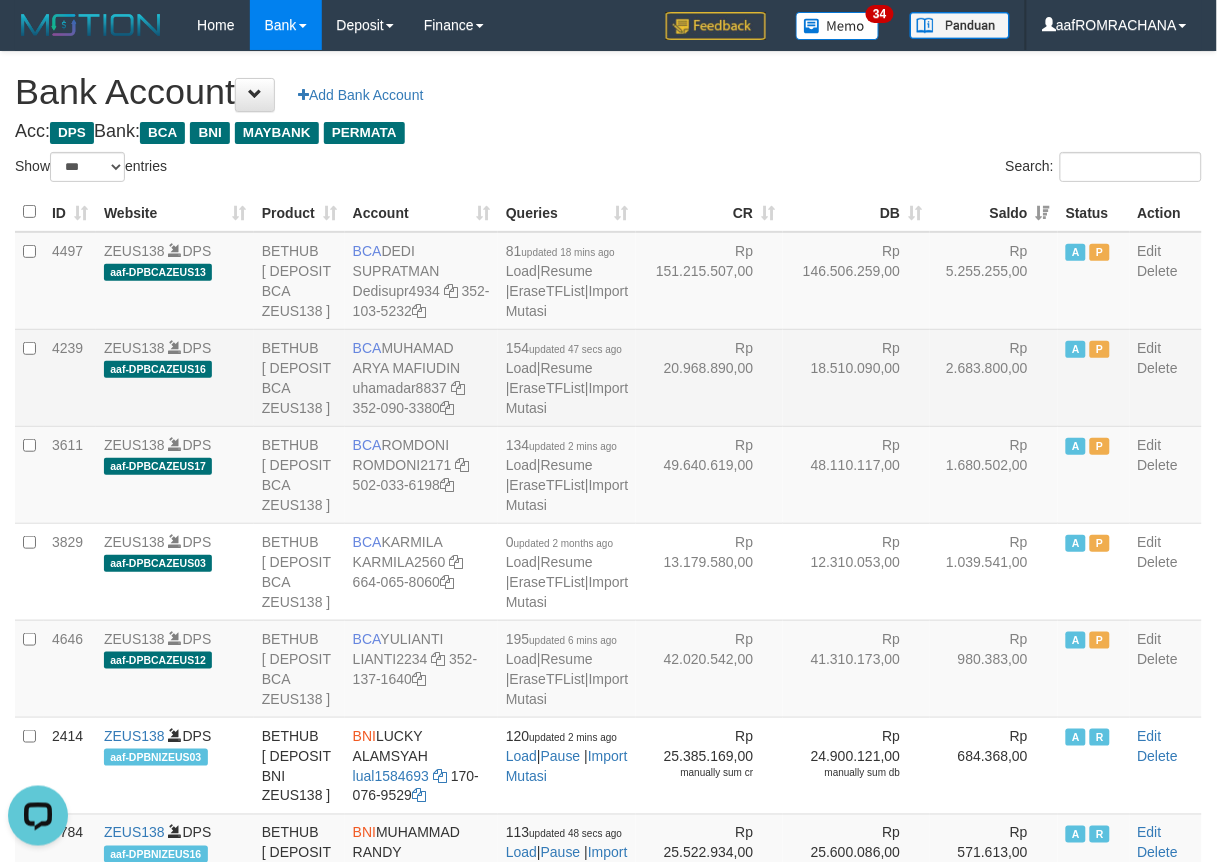 scroll, scrollTop: 0, scrollLeft: 0, axis: both 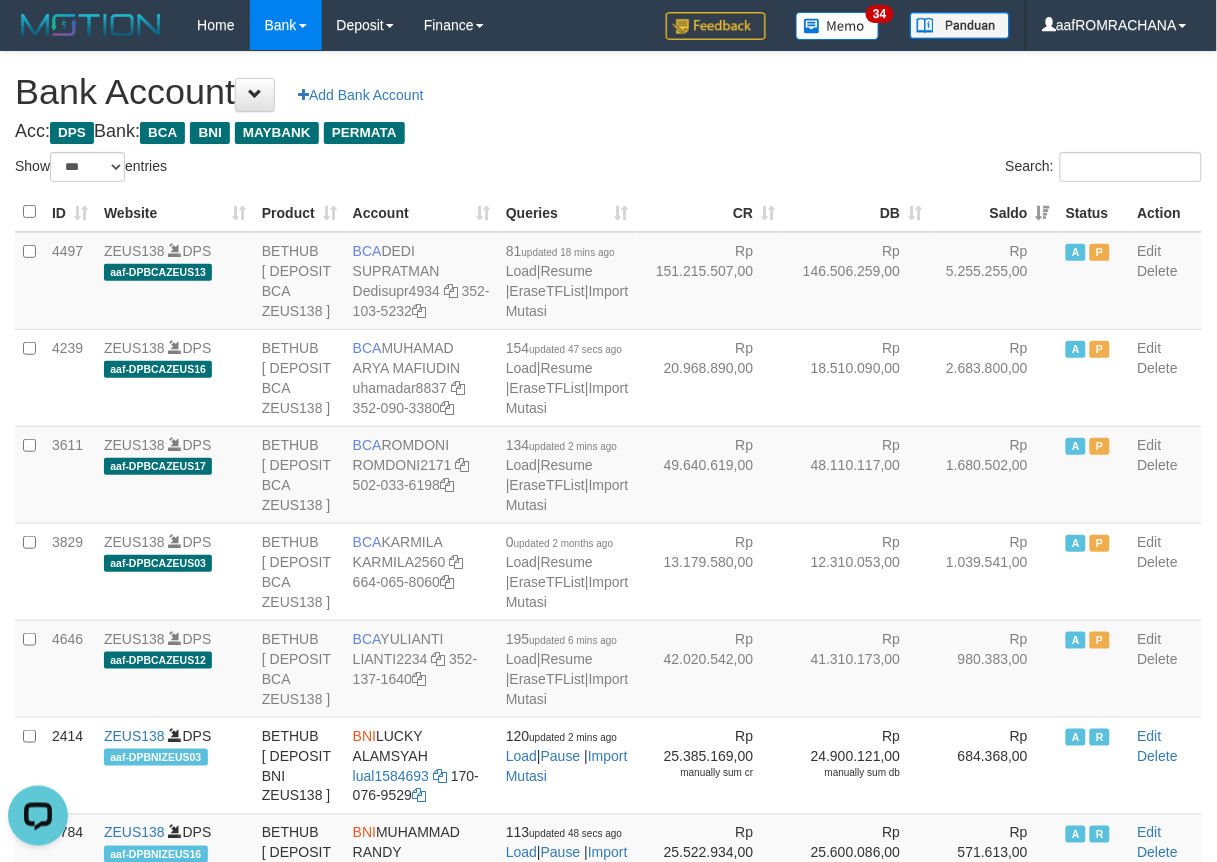 click on "**********" at bounding box center [608, 2047] 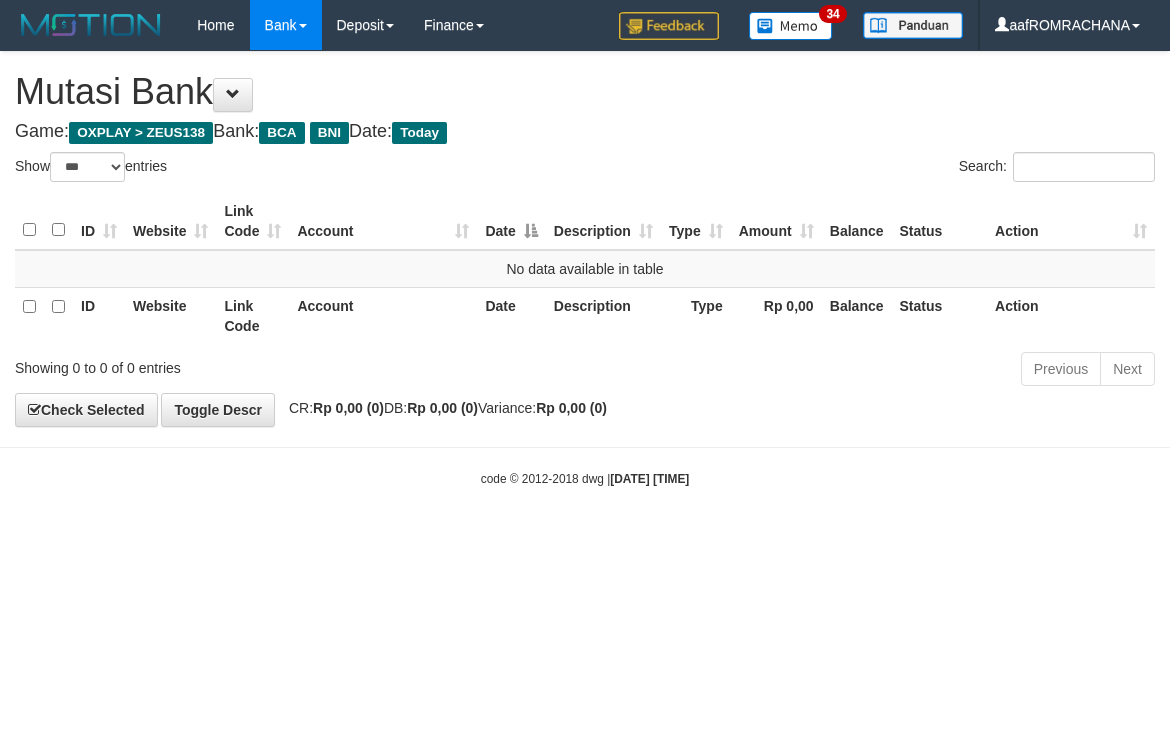 select on "***" 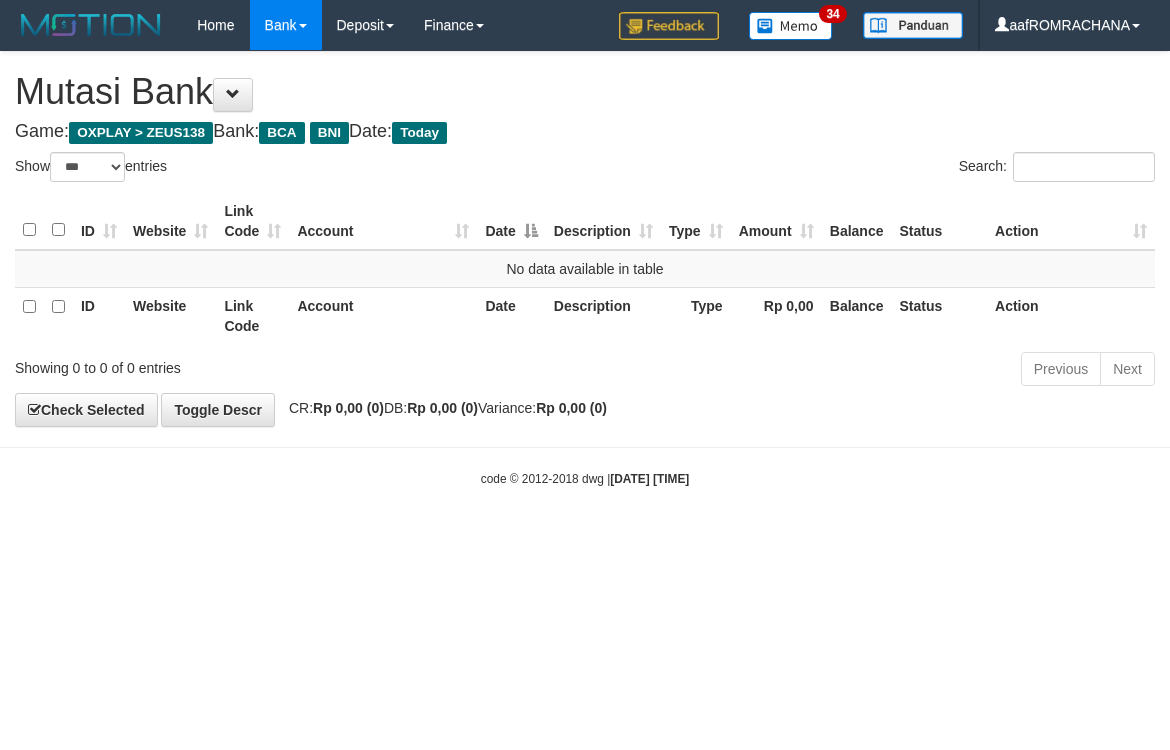 scroll, scrollTop: 0, scrollLeft: 0, axis: both 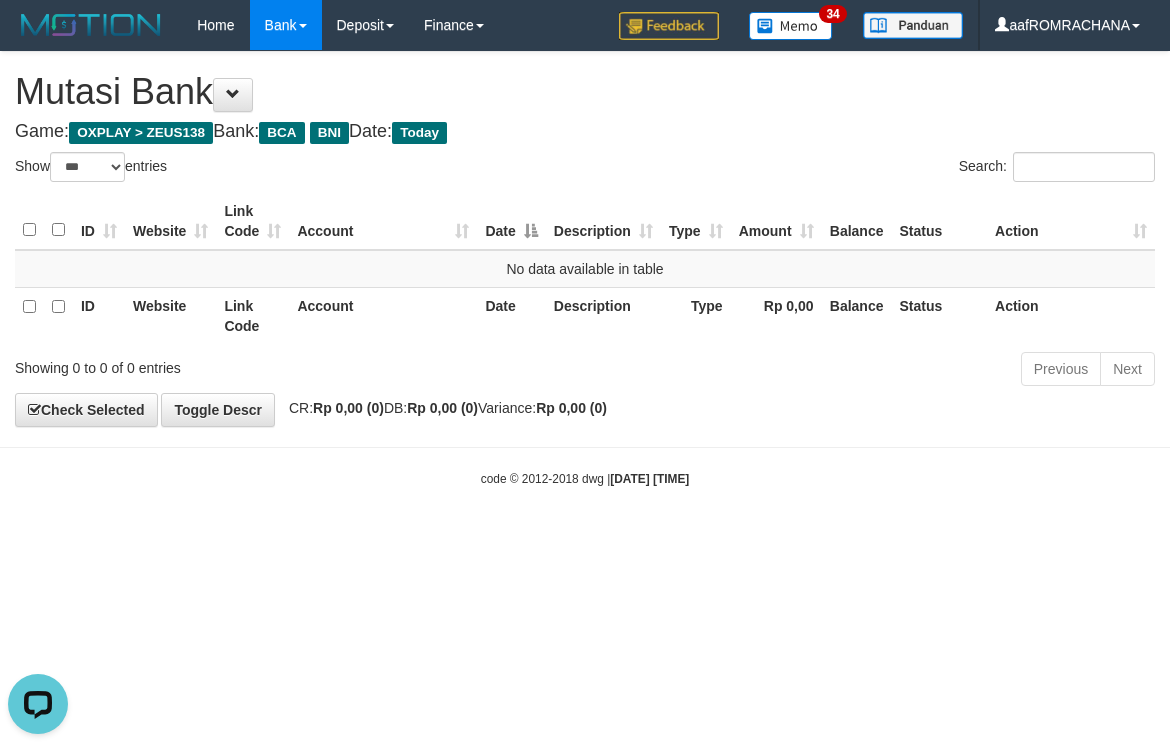 click on "Search:" at bounding box center [877, 169] 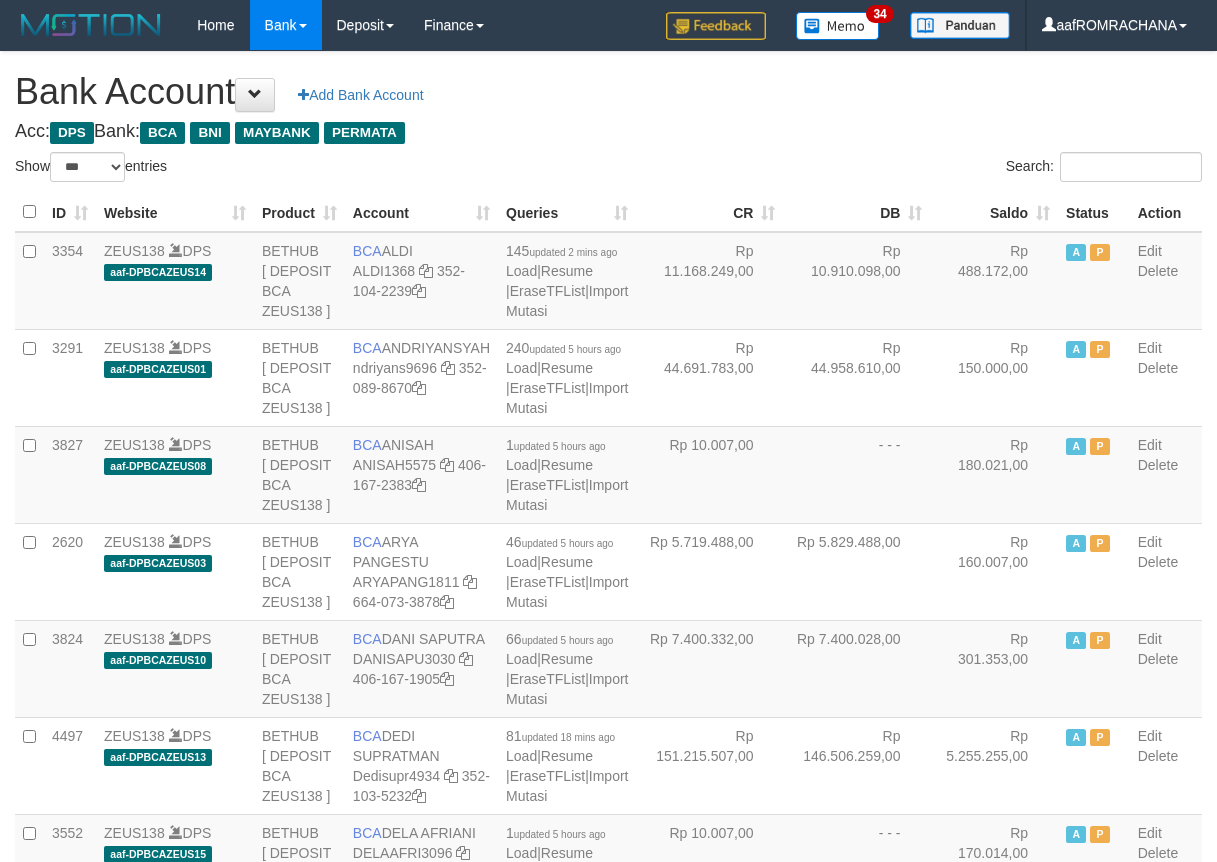 select on "***" 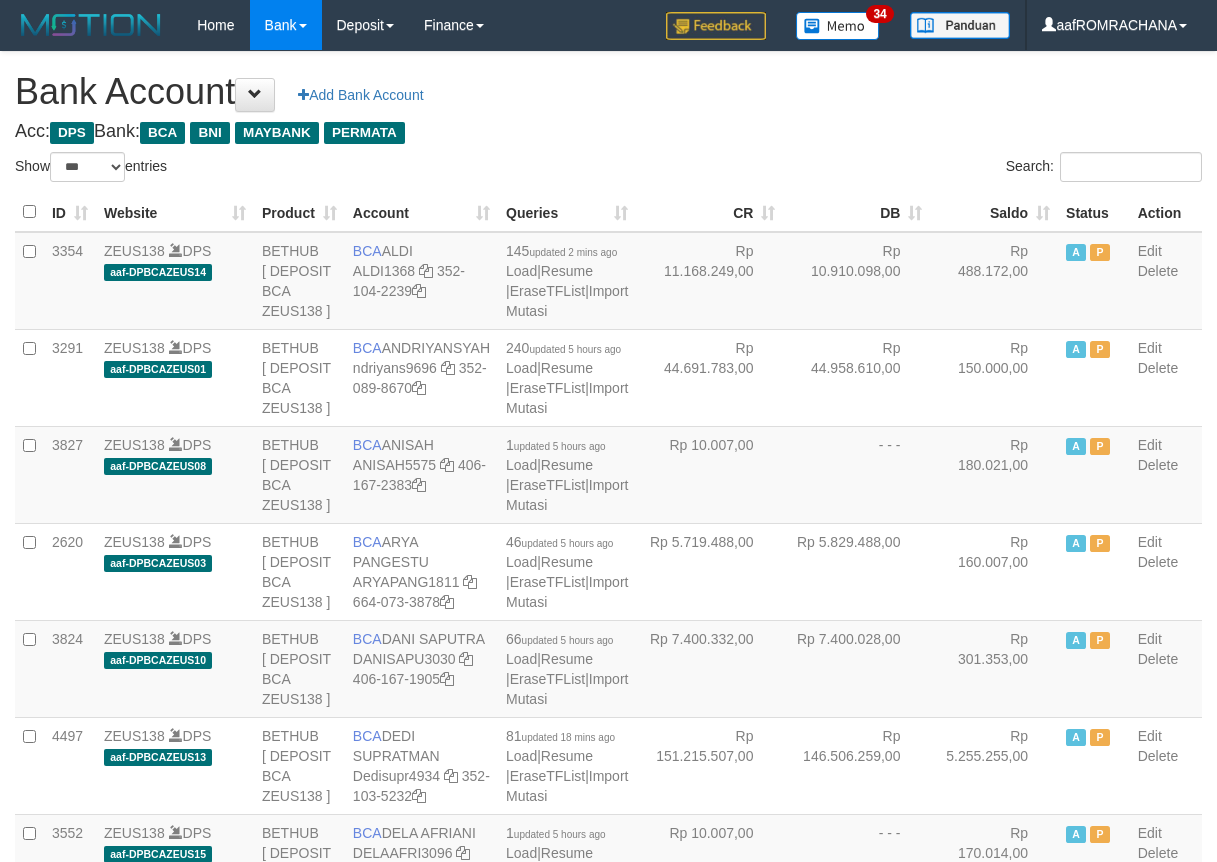 scroll, scrollTop: 0, scrollLeft: 0, axis: both 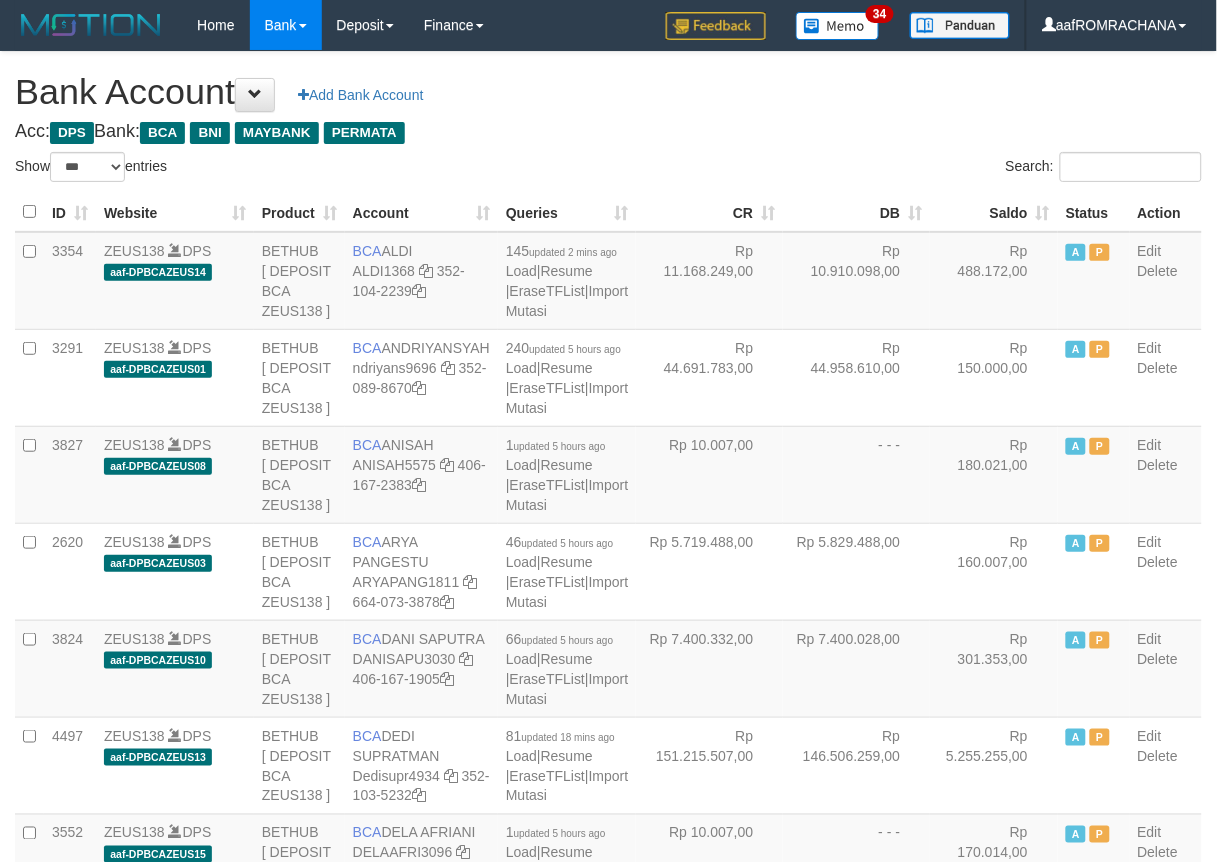 click on "Saldo" at bounding box center (994, 212) 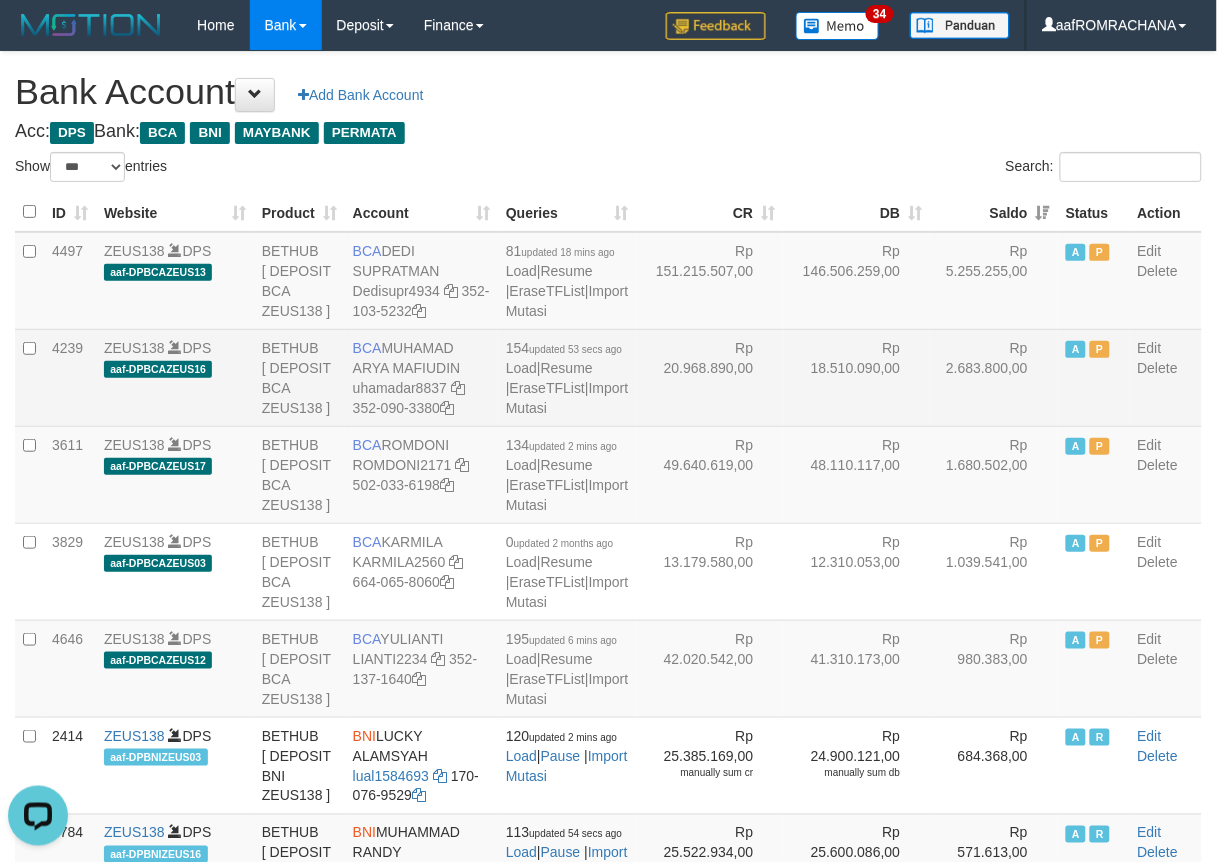 scroll, scrollTop: 0, scrollLeft: 0, axis: both 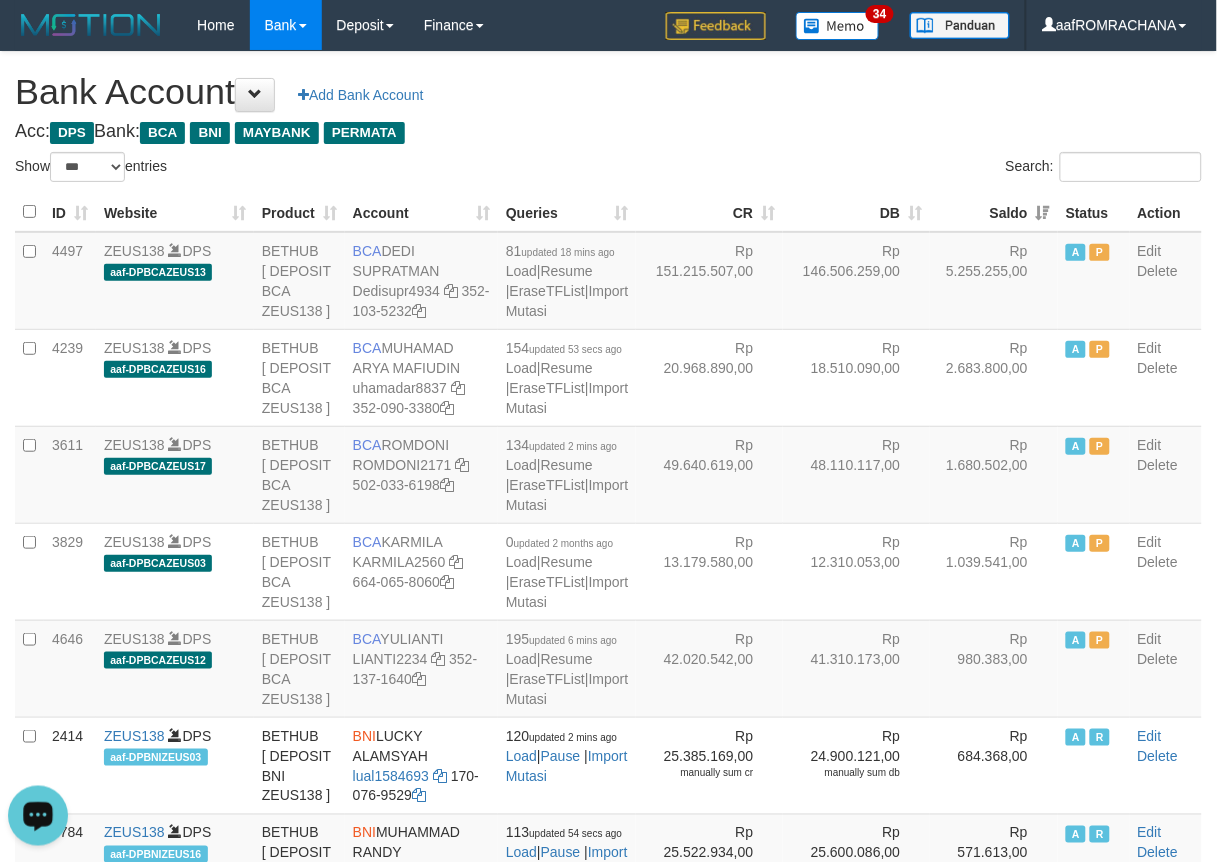 click on "Acc: 										 DPS
Bank:   BCA   BNI   MAYBANK   PERMATA" at bounding box center [608, 132] 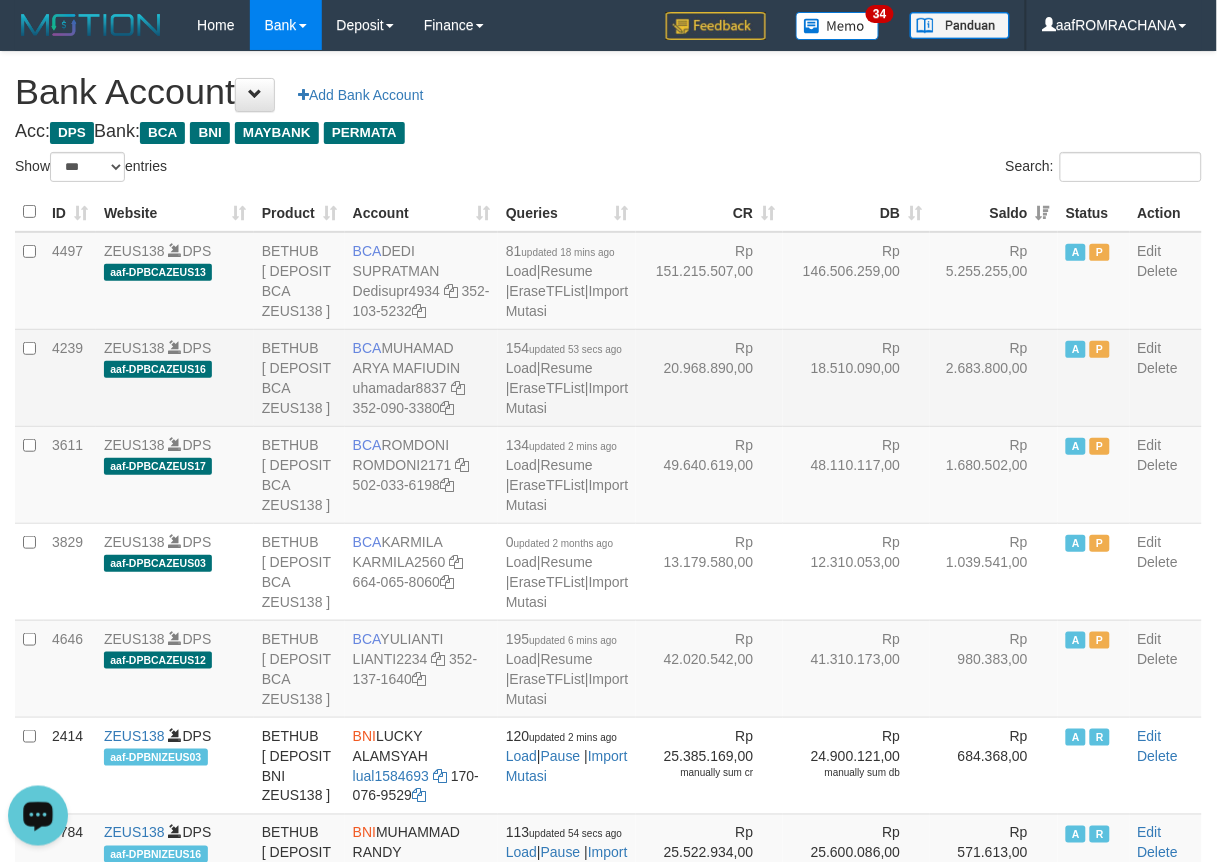 drag, startPoint x: 387, startPoint y: 407, endPoint x: 463, endPoint y: 426, distance: 78.339005 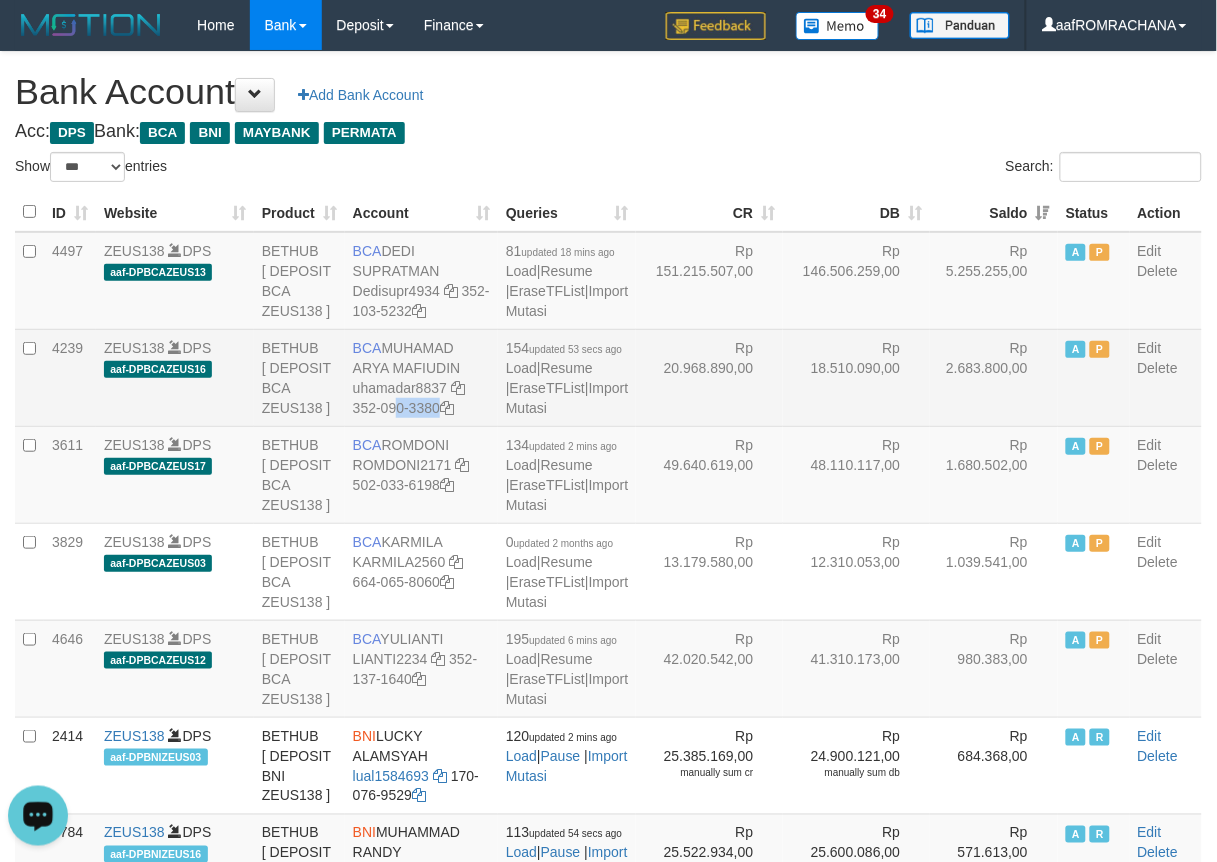 drag, startPoint x: 371, startPoint y: 467, endPoint x: 382, endPoint y: 494, distance: 29.15476 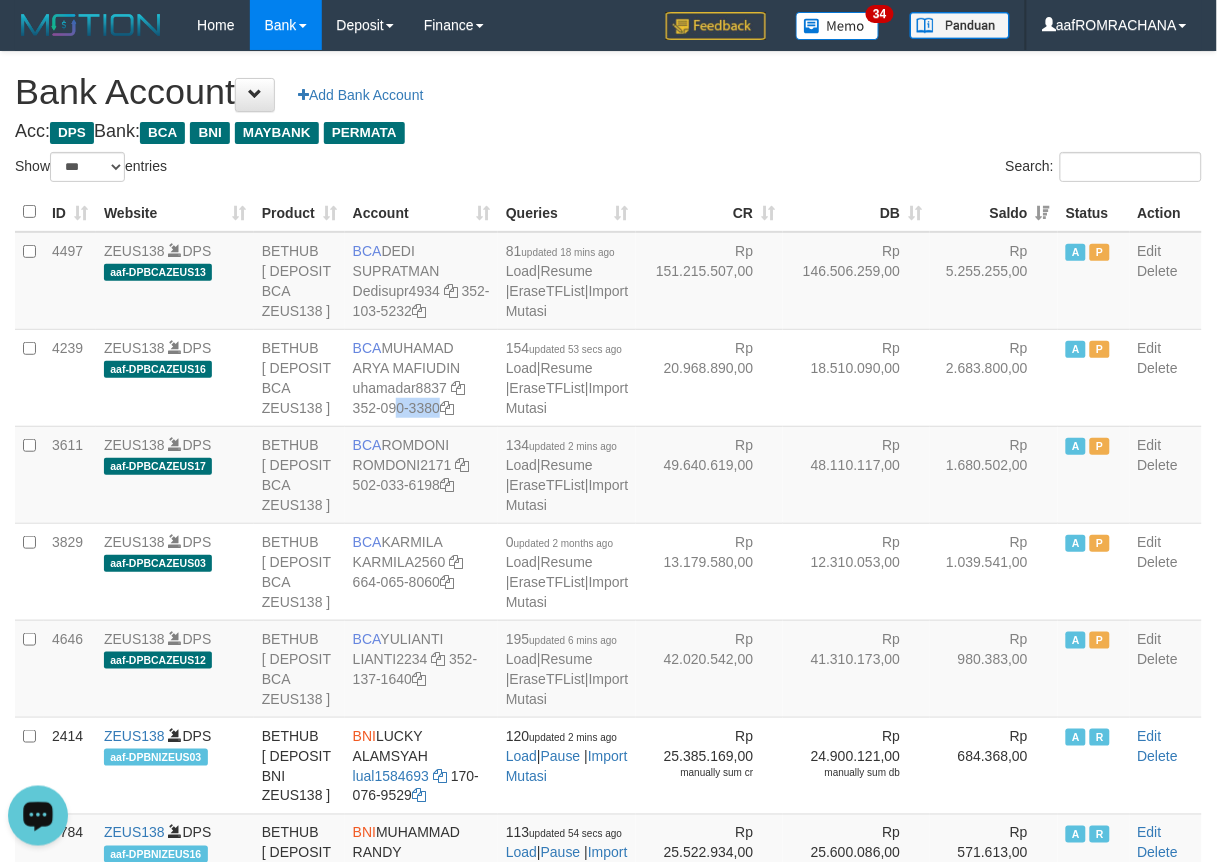 click on "Acc: 										 DPS
Bank:   BCA   BNI   MAYBANK   PERMATA" at bounding box center (608, 132) 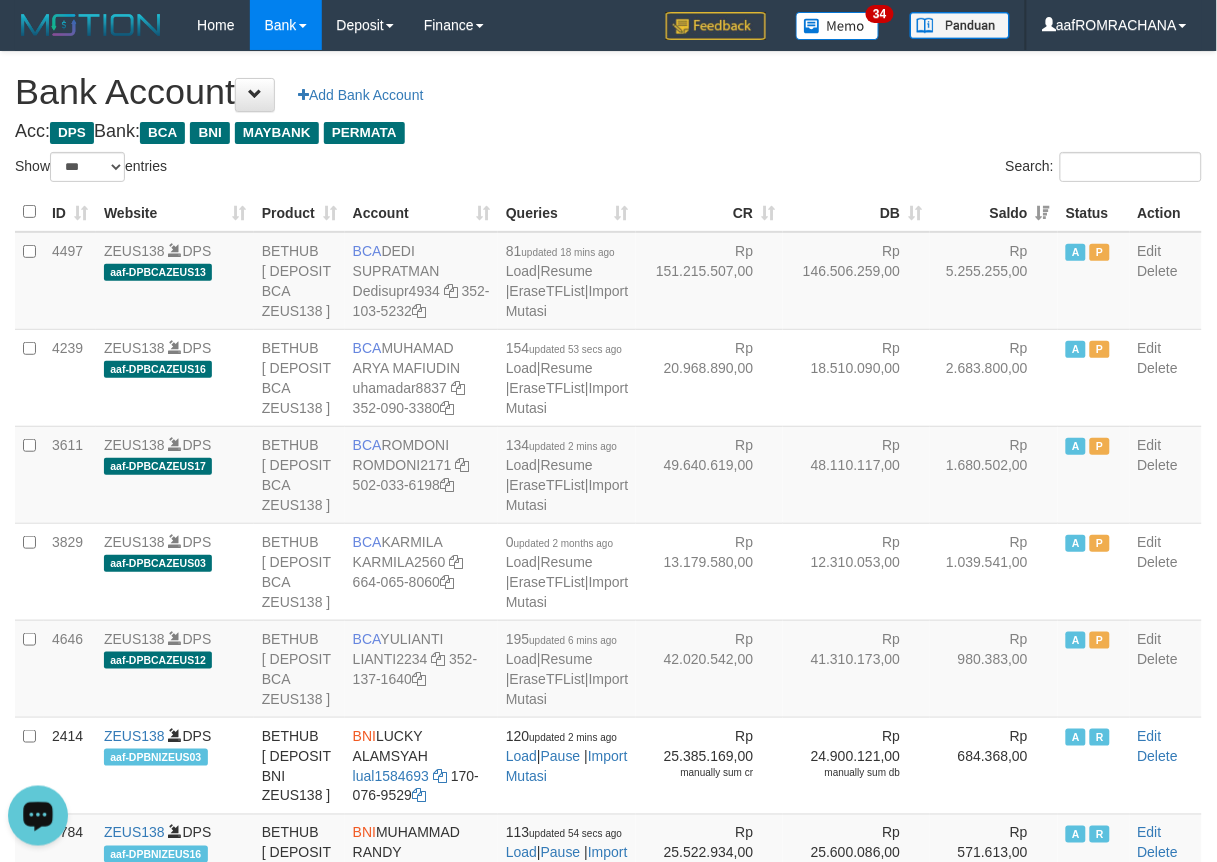 click on "Acc: 										 DPS
Bank:   BCA   BNI   MAYBANK   PERMATA" at bounding box center [608, 132] 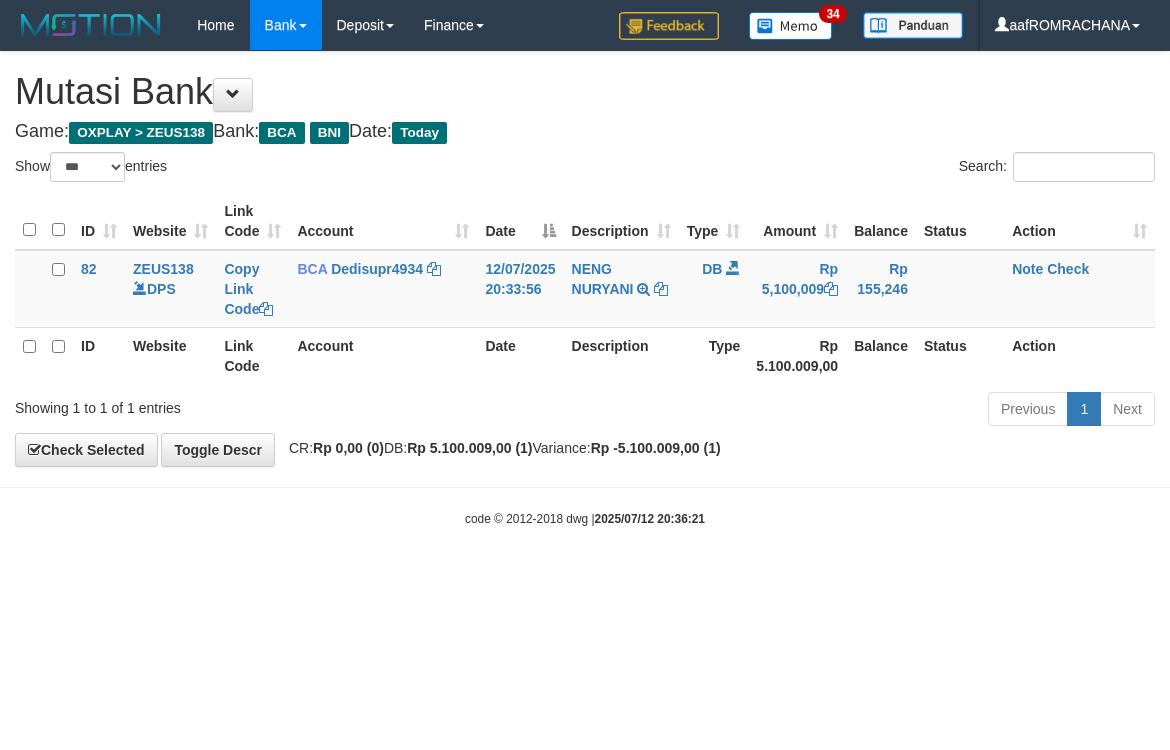 select on "***" 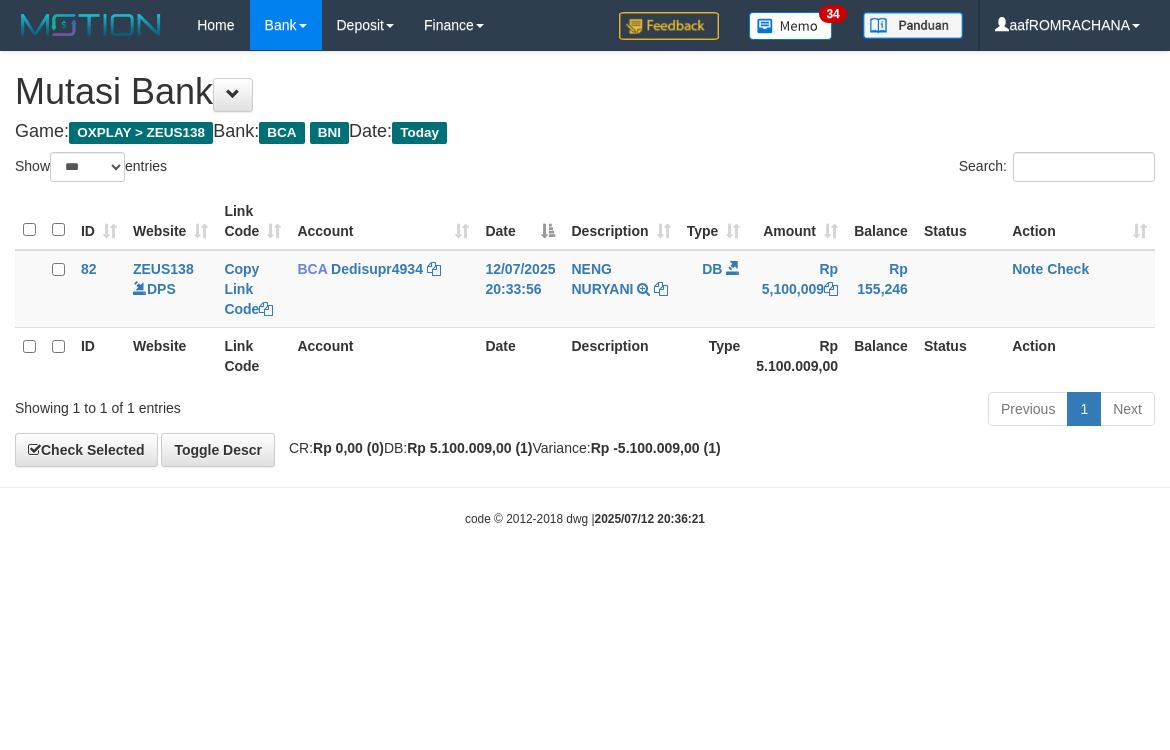 scroll, scrollTop: 0, scrollLeft: 0, axis: both 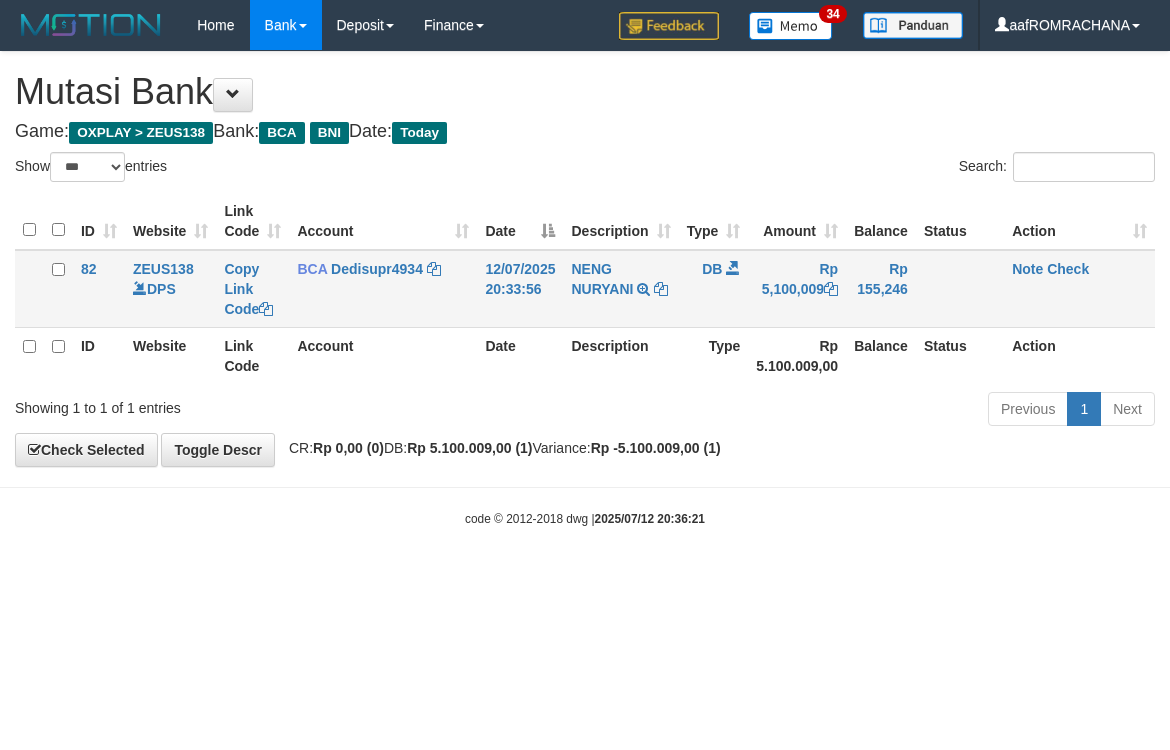 click on "BCA
Dedisupr4934
DPS
[FIRST] [LAST]
mutasi_20250712_4497 | 82
mutasi_20250712_4497 | 82" at bounding box center (383, 289) 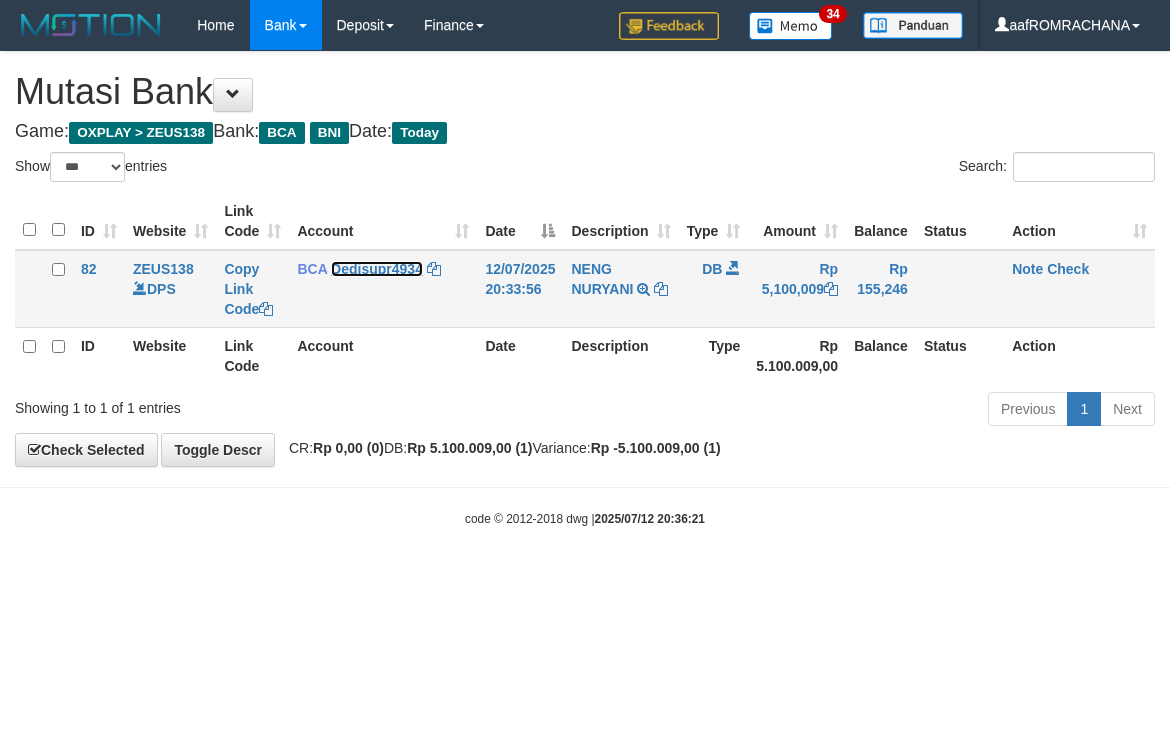 click on "Dedisupr4934" at bounding box center (377, 269) 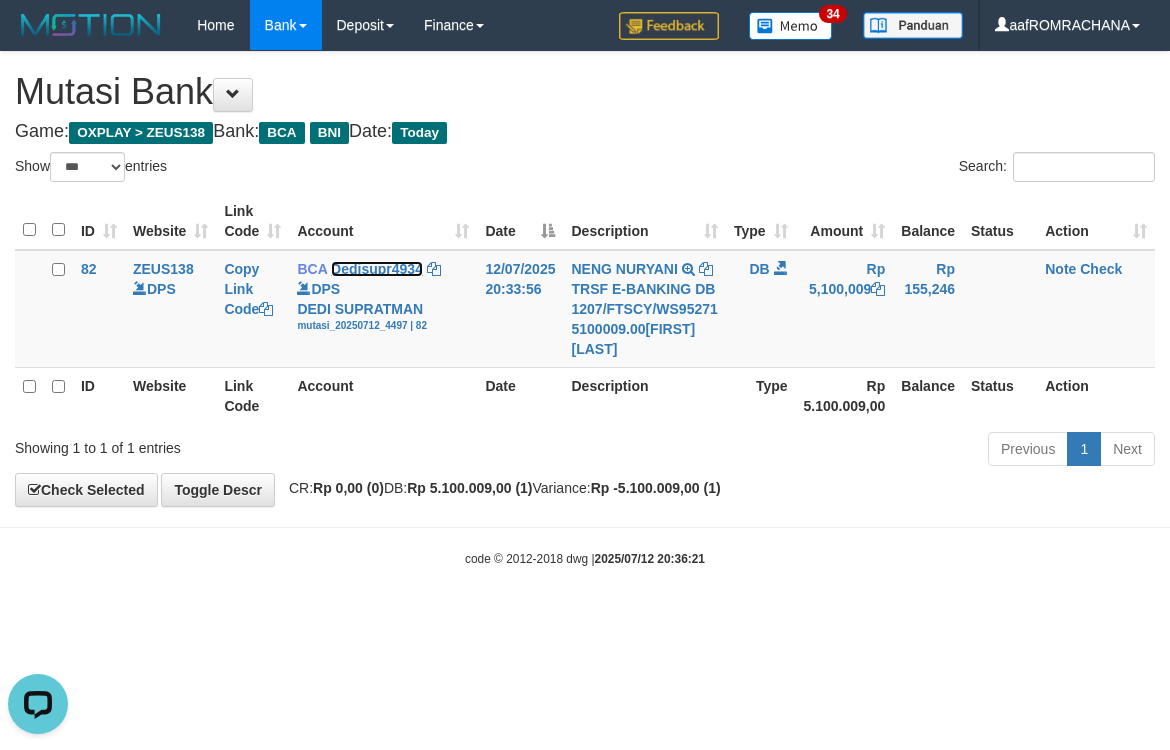 scroll, scrollTop: 0, scrollLeft: 0, axis: both 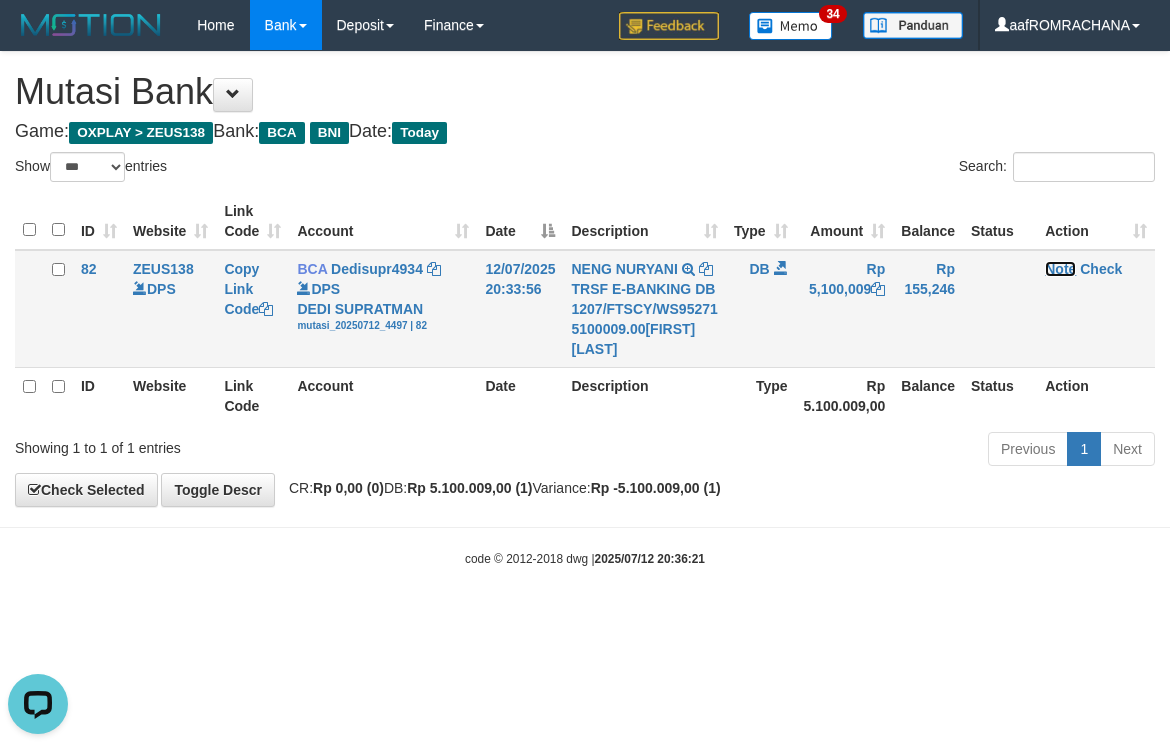 click on "Note" at bounding box center [1060, 269] 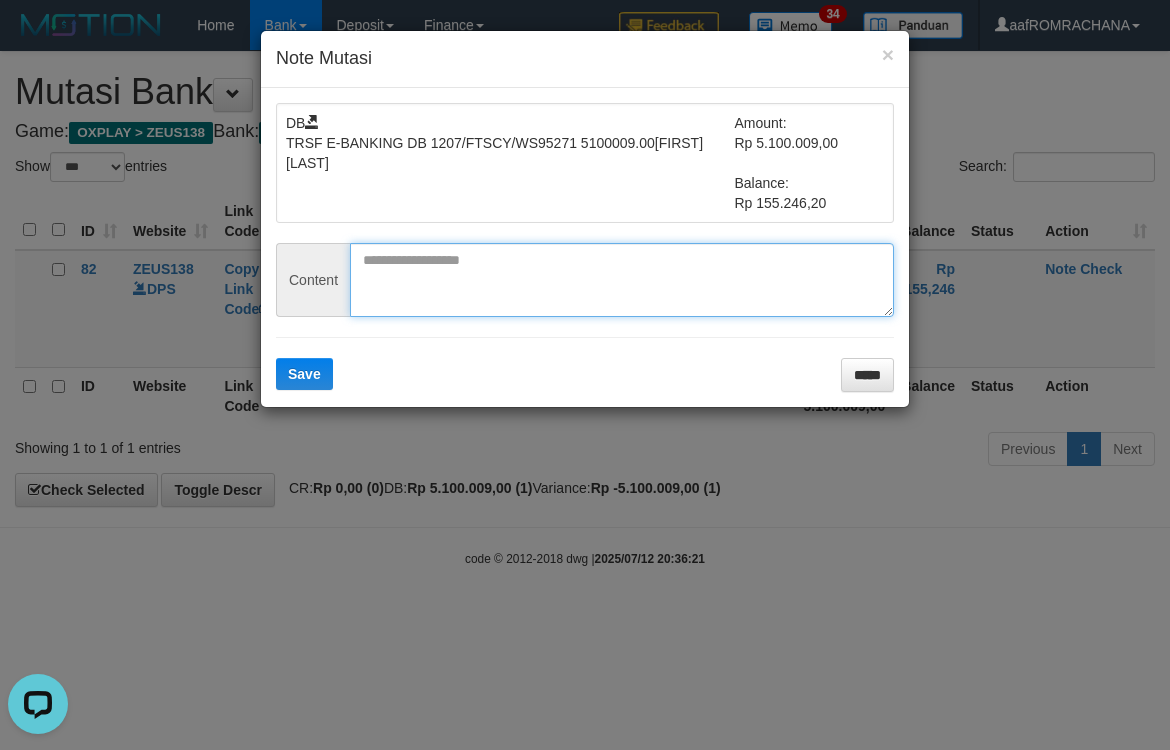 click at bounding box center (622, 280) 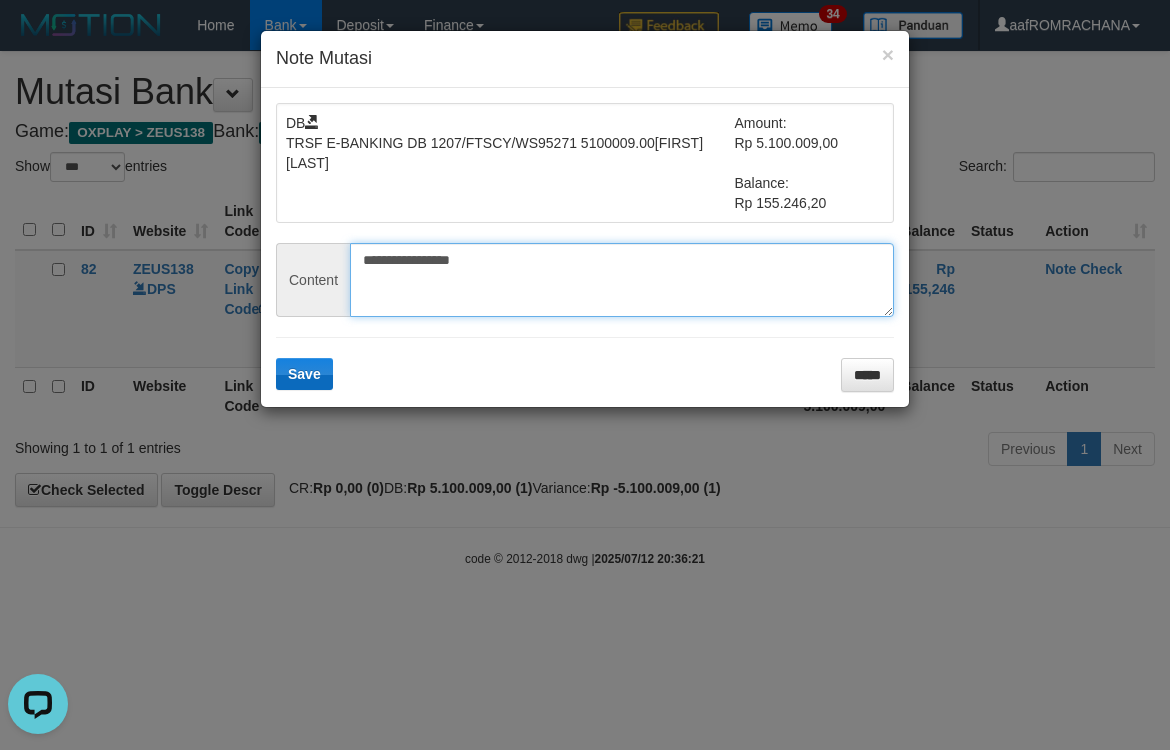 type on "**********" 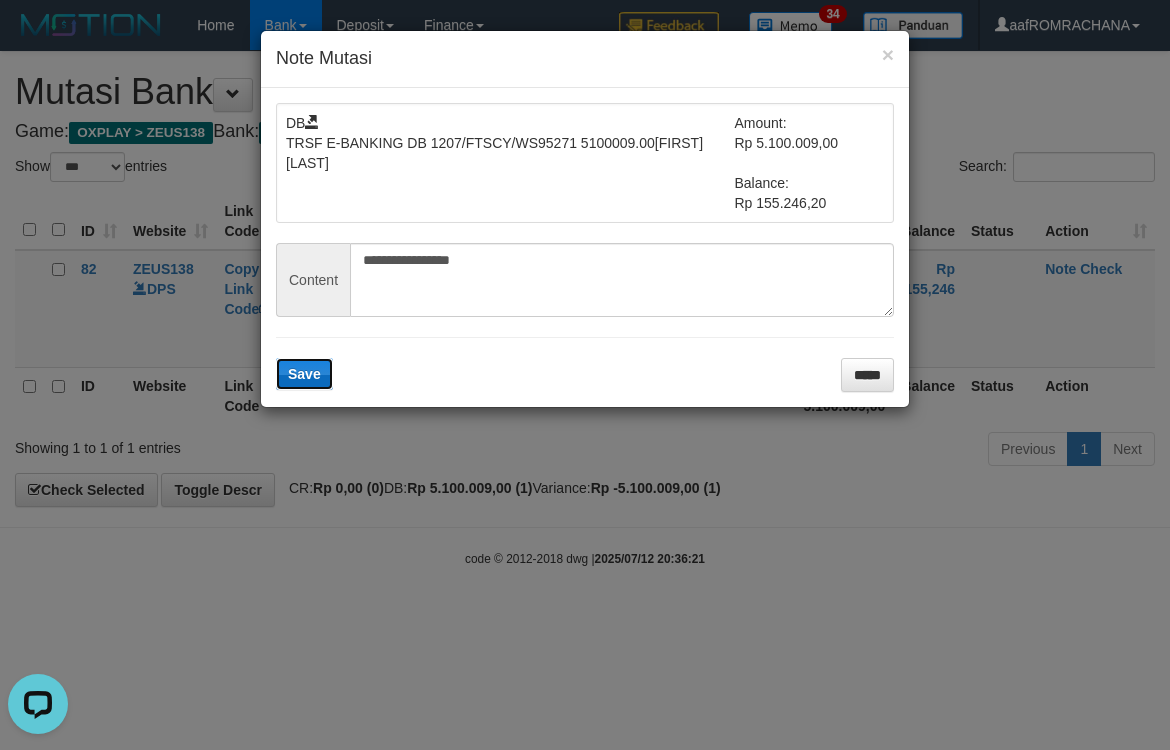 click on "Save" at bounding box center (304, 374) 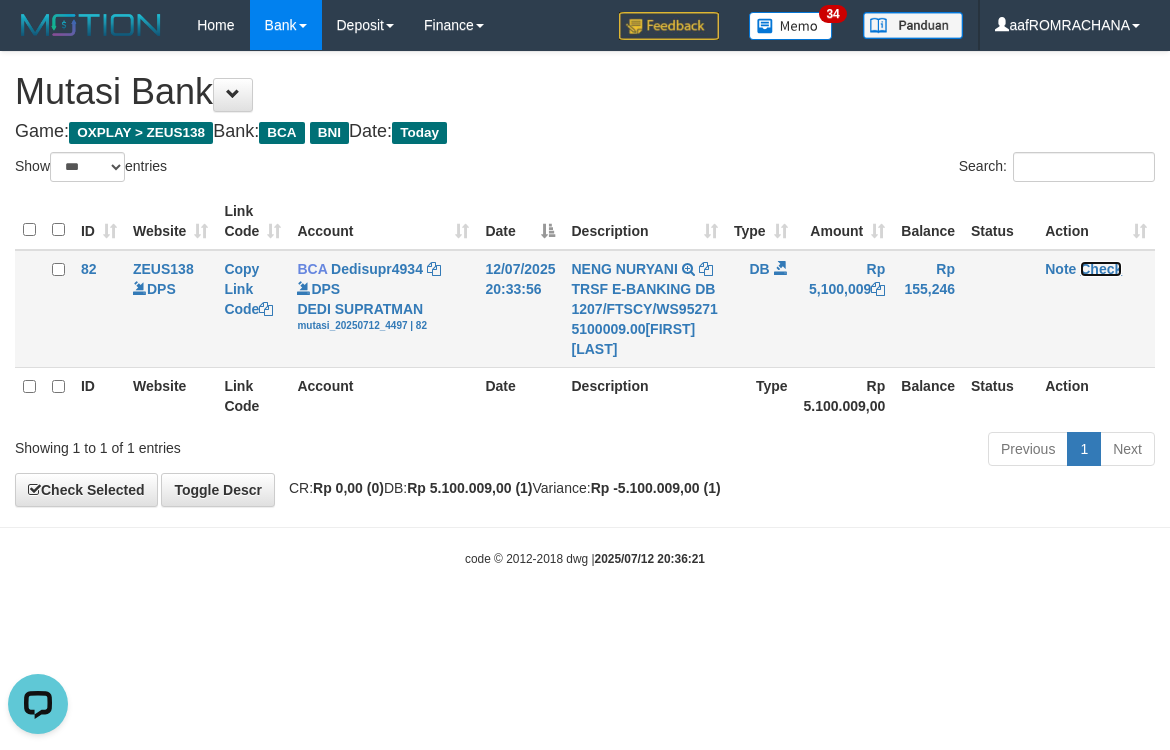 click on "Check" at bounding box center [1101, 269] 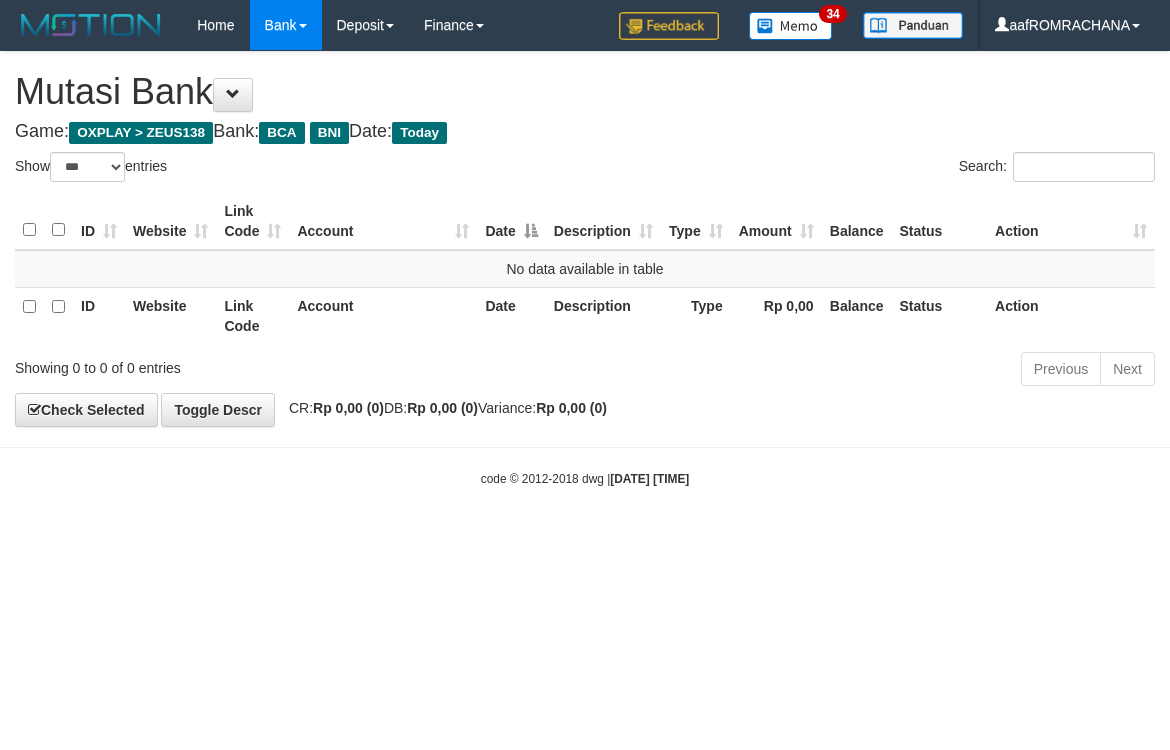 select on "***" 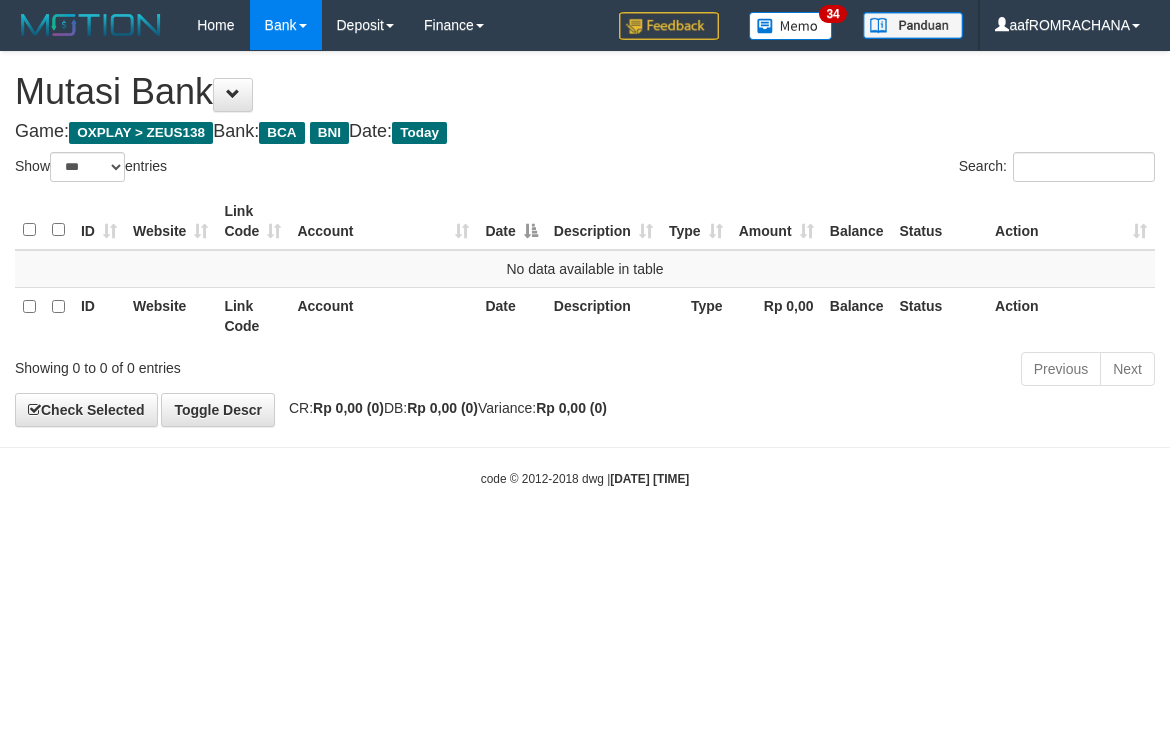 scroll, scrollTop: 0, scrollLeft: 0, axis: both 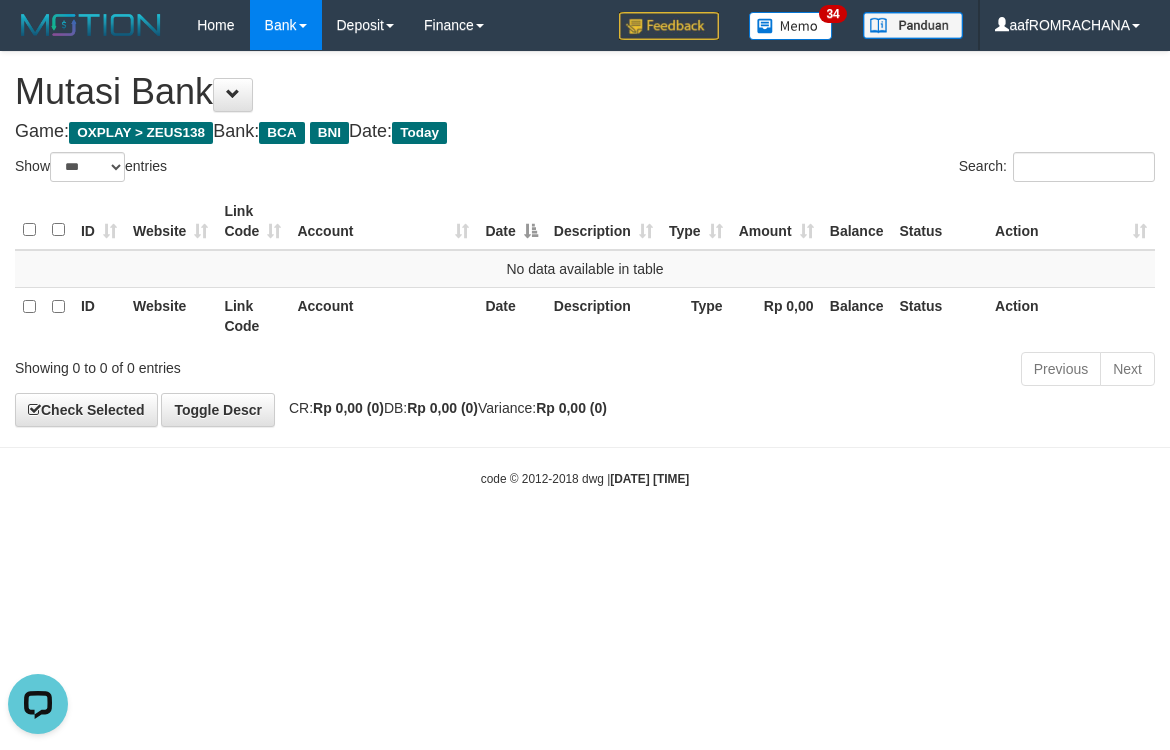 click on "Toggle navigation
Home
Bank
Account List
Load
By Website
Group
[OXPLAY]													ZEUS138
By Load Group (DPS)
Sync" at bounding box center [585, 269] 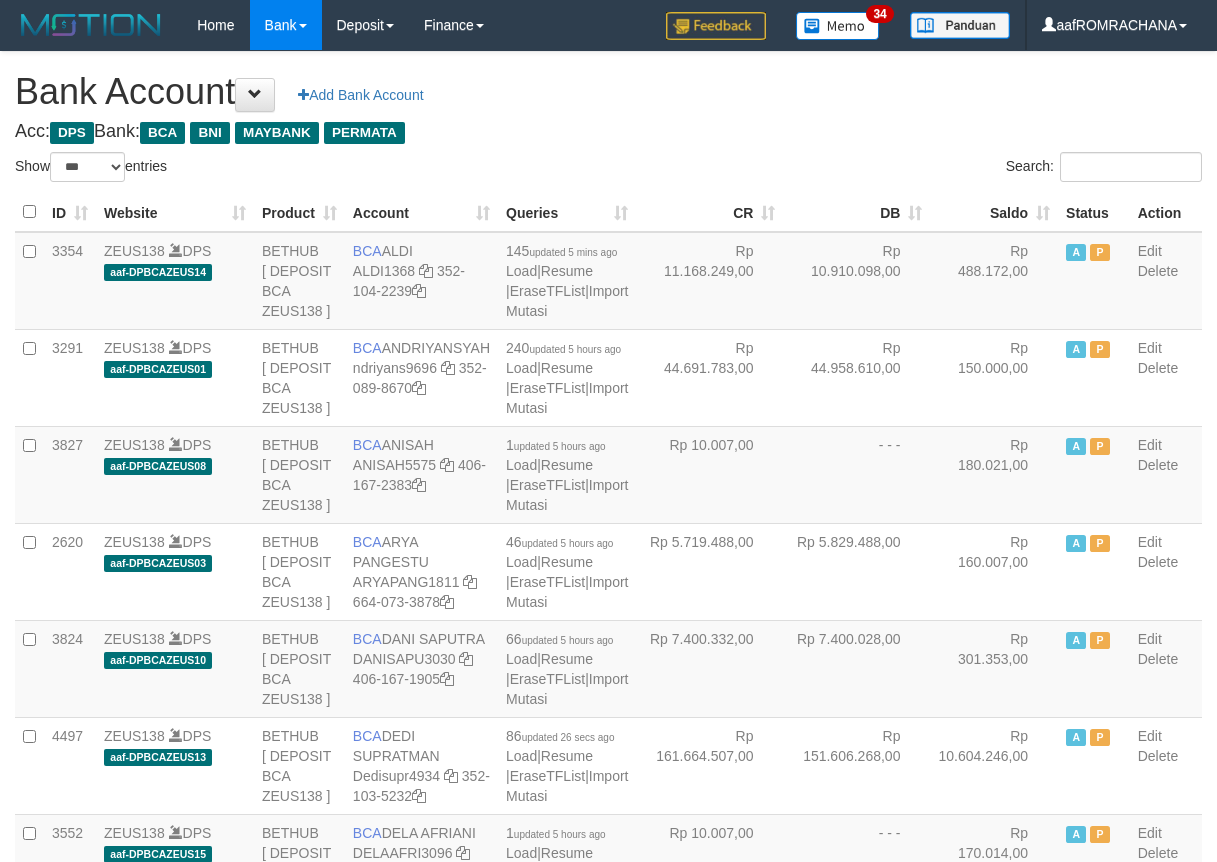 select on "***" 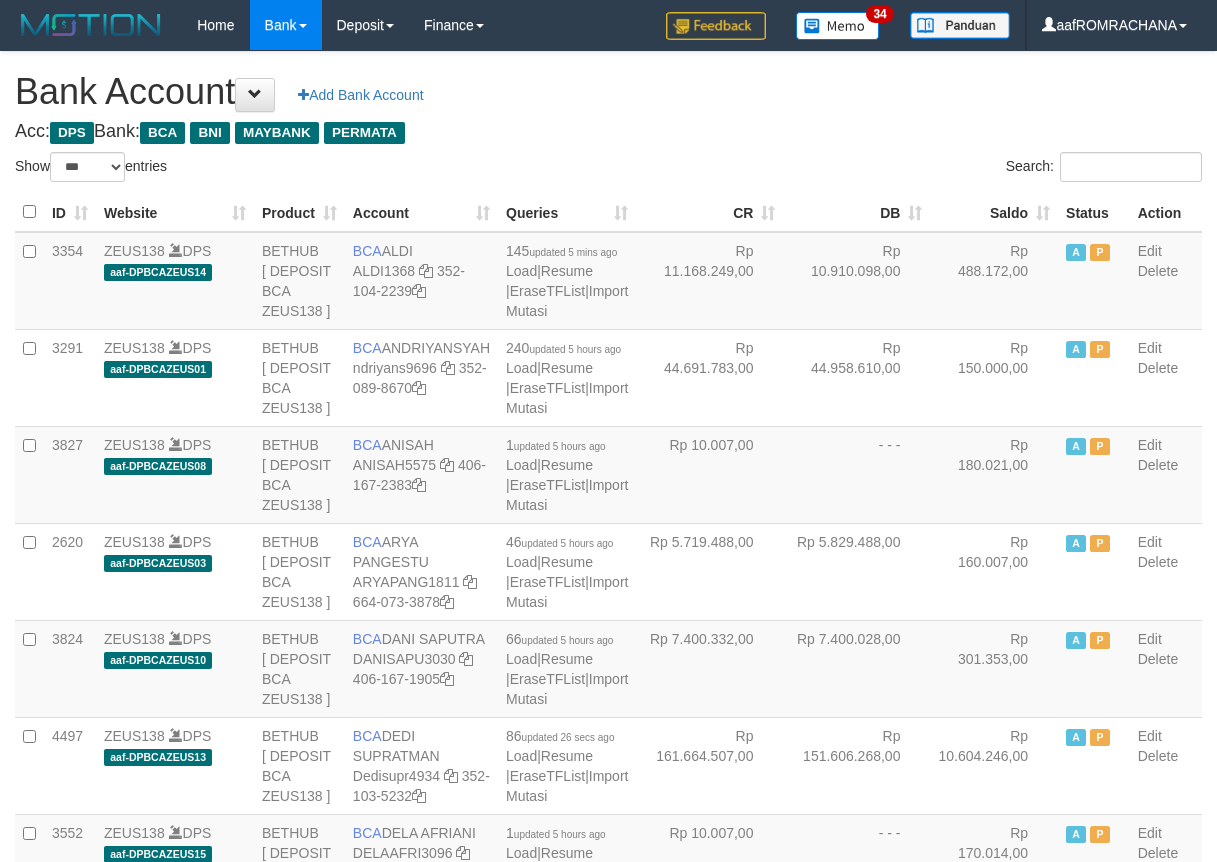 scroll, scrollTop: 0, scrollLeft: 0, axis: both 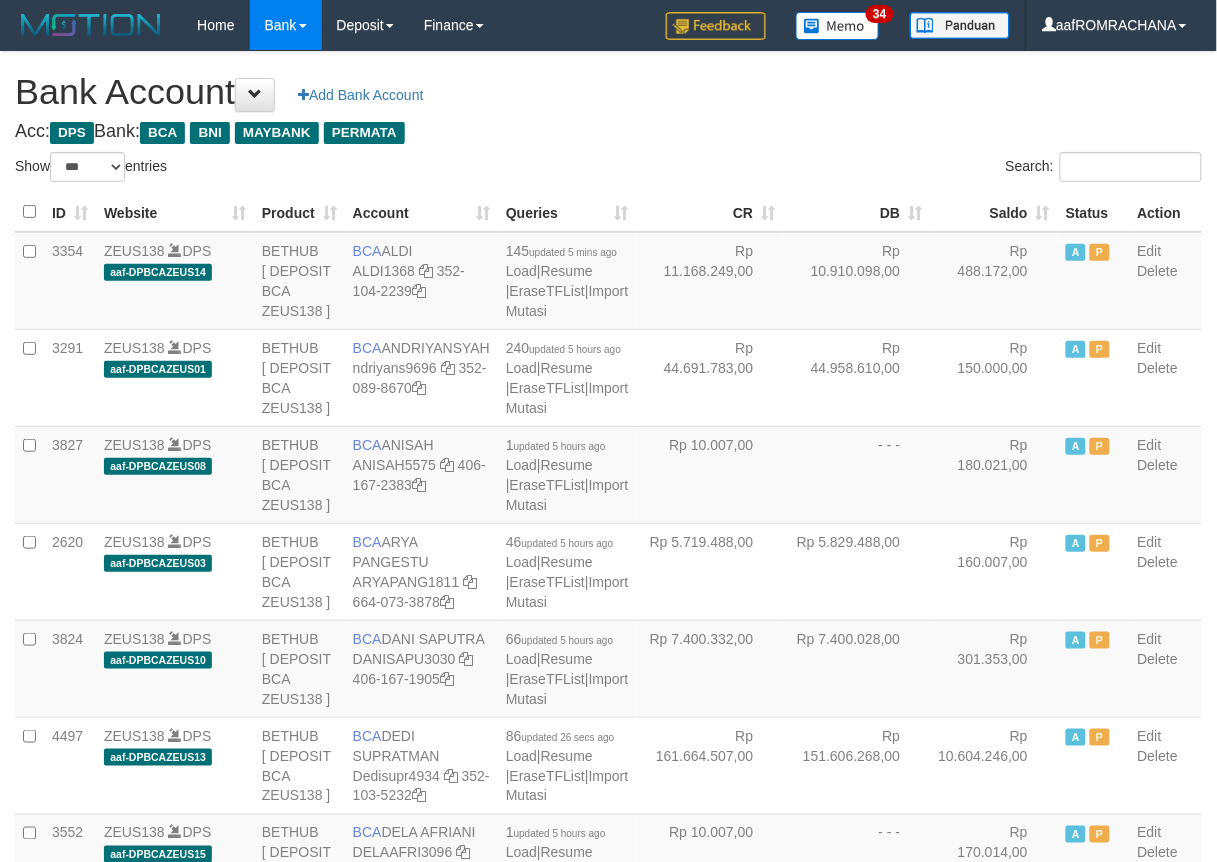 click on "Saldo" at bounding box center [994, 212] 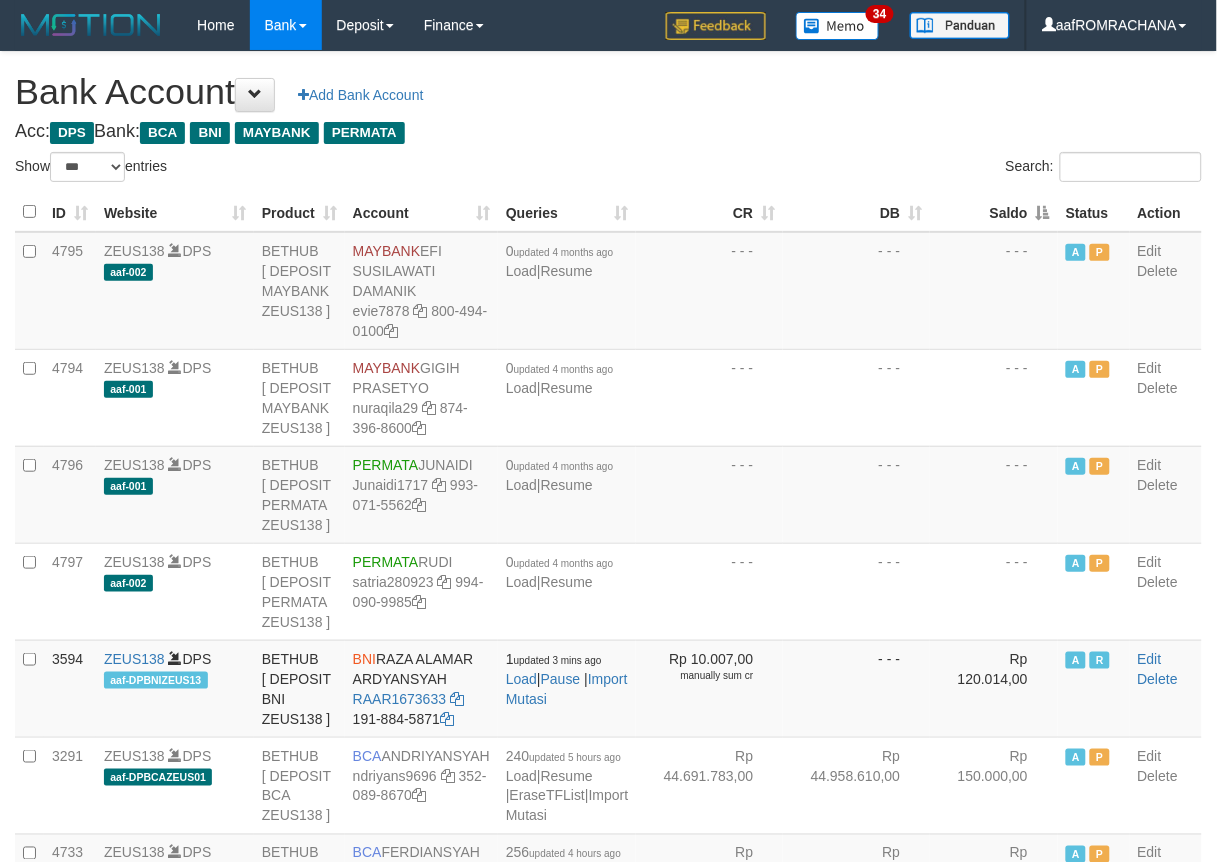 click on "Saldo" at bounding box center [994, 212] 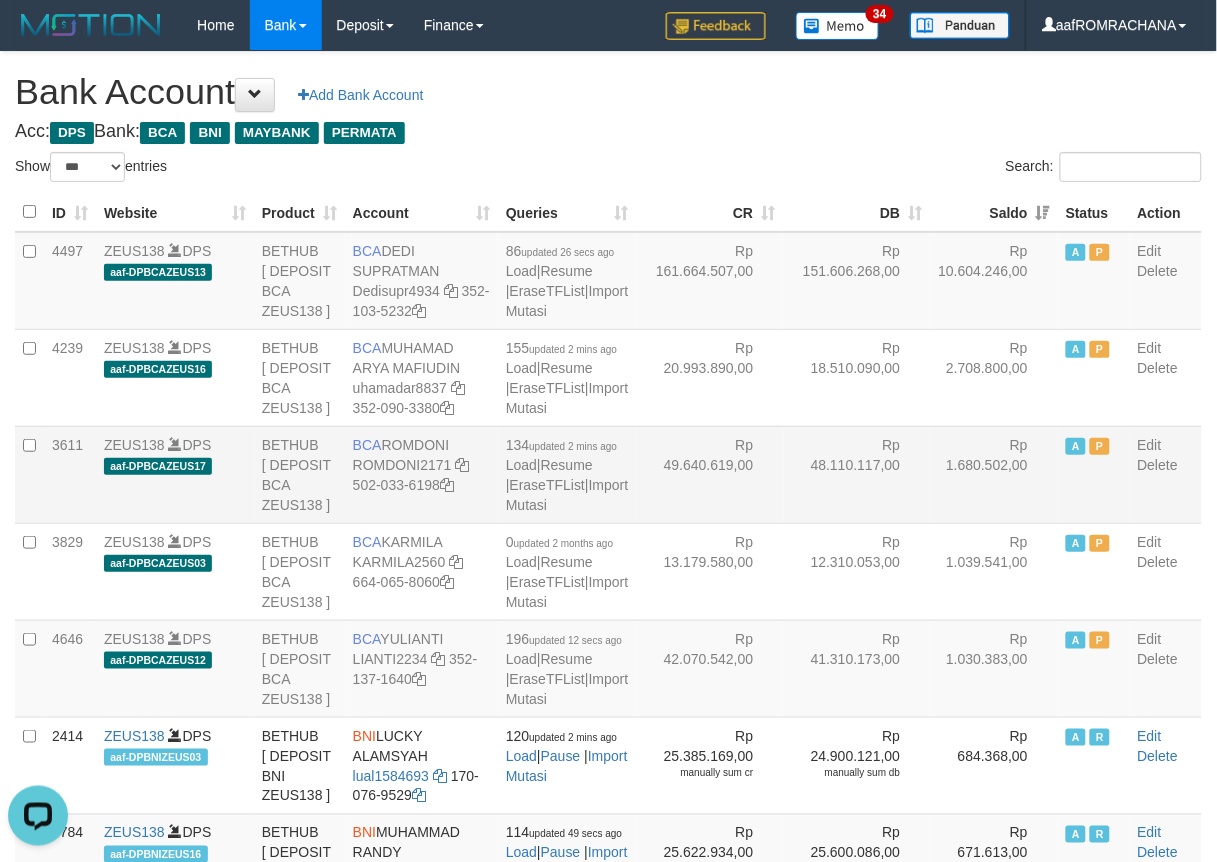 scroll, scrollTop: 0, scrollLeft: 0, axis: both 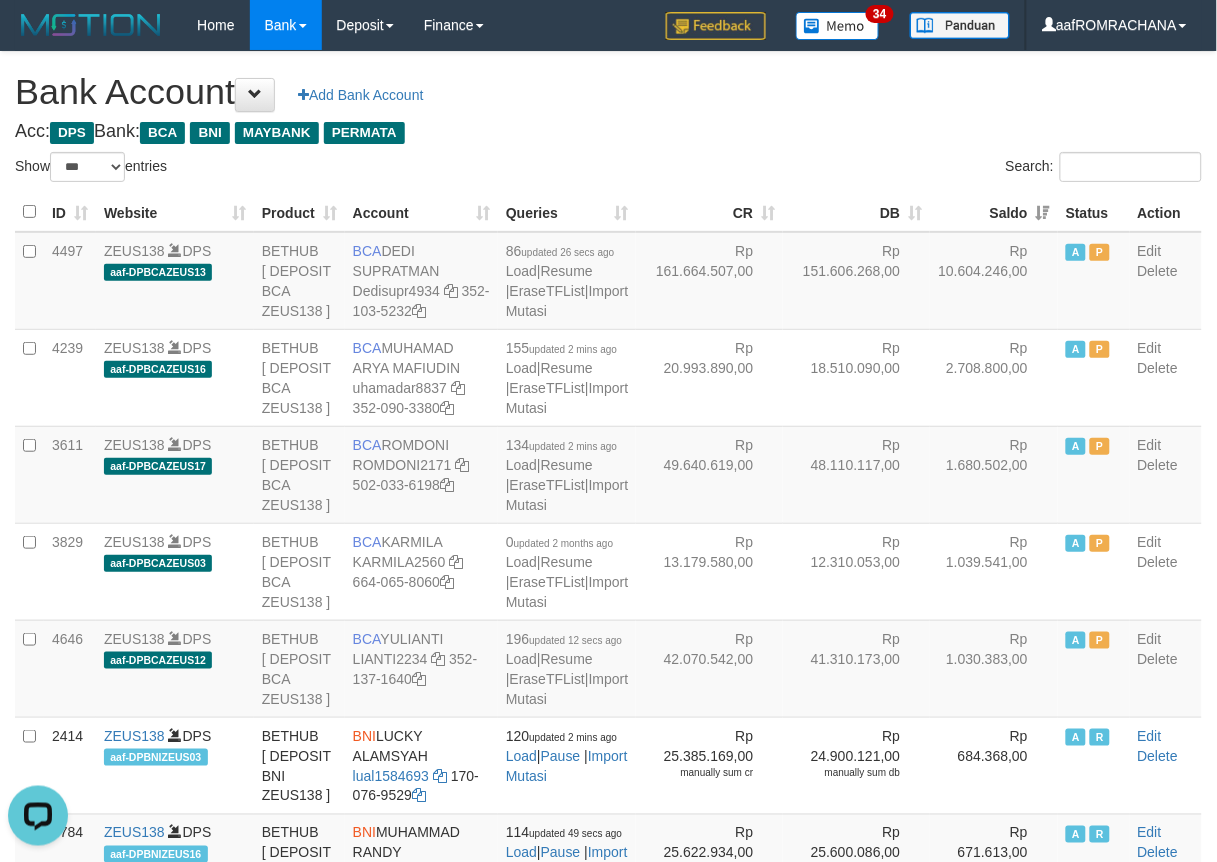 click on "Bank Account
Add Bank Account" at bounding box center (608, 92) 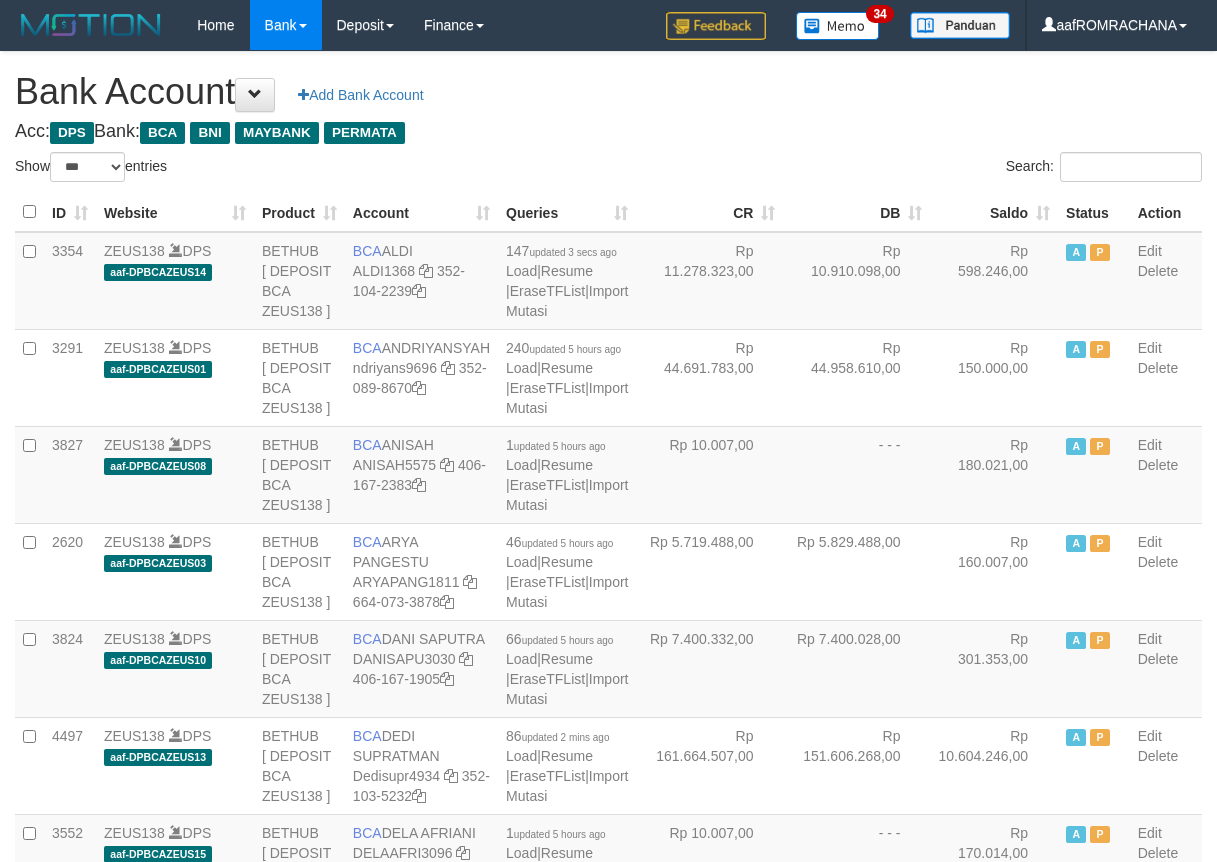 select on "***" 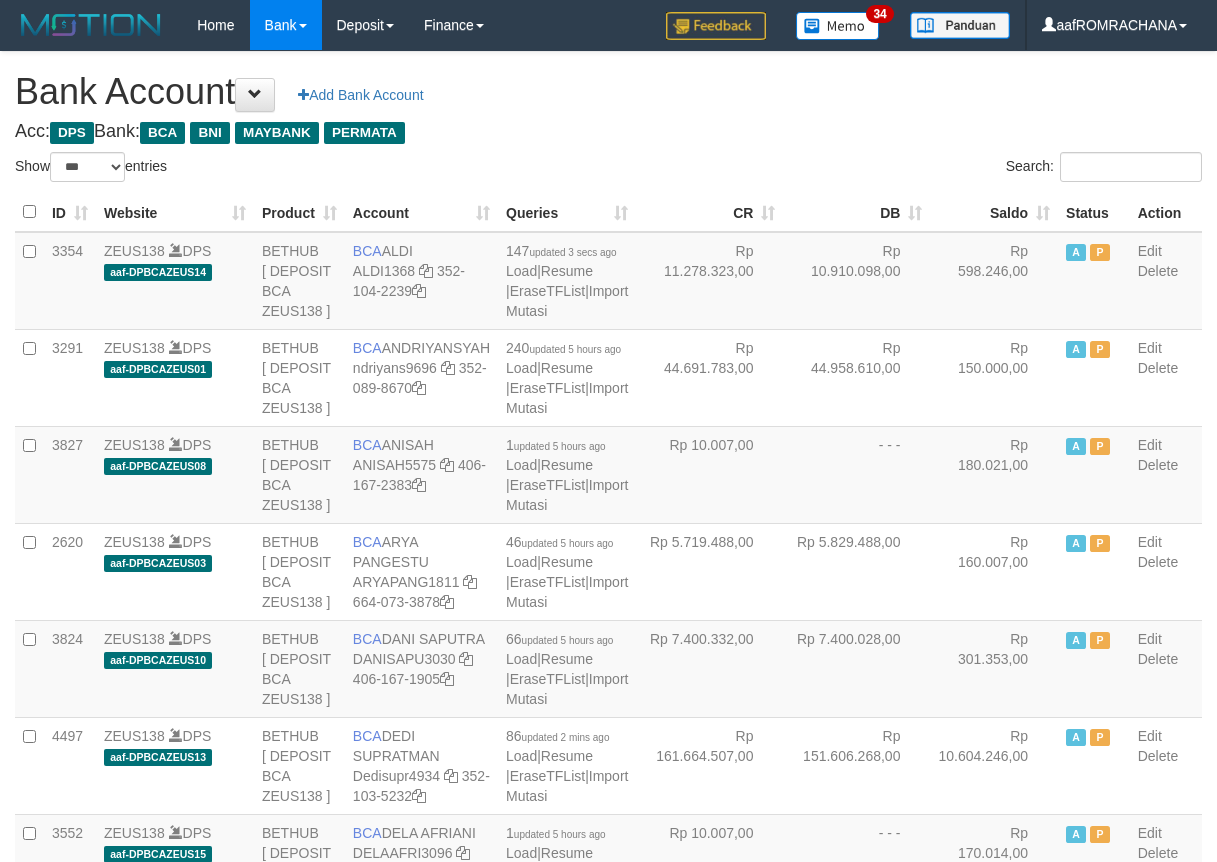 scroll, scrollTop: 0, scrollLeft: 0, axis: both 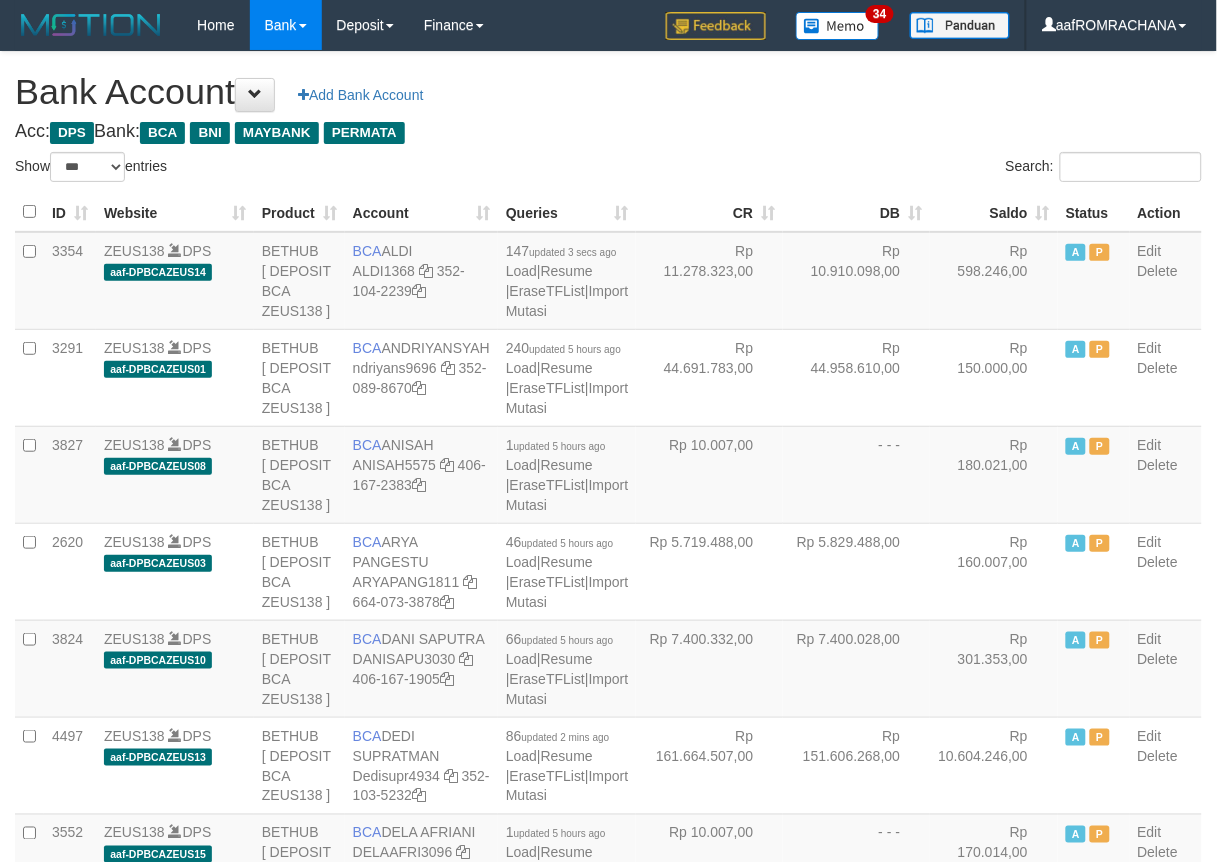click on "Saldo" at bounding box center [994, 212] 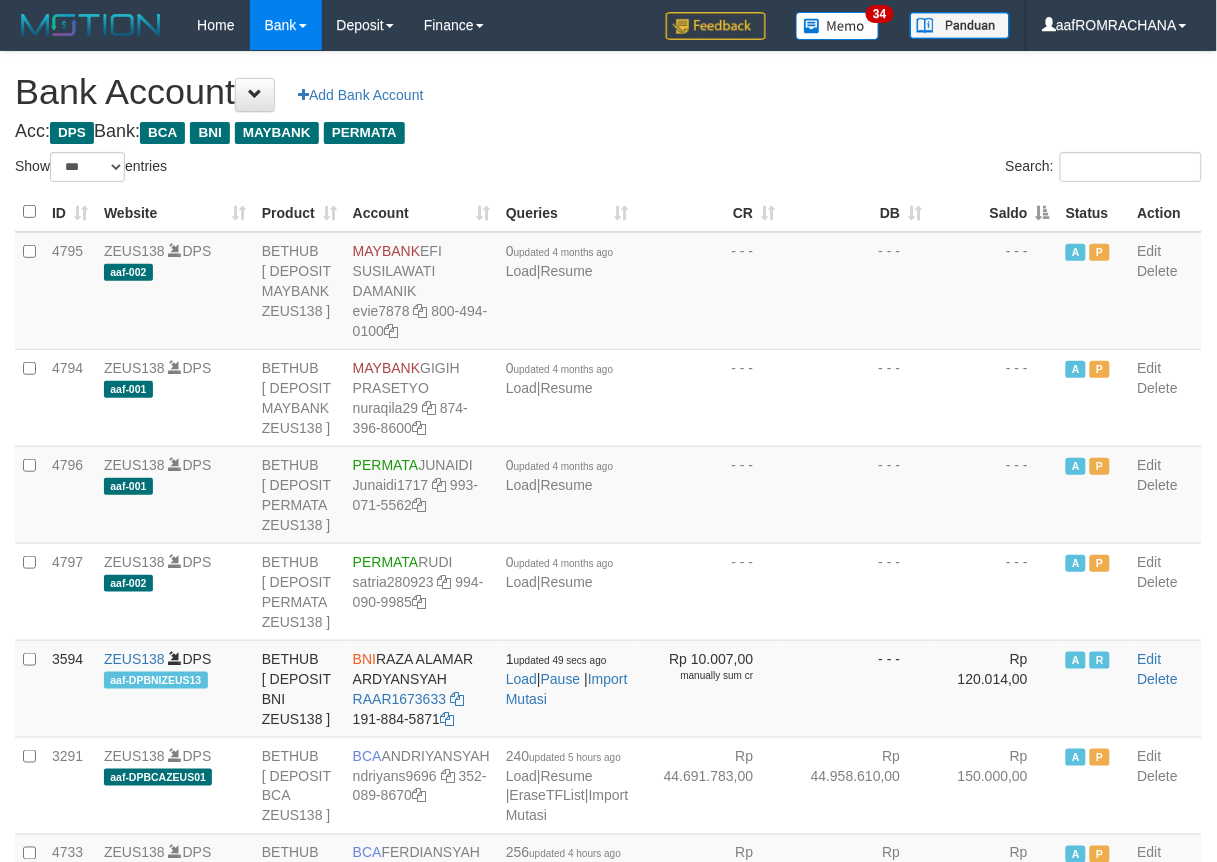 click on "Saldo" at bounding box center [994, 212] 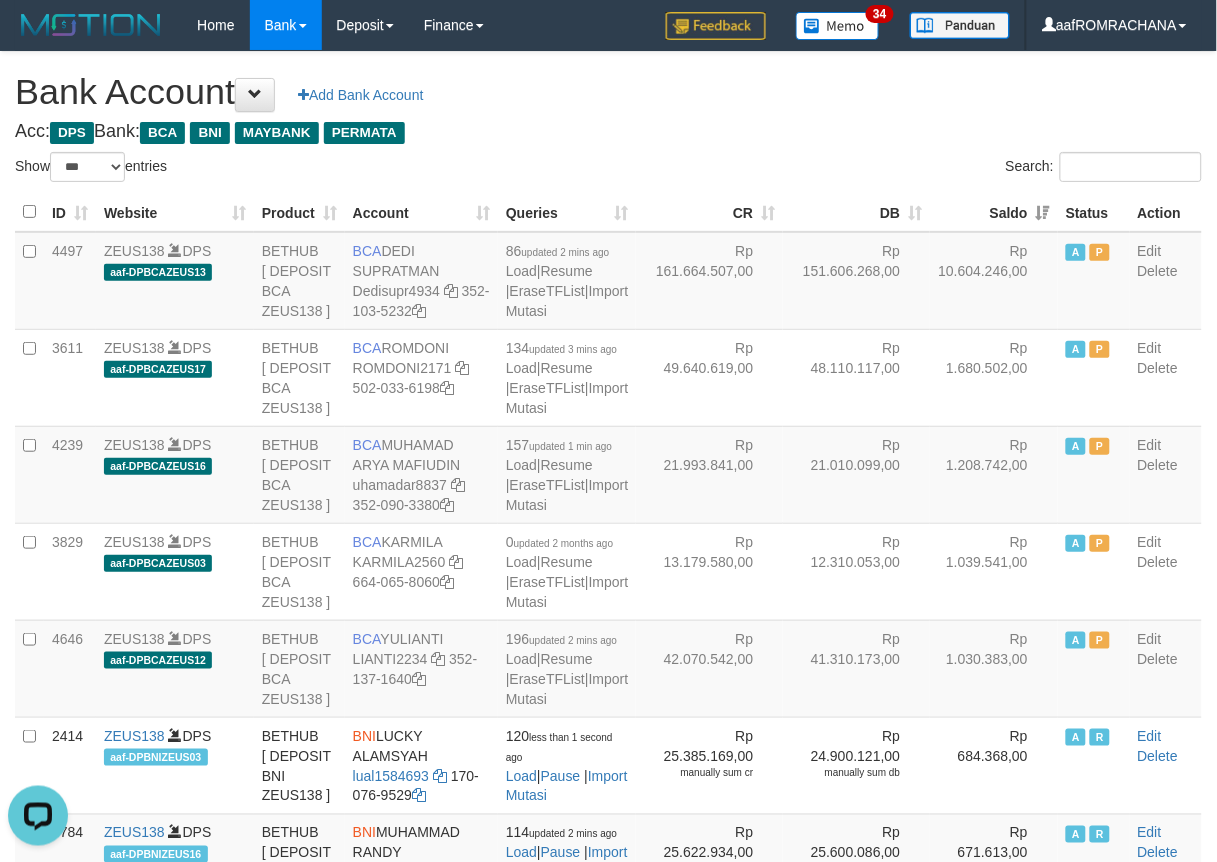 scroll, scrollTop: 0, scrollLeft: 0, axis: both 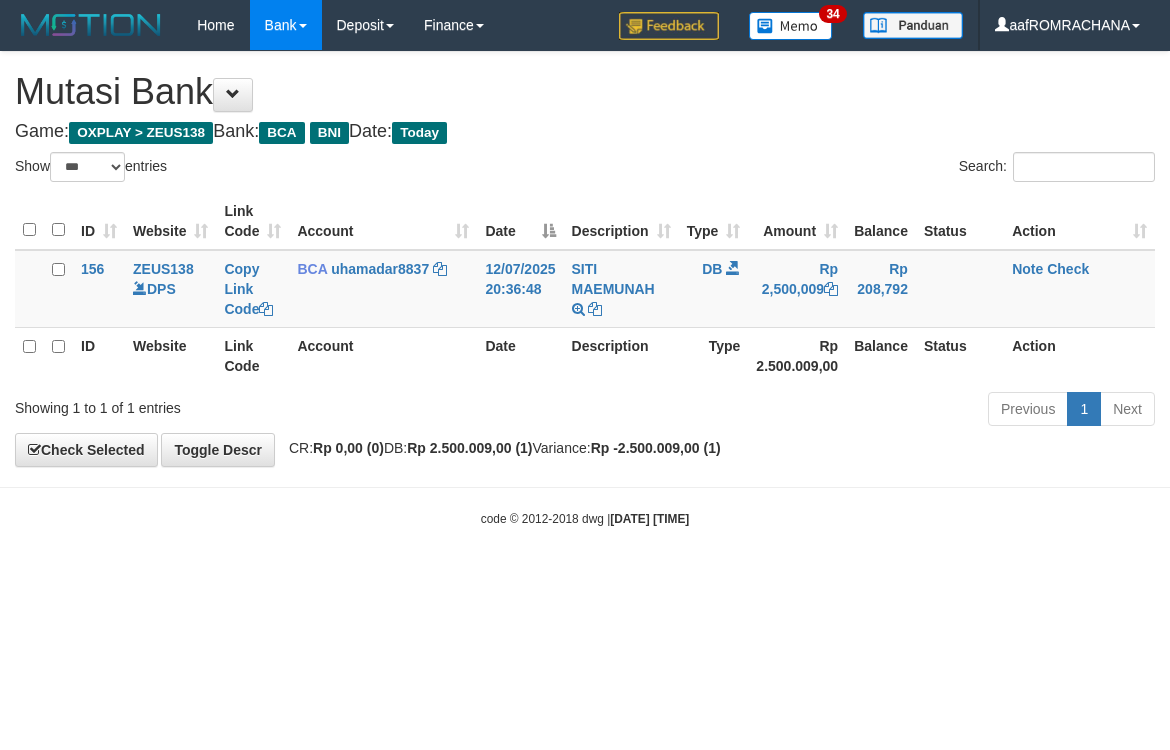 select on "***" 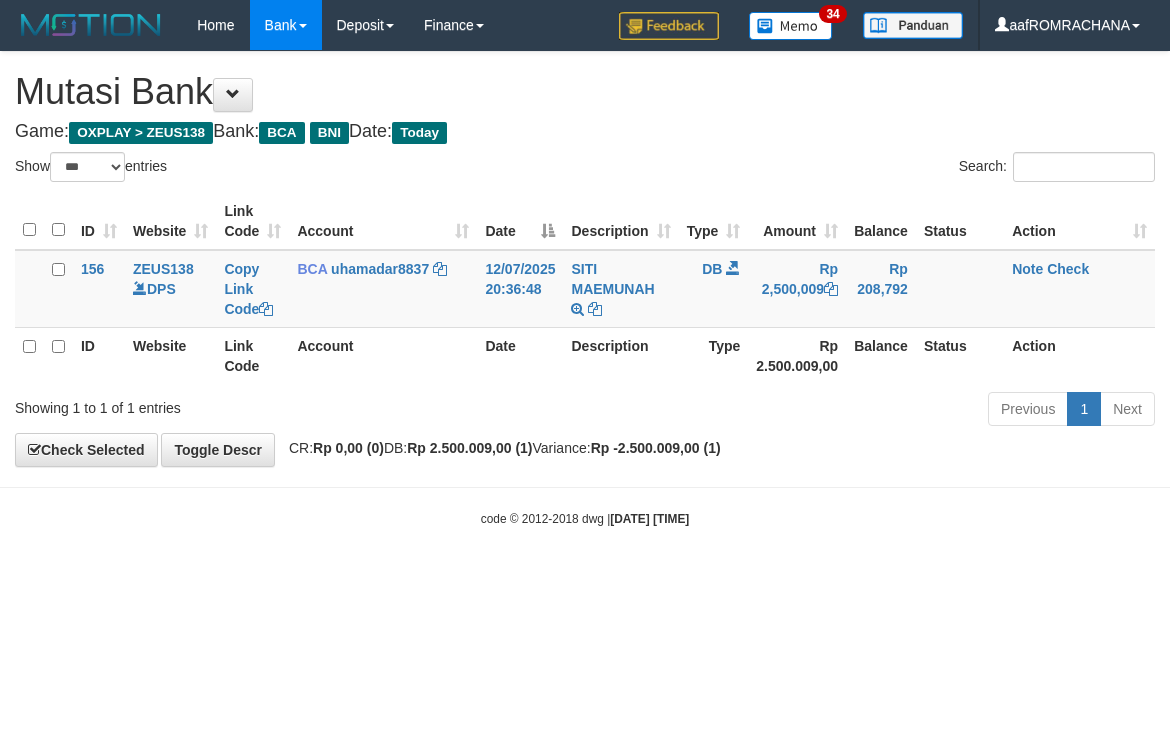 scroll, scrollTop: 0, scrollLeft: 0, axis: both 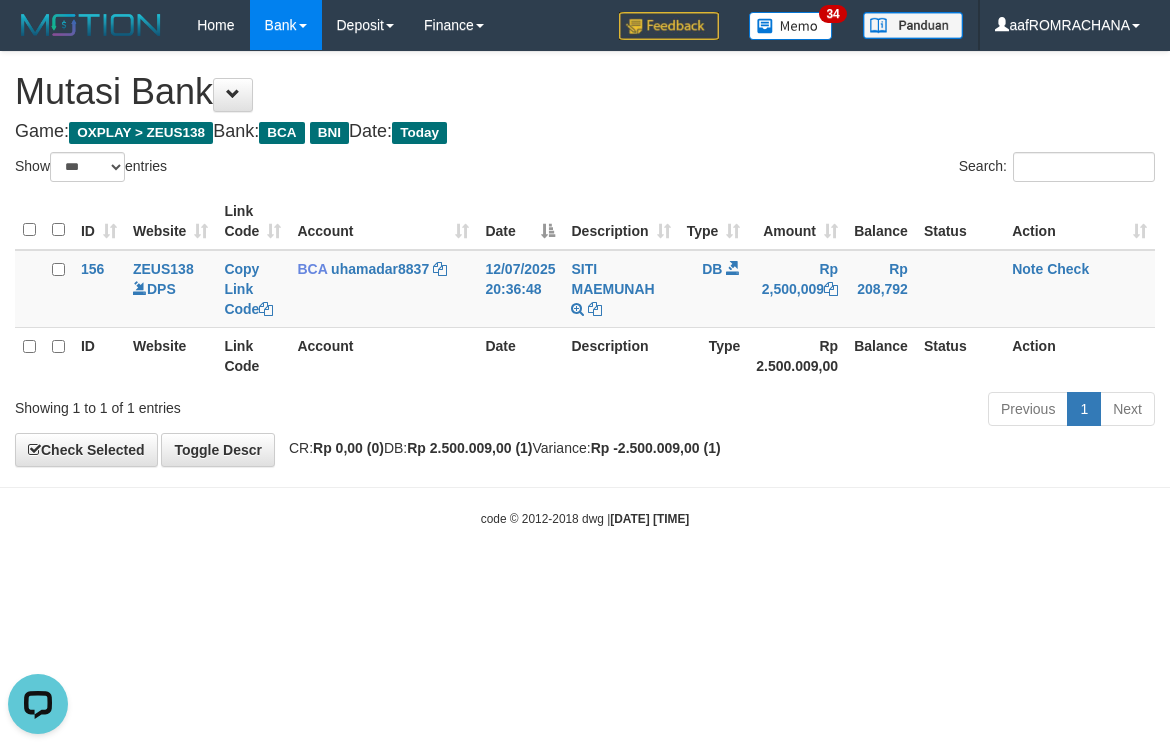 click on "**********" at bounding box center (585, 259) 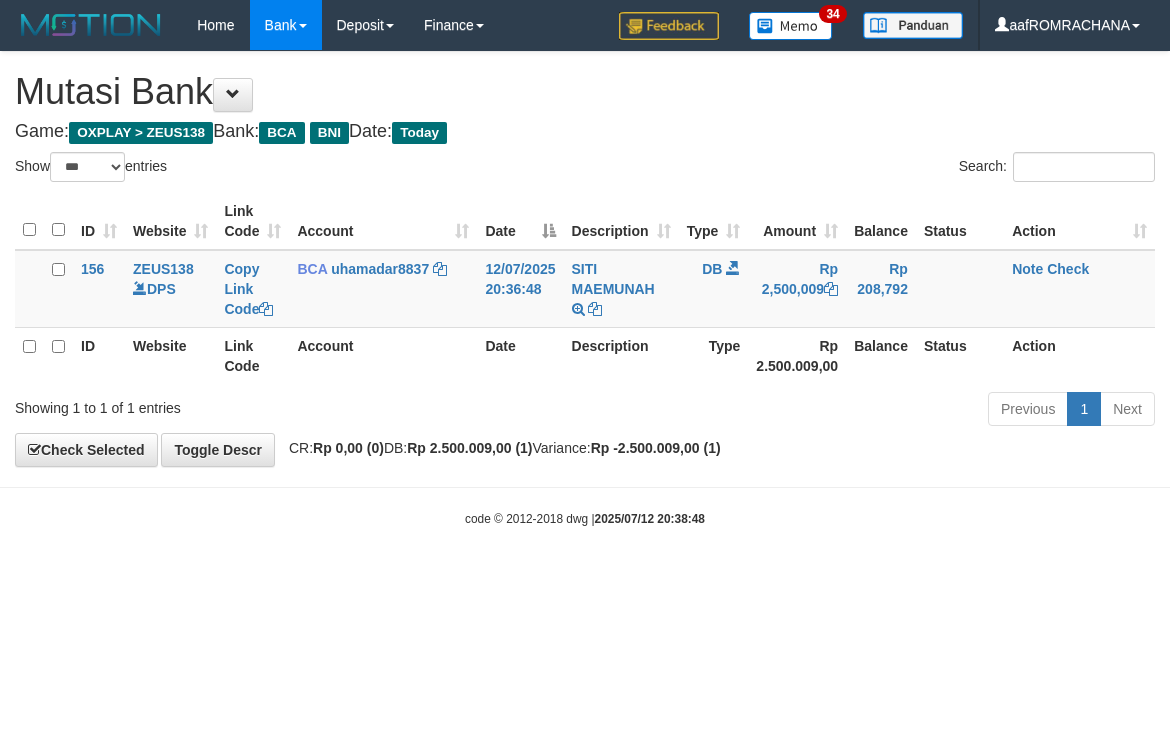 select on "***" 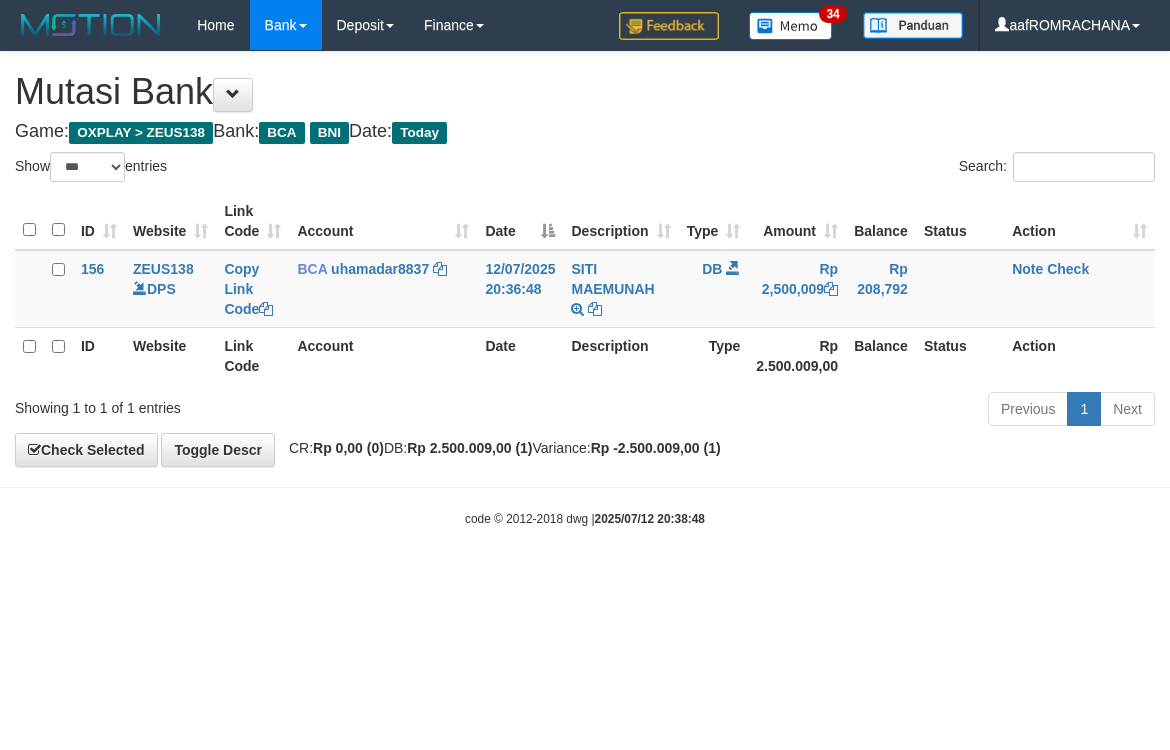 scroll, scrollTop: 0, scrollLeft: 0, axis: both 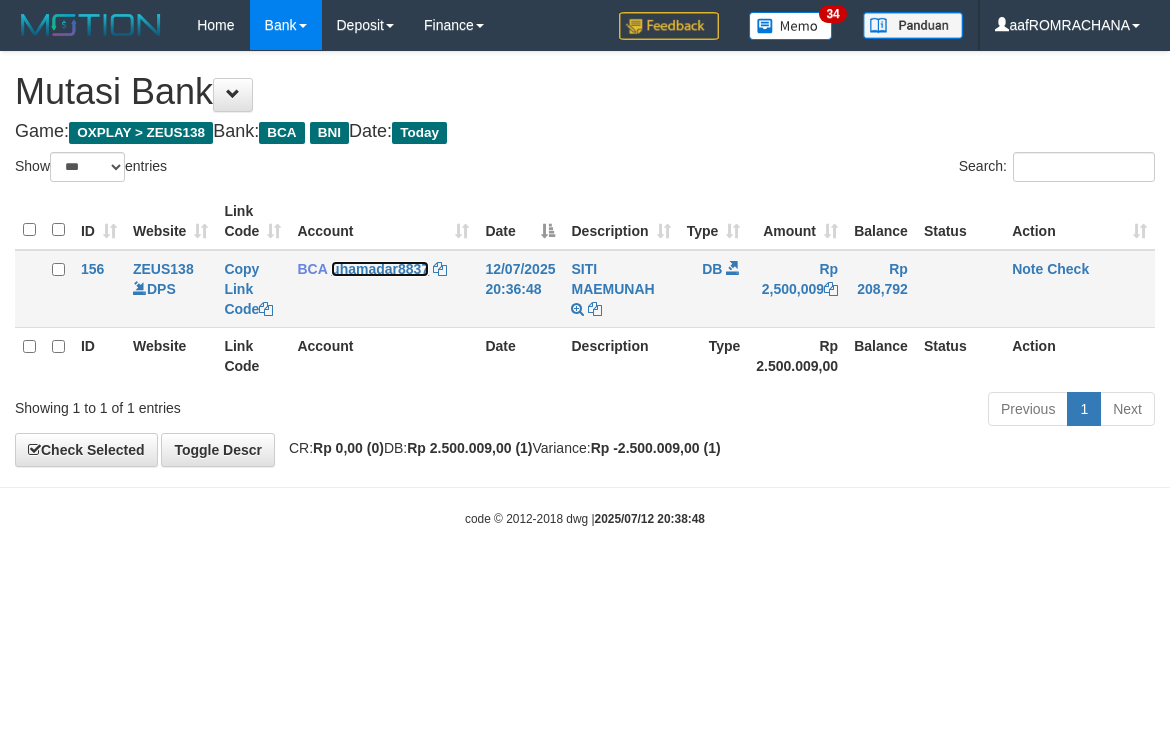 click on "uhamadar8837" at bounding box center [380, 269] 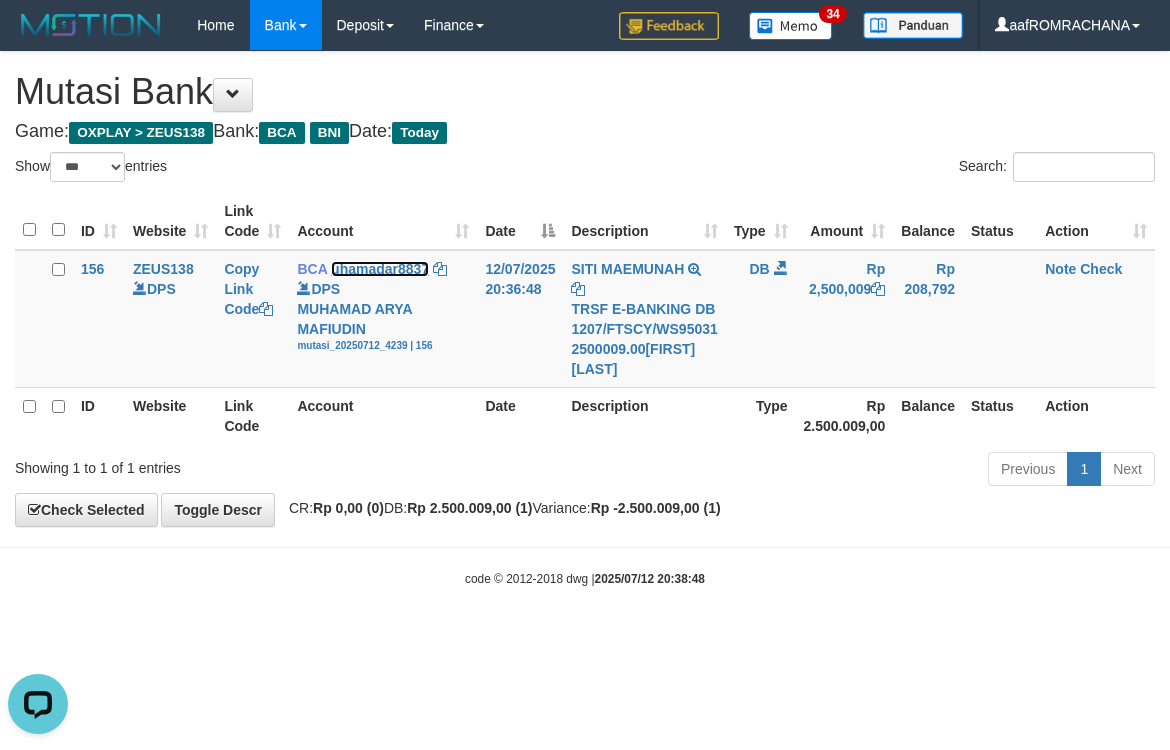 scroll, scrollTop: 0, scrollLeft: 0, axis: both 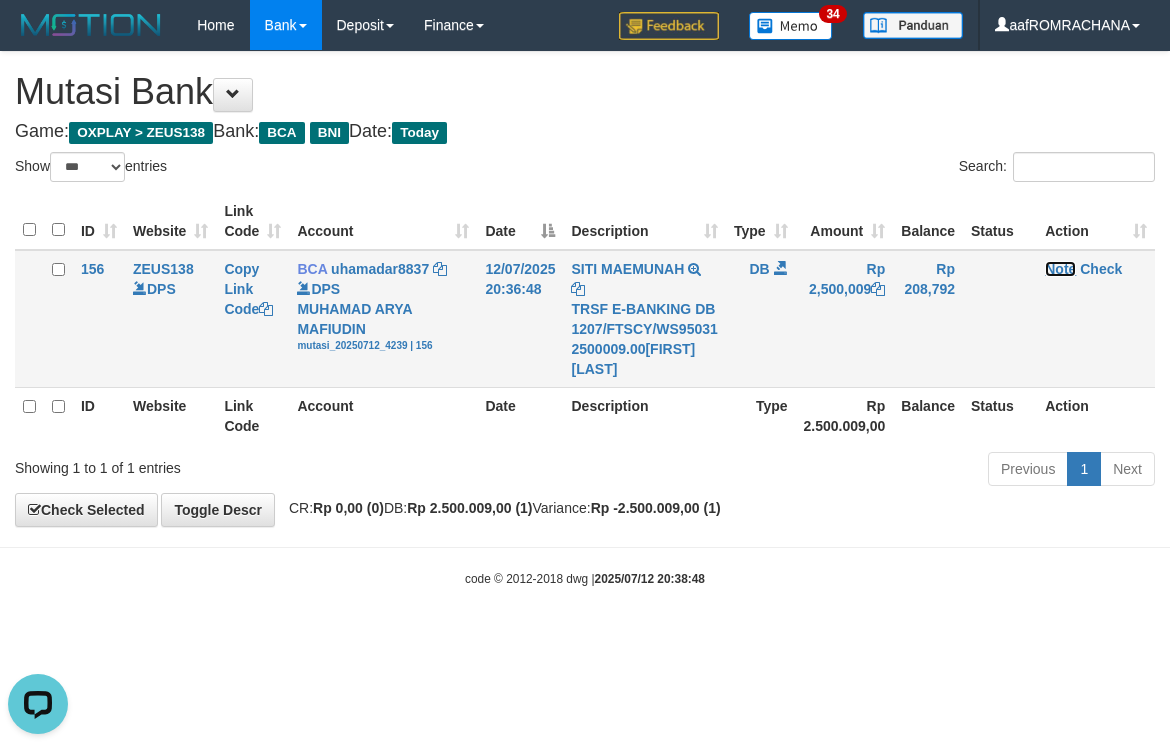 click on "Note" at bounding box center [1060, 269] 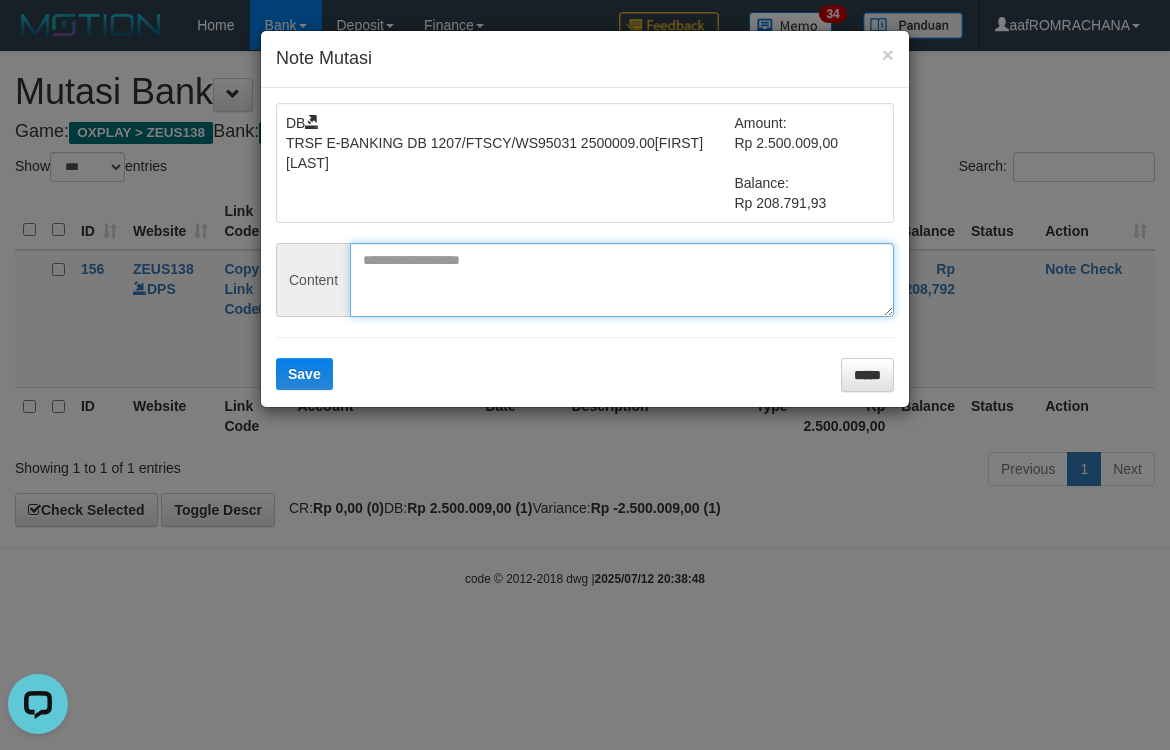 click at bounding box center [622, 280] 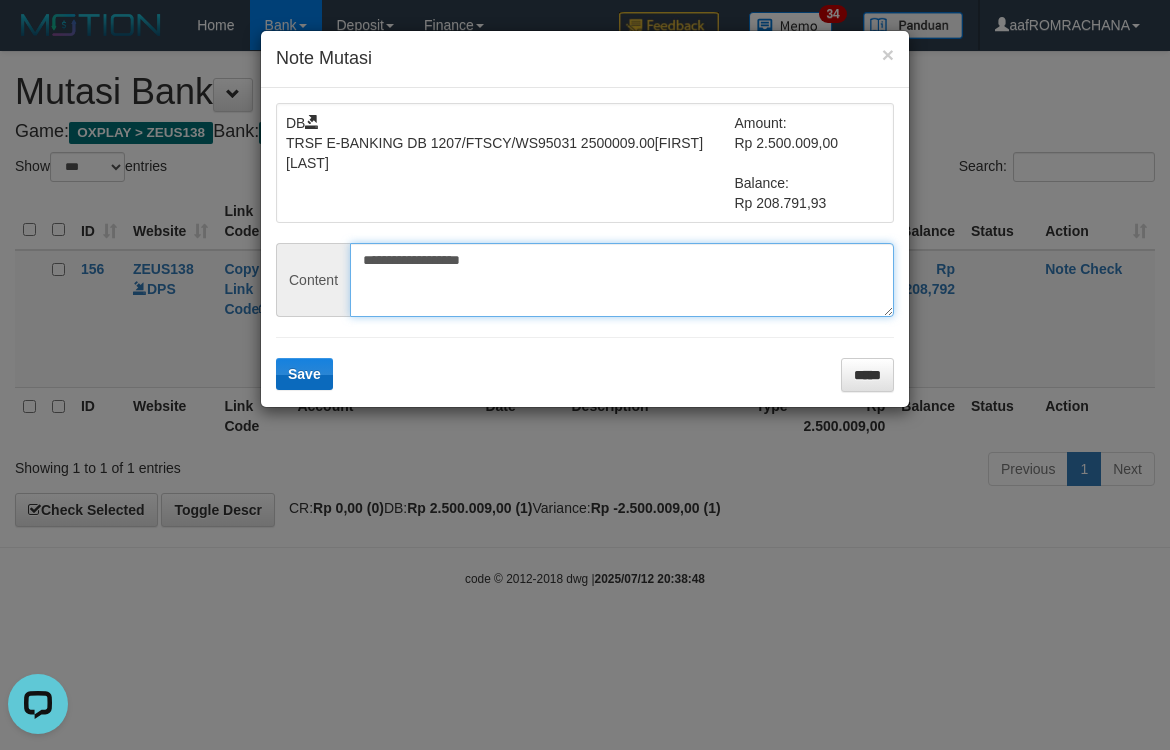 type on "**********" 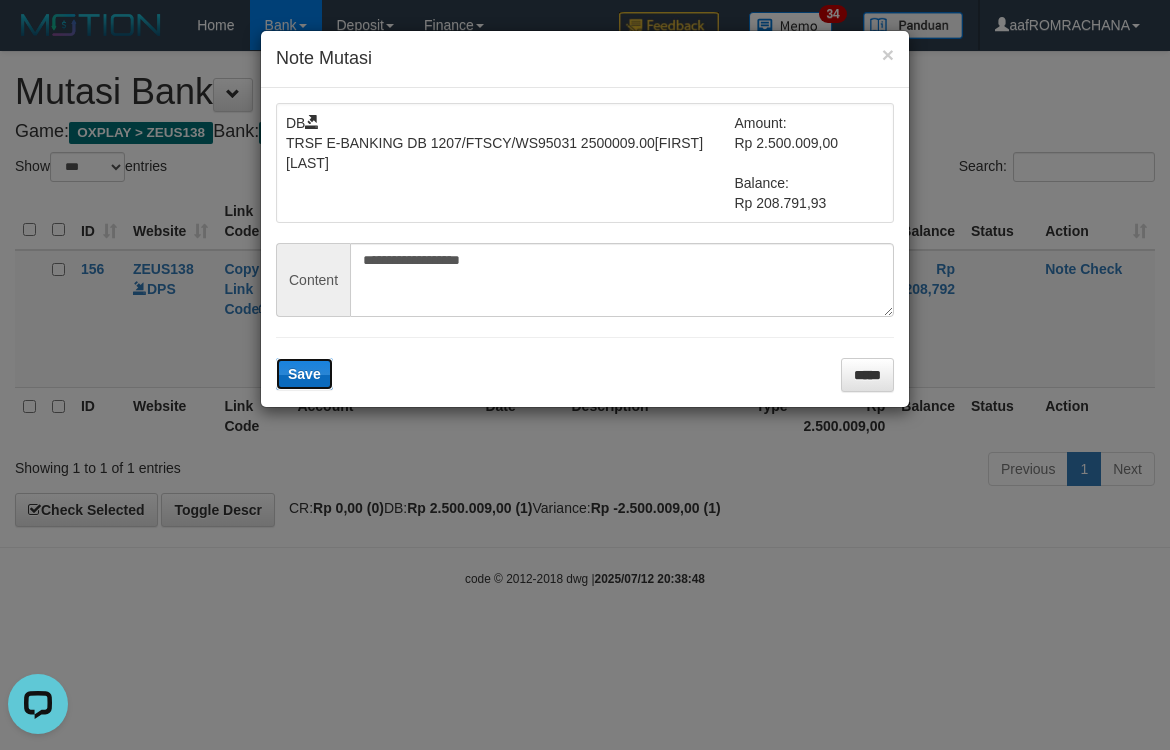 click on "Save" at bounding box center (304, 374) 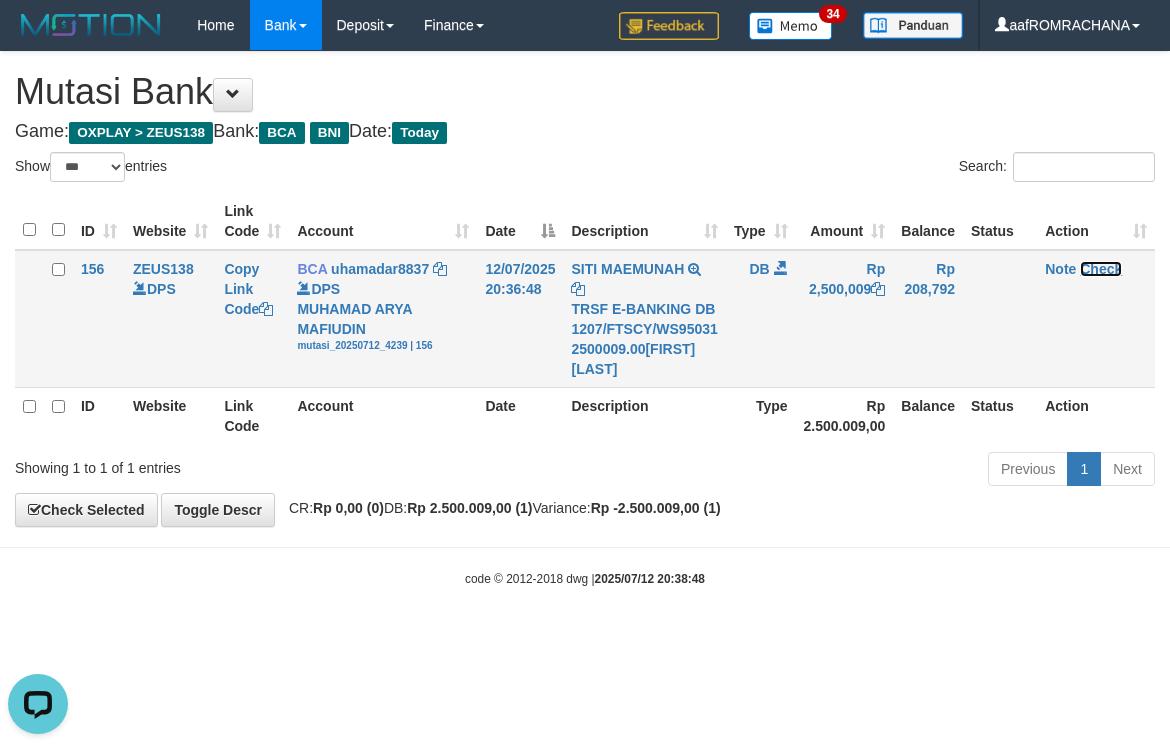 click on "Check" at bounding box center [1101, 269] 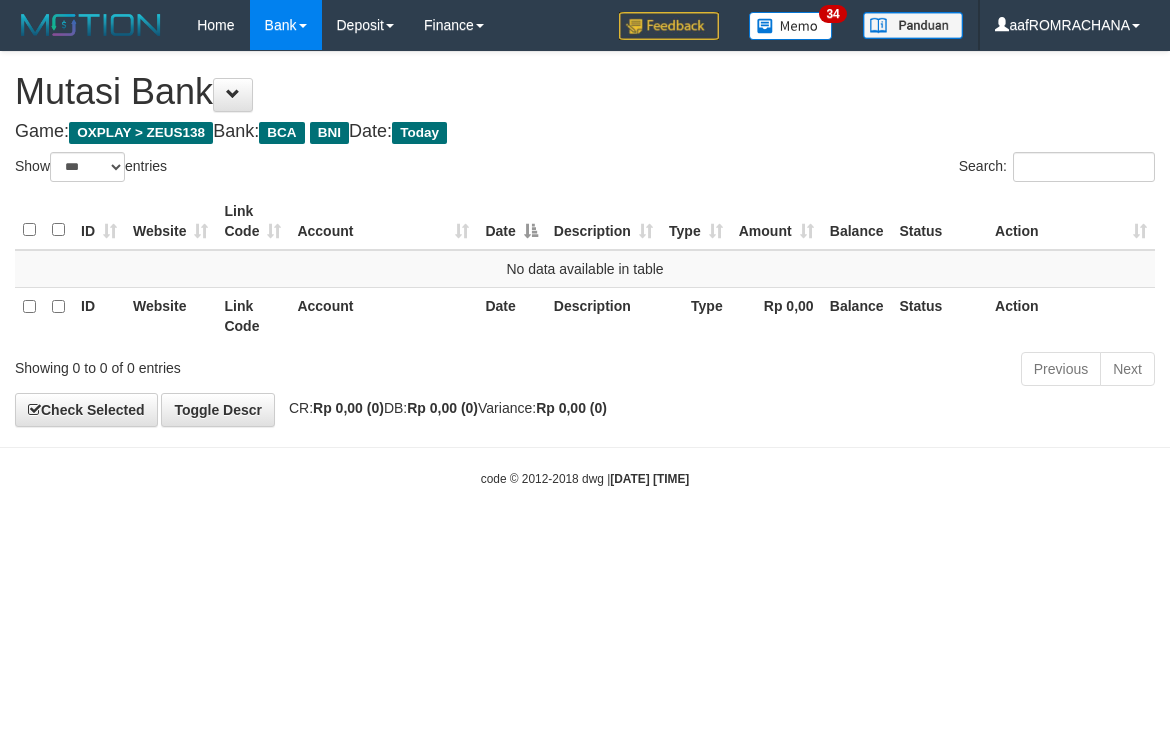 select on "***" 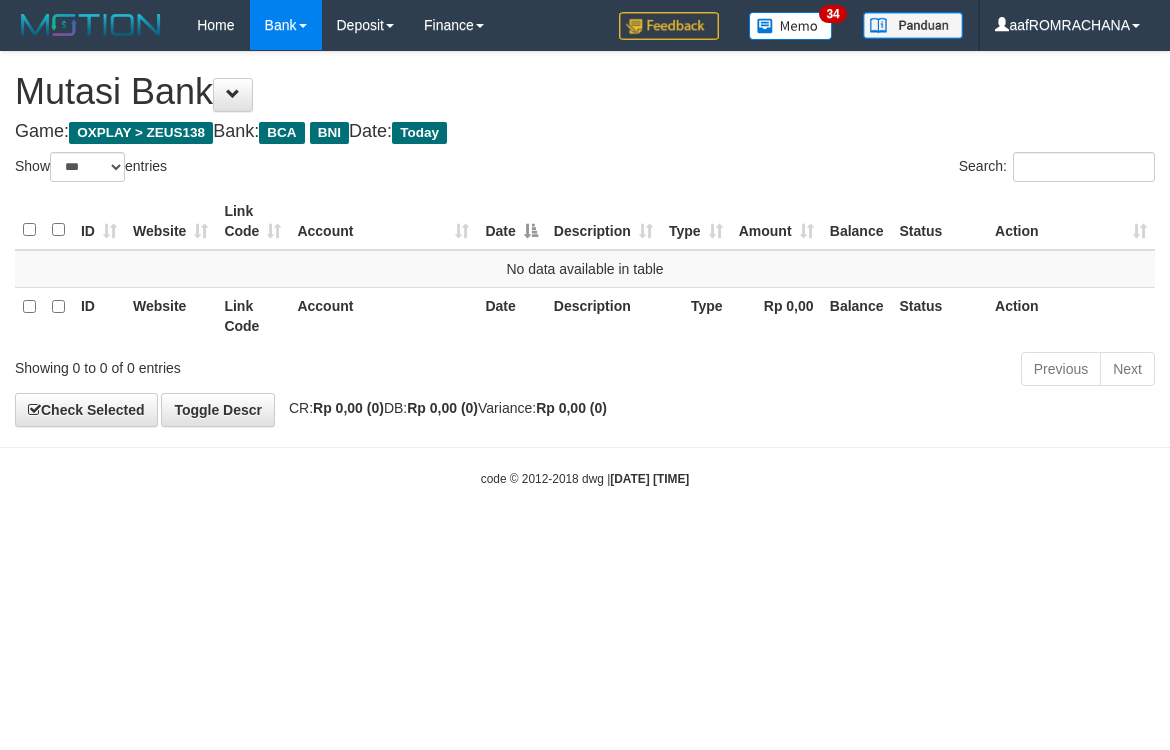 scroll, scrollTop: 0, scrollLeft: 0, axis: both 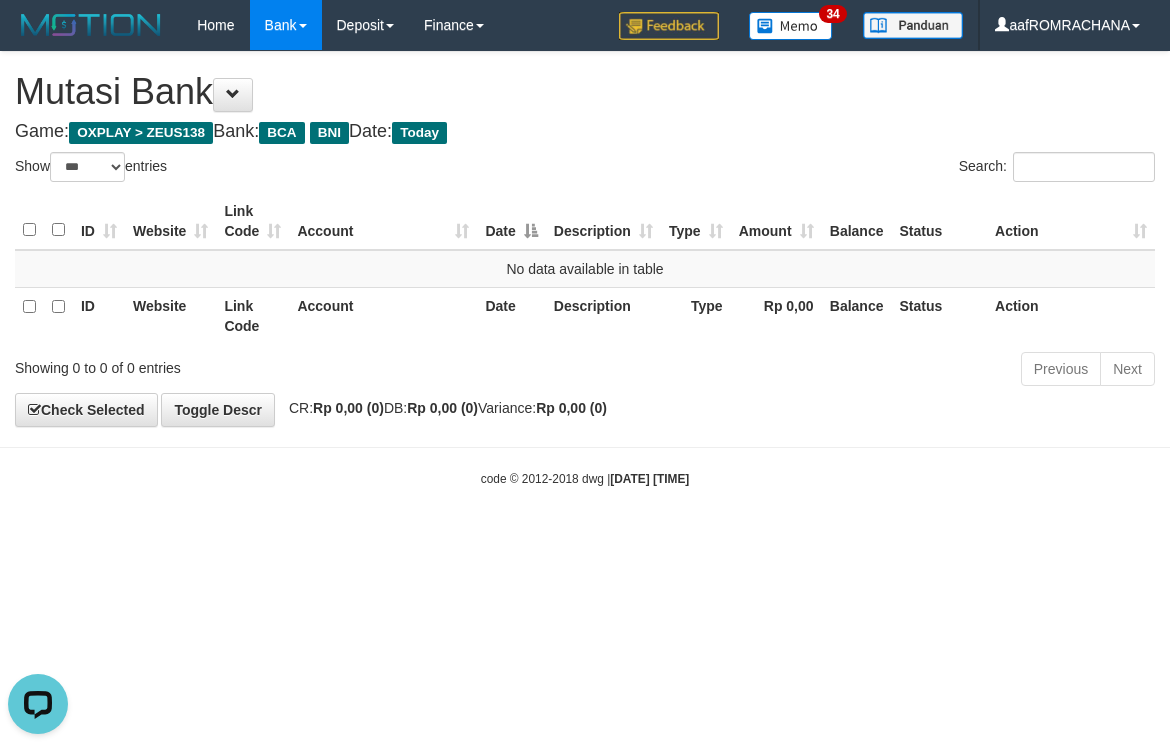 click on "Search:" at bounding box center [877, 169] 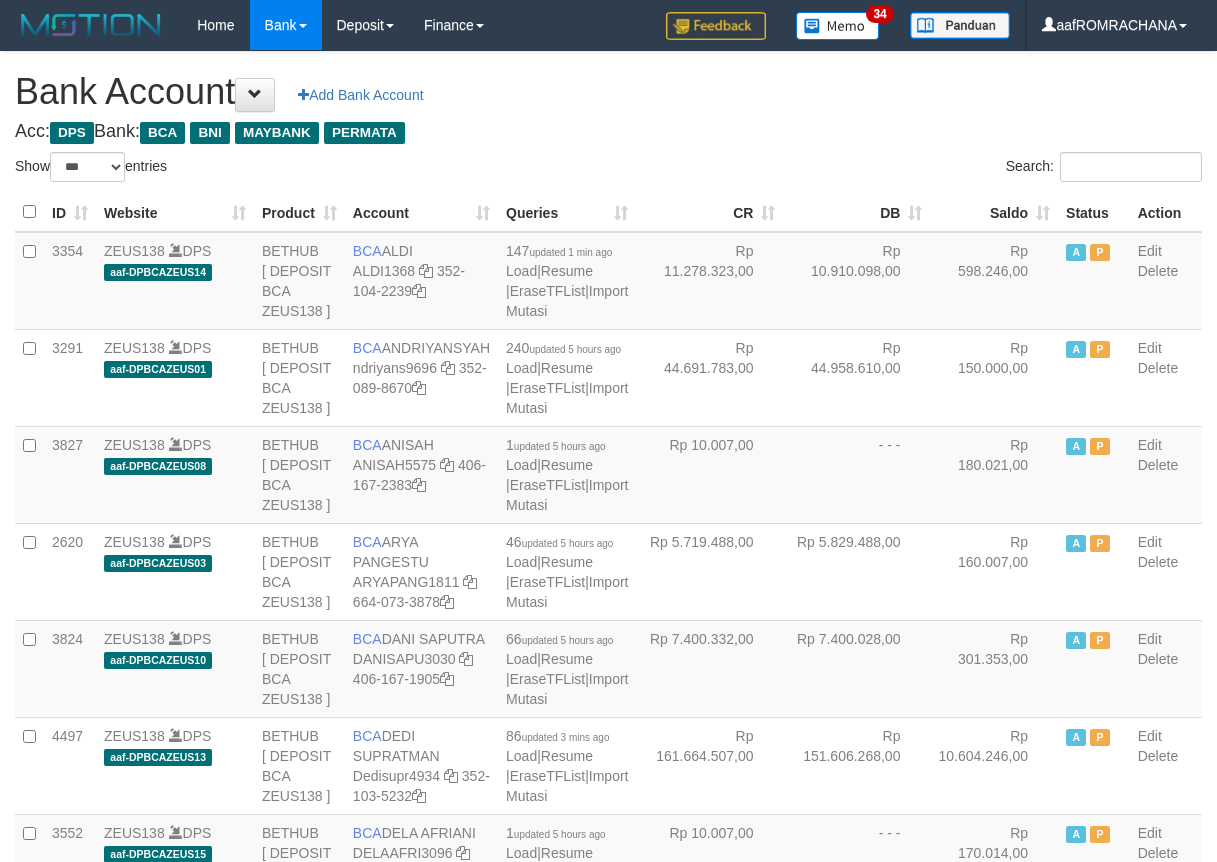 select on "***" 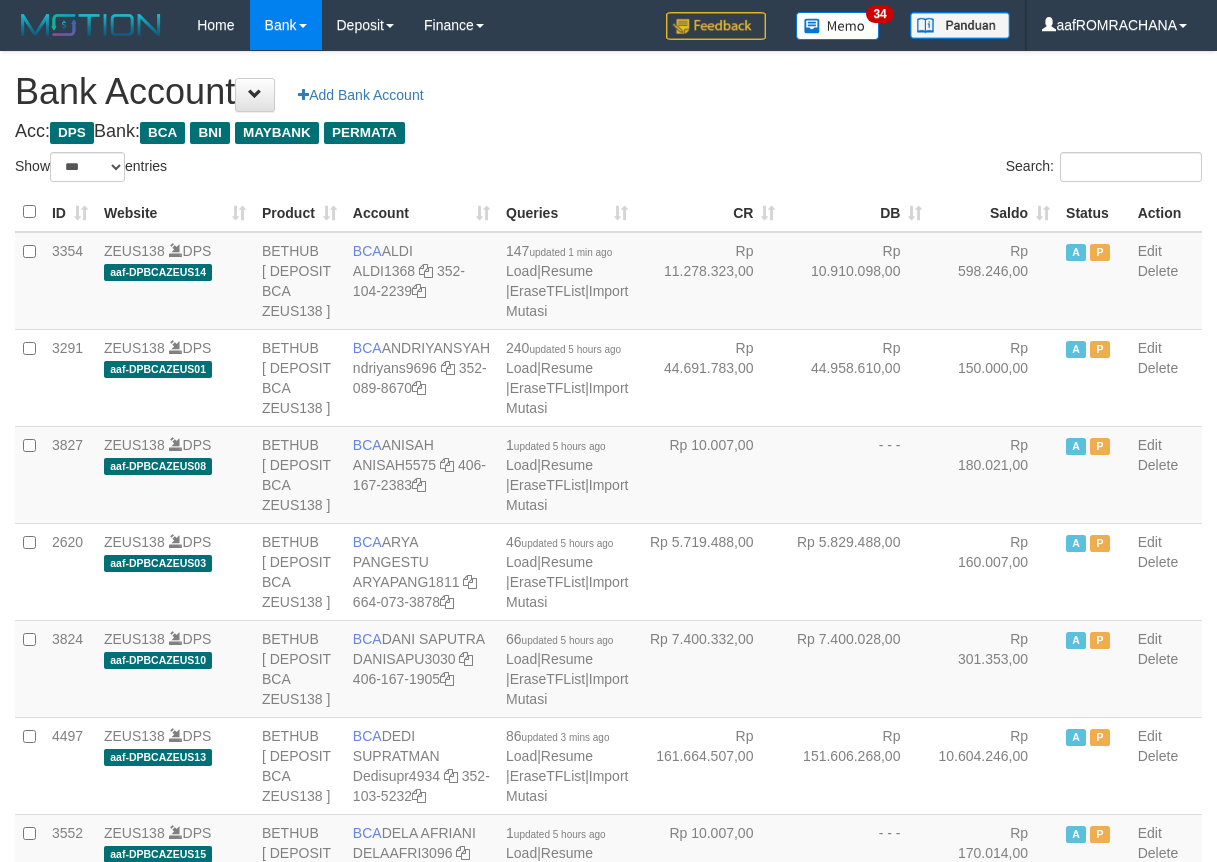 scroll, scrollTop: 0, scrollLeft: 0, axis: both 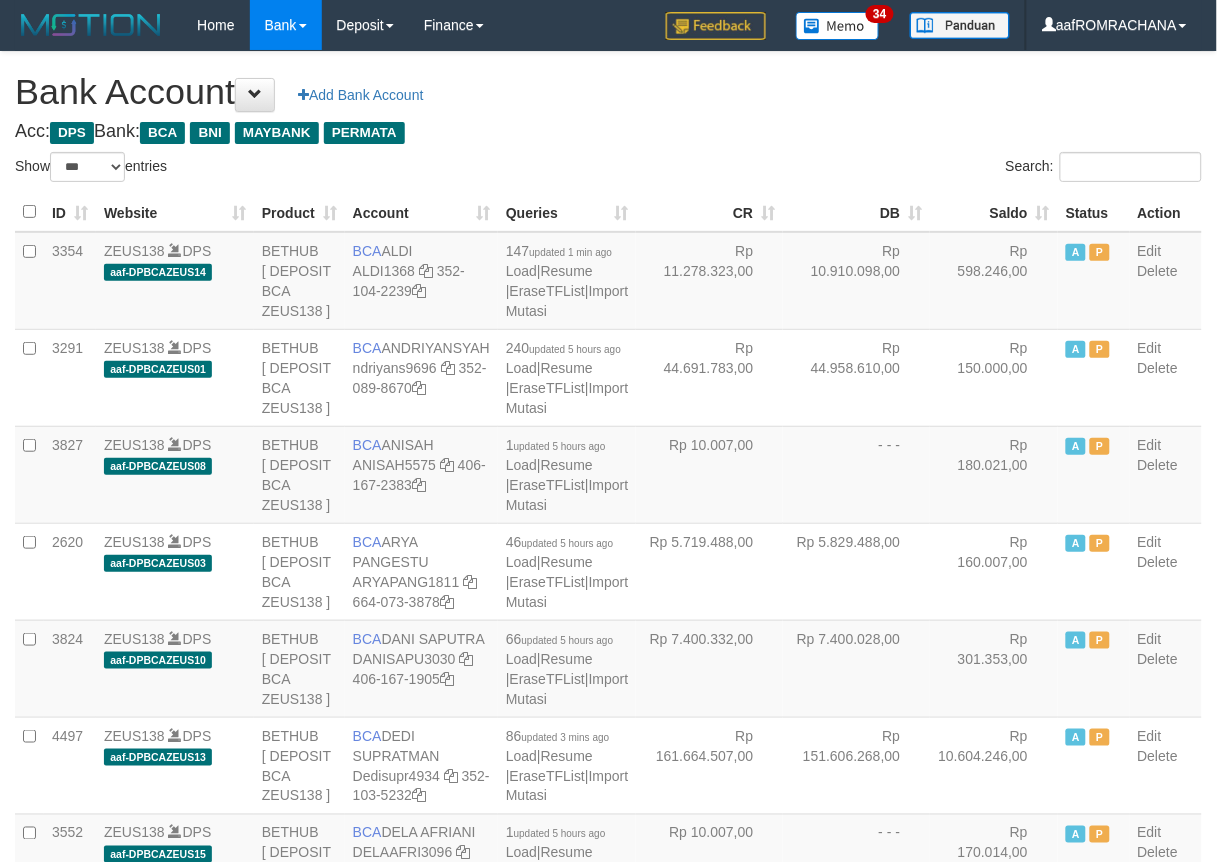 click on "Saldo" at bounding box center (994, 212) 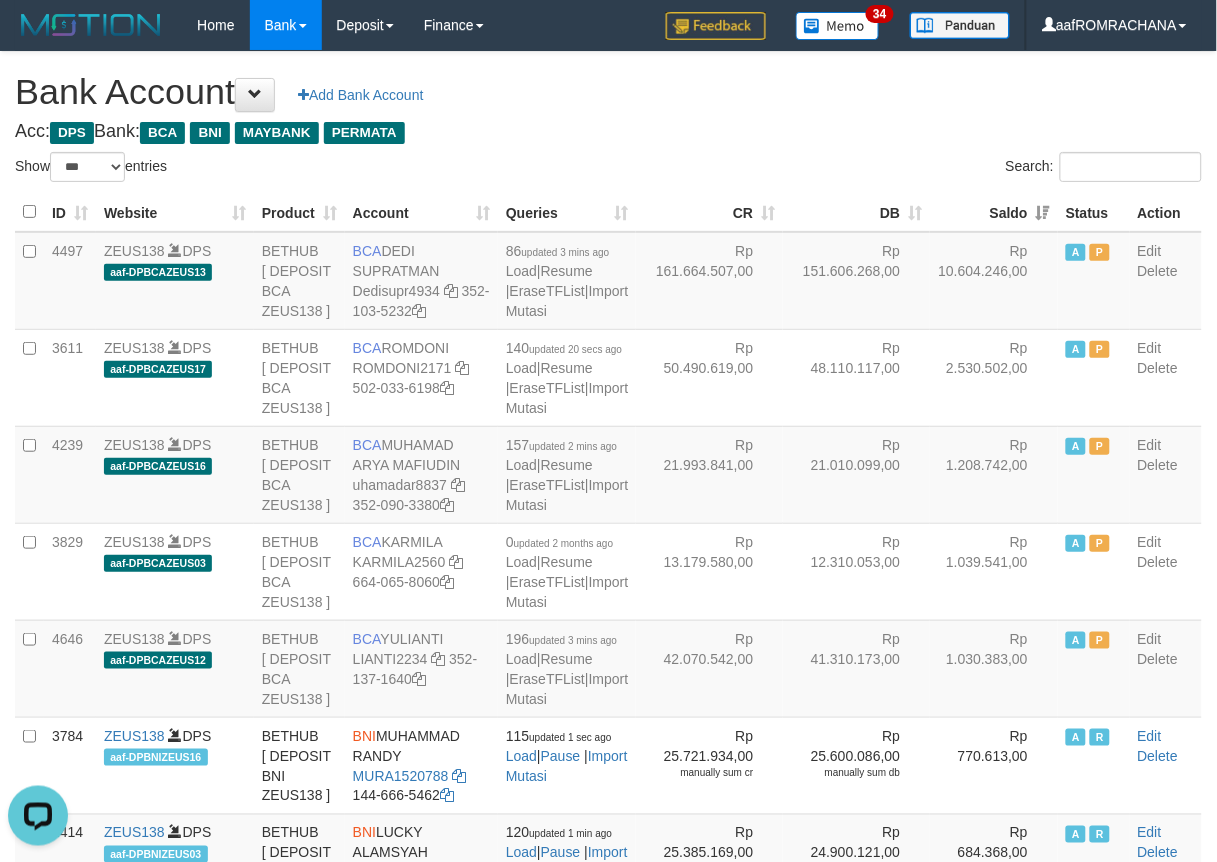 scroll, scrollTop: 0, scrollLeft: 0, axis: both 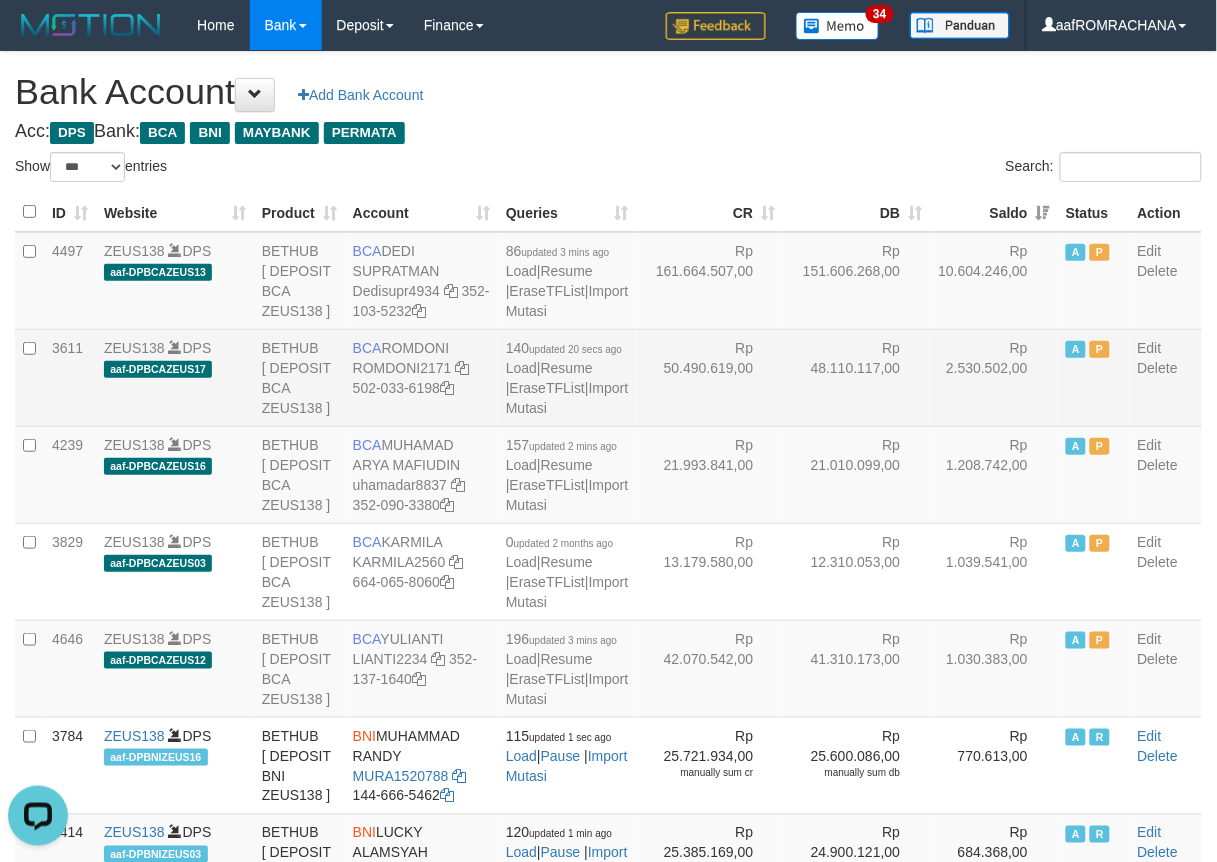 drag, startPoint x: 385, startPoint y: 404, endPoint x: 463, endPoint y: 405, distance: 78.00641 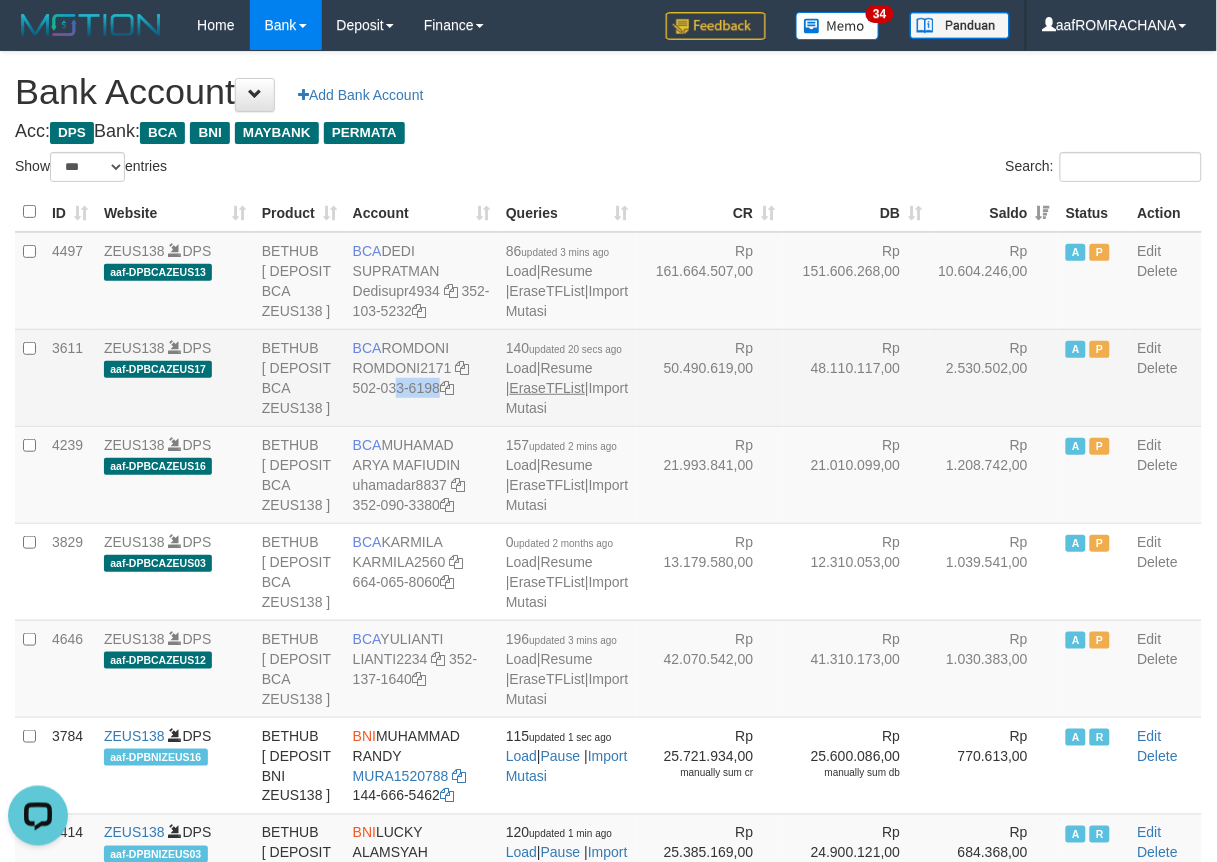 drag, startPoint x: 376, startPoint y: 460, endPoint x: 544, endPoint y: 492, distance: 171.02046 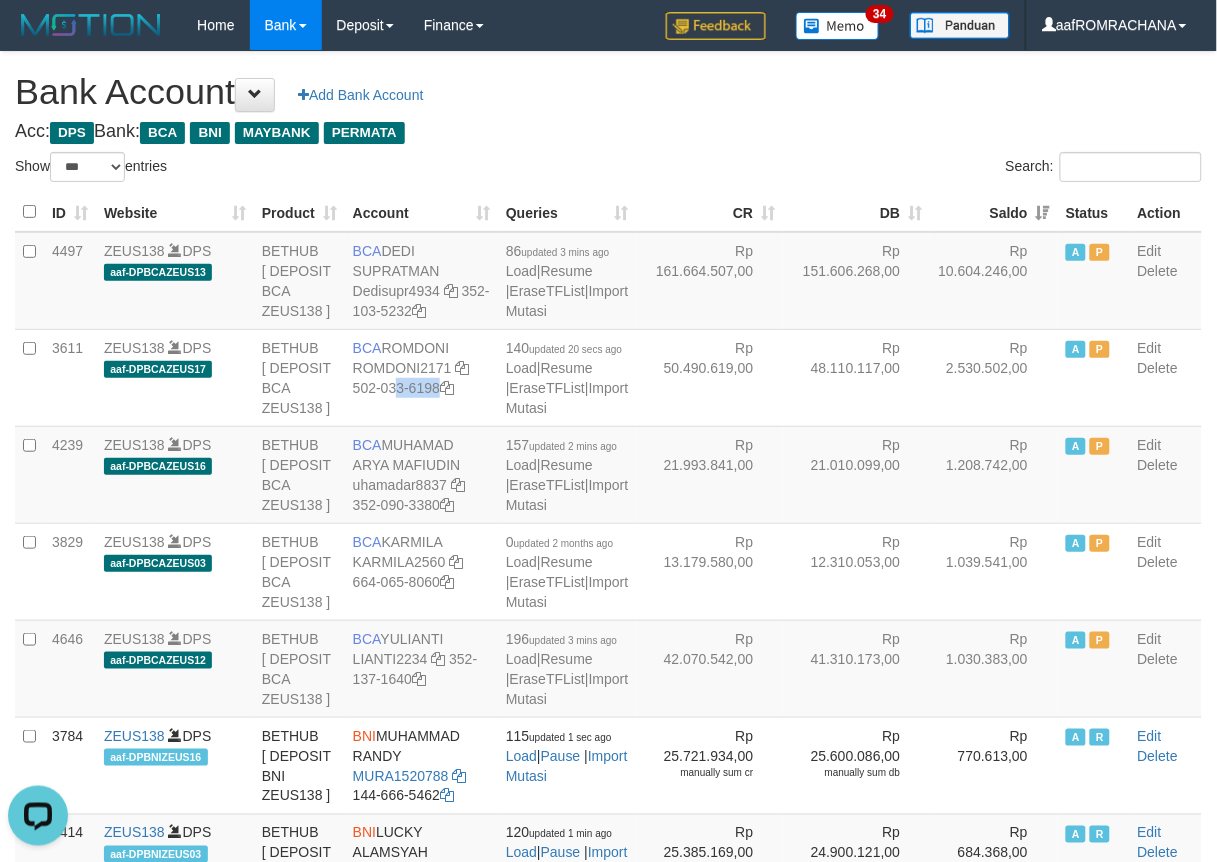 copy on "502-033-6198" 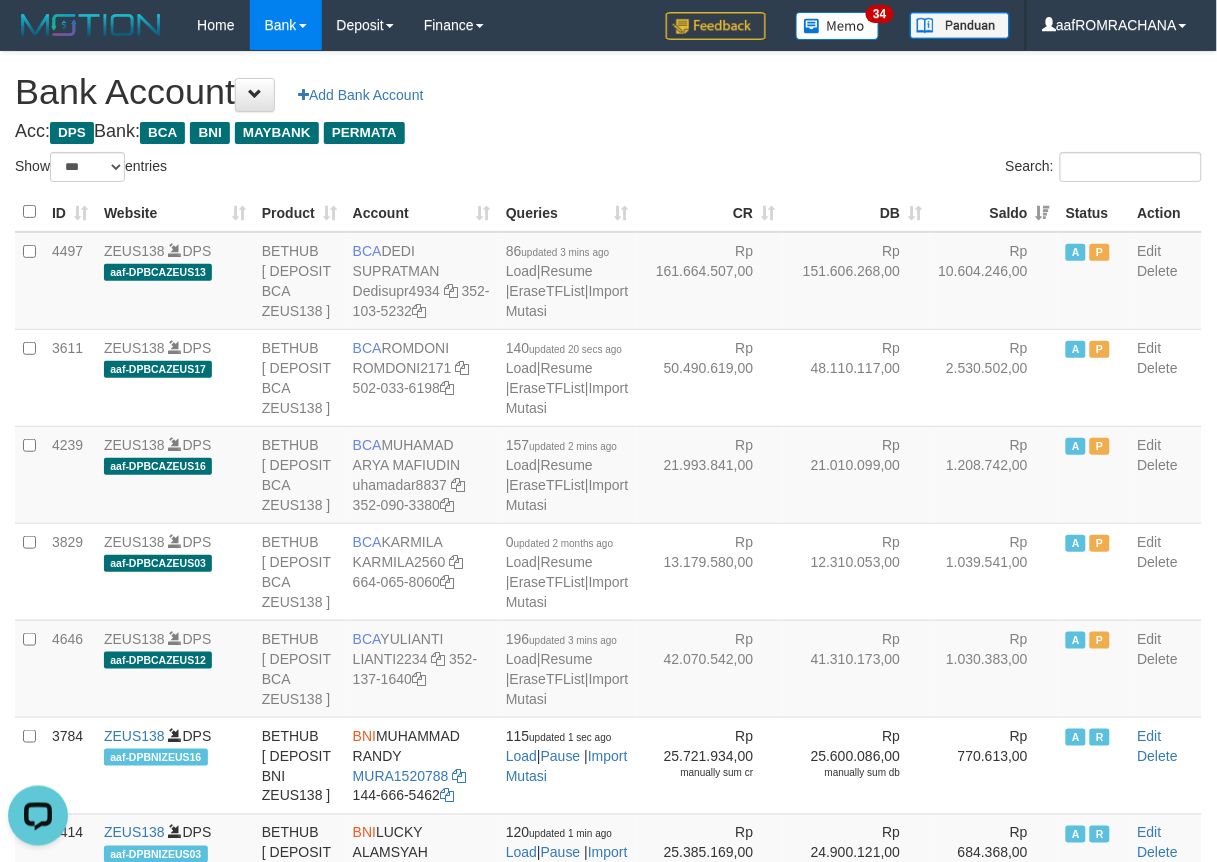 click on "Acc: 										 DPS
Bank:   BCA   BNI   MAYBANK   PERMATA" at bounding box center (608, 132) 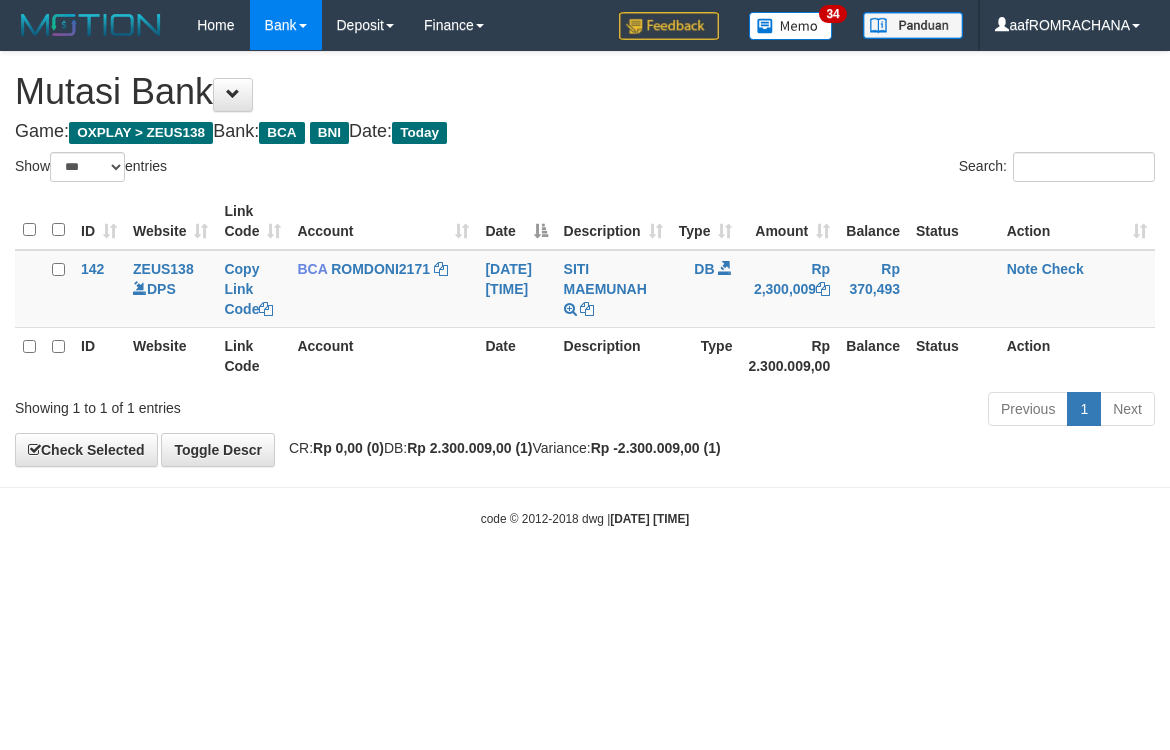 select on "***" 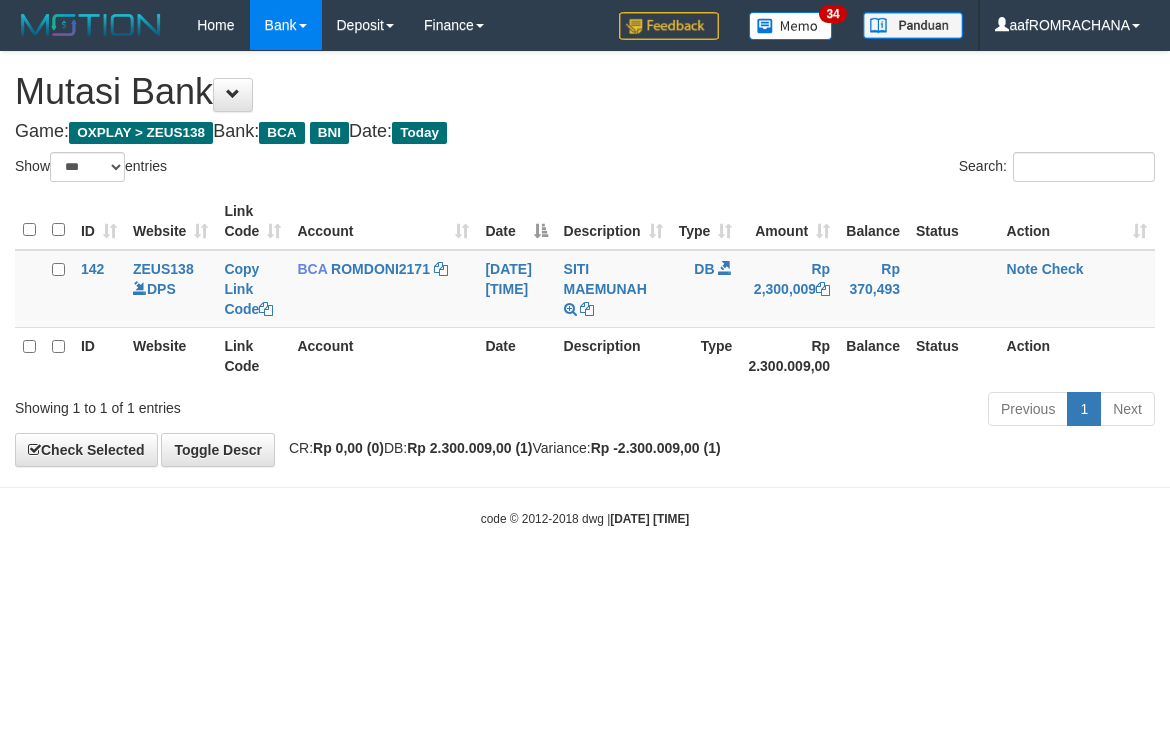 scroll, scrollTop: 0, scrollLeft: 0, axis: both 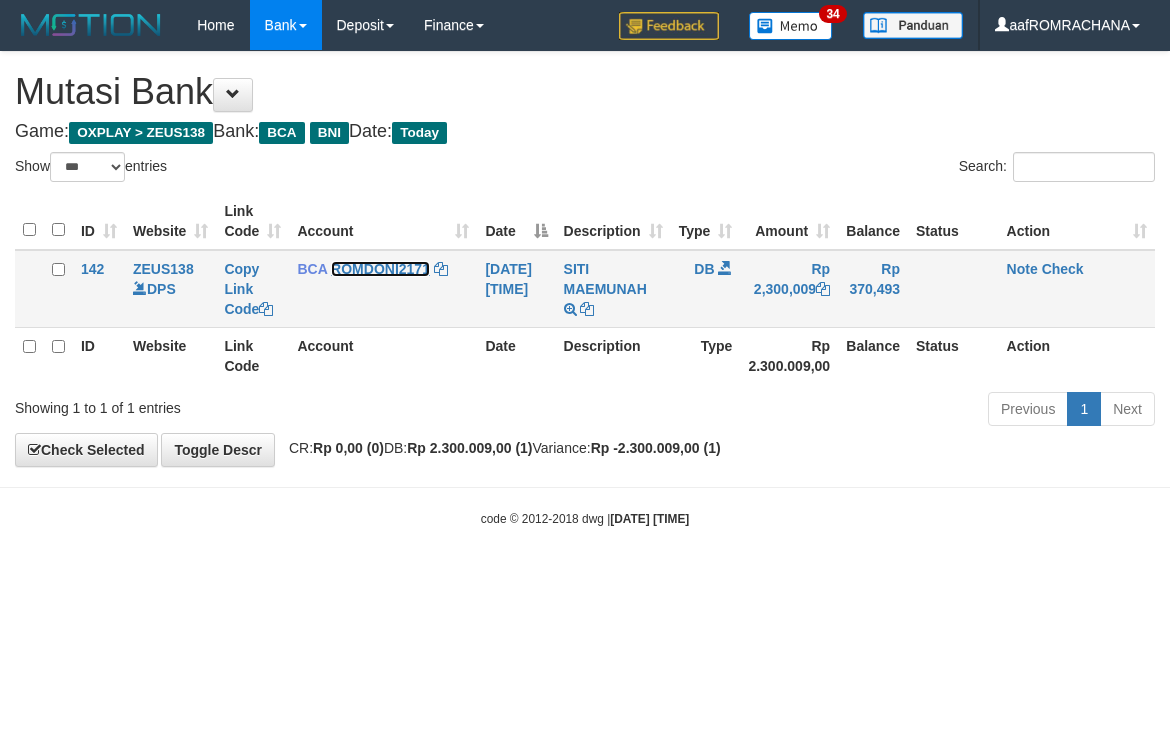 click on "ROMDONI2171" at bounding box center [380, 269] 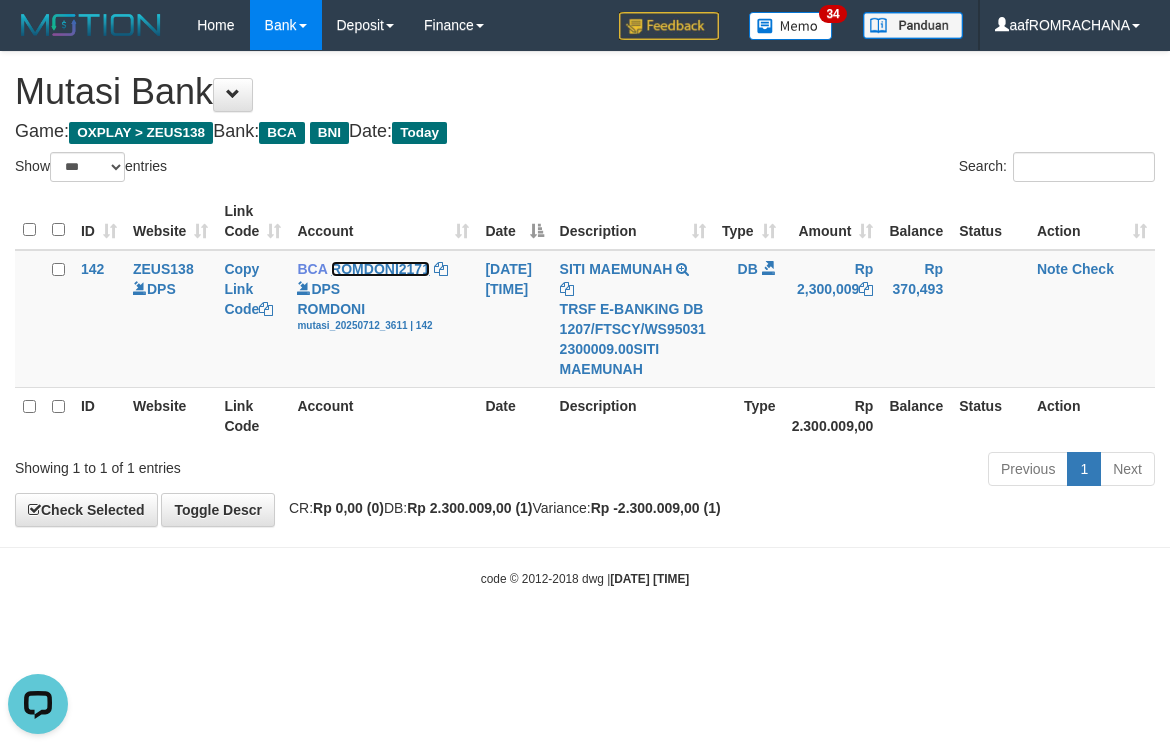 scroll, scrollTop: 0, scrollLeft: 0, axis: both 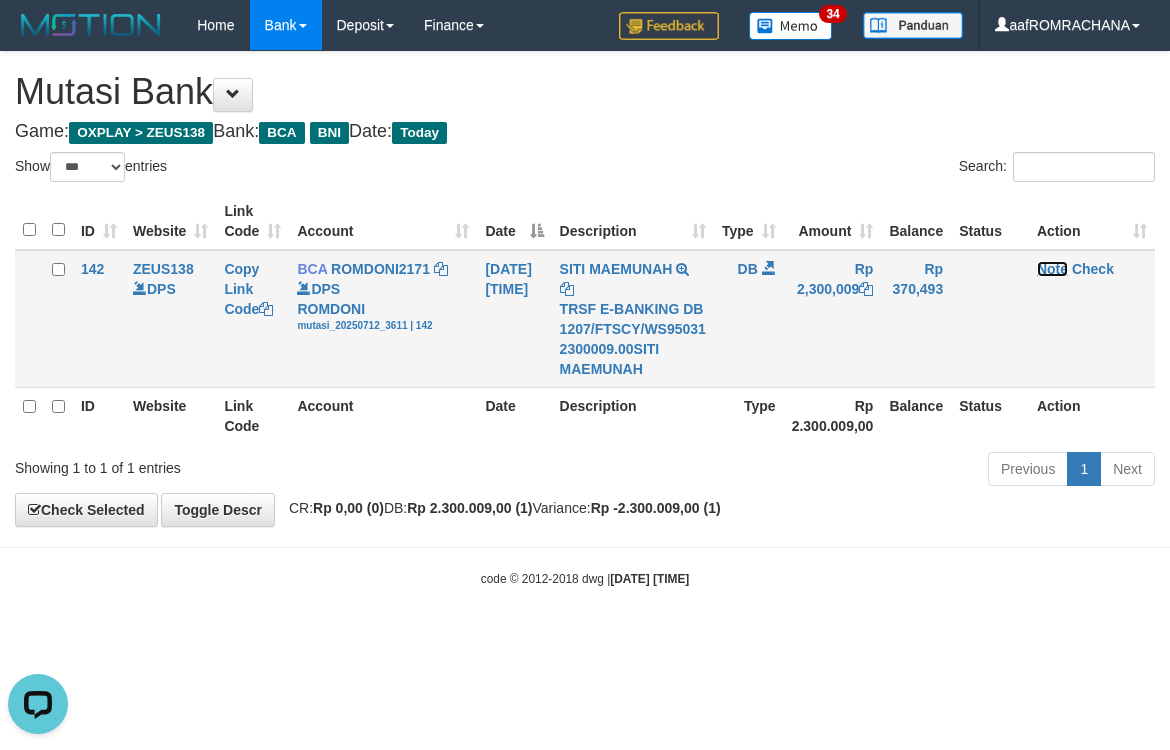 click on "Note" at bounding box center [1052, 269] 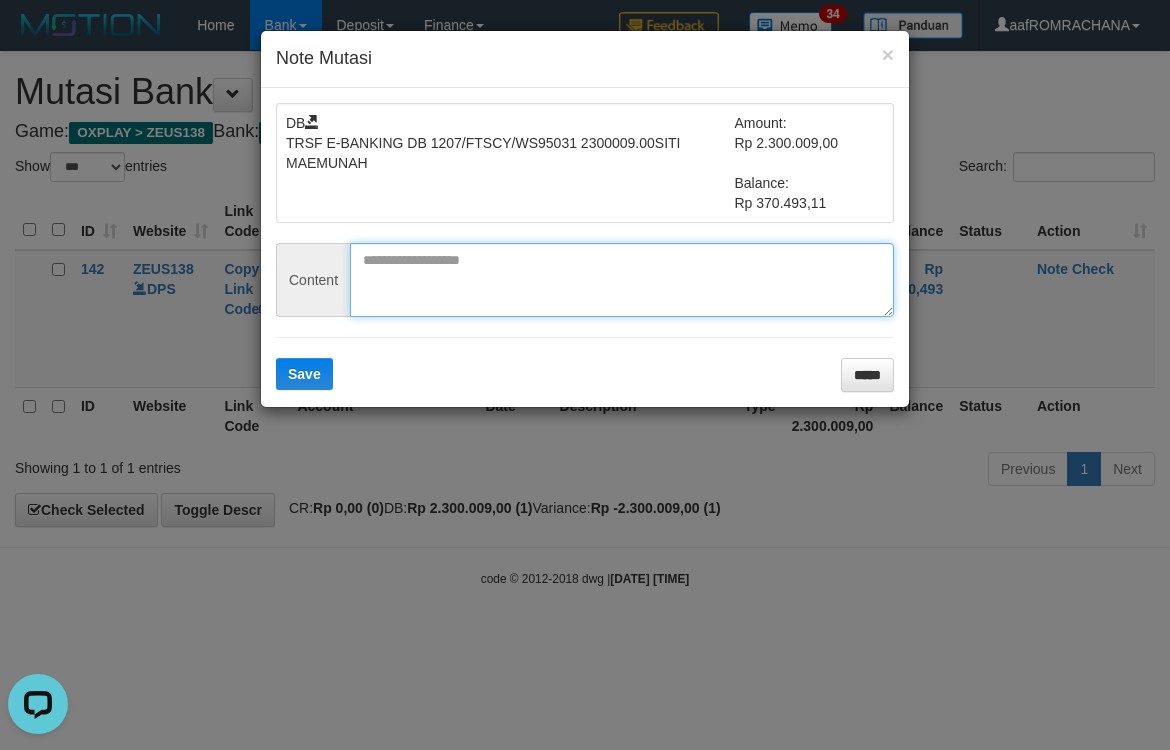 click at bounding box center (622, 280) 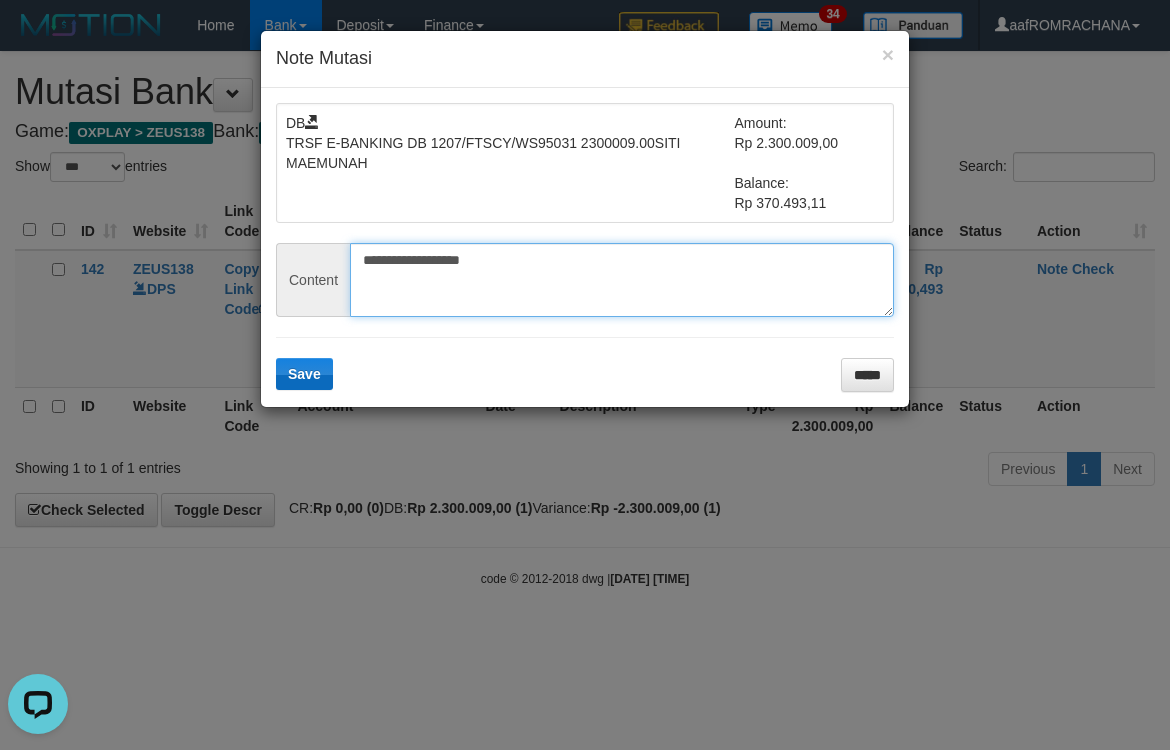 type on "**********" 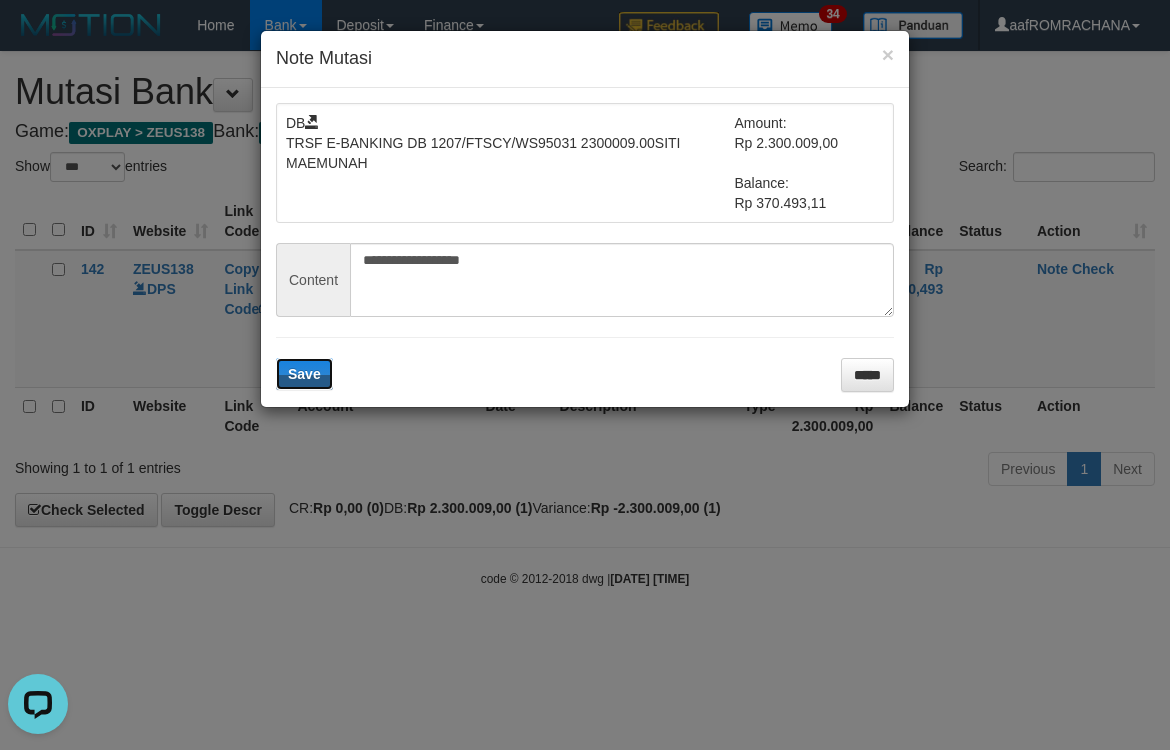 drag, startPoint x: 303, startPoint y: 380, endPoint x: 600, endPoint y: 386, distance: 297.0606 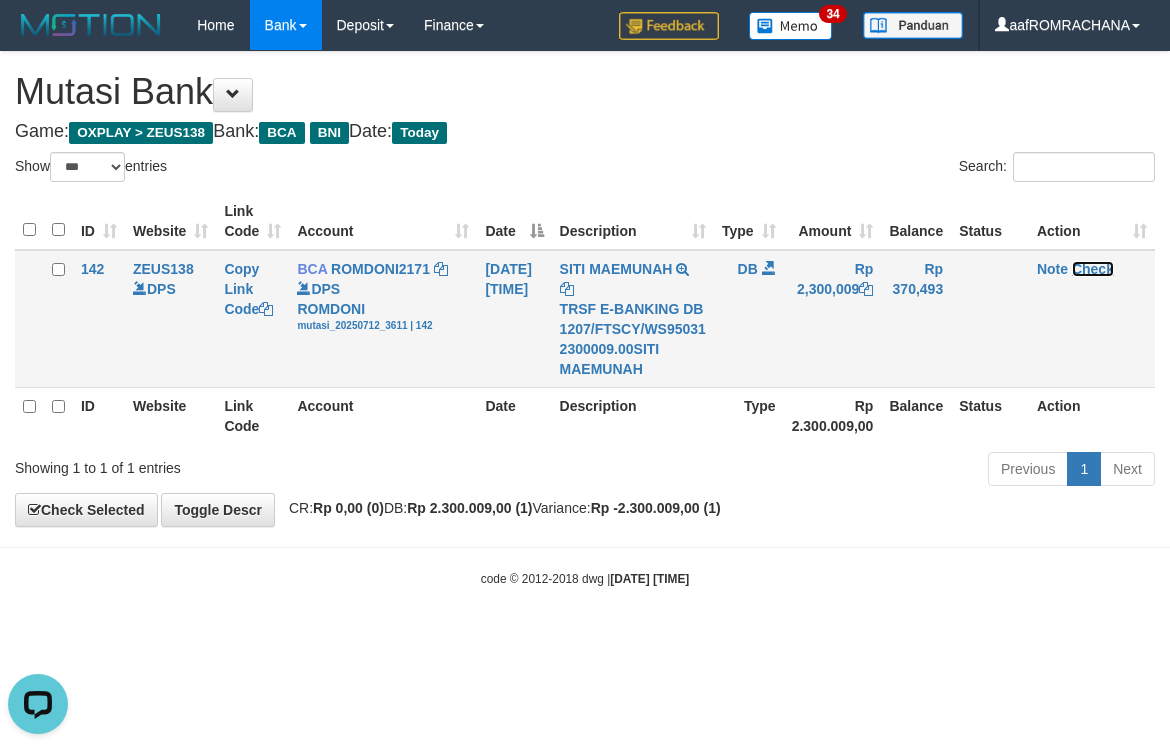 click on "Check" at bounding box center [1093, 269] 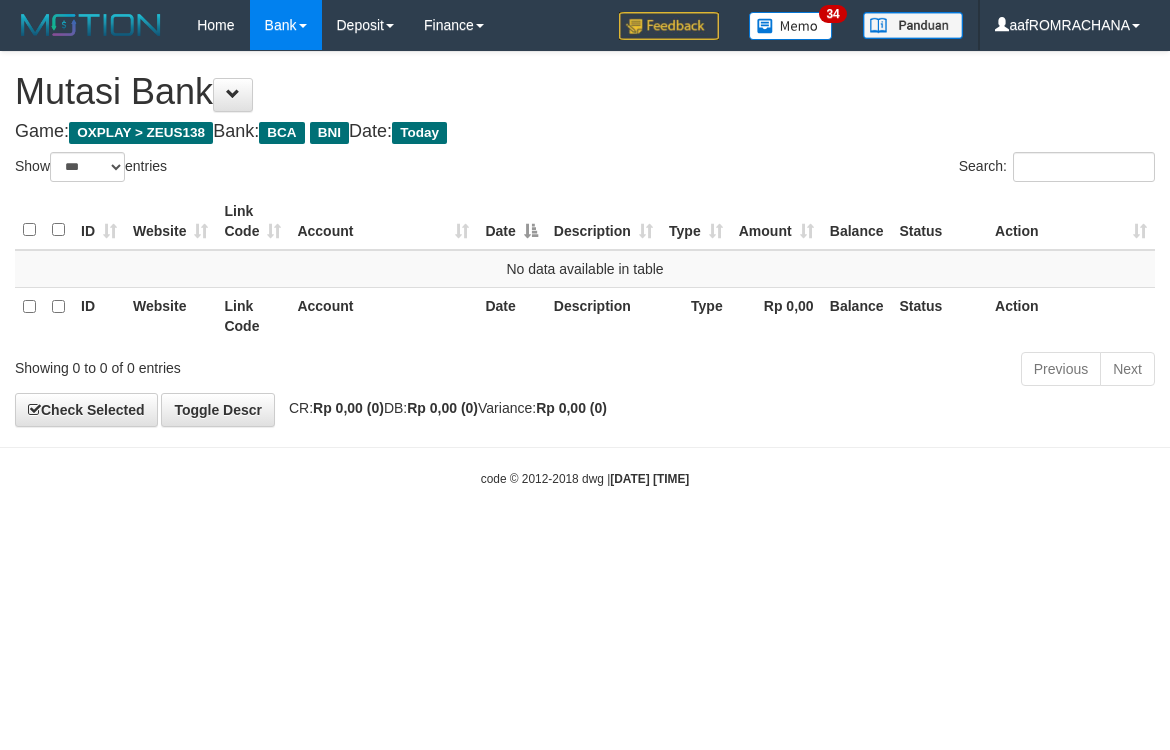 select on "***" 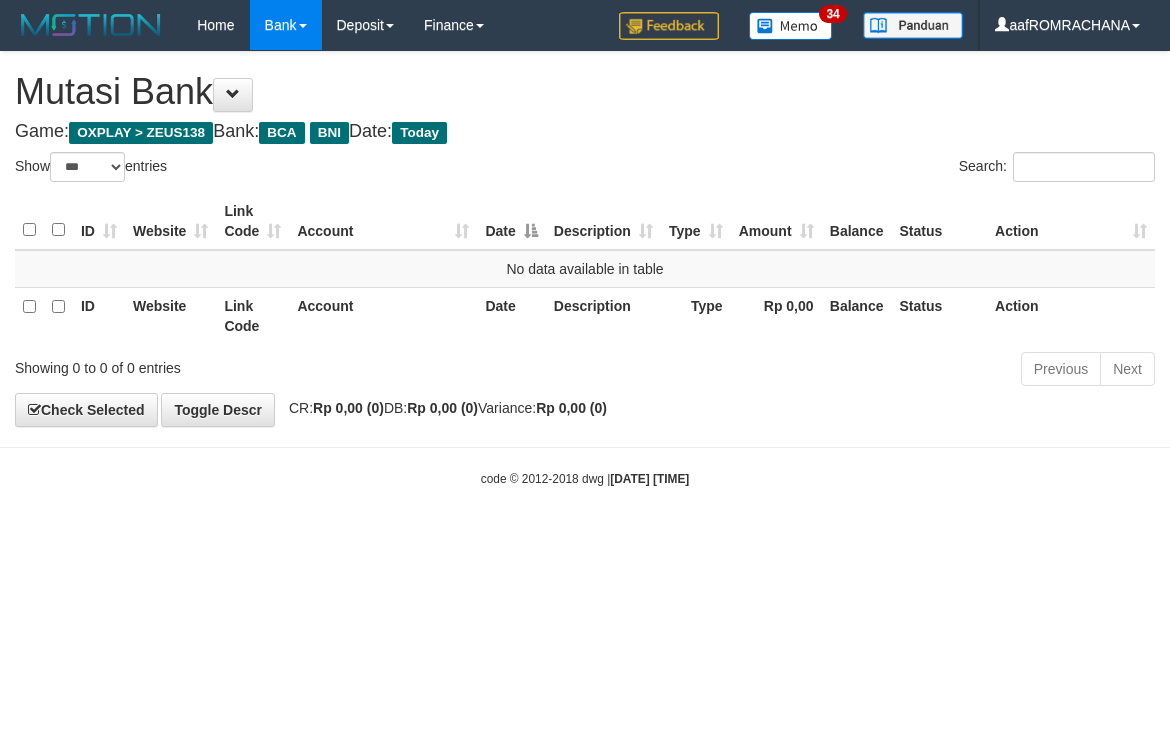 scroll, scrollTop: 0, scrollLeft: 0, axis: both 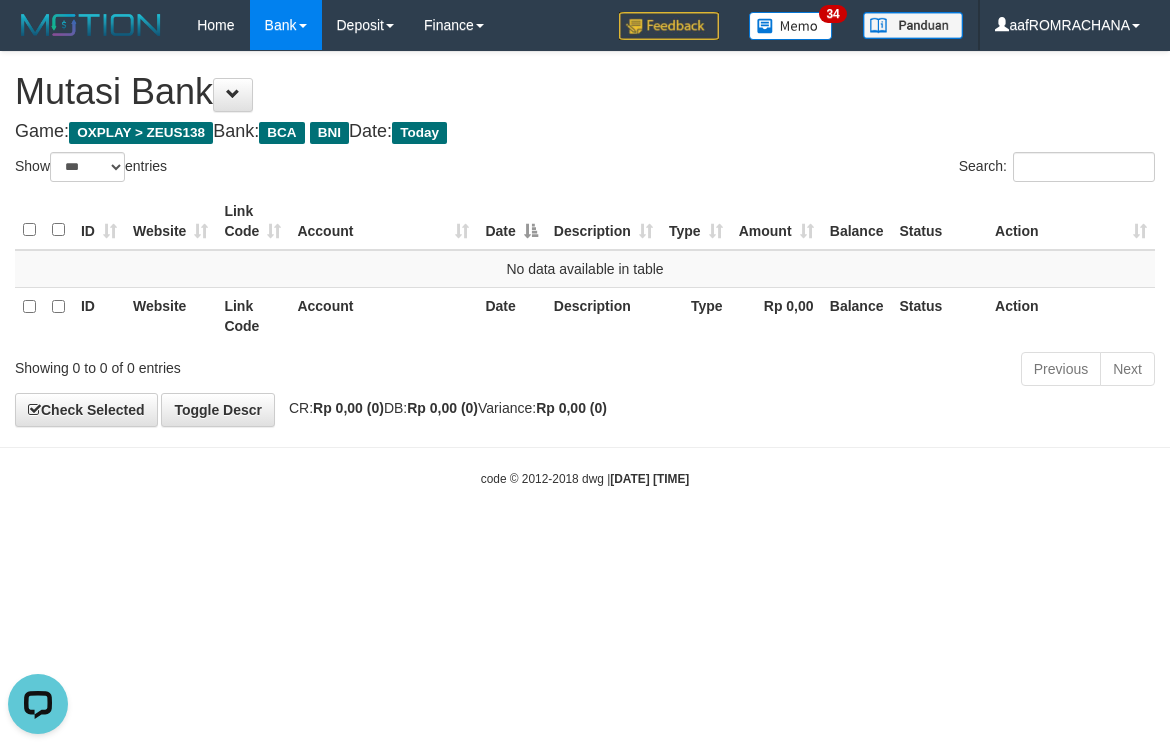 click on "Toggle navigation
Home
Bank
Account List
Load
By Website
Group
[OXPLAY]													ZEUS138
By Load Group (DPS)
Sync" at bounding box center (585, 269) 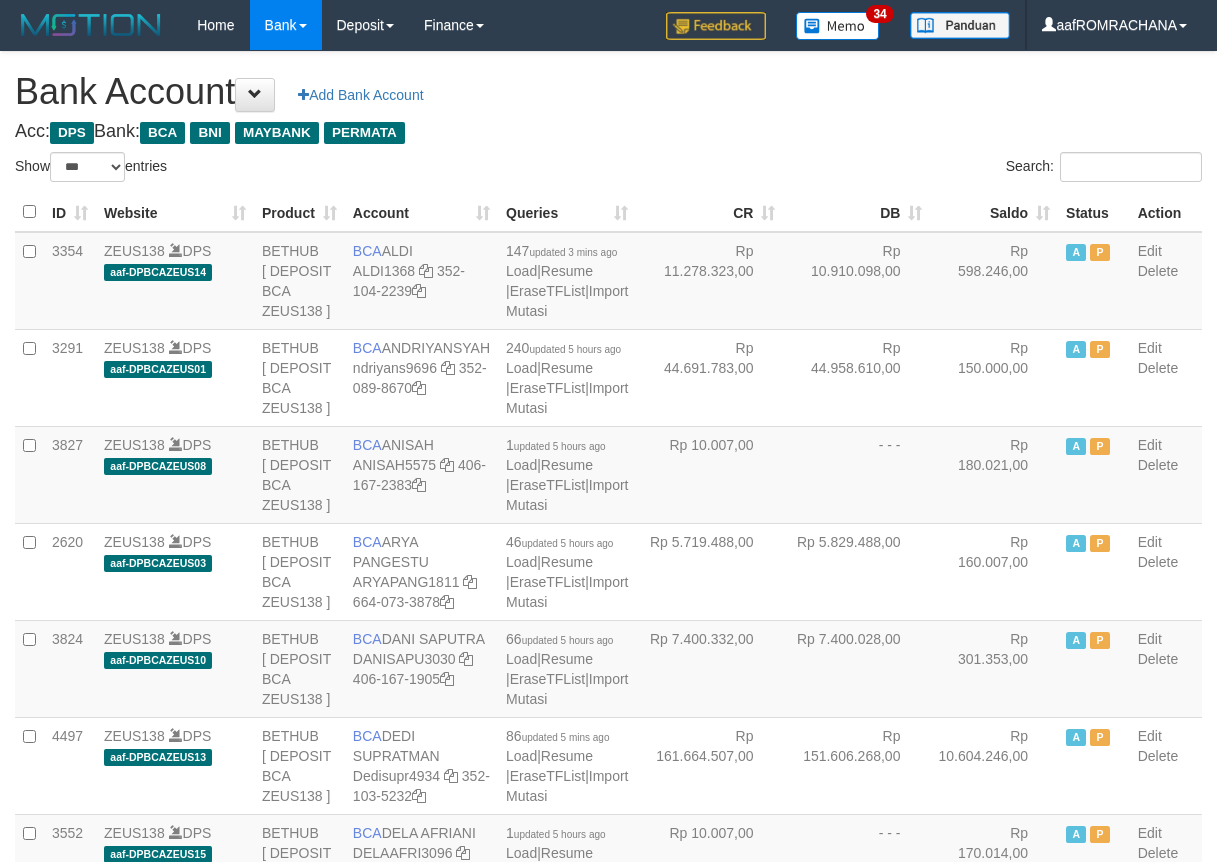 select on "***" 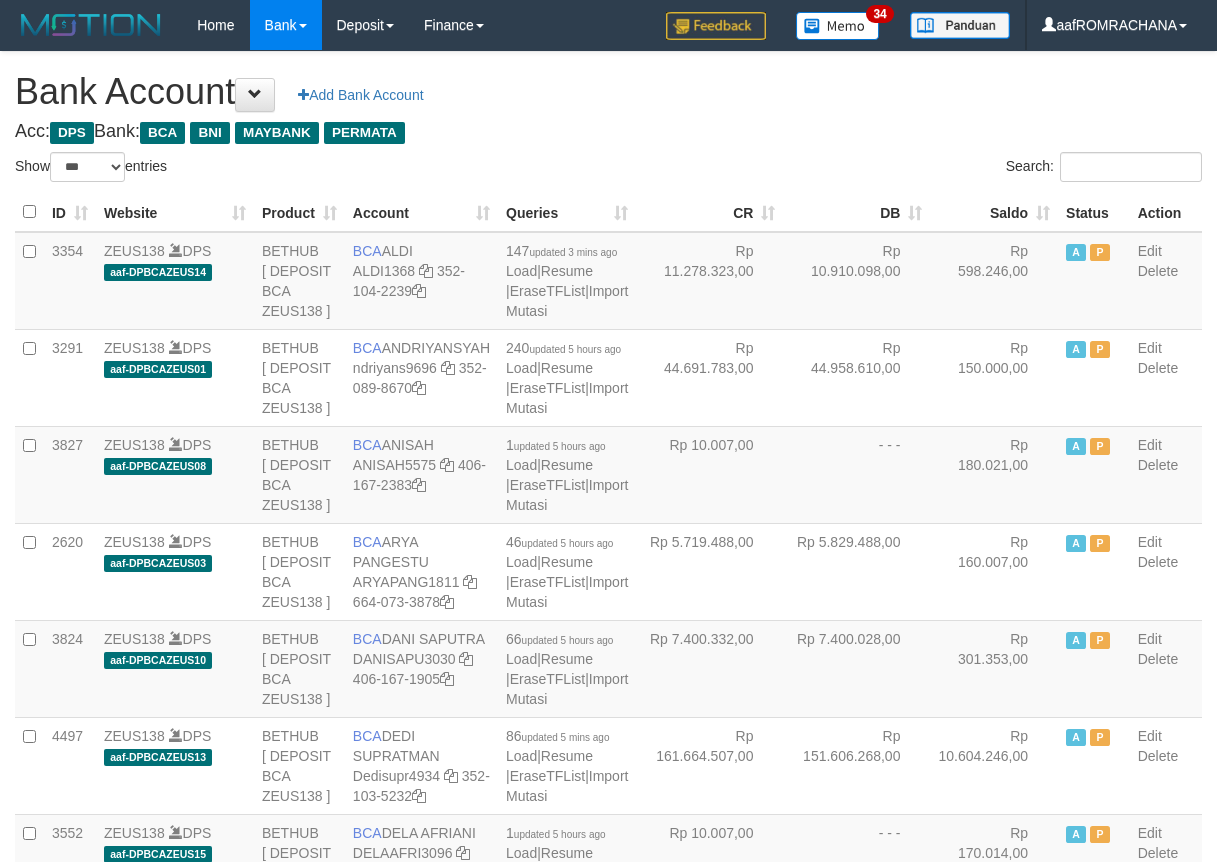 scroll, scrollTop: 0, scrollLeft: 0, axis: both 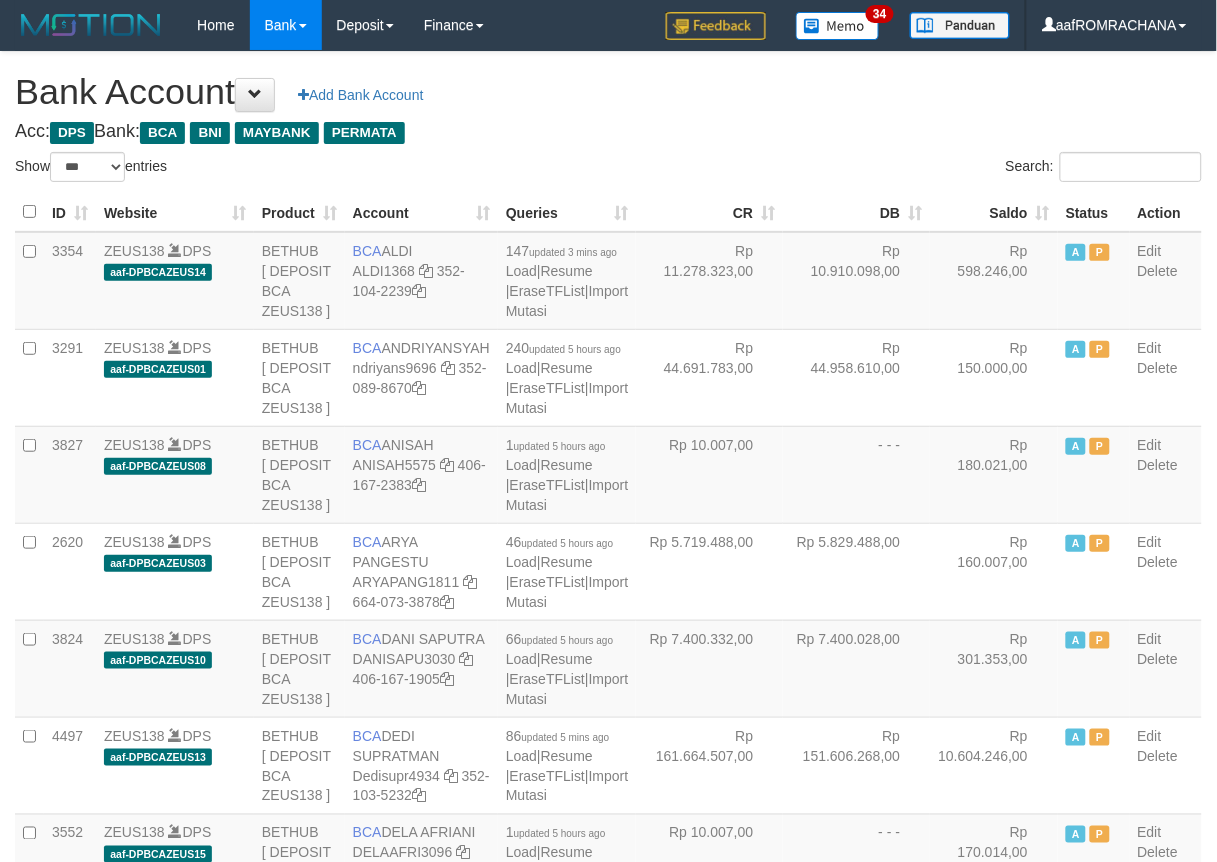 click on "Saldo" at bounding box center (994, 212) 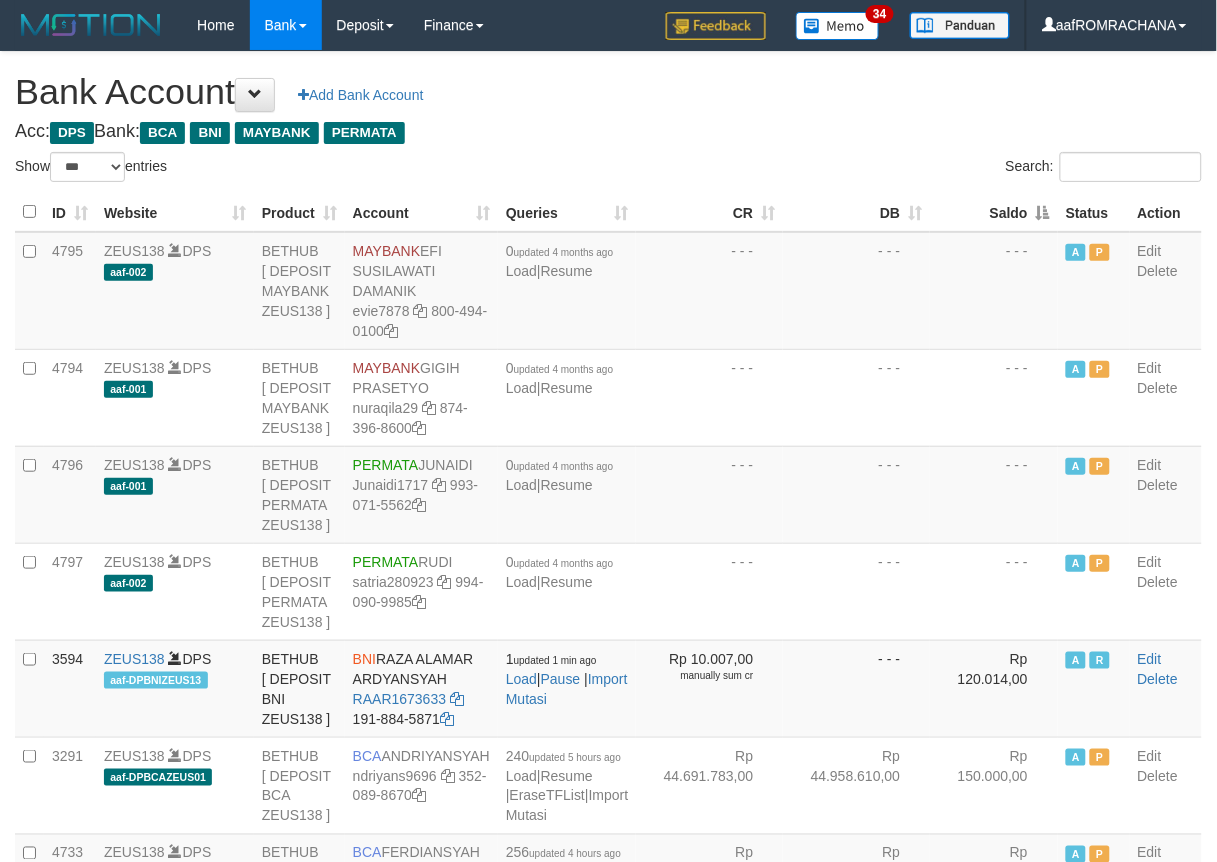 click on "Saldo" at bounding box center (994, 212) 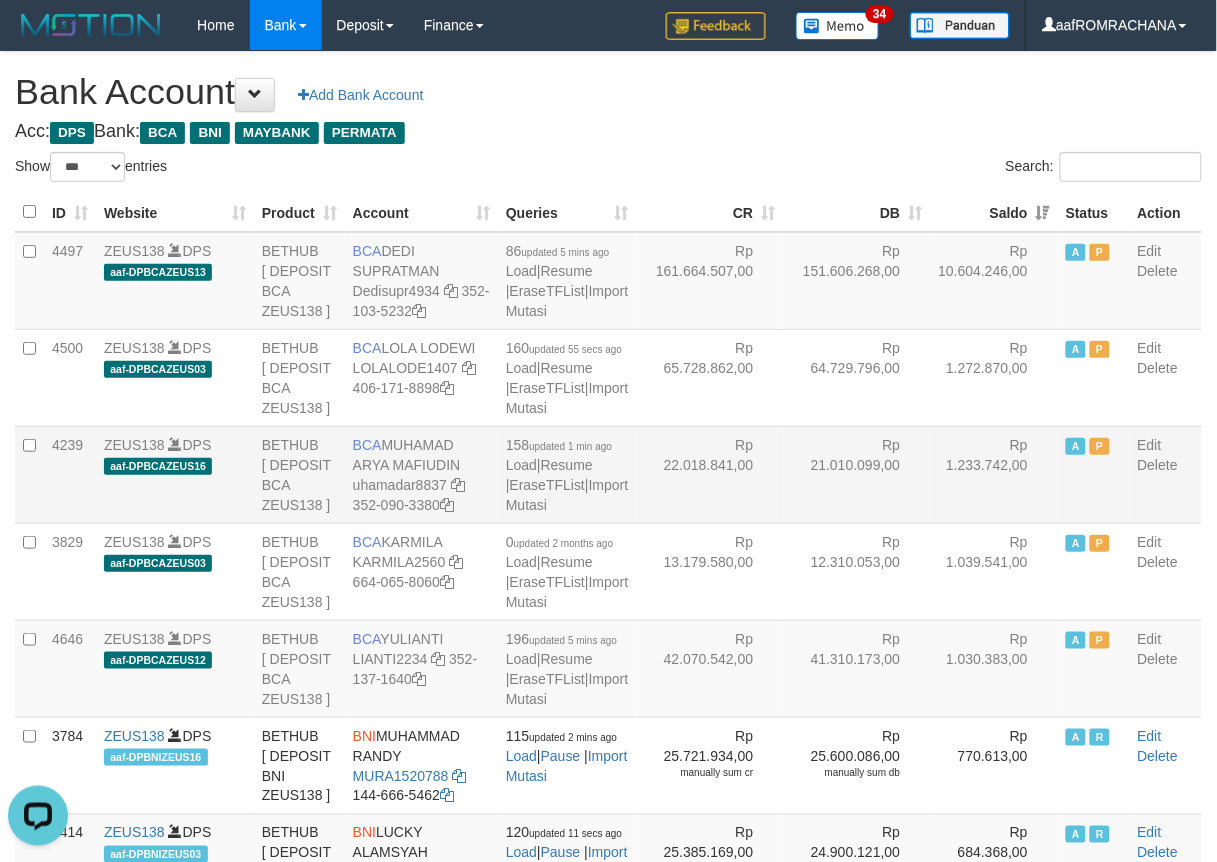 scroll, scrollTop: 0, scrollLeft: 0, axis: both 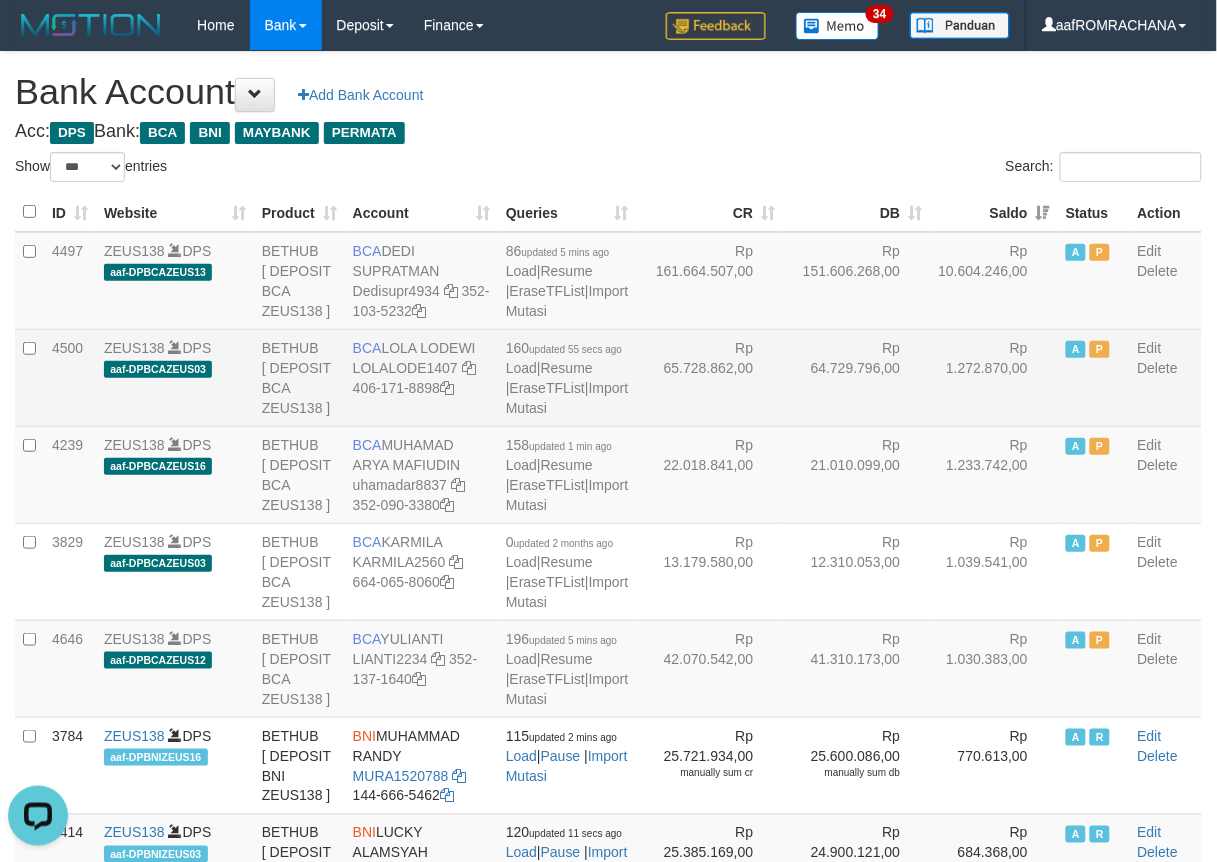 drag, startPoint x: 382, startPoint y: 410, endPoint x: 433, endPoint y: 434, distance: 56.364883 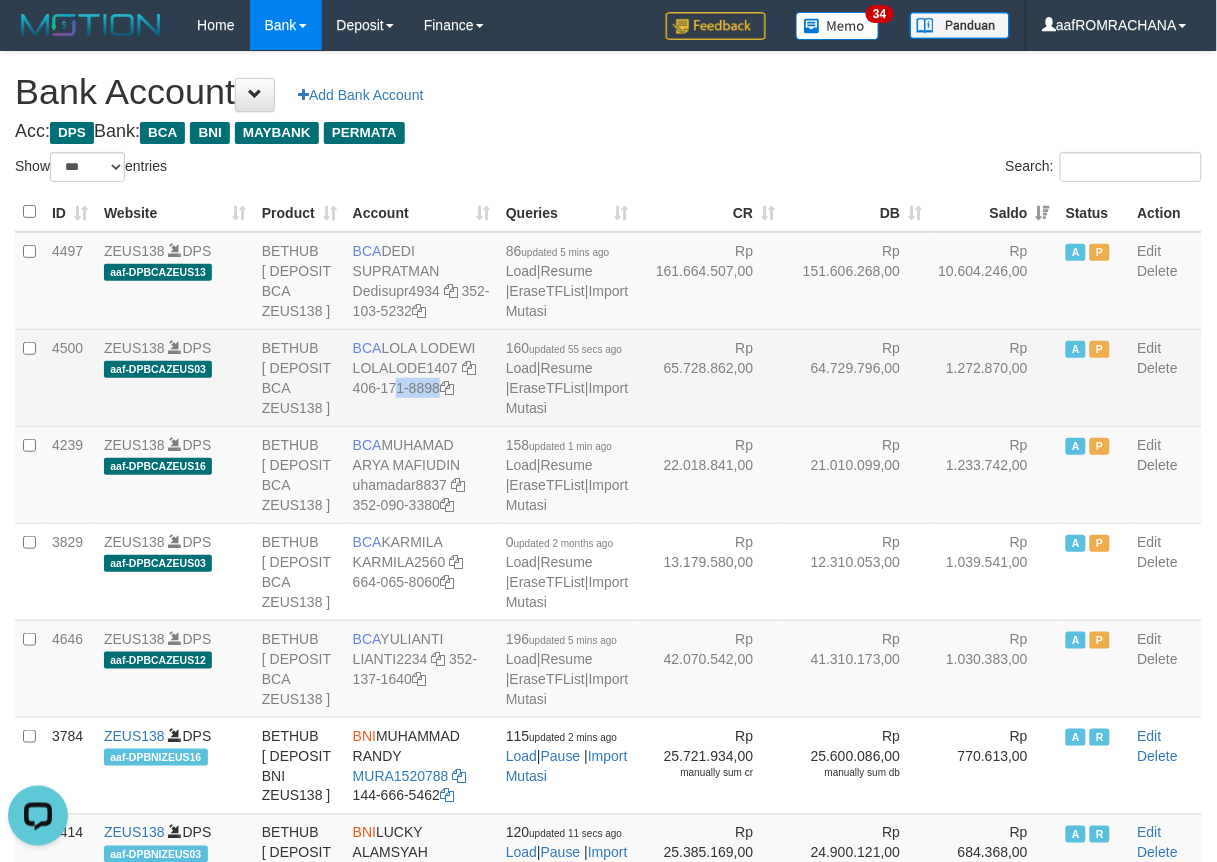 drag, startPoint x: 372, startPoint y: 468, endPoint x: 382, endPoint y: 486, distance: 20.59126 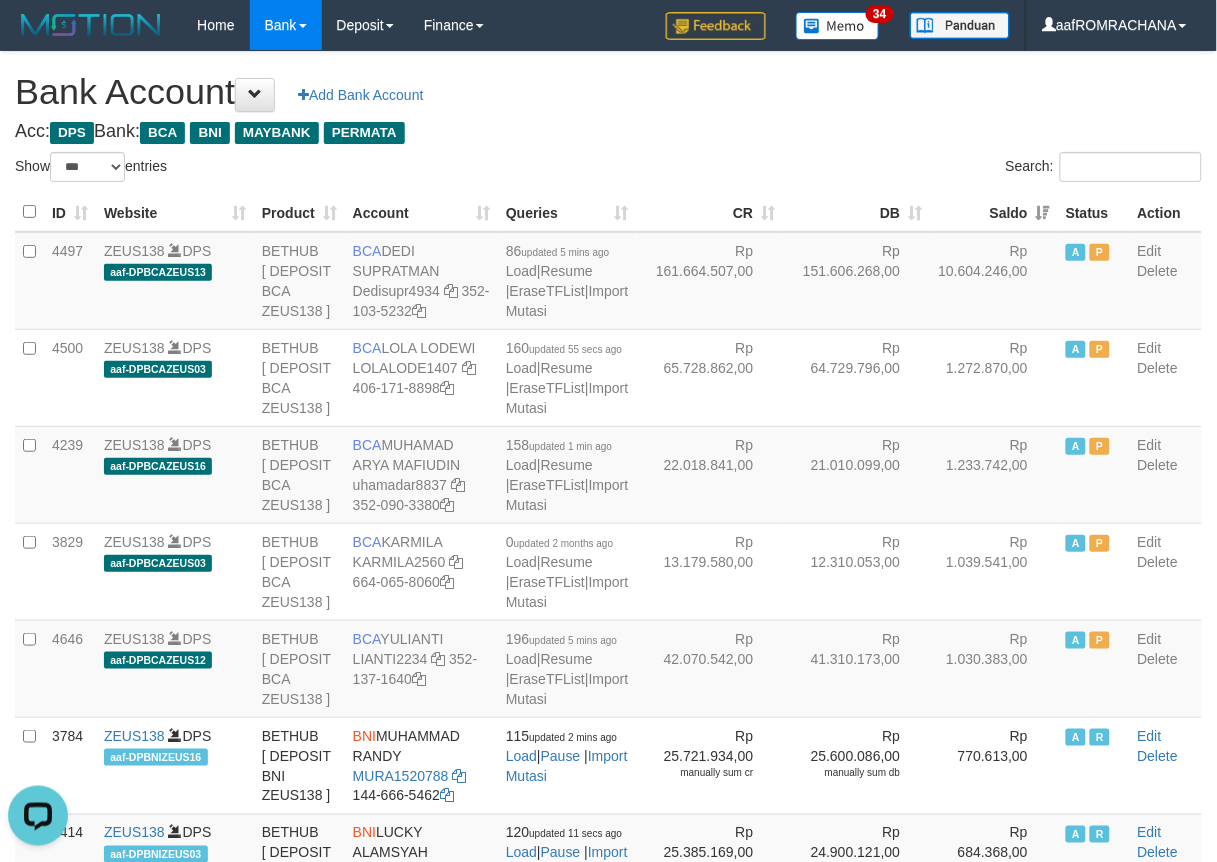 click on "Bank Account
Add Bank Account" at bounding box center (608, 92) 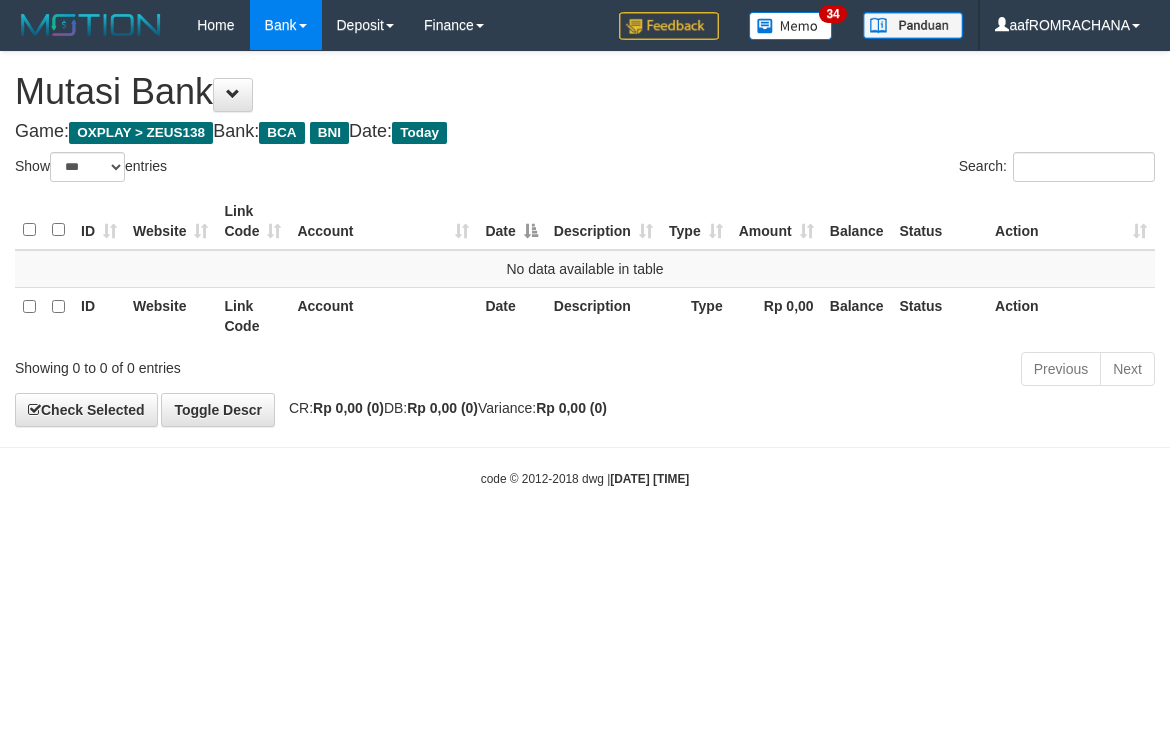 select on "***" 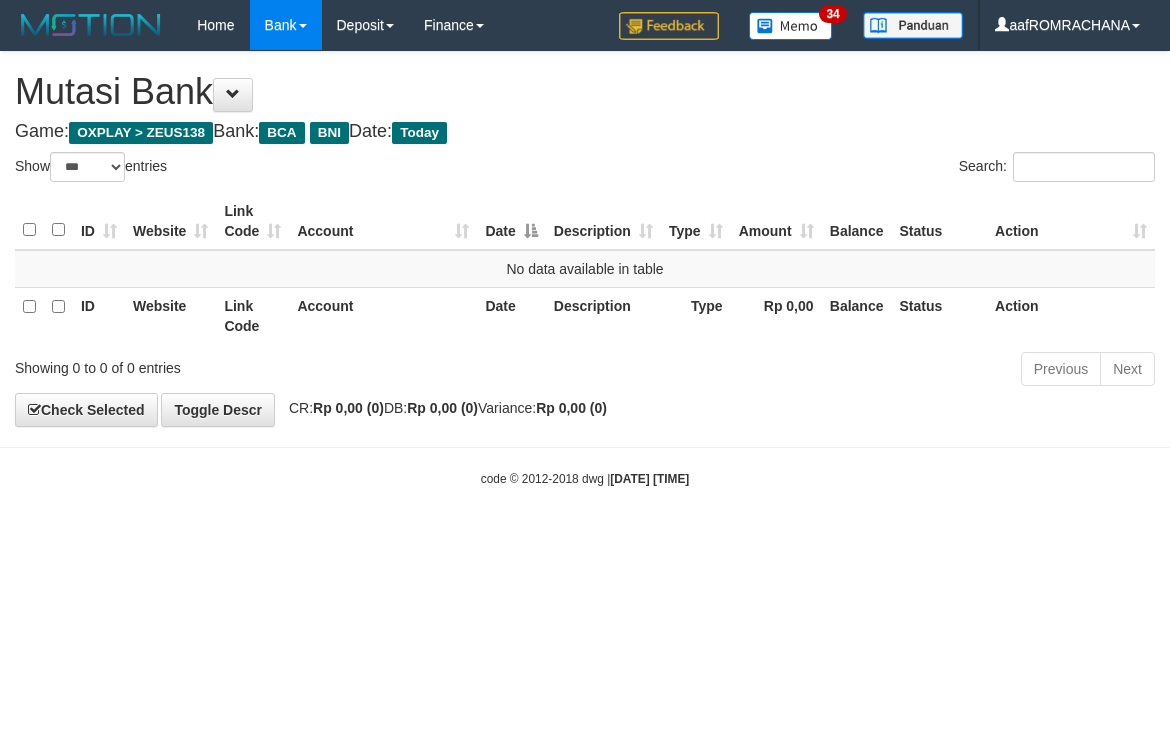 scroll, scrollTop: 0, scrollLeft: 0, axis: both 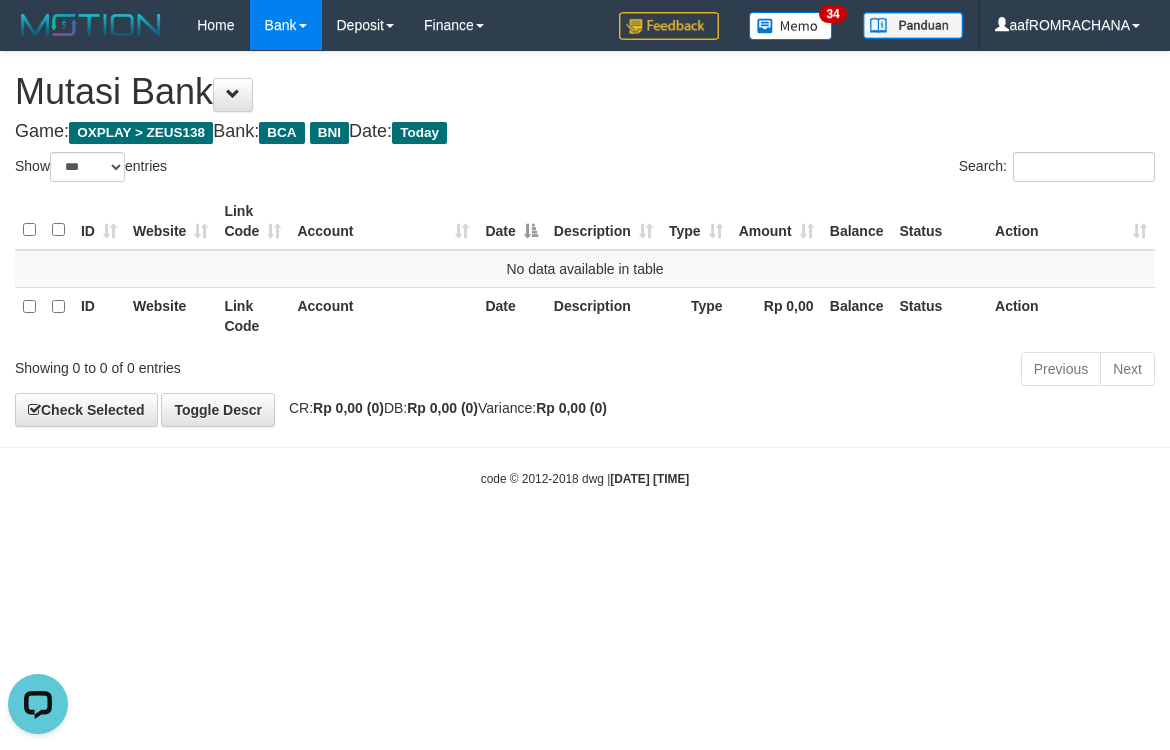 click on "Game:   OXPLAY > ZEUS138    		Bank:   BCA   BNI    		Date:  Today" at bounding box center [585, 132] 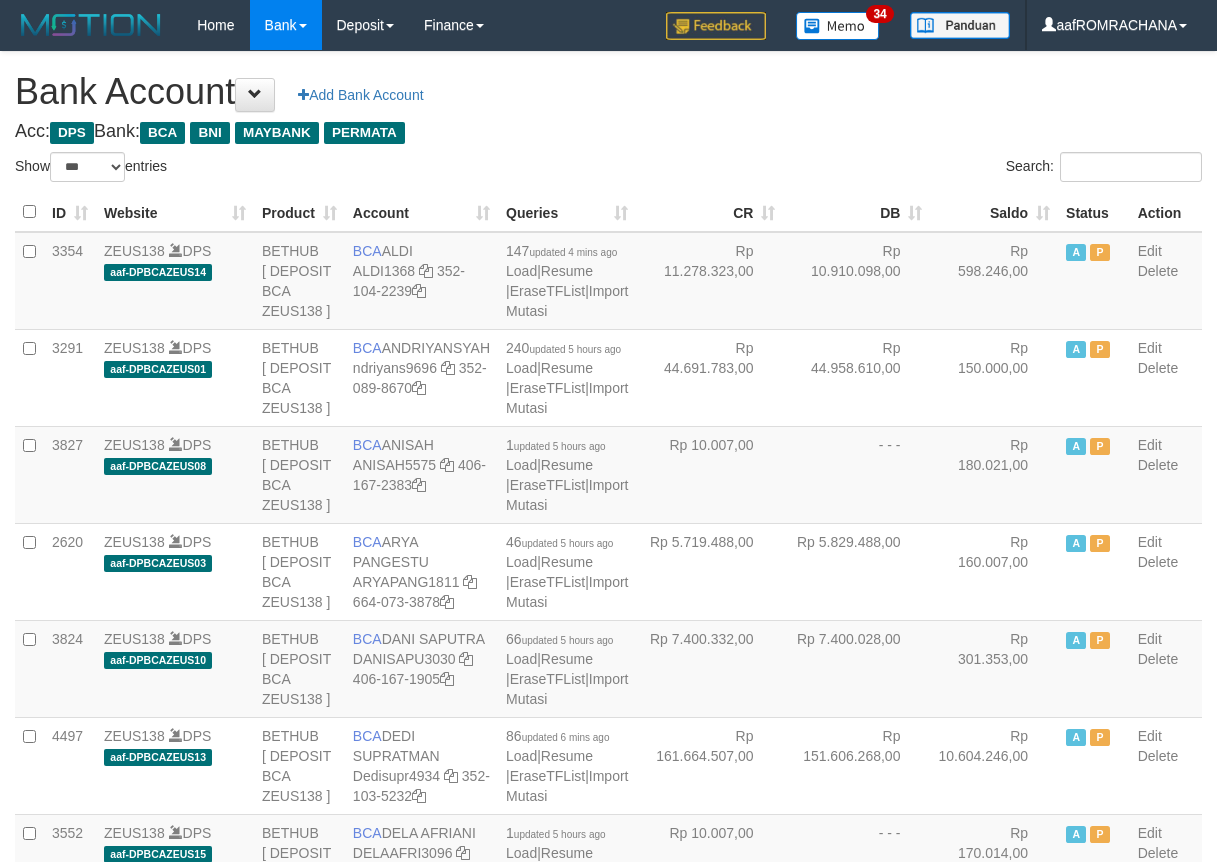 select on "***" 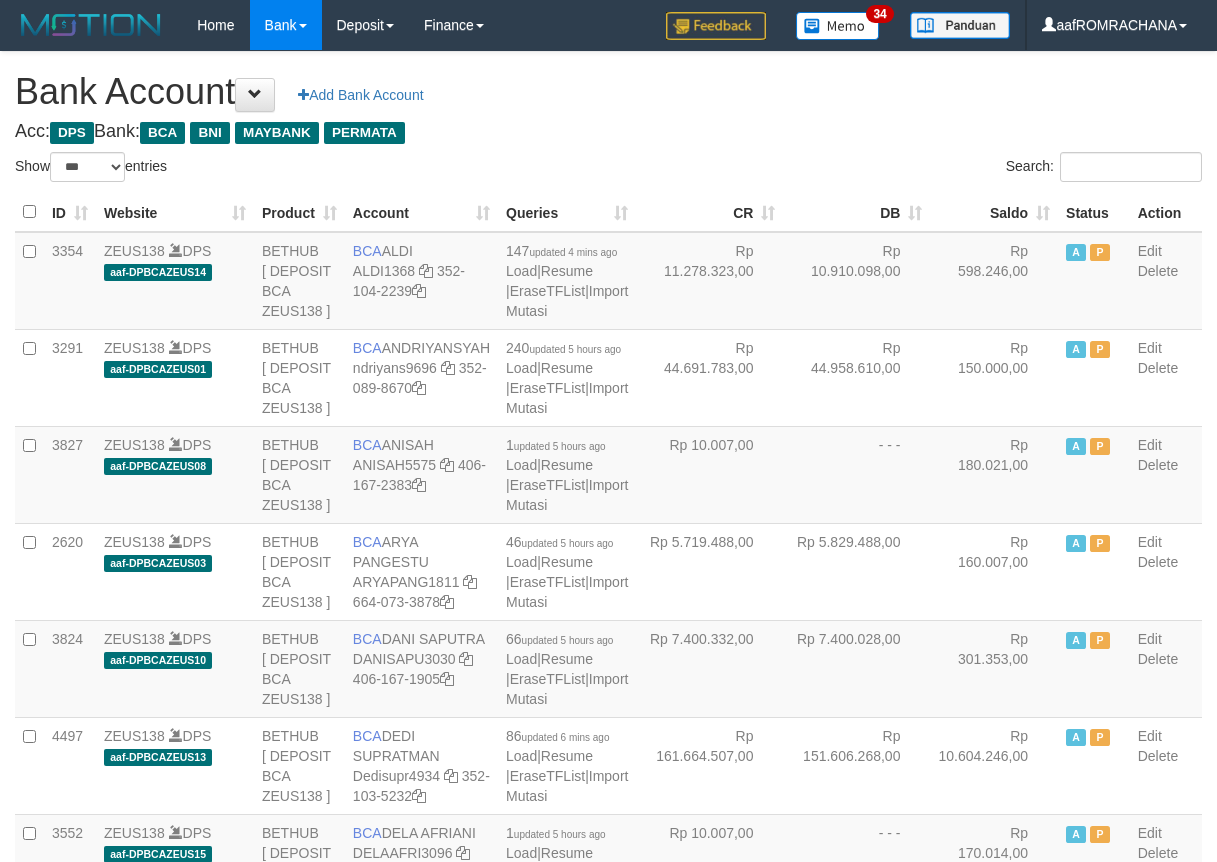 scroll, scrollTop: 0, scrollLeft: 0, axis: both 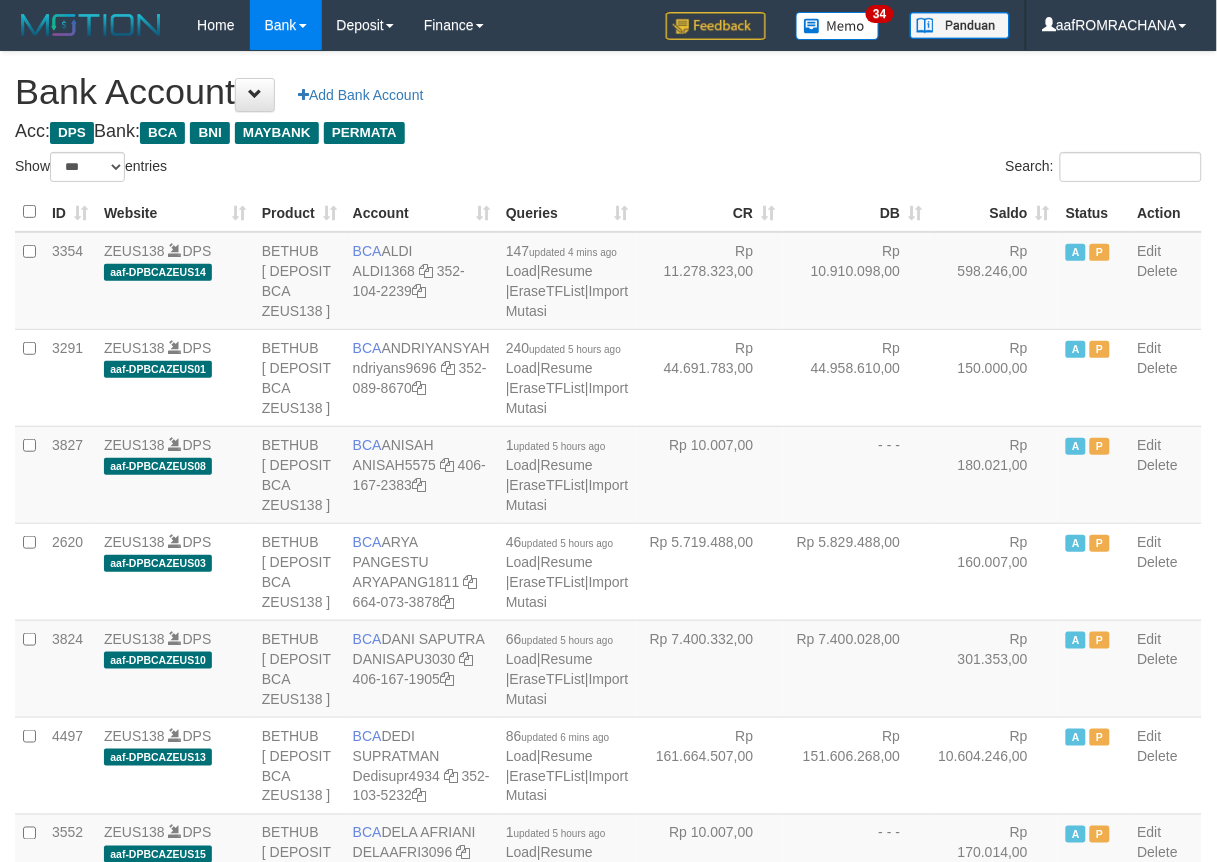 drag, startPoint x: 0, startPoint y: 0, endPoint x: 953, endPoint y: 212, distance: 976.29553 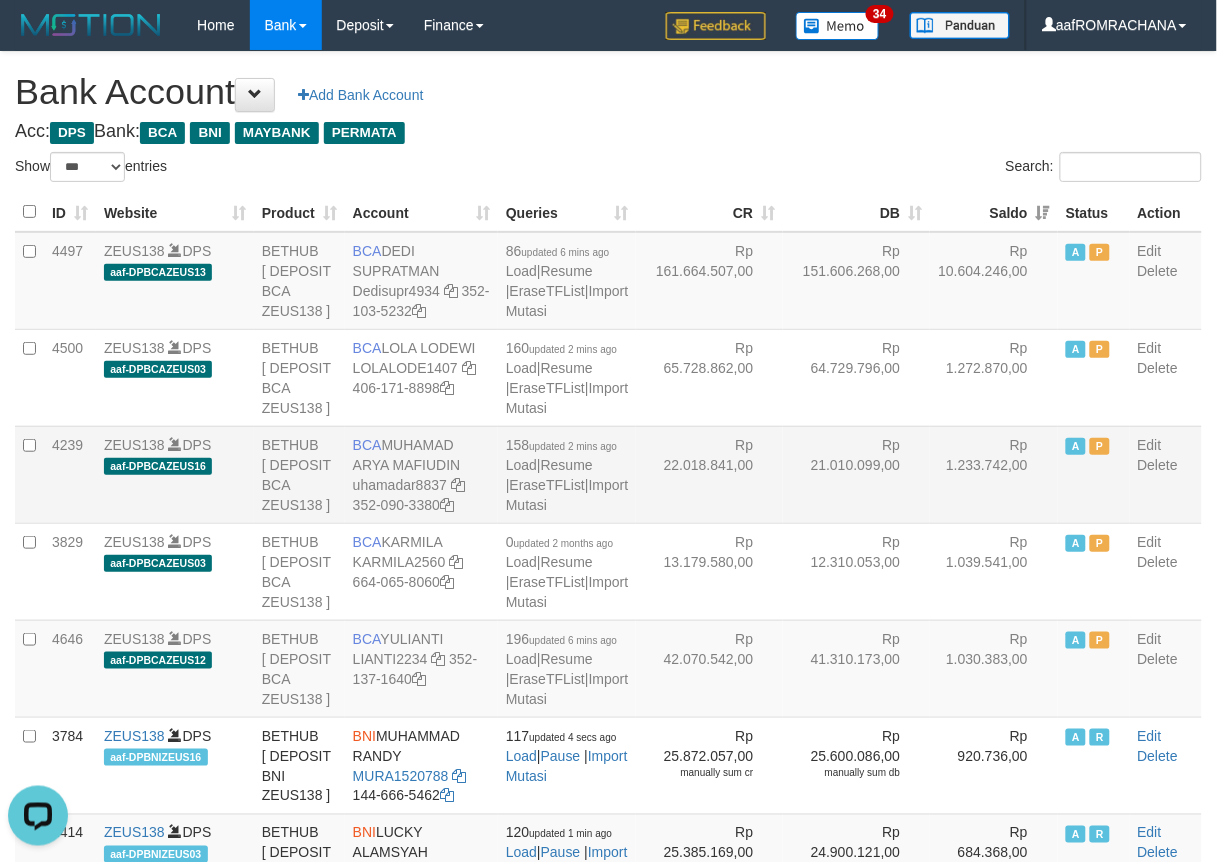 scroll, scrollTop: 0, scrollLeft: 0, axis: both 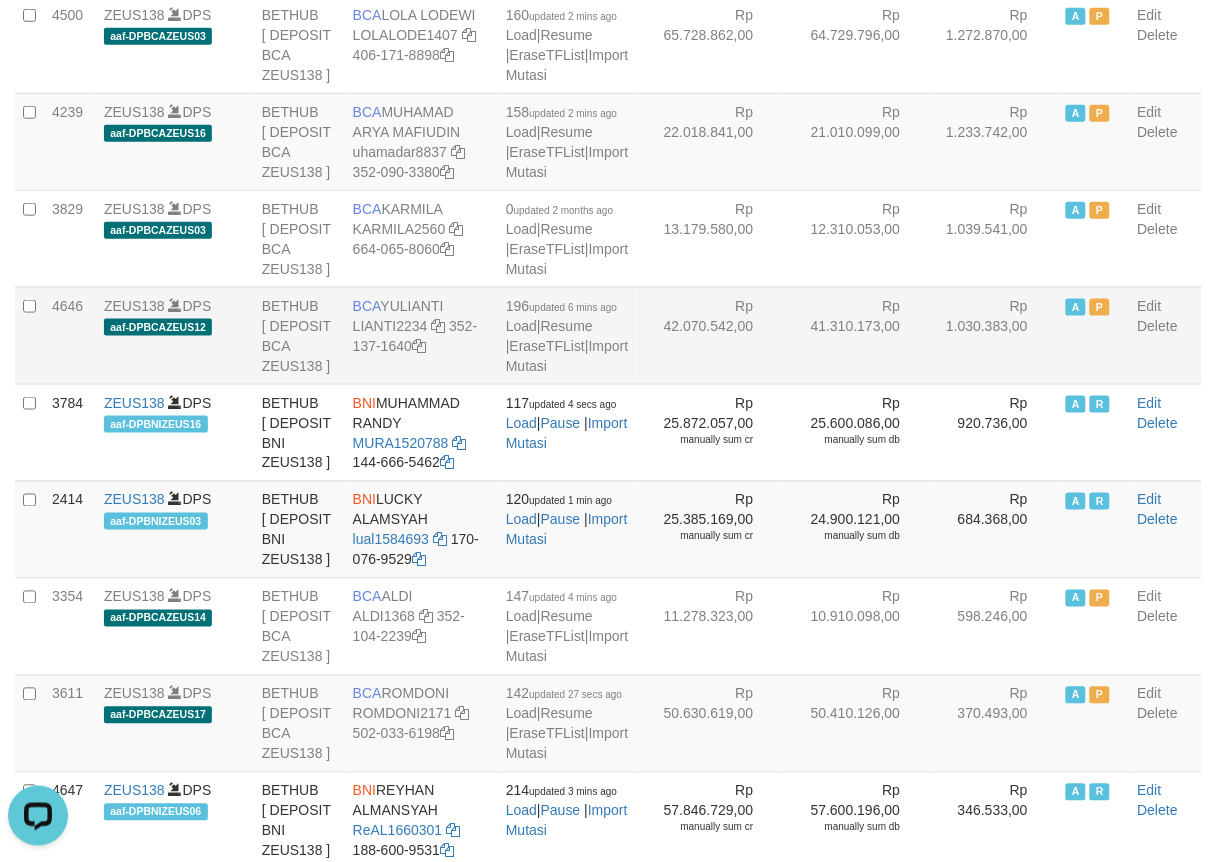 drag, startPoint x: 381, startPoint y: 538, endPoint x: 428, endPoint y: 547, distance: 47.853943 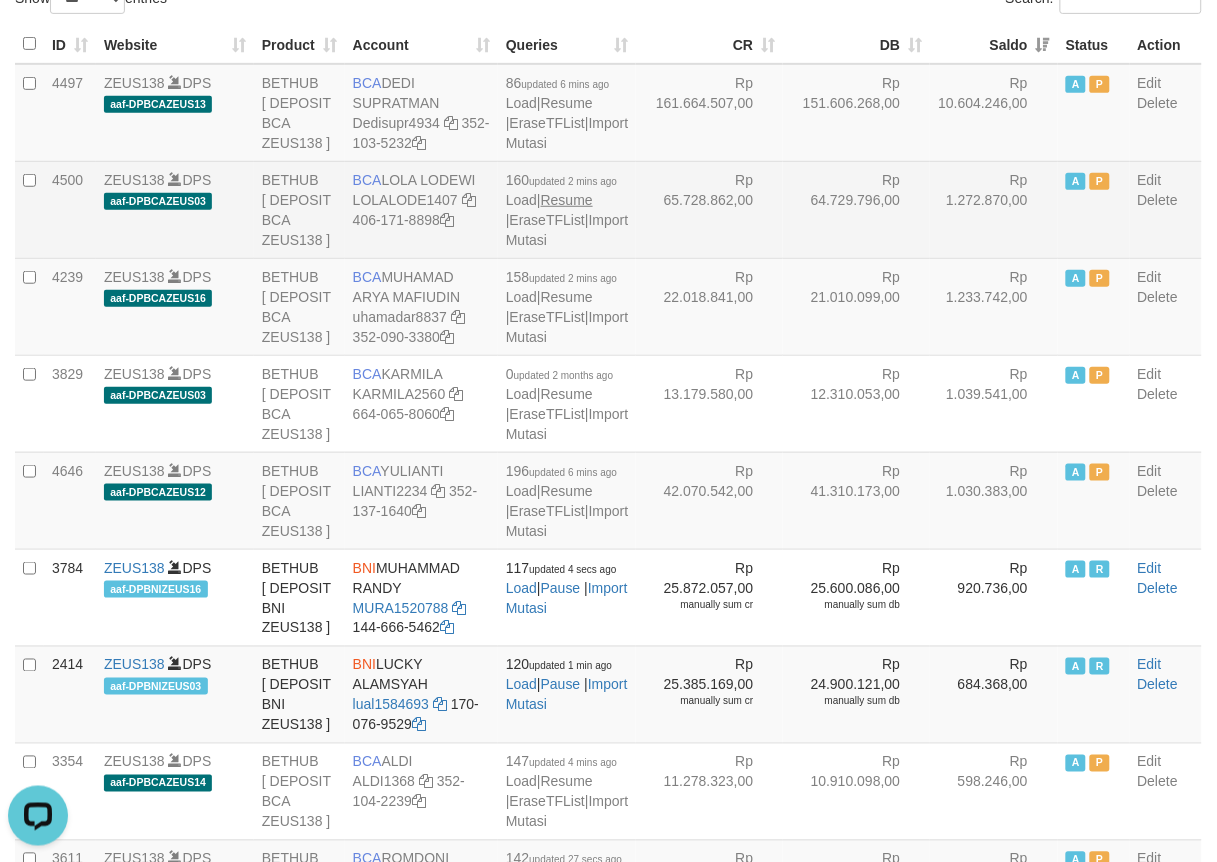 scroll, scrollTop: 0, scrollLeft: 0, axis: both 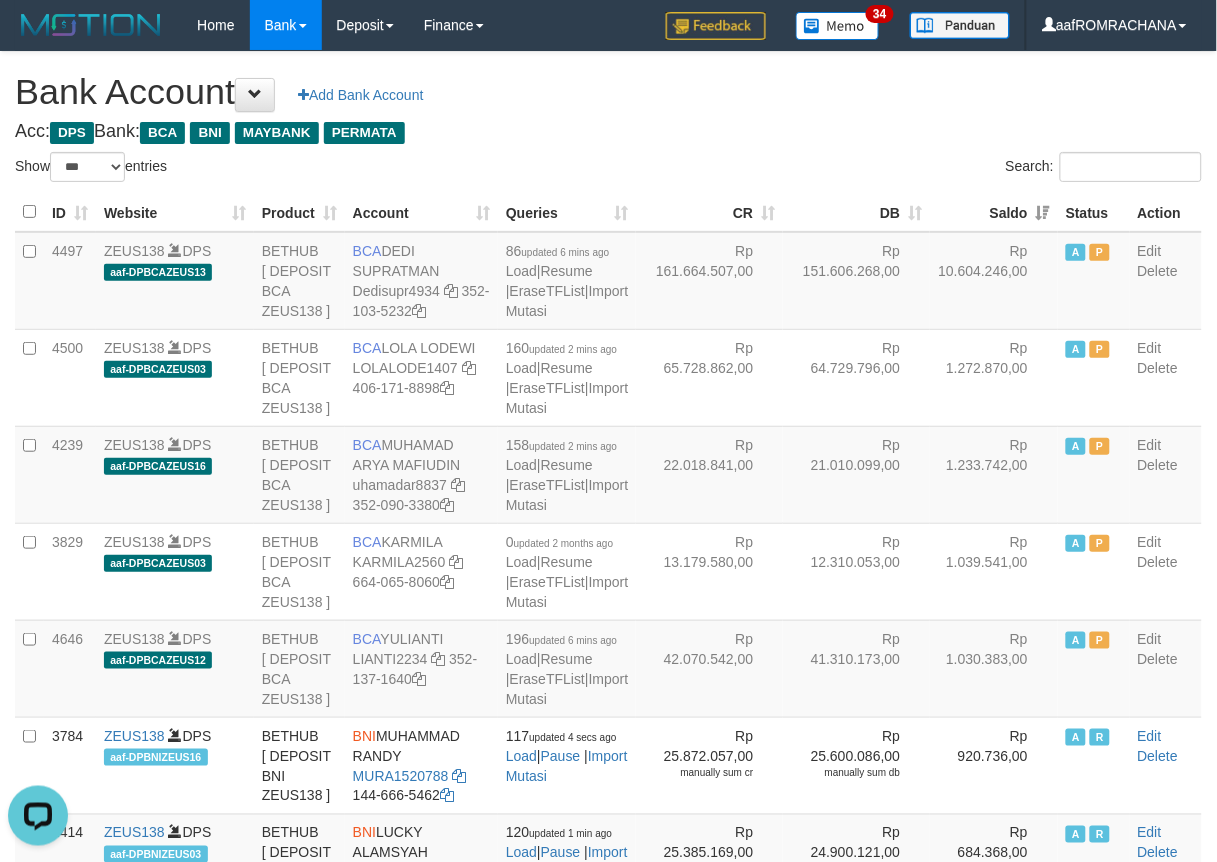 click on "Acc: 										 DPS
Bank:   BCA   BNI   MAYBANK   PERMATA" at bounding box center [608, 132] 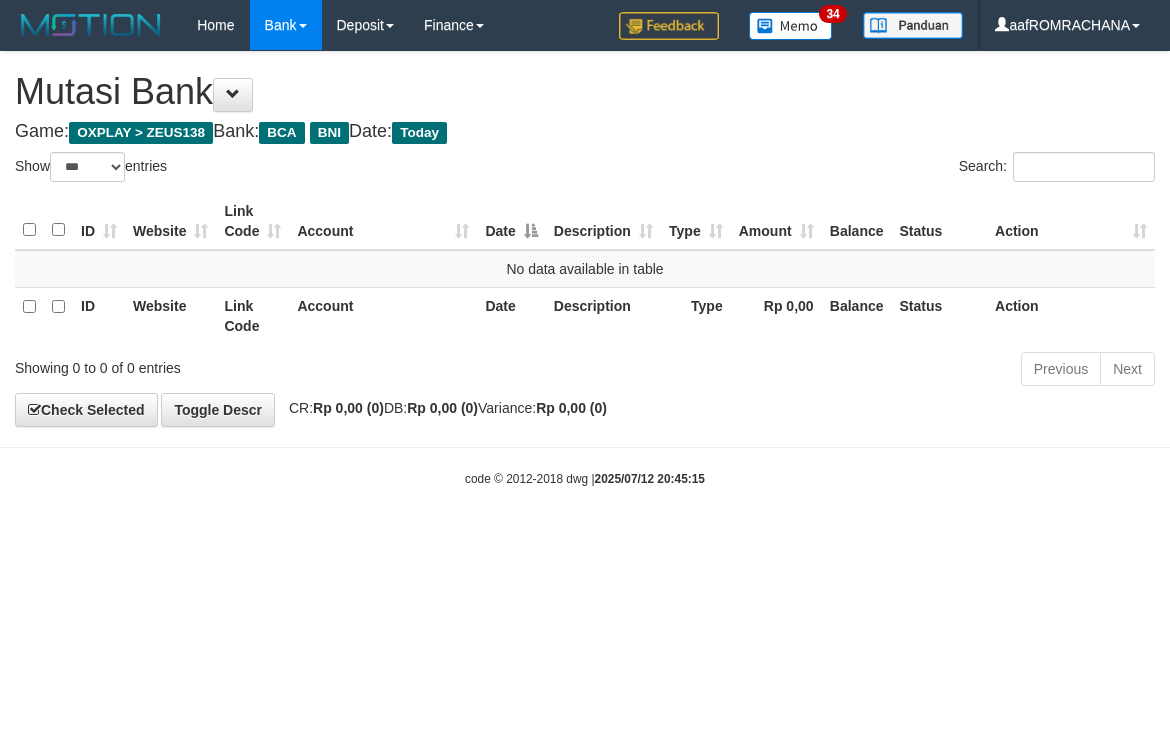 select on "***" 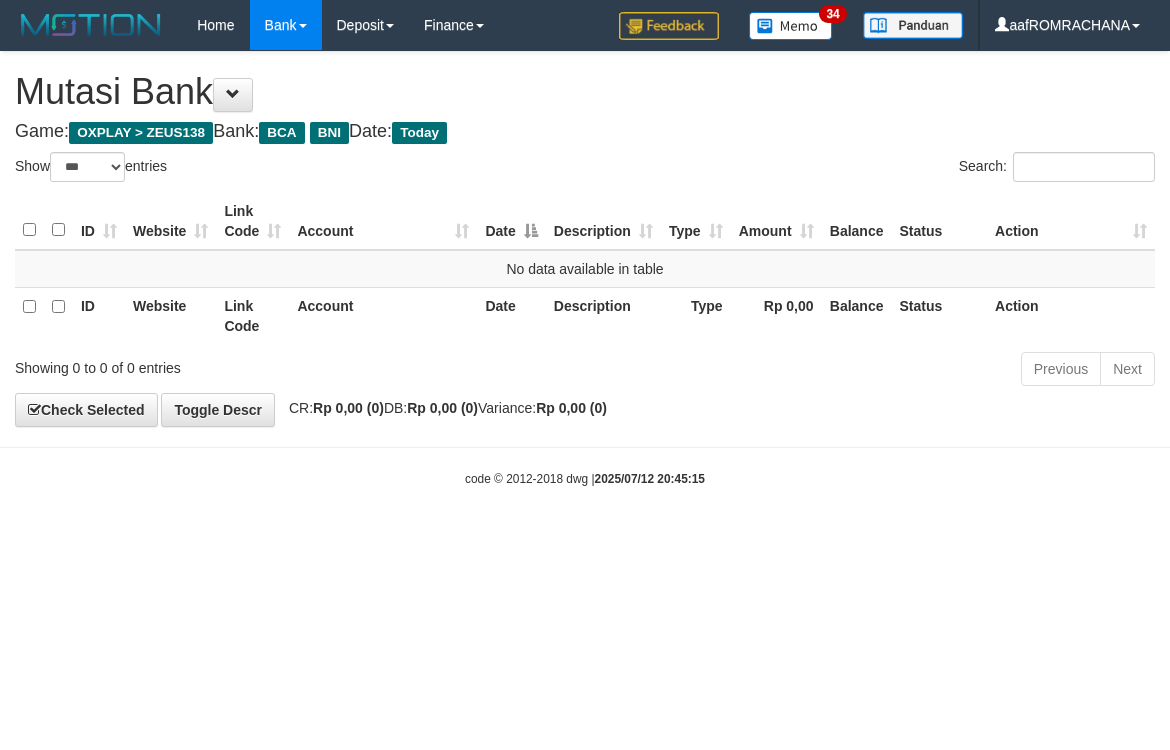 scroll, scrollTop: 0, scrollLeft: 0, axis: both 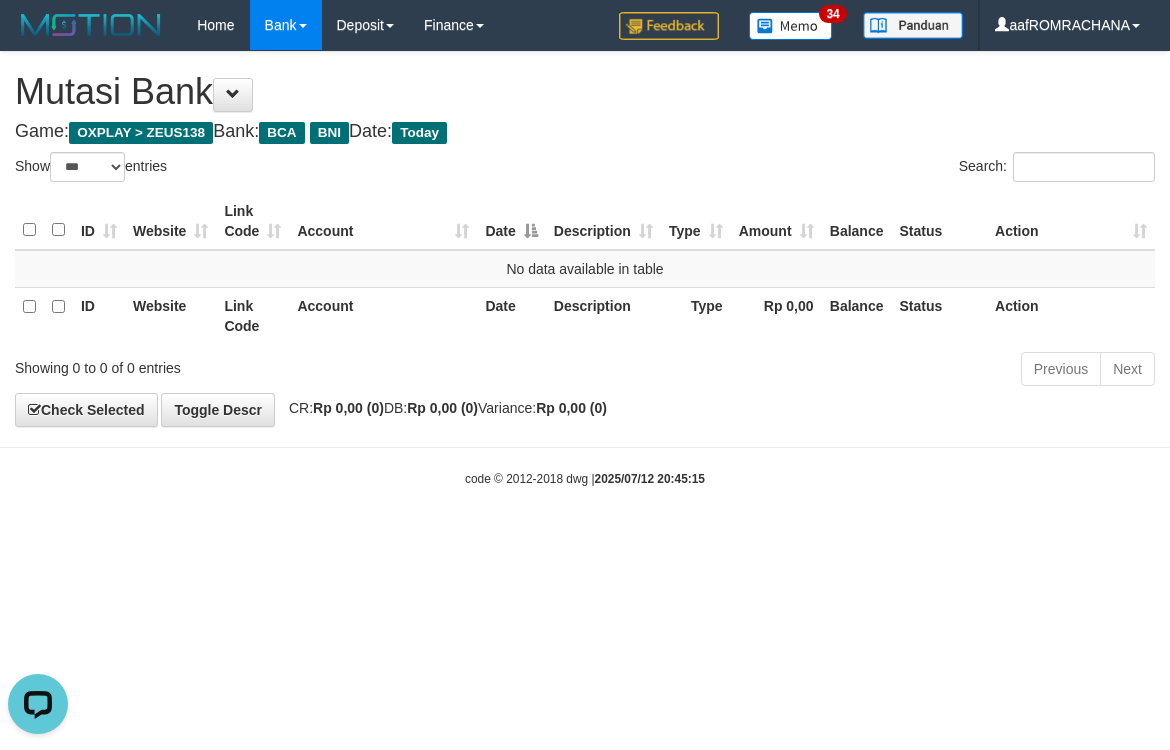 click on "Toggle navigation
Home
Bank
Account List
Load
By Website
Group
[OXPLAY]													ZEUS138
By Load Group (DPS)
Sync" at bounding box center (585, 269) 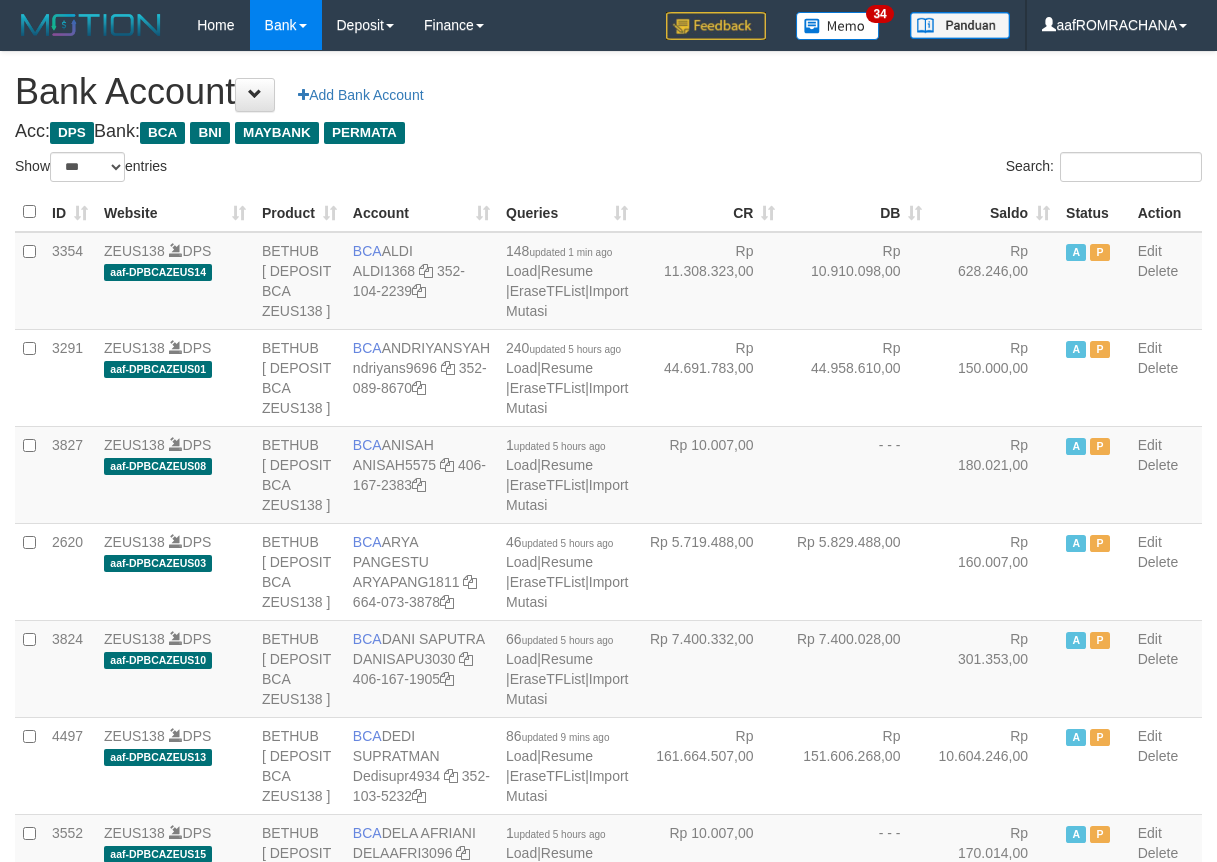 select on "***" 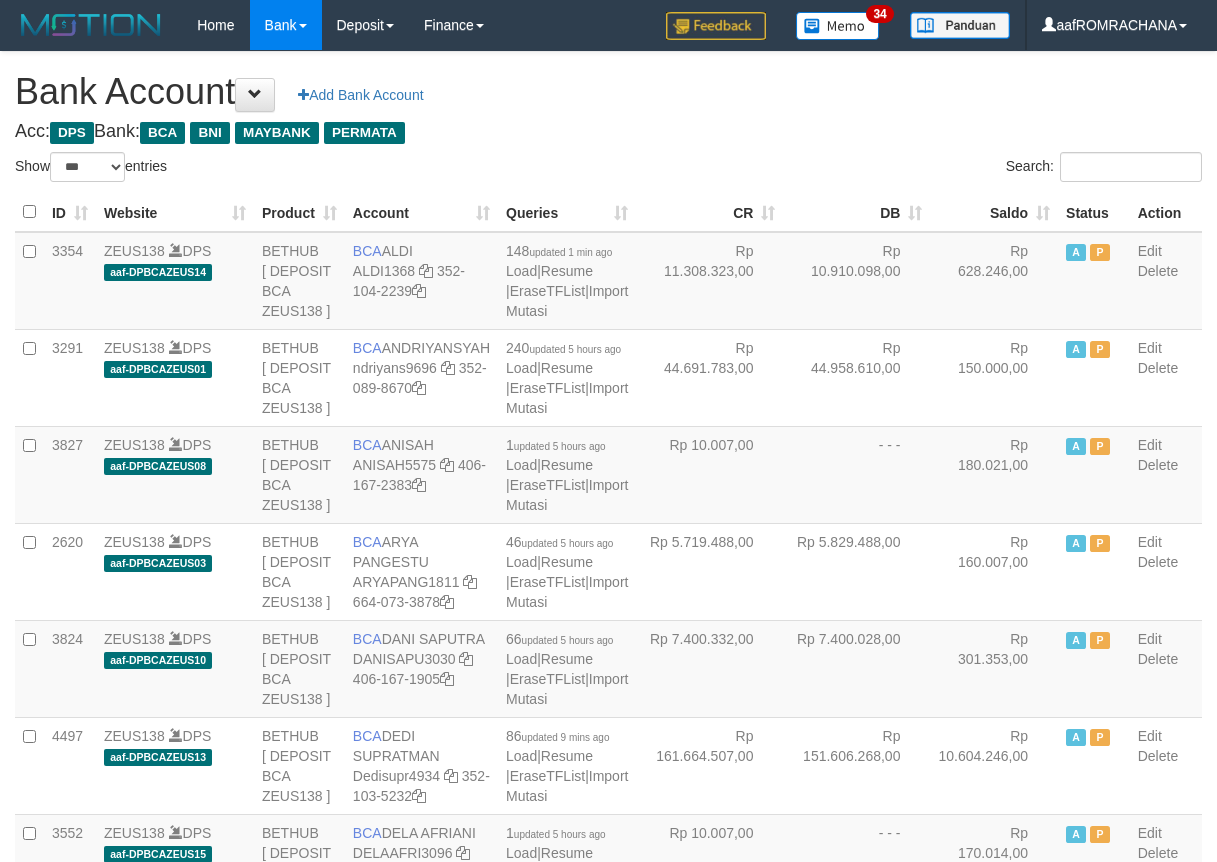 scroll, scrollTop: 0, scrollLeft: 0, axis: both 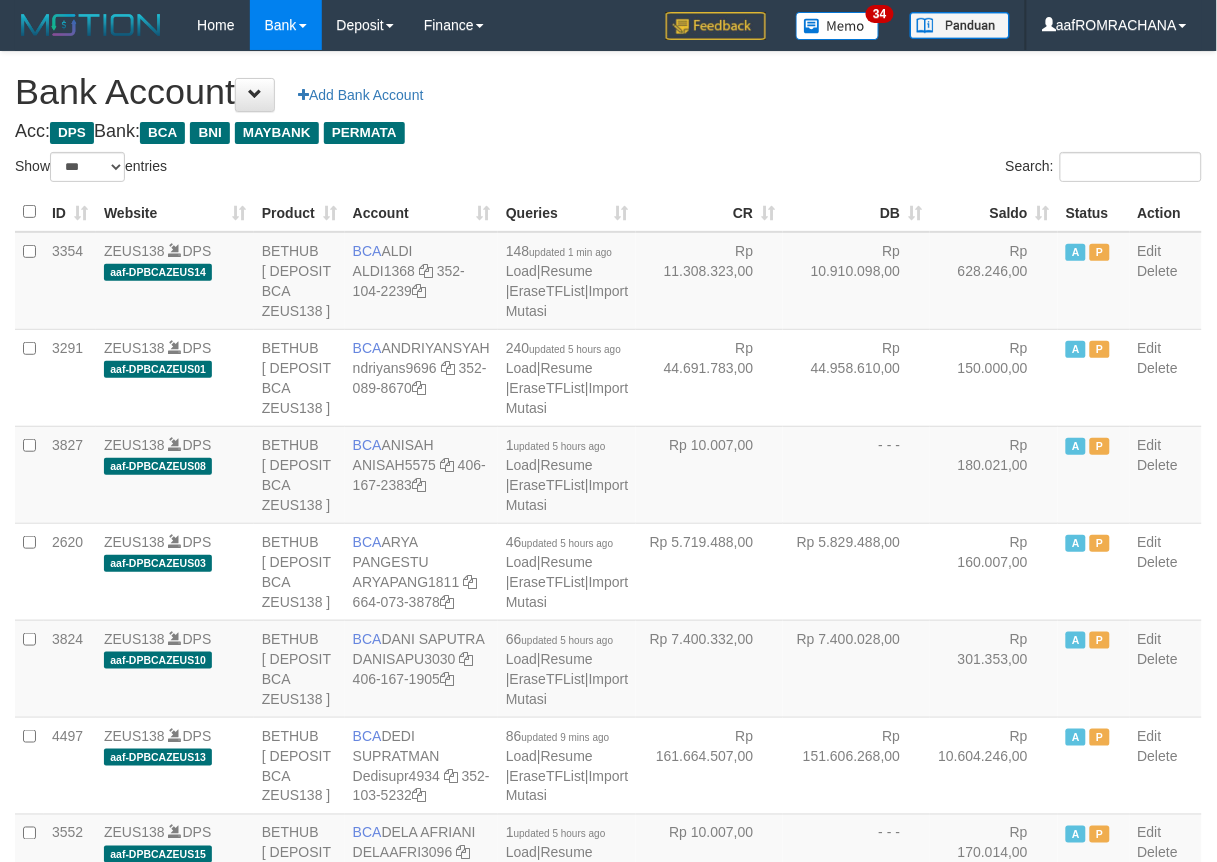 click on "Saldo" at bounding box center (994, 212) 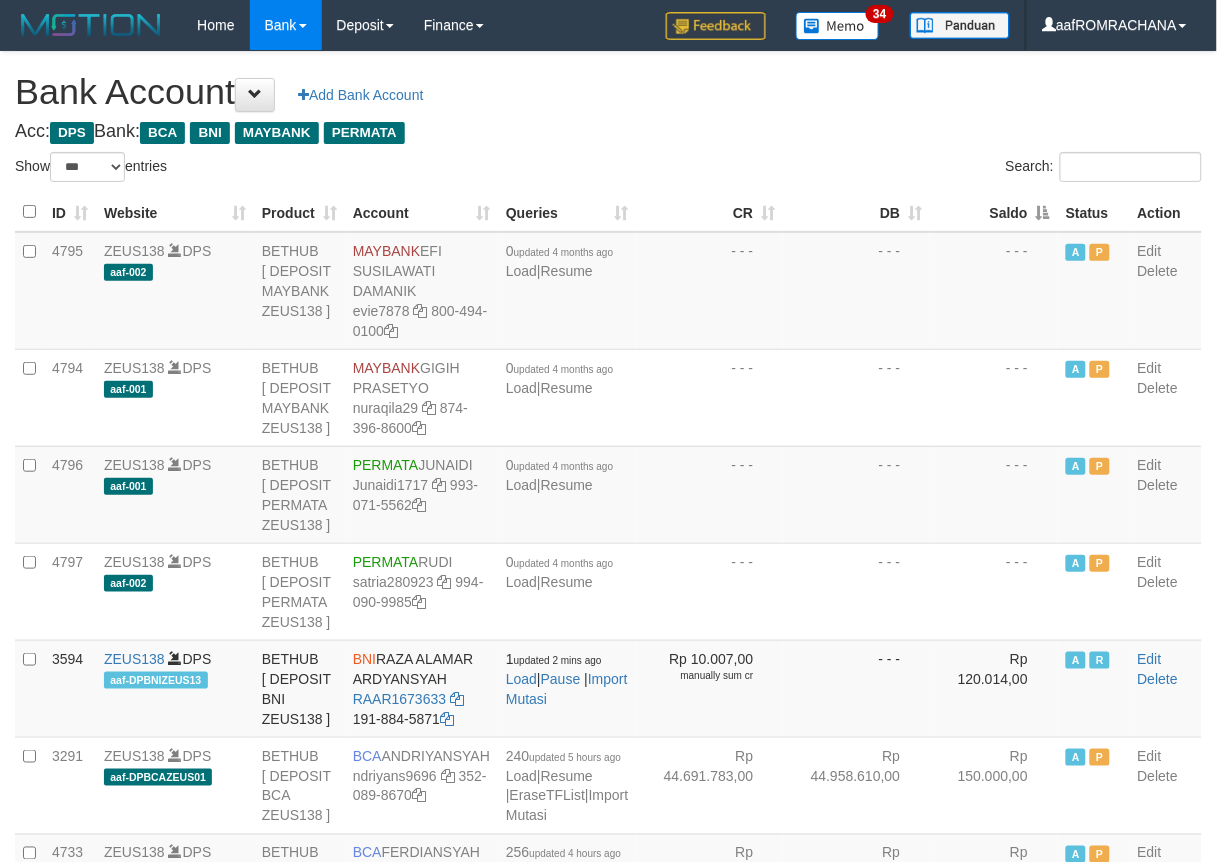 click on "Saldo" at bounding box center (994, 212) 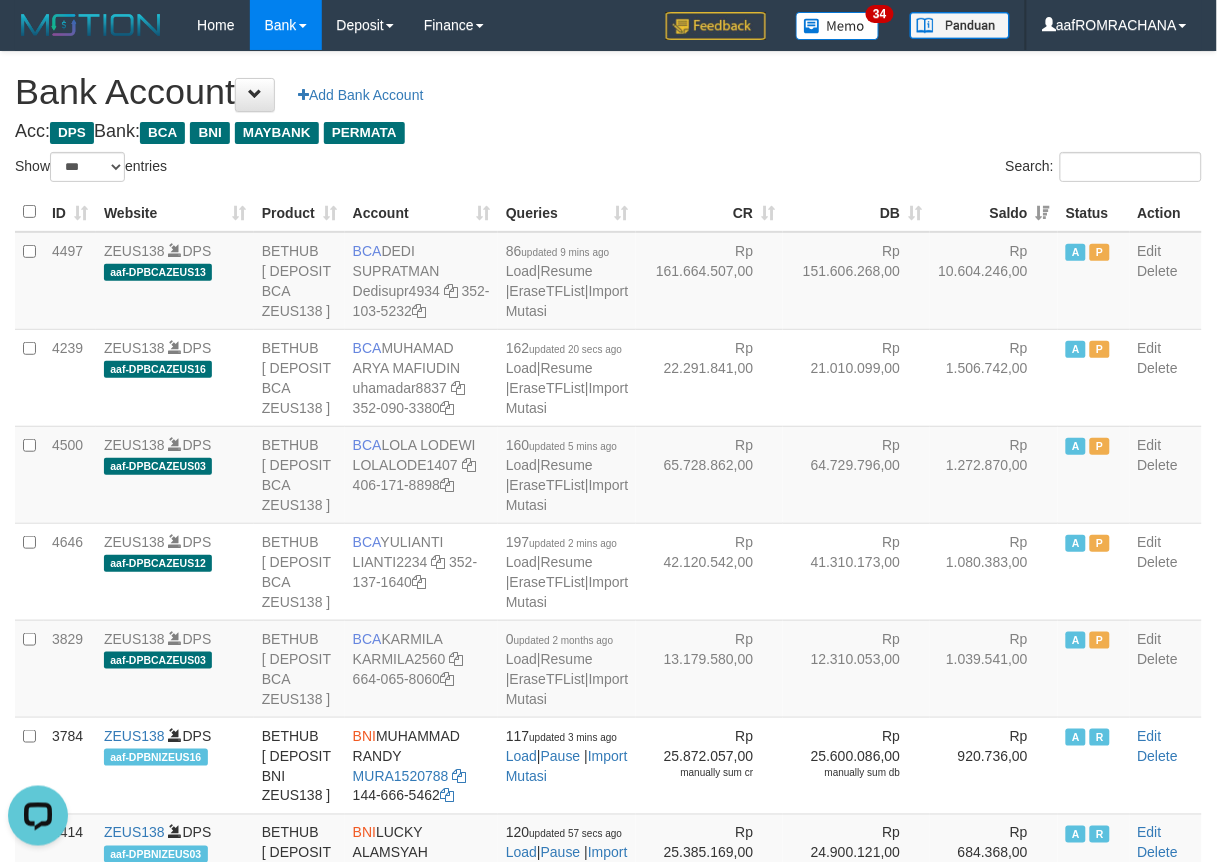 scroll, scrollTop: 0, scrollLeft: 0, axis: both 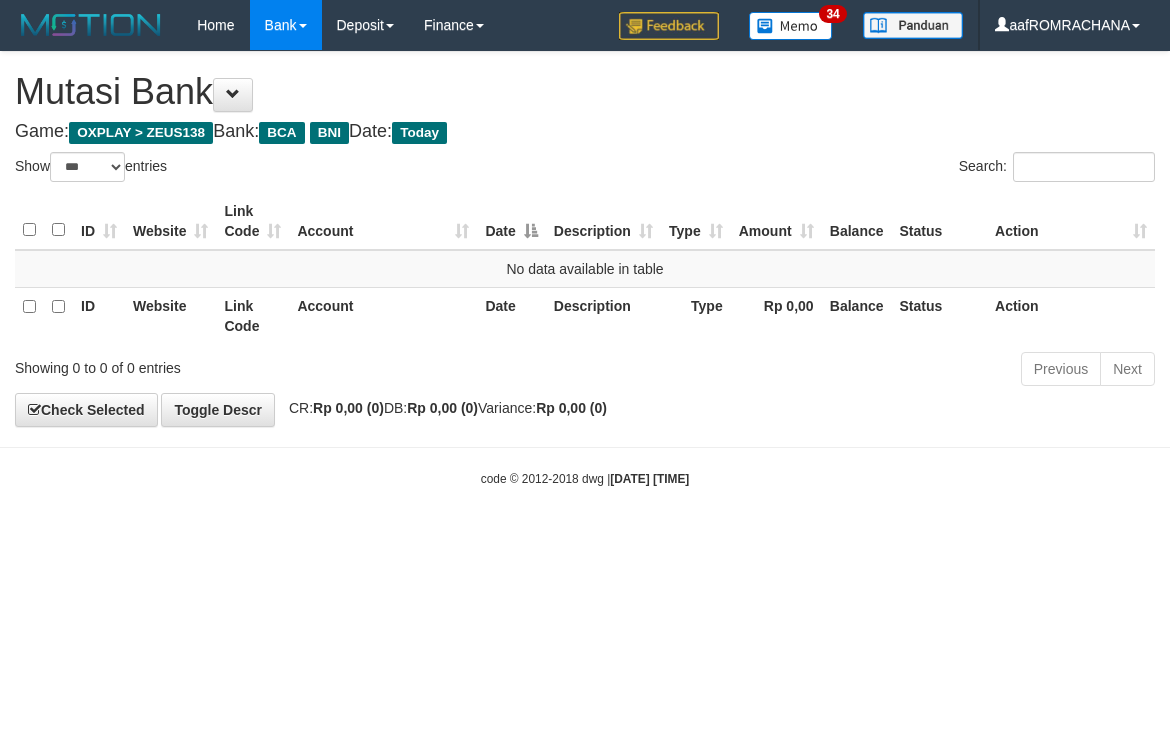 select on "***" 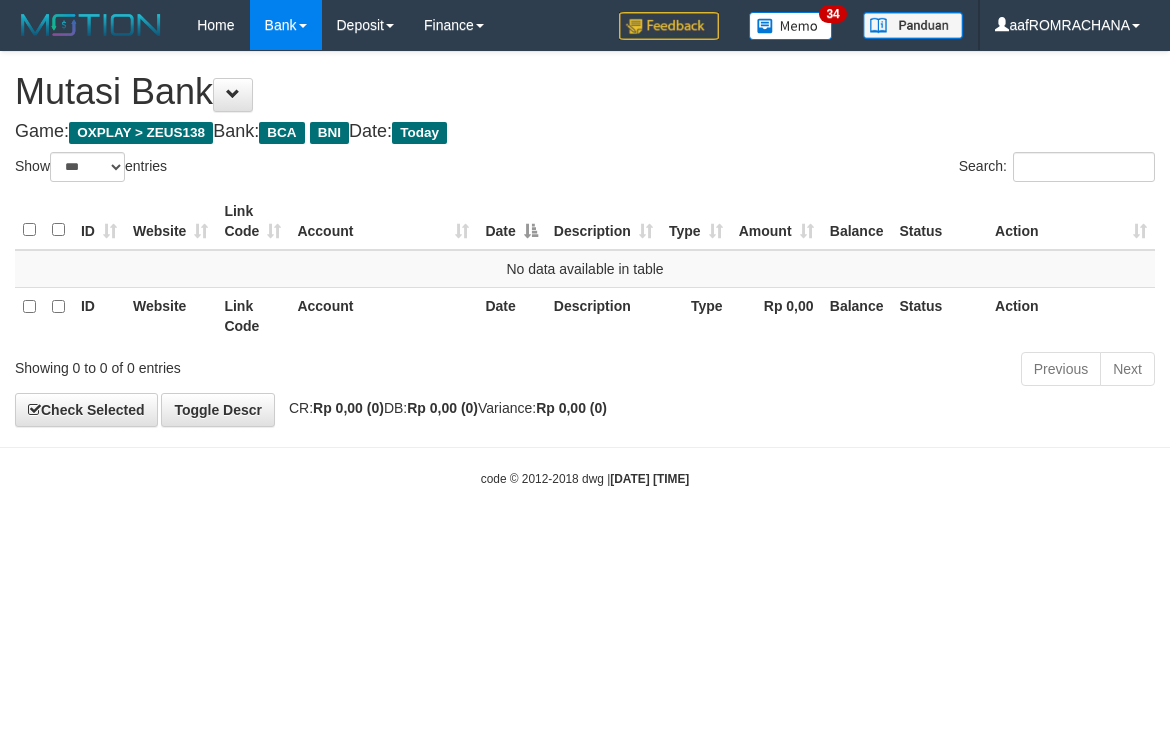 scroll, scrollTop: 0, scrollLeft: 0, axis: both 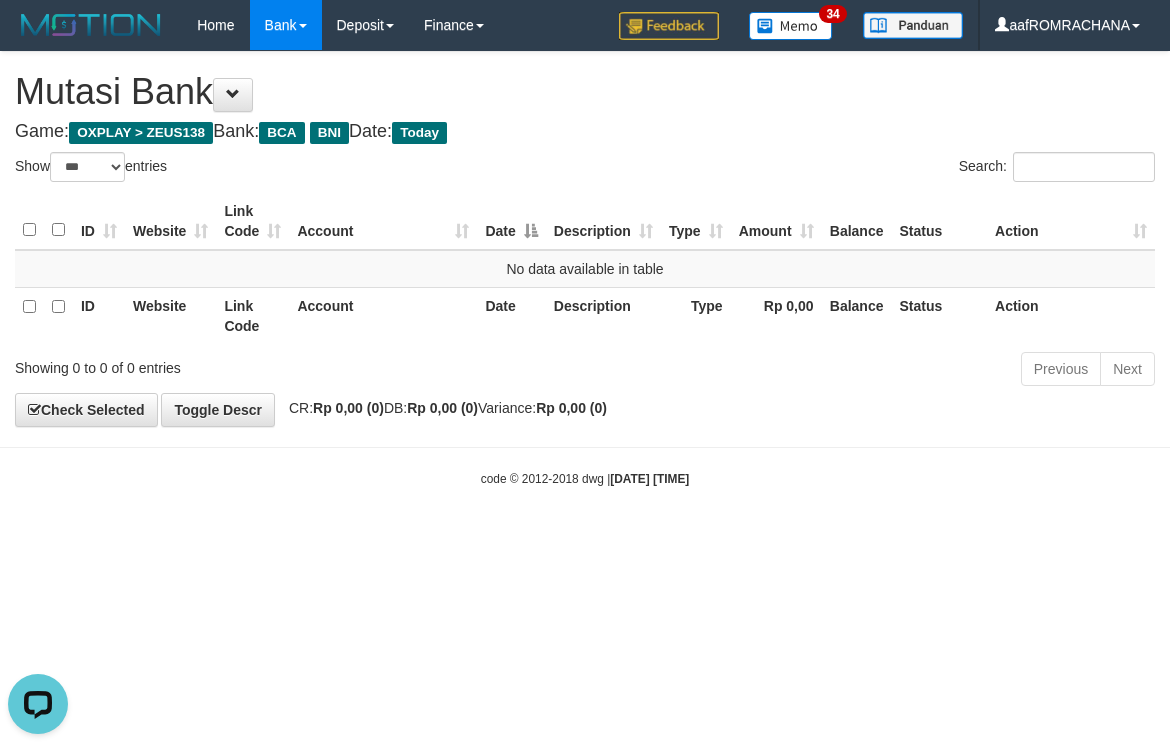 drag, startPoint x: 610, startPoint y: 526, endPoint x: 604, endPoint y: 542, distance: 17.088007 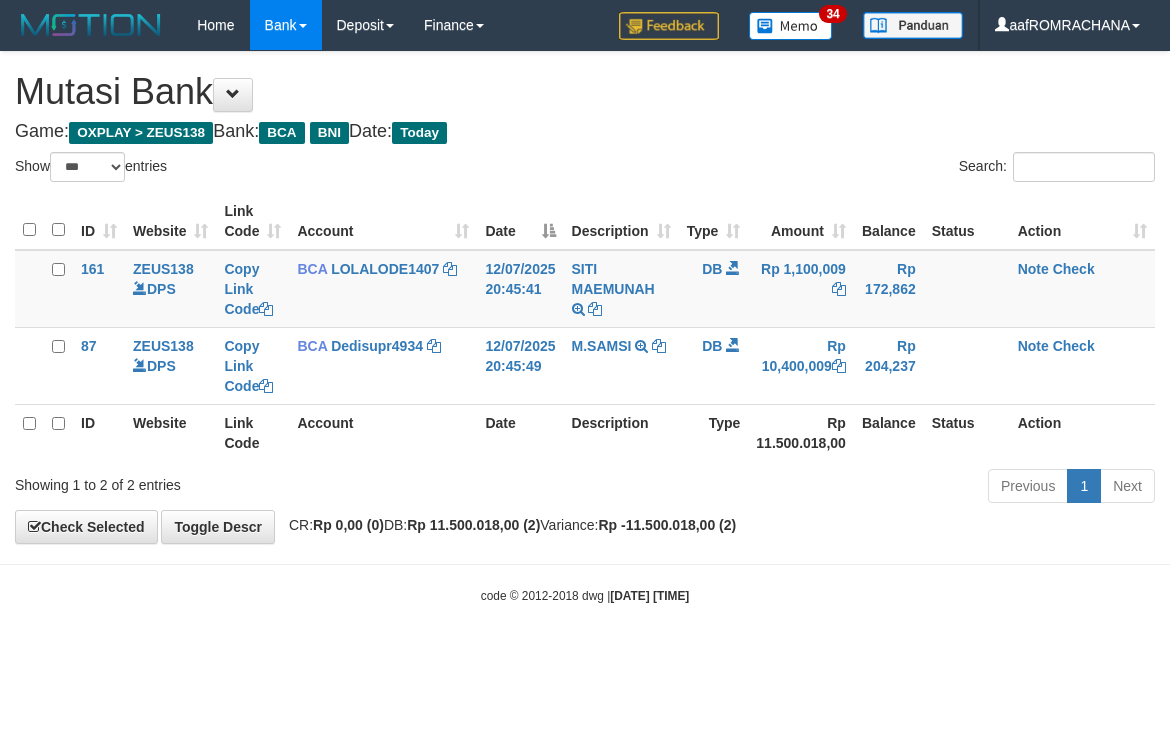 select on "***" 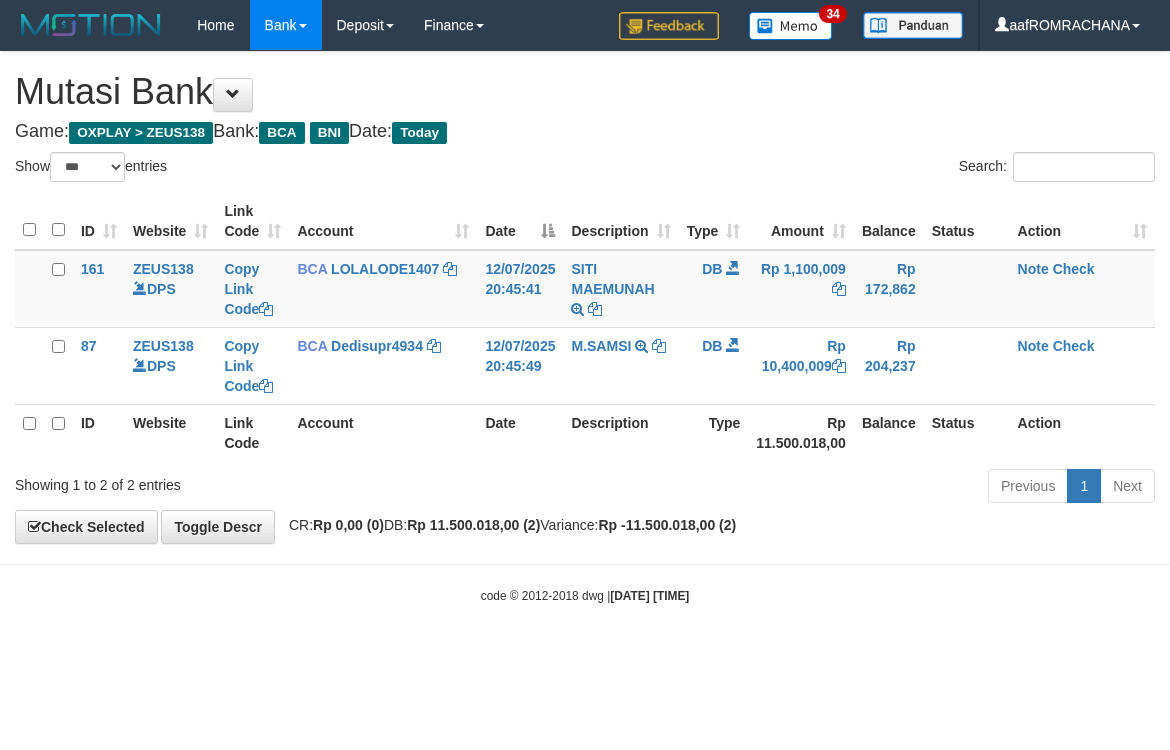 scroll, scrollTop: 0, scrollLeft: 0, axis: both 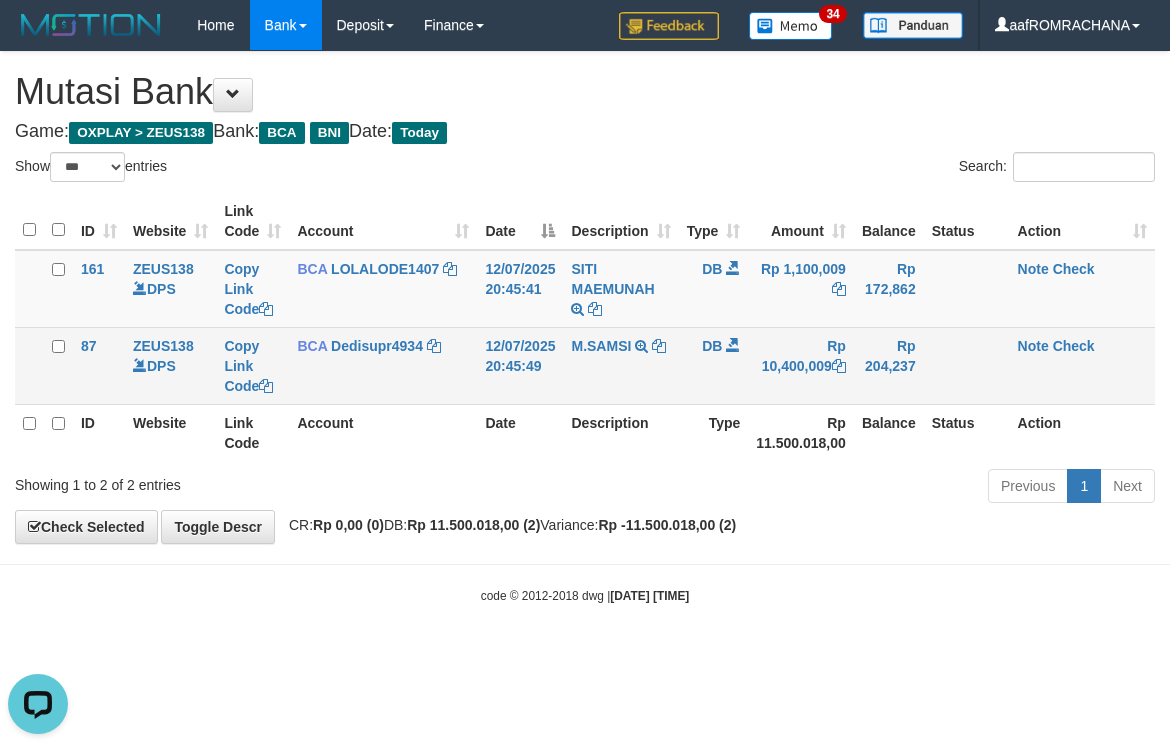 click on "BCA
Dedisupr4934
DPS
DEDI SUPRATMAN
mutasi_20250712_4497 | 87
mutasi_20250712_4497 | 87" at bounding box center (383, 365) 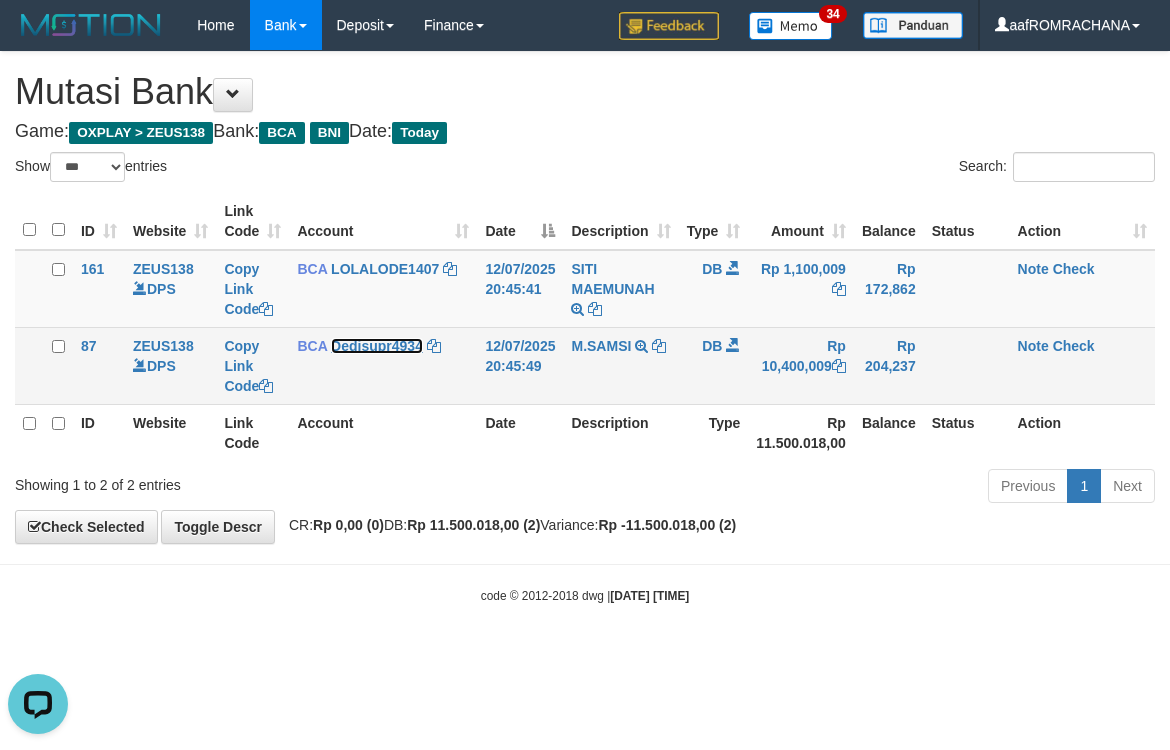 click on "Dedisupr4934" at bounding box center [377, 346] 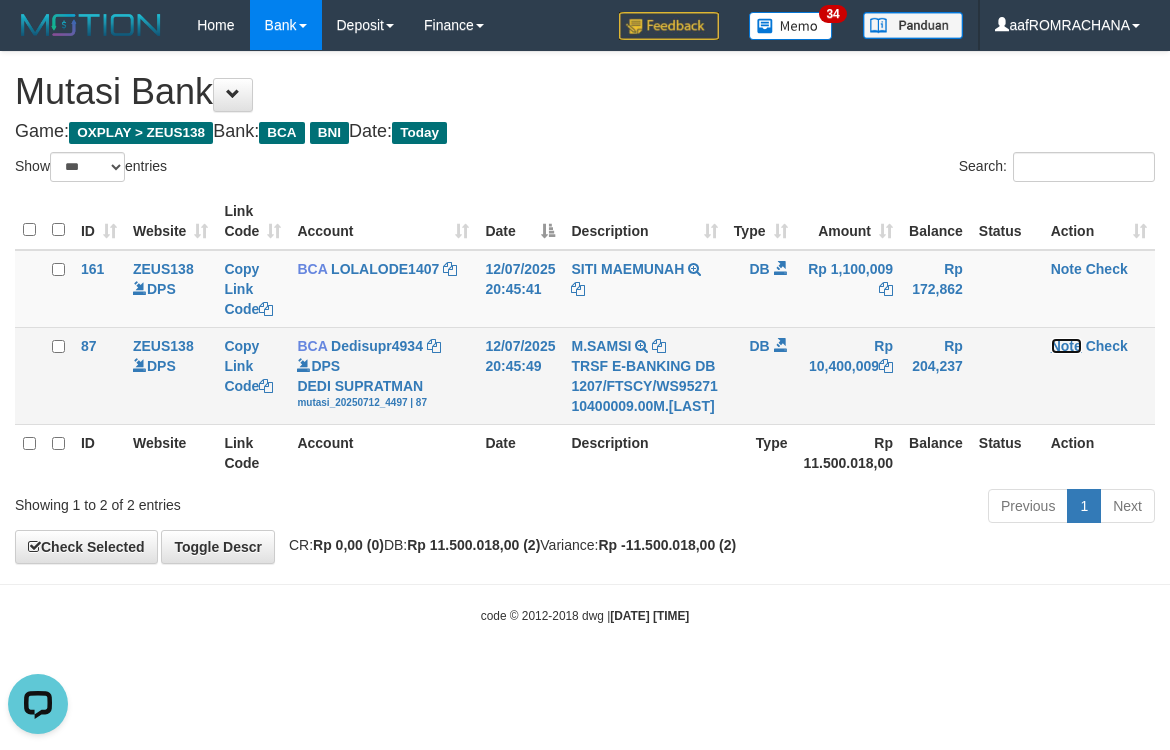 click on "Note" at bounding box center (1066, 346) 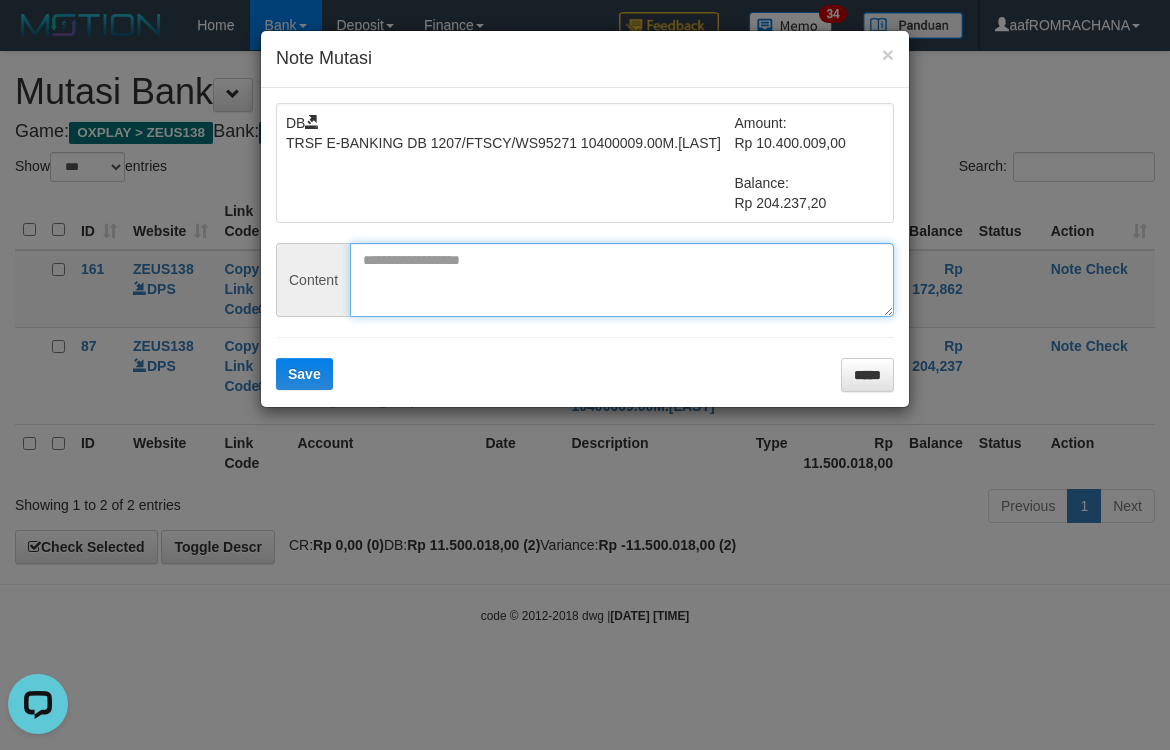 click at bounding box center [622, 280] 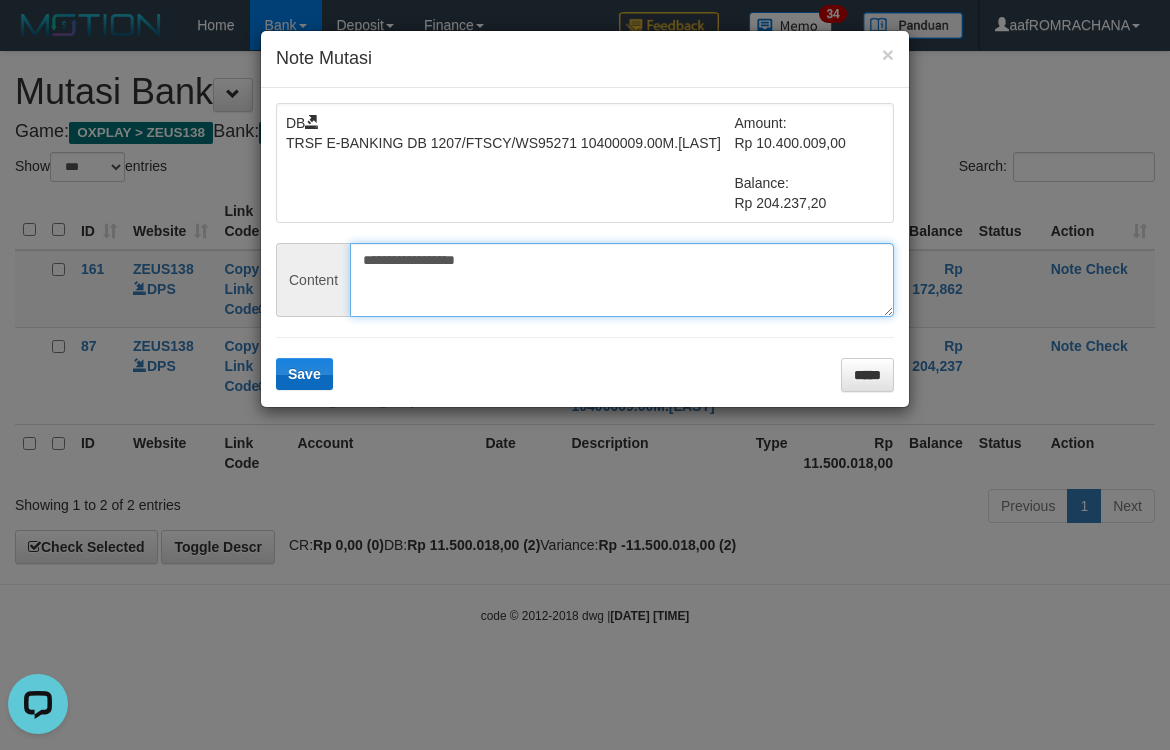 type on "**********" 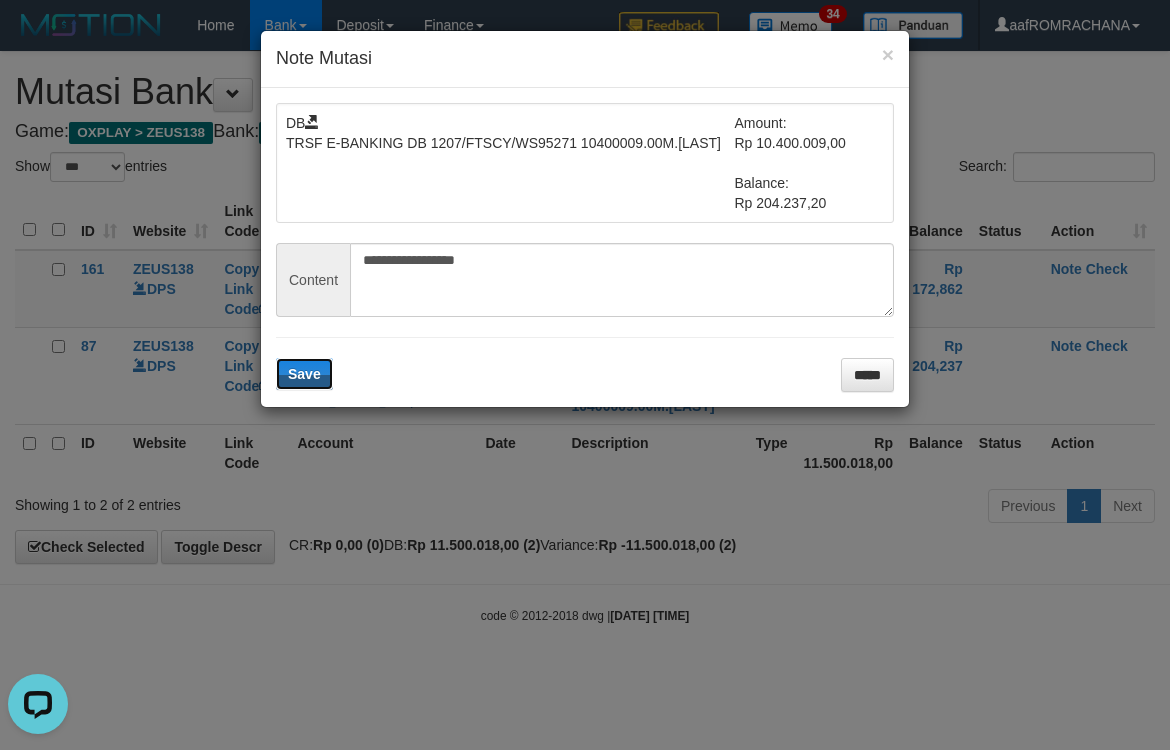 drag, startPoint x: 304, startPoint y: 367, endPoint x: 537, endPoint y: 393, distance: 234.44615 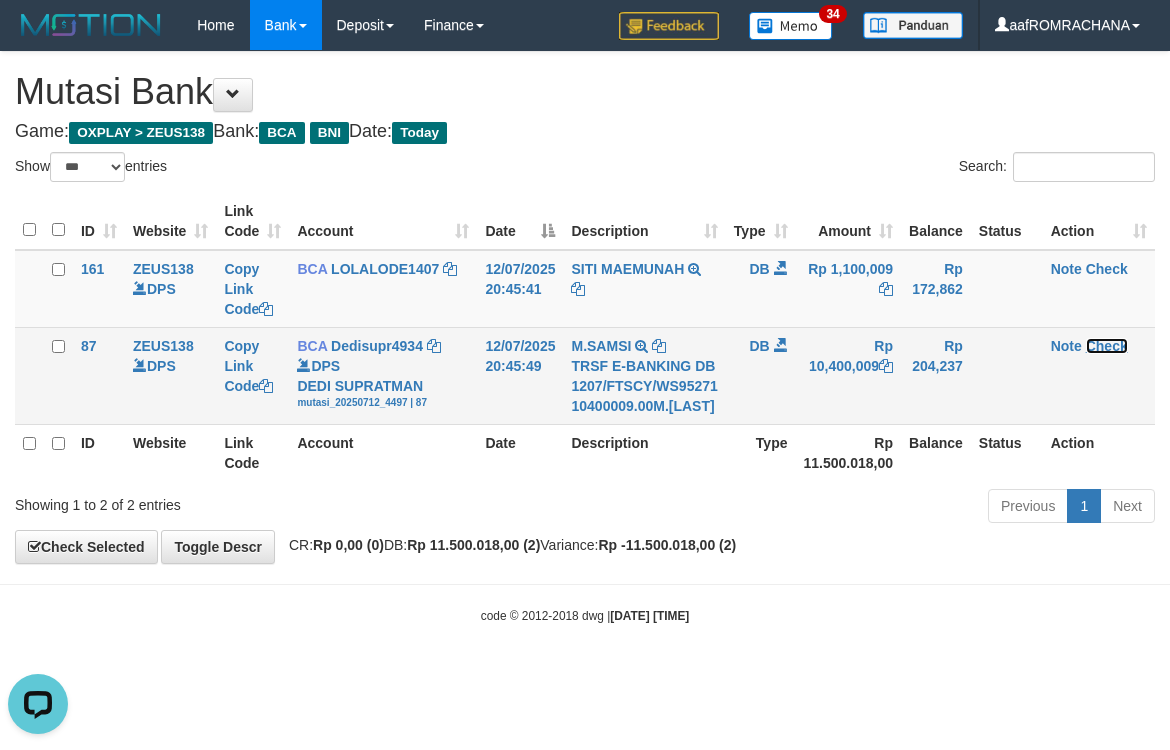 click on "Check" at bounding box center [1107, 346] 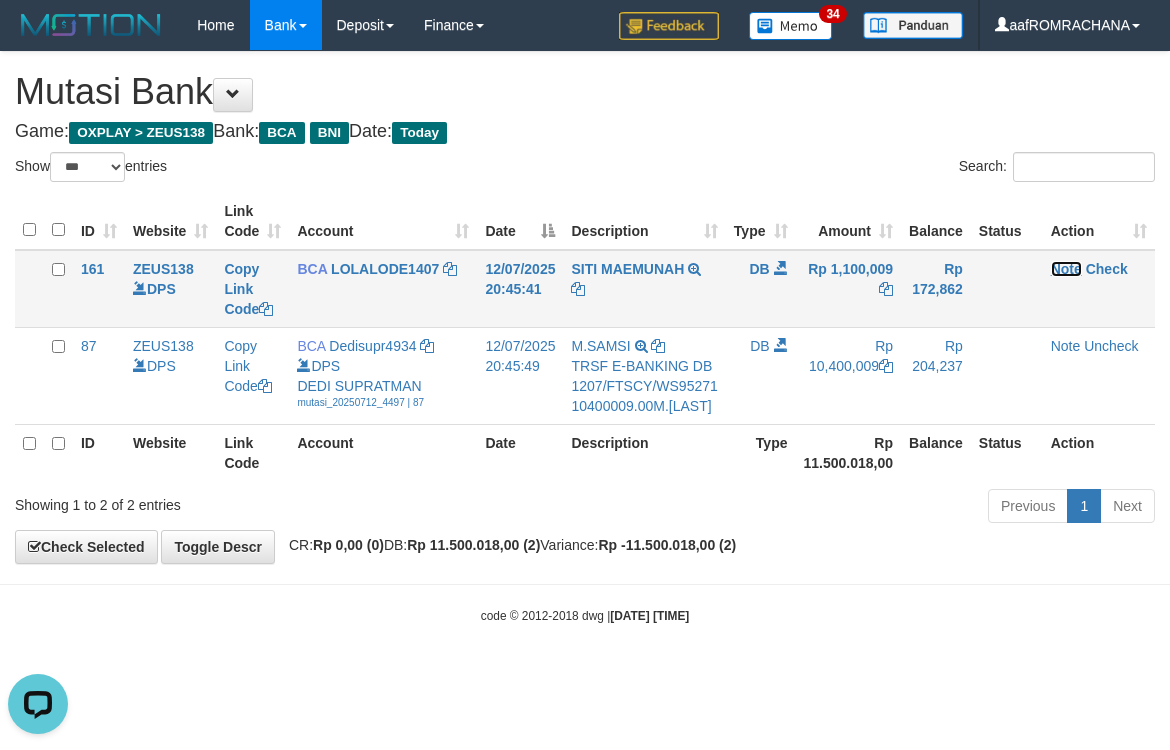 click on "Note" at bounding box center [1066, 269] 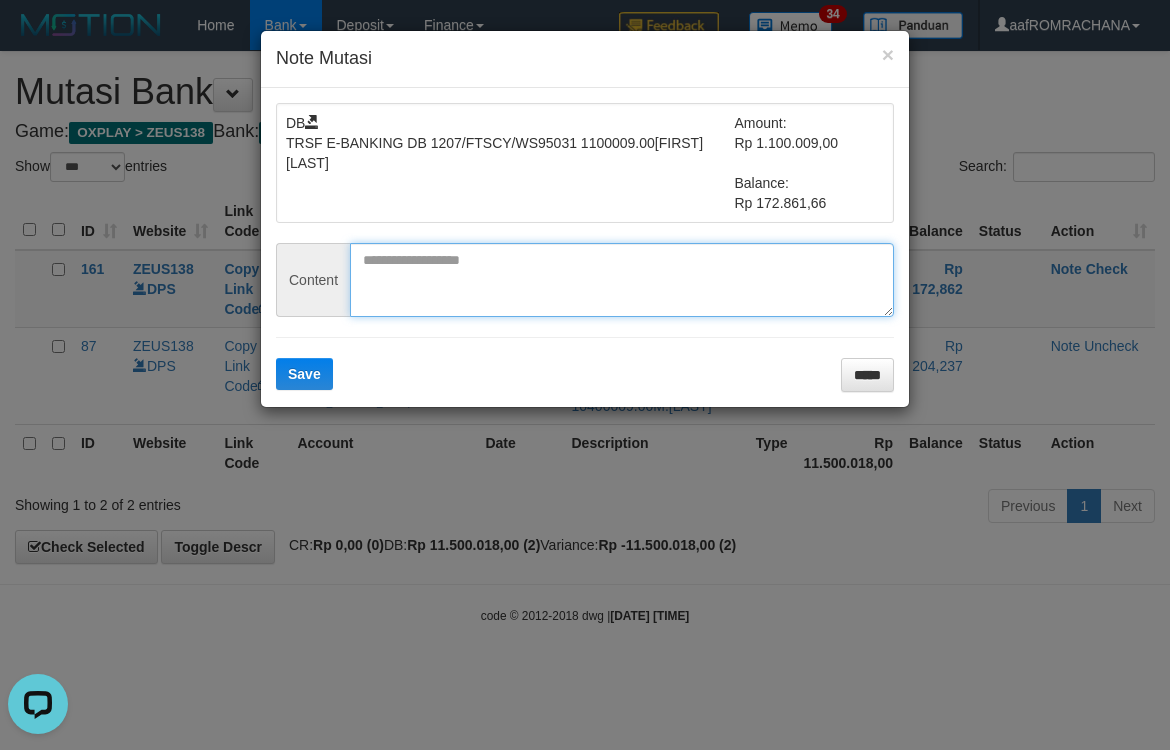 click at bounding box center (622, 280) 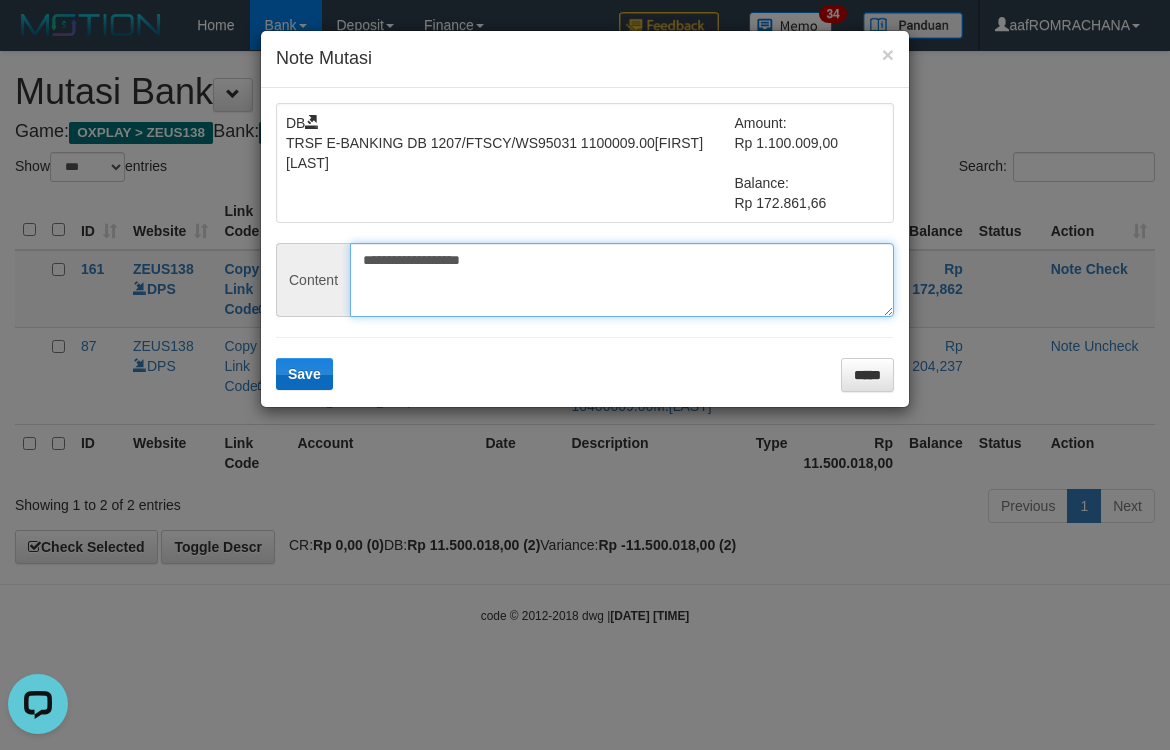 type on "**********" 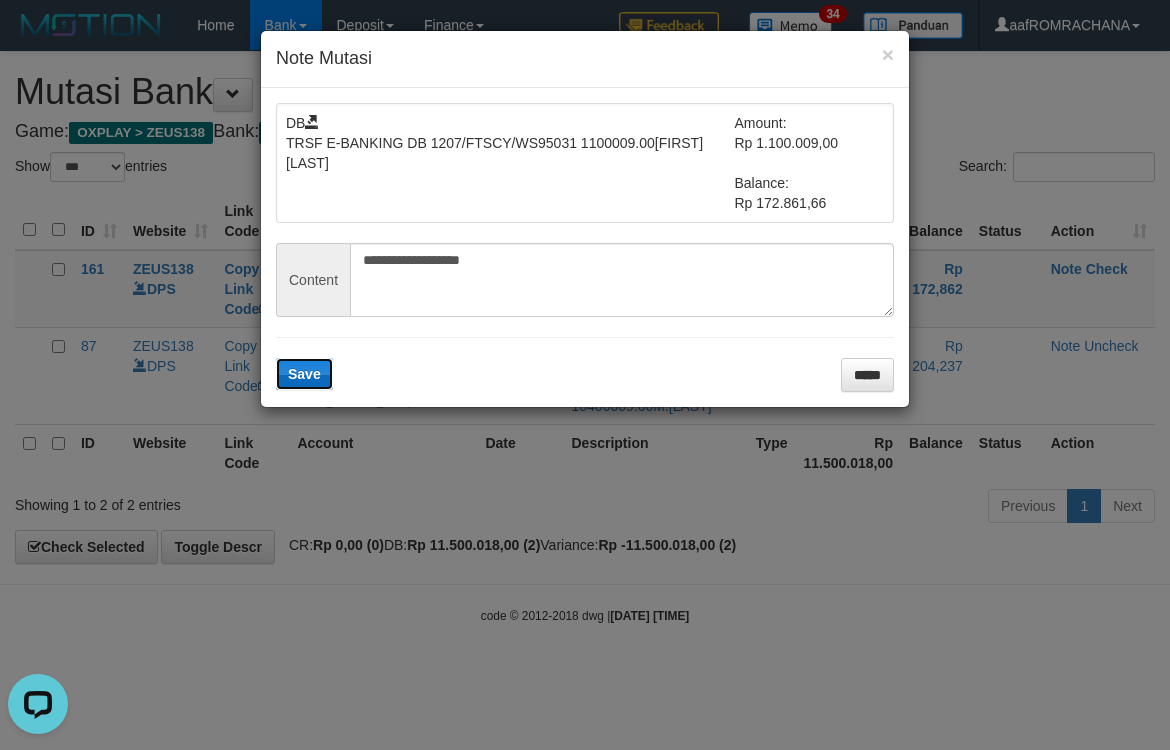 click on "Save" at bounding box center [304, 374] 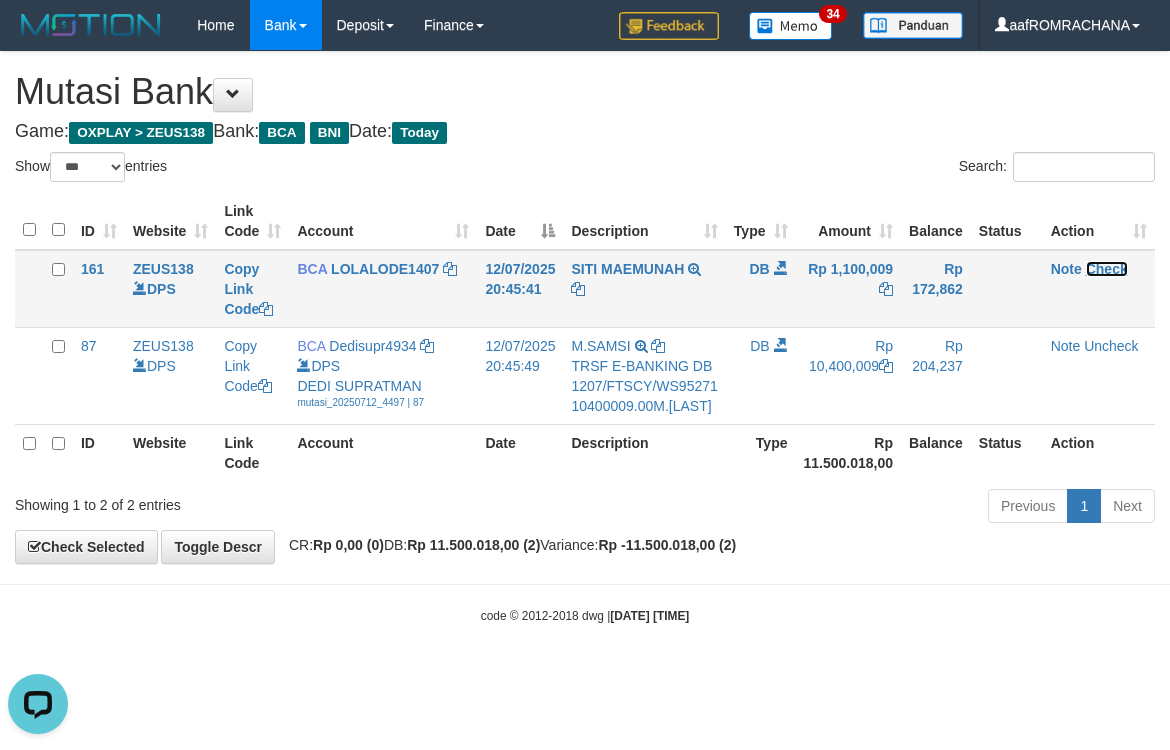 click on "Check" at bounding box center (1107, 269) 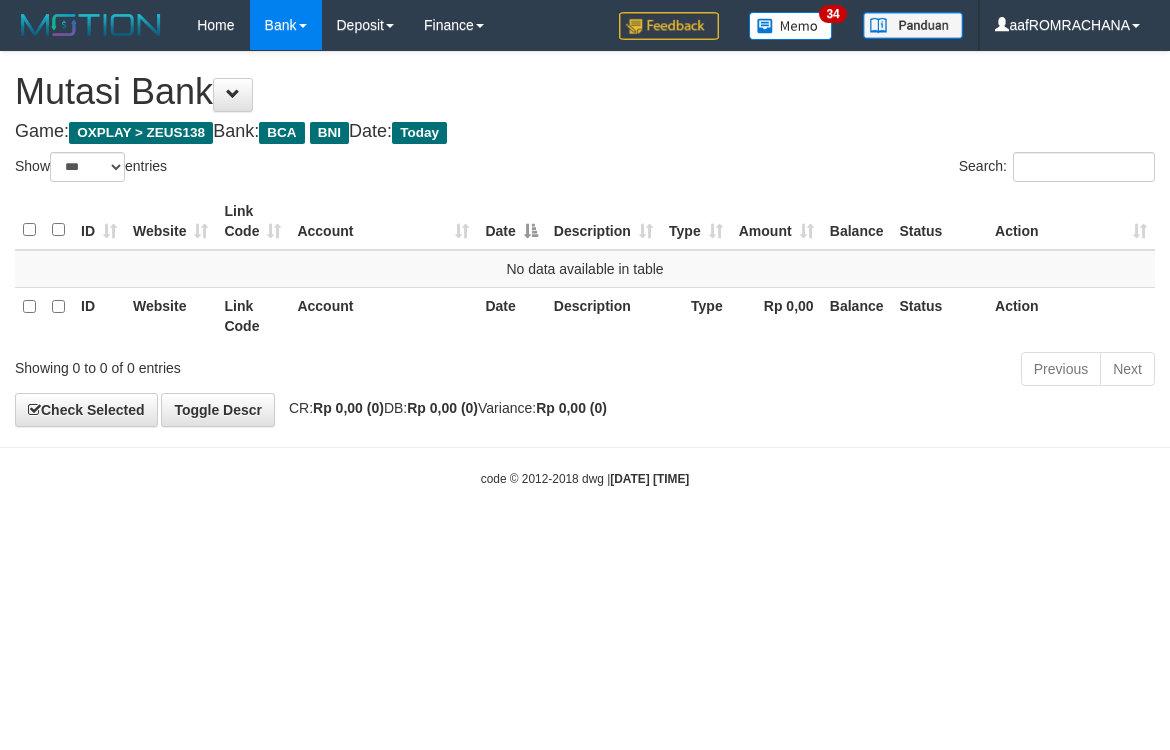 select on "***" 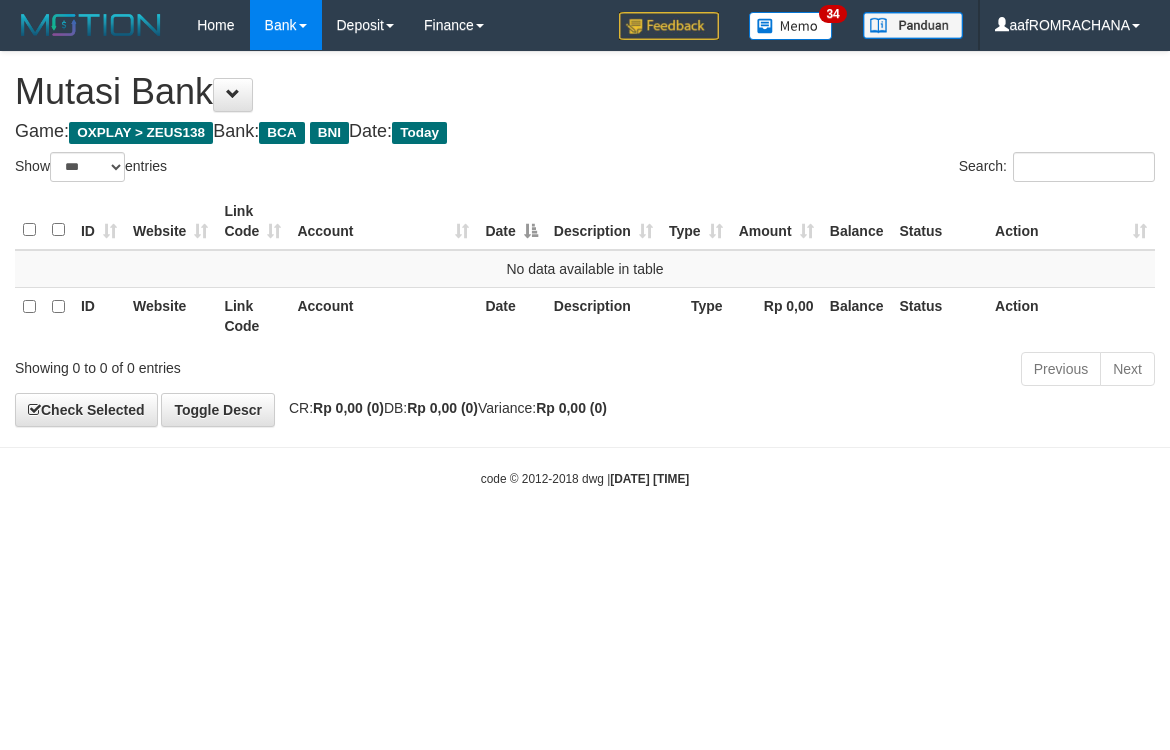 scroll, scrollTop: 0, scrollLeft: 0, axis: both 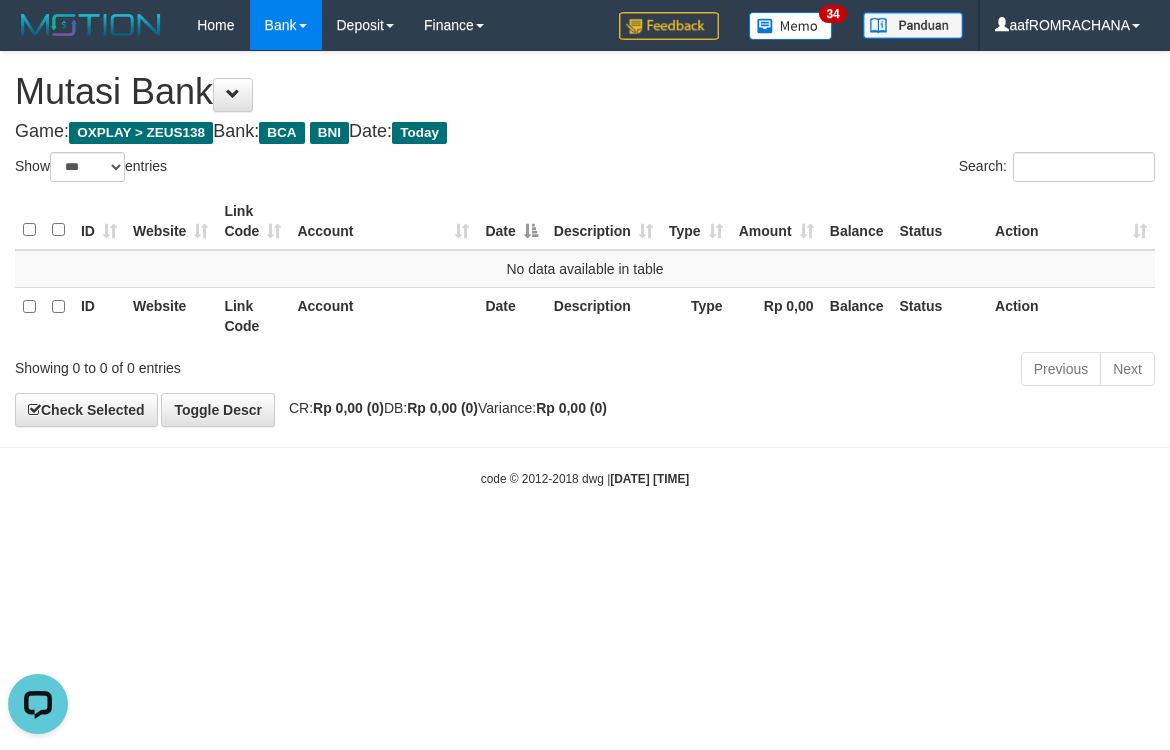 click on "Toggle navigation
Home
Bank
Account List
Load
By Website
Group
[OXPLAY]													ZEUS138
By Load Group (DPS)
Sync" at bounding box center [585, 269] 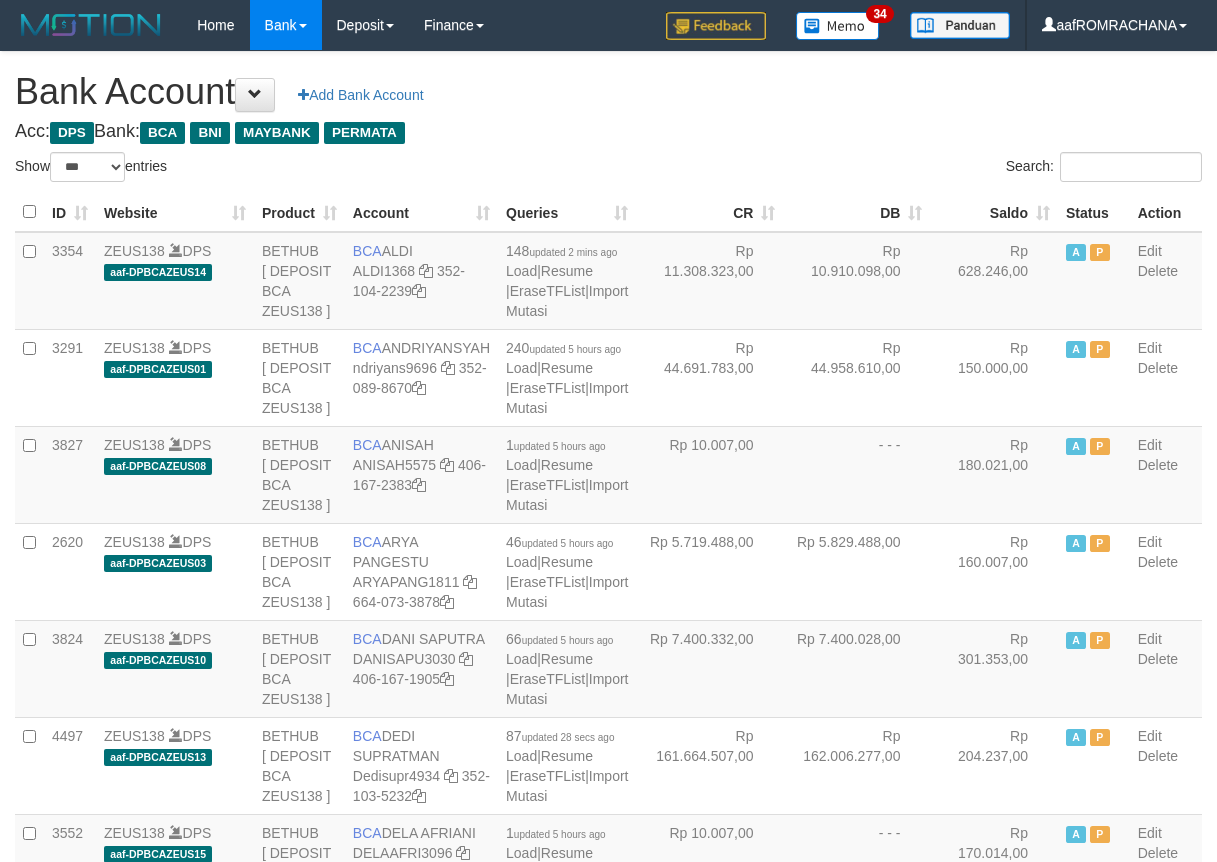 select on "***" 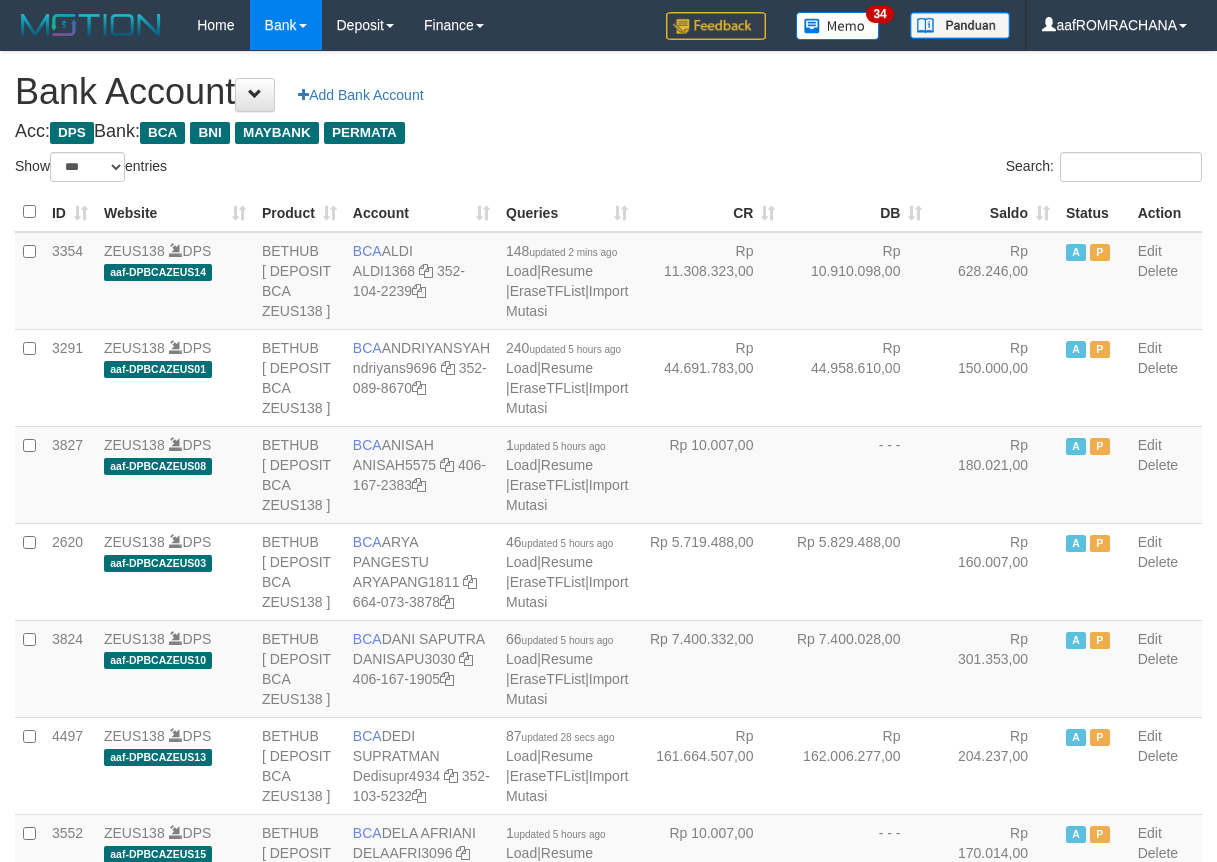 scroll, scrollTop: 0, scrollLeft: 0, axis: both 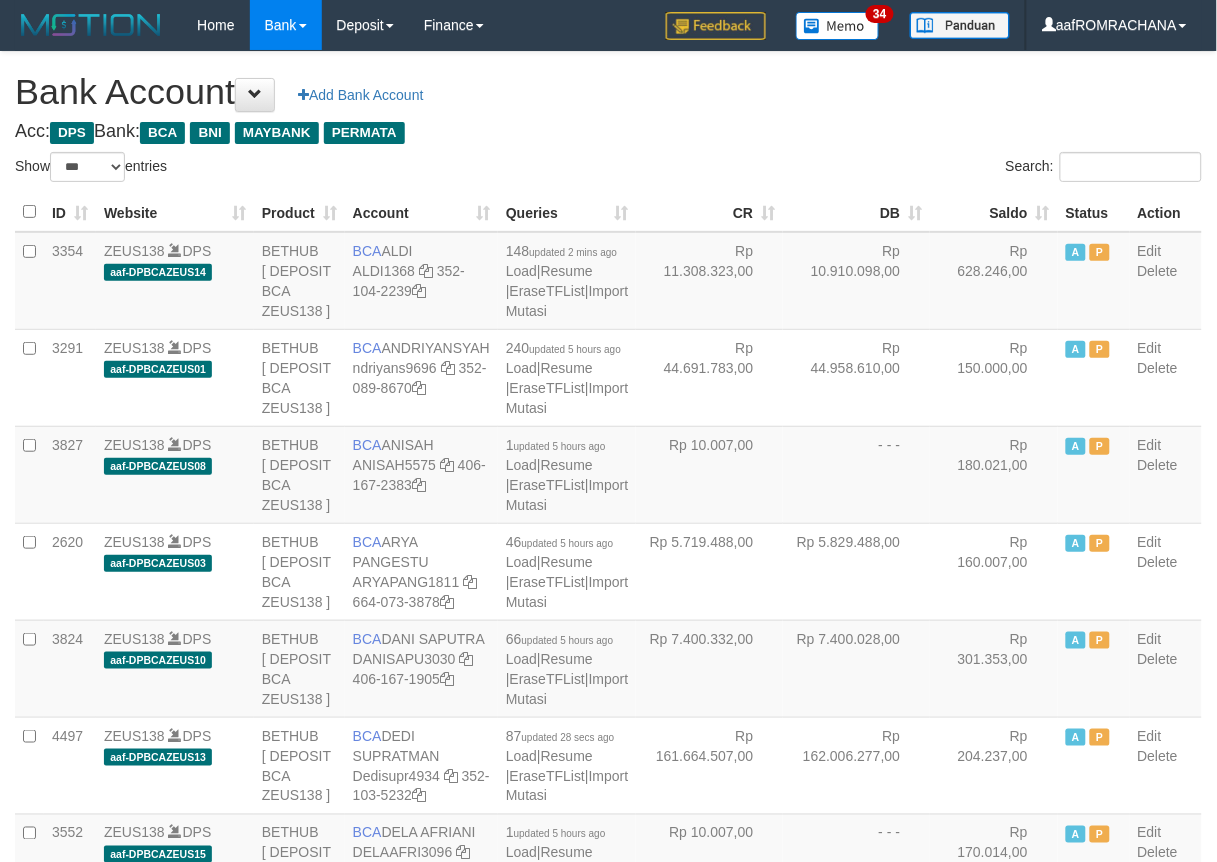 click on "Saldo" at bounding box center (994, 212) 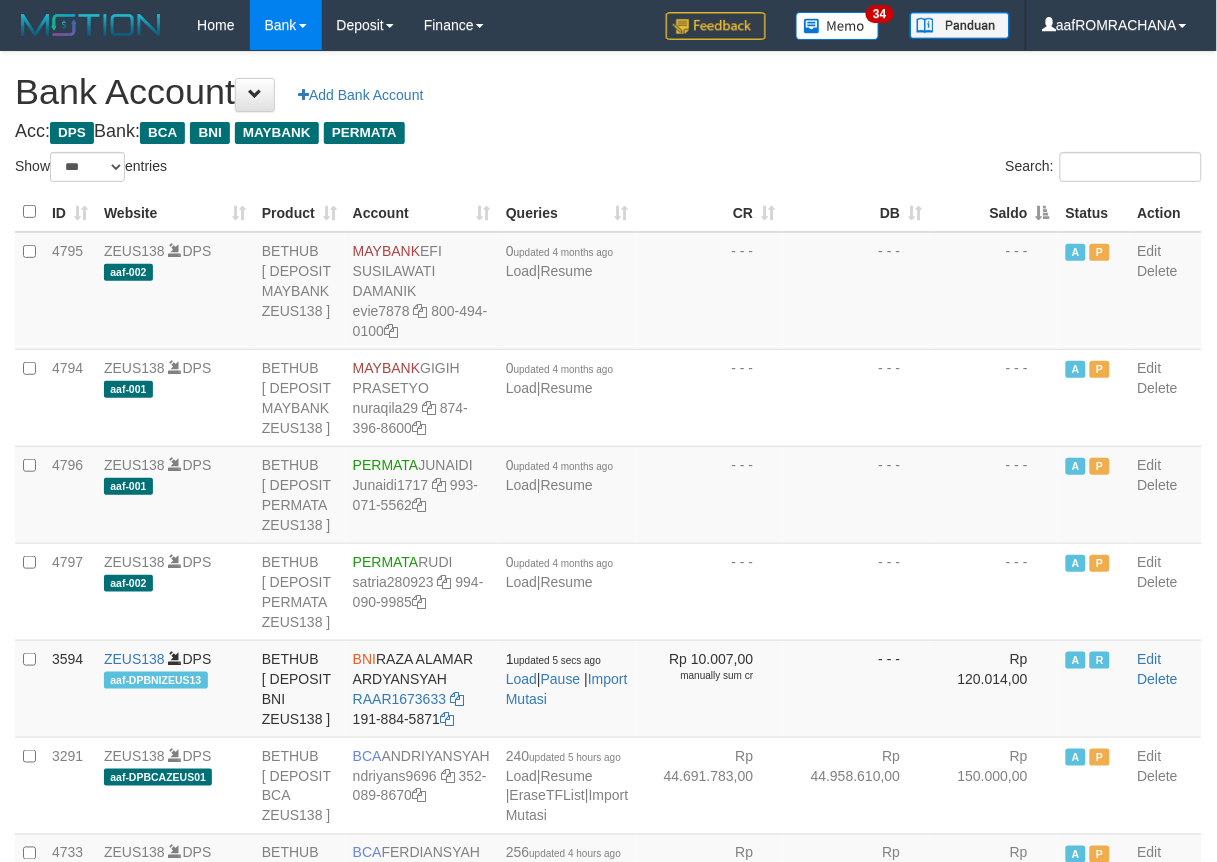 click on "Saldo" at bounding box center (994, 212) 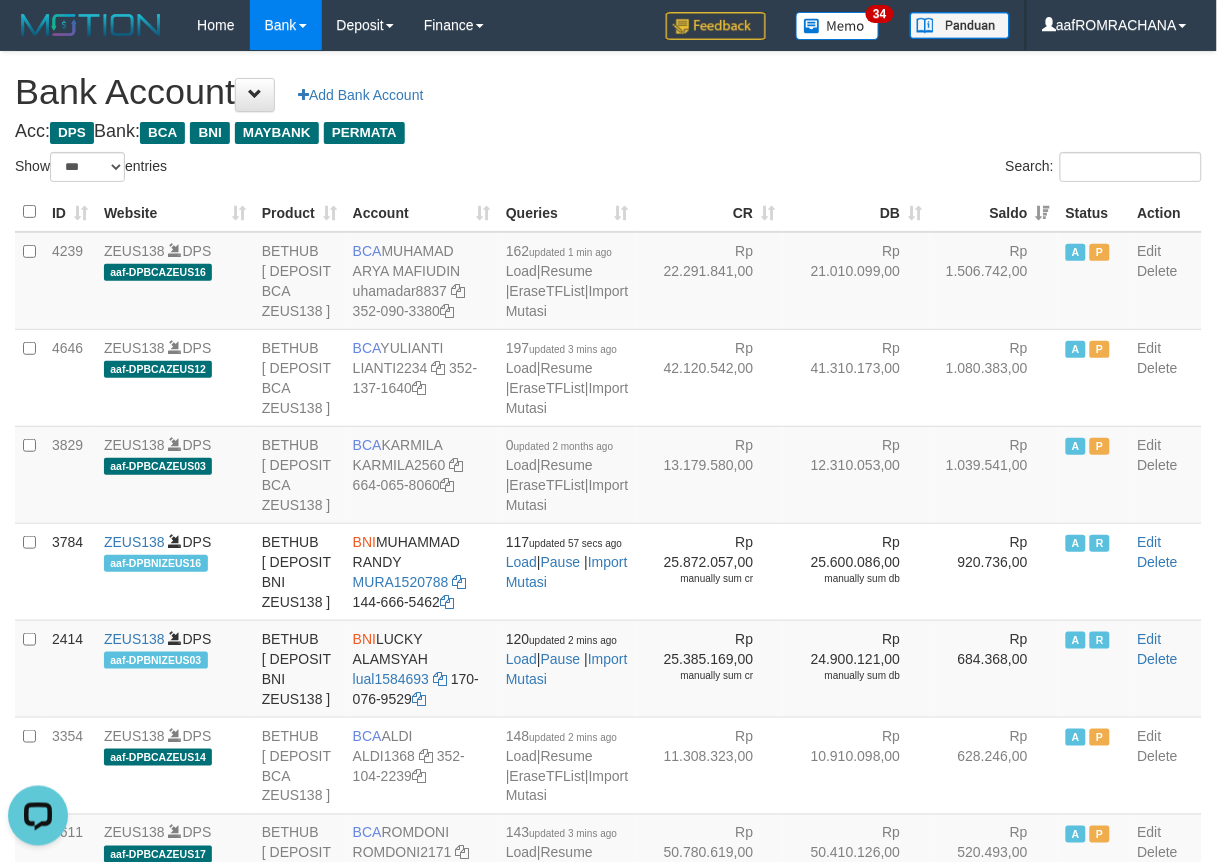 scroll, scrollTop: 0, scrollLeft: 0, axis: both 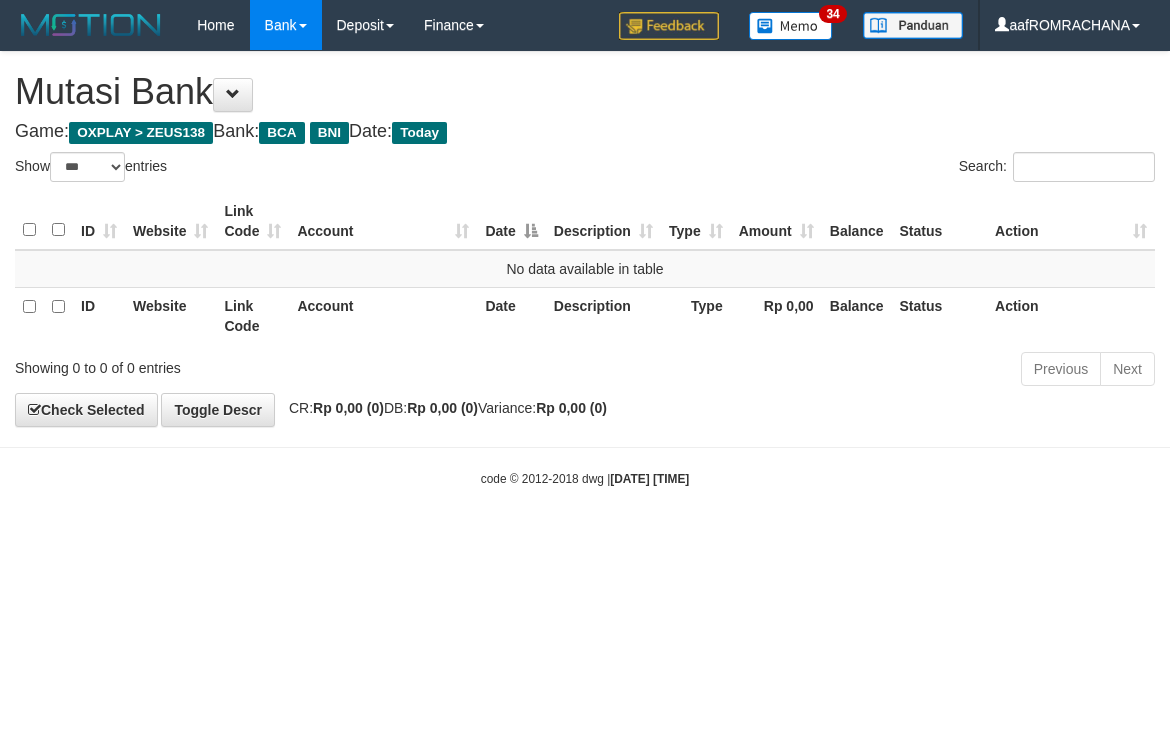 select on "***" 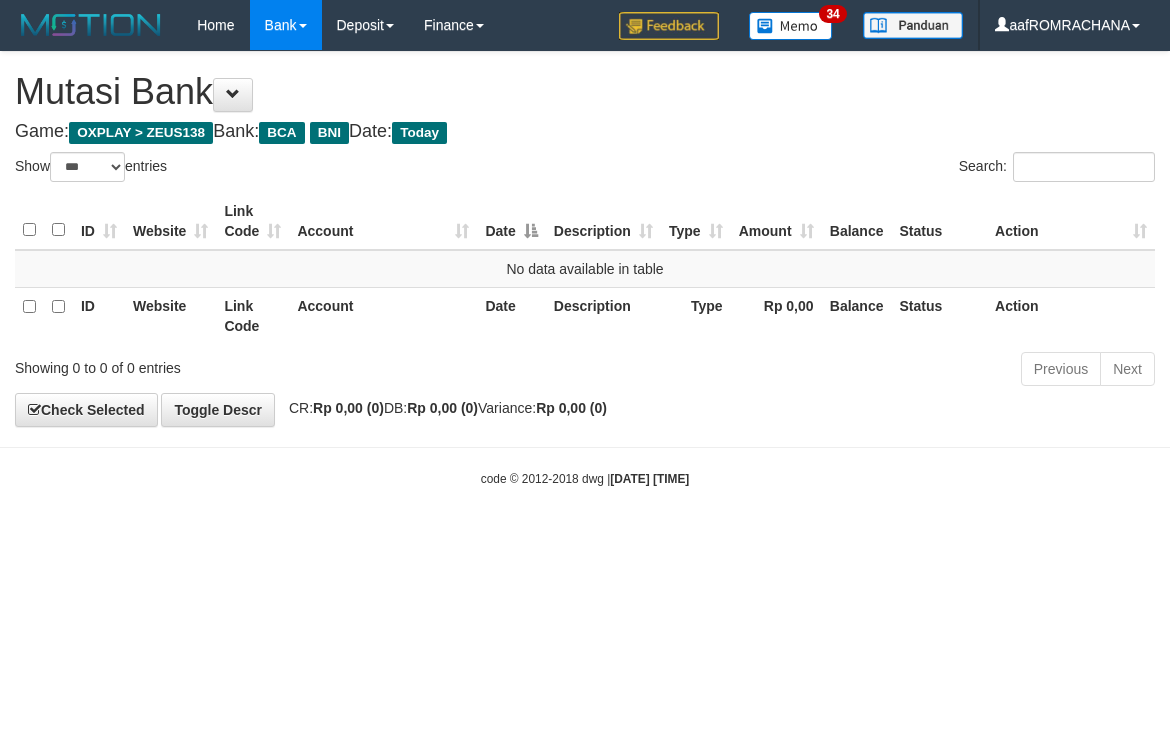 scroll, scrollTop: 0, scrollLeft: 0, axis: both 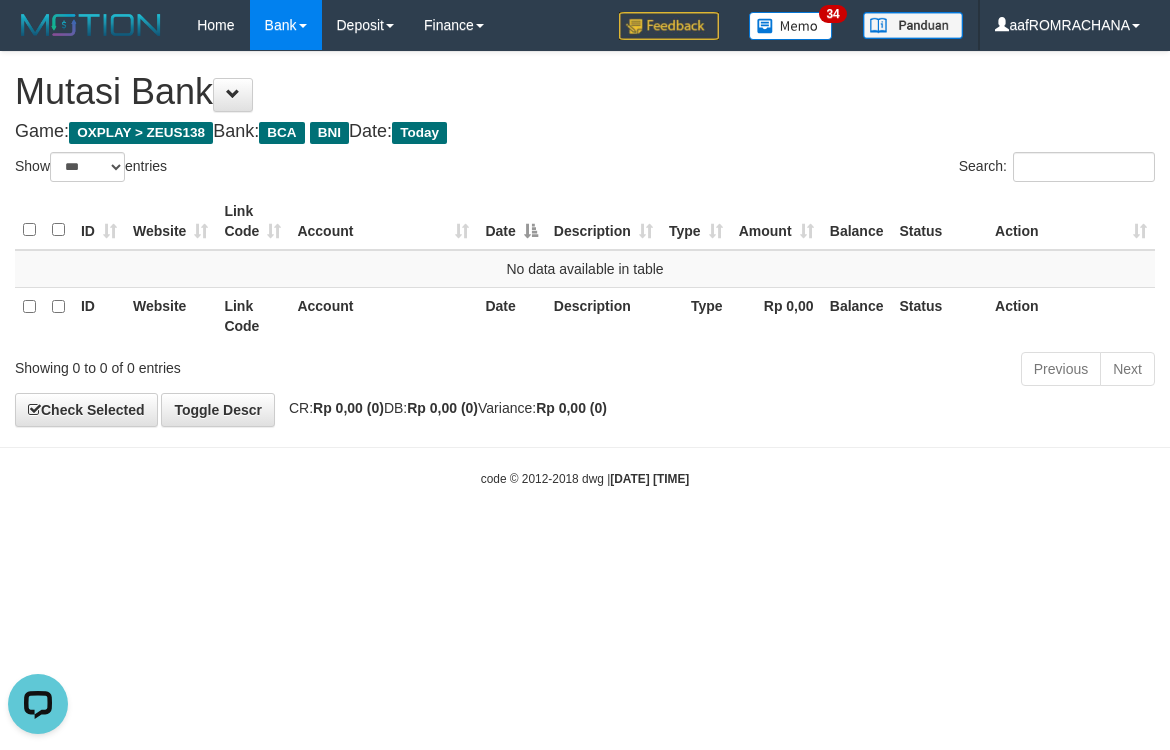 click on "Toggle navigation
Home
Bank
Account List
Load
By Website
Group
[OXPLAY]													ZEUS138
By Load Group (DPS)
Sync" at bounding box center (585, 269) 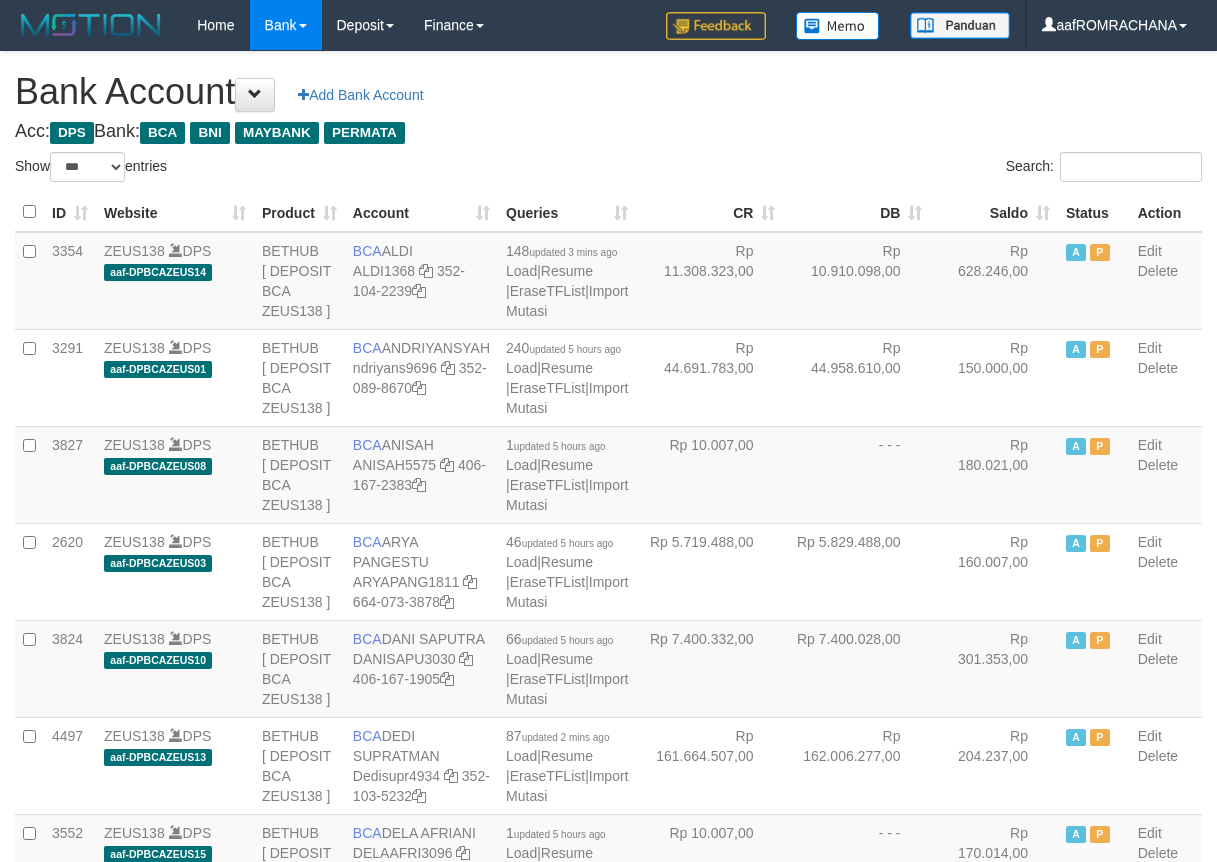 select on "***" 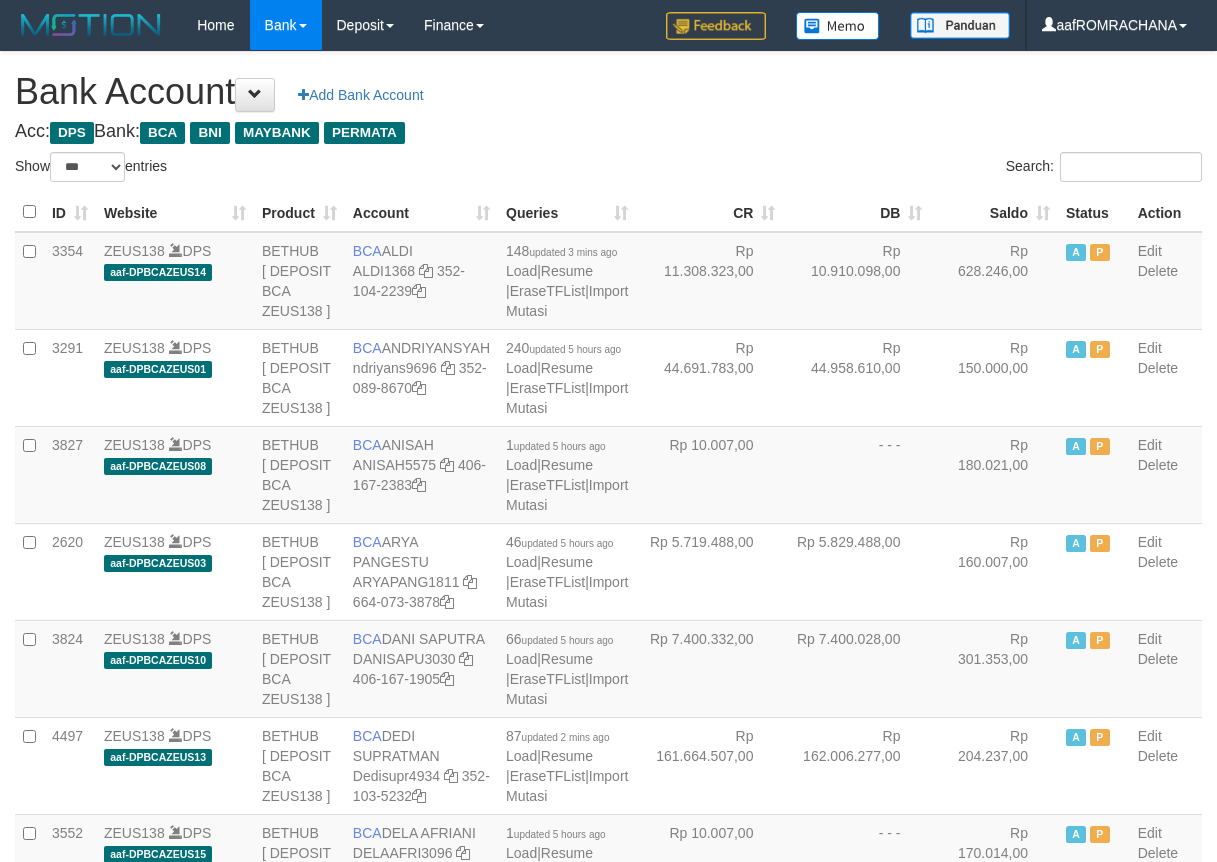 scroll, scrollTop: 0, scrollLeft: 0, axis: both 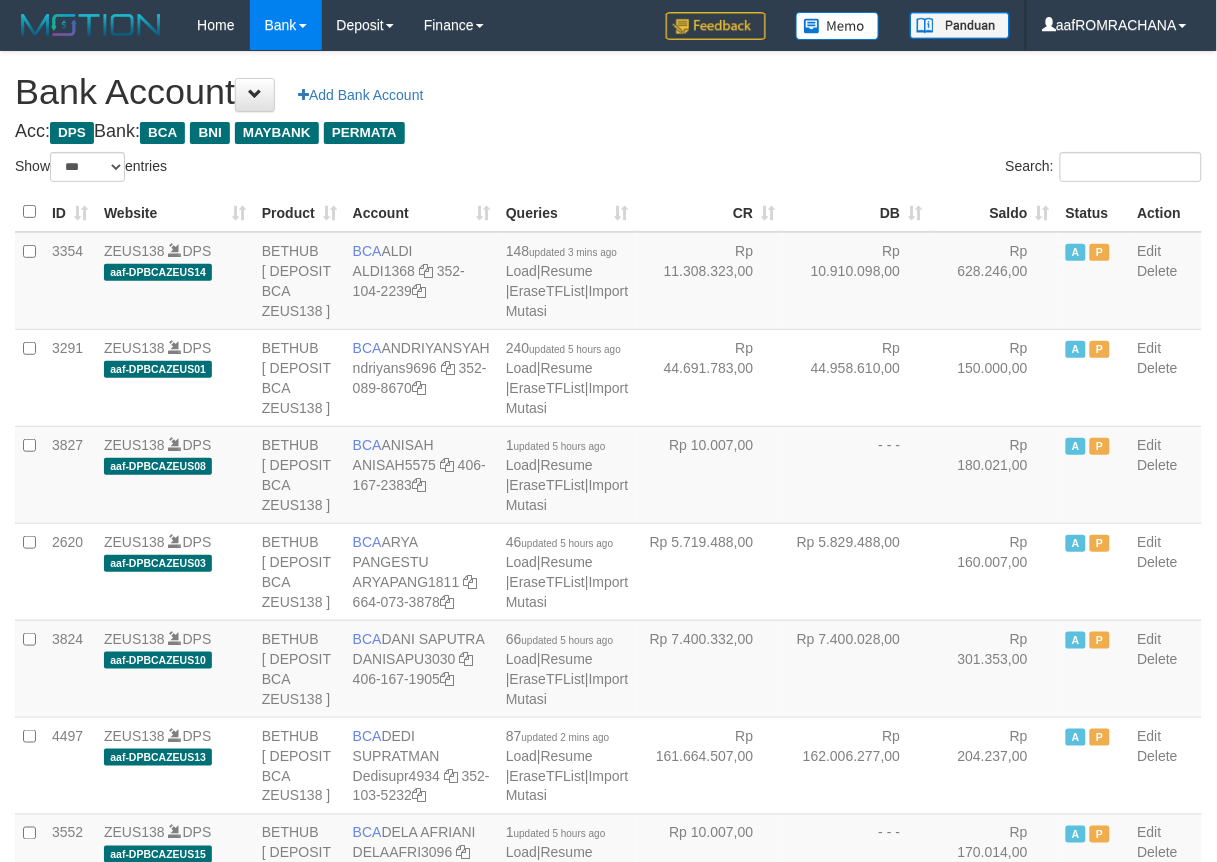 click on "Saldo" at bounding box center (994, 212) 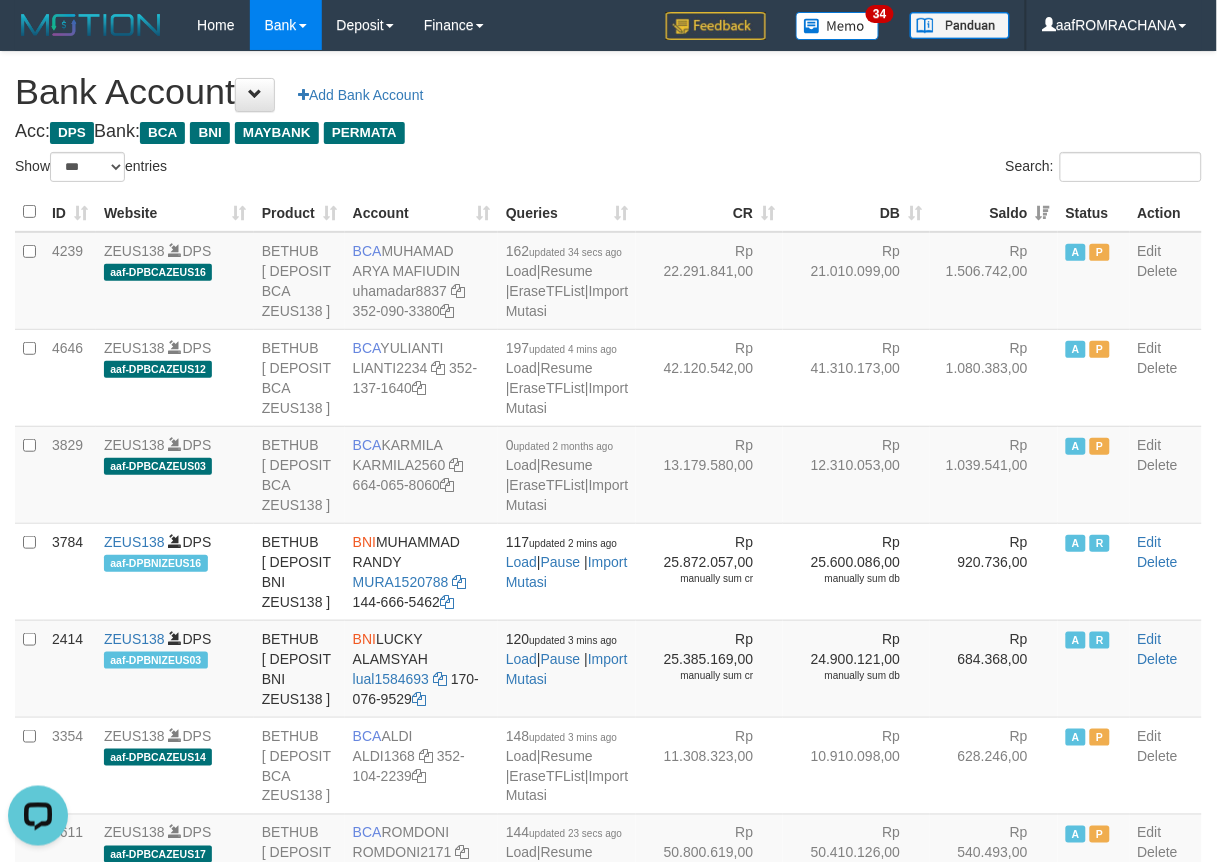 scroll, scrollTop: 0, scrollLeft: 0, axis: both 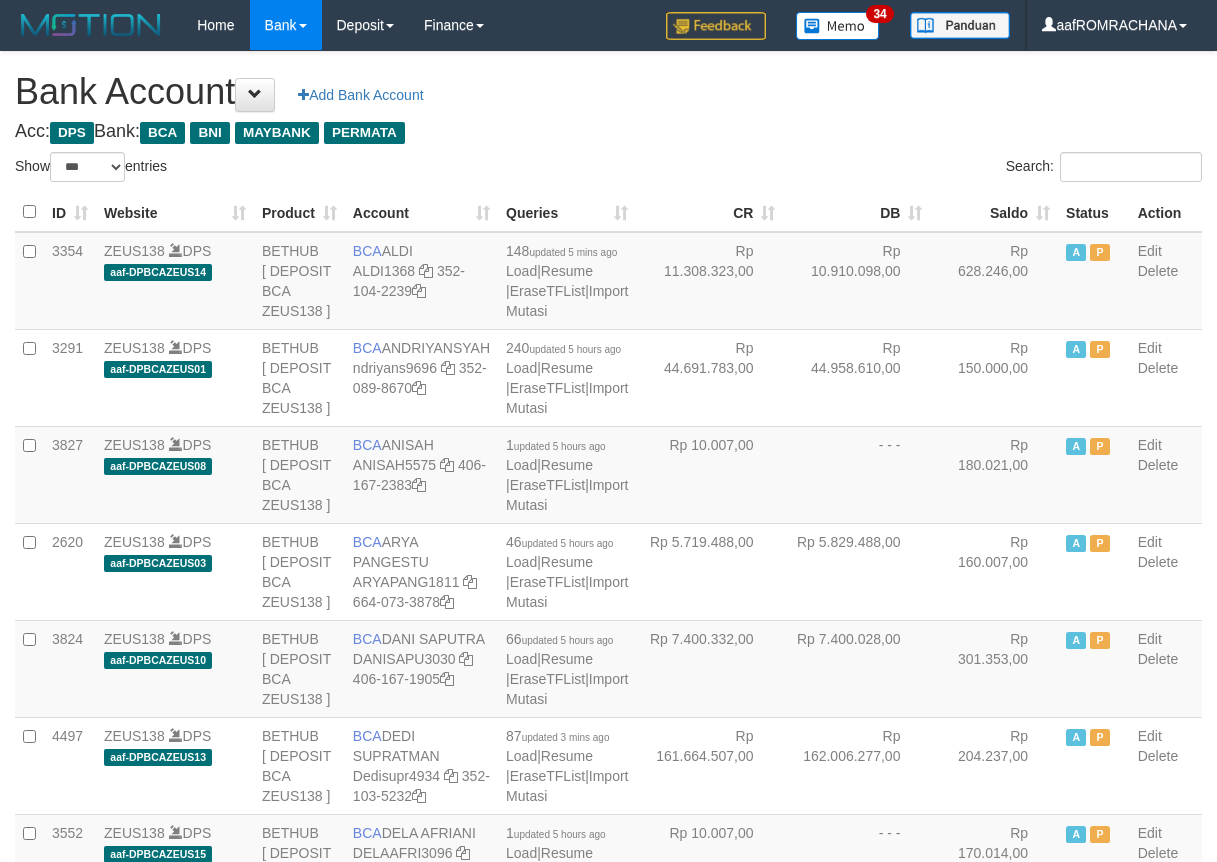 select on "***" 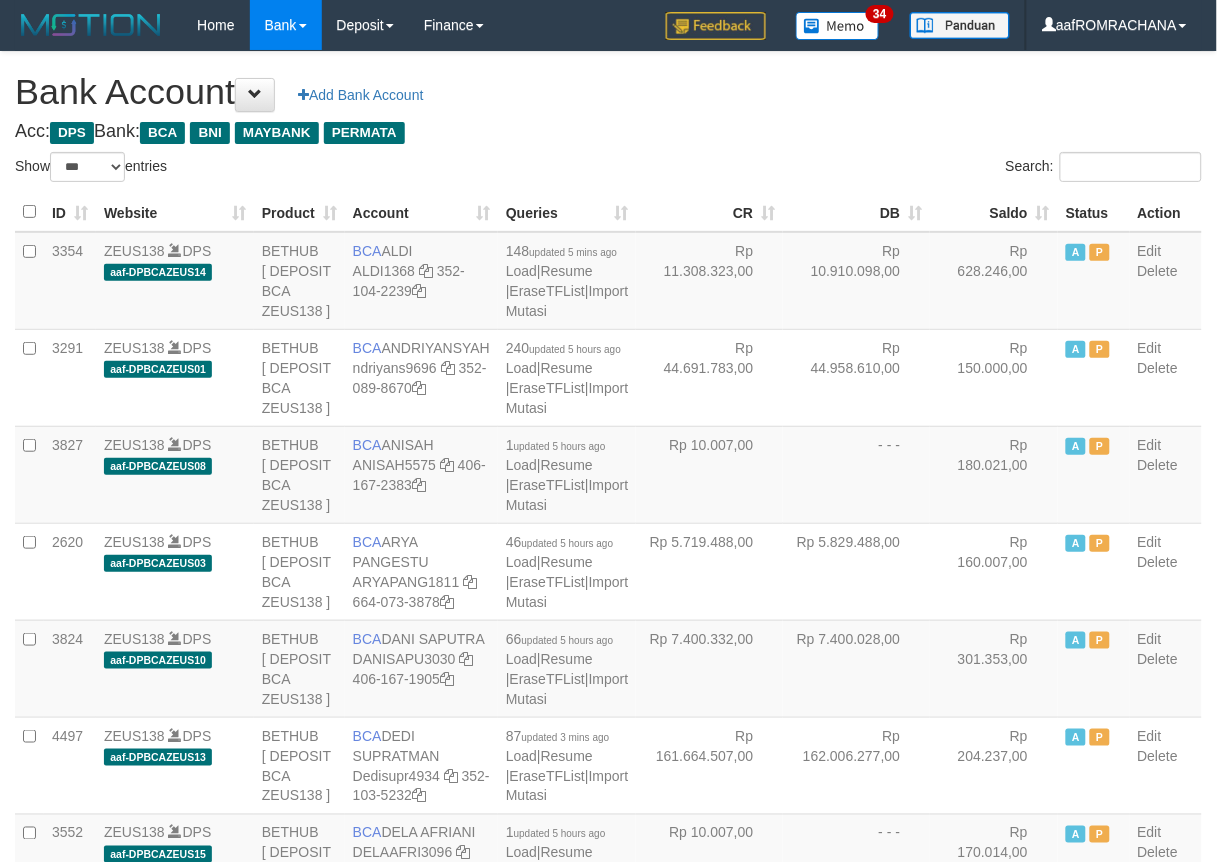 click on "Saldo" at bounding box center (994, 212) 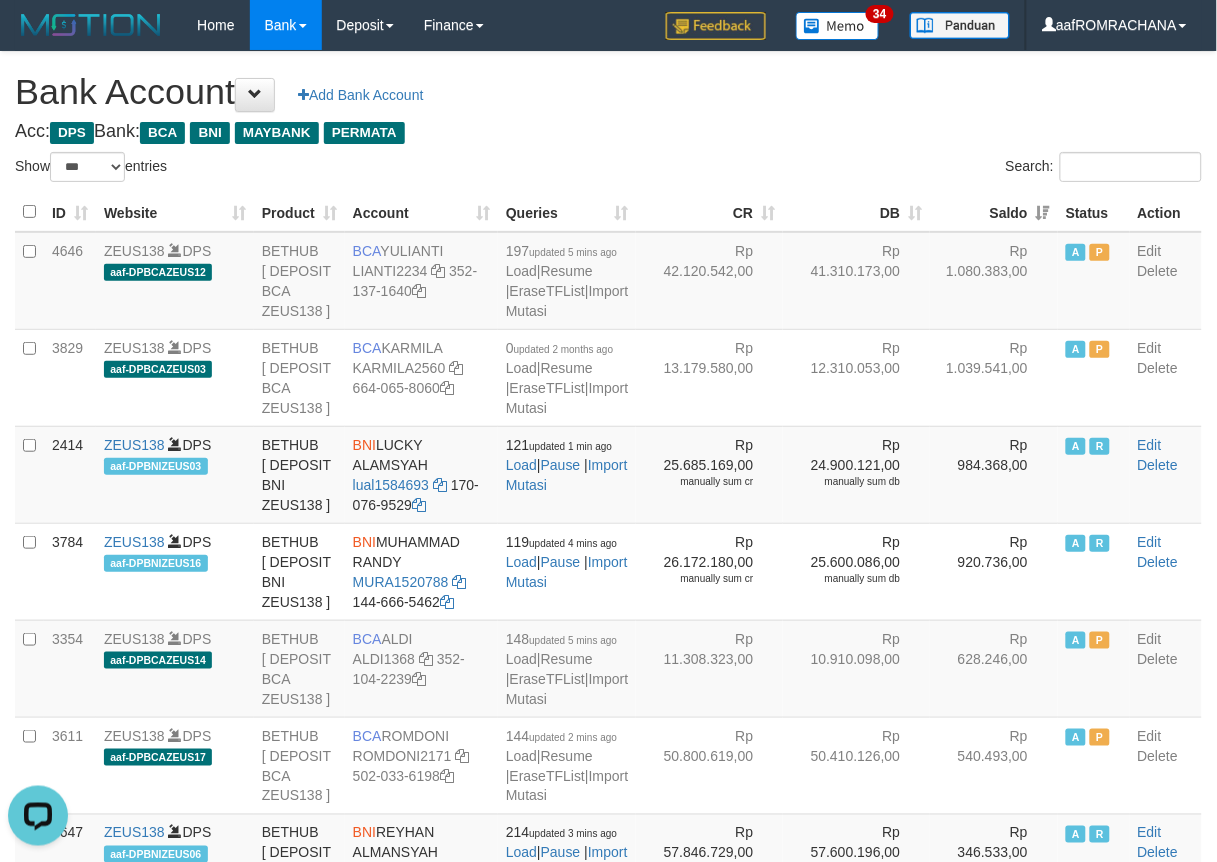 scroll, scrollTop: 0, scrollLeft: 0, axis: both 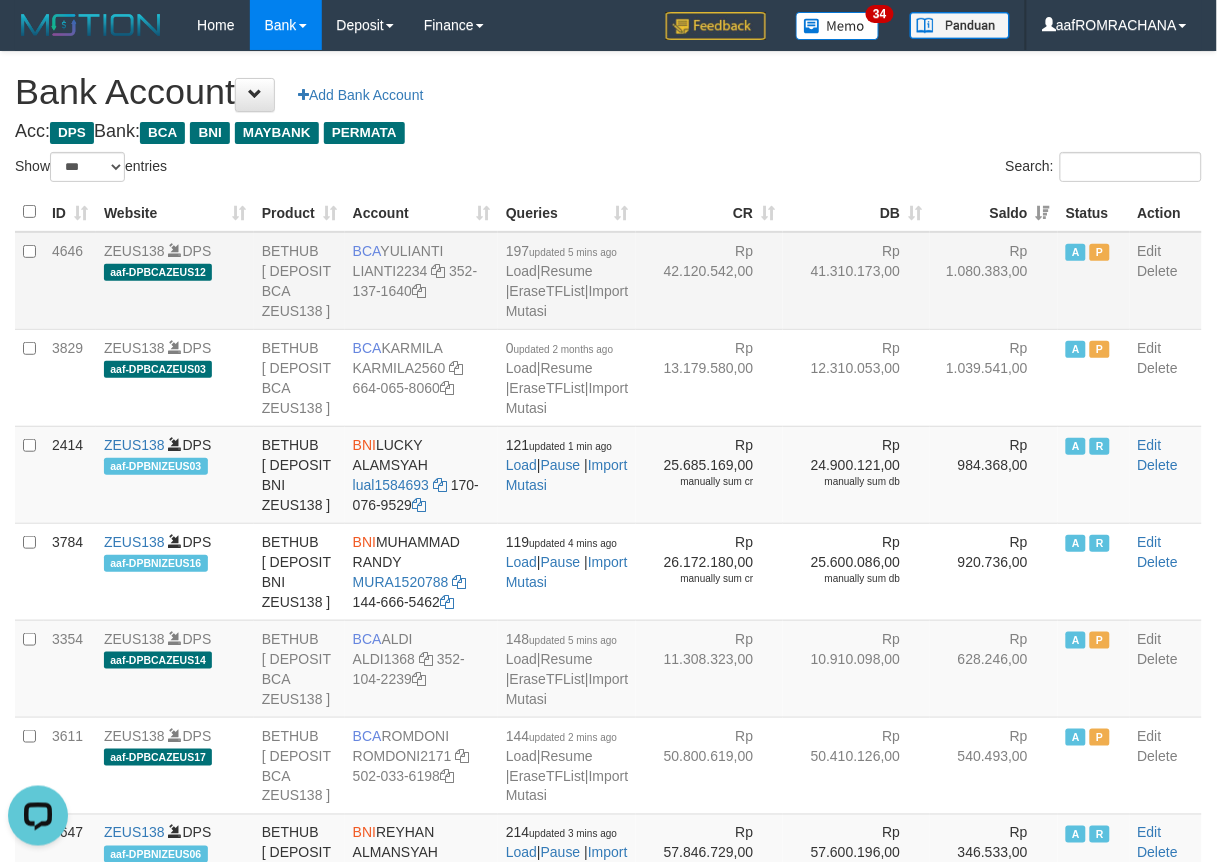 drag, startPoint x: 377, startPoint y: 241, endPoint x: 451, endPoint y: 247, distance: 74.24284 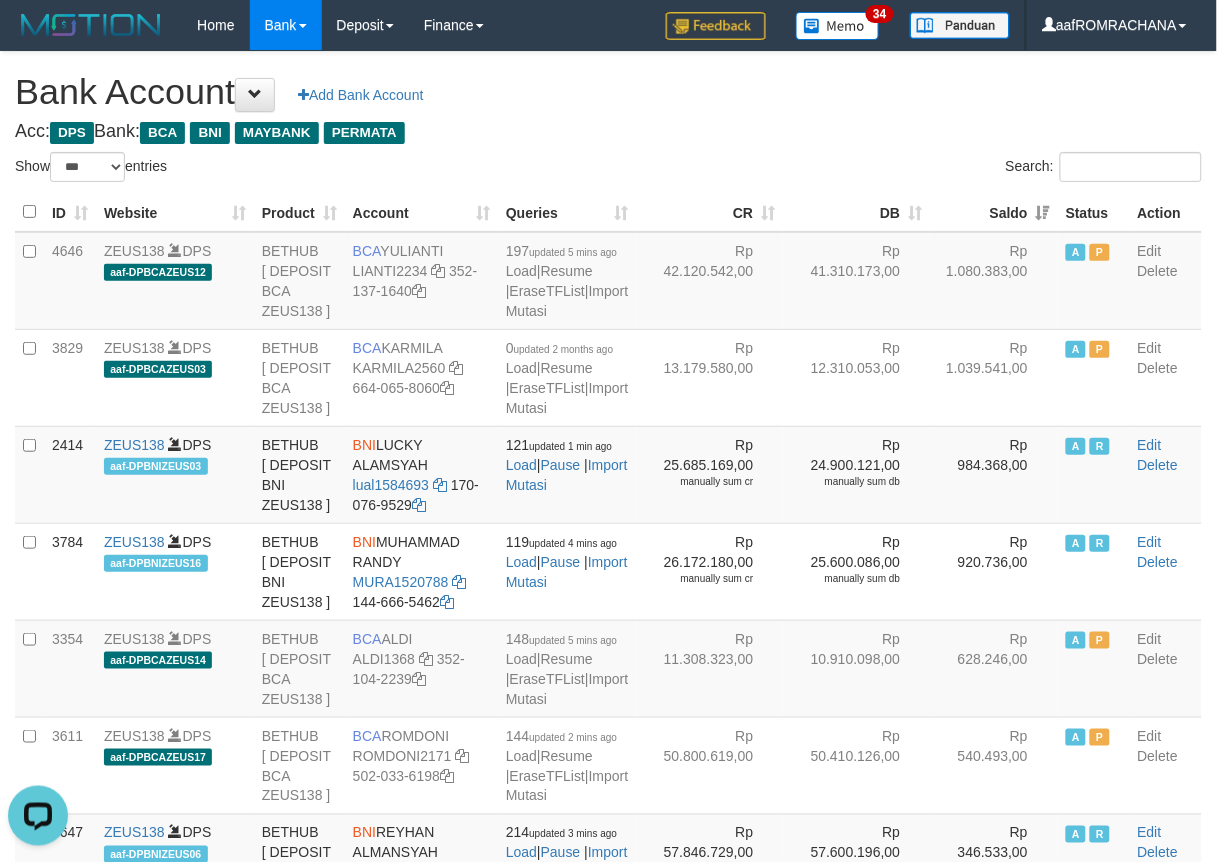 click on "Bank Account
Add Bank Account" at bounding box center (608, 92) 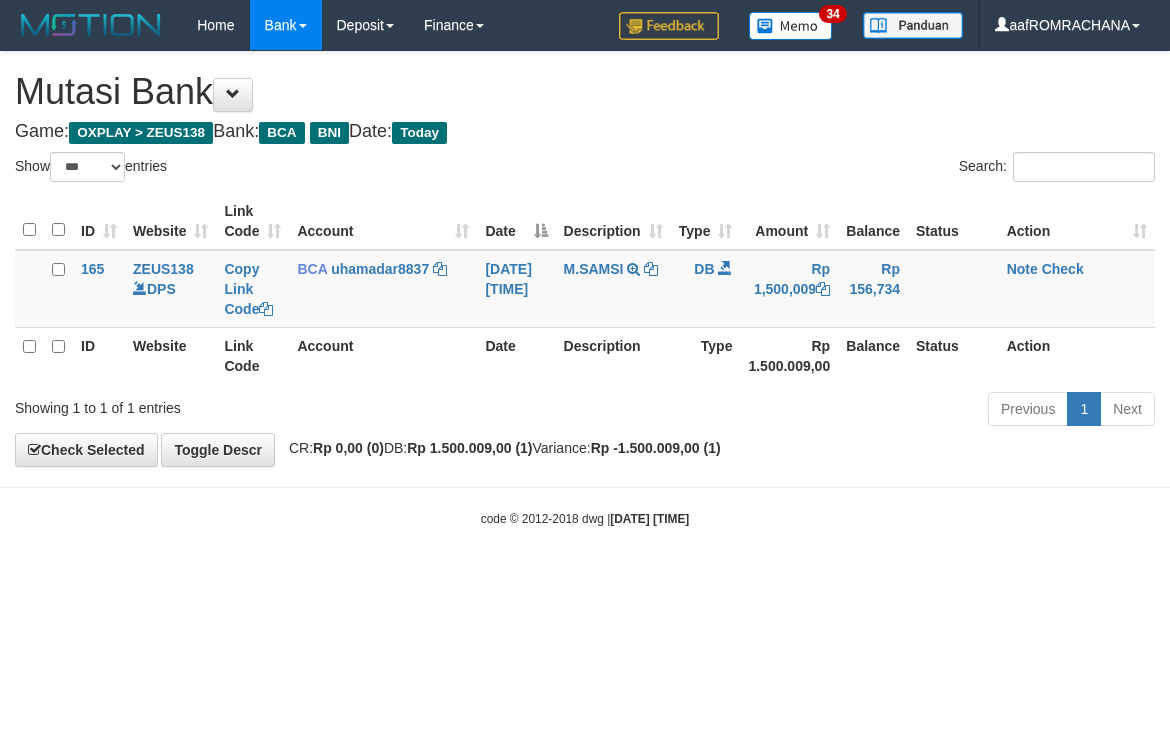 select on "***" 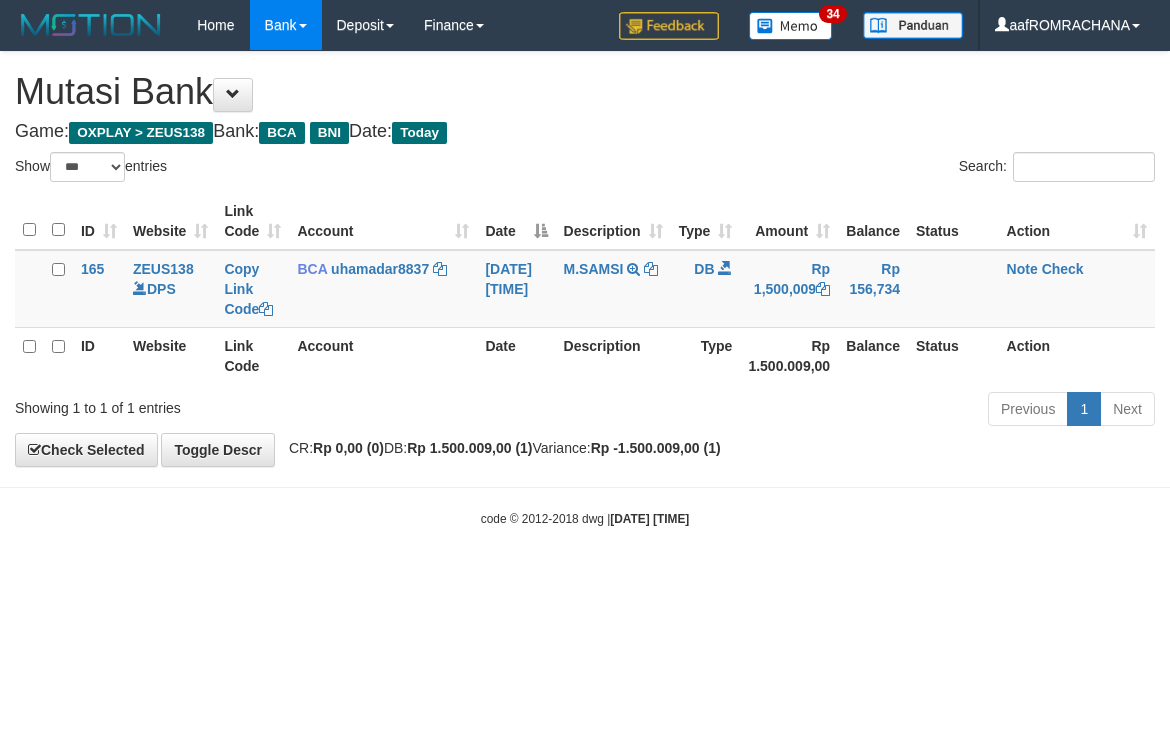scroll, scrollTop: 0, scrollLeft: 0, axis: both 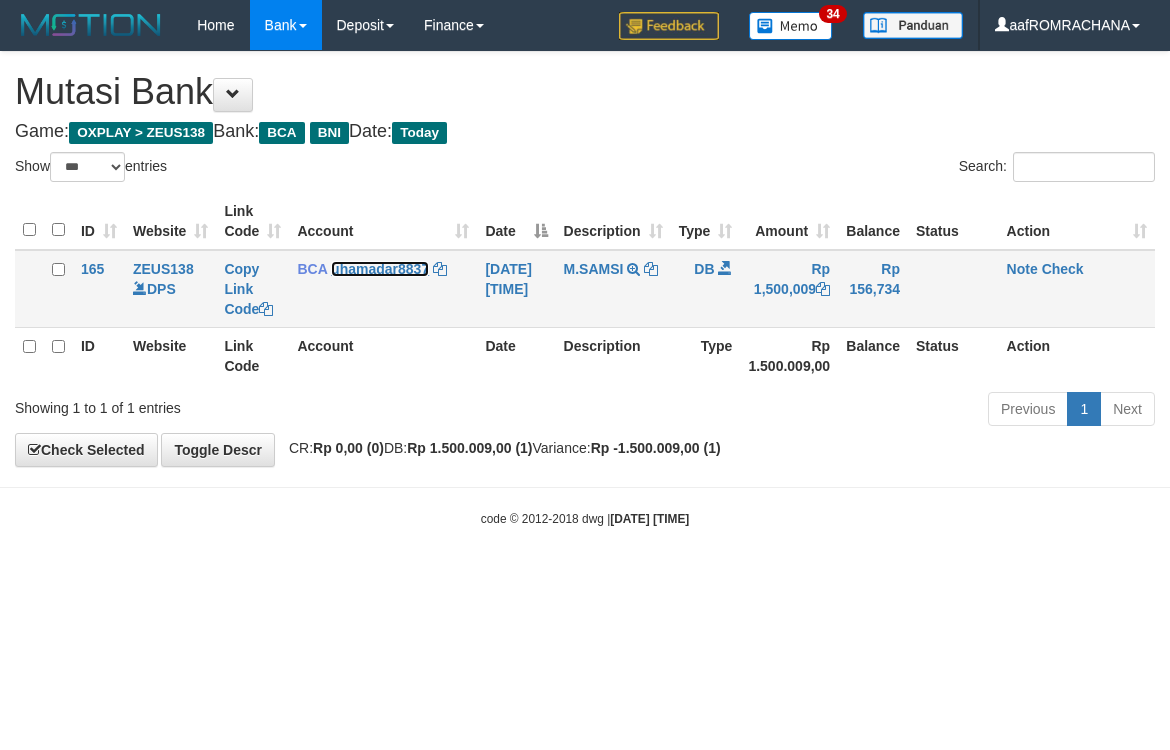click on "uhamadar8837" at bounding box center [380, 269] 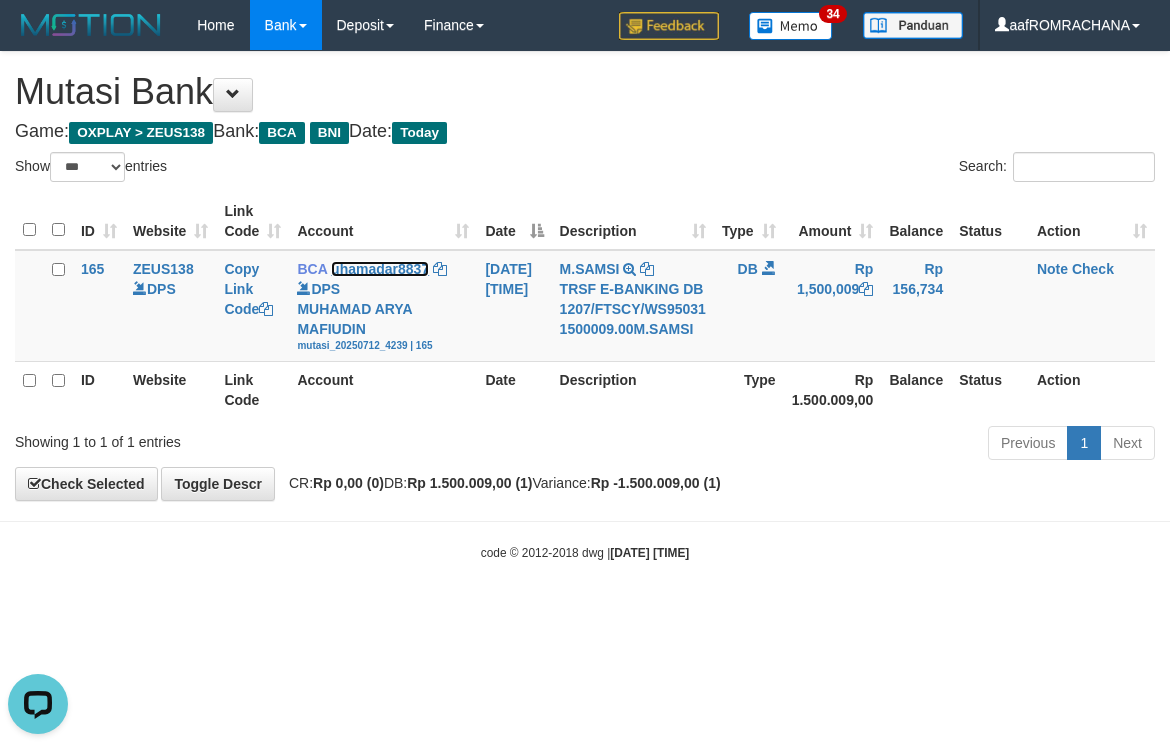 scroll, scrollTop: 0, scrollLeft: 0, axis: both 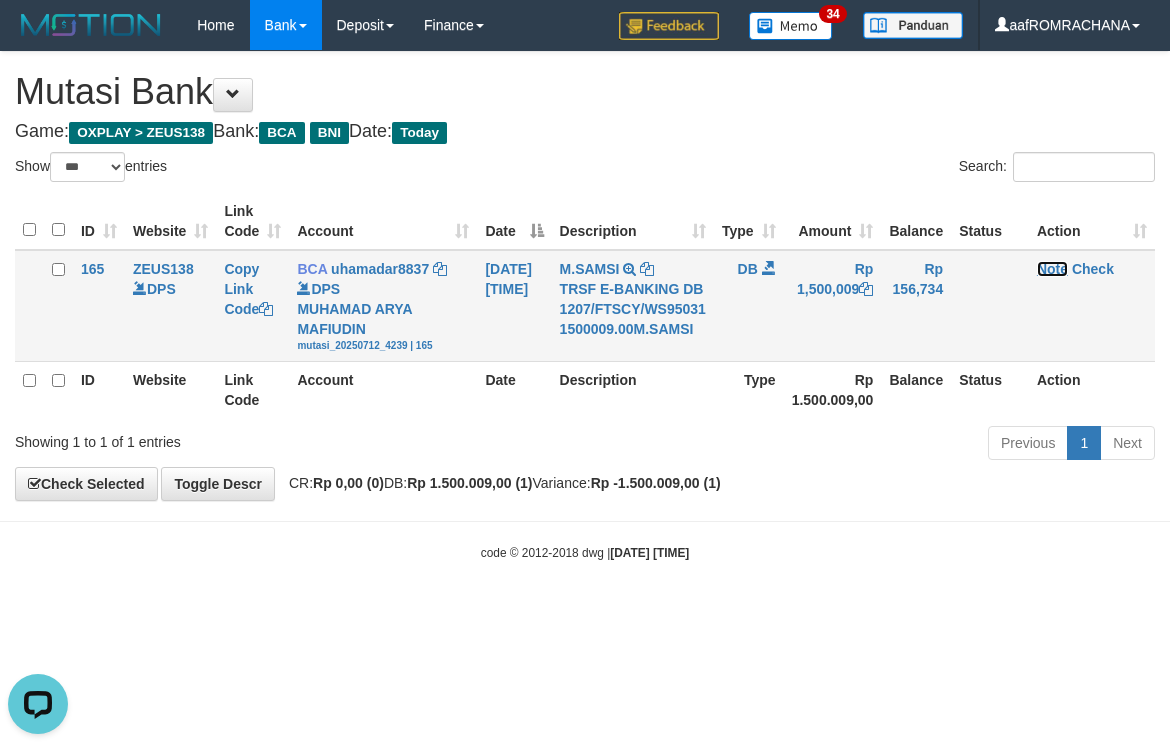 click on "Note" at bounding box center (1052, 269) 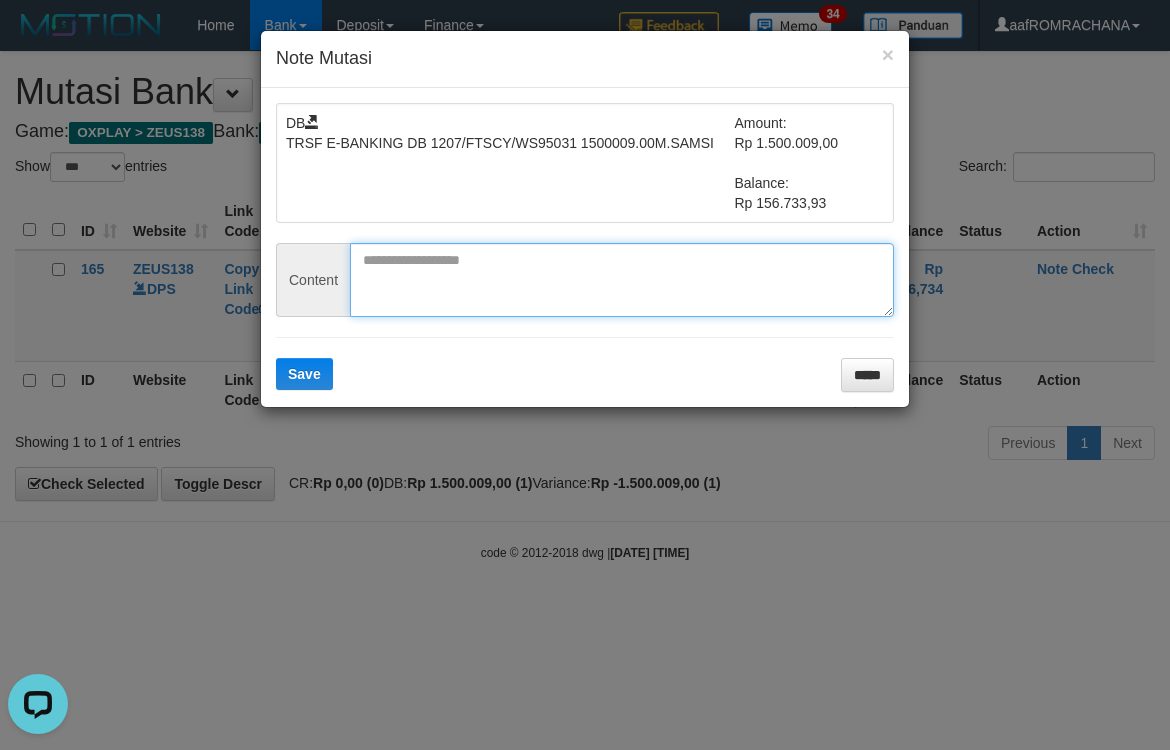 click at bounding box center [622, 280] 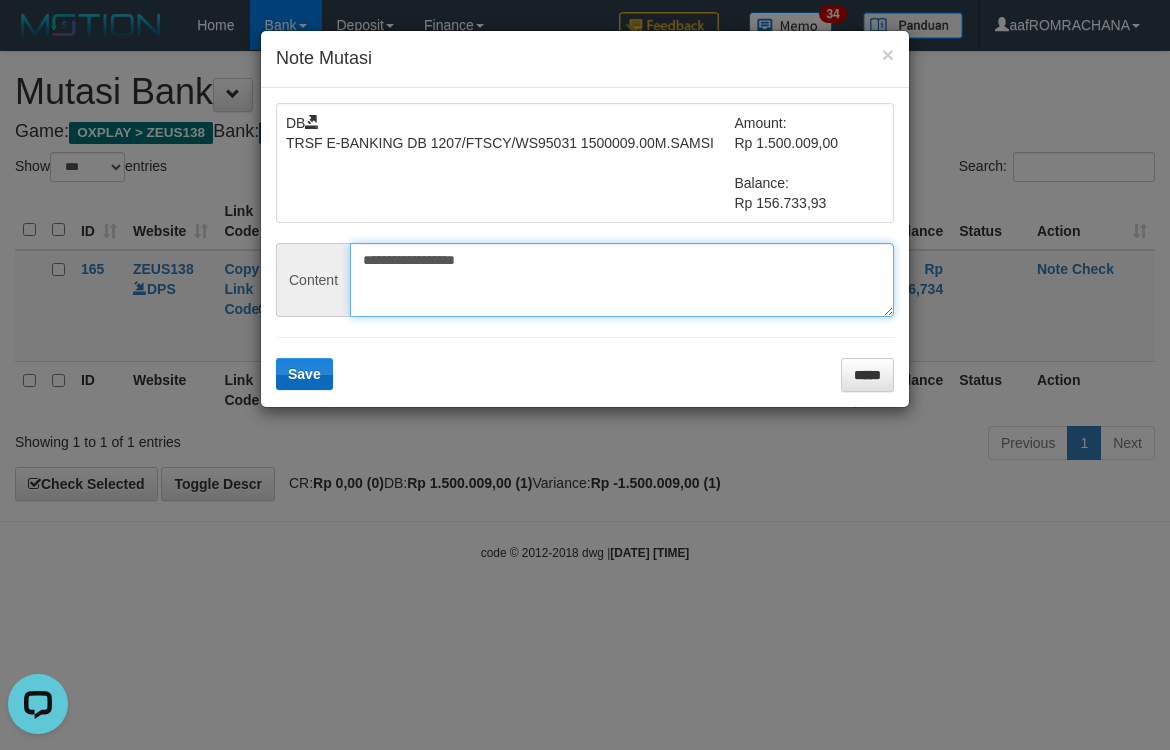 type on "**********" 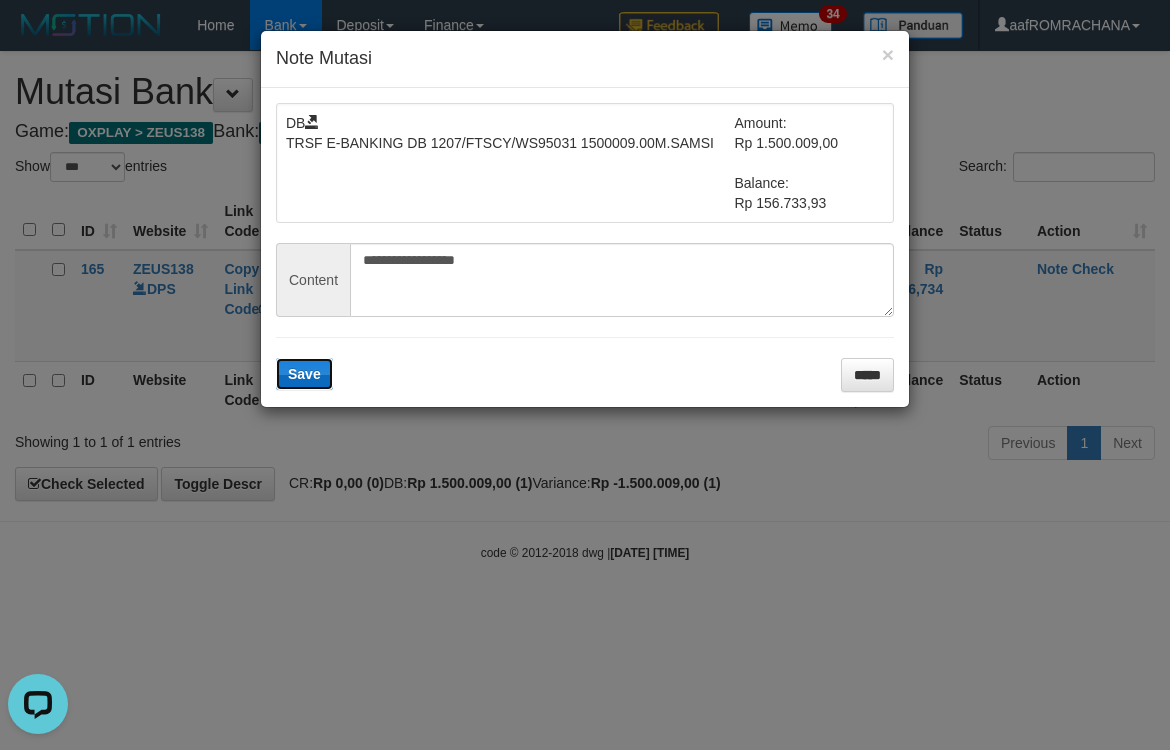 click on "Save" at bounding box center (304, 374) 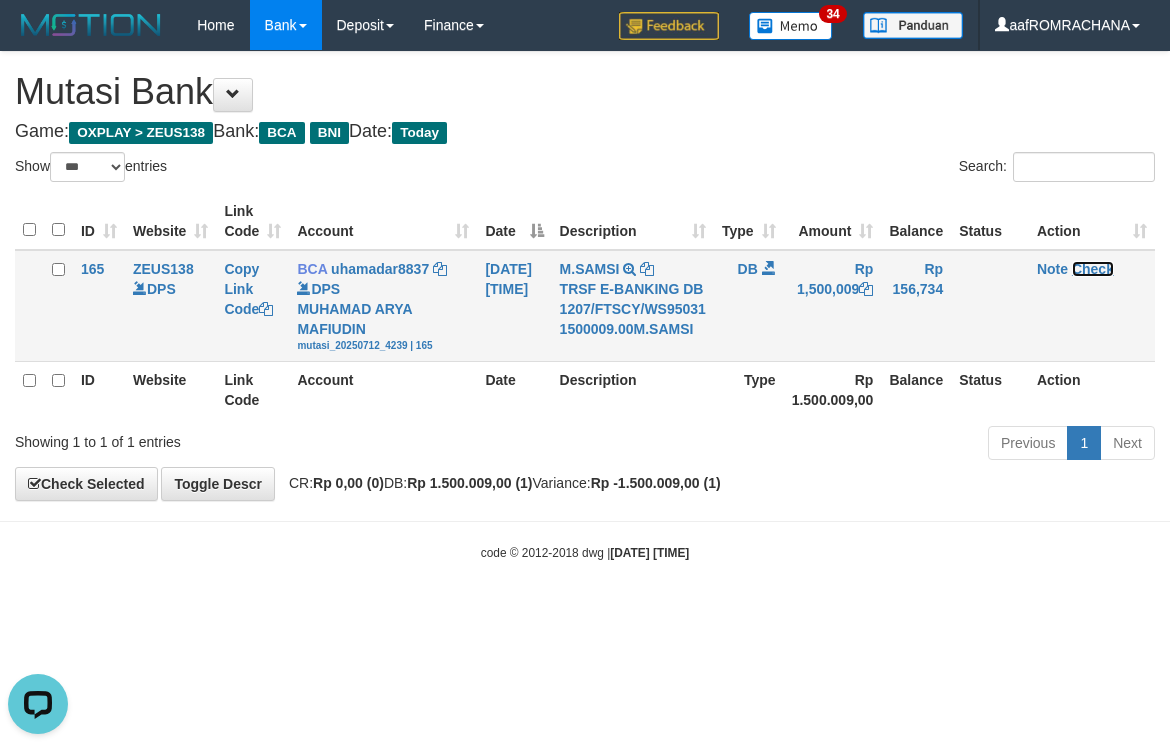 click on "Check" at bounding box center [1093, 269] 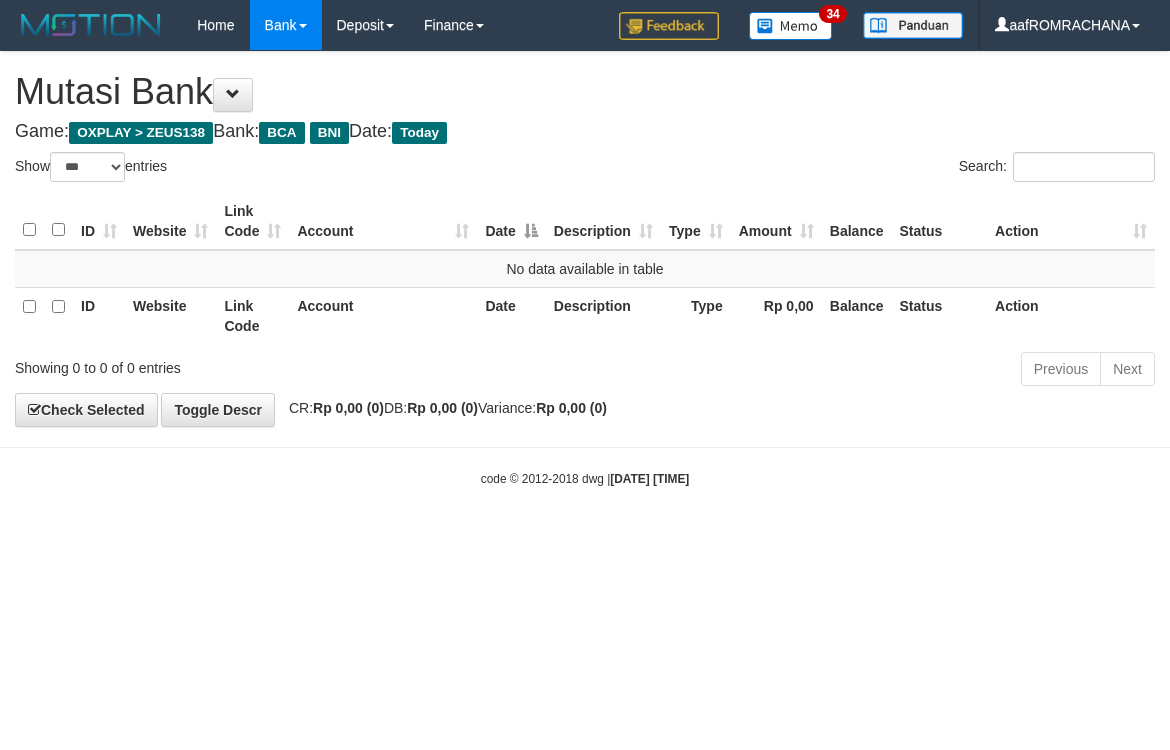 select on "***" 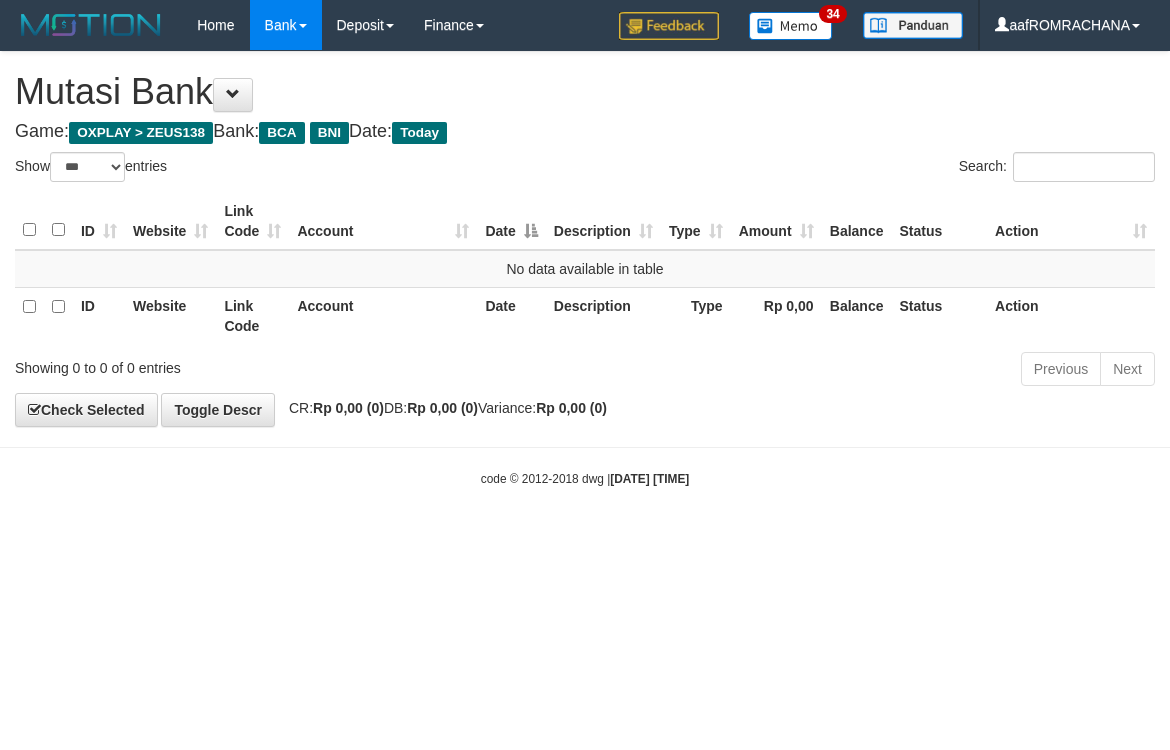 scroll, scrollTop: 0, scrollLeft: 0, axis: both 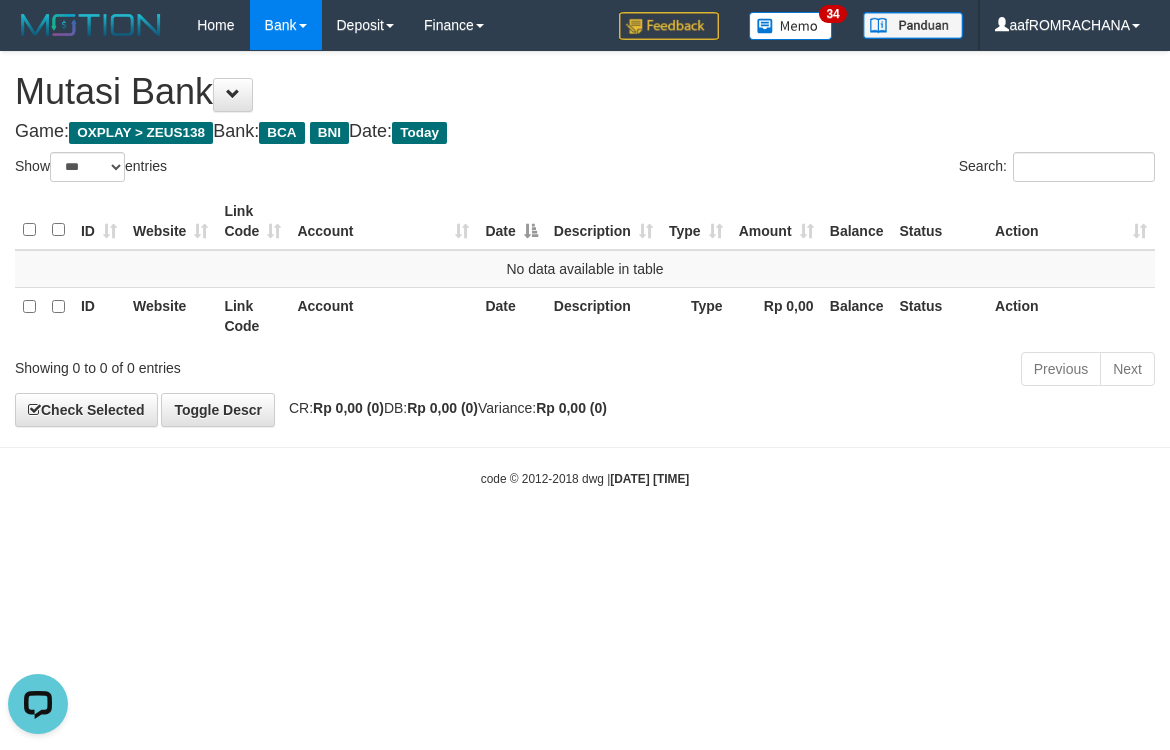 click on "Toggle navigation
Home
Bank
Account List
Load
By Website
Group
[OXPLAY]													ZEUS138
By Load Group (DPS)
Sync" at bounding box center (585, 269) 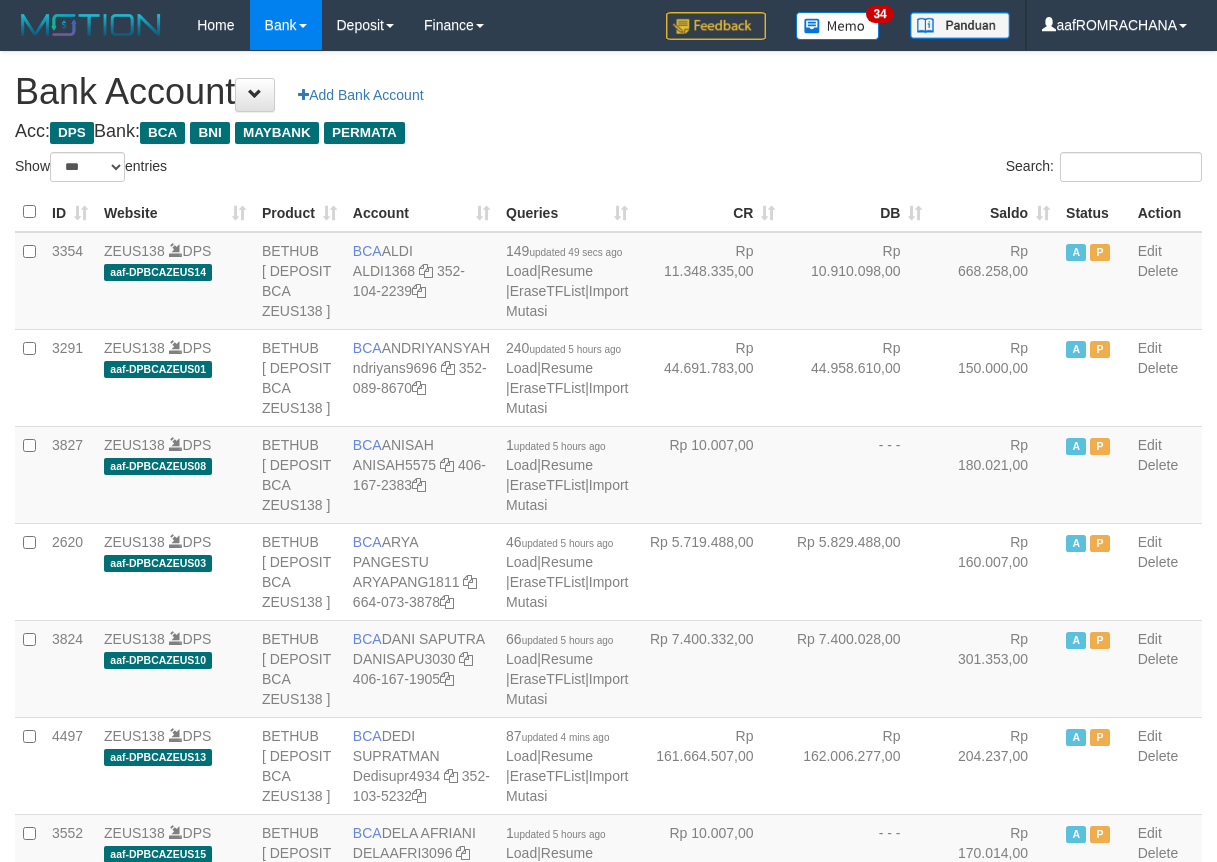 select on "***" 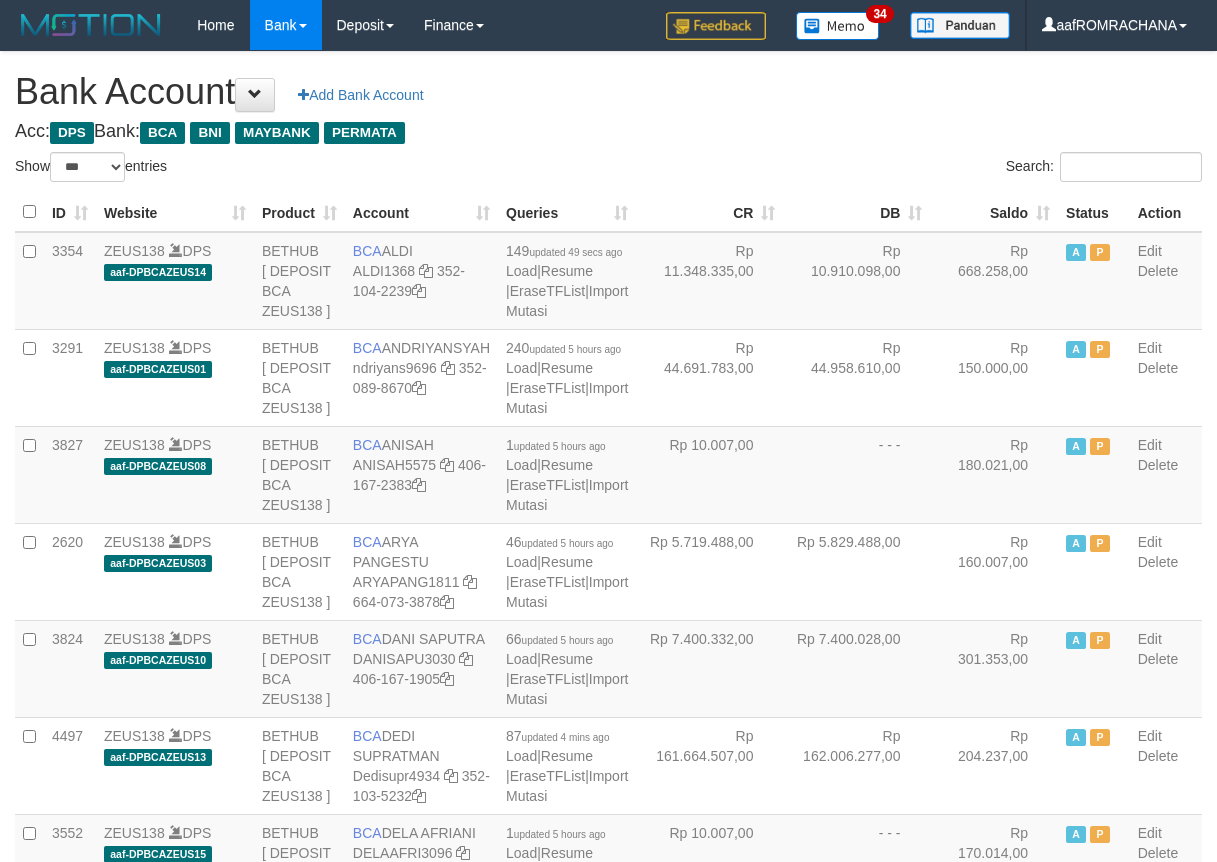 scroll, scrollTop: 0, scrollLeft: 0, axis: both 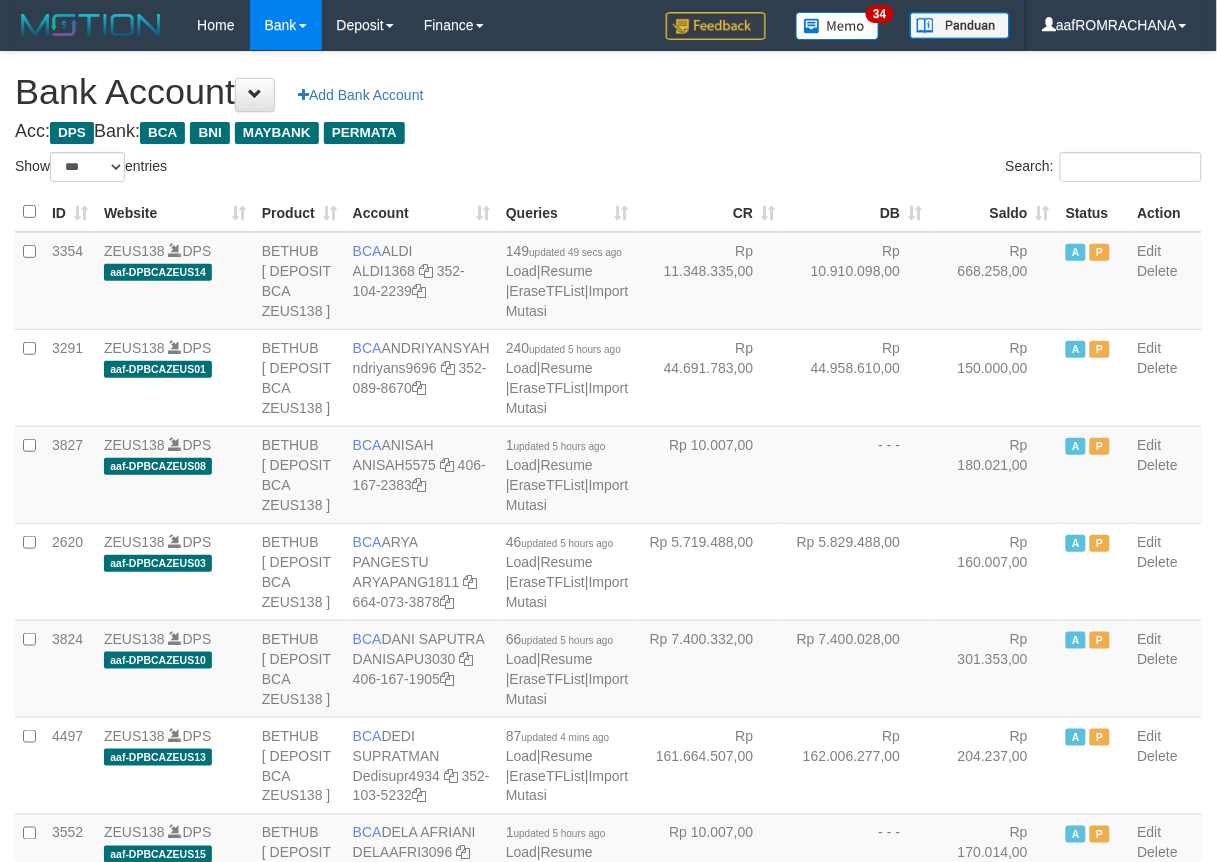 click on "Saldo" at bounding box center (994, 212) 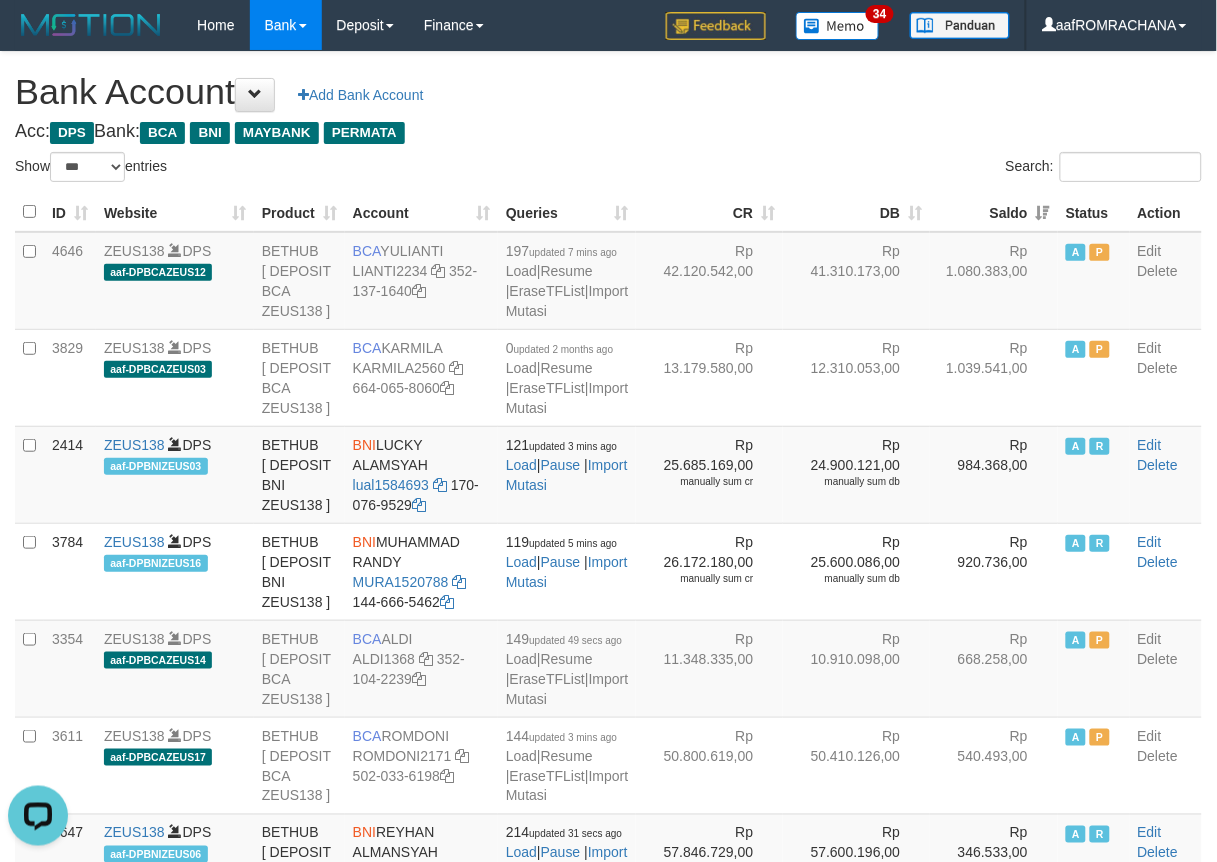 scroll, scrollTop: 0, scrollLeft: 0, axis: both 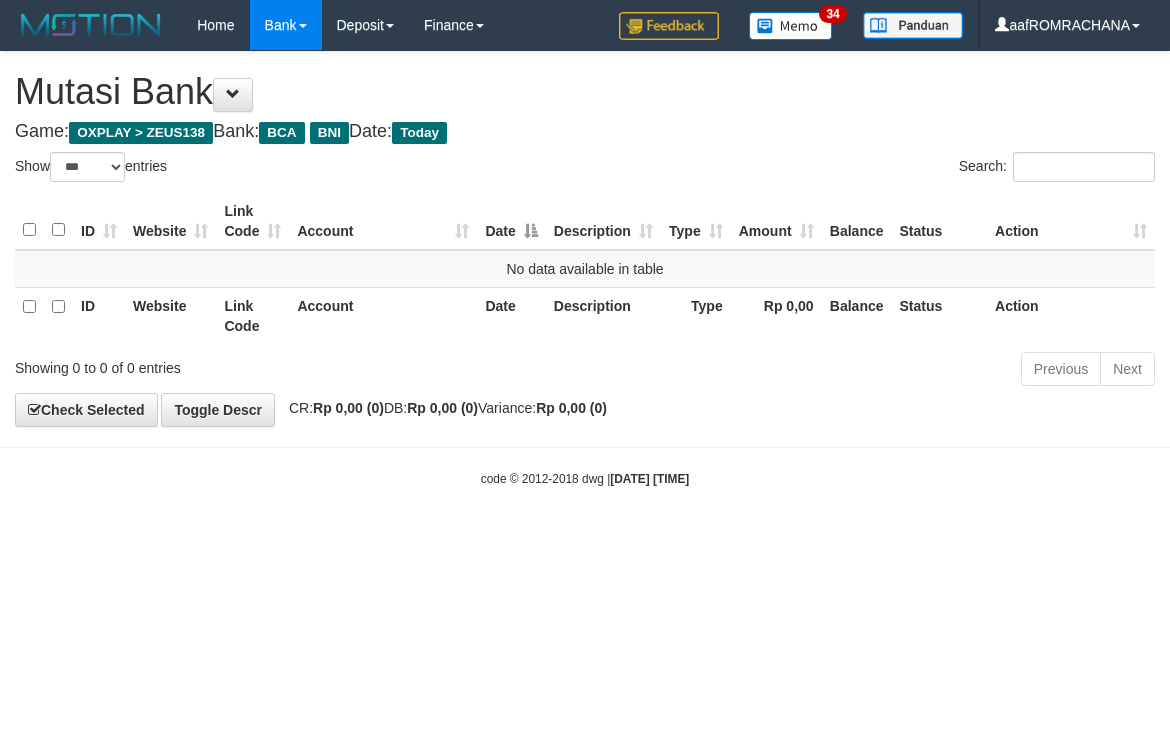 select on "***" 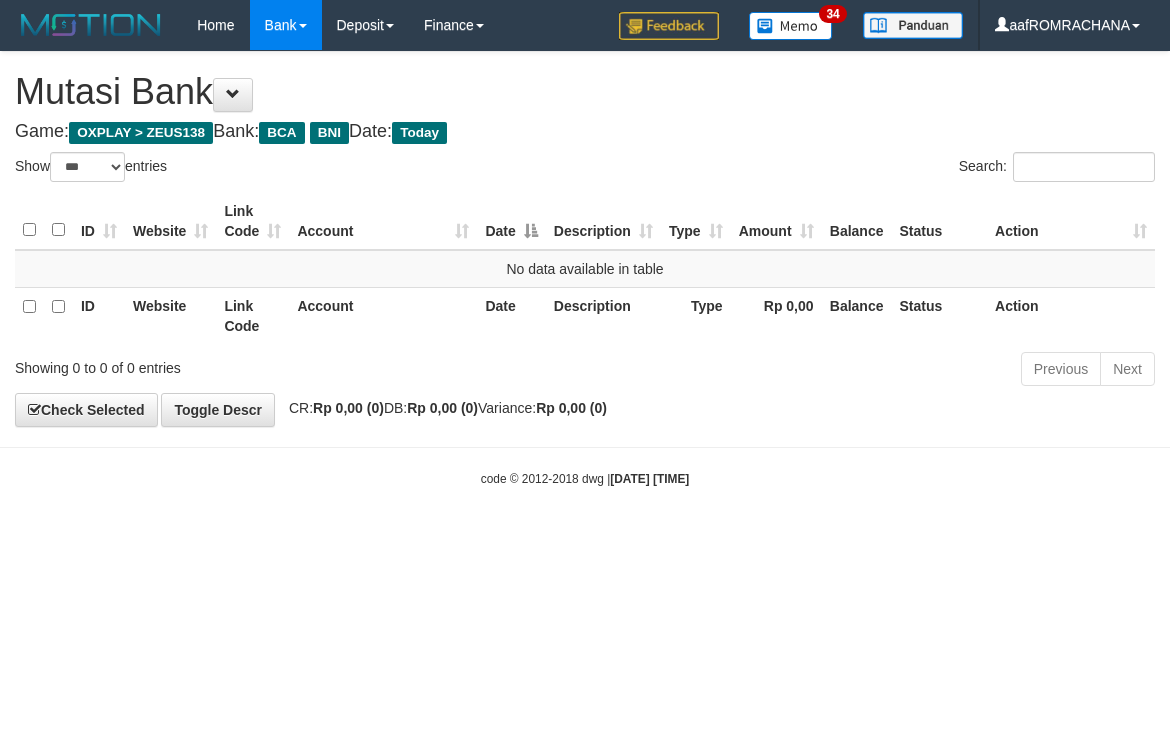 scroll, scrollTop: 0, scrollLeft: 0, axis: both 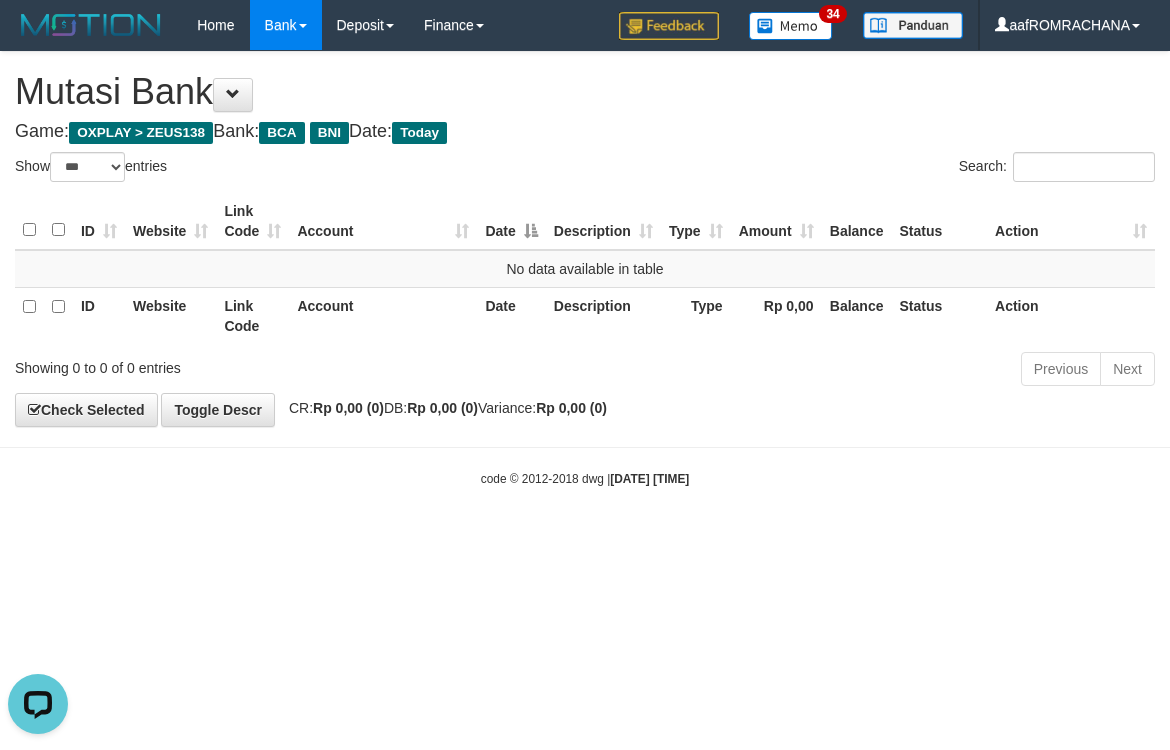 click on "Toggle navigation
Home
Bank
Account List
Load
By Website
Group
[OXPLAY]													ZEUS138
By Load Group (DPS)
Sync" at bounding box center [585, 269] 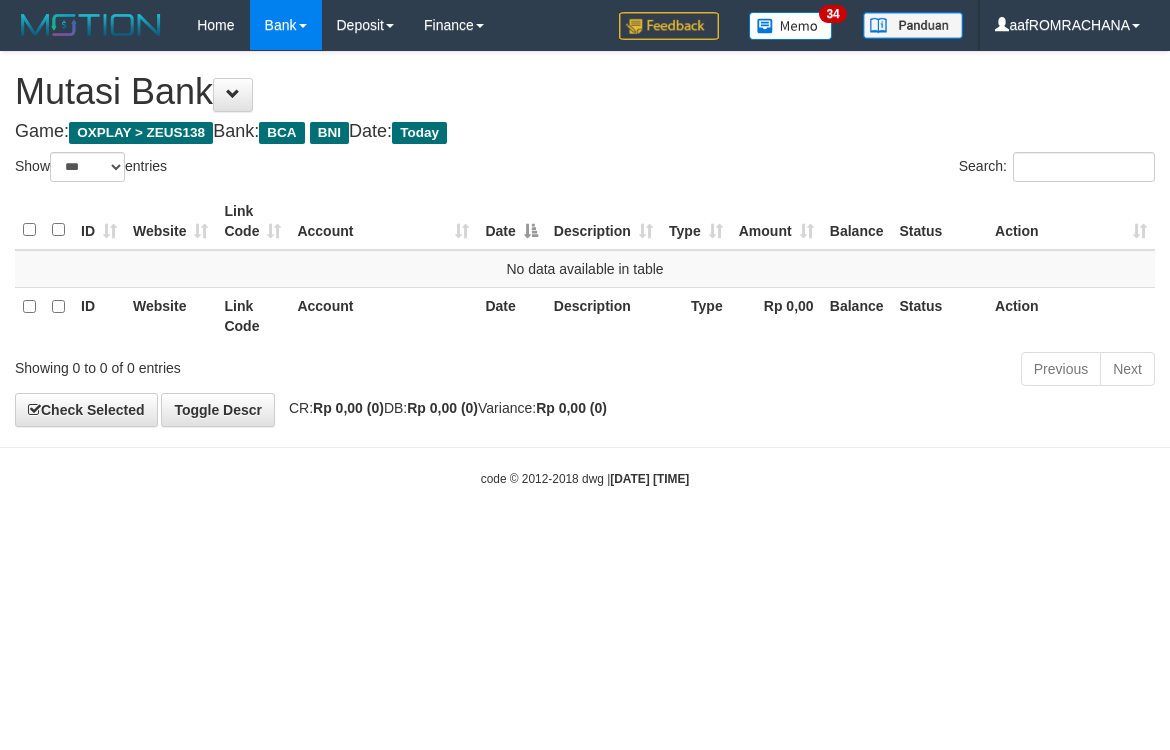 select on "***" 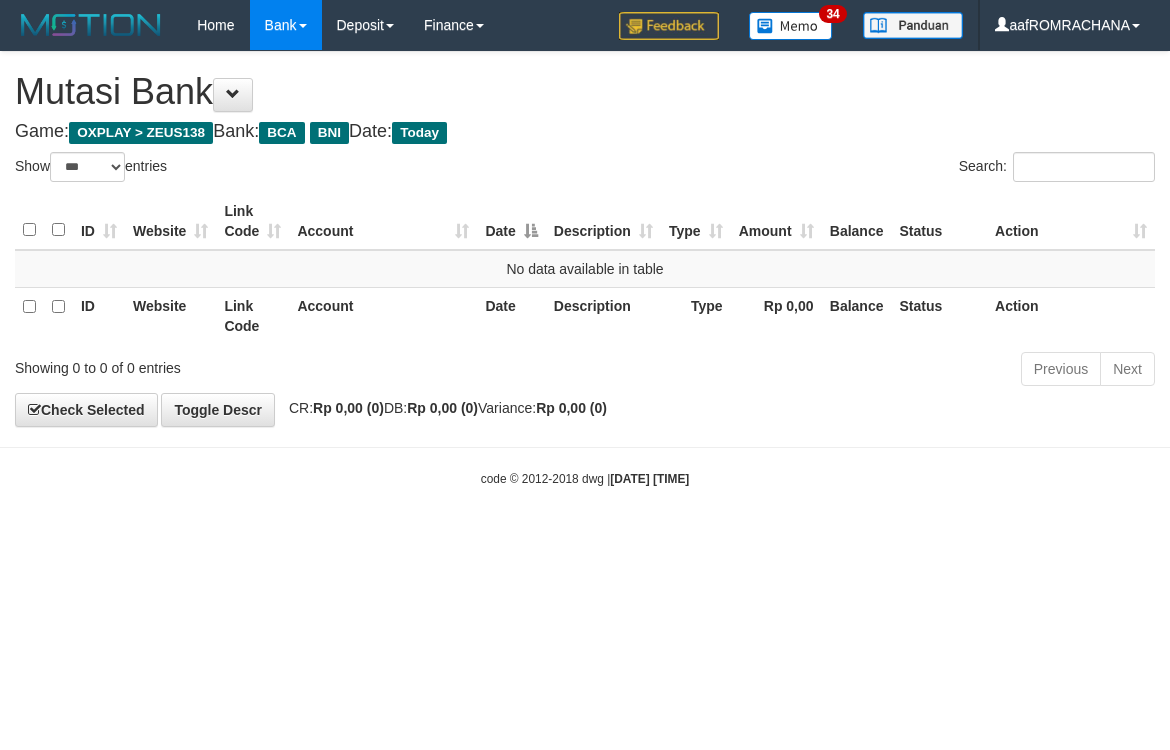 scroll, scrollTop: 0, scrollLeft: 0, axis: both 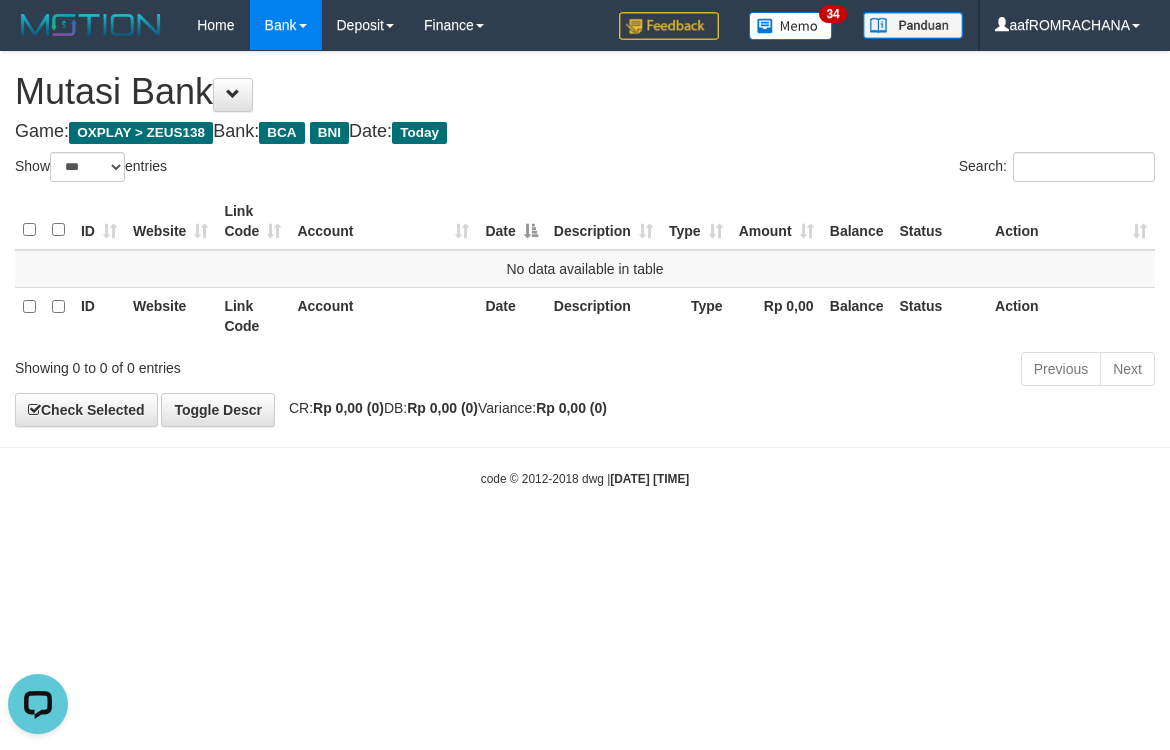 click on "Toggle navigation
Home
Bank
Account List
Load
By Website
Group
[OXPLAY]													ZEUS138
By Load Group (DPS)
Sync" at bounding box center (585, 269) 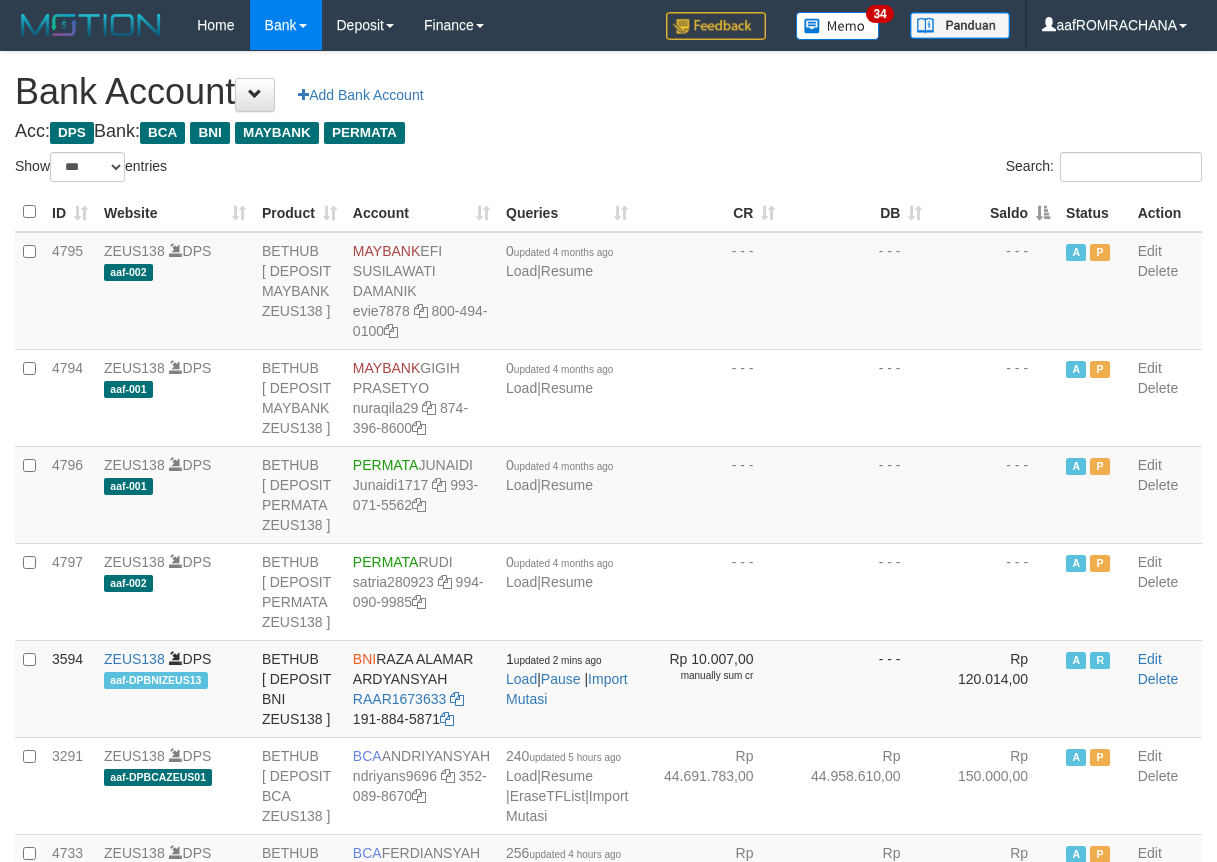 select on "***" 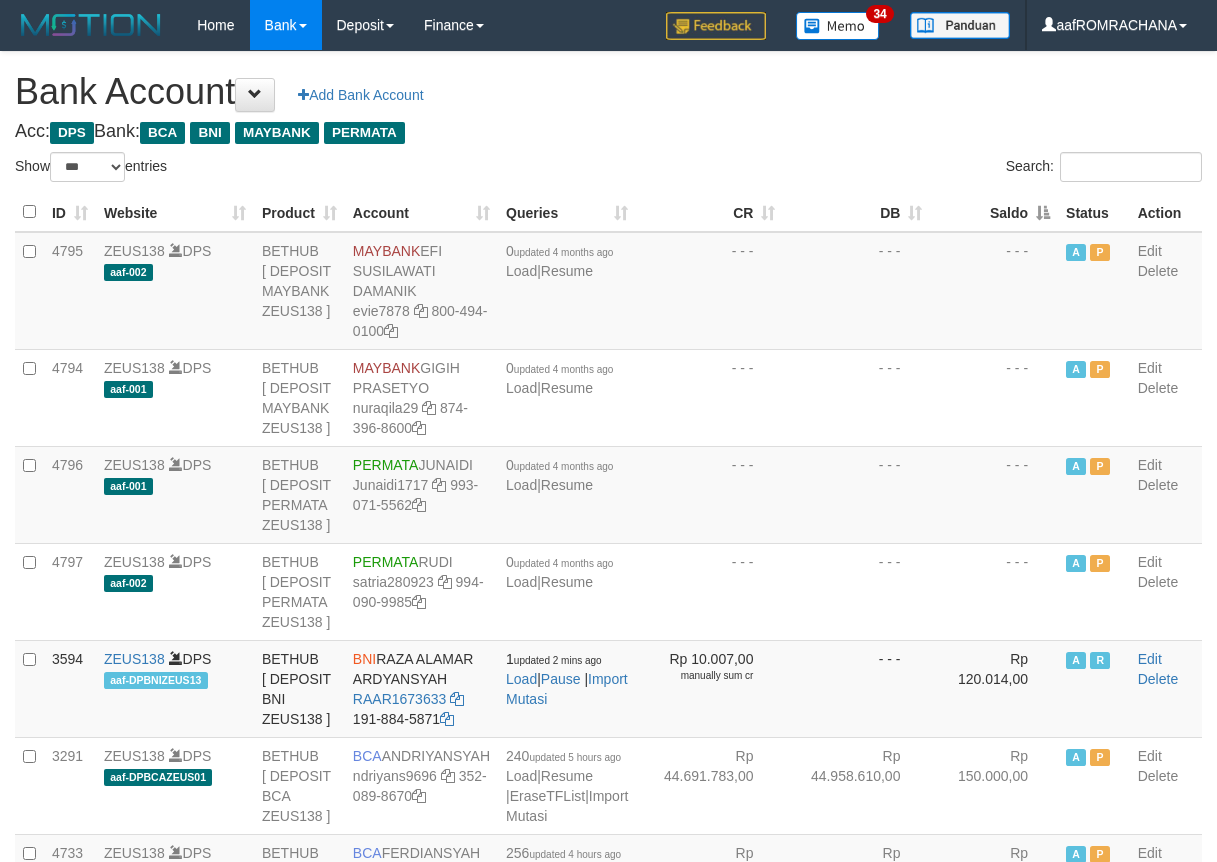 scroll, scrollTop: 0, scrollLeft: 0, axis: both 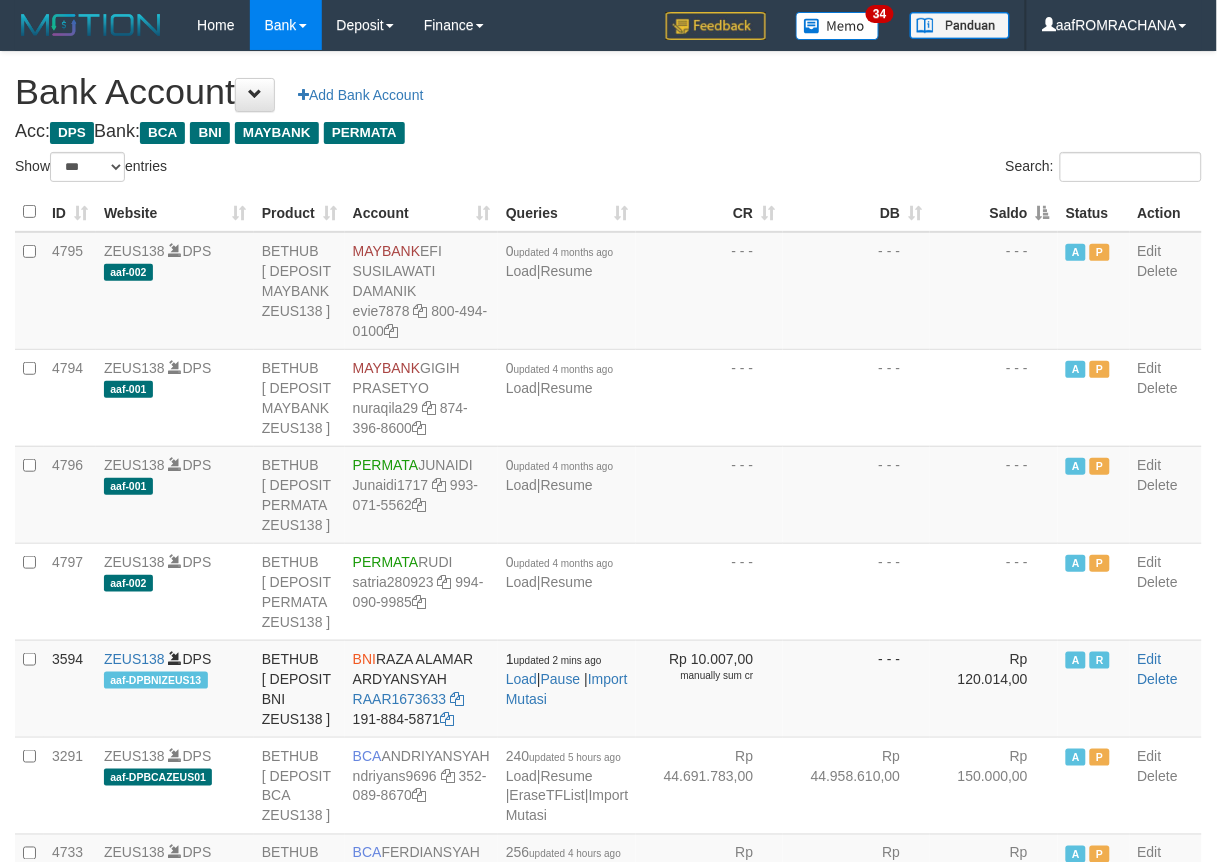 click on "Saldo" at bounding box center (994, 212) 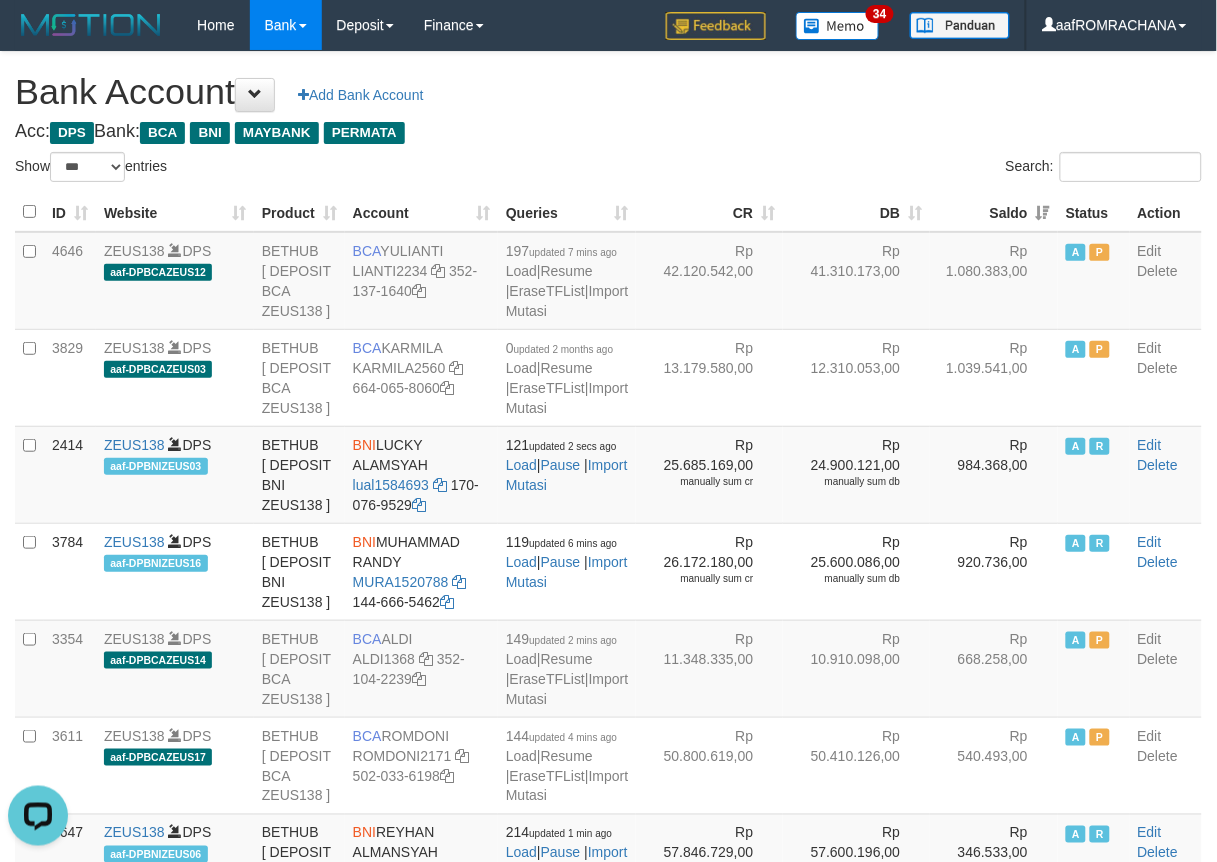 scroll, scrollTop: 0, scrollLeft: 0, axis: both 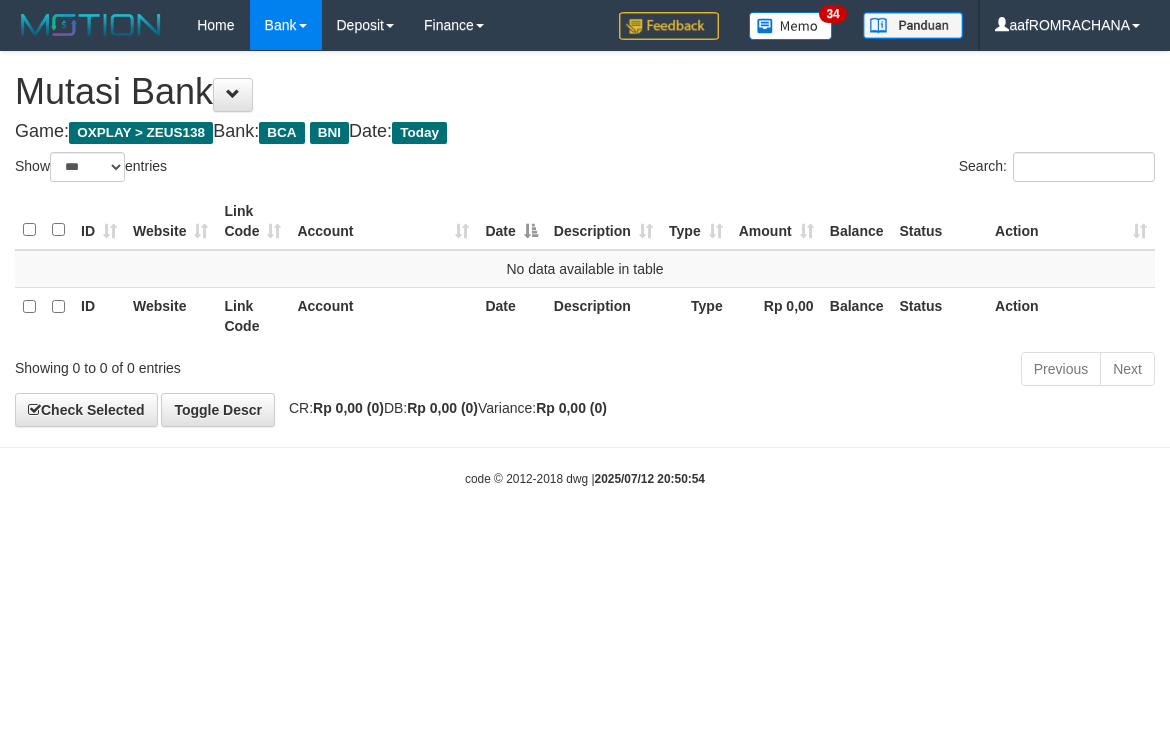 select on "***" 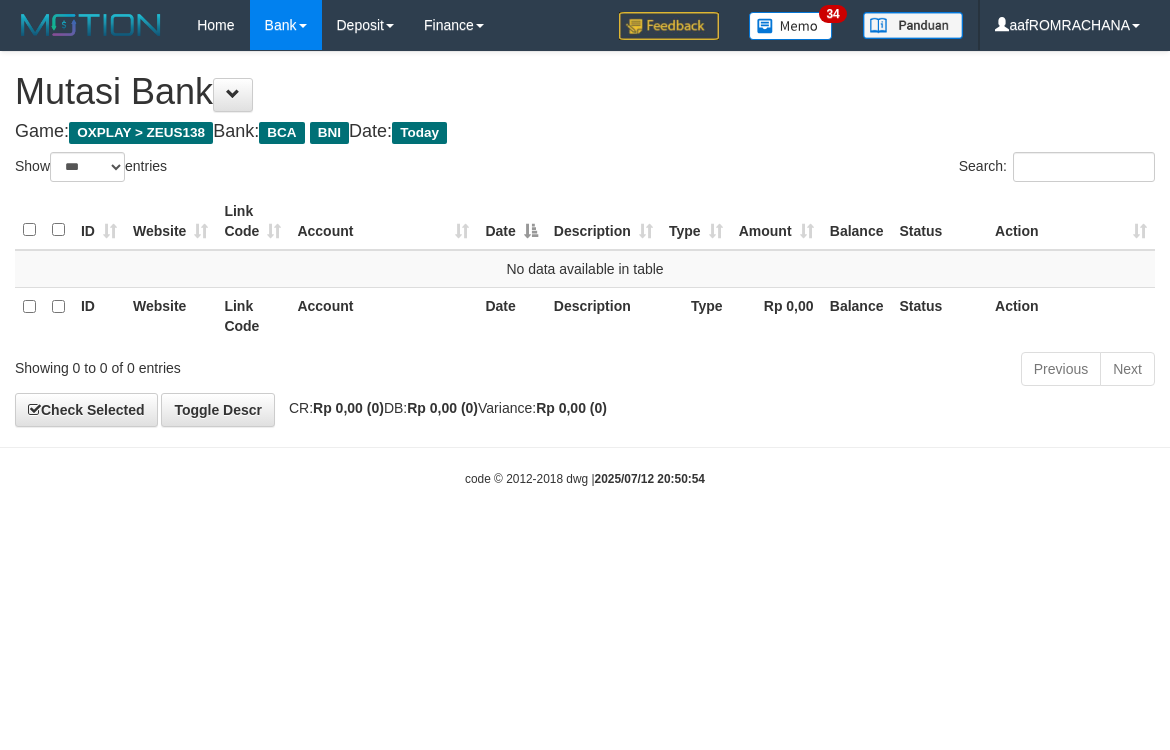 scroll, scrollTop: 0, scrollLeft: 0, axis: both 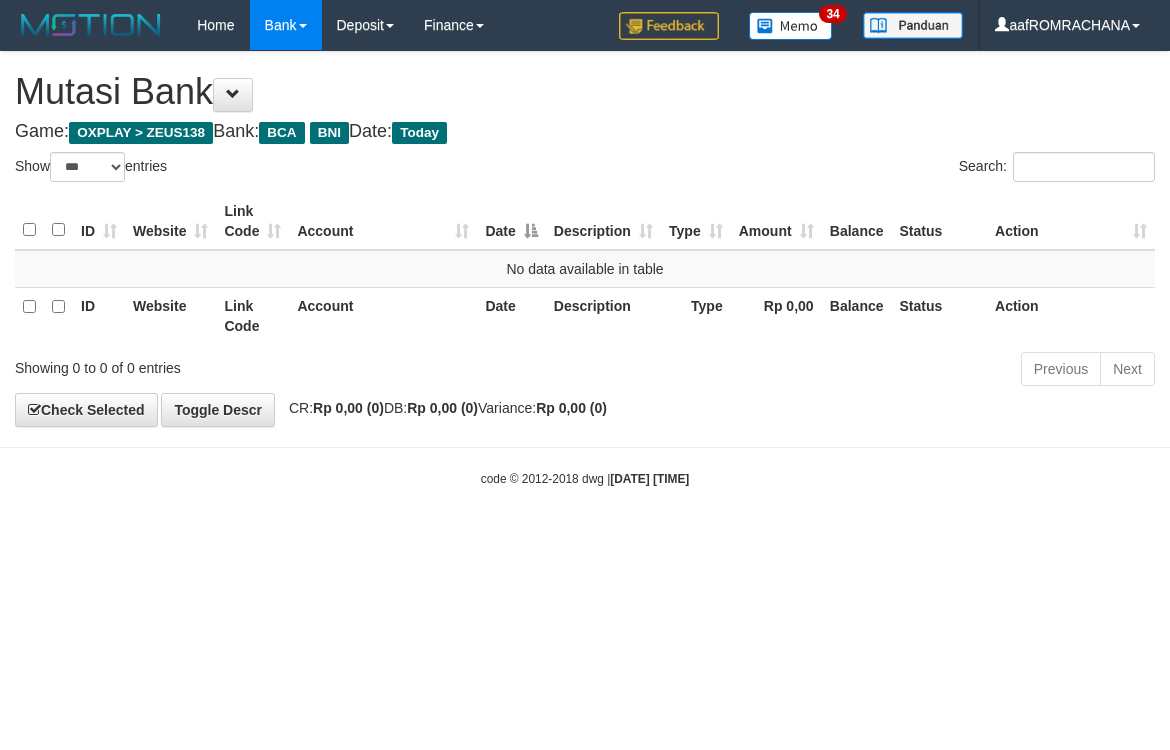 select on "***" 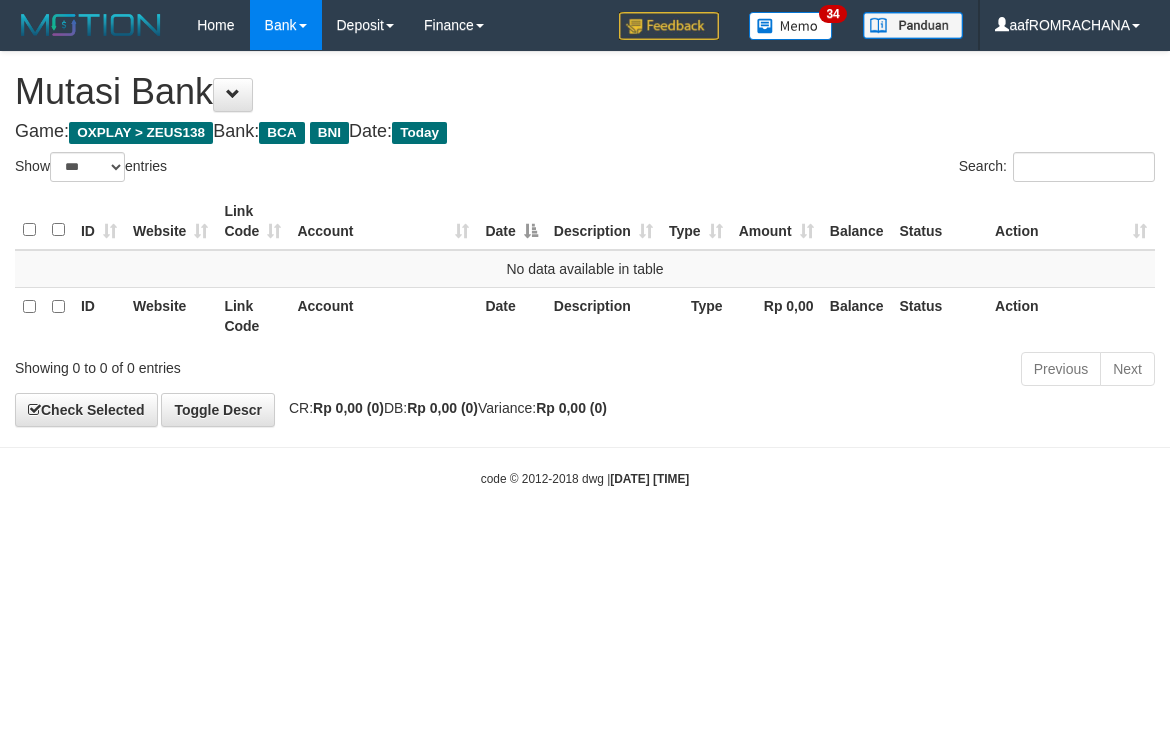 scroll, scrollTop: 0, scrollLeft: 0, axis: both 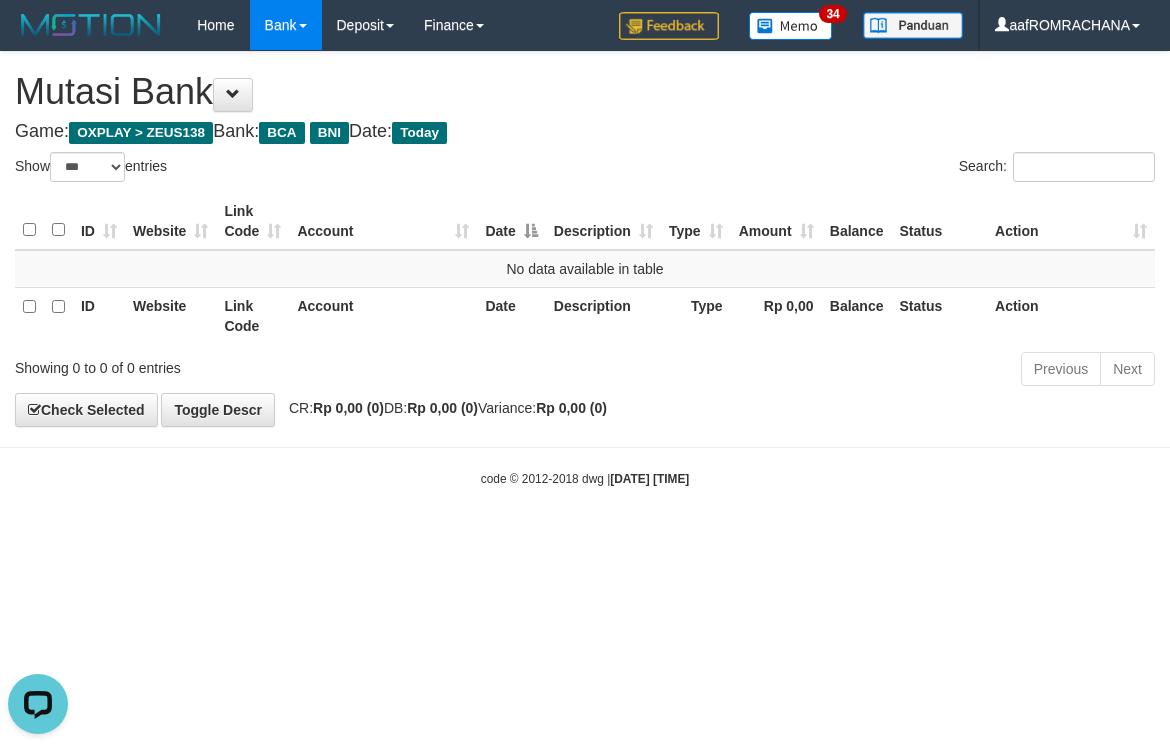 click on "Toggle navigation
Home
Bank
Account List
Load
By Website
Group
[OXPLAY]													ZEUS138
By Load Group (DPS)
Sync" at bounding box center [585, 269] 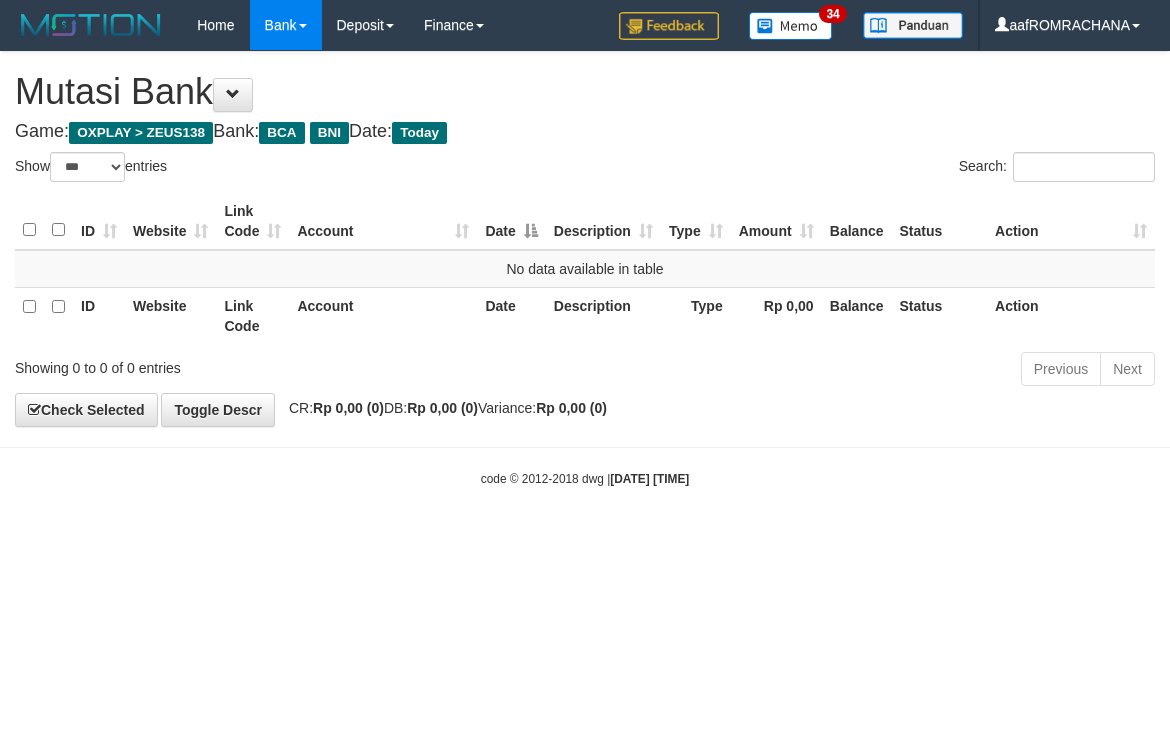 select on "***" 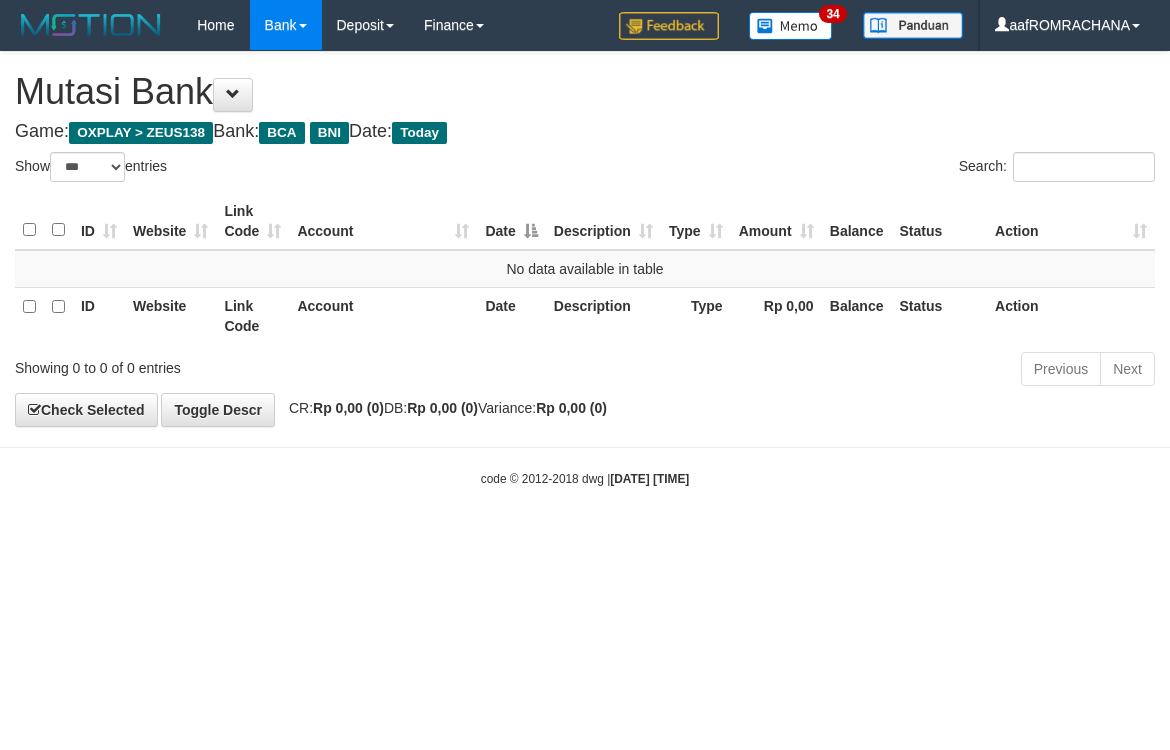 scroll, scrollTop: 0, scrollLeft: 0, axis: both 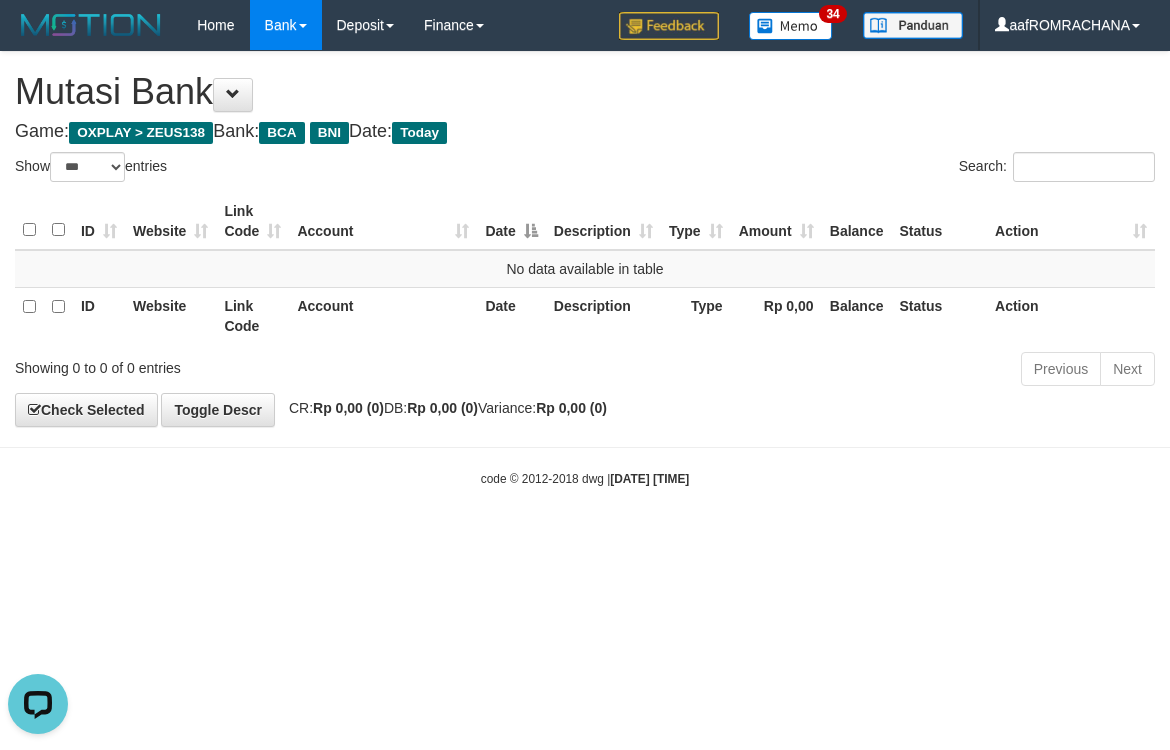 click on "Toggle navigation
Home
Bank
Account List
Load
By Website
Group
[OXPLAY]													ZEUS138
By Load Group (DPS)
Sync" at bounding box center [585, 269] 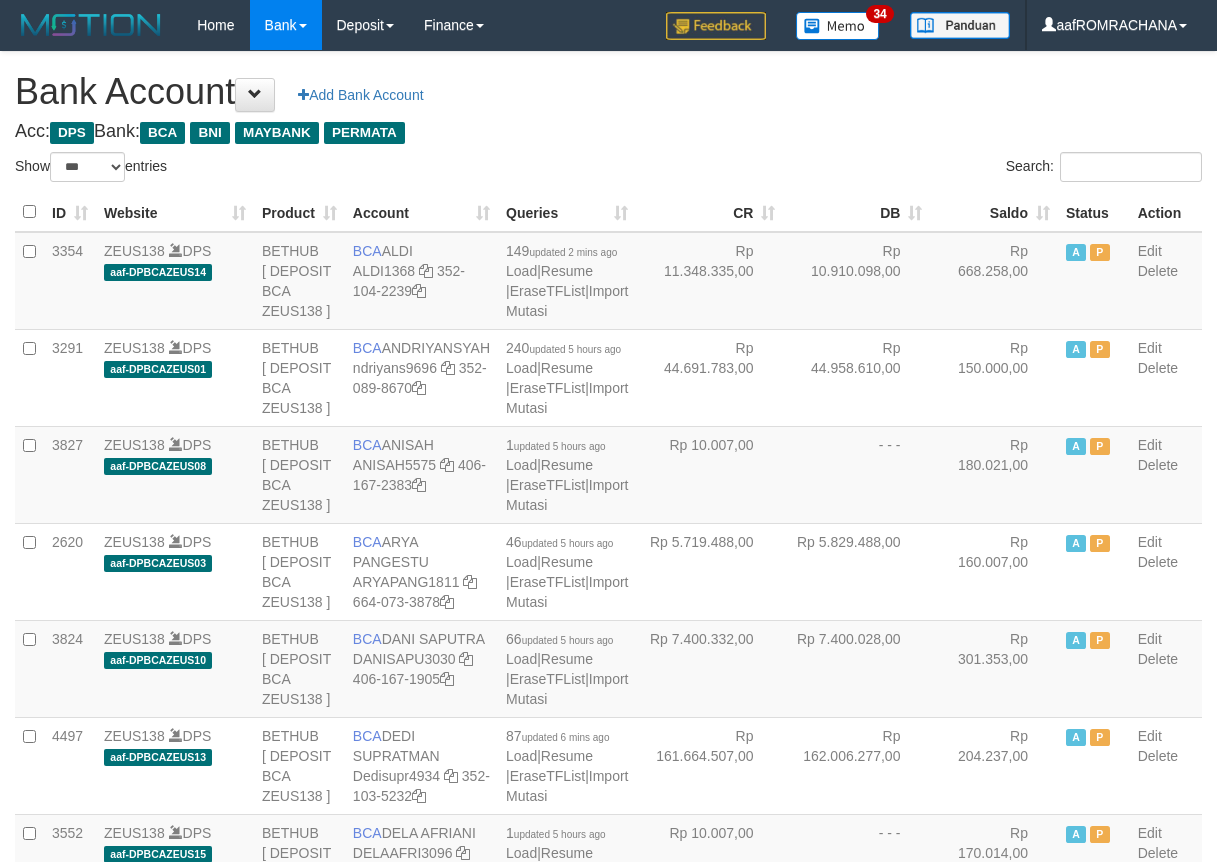 select on "***" 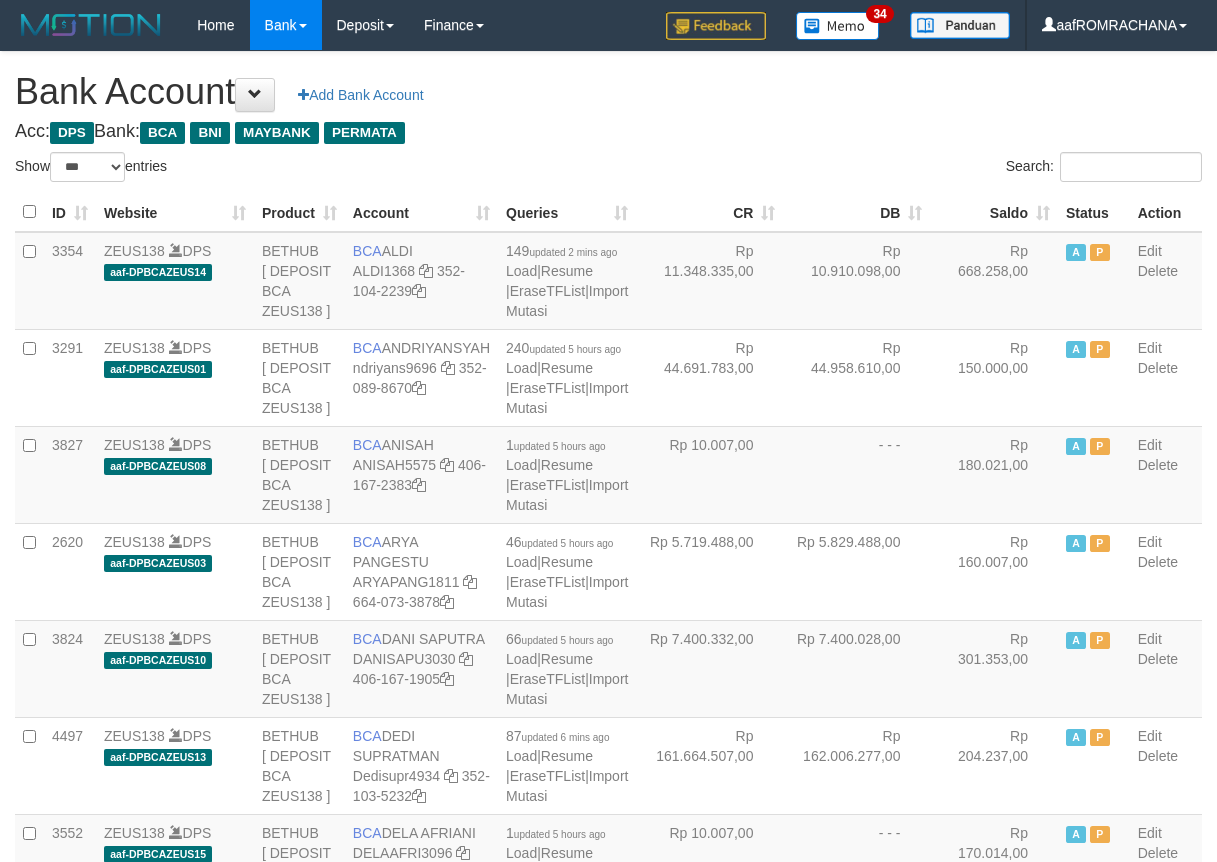 scroll, scrollTop: 0, scrollLeft: 0, axis: both 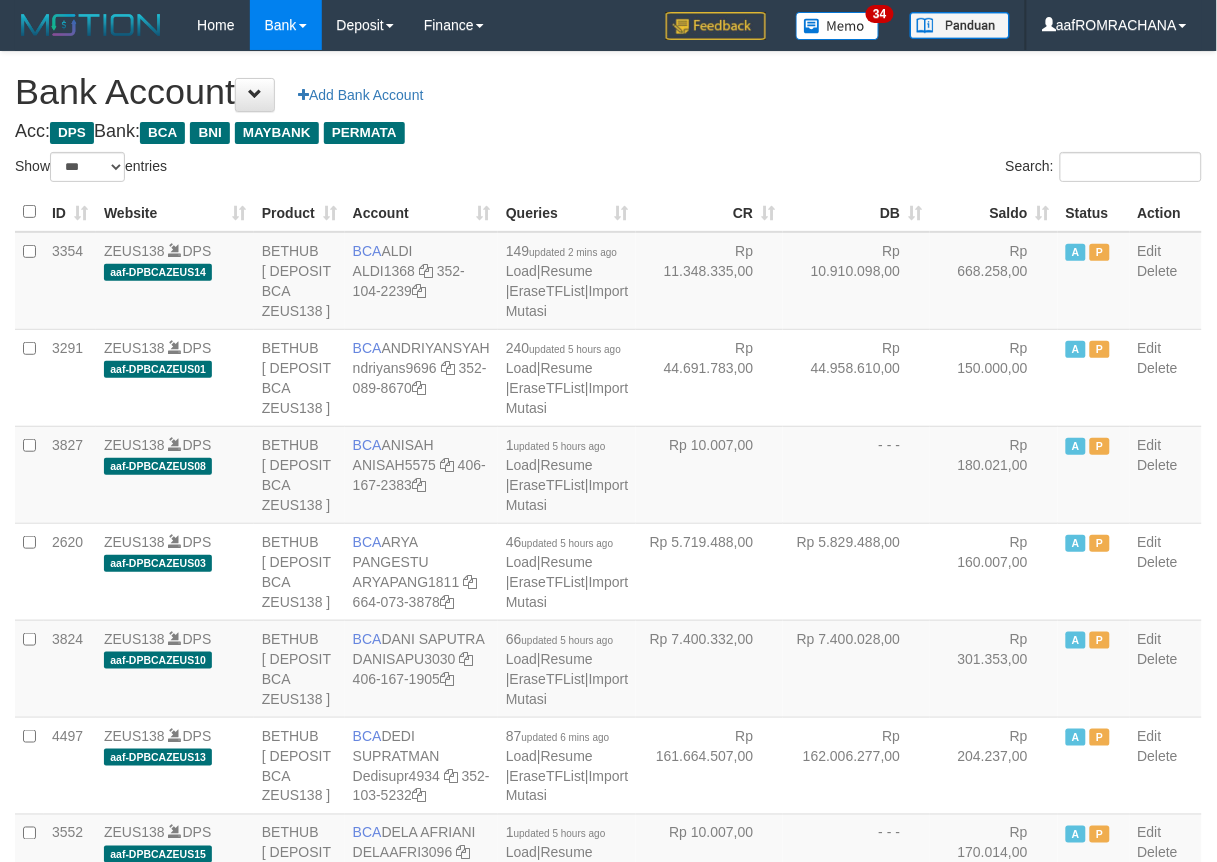 click on "Saldo" at bounding box center (994, 212) 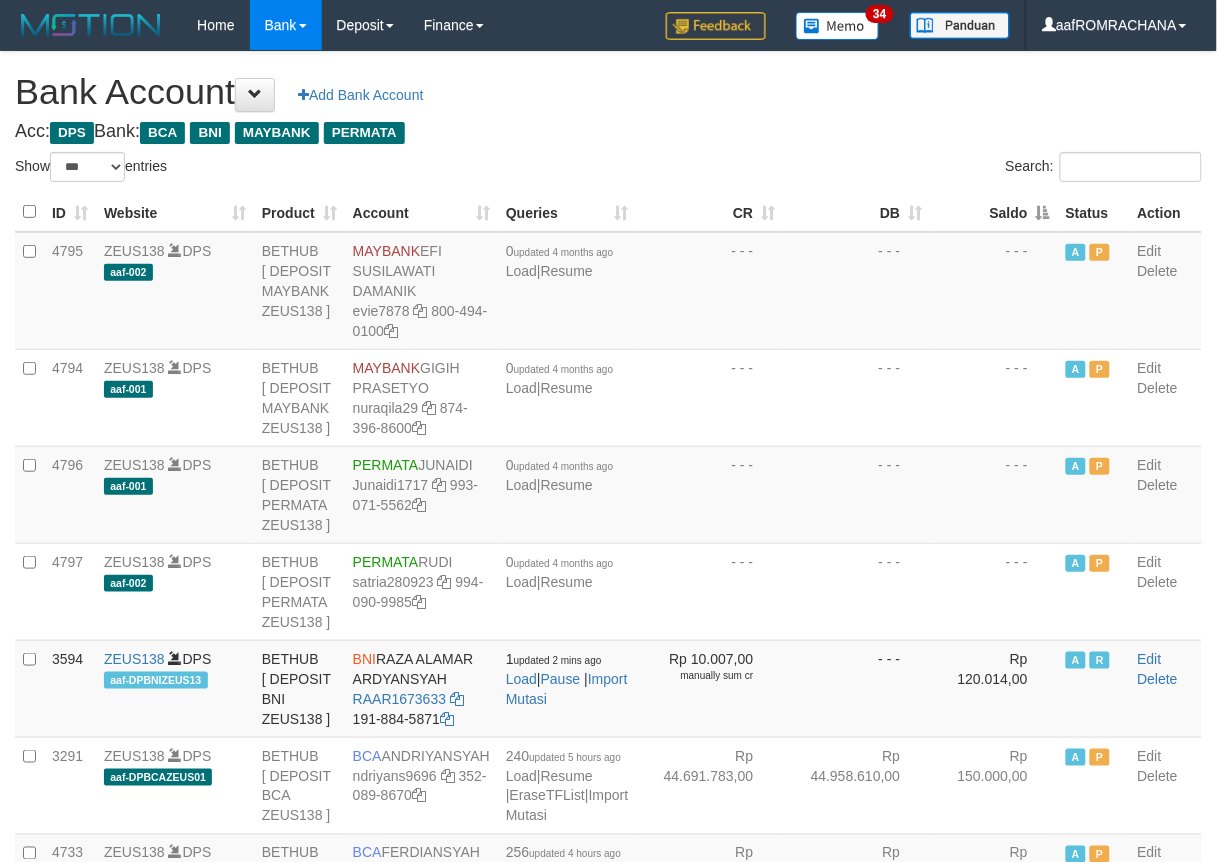 click on "Saldo" at bounding box center [994, 212] 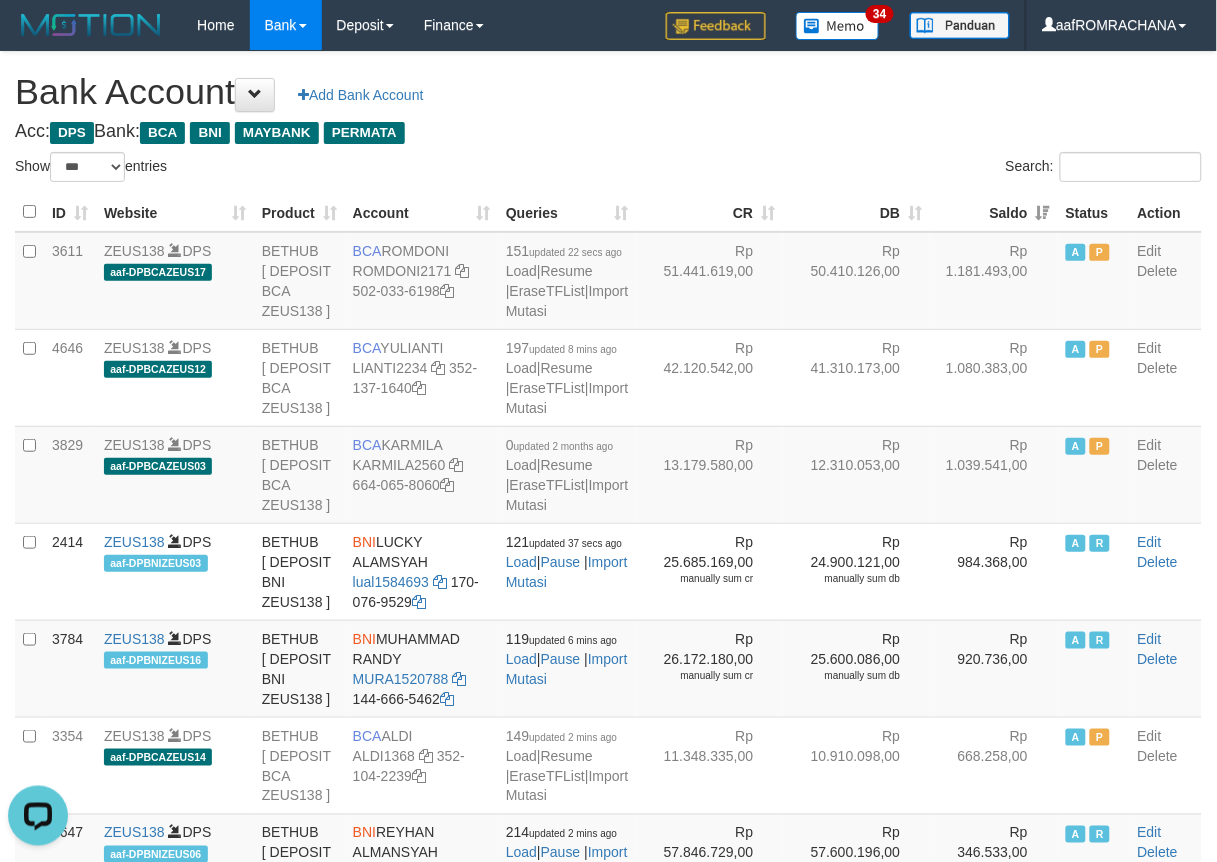 scroll, scrollTop: 0, scrollLeft: 0, axis: both 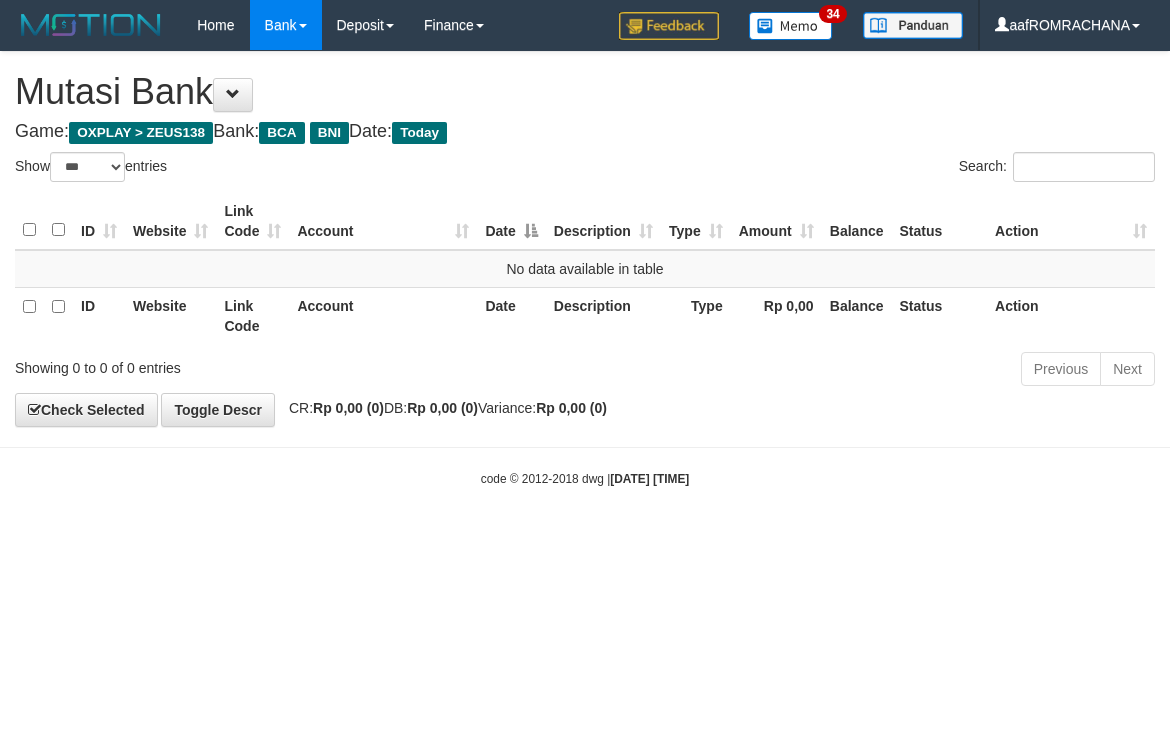 select on "***" 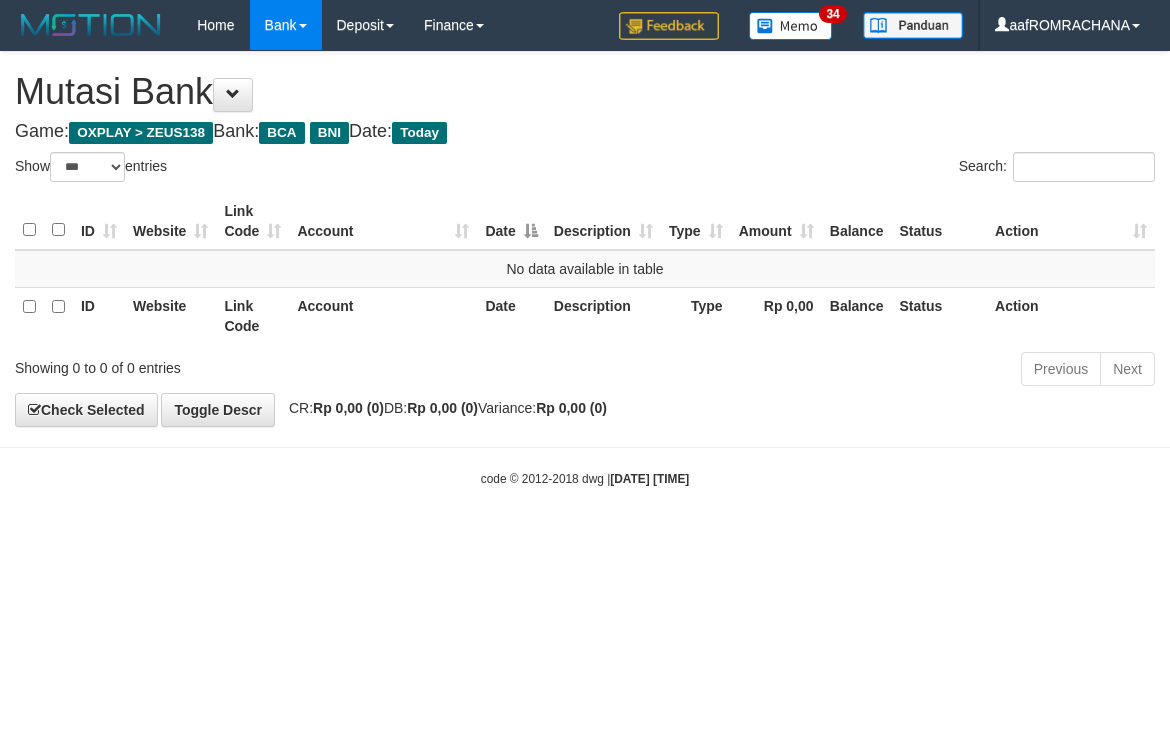 scroll, scrollTop: 0, scrollLeft: 0, axis: both 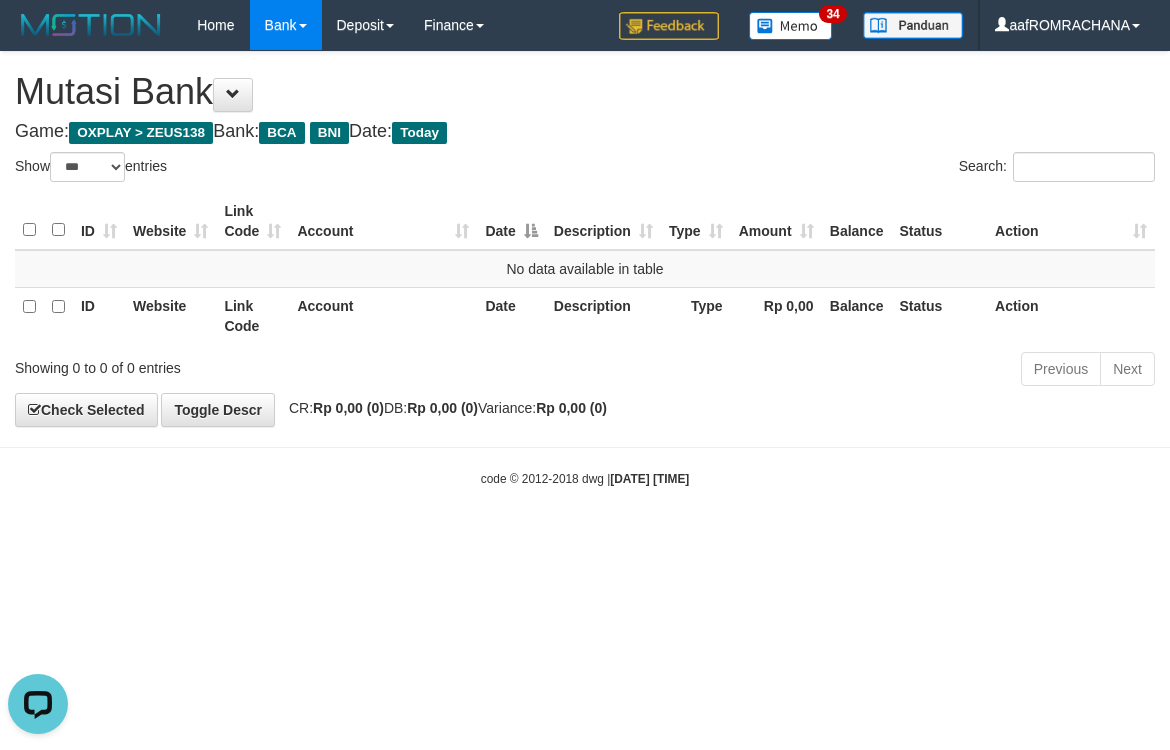 click on "Toggle navigation
Home
Bank
Account List
Load
By Website
Group
[OXPLAY]													ZEUS138
By Load Group (DPS)
Sync" at bounding box center (585, 269) 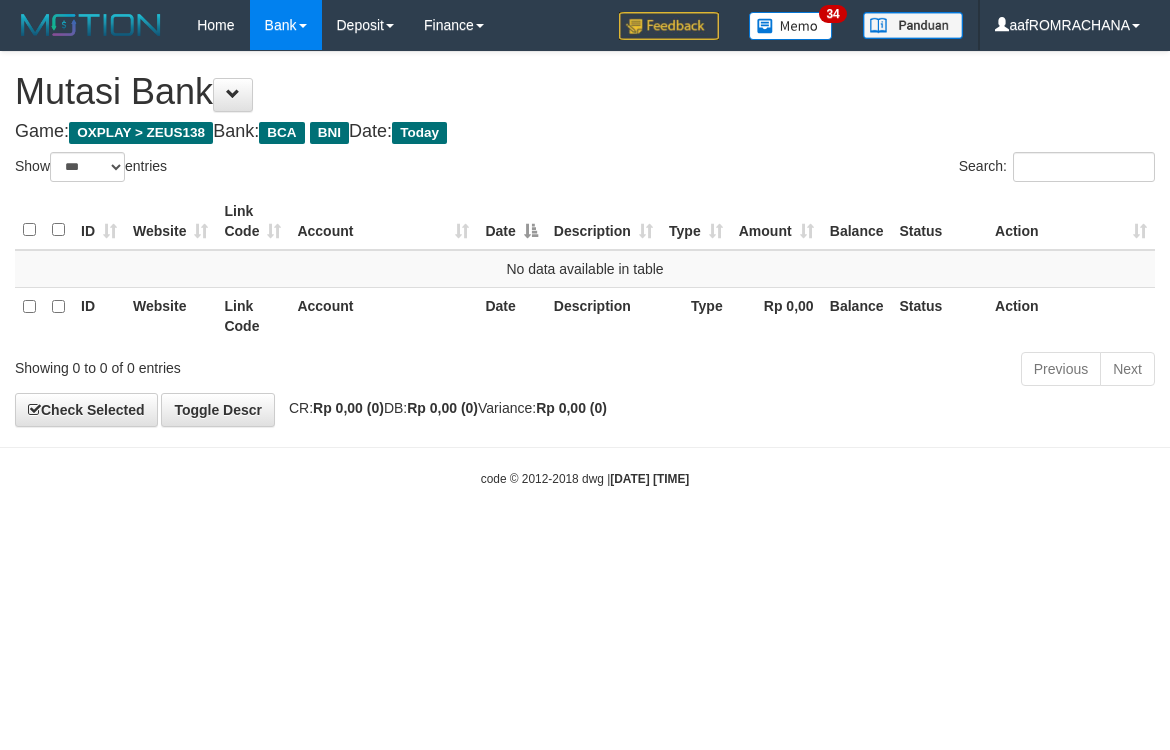 select on "***" 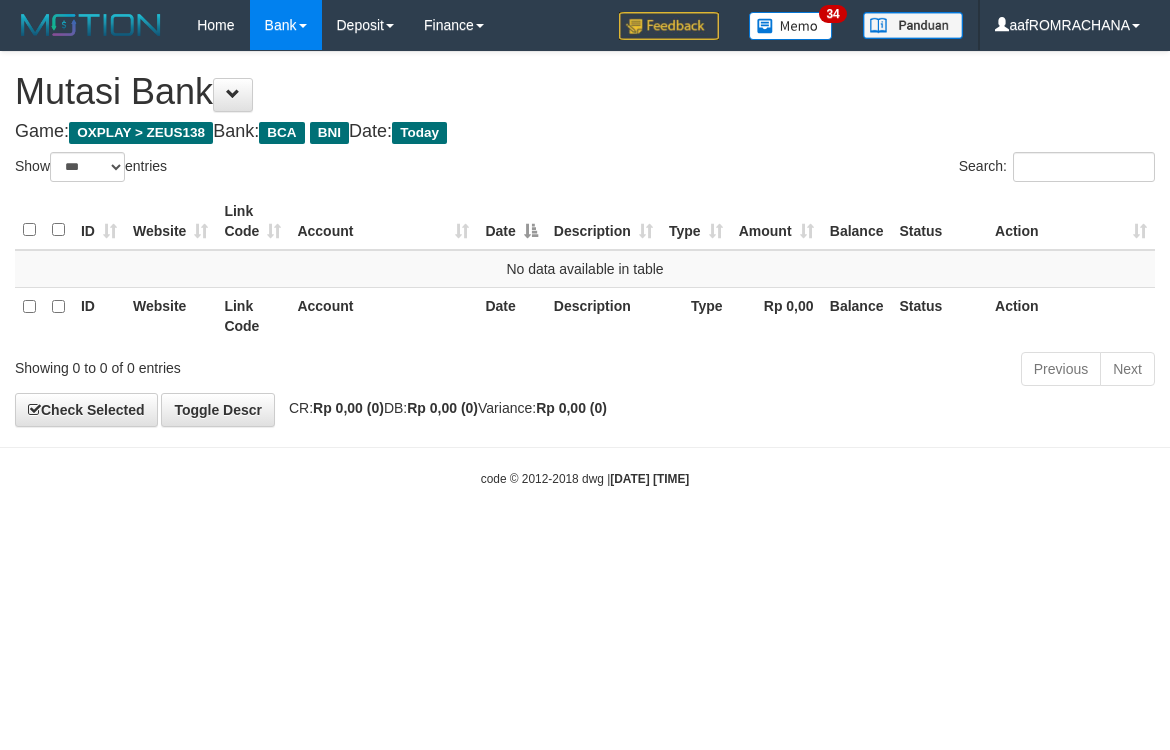 scroll, scrollTop: 0, scrollLeft: 0, axis: both 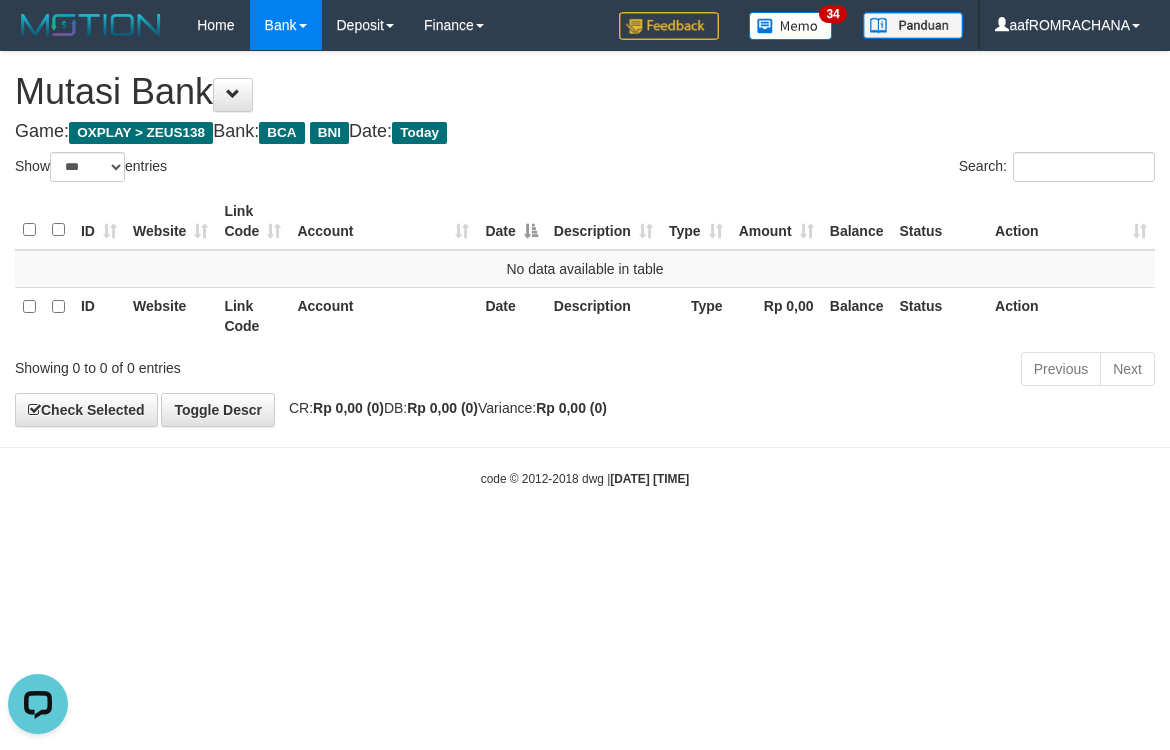 click on "Toggle navigation
Home
Bank
Account List
Load
By Website
Group
[OXPLAY]													ZEUS138
By Load Group (DPS)
Sync" at bounding box center (585, 269) 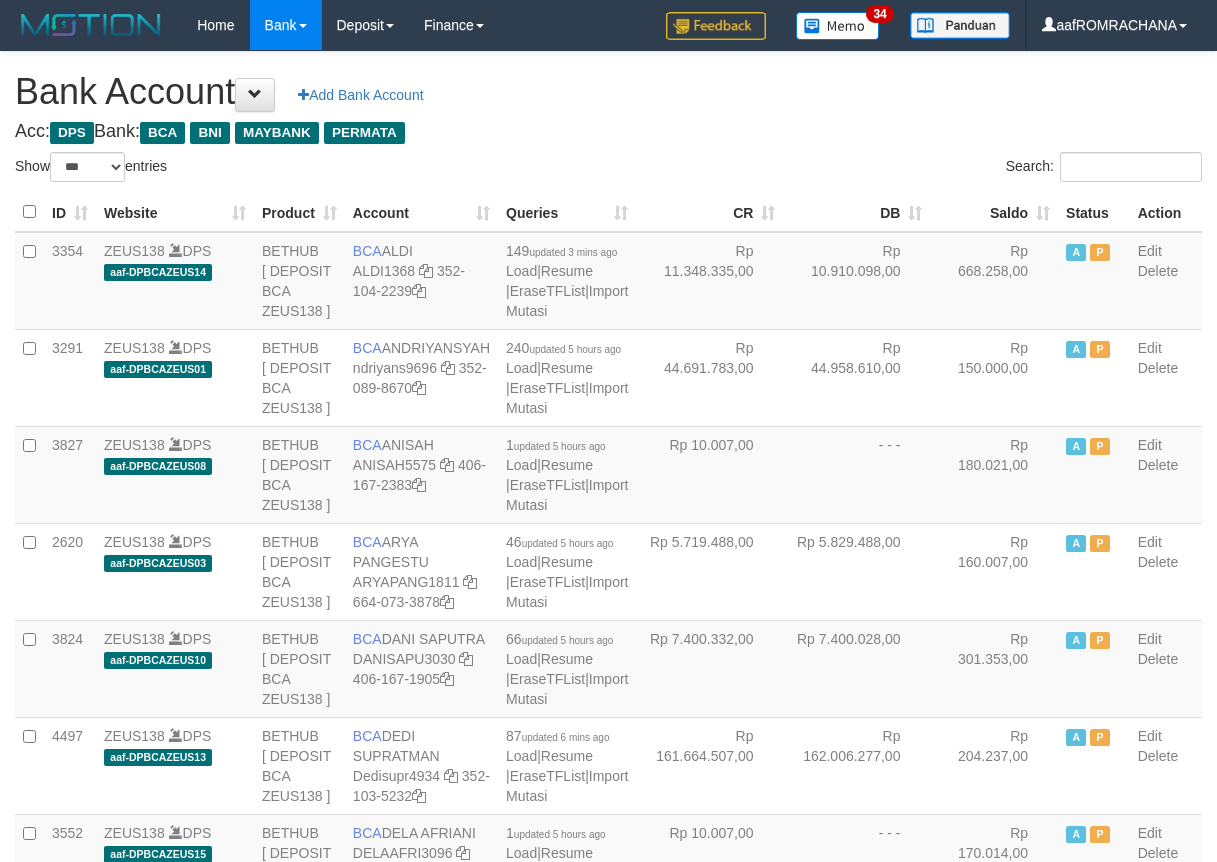 select on "***" 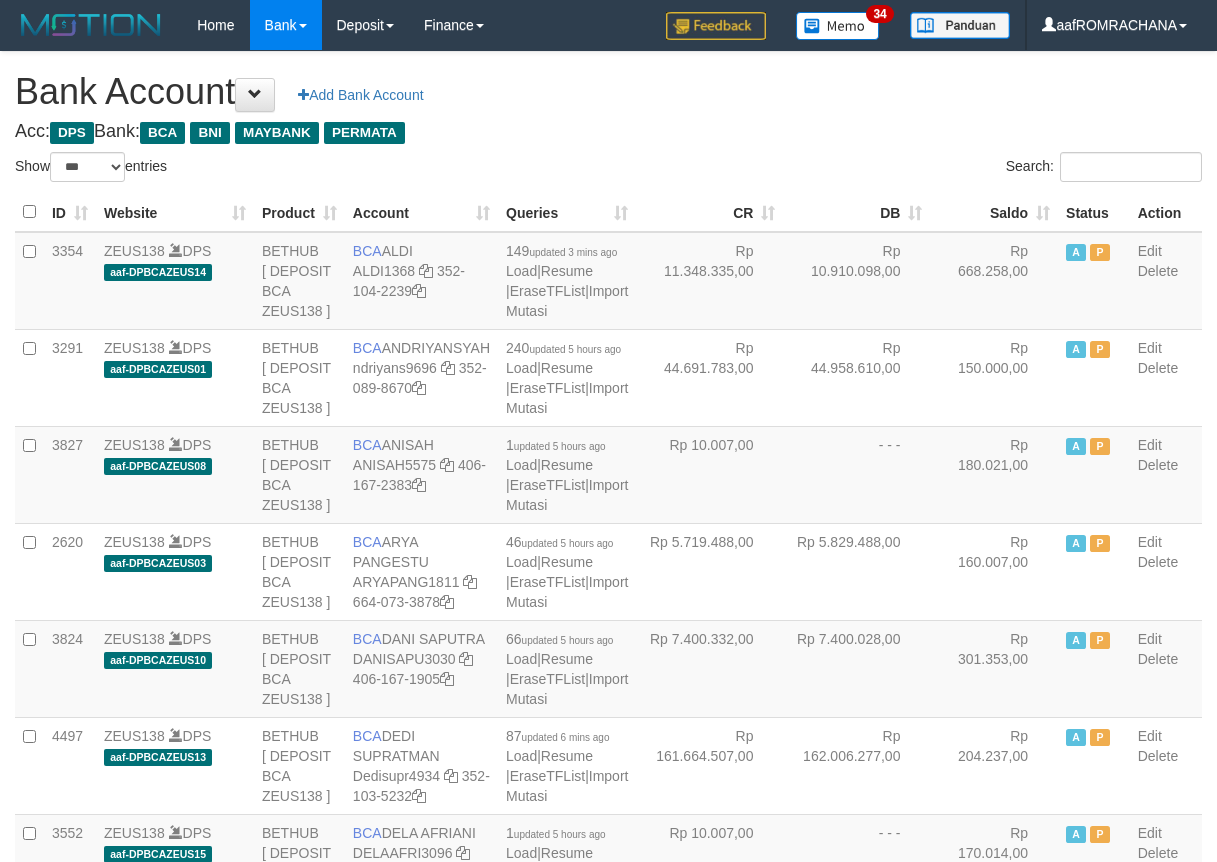 scroll, scrollTop: 0, scrollLeft: 0, axis: both 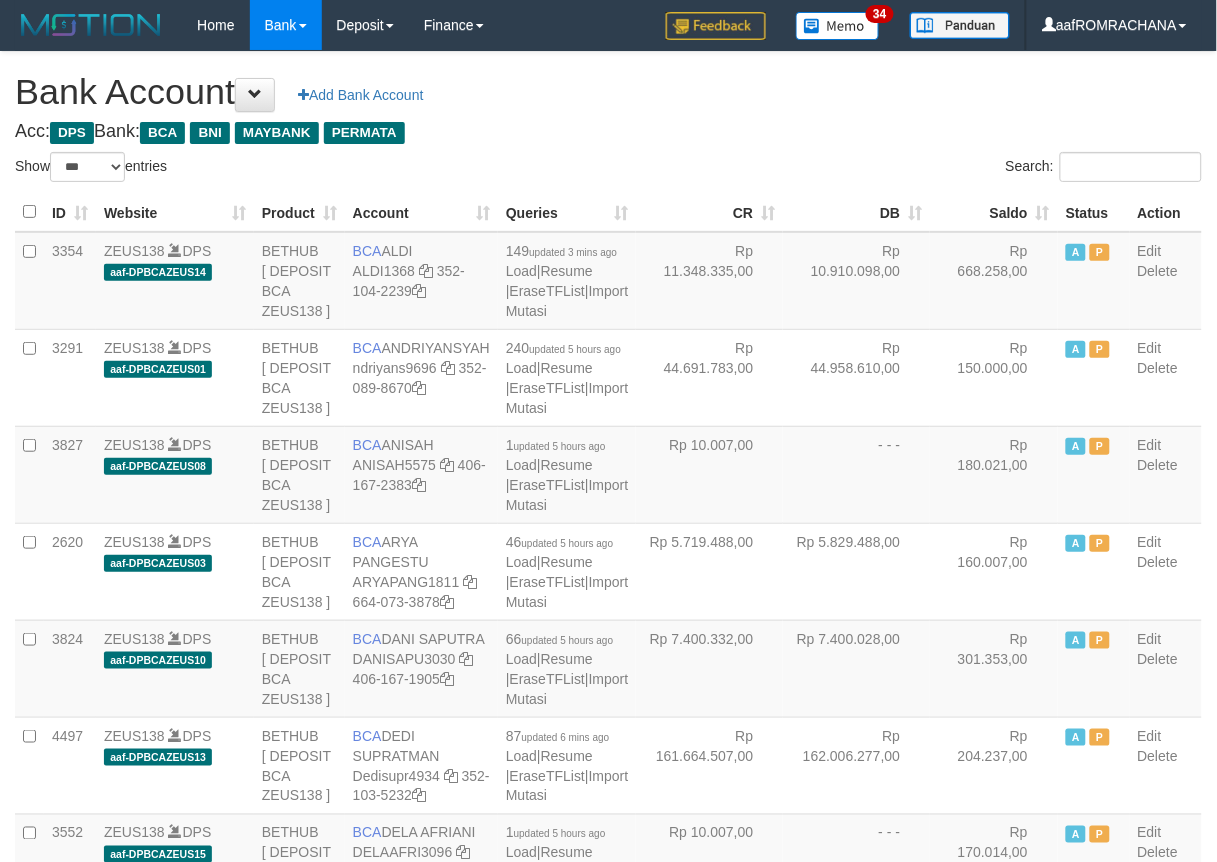click on "Saldo" at bounding box center [994, 212] 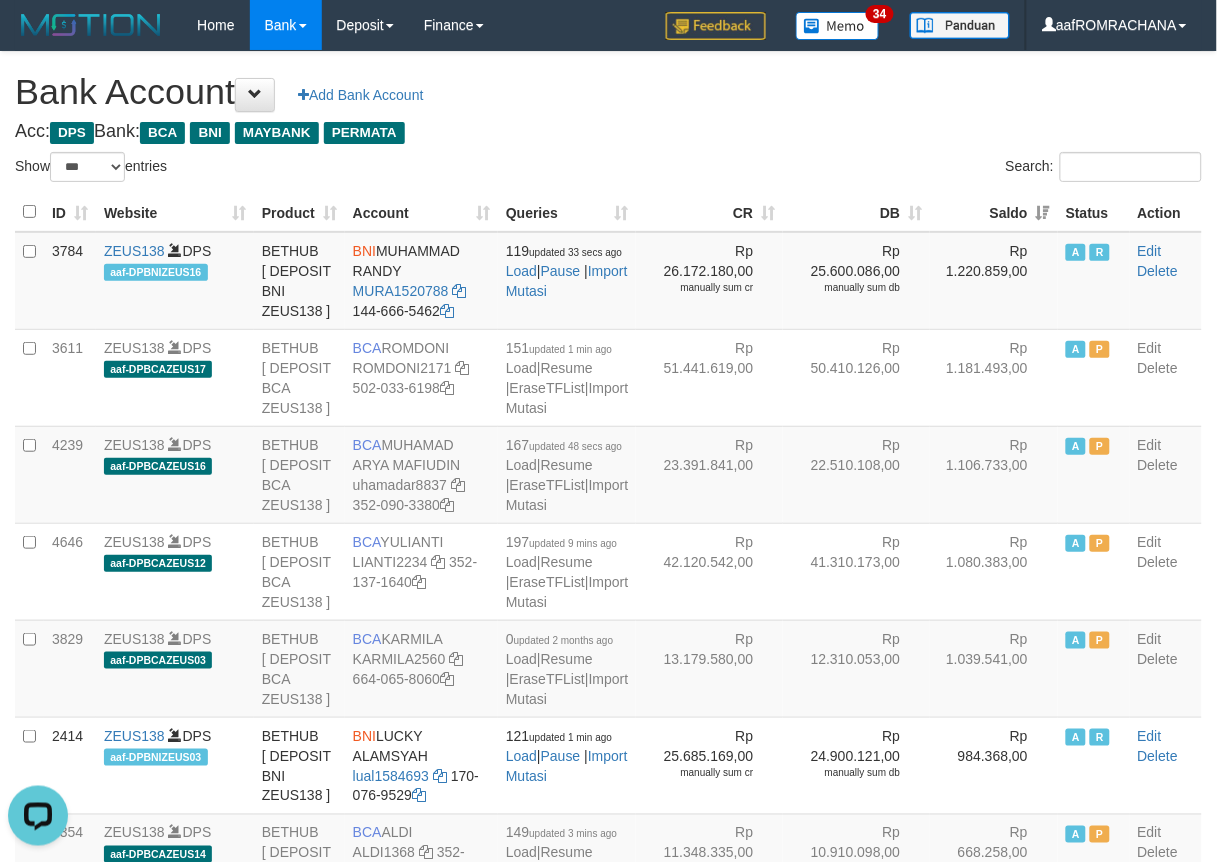 scroll, scrollTop: 0, scrollLeft: 0, axis: both 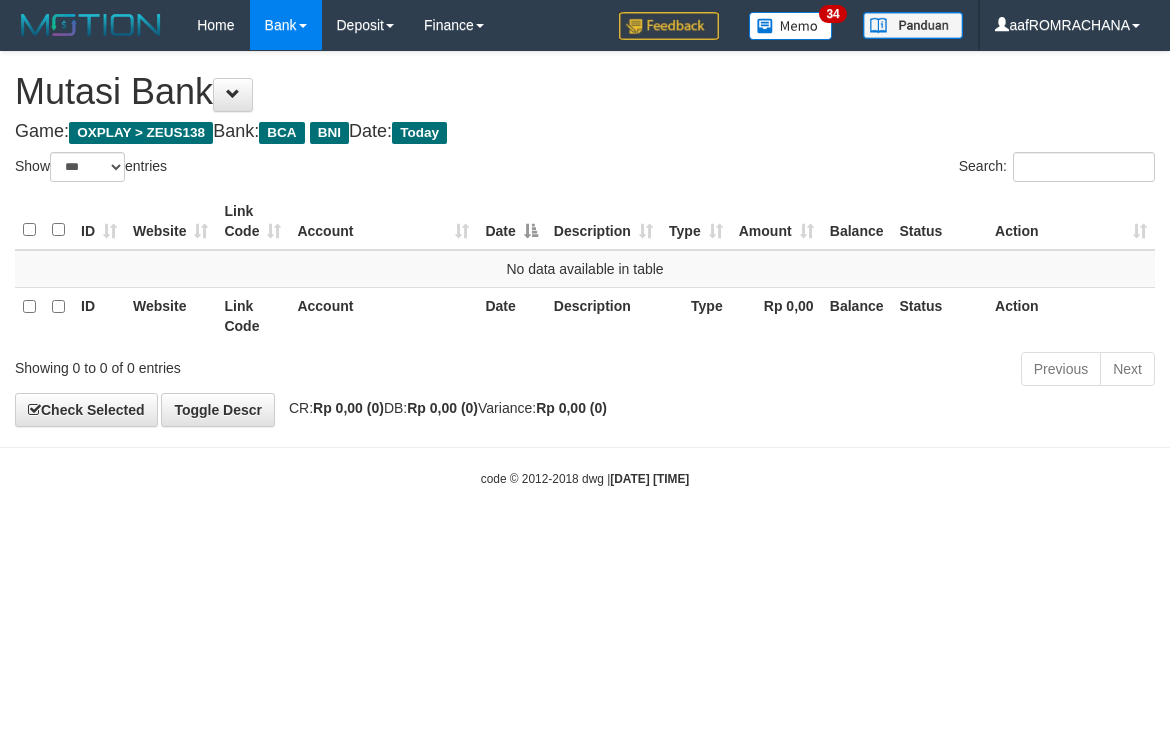 select on "***" 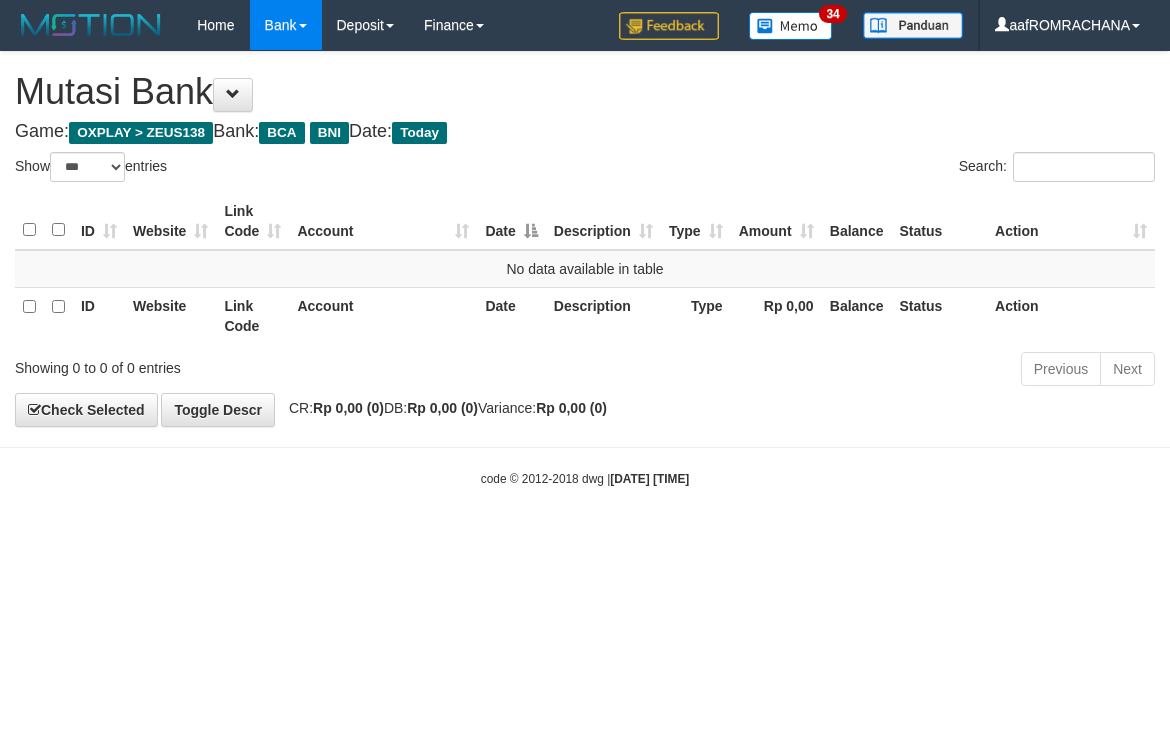 scroll, scrollTop: 0, scrollLeft: 0, axis: both 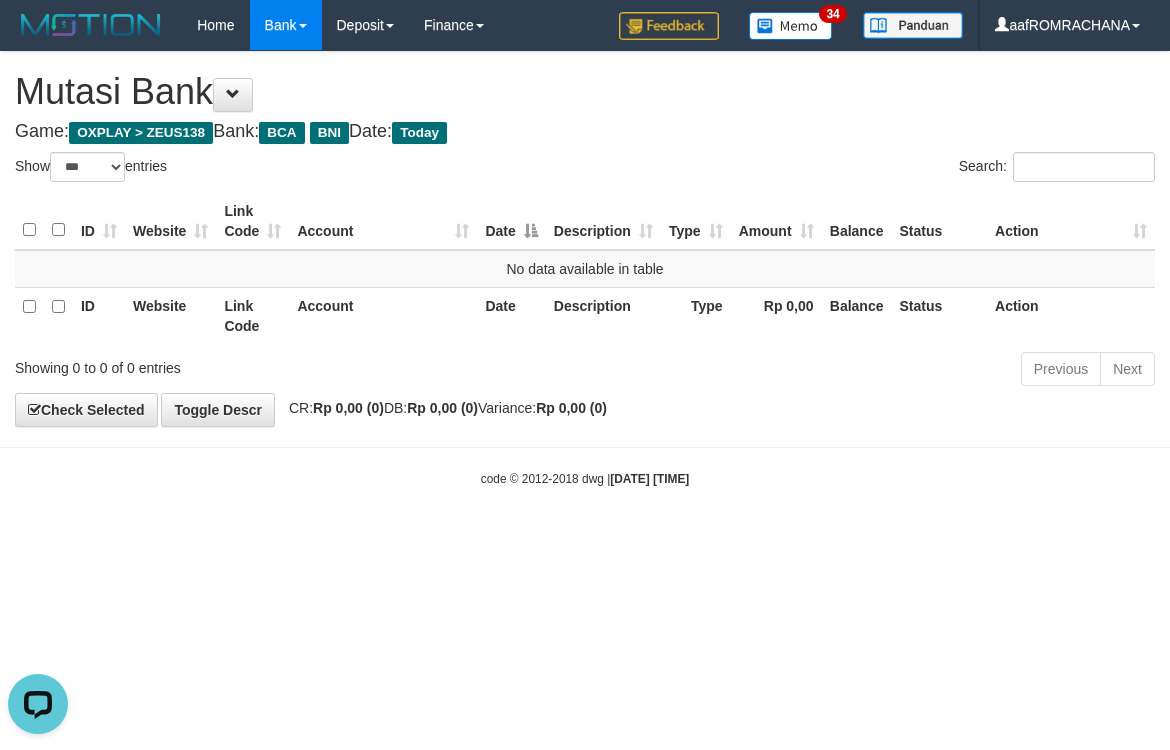 click on "Toggle navigation
Home
Bank
Account List
Load
By Website
Group
[OXPLAY]													ZEUS138
By Load Group (DPS)
Sync" at bounding box center [585, 269] 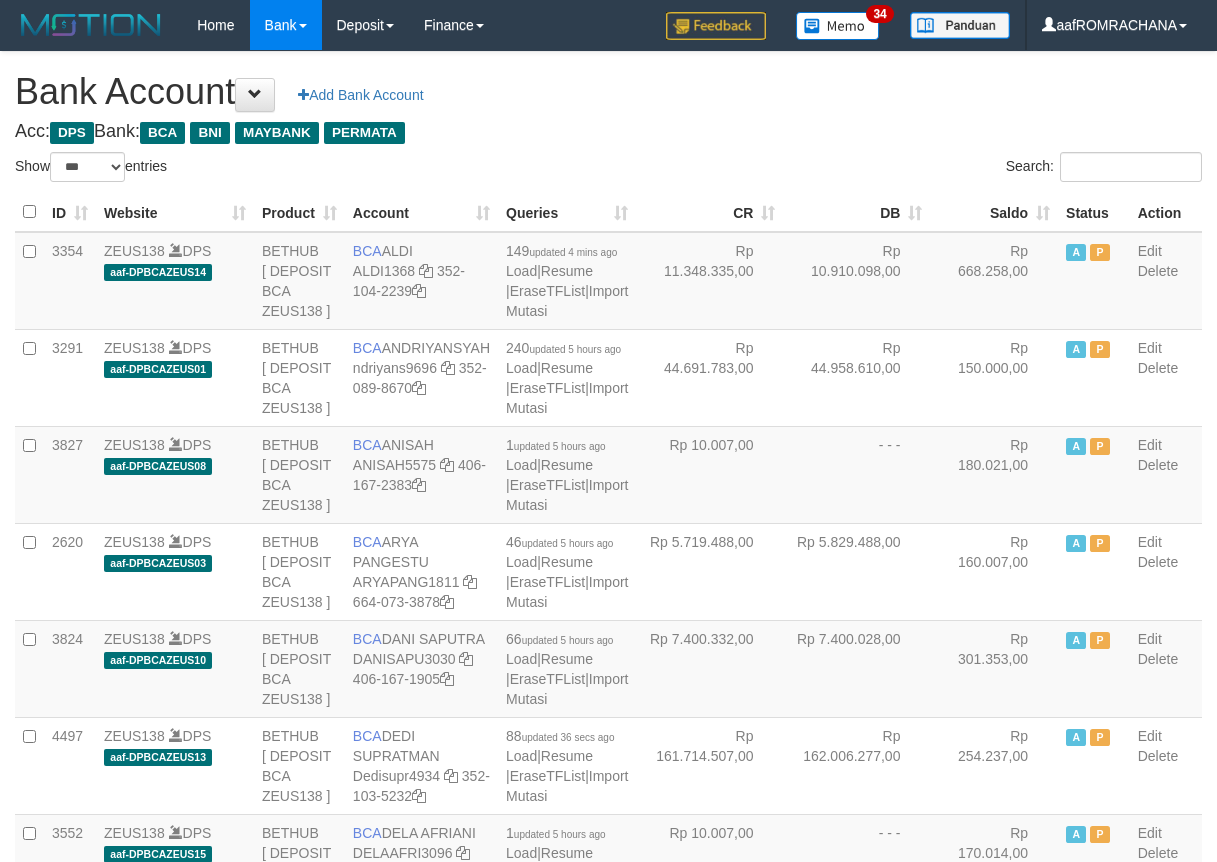 select on "***" 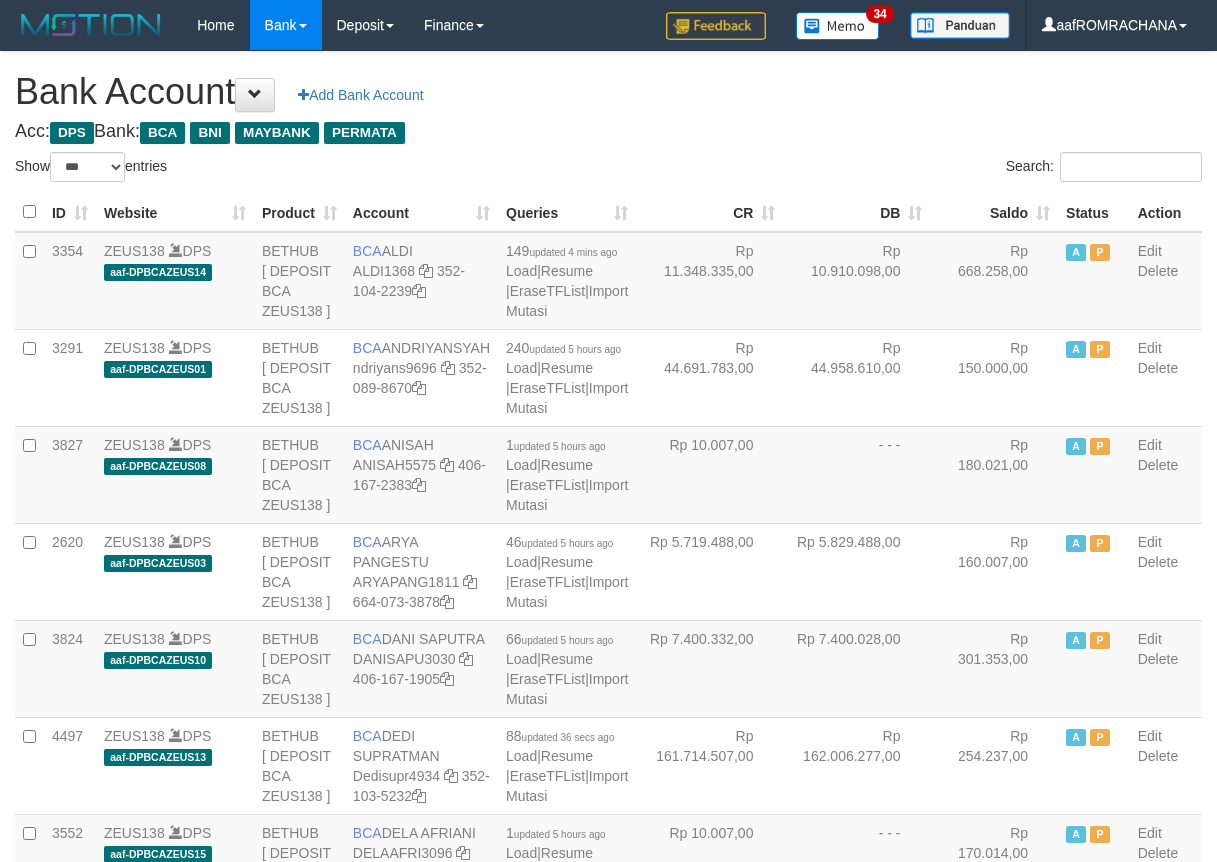 scroll, scrollTop: 0, scrollLeft: 0, axis: both 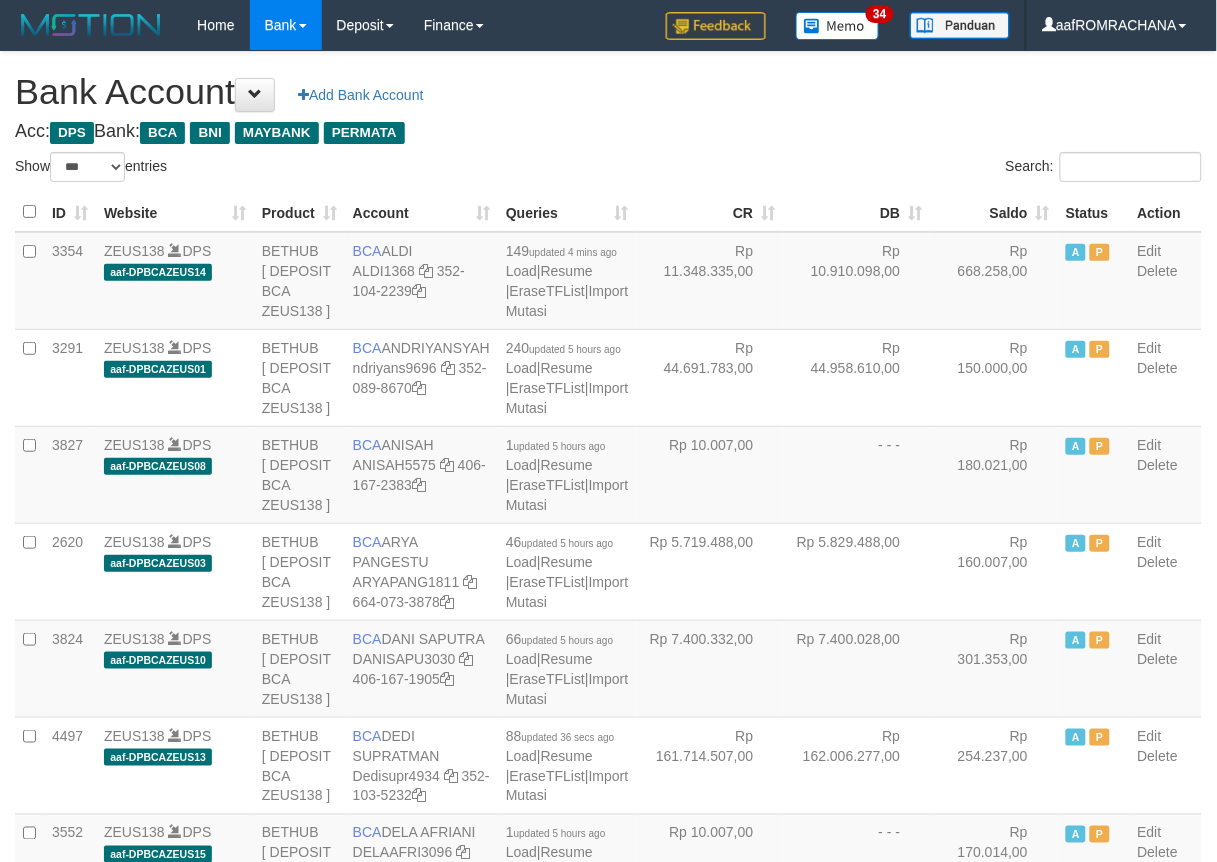 click on "Saldo" at bounding box center (994, 212) 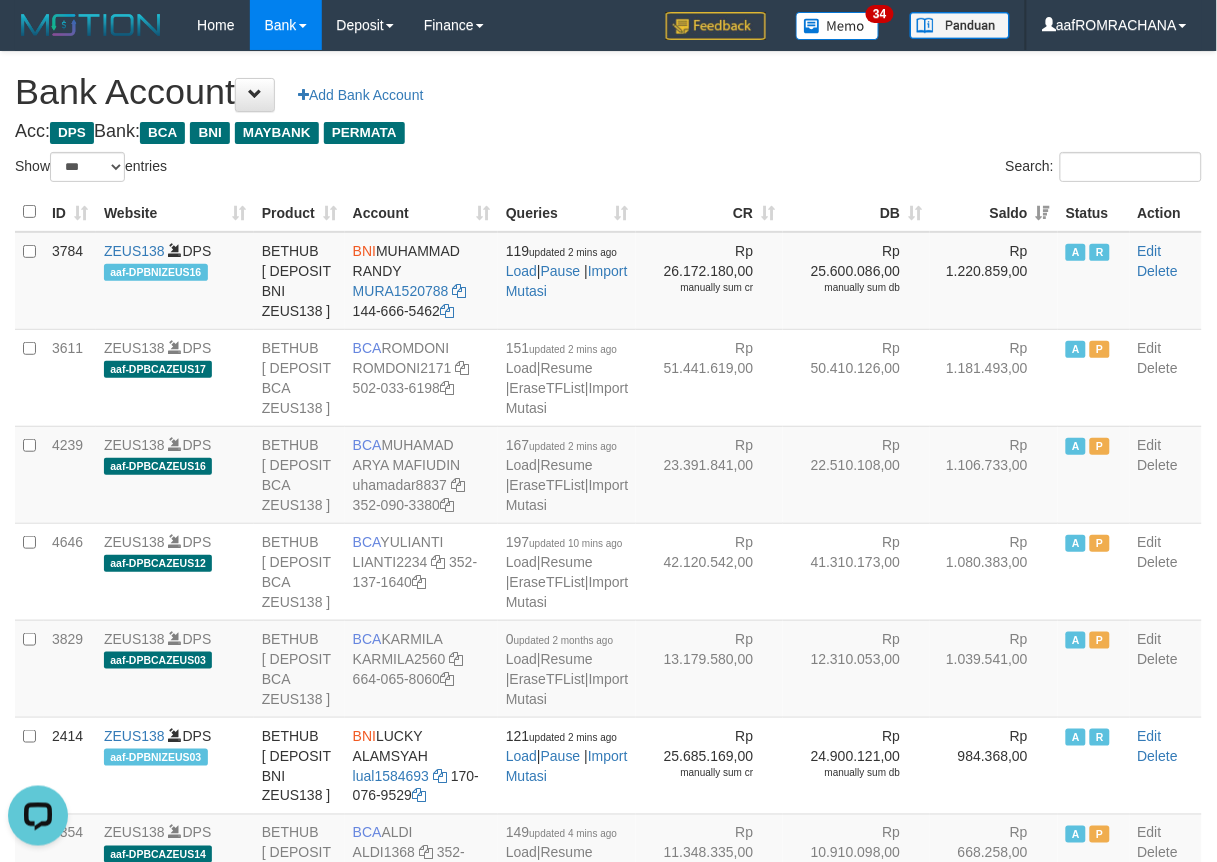 scroll, scrollTop: 0, scrollLeft: 0, axis: both 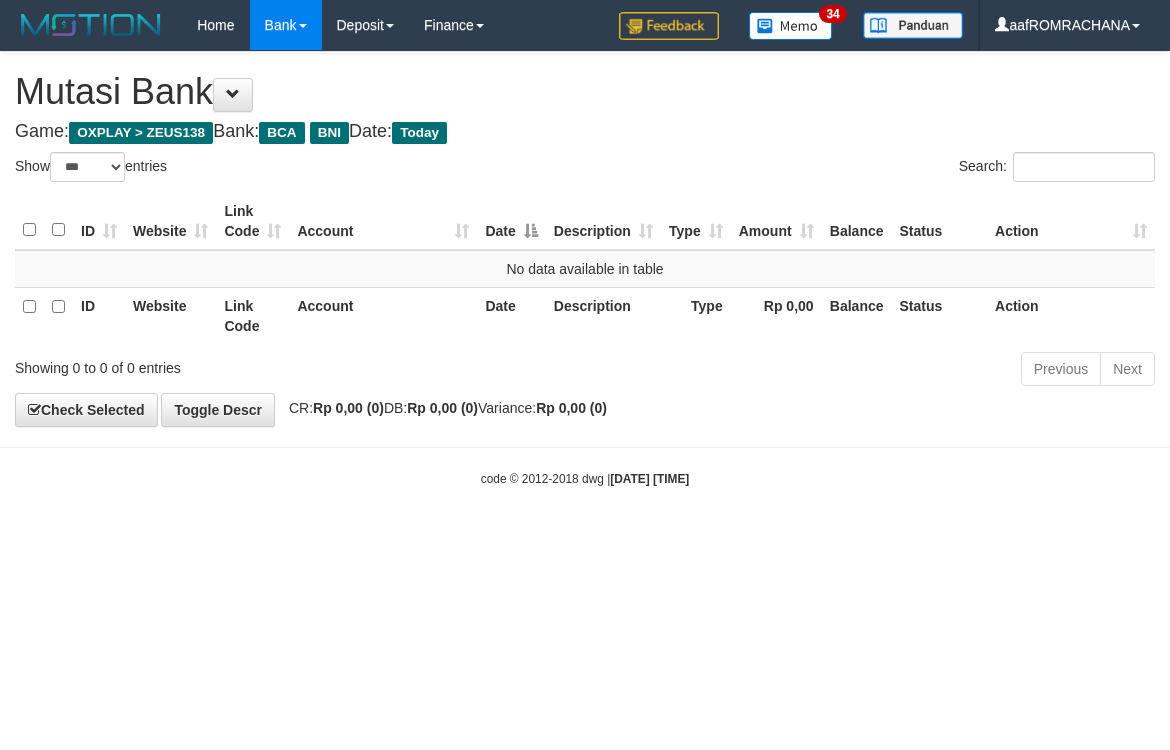 select on "***" 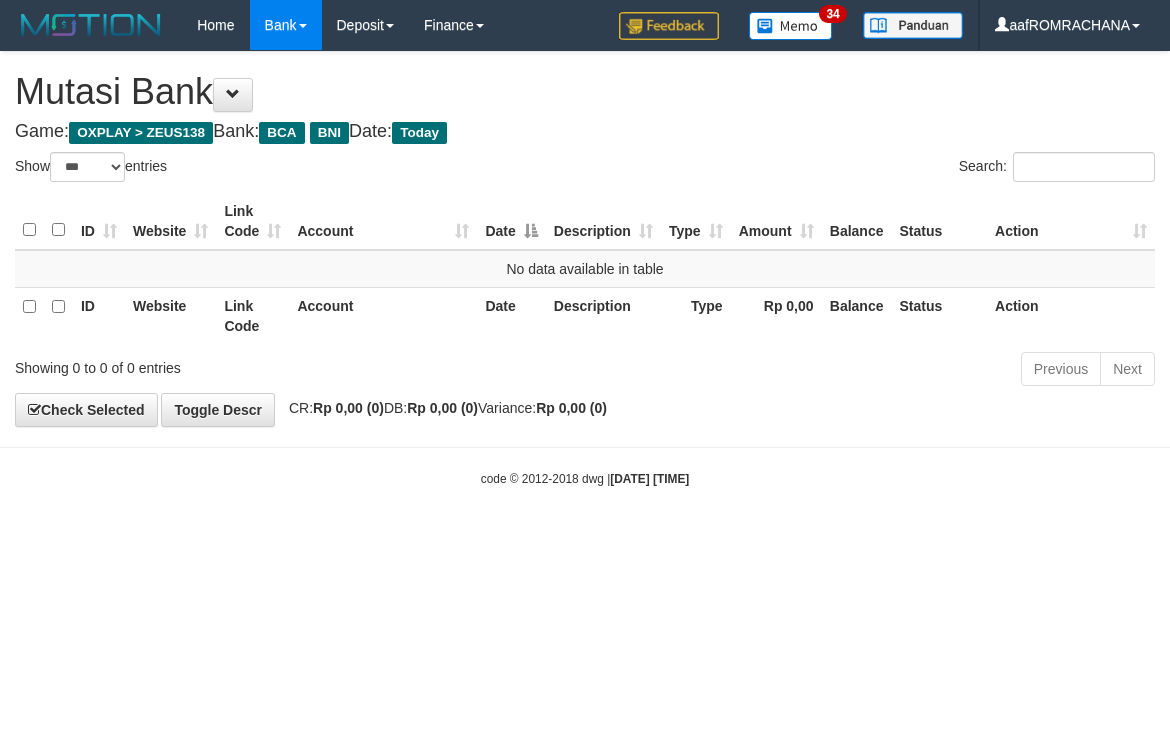 scroll, scrollTop: 0, scrollLeft: 0, axis: both 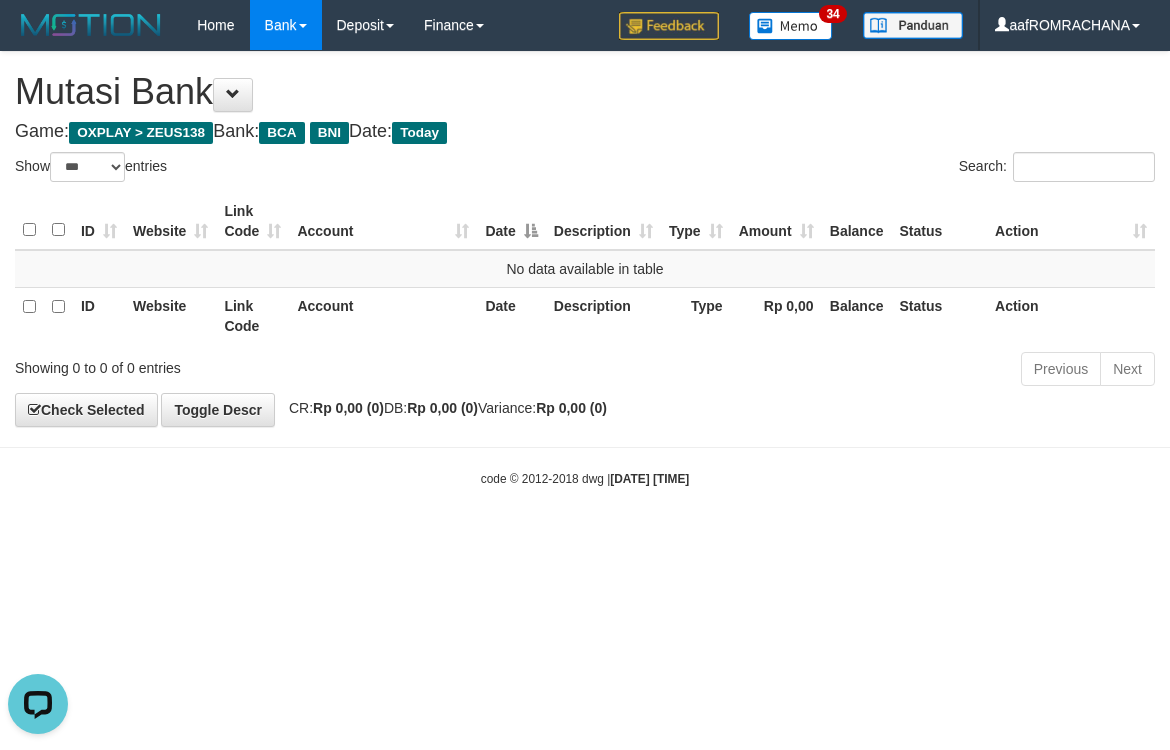drag, startPoint x: 501, startPoint y: 522, endPoint x: 496, endPoint y: 533, distance: 12.083046 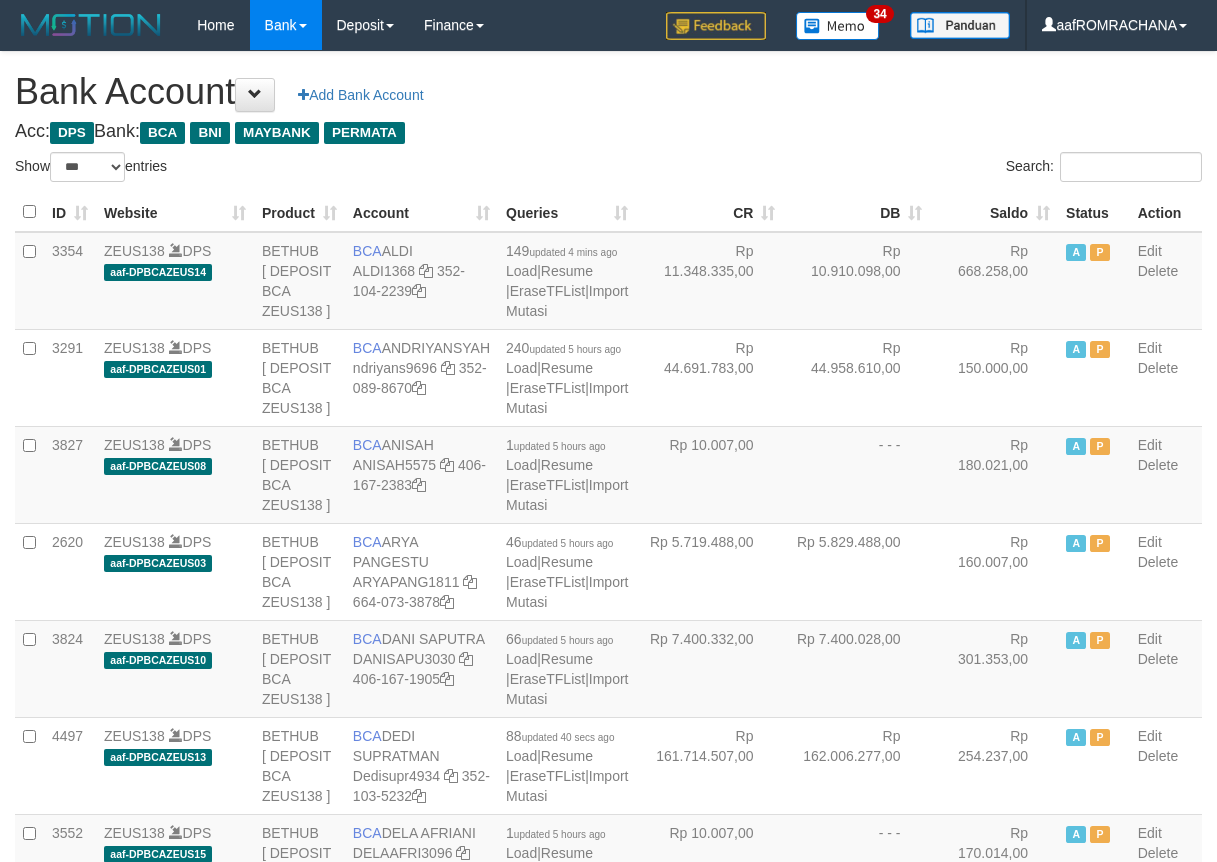 select on "***" 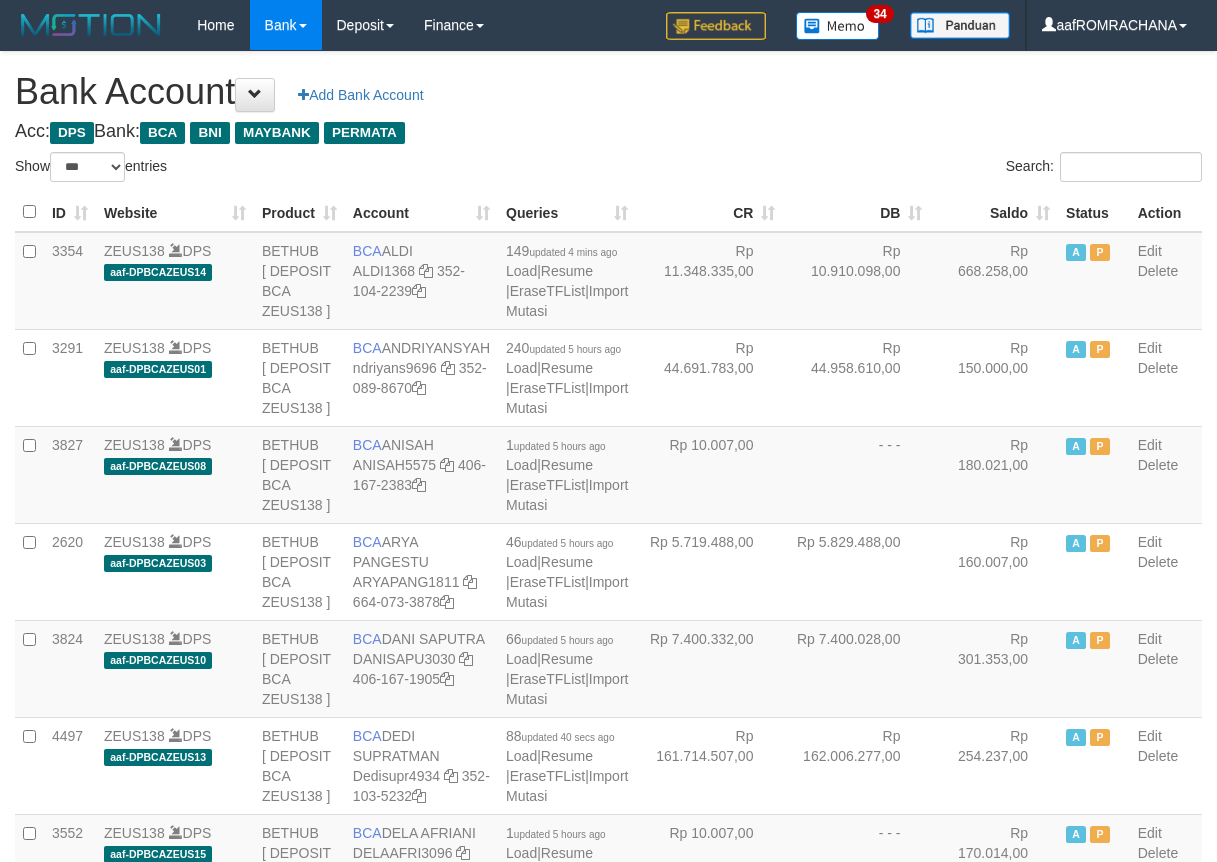 scroll, scrollTop: 0, scrollLeft: 0, axis: both 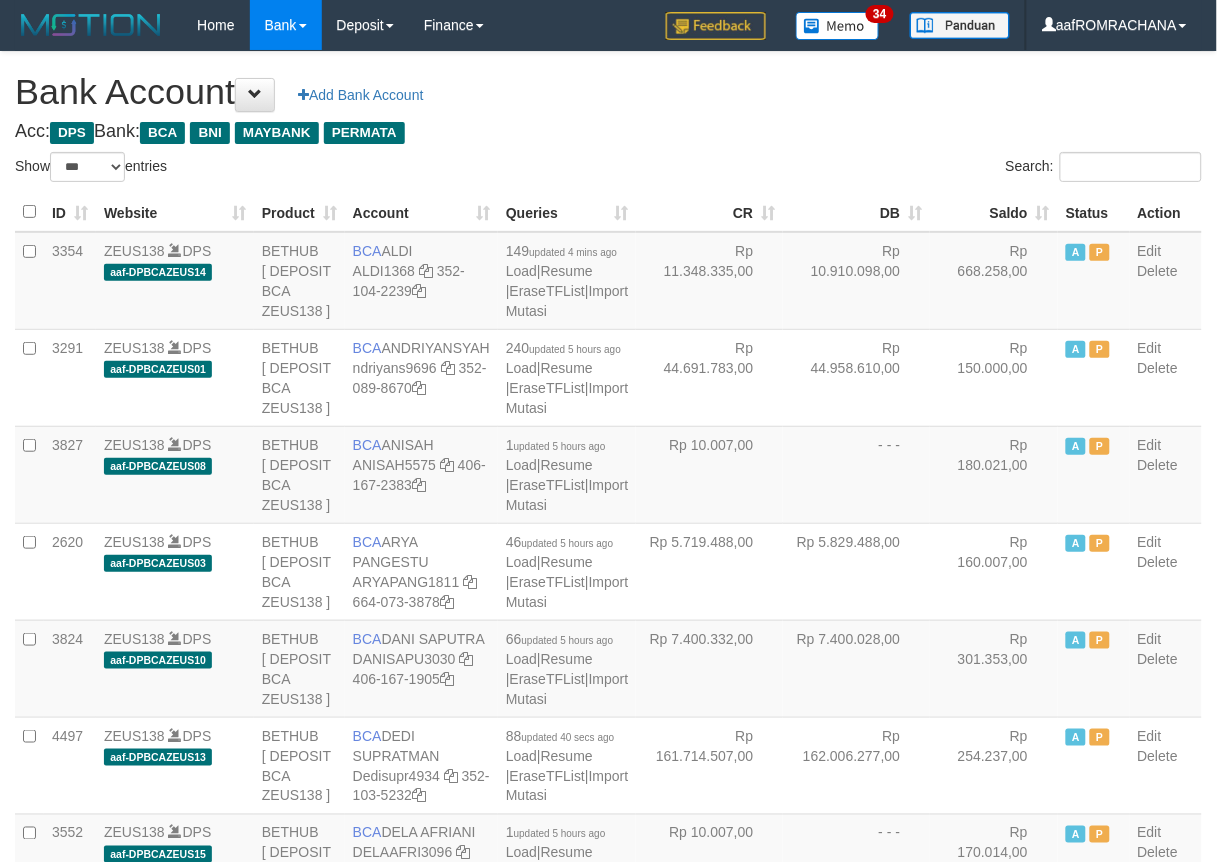click on "Saldo" at bounding box center [994, 212] 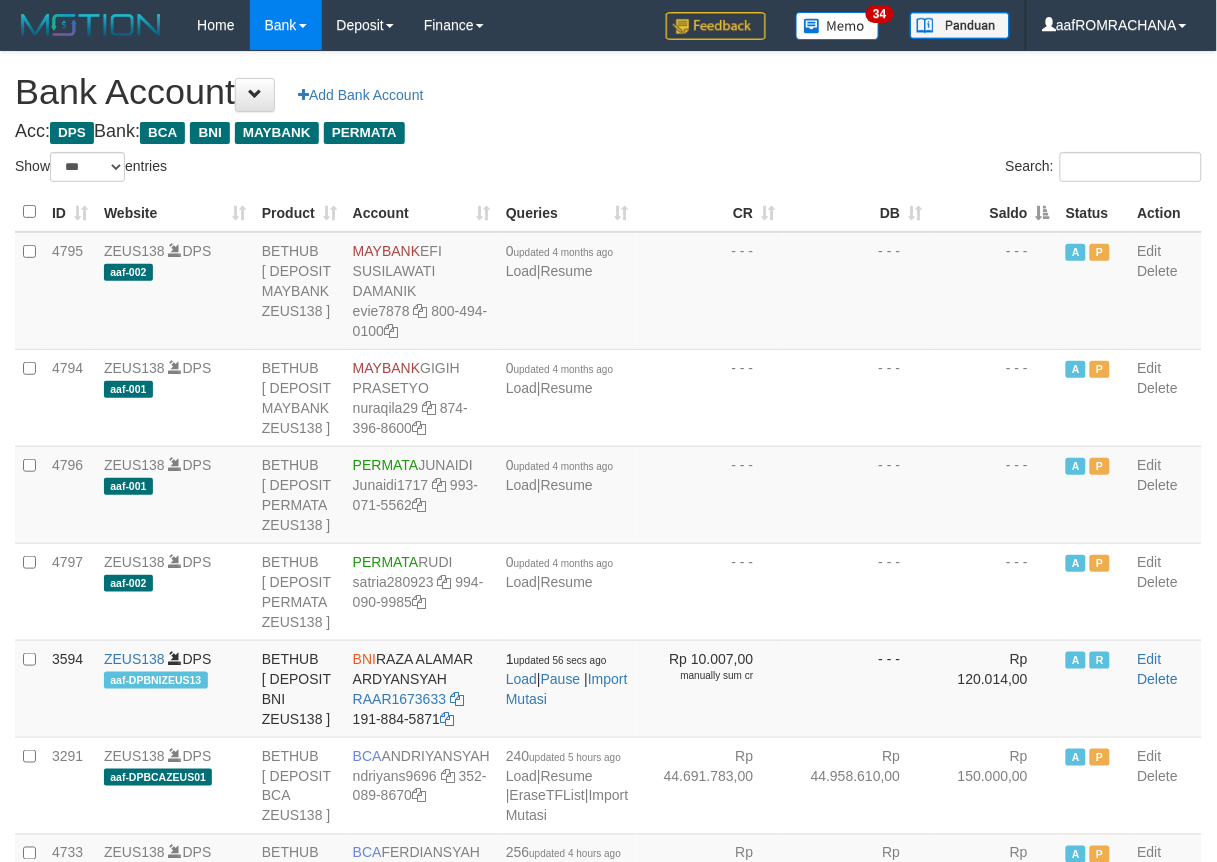 click on "Saldo" at bounding box center [994, 212] 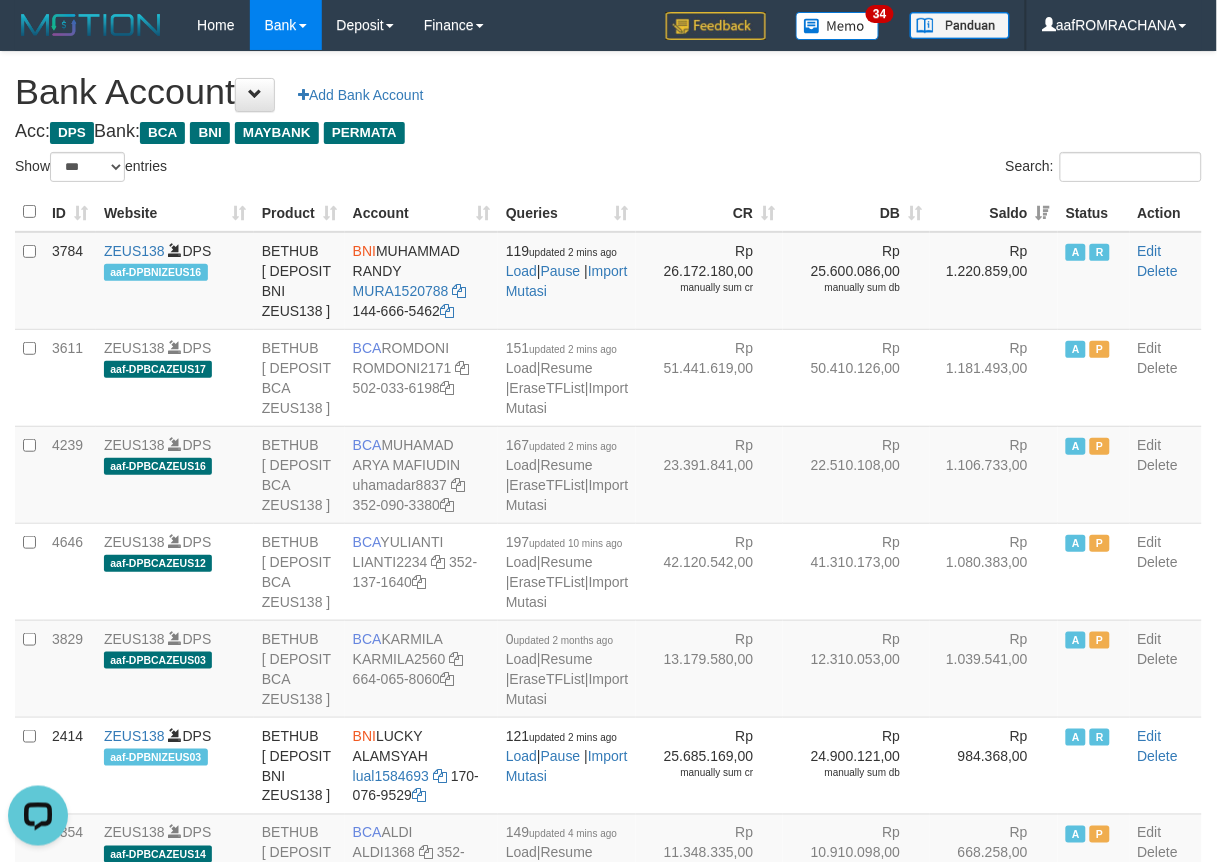 scroll, scrollTop: 0, scrollLeft: 0, axis: both 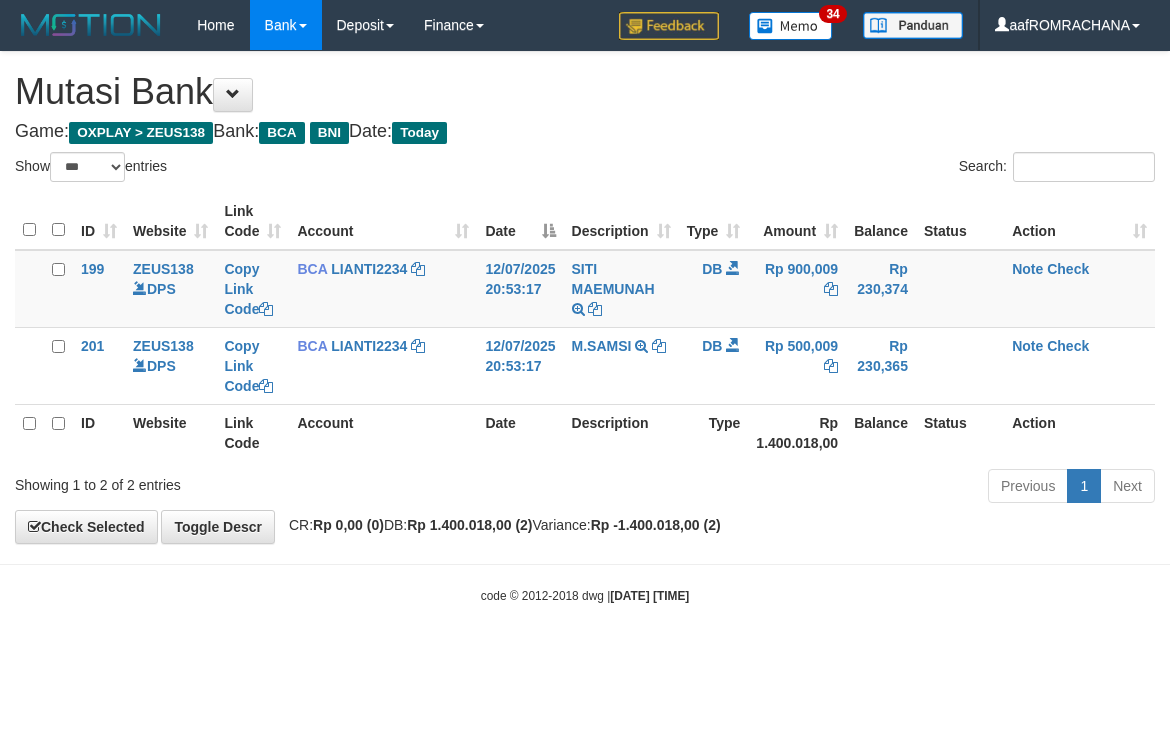 select on "***" 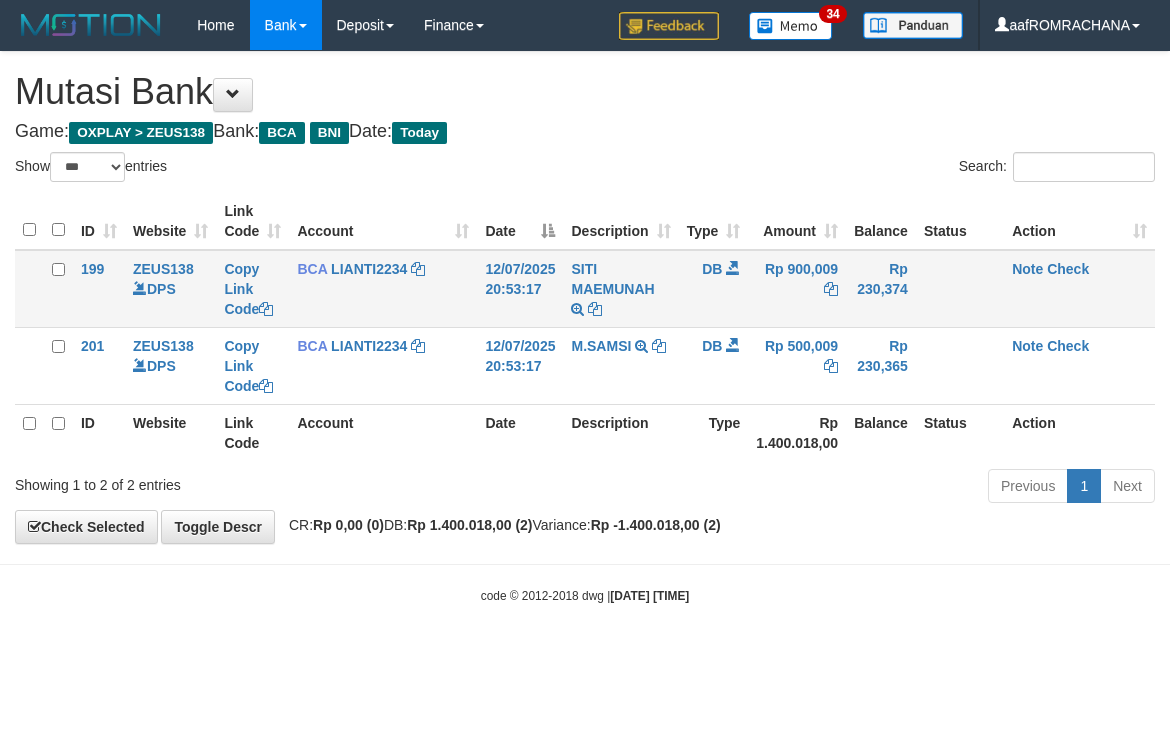scroll, scrollTop: 0, scrollLeft: 0, axis: both 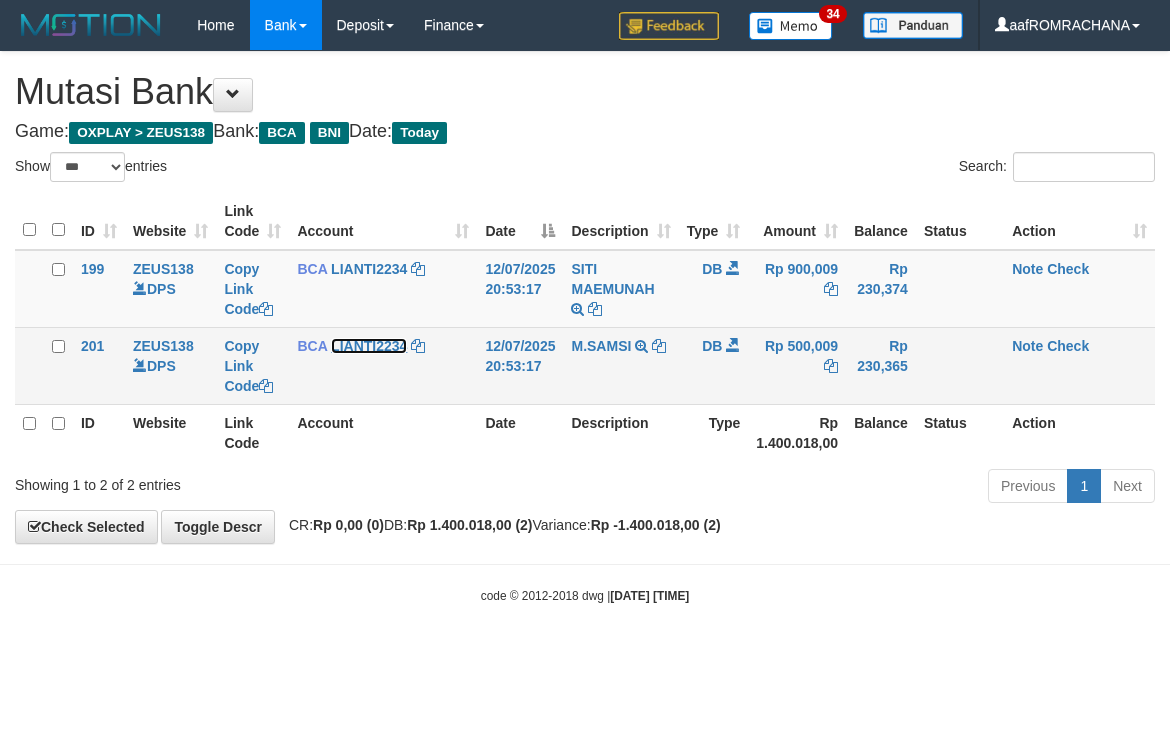 click on "LIANTI2234" at bounding box center (369, 346) 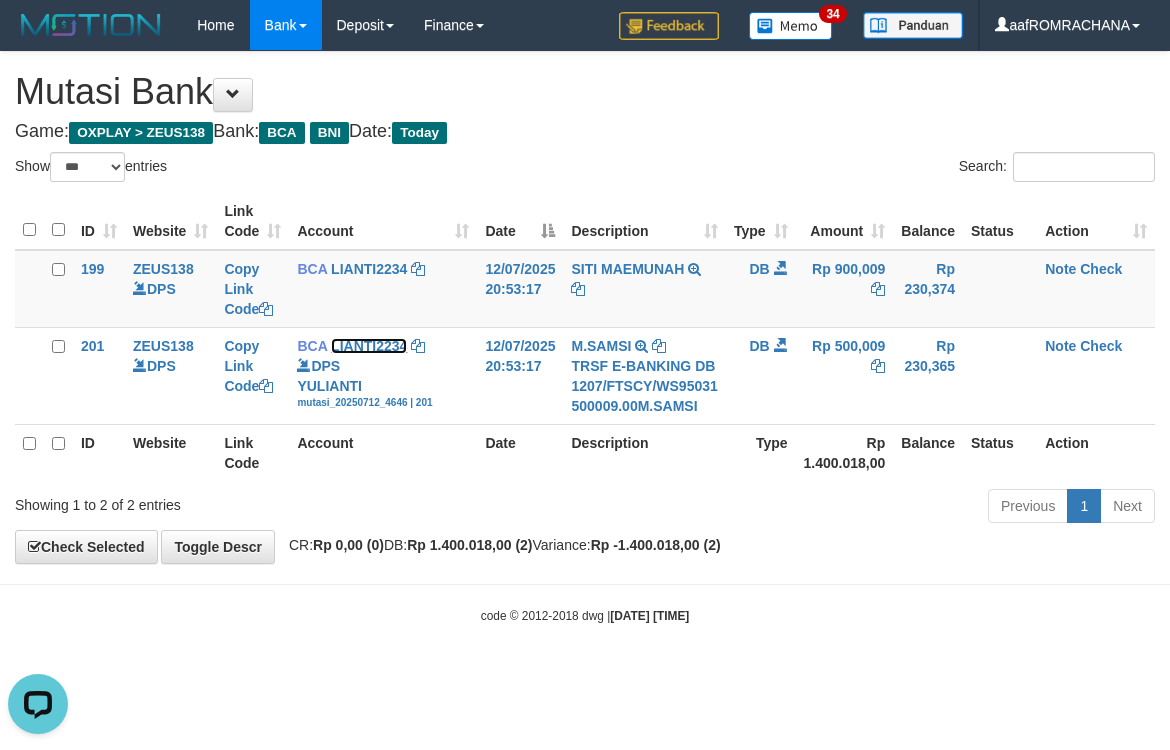 scroll, scrollTop: 0, scrollLeft: 0, axis: both 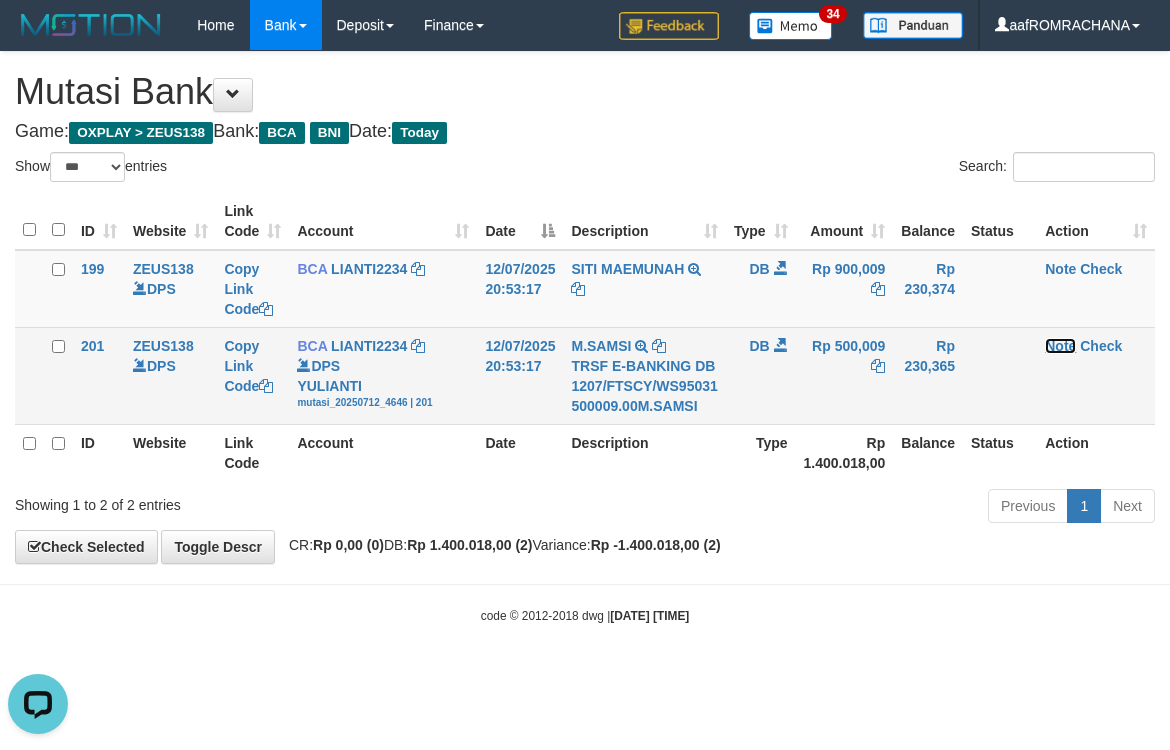 click on "Note" at bounding box center [1060, 346] 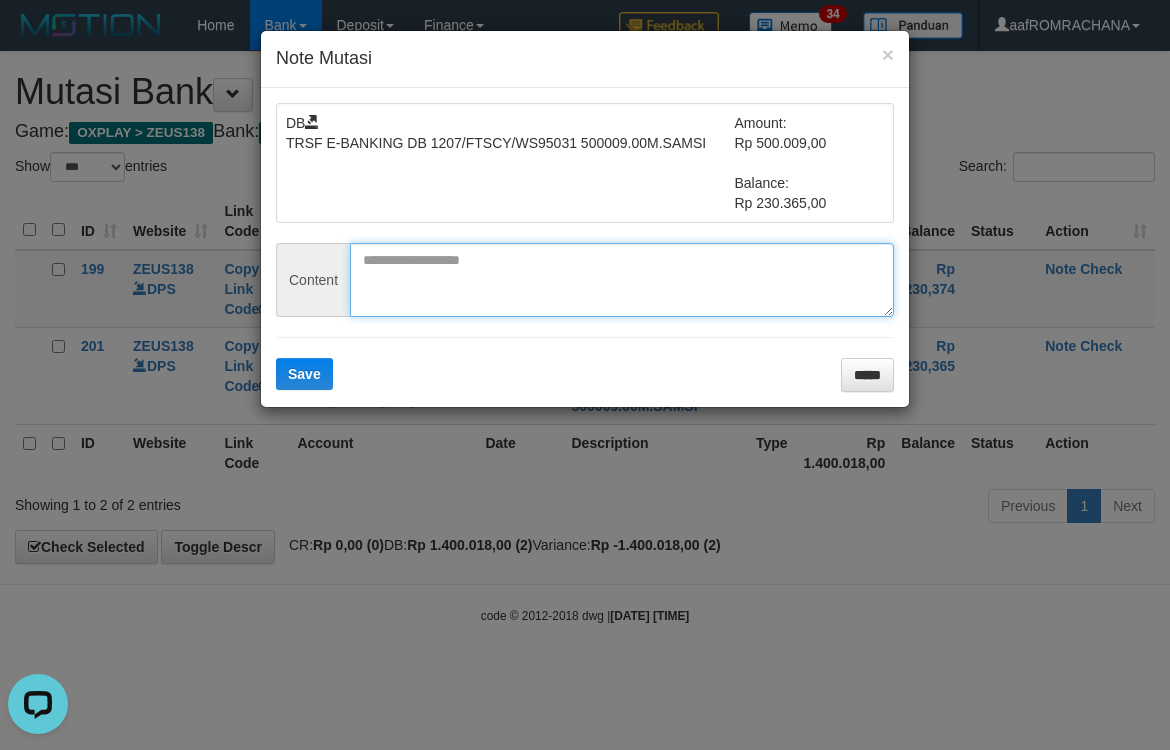 click at bounding box center [622, 280] 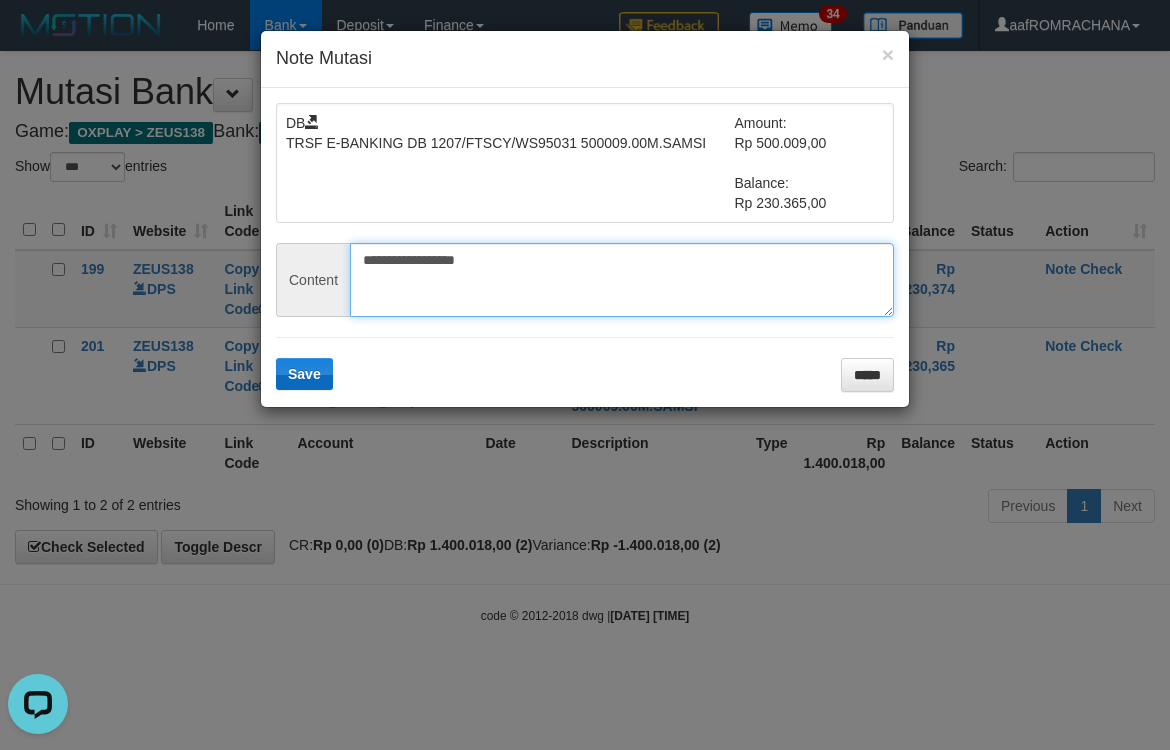 type on "**********" 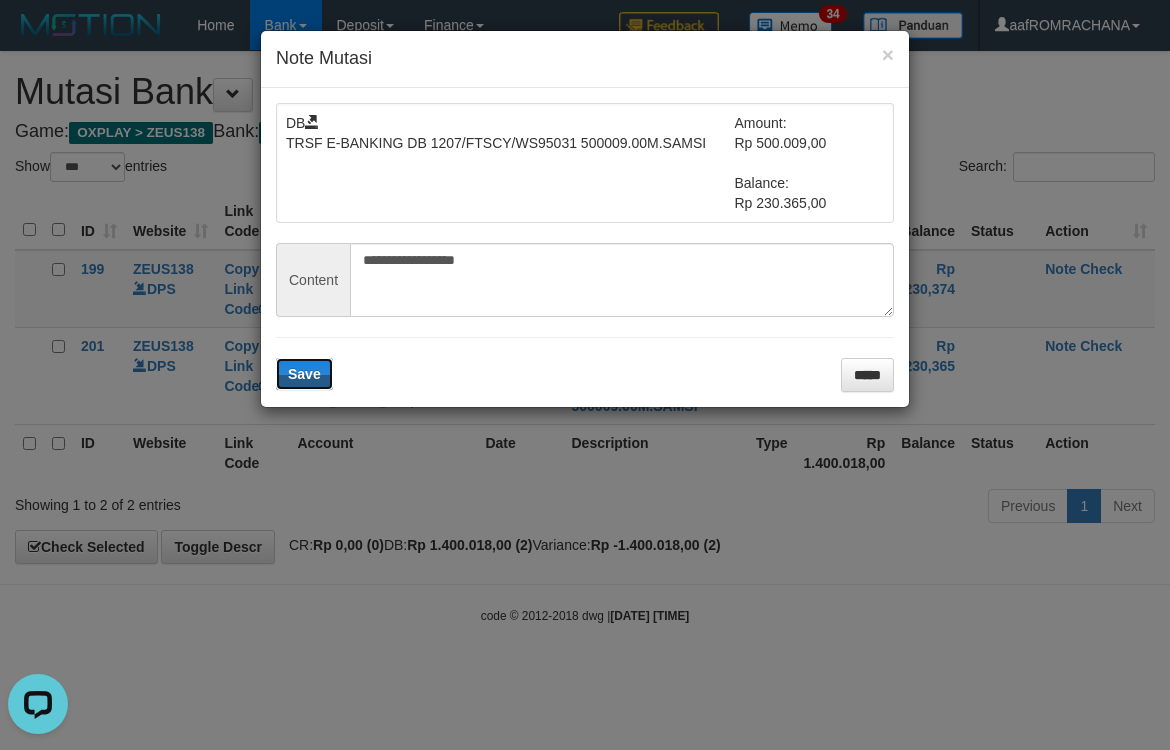 drag, startPoint x: 293, startPoint y: 376, endPoint x: 572, endPoint y: 395, distance: 279.6462 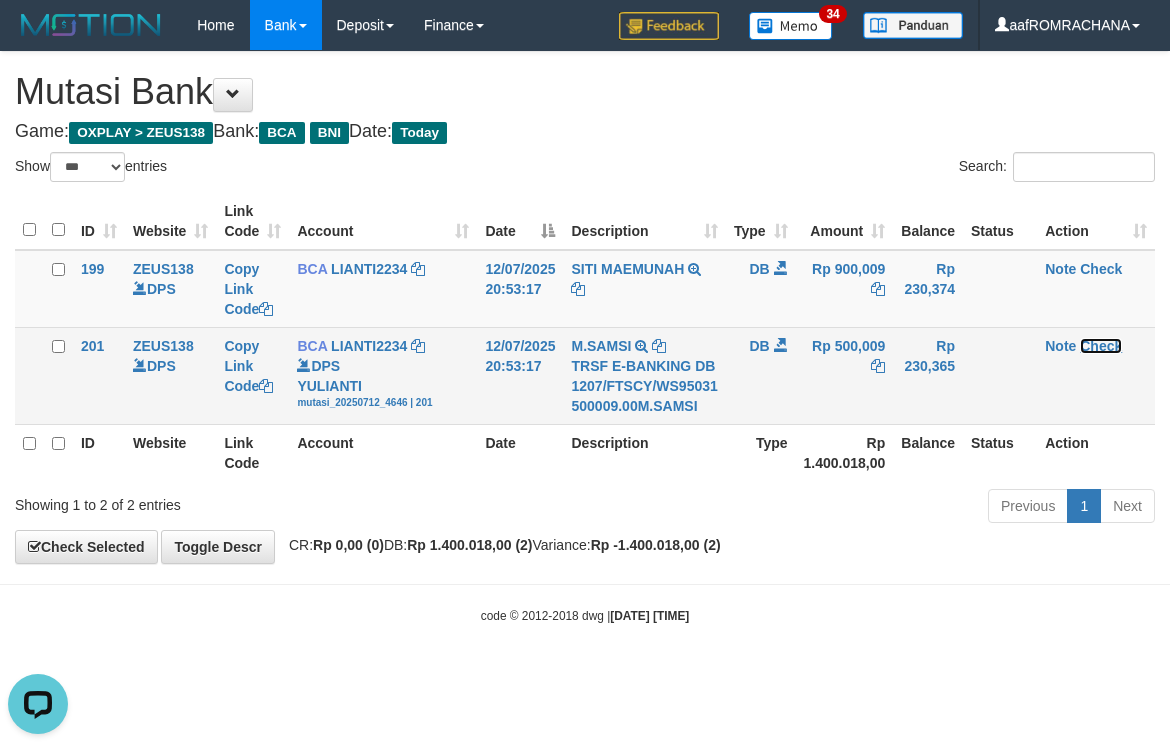 click on "Check" at bounding box center [1101, 346] 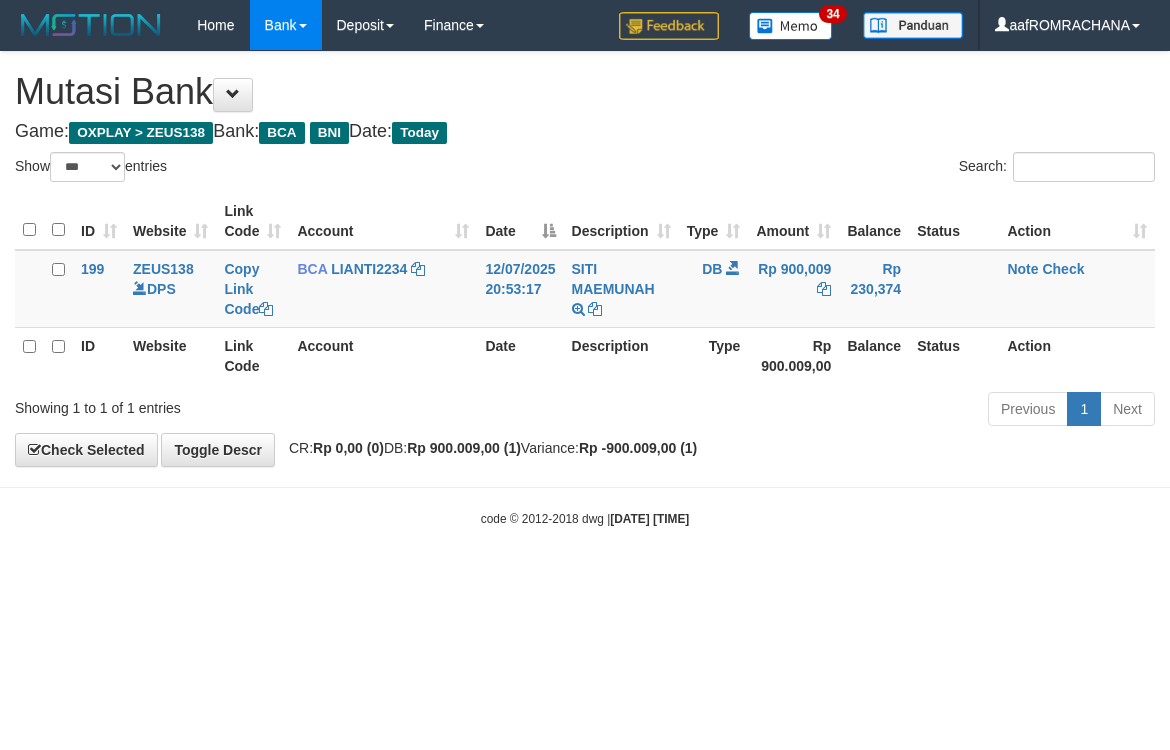 select on "***" 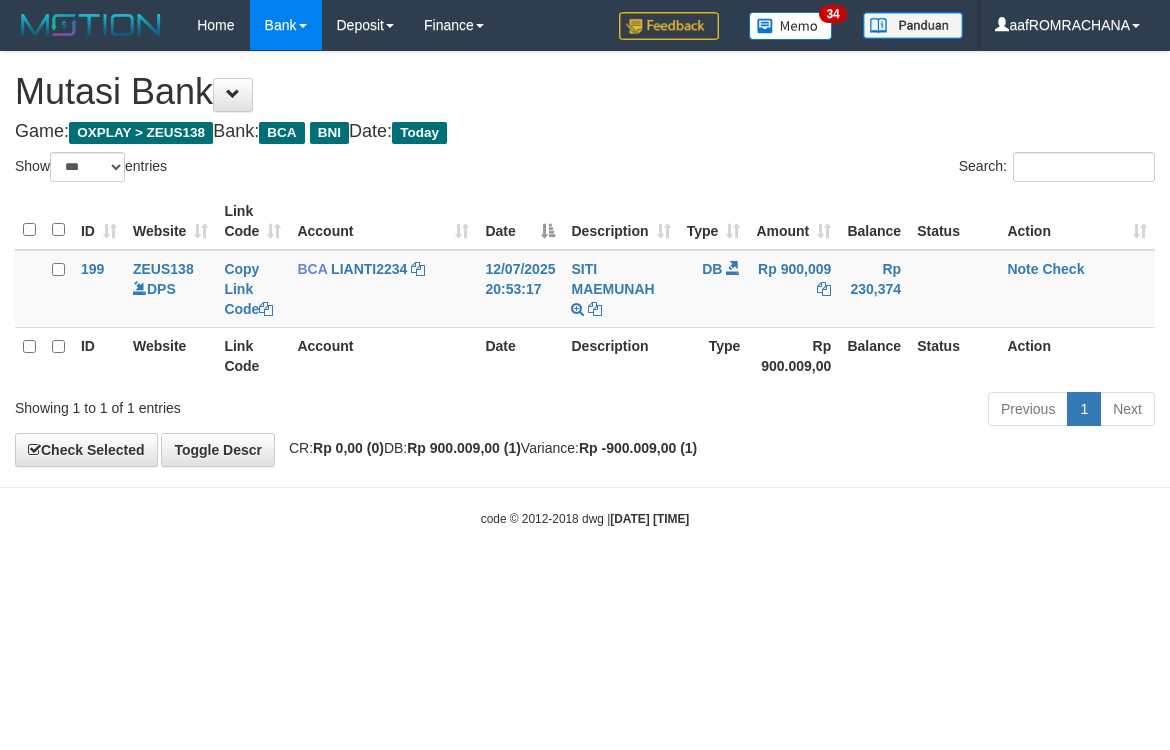 scroll, scrollTop: 0, scrollLeft: 0, axis: both 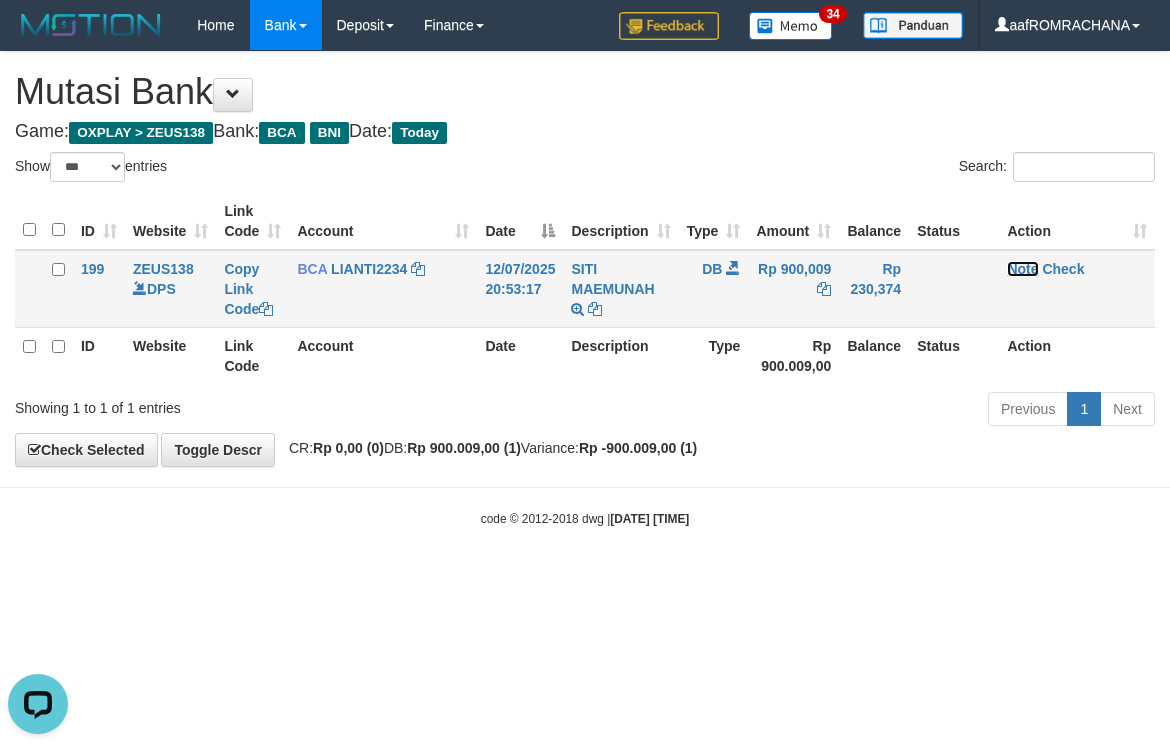 click on "Note" at bounding box center [1022, 269] 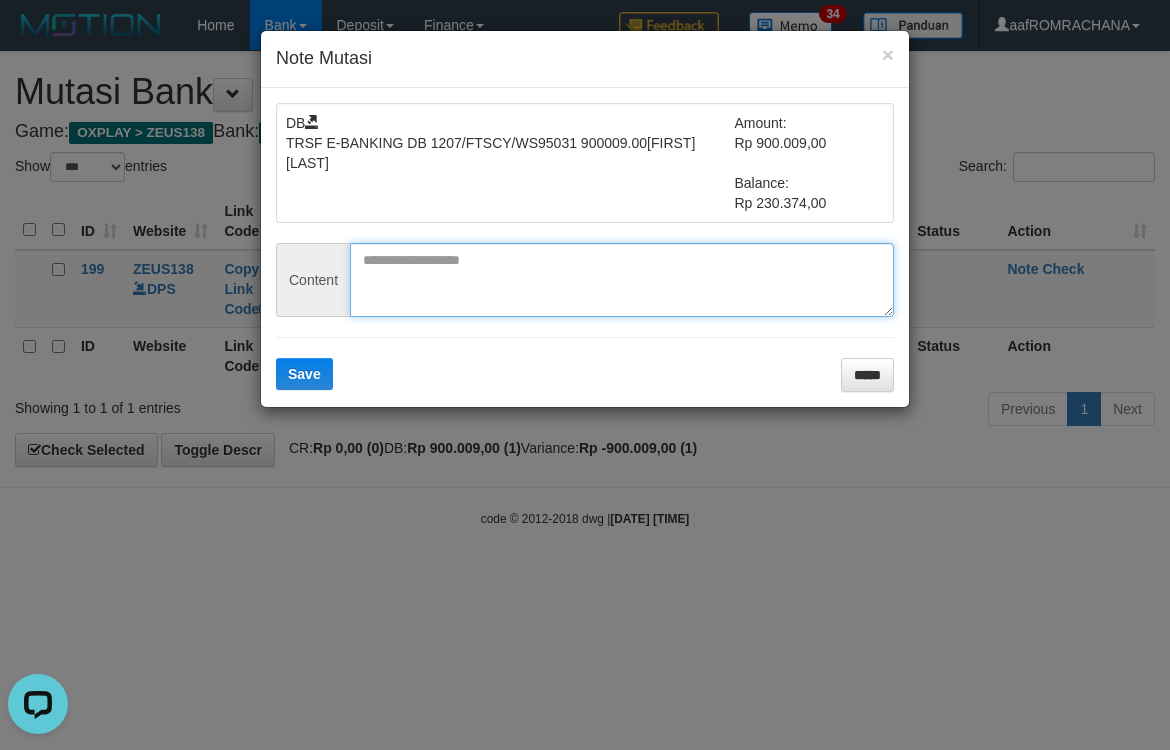 click at bounding box center (622, 280) 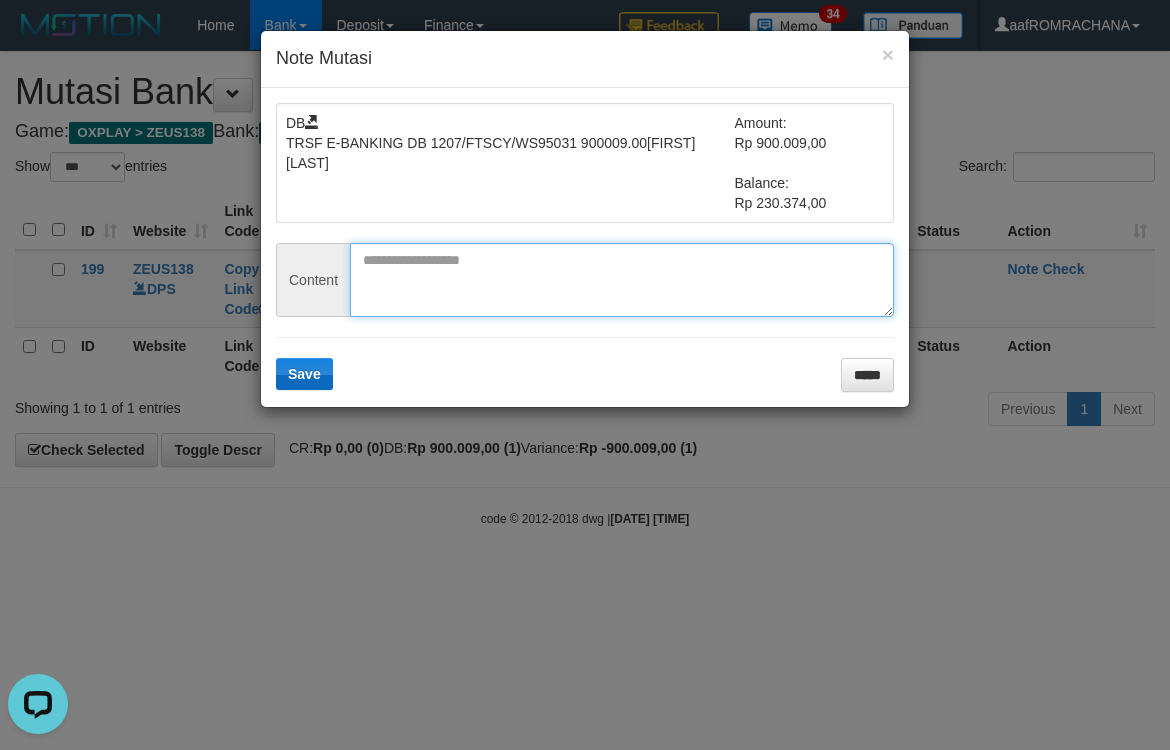 paste on "**********" 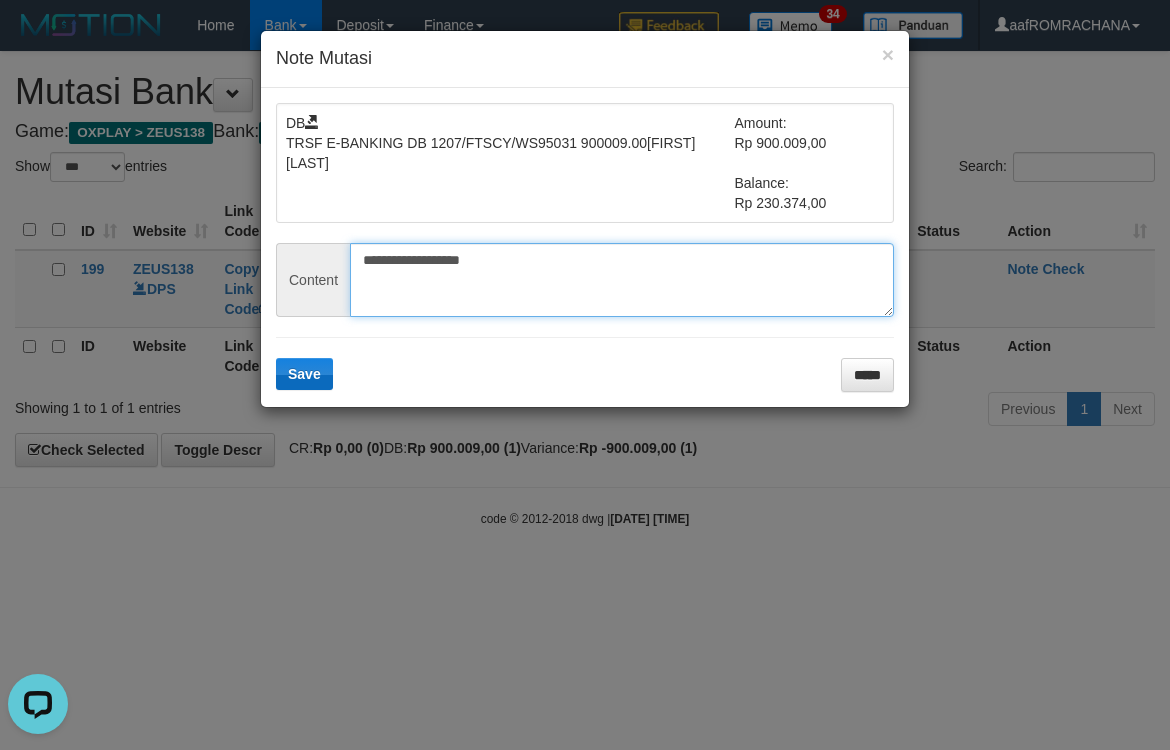 type on "**********" 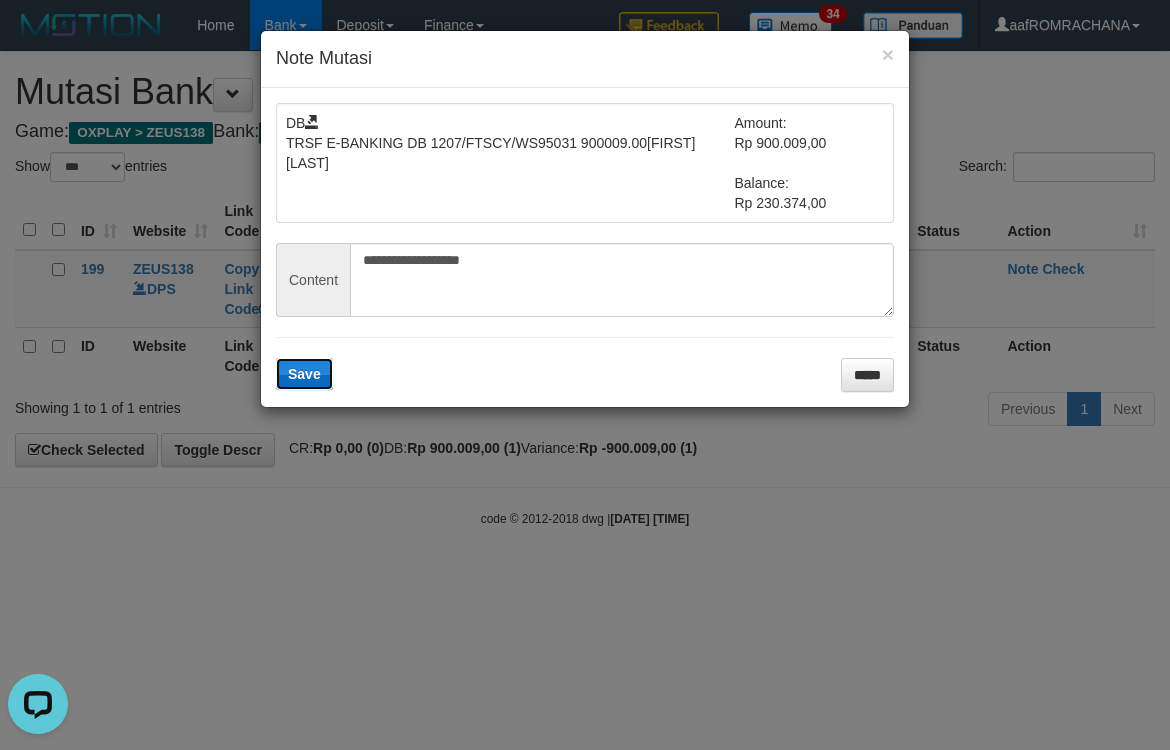 drag, startPoint x: 293, startPoint y: 376, endPoint x: 877, endPoint y: 405, distance: 584.7196 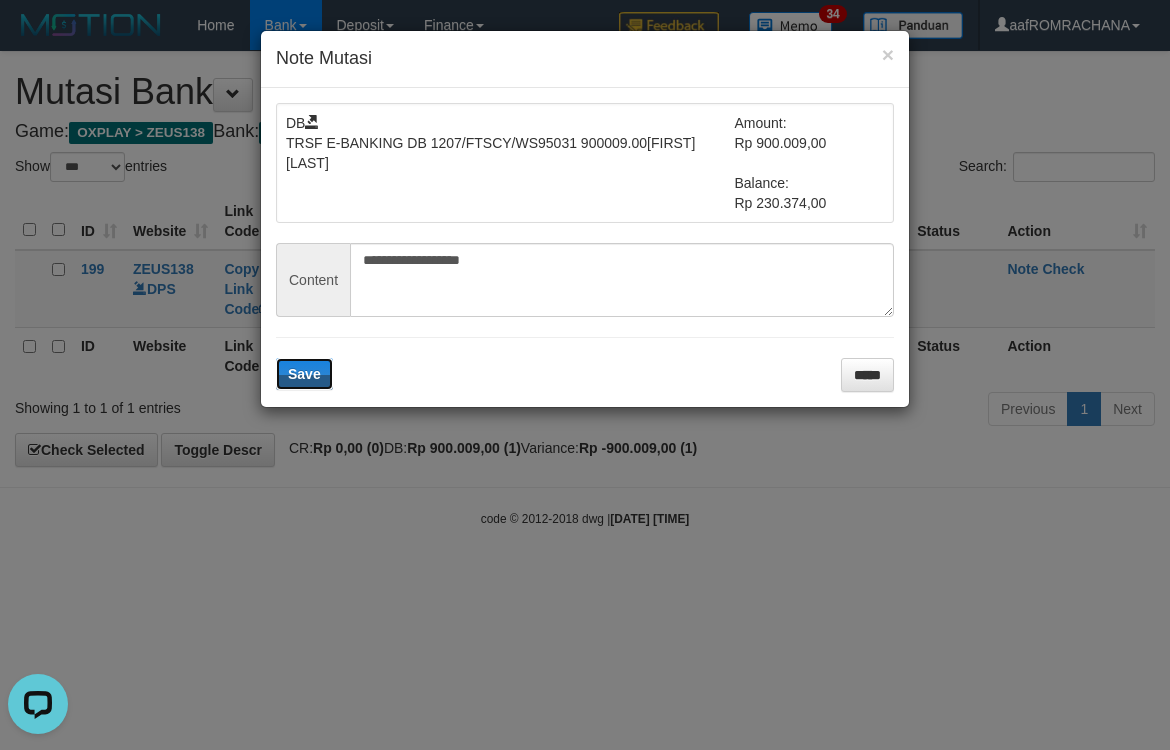 click on "Save" at bounding box center [304, 374] 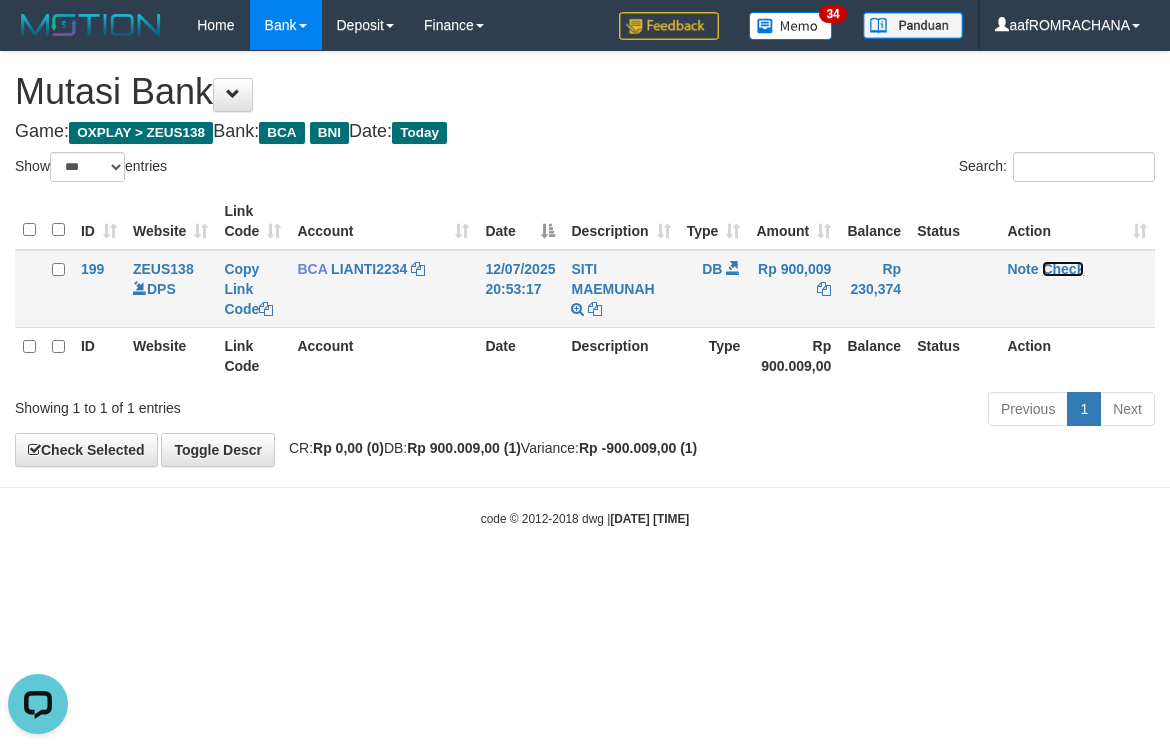 click on "Check" at bounding box center (1063, 269) 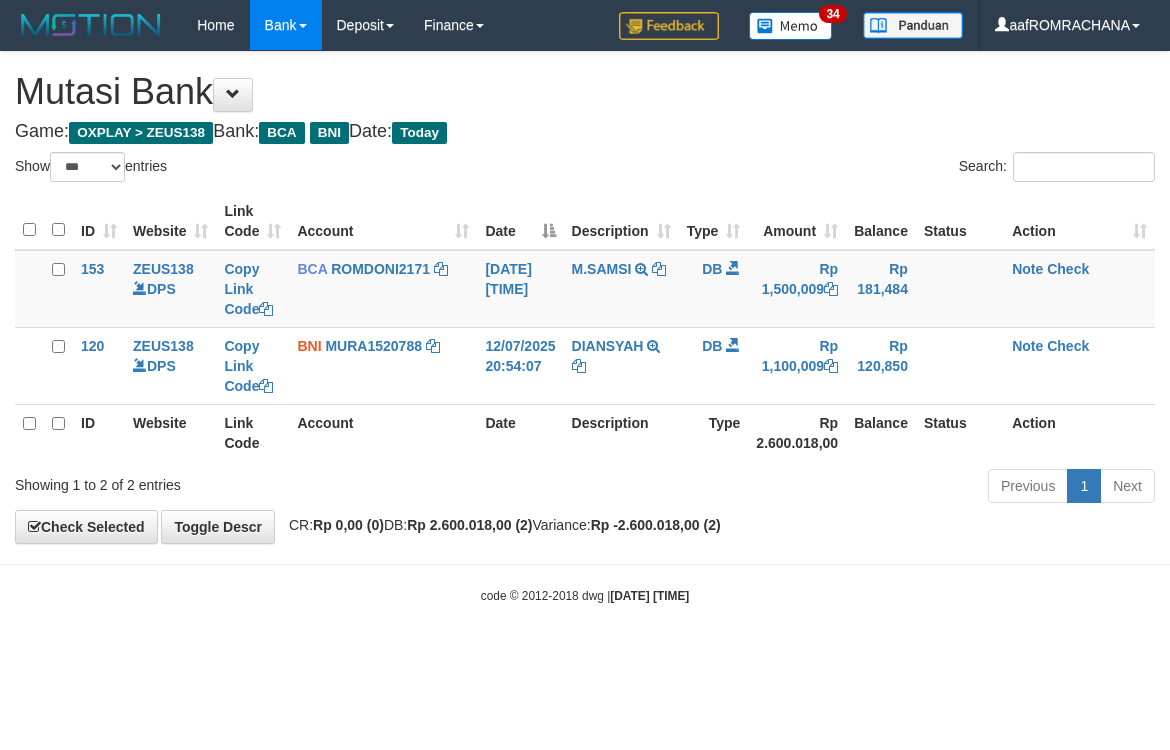 select on "***" 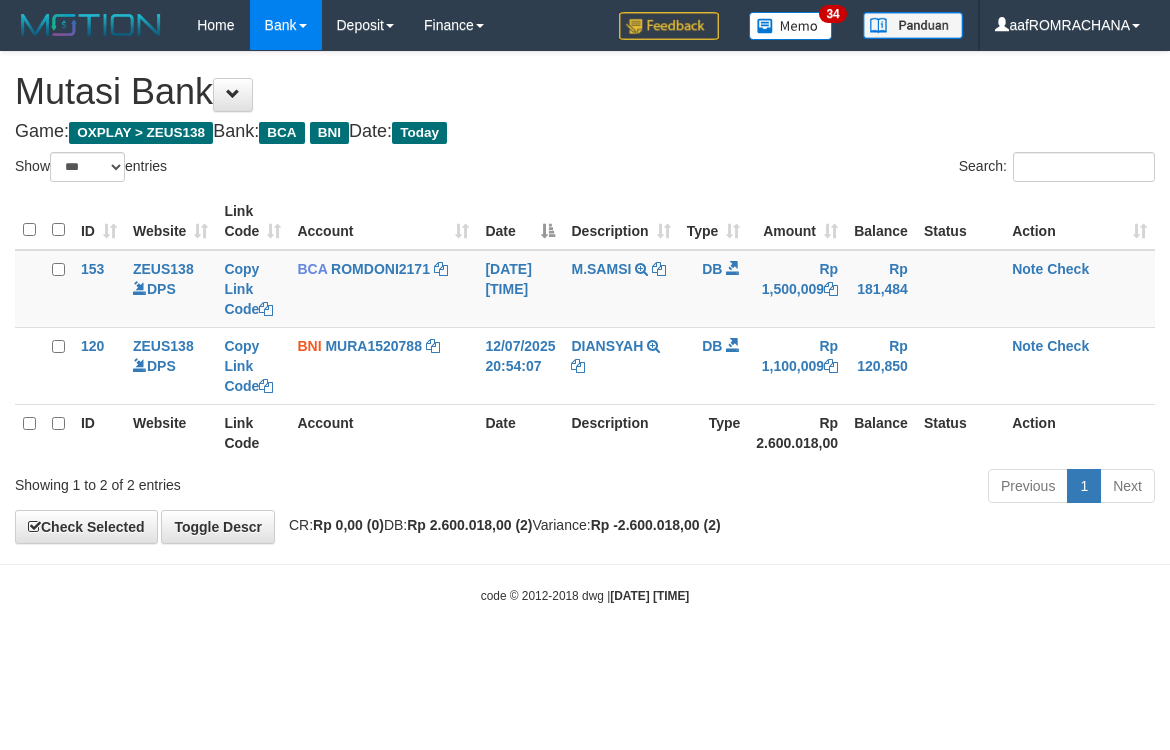 scroll, scrollTop: 0, scrollLeft: 0, axis: both 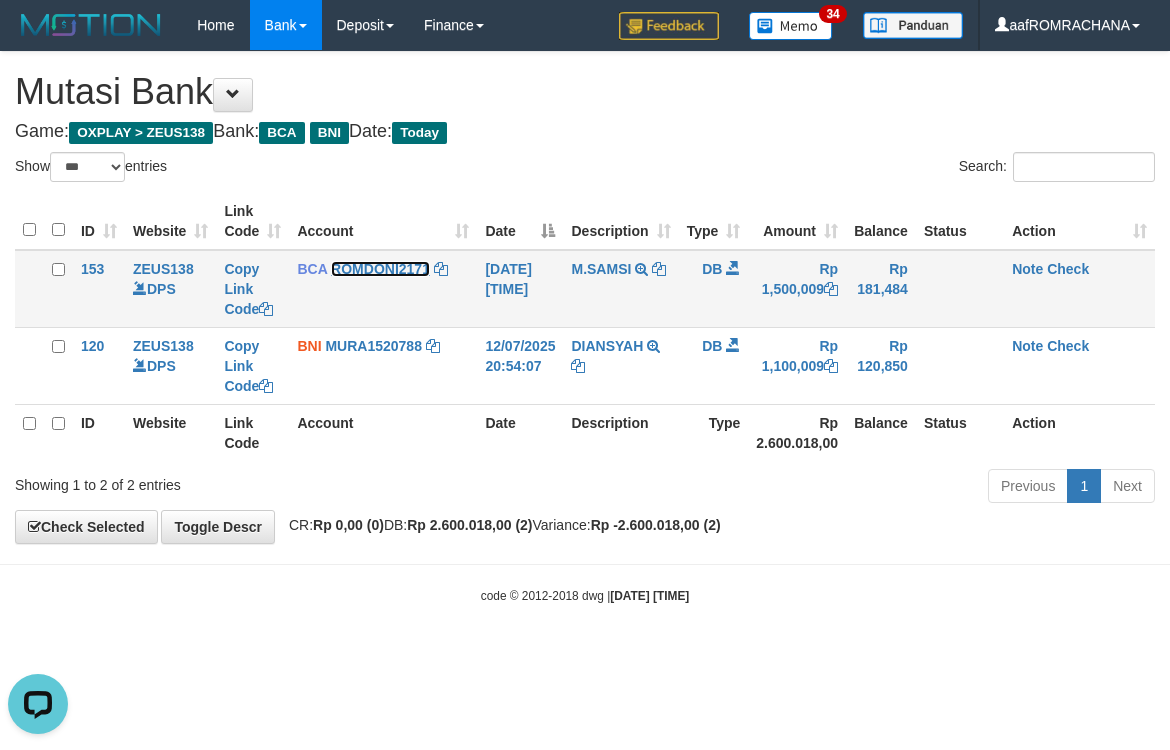 click on "ROMDONI2171" at bounding box center (380, 269) 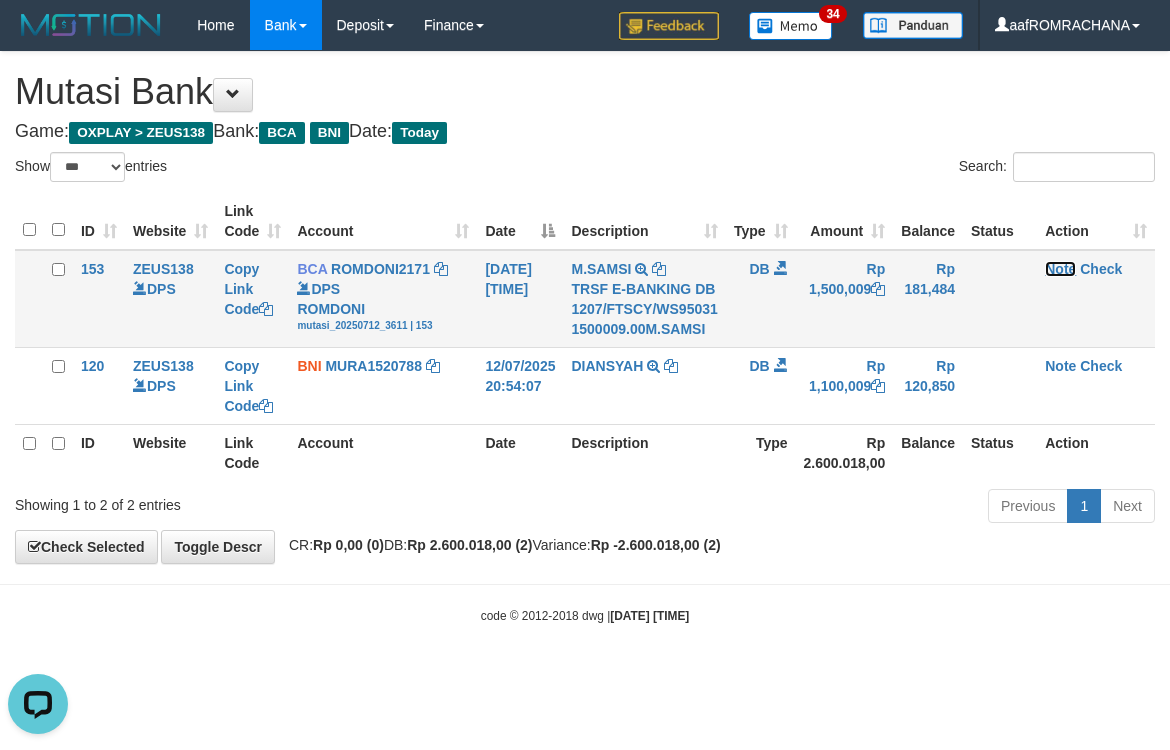 click on "Note" at bounding box center (1060, 269) 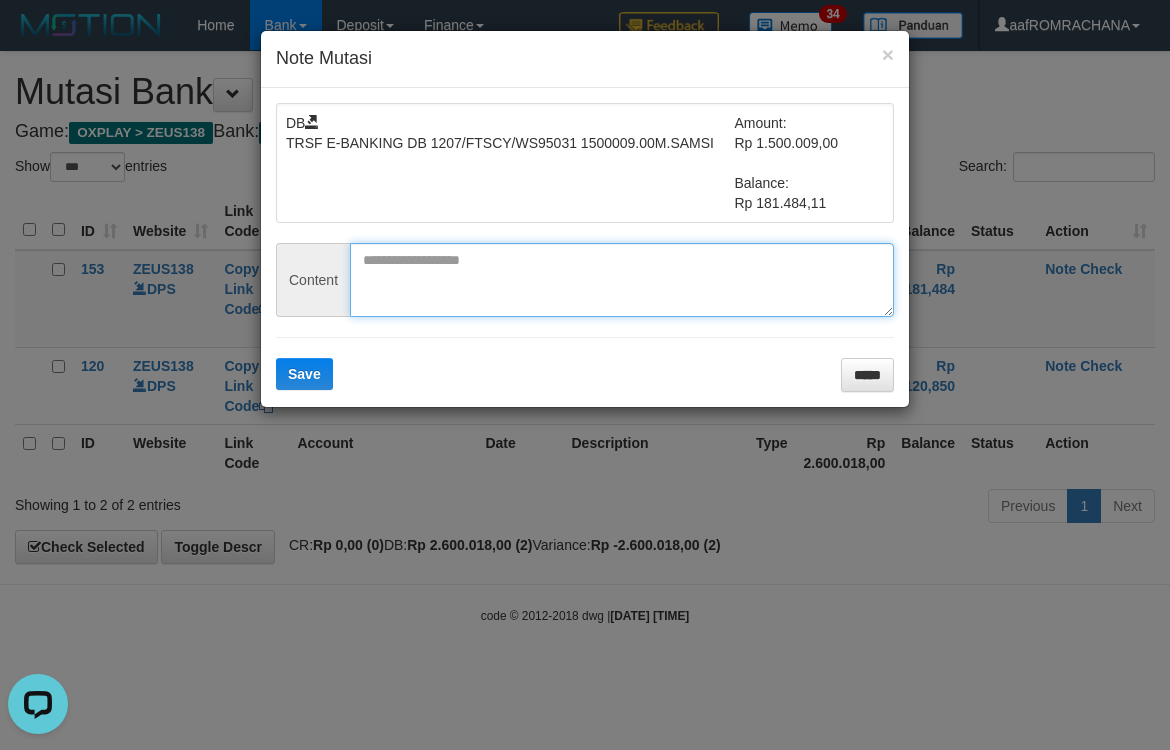click at bounding box center (622, 280) 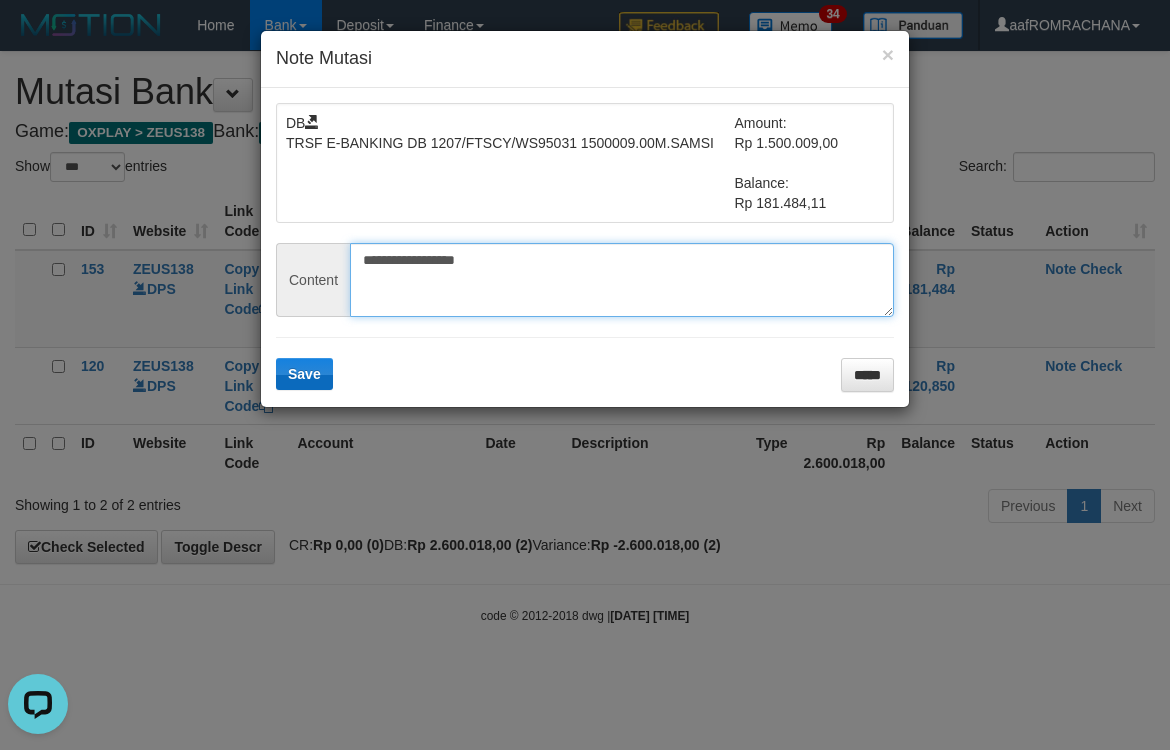 type on "**********" 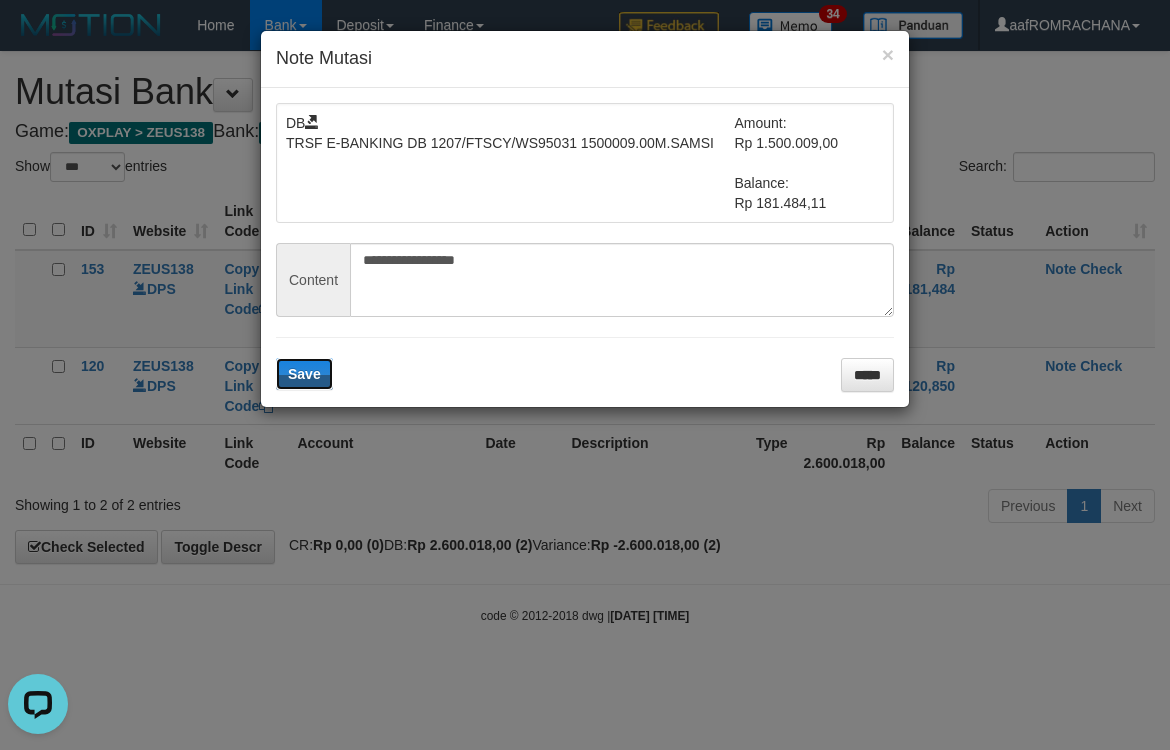 drag, startPoint x: 302, startPoint y: 377, endPoint x: 556, endPoint y: 403, distance: 255.32724 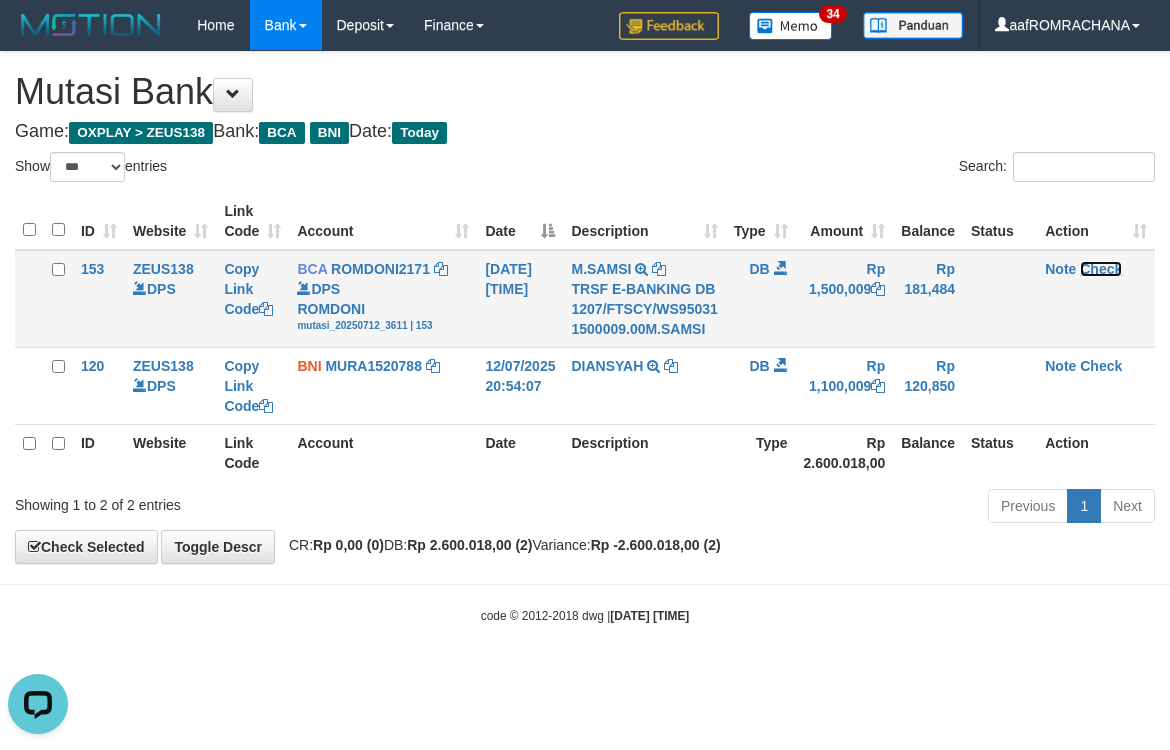 click on "Check" at bounding box center (1101, 269) 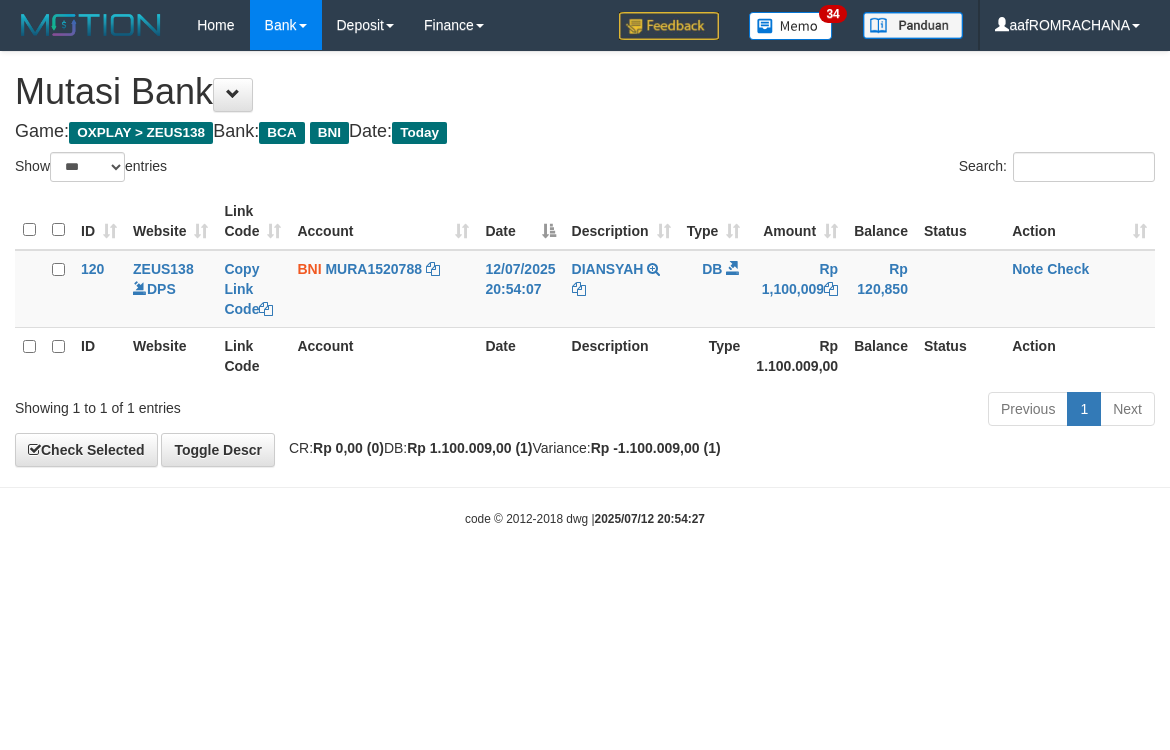 select on "***" 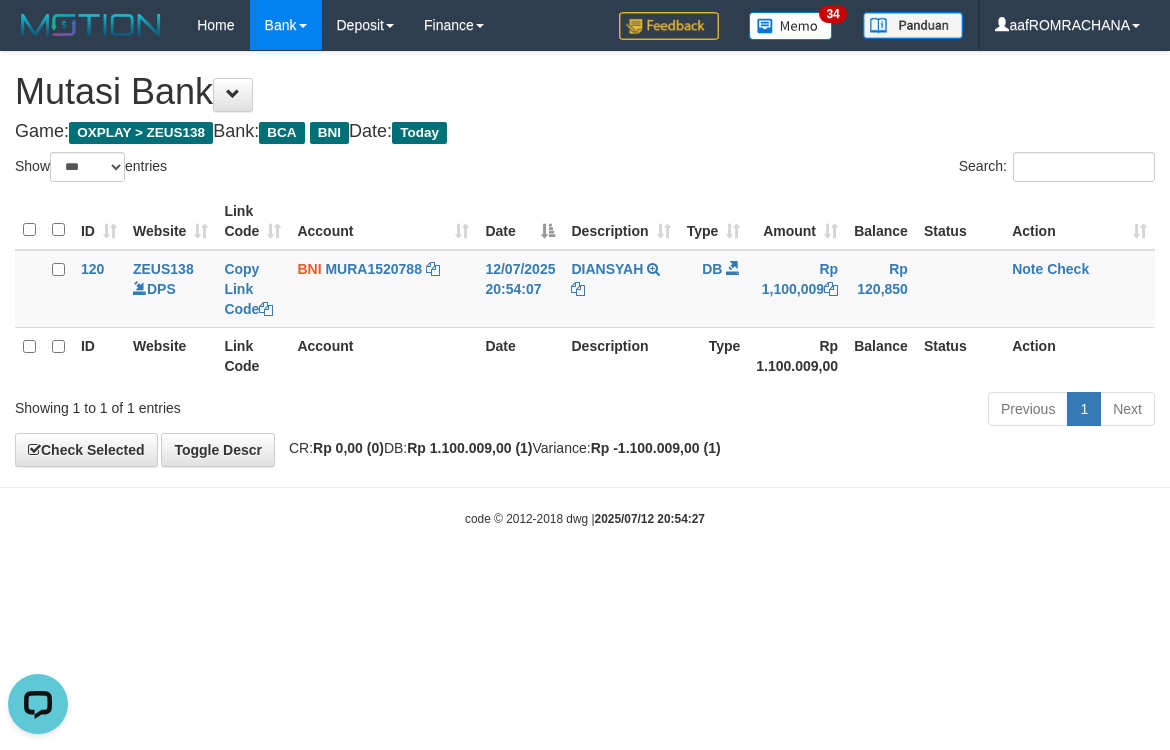 scroll, scrollTop: 0, scrollLeft: 0, axis: both 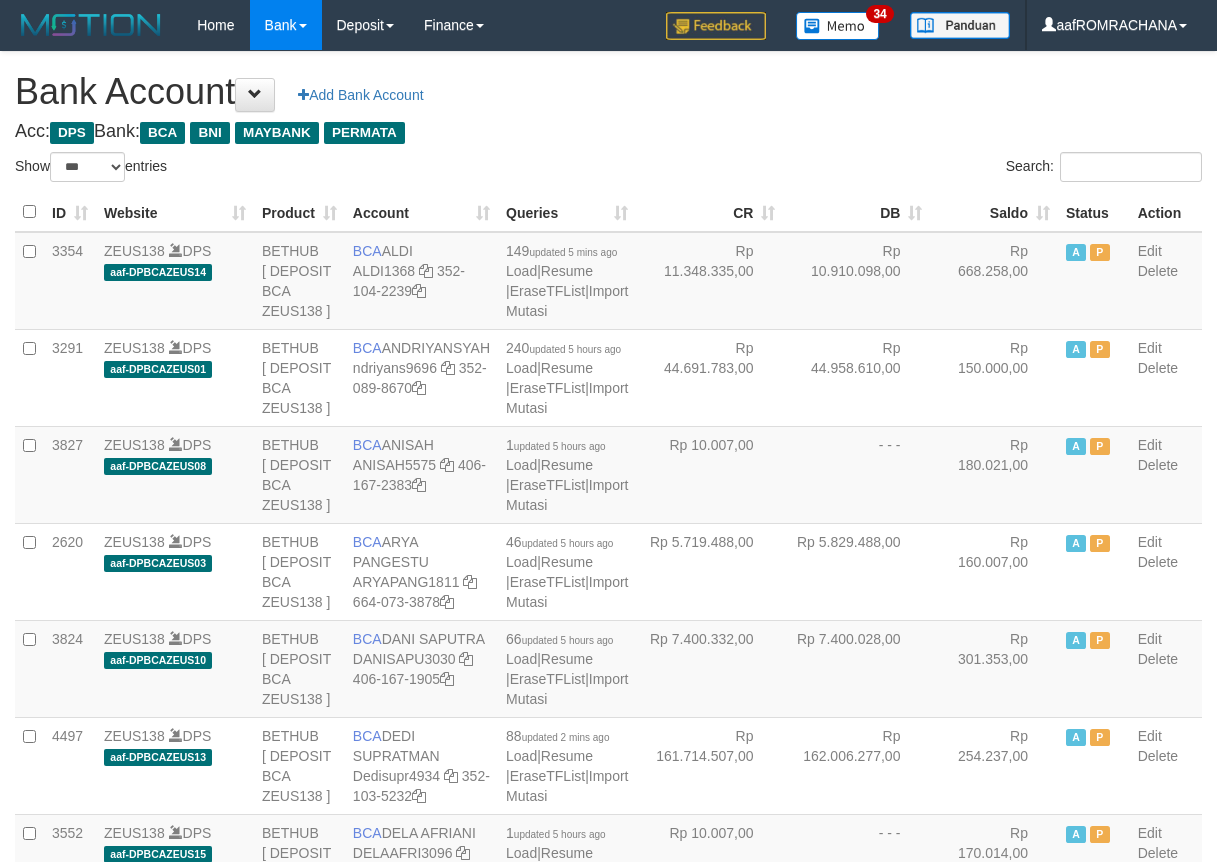 select on "***" 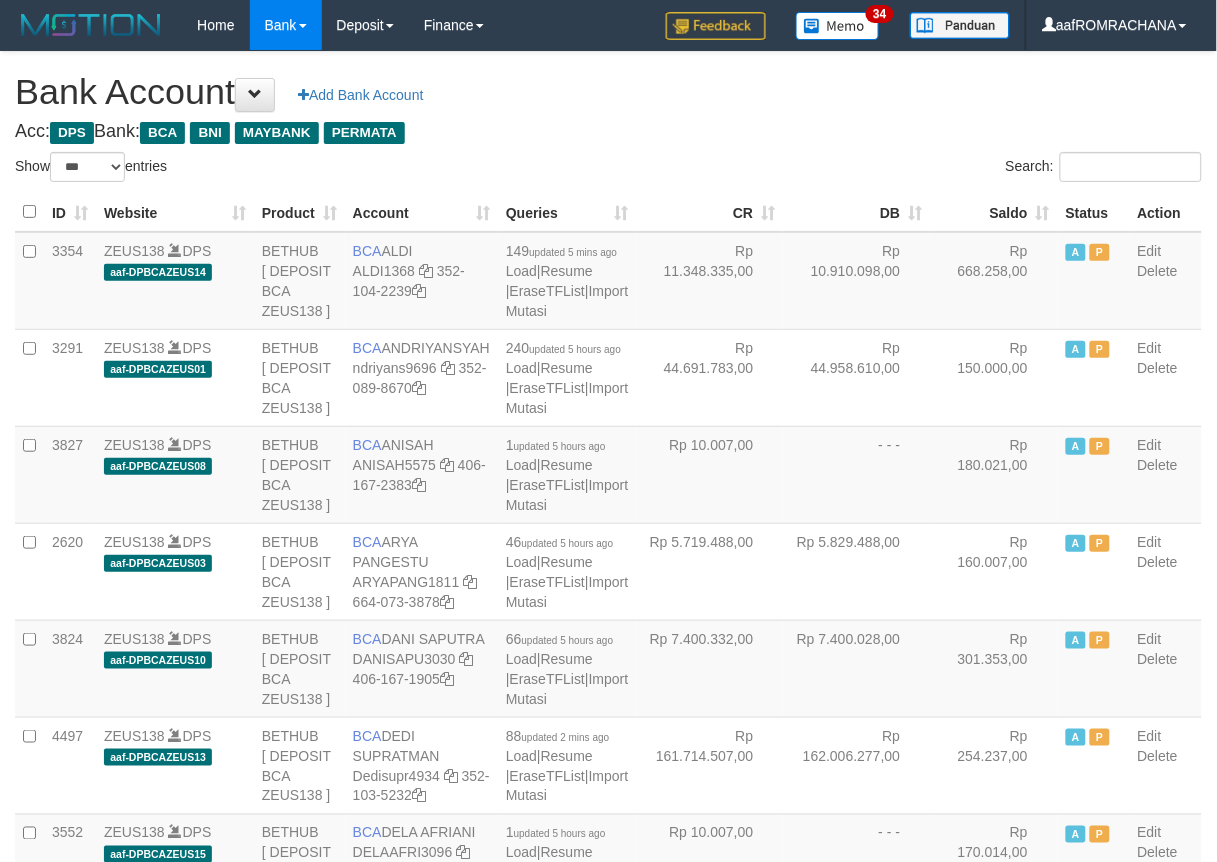 click on "Saldo" at bounding box center (994, 212) 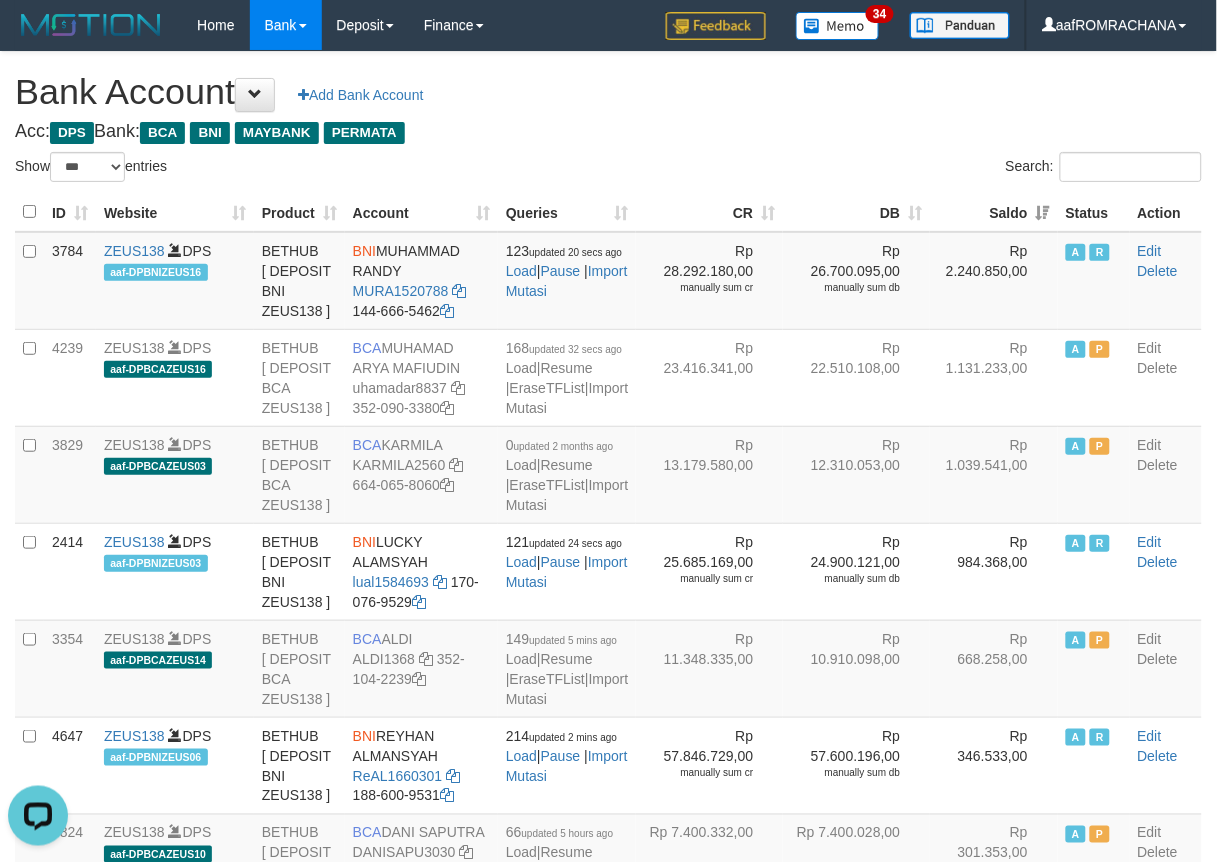 scroll, scrollTop: 0, scrollLeft: 0, axis: both 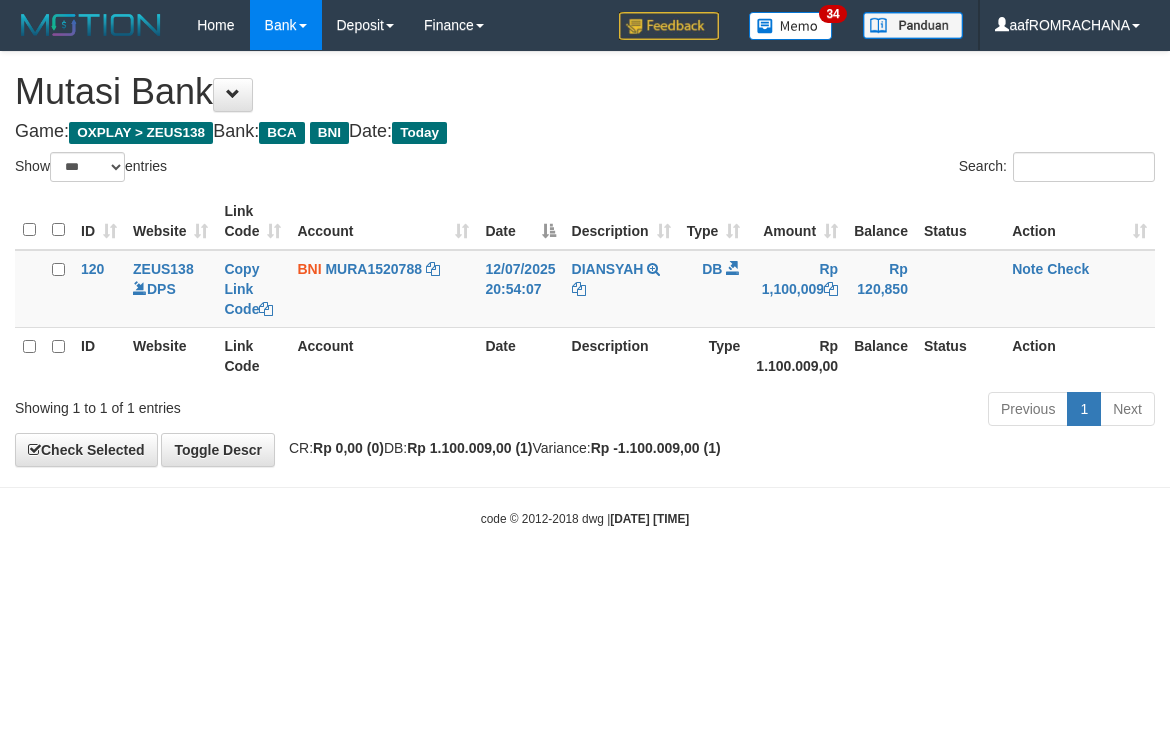 select on "***" 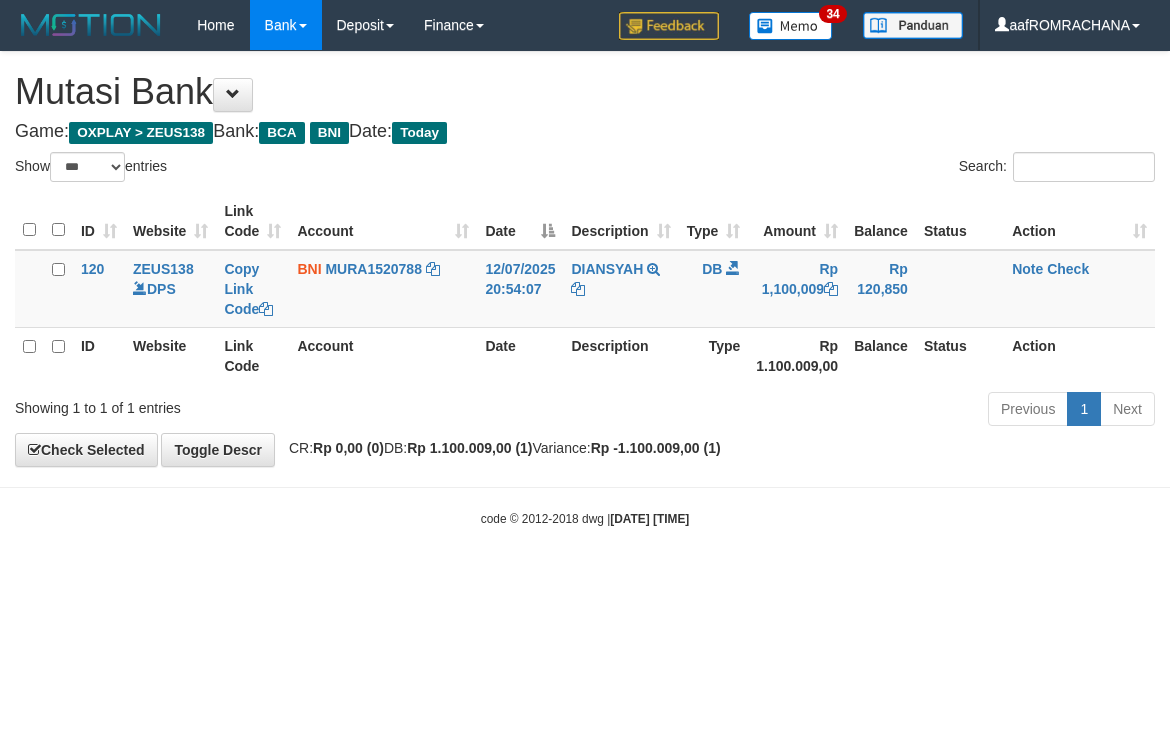 scroll, scrollTop: 0, scrollLeft: 0, axis: both 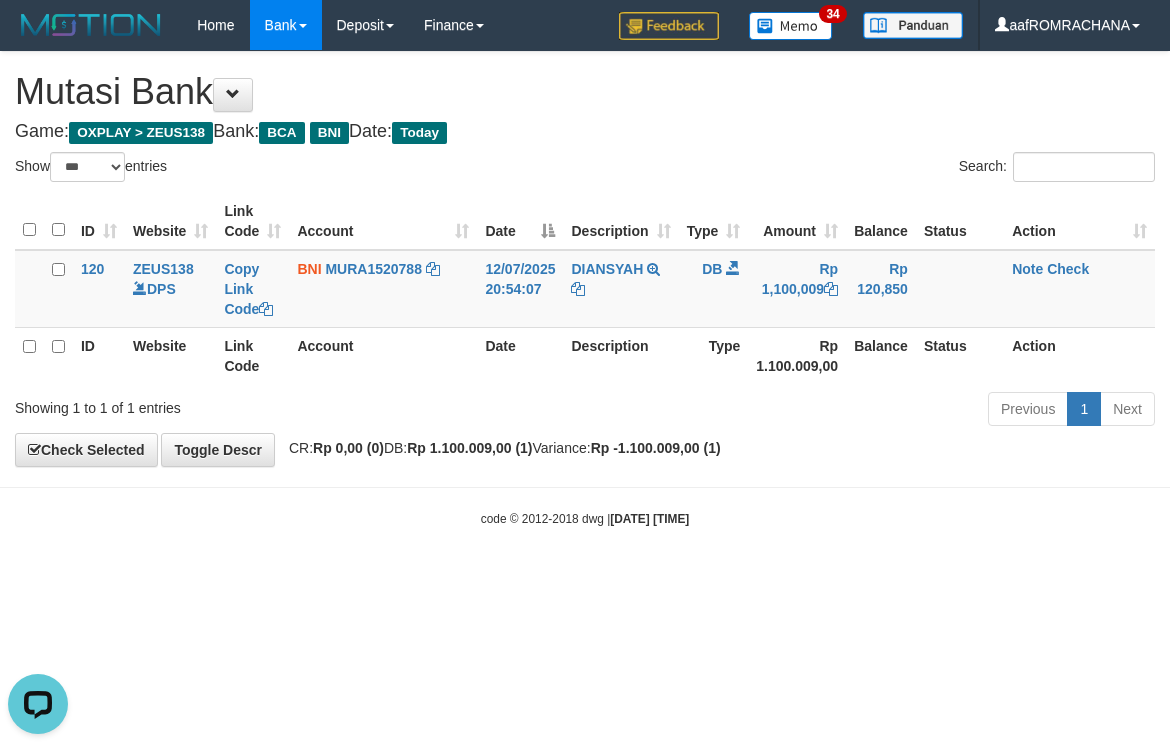 drag, startPoint x: 578, startPoint y: 595, endPoint x: 584, endPoint y: 612, distance: 18.027756 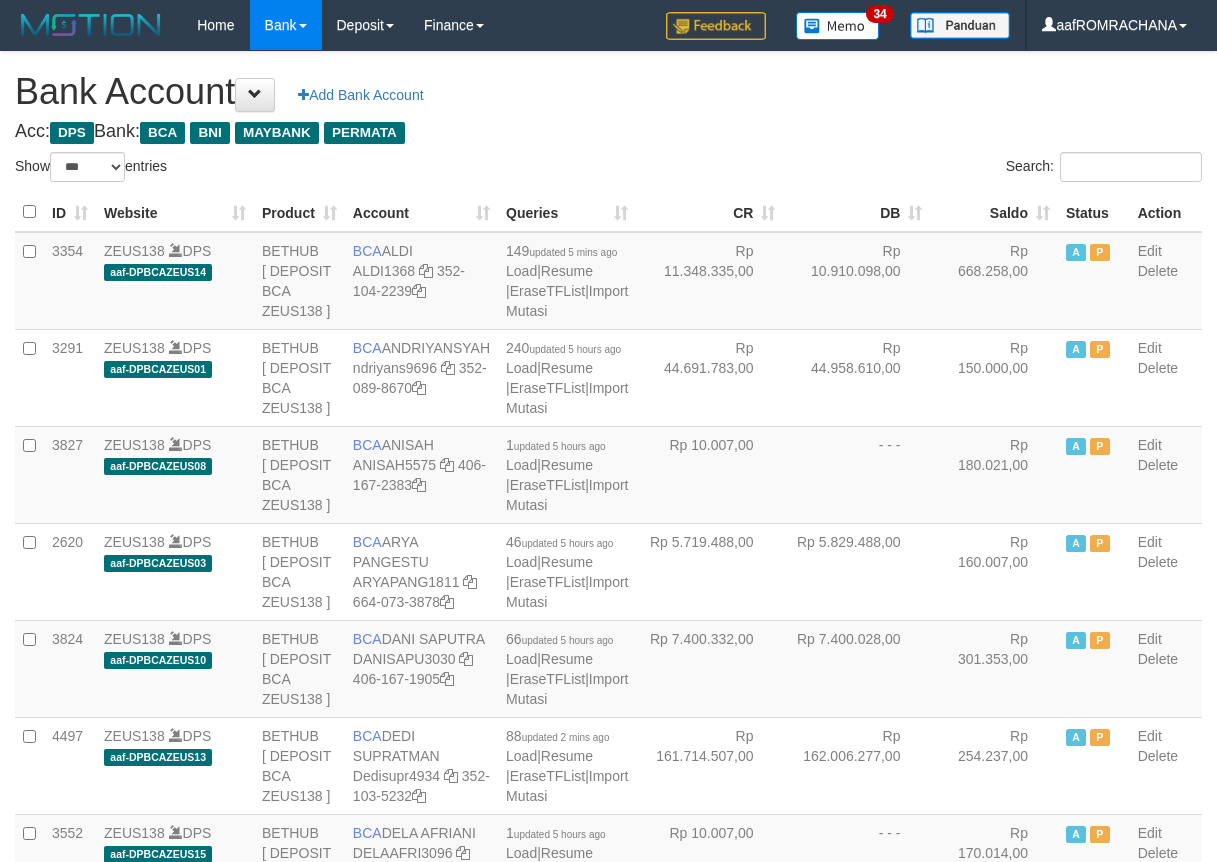 select on "***" 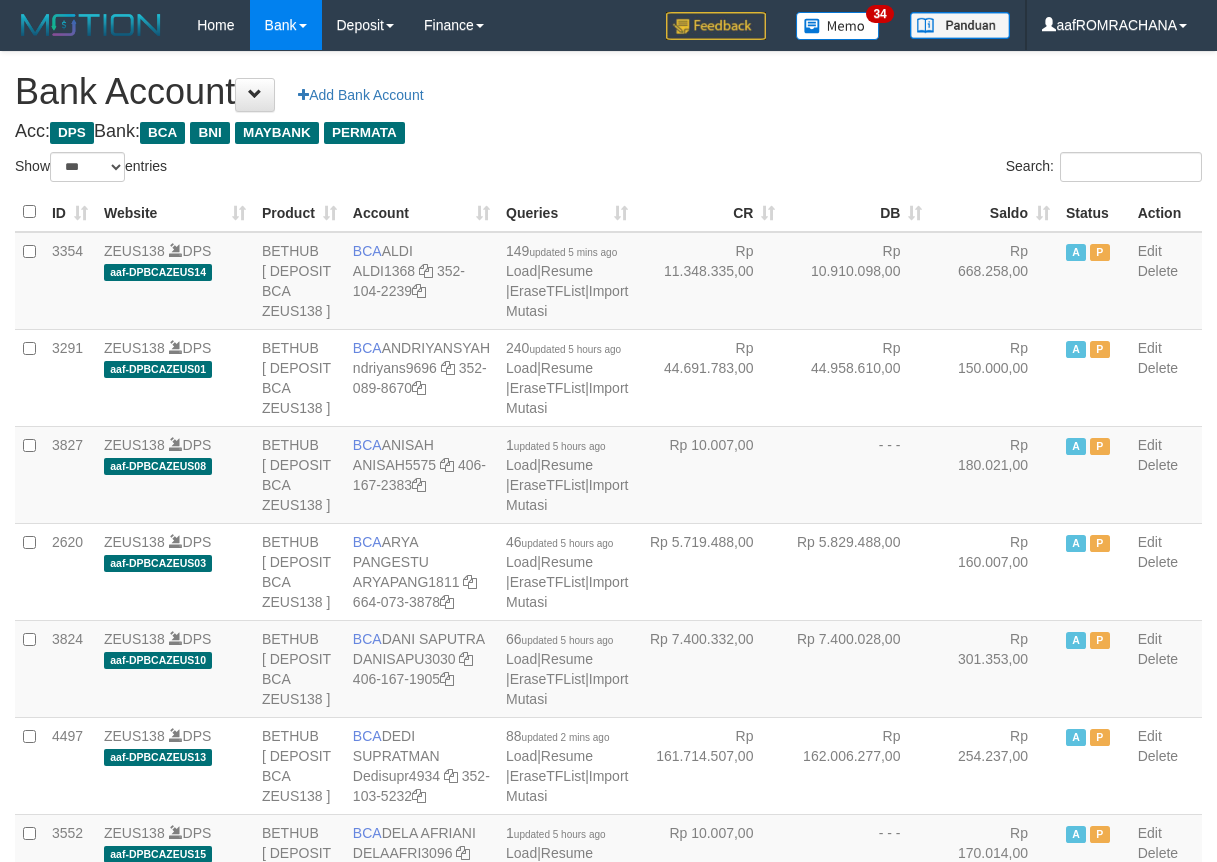 scroll, scrollTop: 0, scrollLeft: 0, axis: both 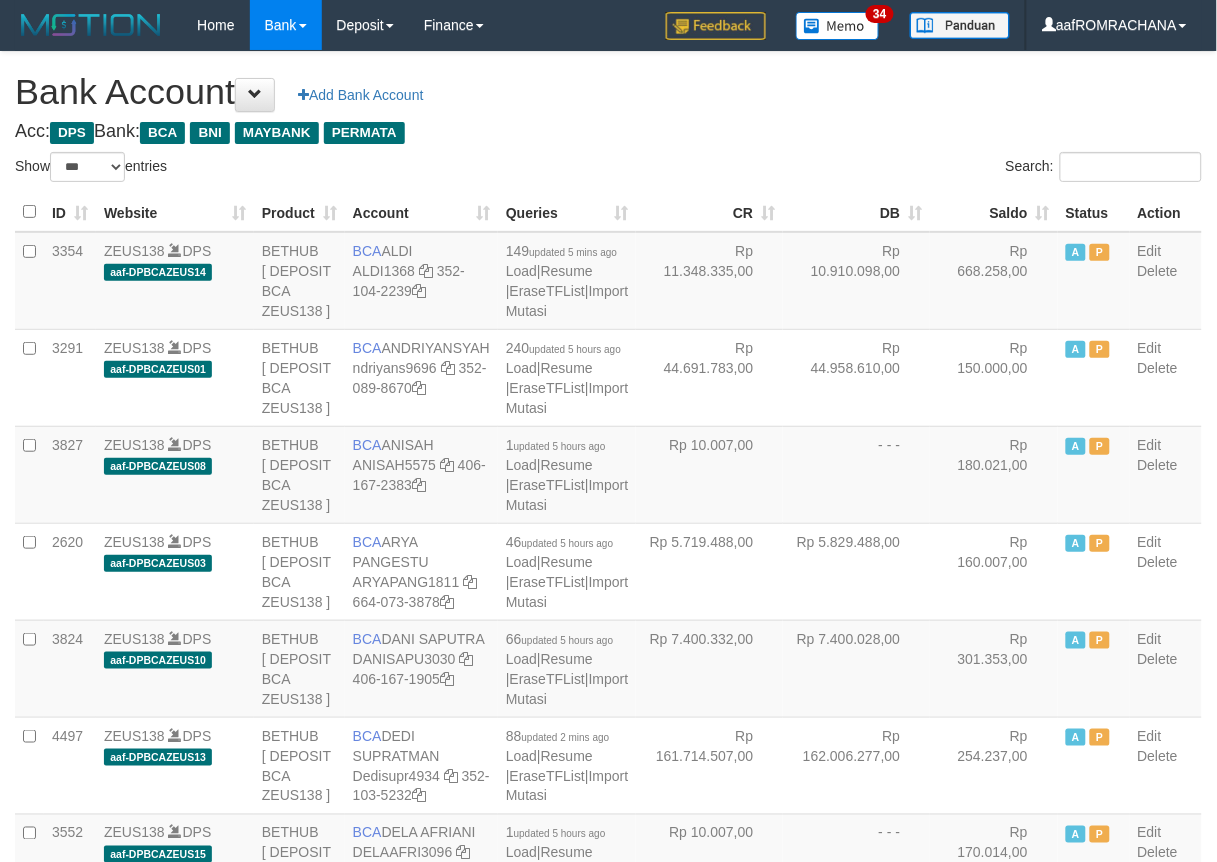 click on "Saldo" at bounding box center (994, 212) 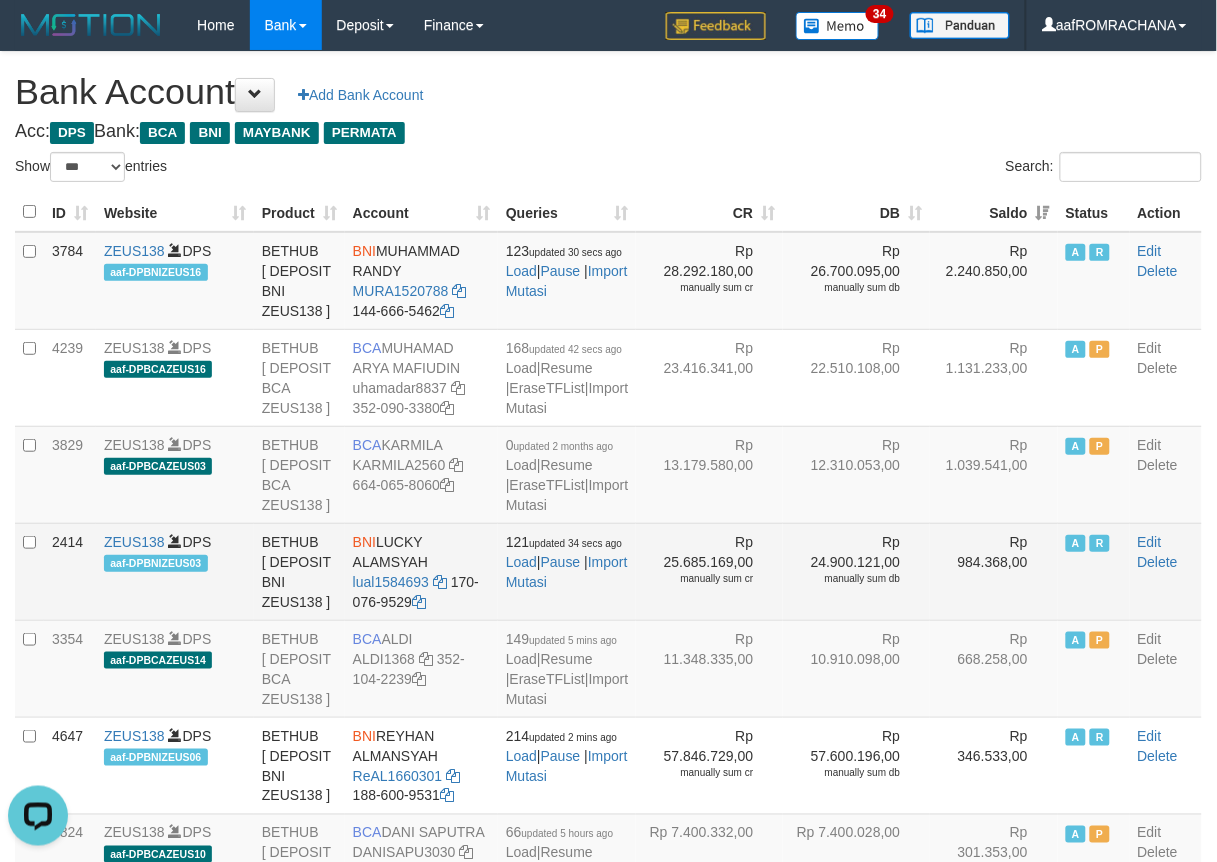 scroll, scrollTop: 0, scrollLeft: 0, axis: both 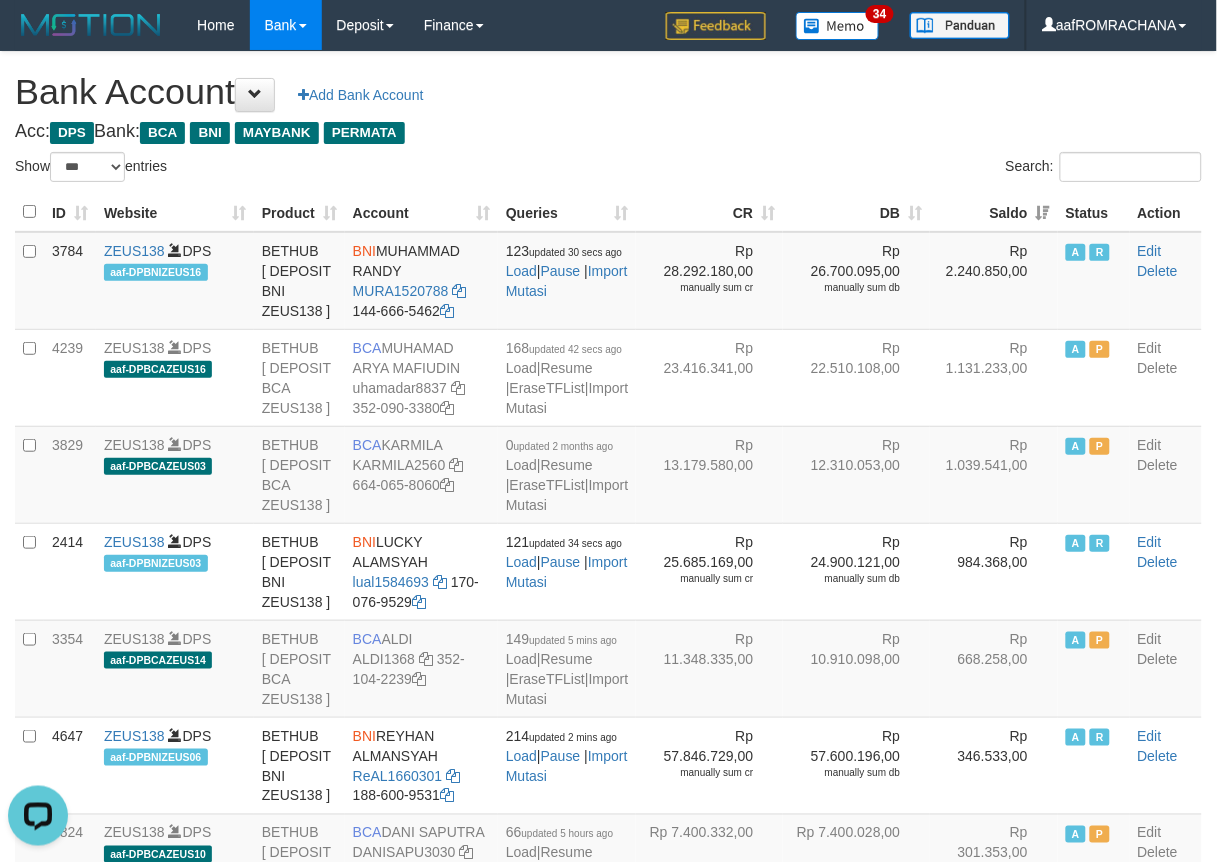 click on "Acc: 										 DPS
Bank:   BCA   BNI   MAYBANK   PERMATA" at bounding box center [608, 132] 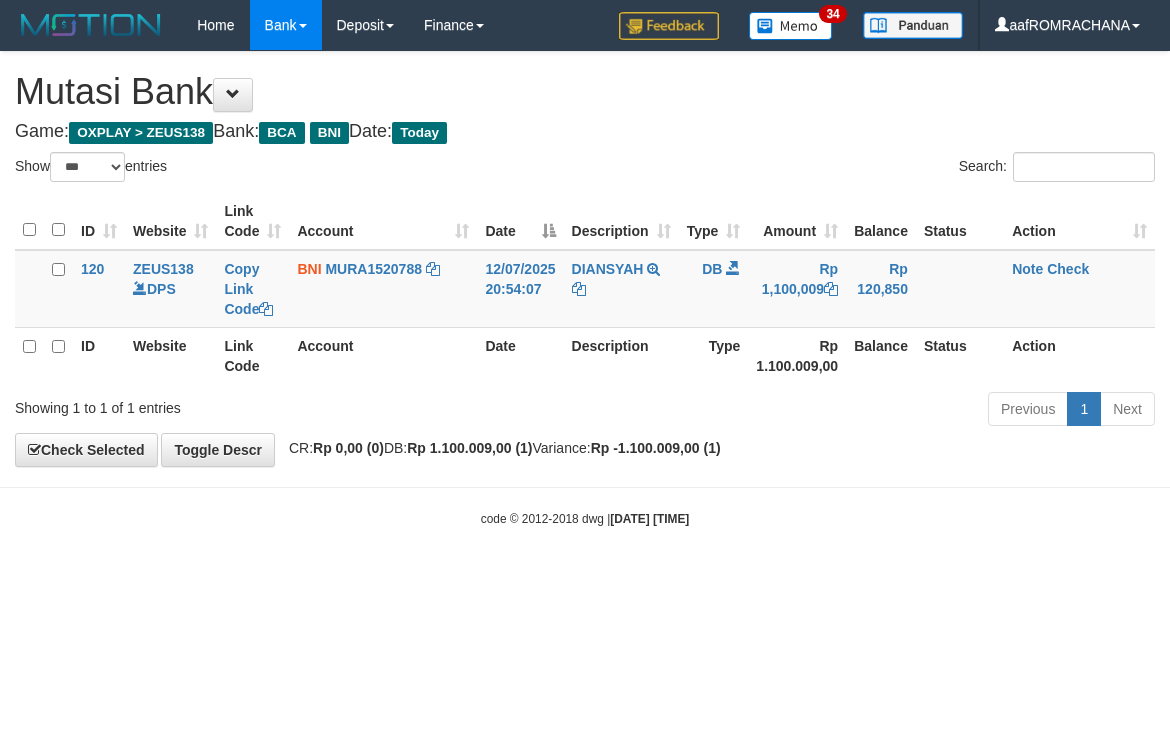 select on "***" 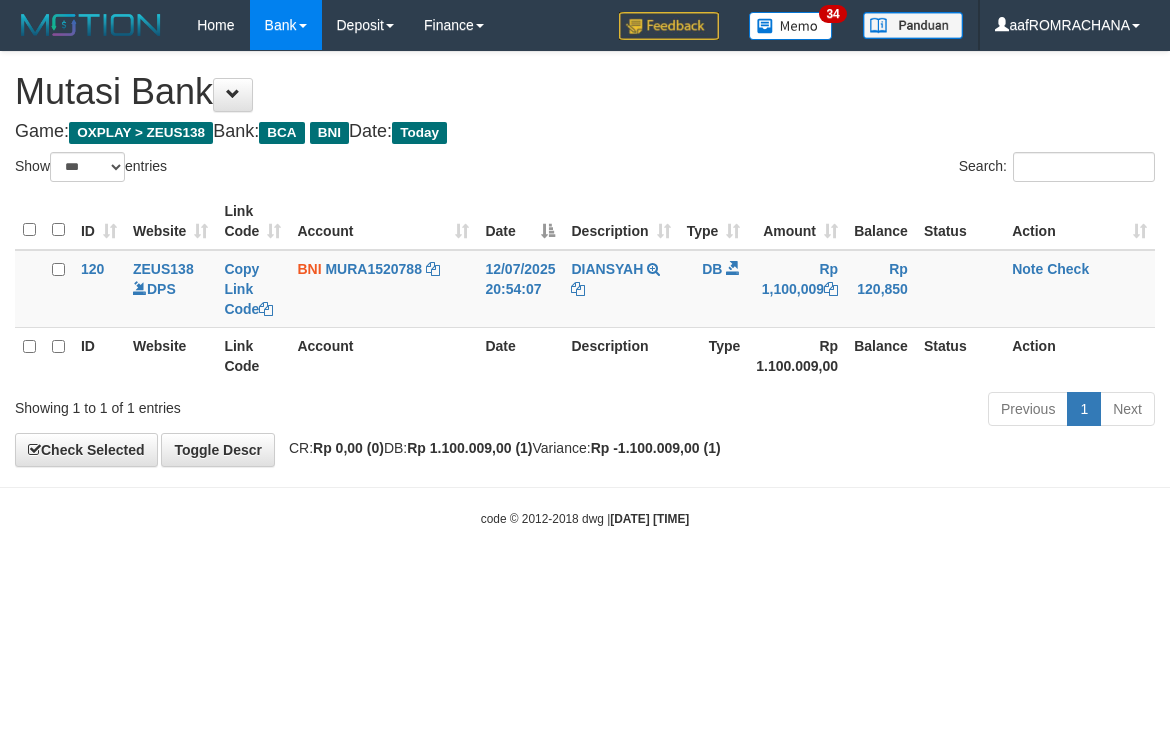 scroll, scrollTop: 0, scrollLeft: 0, axis: both 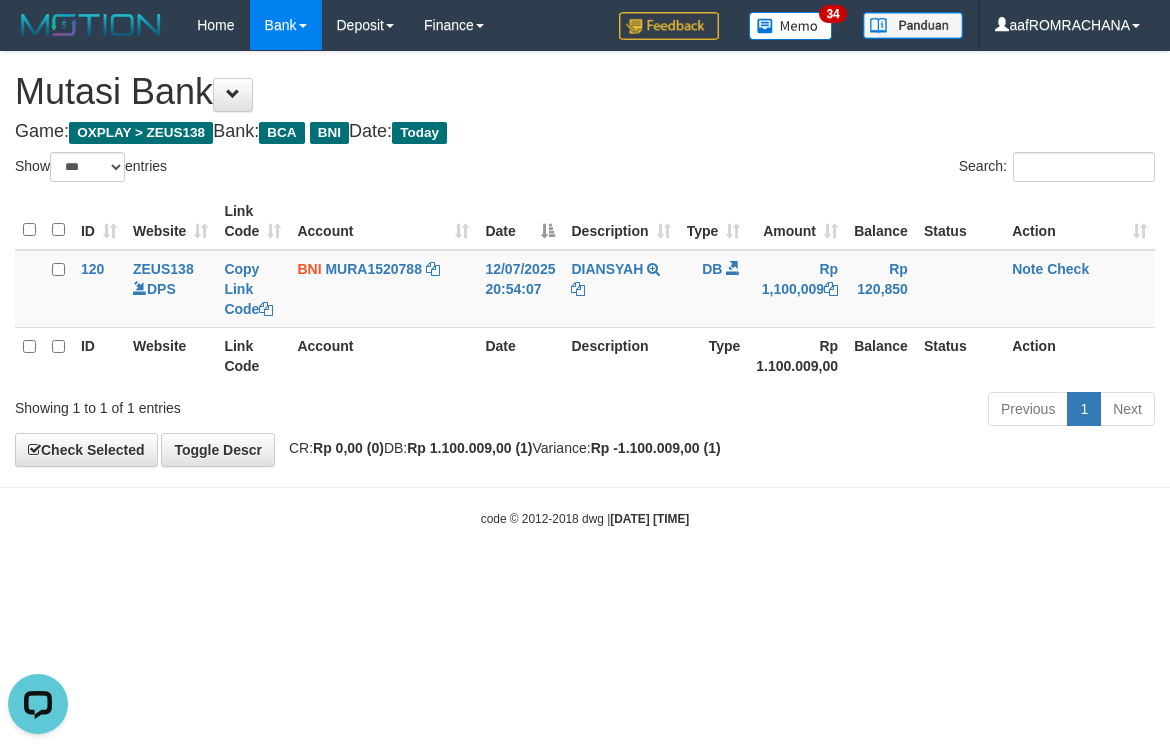 click on "**********" at bounding box center (585, 259) 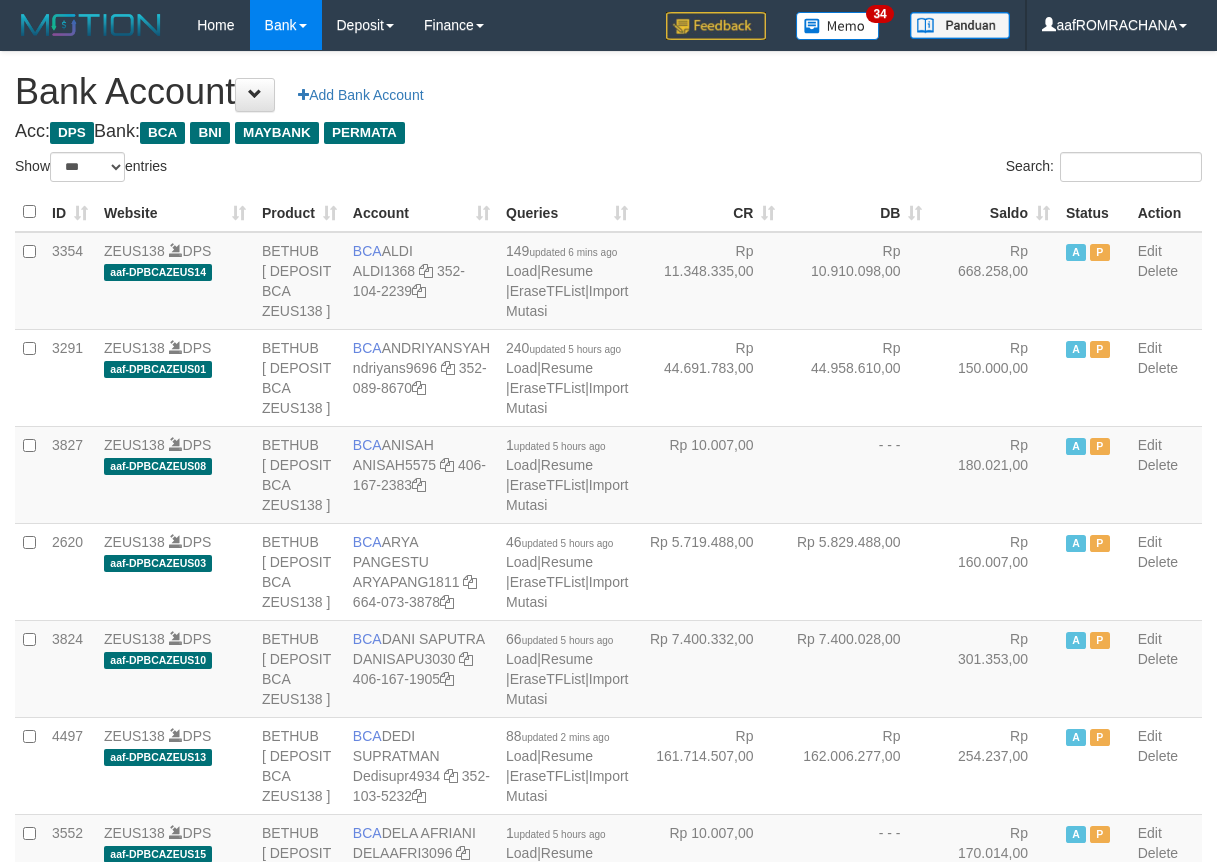 select on "***" 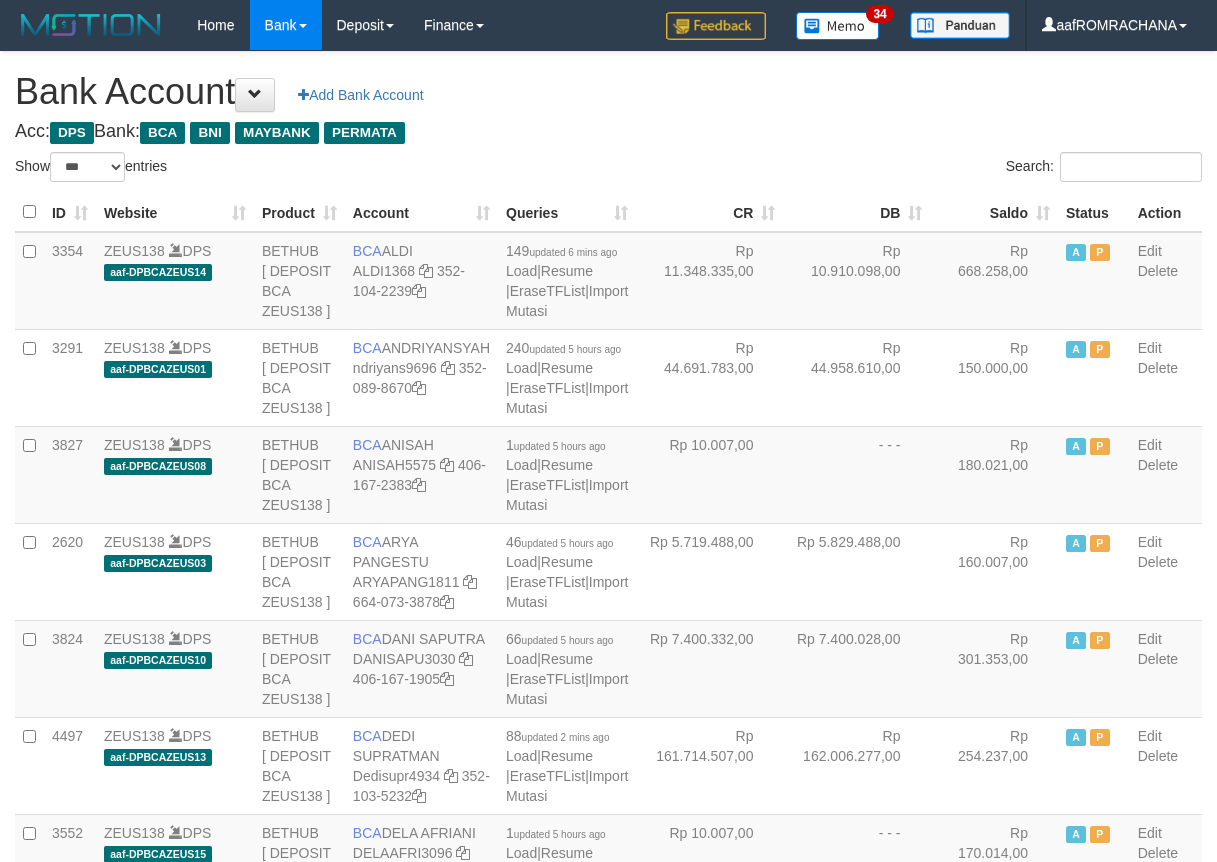 scroll, scrollTop: 0, scrollLeft: 0, axis: both 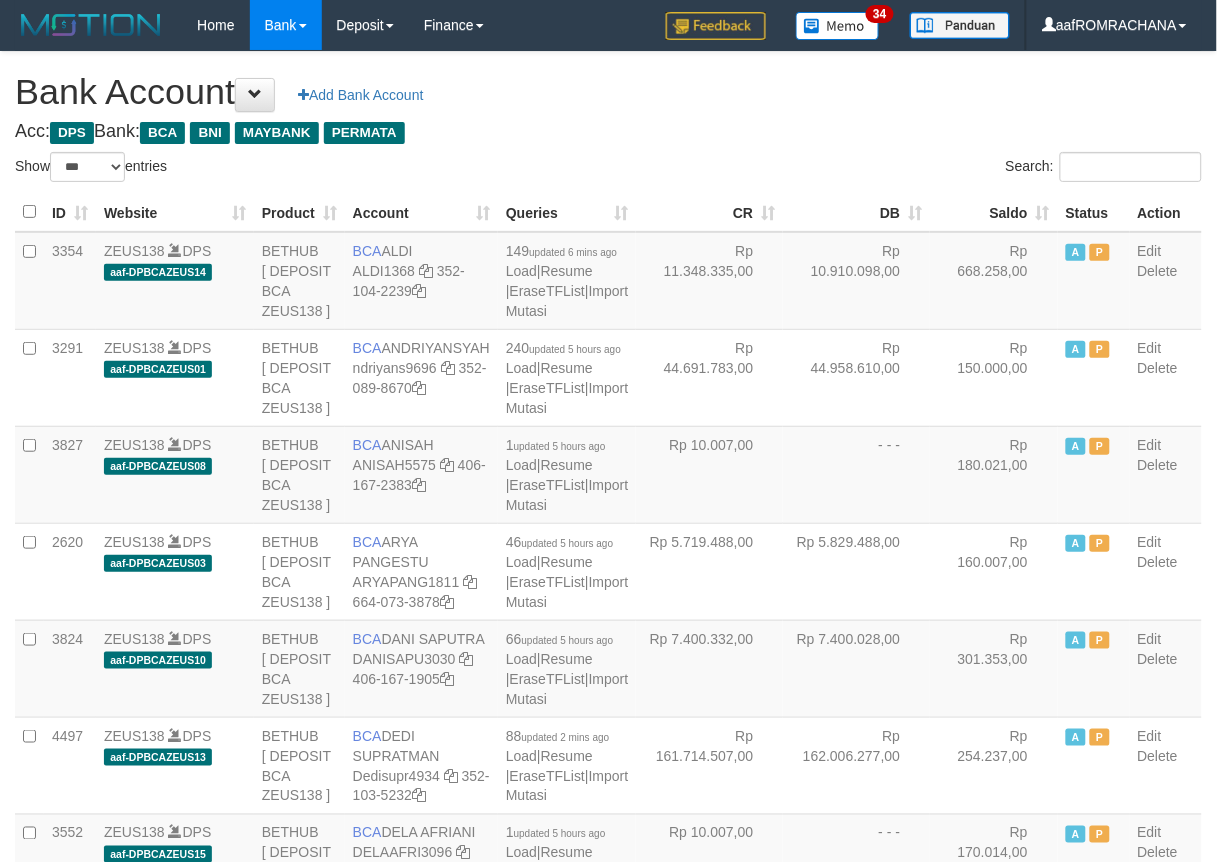 click on "Saldo" at bounding box center (994, 212) 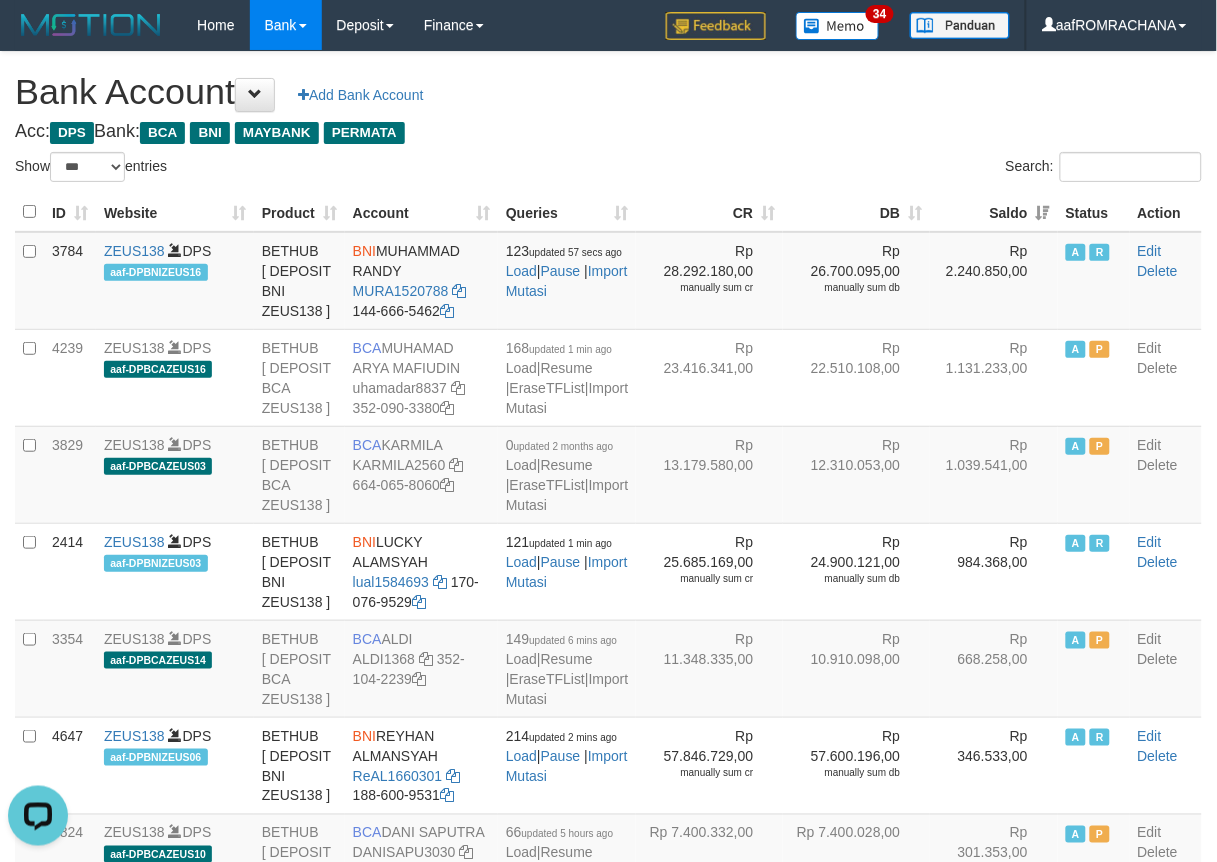 scroll, scrollTop: 0, scrollLeft: 0, axis: both 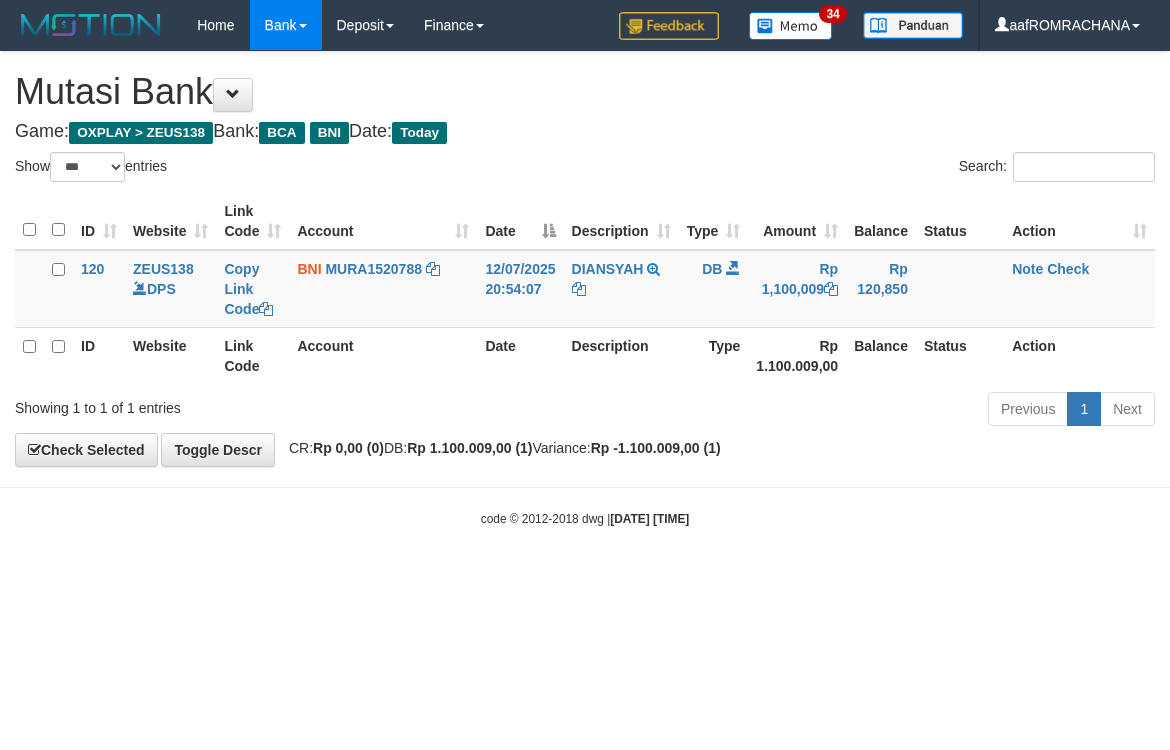 select on "***" 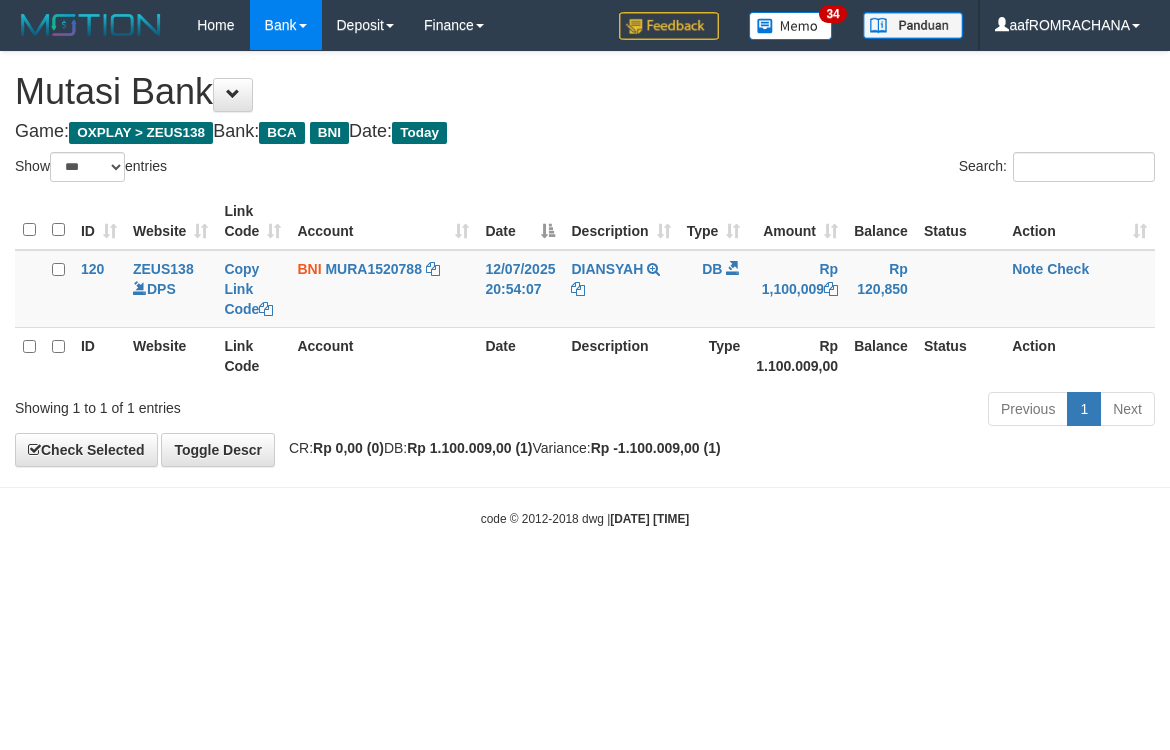 scroll, scrollTop: 0, scrollLeft: 0, axis: both 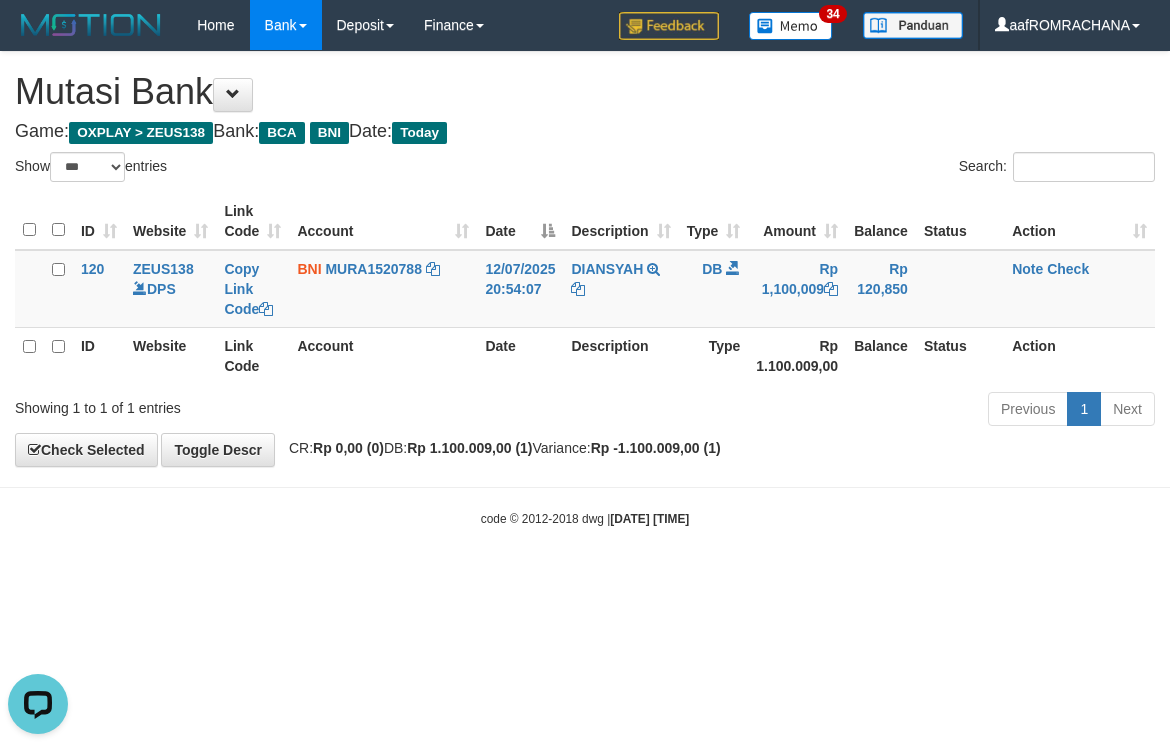 click on "Toggle navigation
Home
Bank
Account List
Load
By Website
Group
[OXPLAY]													ZEUS138
By Load Group (DPS)
Sync" at bounding box center (585, 289) 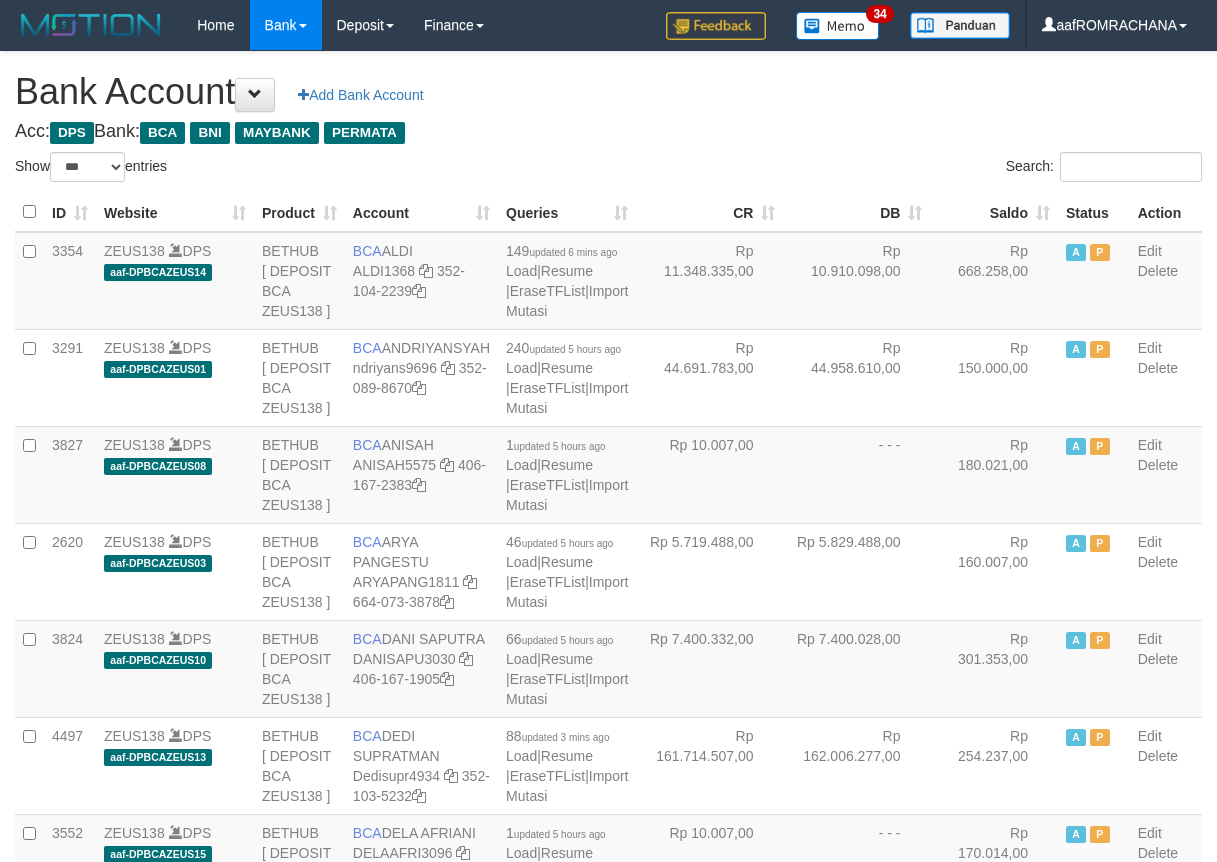 select on "***" 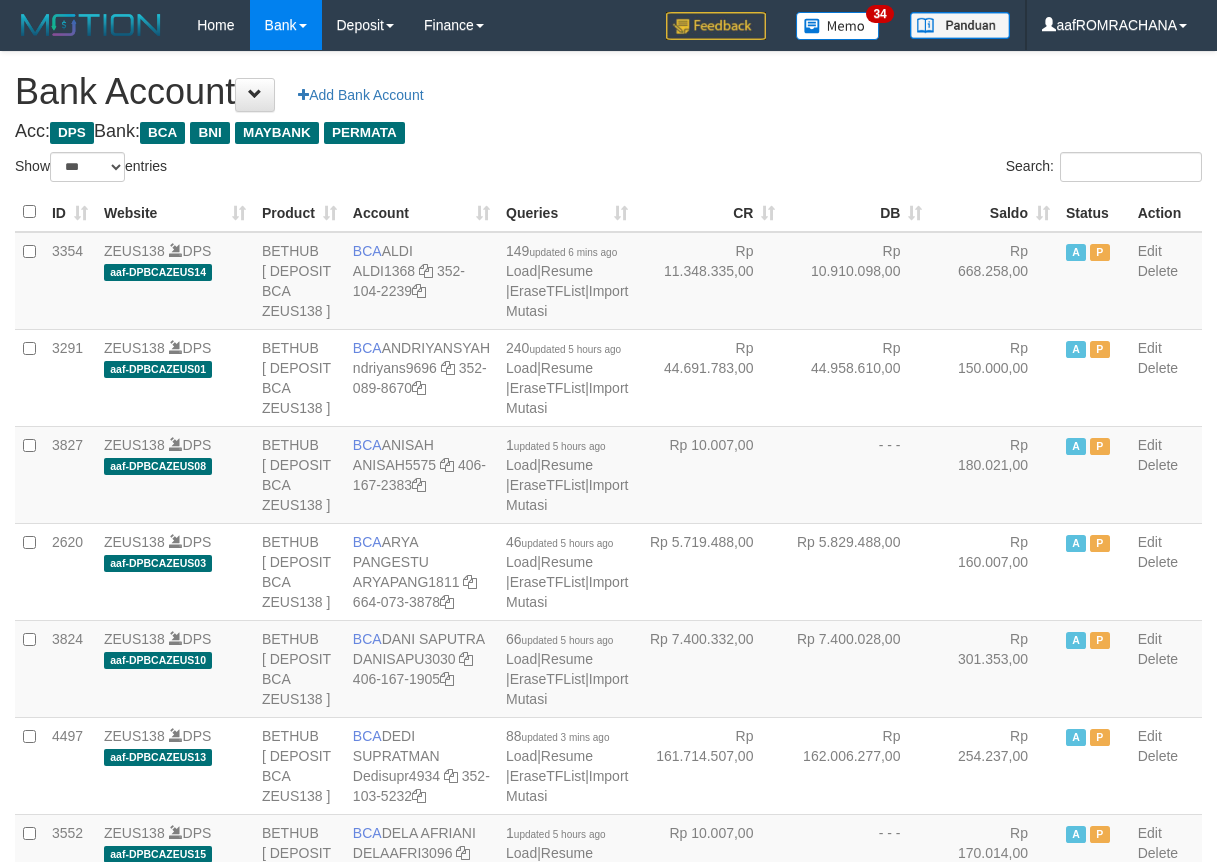 scroll, scrollTop: 0, scrollLeft: 0, axis: both 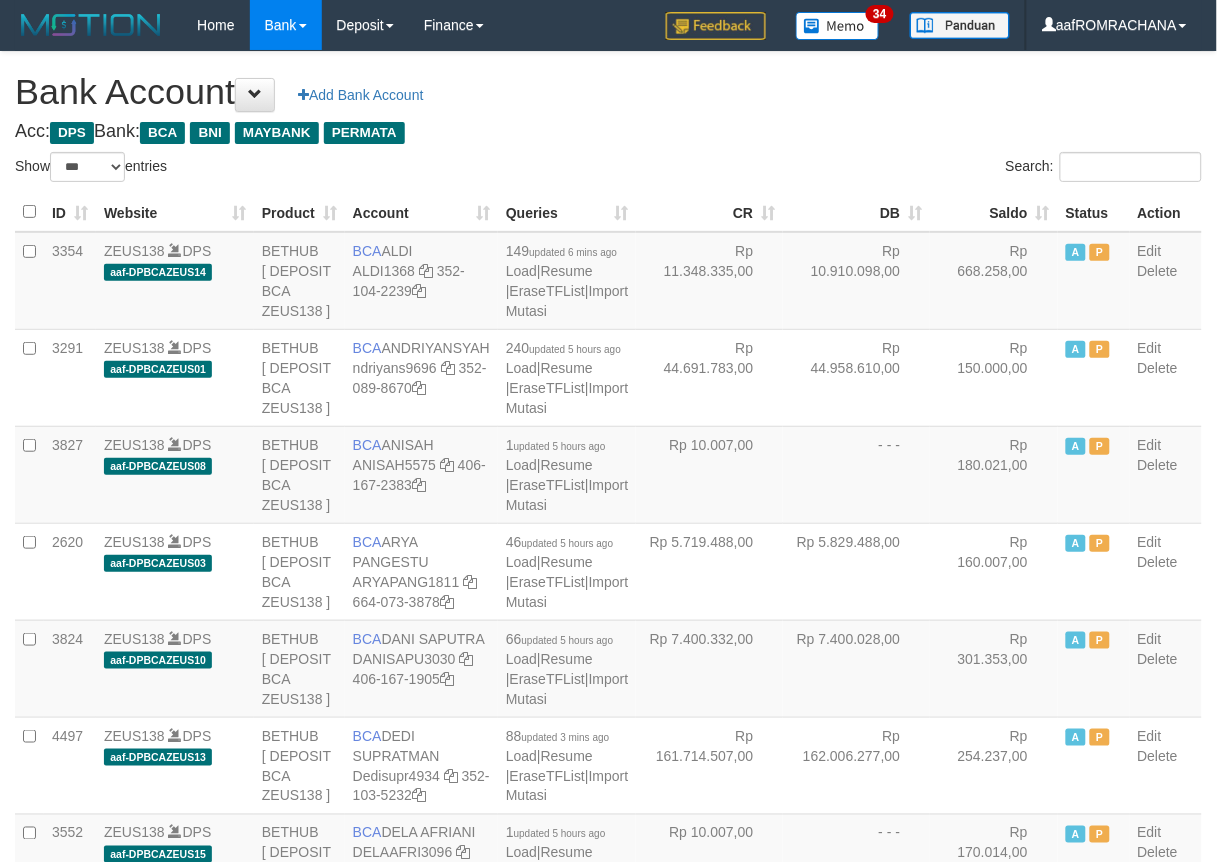 click on "Saldo" at bounding box center [994, 212] 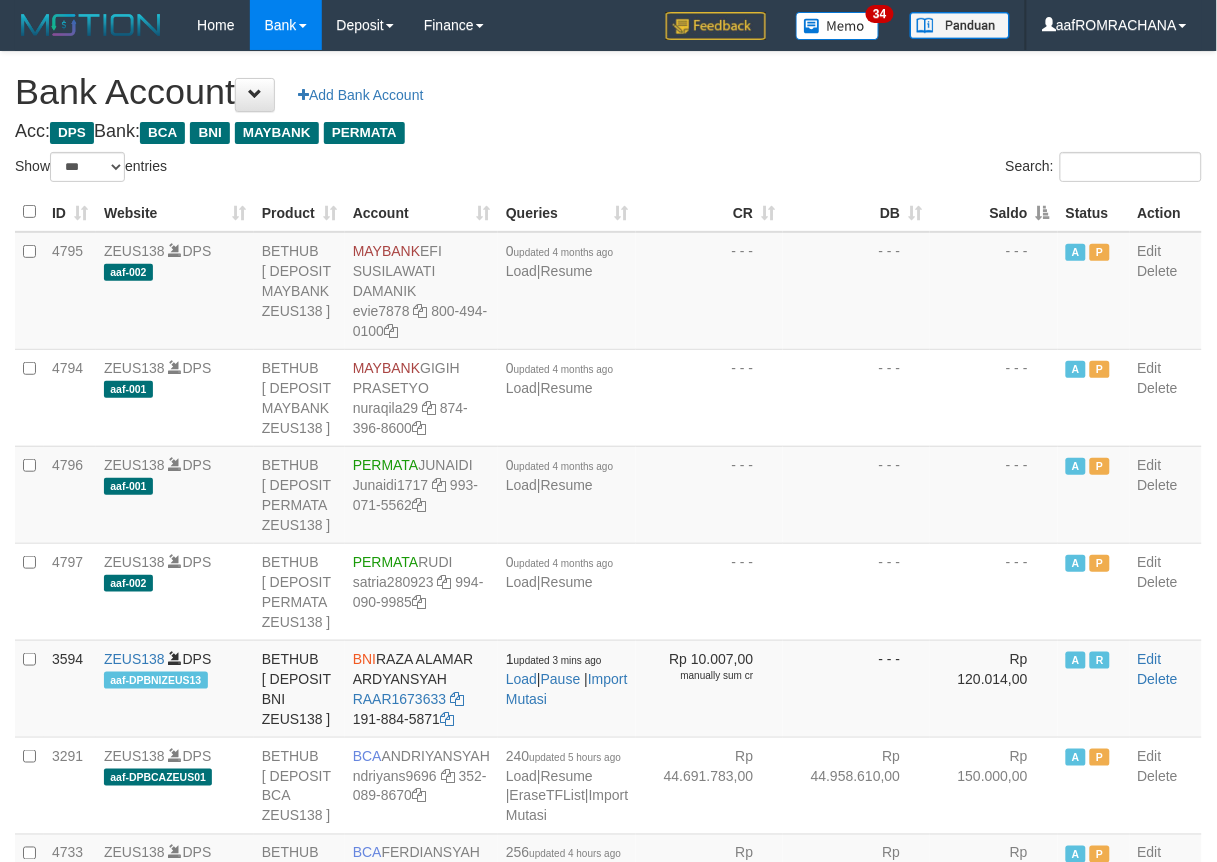 click on "Saldo" at bounding box center (994, 212) 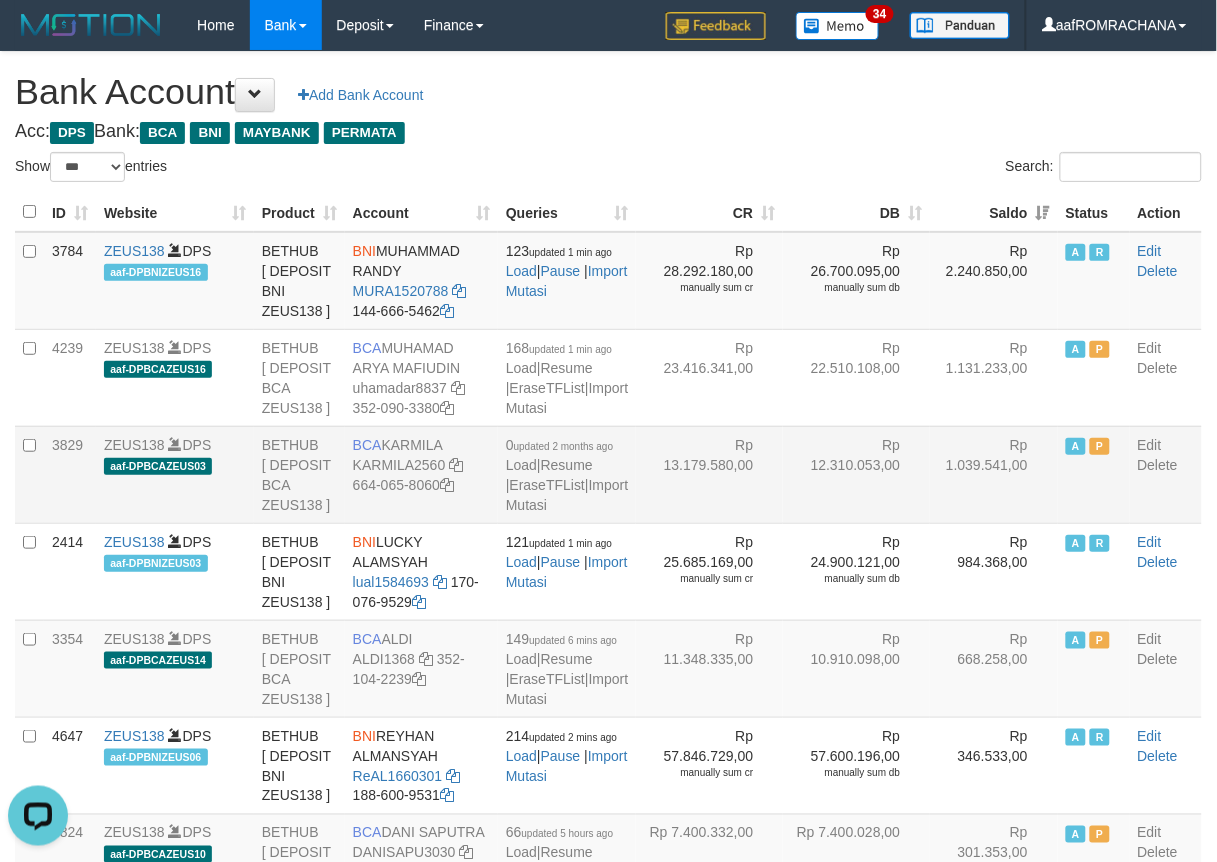 scroll, scrollTop: 0, scrollLeft: 0, axis: both 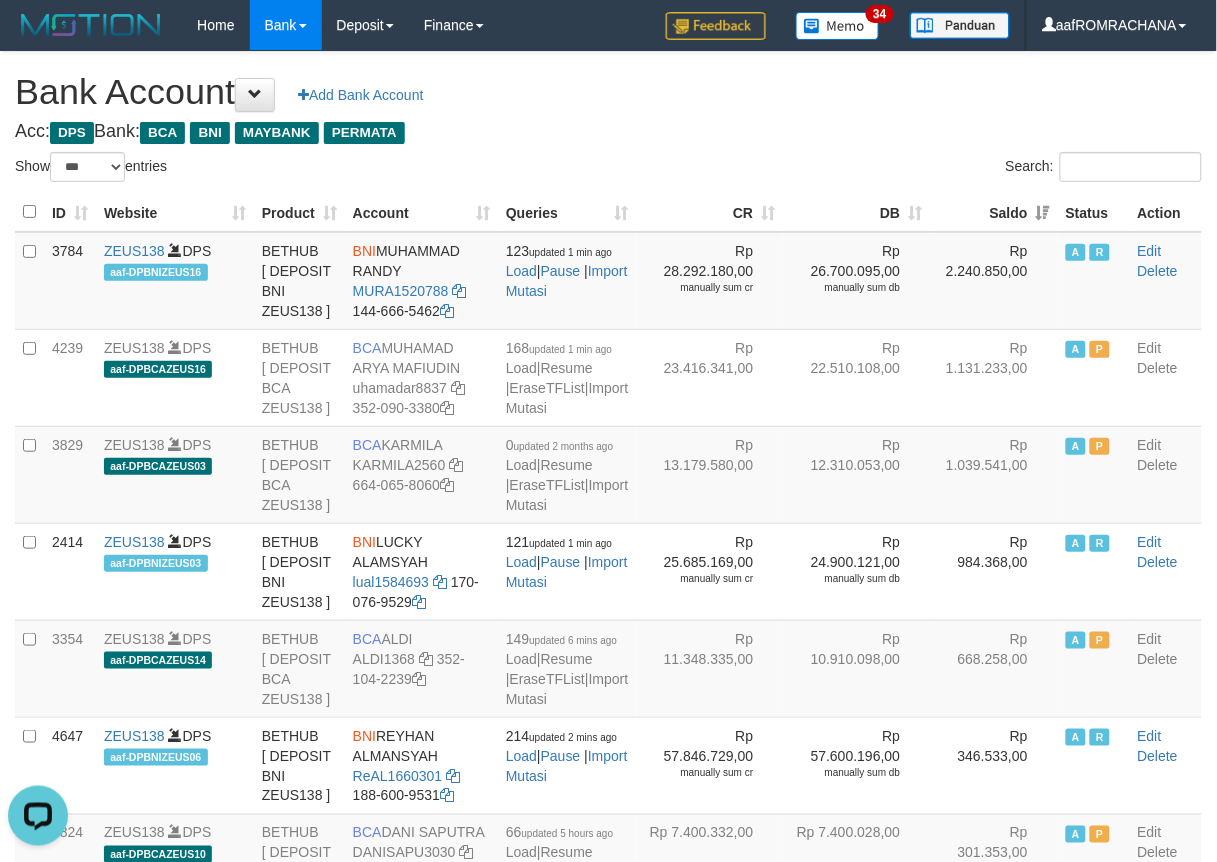 click on "**********" at bounding box center (608, 2047) 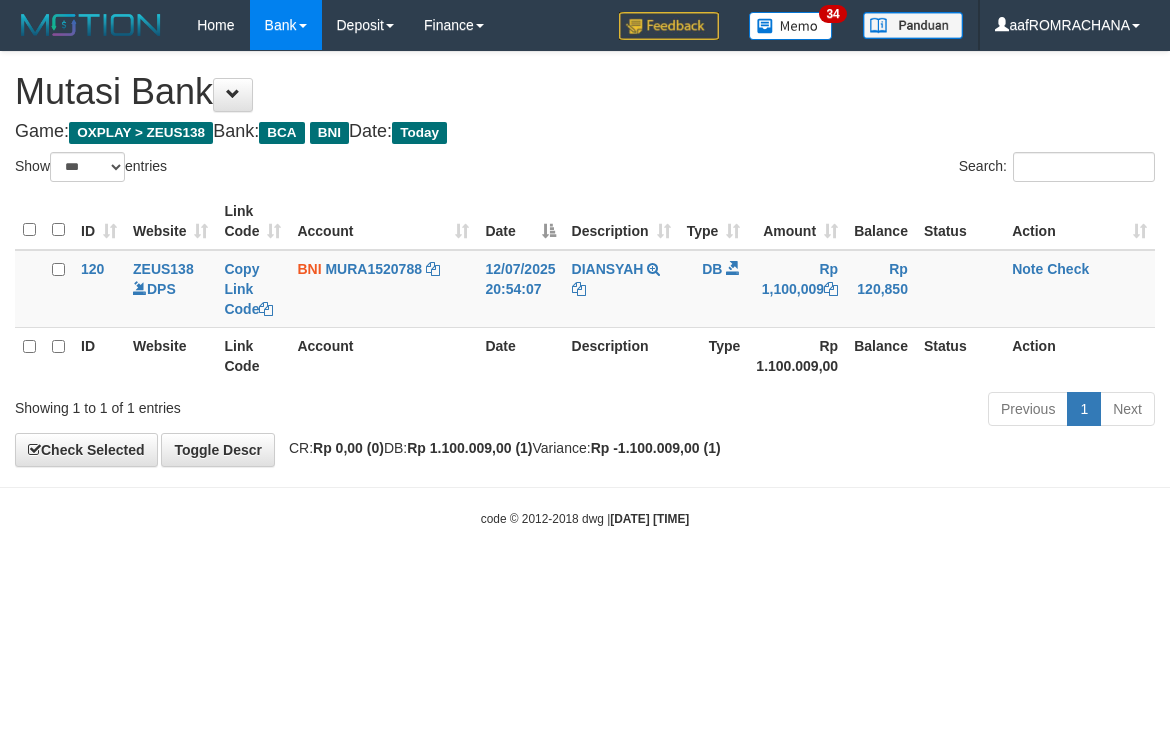 select on "***" 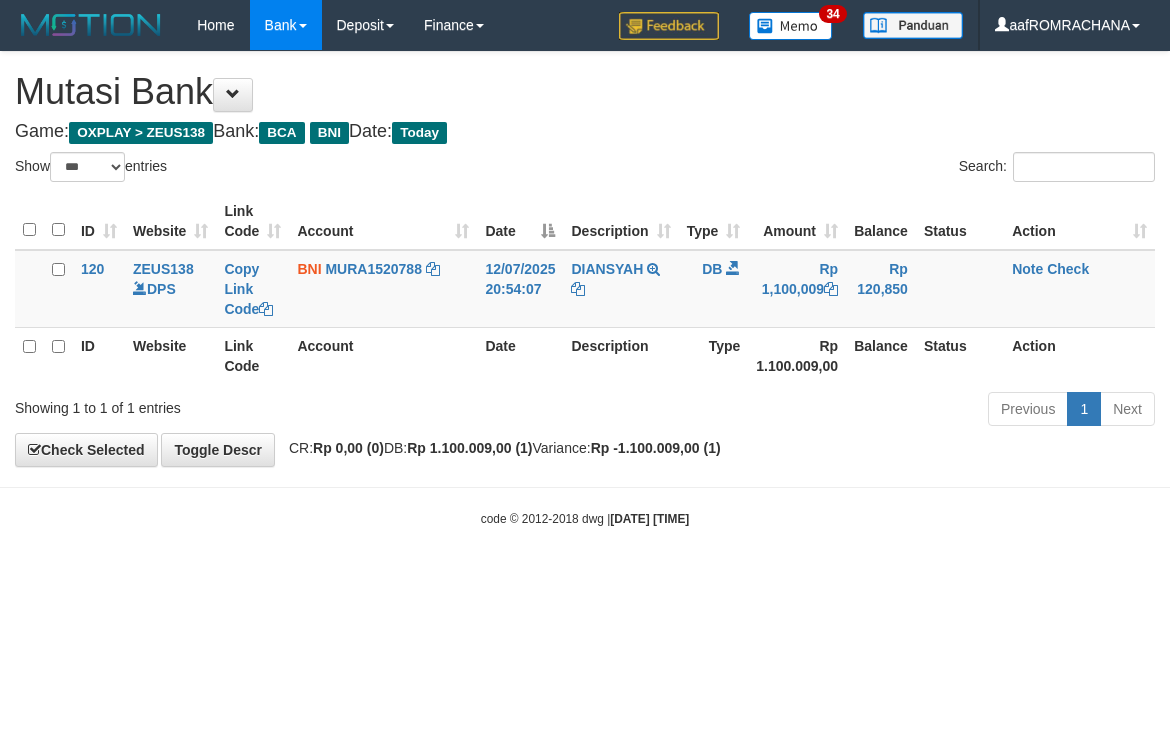 scroll, scrollTop: 0, scrollLeft: 0, axis: both 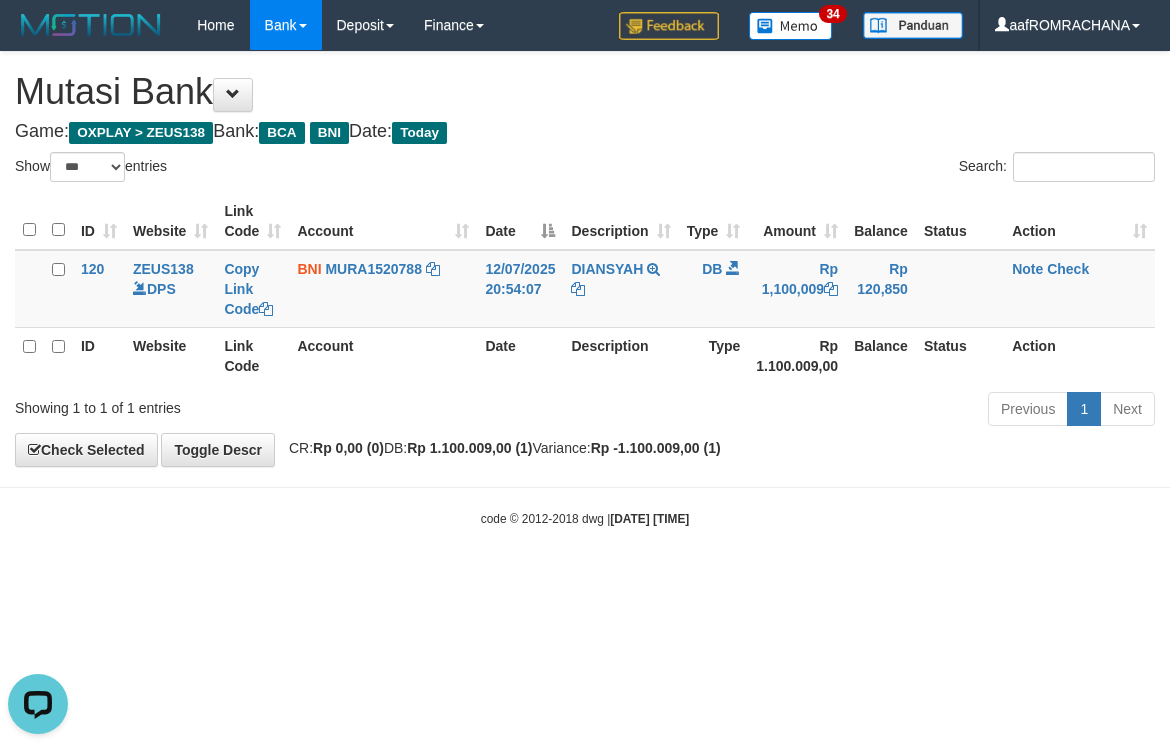 click on "Toggle navigation
Home
Bank
Account List
Load
By Website
Group
[OXPLAY]													ZEUS138
By Load Group (DPS)
Sync" at bounding box center [585, 289] 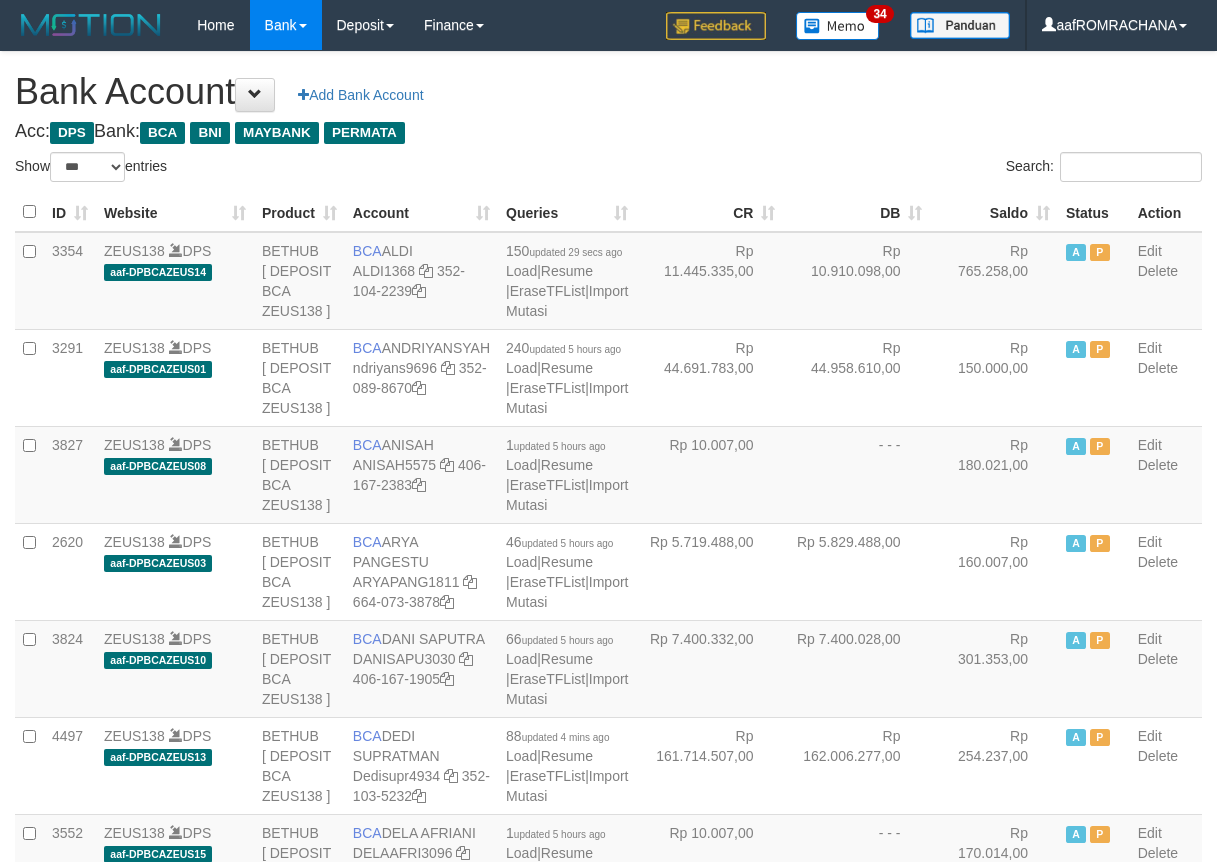 select on "***" 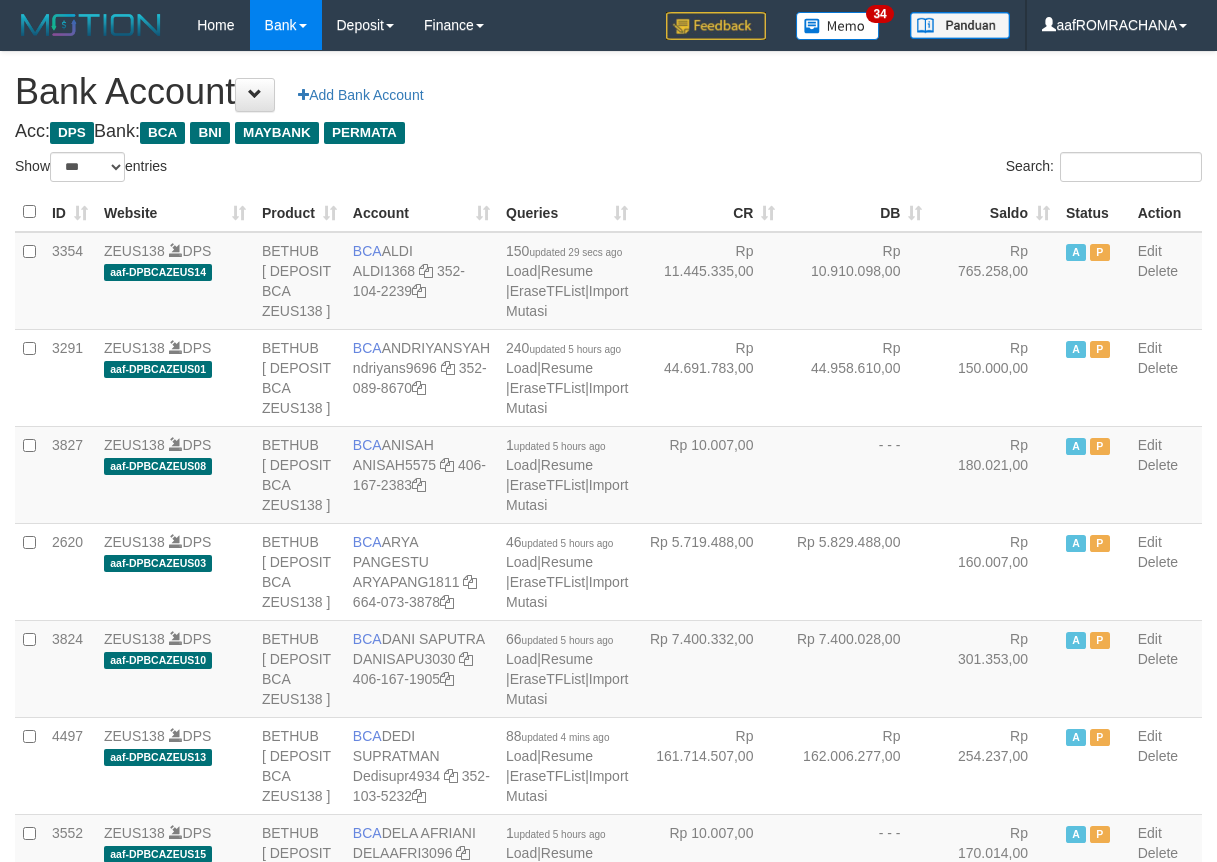 scroll, scrollTop: 0, scrollLeft: 0, axis: both 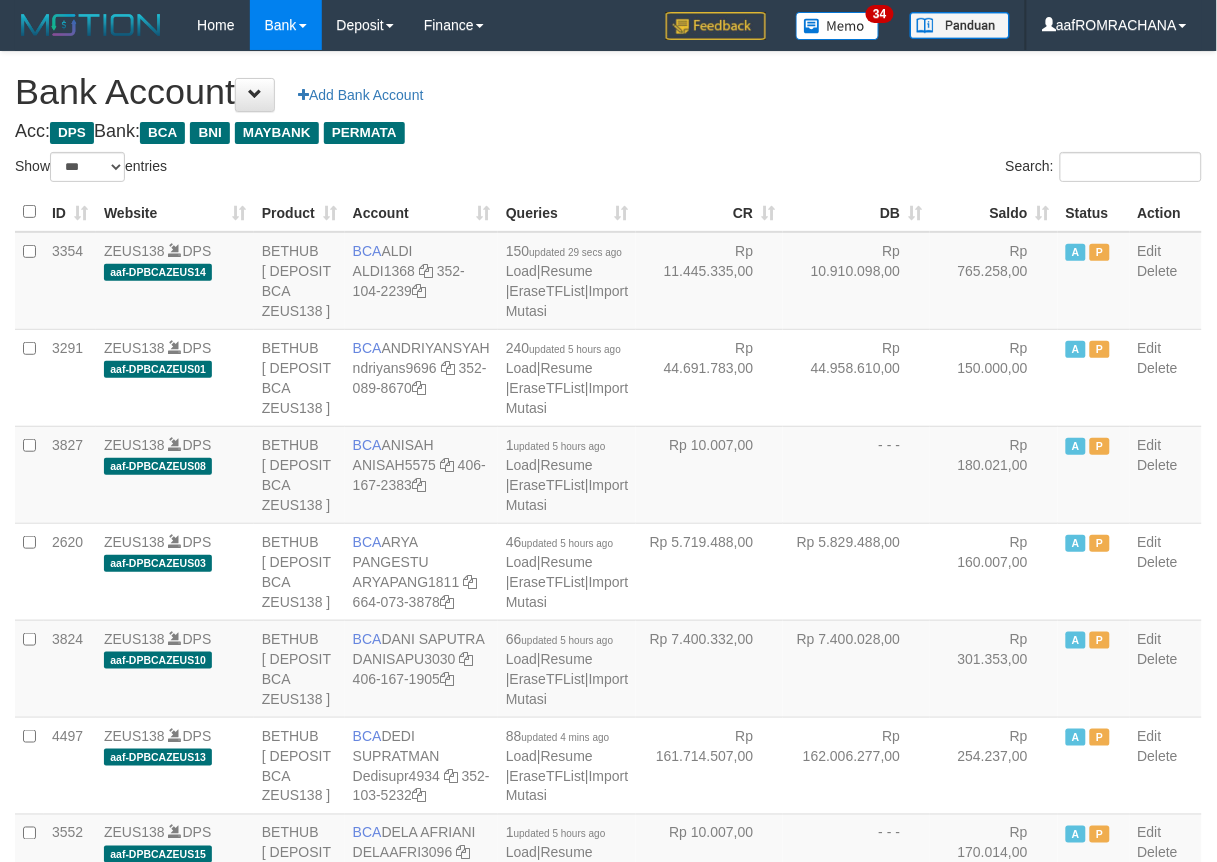 click on "Saldo" at bounding box center [994, 212] 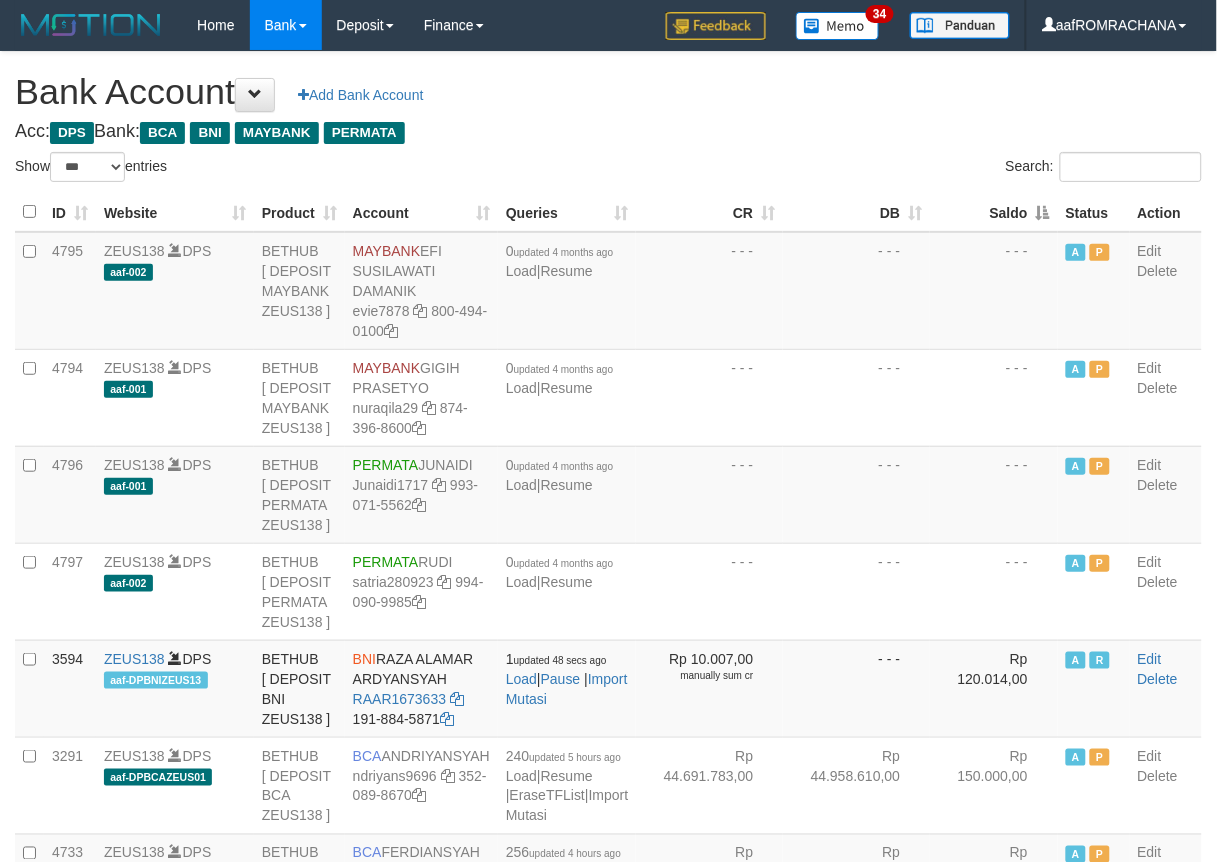 click on "Saldo" at bounding box center (994, 212) 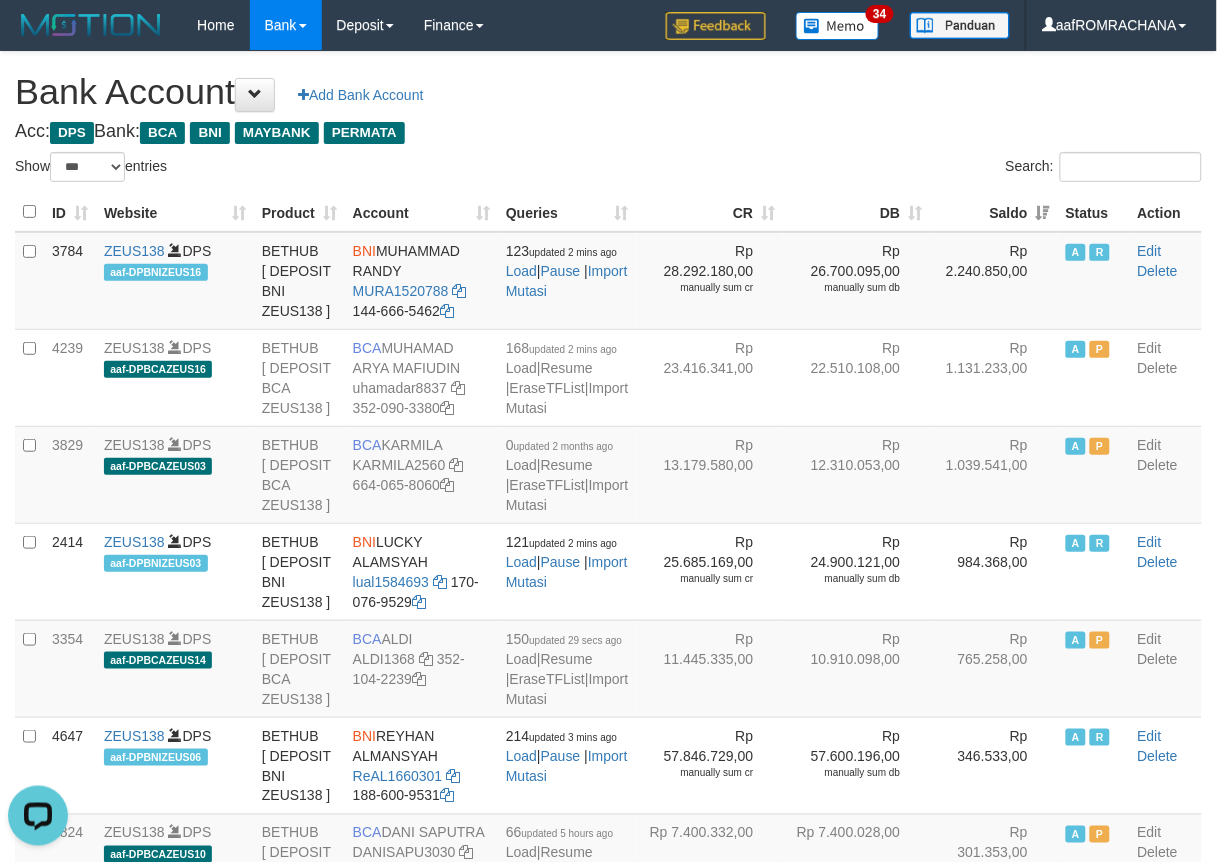 scroll, scrollTop: 0, scrollLeft: 0, axis: both 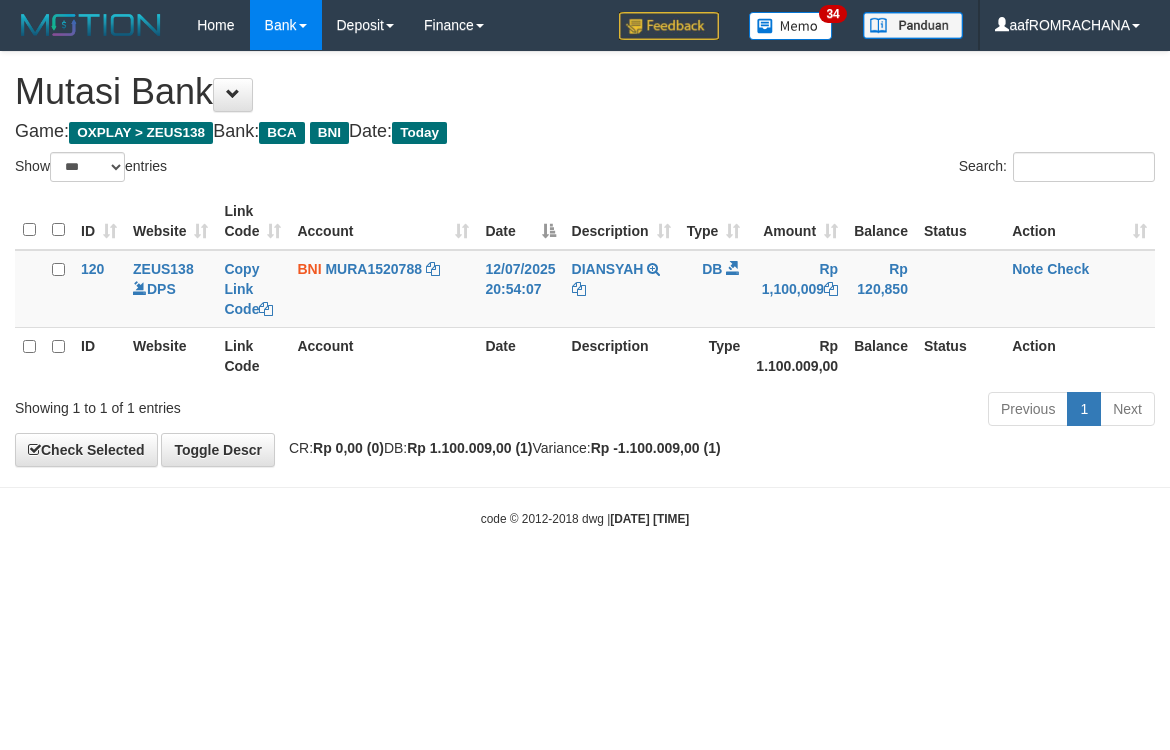 select on "***" 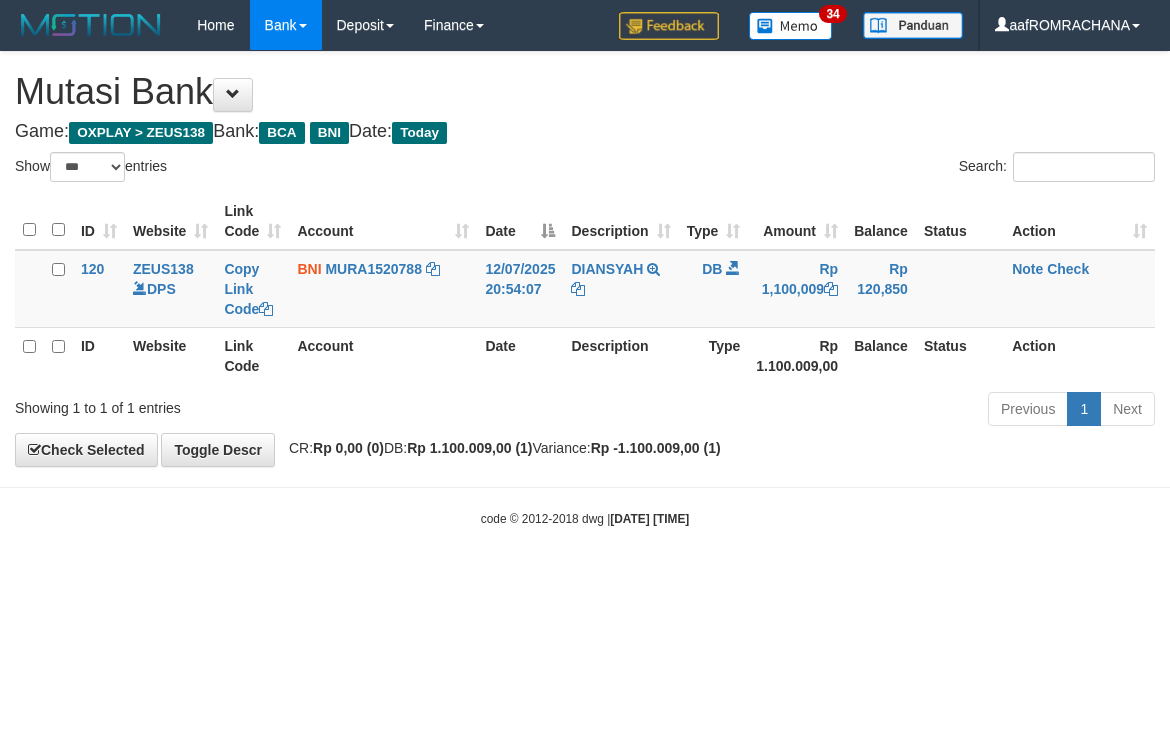scroll, scrollTop: 0, scrollLeft: 0, axis: both 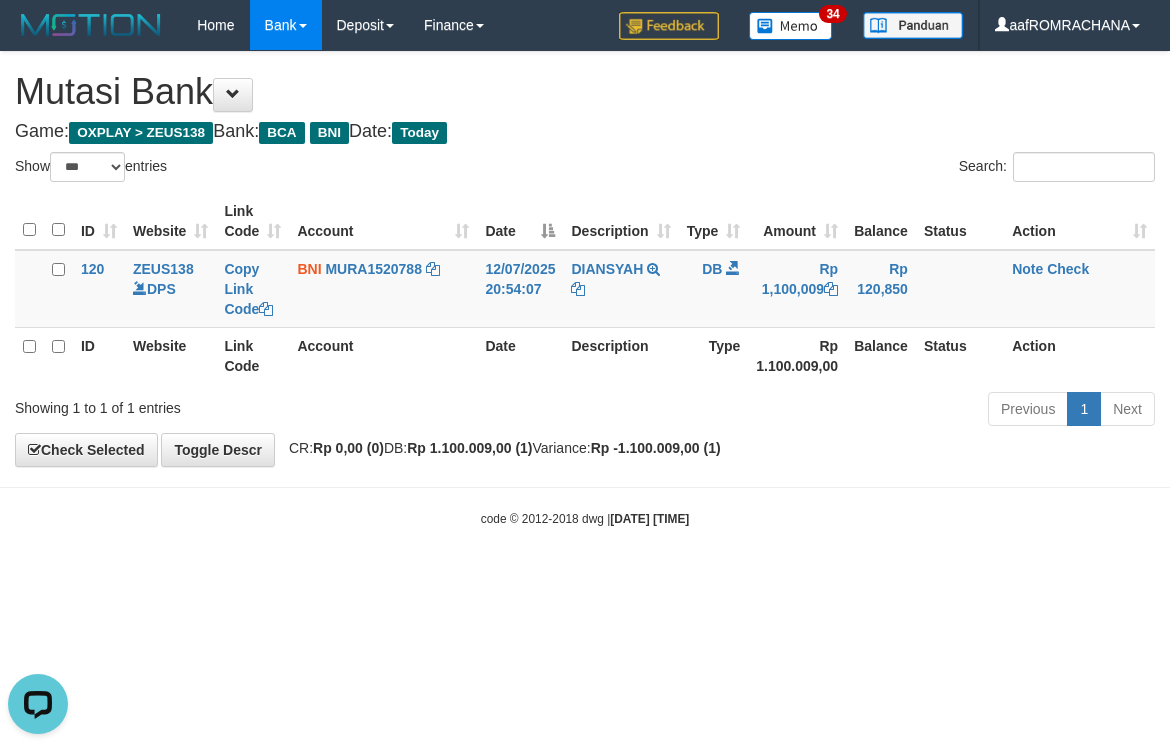 click on "Toggle navigation
Home
Bank
Account List
Load
By Website
Group
[OXPLAY]													ZEUS138
By Load Group (DPS)" at bounding box center [585, 289] 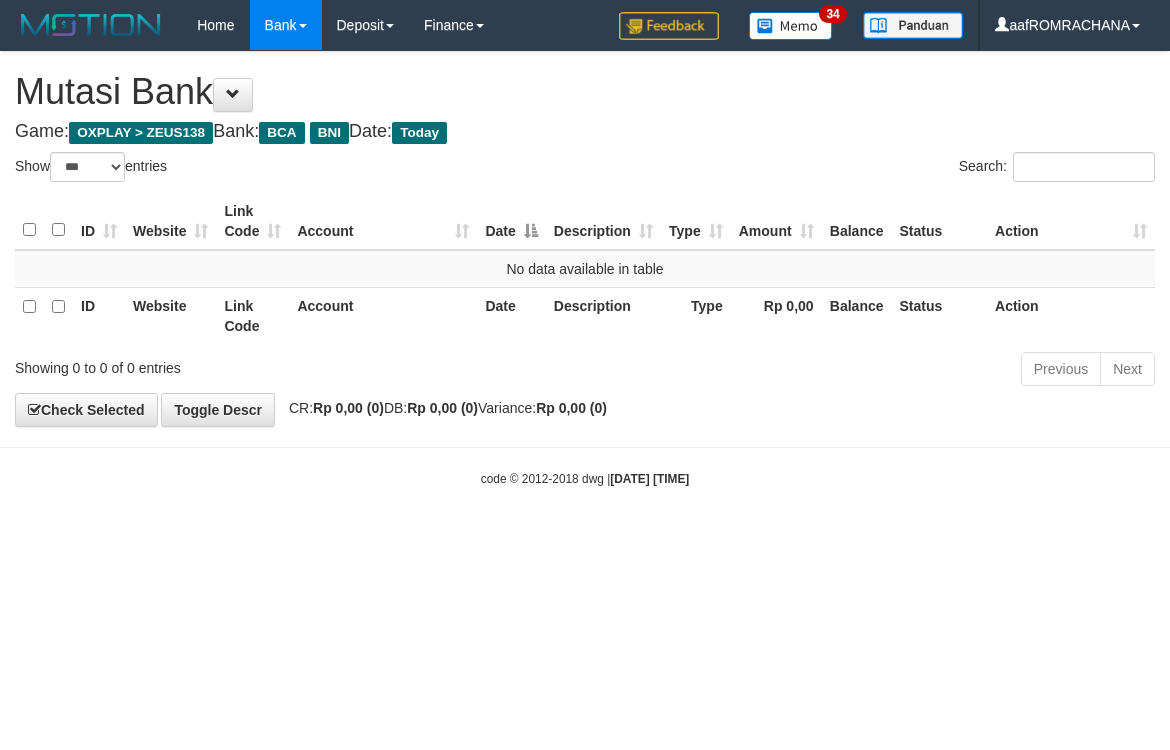 select on "***" 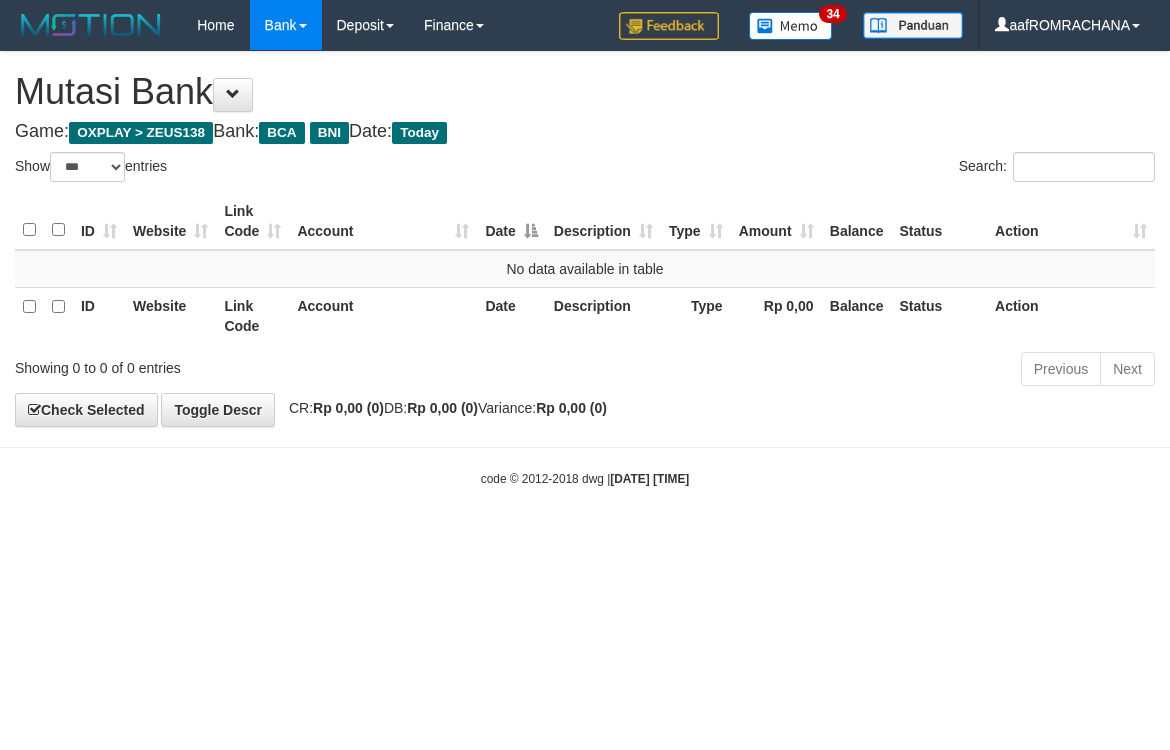 scroll, scrollTop: 0, scrollLeft: 0, axis: both 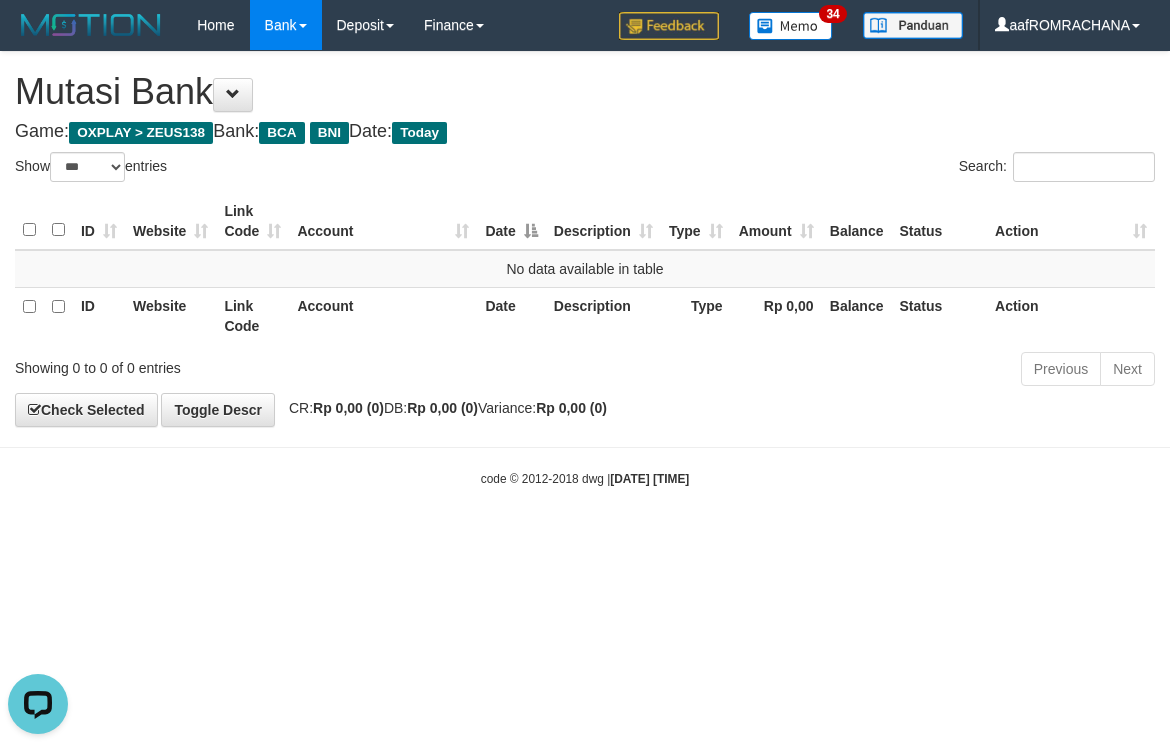 click on "Toggle navigation
Home
Bank
Account List
Load
By Website
Group
[OXPLAY]													ZEUS138
By Load Group (DPS)
Sync" at bounding box center [585, 269] 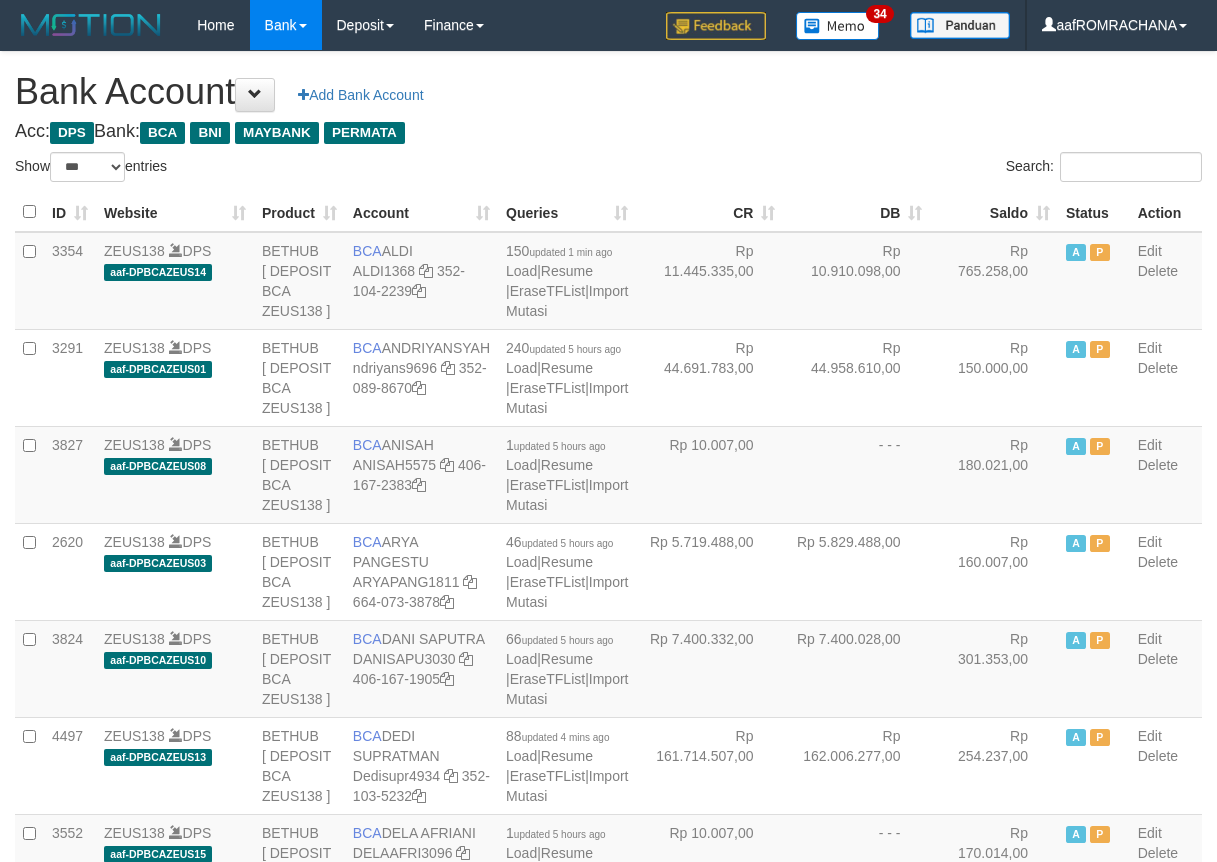 select on "***" 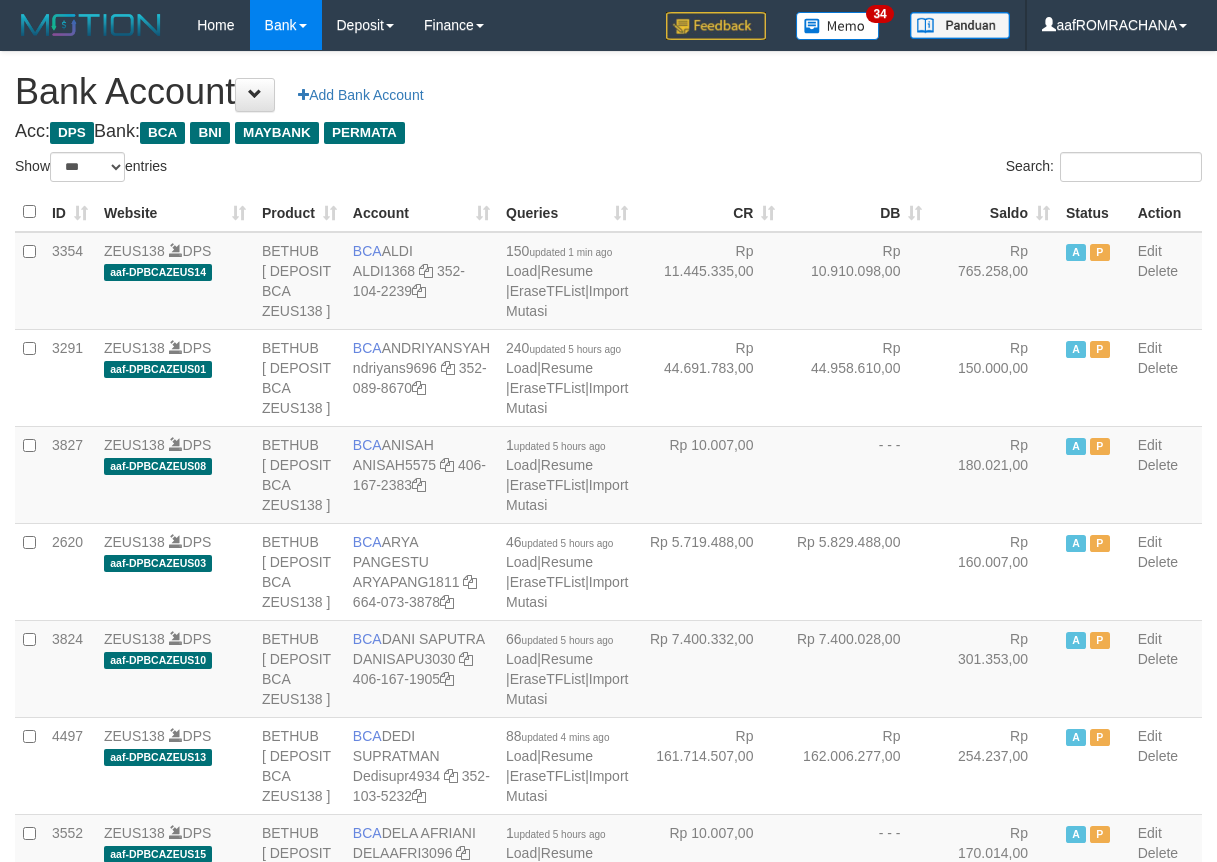 scroll, scrollTop: 0, scrollLeft: 0, axis: both 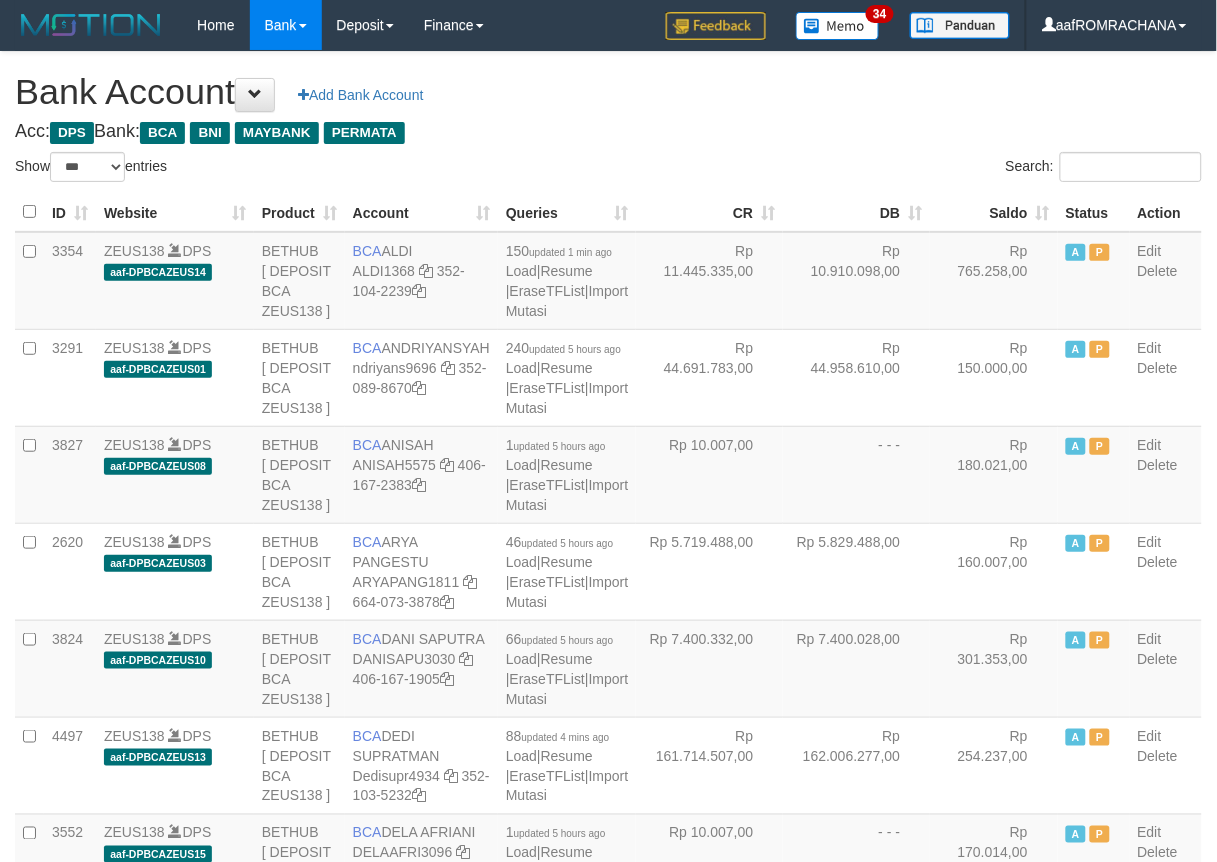 click on "Saldo" at bounding box center (994, 212) 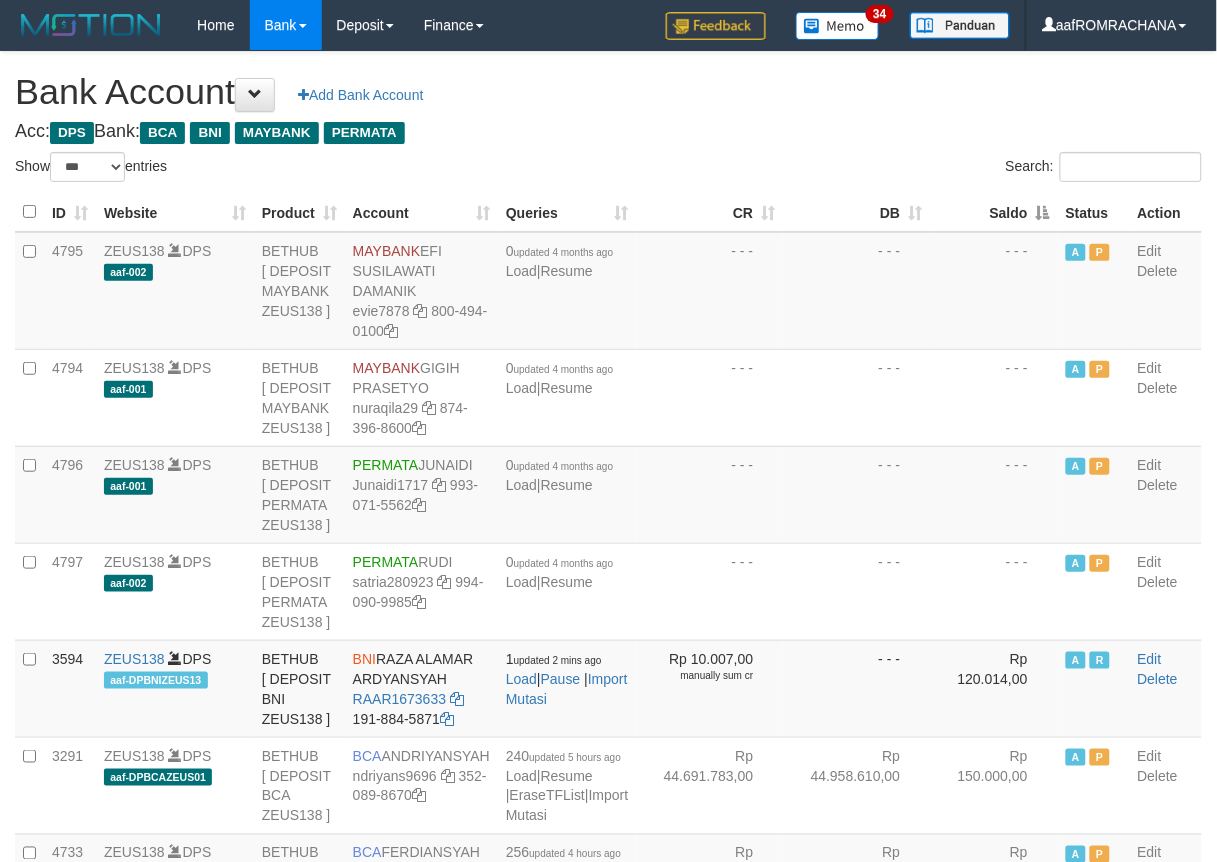click on "Saldo" at bounding box center (994, 212) 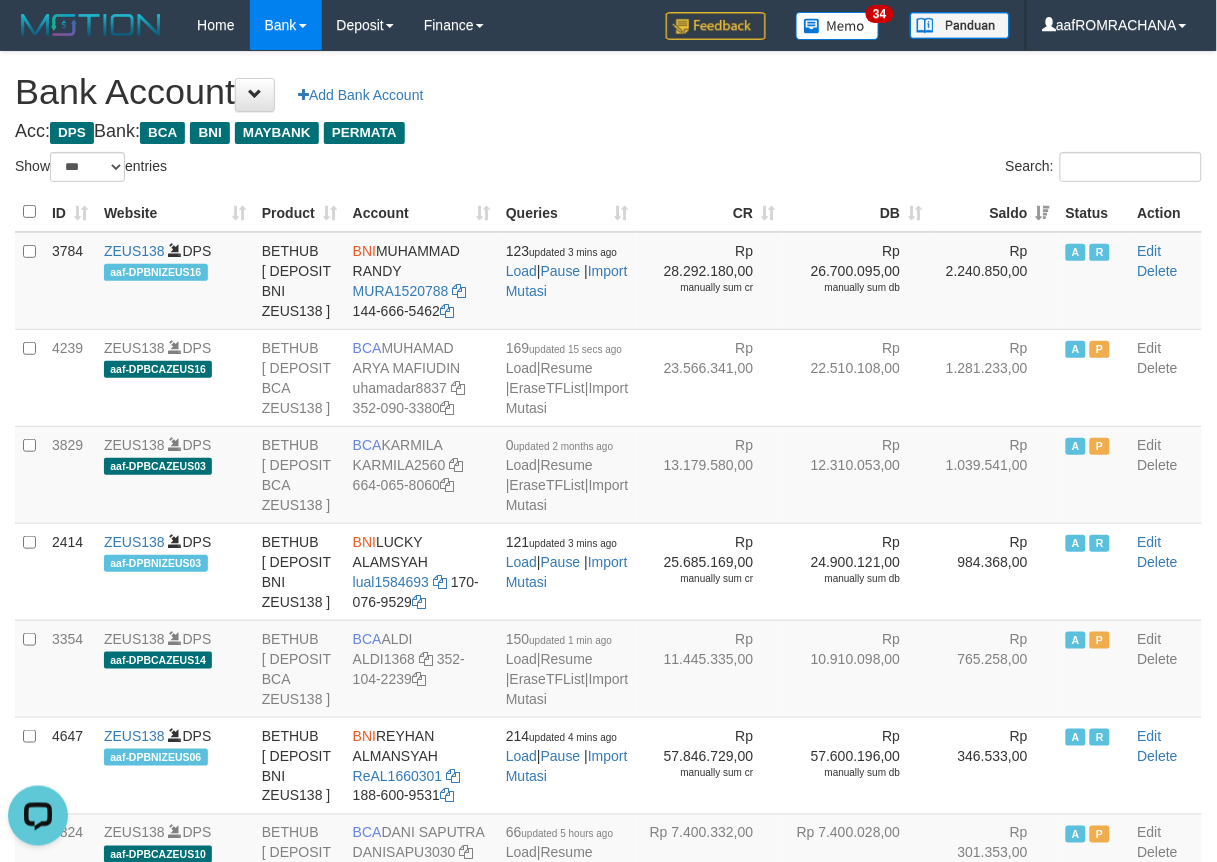 scroll, scrollTop: 0, scrollLeft: 0, axis: both 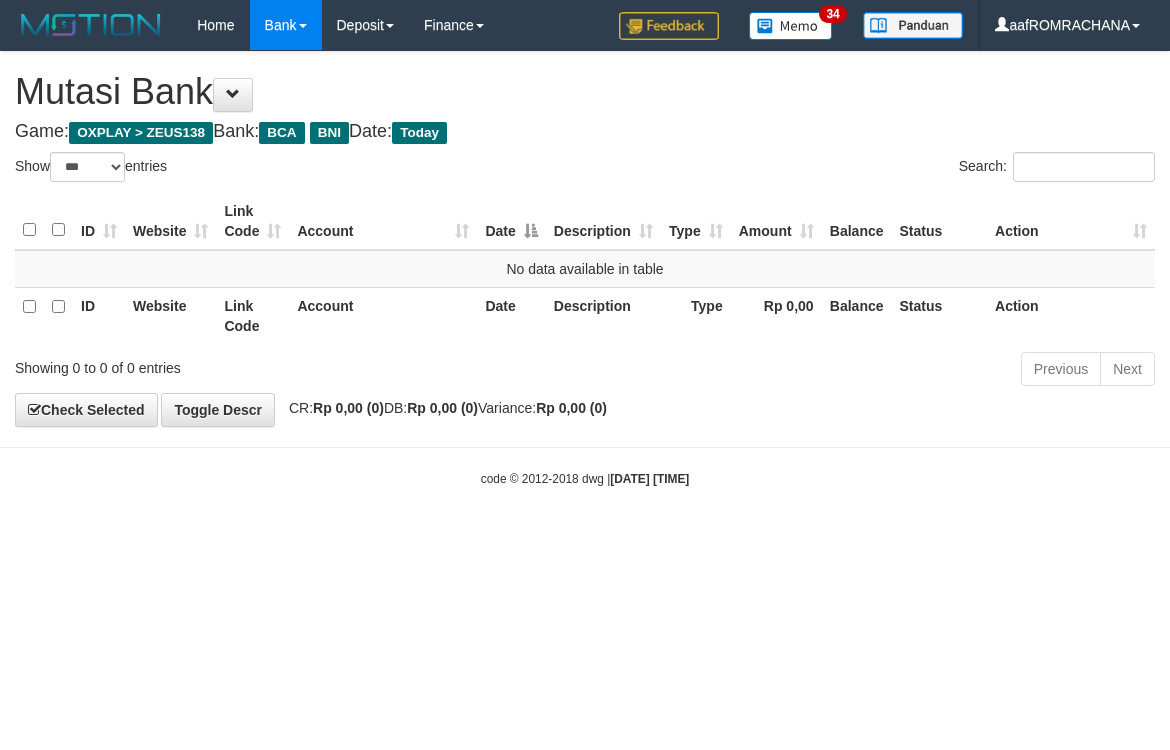 select on "***" 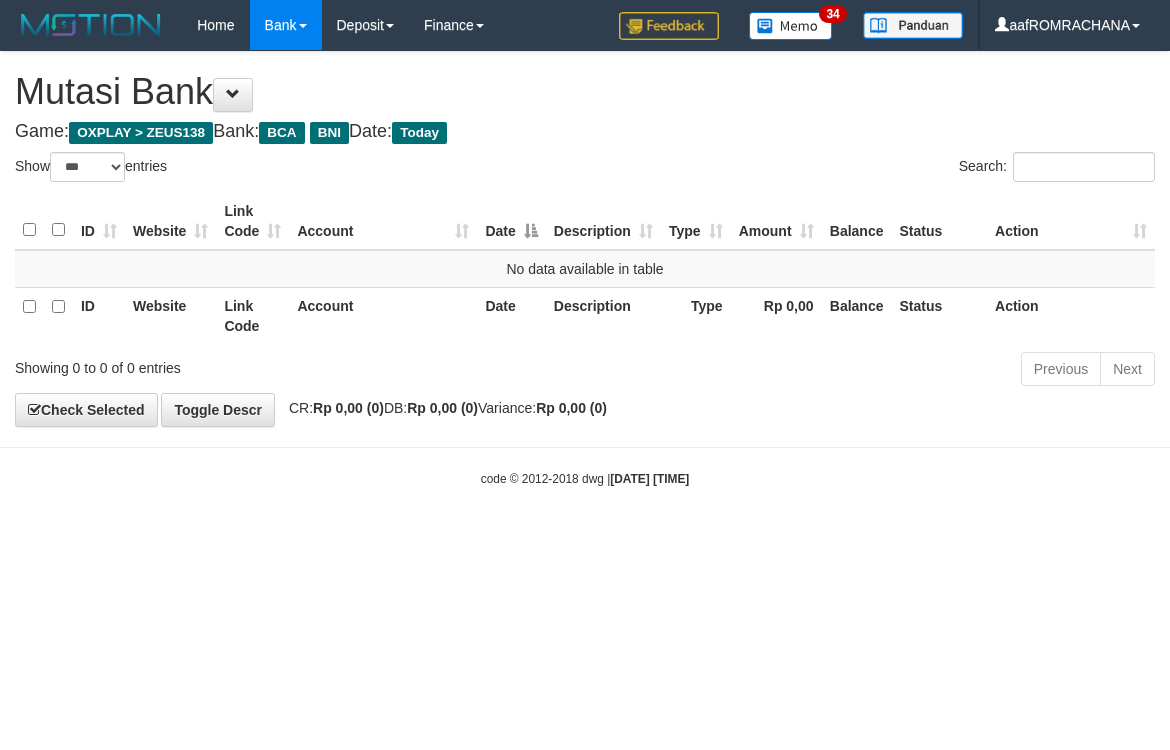 scroll, scrollTop: 0, scrollLeft: 0, axis: both 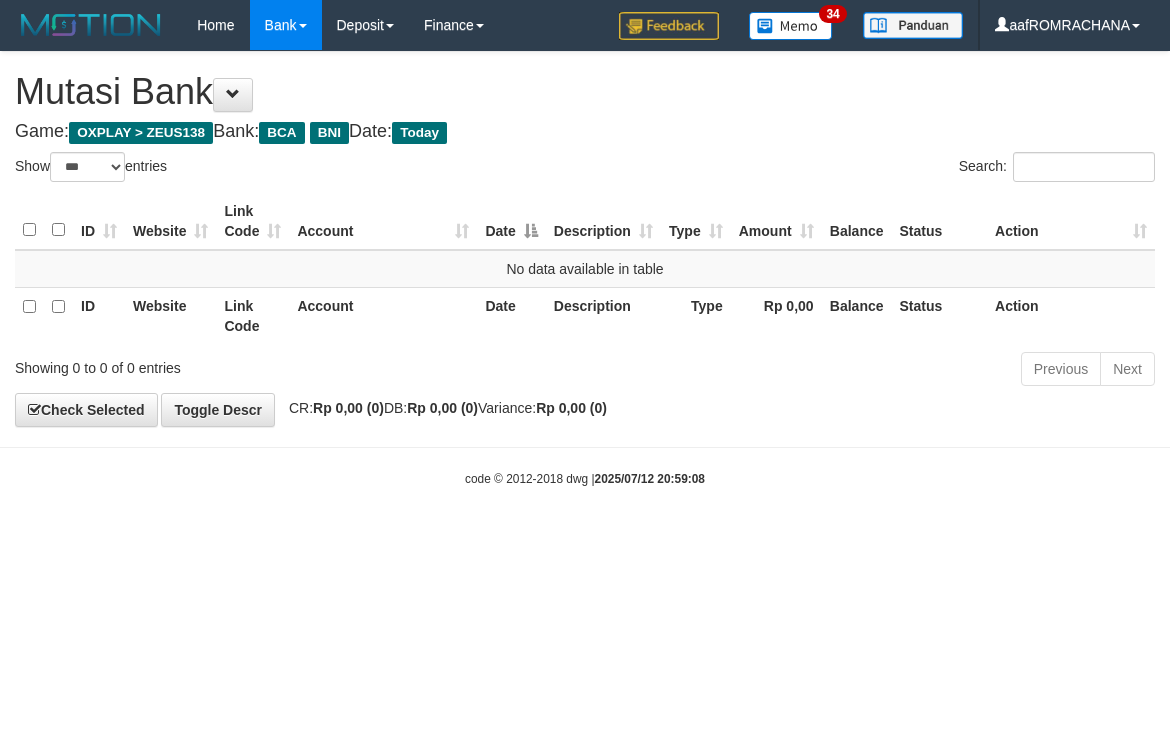 select on "***" 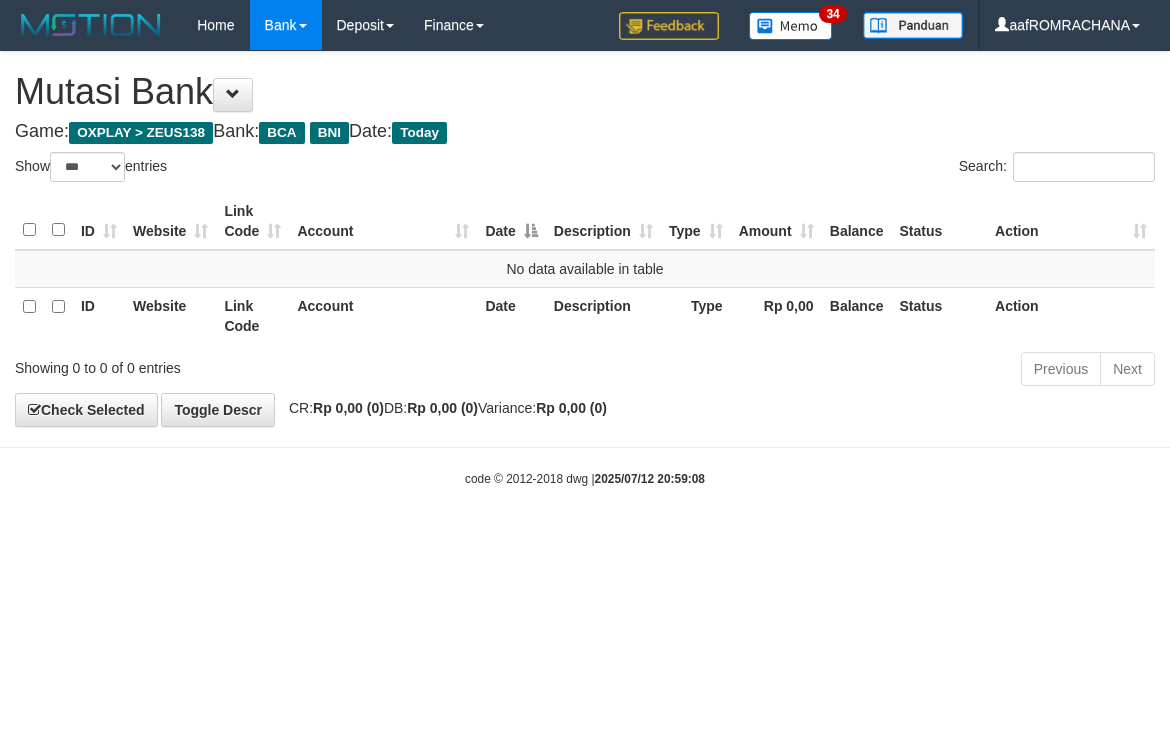 scroll, scrollTop: 0, scrollLeft: 0, axis: both 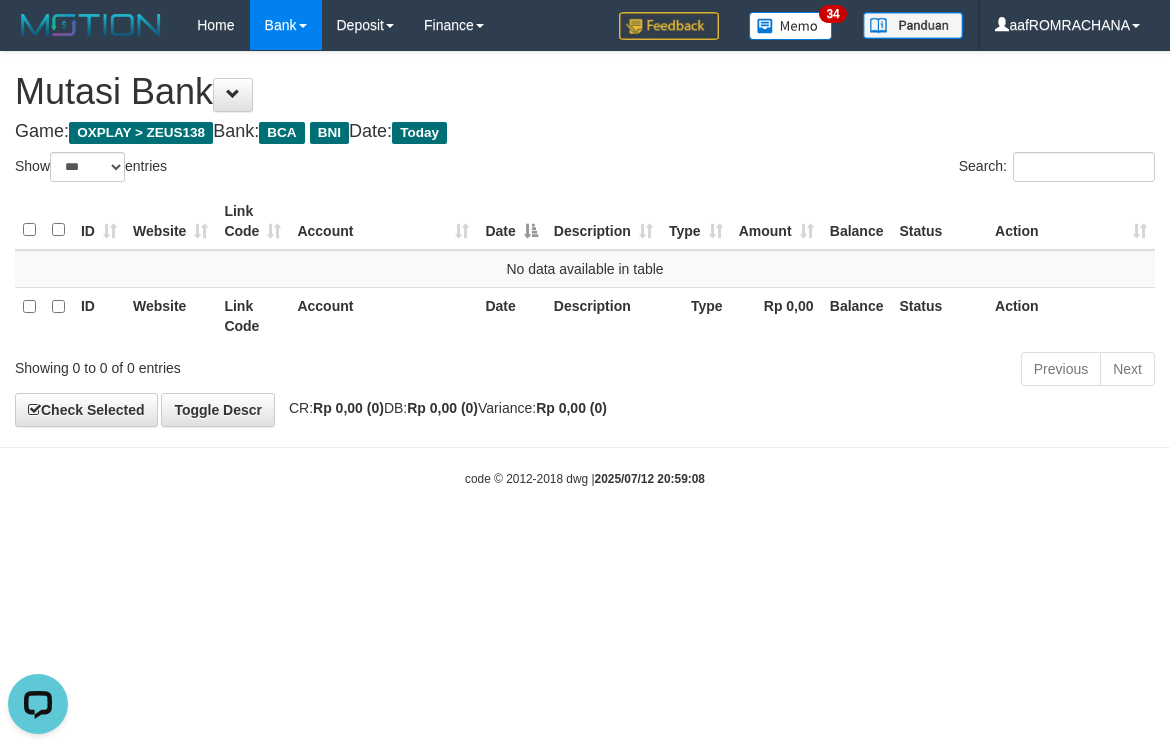 click on "Toggle navigation
Home
Bank
Account List
Load
By Website
Group
[OXPLAY]													ZEUS138
By Load Group (DPS)
Sync" at bounding box center (585, 269) 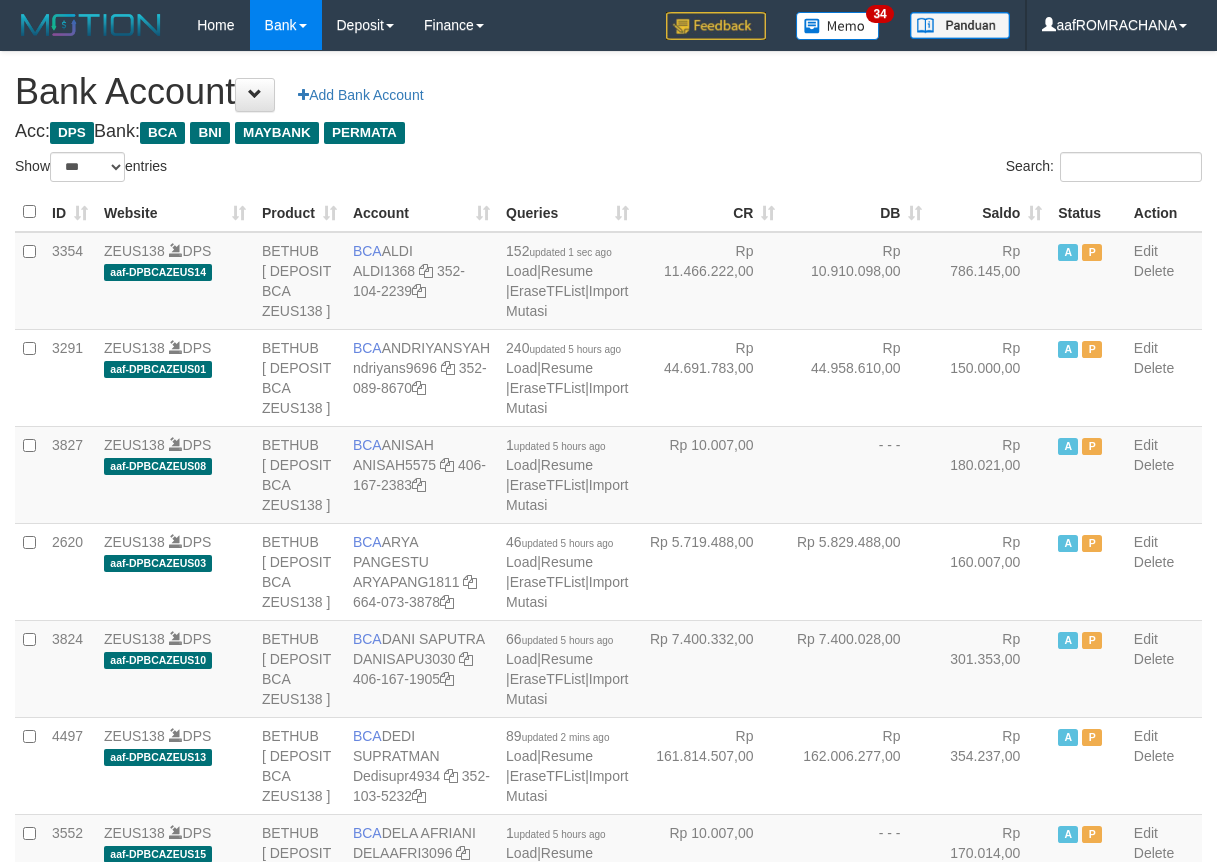select on "***" 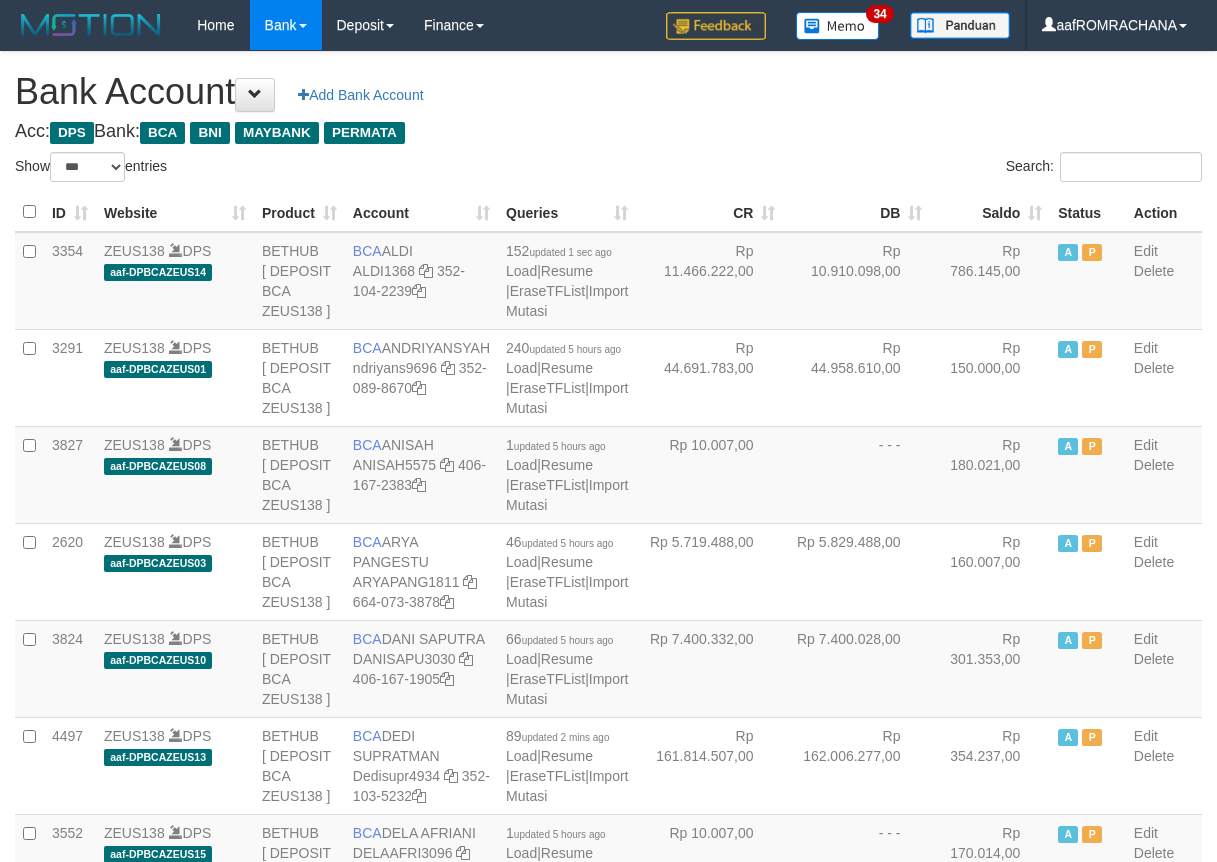 scroll, scrollTop: 0, scrollLeft: 0, axis: both 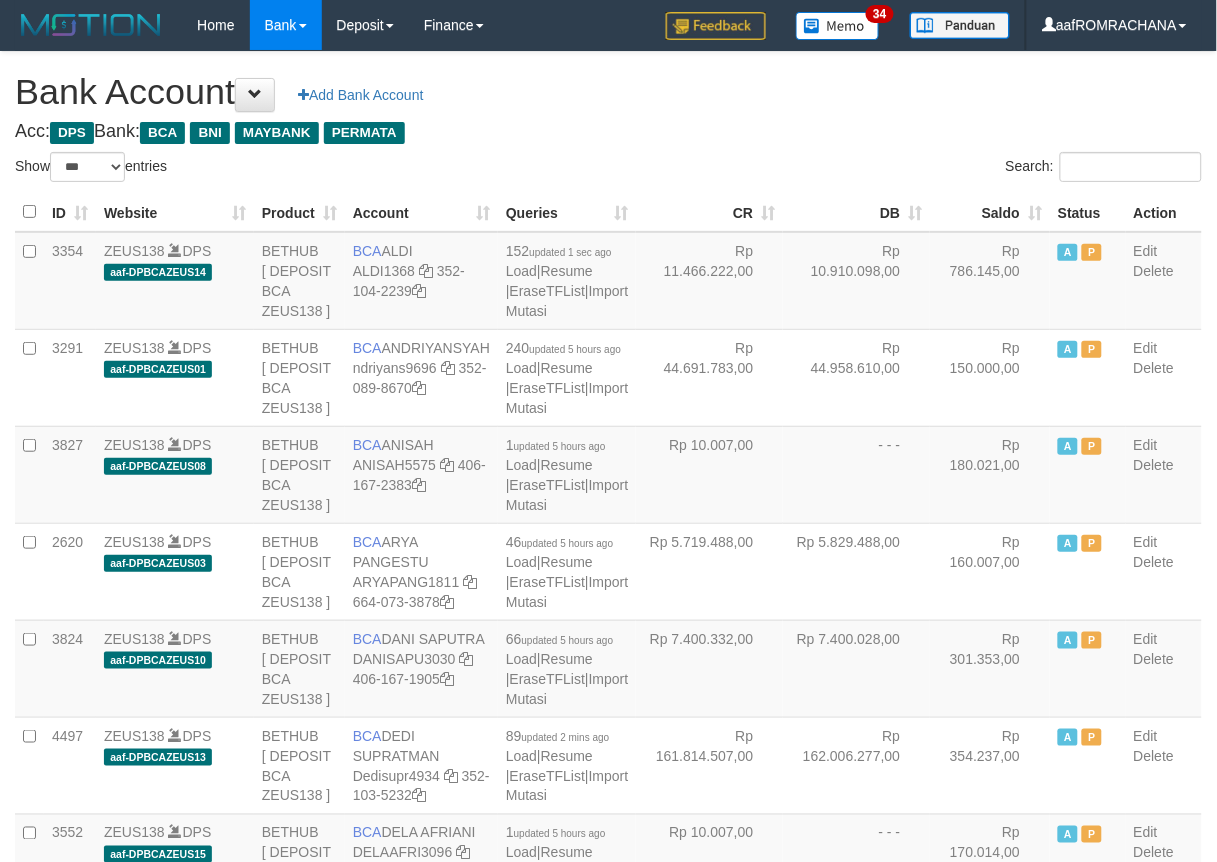 click on "Saldo" at bounding box center [990, 212] 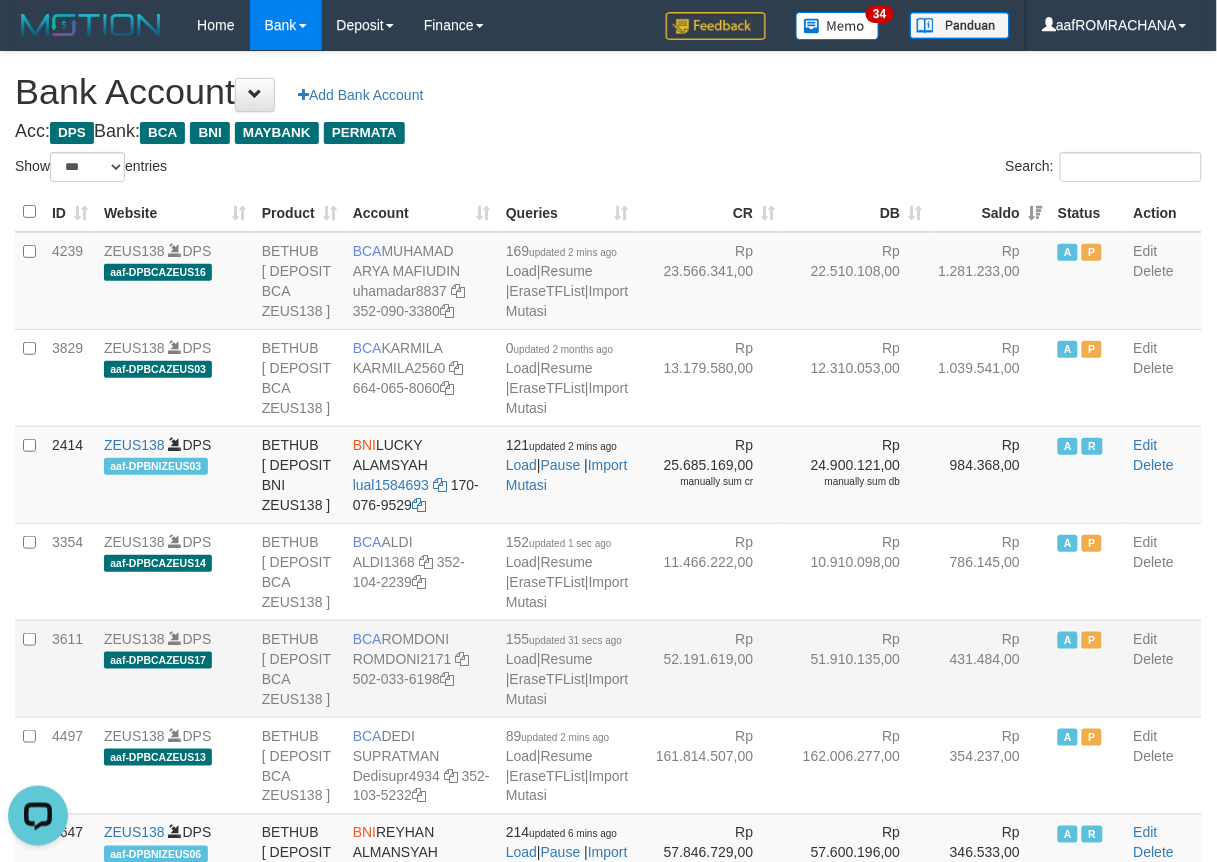 scroll, scrollTop: 0, scrollLeft: 0, axis: both 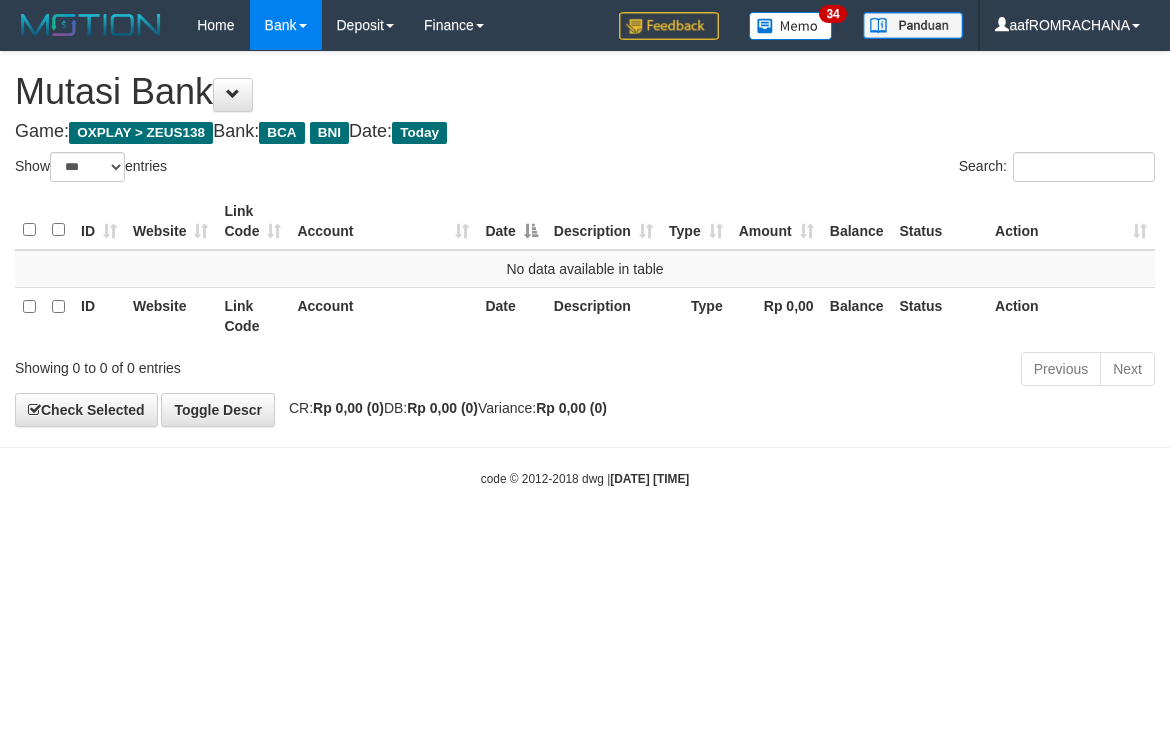 select on "***" 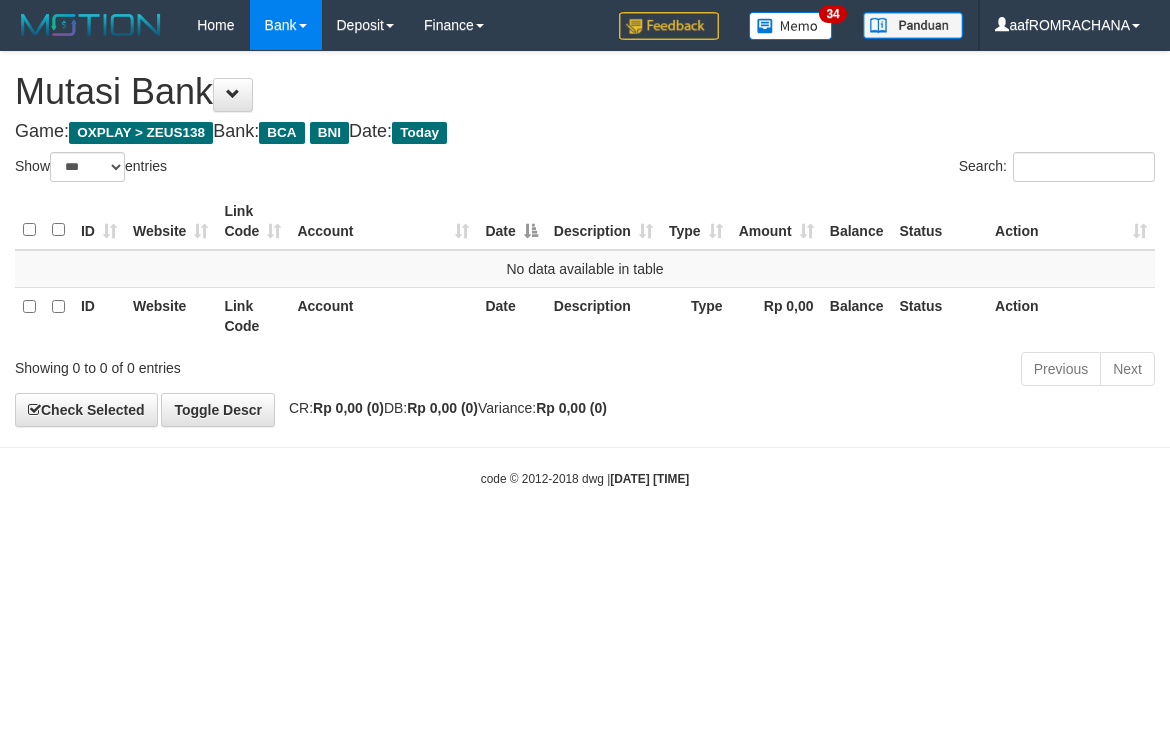 scroll, scrollTop: 0, scrollLeft: 0, axis: both 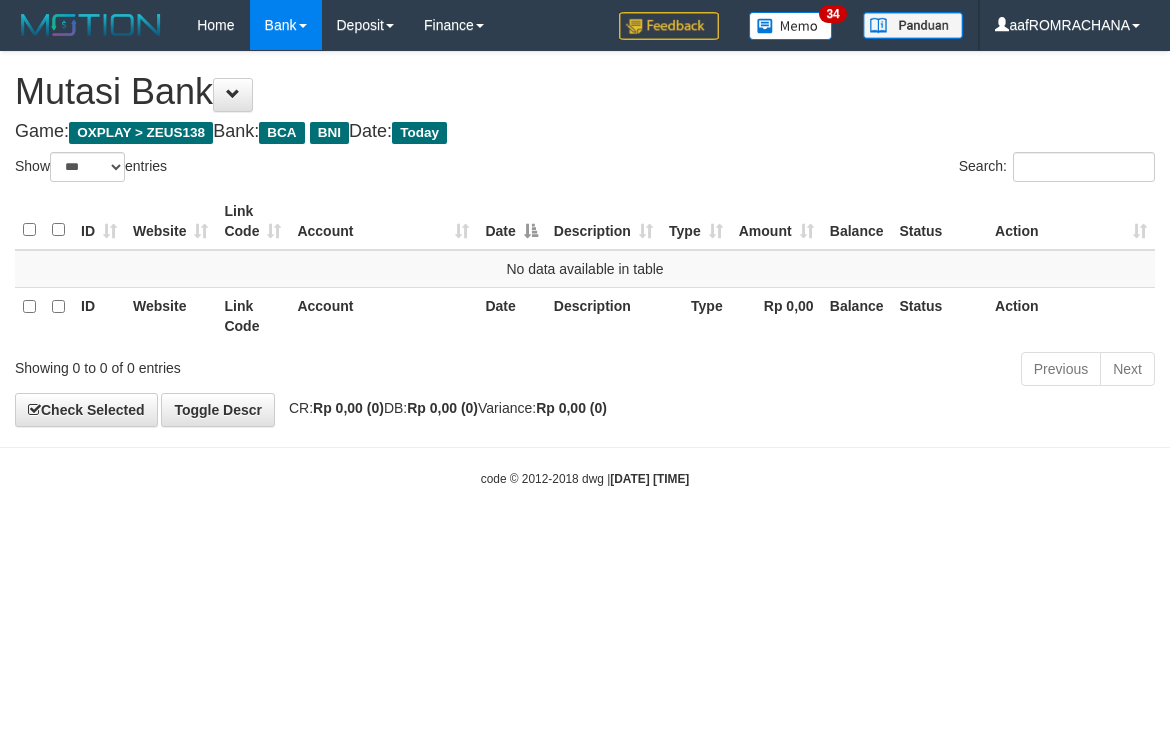 select on "***" 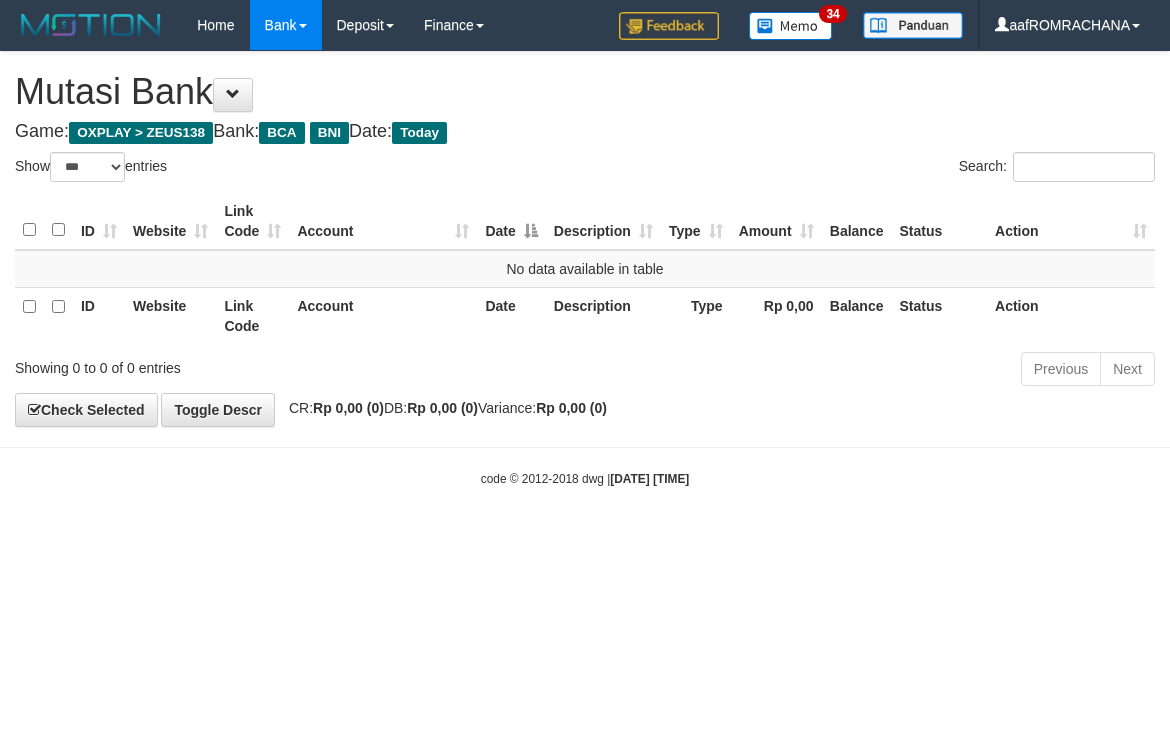scroll, scrollTop: 0, scrollLeft: 0, axis: both 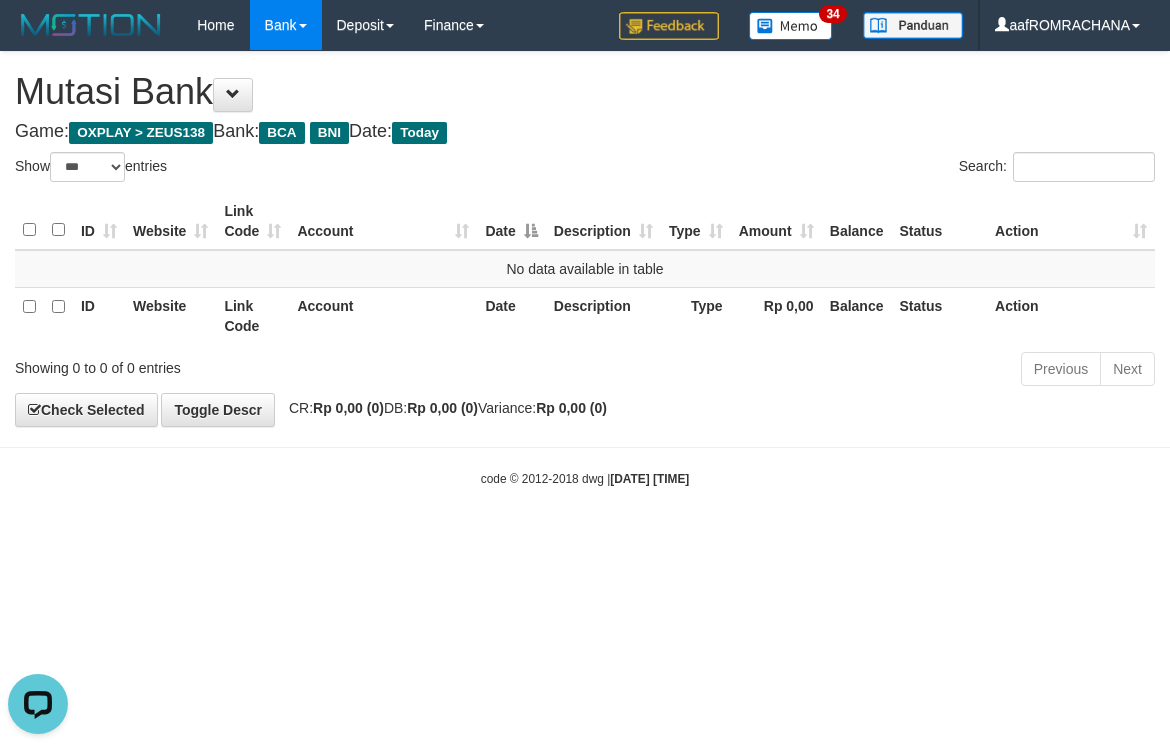 click on "Toggle navigation
Home
Bank
Account List
Load
By Website
Group
[OXPLAY]													ZEUS138
By Load Group (DPS)" at bounding box center (585, 269) 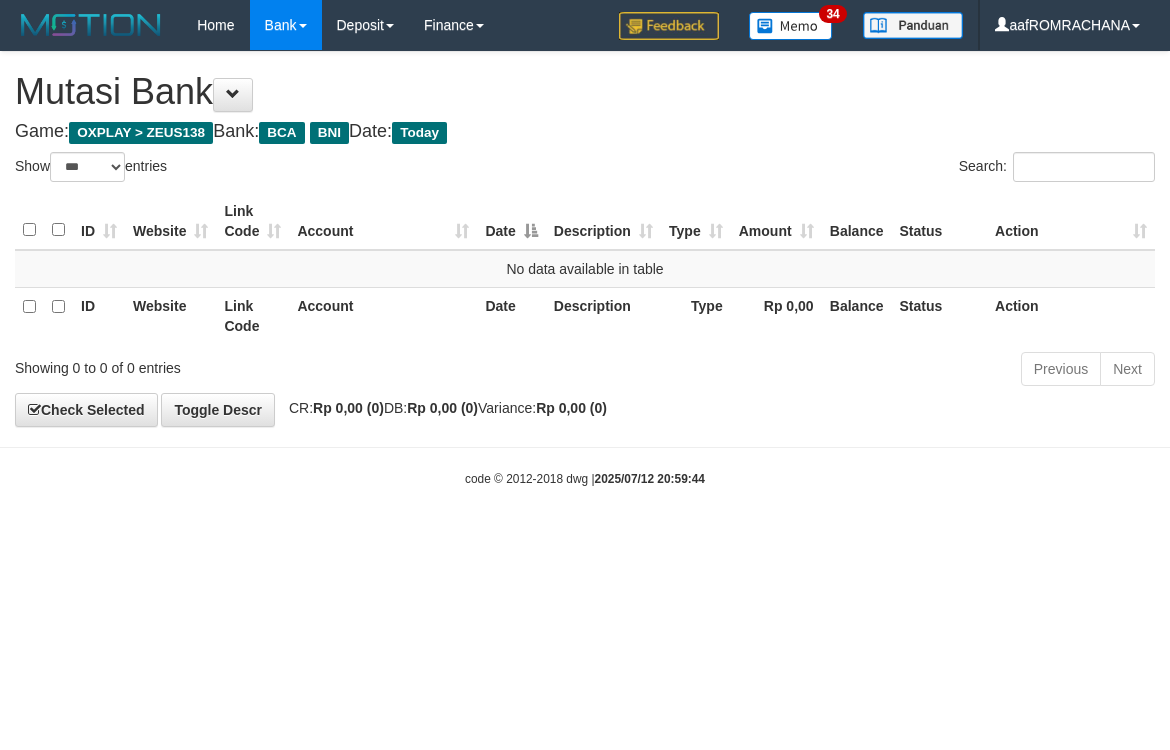select on "***" 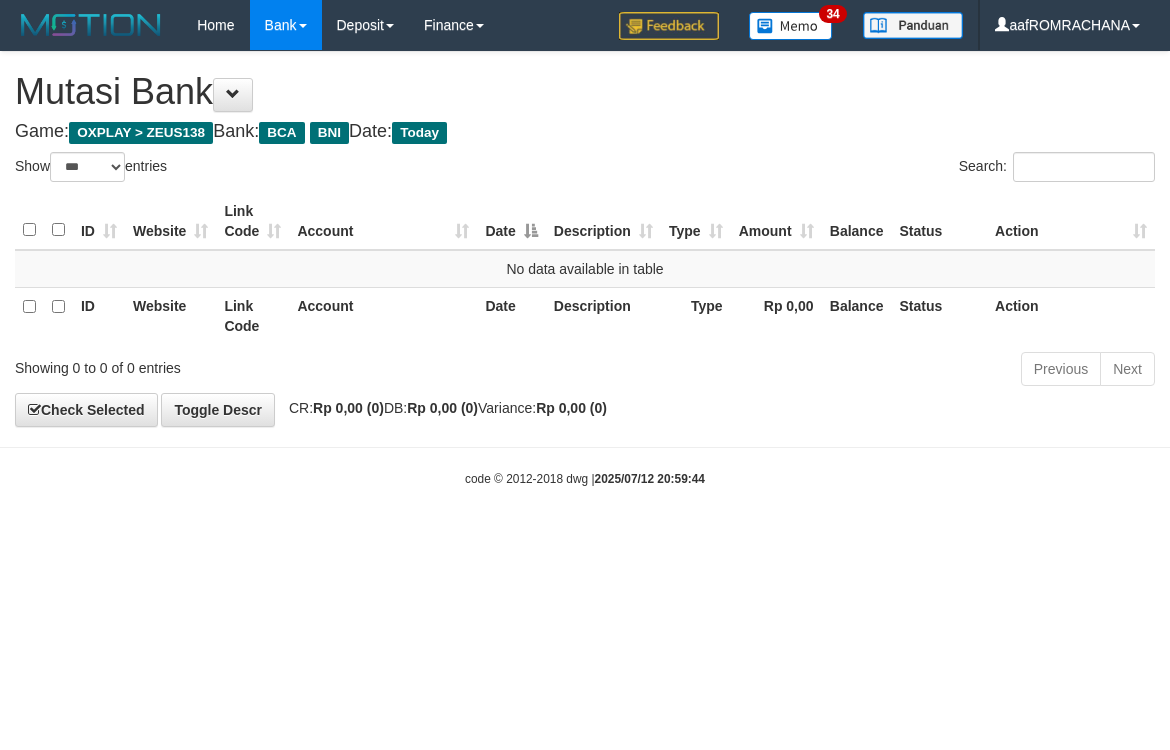 scroll, scrollTop: 0, scrollLeft: 0, axis: both 